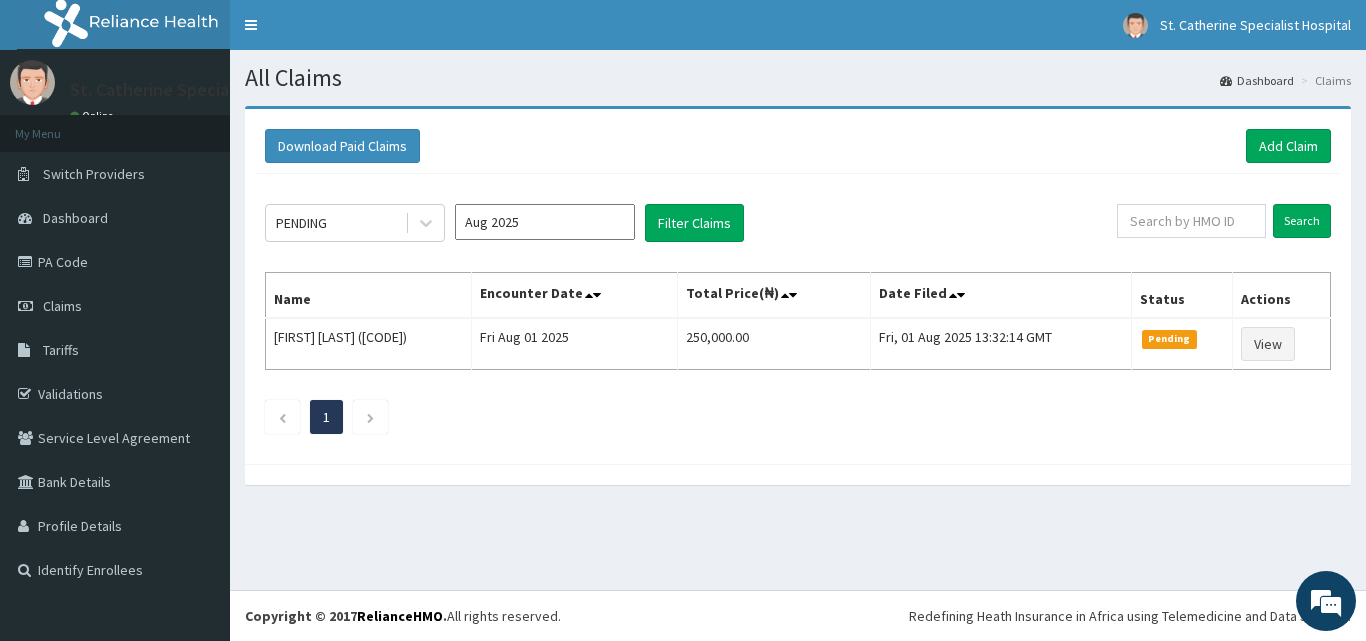 scroll, scrollTop: 0, scrollLeft: 0, axis: both 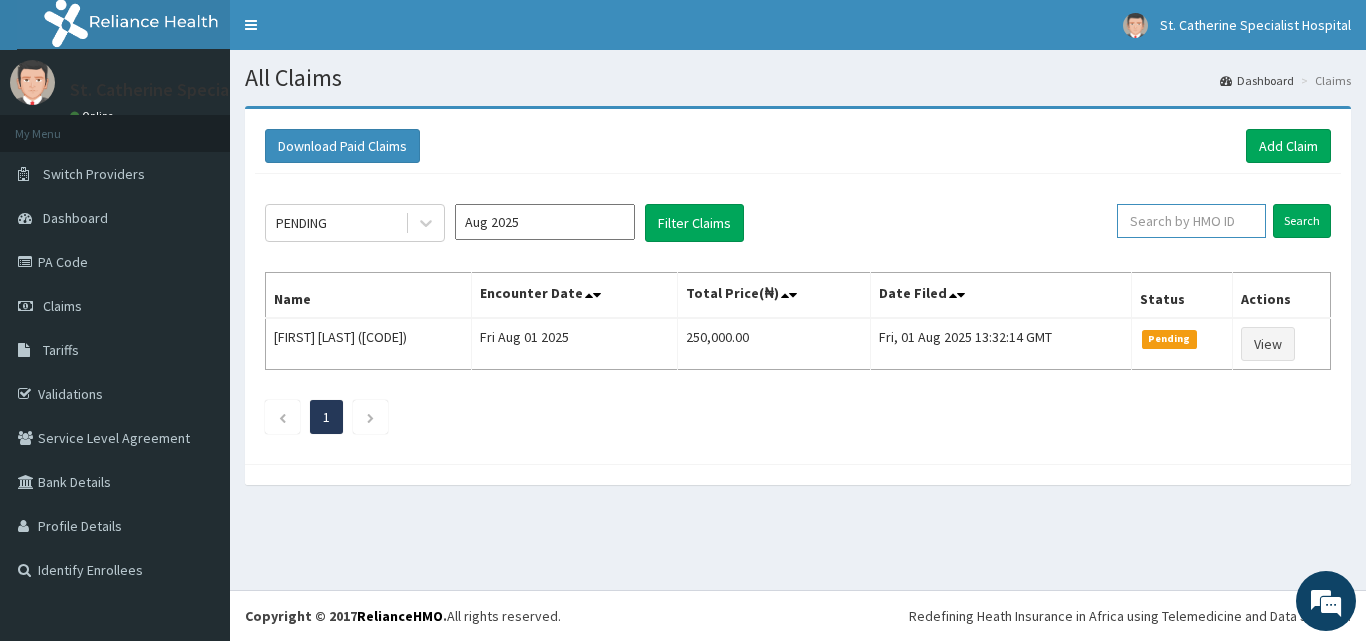 click at bounding box center [1191, 221] 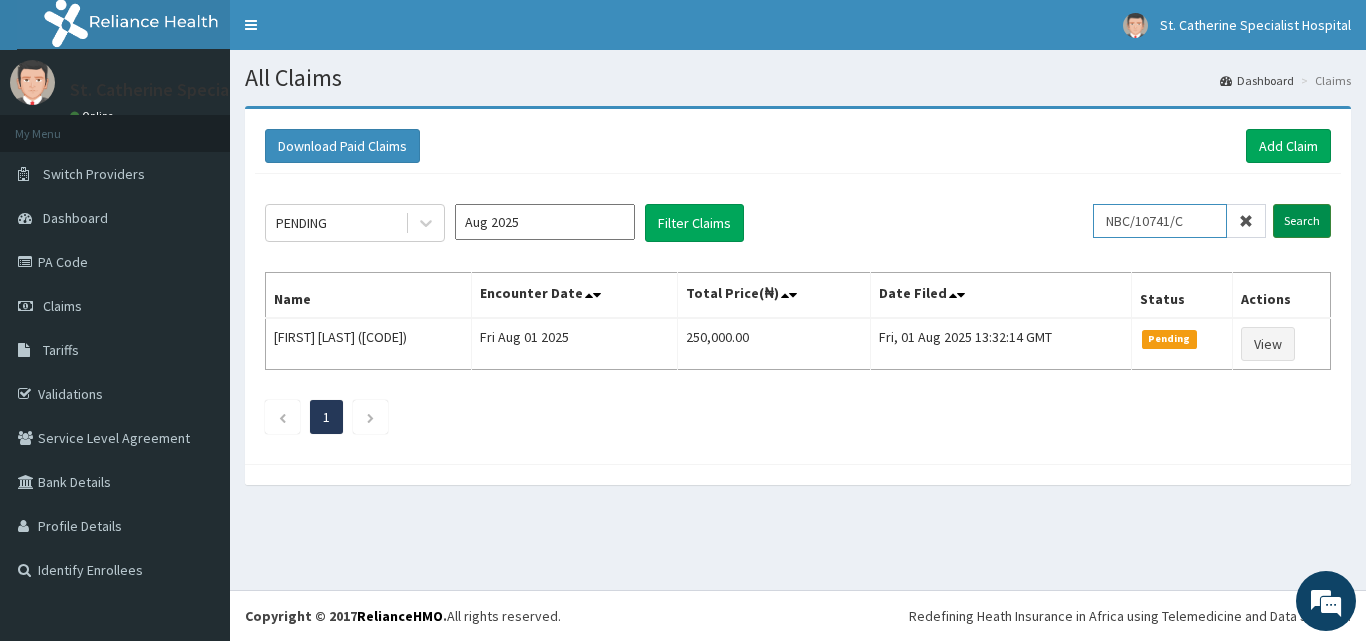 type on "NBC/10741/C" 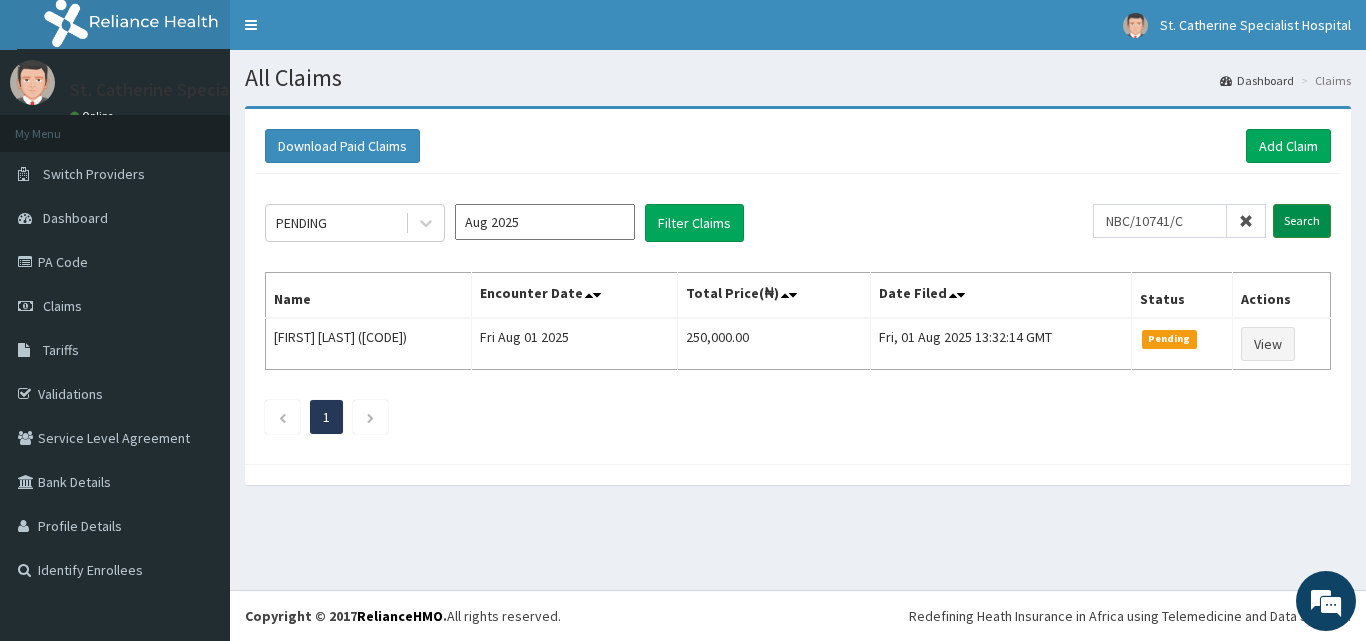 click on "Search" at bounding box center (1302, 221) 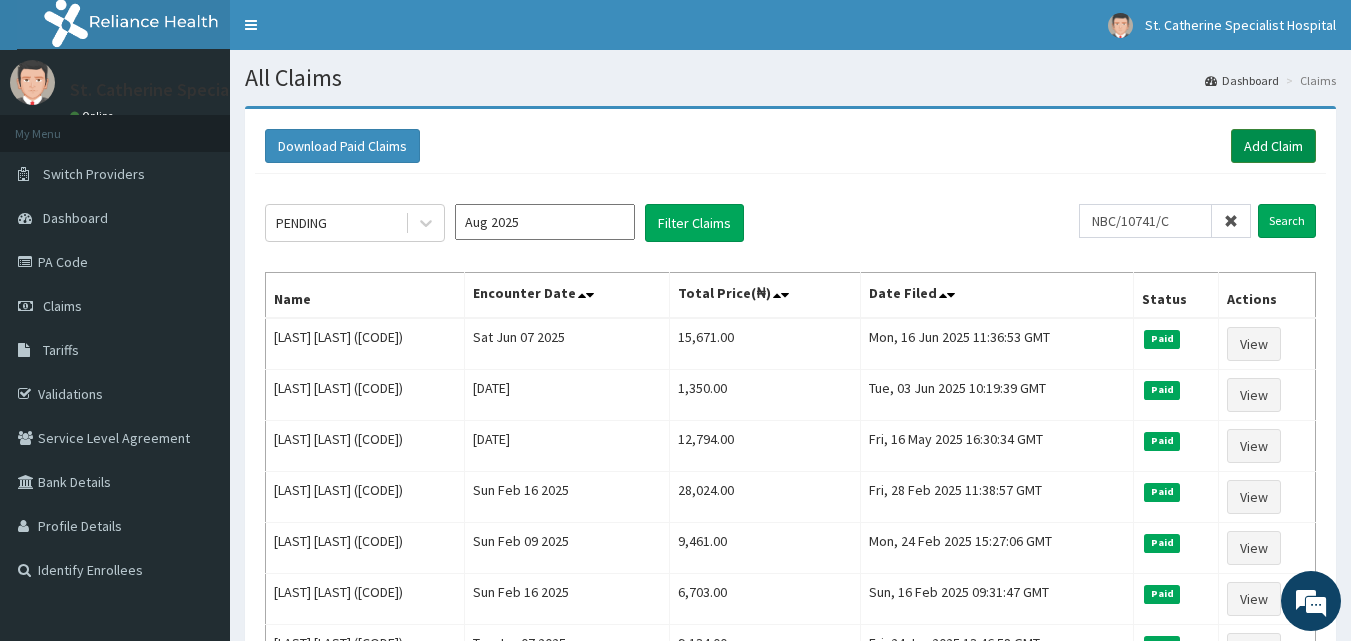 click on "Add Claim" at bounding box center [1273, 146] 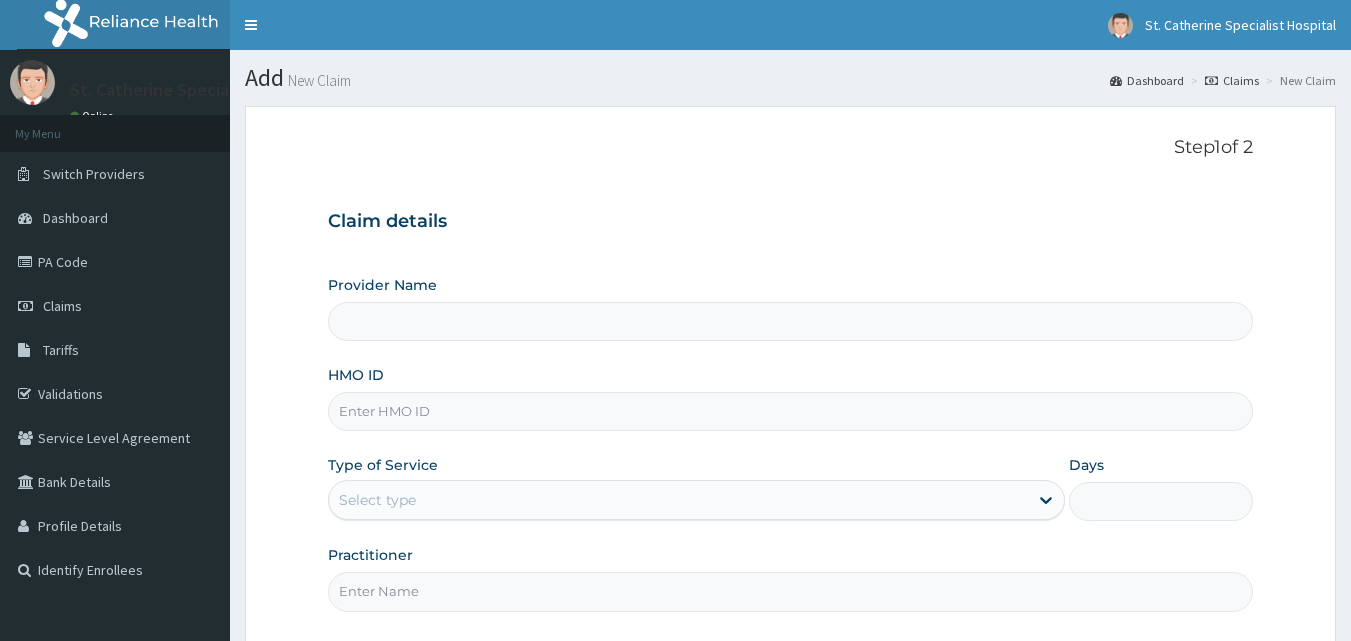scroll, scrollTop: 0, scrollLeft: 0, axis: both 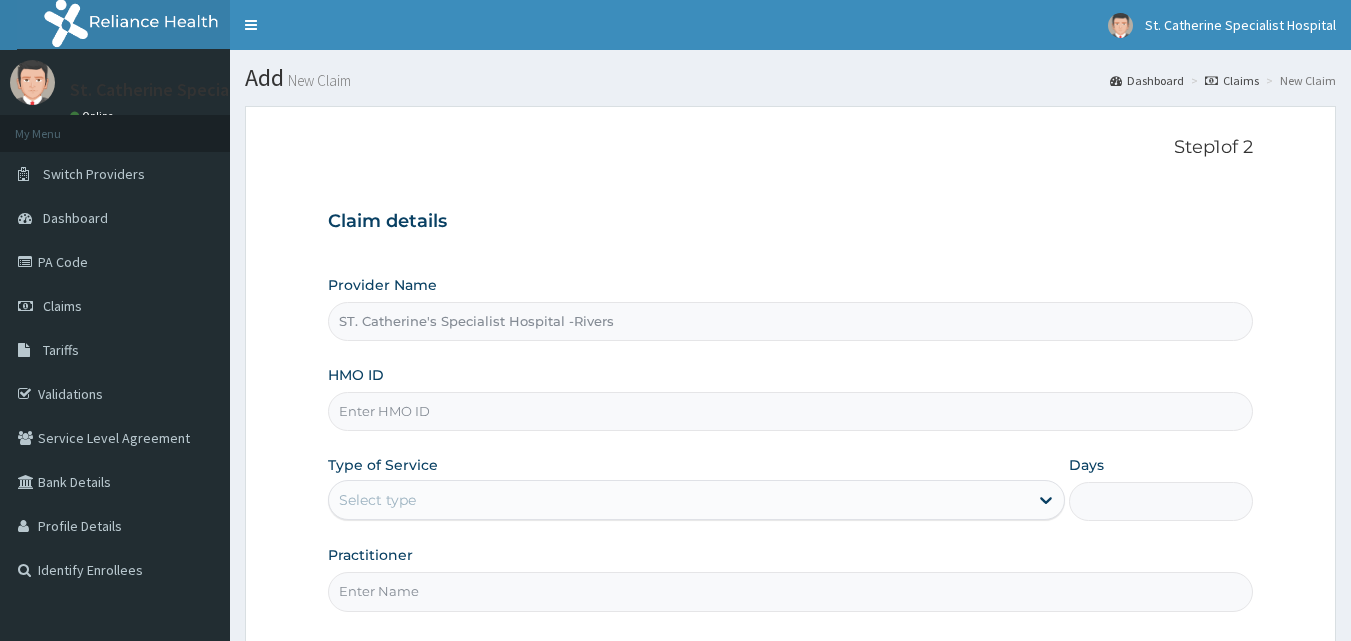 click on "HMO ID" at bounding box center (791, 411) 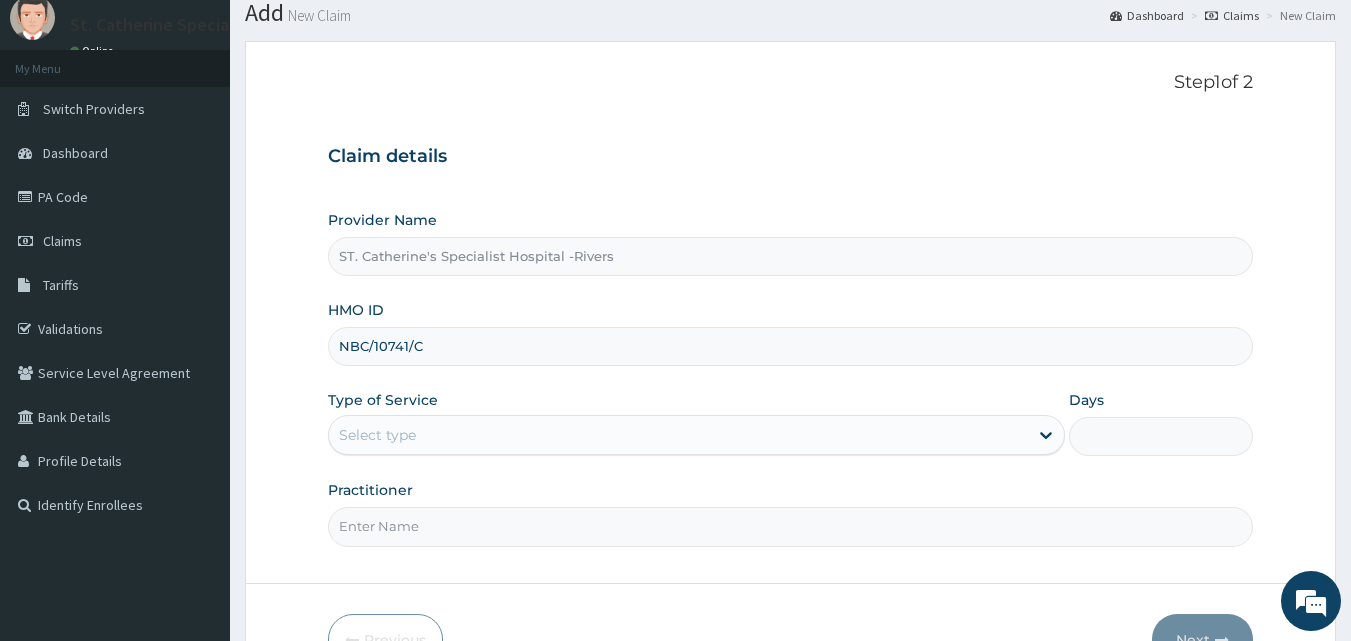 scroll, scrollTop: 100, scrollLeft: 0, axis: vertical 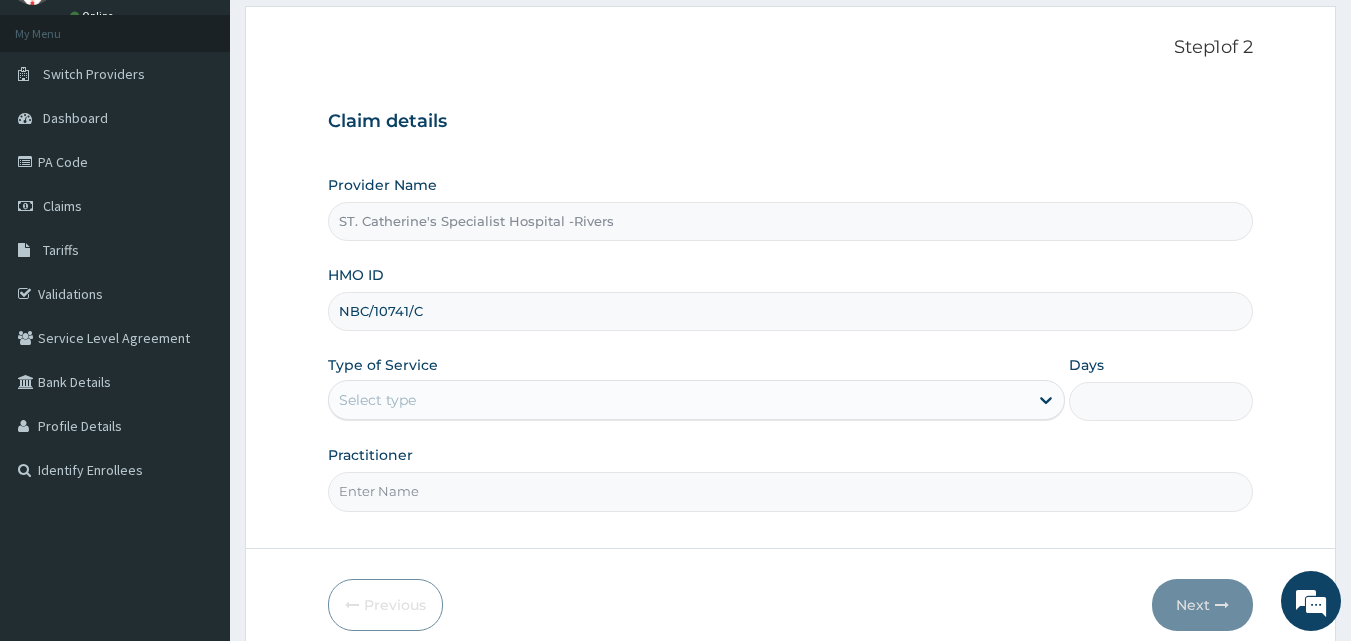 type on "NBC/10741/C" 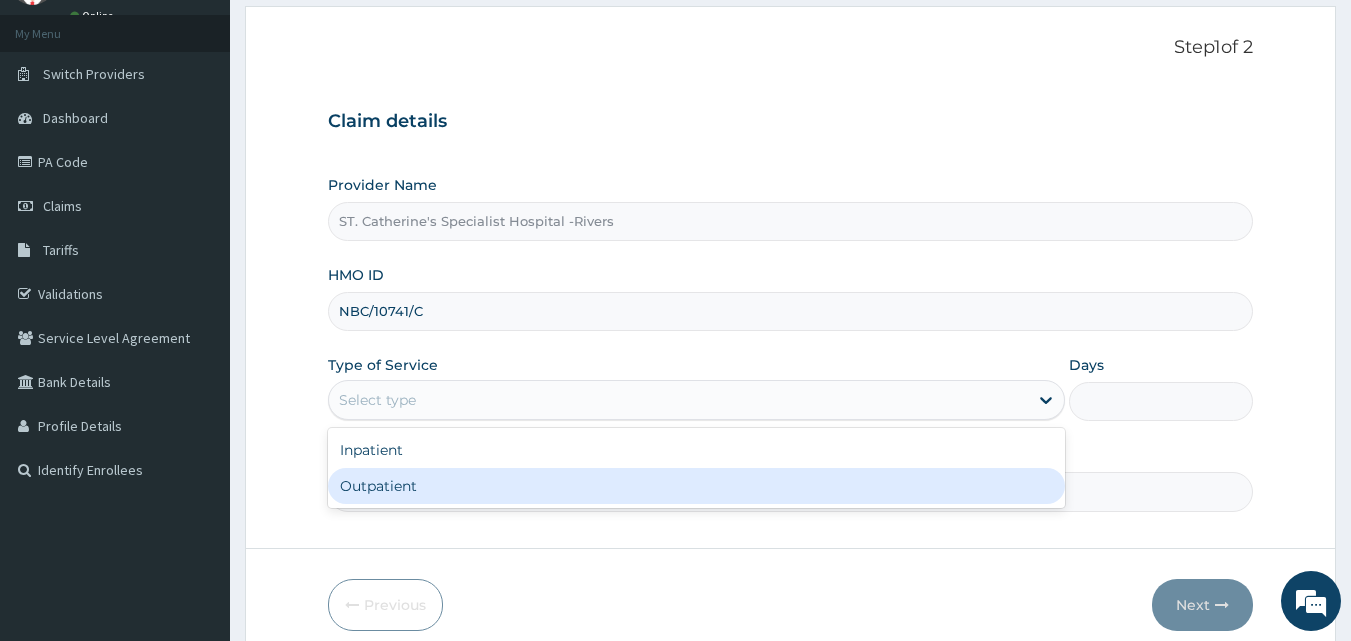 click on "Outpatient" at bounding box center (696, 486) 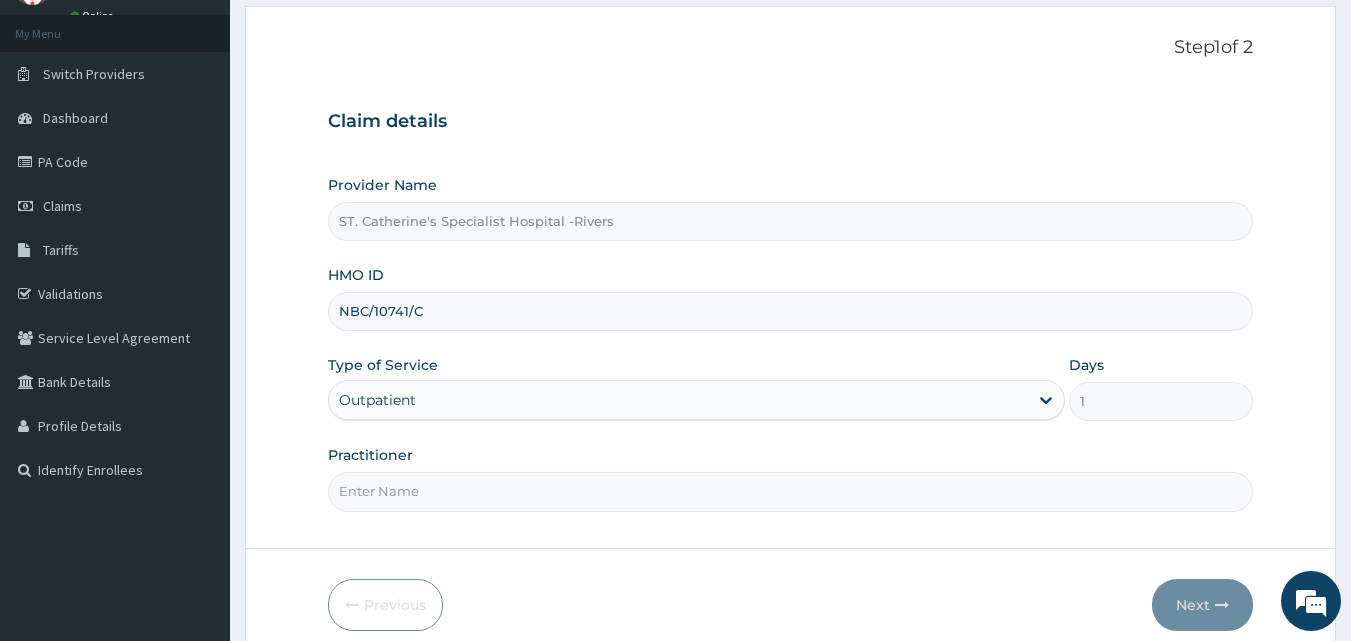 click on "Practitioner" at bounding box center [791, 491] 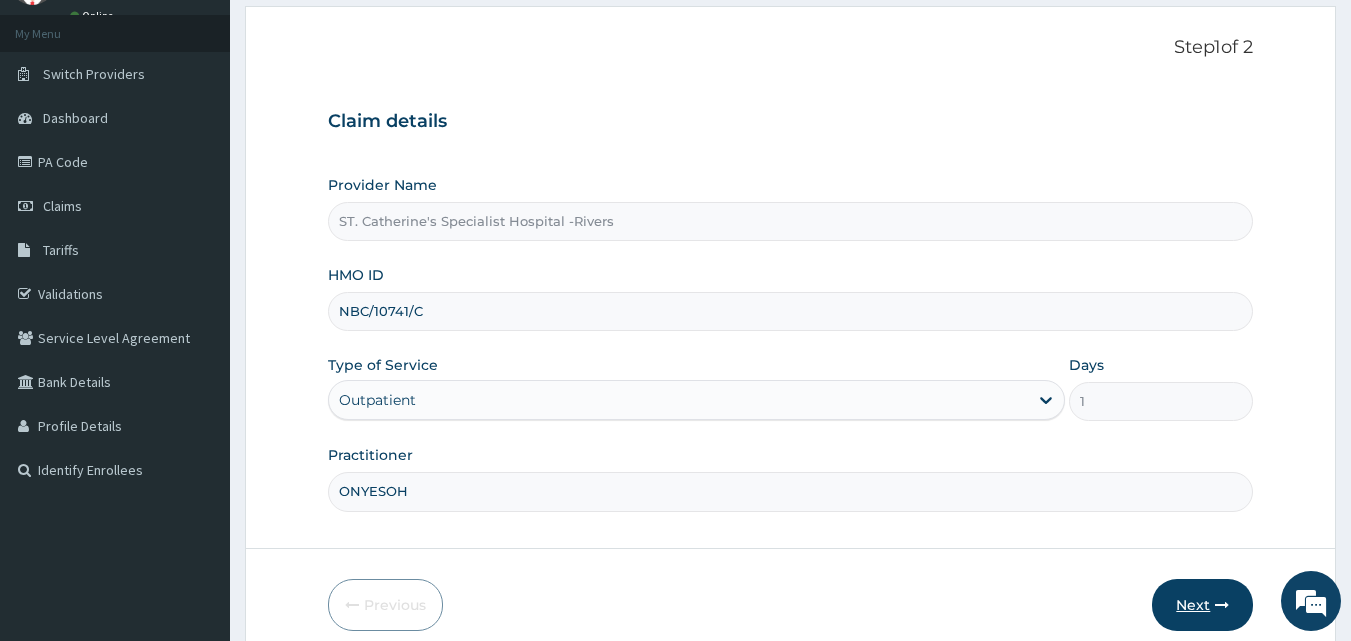 click on "Next" at bounding box center (1202, 605) 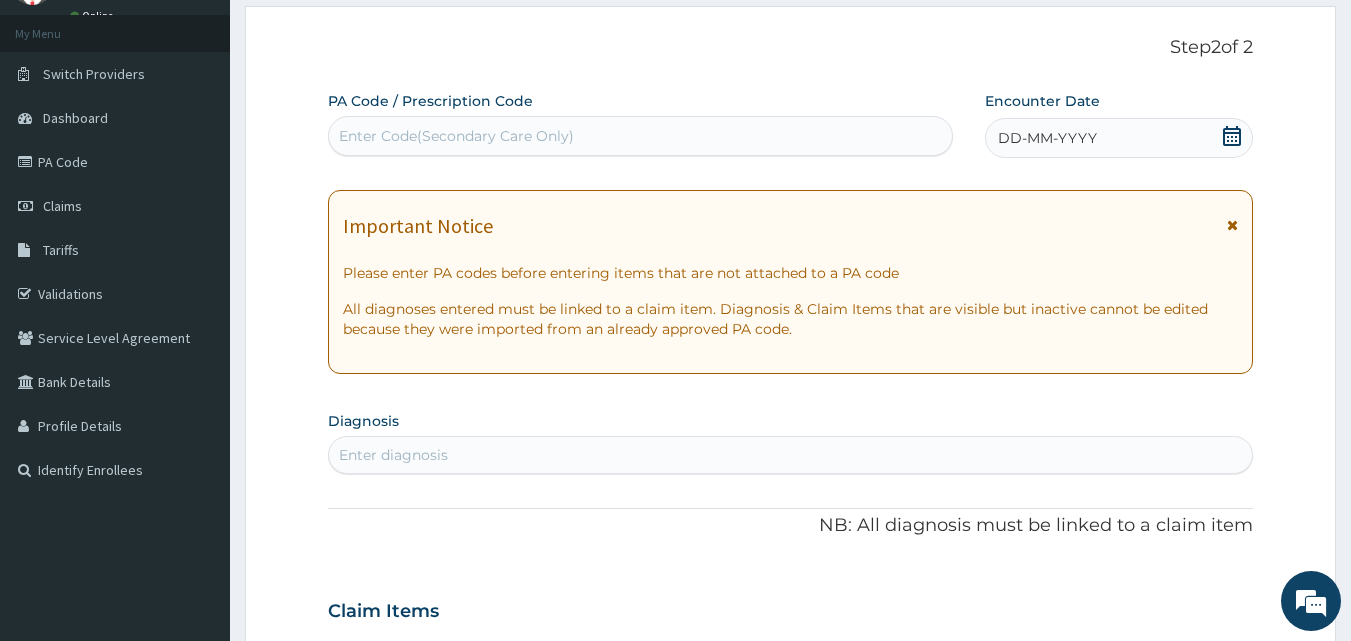 click 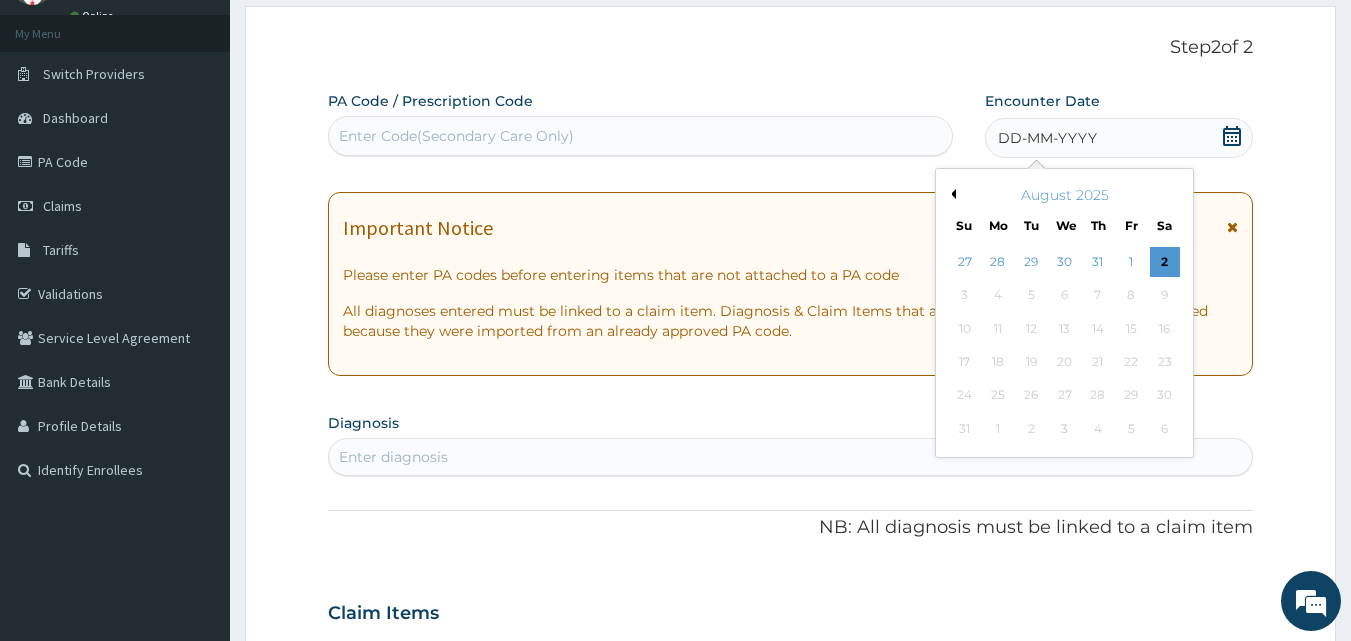 click on "Previous Month" at bounding box center [951, 194] 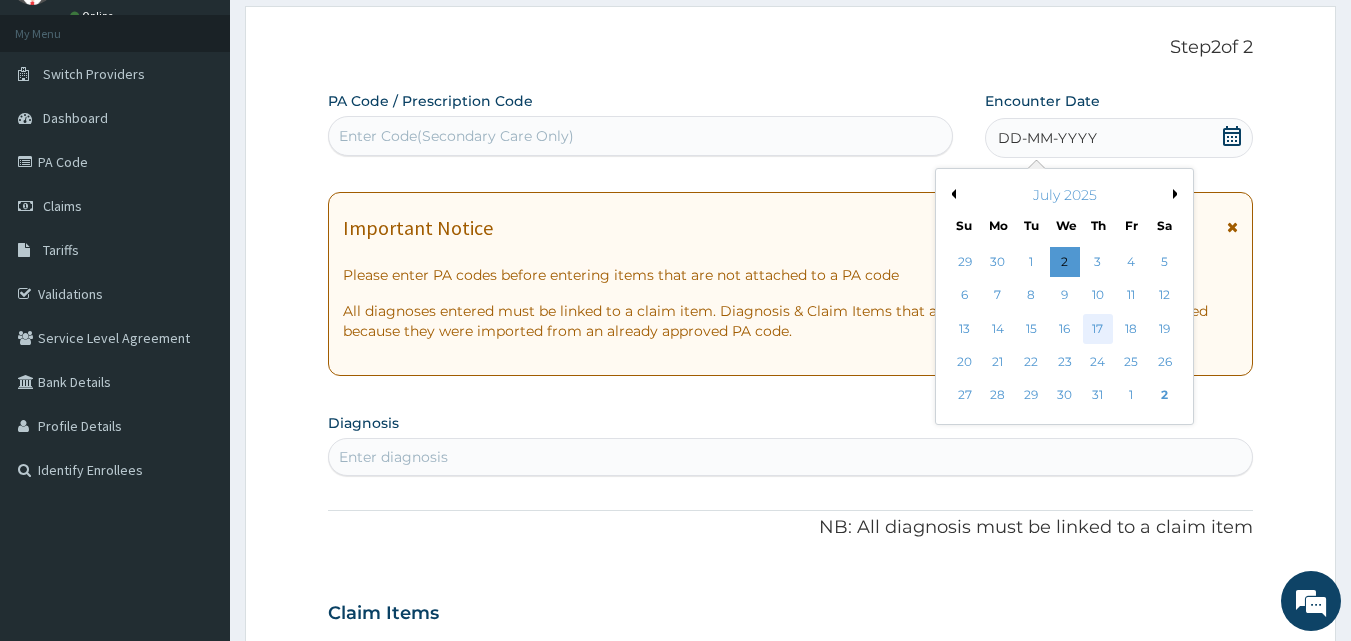 click on "17" at bounding box center [1098, 329] 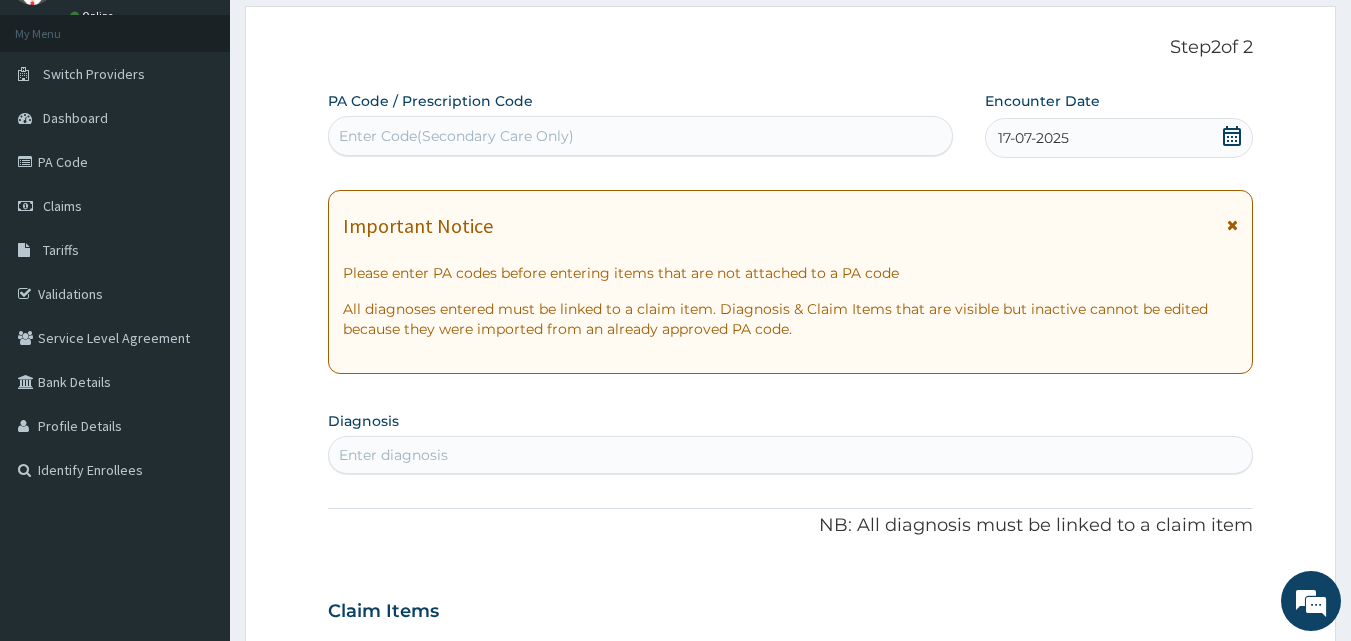 scroll, scrollTop: 0, scrollLeft: 0, axis: both 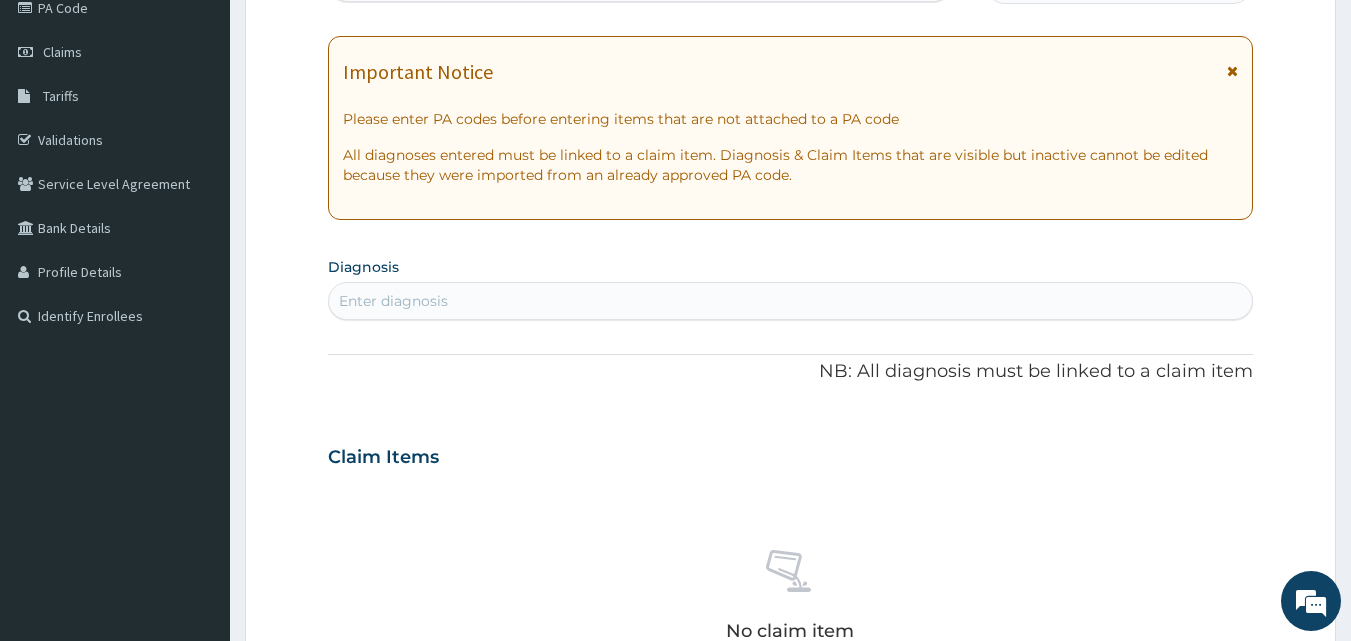 click on "Enter diagnosis" at bounding box center (393, 301) 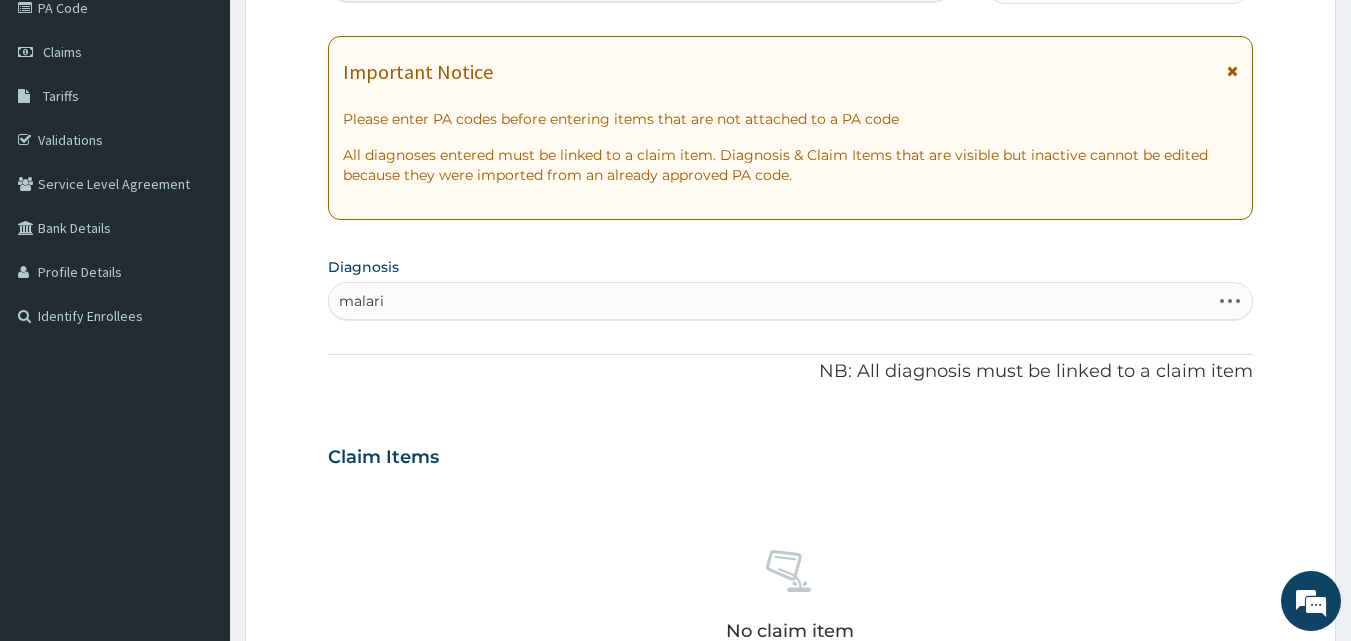 type on "malaria" 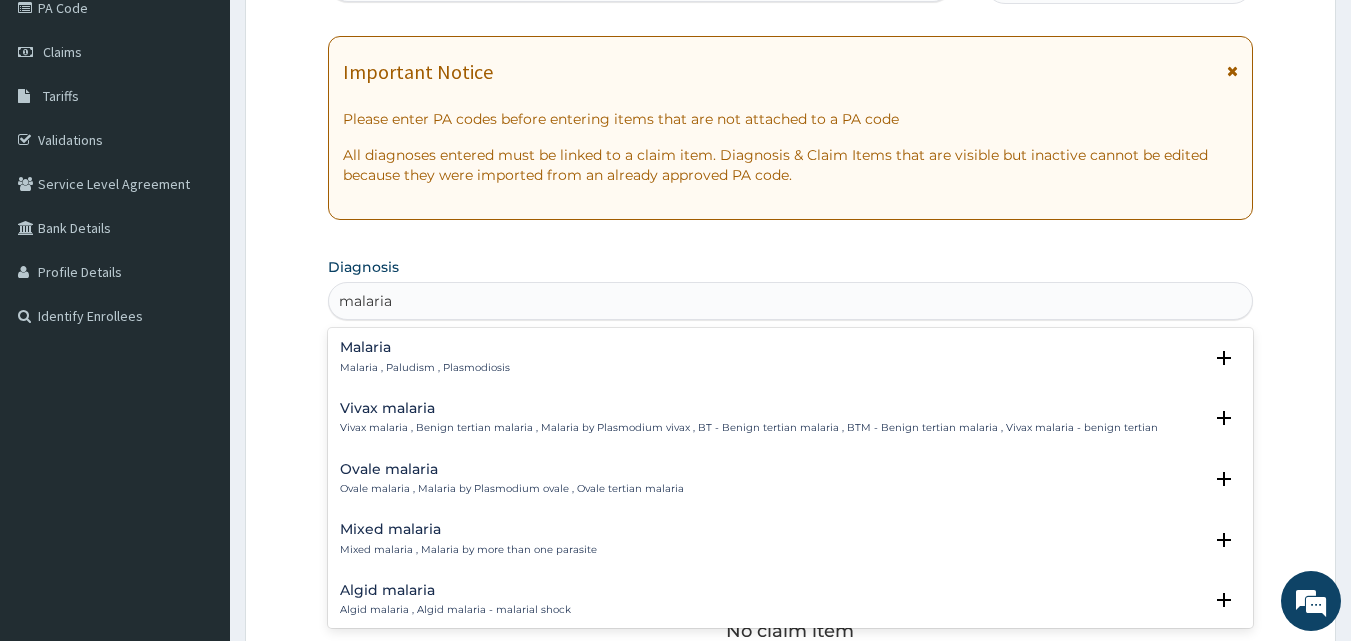 click on "Malaria" at bounding box center (425, 347) 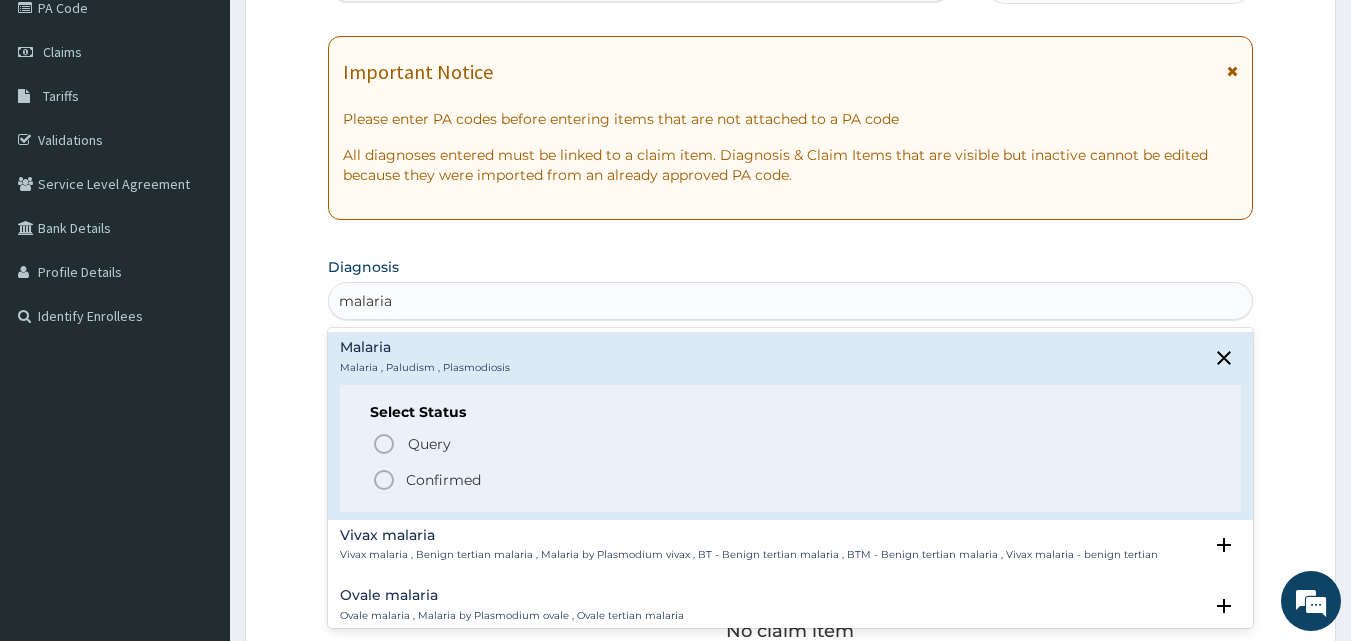 click on "Confirmed" at bounding box center (792, 480) 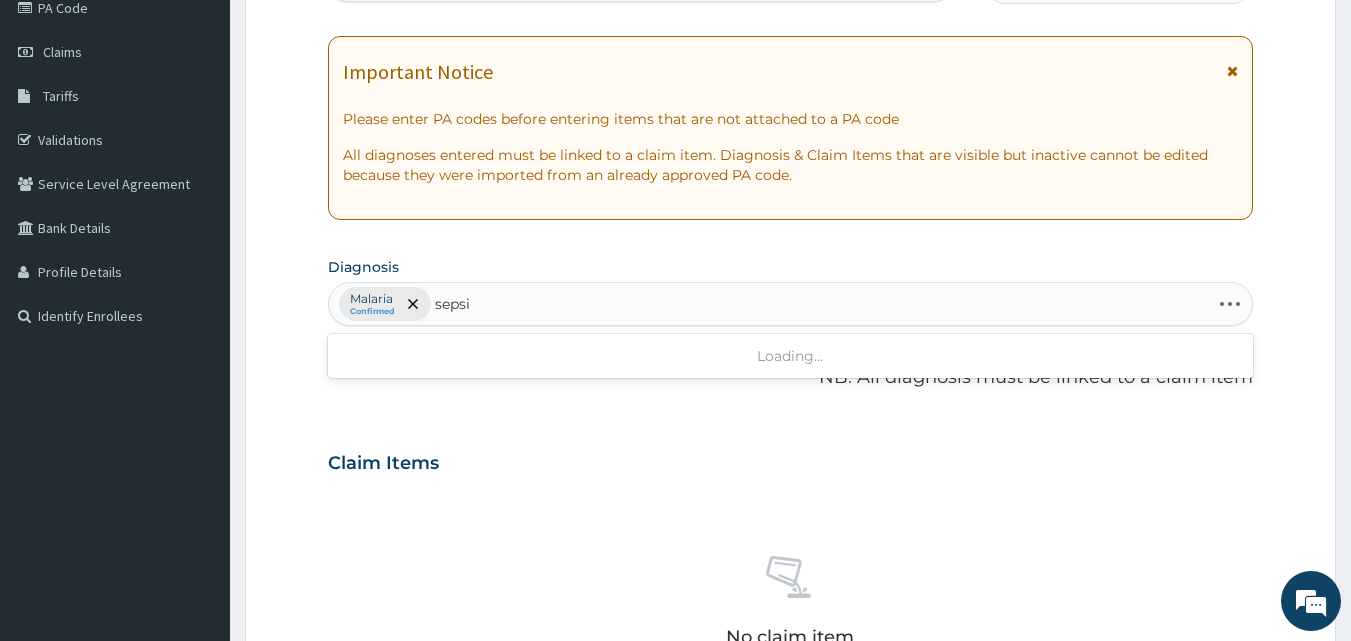 type on "sepsis" 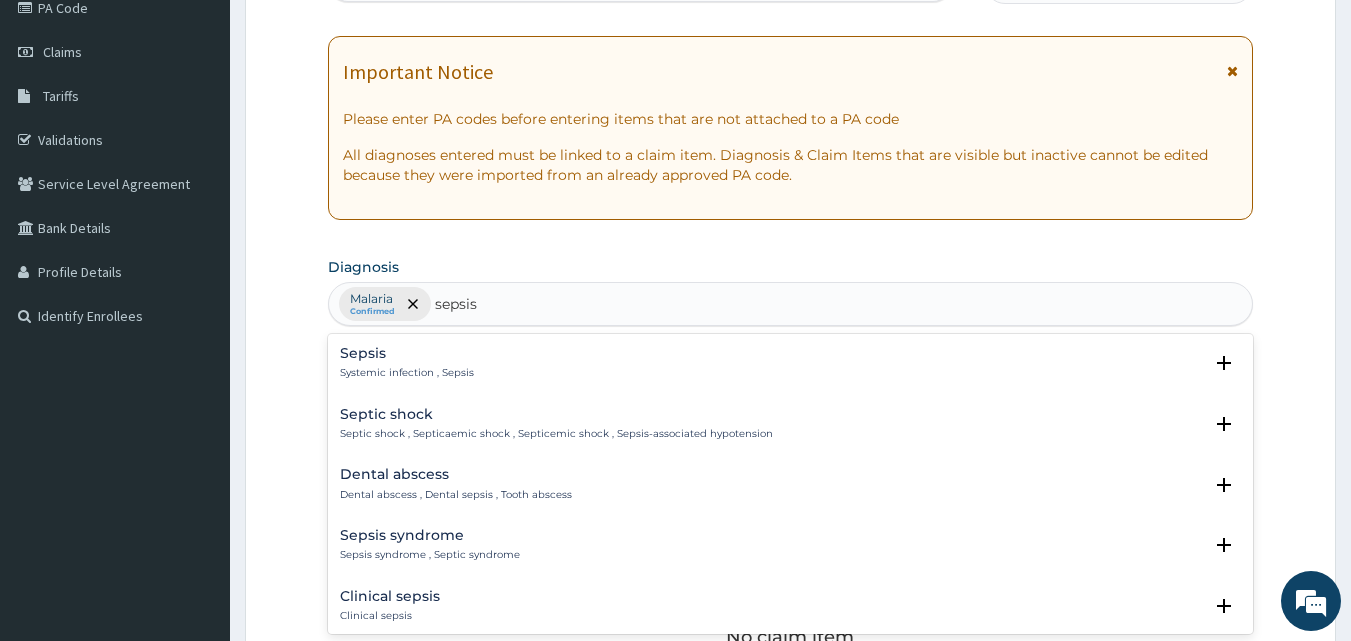 click on "Systemic infection , Sepsis" at bounding box center (407, 373) 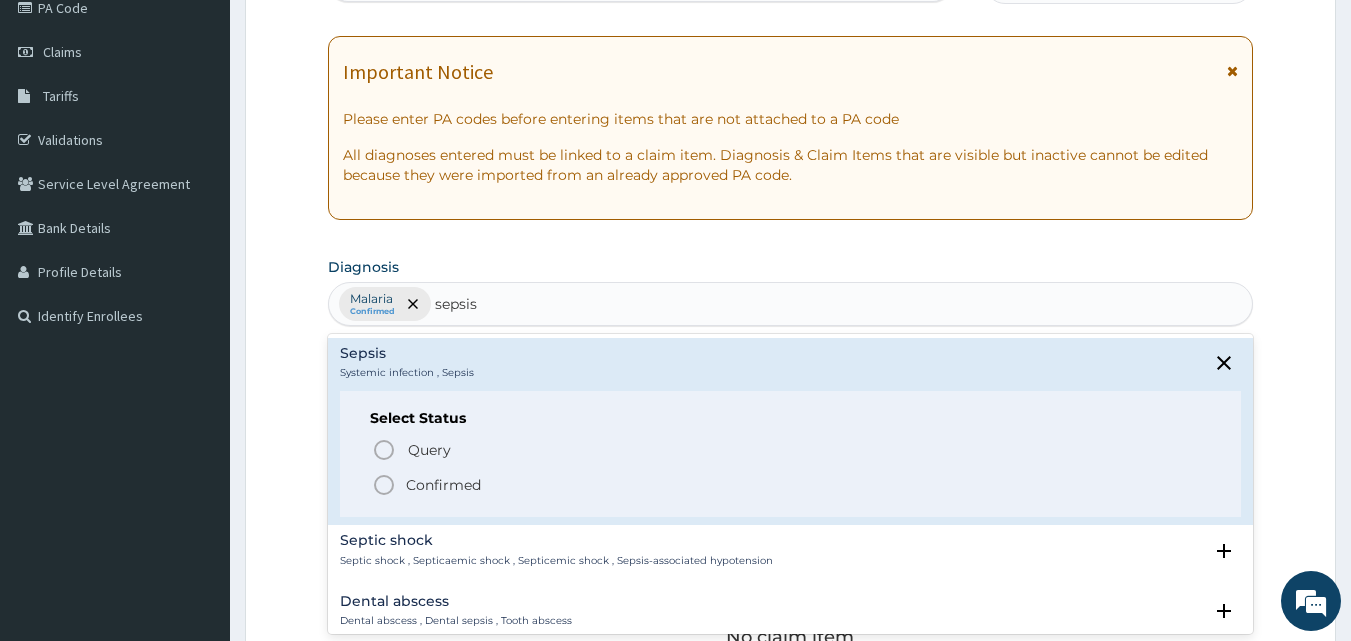 click on "Confirmed" at bounding box center (443, 485) 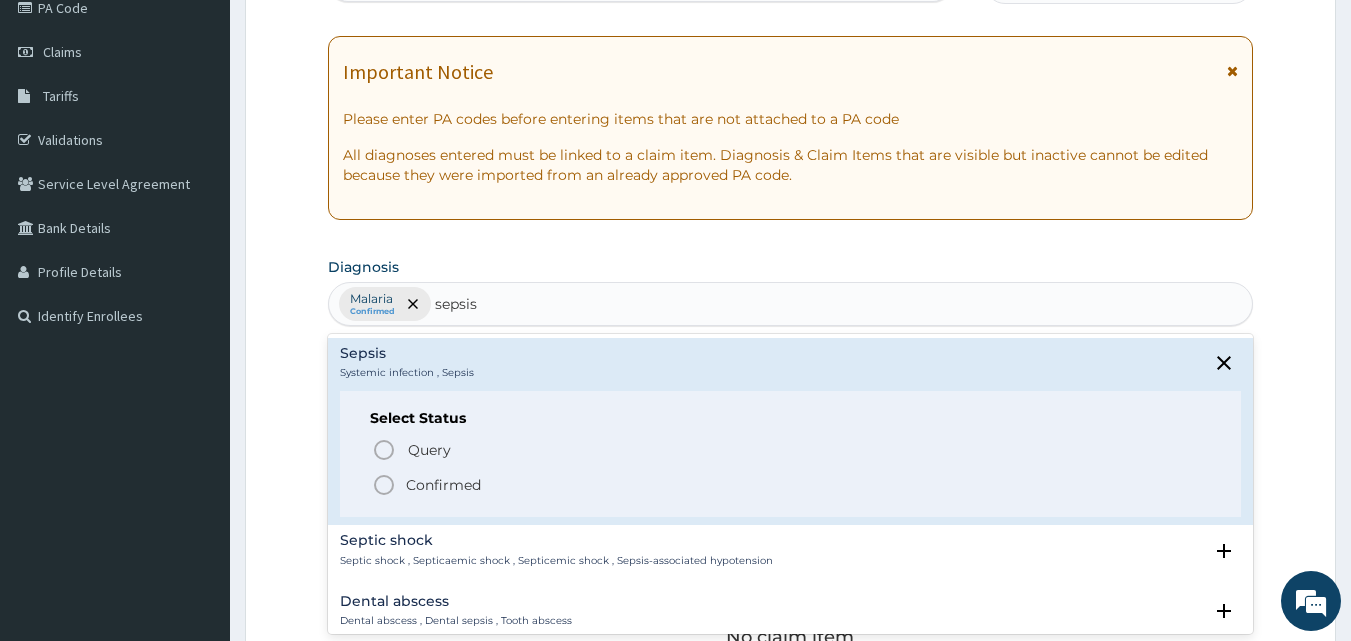 type 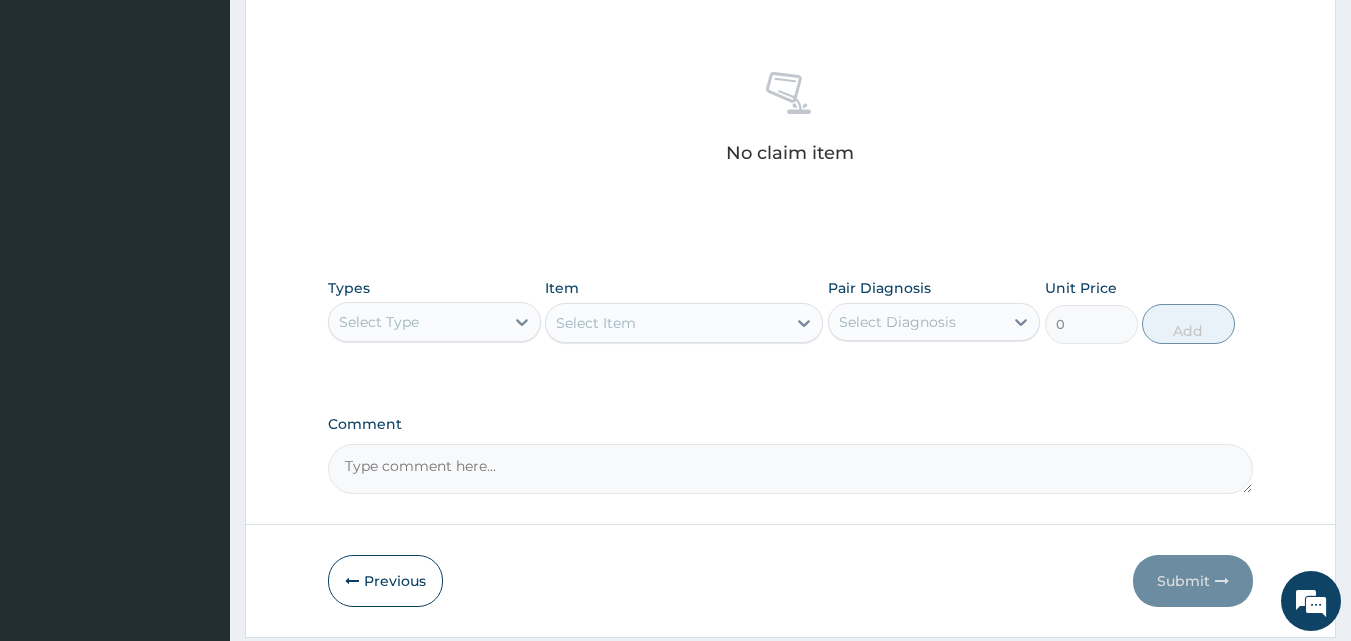 scroll, scrollTop: 800, scrollLeft: 0, axis: vertical 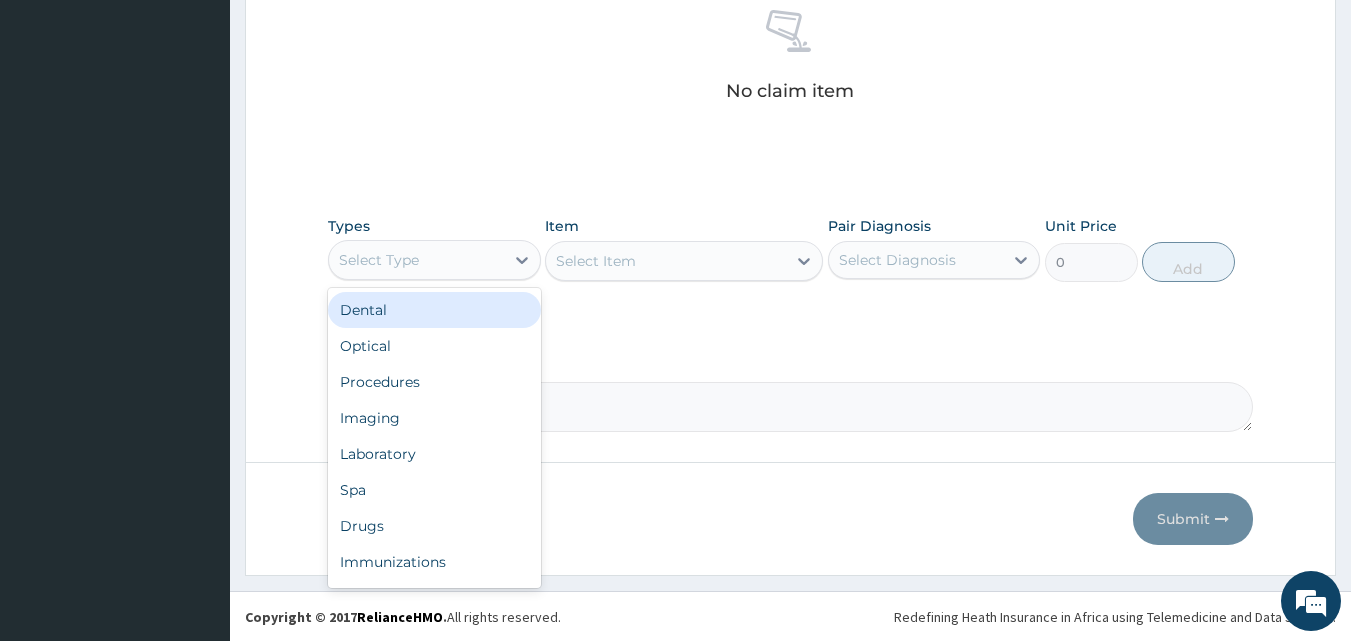 click on "Select Type" at bounding box center (416, 260) 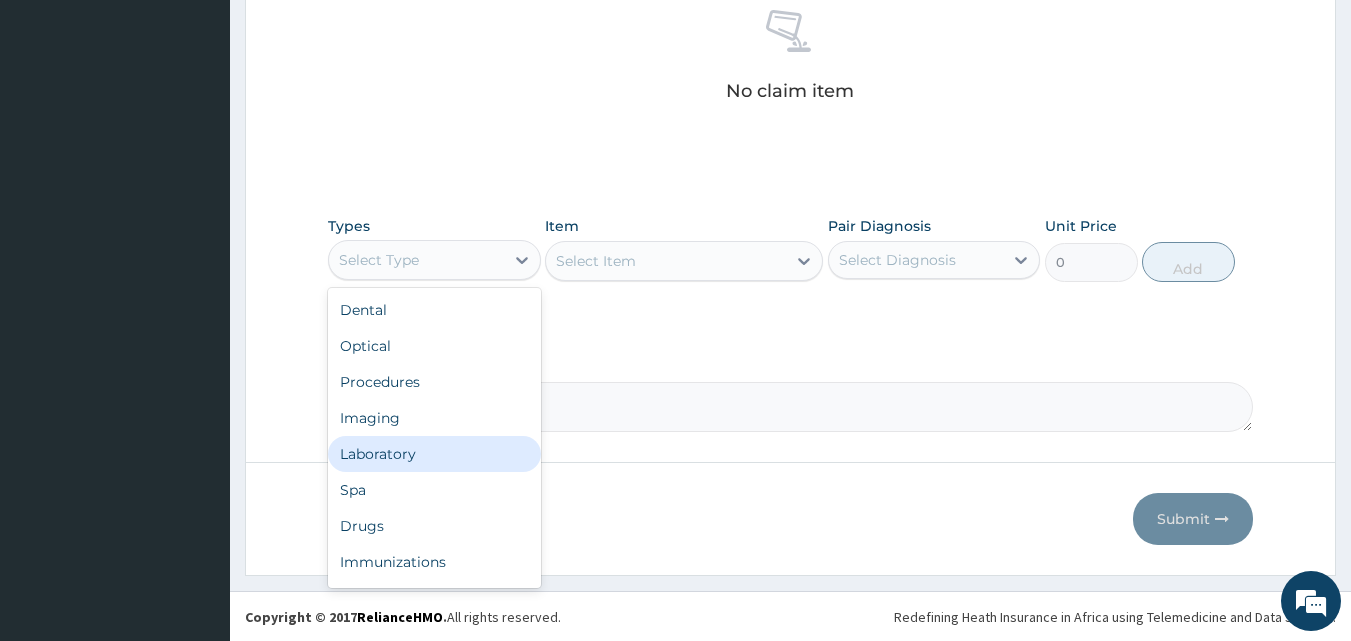 click on "Laboratory" at bounding box center [434, 454] 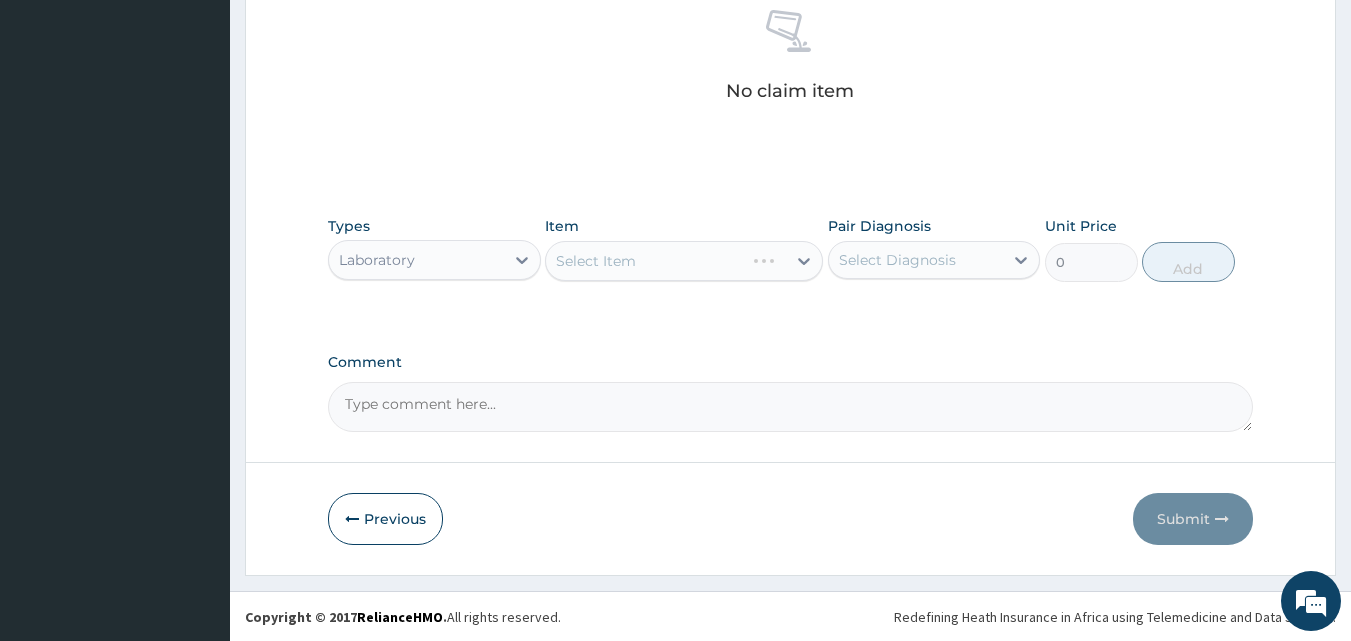 click on "Select Item" at bounding box center [684, 261] 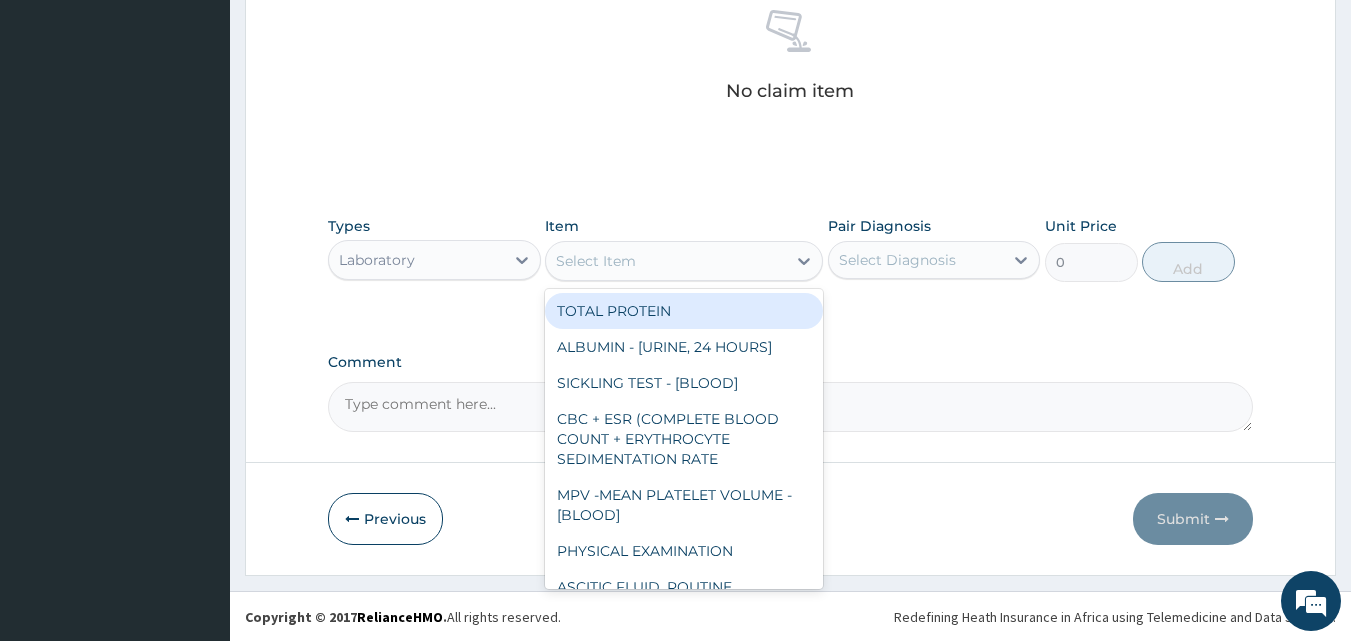 click on "Select Item" at bounding box center [666, 261] 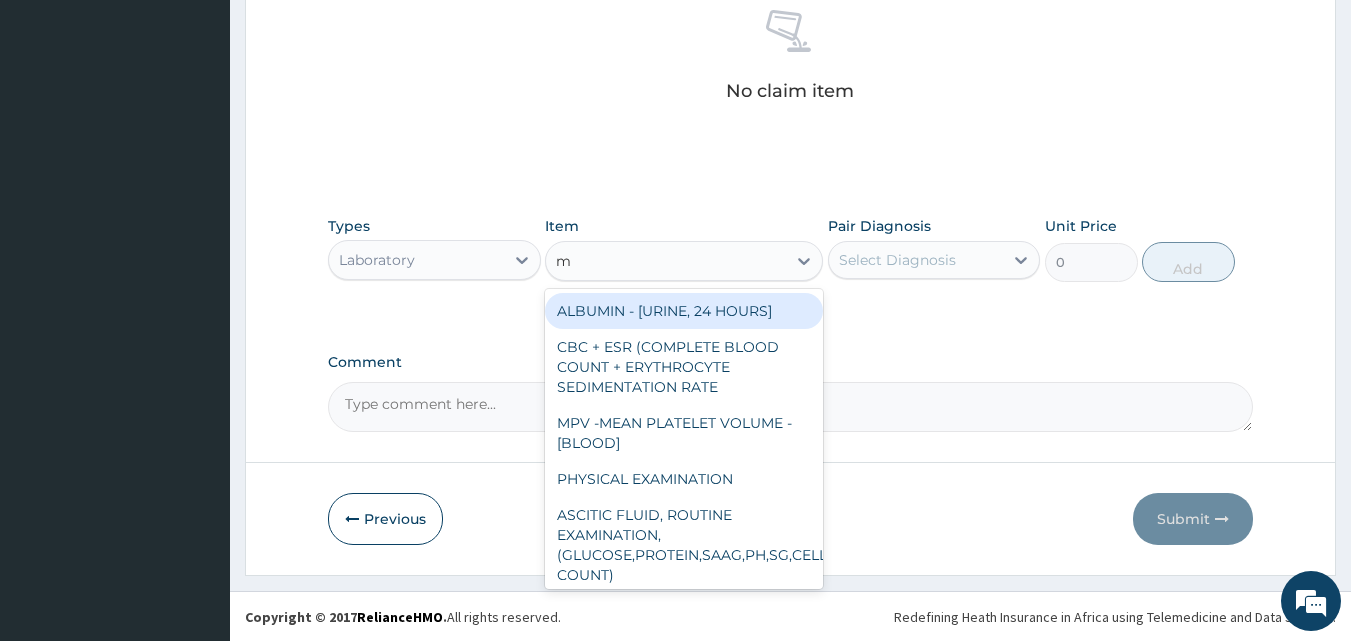 type on "mp" 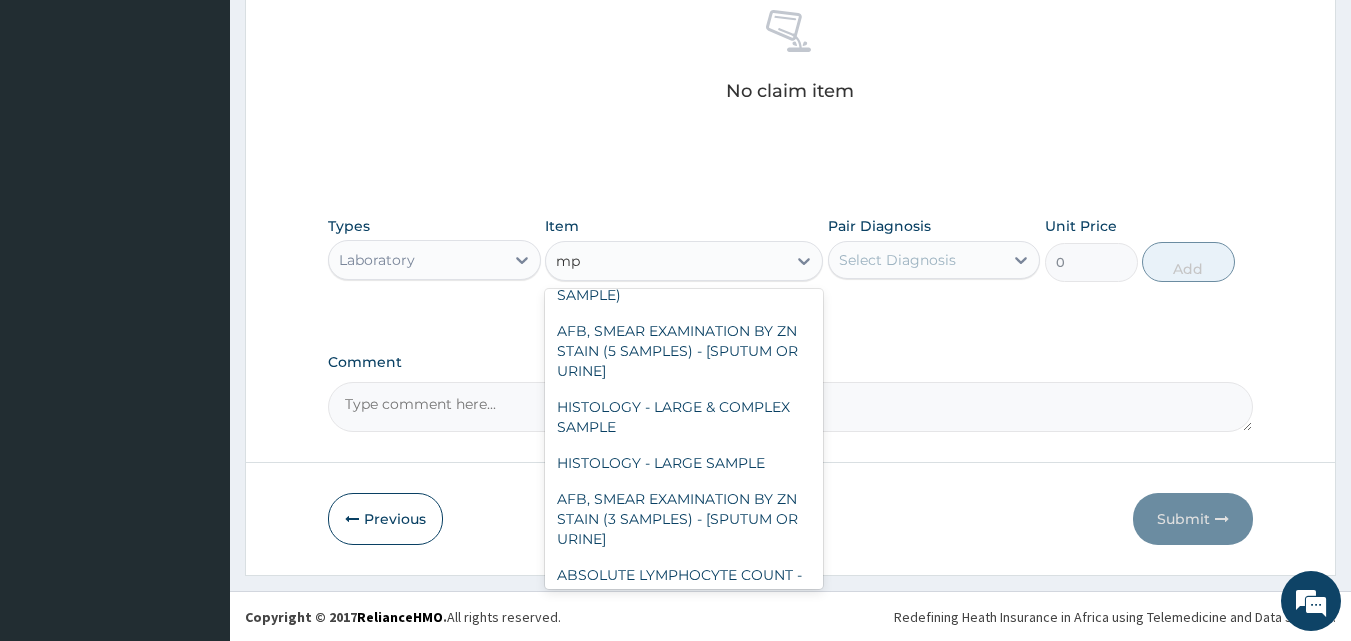 scroll, scrollTop: 436, scrollLeft: 0, axis: vertical 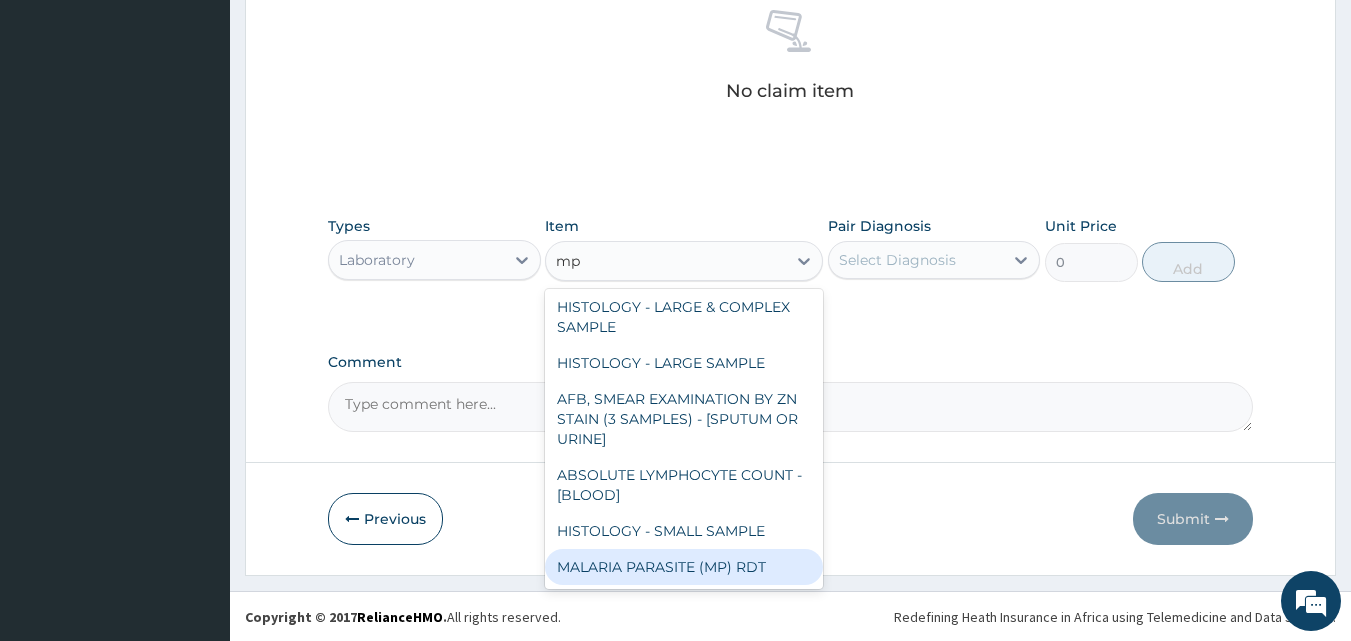 click on "MALARIA PARASITE (MP) RDT" at bounding box center [684, 567] 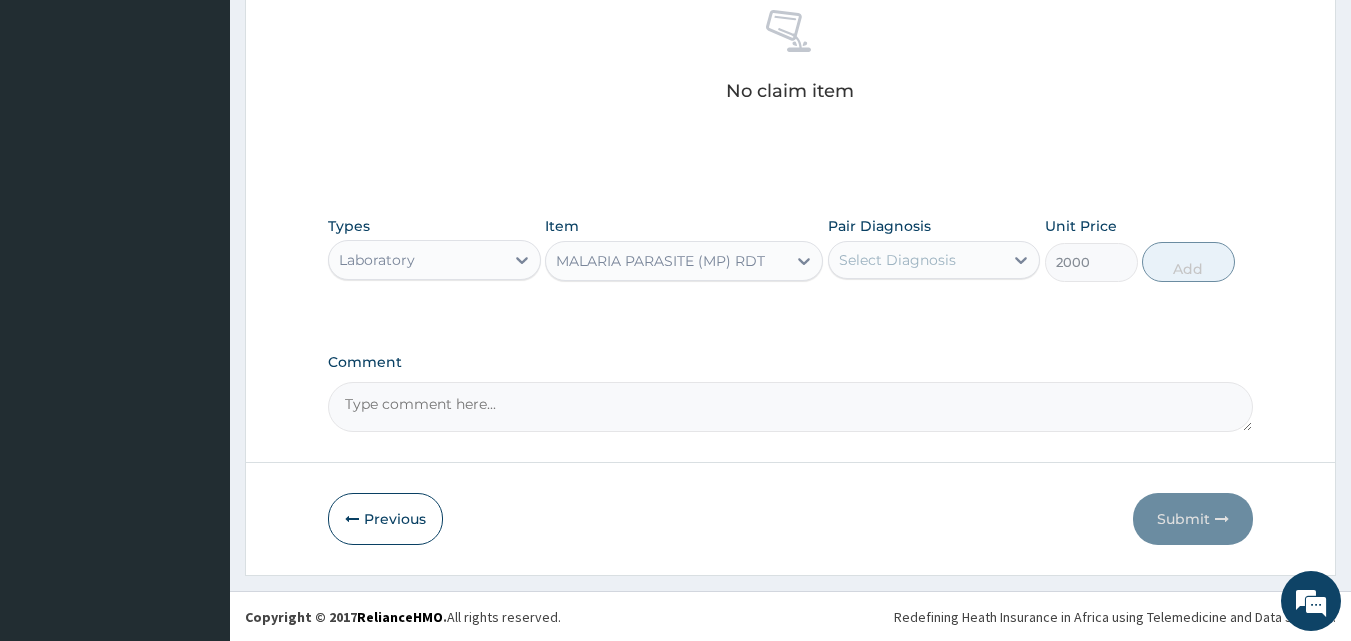 click on "Select Diagnosis" at bounding box center (897, 260) 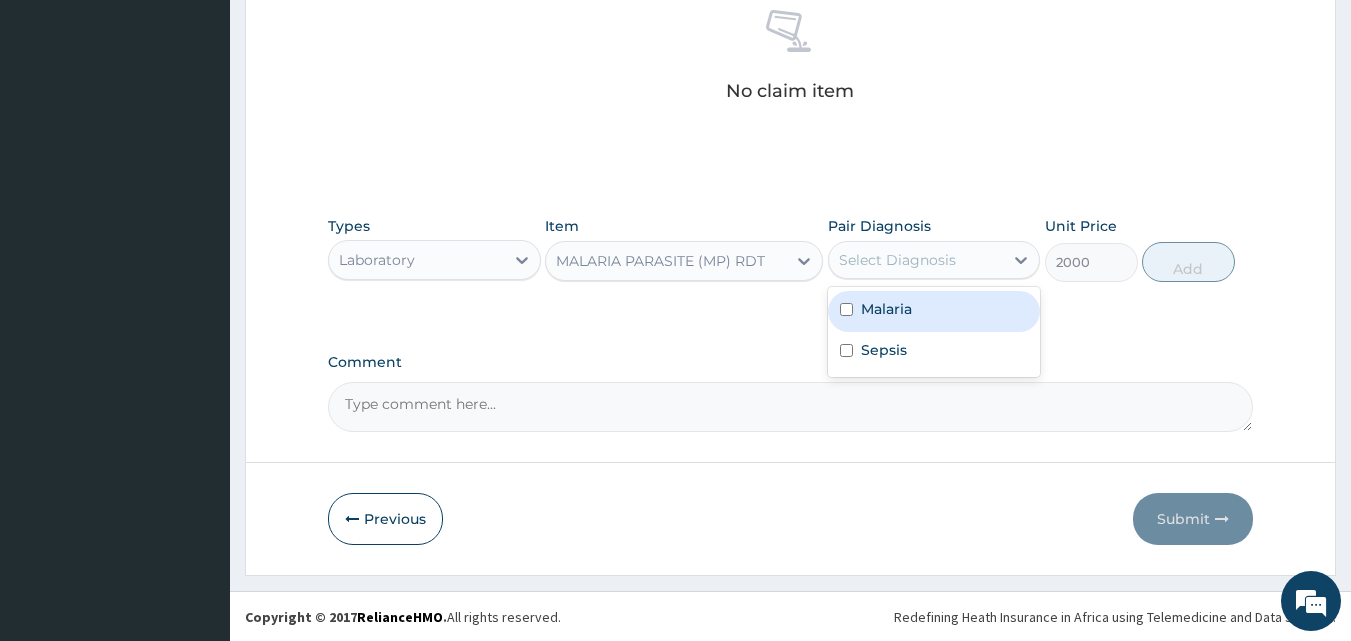 click on "Malaria" at bounding box center (886, 309) 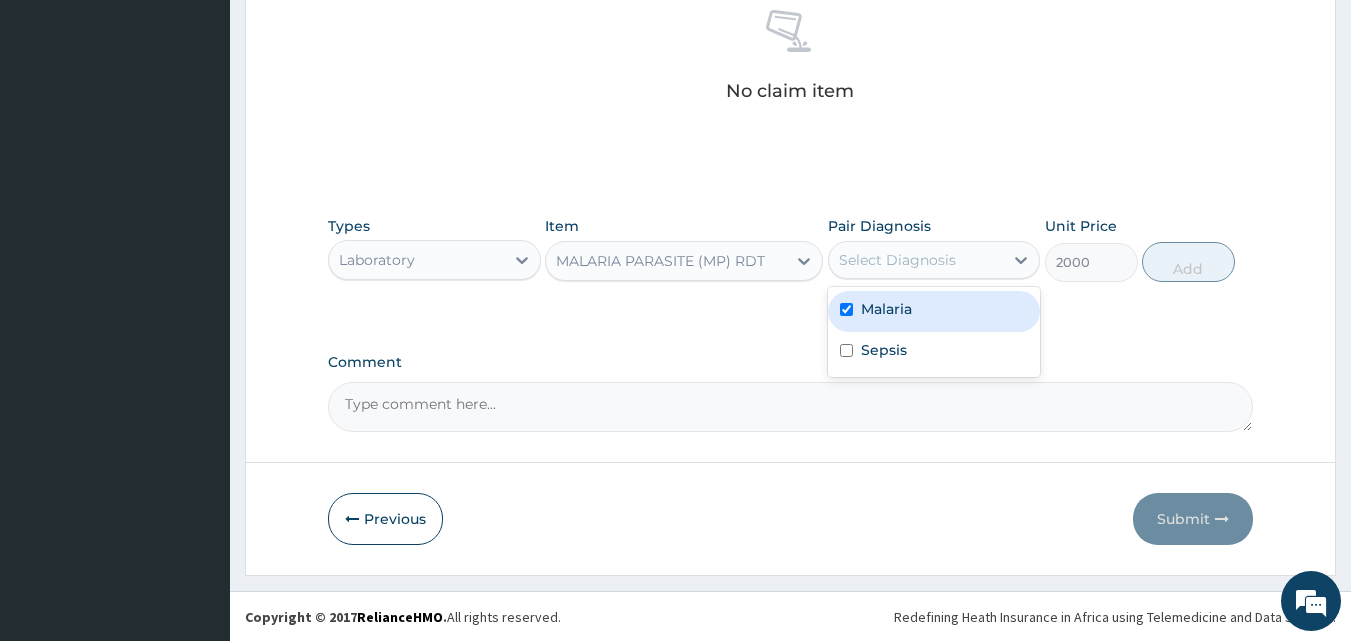 checkbox on "true" 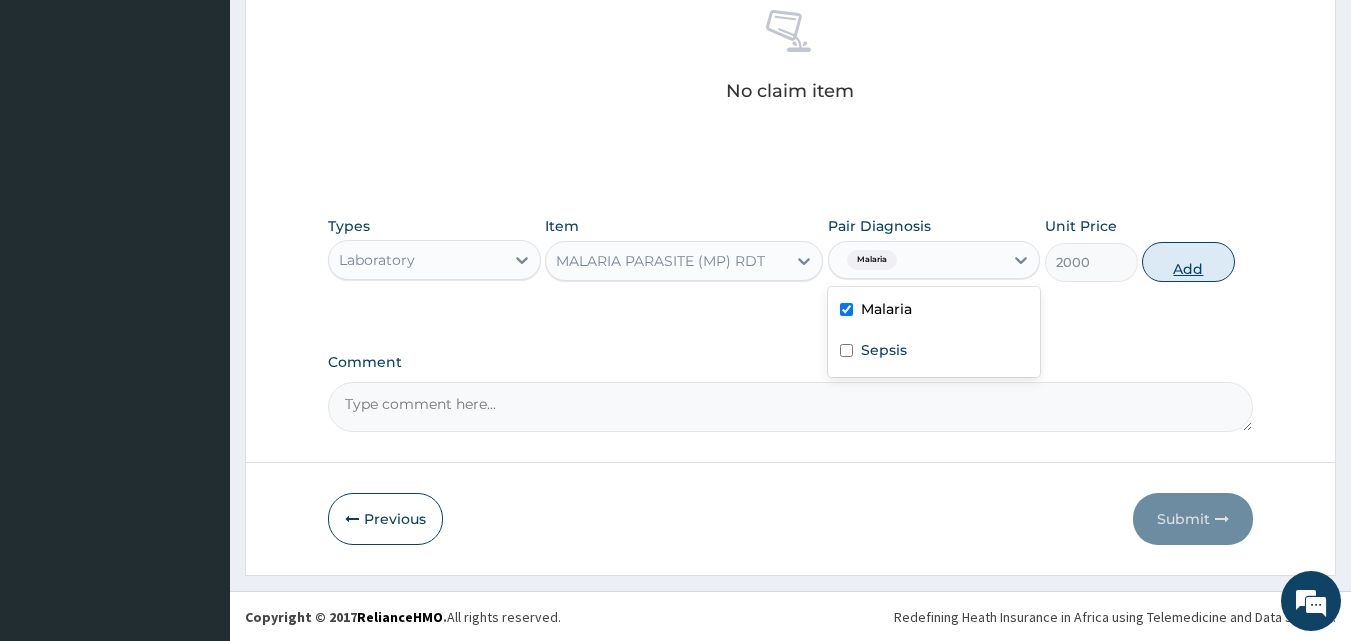 click on "Add" at bounding box center [1188, 262] 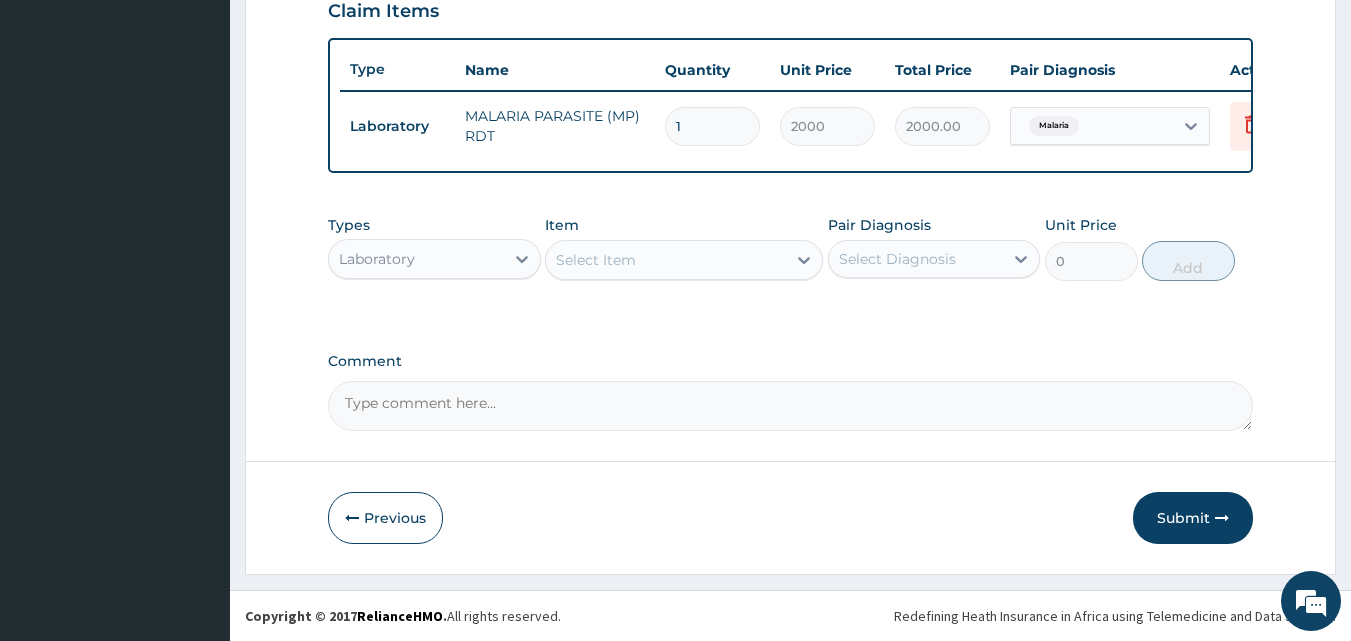 scroll, scrollTop: 721, scrollLeft: 0, axis: vertical 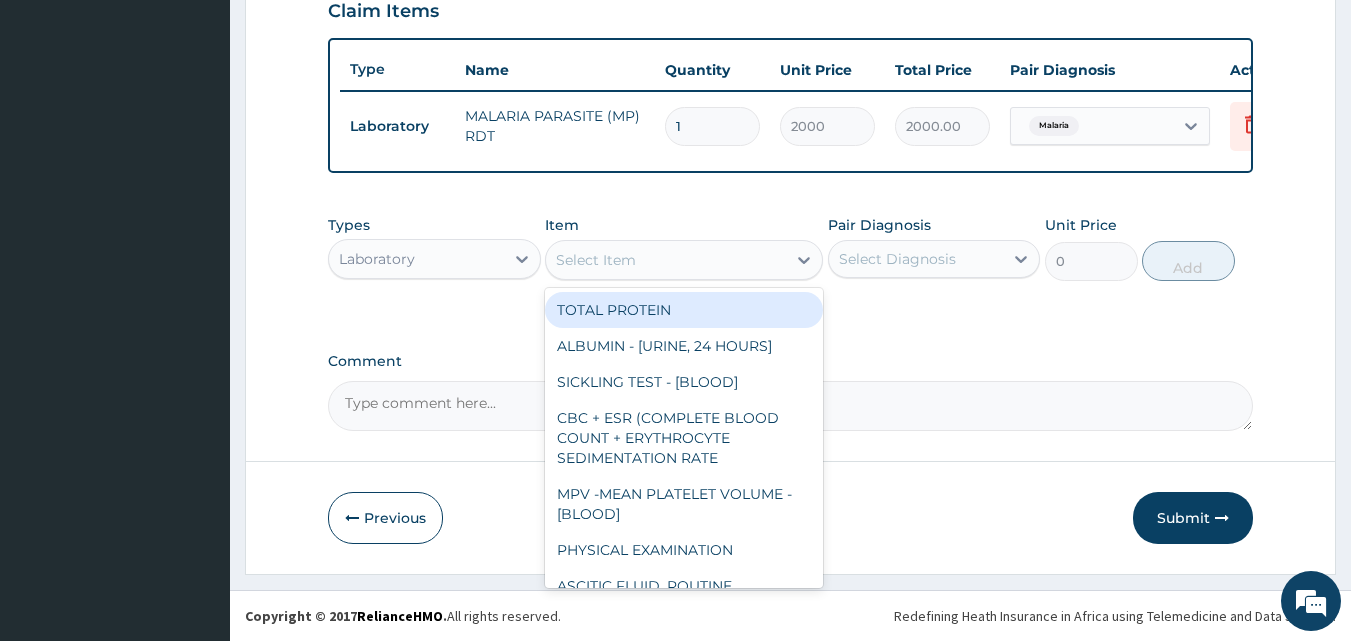 click on "Select Item" at bounding box center (666, 260) 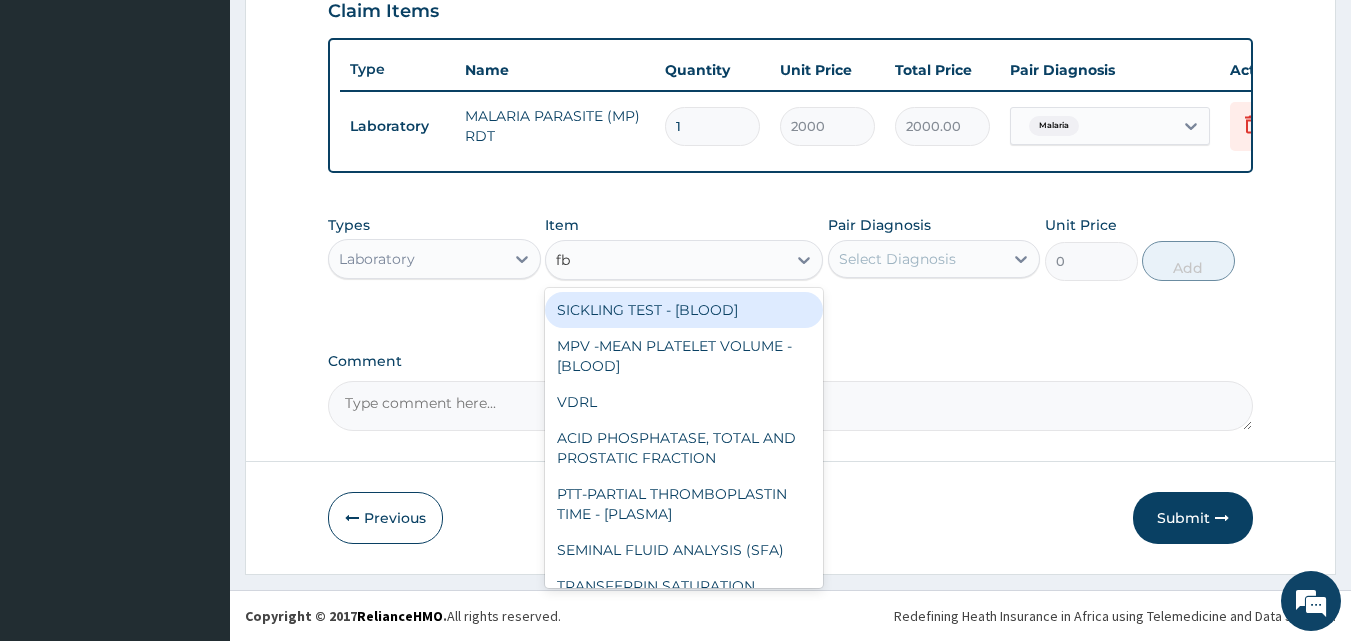 type on "fbc" 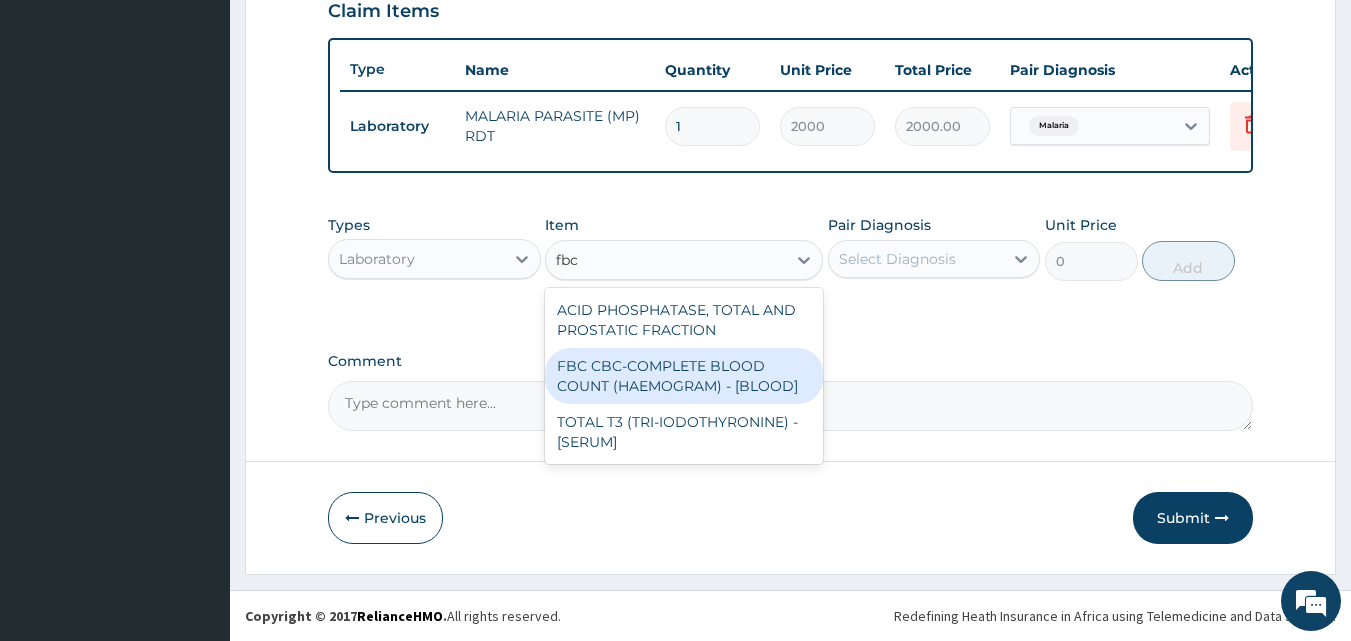 click on "FBC CBC-COMPLETE BLOOD COUNT (HAEMOGRAM) - [BLOOD]" at bounding box center [684, 376] 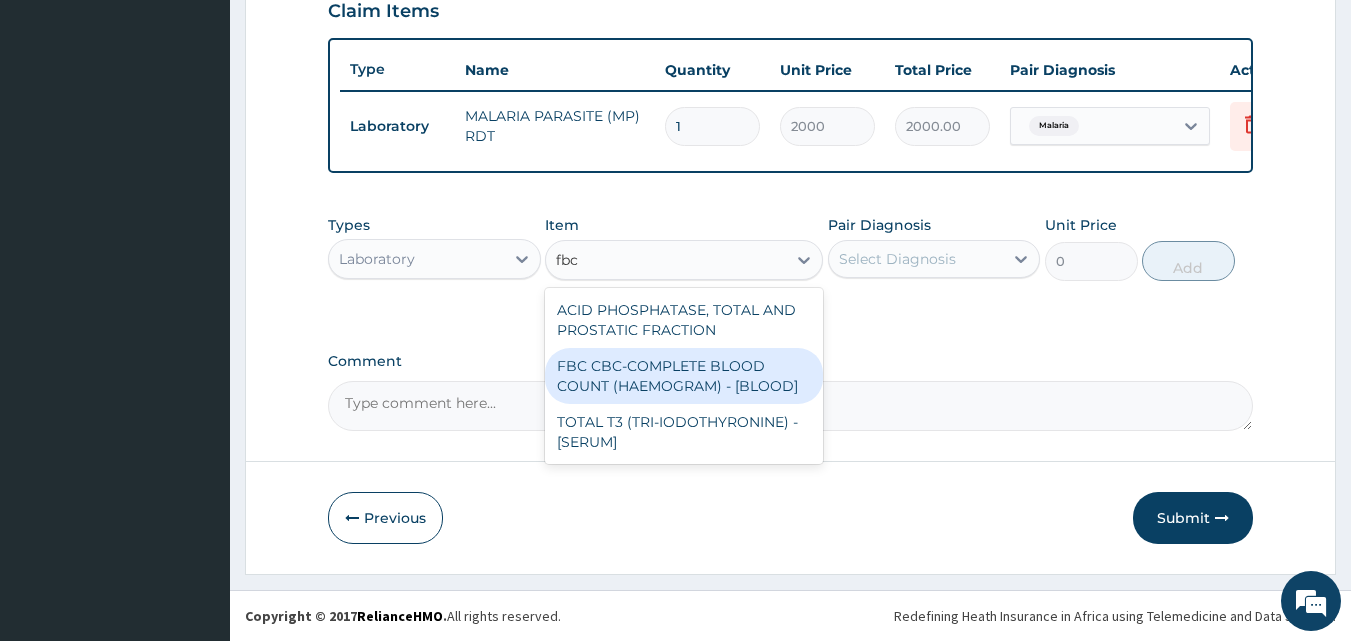 type 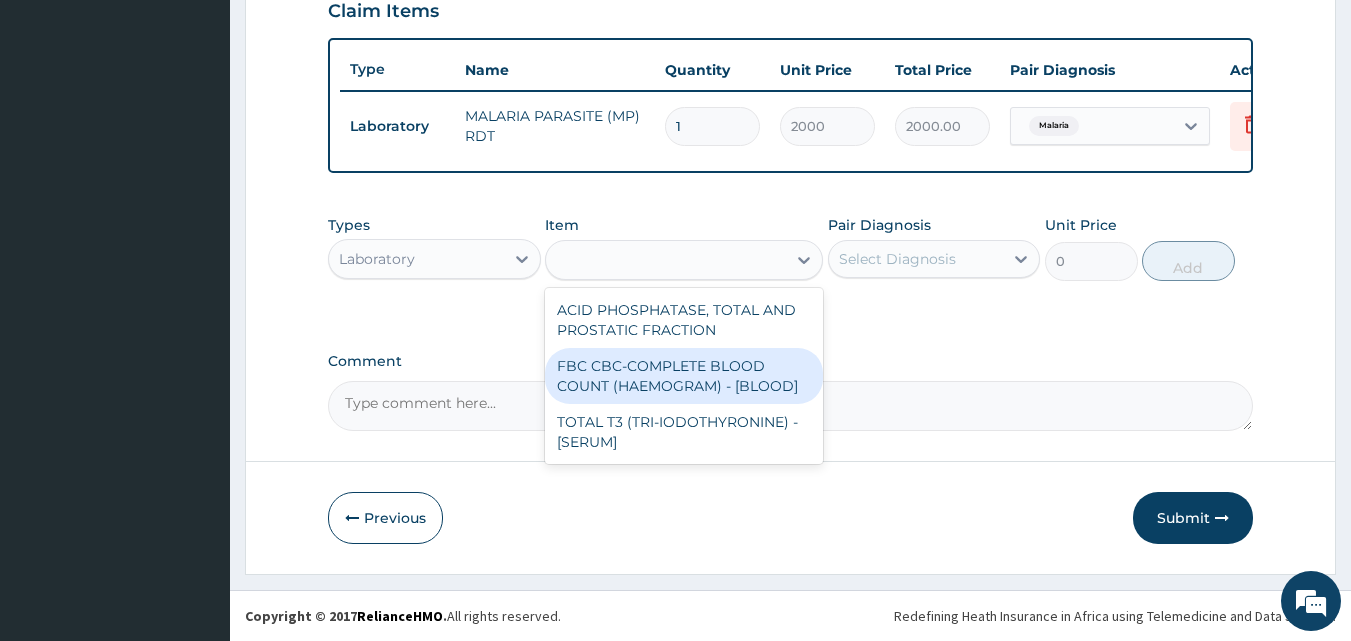 type on "5000" 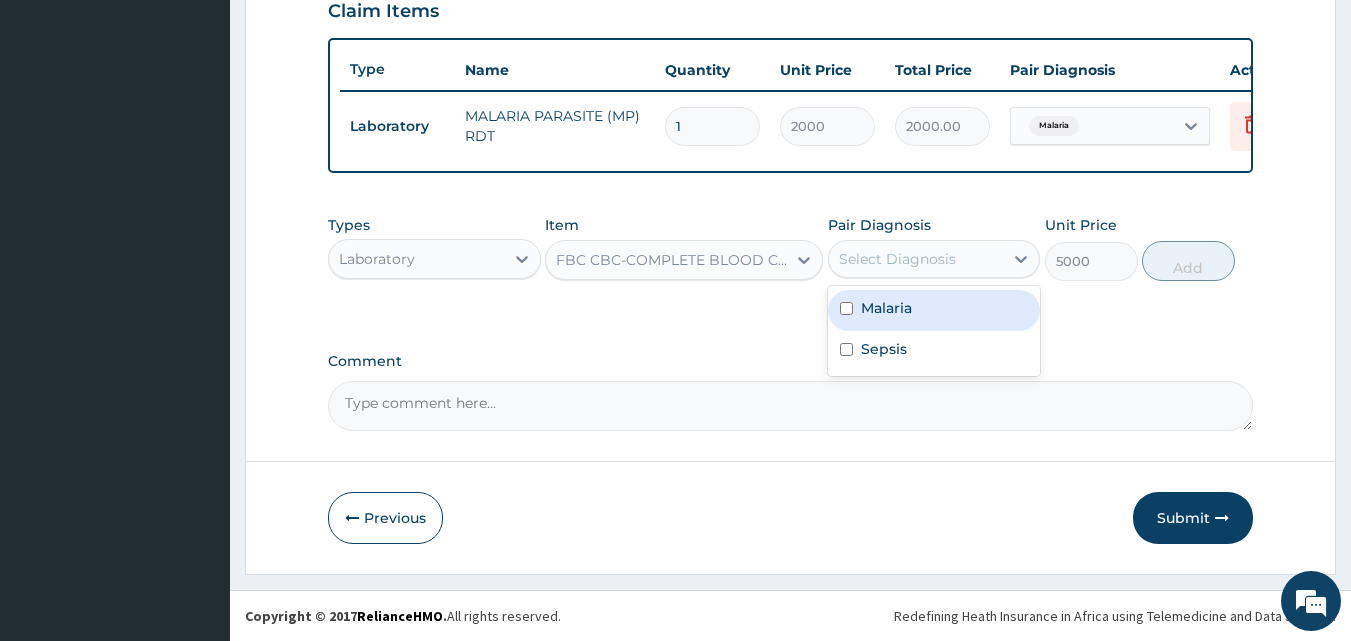 click on "Select Diagnosis" at bounding box center [897, 259] 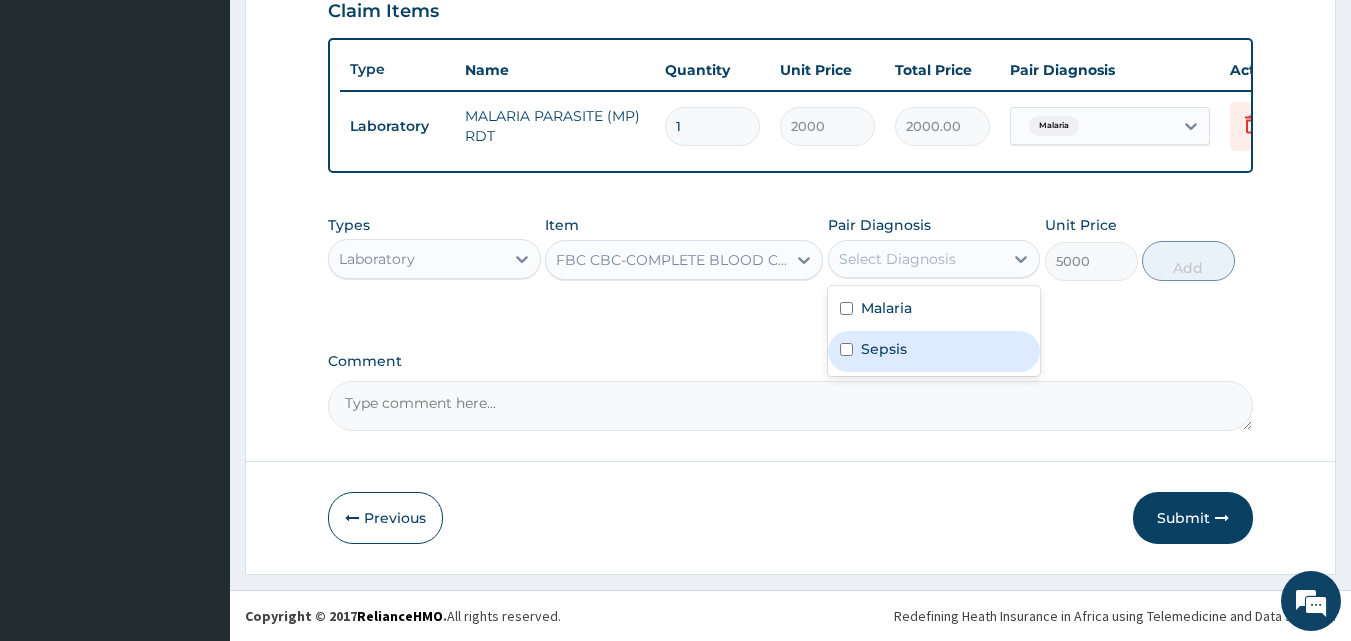 click on "Sepsis" at bounding box center (934, 351) 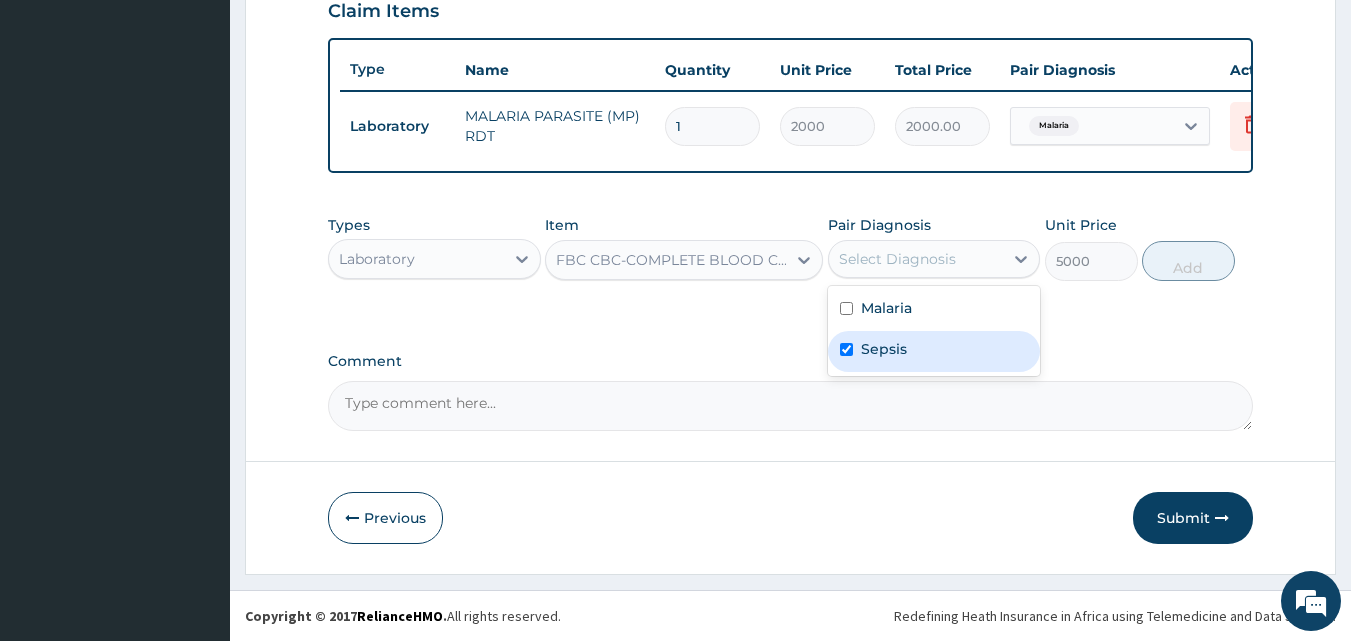 checkbox on "true" 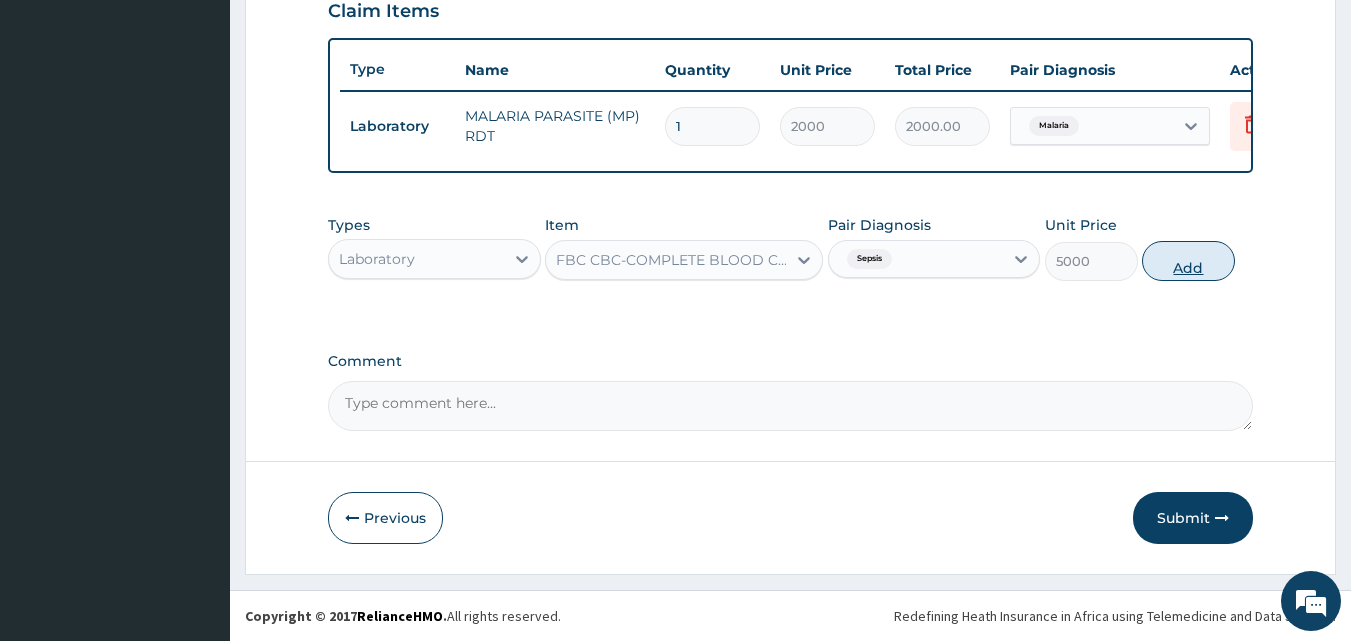 click on "Add" at bounding box center [1188, 261] 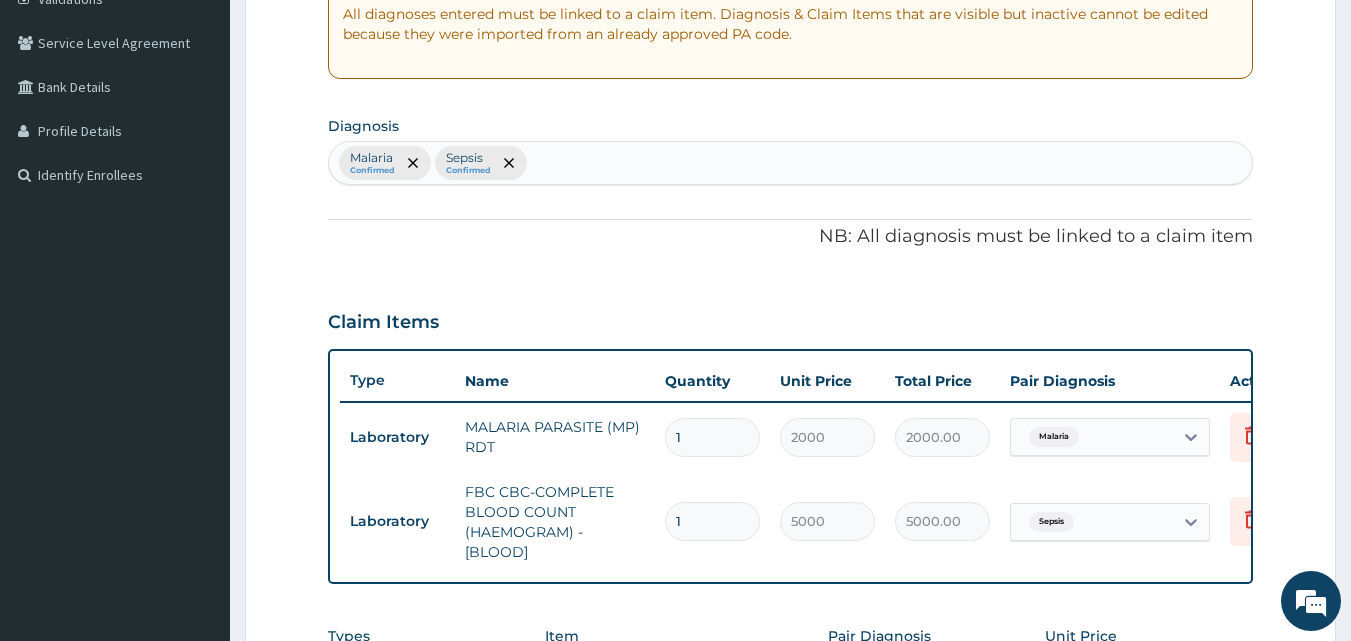 scroll, scrollTop: 277, scrollLeft: 0, axis: vertical 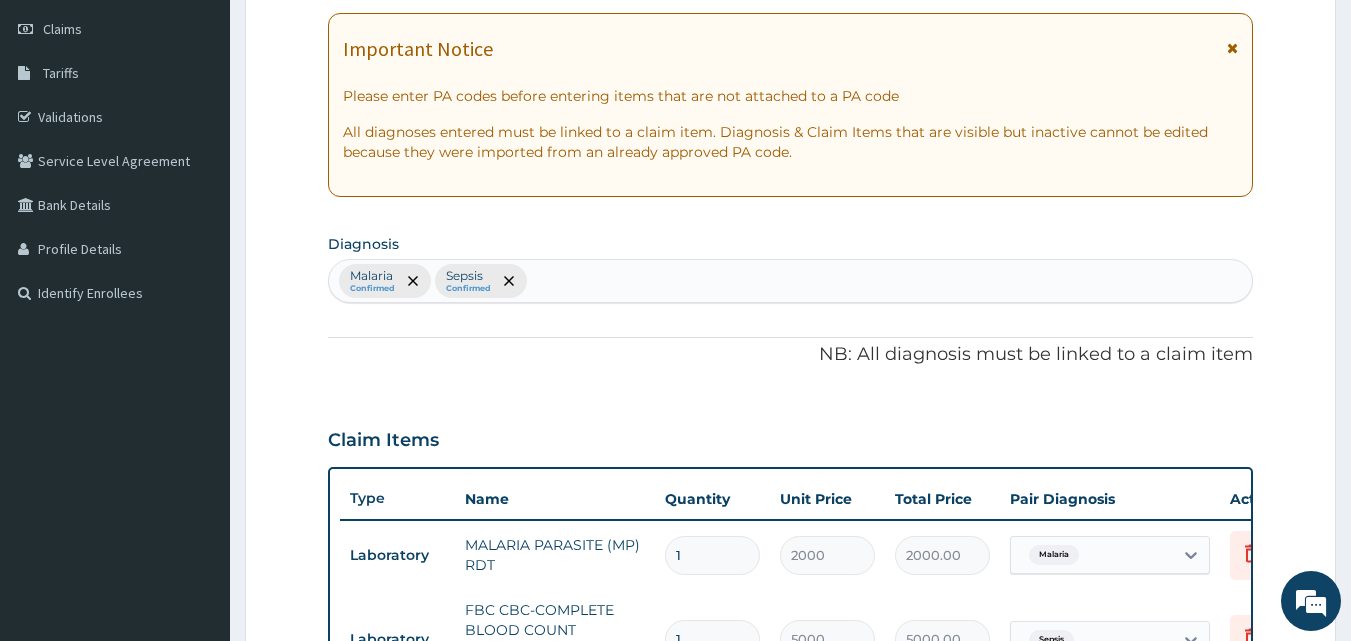 click on "Malaria Confirmed Sepsis Confirmed" at bounding box center (791, 281) 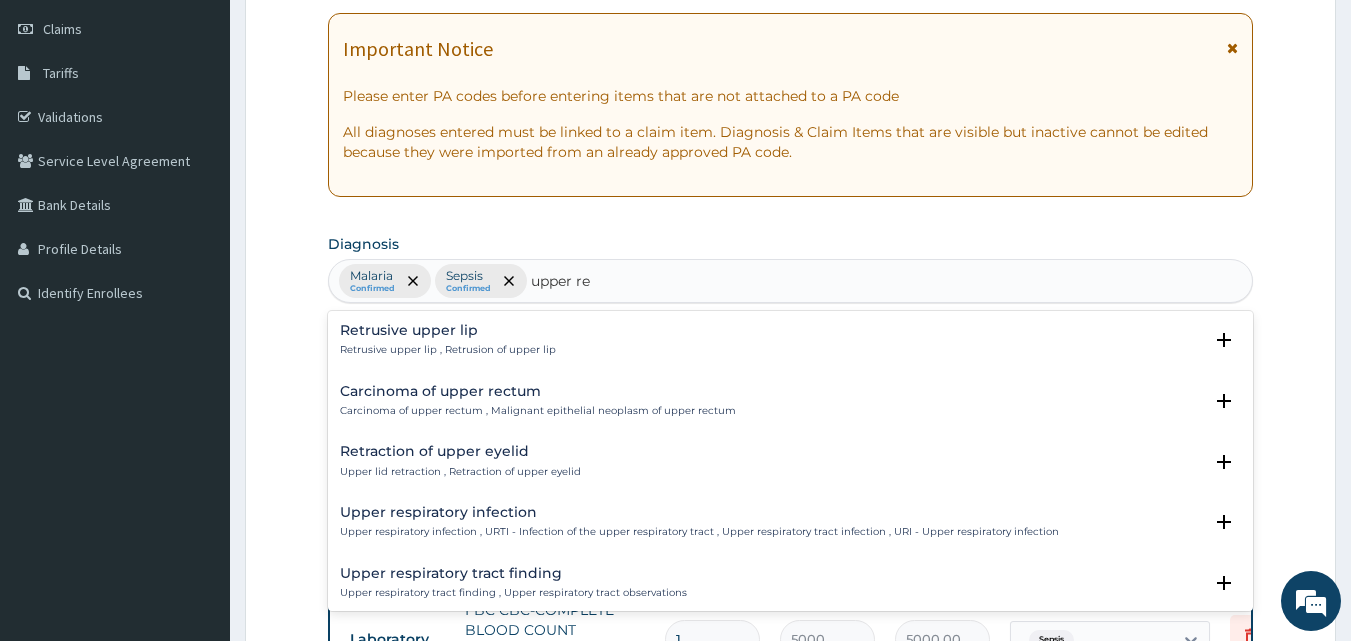 type on "upper res" 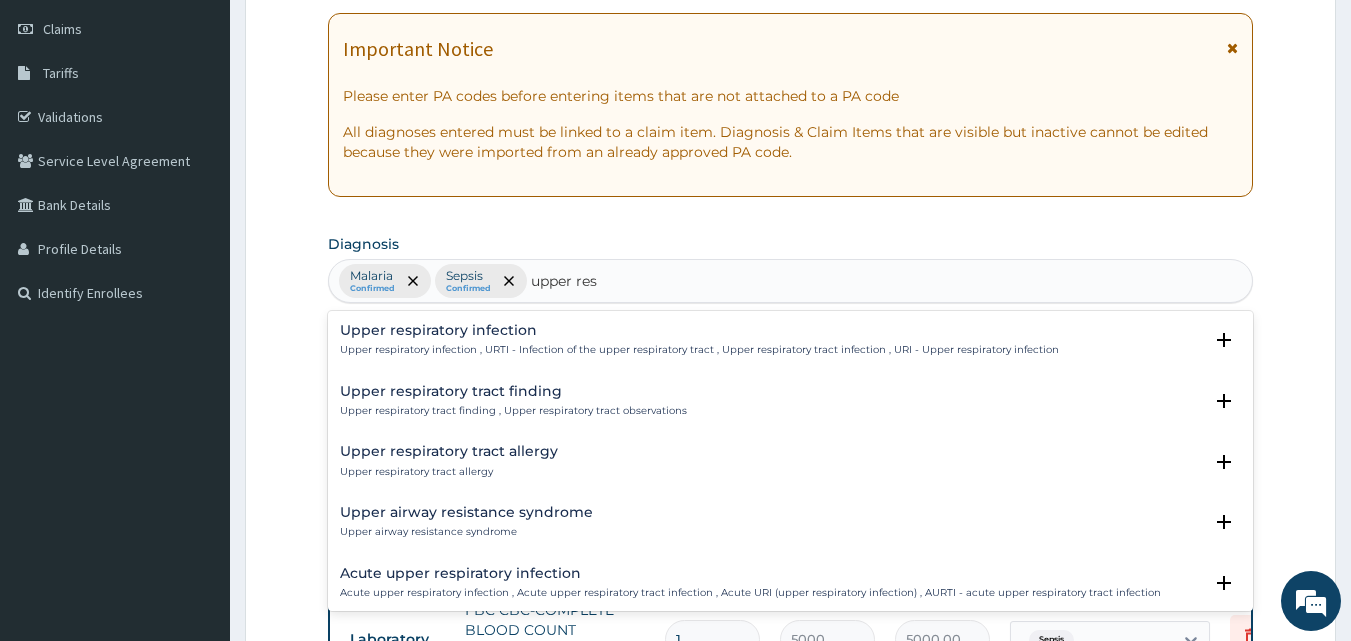 click on "Upper respiratory infection , URTI - Infection of the upper respiratory tract , Upper respiratory tract infection , URI - Upper respiratory infection" at bounding box center (699, 350) 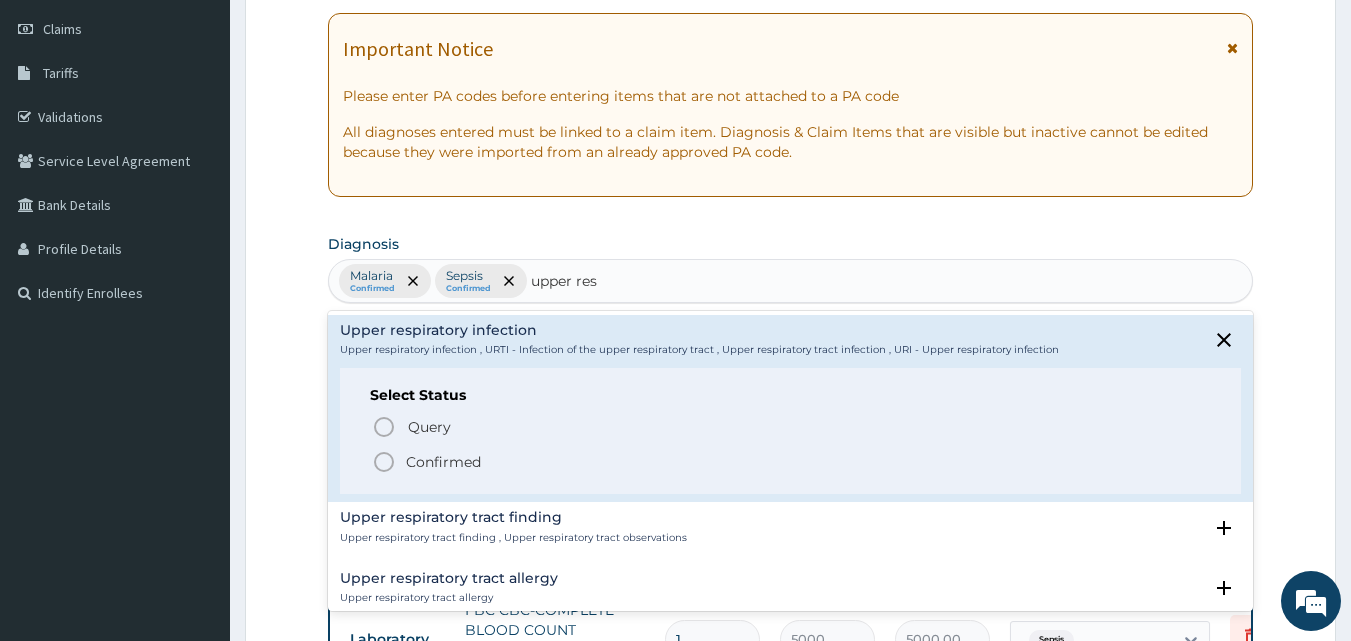 click on "Confirmed" at bounding box center [443, 462] 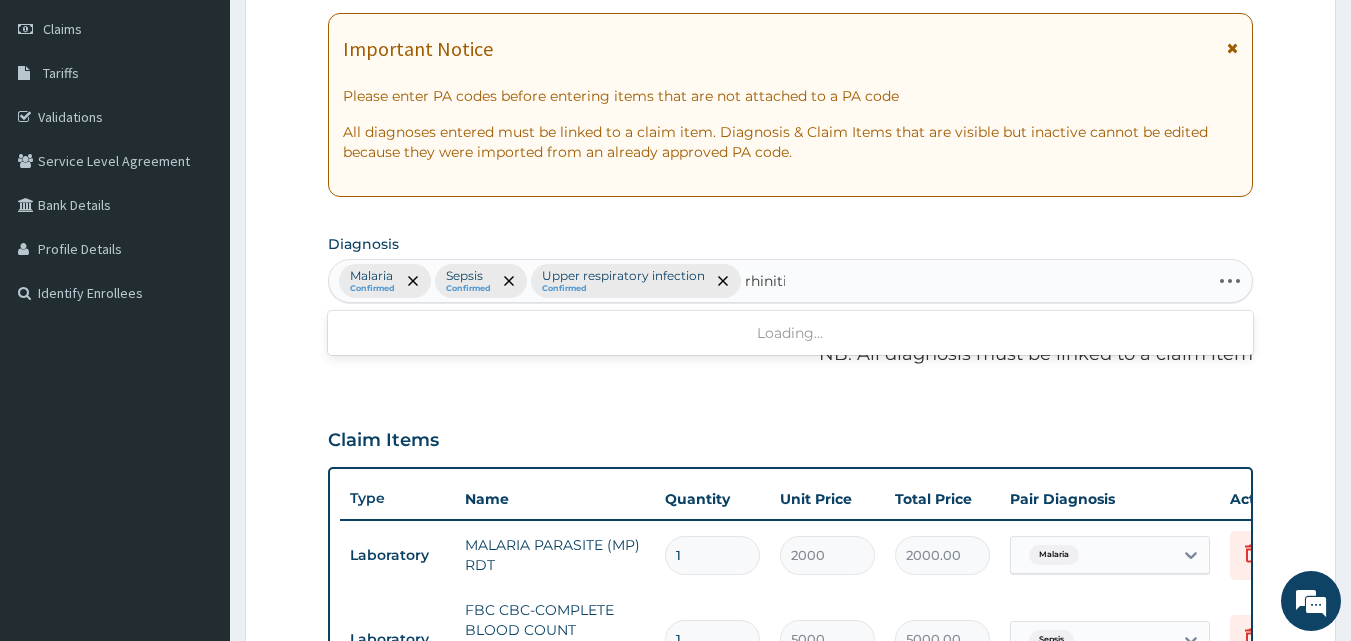 type on "rhinitis" 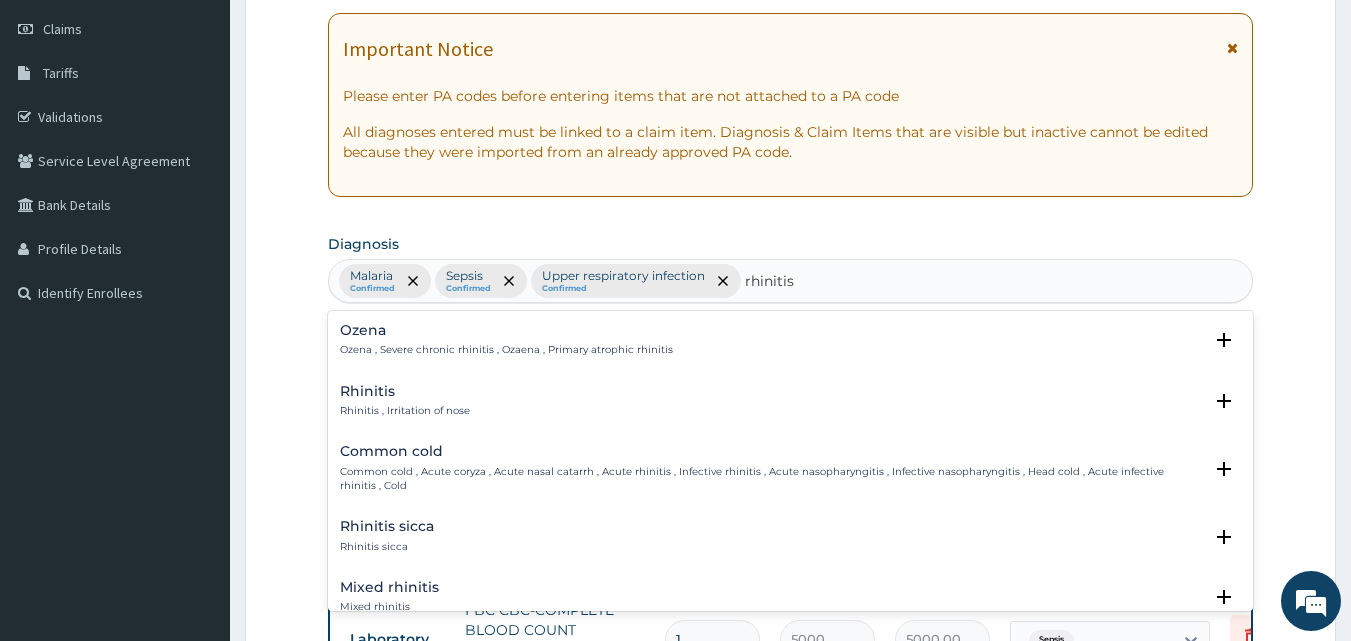 click on "Rhinitis , Irritation of nose" at bounding box center [405, 411] 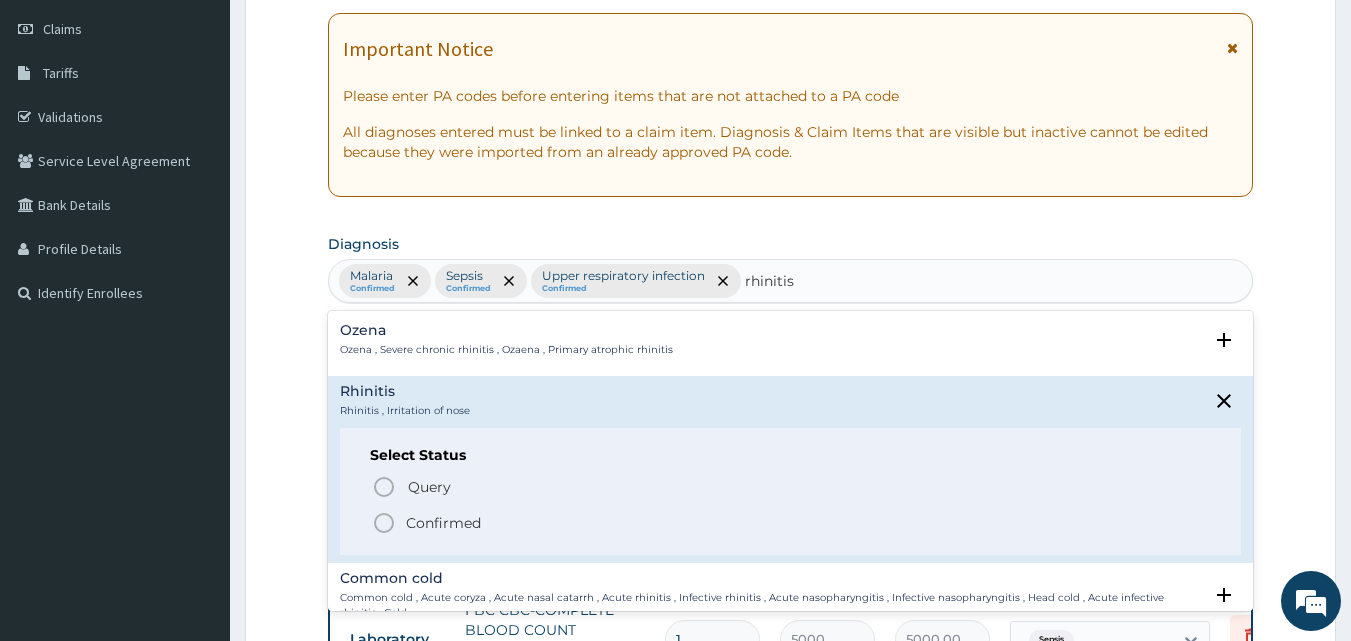 click on "Confirmed" at bounding box center (443, 523) 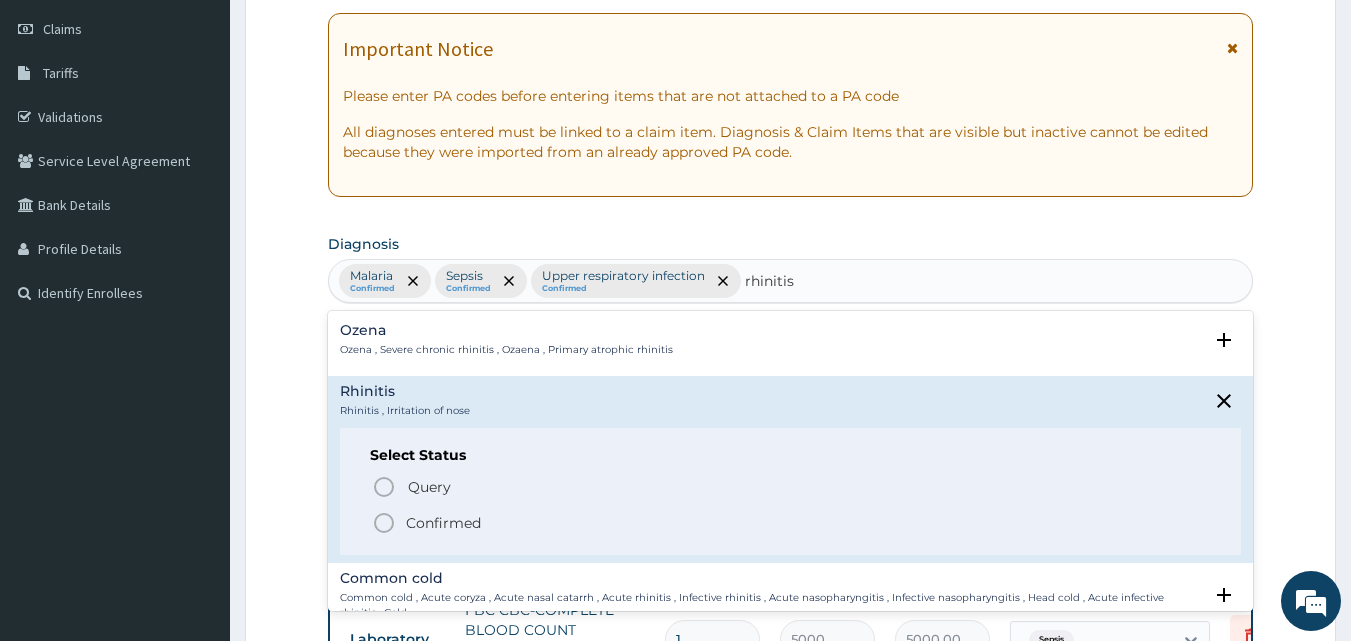 type 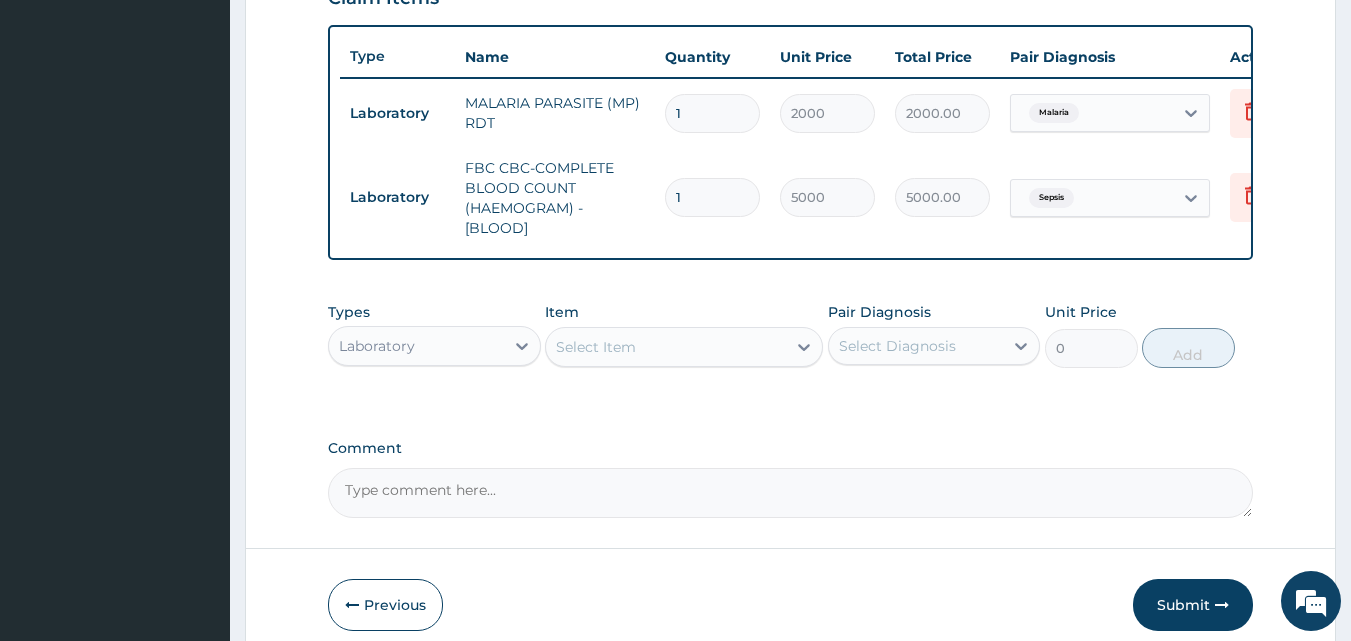 scroll, scrollTop: 774, scrollLeft: 0, axis: vertical 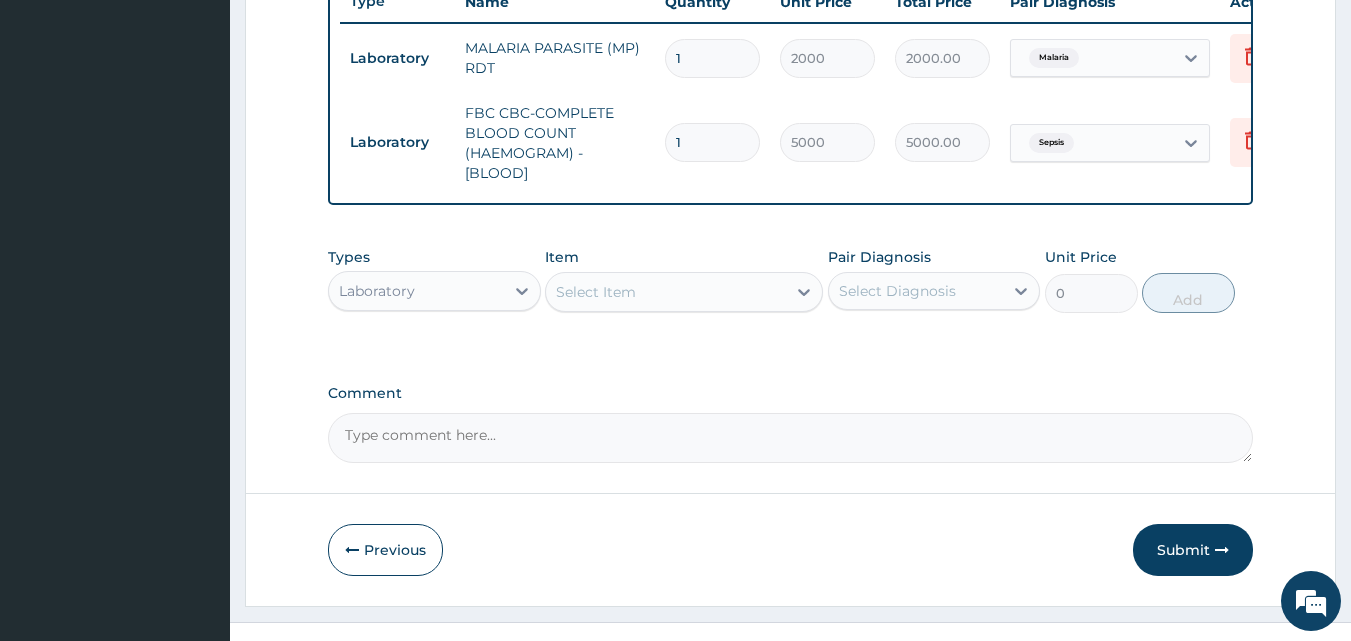 click on "Laboratory" at bounding box center (377, 291) 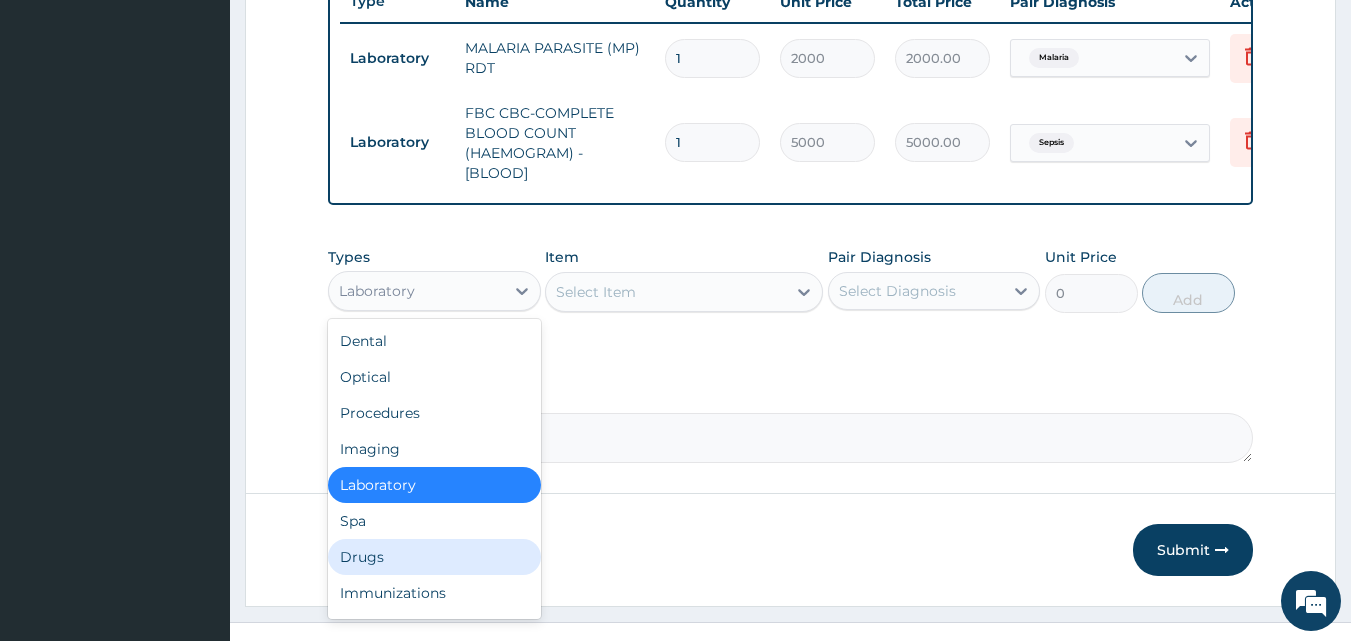 click on "Drugs" at bounding box center [434, 557] 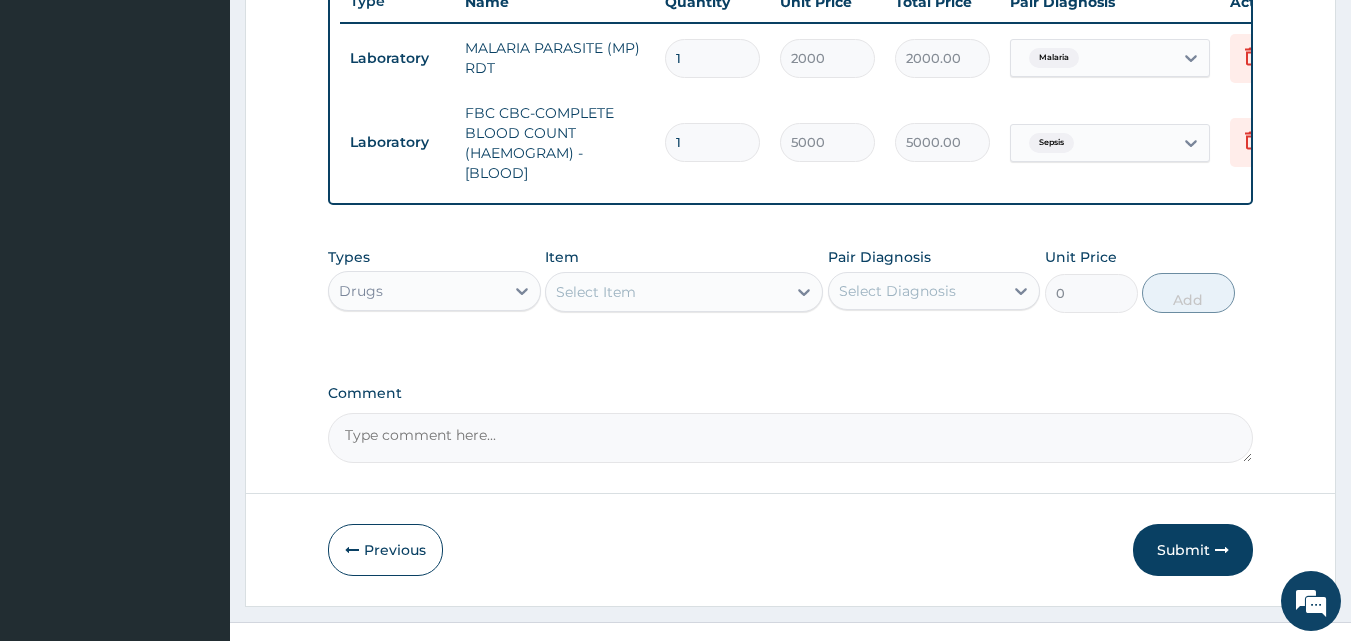 click on "Select Item" at bounding box center [596, 292] 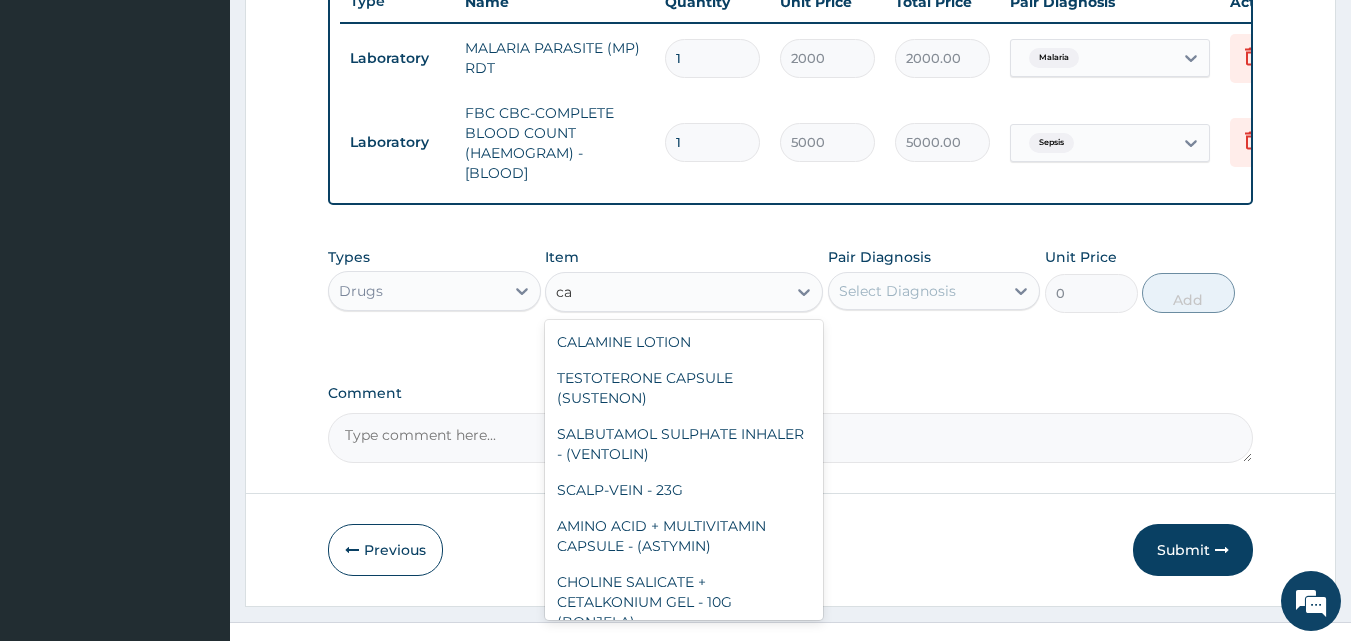 type on "c" 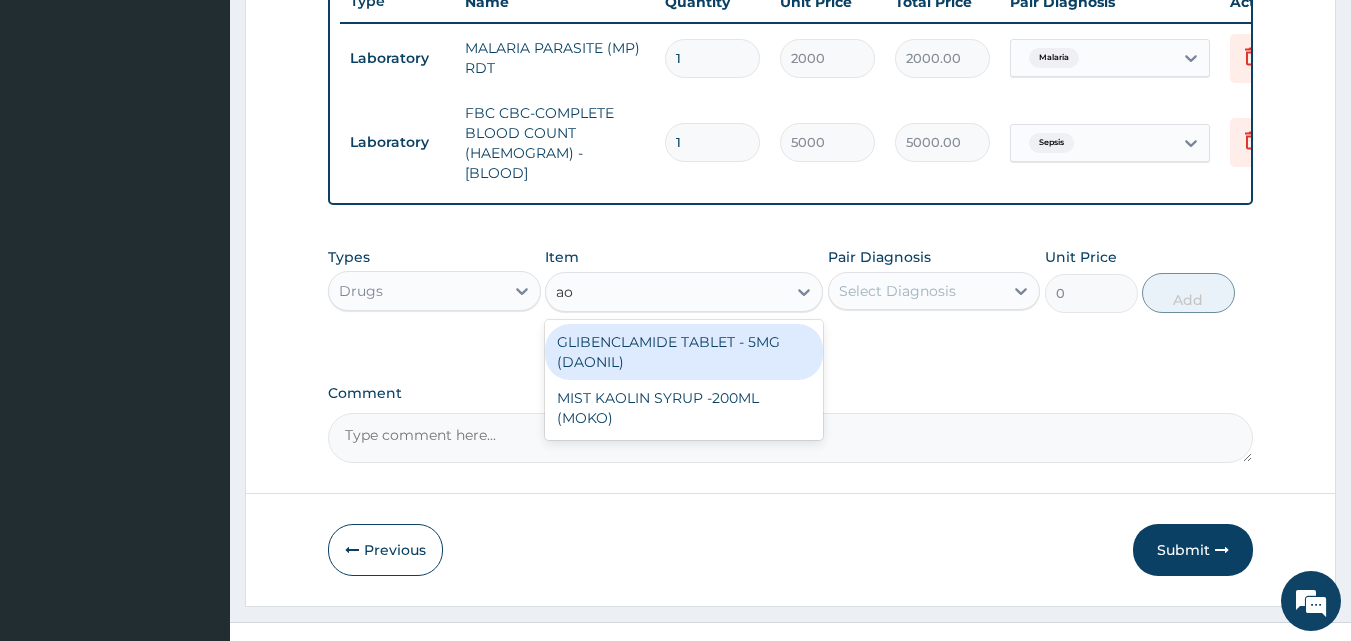 type on "a" 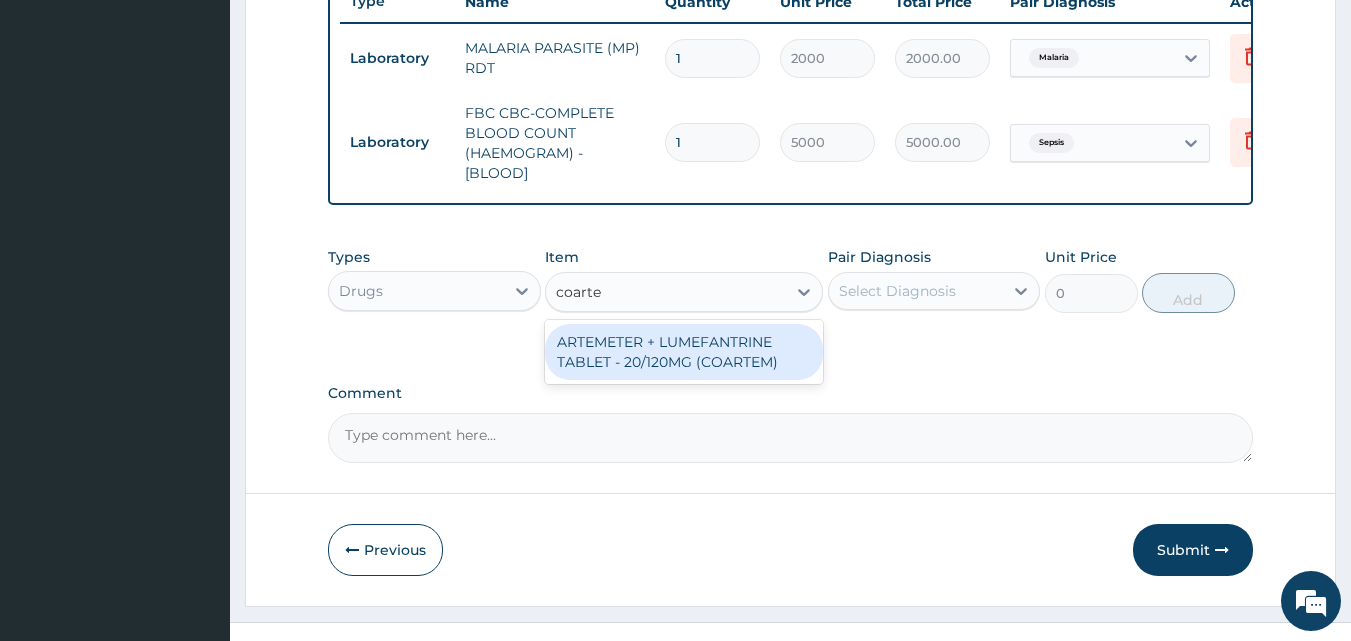 type on "coartem" 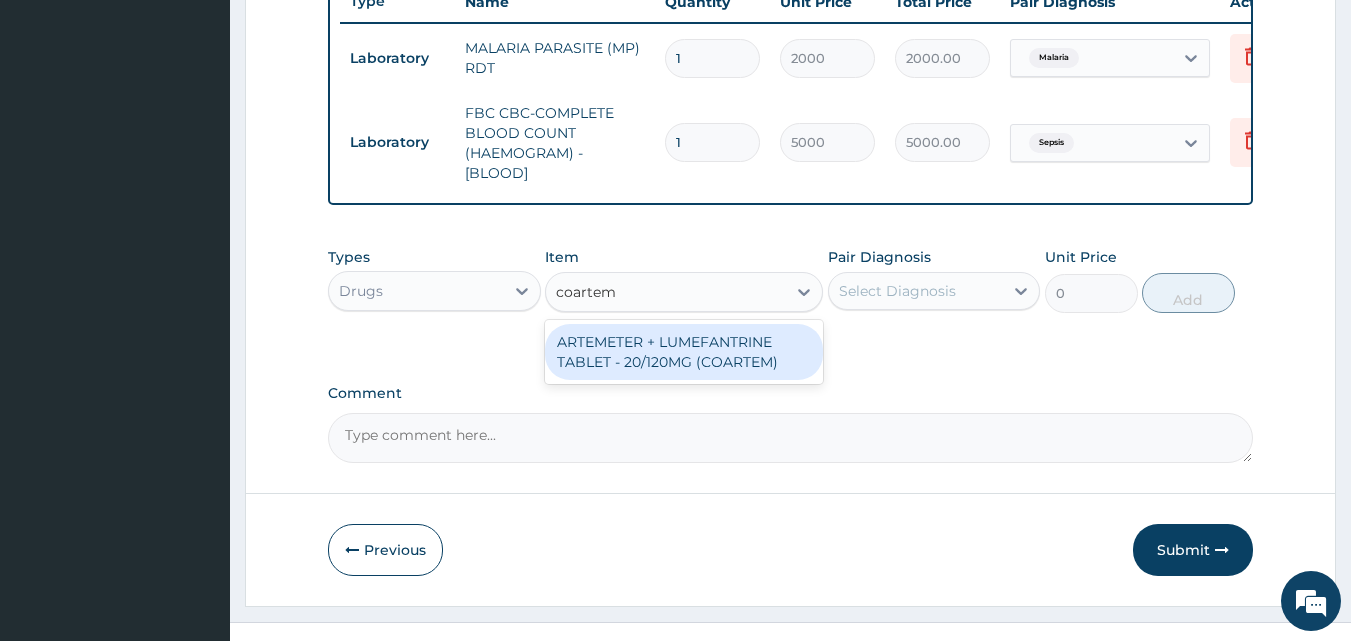 click on "ARTEMETER + LUMEFANTRINE TABLET - 20/120MG (COARTEM)" at bounding box center [684, 352] 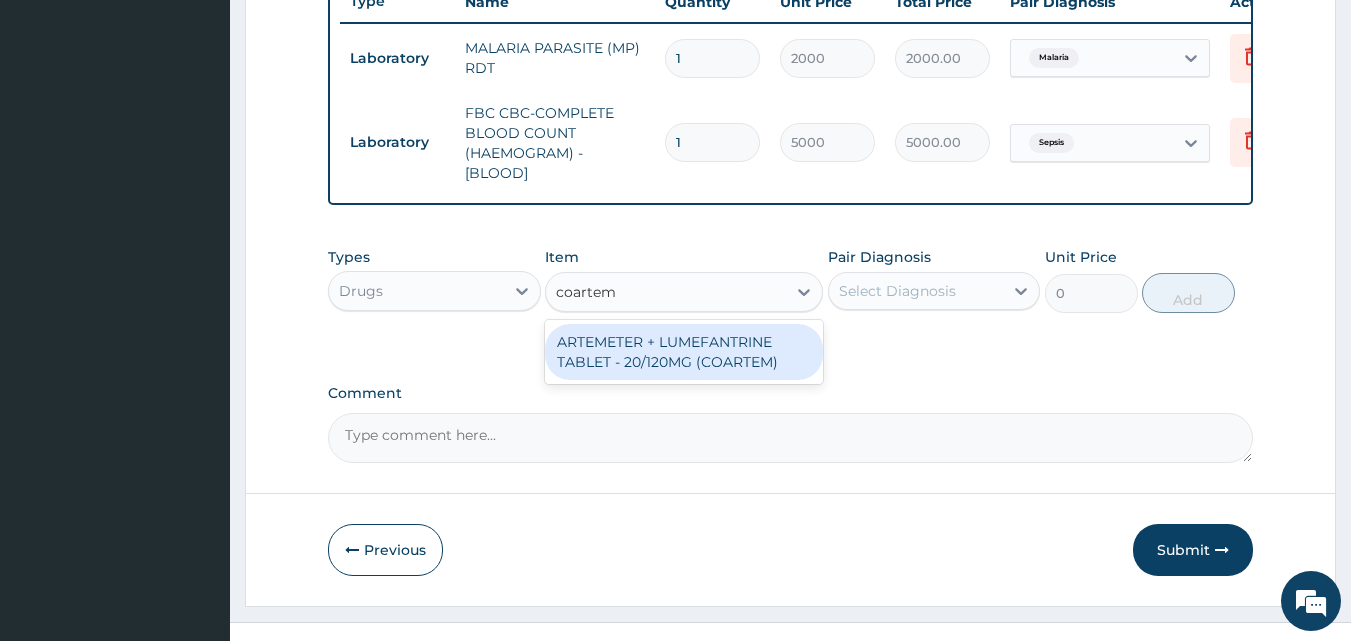 type on "210" 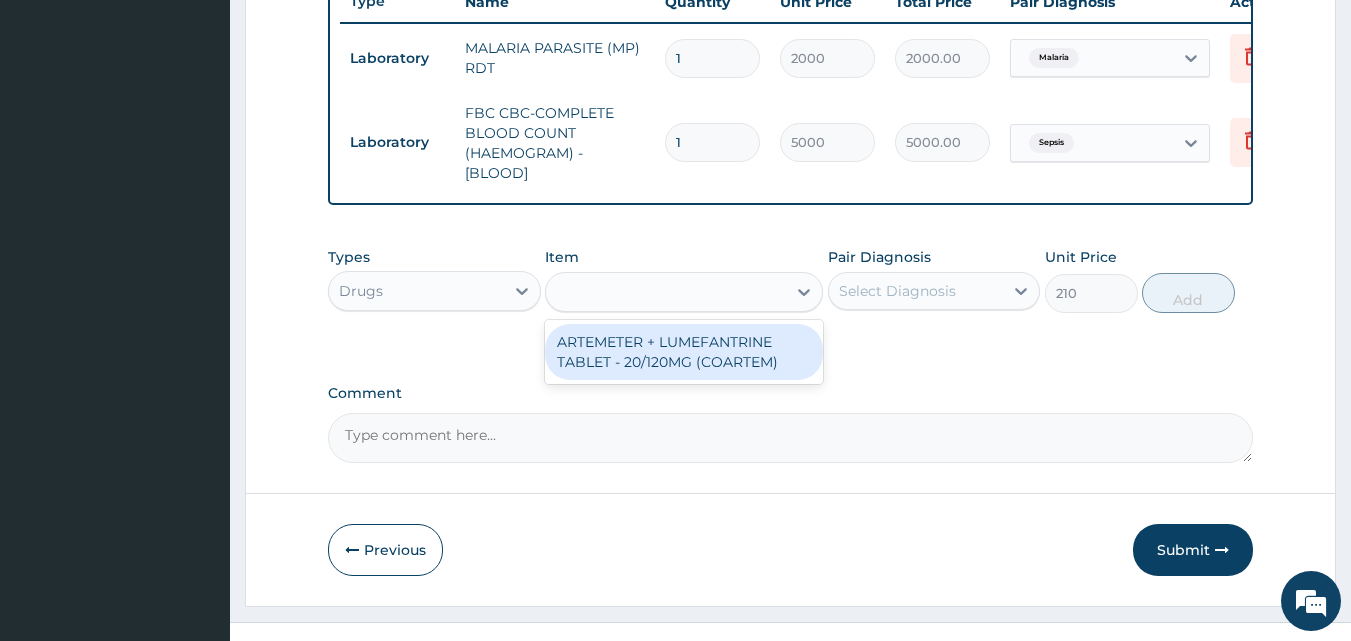 click on "Types Drugs Item option FBC CBC-COMPLETE BLOOD COUNT (HAEMOGRAM) - [BLOOD], selected. option ARTEMETER + LUMEFANTRINE TABLET - 20/120MG (COARTEM) focused, 397 of 868. 1 result available for search term coartem. Use Up and Down to choose options, press Enter to select the currently focused option, press Escape to exit the menu, press Tab to select the option and exit the menu. coartem ARTEMETER + LUMEFANTRINE TABLET - 20/120MG (COARTEM) Pair Diagnosis Select Diagnosis Unit Price 210 Add" at bounding box center (791, 295) 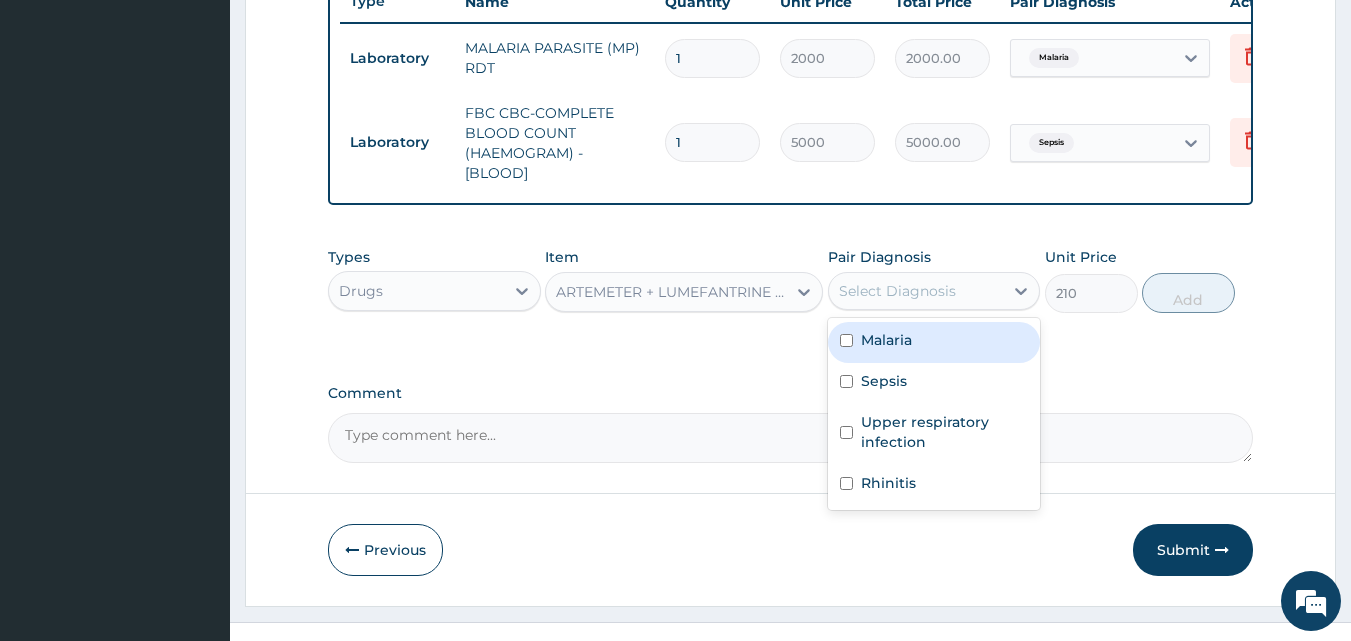 click on "Select Diagnosis" at bounding box center [897, 291] 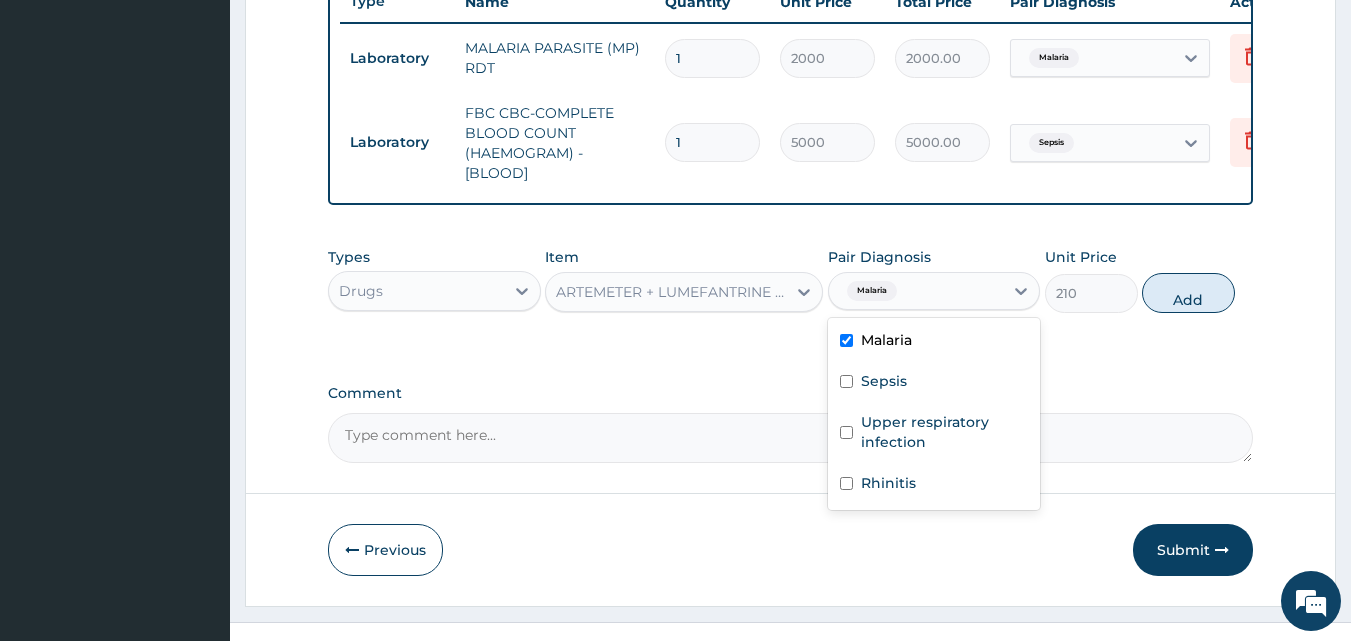 checkbox on "true" 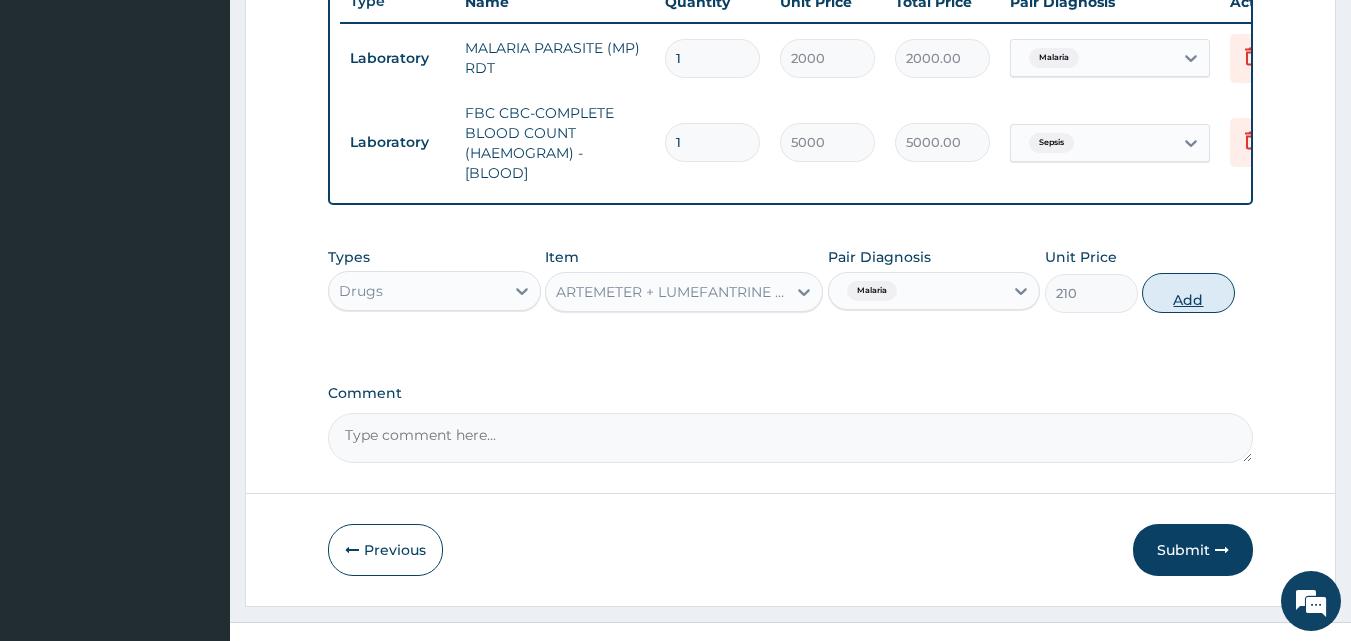 click on "Add" at bounding box center [1188, 293] 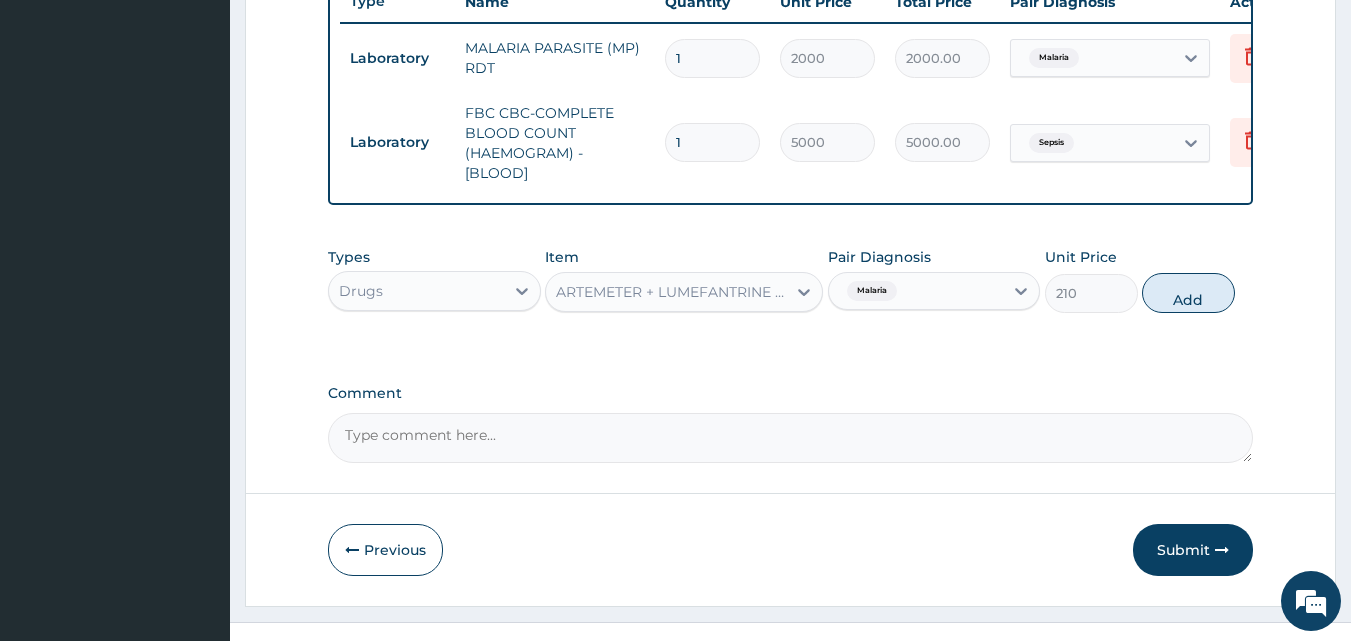 type on "0" 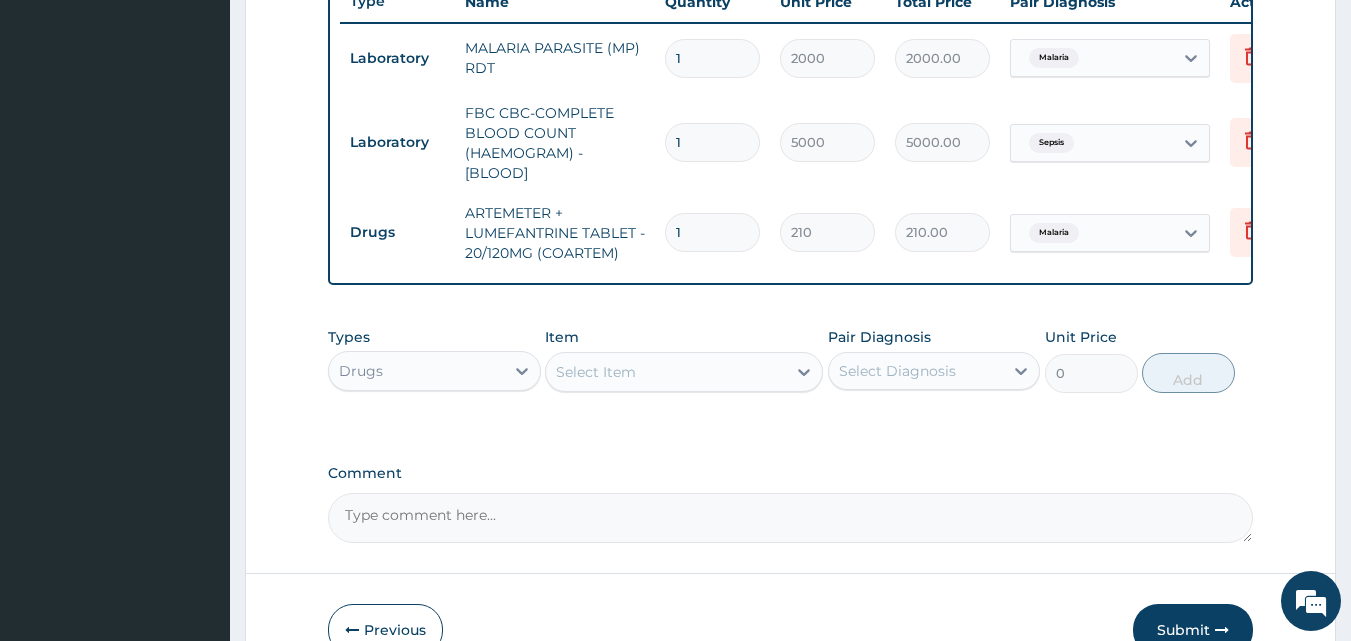 drag, startPoint x: 689, startPoint y: 244, endPoint x: 653, endPoint y: 242, distance: 36.05551 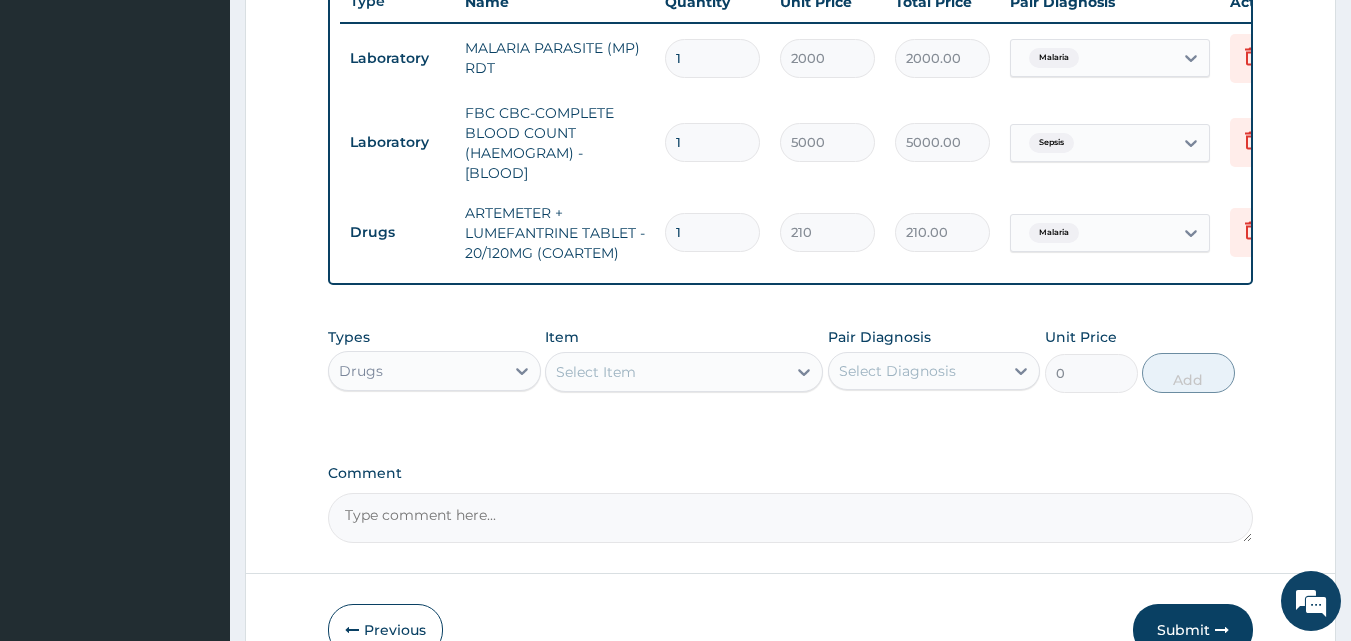 click on "Drugs ARTEMETER + LUMEFANTRINE TABLET - 20/120MG (COARTEM) 1 210 210.00 Malaria Delete" at bounding box center [830, 233] 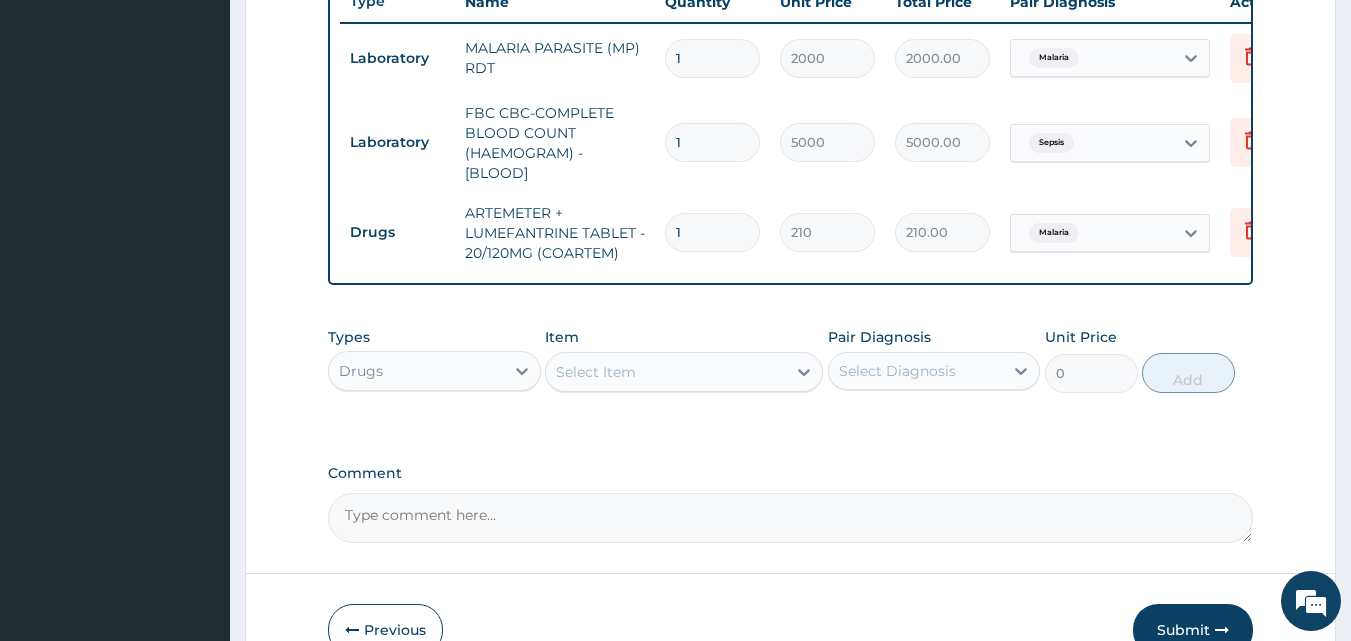 type on "1260.00" 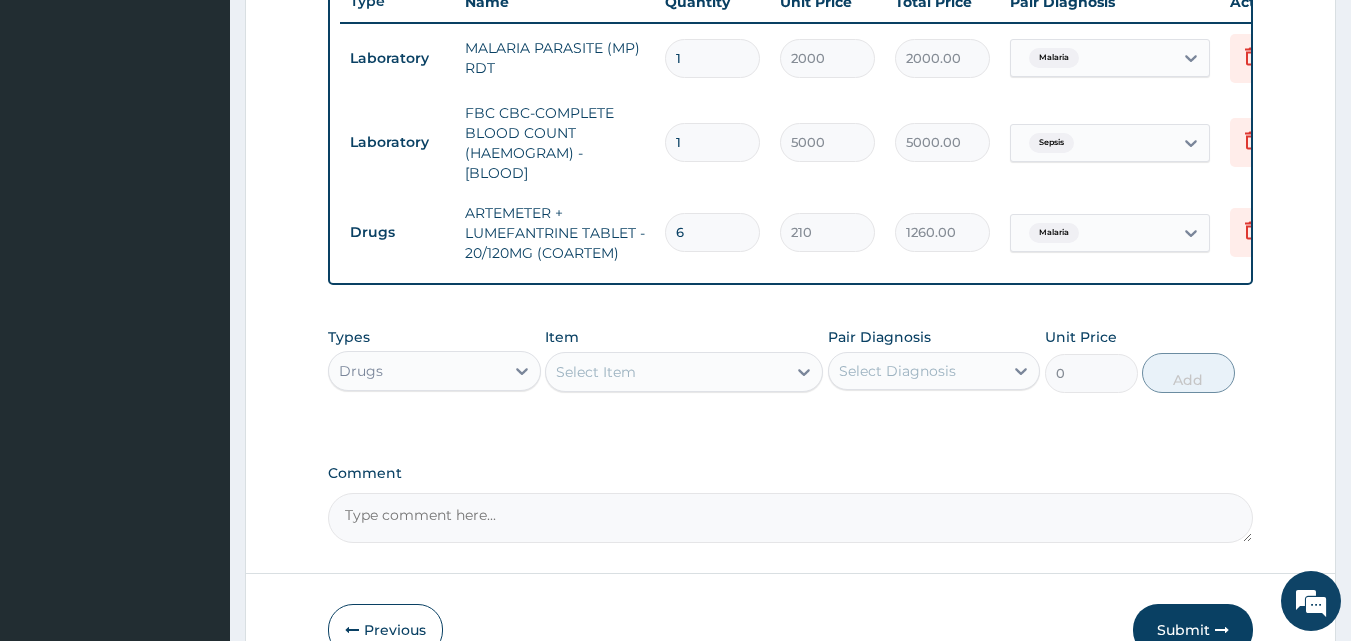 type on "6" 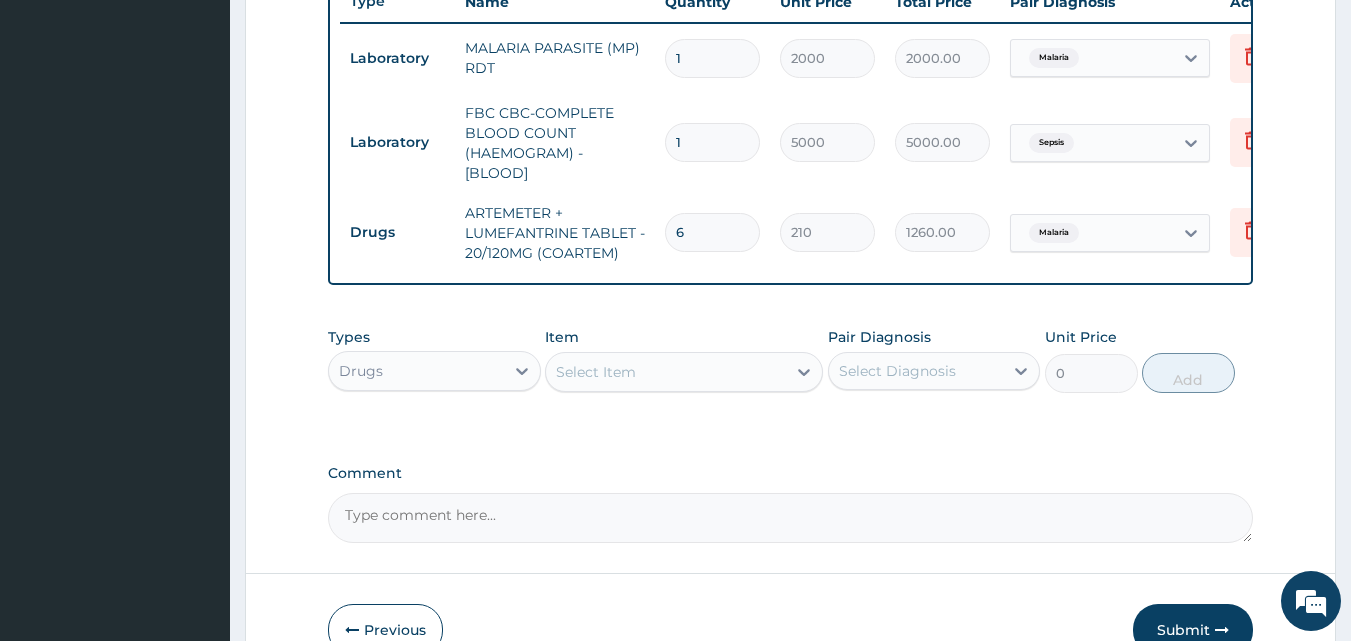click on "Select Item" at bounding box center (596, 372) 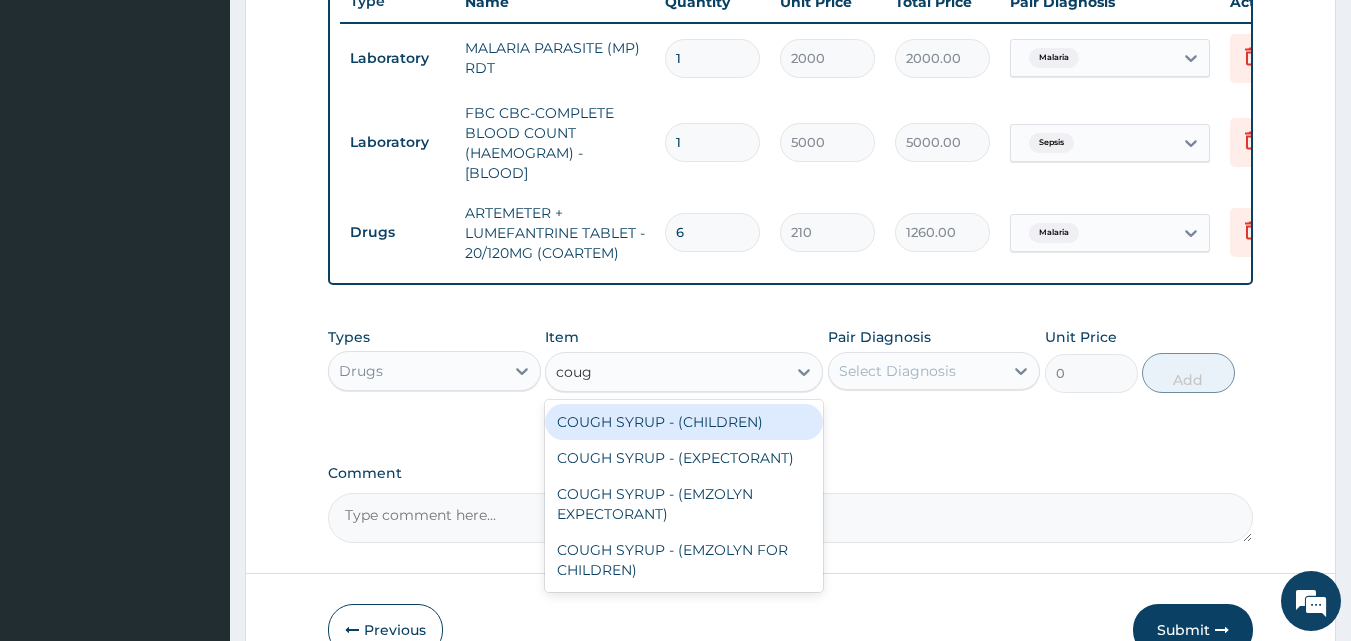 type on "cough" 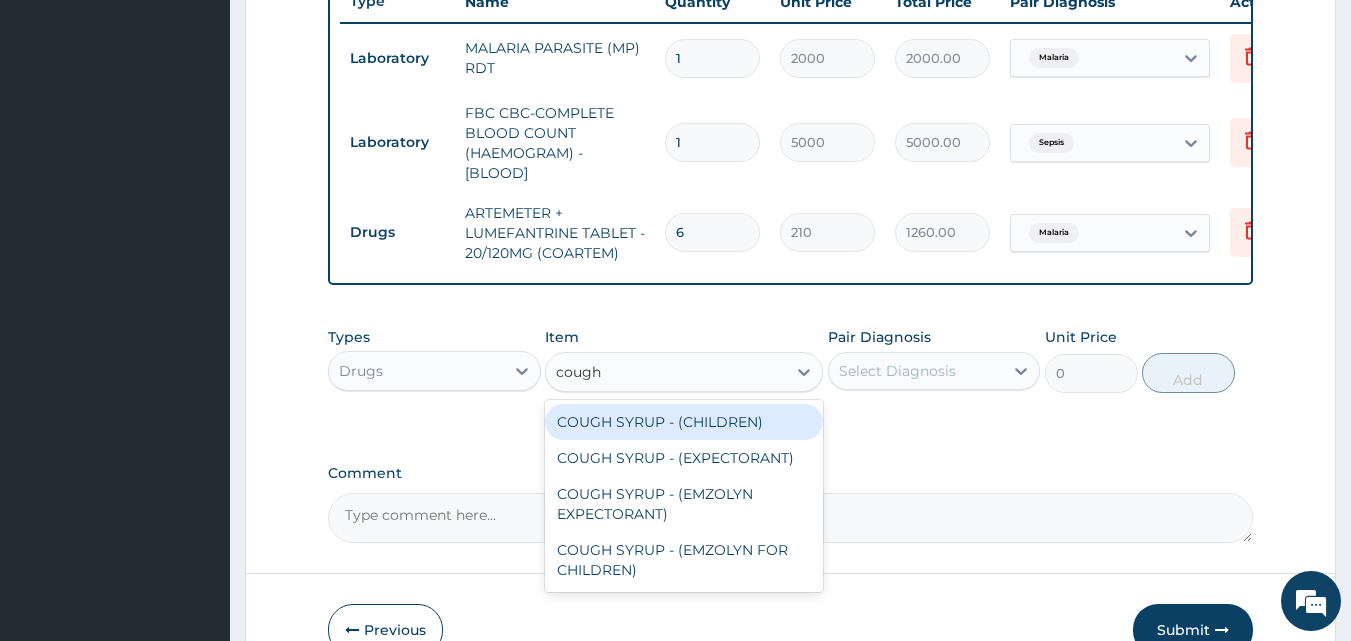 click on "COUGH SYRUP - (CHILDREN)" at bounding box center [684, 422] 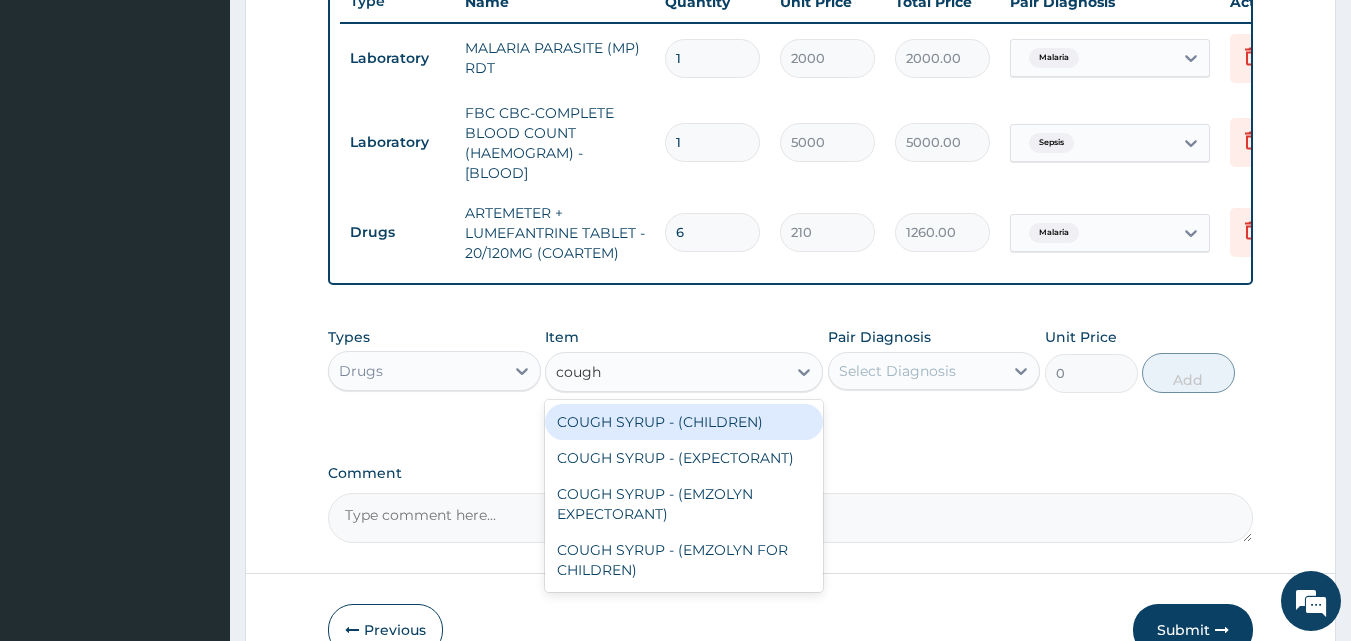 type 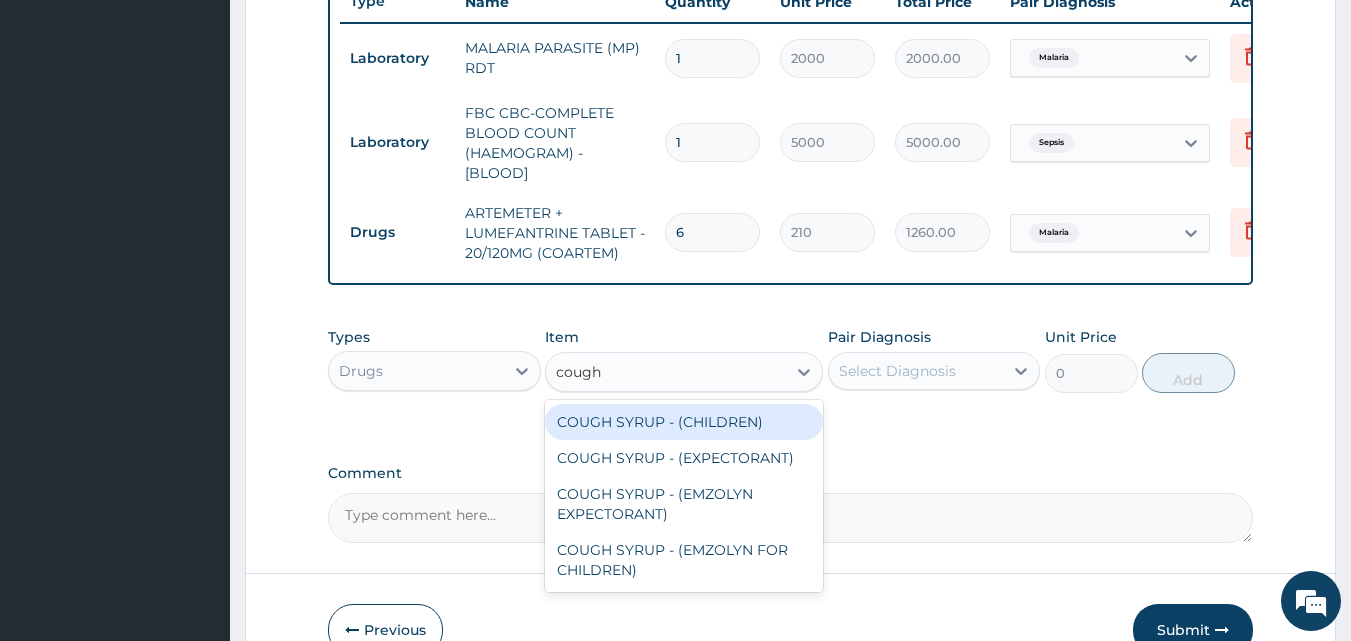 type on "1120" 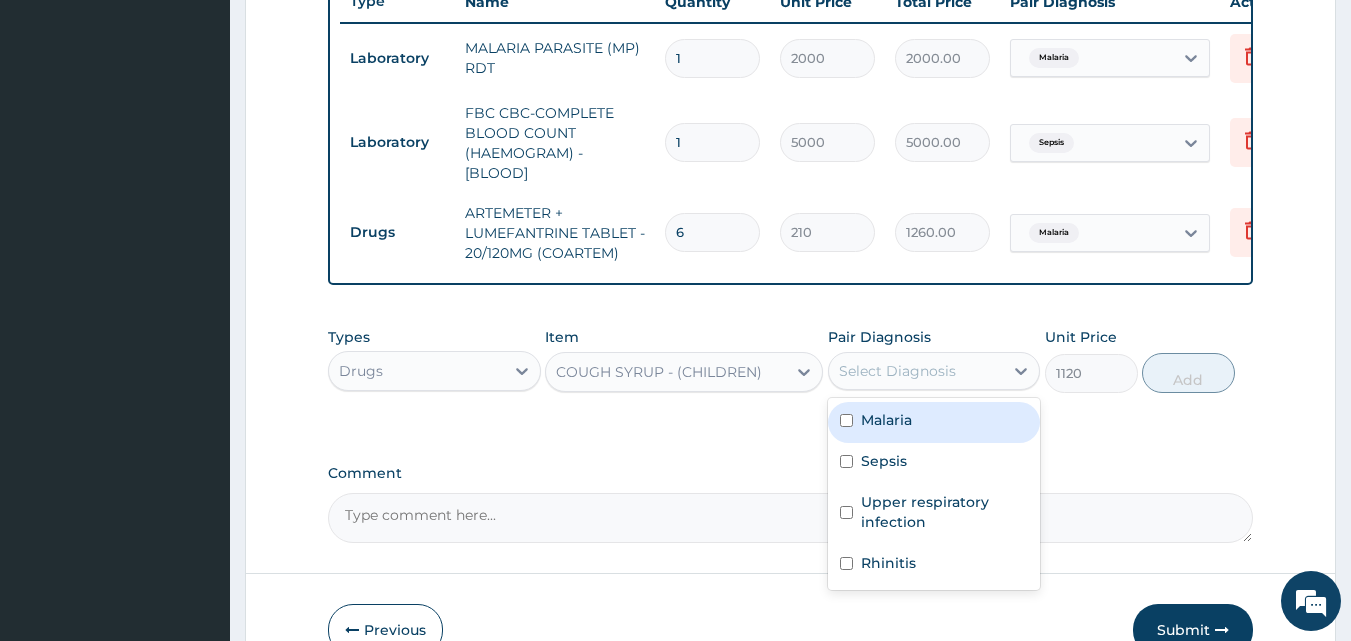 click on "Select Diagnosis" at bounding box center [897, 371] 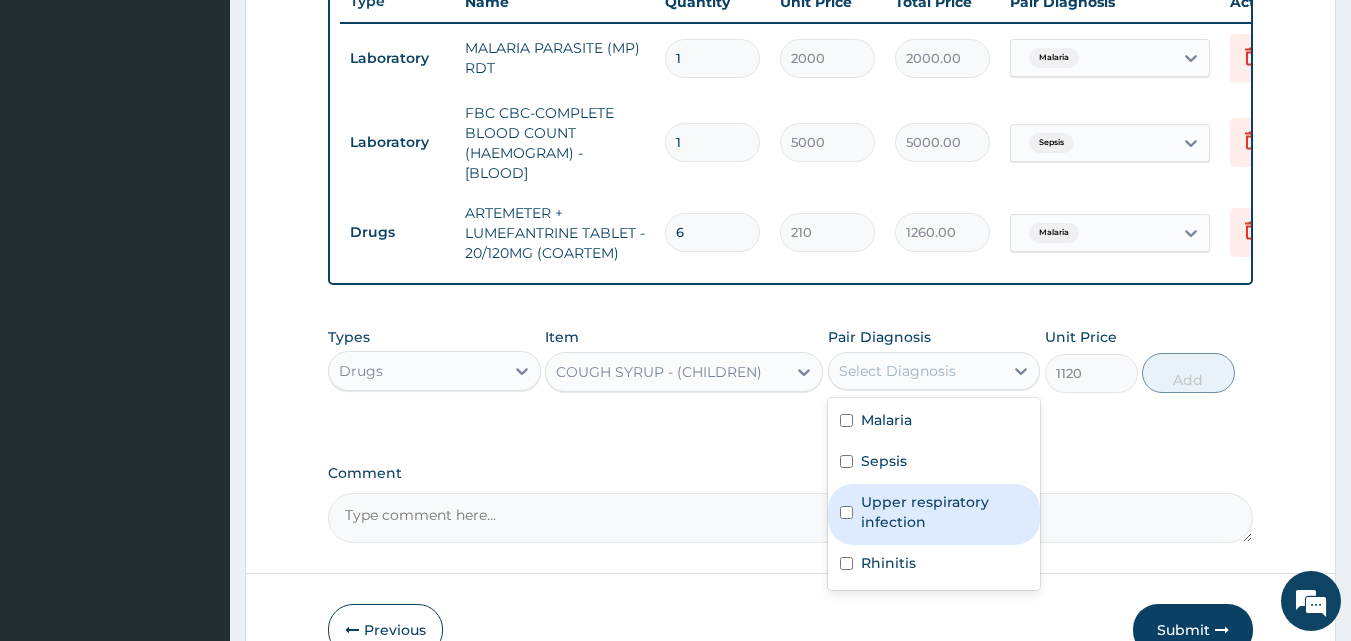 click on "Upper respiratory infection" at bounding box center (945, 512) 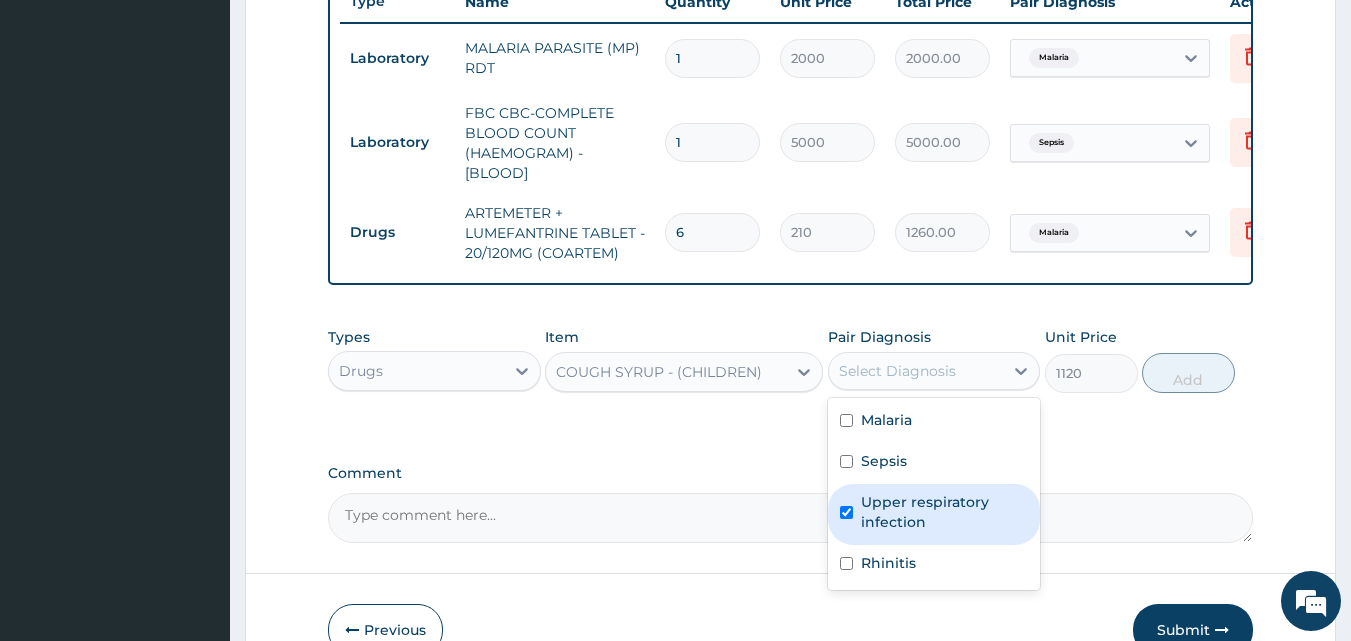 checkbox on "true" 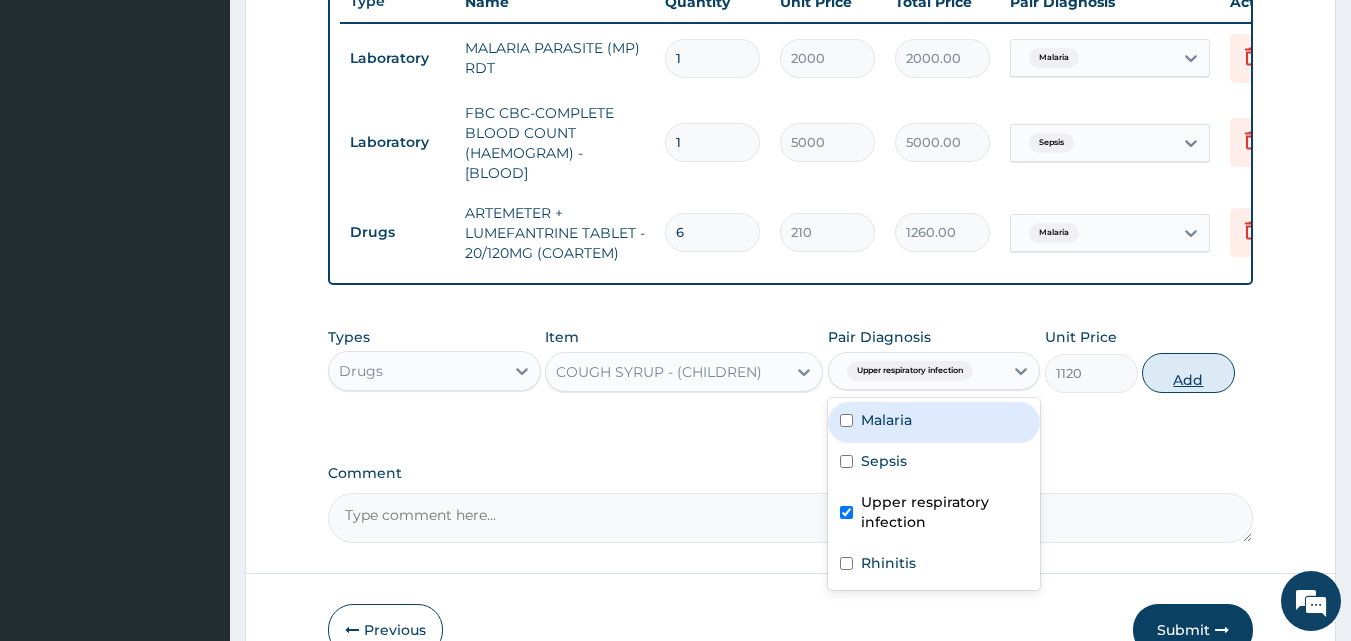 click on "Add" at bounding box center (1188, 373) 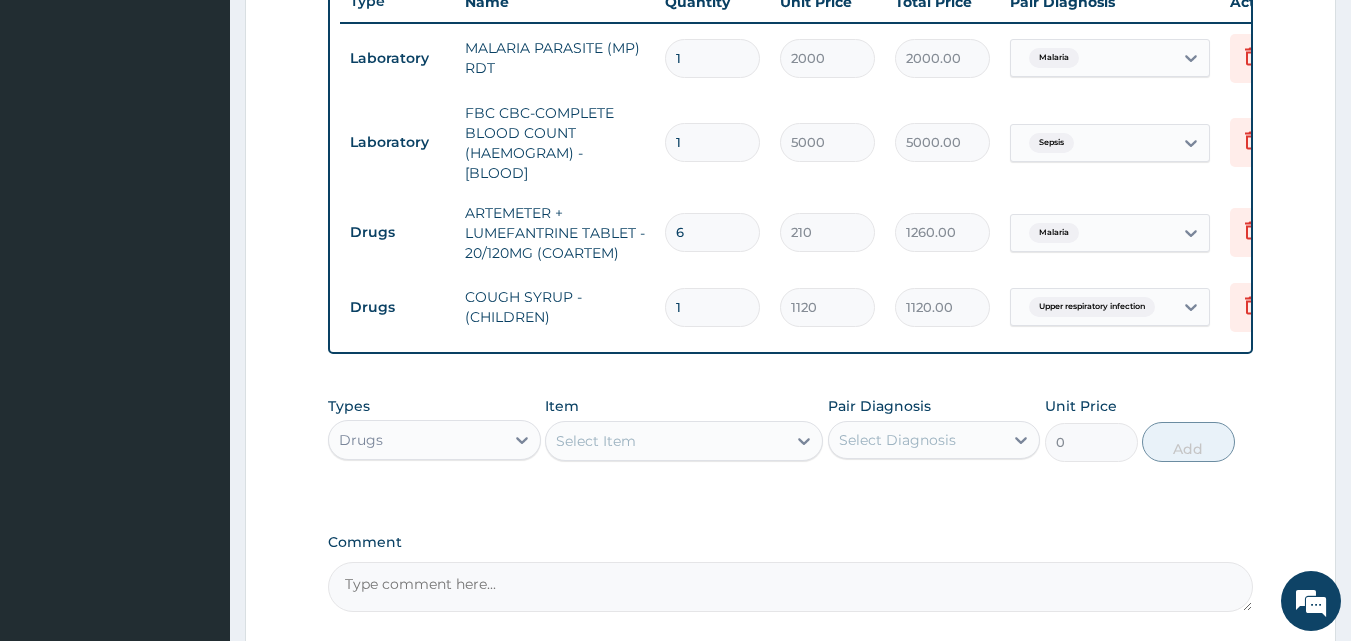 click on "Select Item" at bounding box center [596, 441] 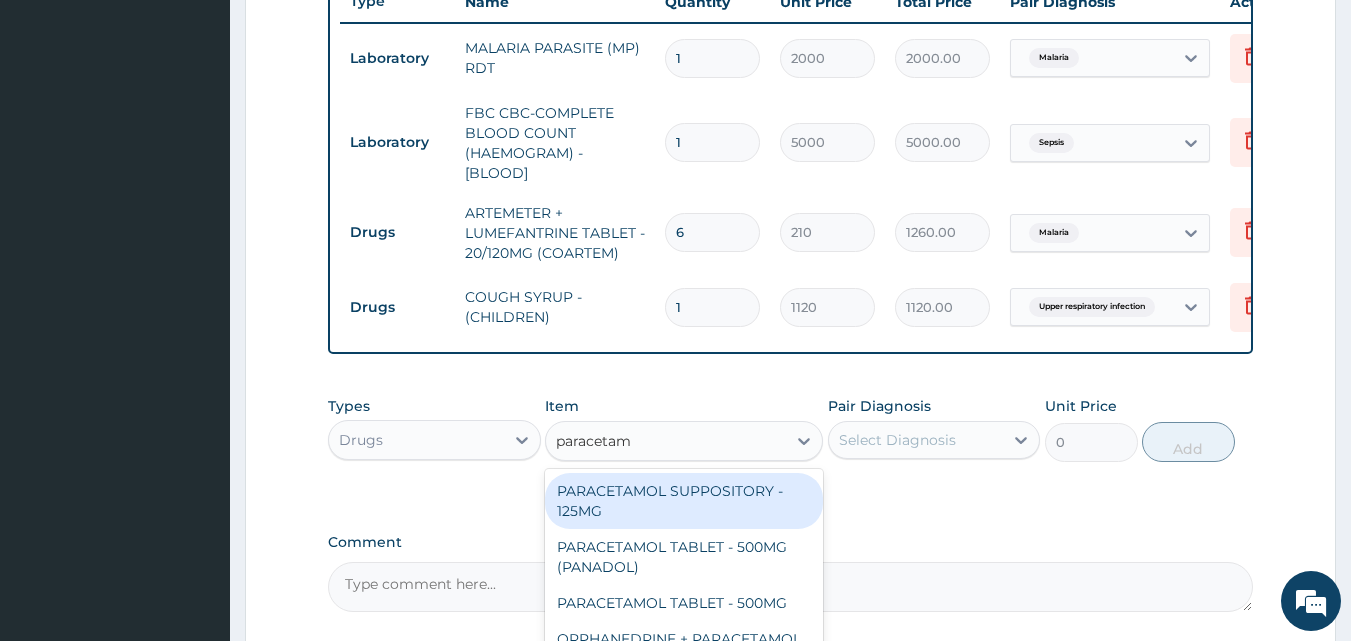 type on "paracetamo" 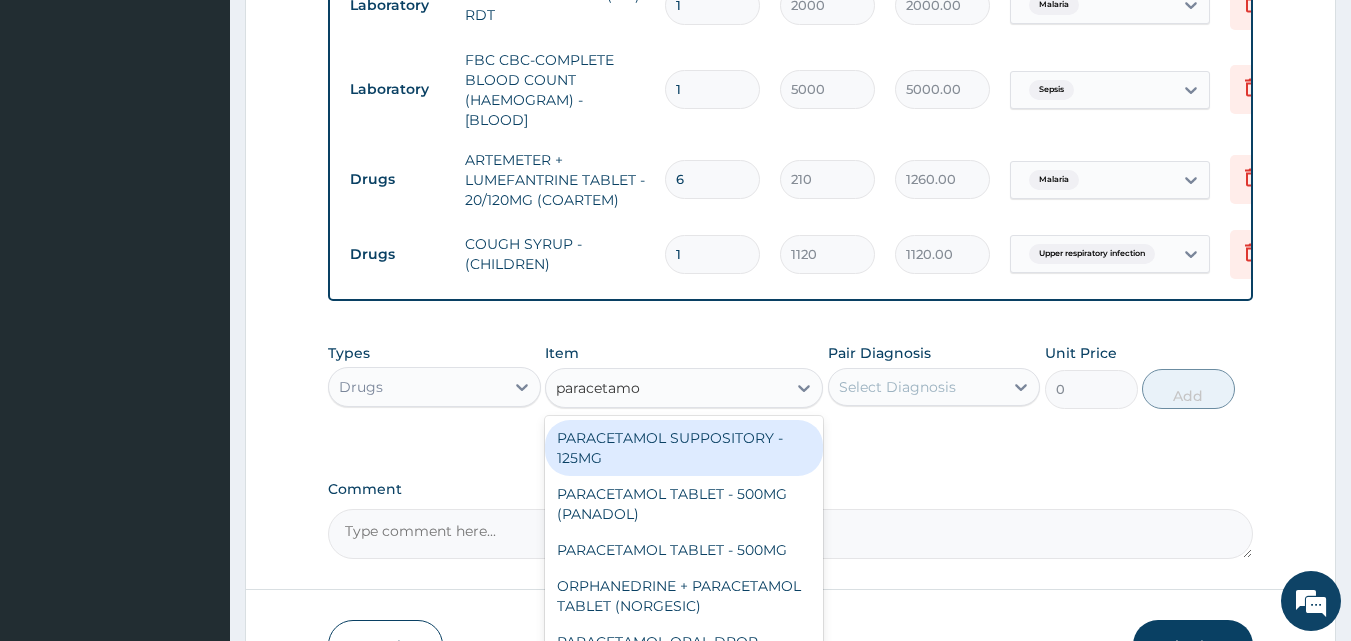 scroll, scrollTop: 874, scrollLeft: 0, axis: vertical 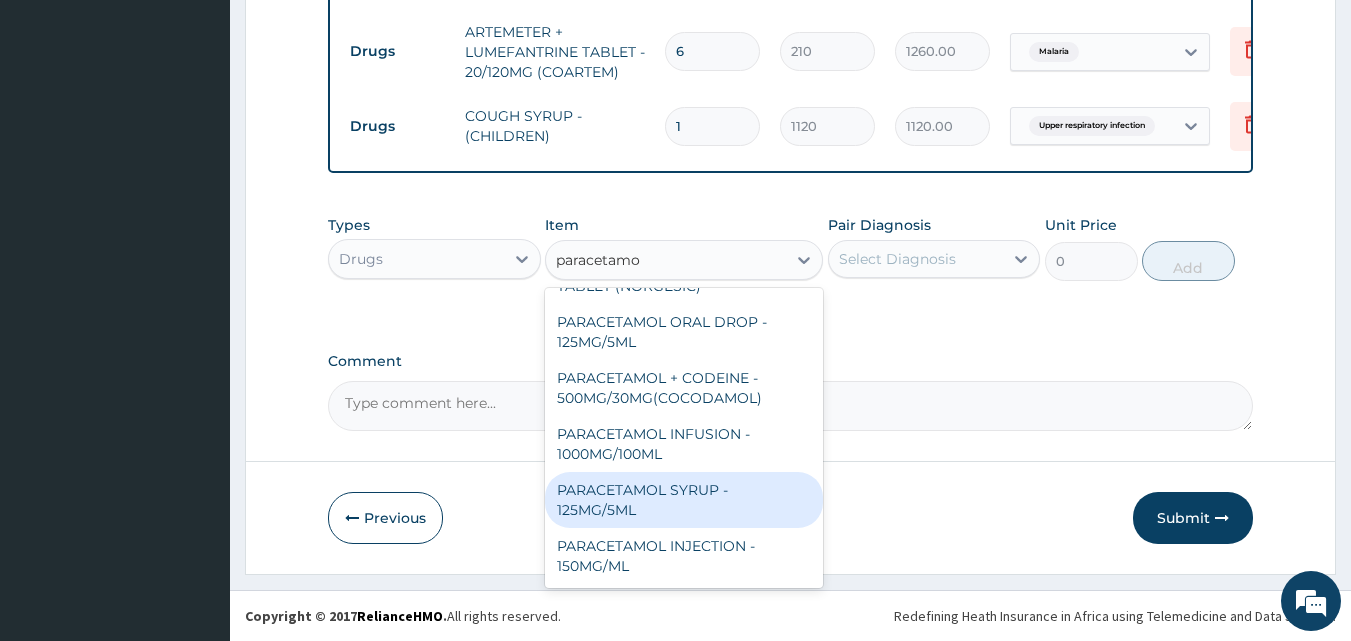 click on "PARACETAMOL SYRUP - 125MG/5ML" at bounding box center (684, 500) 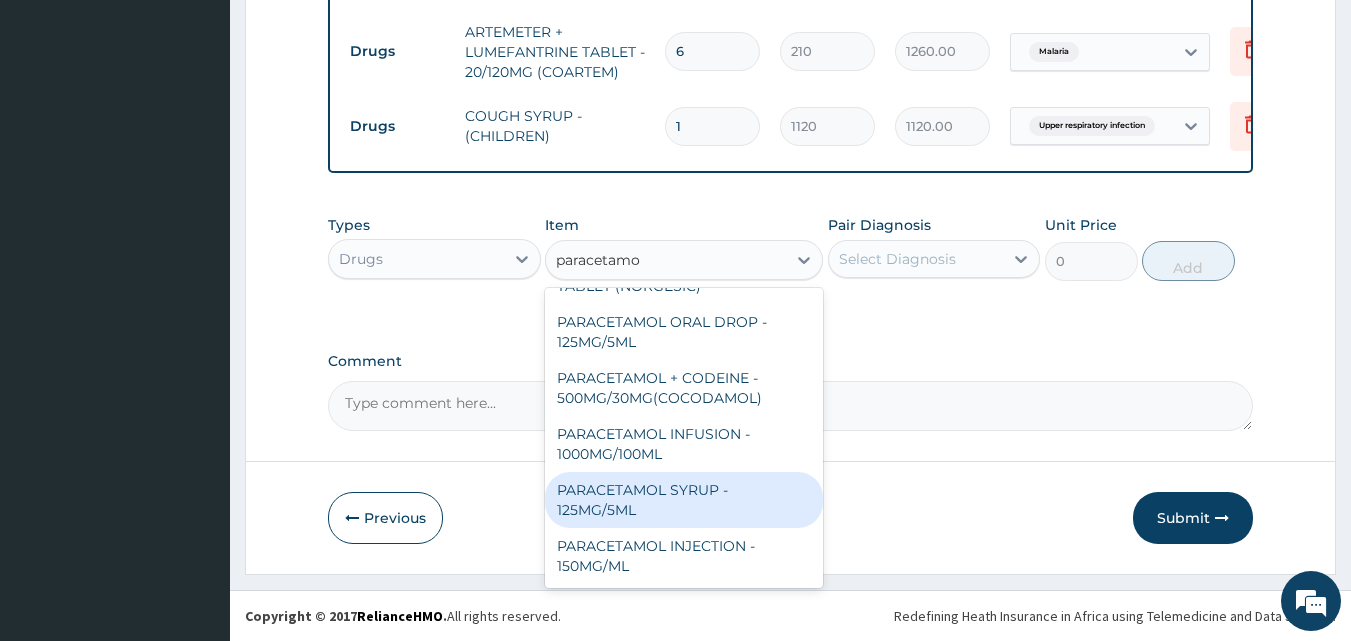 type on "840" 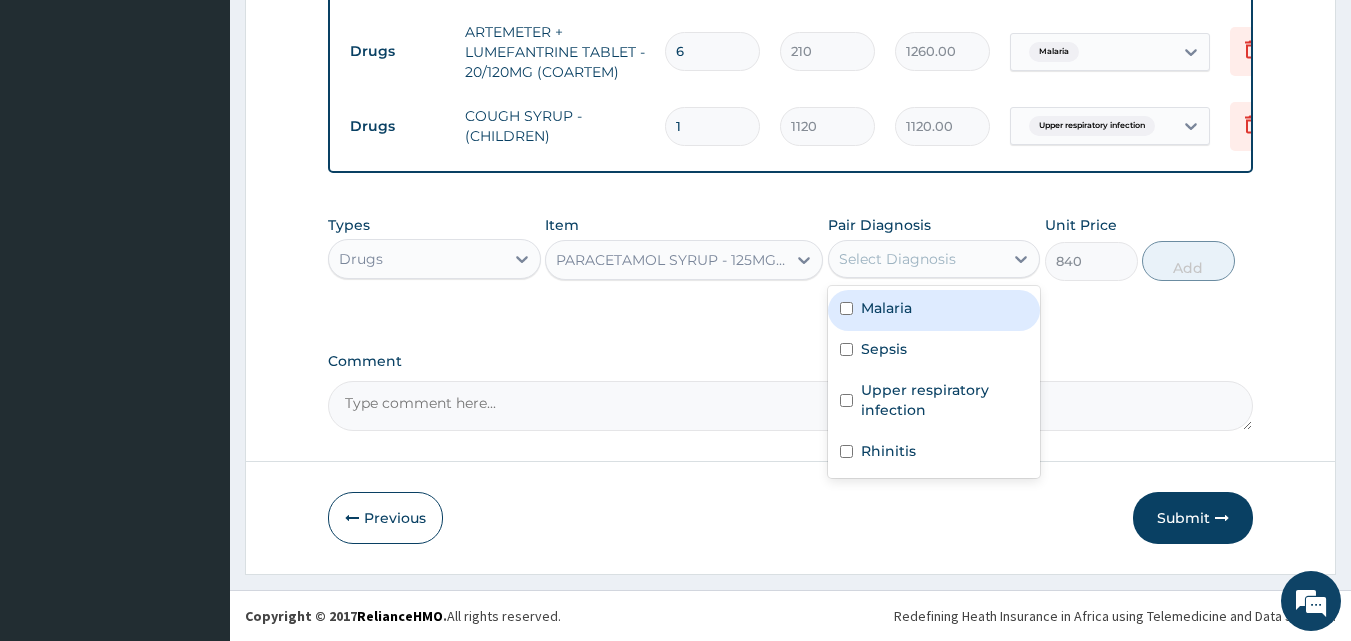 click on "Select Diagnosis" at bounding box center (897, 259) 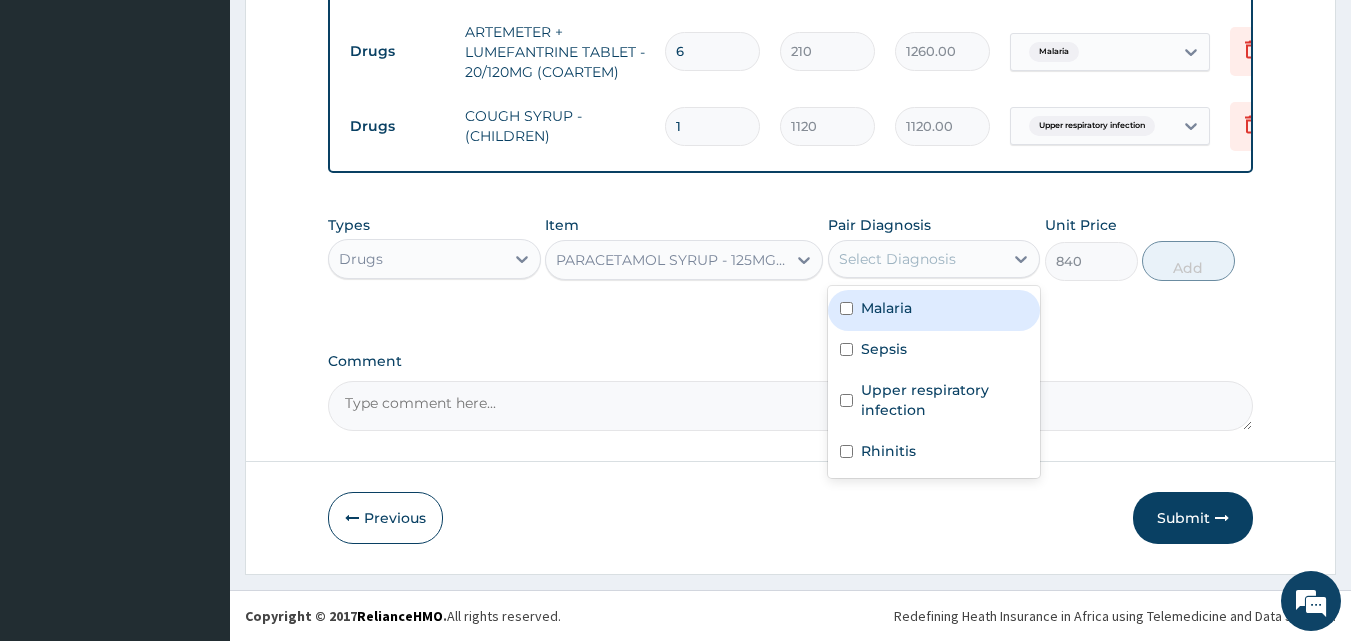 click on "Malaria" at bounding box center (886, 308) 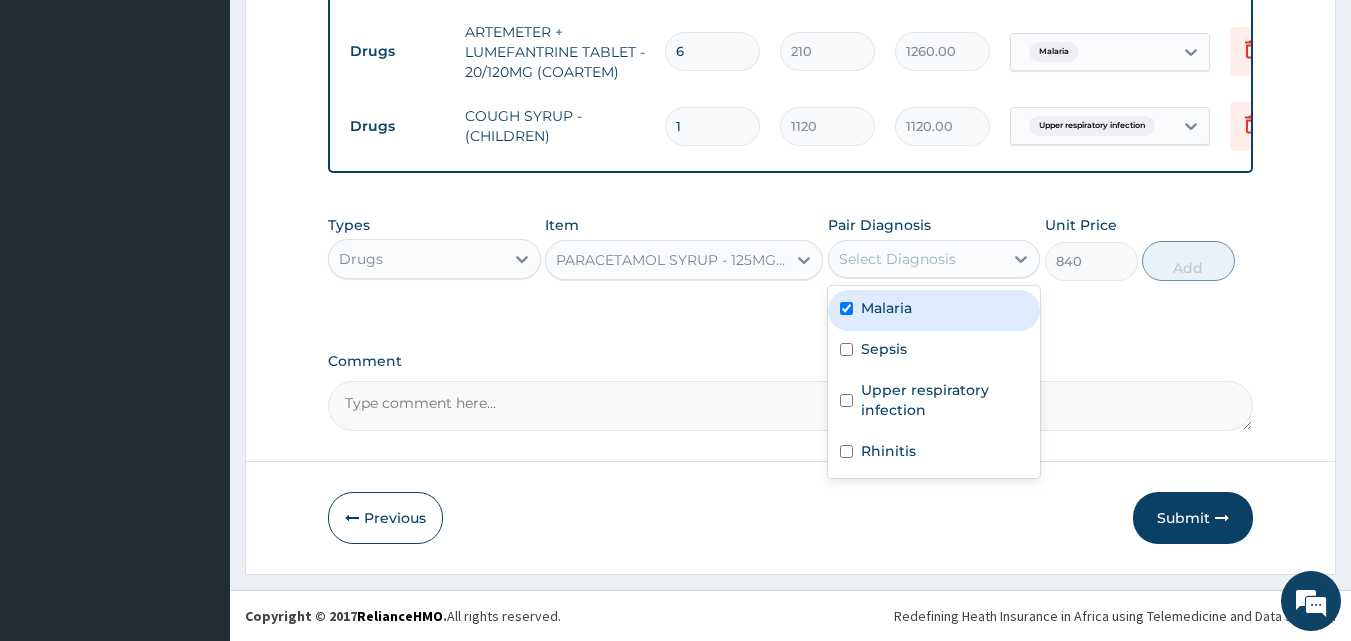 checkbox on "true" 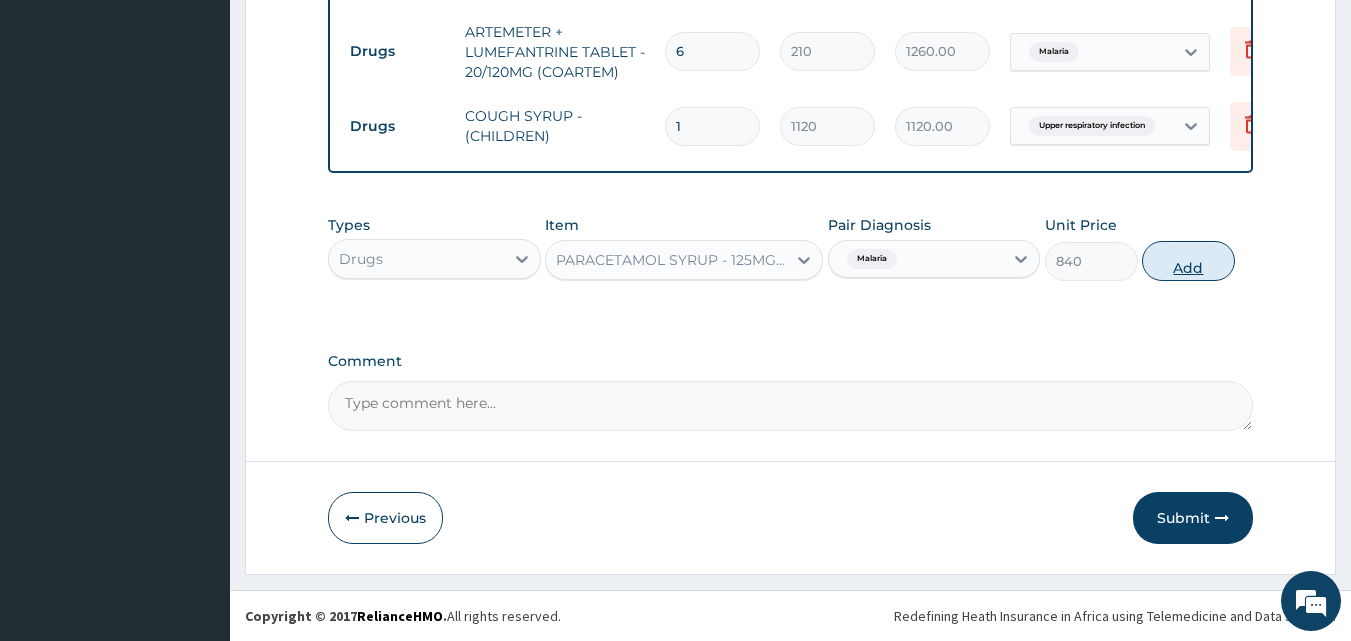 click on "Add" at bounding box center [1188, 261] 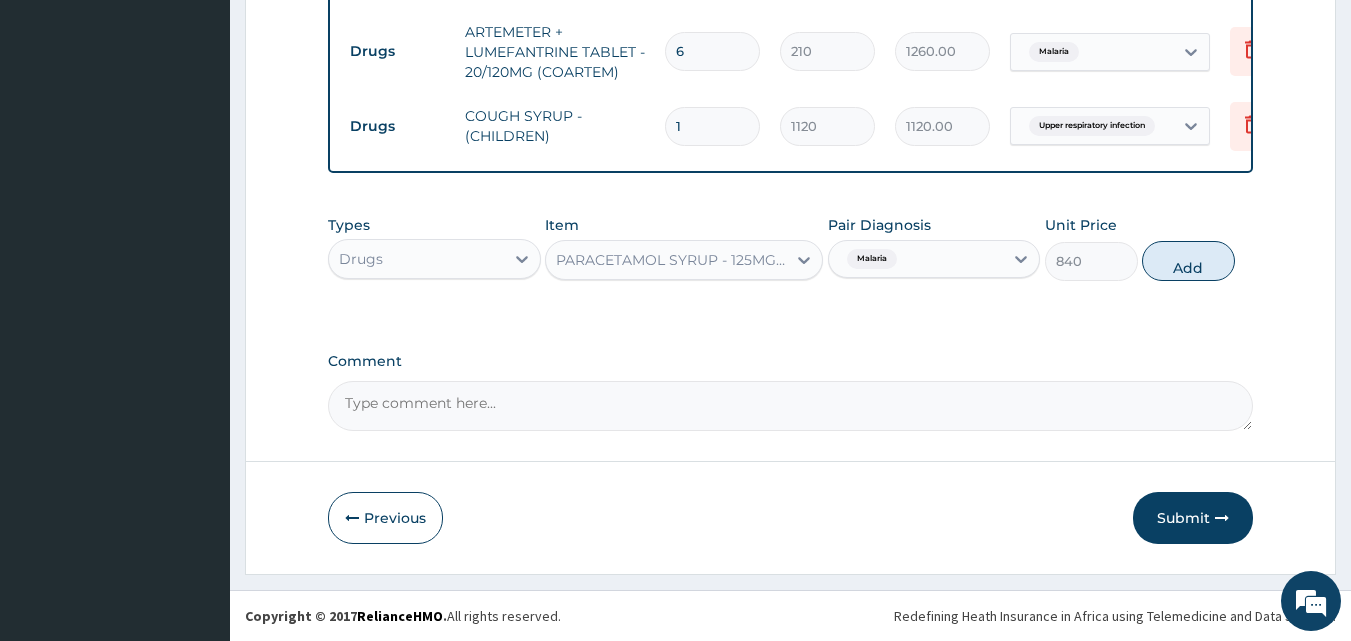 type on "0" 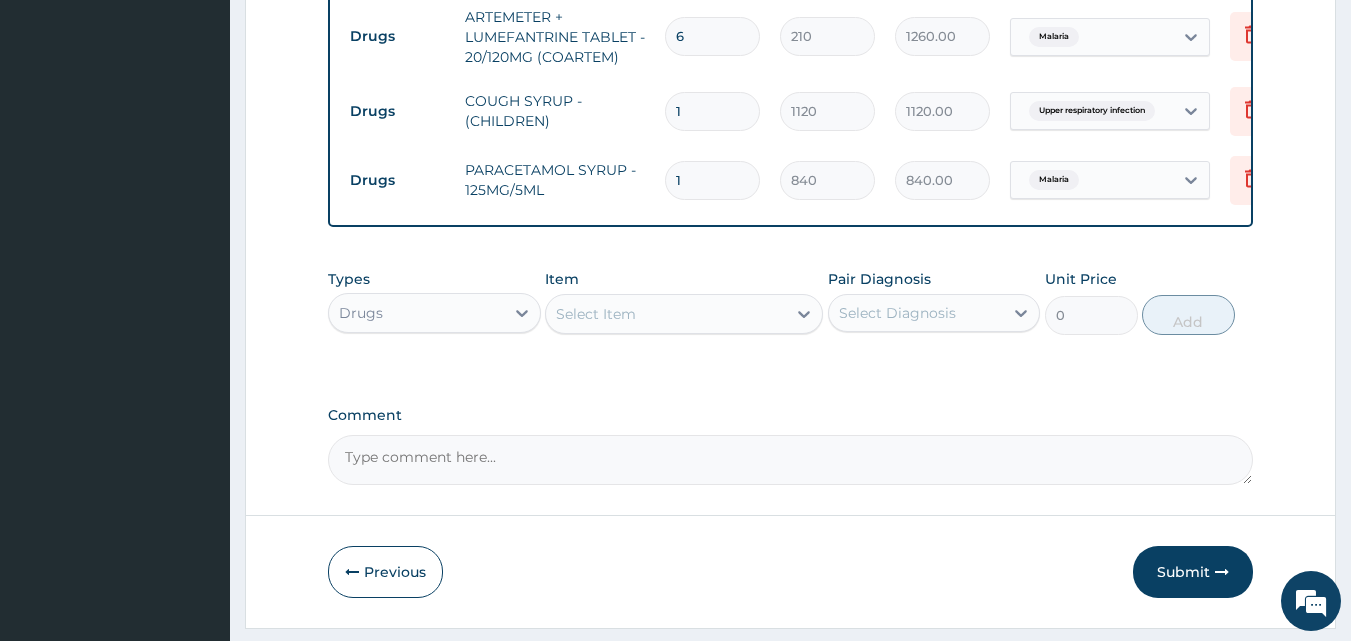 click on "Select Item" at bounding box center (666, 314) 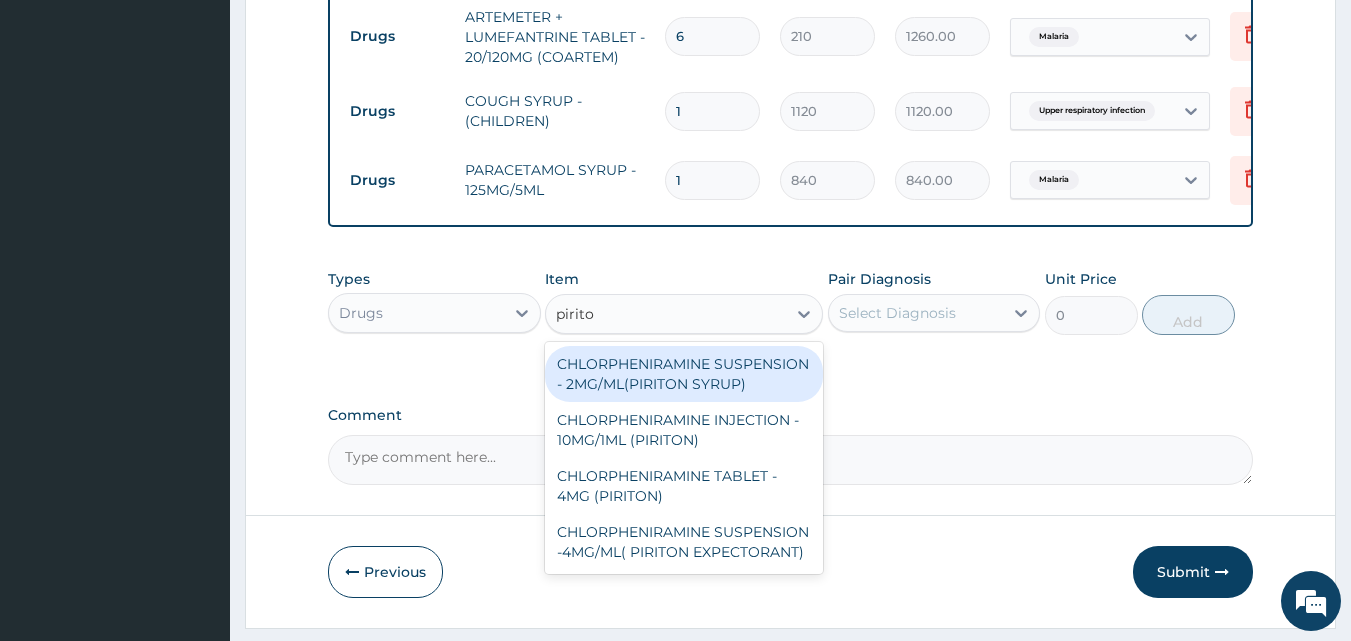 type on "piriton" 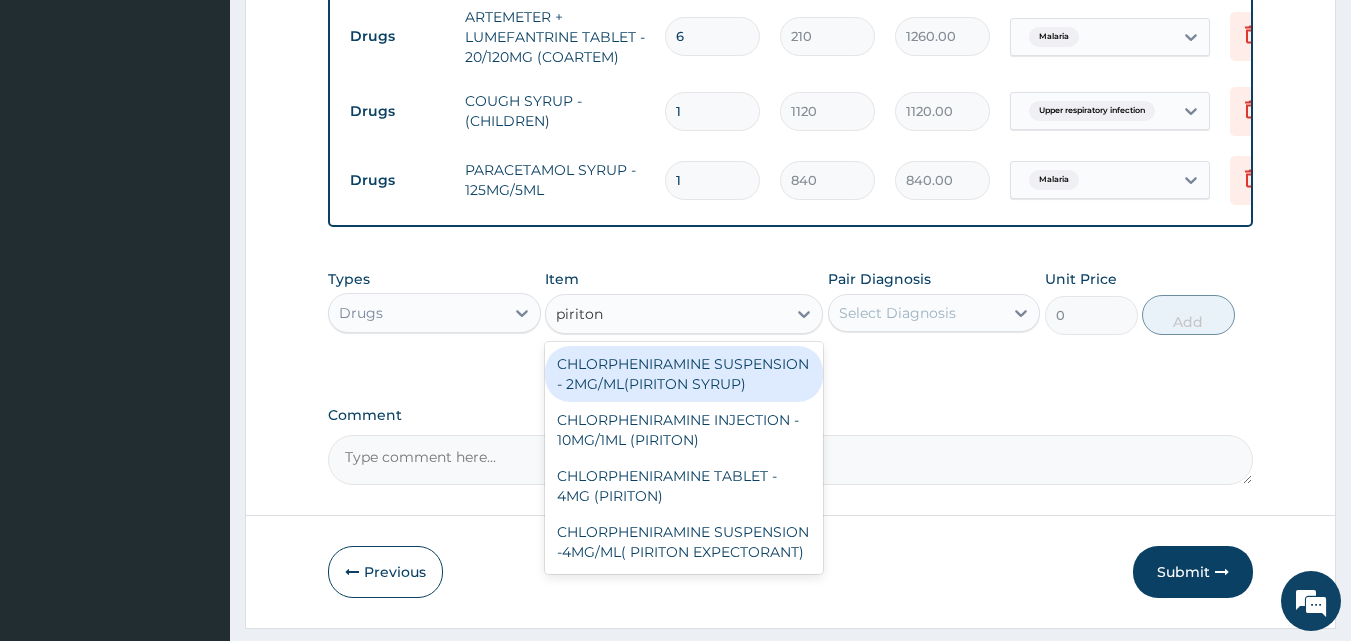 click on "CHLORPHENIRAMINE SUSPENSION - 2MG/ML(PIRITON SYRUP)" at bounding box center (684, 374) 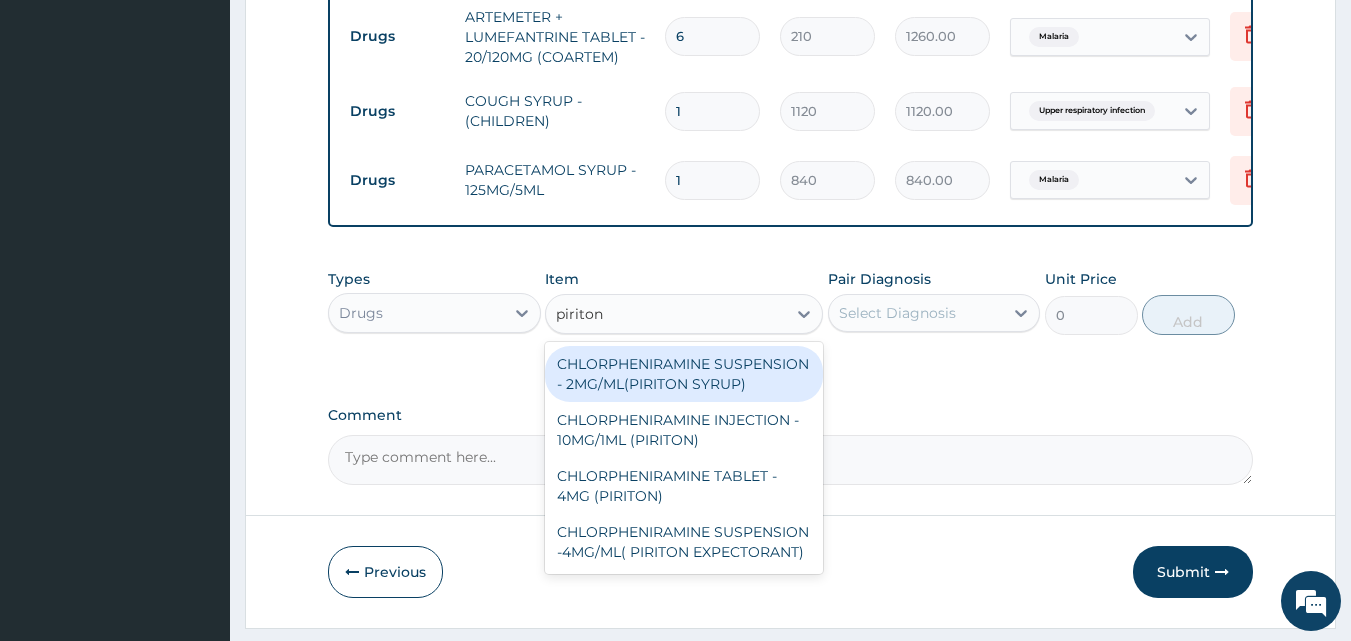 type 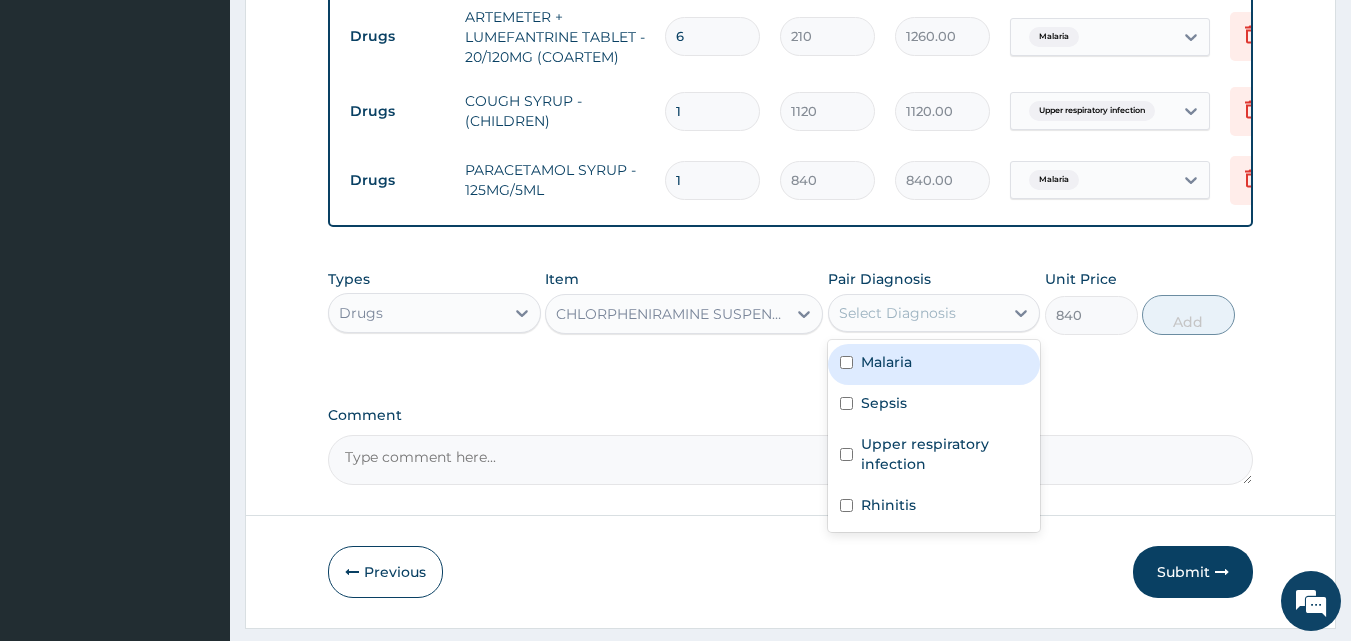 click on "Select Diagnosis" at bounding box center [916, 313] 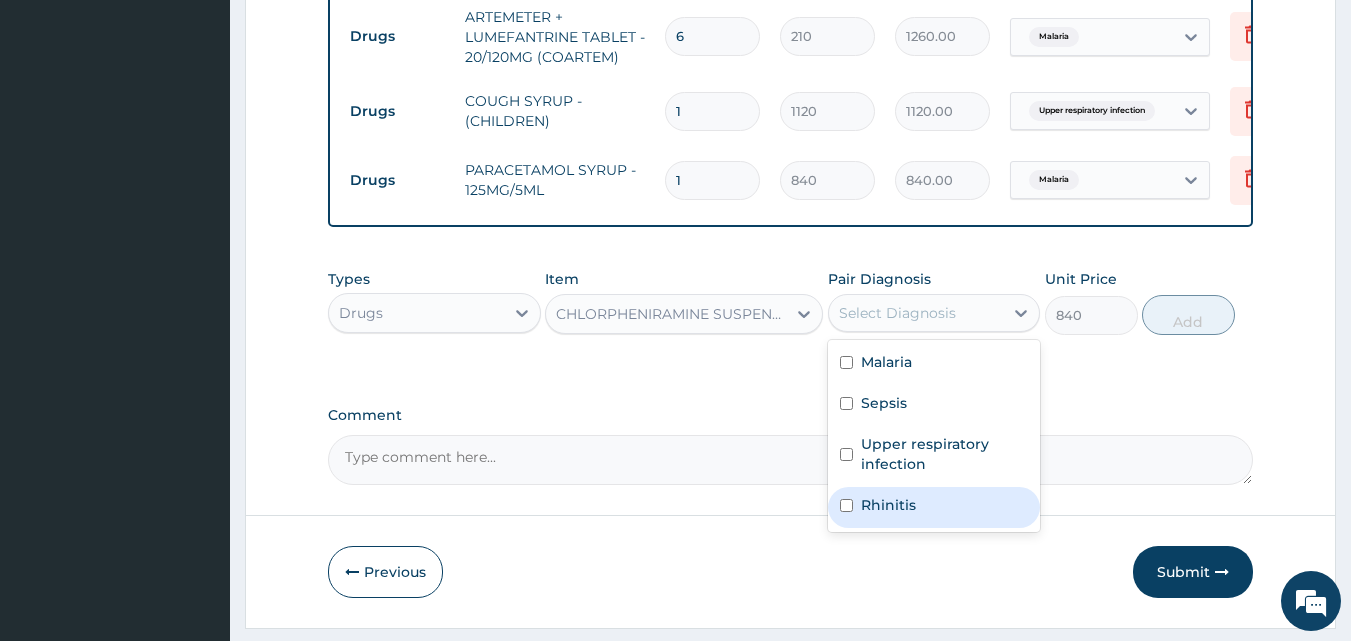 click on "Rhinitis" at bounding box center (934, 507) 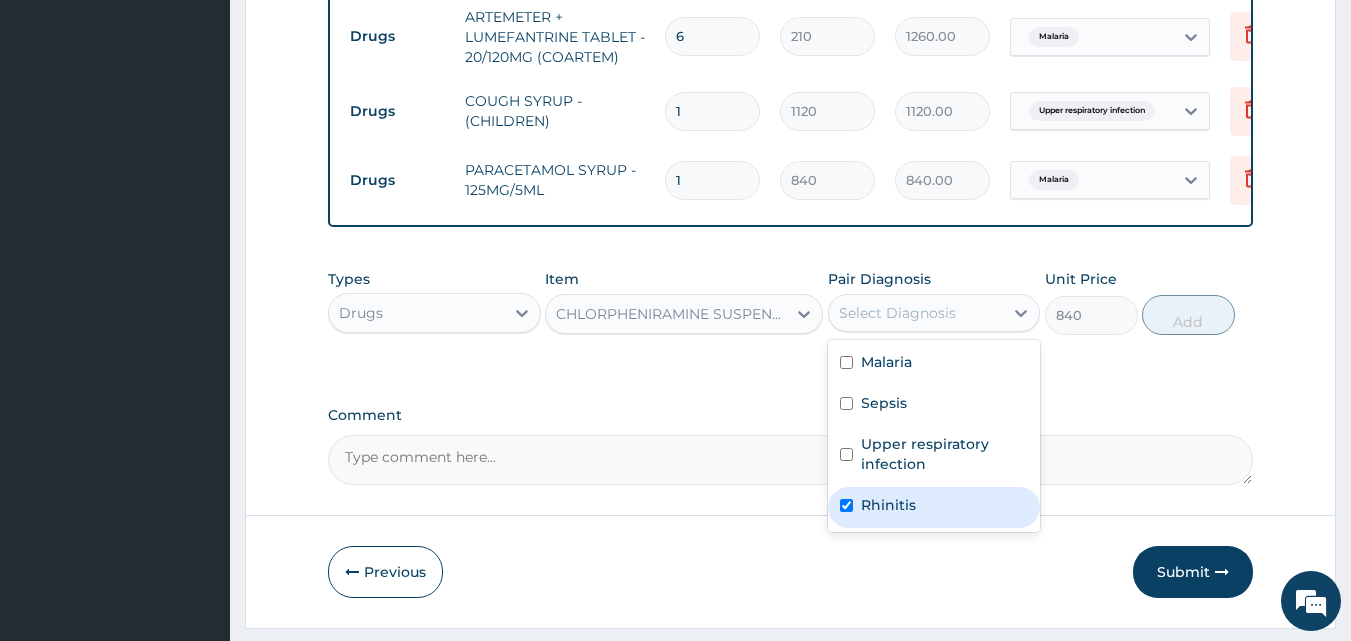 checkbox on "true" 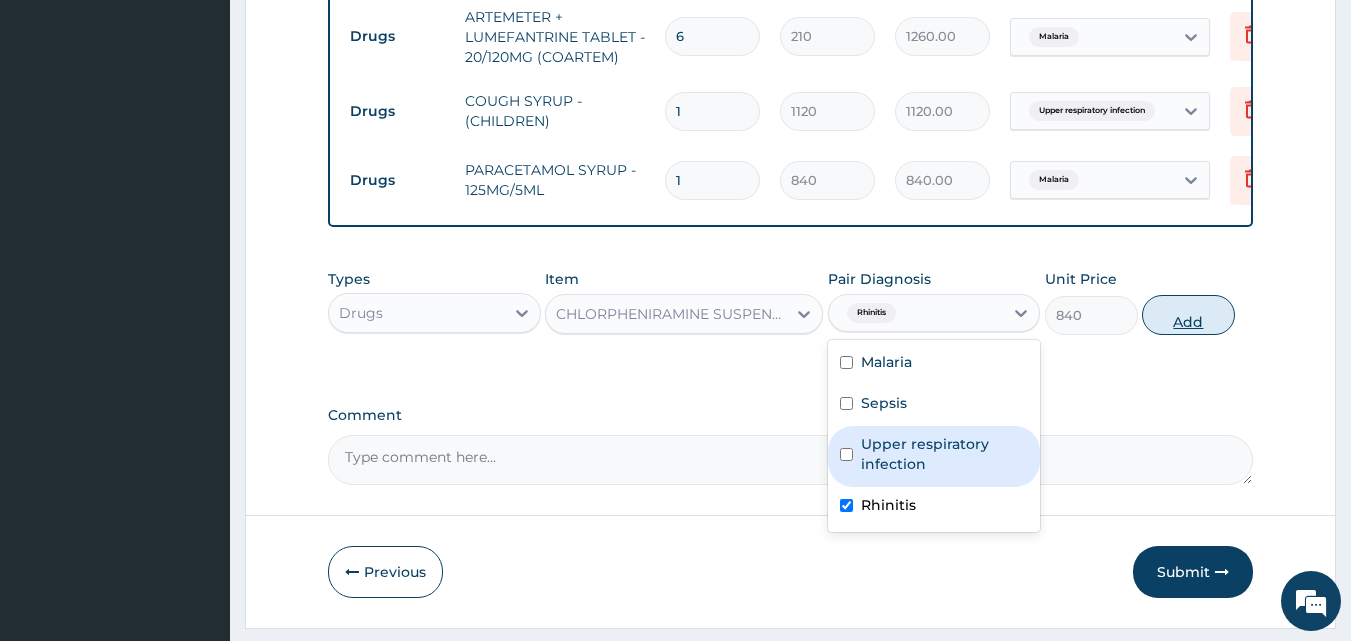 click on "Add" at bounding box center [1188, 315] 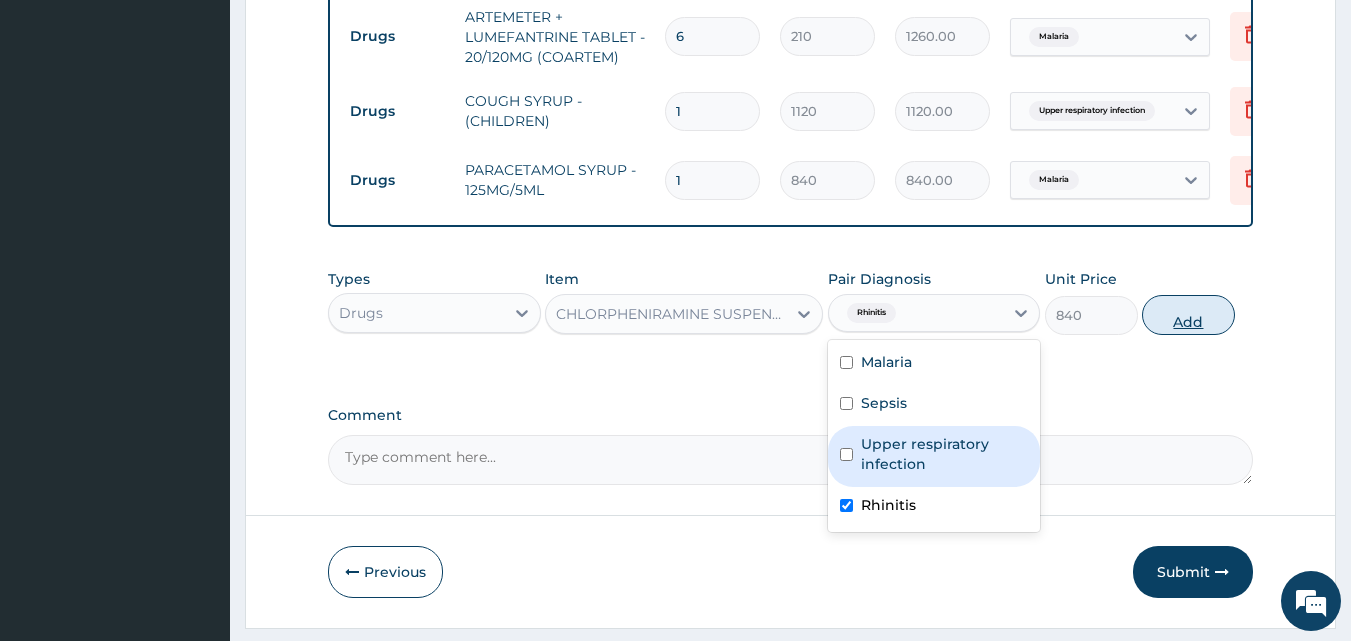 type on "0" 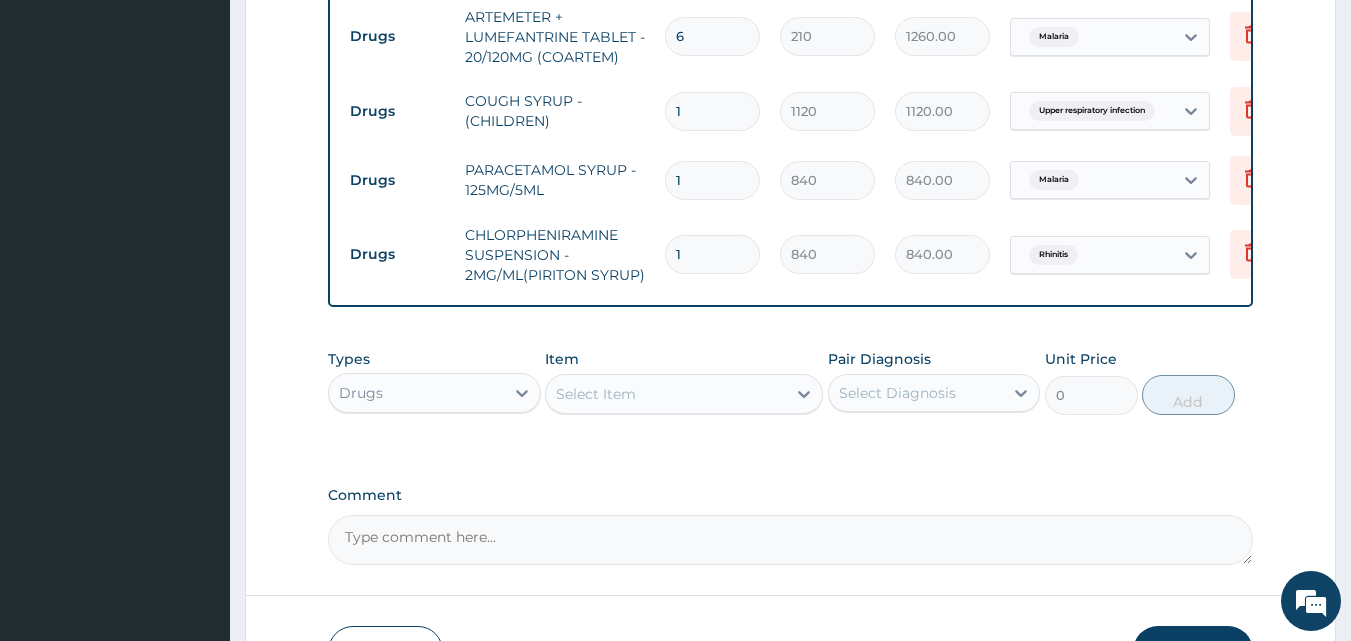 click on "Drugs" at bounding box center [416, 393] 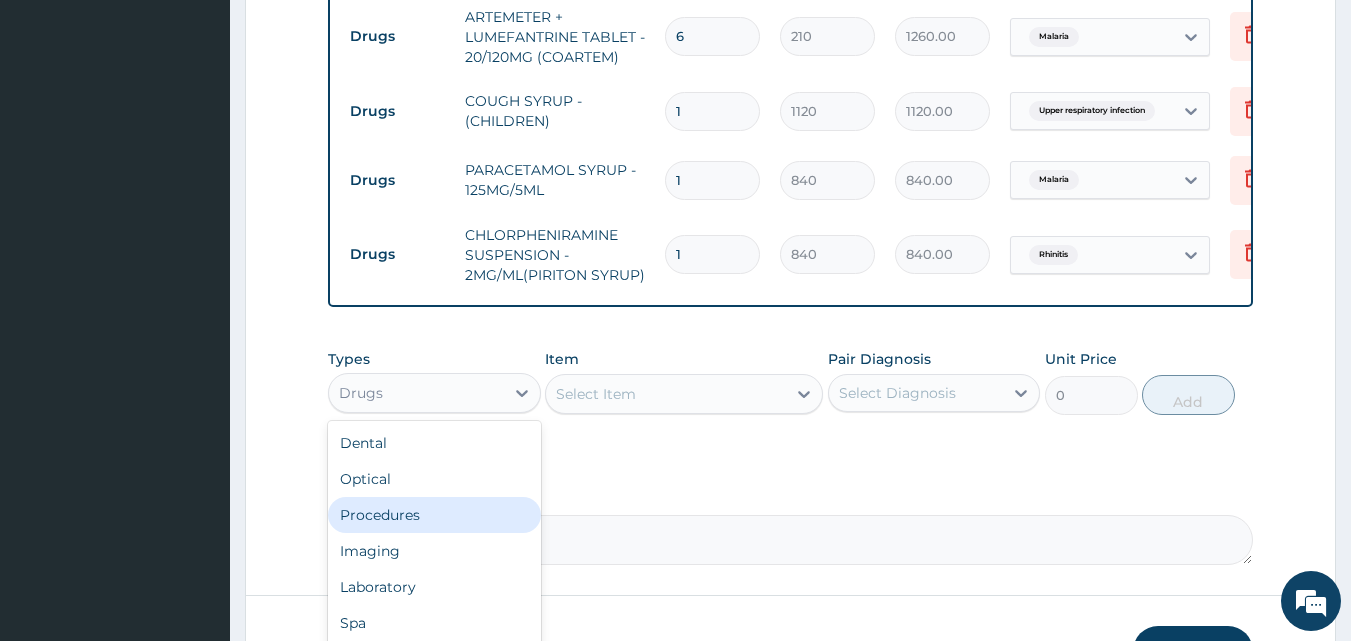 click on "Procedures" at bounding box center (434, 515) 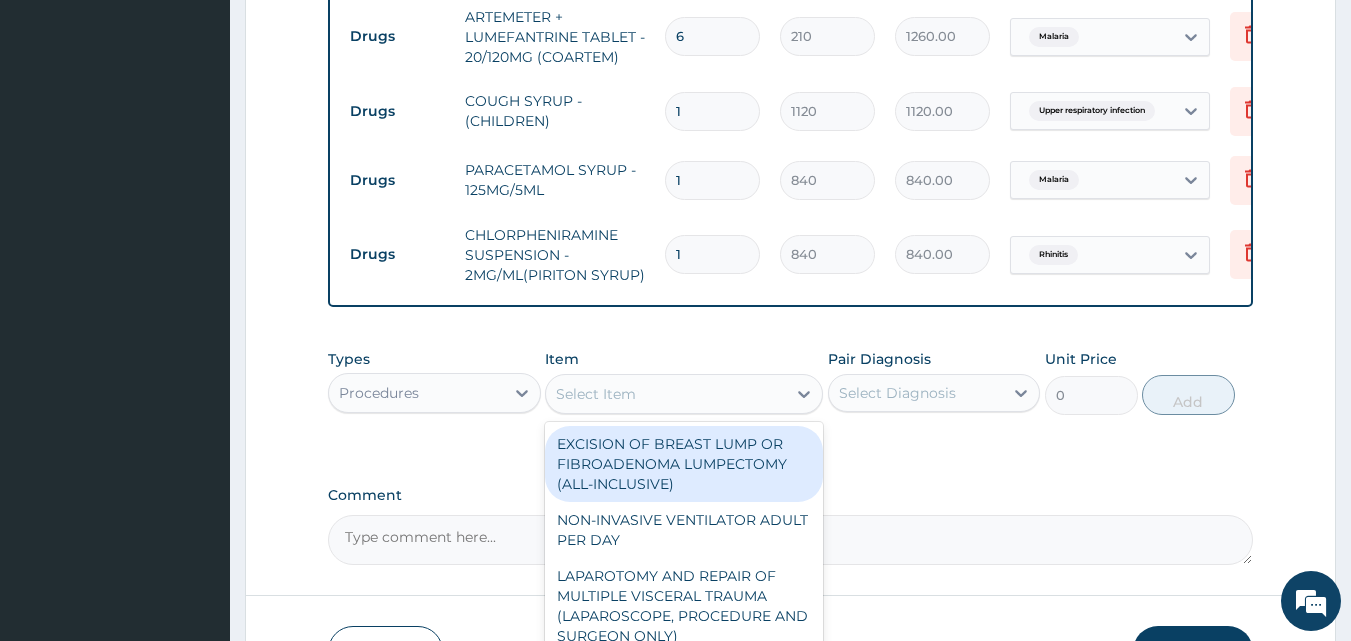 click on "Select Item" at bounding box center (666, 394) 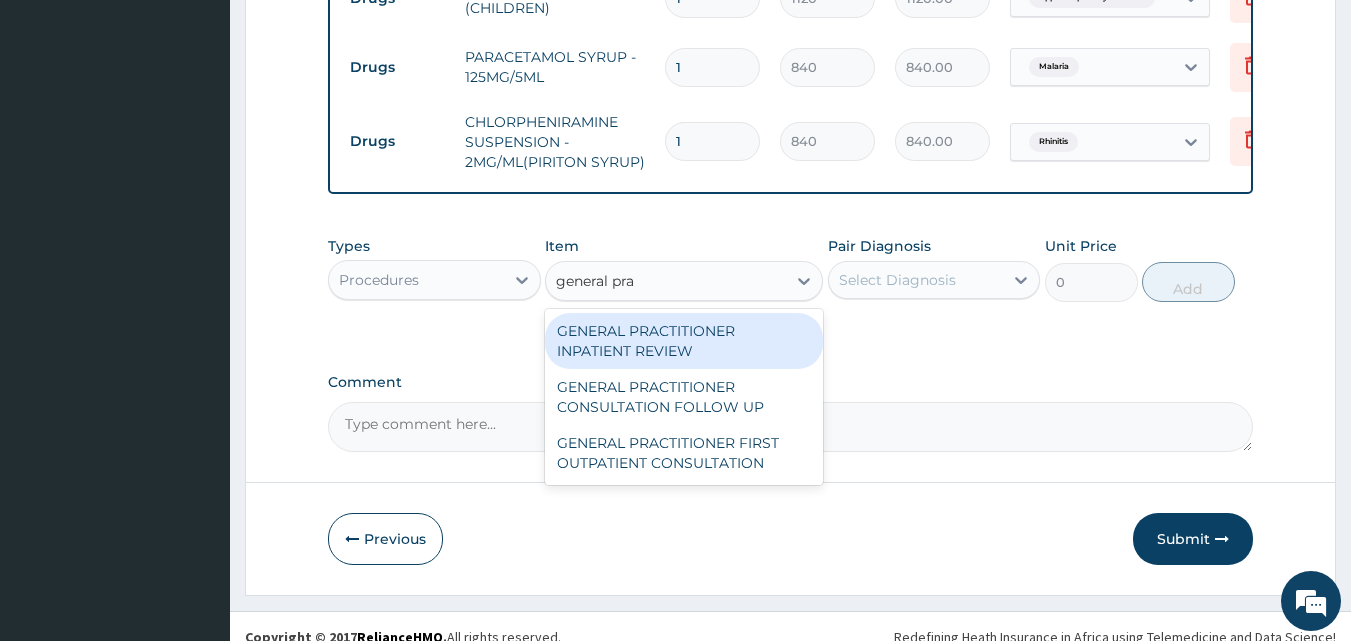 scroll, scrollTop: 1119, scrollLeft: 0, axis: vertical 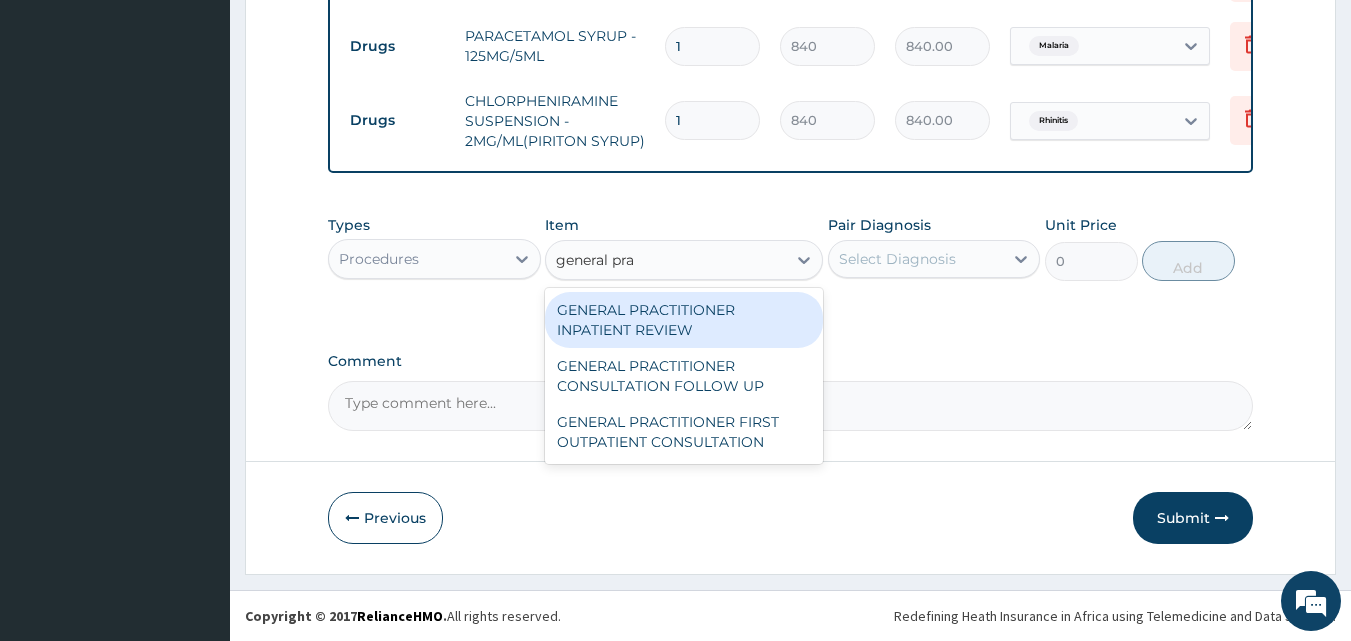 type on "general pra" 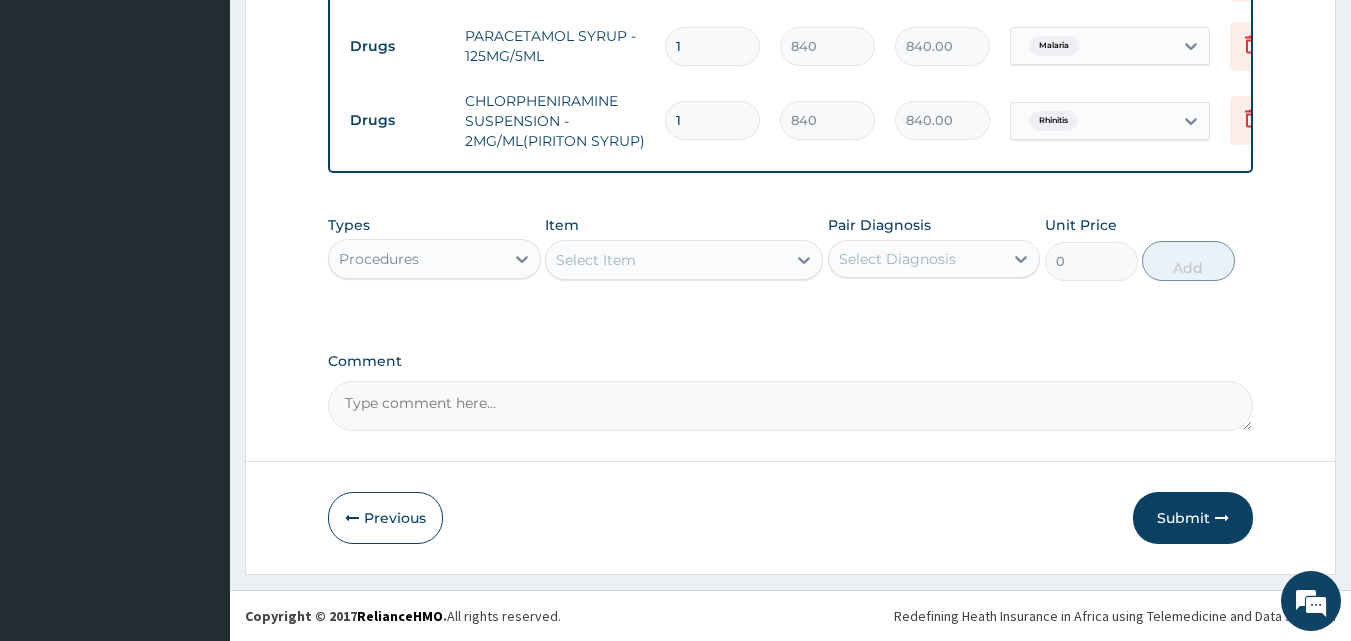 click on "Step  2  of 2 PA Code / Prescription Code Enter Code(Secondary Care Only) Encounter Date 17-07-2025 Important Notice Please enter PA codes before entering items that are not attached to a PA code   All diagnoses entered must be linked to a claim item. Diagnosis & Claim Items that are visible but inactive cannot be edited because they were imported from an already approved PA code. Diagnosis Malaria Confirmed Sepsis Confirmed Upper respiratory infection Confirmed Rhinitis Confirmed NB: All diagnosis must be linked to a claim item Claim Items Type Name Quantity Unit Price Total Price Pair Diagnosis Actions Laboratory MALARIA PARASITE (MP) RDT 1 2000 2000.00 Malaria Delete Laboratory FBC CBC-COMPLETE BLOOD COUNT (HAEMOGRAM) - [BLOOD] 1 5000 5000.00 Sepsis Delete Drugs ARTEMETER + LUMEFANTRINE TABLET - 20/120MG (COARTEM) 6 210 1260.00 Malaria Delete Drugs COUGH SYRUP - (CHILDREN) 1 1120 1120.00 Upper respiratory infection Delete Drugs PARACETAMOL SYRUP - 125MG/5ML 1 840 1 0" at bounding box center (790, -212) 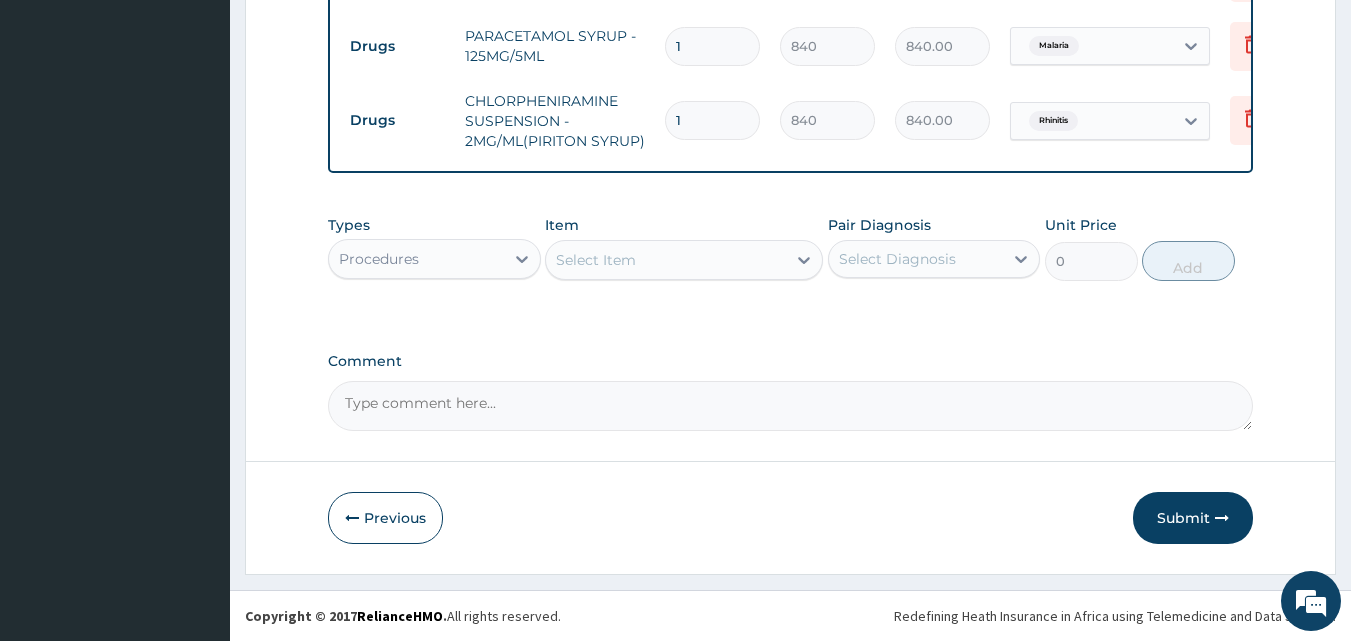 click on "Step  2  of 2 PA Code / Prescription Code Enter Code(Secondary Care Only) Encounter Date 17-07-2025 Important Notice Please enter PA codes before entering items that are not attached to a PA code   All diagnoses entered must be linked to a claim item. Diagnosis & Claim Items that are visible but inactive cannot be edited because they were imported from an already approved PA code. Diagnosis Malaria Confirmed Sepsis Confirmed Upper respiratory infection Confirmed Rhinitis Confirmed NB: All diagnosis must be linked to a claim item Claim Items Type Name Quantity Unit Price Total Price Pair Diagnosis Actions Laboratory MALARIA PARASITE (MP) RDT 1 2000 2000.00 Malaria Delete Laboratory FBC CBC-COMPLETE BLOOD COUNT (HAEMOGRAM) - [BLOOD] 1 5000 5000.00 Sepsis Delete Drugs ARTEMETER + LUMEFANTRINE TABLET - 20/120MG (COARTEM) 6 210 1260.00 Malaria Delete Drugs COUGH SYRUP - (CHILDREN) 1 1120 1120.00 Upper respiratory infection Delete Drugs PARACETAMOL SYRUP - 125MG/5ML 1 840 1 0" at bounding box center [790, -212] 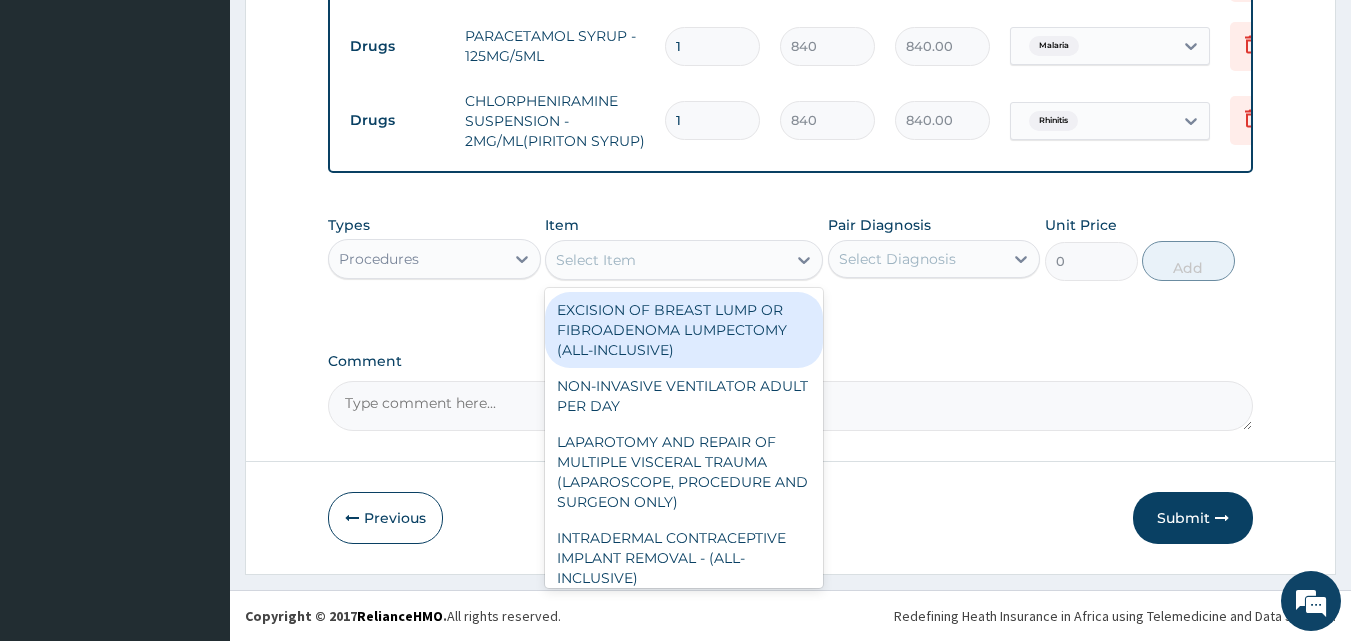 click on "Select Item" at bounding box center (596, 260) 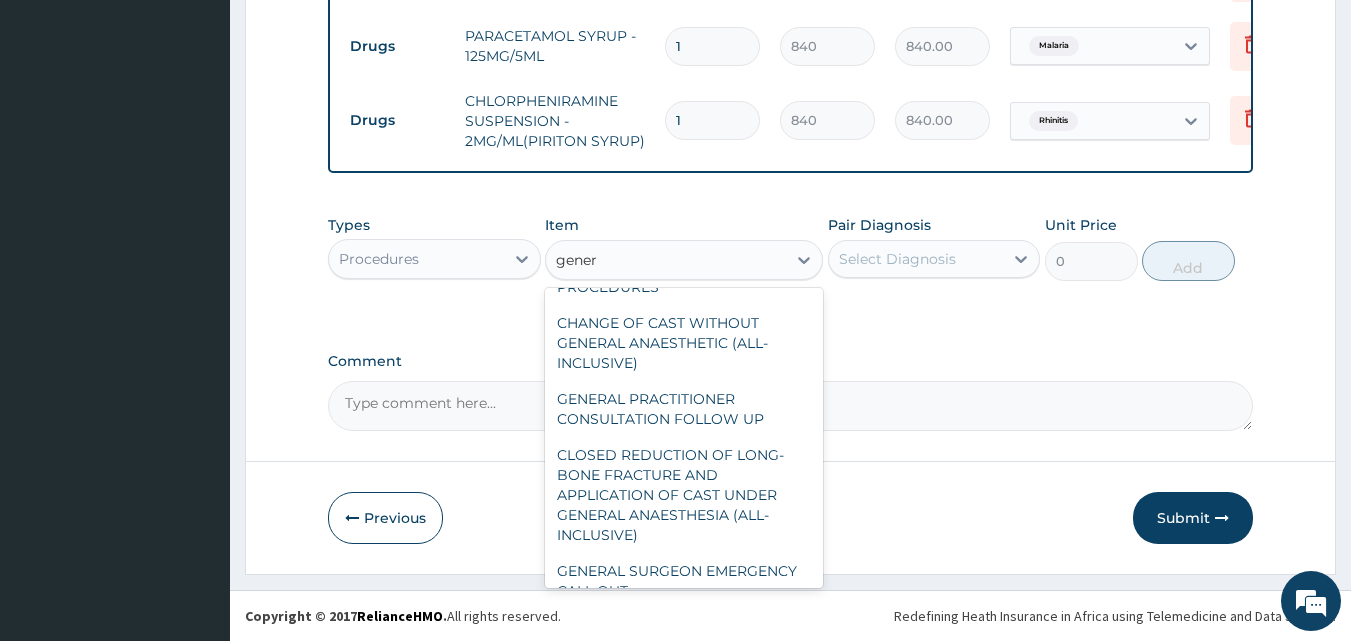scroll, scrollTop: 332, scrollLeft: 0, axis: vertical 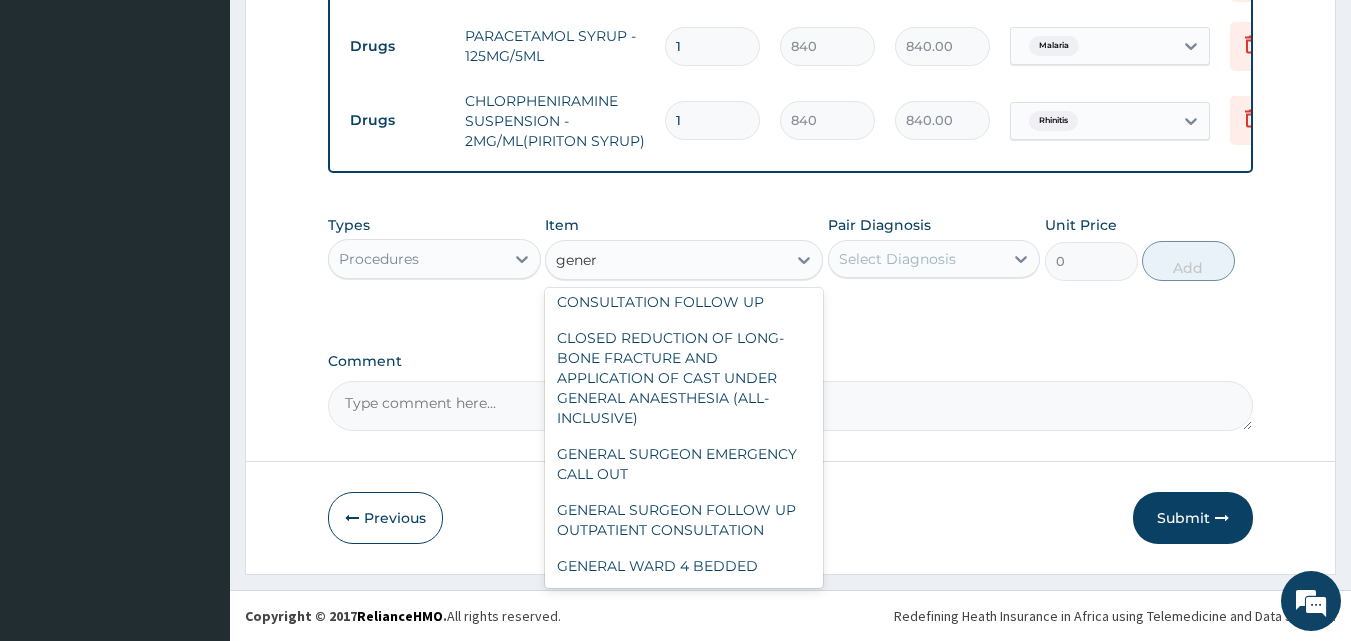 type on "gener" 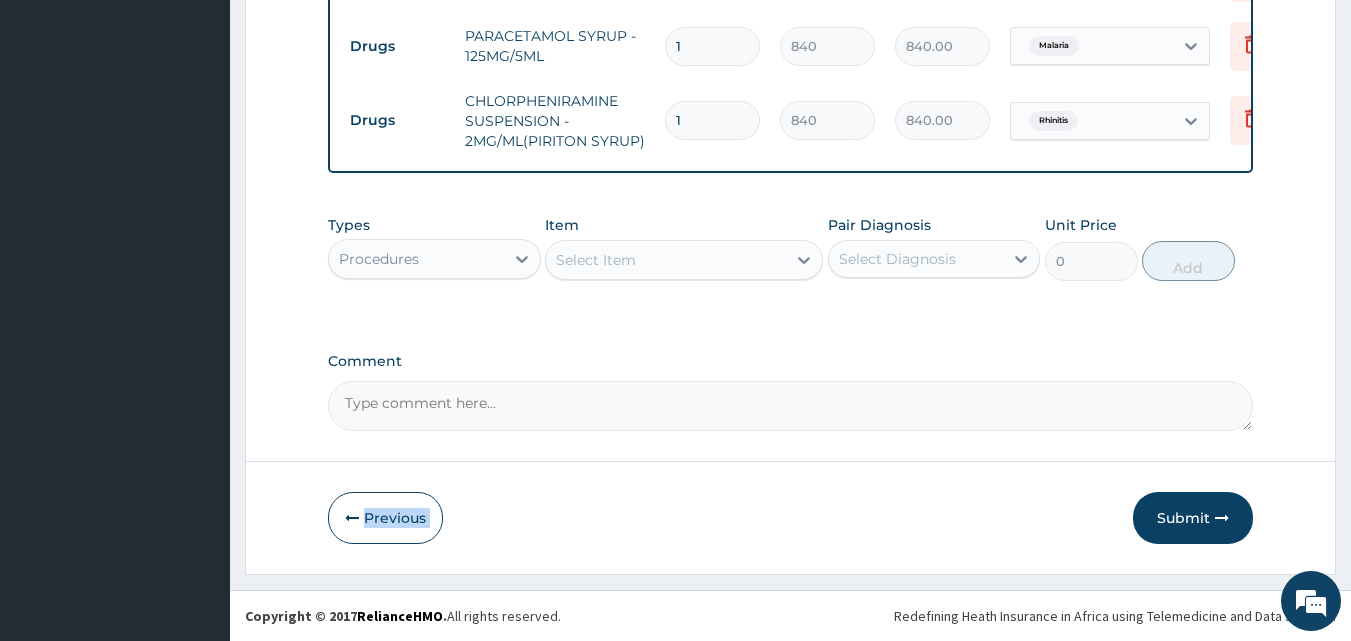 drag, startPoint x: 824, startPoint y: 447, endPoint x: 824, endPoint y: 466, distance: 19 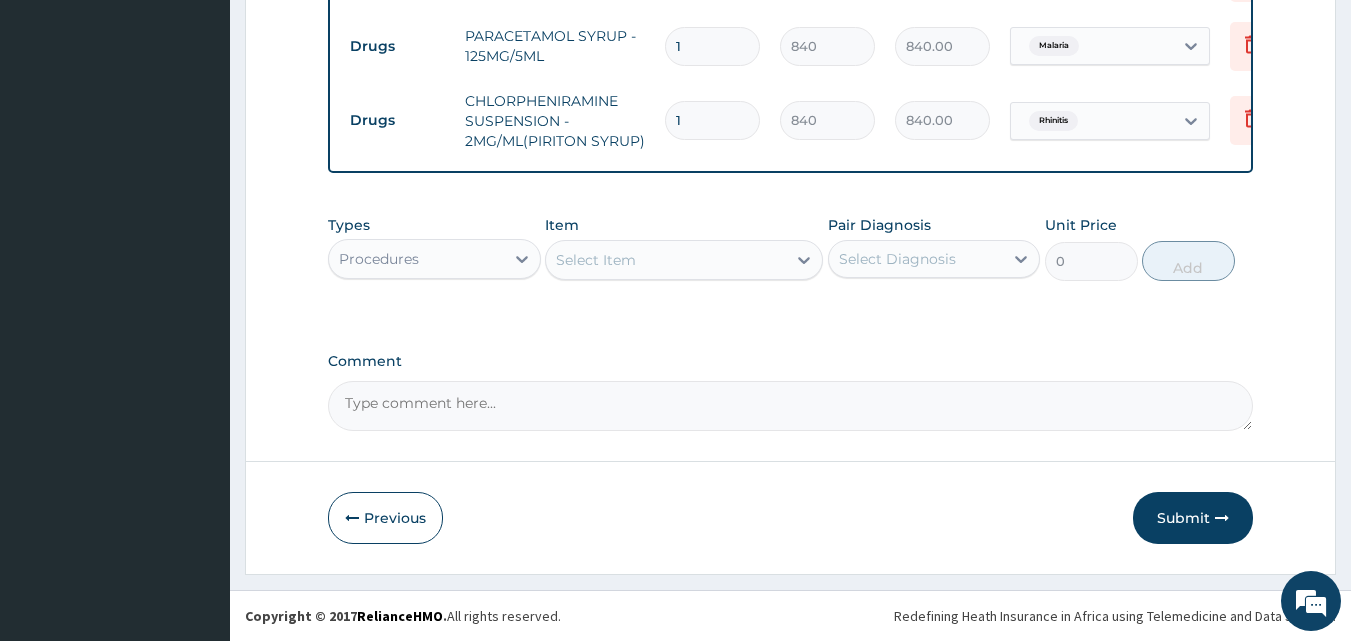click on "Select Item" at bounding box center (666, 260) 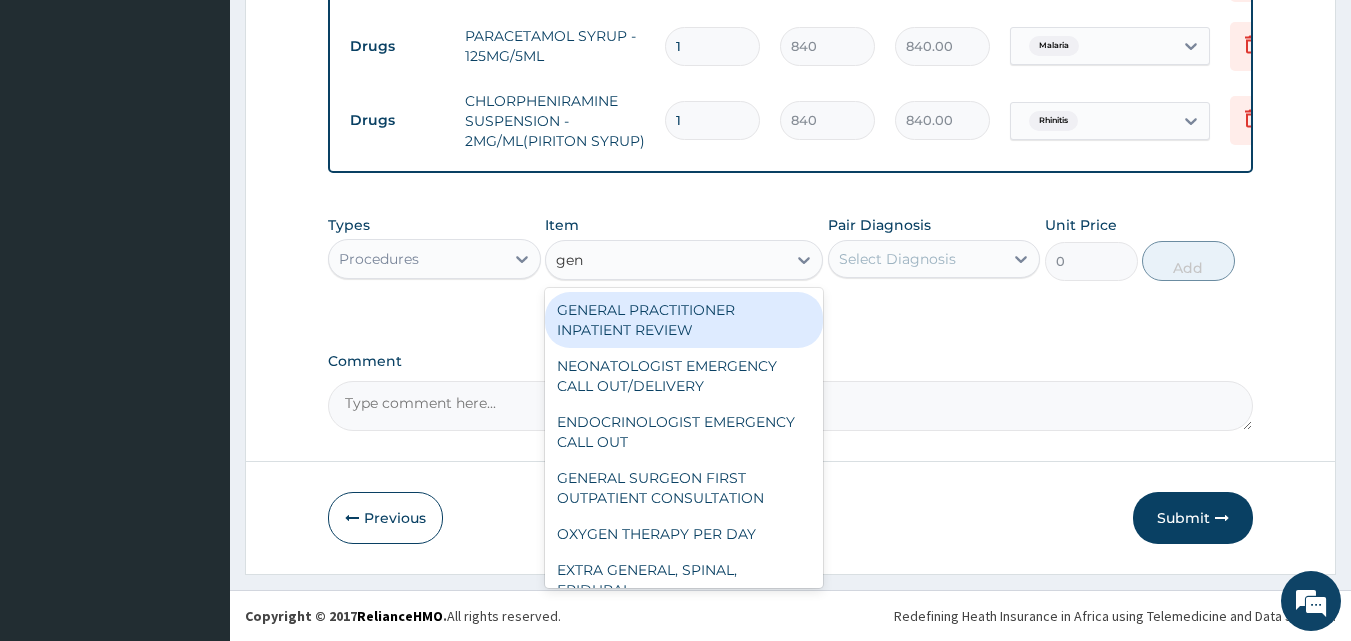 type on "gene" 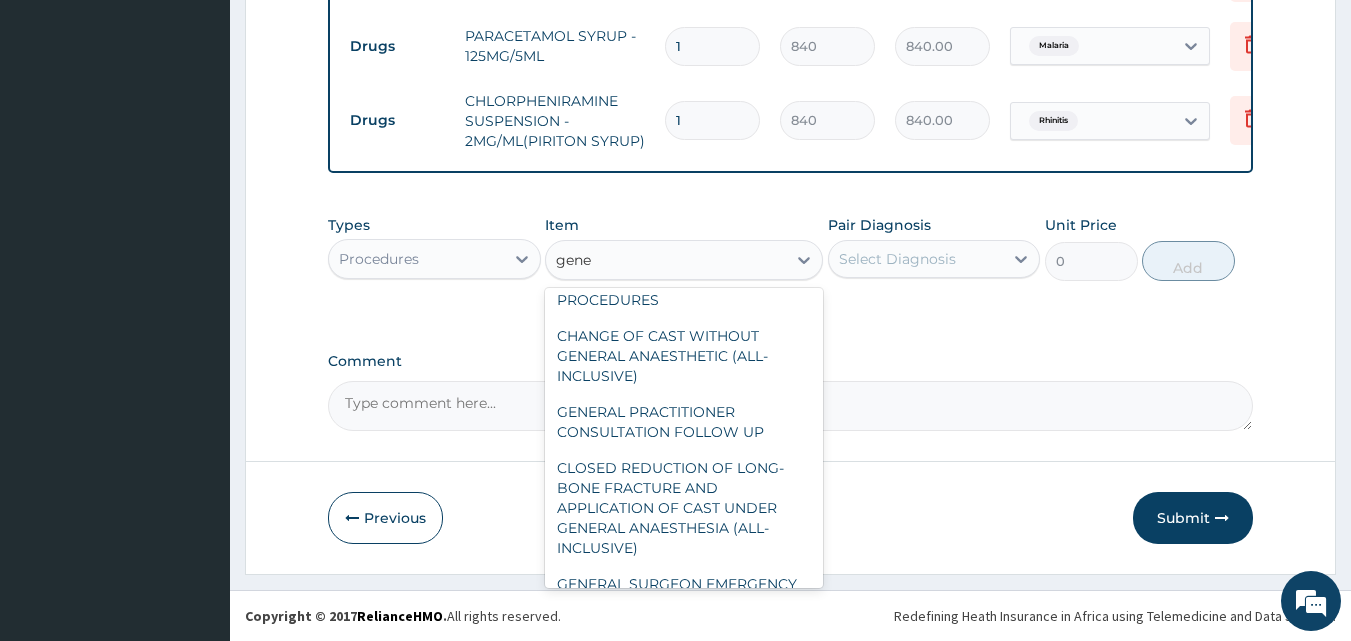 scroll, scrollTop: 332, scrollLeft: 0, axis: vertical 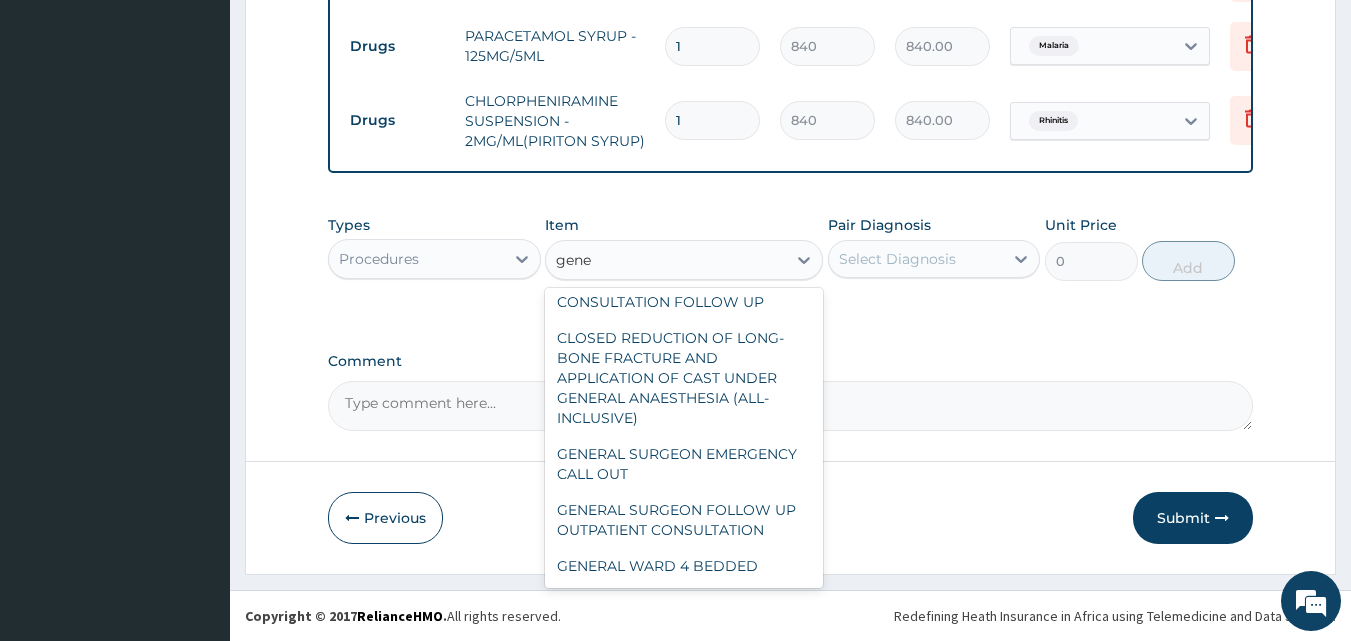 click on "GENERAL SURGEON EMERGENCY CALL OUT" at bounding box center [684, 464] 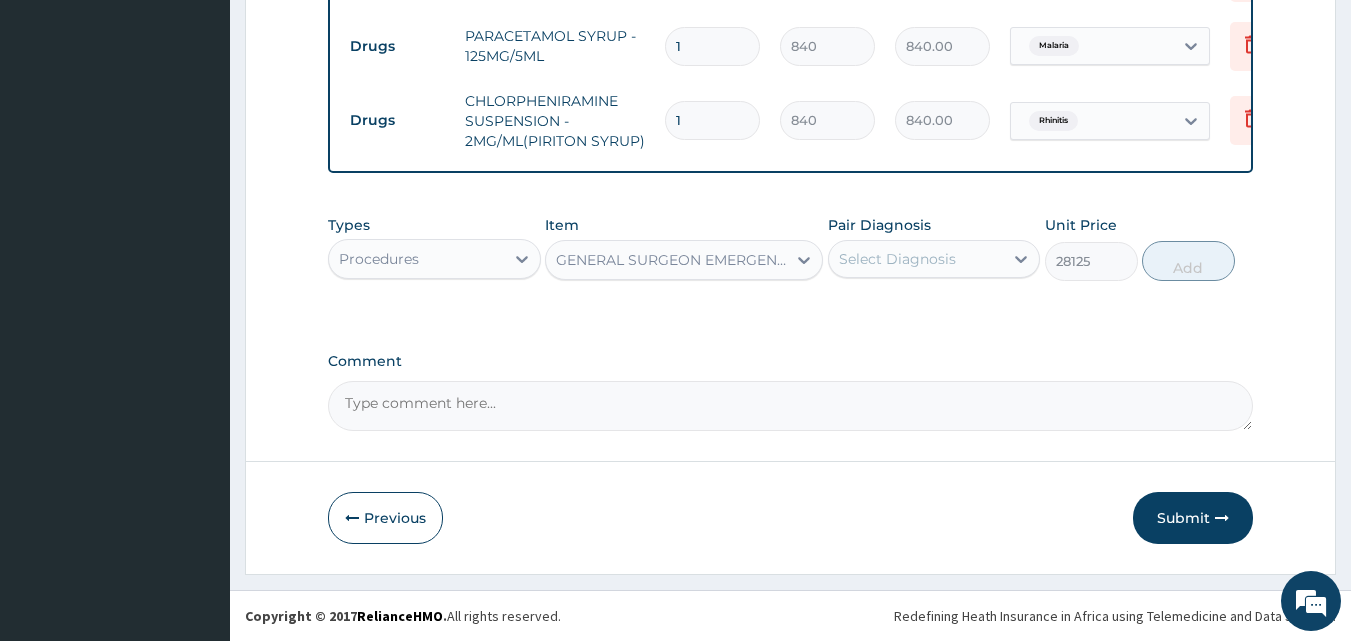 click on "GENERAL SURGEON EMERGENCY CALL OUT" at bounding box center [672, 260] 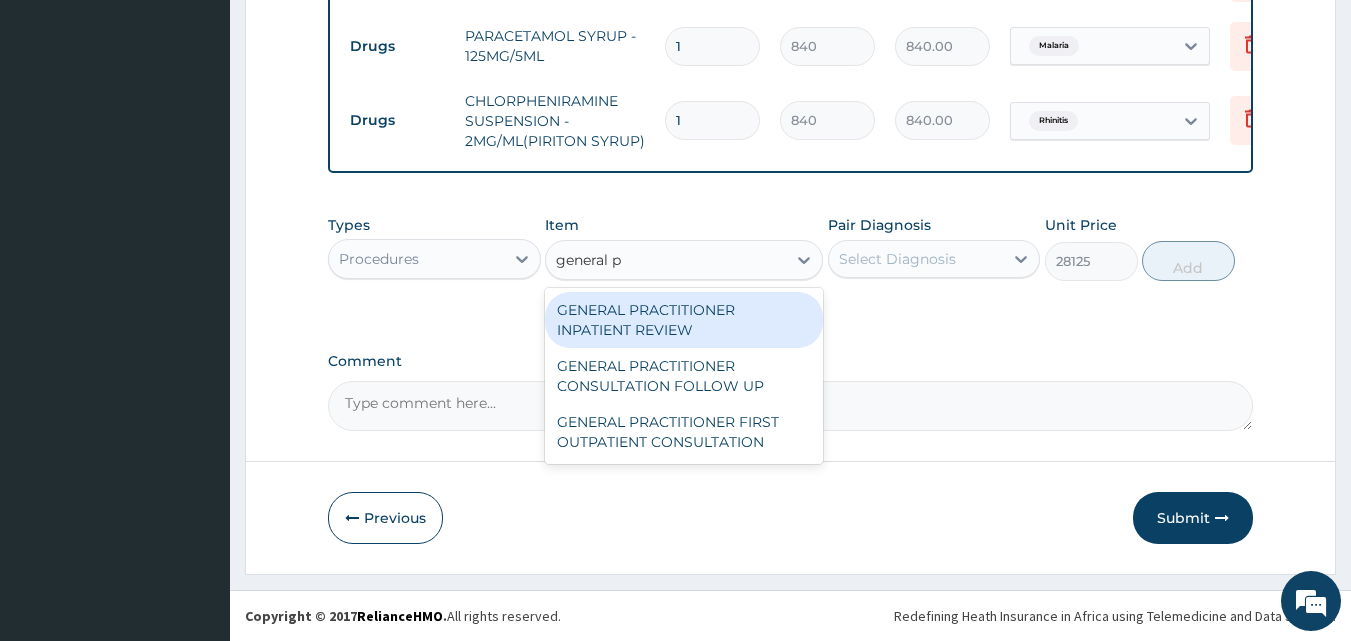 scroll, scrollTop: 0, scrollLeft: 0, axis: both 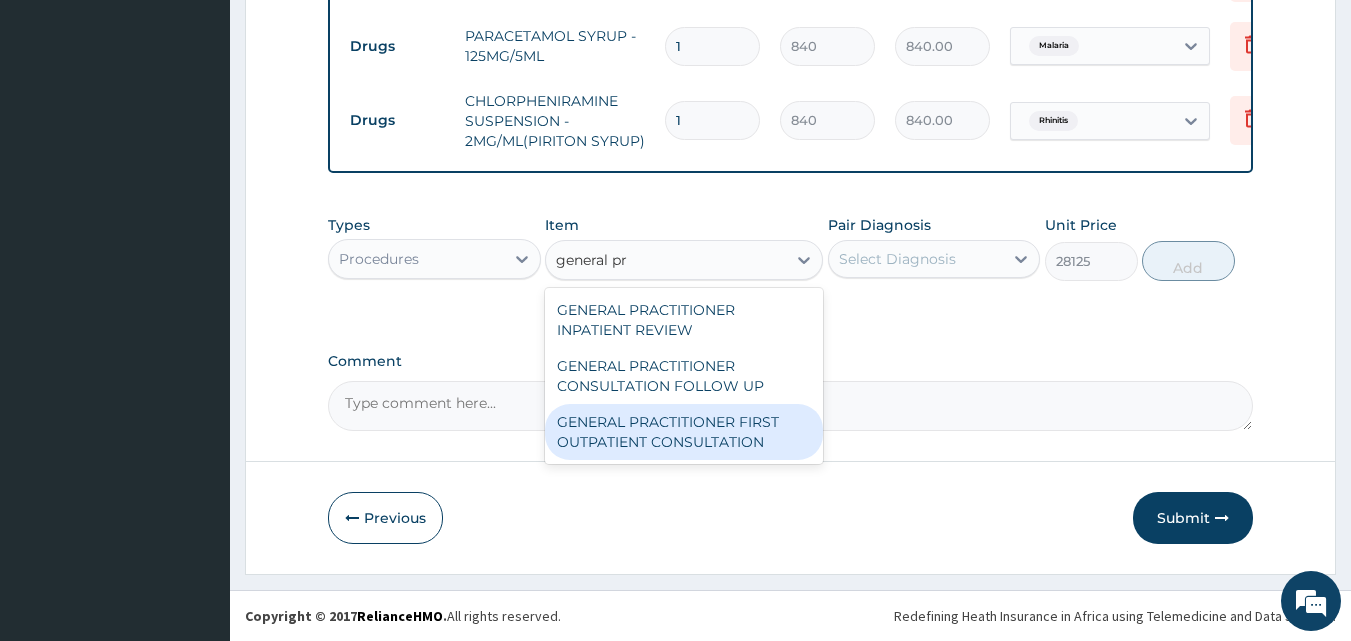 click on "GENERAL PRACTITIONER FIRST OUTPATIENT CONSULTATION" at bounding box center [684, 432] 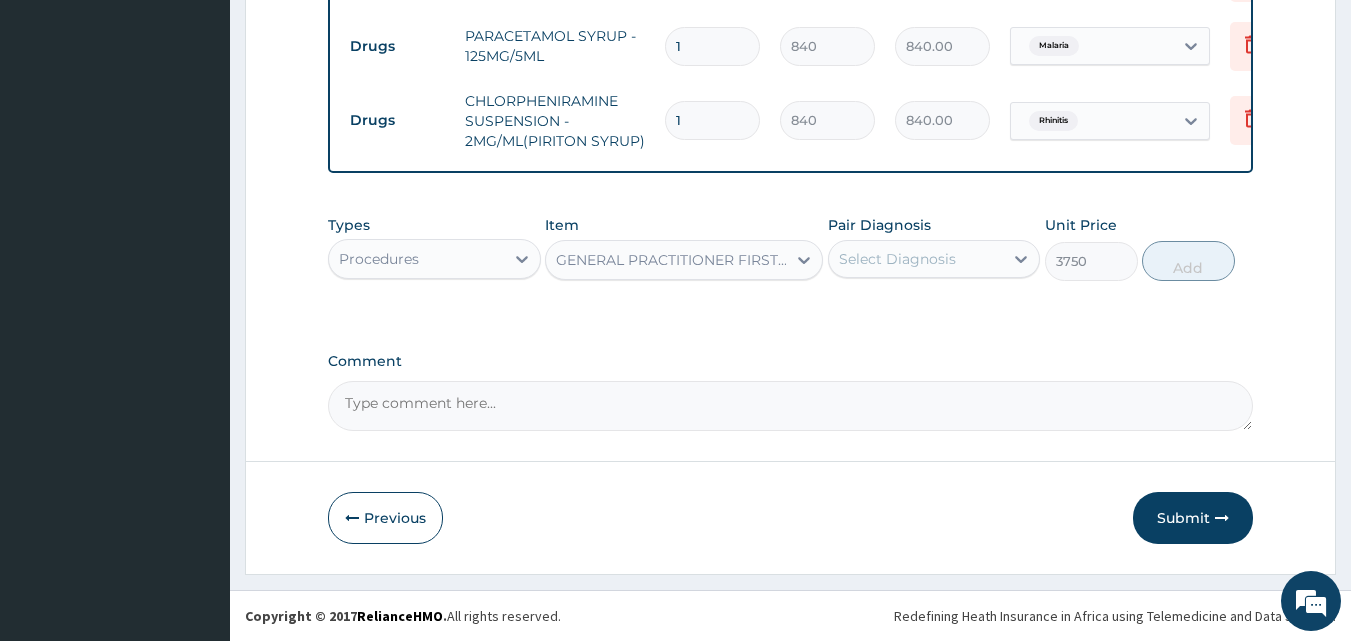 click on "Select Diagnosis" at bounding box center (897, 259) 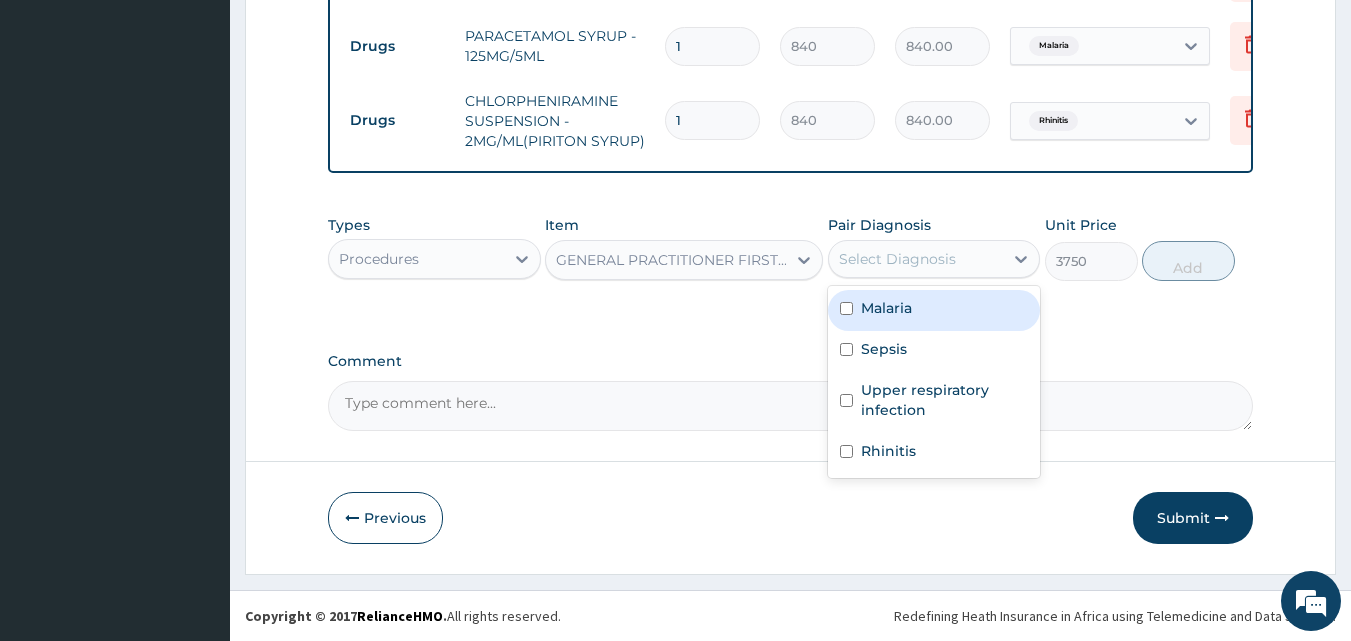 click on "Malaria" at bounding box center [886, 308] 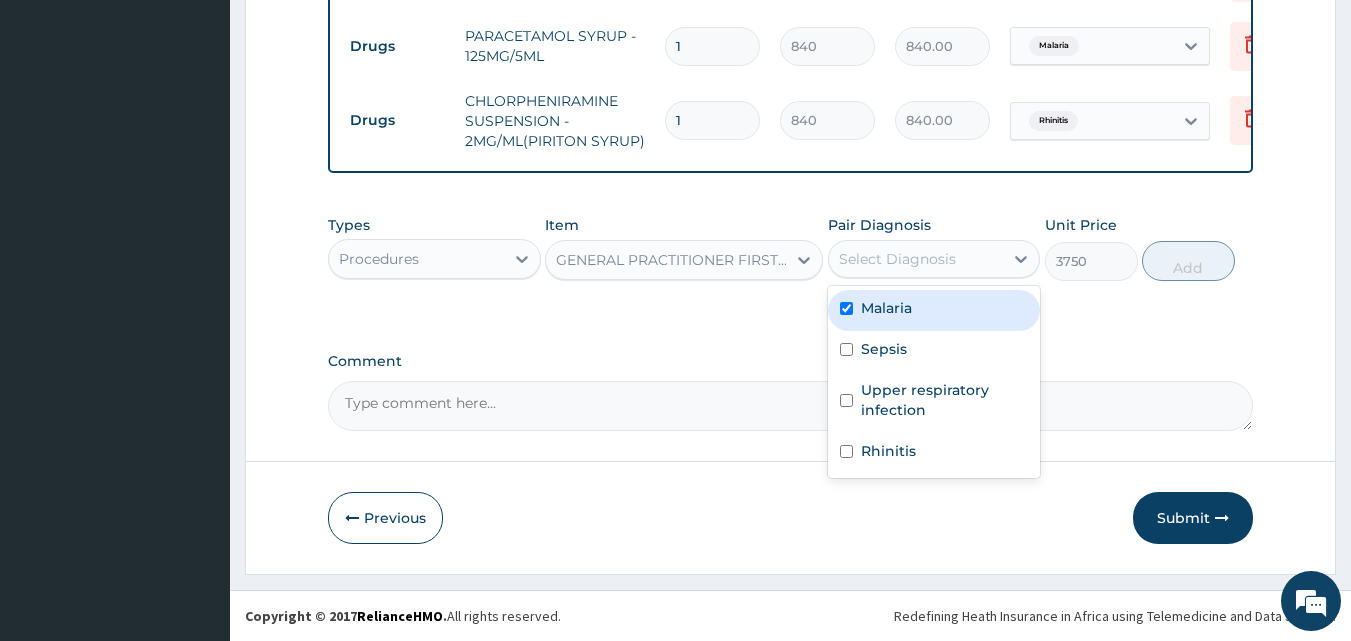 checkbox on "true" 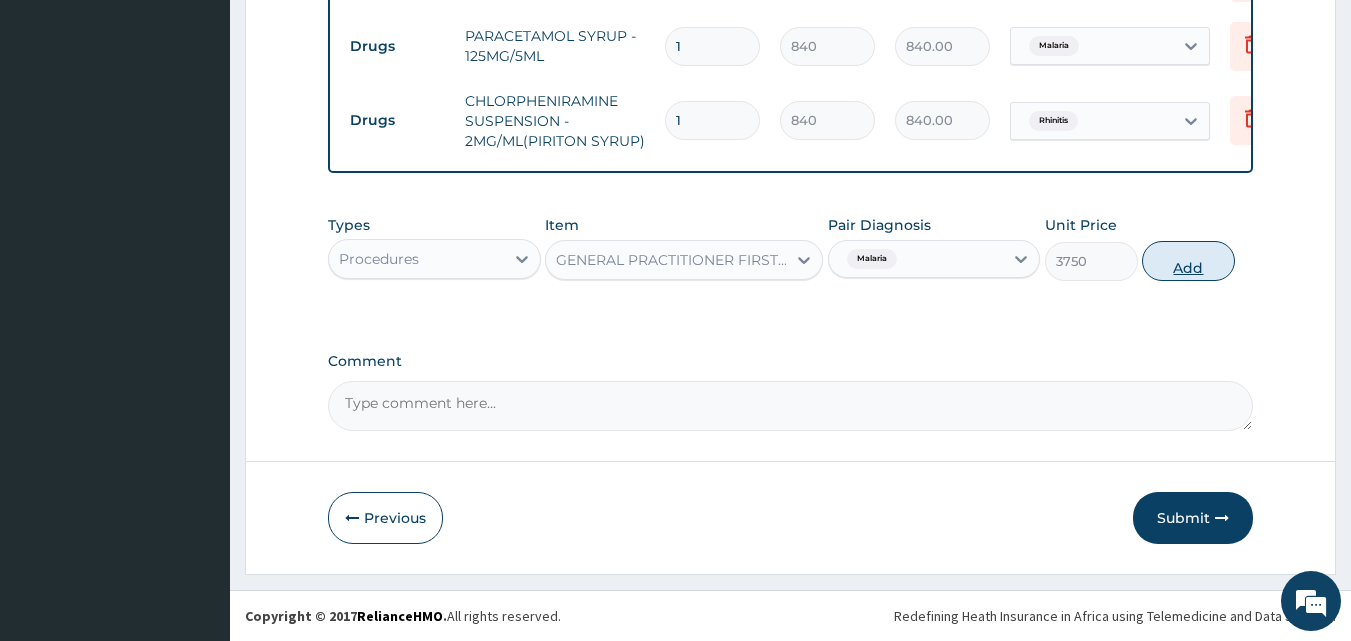 click on "Add" at bounding box center (1188, 261) 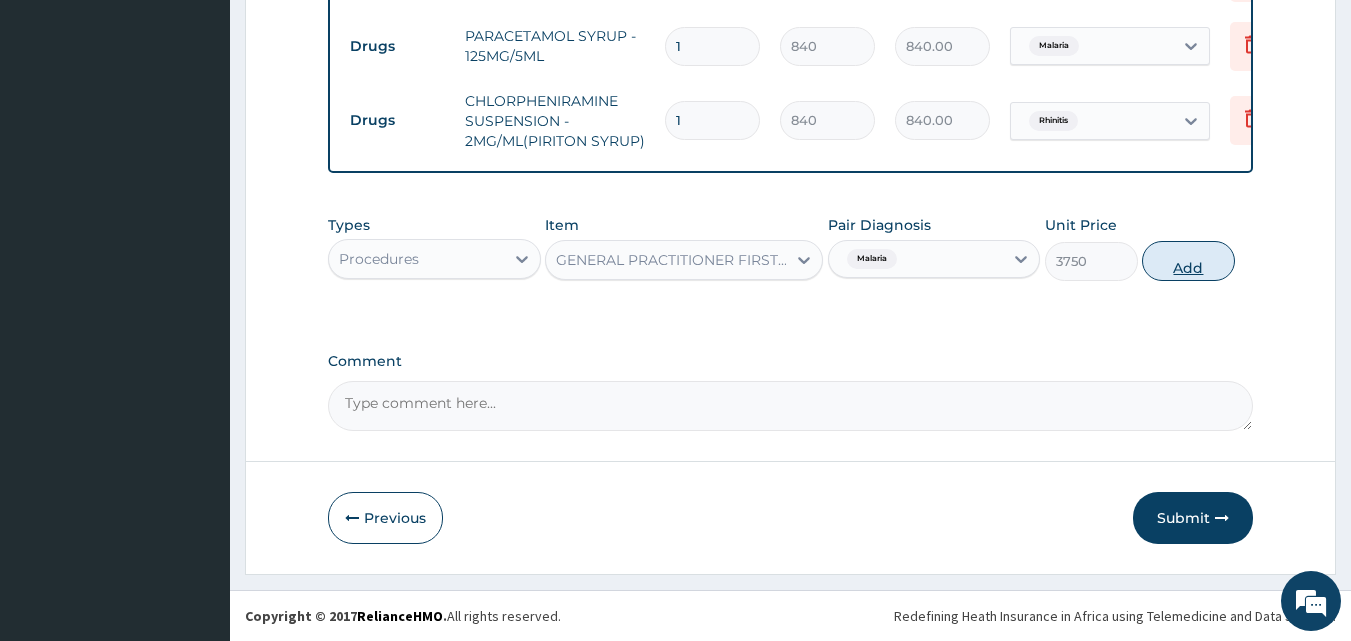 type on "0" 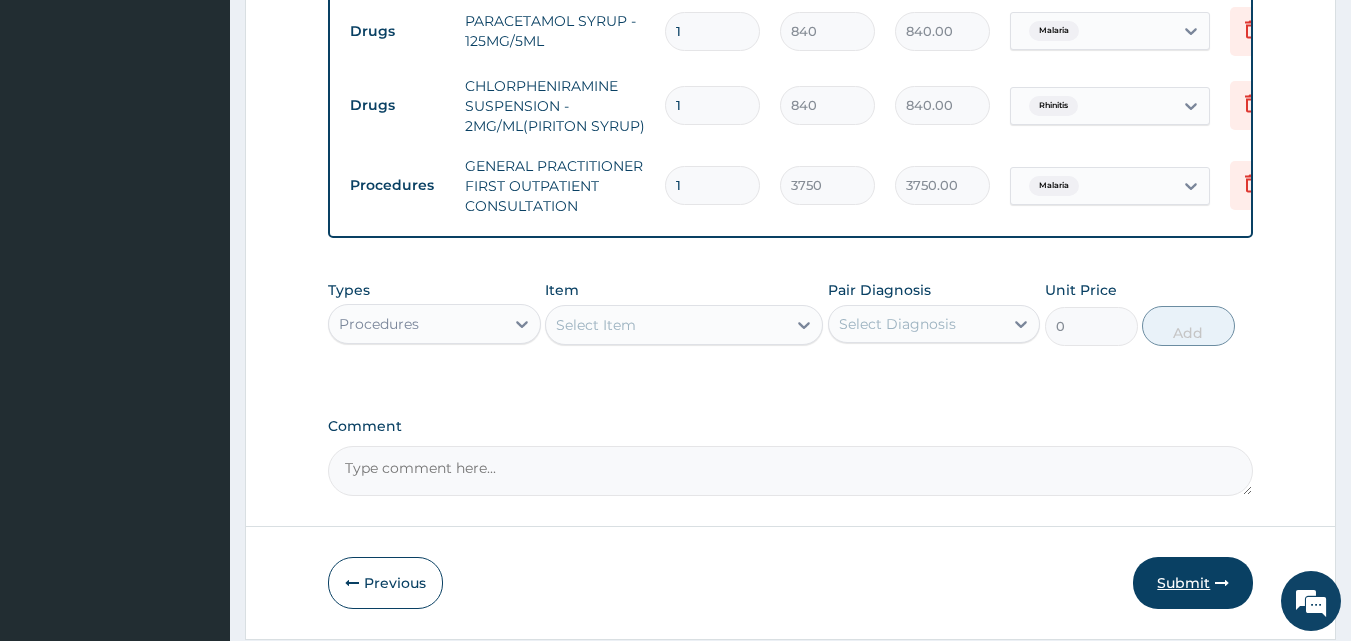 click on "Submit" at bounding box center (1193, 583) 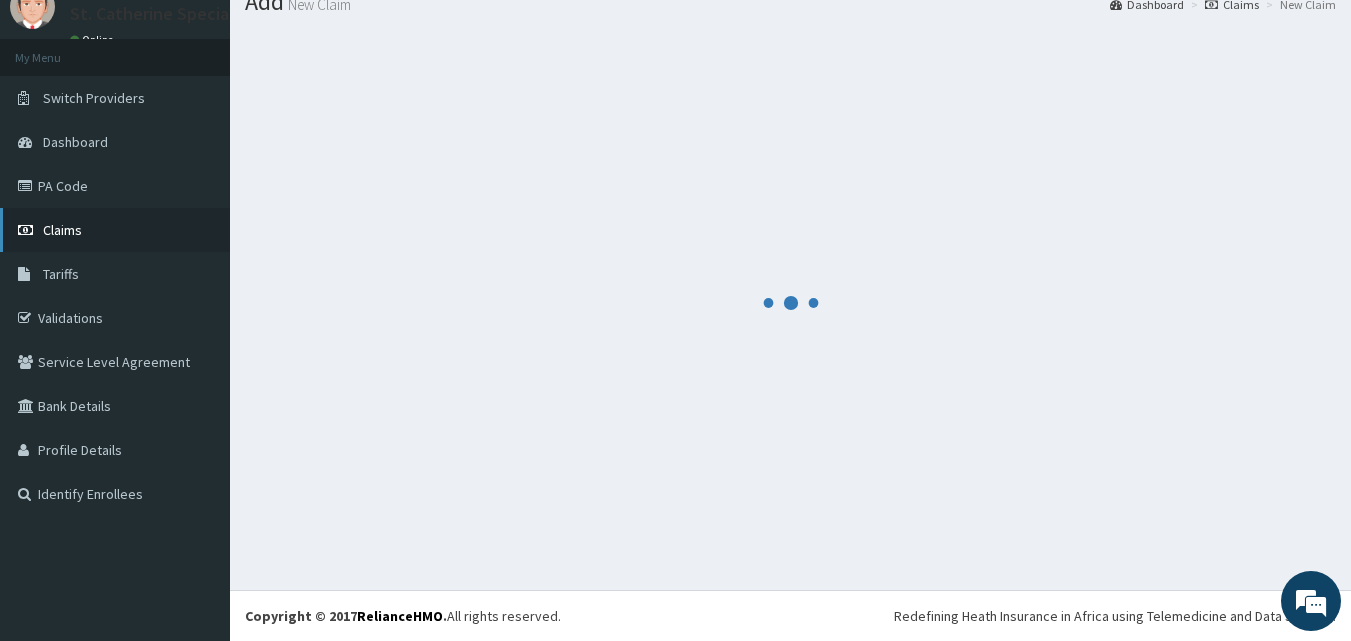 scroll, scrollTop: 1119, scrollLeft: 0, axis: vertical 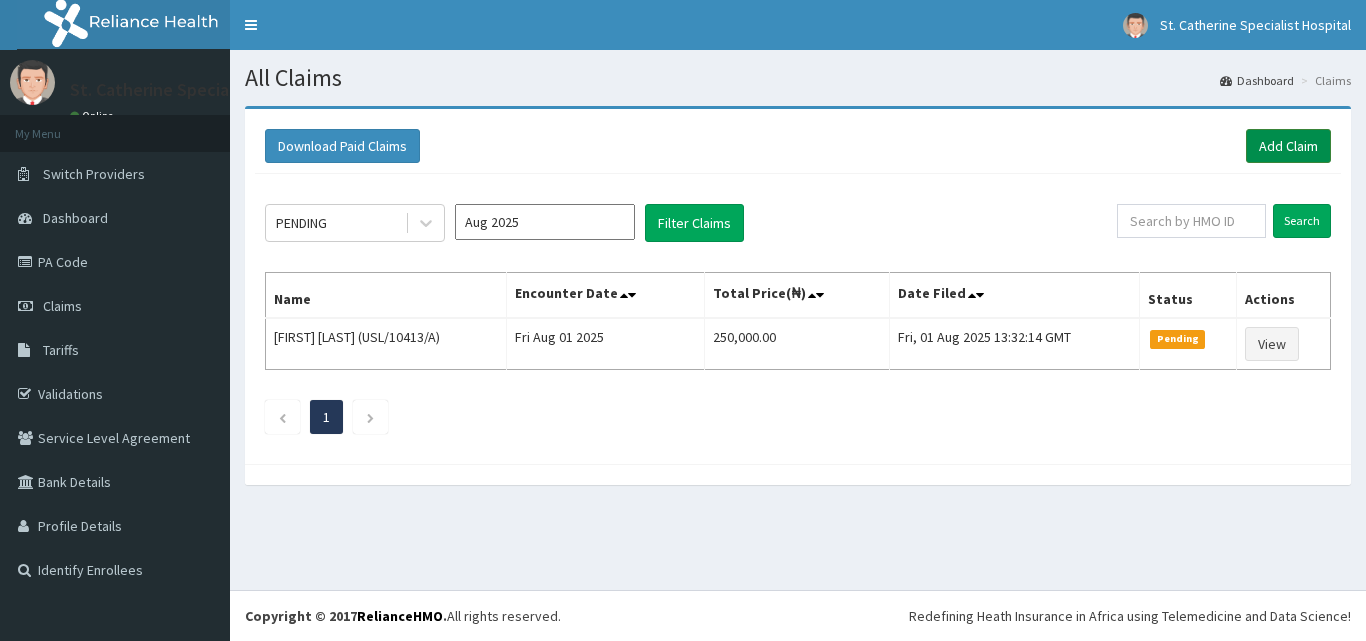 click on "Add Claim" at bounding box center (1288, 146) 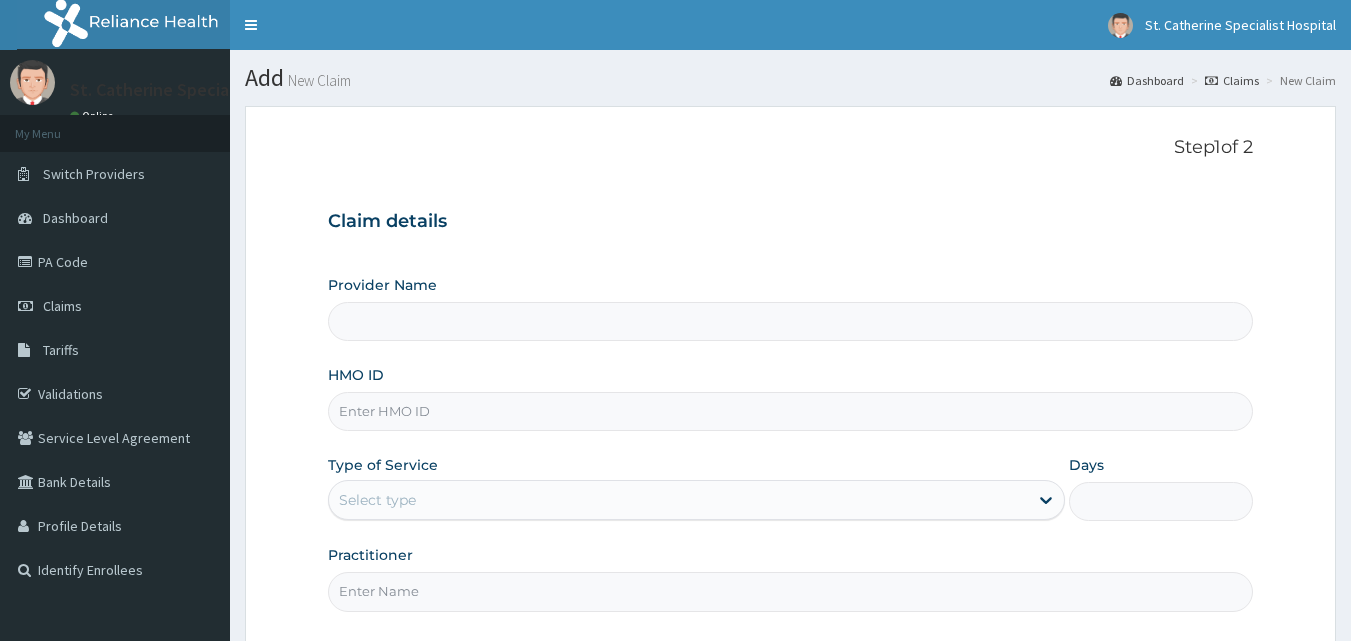 scroll, scrollTop: 0, scrollLeft: 0, axis: both 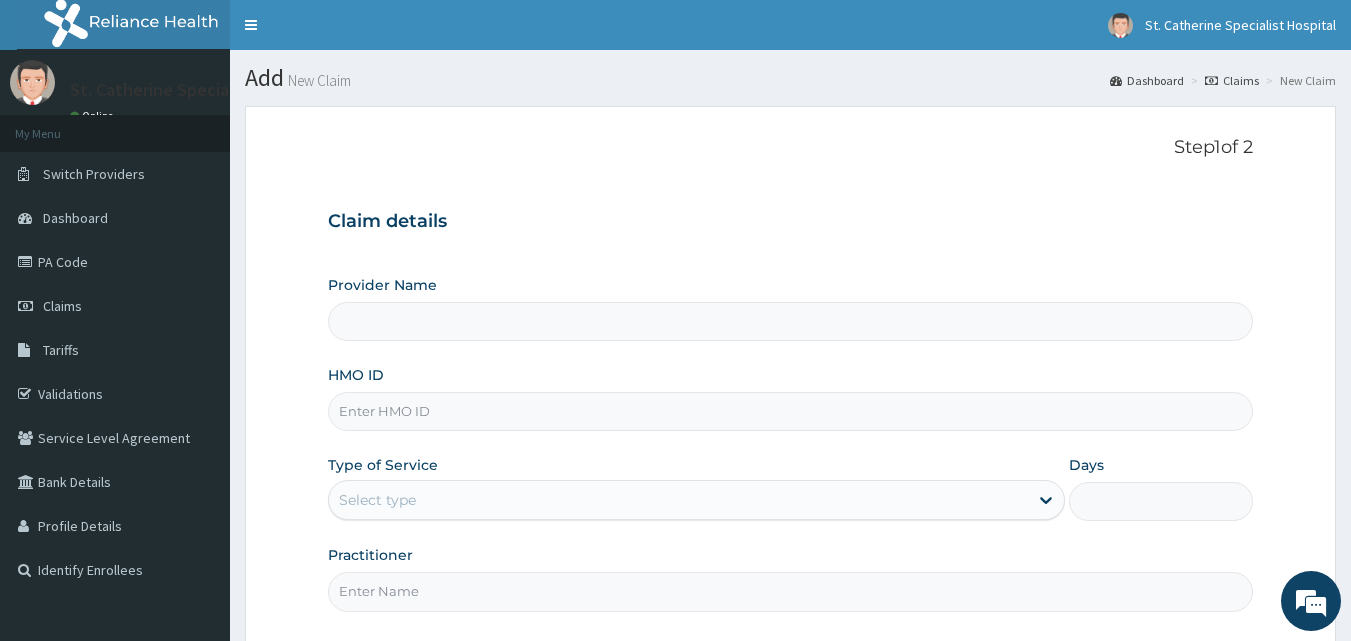 click on "HMO ID" at bounding box center [791, 411] 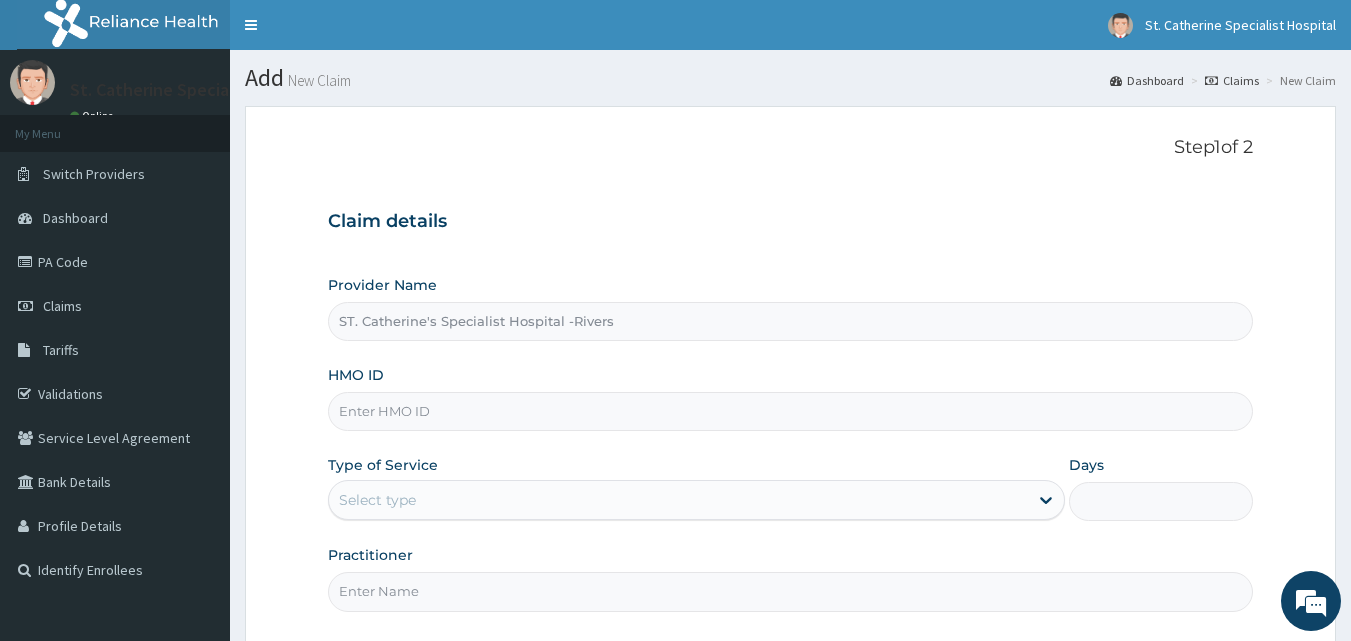 paste on "NBC/10741/C" 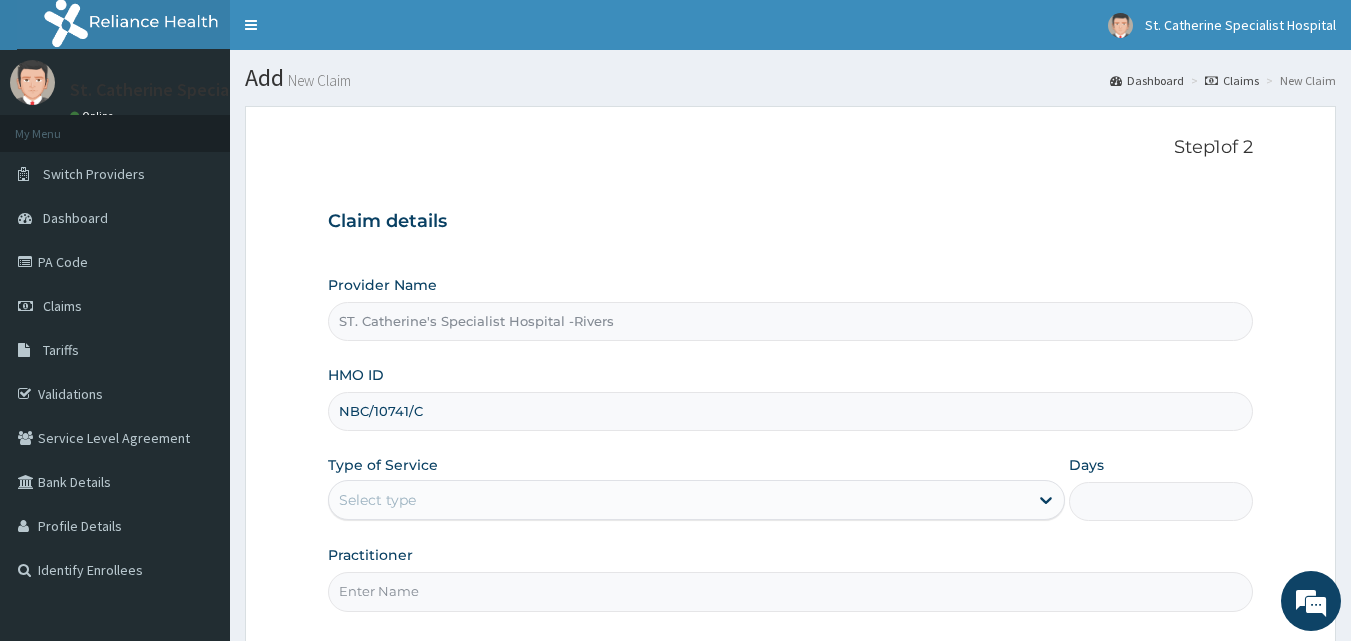 type on "NBC/10741/C" 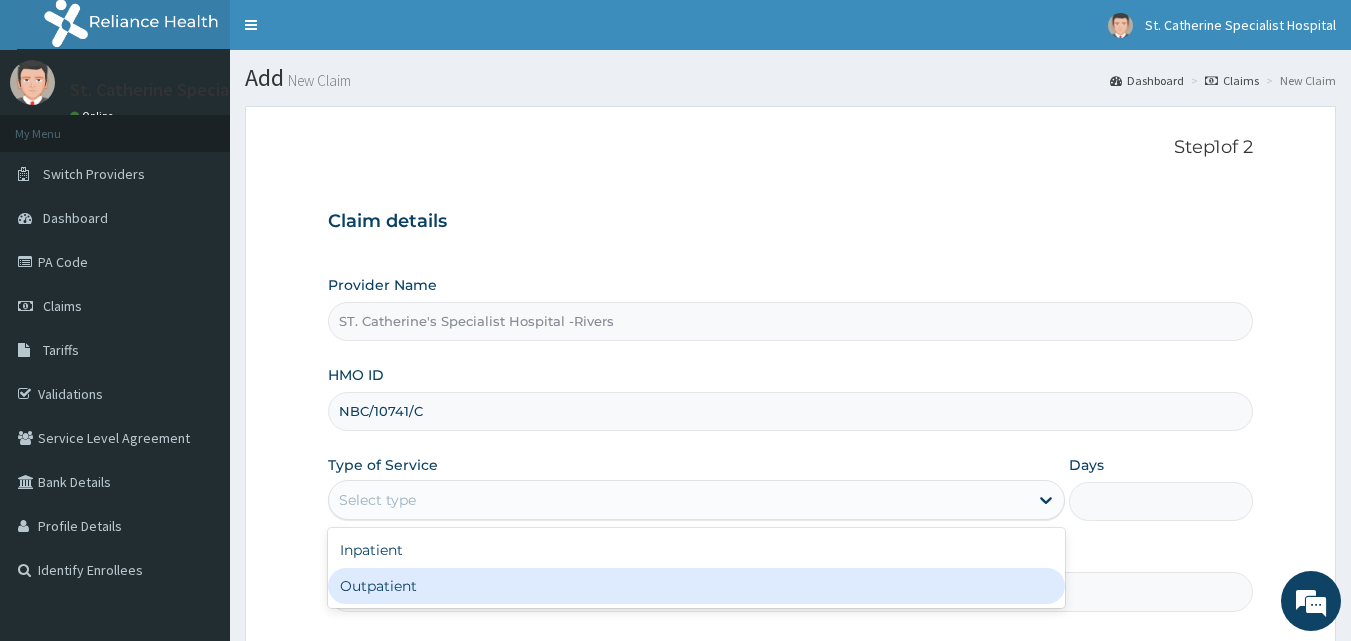 click on "Outpatient" at bounding box center [696, 586] 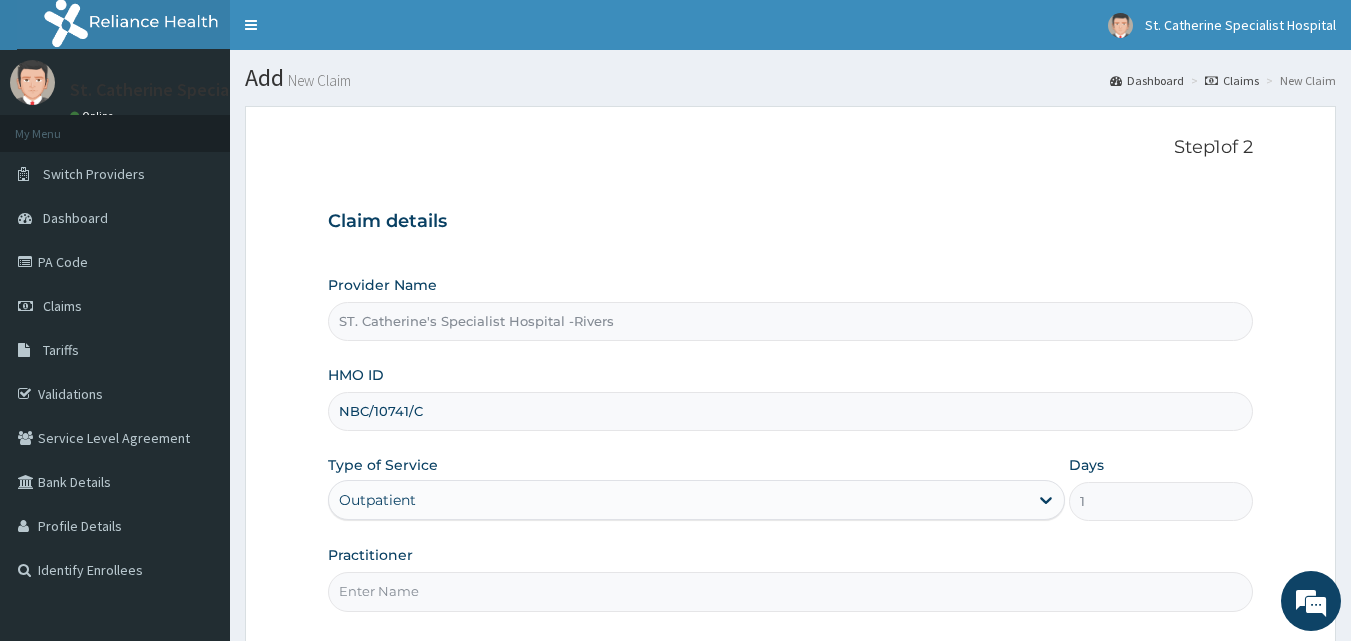 click on "Practitioner" at bounding box center [791, 591] 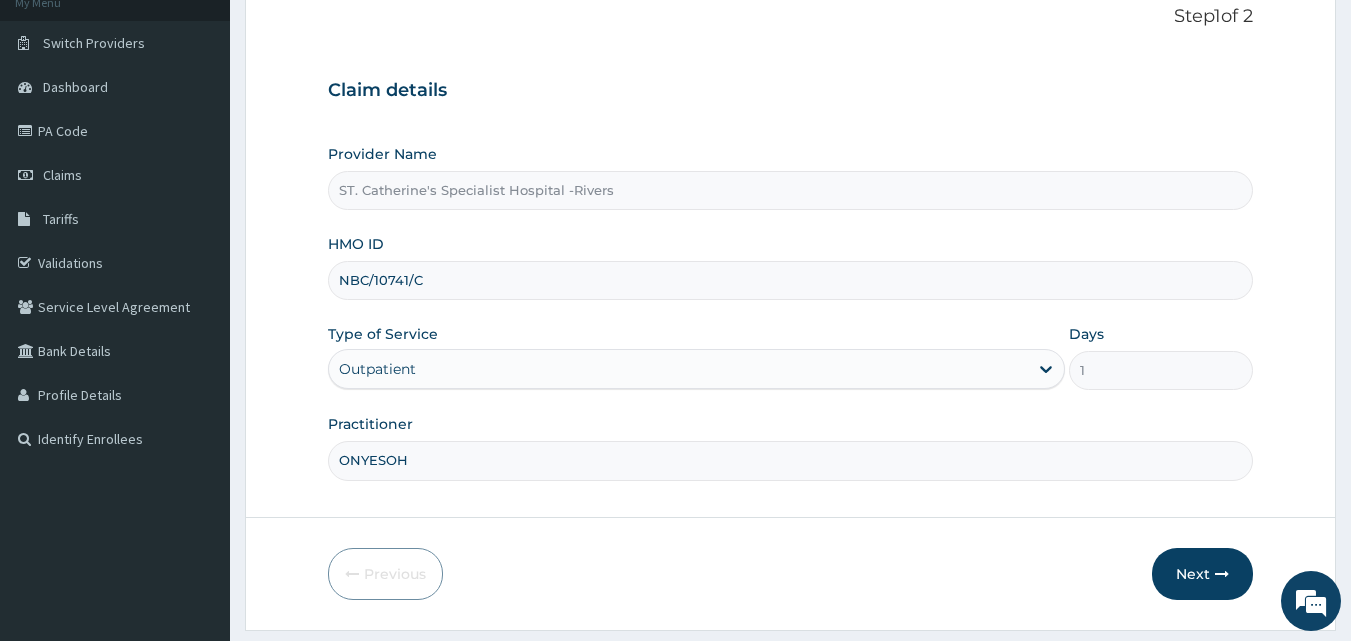 scroll, scrollTop: 157, scrollLeft: 0, axis: vertical 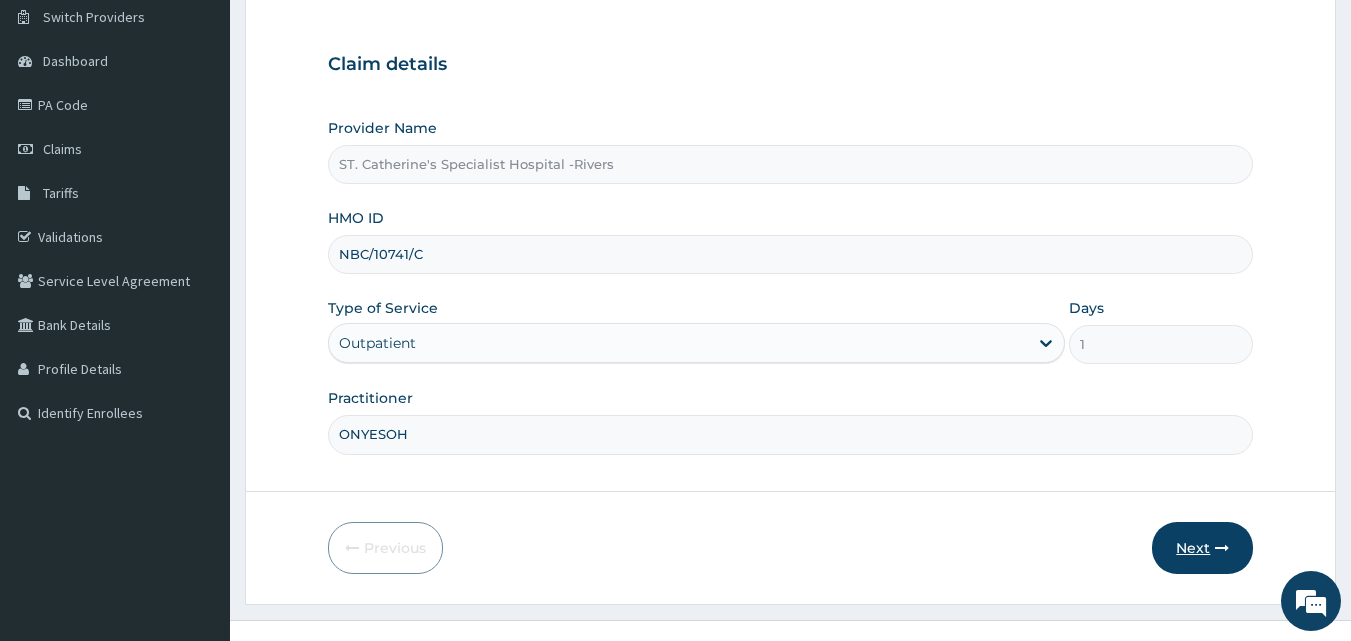 click on "Next" at bounding box center [1202, 548] 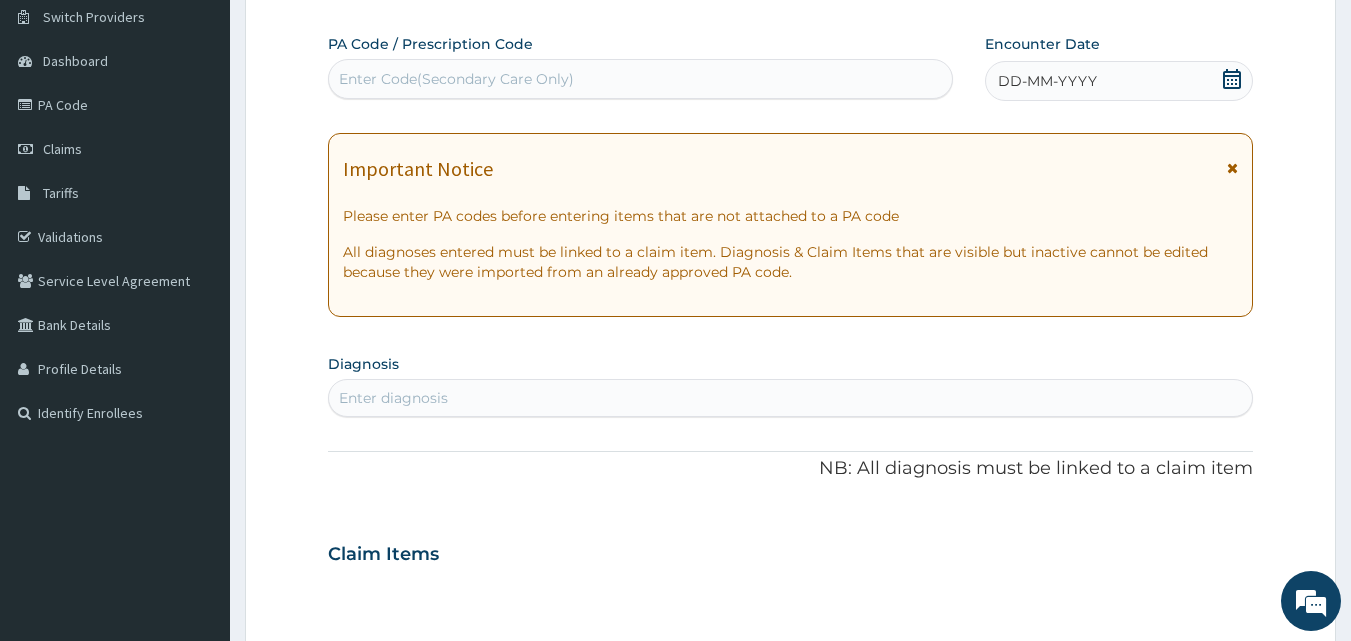 scroll, scrollTop: 0, scrollLeft: 0, axis: both 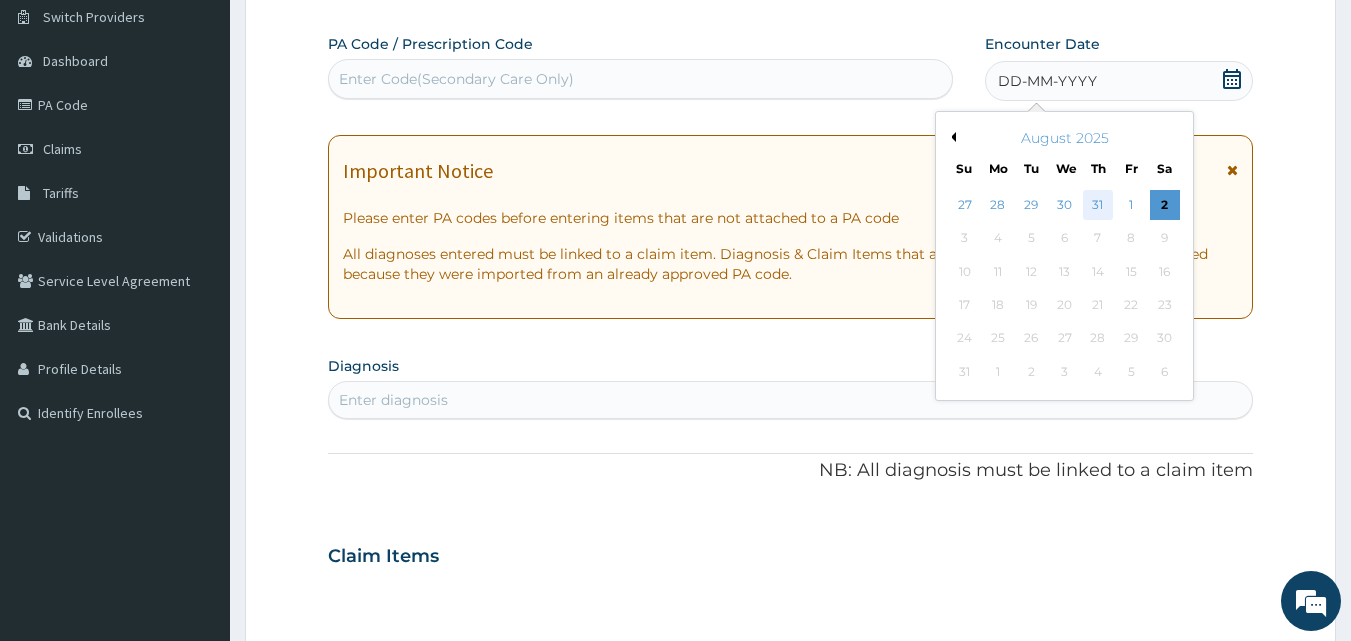 click on "31" at bounding box center (1098, 205) 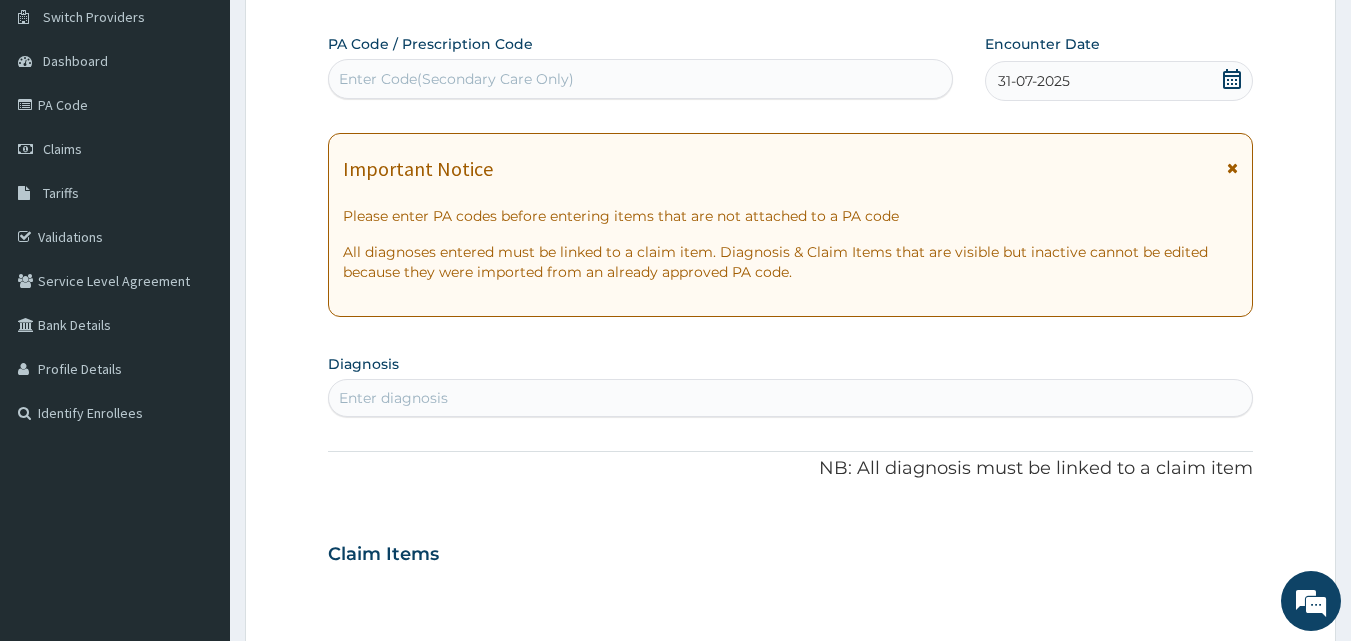 click on "Enter diagnosis" at bounding box center [791, 398] 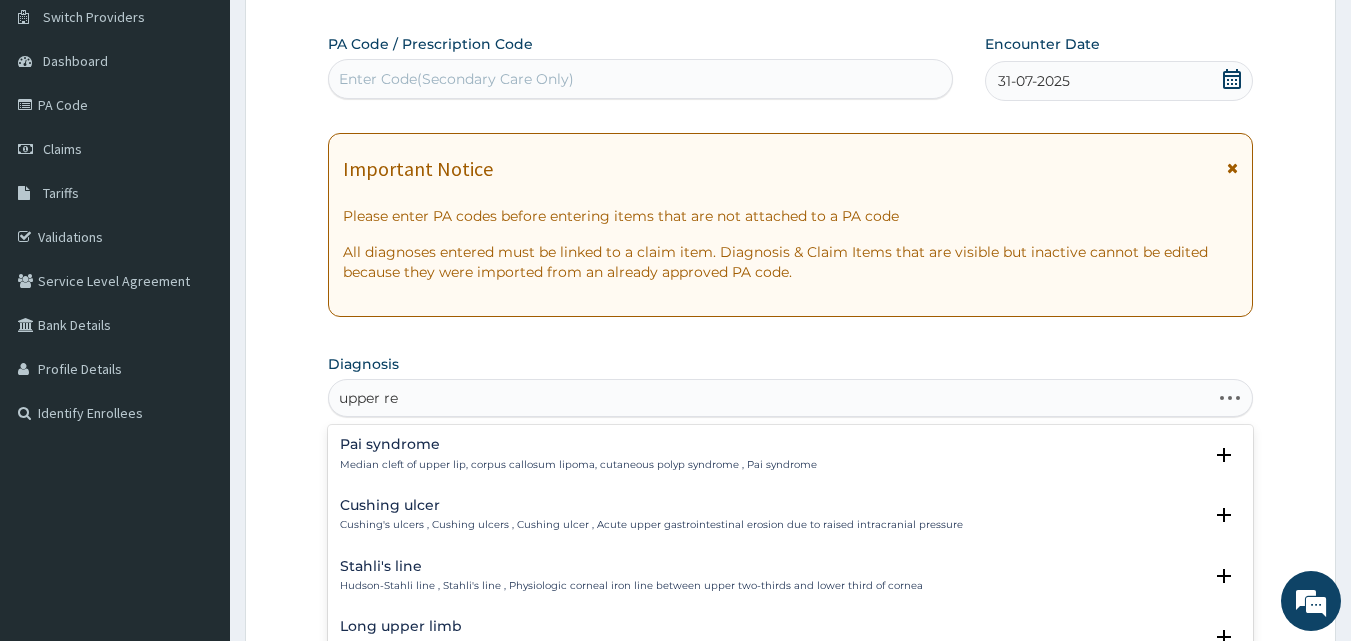 type on "upper res" 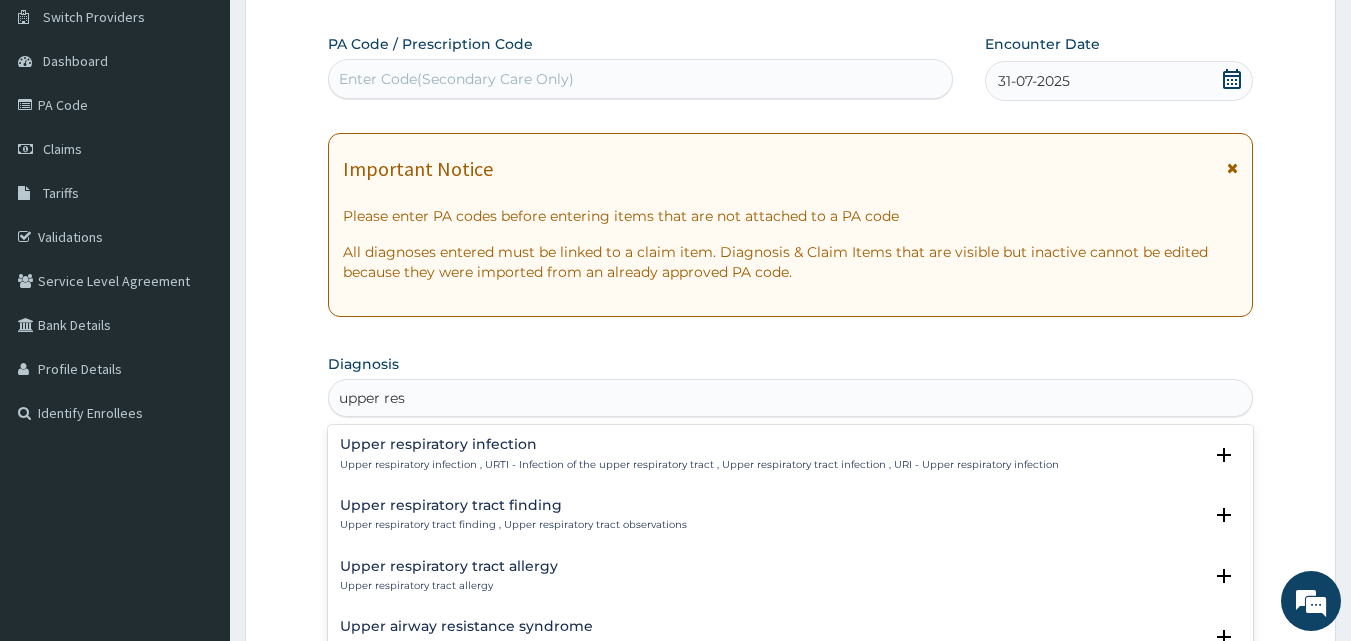 click on "Upper respiratory infection" at bounding box center [699, 444] 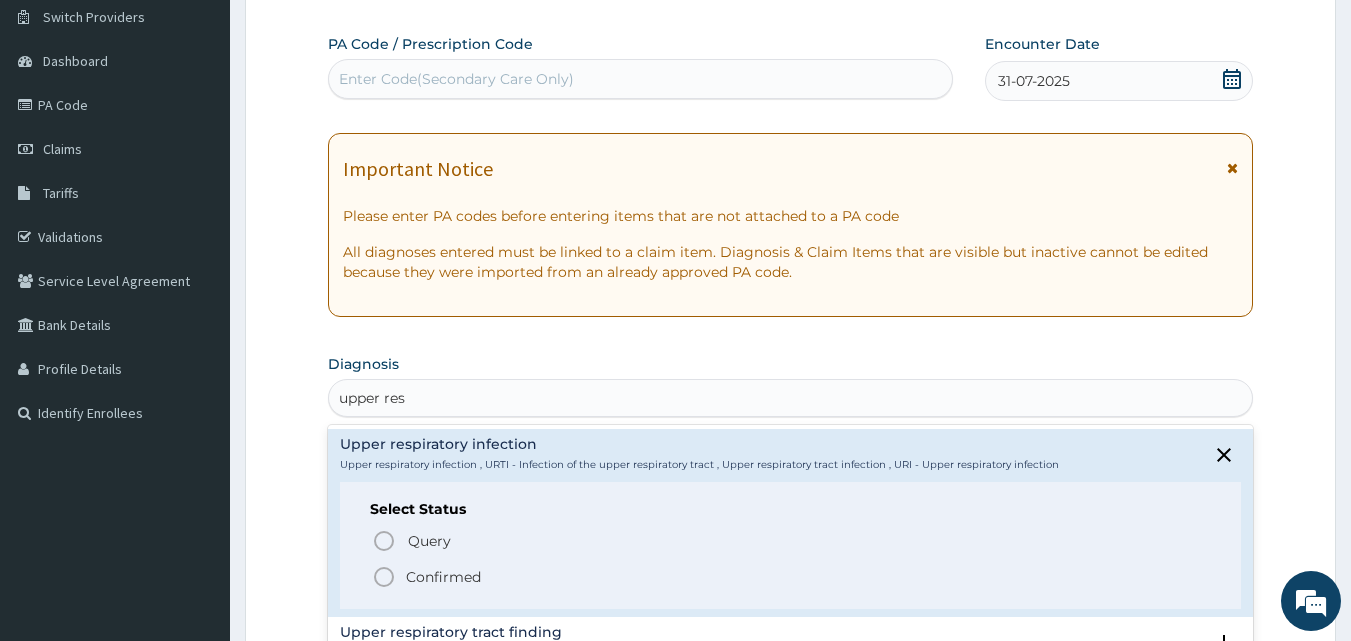 click 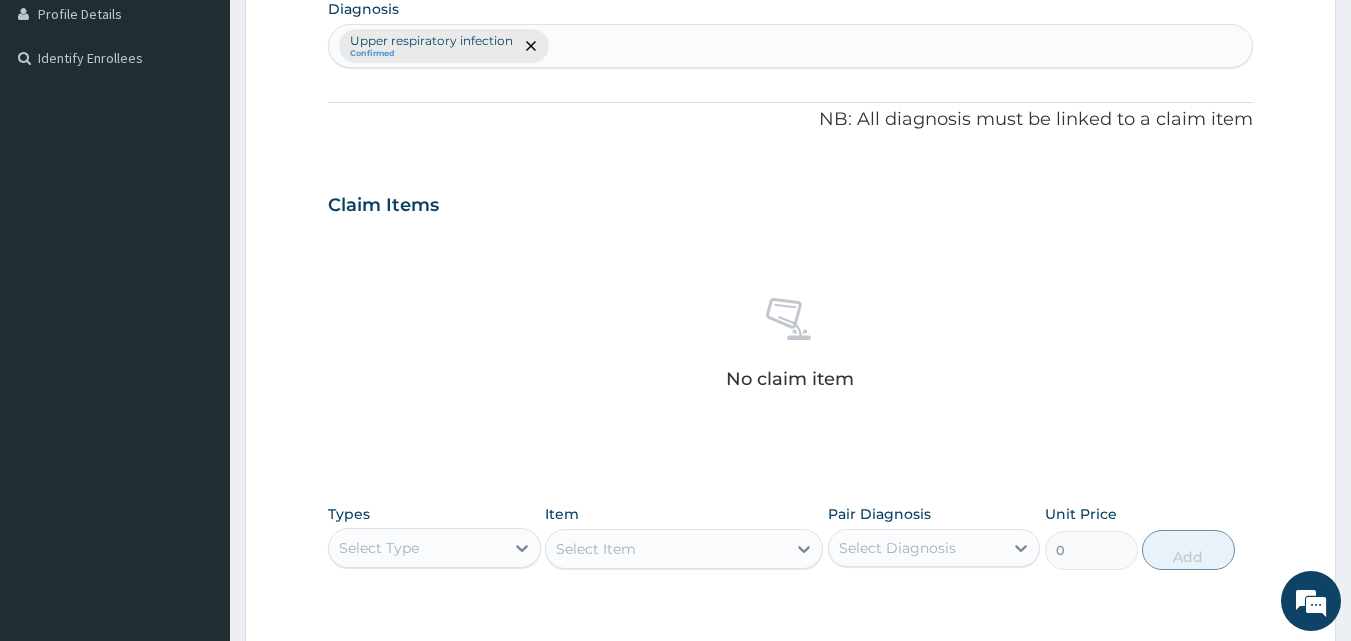 scroll, scrollTop: 522, scrollLeft: 0, axis: vertical 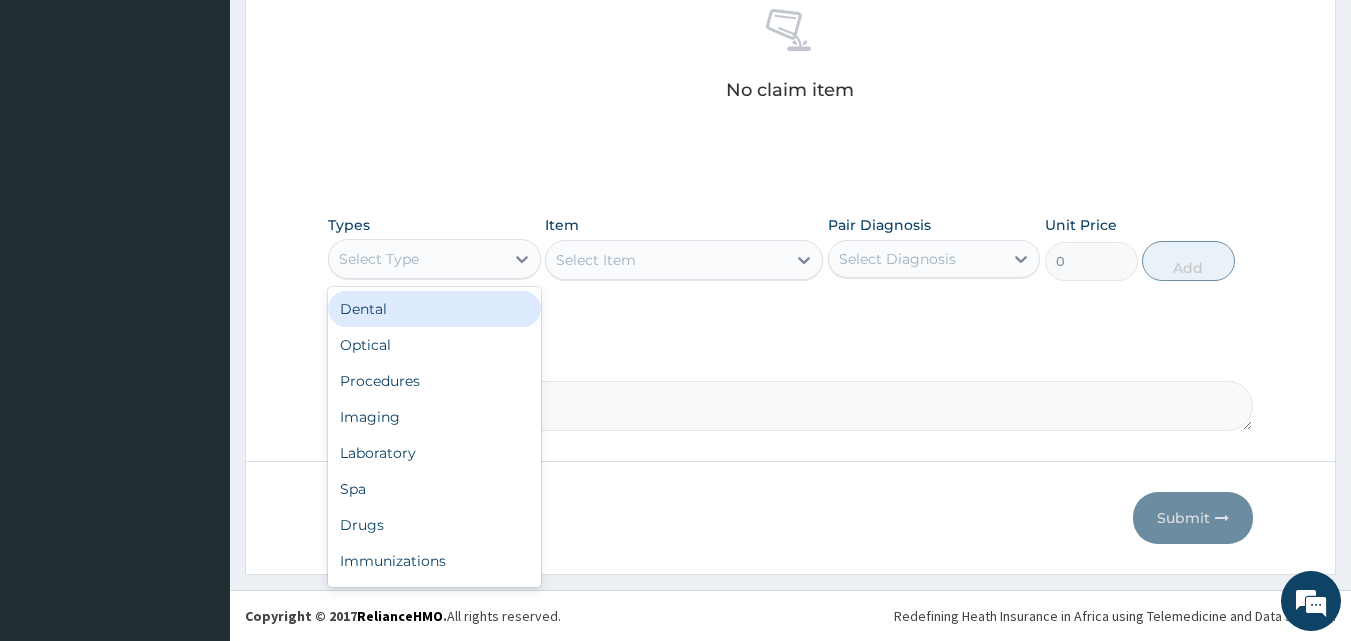 click on "Select Type" at bounding box center [379, 259] 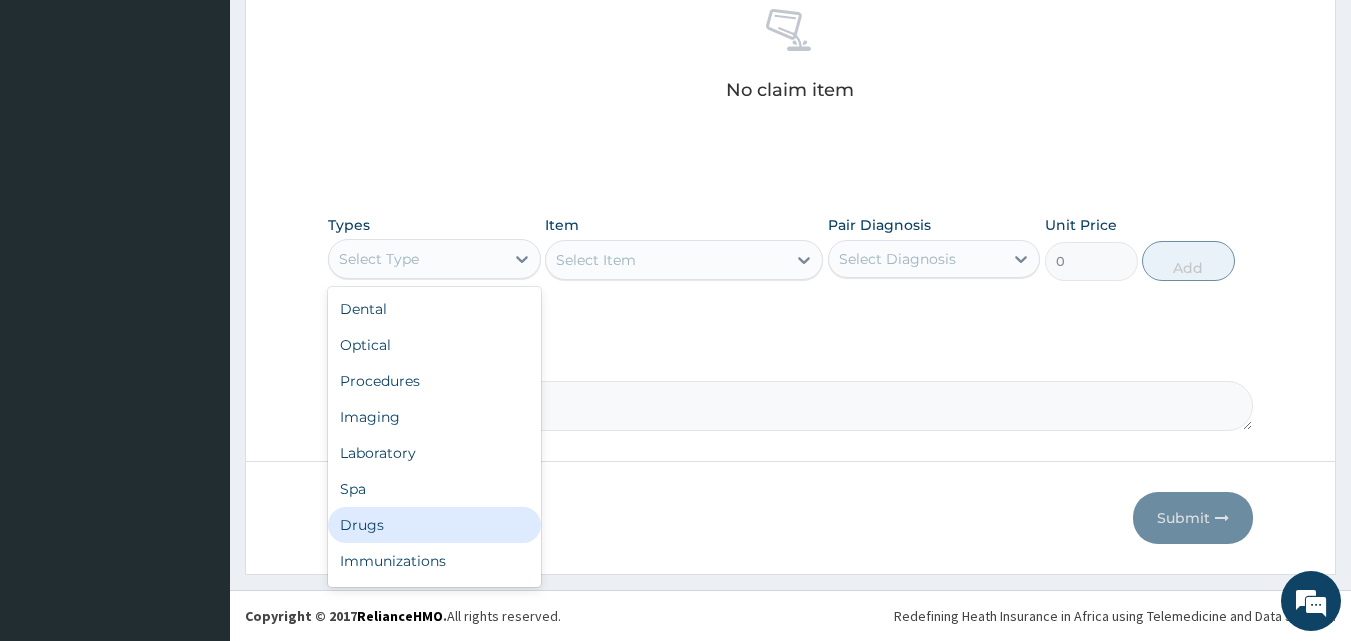 click on "Drugs" at bounding box center (434, 525) 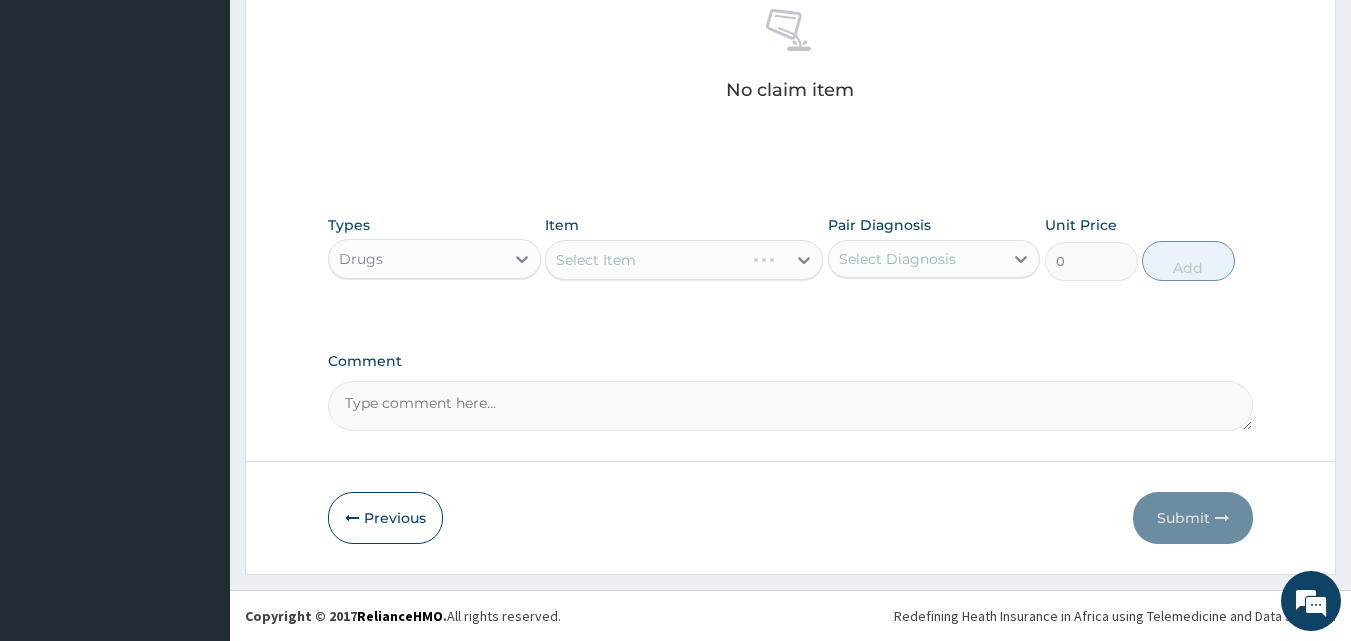 click on "Select Item" at bounding box center [684, 260] 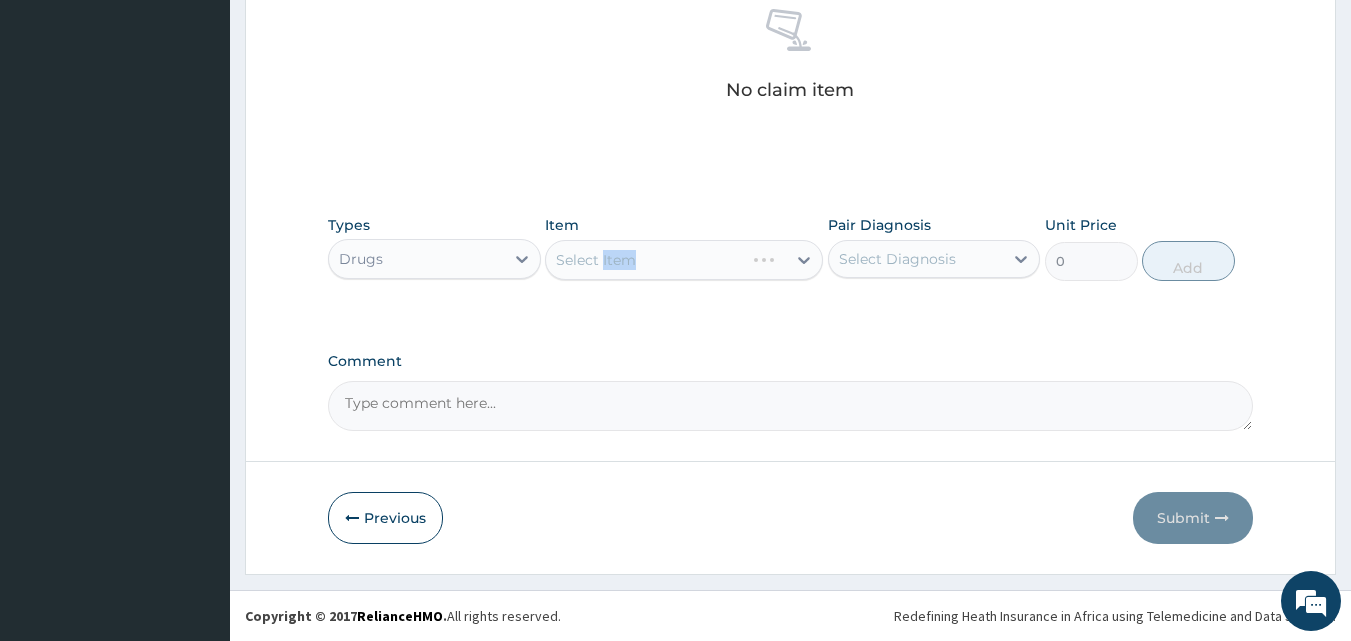 click on "Select Item" at bounding box center (684, 260) 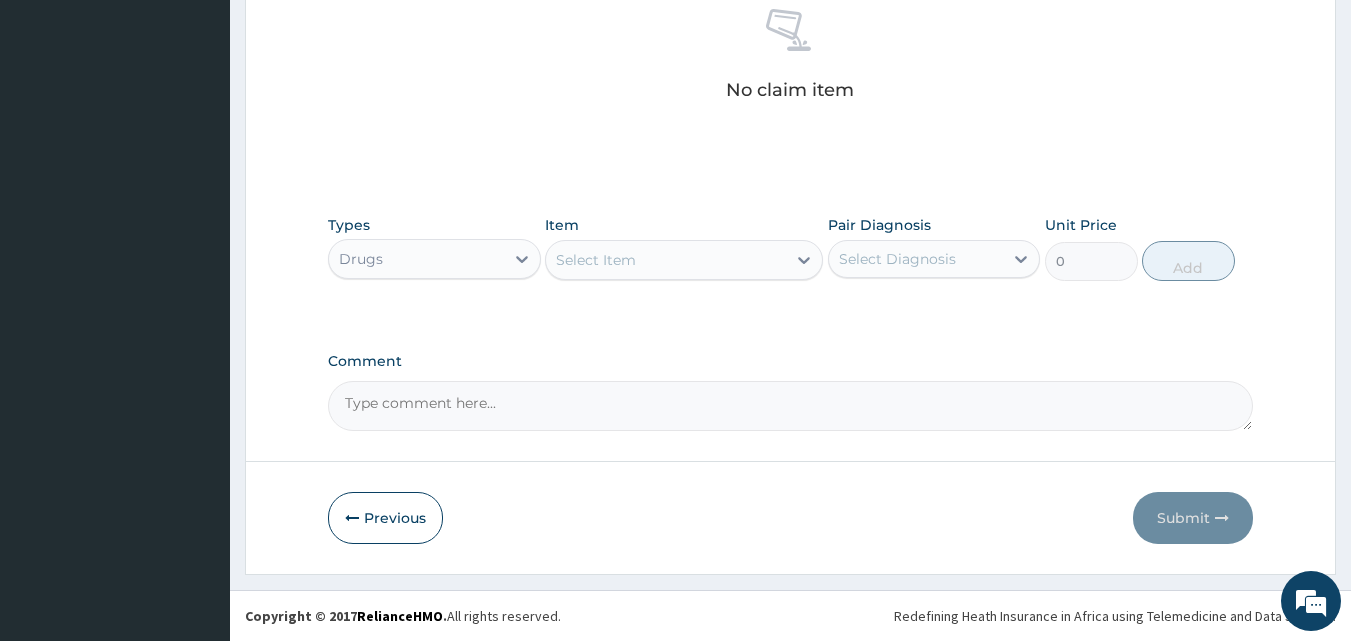 click on "Select Item" at bounding box center [666, 260] 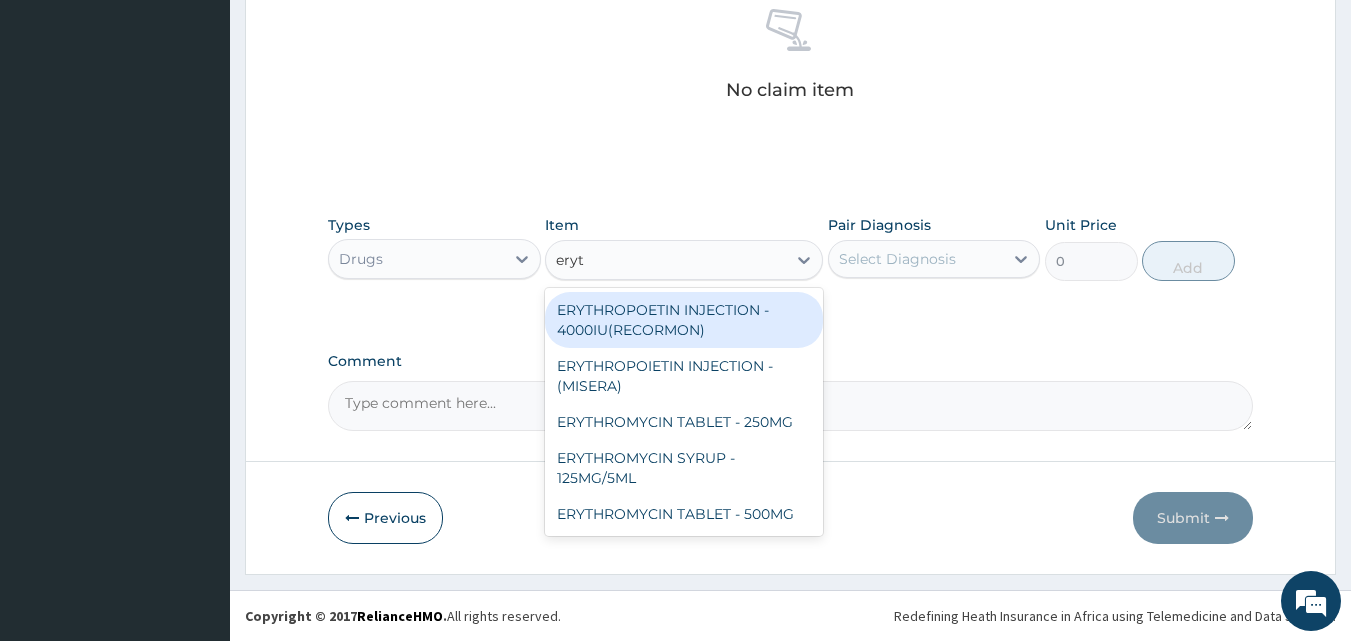 type on "eryth" 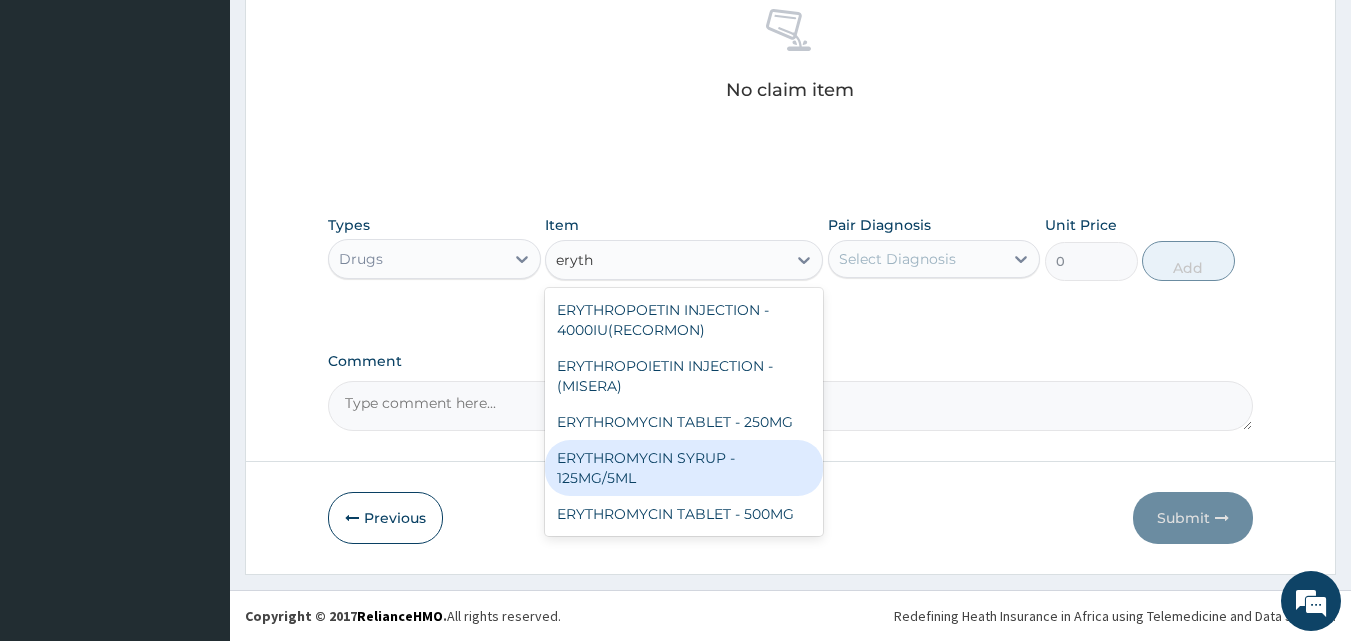 click on "ERYTHROMYCIN SYRUP - 125MG/5ML" at bounding box center (684, 468) 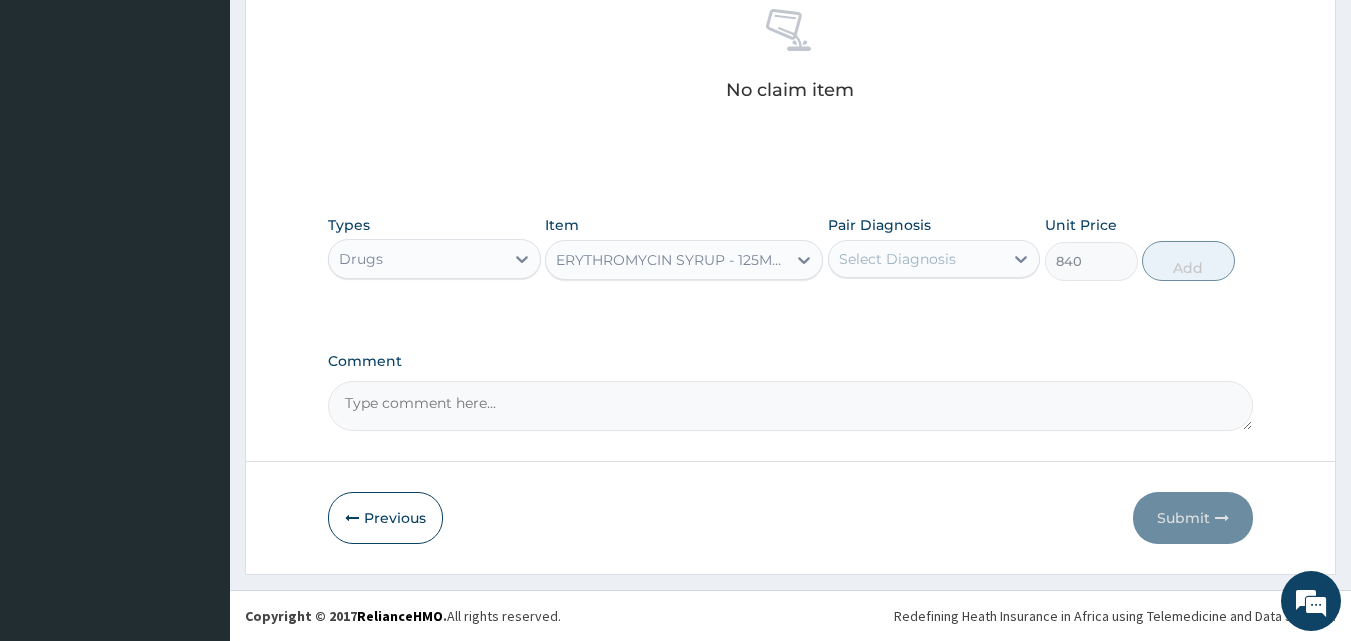 click on "Select Diagnosis" at bounding box center (897, 259) 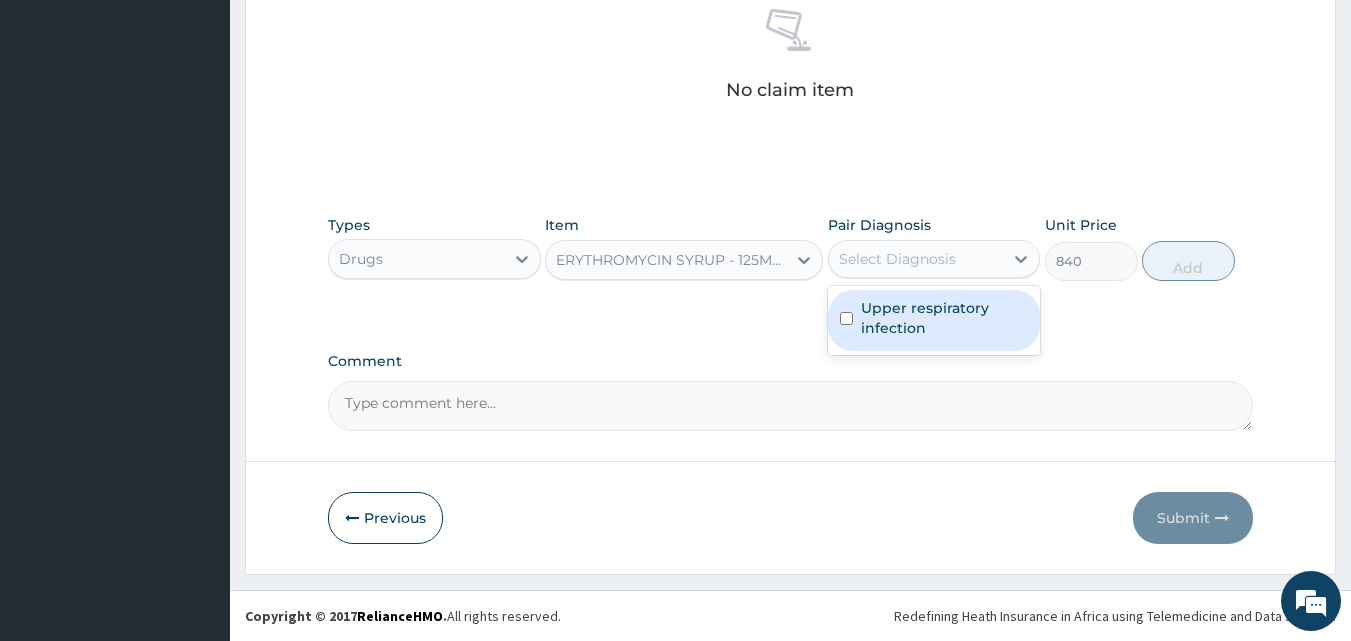 click on "Upper respiratory infection" at bounding box center [945, 318] 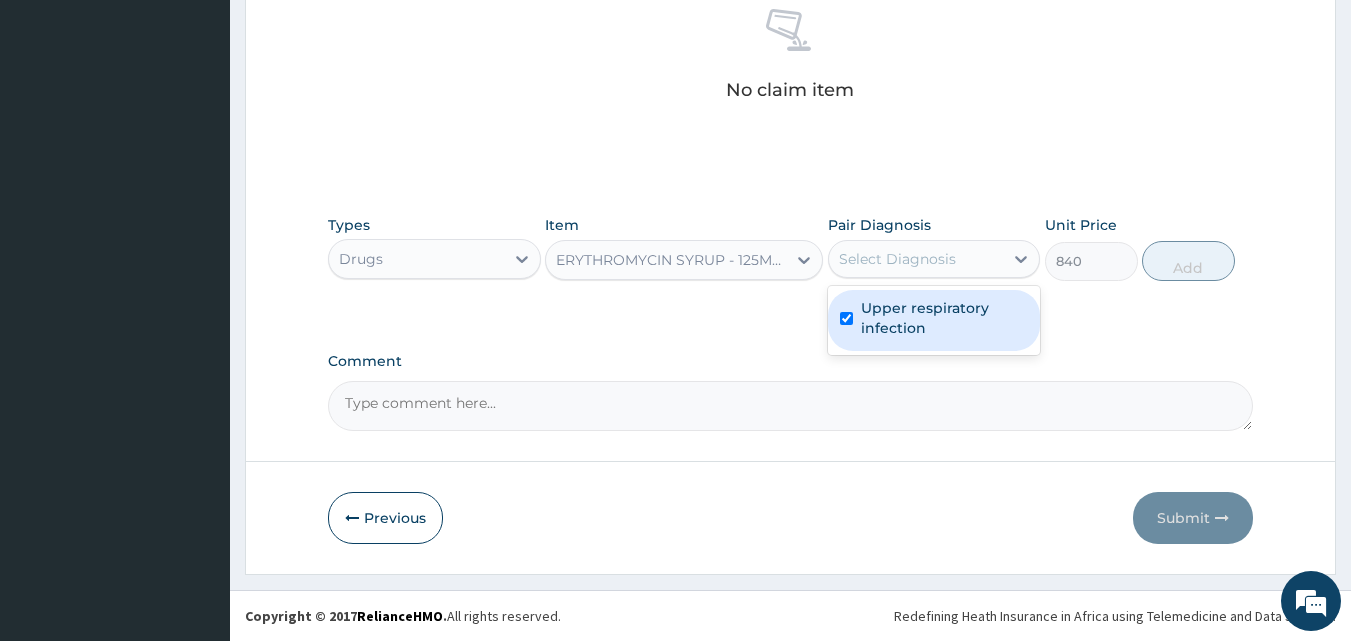 click on "Upper respiratory infection" at bounding box center [945, 318] 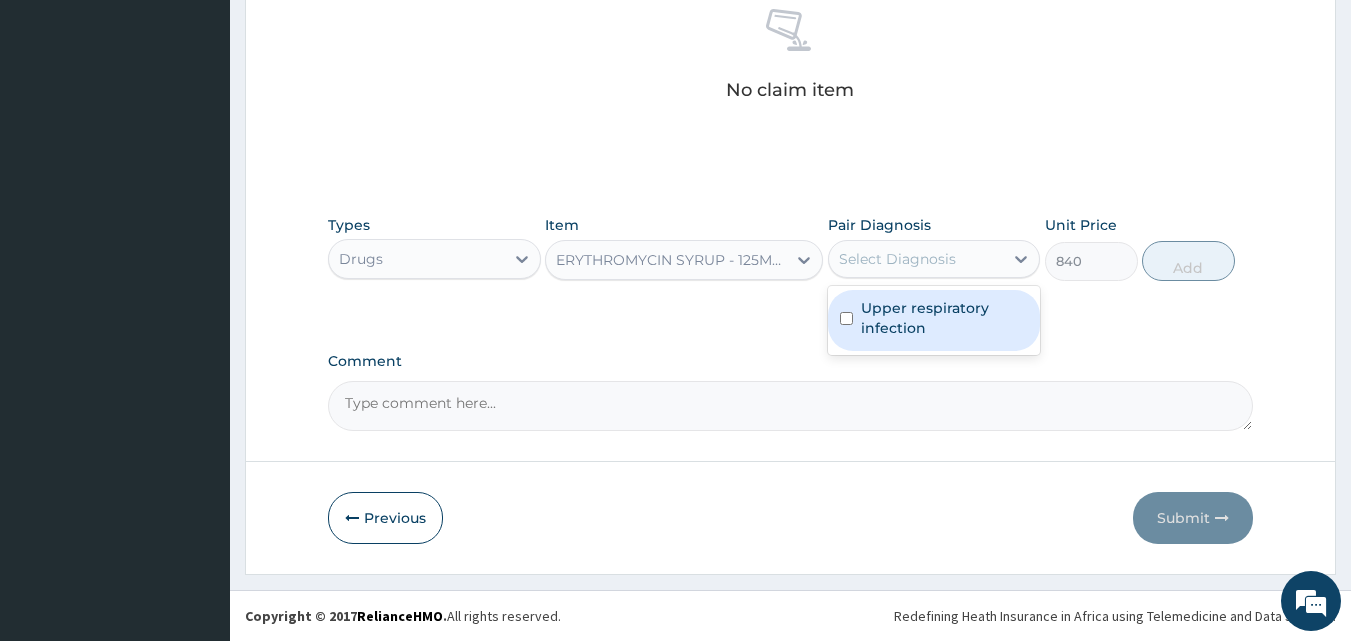 checkbox on "false" 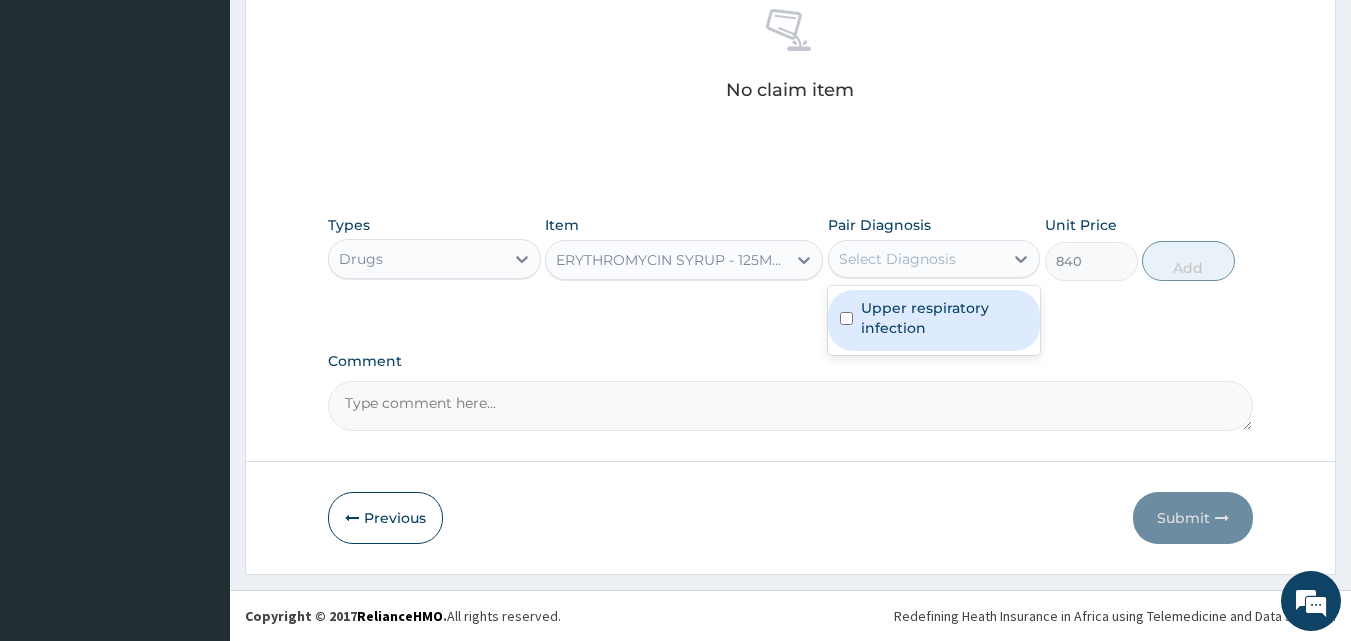 click on "Select Diagnosis" at bounding box center (897, 259) 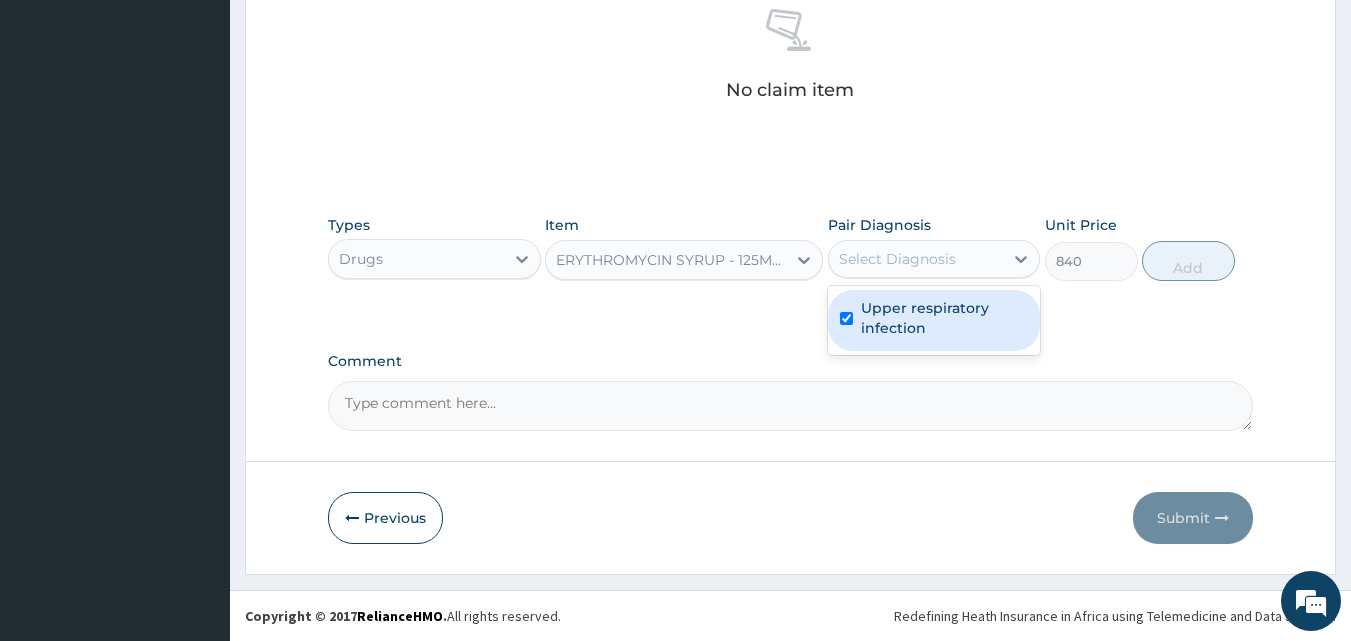 checkbox on "true" 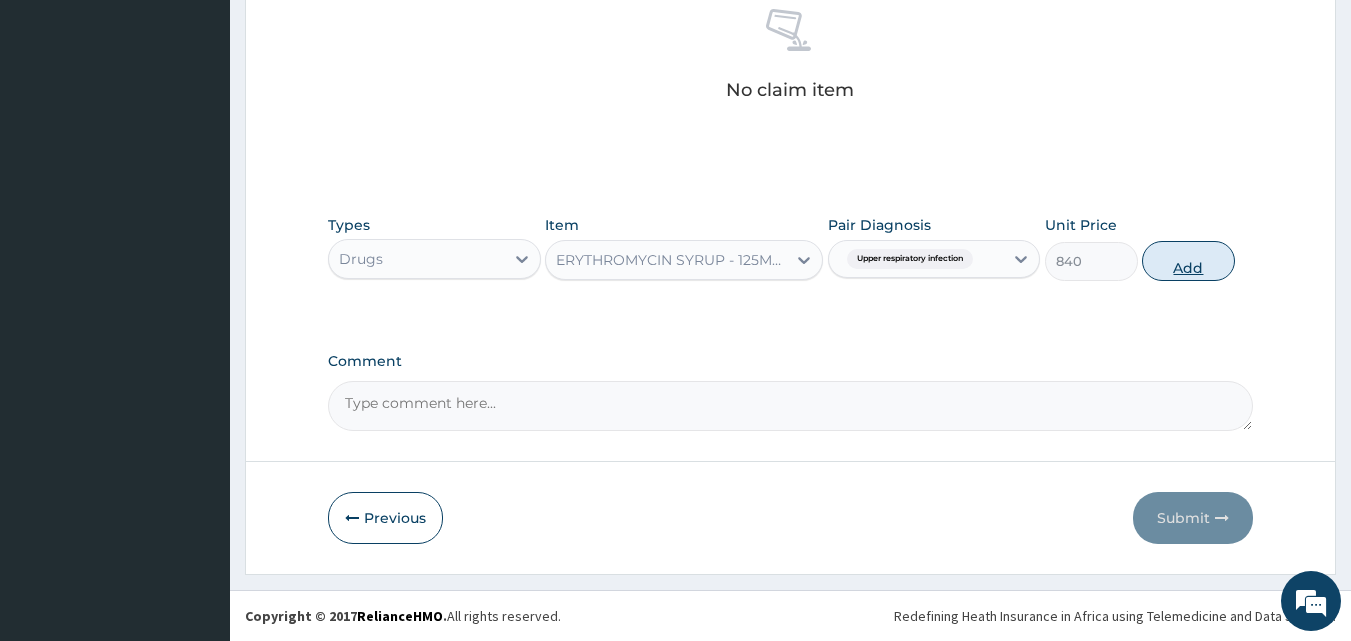 click on "Add" at bounding box center (1188, 261) 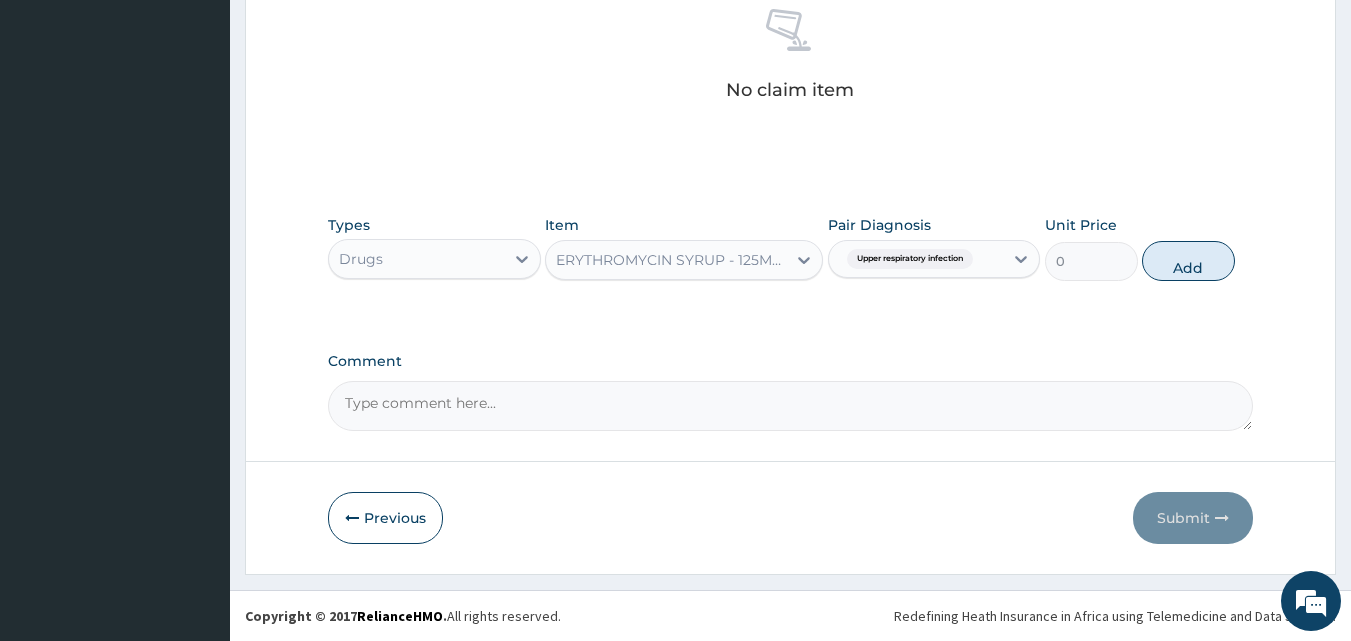 scroll, scrollTop: 721, scrollLeft: 0, axis: vertical 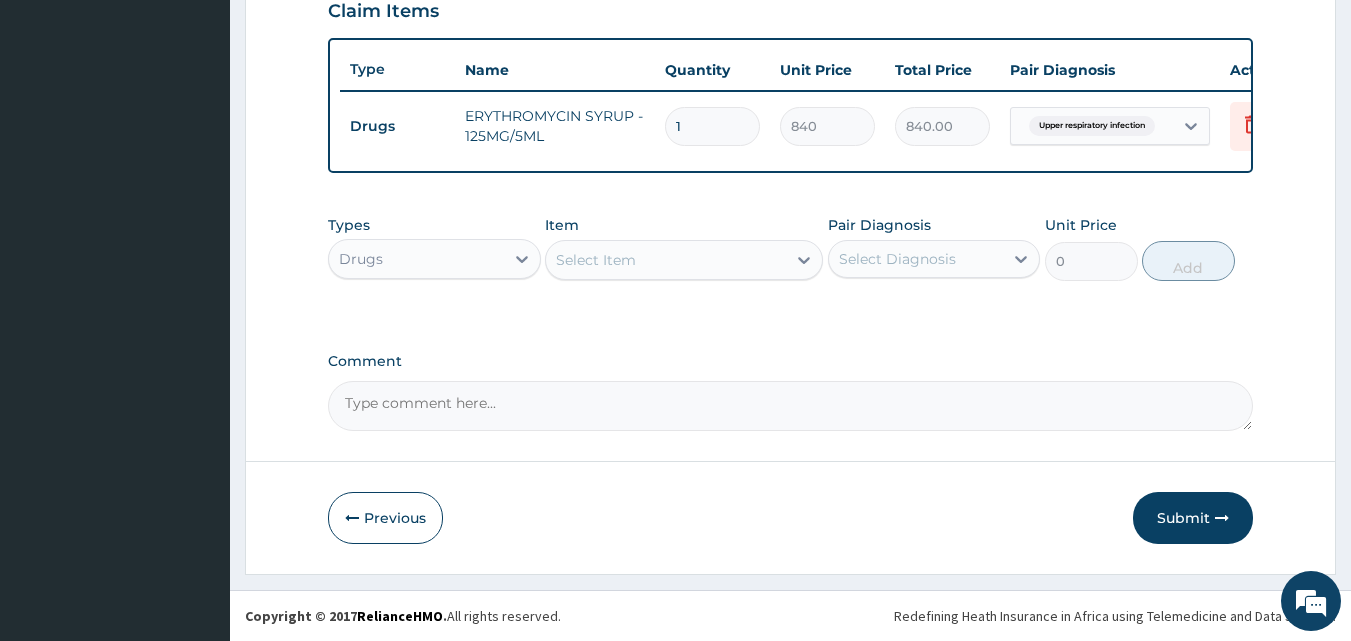 click on "Select Item" at bounding box center (666, 260) 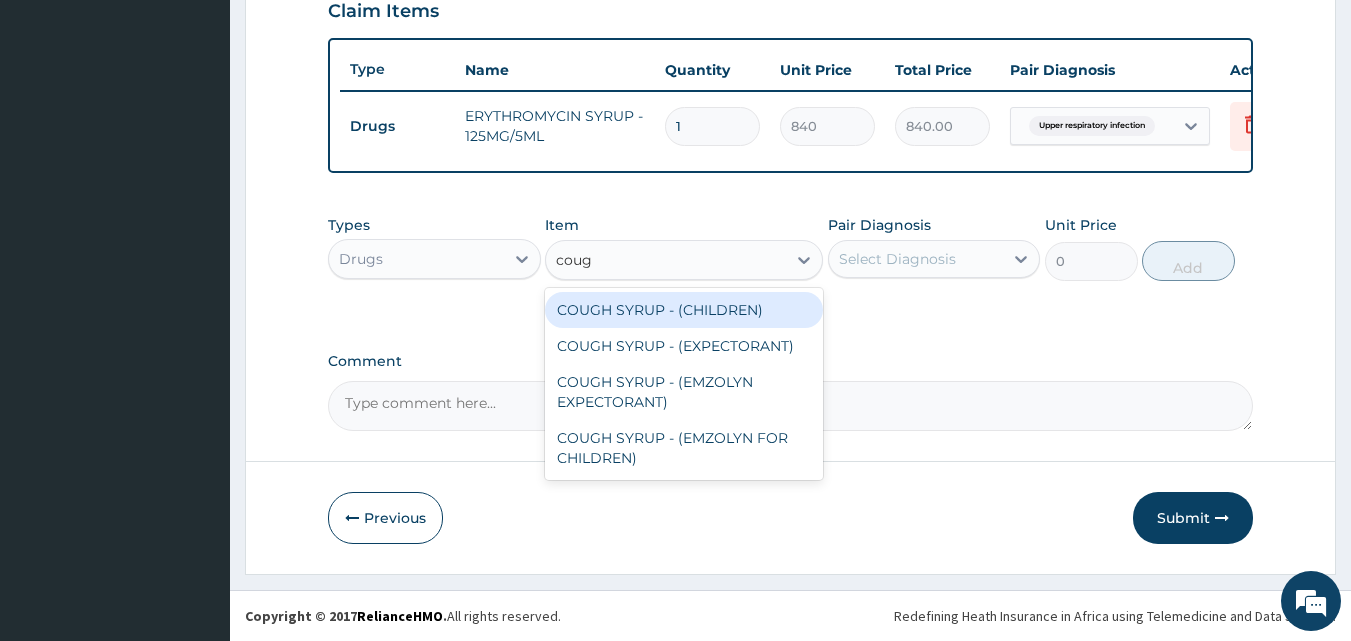 type on "cough" 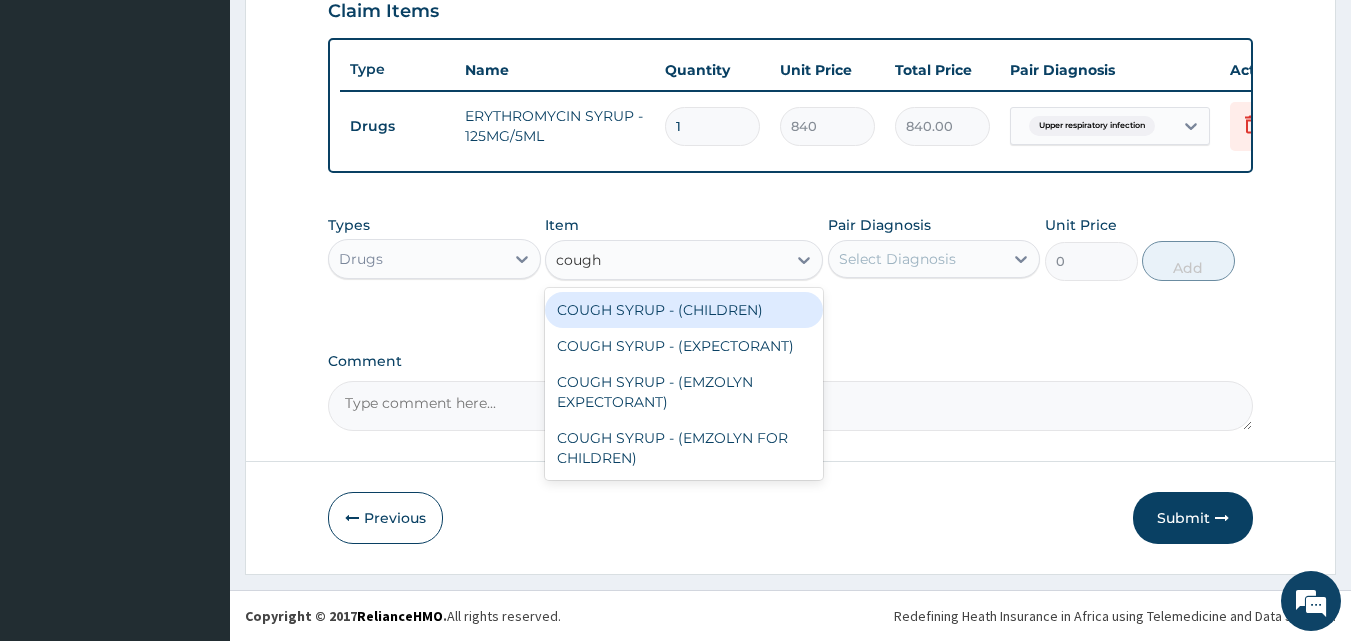 click on "COUGH SYRUP - (CHILDREN)" at bounding box center (684, 310) 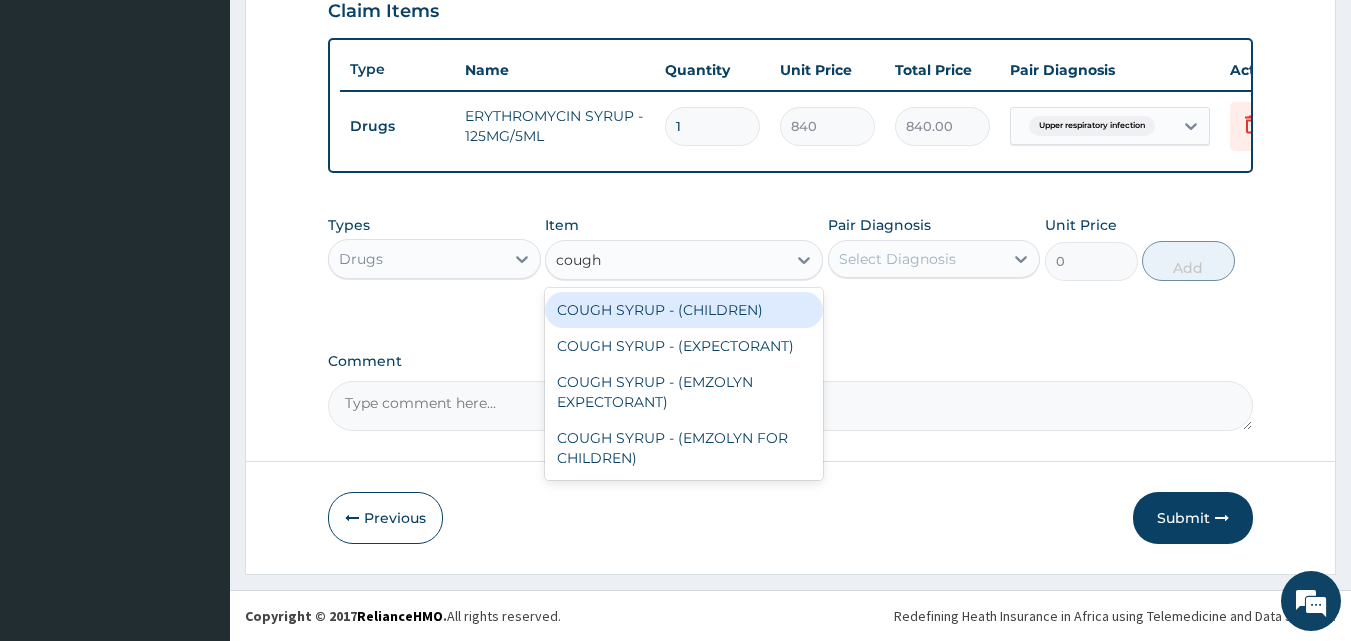 type 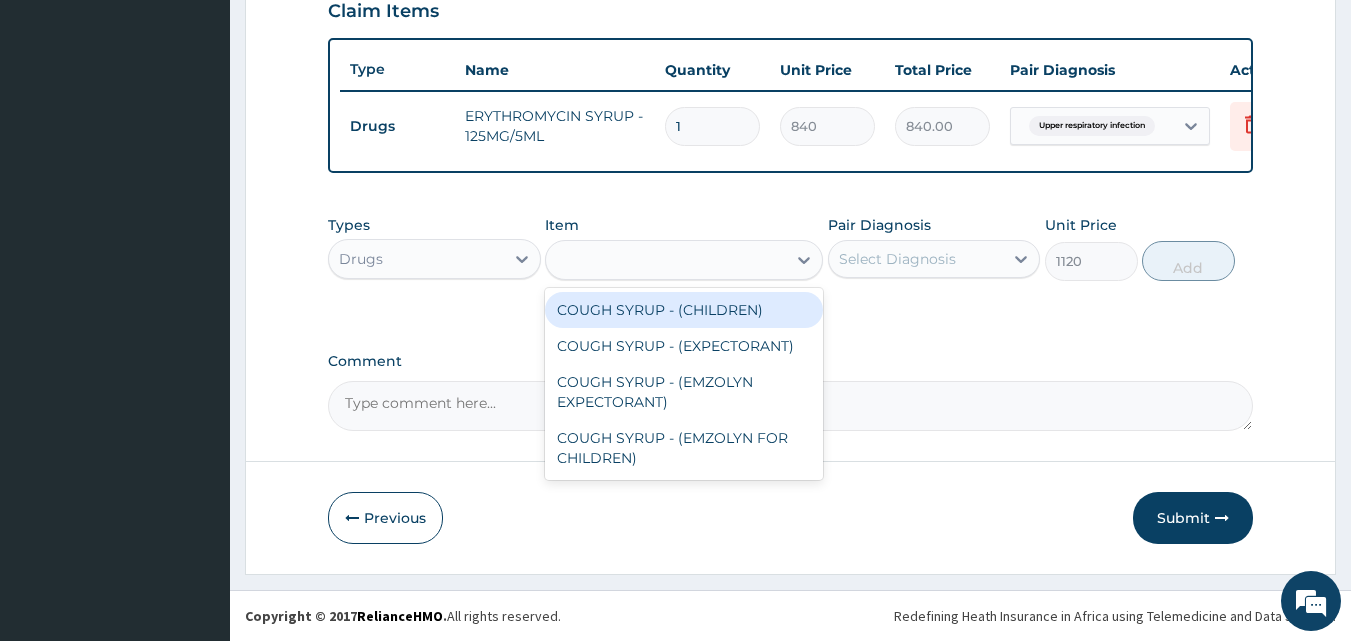 click on "Types Drugs Item option ERYTHROMYCIN SYRUP - 125MG/5ML, selected. option COUGH SYRUP - (CHILDREN) focused, 44 of 868. 4 results available for search term cough. Use Up and Down to choose options, press Enter to select the currently focused option, press Escape to exit the menu, press Tab to select the option and exit the menu. cough COUGH SYRUP - (CHILDREN) COUGH SYRUP - (EXPECTORANT) COUGH SYRUP - (EMZOLYN EXPECTORANT) COUGH SYRUP - (EMZOLYN FOR CHILDREN) Pair Diagnosis Select Diagnosis Unit Price 1120 Add" at bounding box center (791, 263) 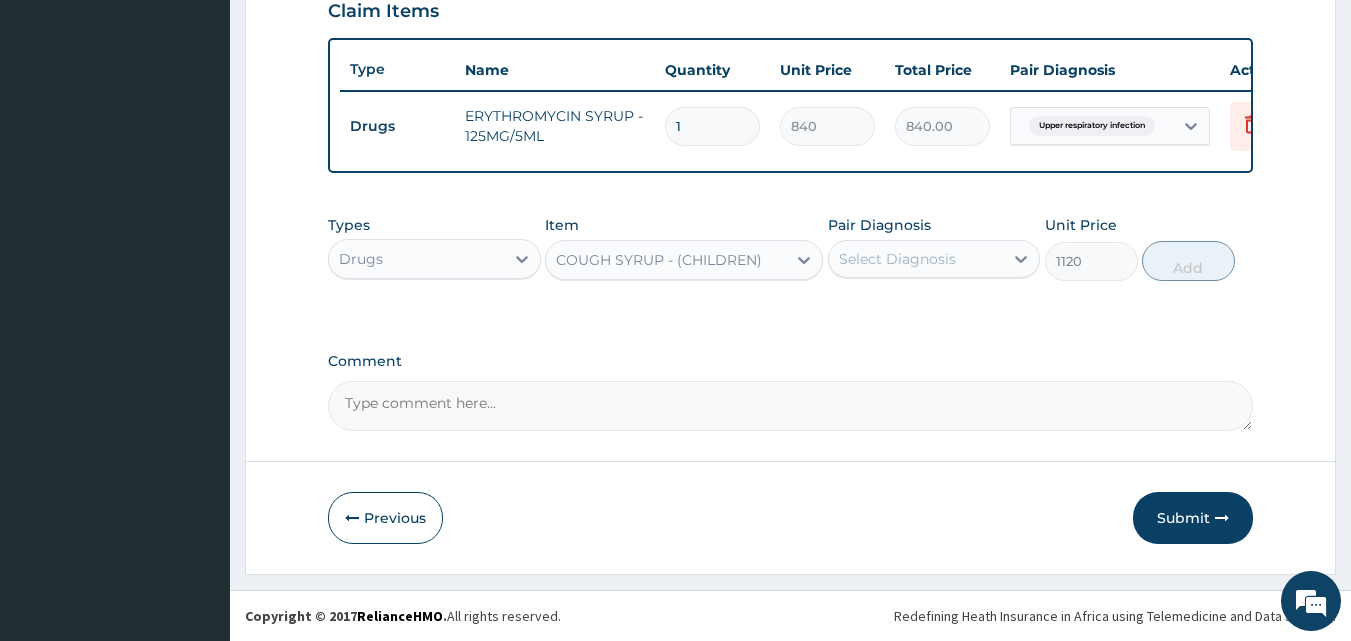 click on "Select Diagnosis" at bounding box center [897, 259] 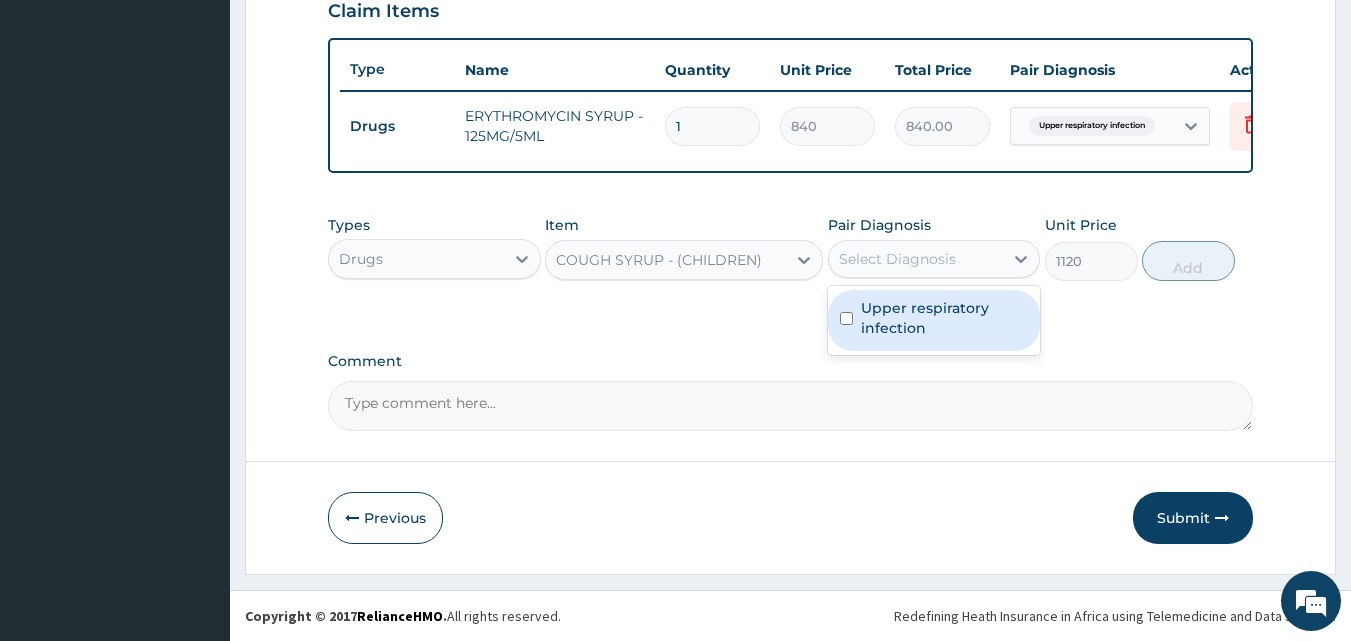 click on "Upper respiratory infection" at bounding box center (945, 318) 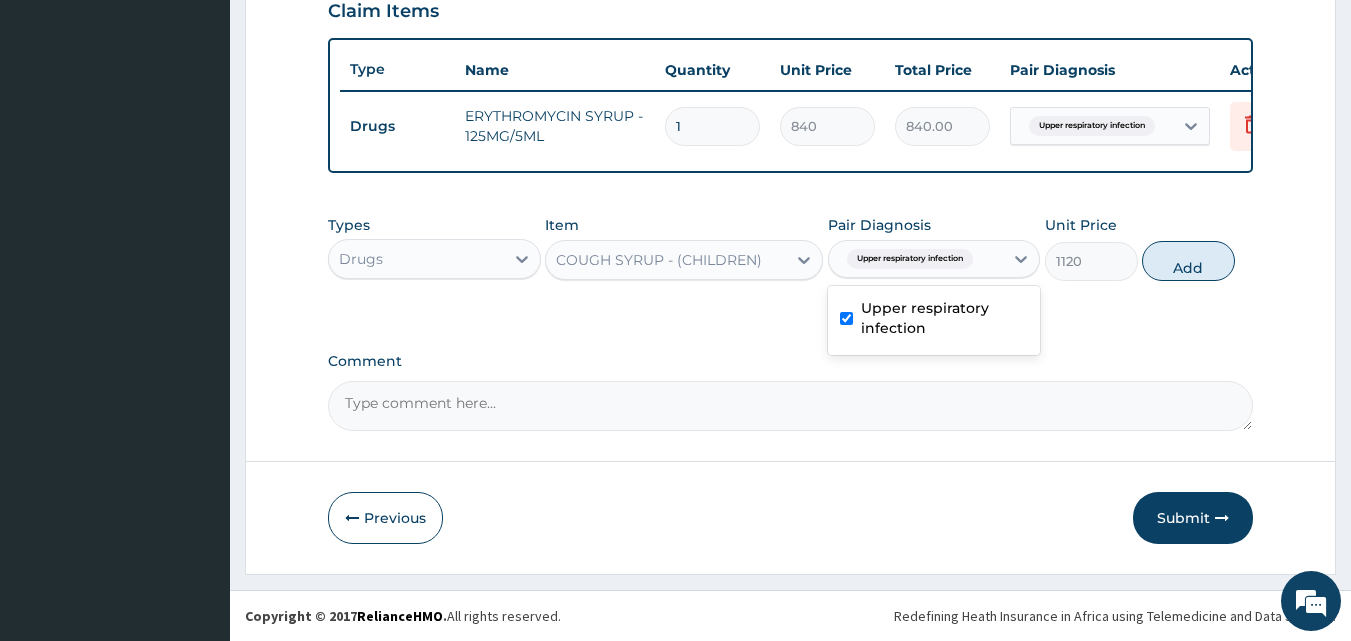 checkbox on "true" 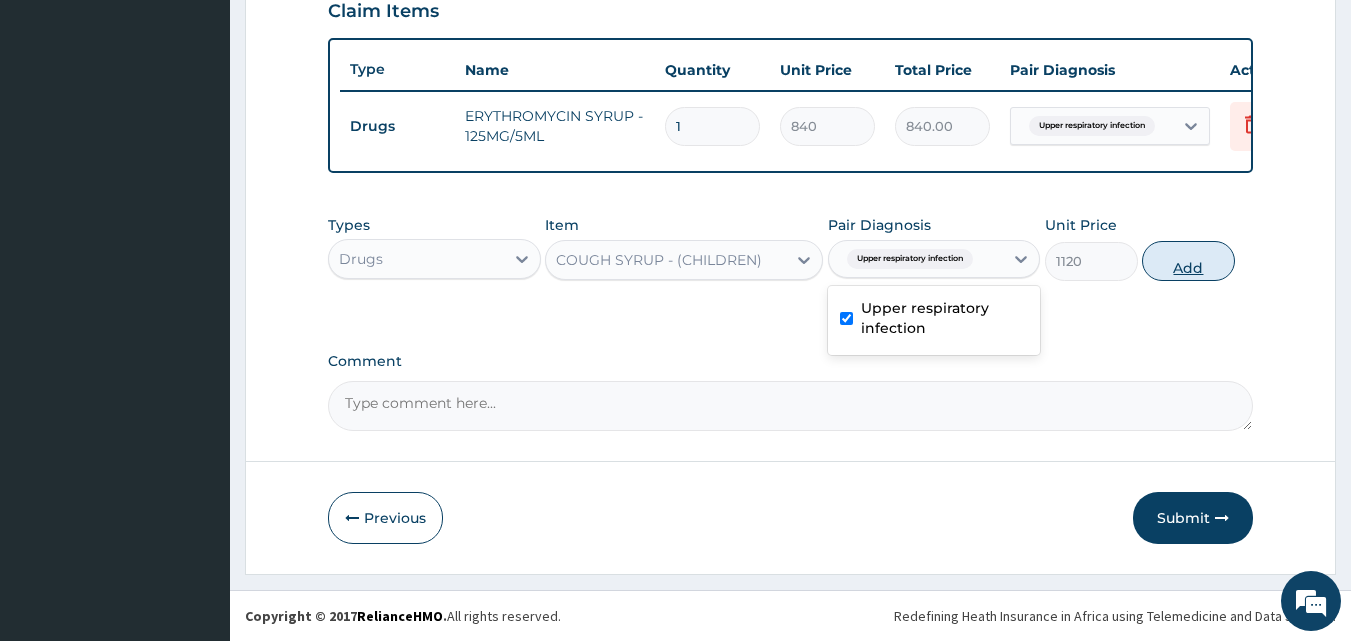 click on "Add" at bounding box center (1188, 261) 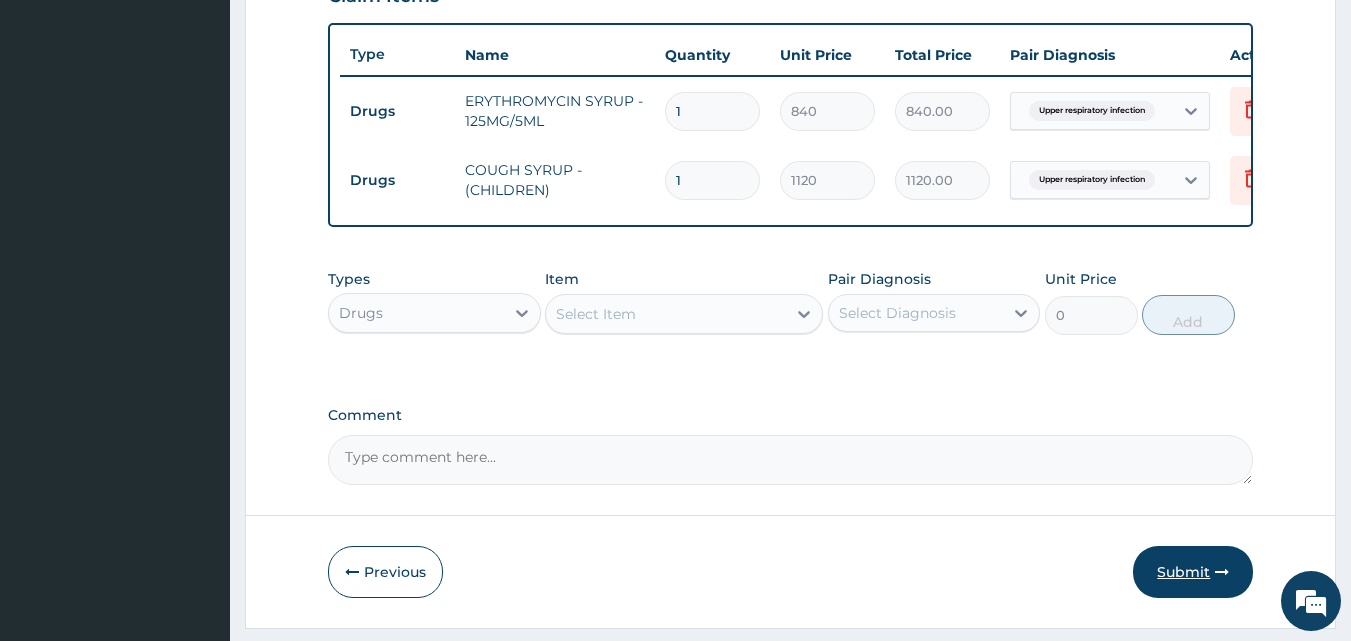 click on "Submit" at bounding box center [1193, 572] 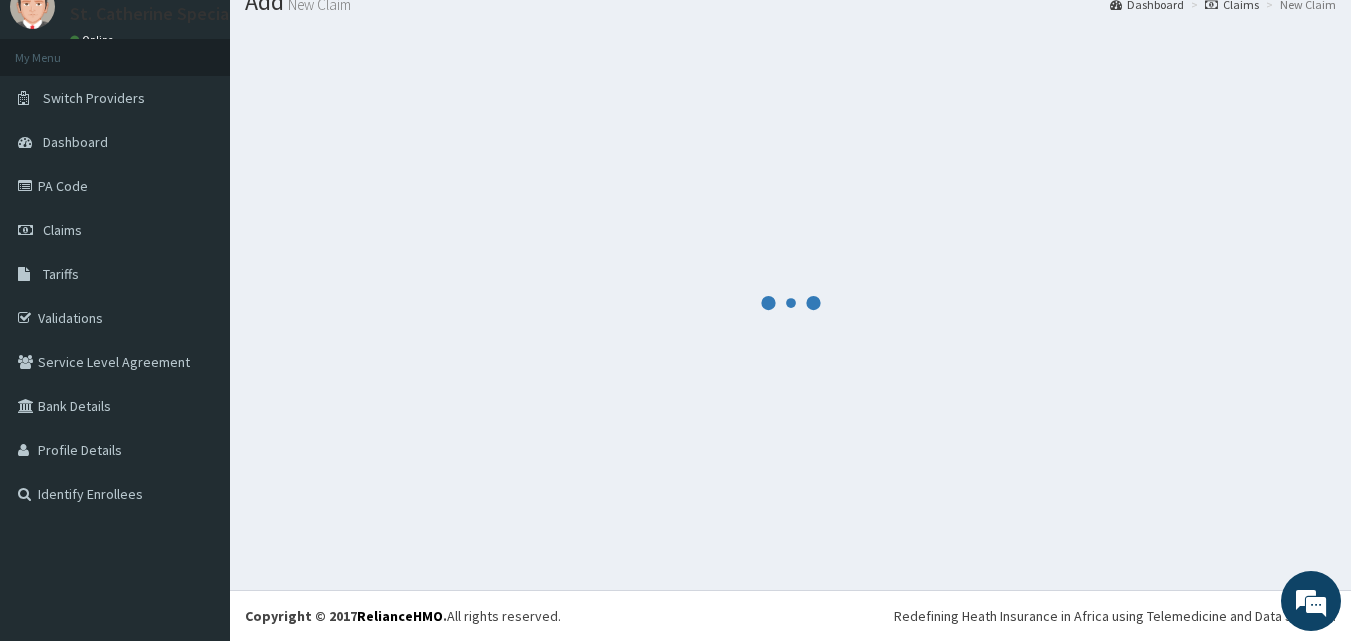 scroll, scrollTop: 76, scrollLeft: 0, axis: vertical 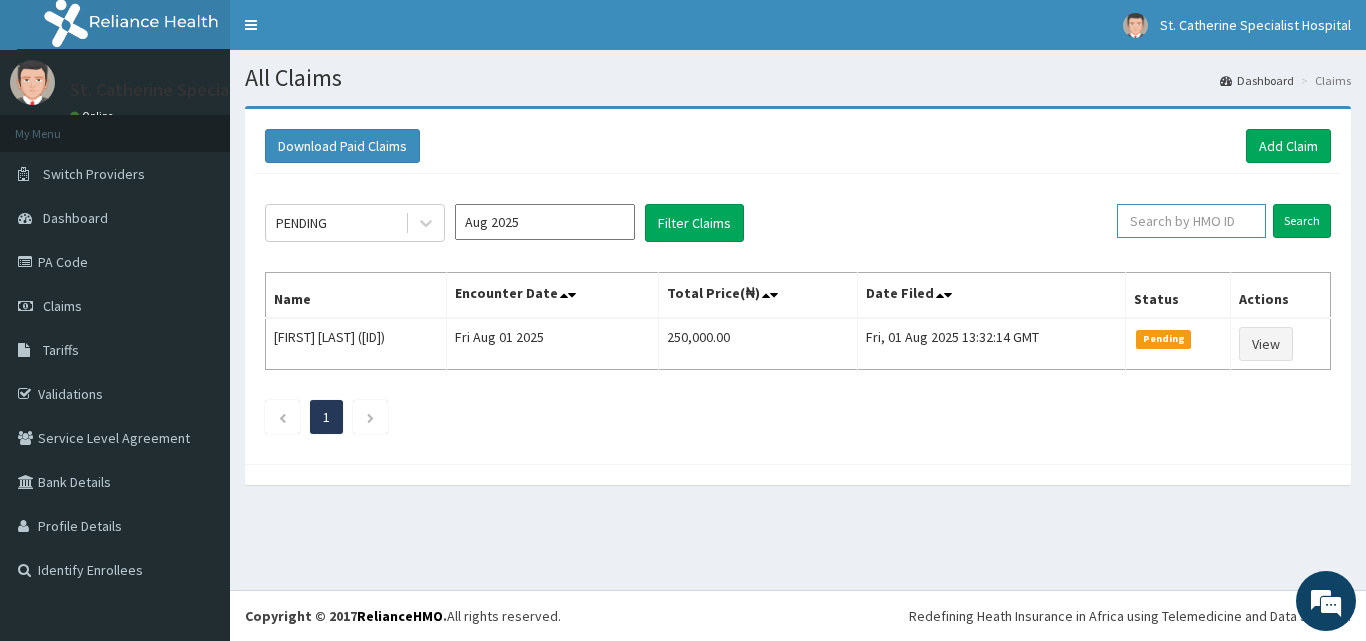 click at bounding box center [1191, 221] 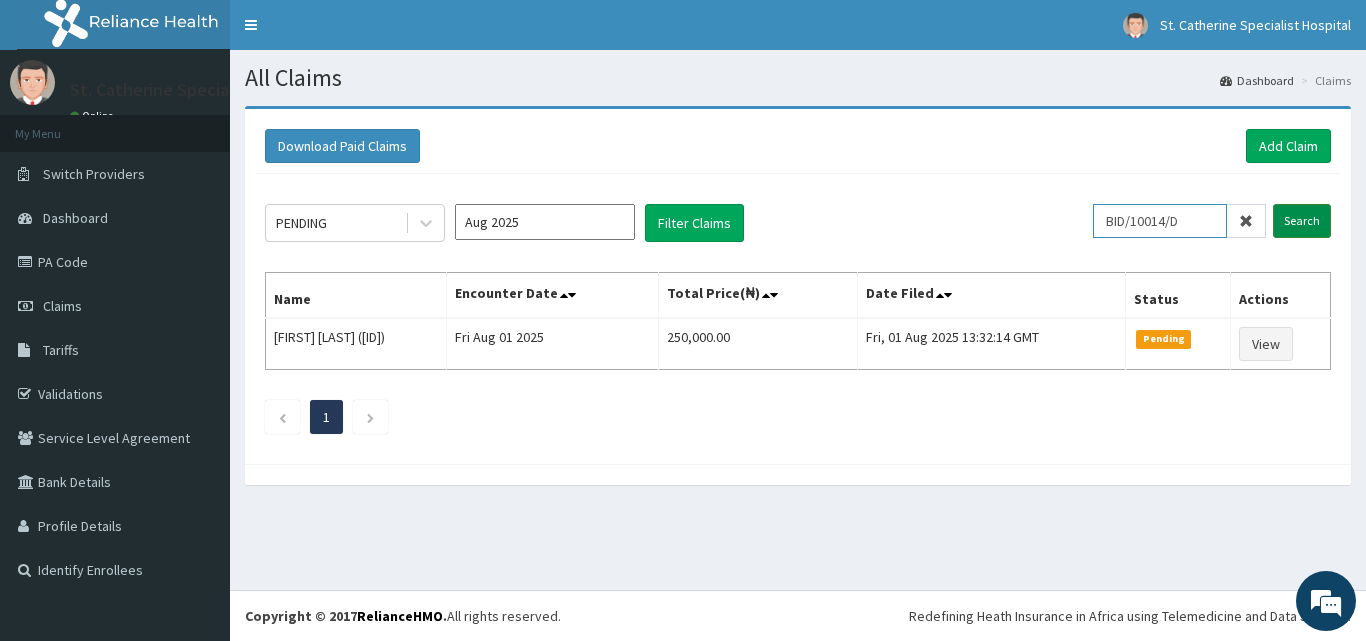 type on "BID/10014/D" 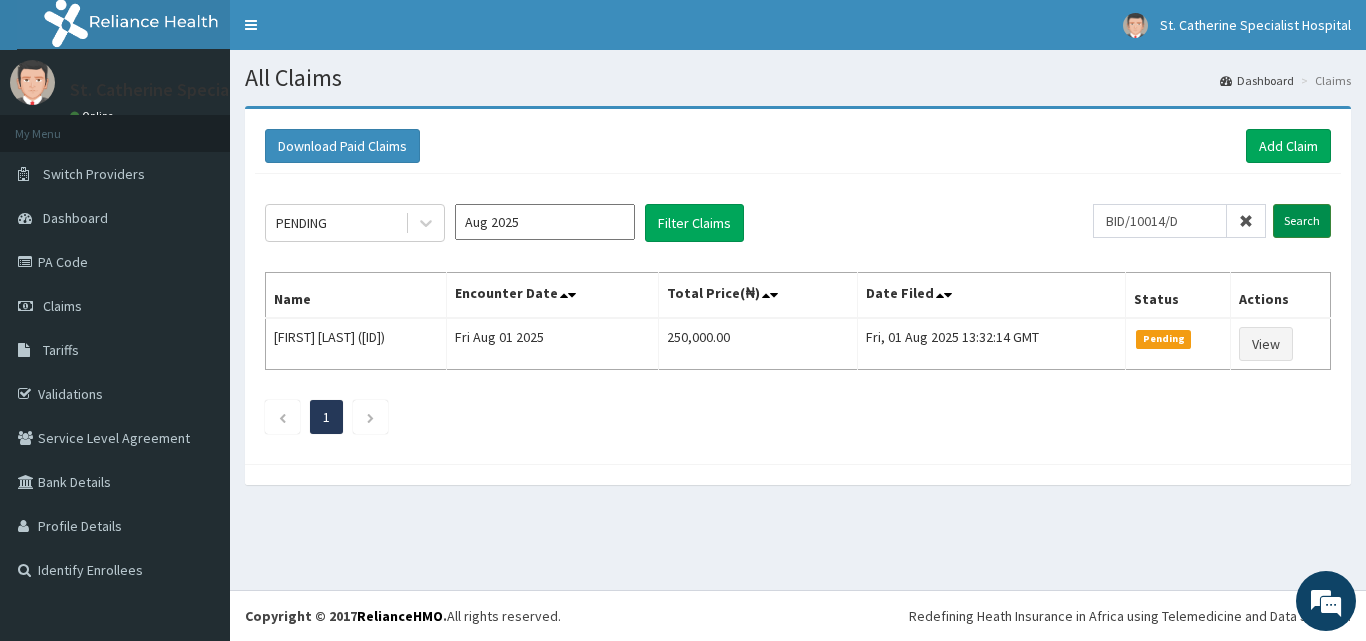 click on "Search" at bounding box center [1302, 221] 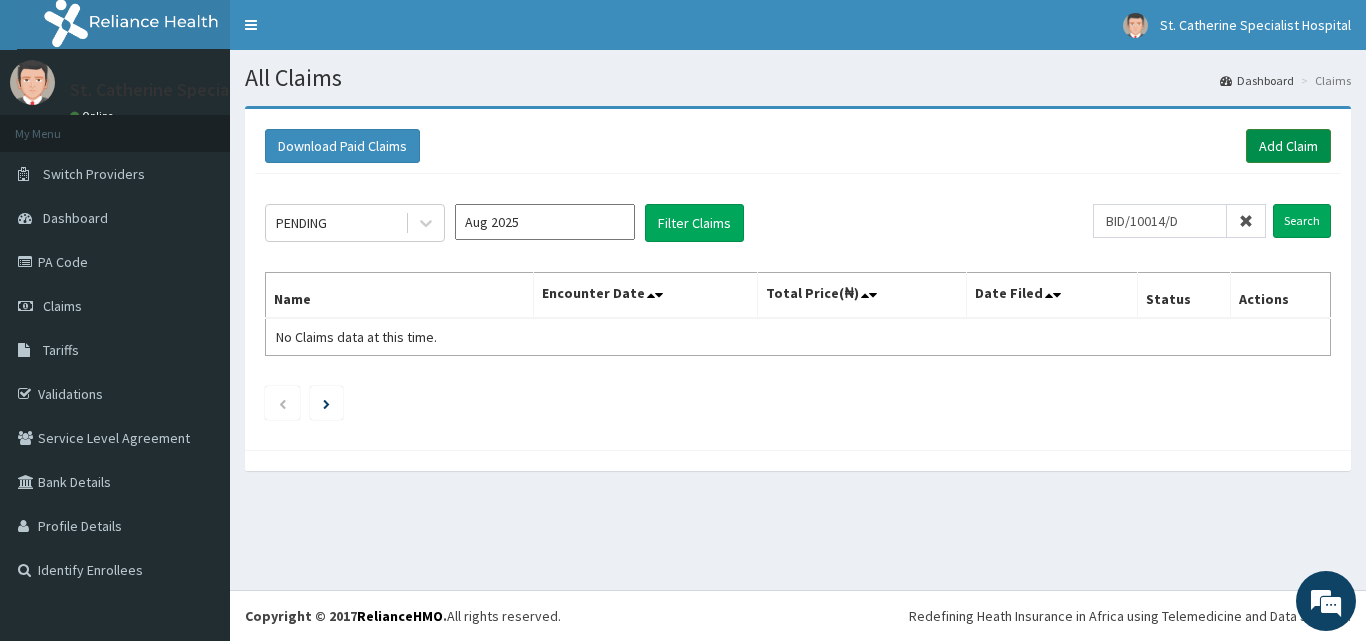click on "Add Claim" at bounding box center (1288, 146) 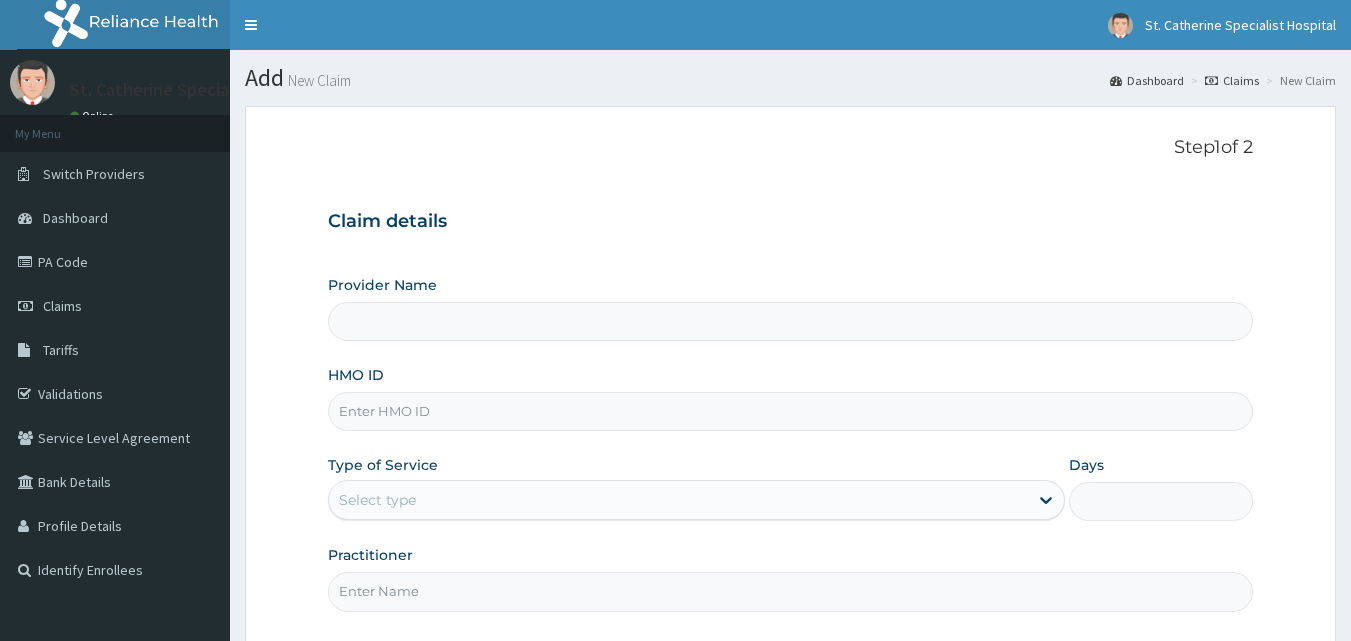 scroll, scrollTop: 0, scrollLeft: 0, axis: both 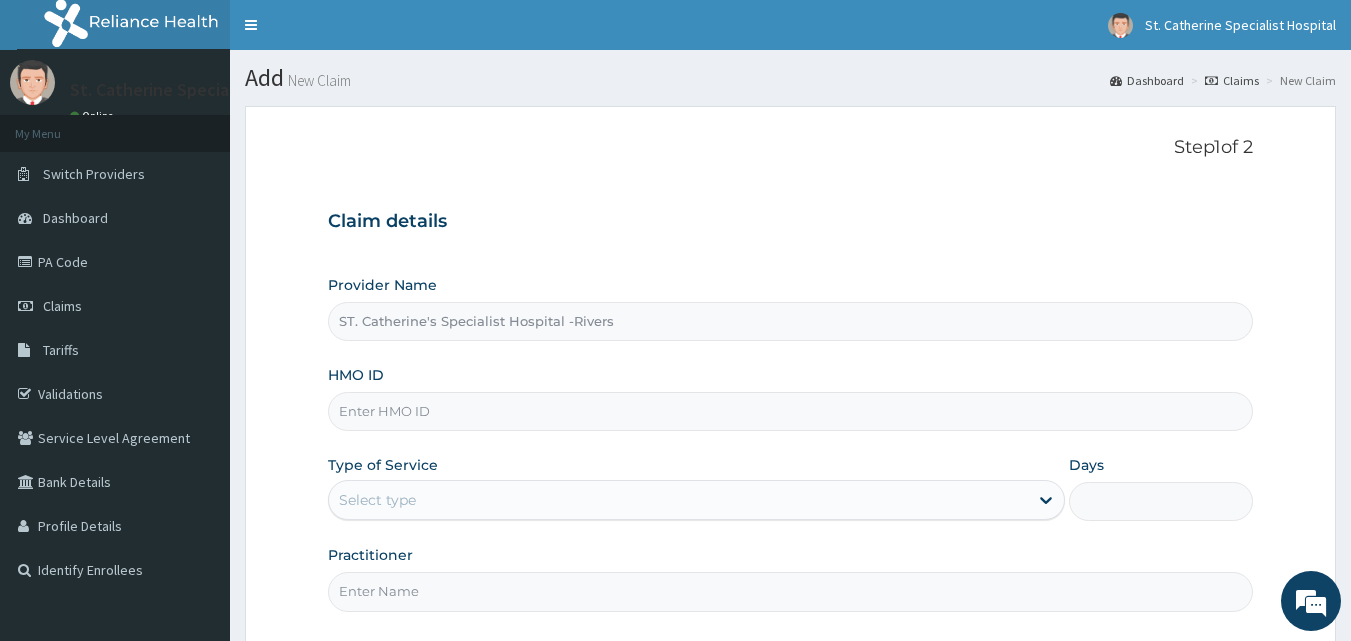 paste on "BID/10014/D" 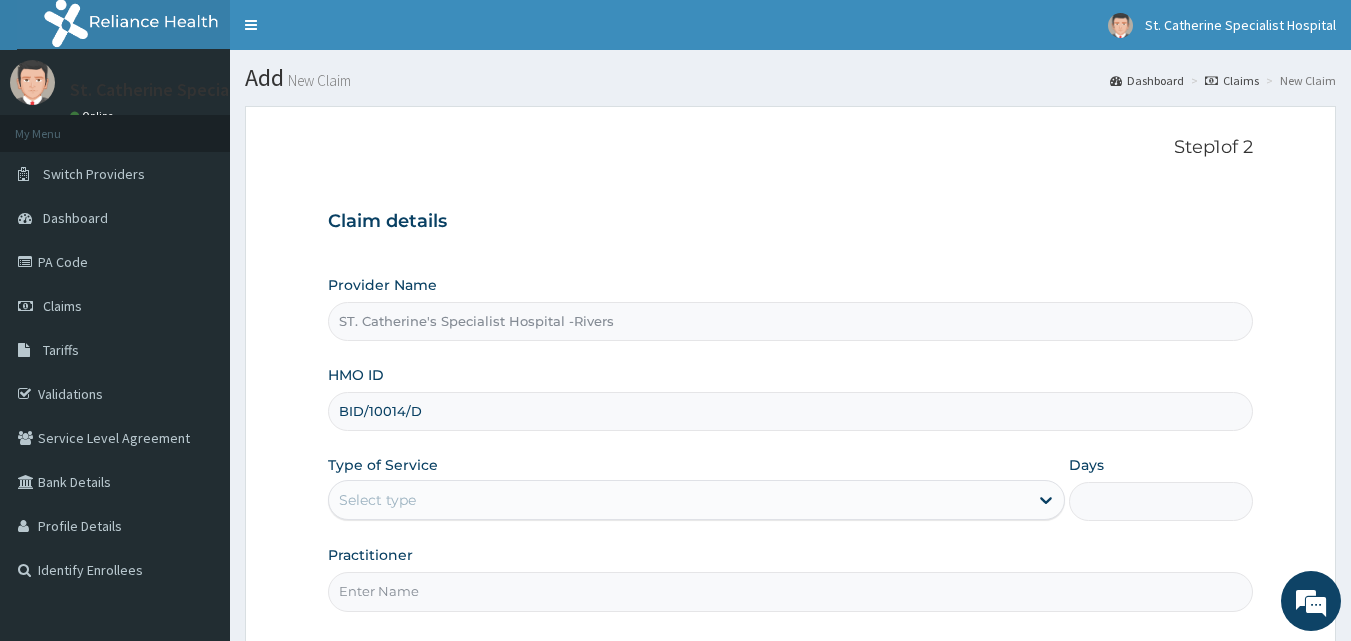 type on "BID/10014/D" 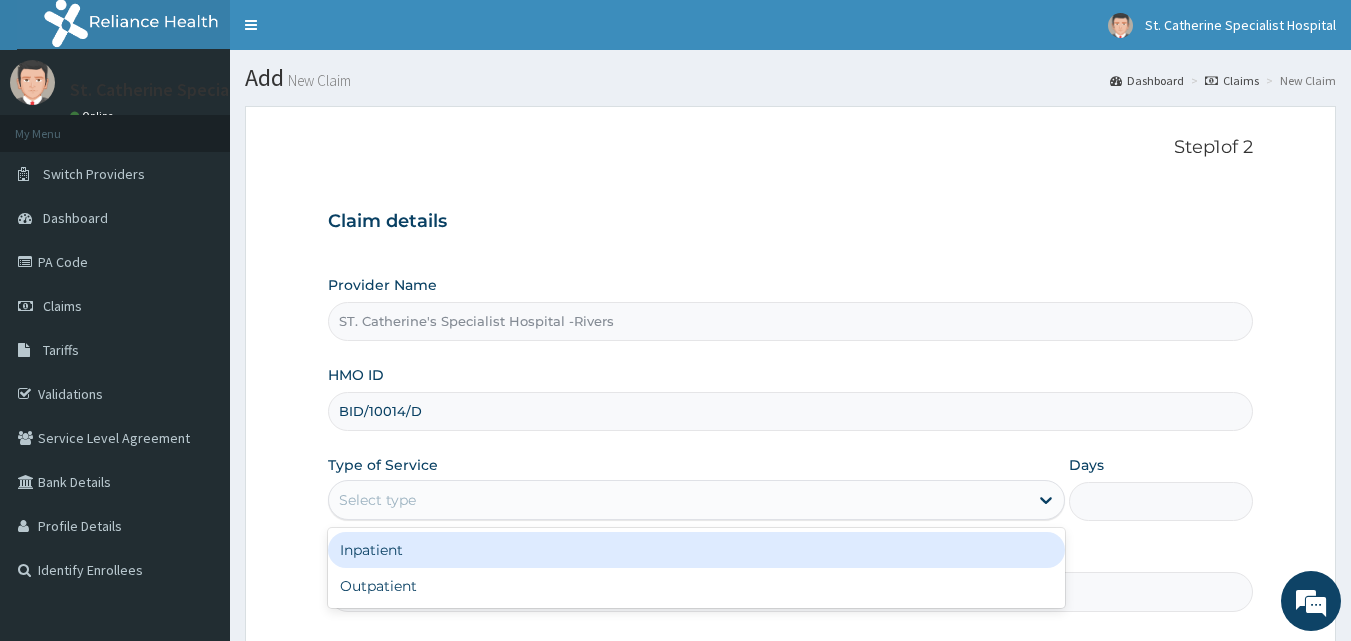 click on "Select type" at bounding box center [678, 500] 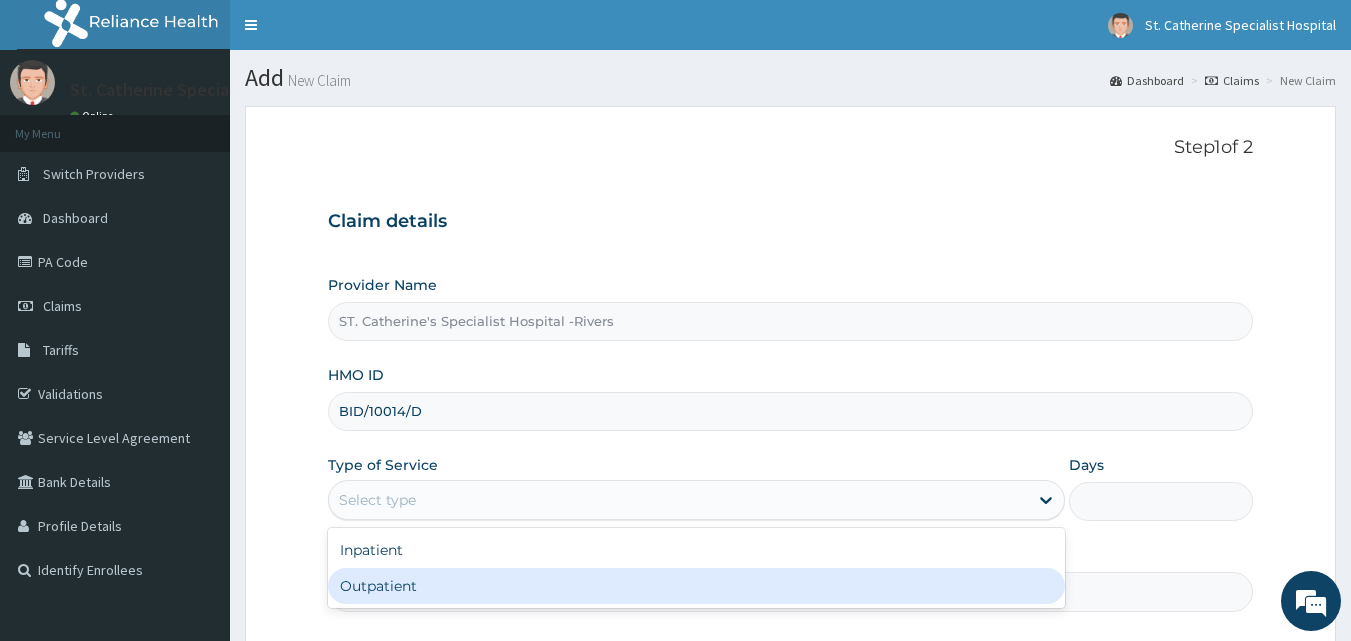 click on "Outpatient" at bounding box center (696, 586) 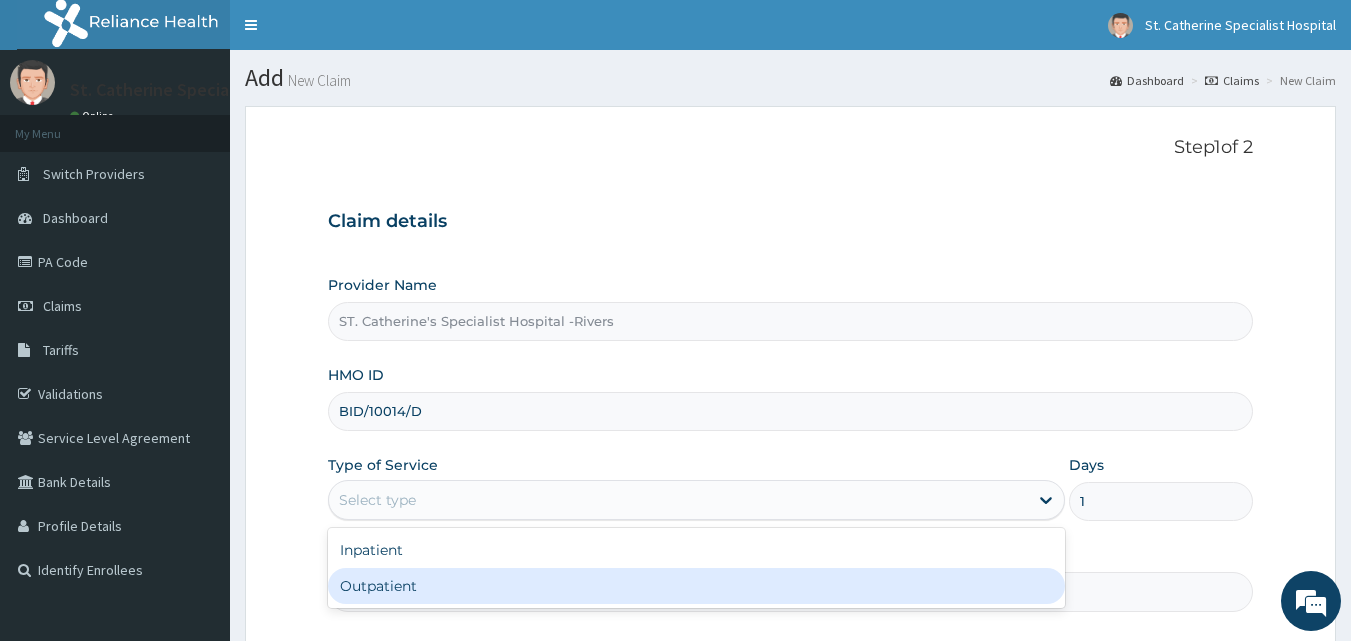 click on "Practitioner" at bounding box center [791, 591] 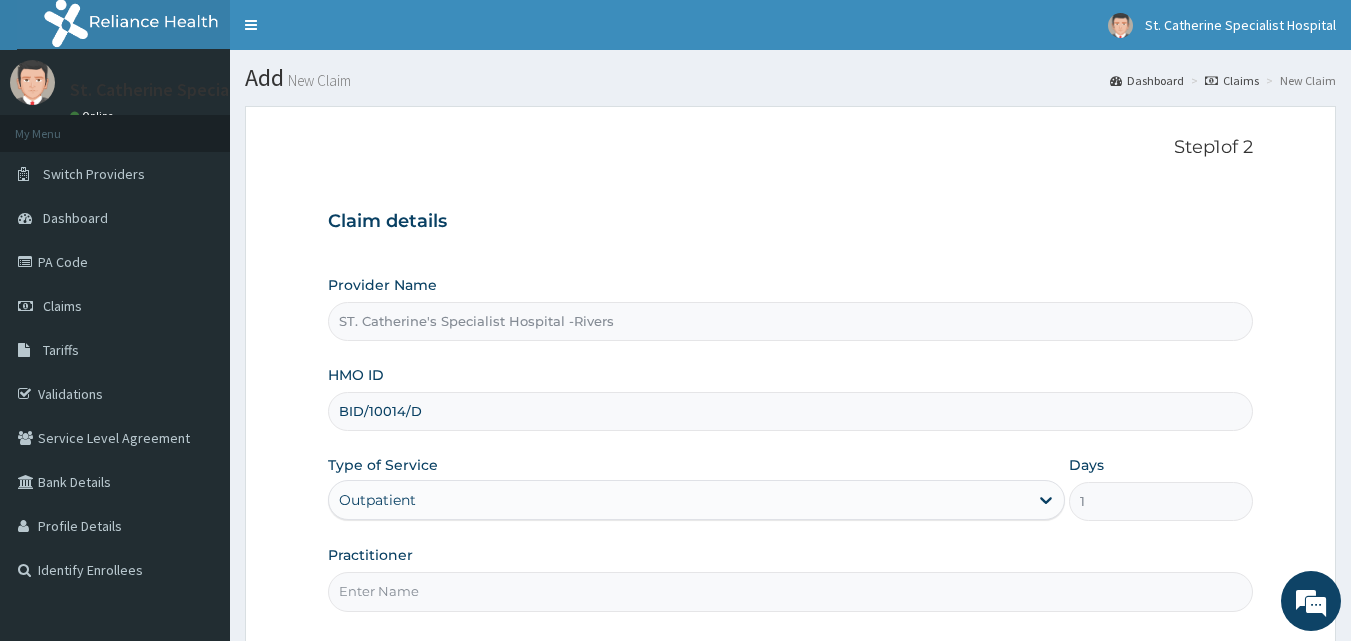 click on "Practitioner" at bounding box center [791, 591] 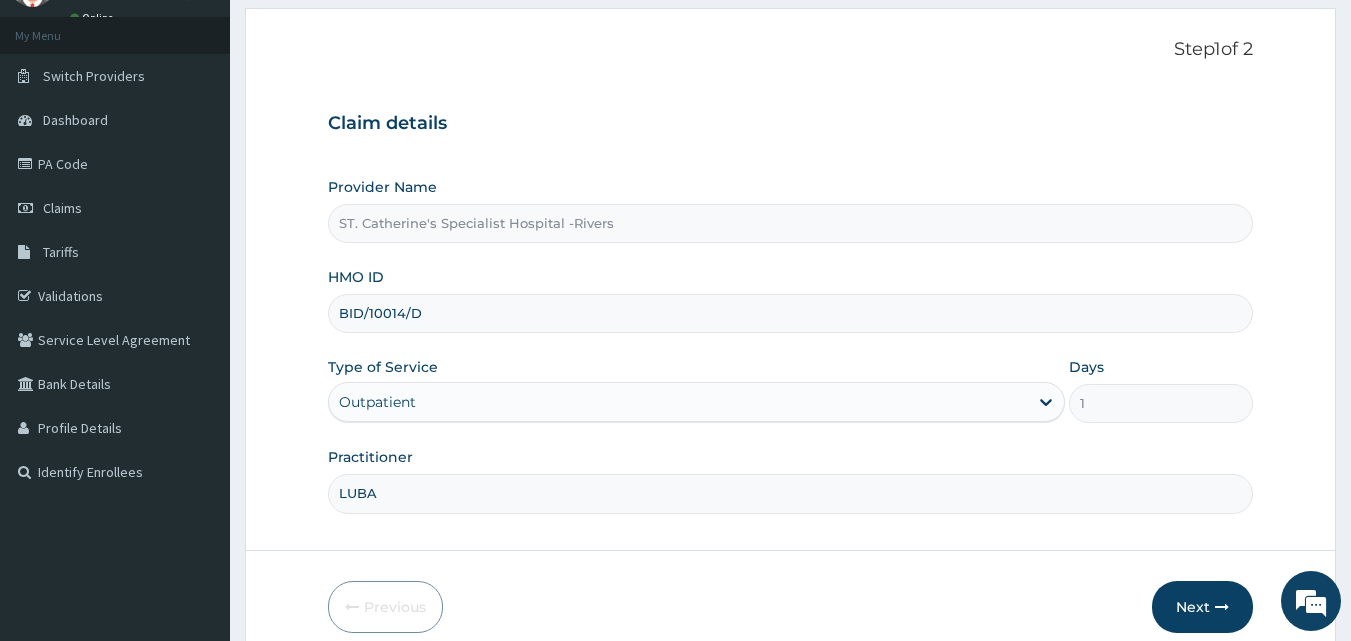 scroll, scrollTop: 187, scrollLeft: 0, axis: vertical 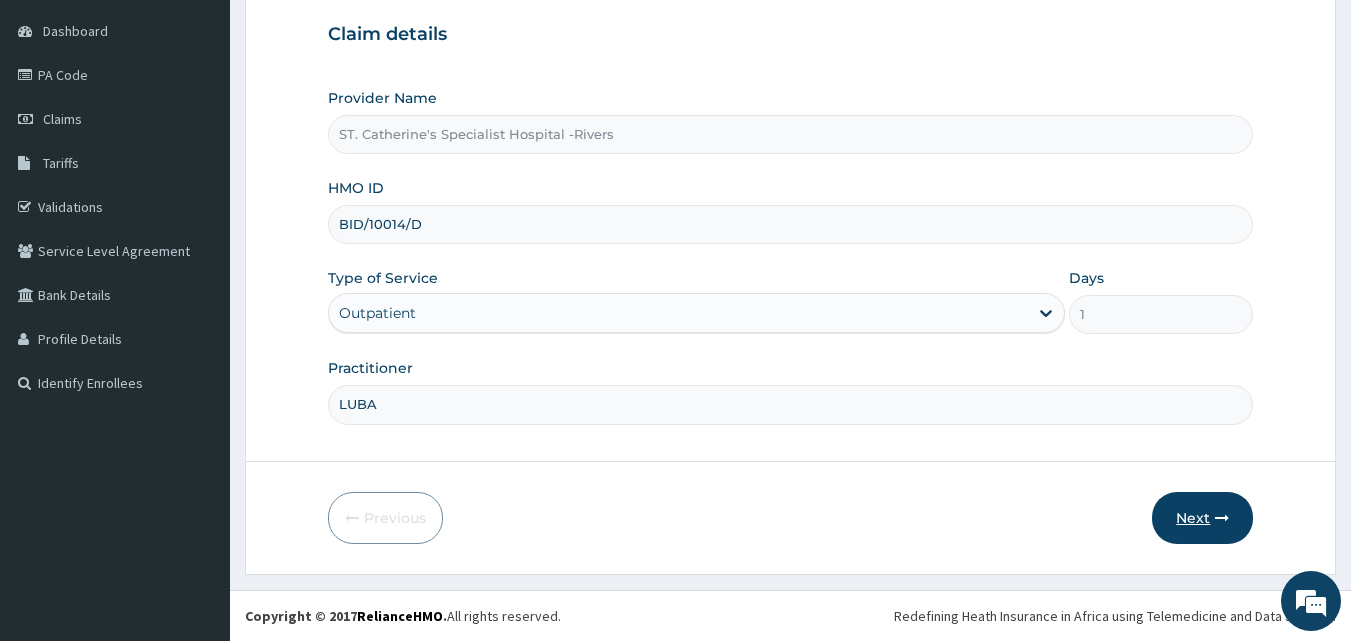 click on "Next" at bounding box center (1202, 518) 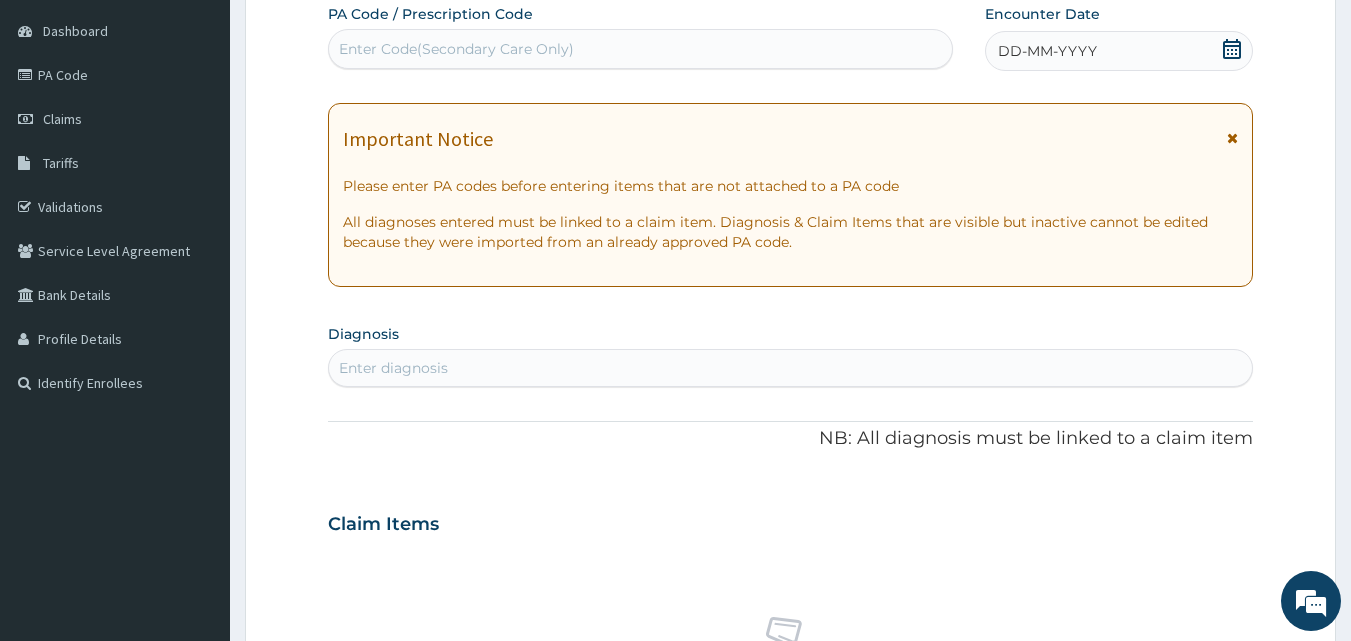 scroll, scrollTop: 0, scrollLeft: 0, axis: both 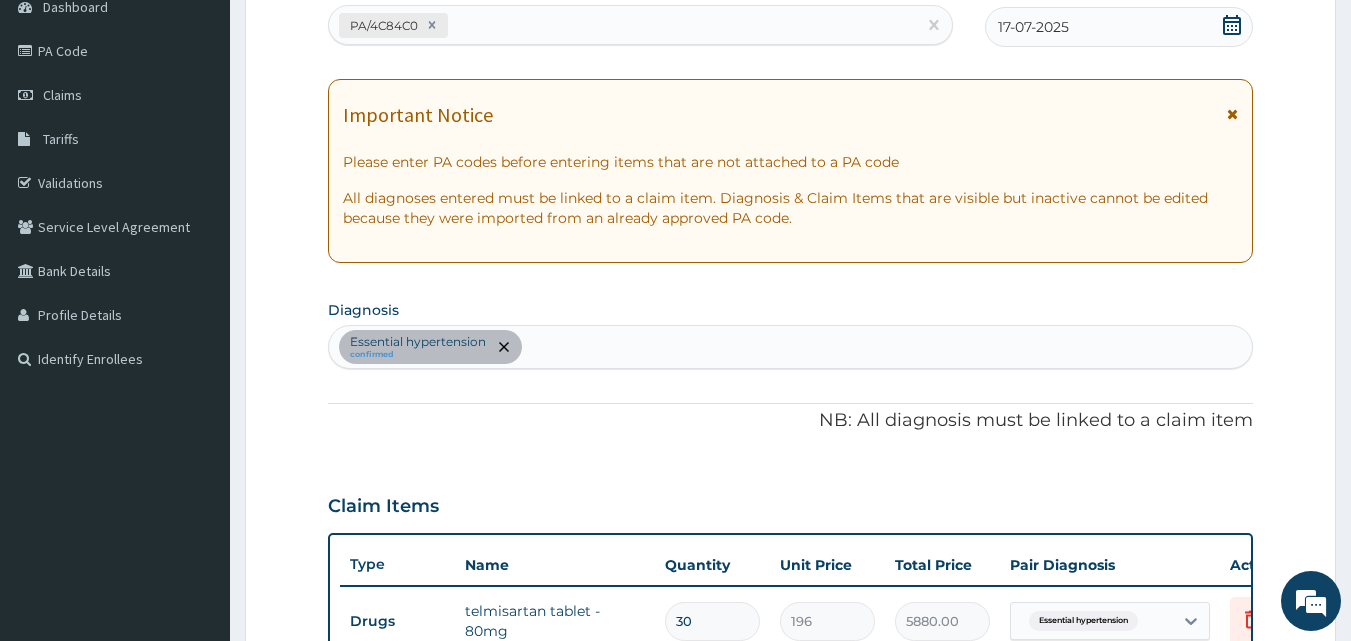 click on "PA/4C84C0" at bounding box center [623, 25] 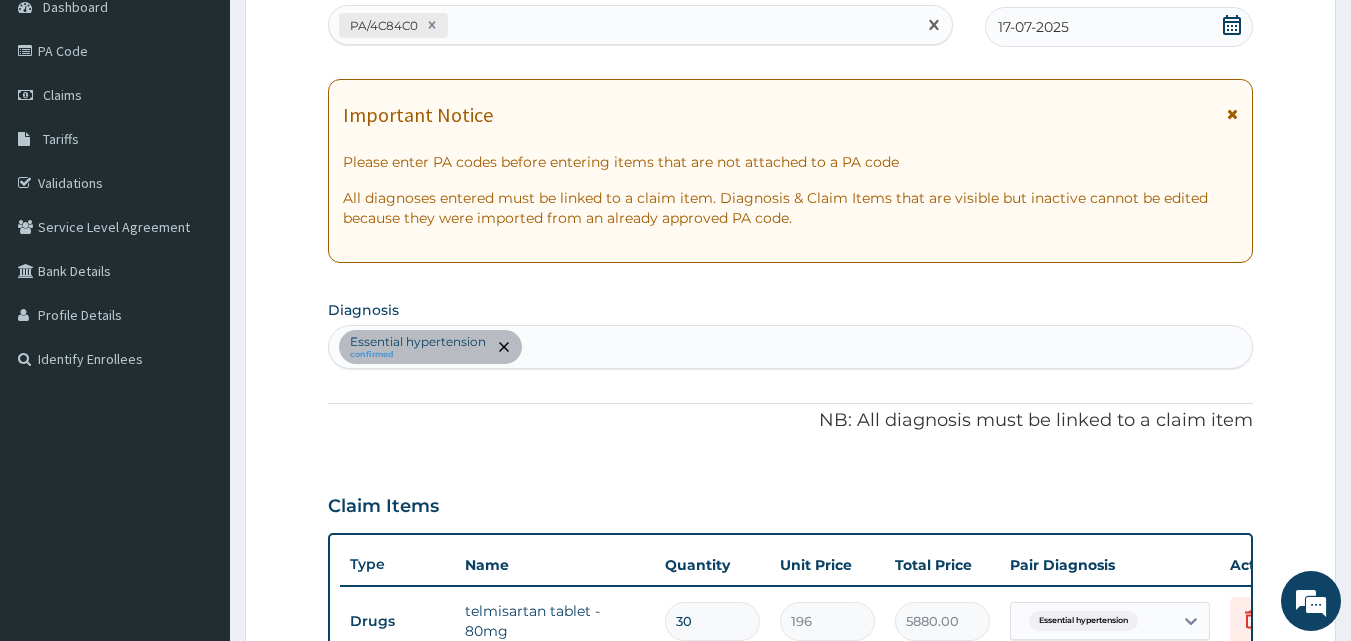 drag, startPoint x: 613, startPoint y: 34, endPoint x: 591, endPoint y: 42, distance: 23.409399 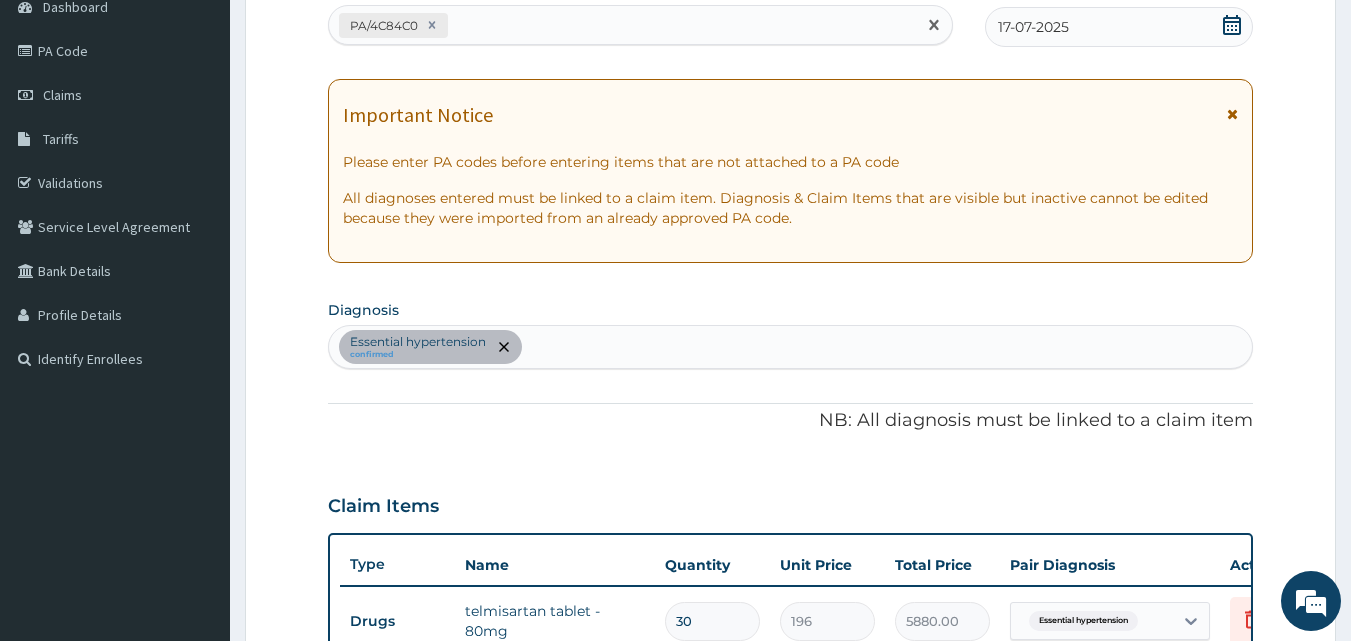 click on "PA/4C84C0" at bounding box center (641, 25) 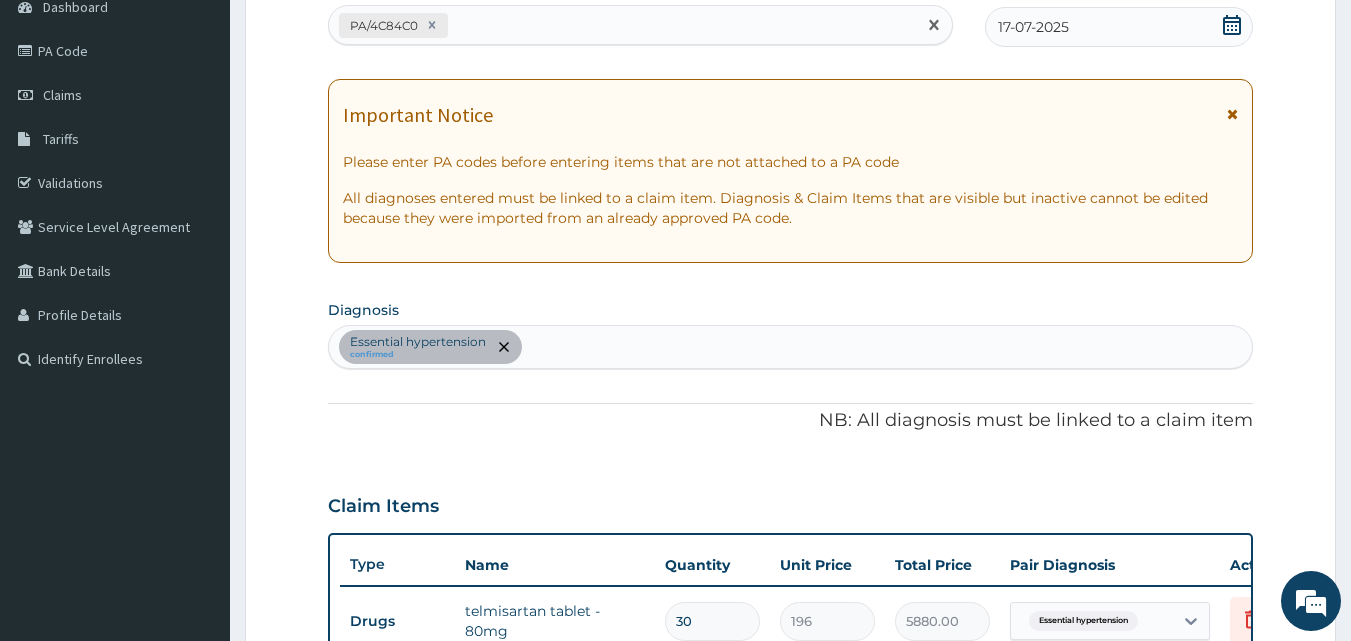 paste on "PA/6E8793" 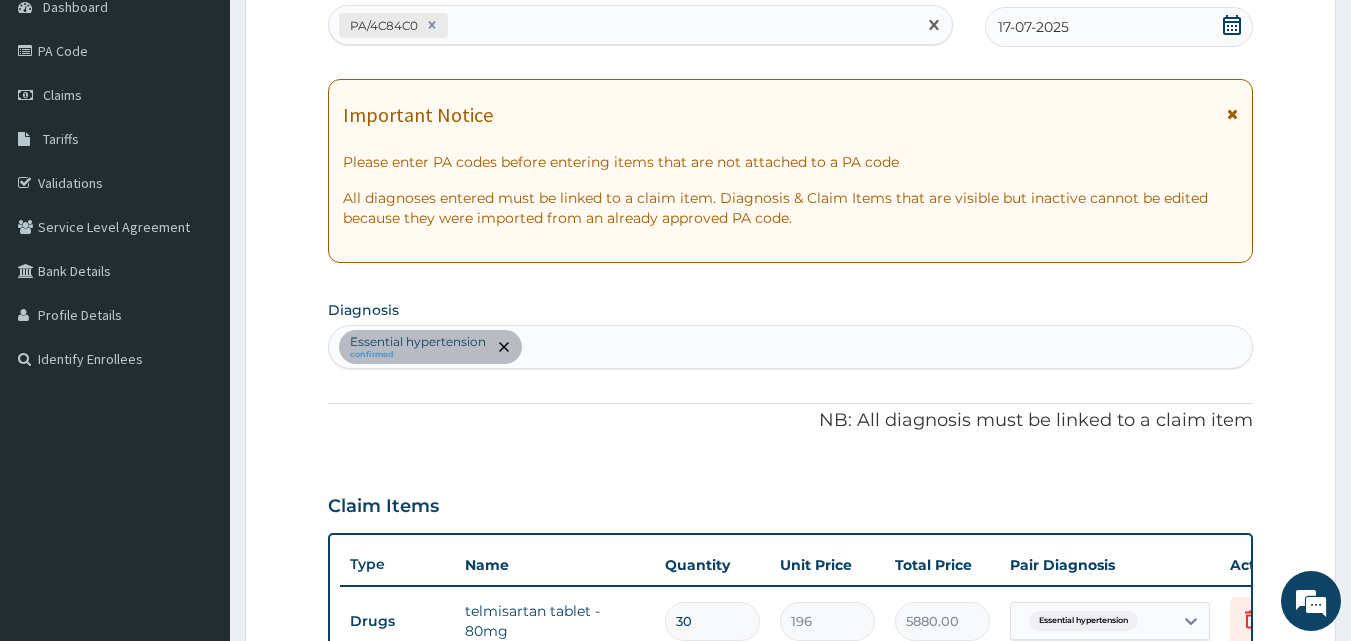 type on "PA/6E8793" 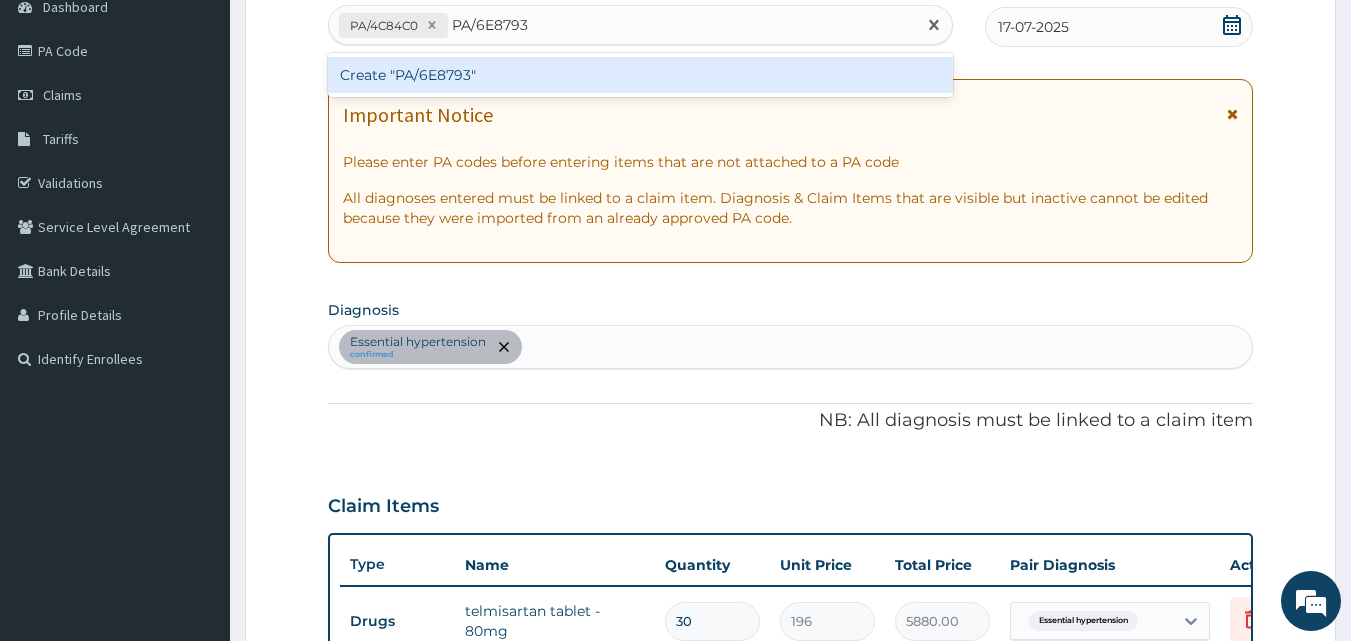 type 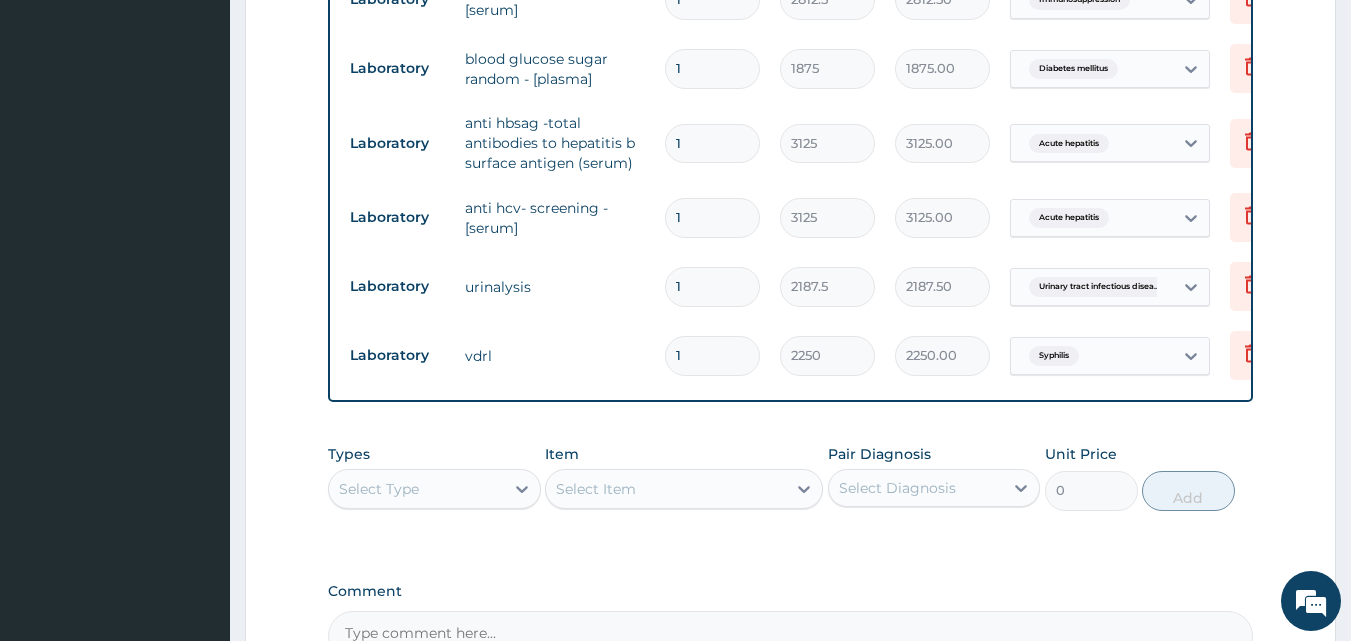scroll, scrollTop: 974, scrollLeft: 0, axis: vertical 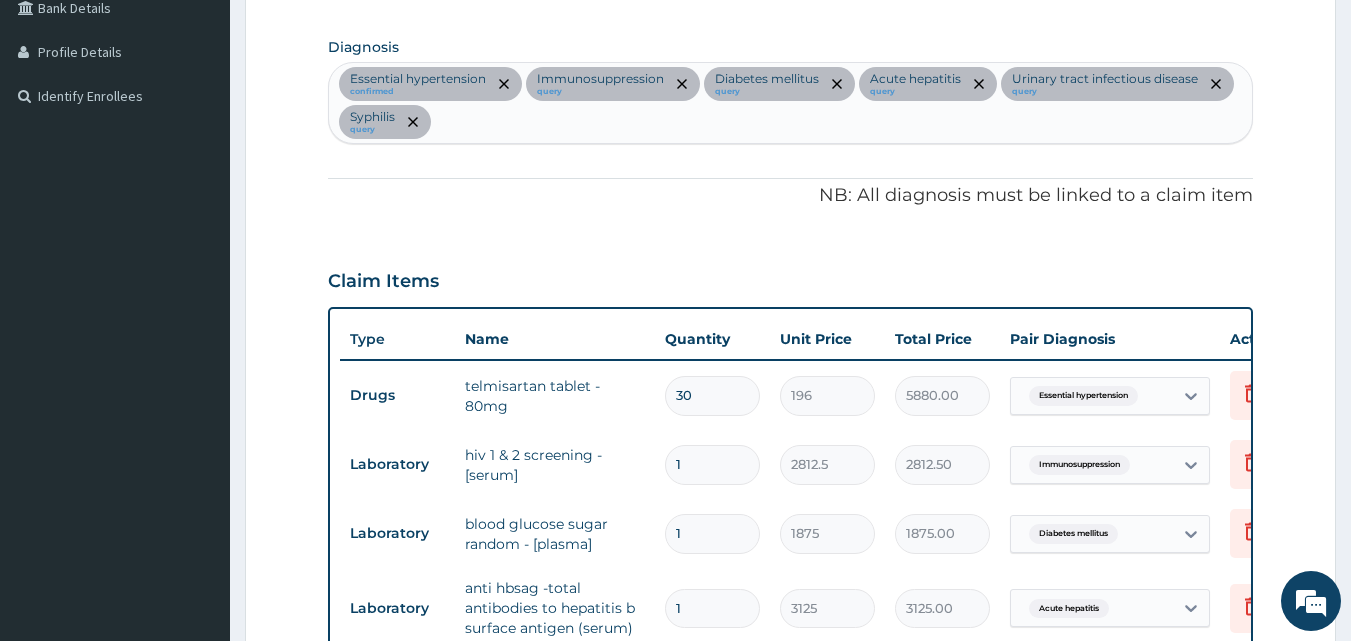 click on "Essential hypertension confirmed Immunosuppression query Diabetes mellitus query Acute hepatitis query Urinary tract infectious disease query Syphilis query" at bounding box center [791, 103] 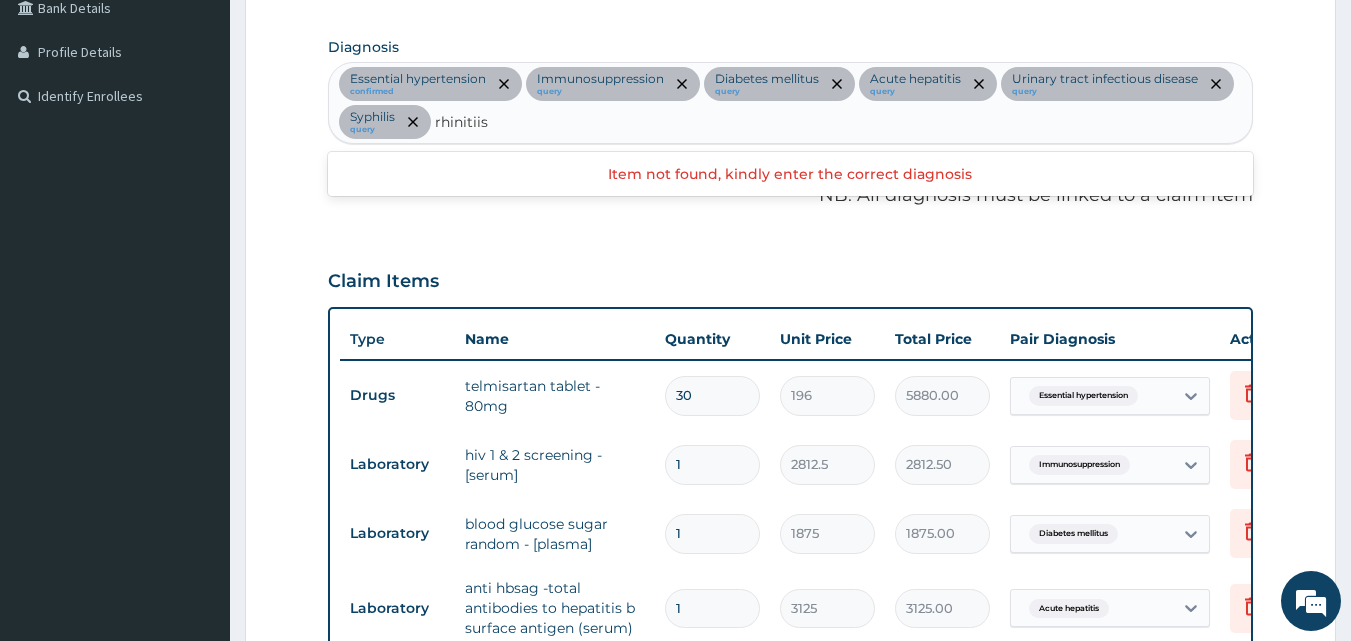 type on "rhinitis" 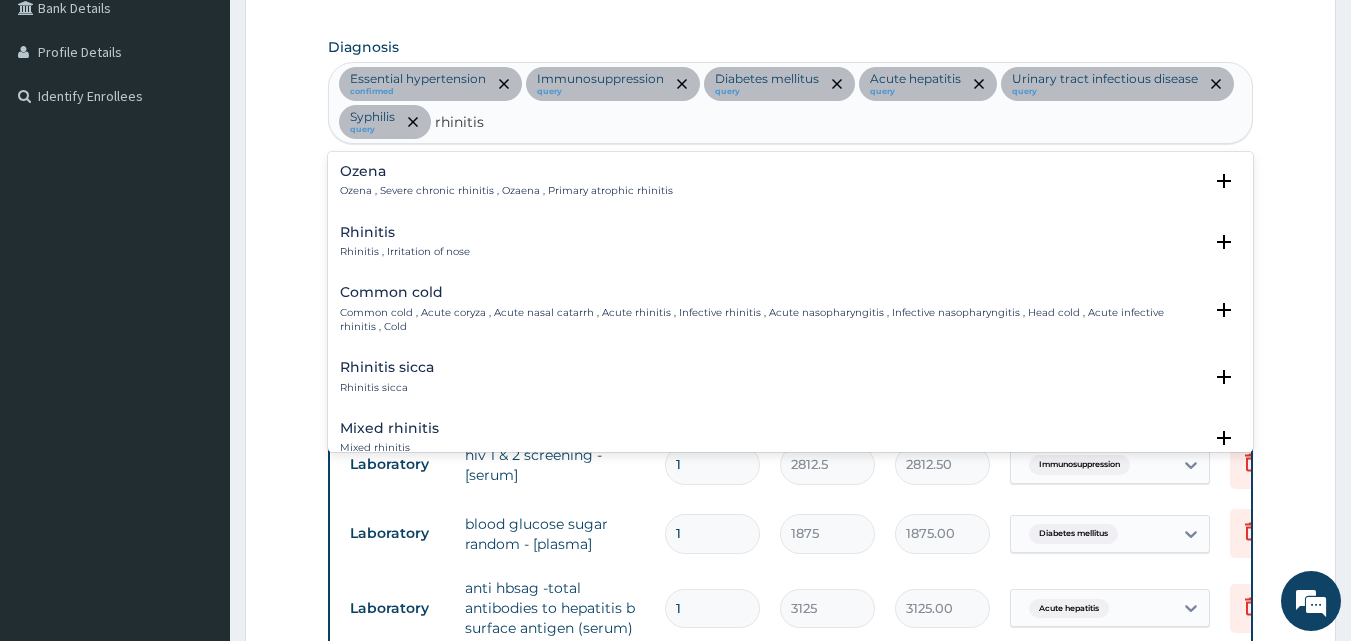 click on "Rhinitis" at bounding box center (405, 232) 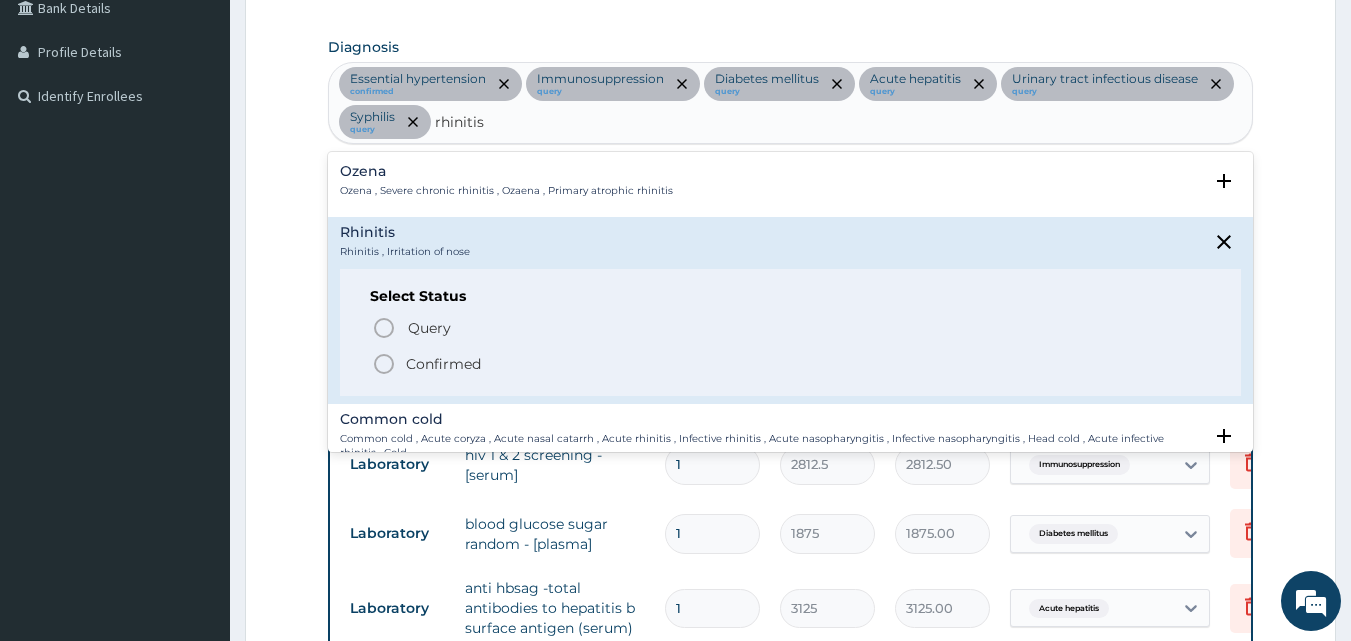 click on "Confirmed" at bounding box center (443, 364) 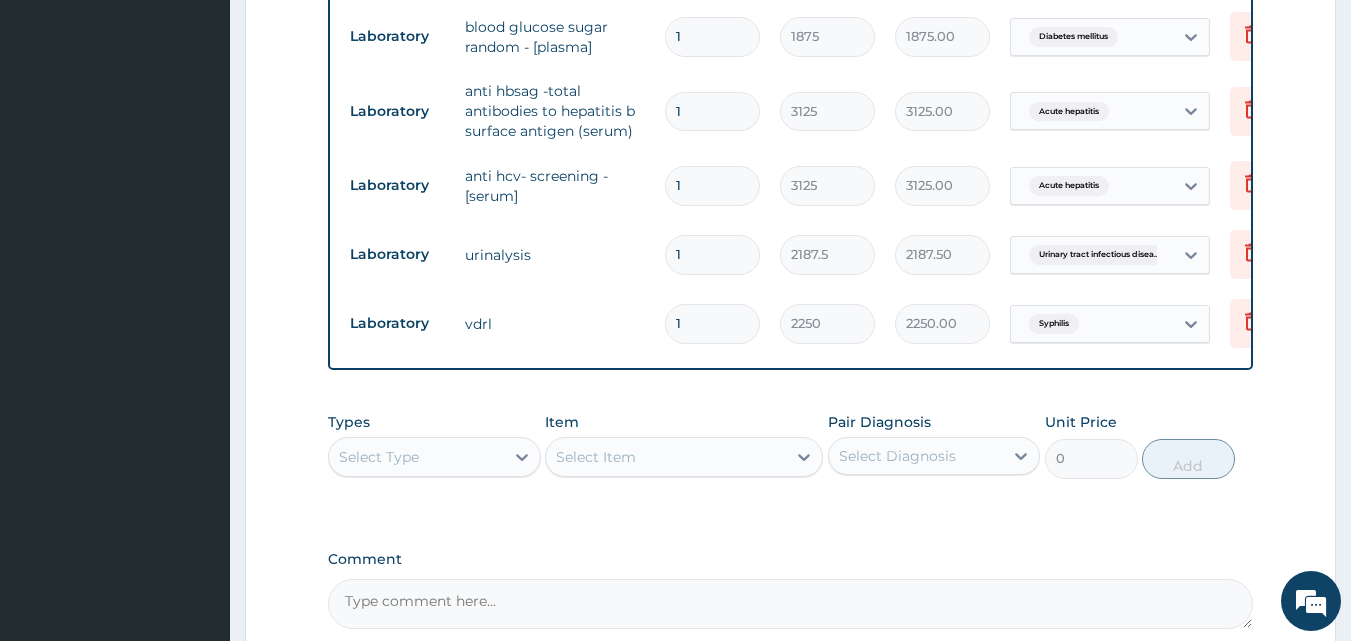 scroll, scrollTop: 974, scrollLeft: 0, axis: vertical 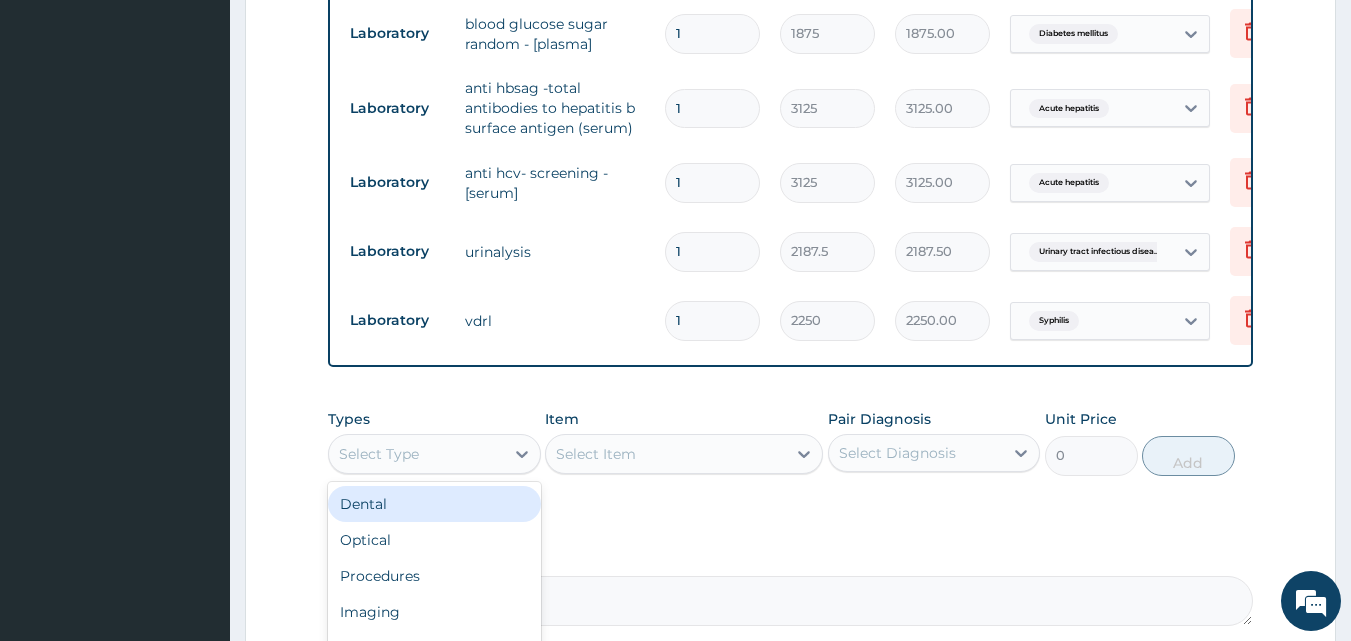 drag, startPoint x: 416, startPoint y: 462, endPoint x: 424, endPoint y: 522, distance: 60.530983 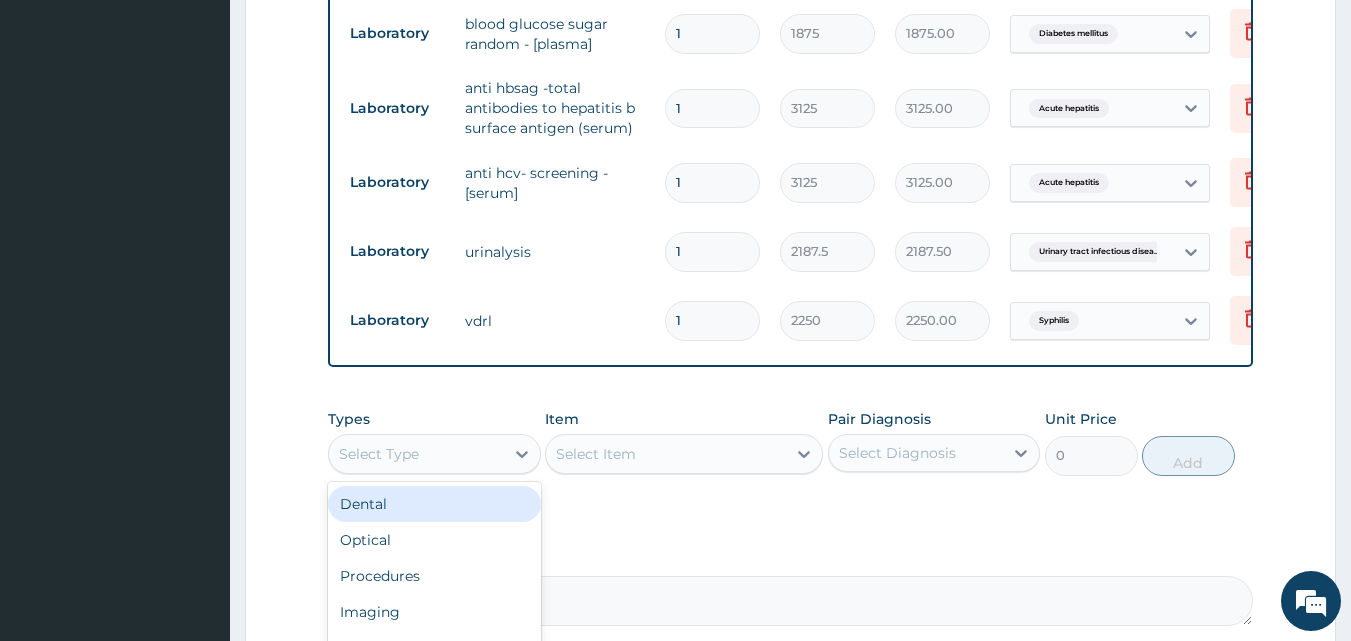 click on "Select Type" at bounding box center (434, 454) 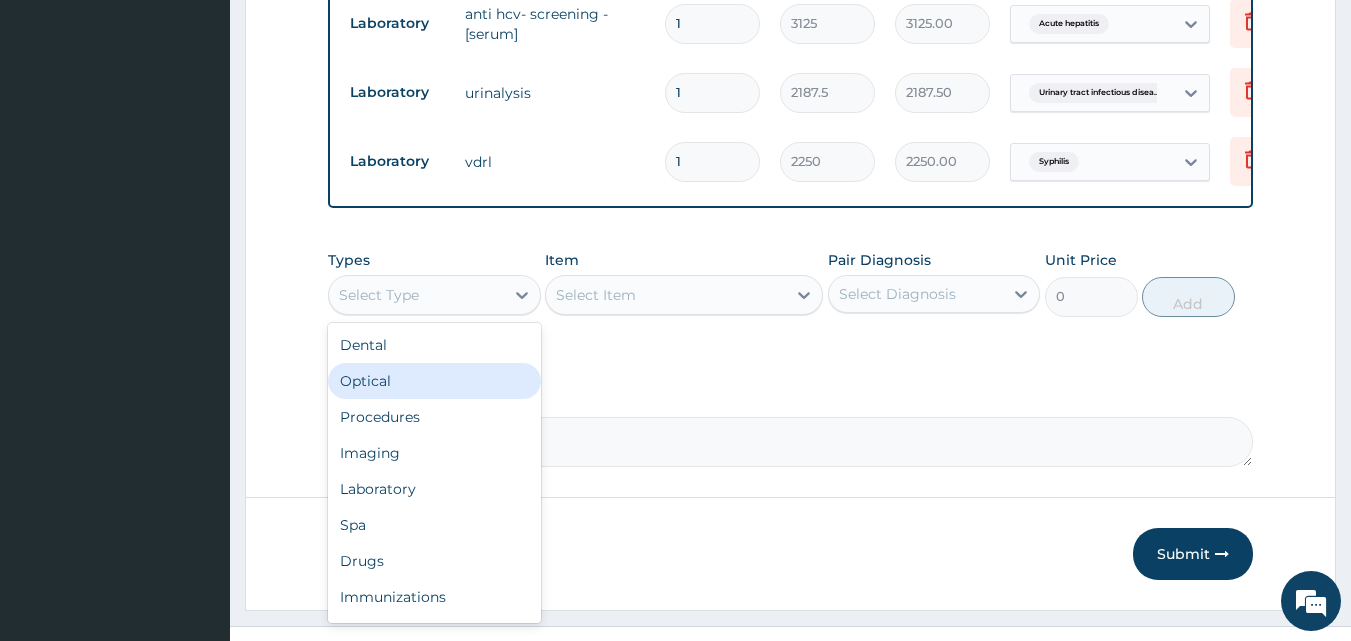 scroll, scrollTop: 1174, scrollLeft: 0, axis: vertical 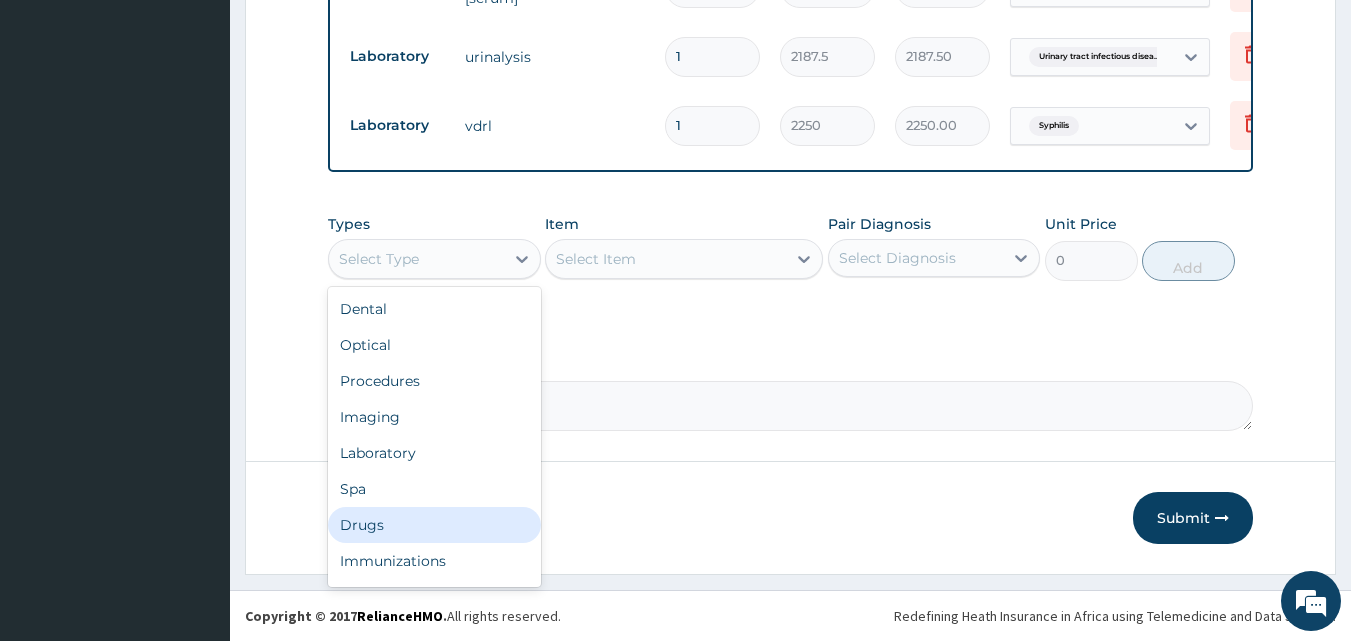 click on "Drugs" at bounding box center (434, 525) 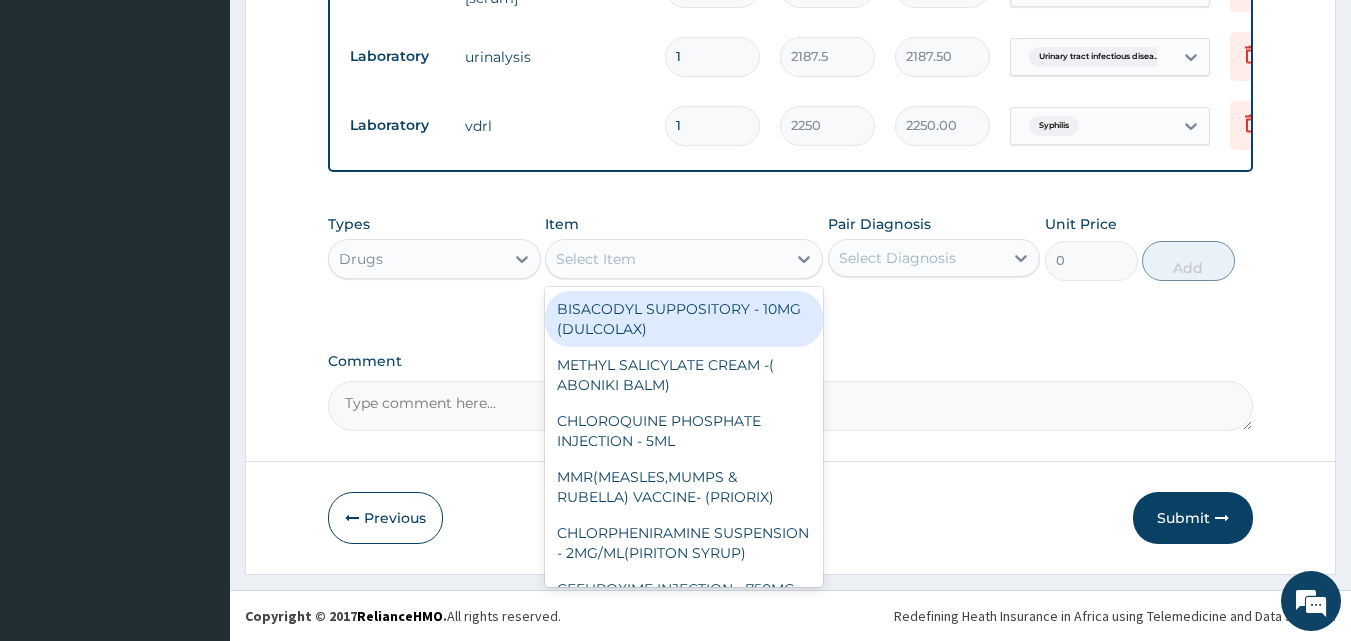 click on "Select Item" at bounding box center [666, 259] 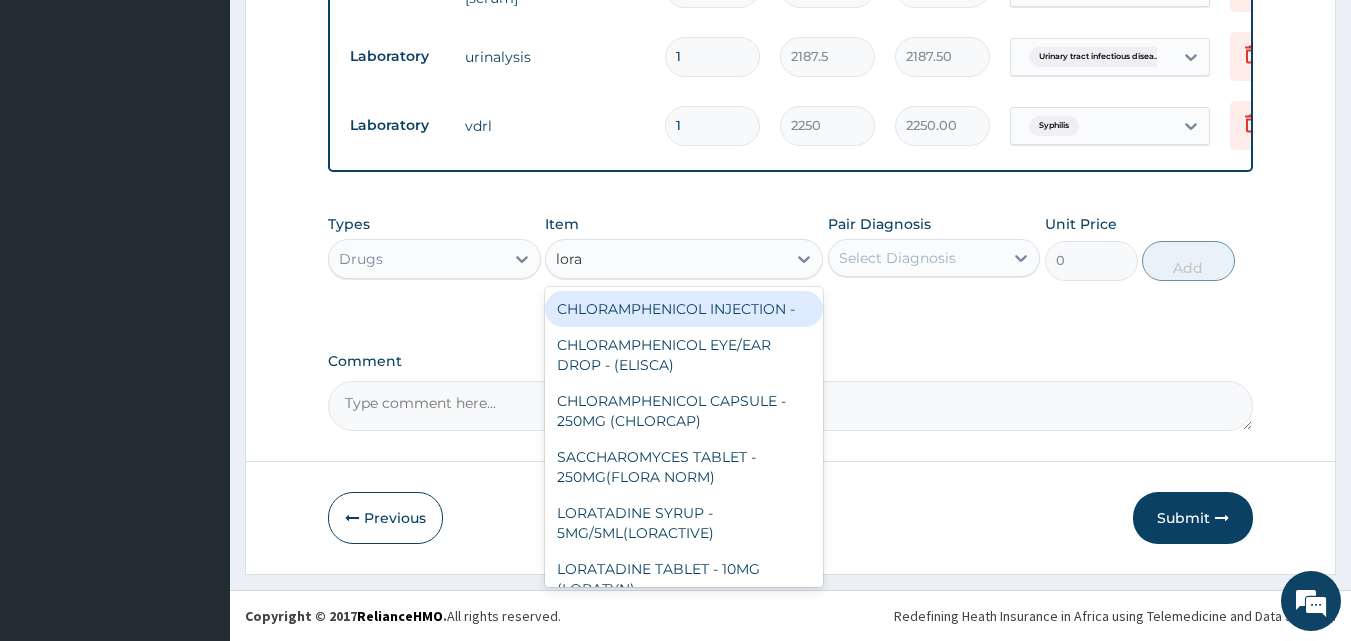 type on "lorat" 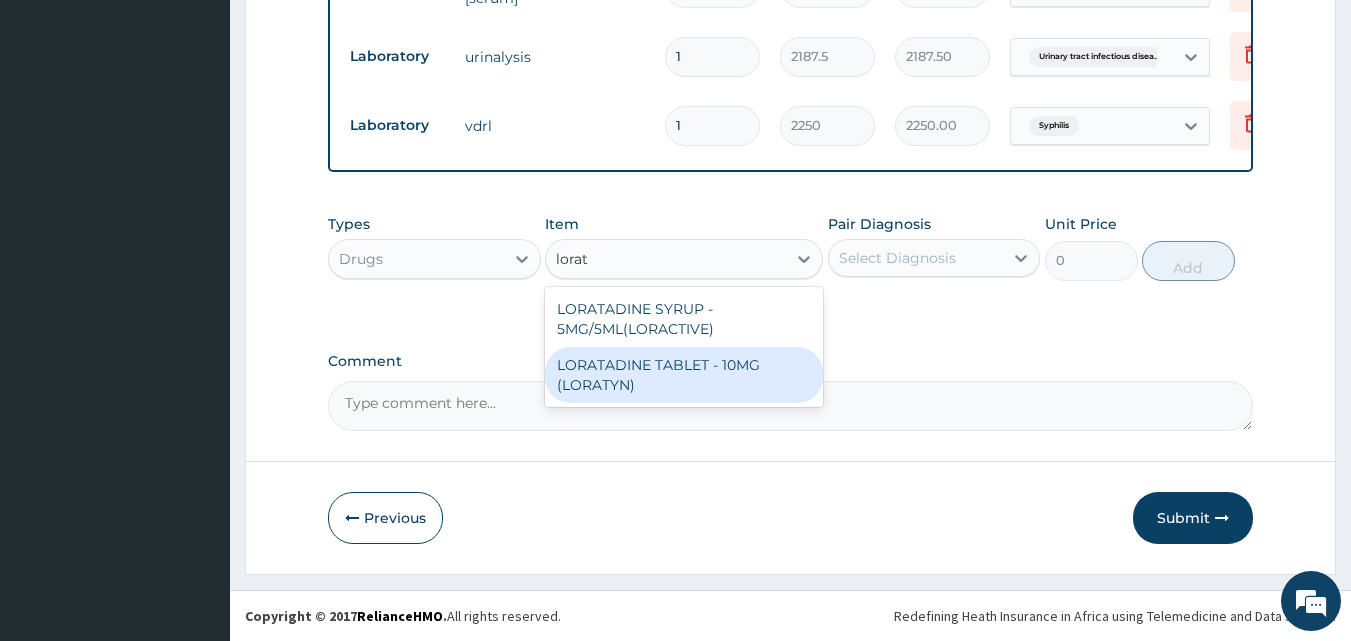 click on "LORATADINE TABLET - 10MG (LORATYN)" at bounding box center [684, 375] 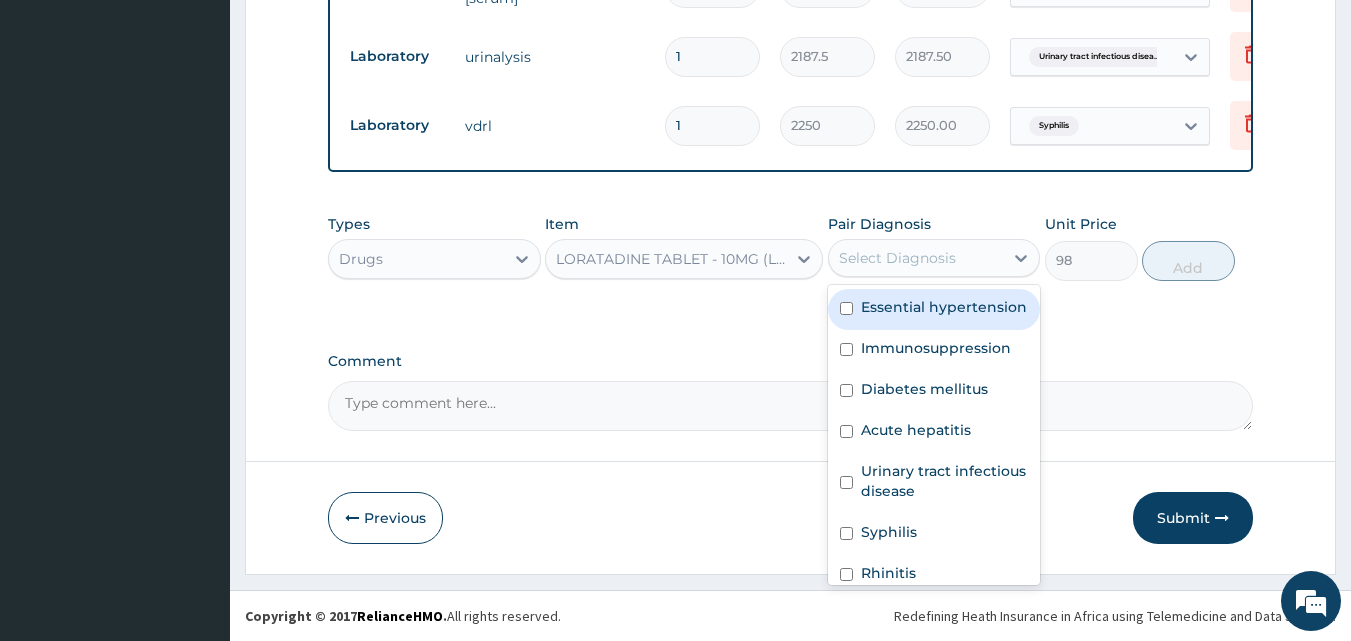 click on "Select Diagnosis" at bounding box center [897, 258] 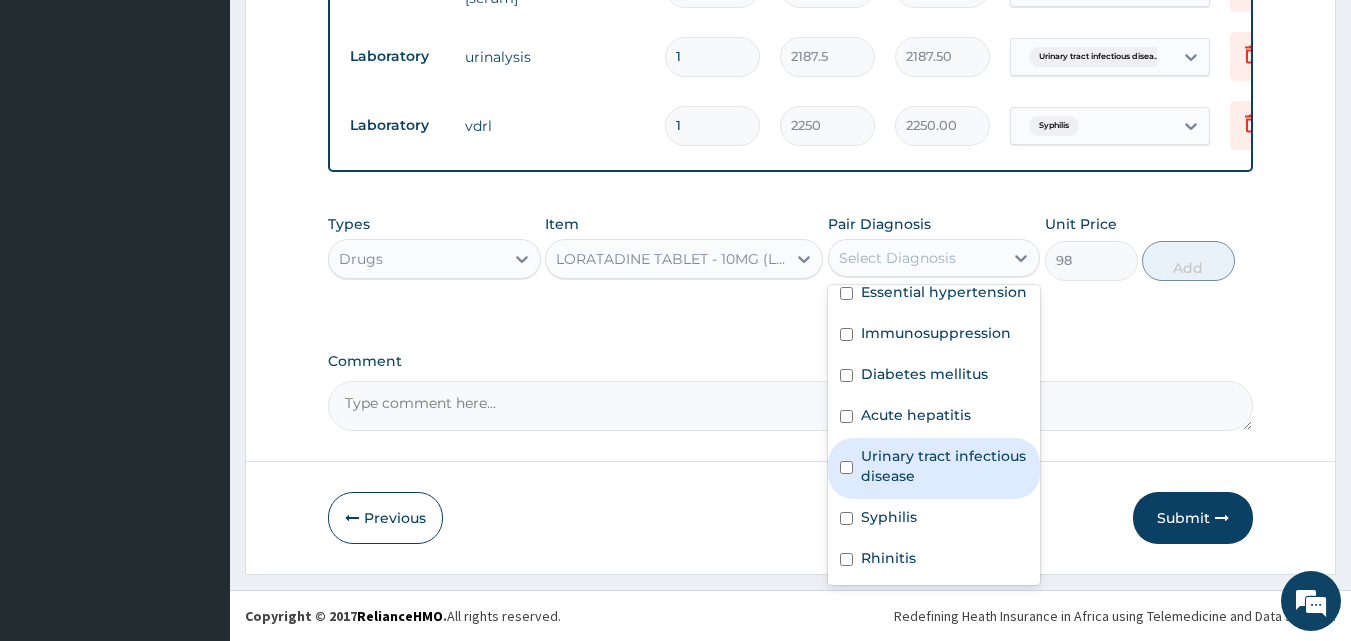 scroll, scrollTop: 35, scrollLeft: 0, axis: vertical 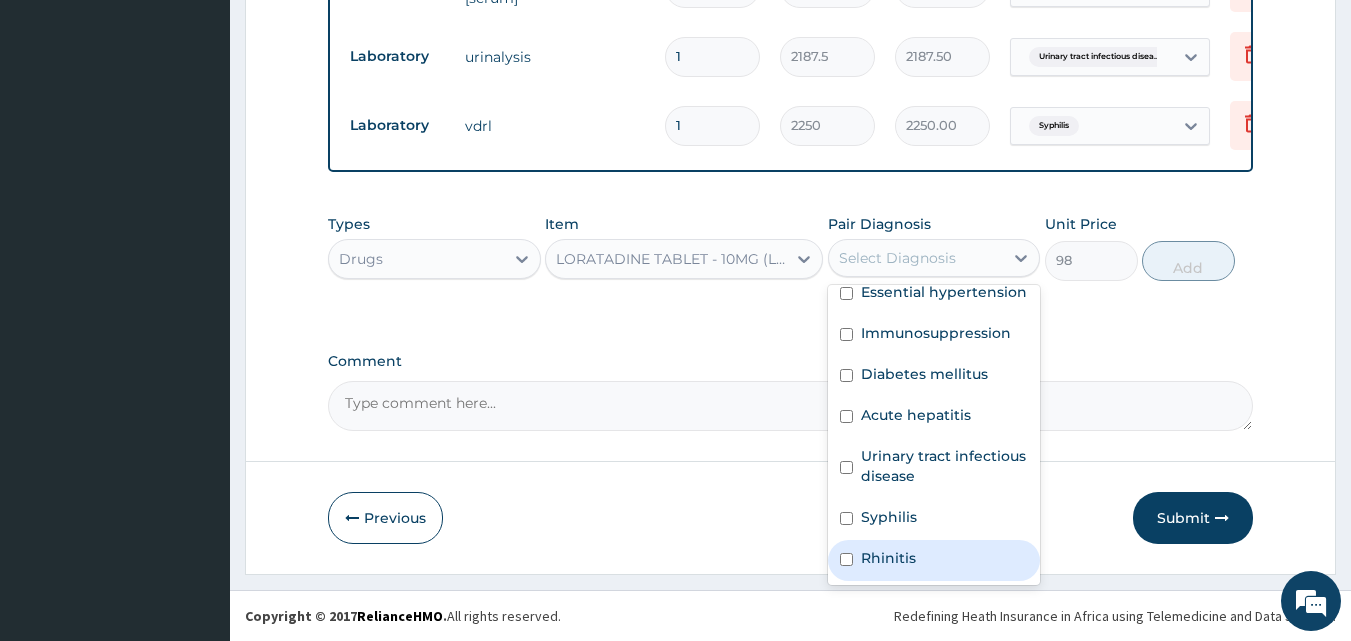 click on "Rhinitis" at bounding box center [934, 560] 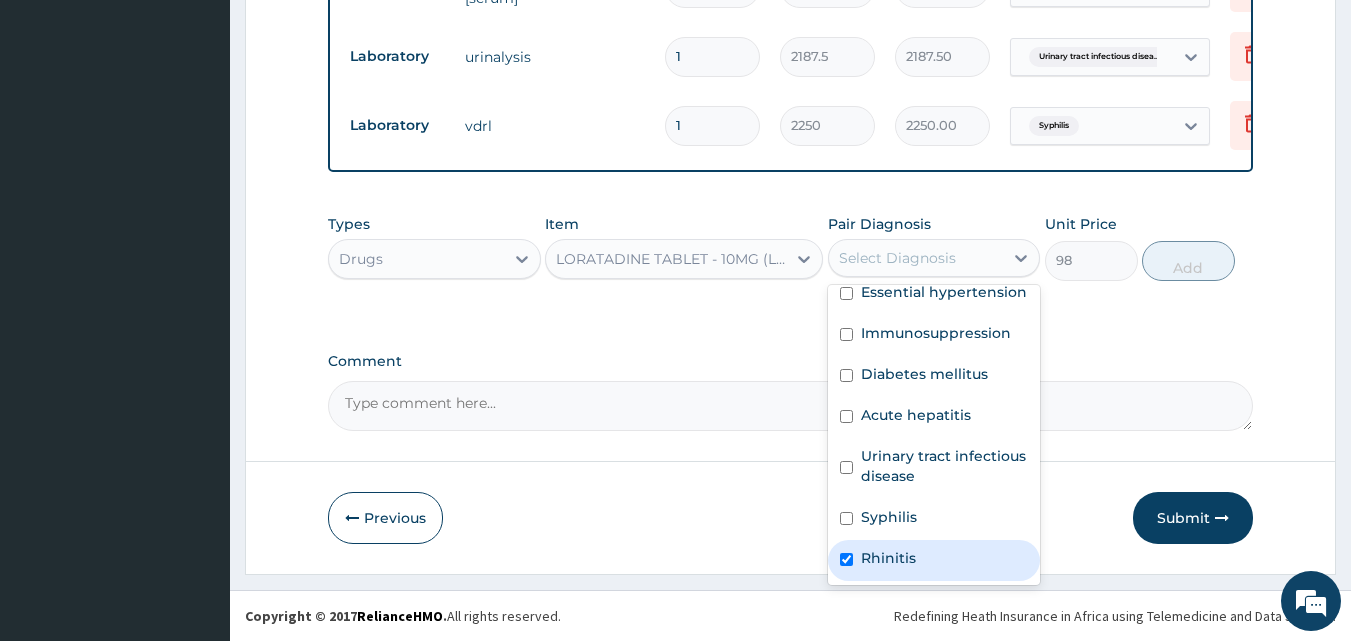 checkbox on "true" 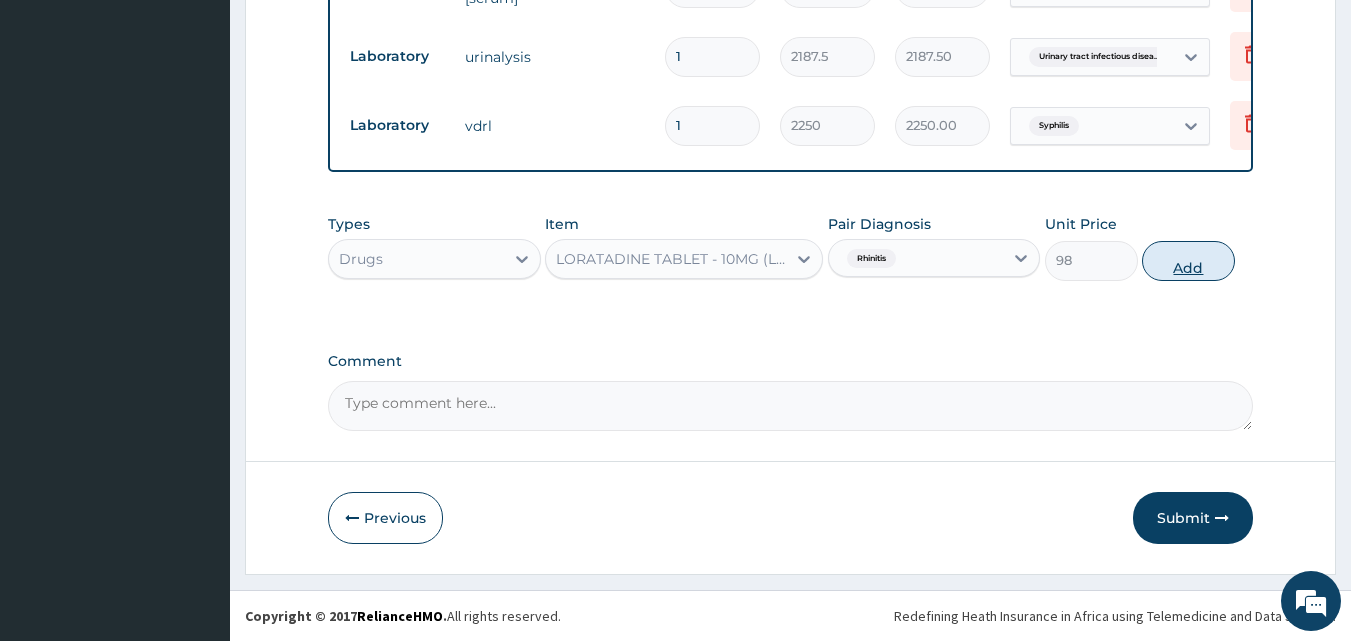 click on "Add" at bounding box center (1188, 261) 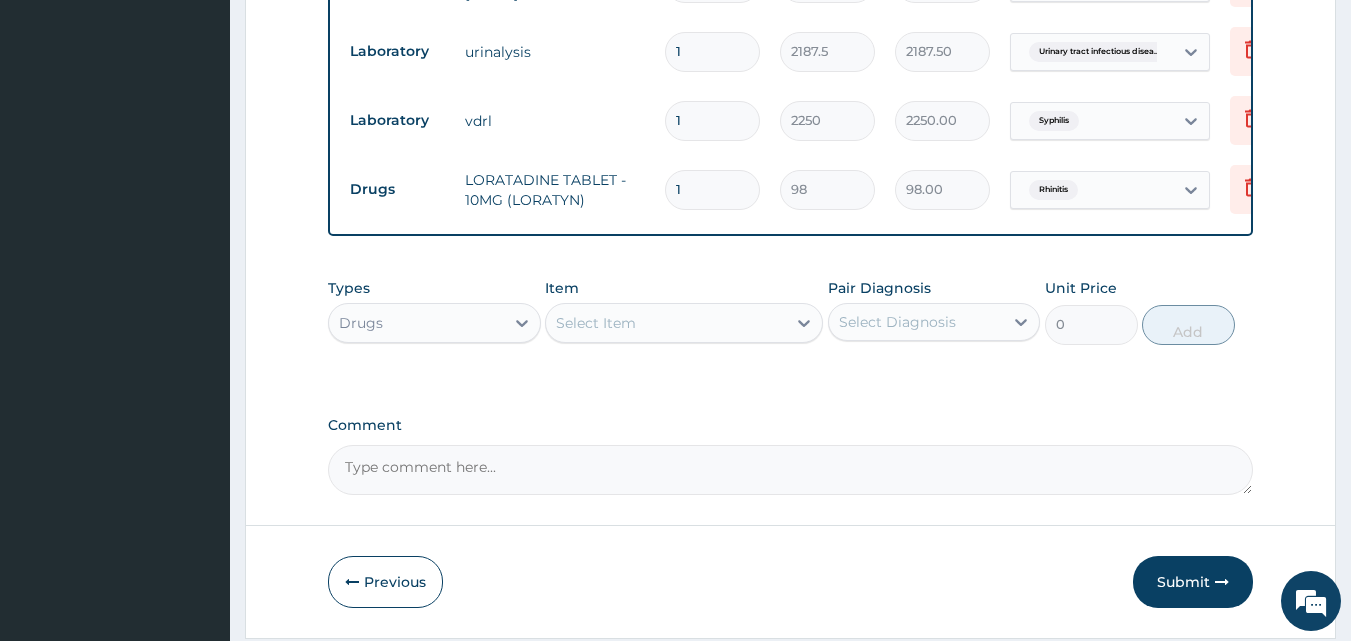 drag, startPoint x: 701, startPoint y: 188, endPoint x: 673, endPoint y: 188, distance: 28 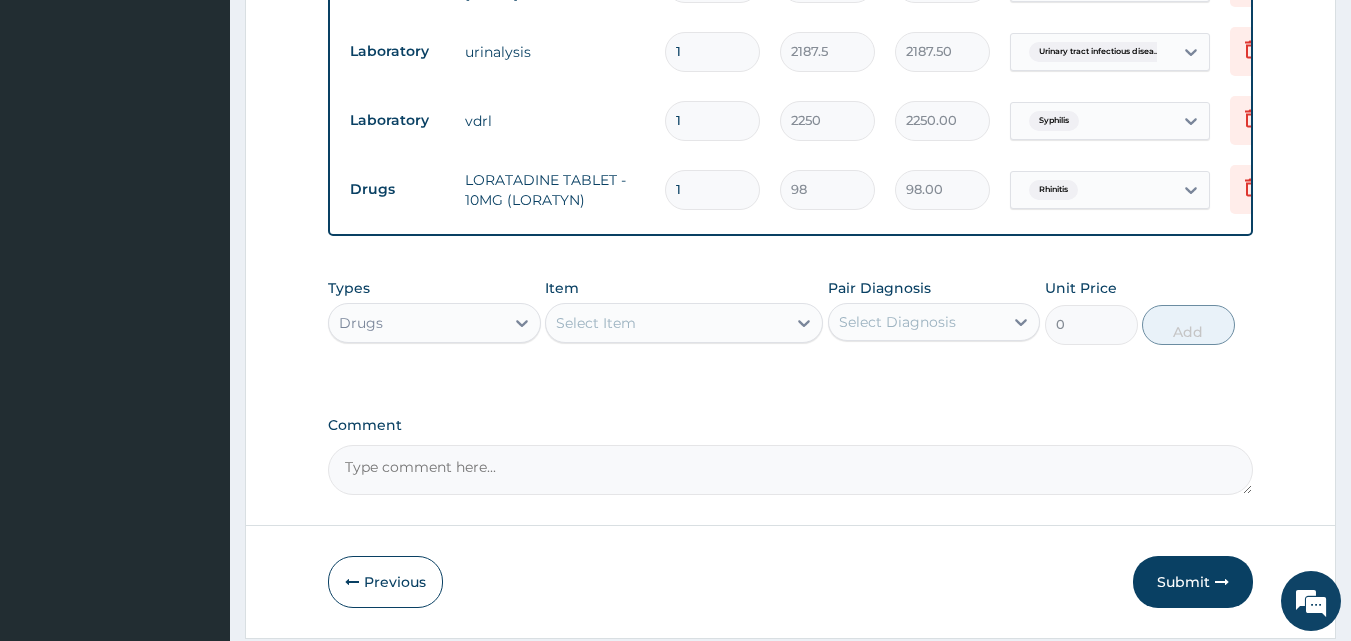 drag, startPoint x: 693, startPoint y: 187, endPoint x: 665, endPoint y: 198, distance: 30.083218 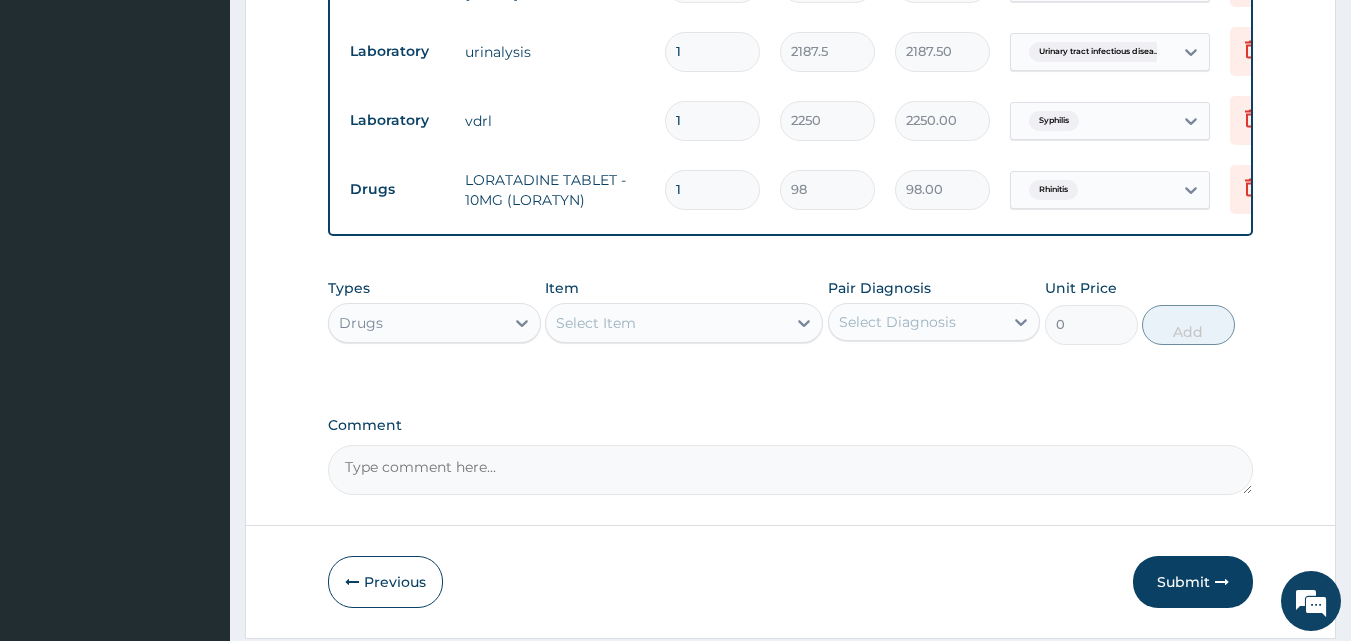 type on "5" 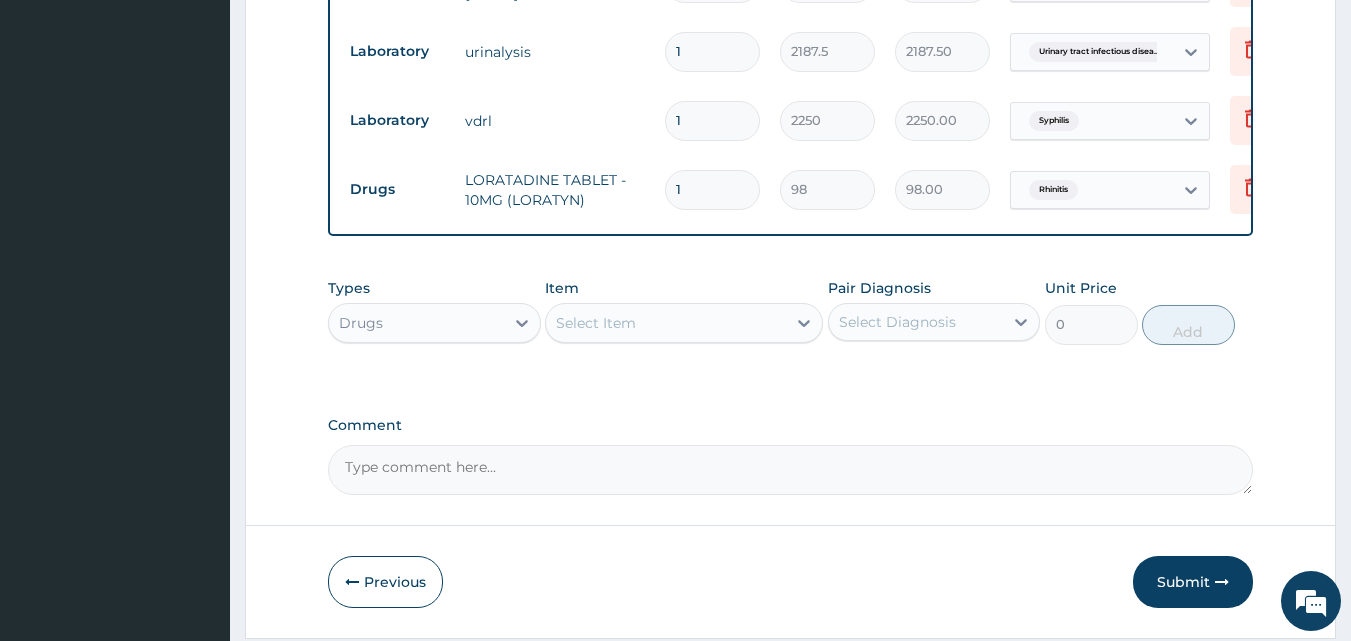 type on "490.00" 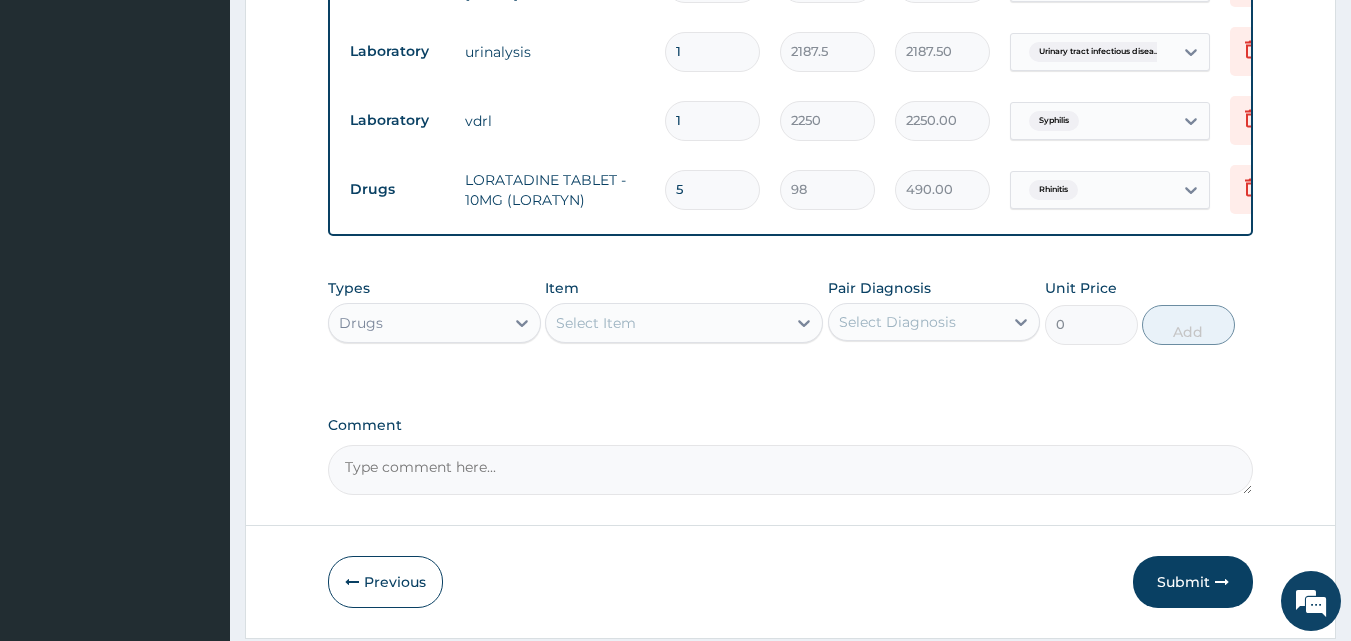 type on "55" 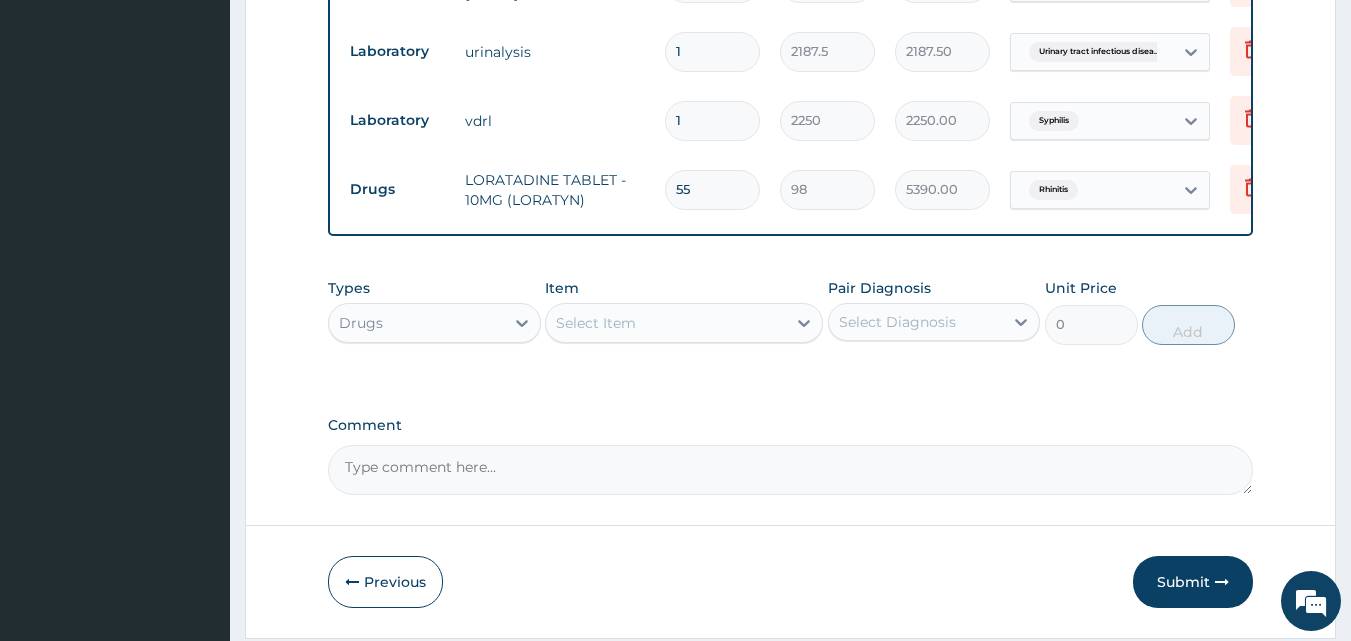 type on "5" 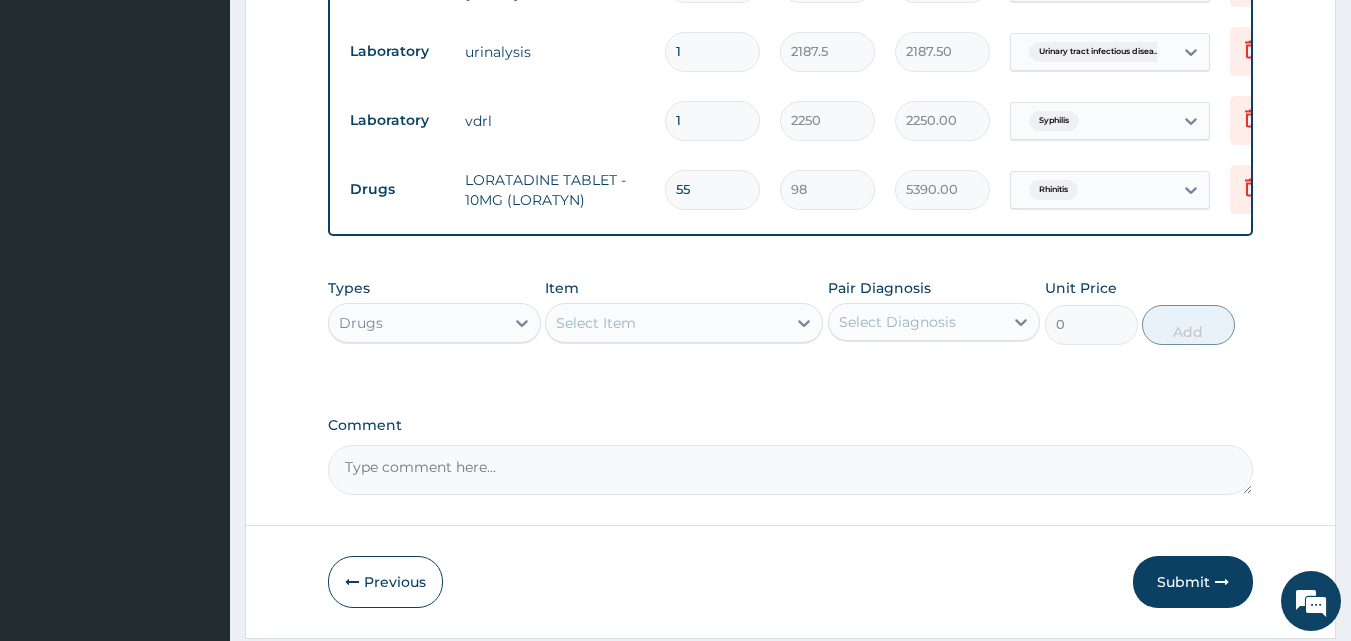 type on "490.00" 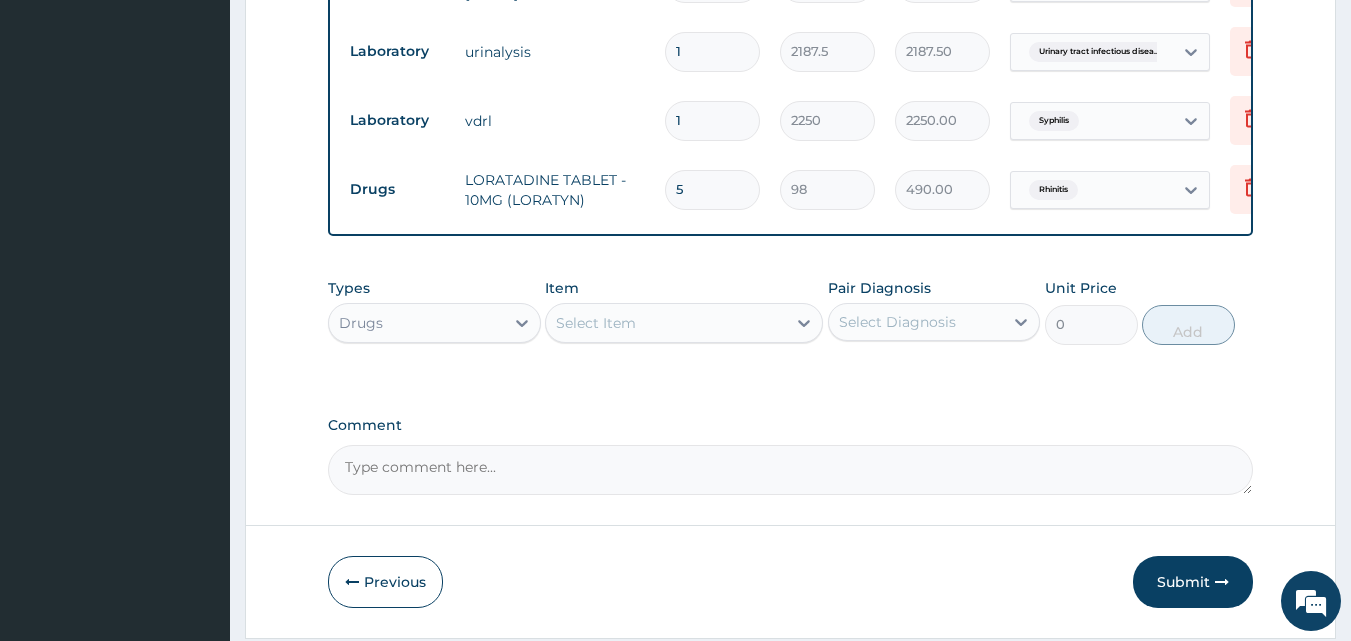 type on "5" 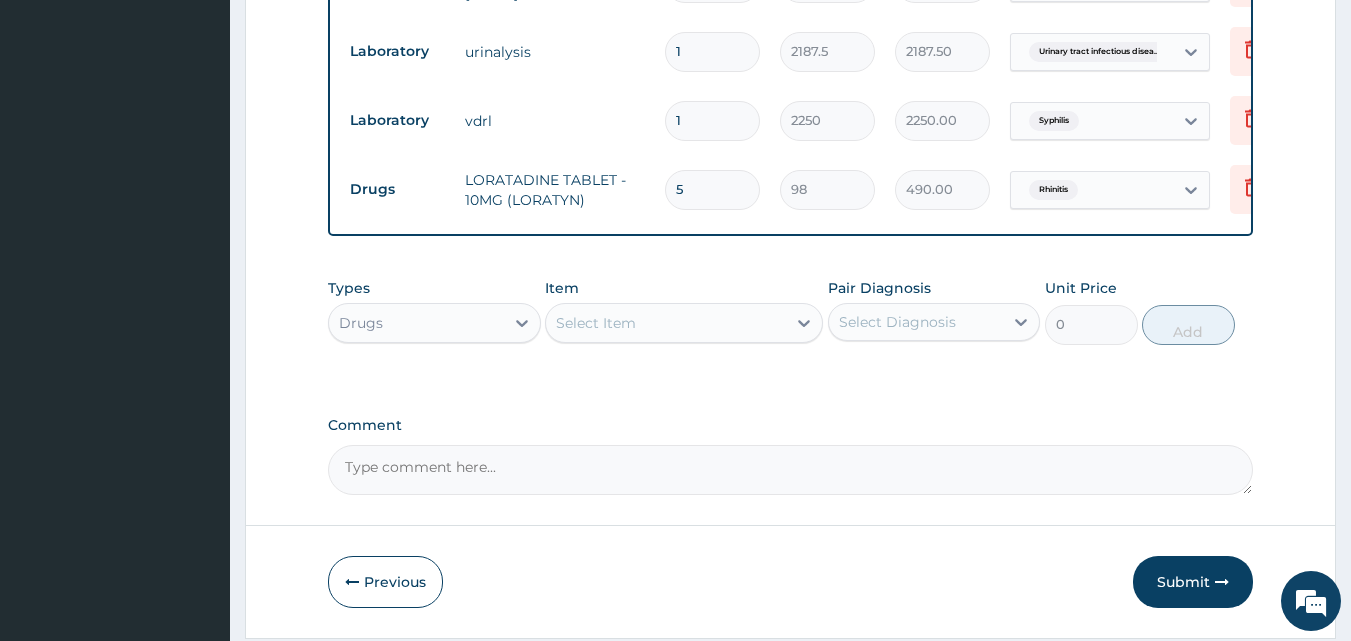 click on "Select Item" at bounding box center [596, 323] 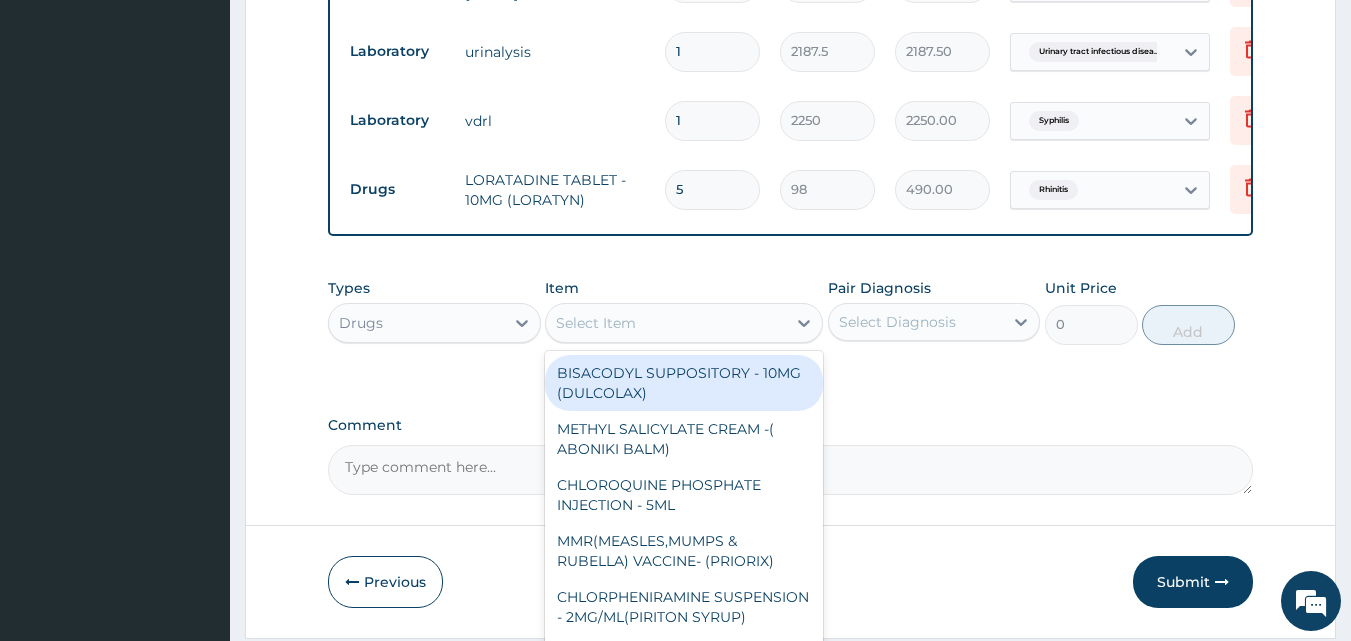 click on "Drugs" at bounding box center (416, 323) 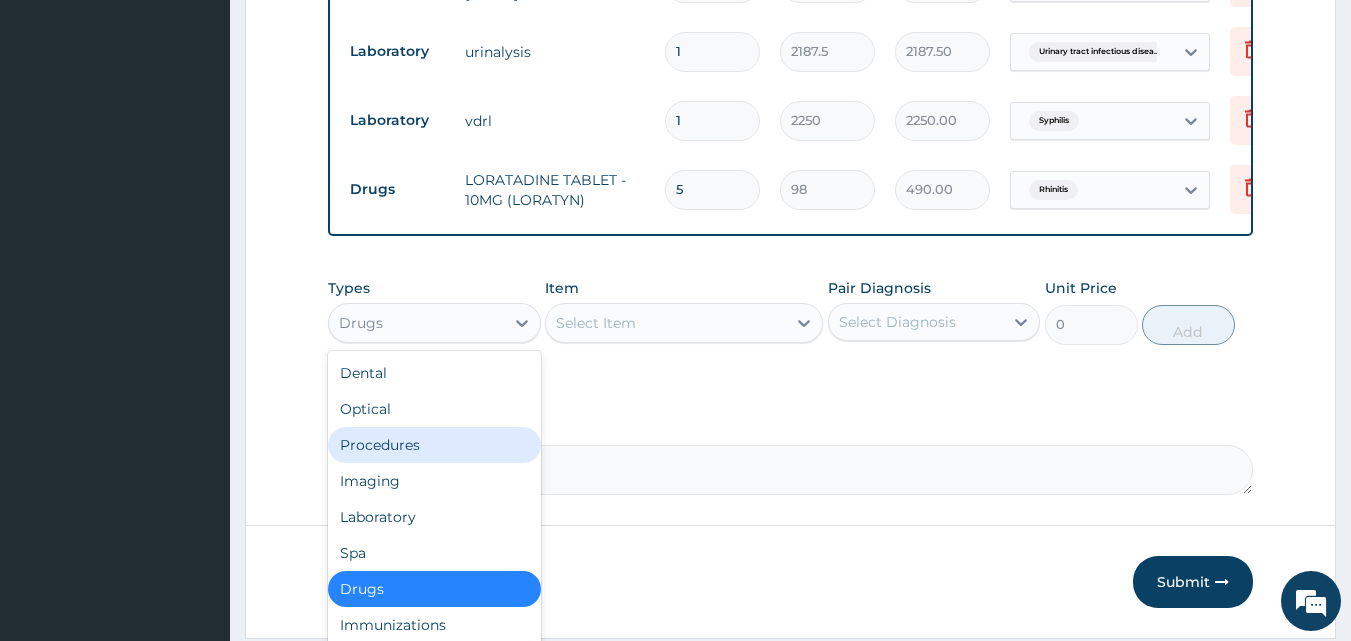 click on "Procedures" at bounding box center (434, 445) 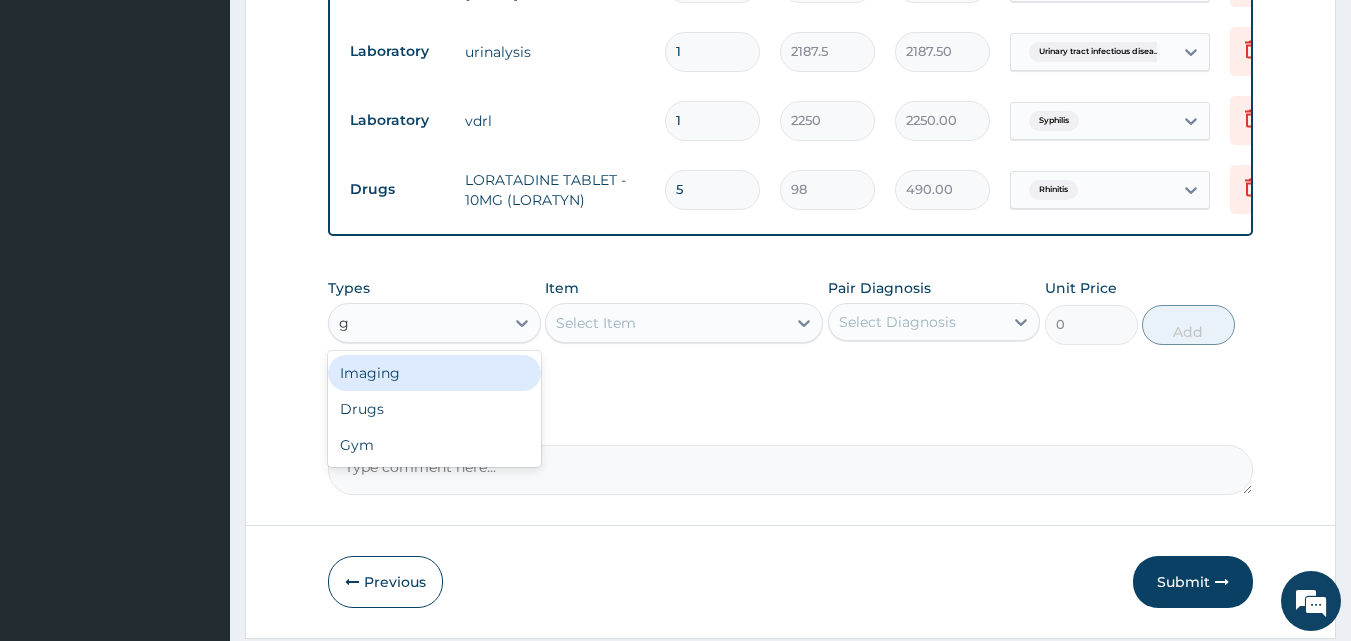 type on "g" 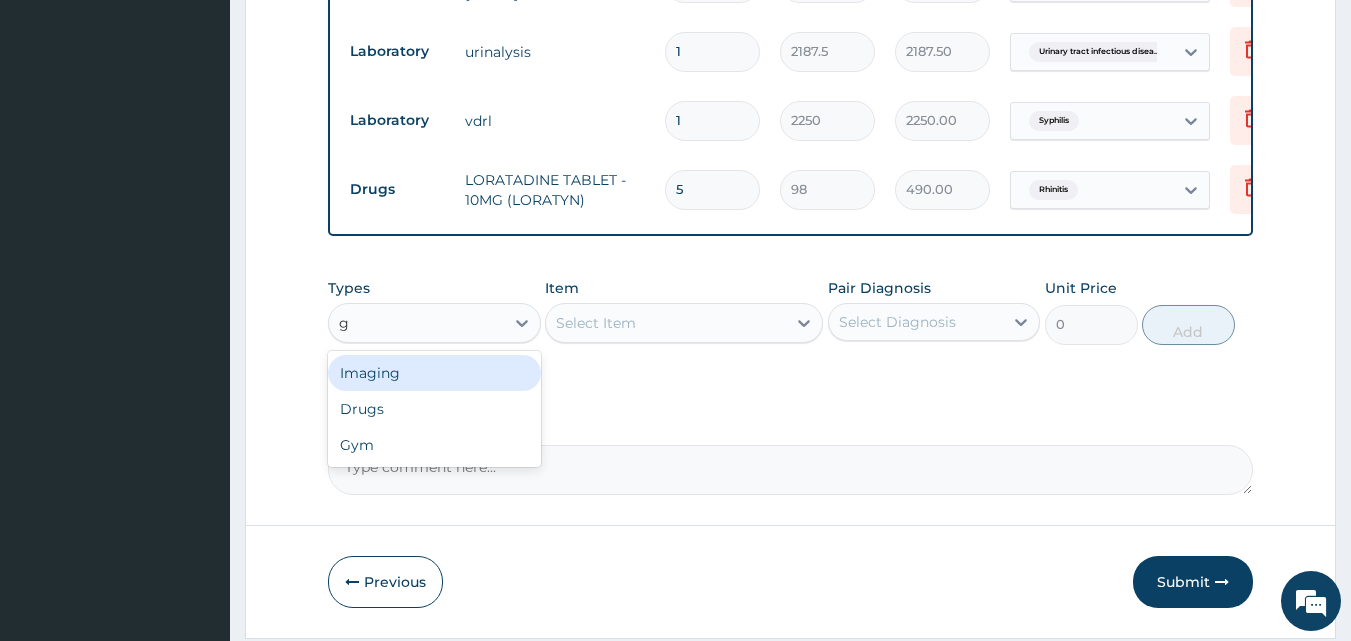 type 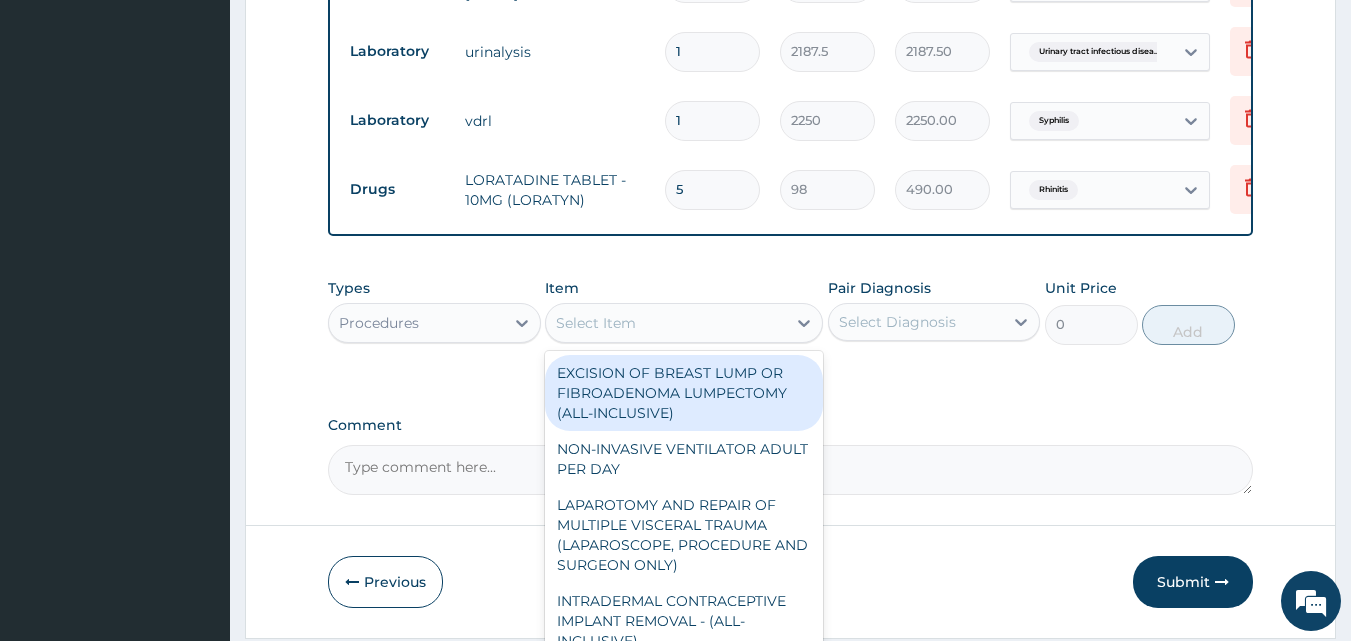 click on "Select Item" at bounding box center [666, 323] 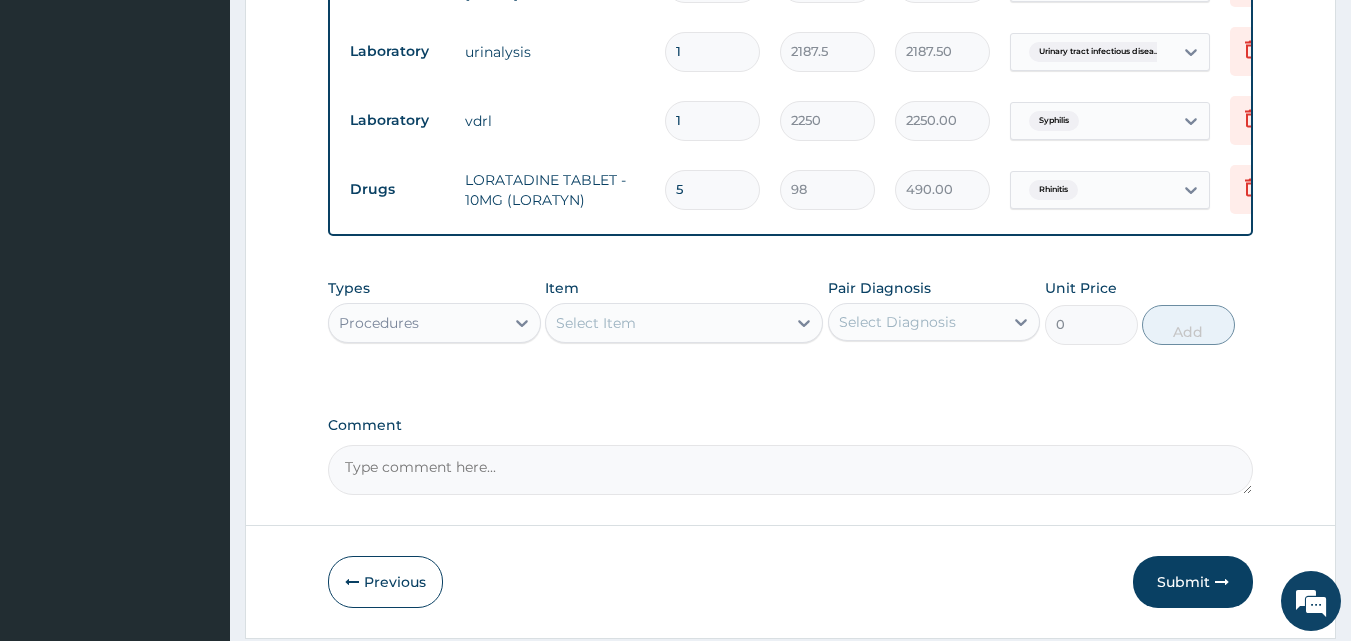 click on "Select Item" at bounding box center [666, 323] 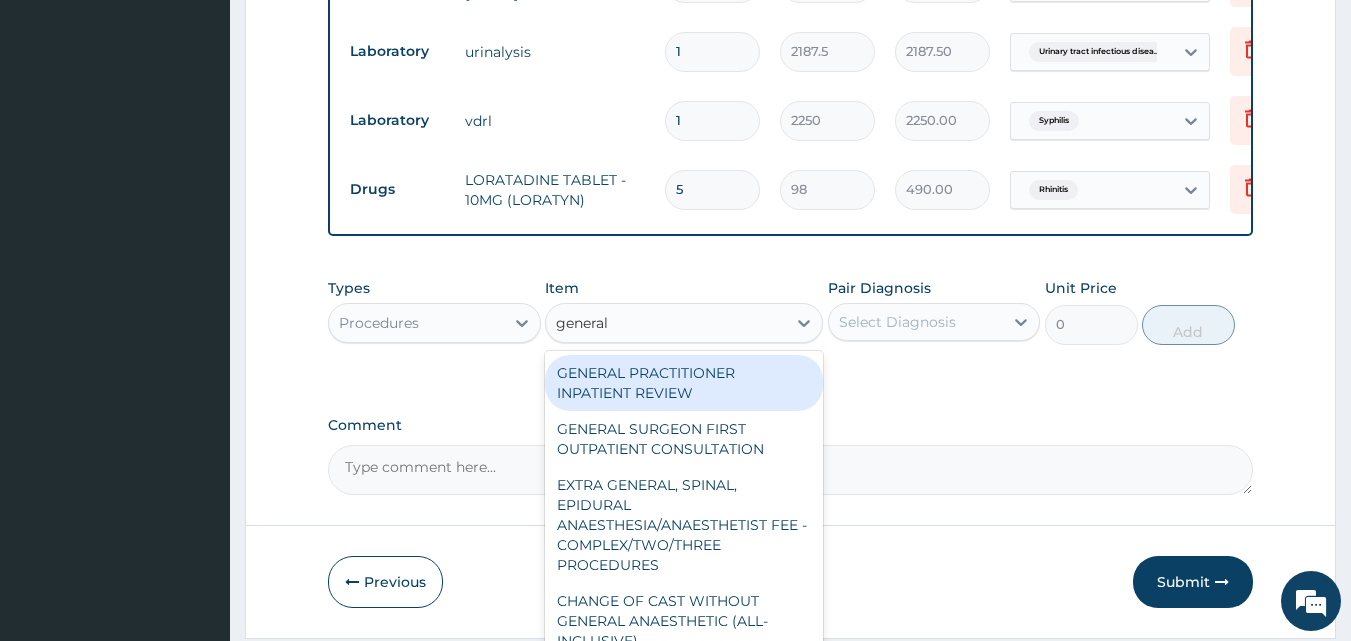 type on "general p" 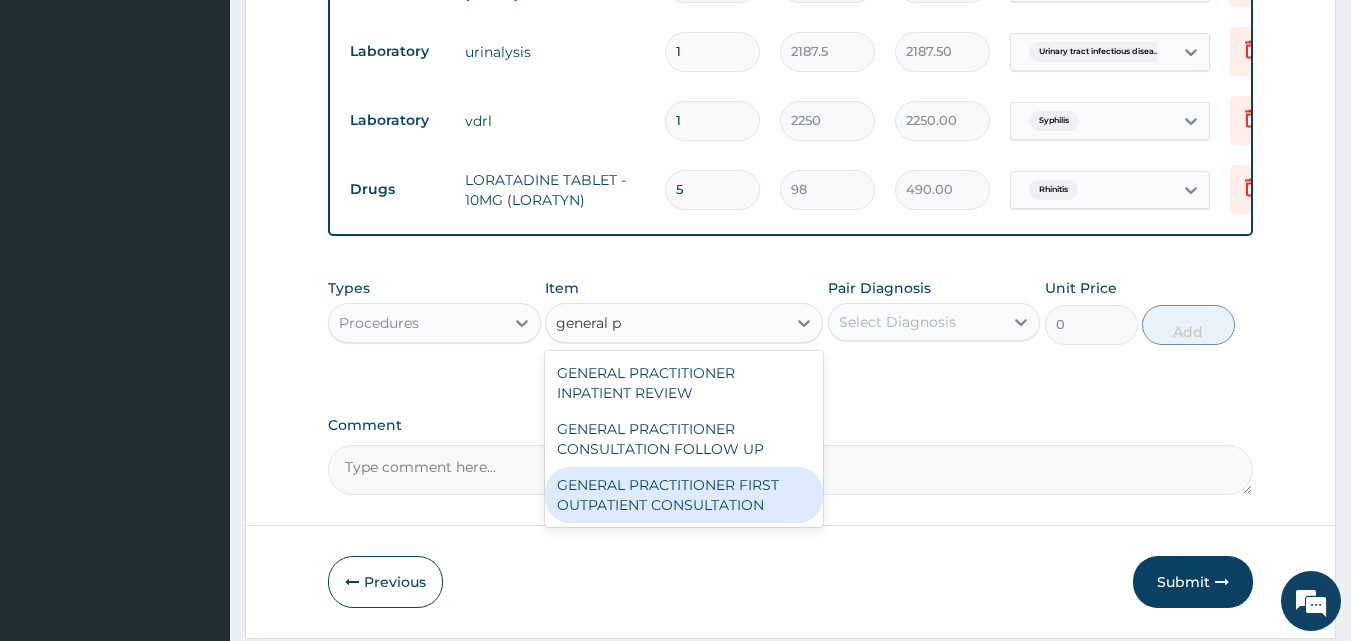 click on "GENERAL PRACTITIONER FIRST OUTPATIENT CONSULTATION" at bounding box center [684, 495] 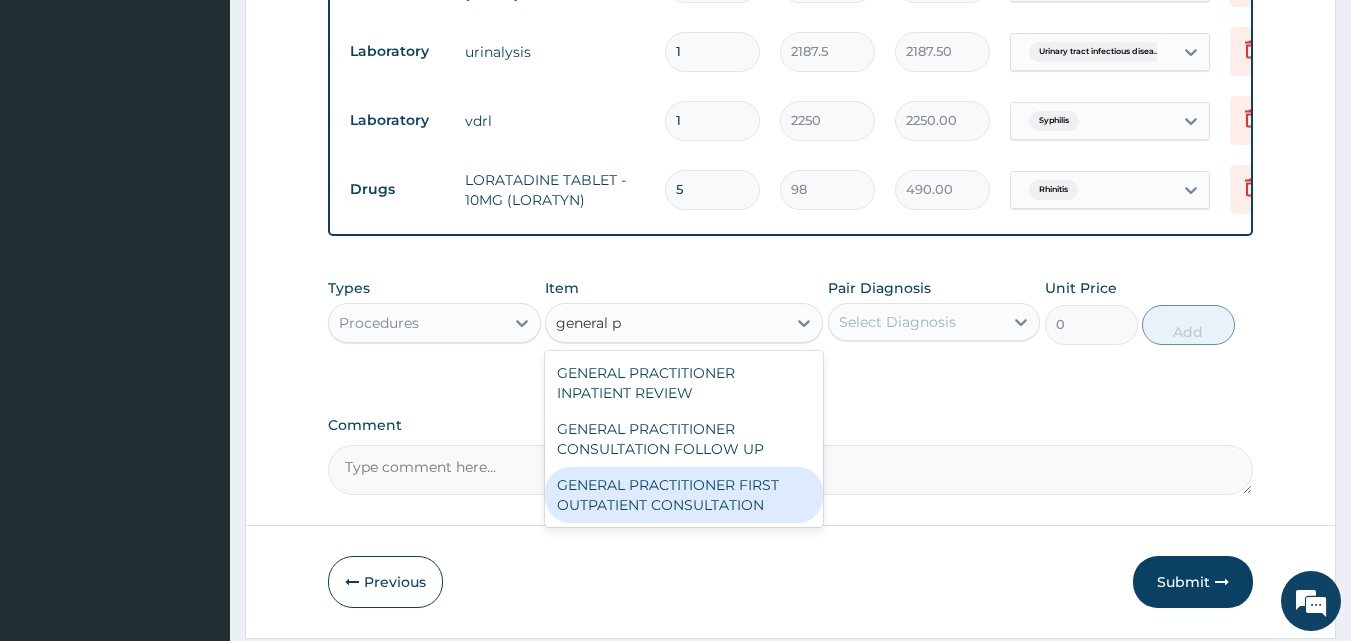 type 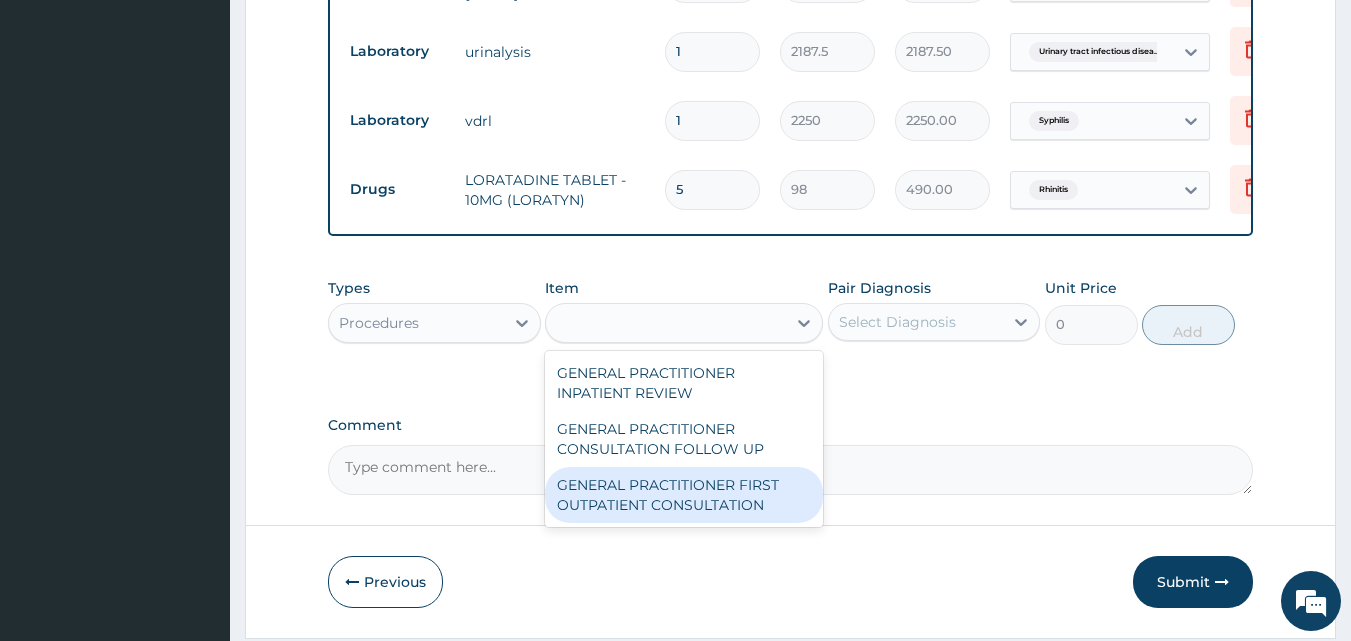 type on "3750" 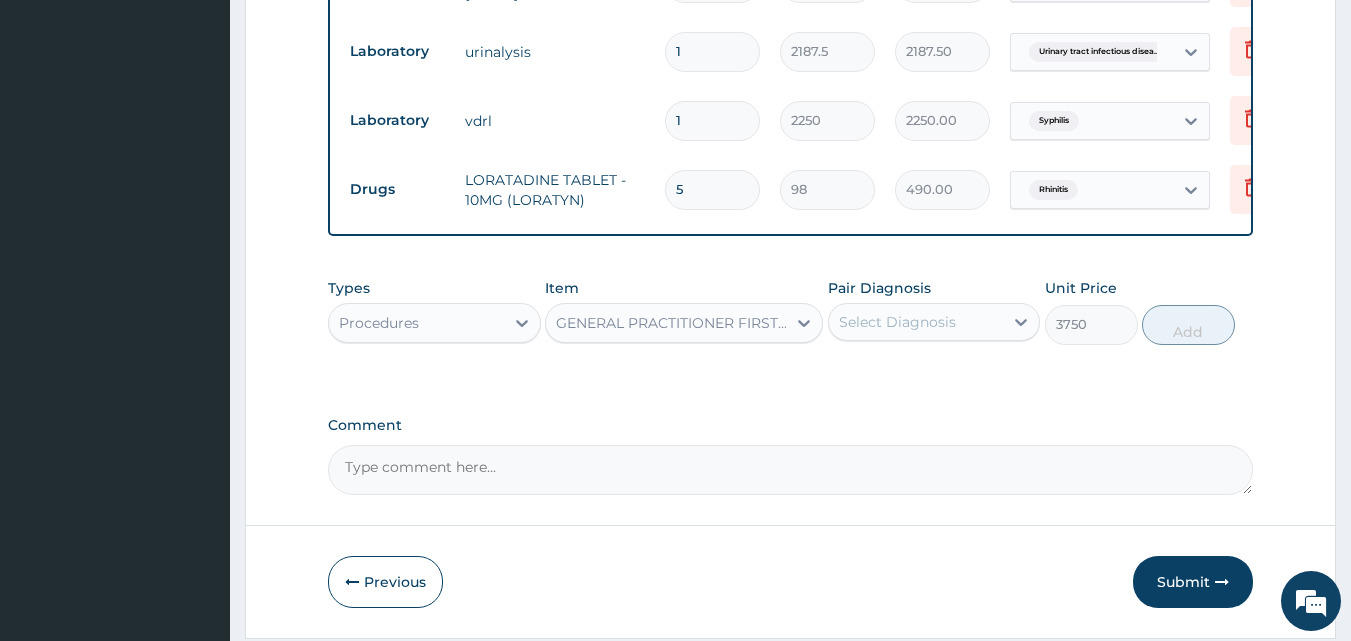 click on "Select Diagnosis" at bounding box center [897, 322] 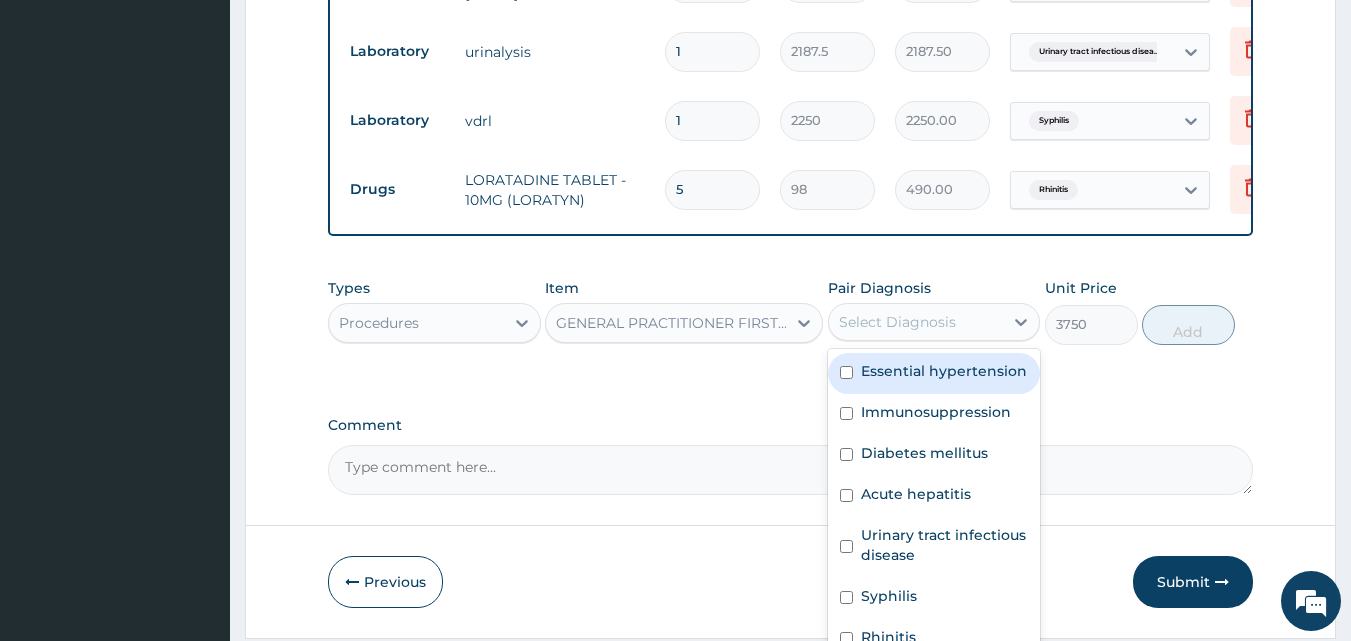 click on "Select Diagnosis" at bounding box center (897, 322) 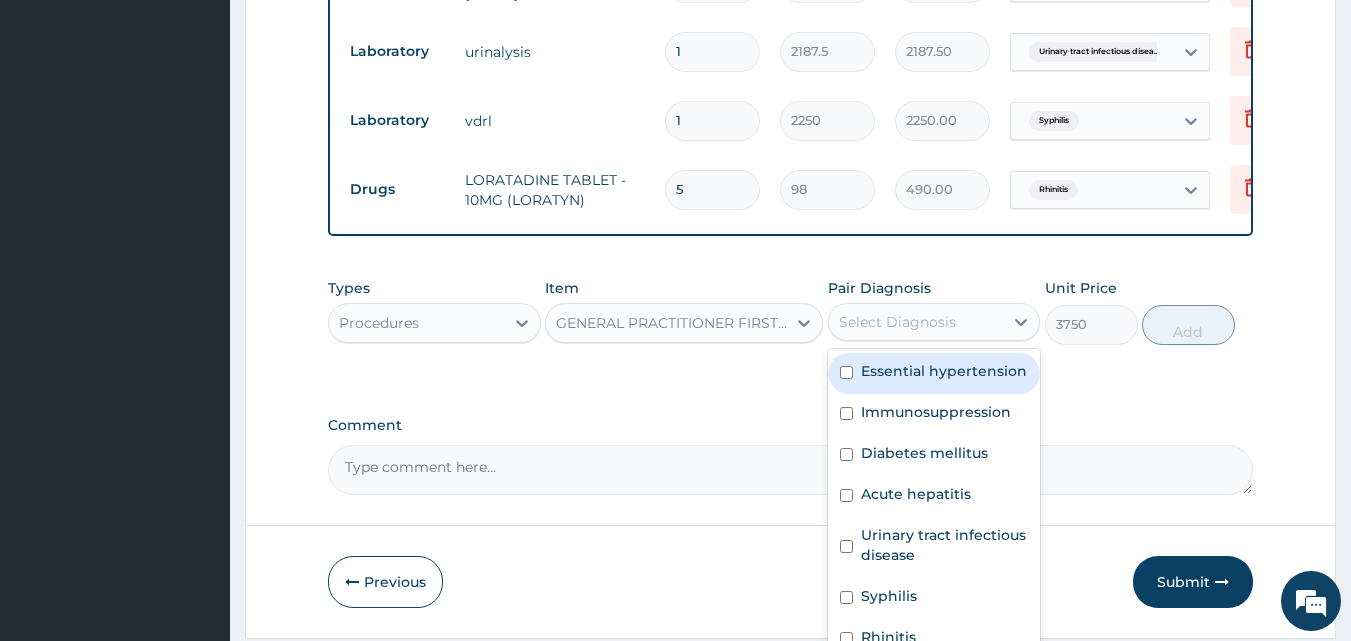 drag, startPoint x: 901, startPoint y: 339, endPoint x: 912, endPoint y: 377, distance: 39.56008 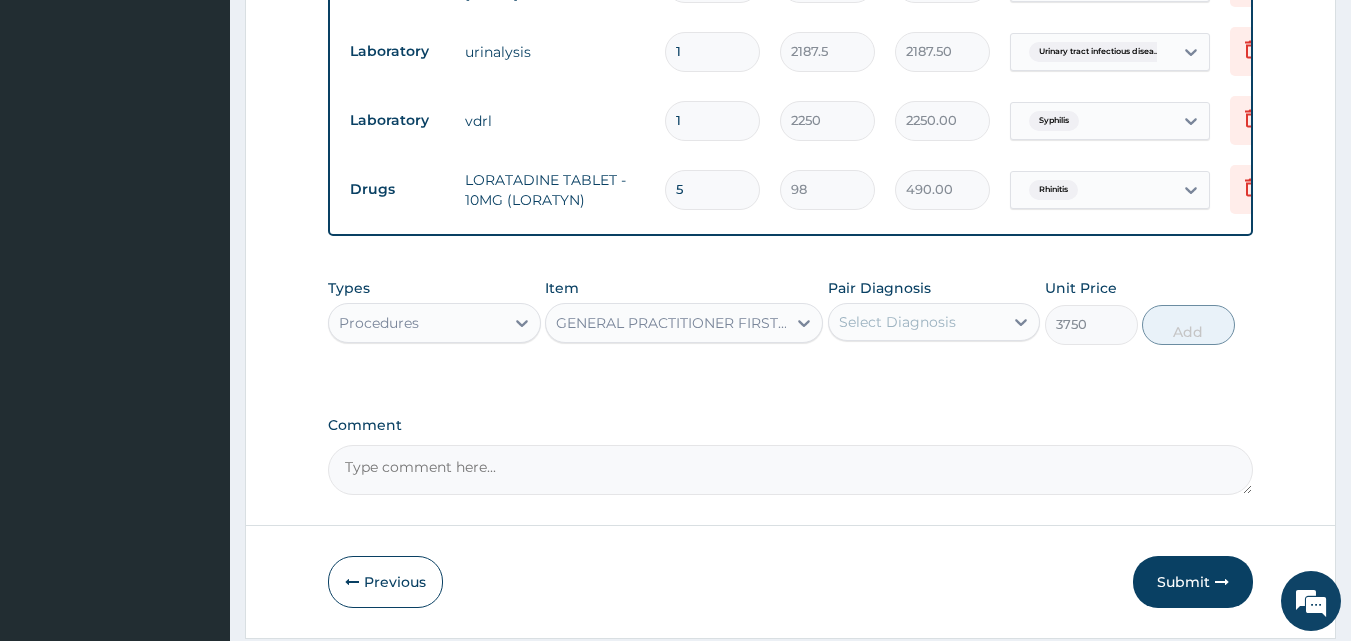click on "Select Diagnosis" at bounding box center (916, 322) 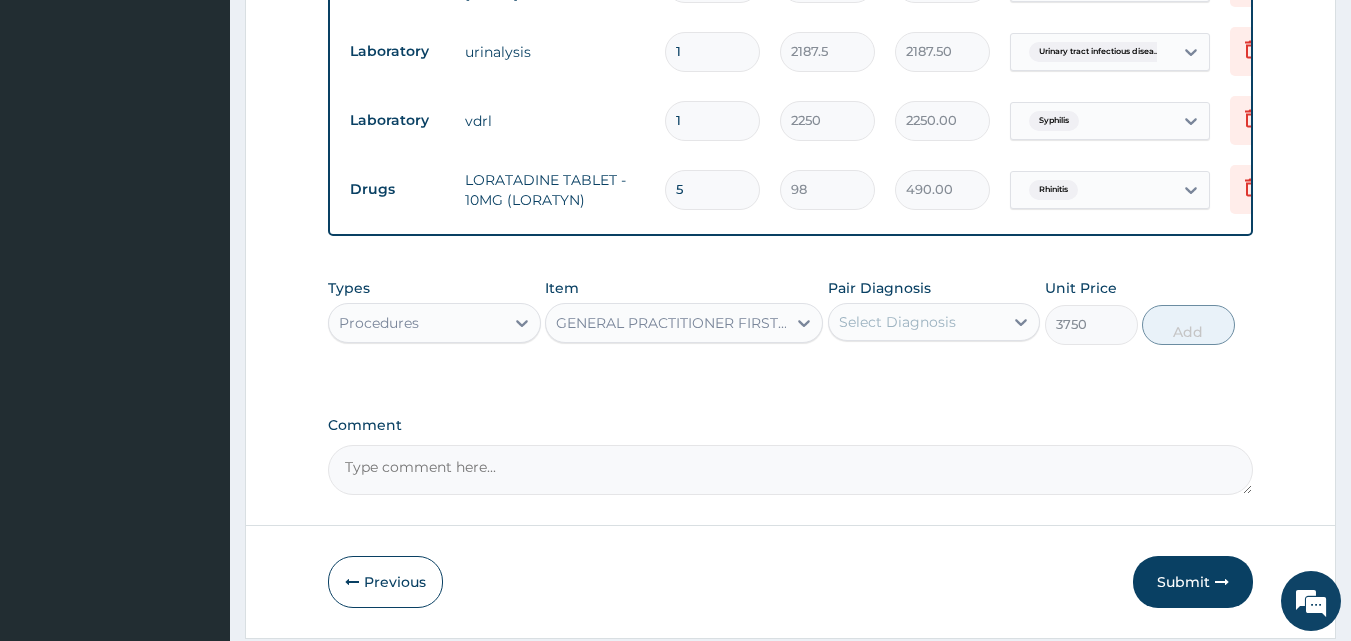 click on "Select Diagnosis" at bounding box center (916, 322) 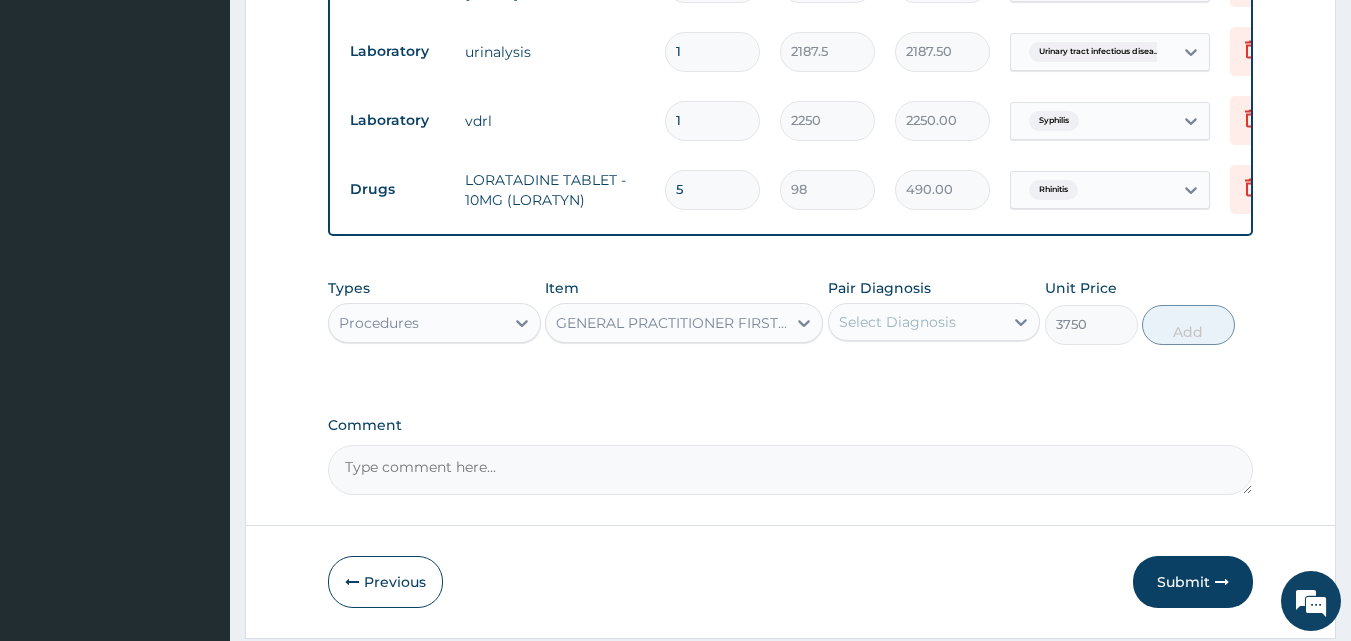 click on "Select Diagnosis" at bounding box center [897, 322] 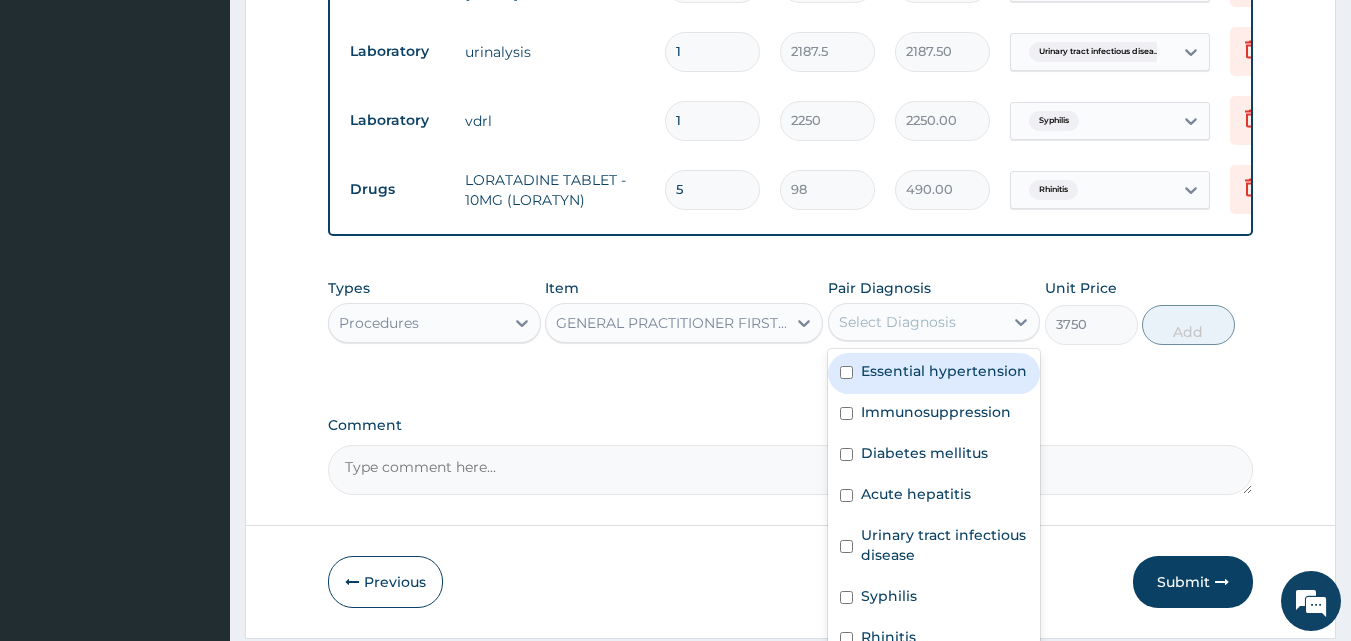 click on "Essential hypertension" at bounding box center [944, 371] 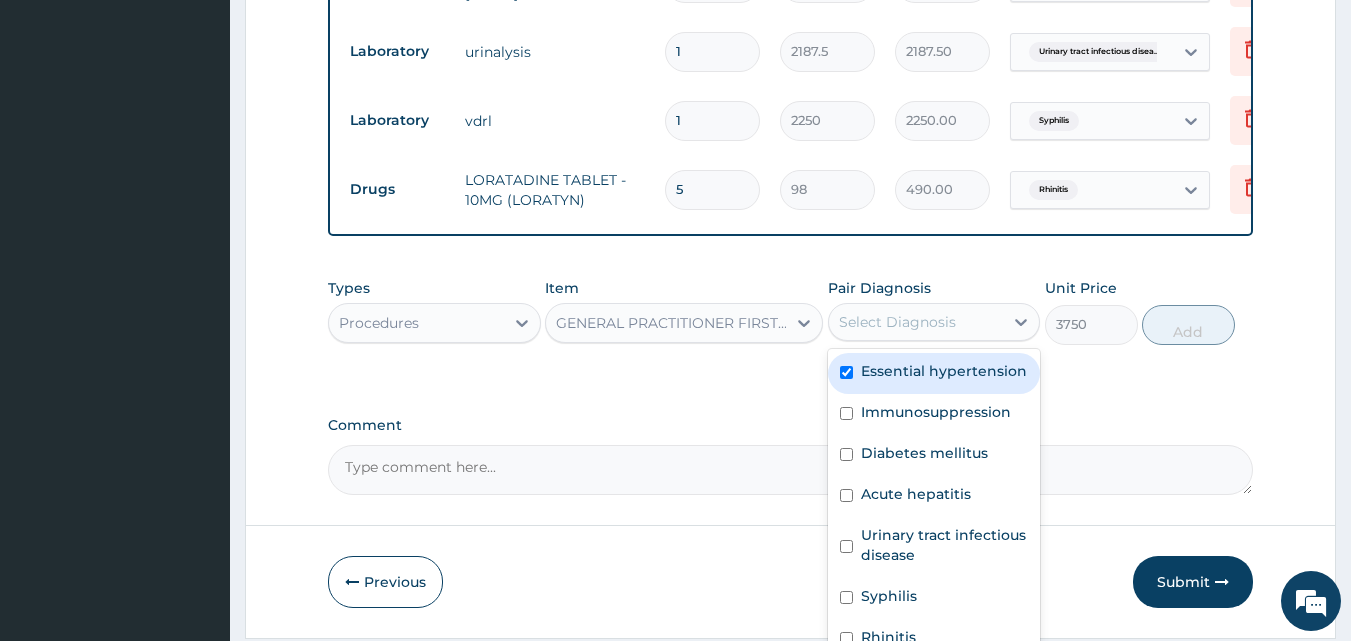checkbox on "true" 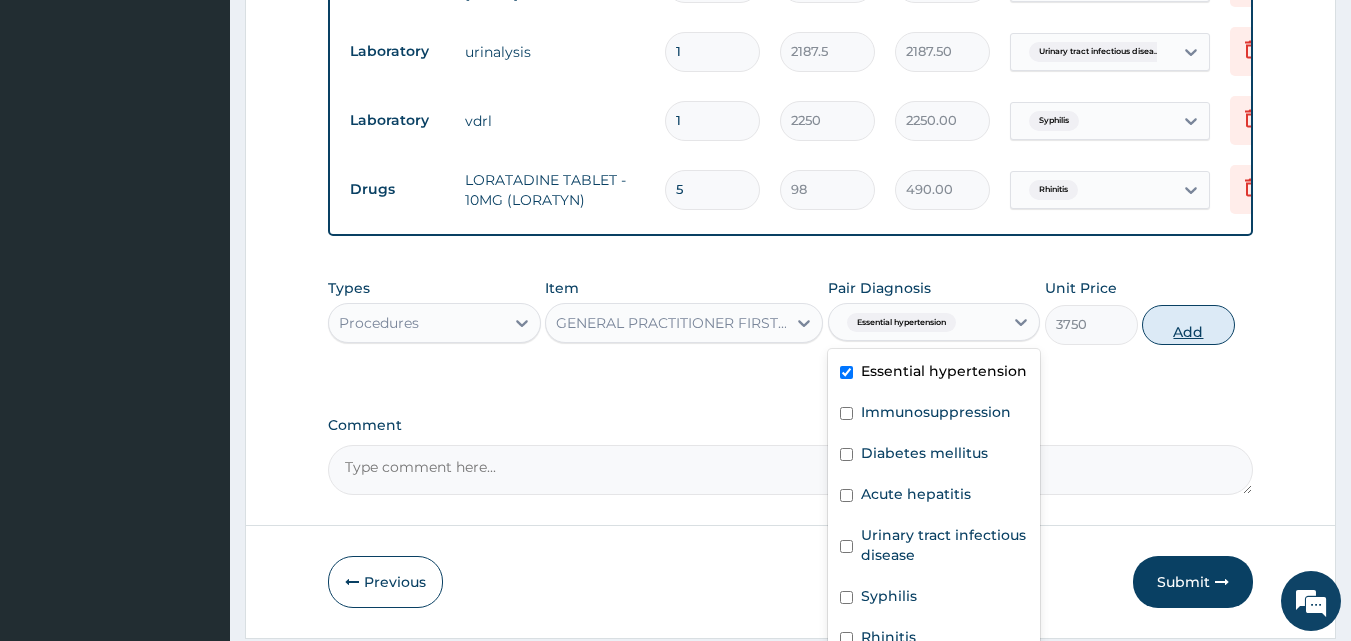 click on "Add" at bounding box center (1188, 325) 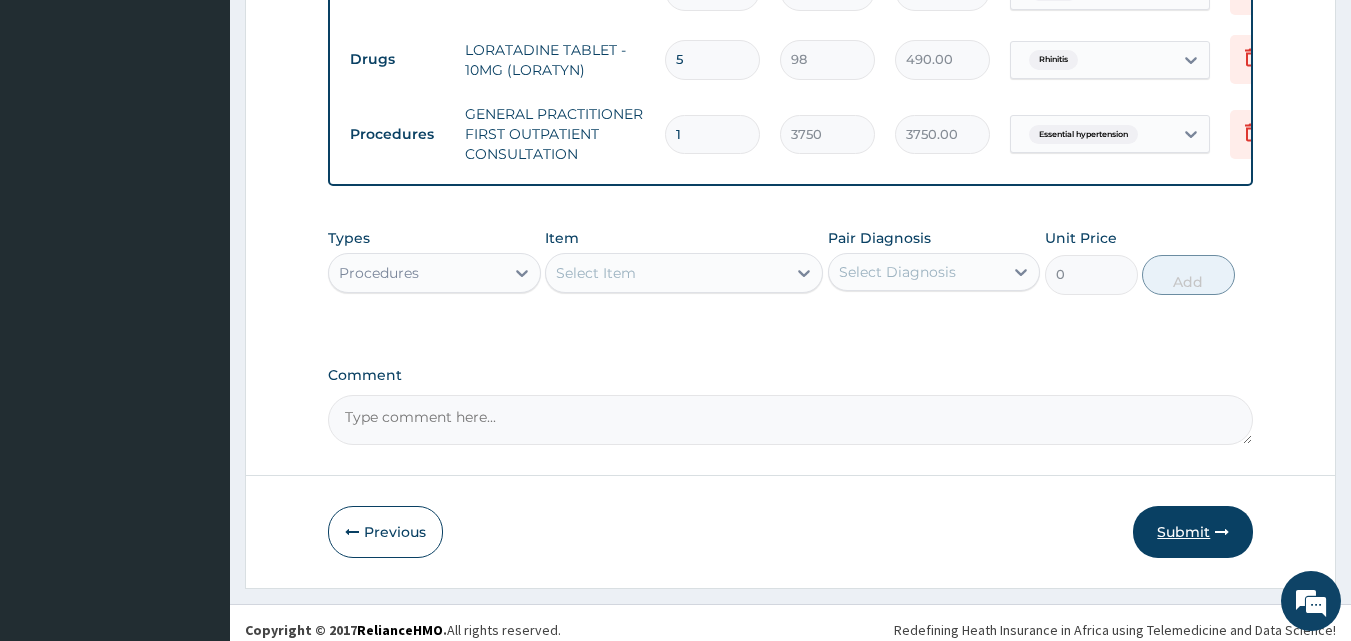 scroll, scrollTop: 1333, scrollLeft: 0, axis: vertical 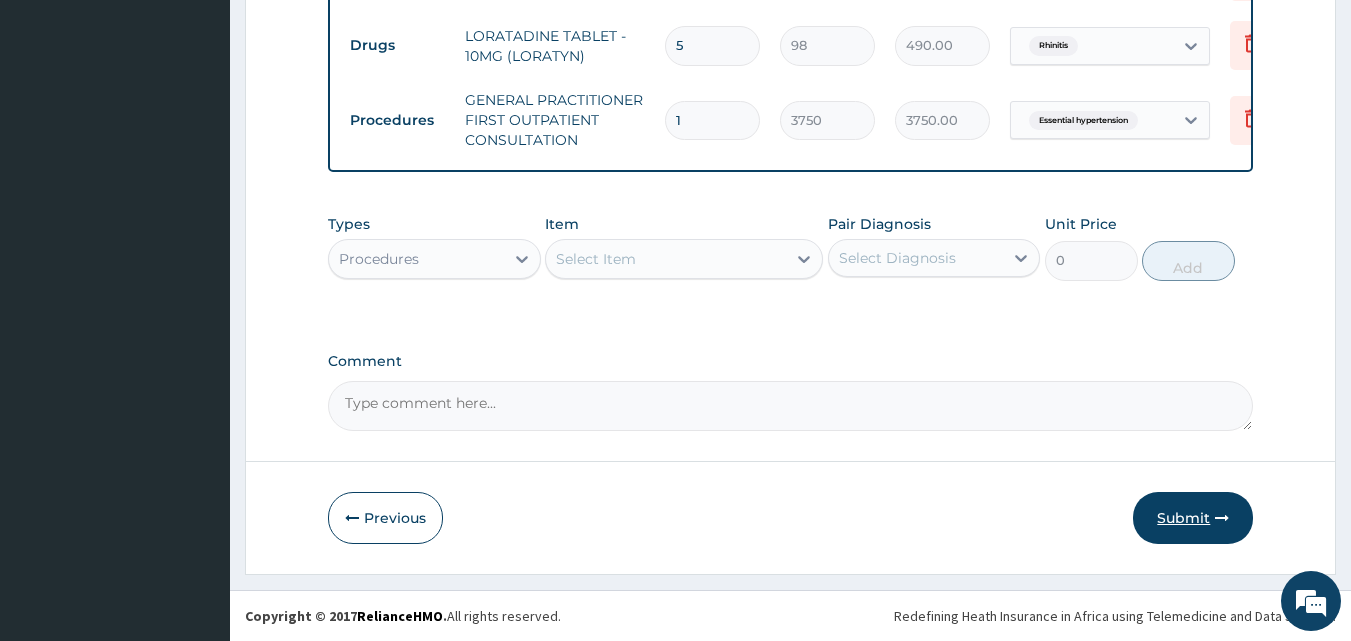 click on "Submit" at bounding box center [1193, 518] 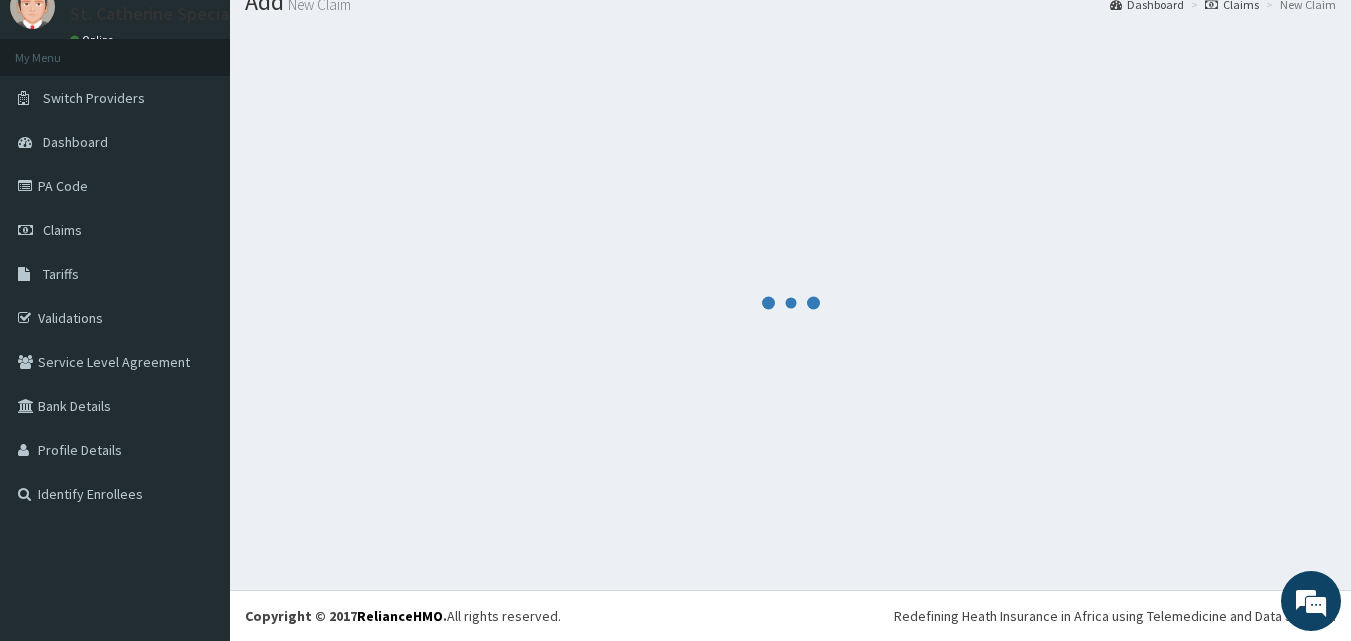 scroll, scrollTop: 76, scrollLeft: 0, axis: vertical 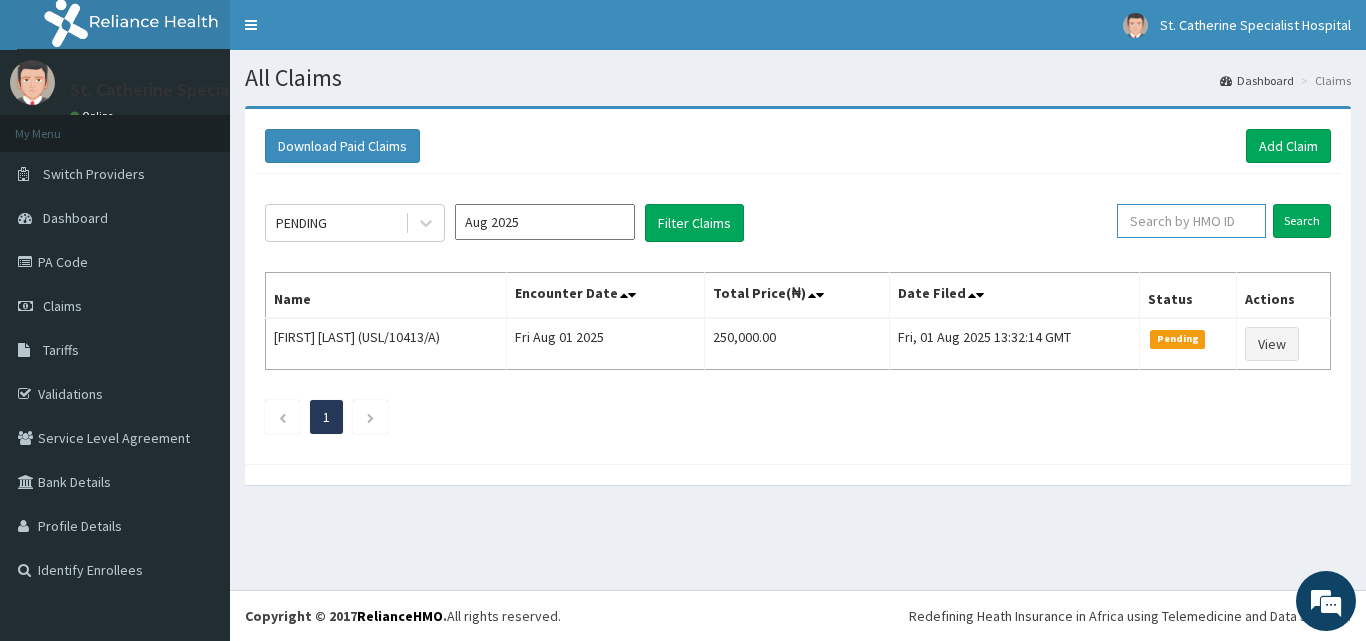 click at bounding box center [1191, 221] 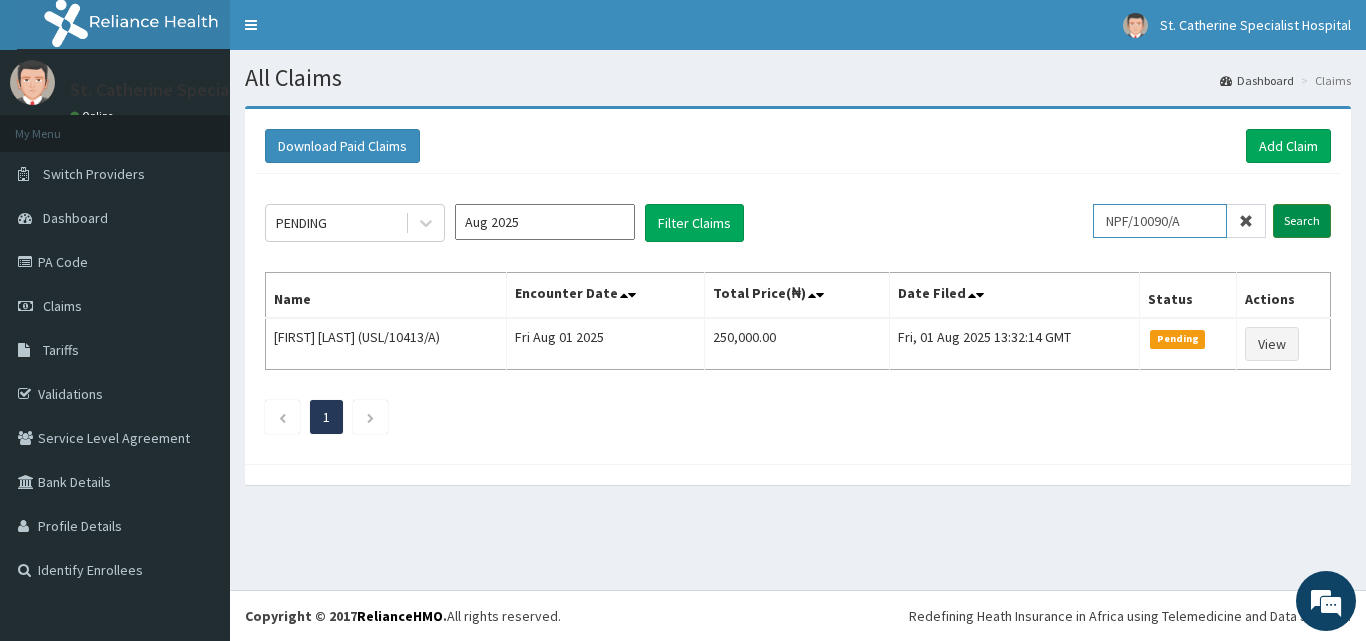type on "NPF/10090/A" 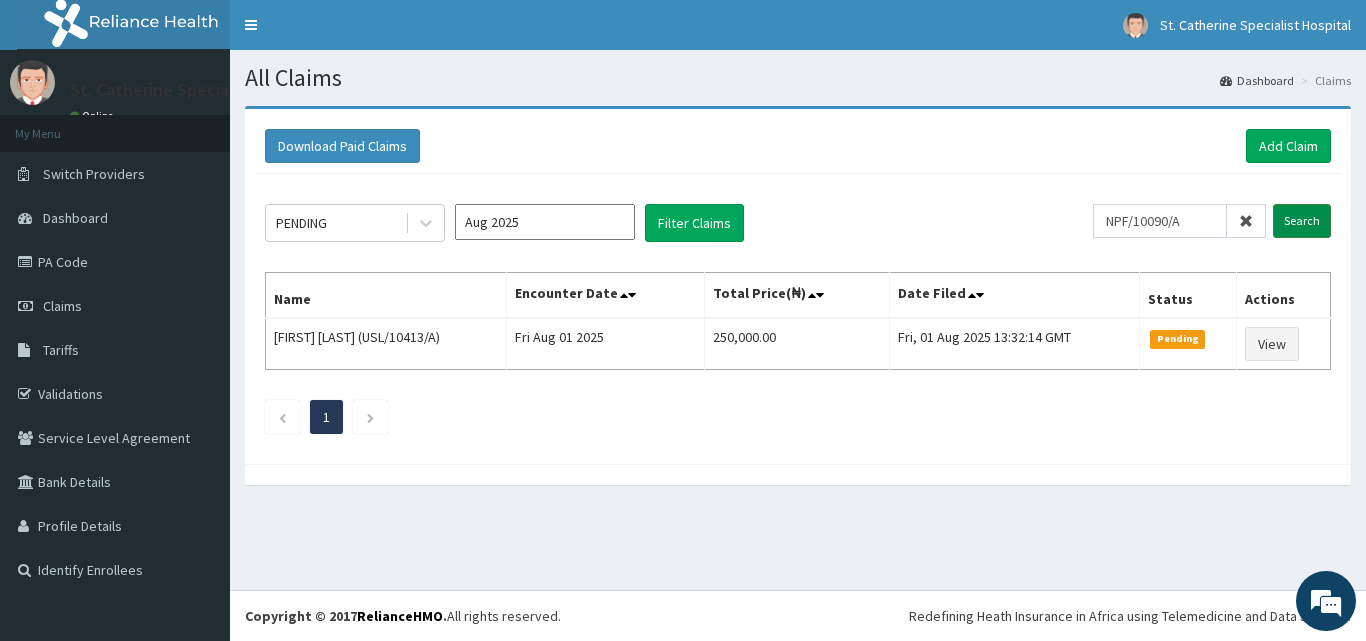 click on "Search" at bounding box center [1302, 221] 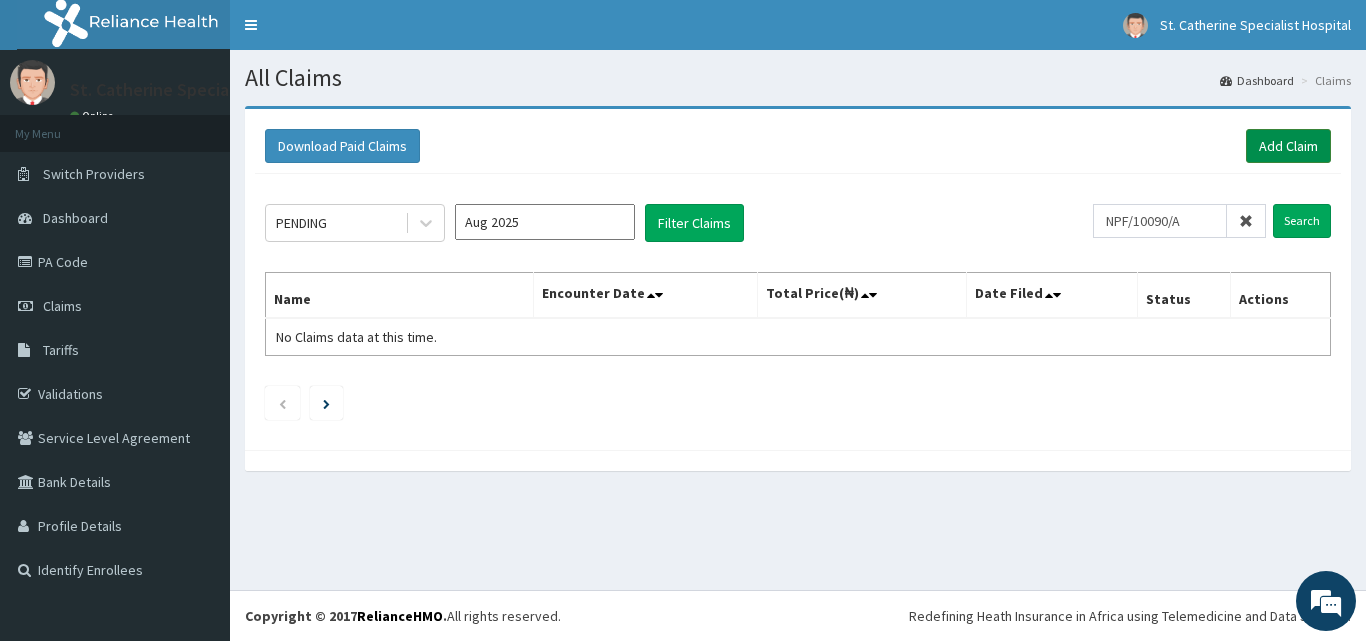click on "Add Claim" at bounding box center [1288, 146] 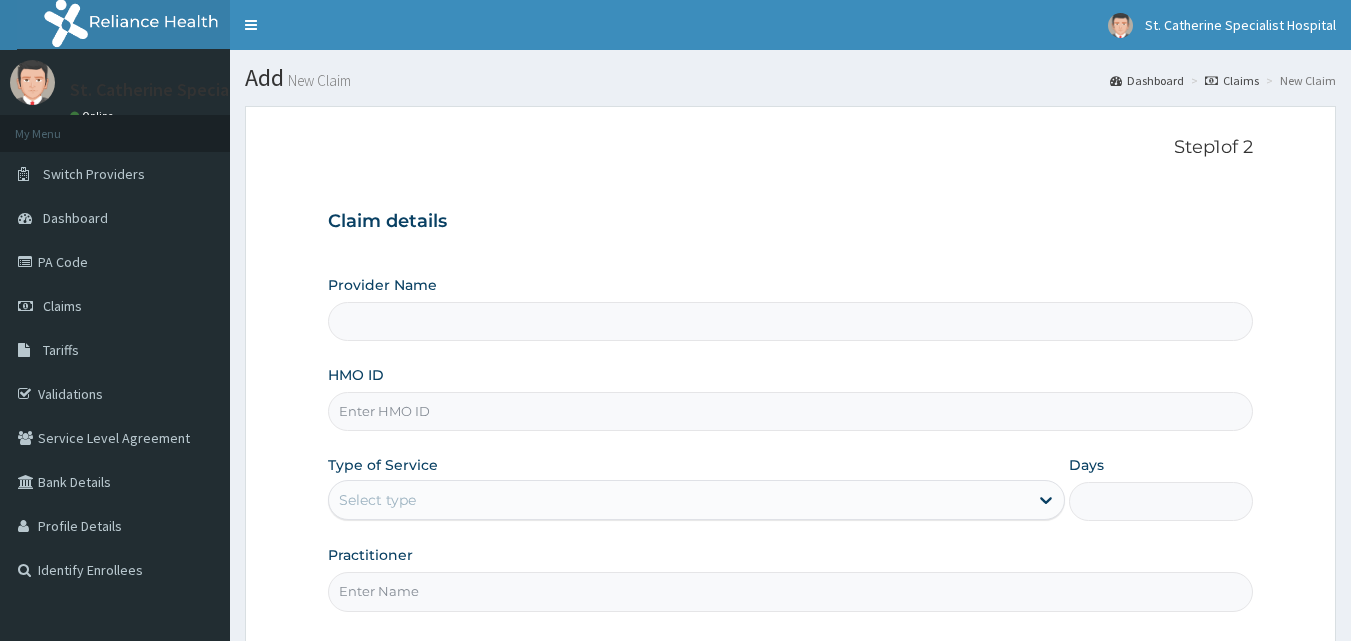 scroll, scrollTop: 0, scrollLeft: 0, axis: both 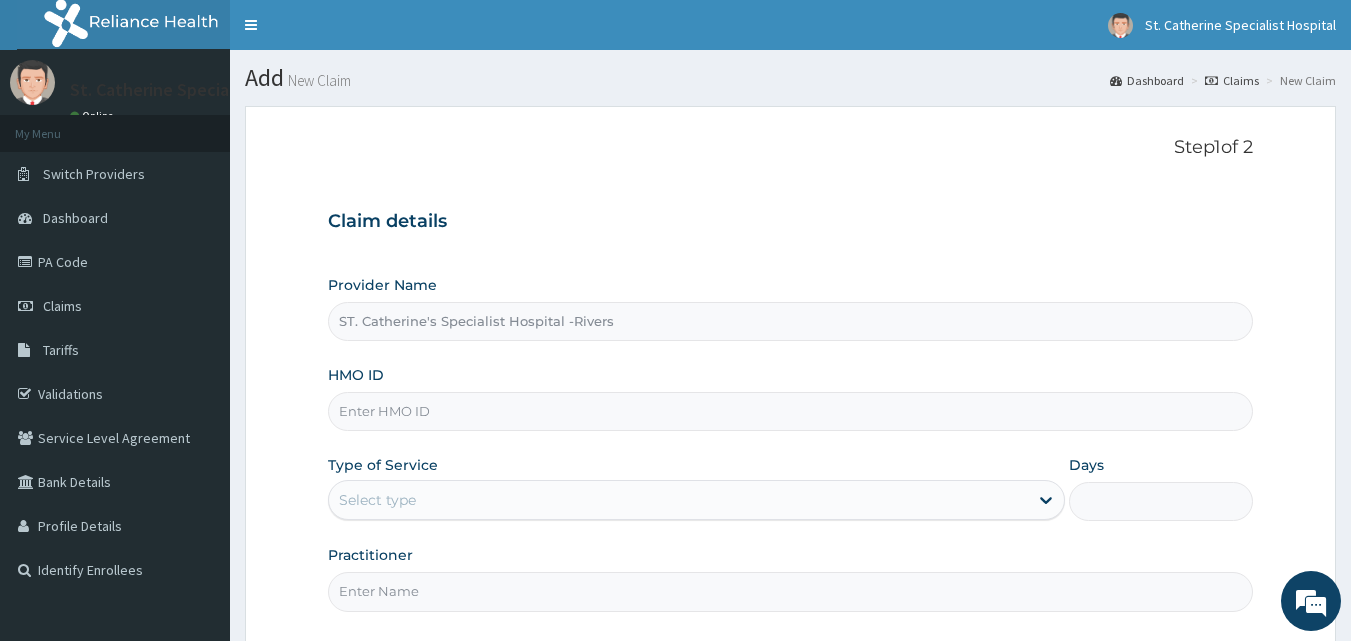 paste on "NPF/10090/A" 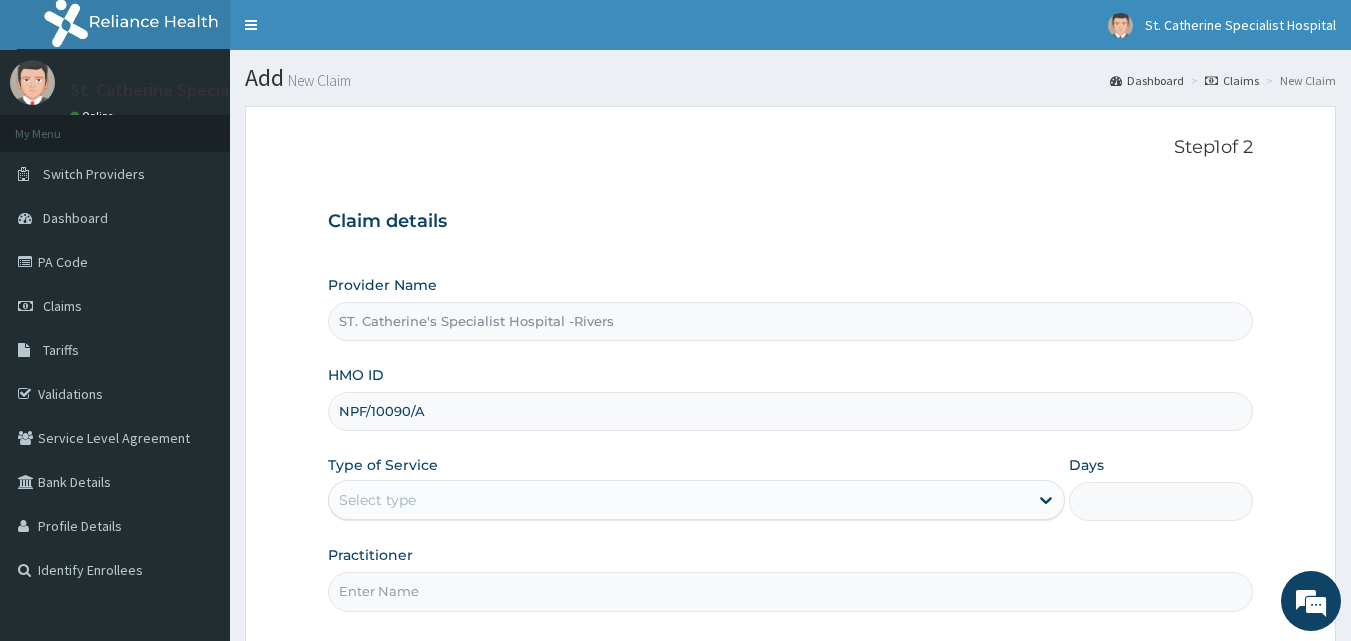 type on "NPF/10090/A" 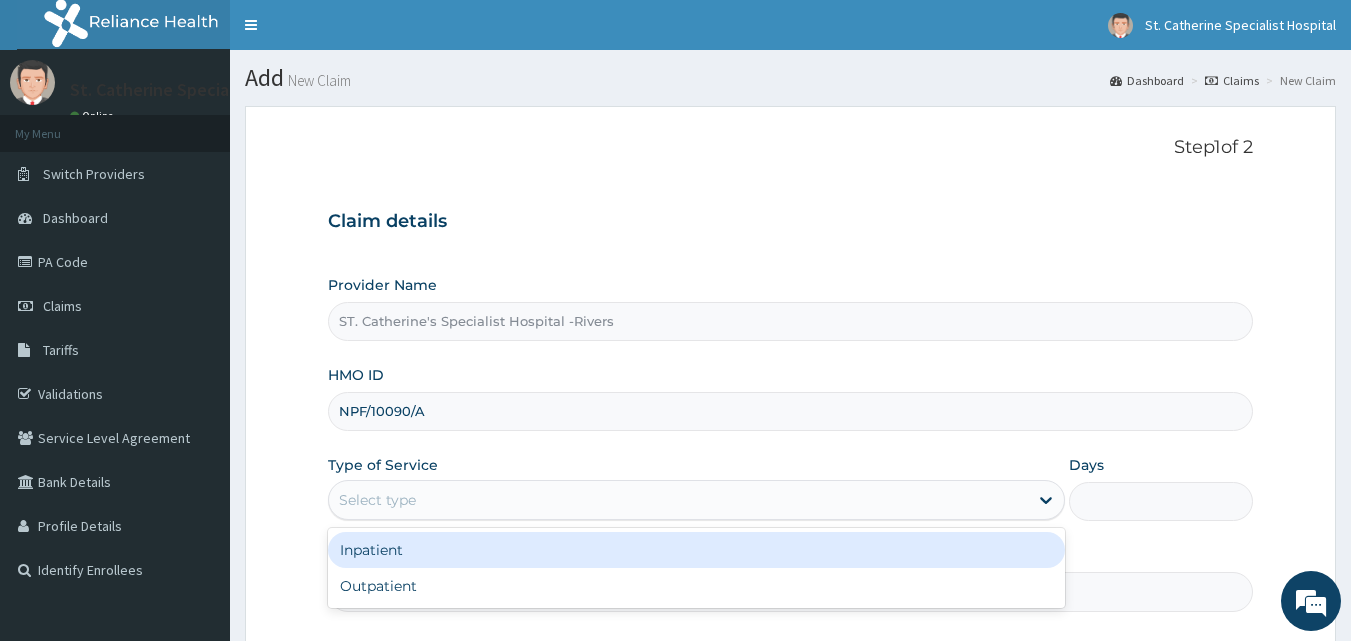 click on "Select type" at bounding box center (678, 500) 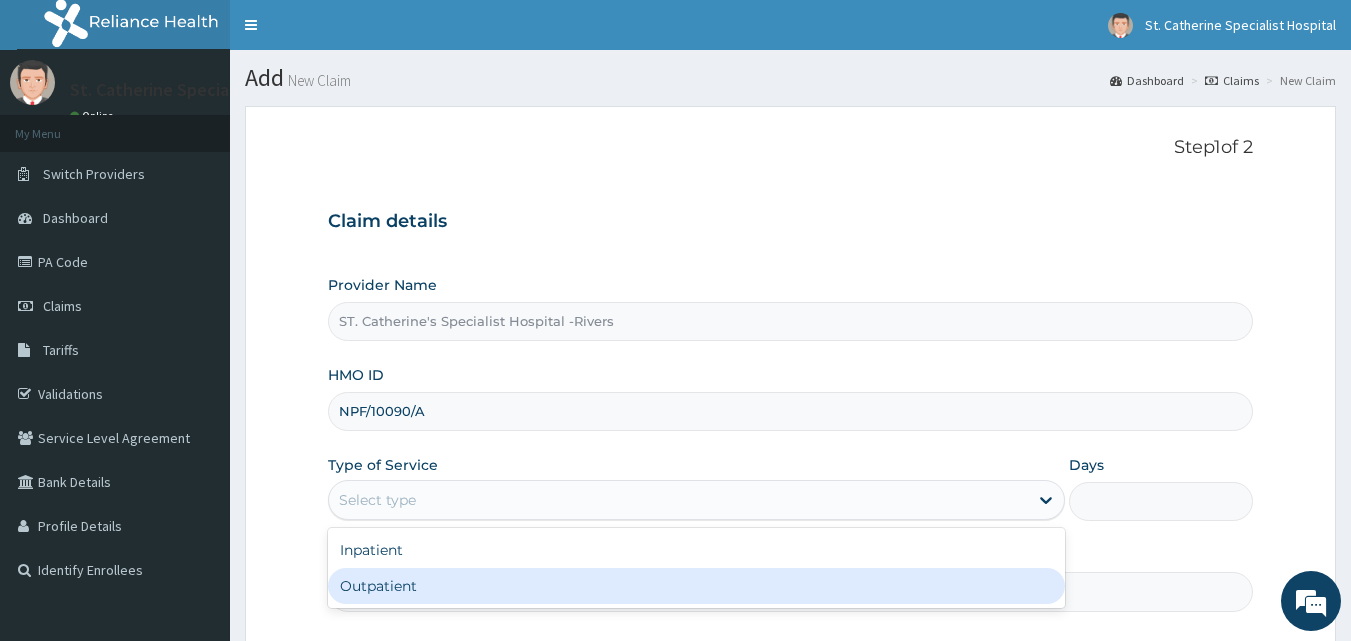 click on "Outpatient" at bounding box center (696, 586) 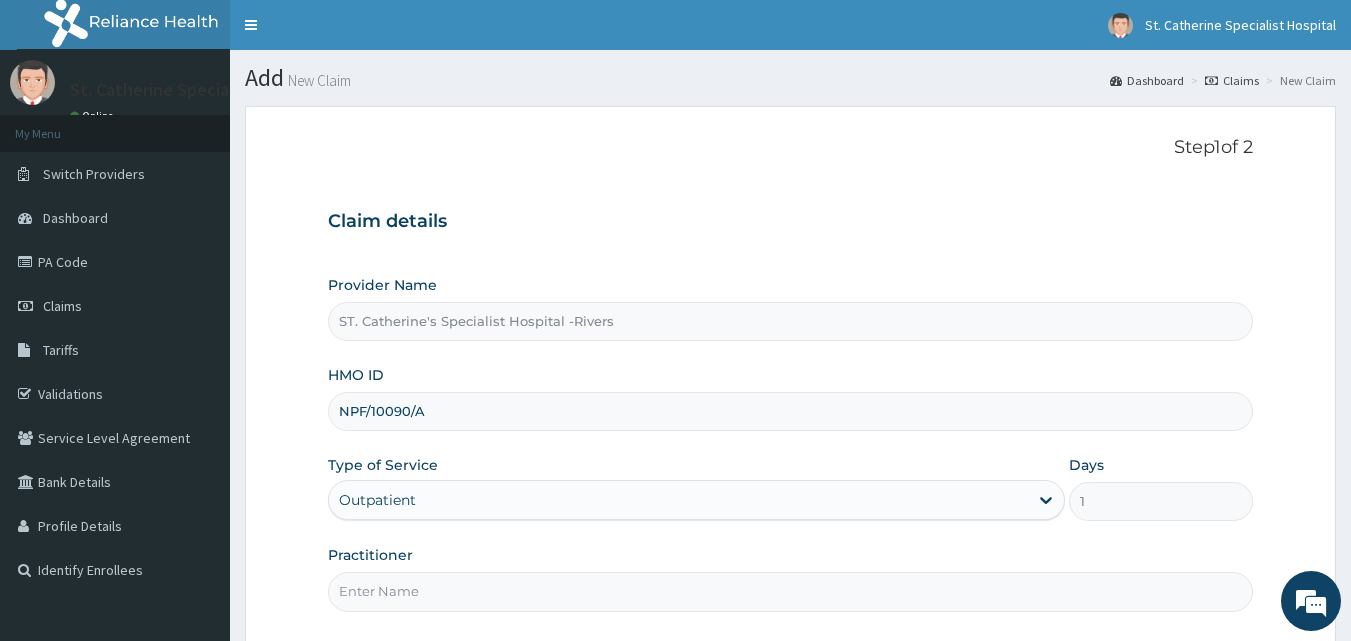 click on "Practitioner" at bounding box center [791, 591] 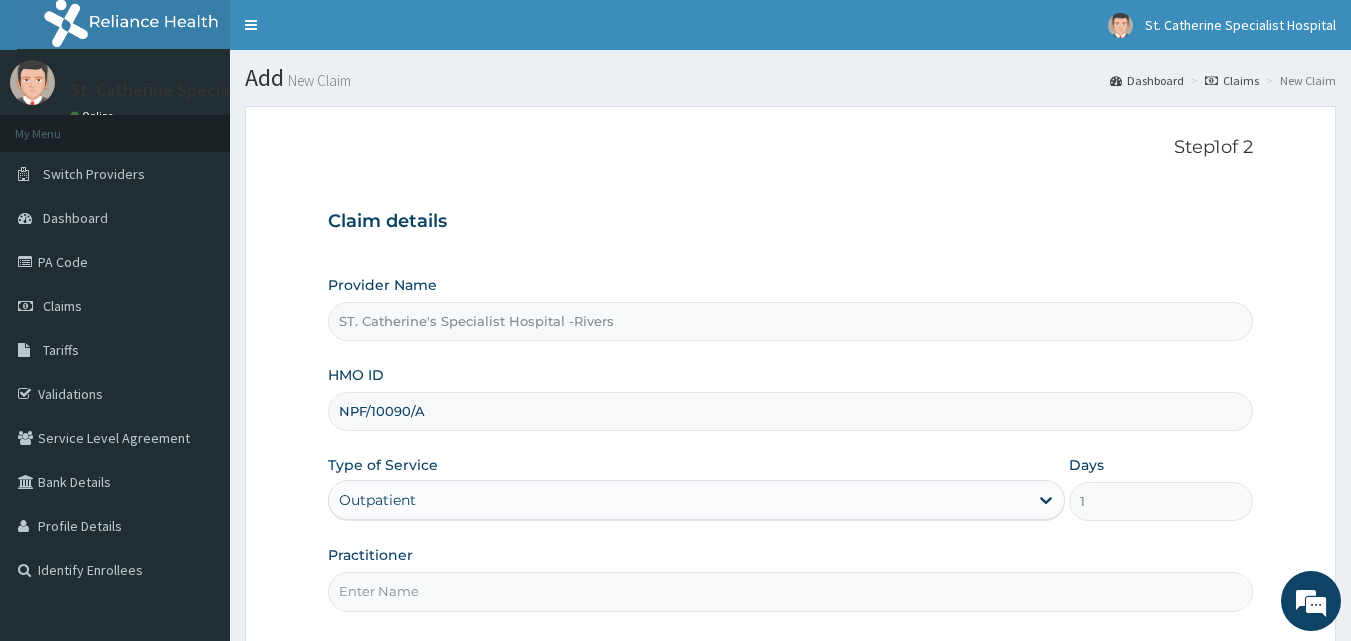 type on "VICTOR" 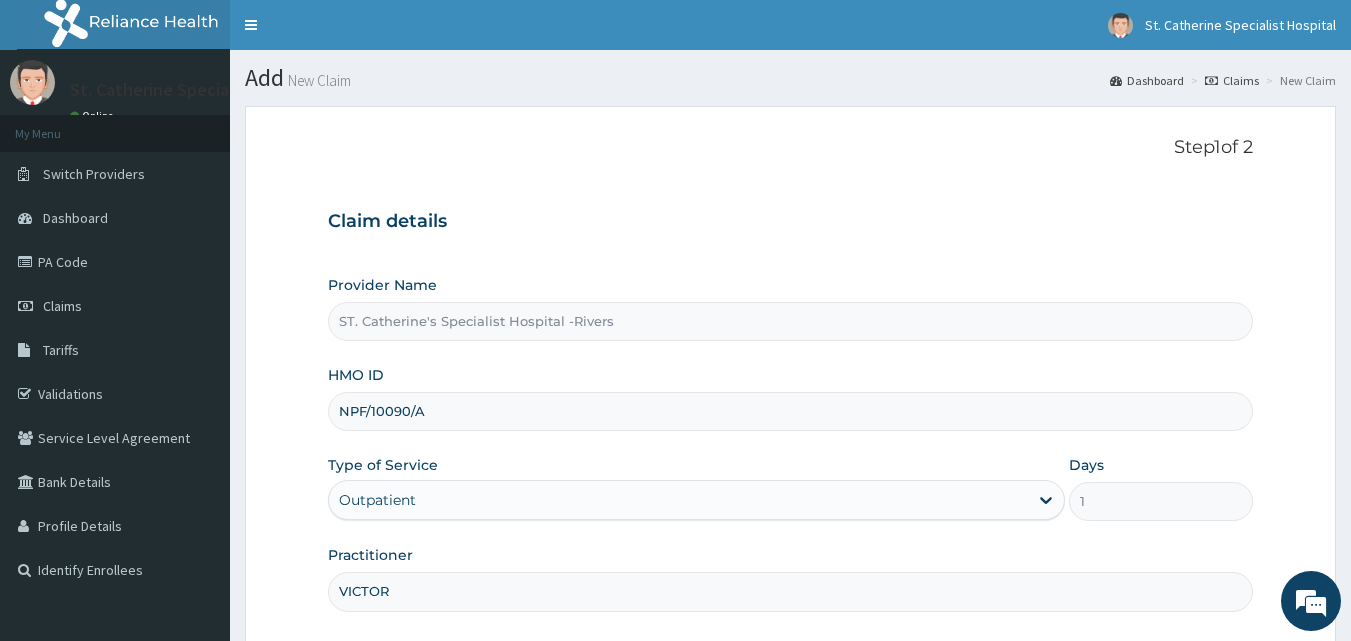 scroll, scrollTop: 187, scrollLeft: 0, axis: vertical 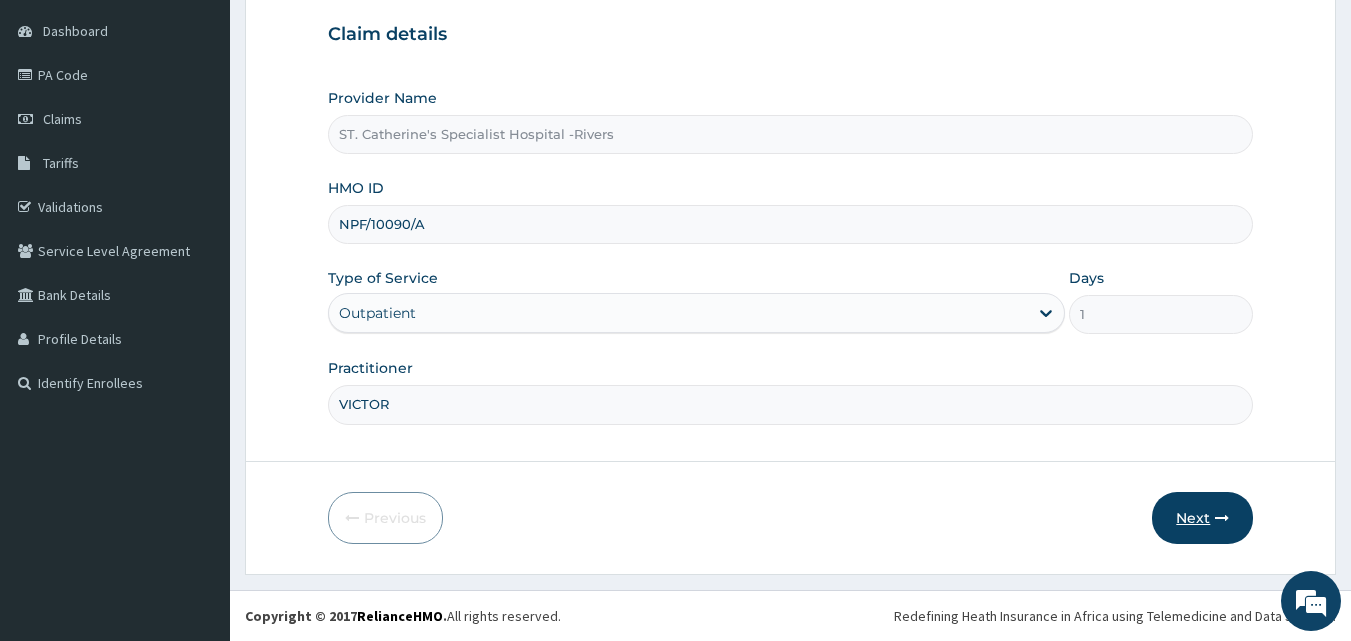 click on "Next" at bounding box center [1202, 518] 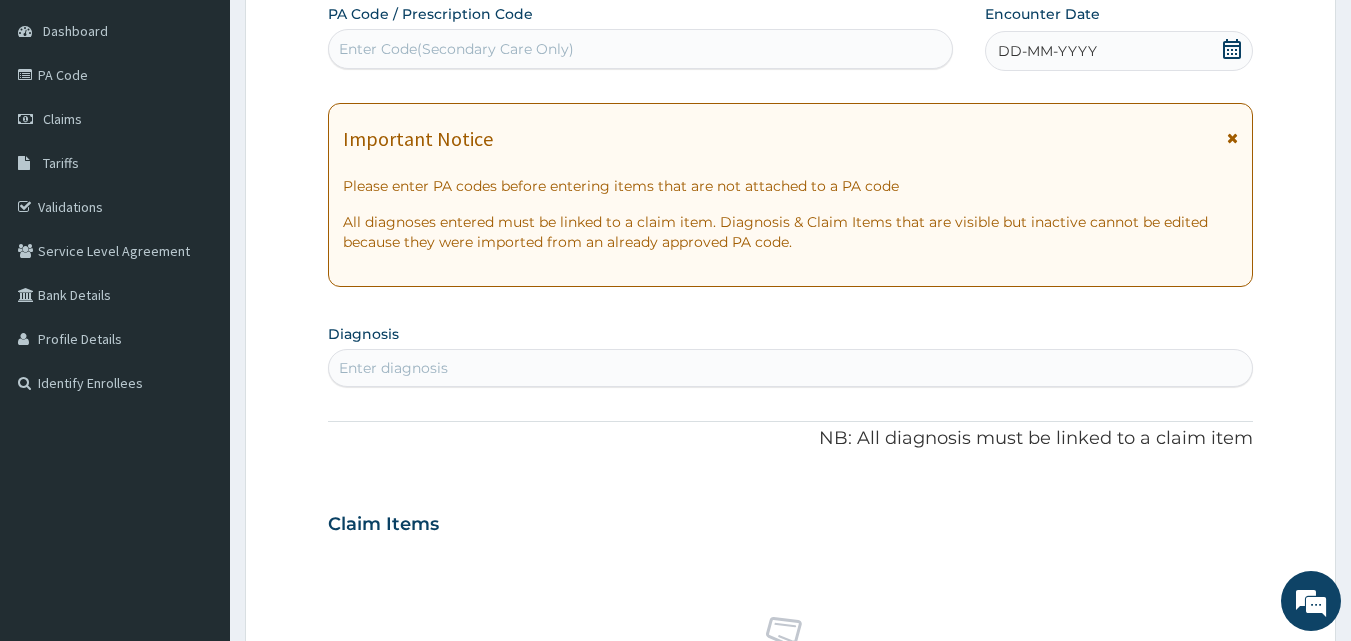 click 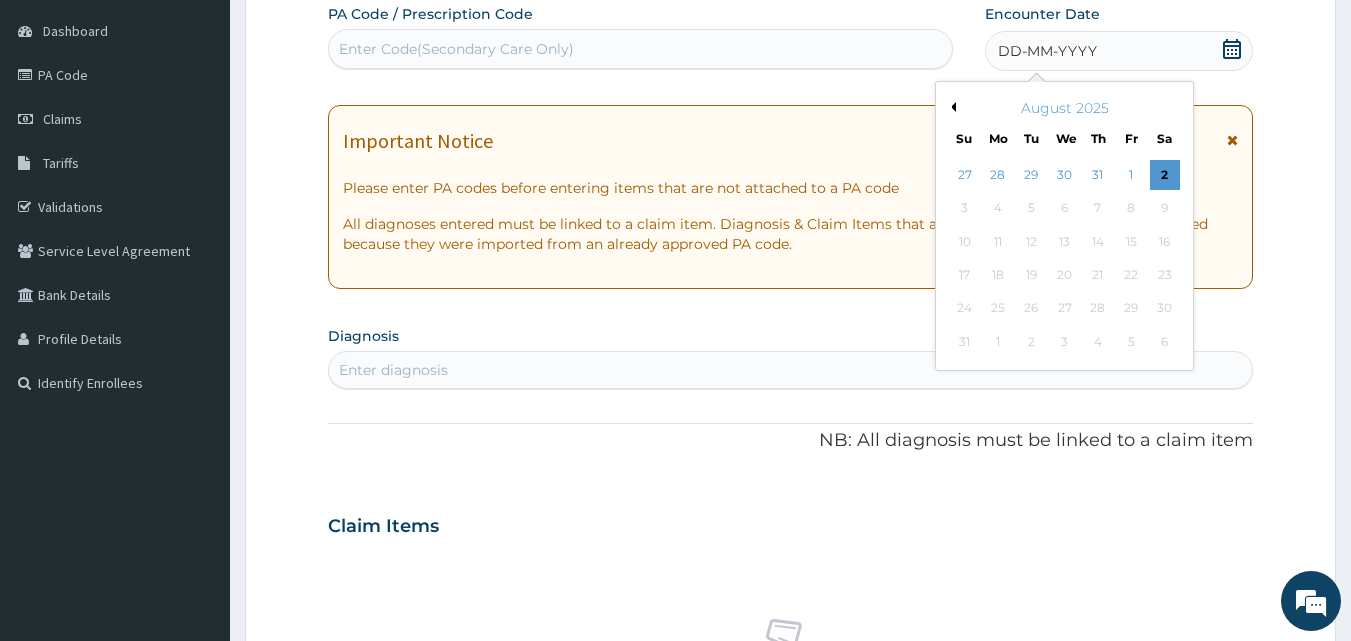click on "August 2025" at bounding box center (1064, 108) 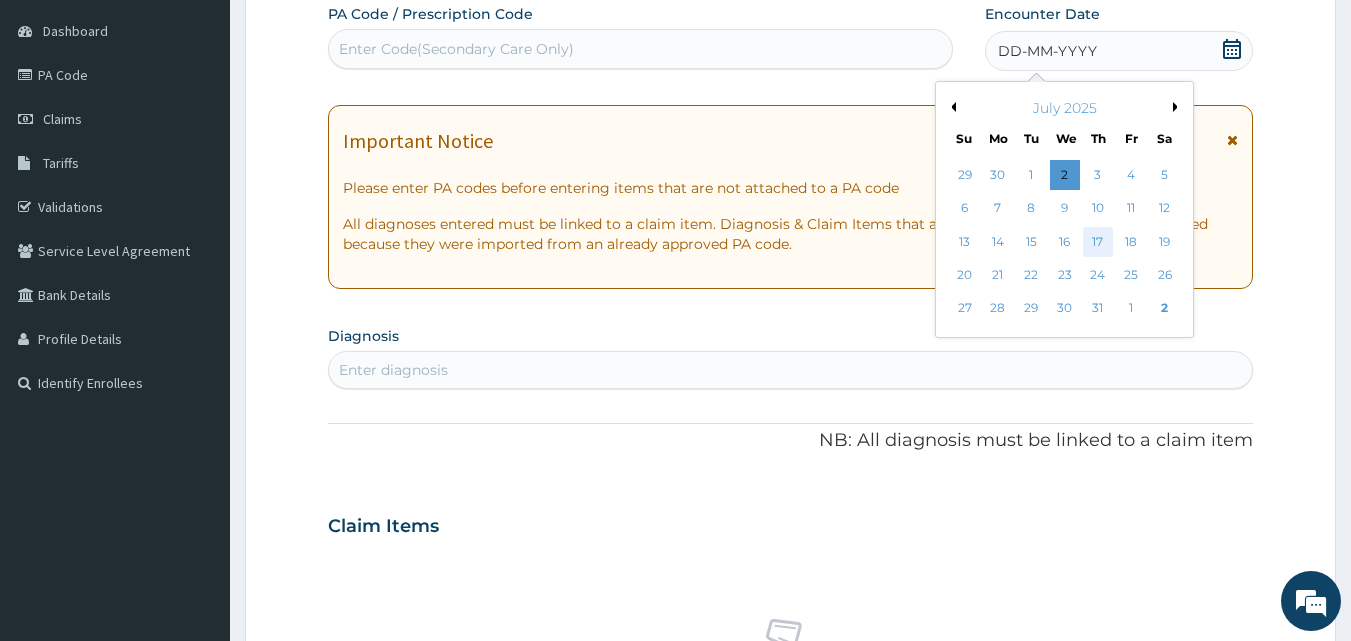 click on "17" at bounding box center [1098, 242] 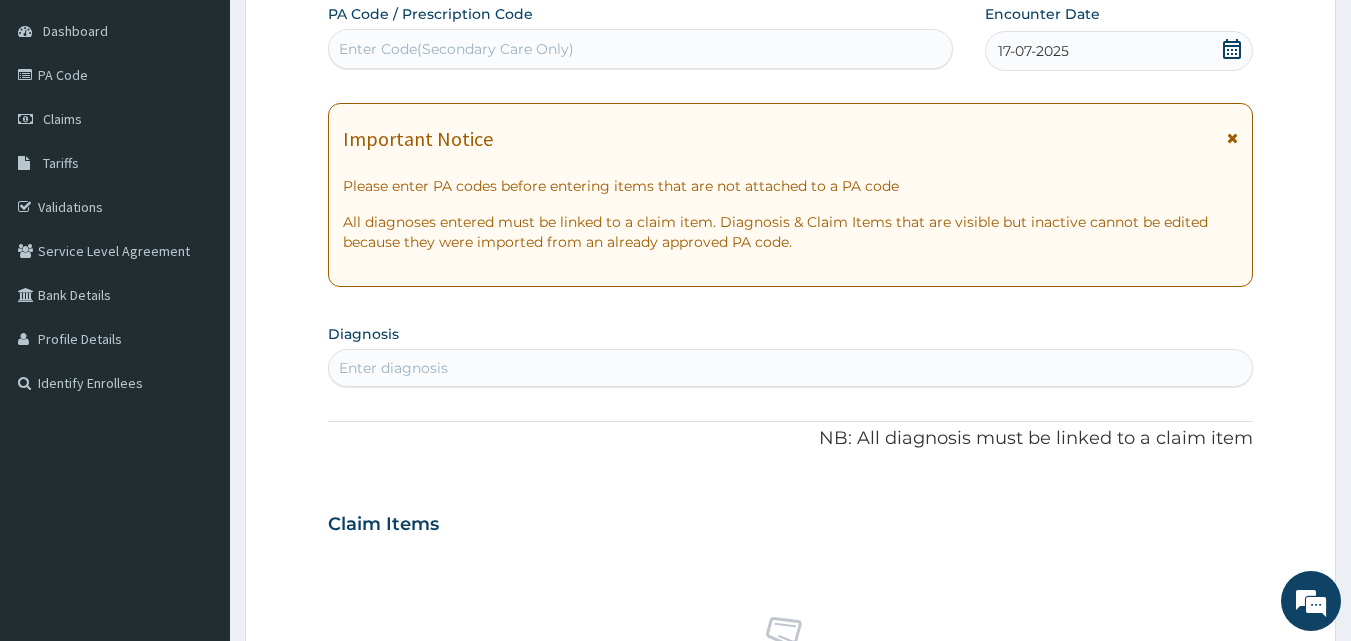 click on "Enter diagnosis" at bounding box center [791, 368] 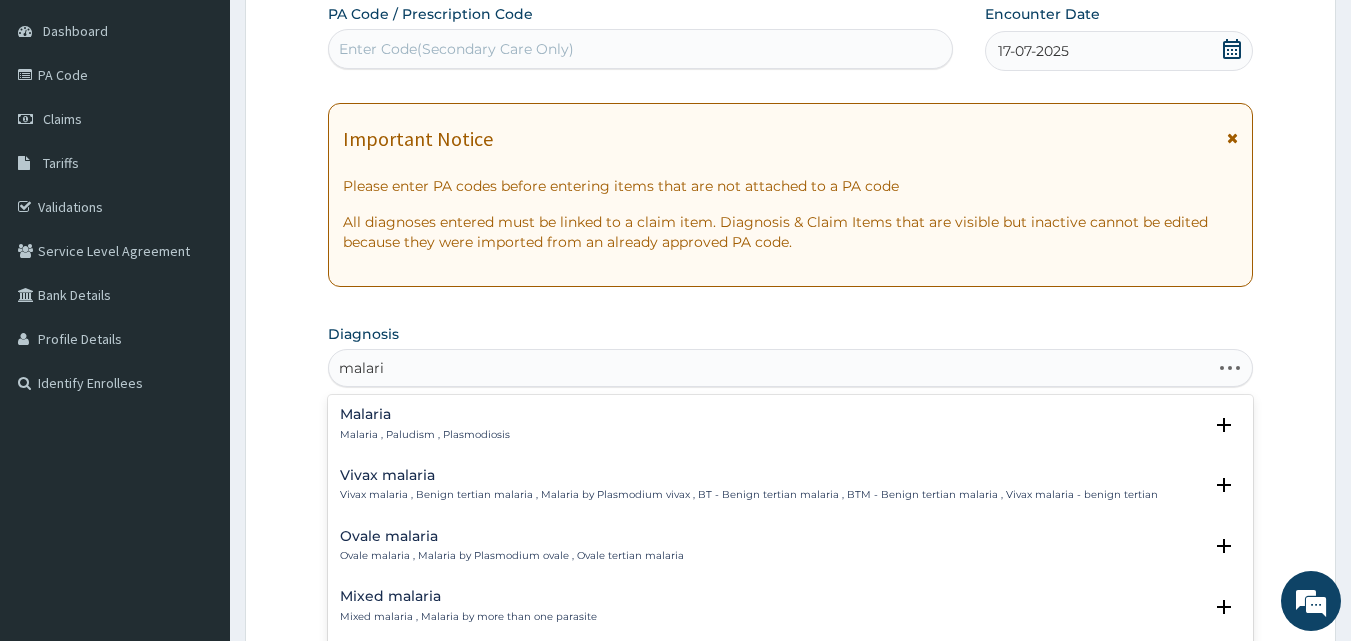 type on "malaria" 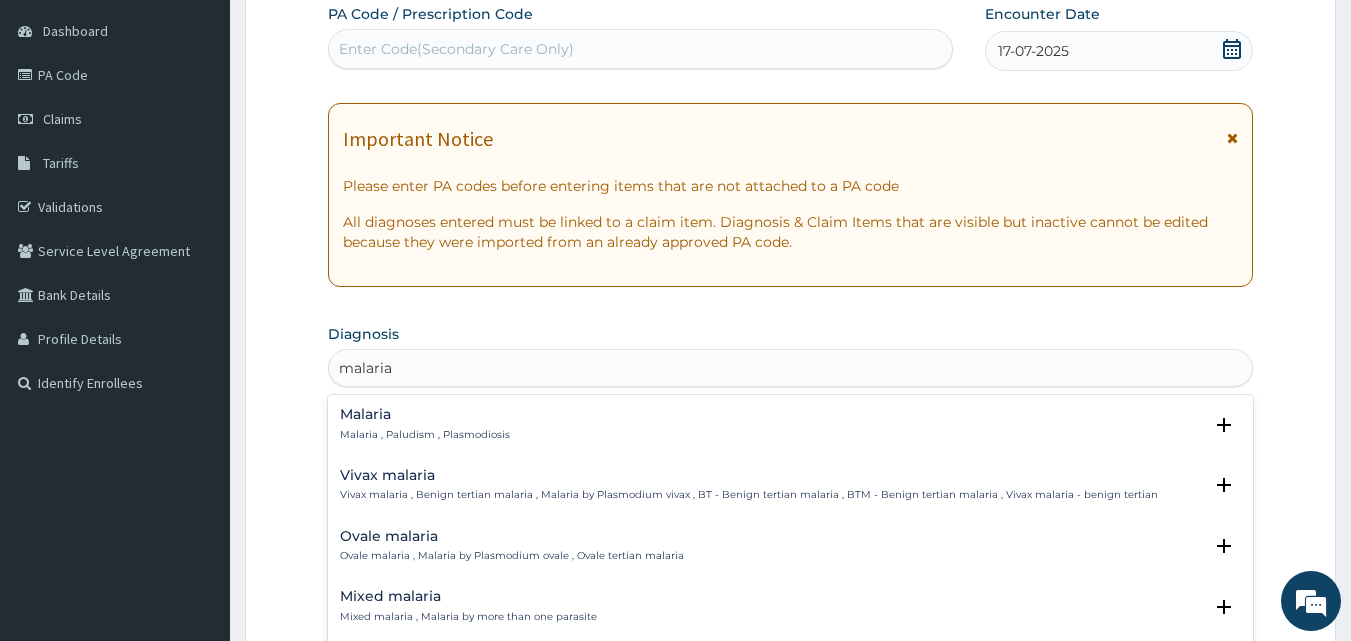 click on "Malaria" at bounding box center [425, 414] 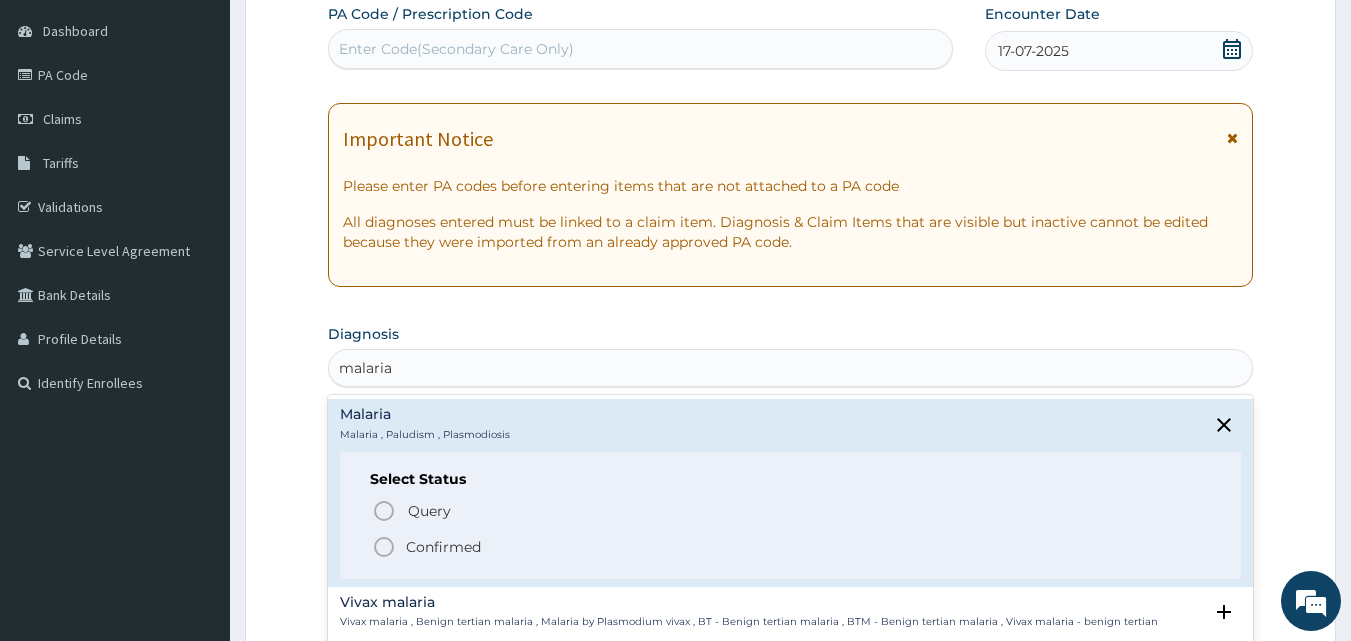 click 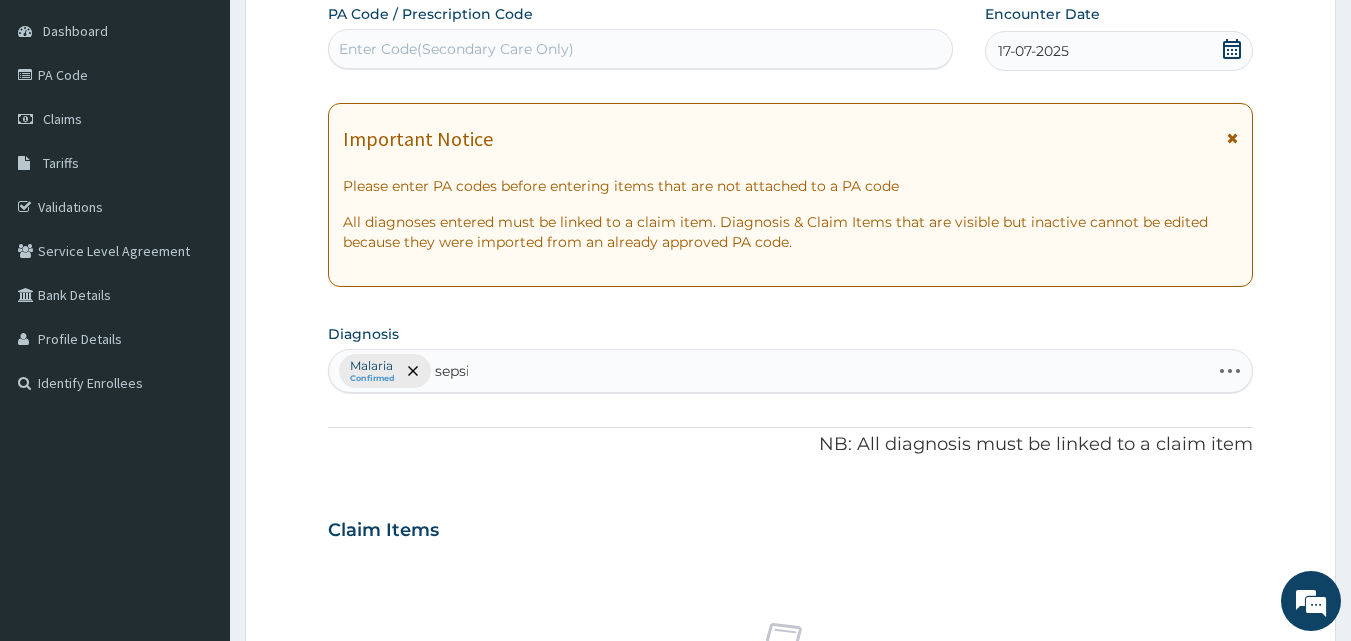 type on "sepsis" 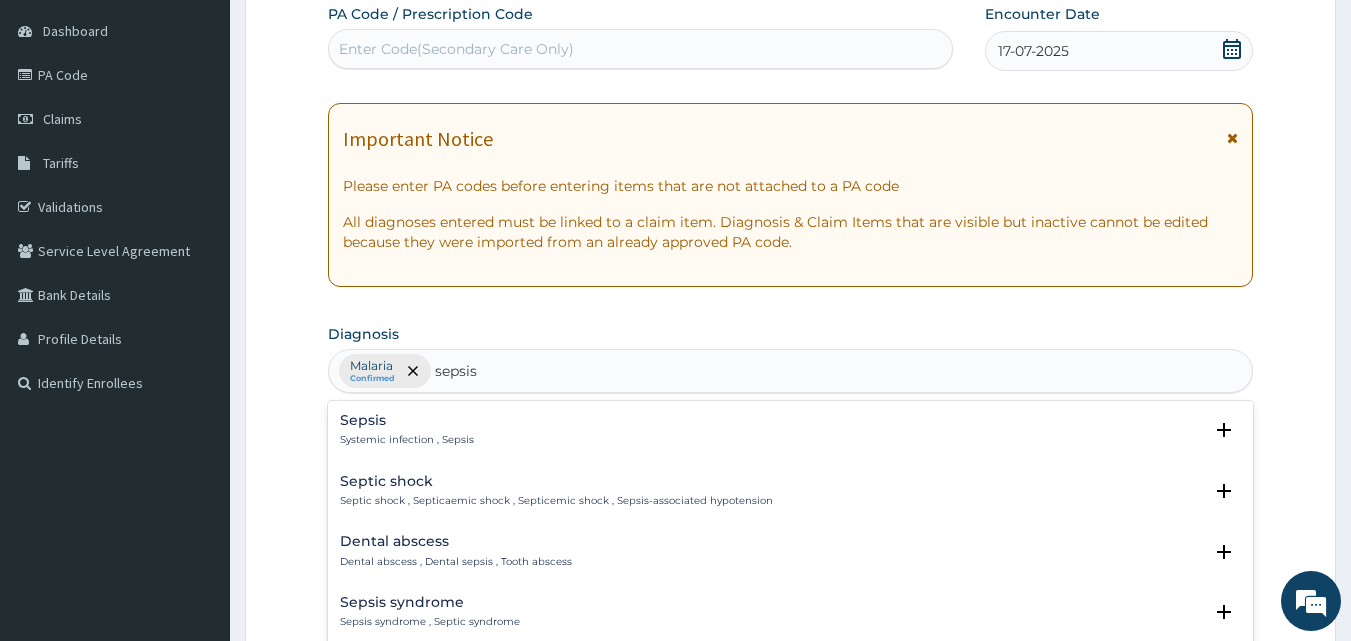 click on "Sepsis" at bounding box center [407, 420] 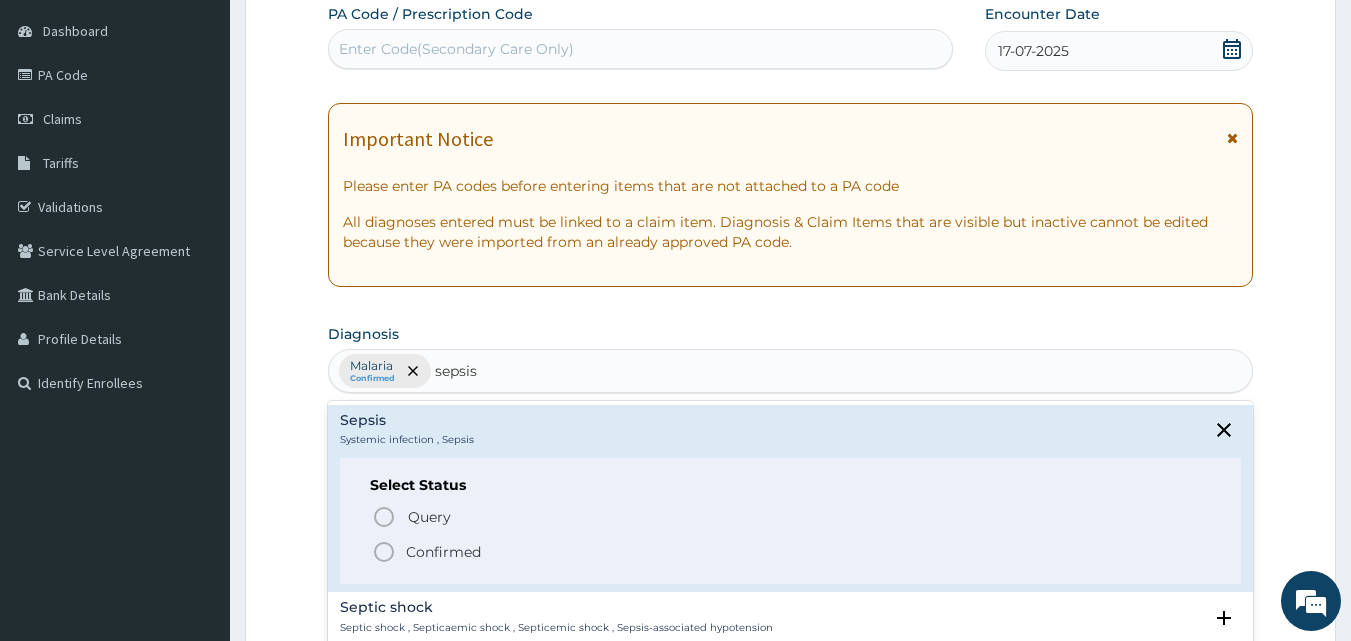 click on "Confirmed" at bounding box center (792, 552) 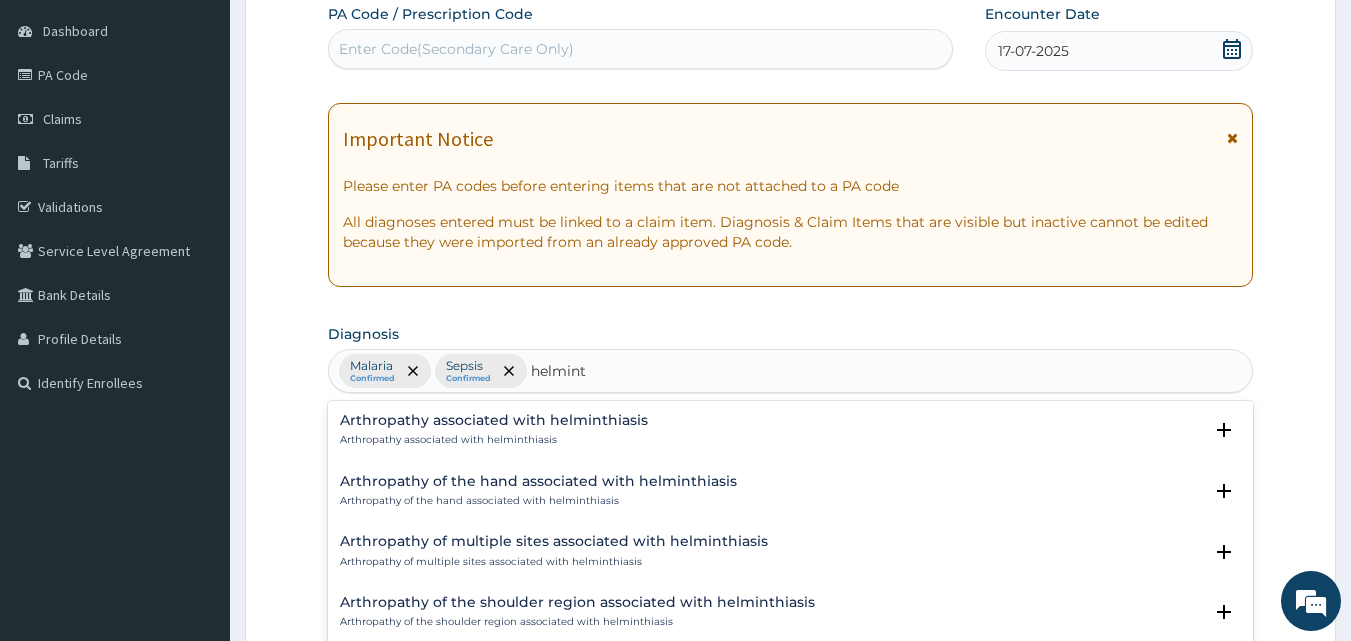 type on "helminth" 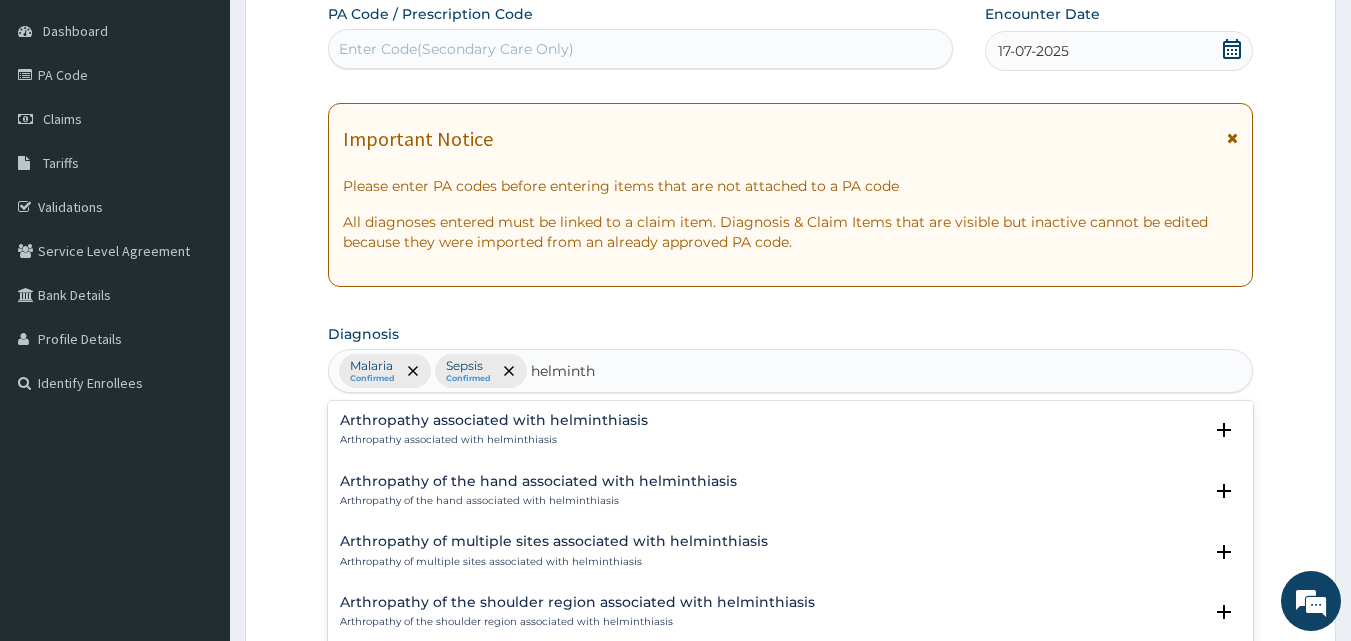 click on "Arthropathy associated with helminthiasis Arthropathy associated with helminthiasis" at bounding box center (494, 430) 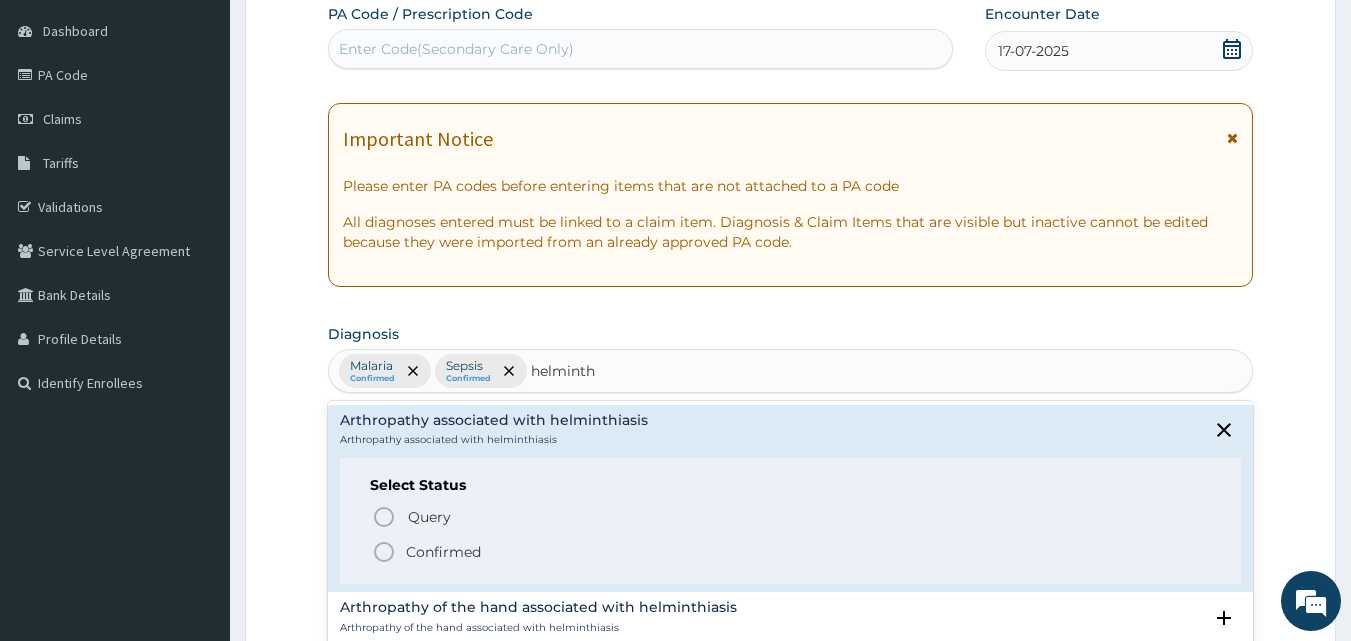 click 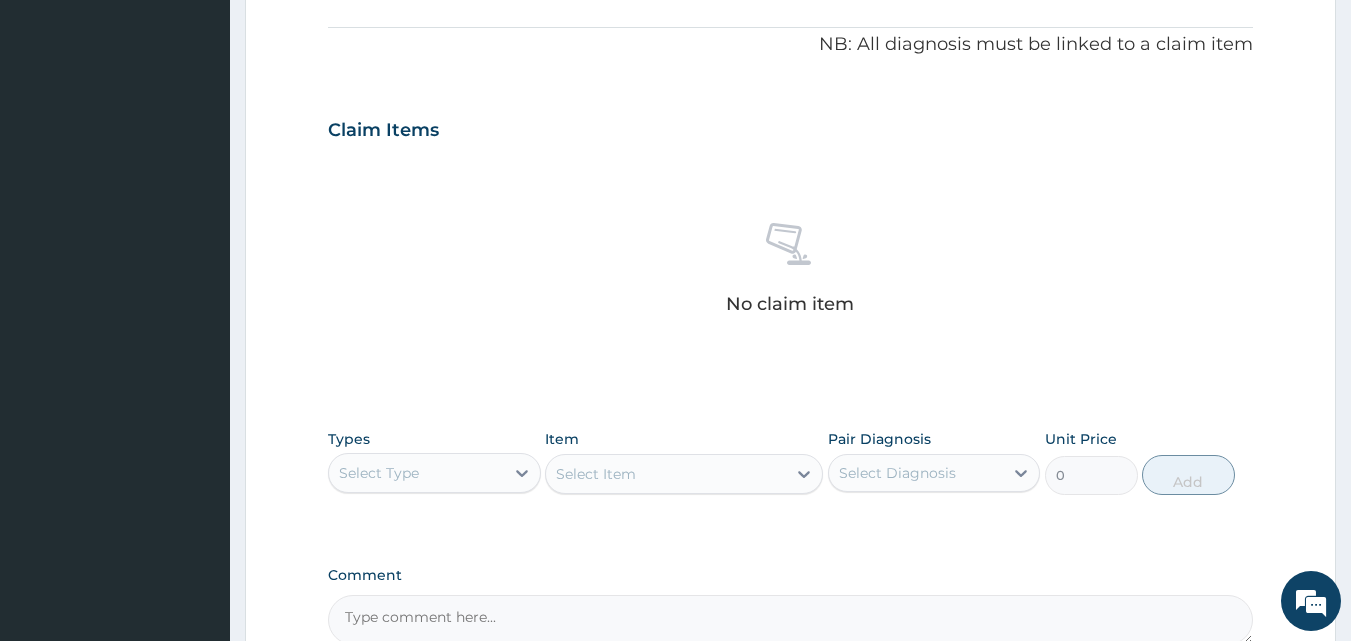 scroll, scrollTop: 687, scrollLeft: 0, axis: vertical 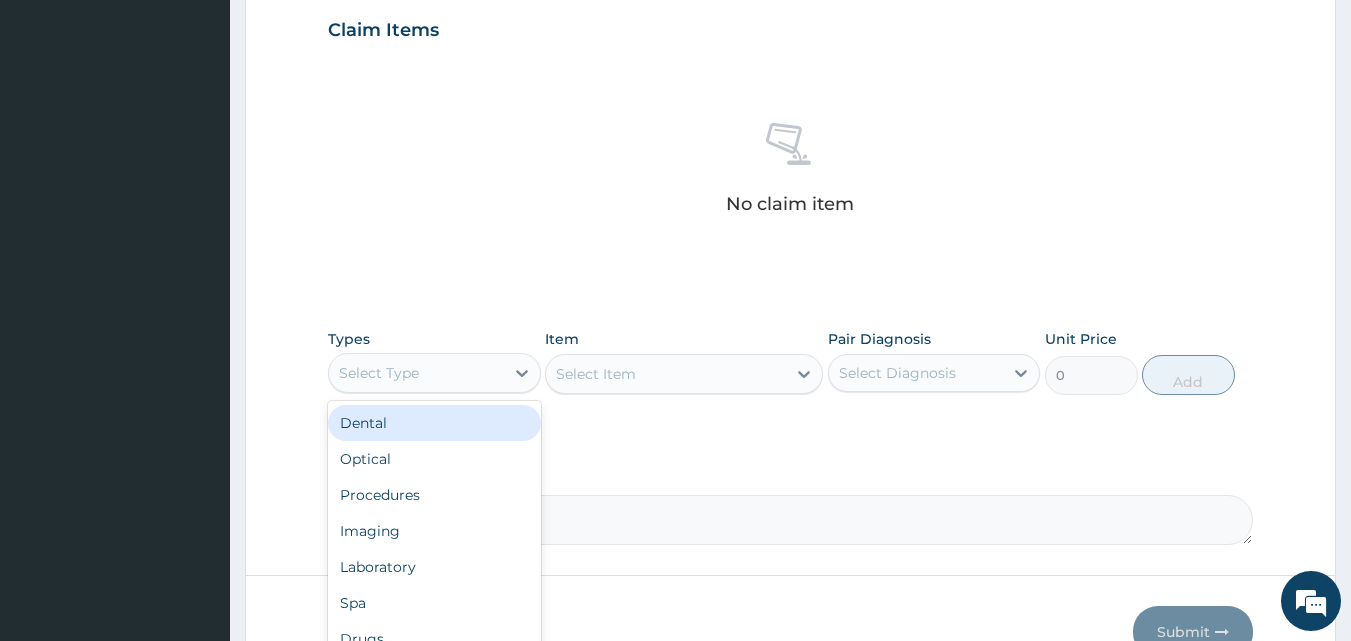 click on "Select Type" at bounding box center [416, 373] 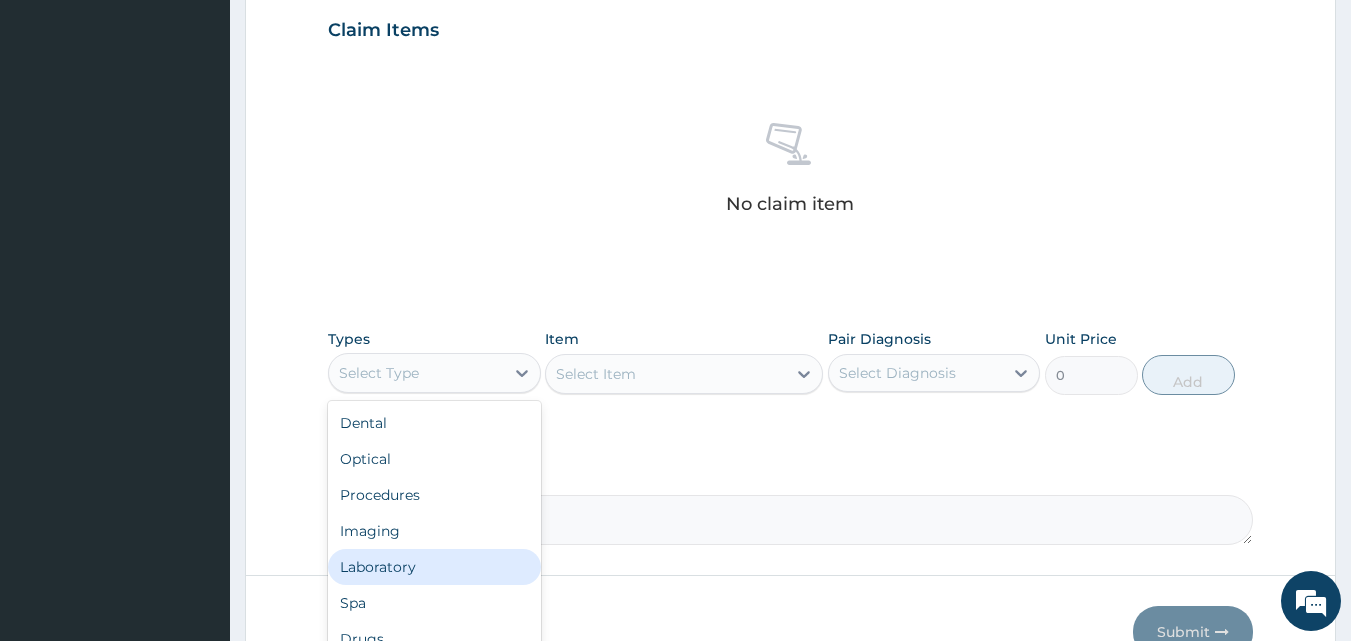 click on "Laboratory" at bounding box center [434, 567] 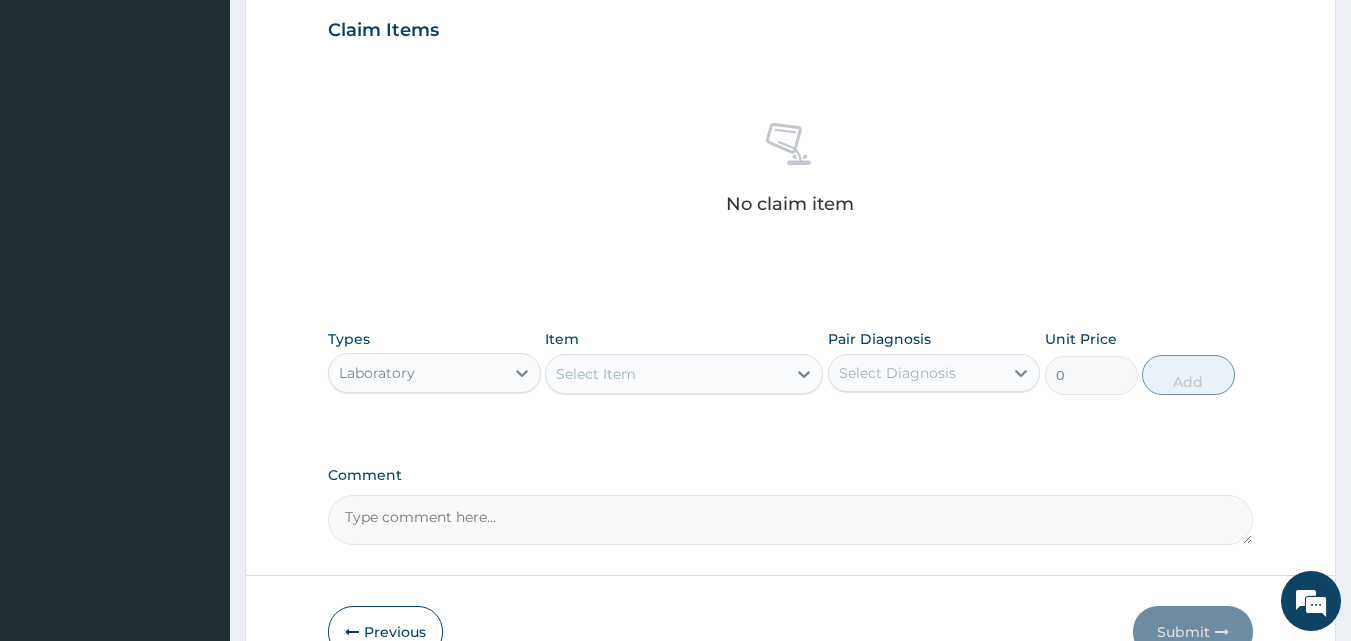 click on "Select Item" at bounding box center [666, 374] 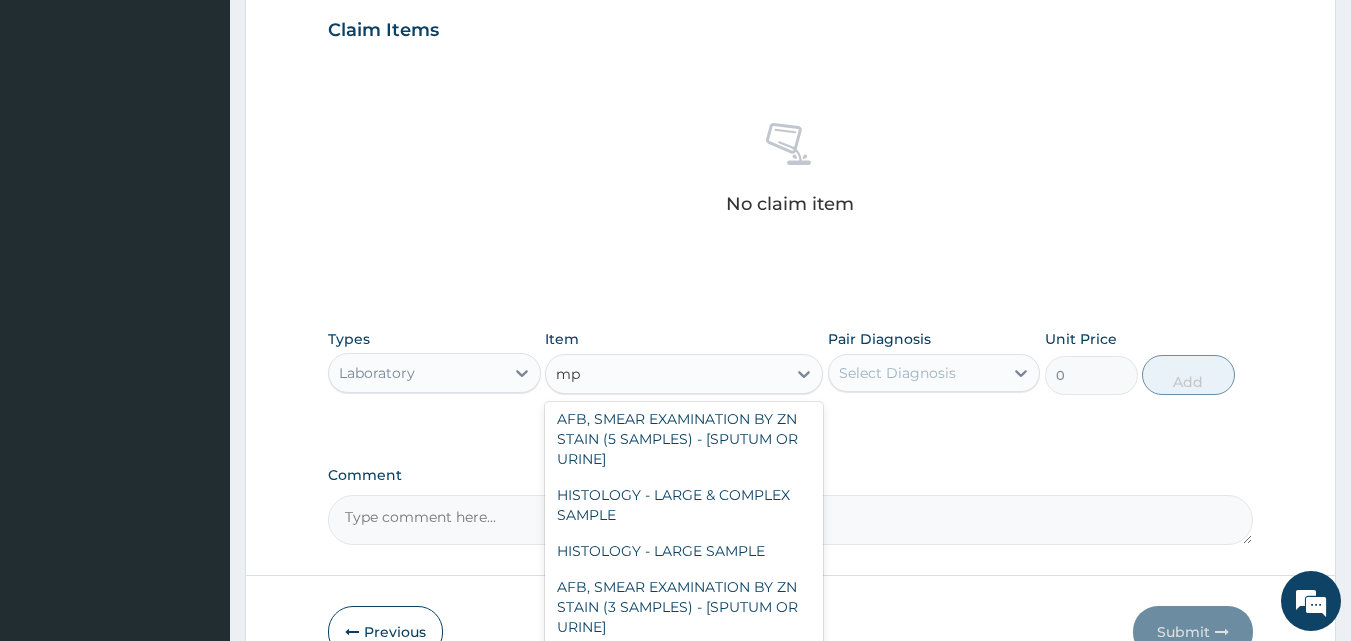scroll, scrollTop: 436, scrollLeft: 0, axis: vertical 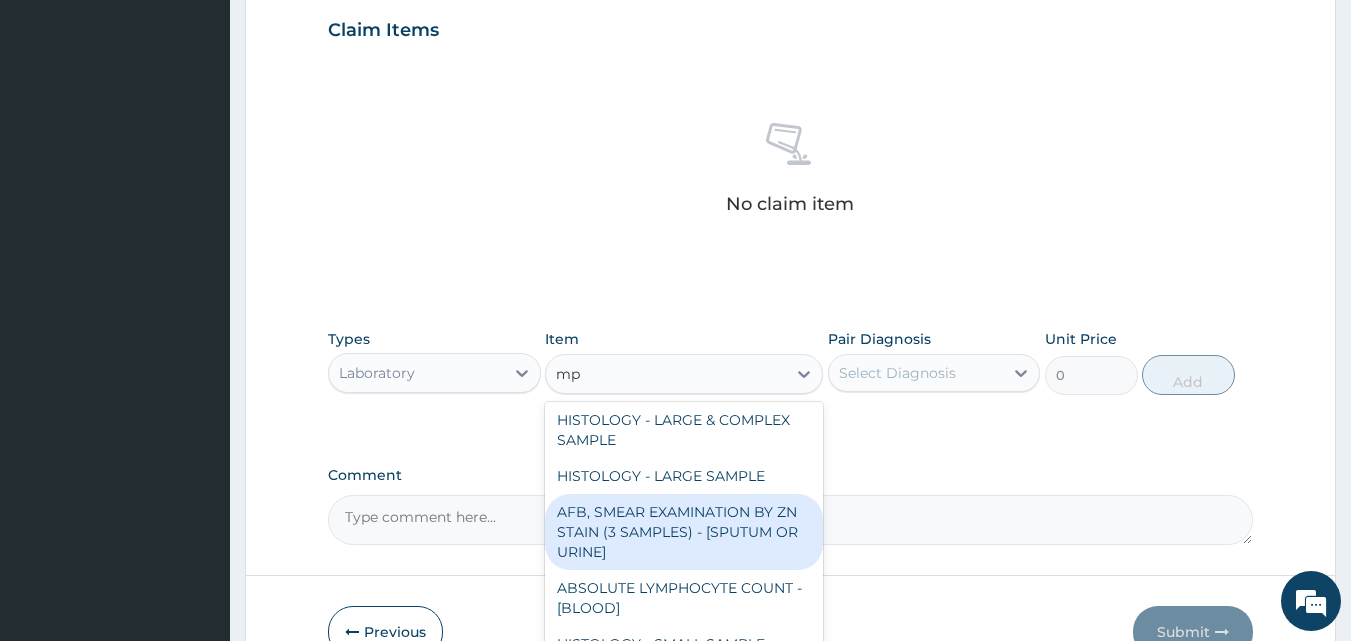 type on "mp" 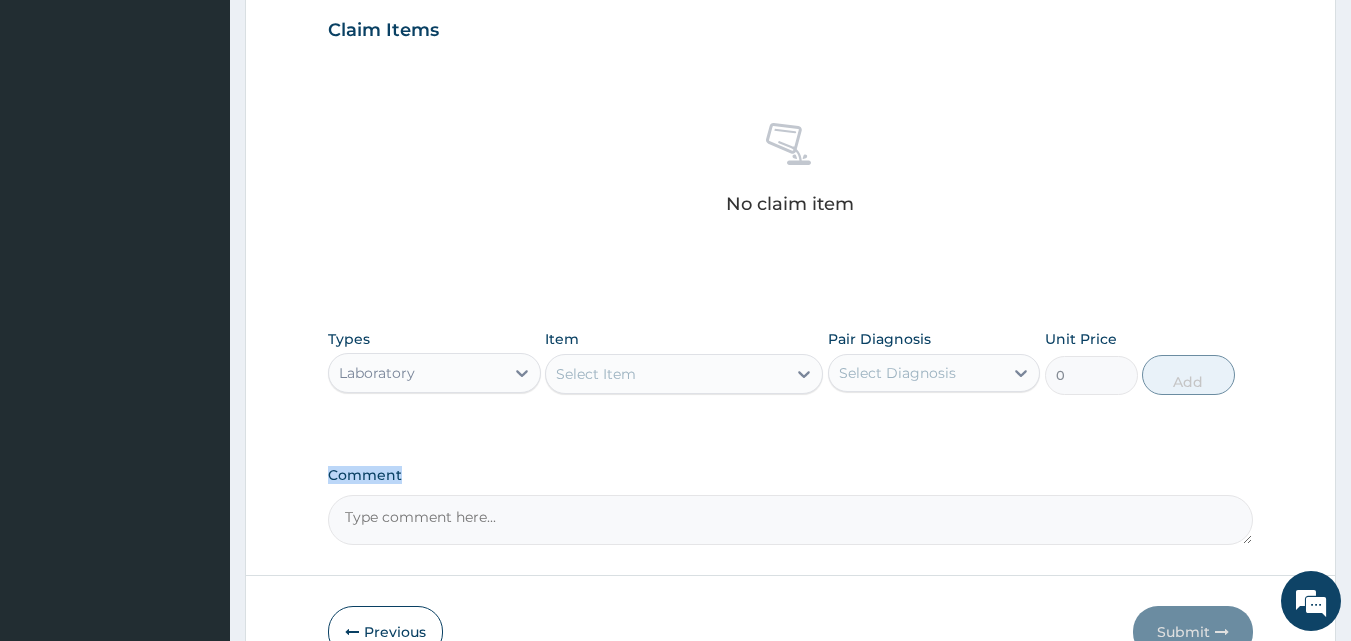 drag, startPoint x: 941, startPoint y: 481, endPoint x: 942, endPoint y: 506, distance: 25.019993 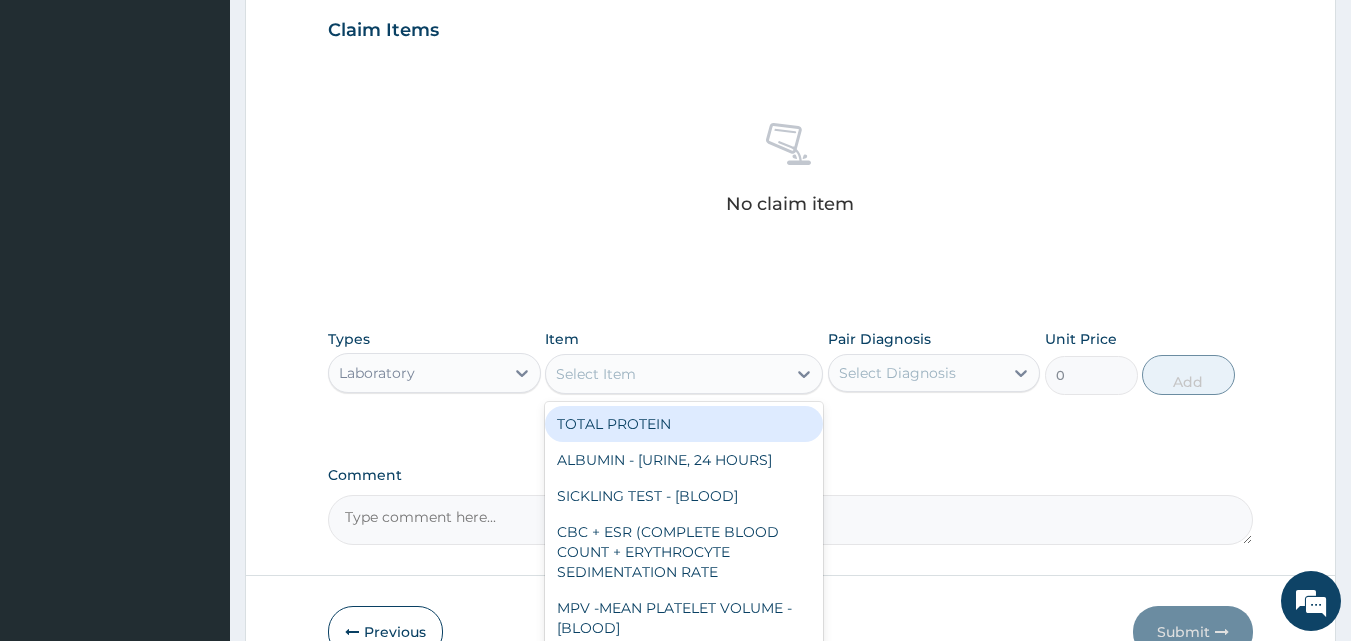 click on "Select Item" at bounding box center [666, 374] 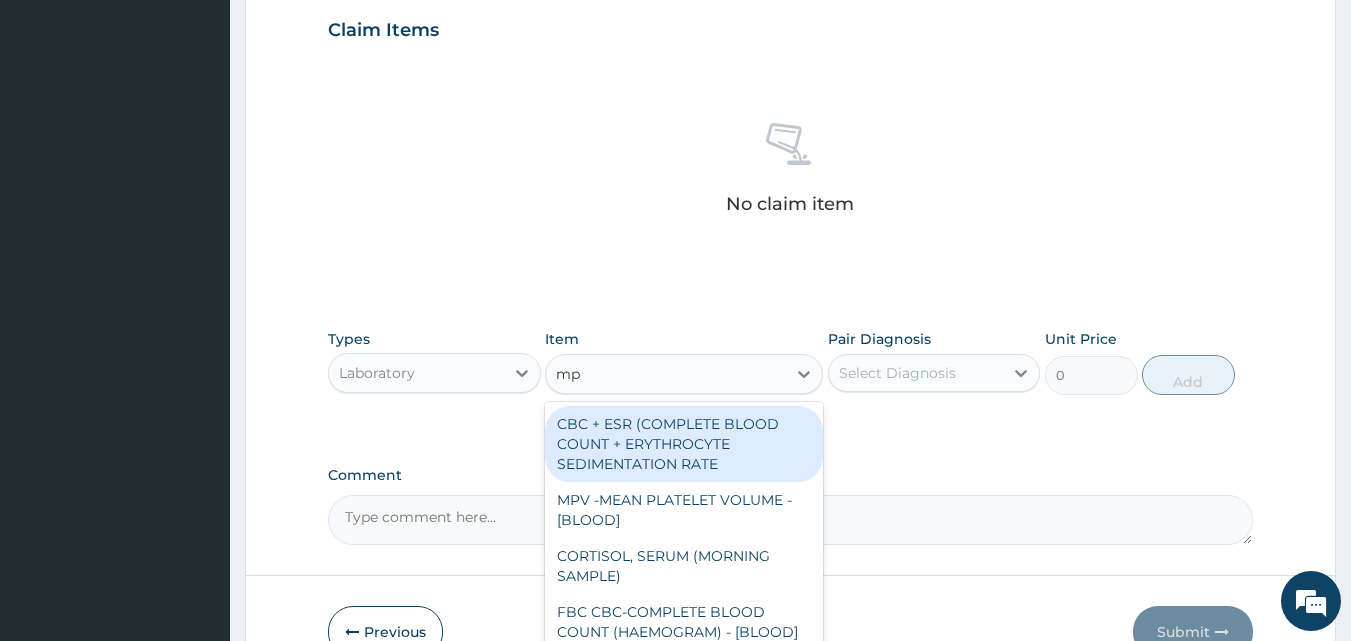 scroll, scrollTop: 801, scrollLeft: 0, axis: vertical 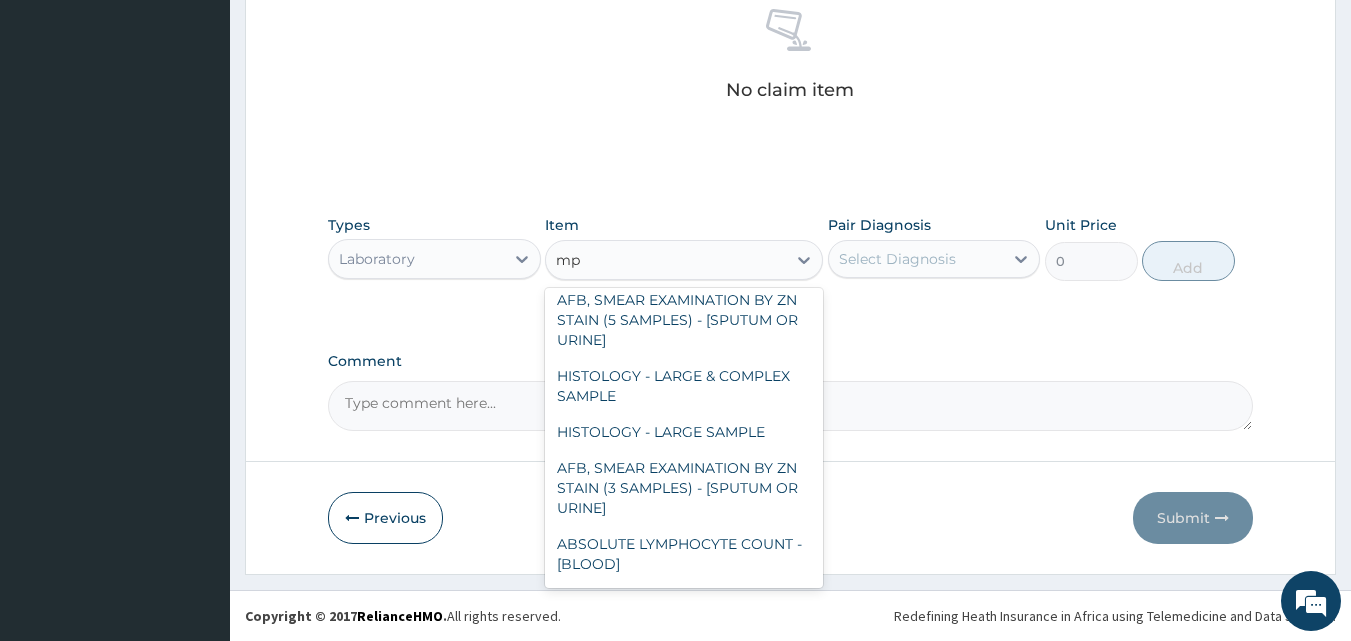 type on "mp" 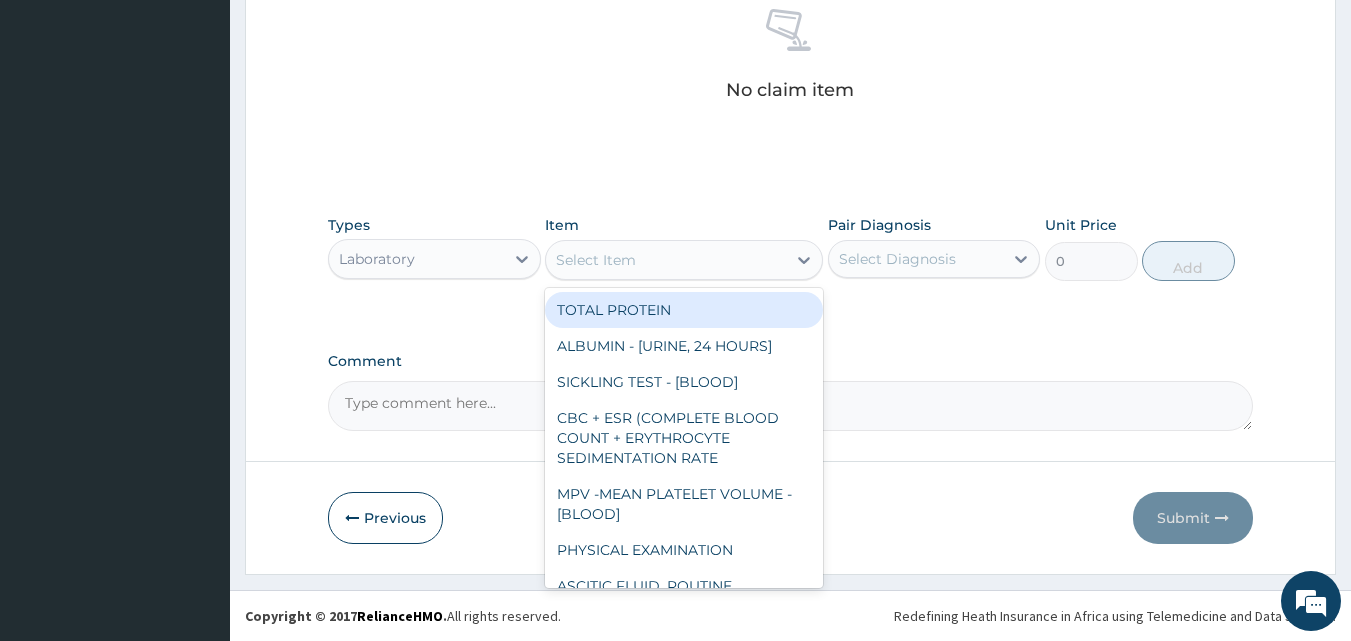 click on "Select Item" at bounding box center (666, 260) 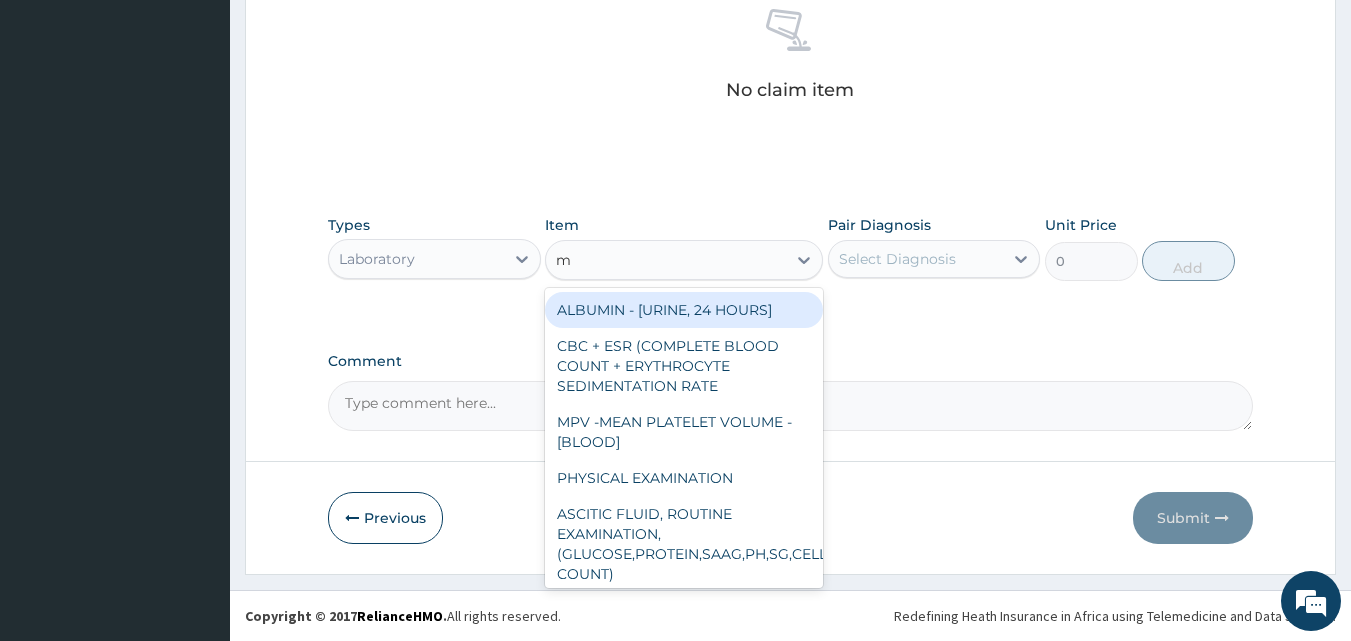 type on "mp" 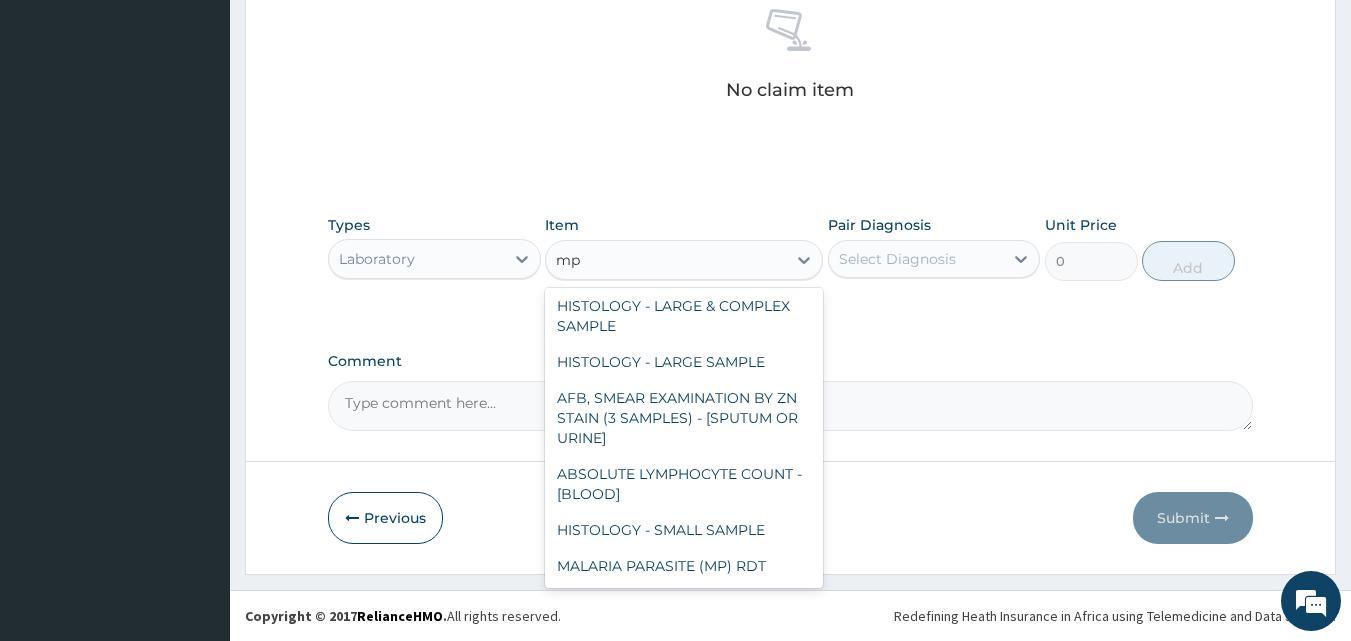 scroll, scrollTop: 425, scrollLeft: 0, axis: vertical 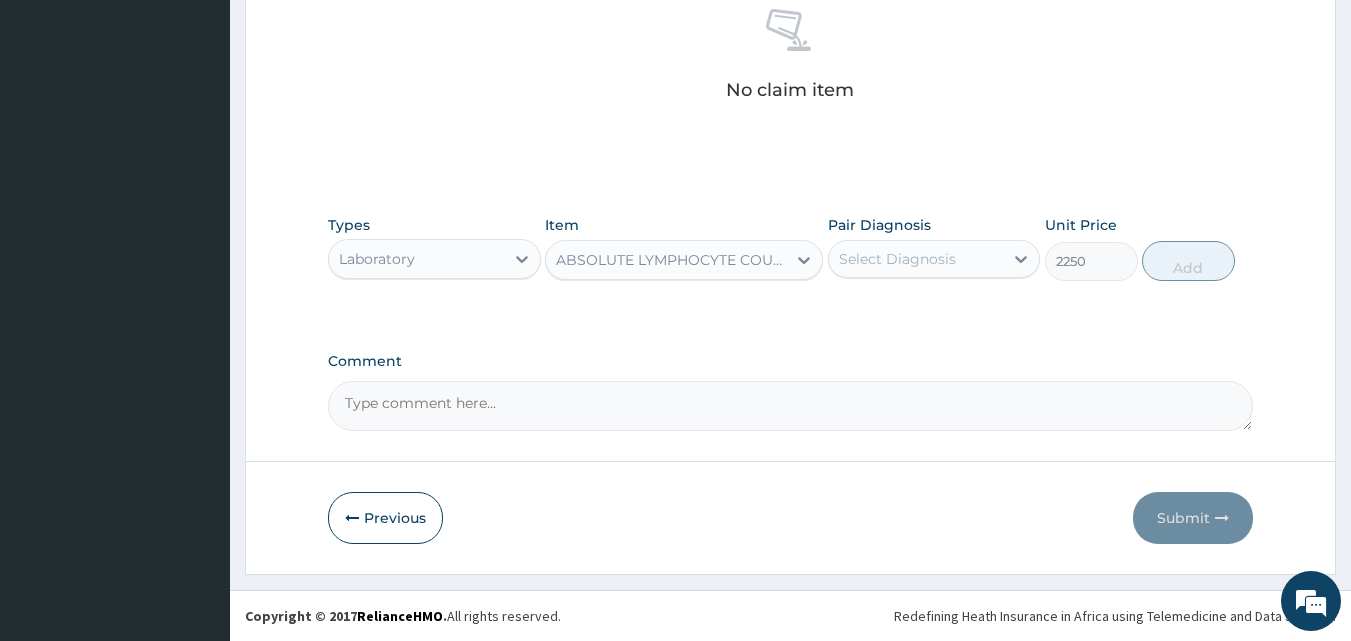 click on "ABSOLUTE LYMPHOCYTE COUNT - [BLOOD]" at bounding box center (672, 260) 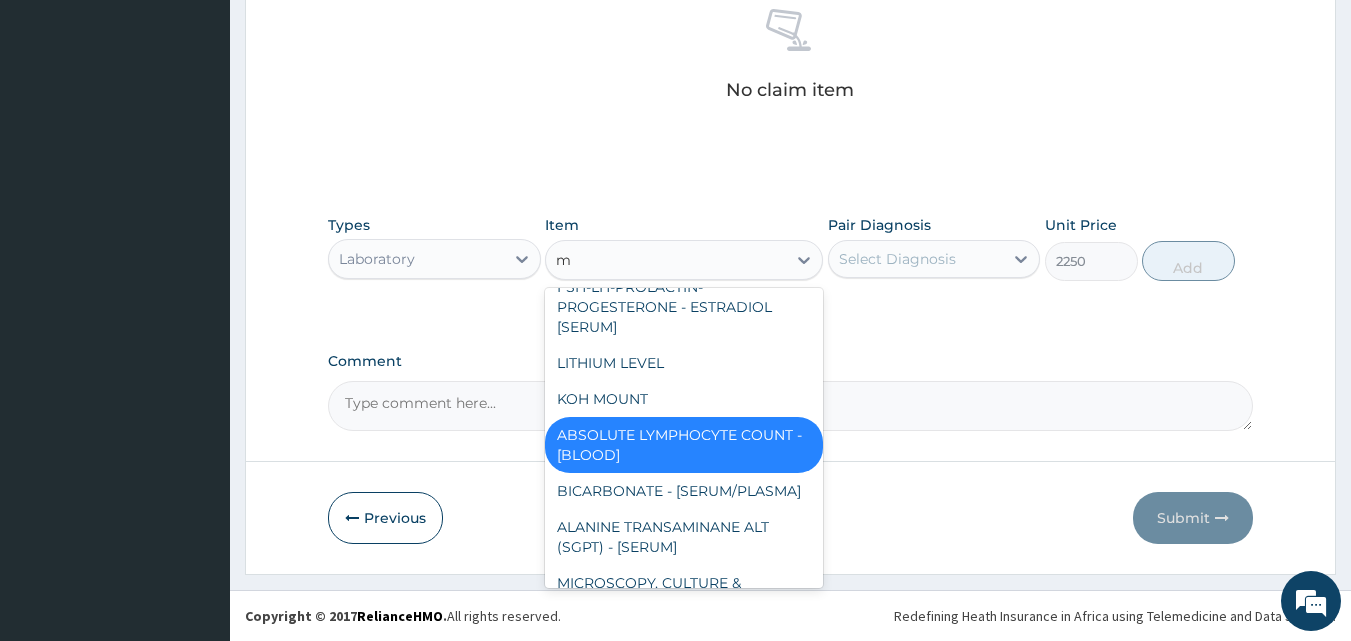type on "mp" 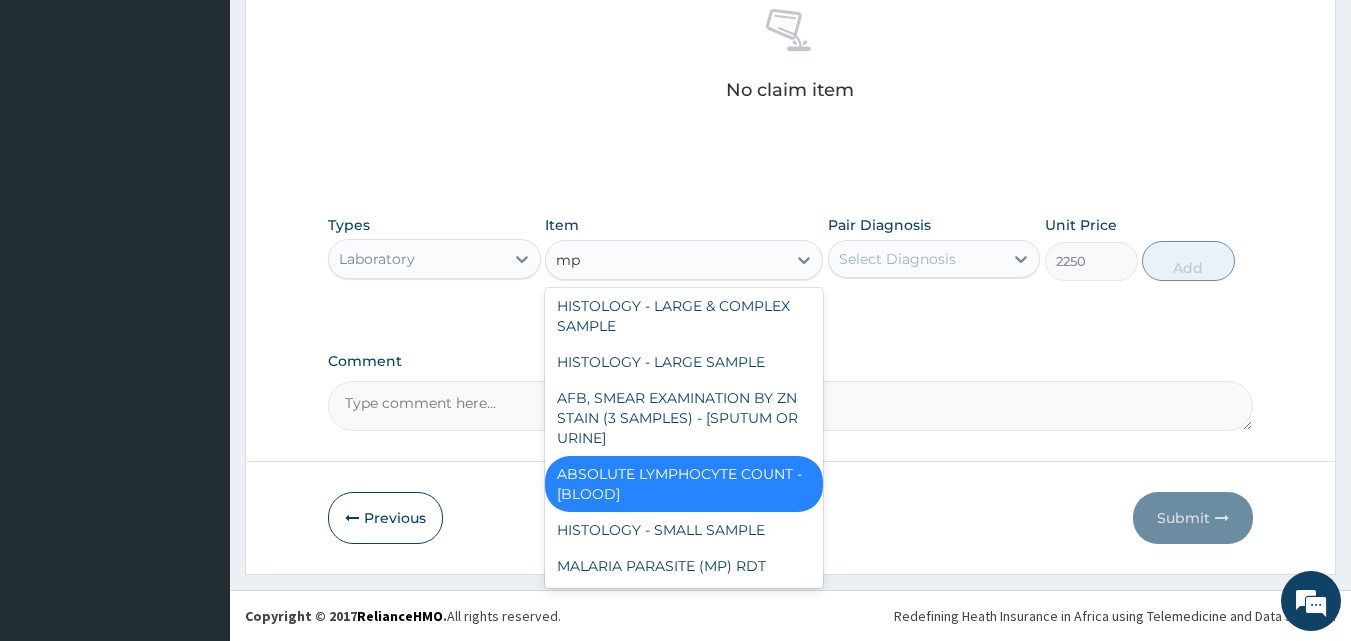 scroll, scrollTop: 435, scrollLeft: 0, axis: vertical 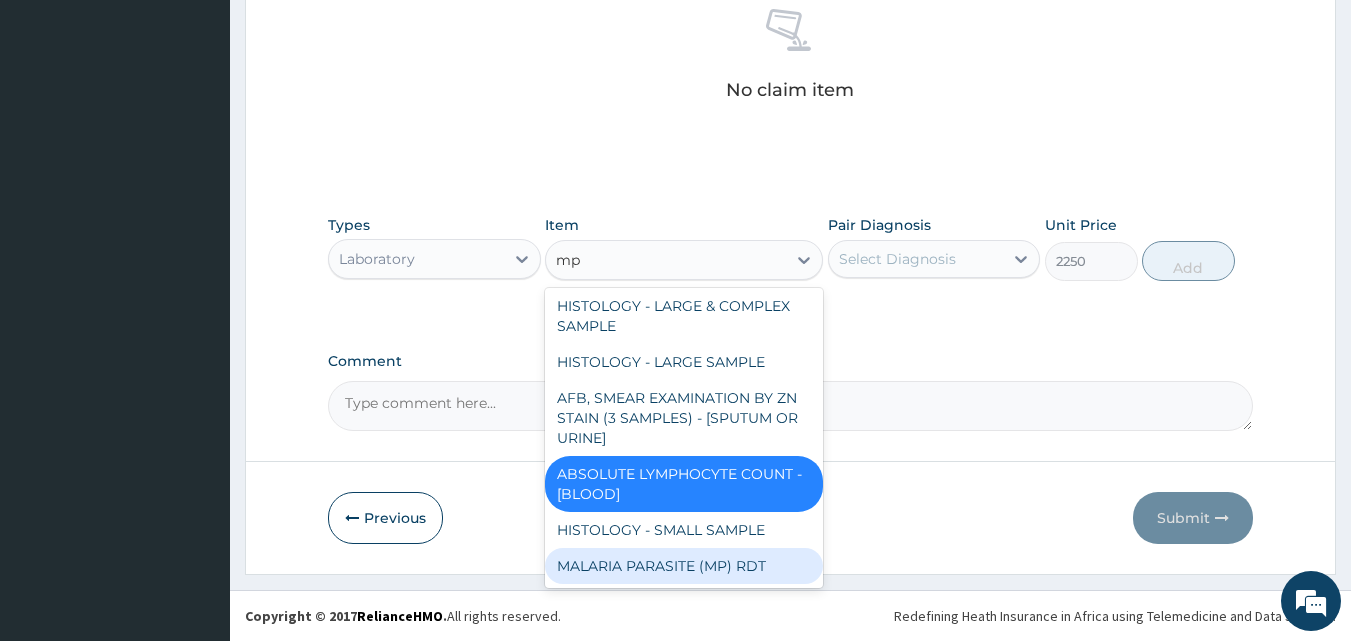 click on "MALARIA PARASITE (MP) RDT" at bounding box center (684, 566) 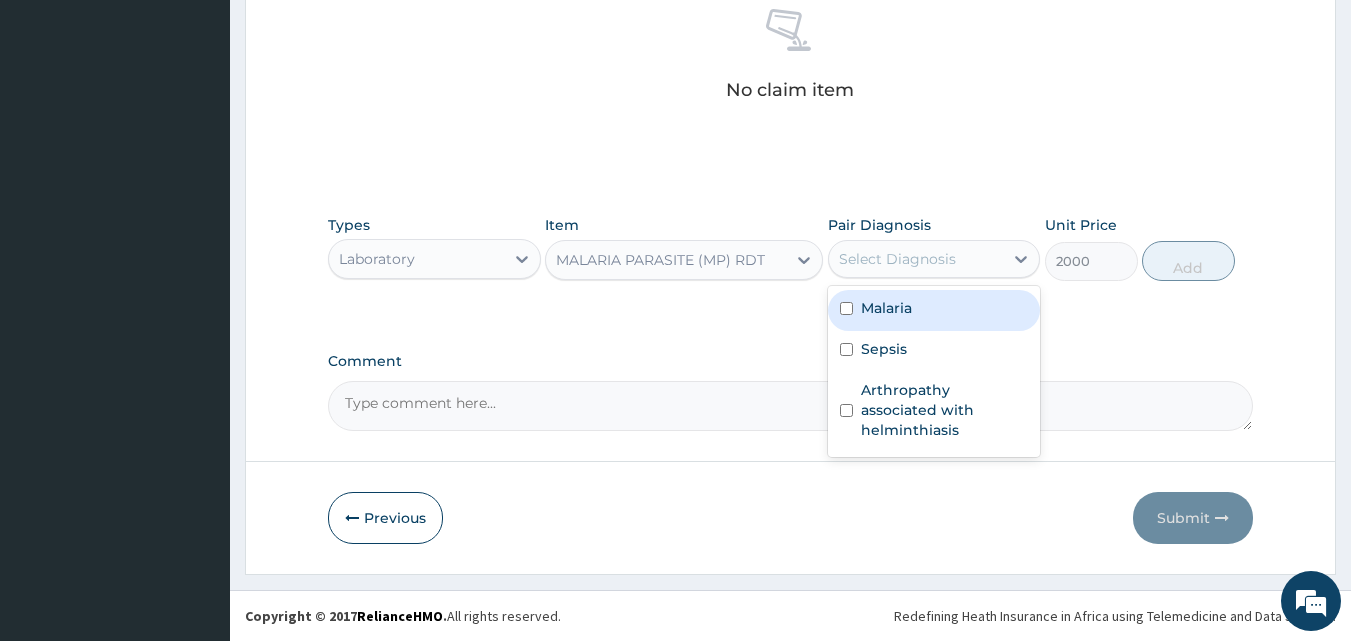 click on "Select Diagnosis" at bounding box center (897, 259) 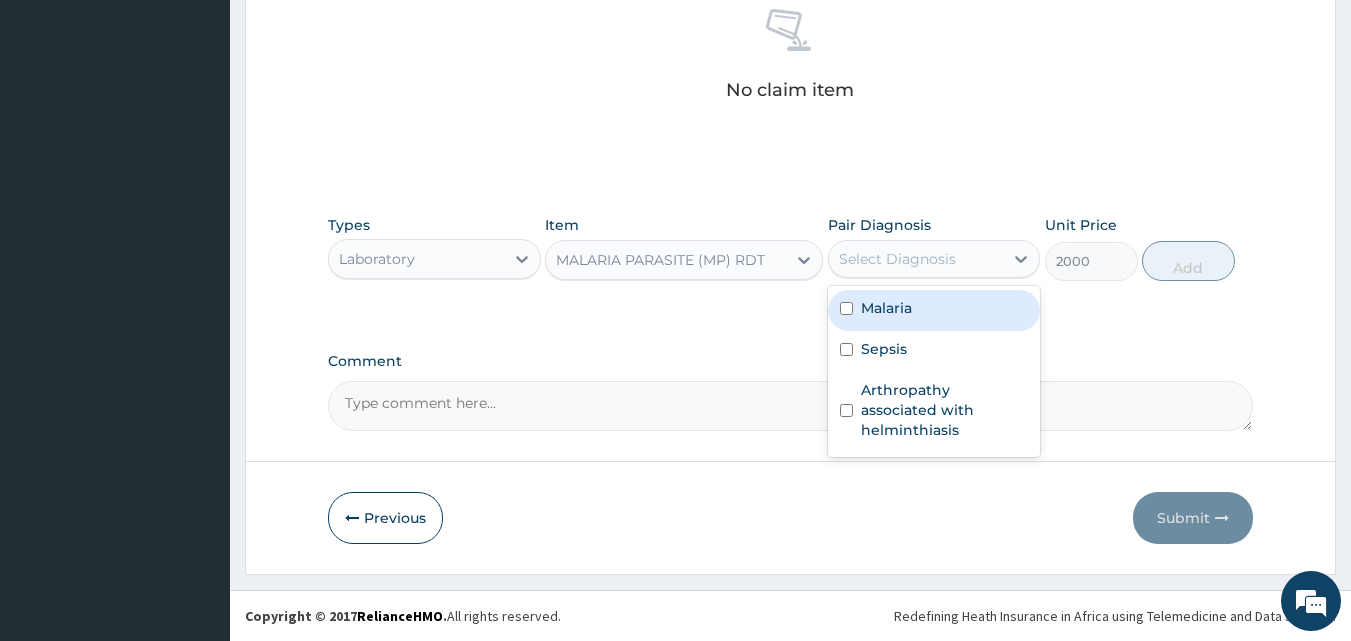 drag, startPoint x: 904, startPoint y: 305, endPoint x: 1117, endPoint y: 264, distance: 216.91013 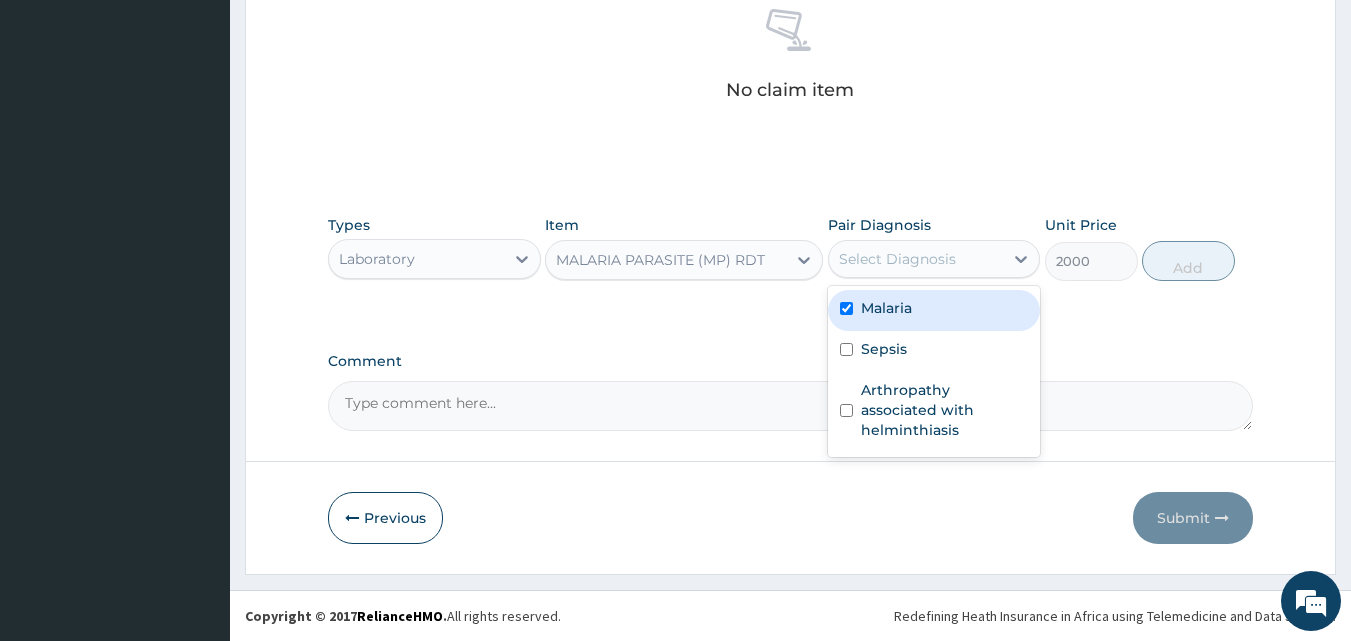 checkbox on "true" 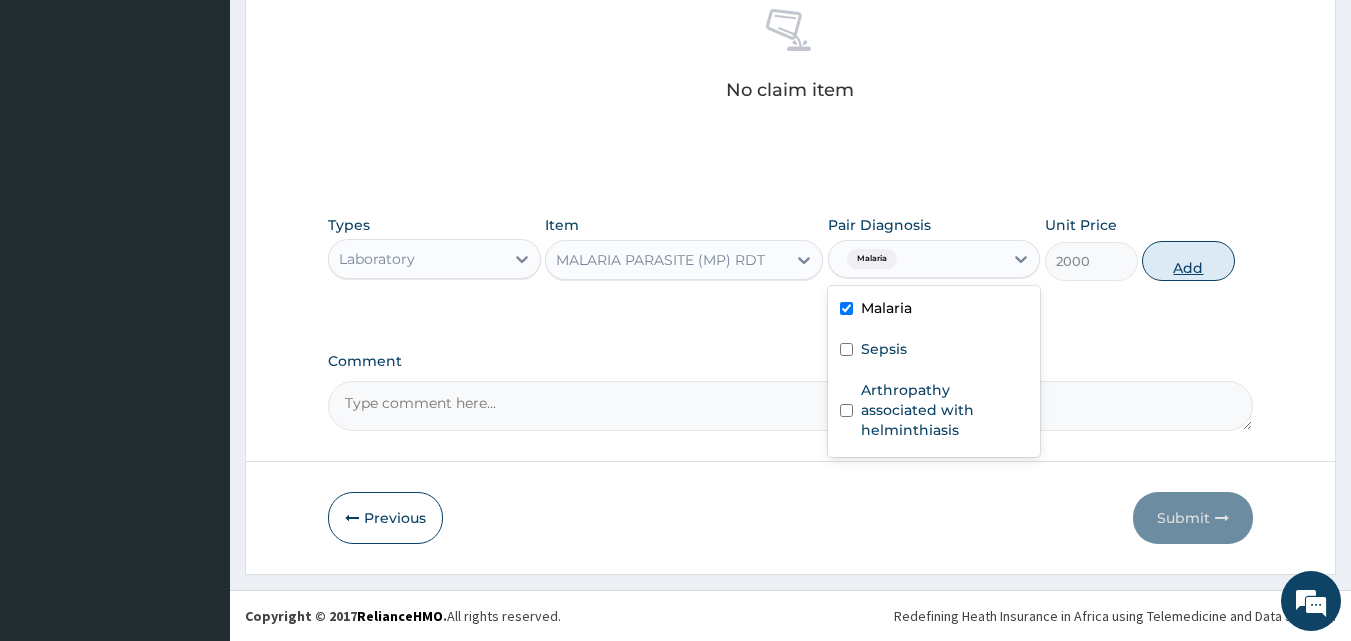 click on "Add" at bounding box center [1188, 261] 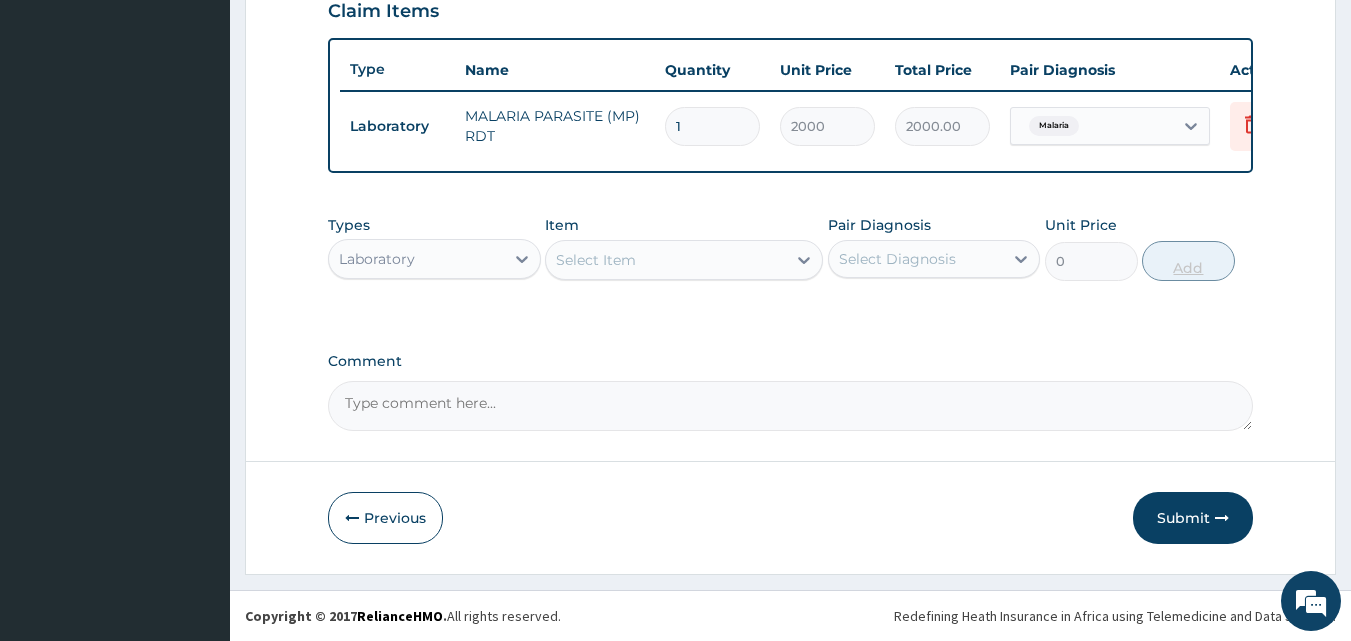 scroll, scrollTop: 721, scrollLeft: 0, axis: vertical 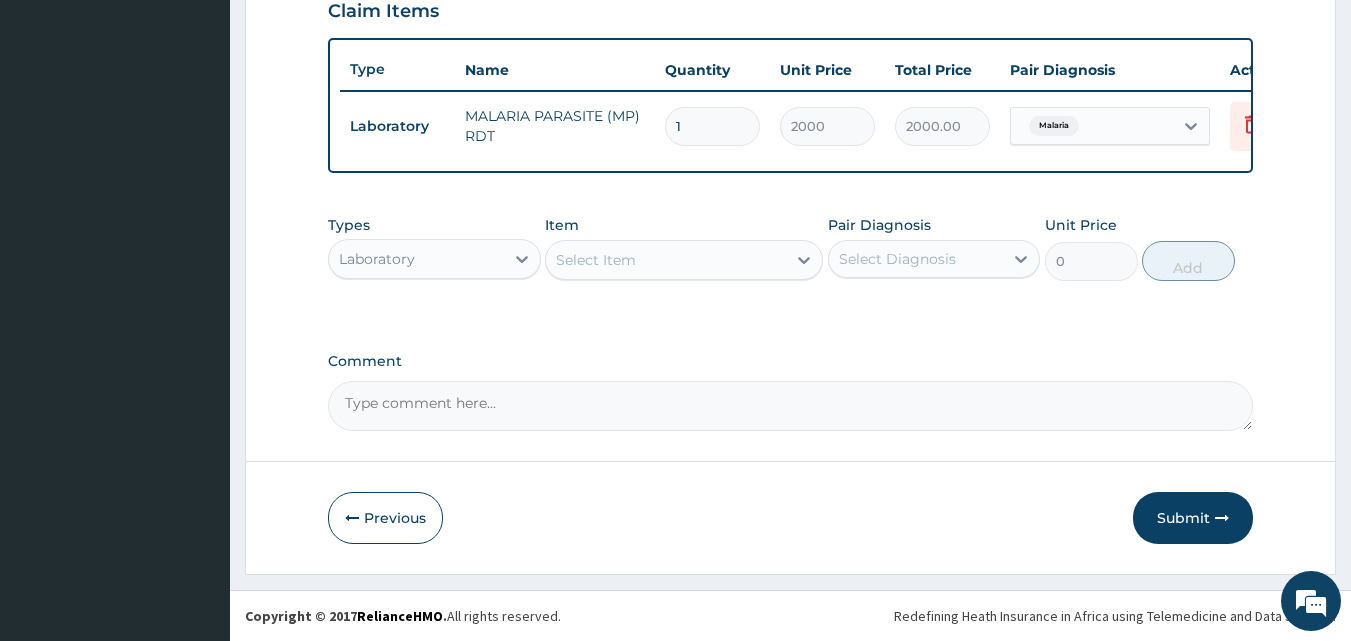 click on "Select Item" at bounding box center [596, 260] 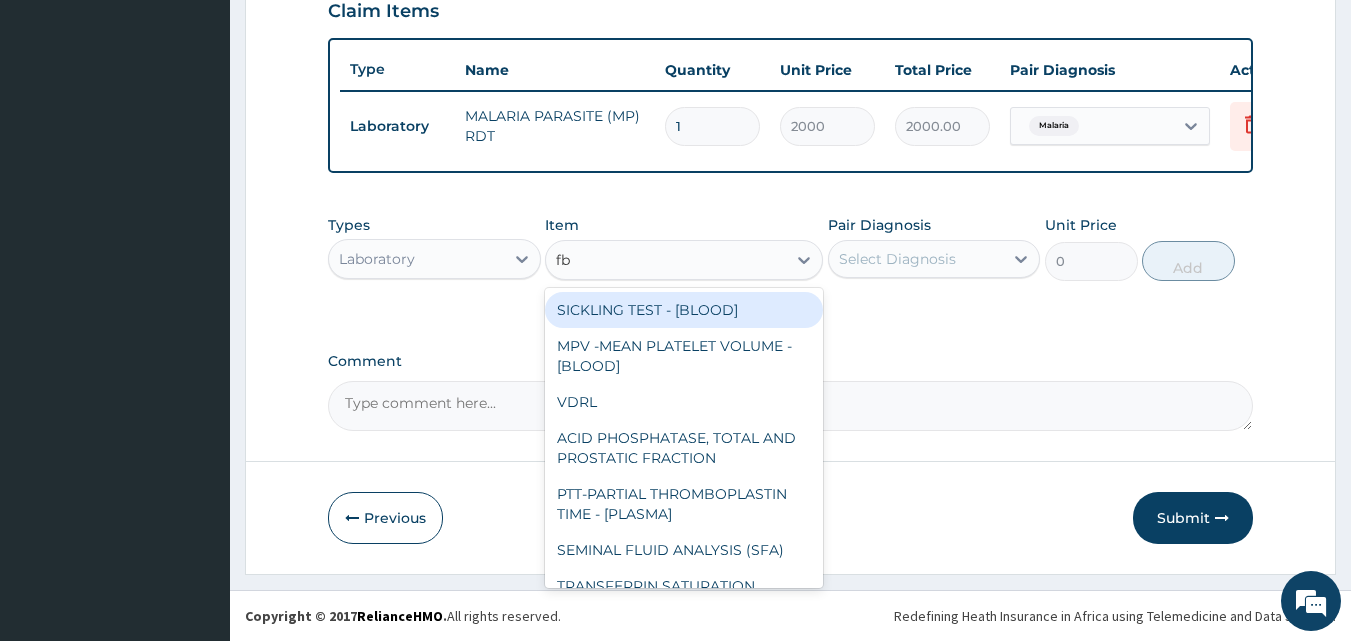 type on "fbc" 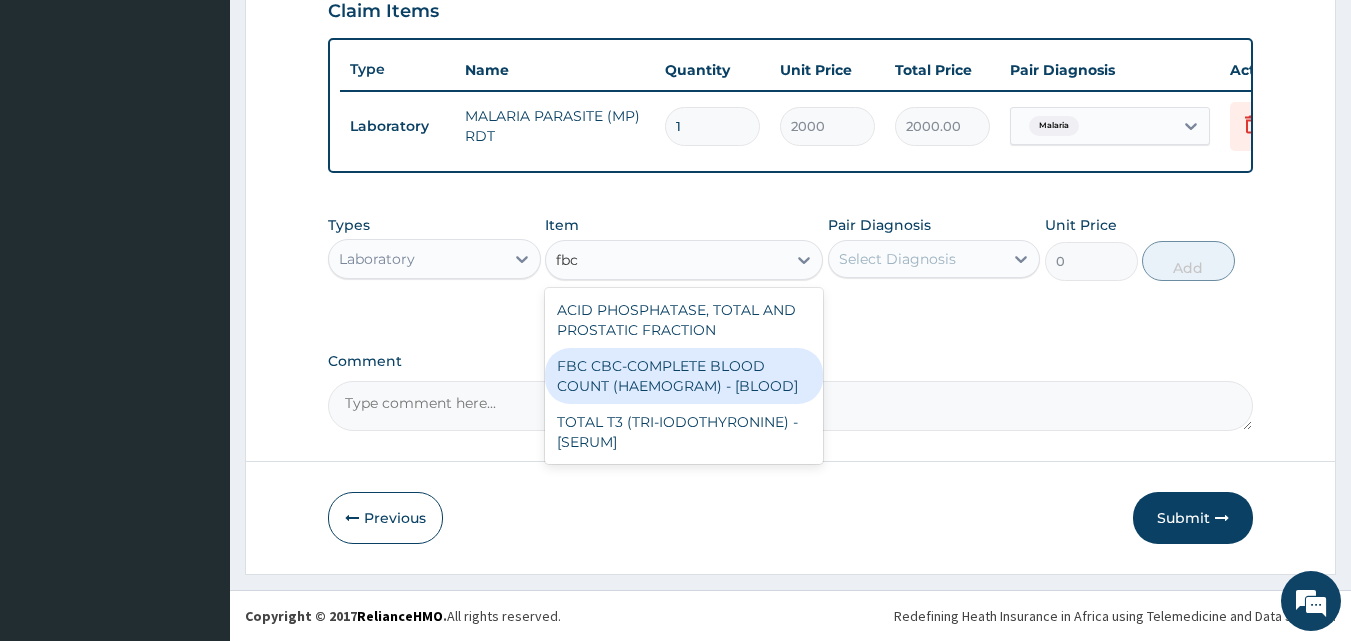 click on "FBC CBC-COMPLETE BLOOD COUNT (HAEMOGRAM) - [BLOOD]" at bounding box center (684, 376) 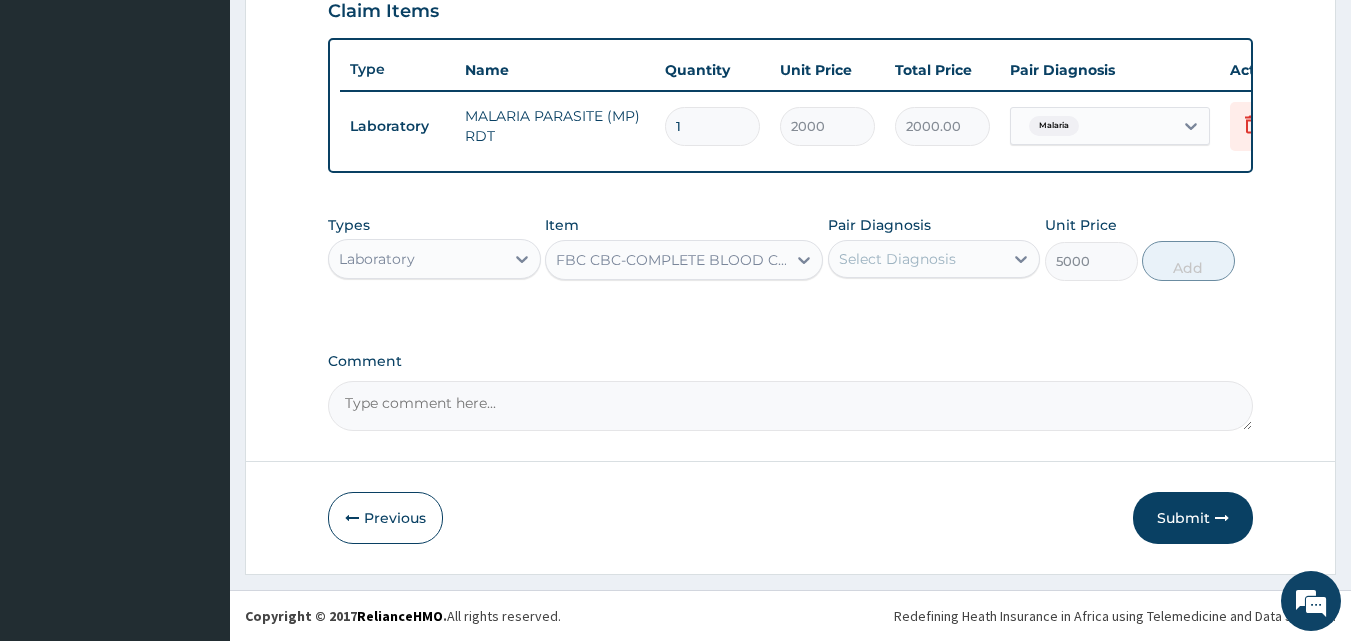 click on "Select Diagnosis" at bounding box center (897, 259) 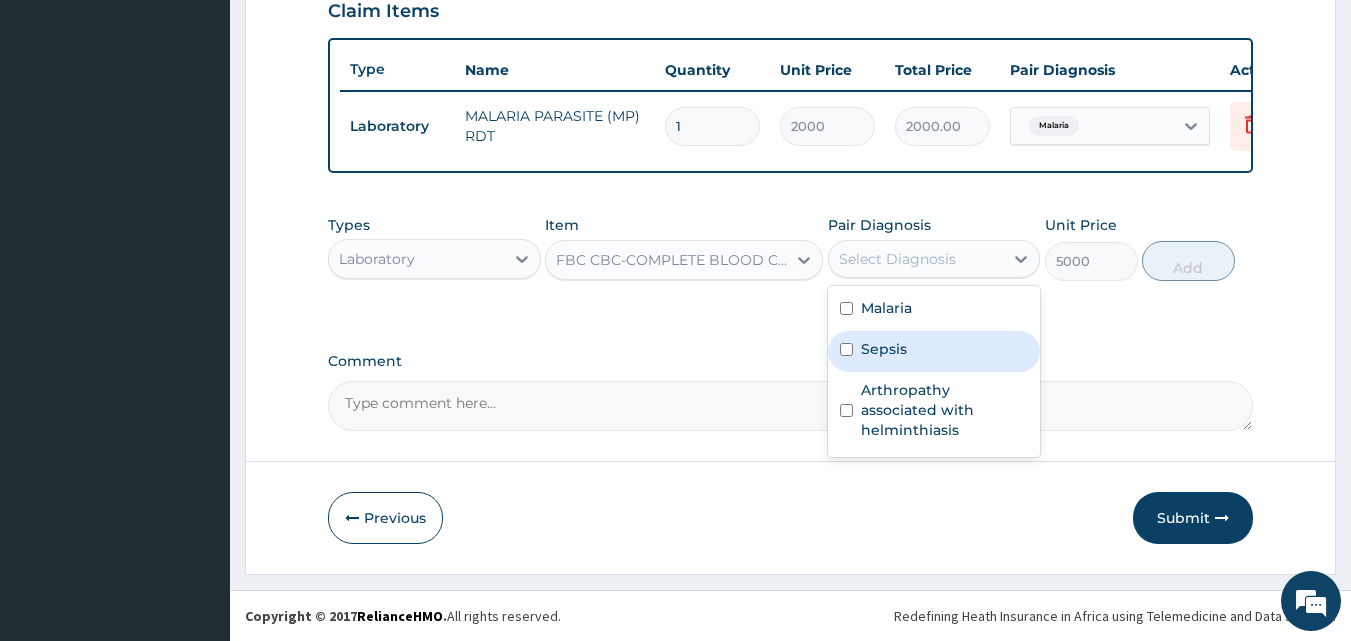 click on "Sepsis" at bounding box center [934, 351] 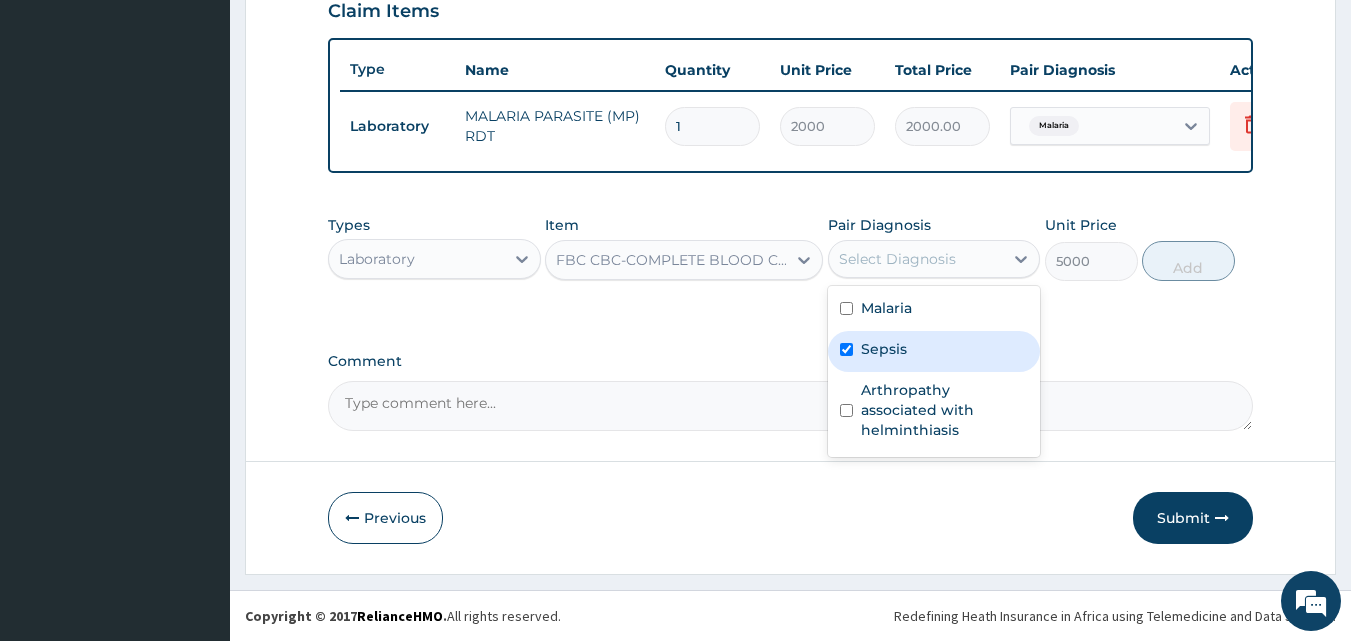 checkbox on "true" 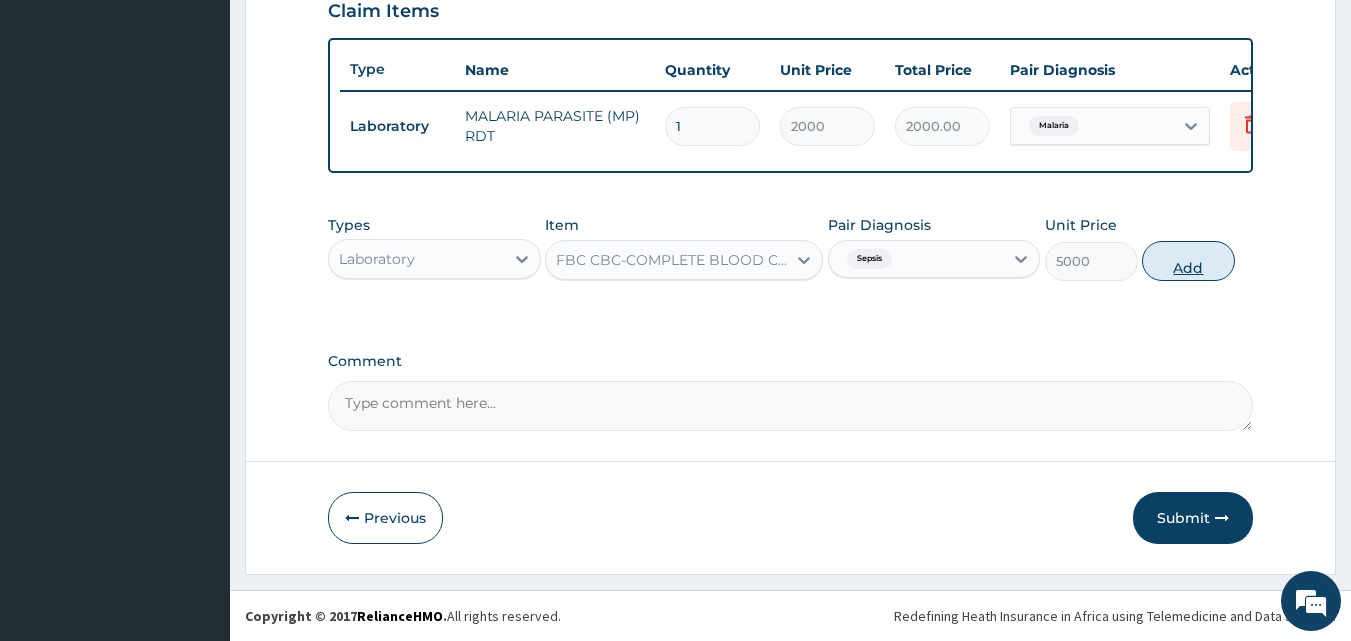 click on "Add" at bounding box center [1188, 261] 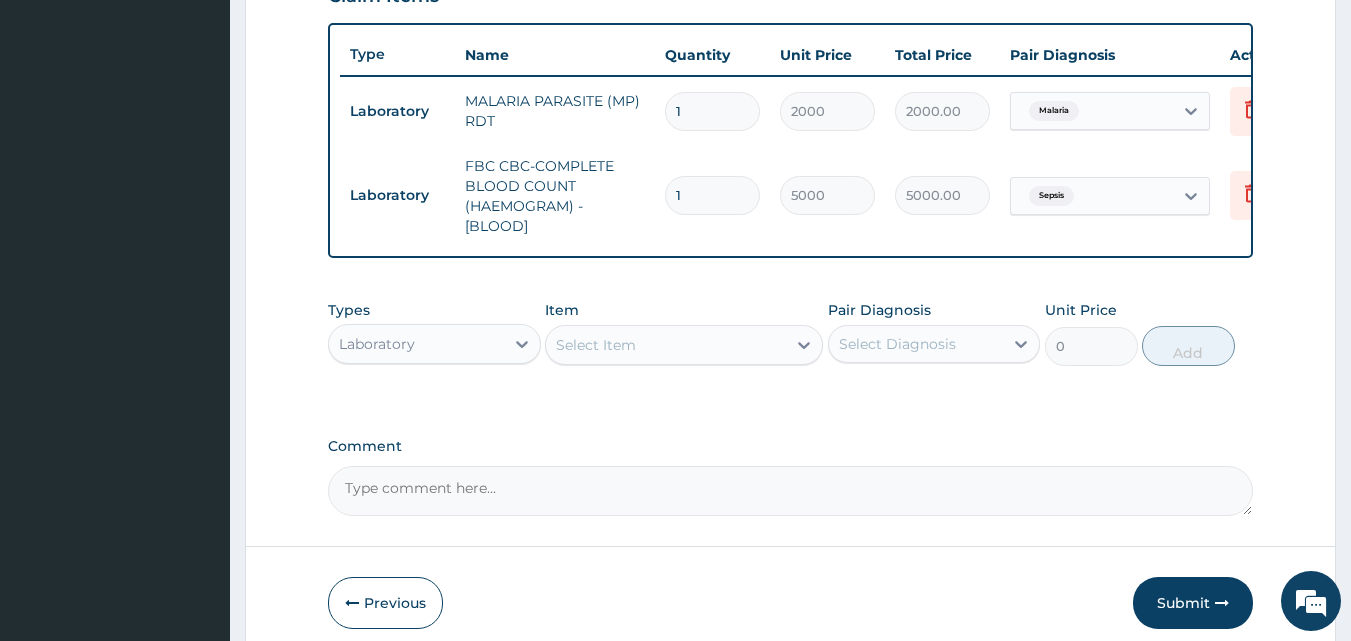scroll, scrollTop: 821, scrollLeft: 0, axis: vertical 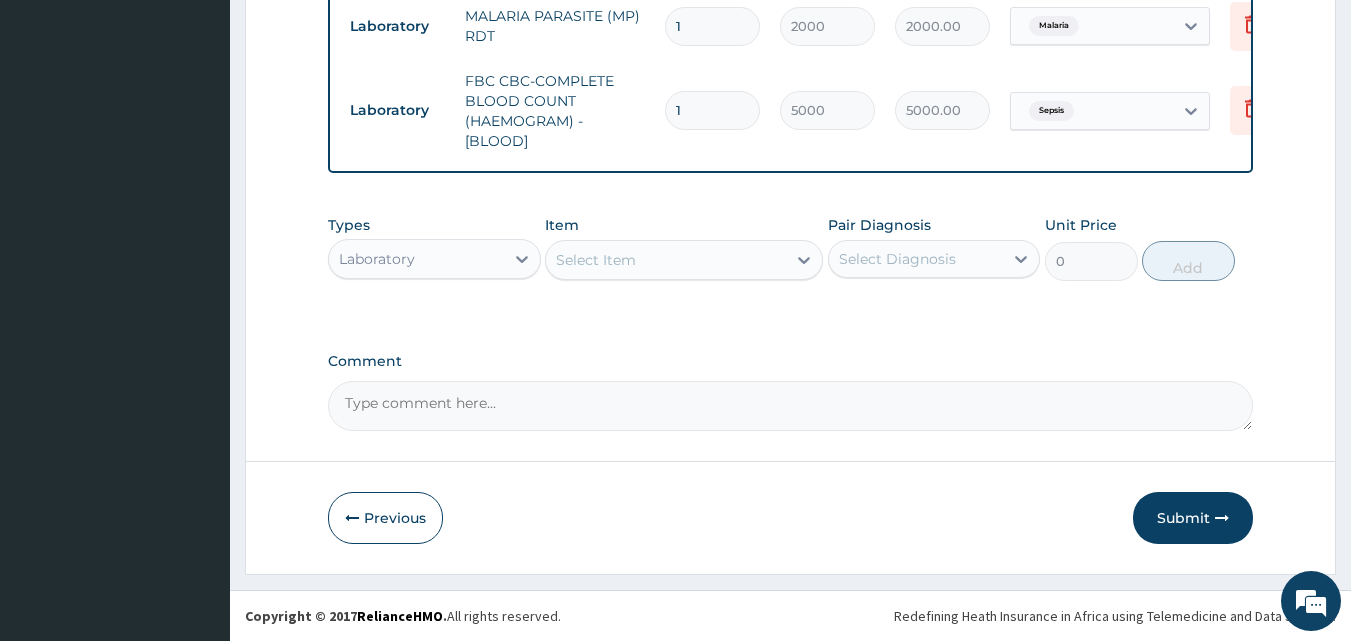 click on "Laboratory" at bounding box center (416, 259) 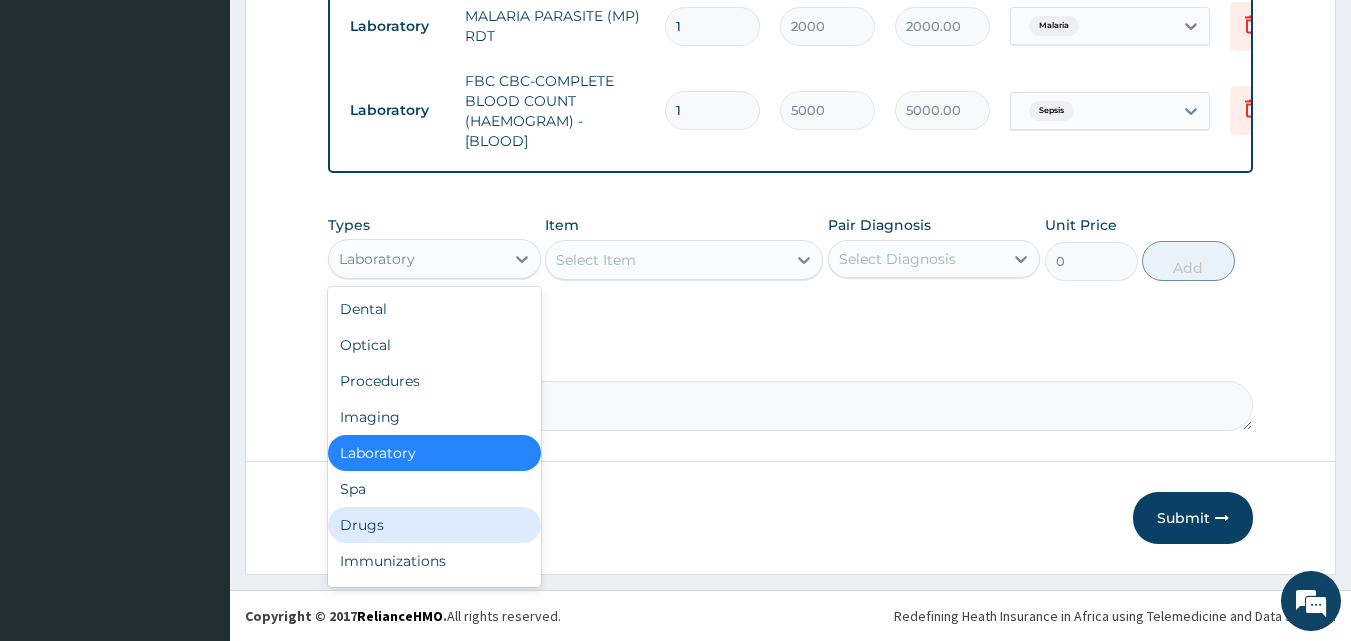 click on "Drugs" at bounding box center [434, 525] 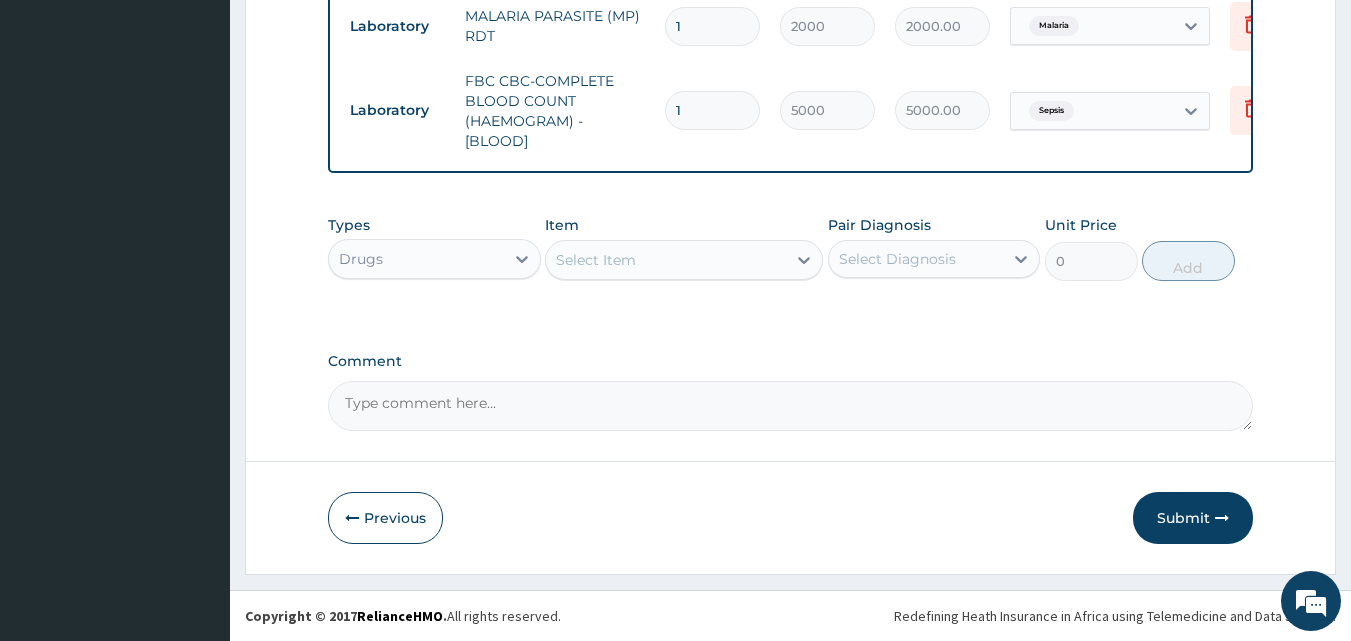click on "Select Item" at bounding box center [596, 260] 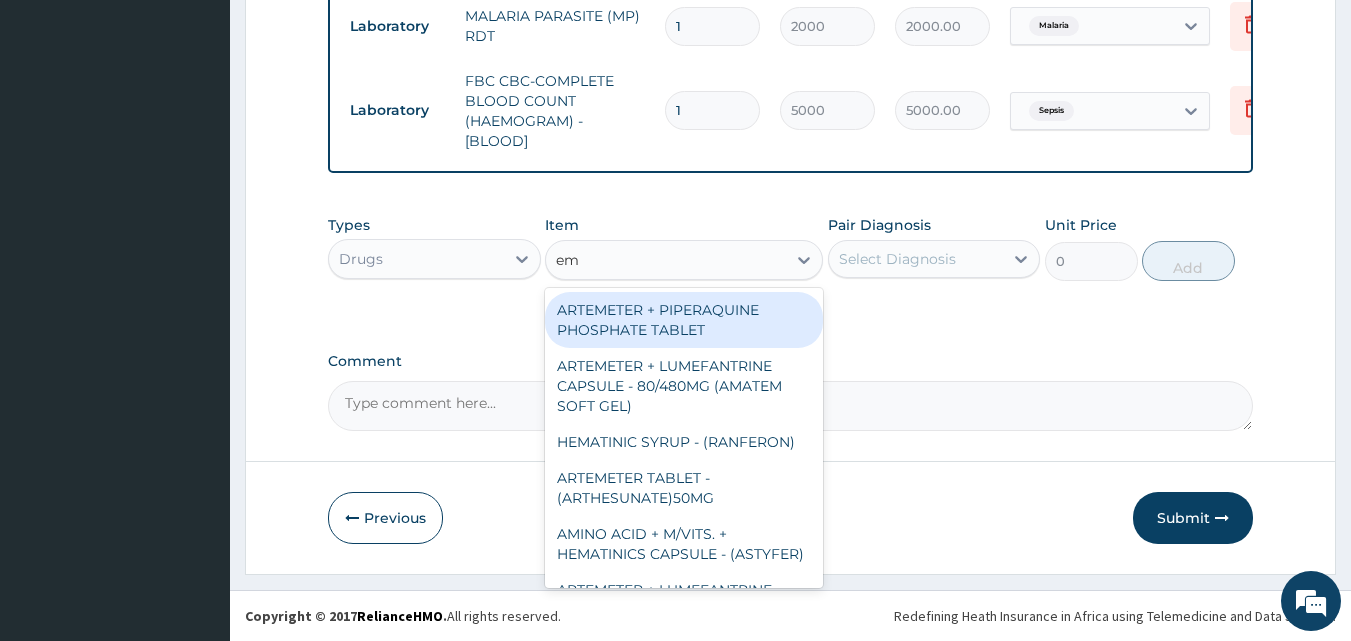 type on "e" 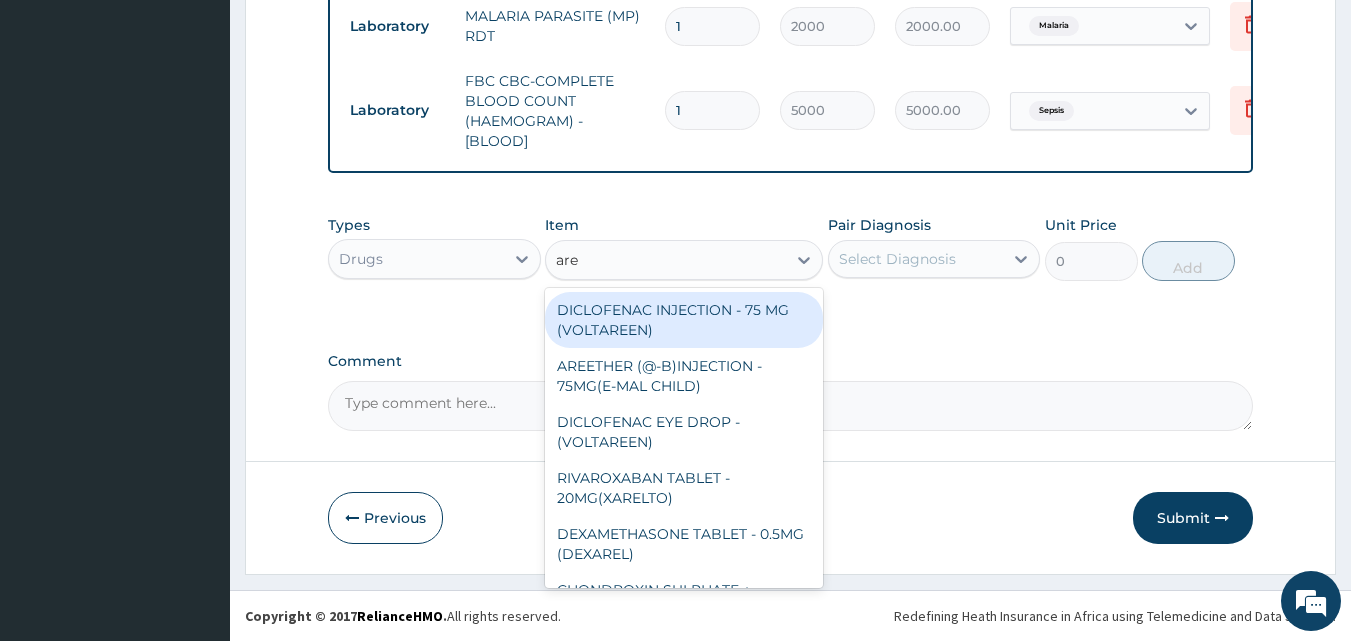 type on "aree" 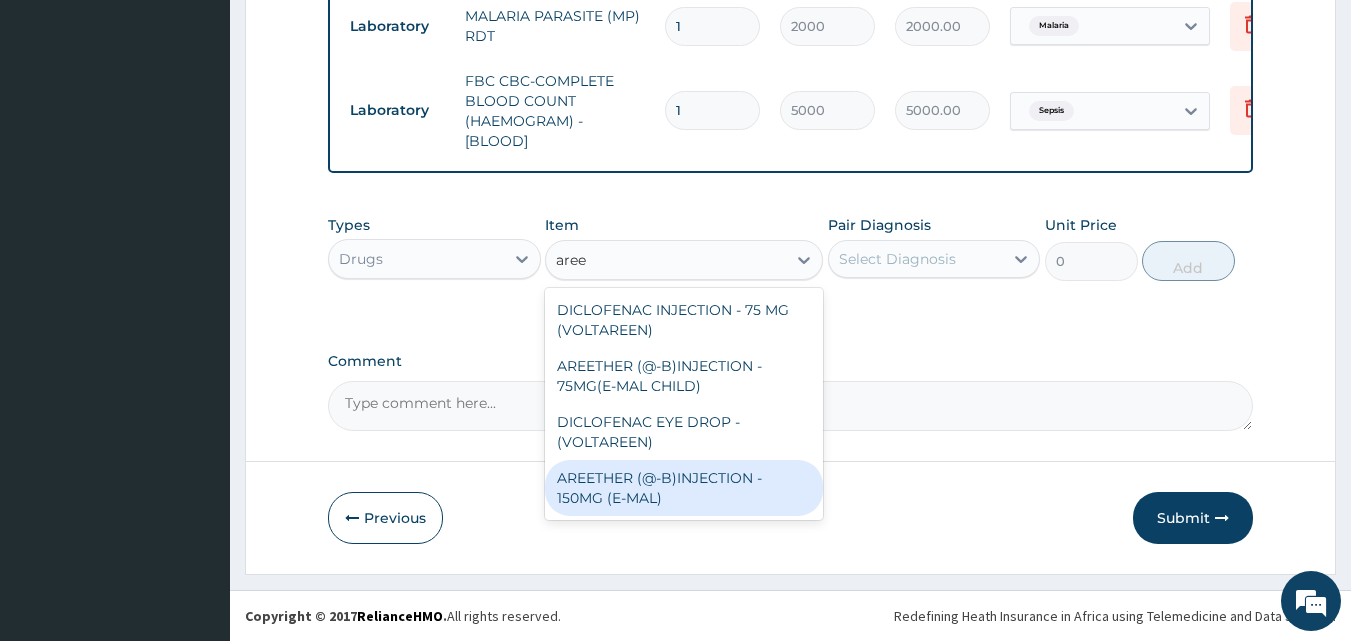 click on "AREETHER (@-B)INJECTION - 150MG (E-MAL)" at bounding box center (684, 488) 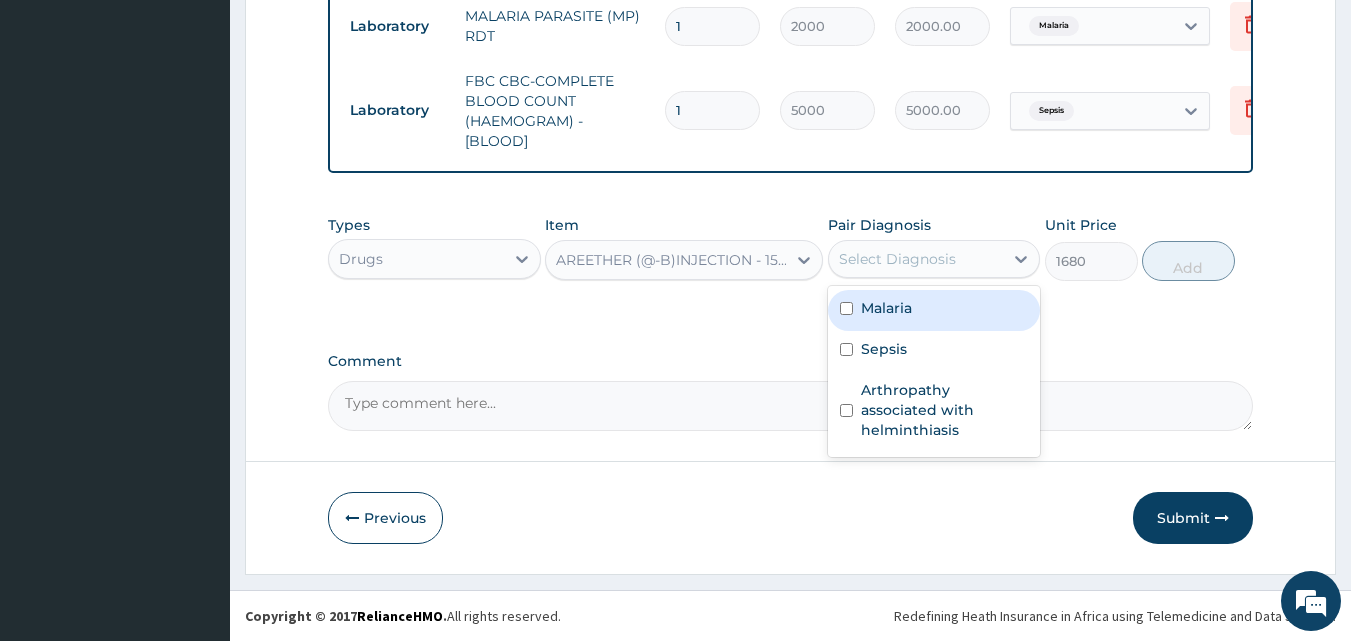 click on "Select Diagnosis" at bounding box center (897, 259) 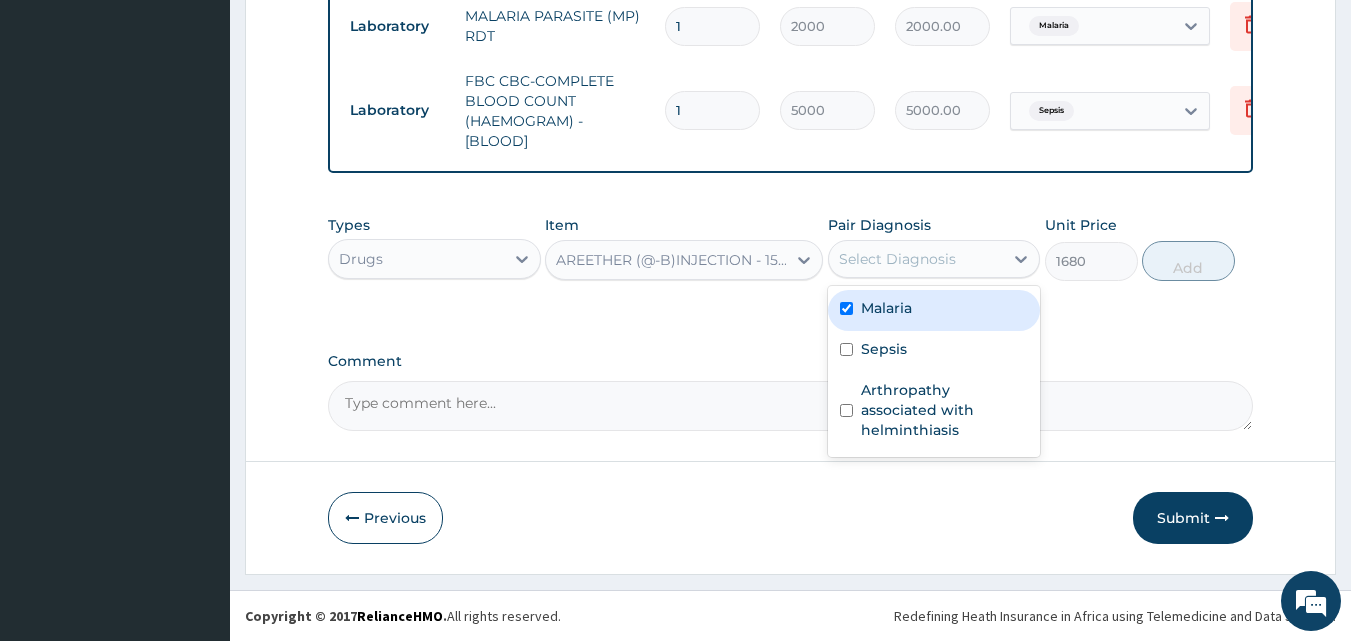 checkbox on "true" 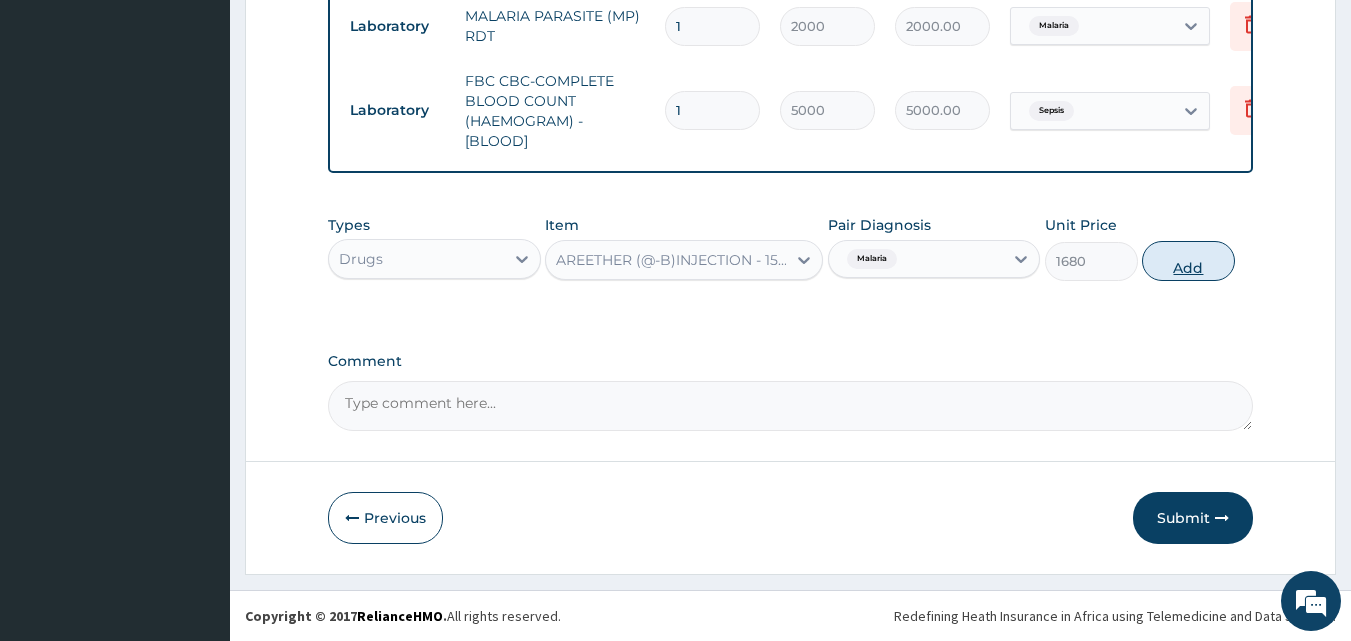click on "Add" at bounding box center [1188, 261] 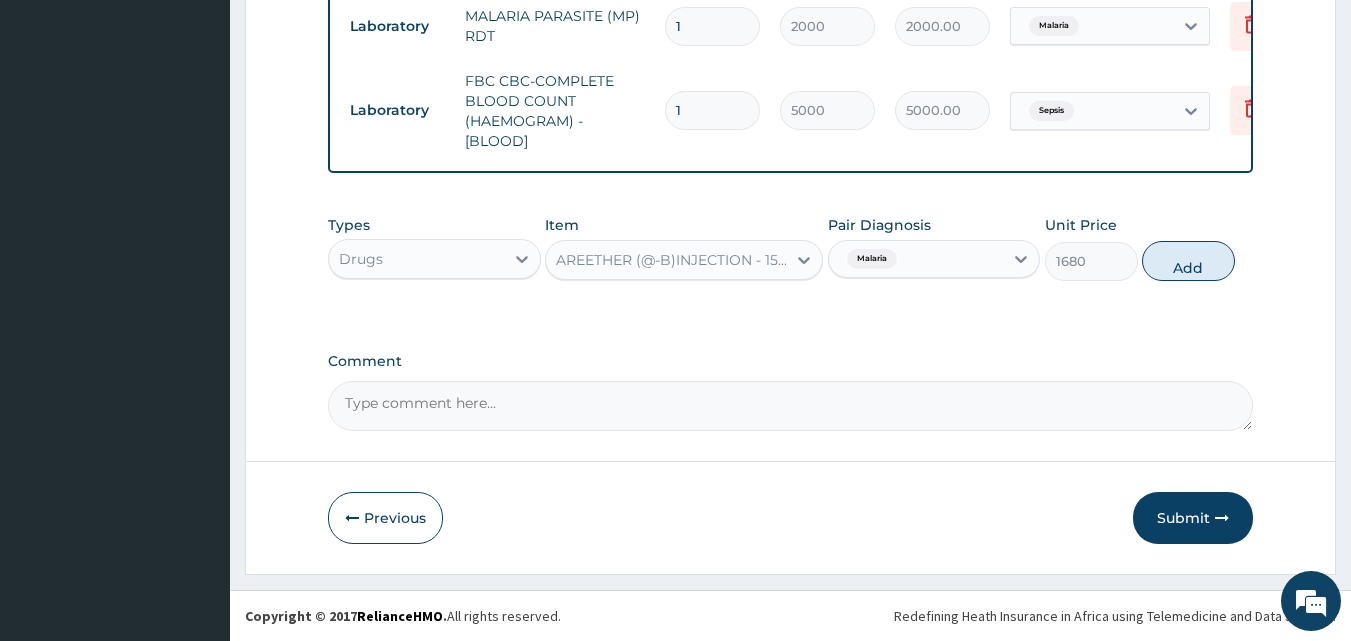 type on "0" 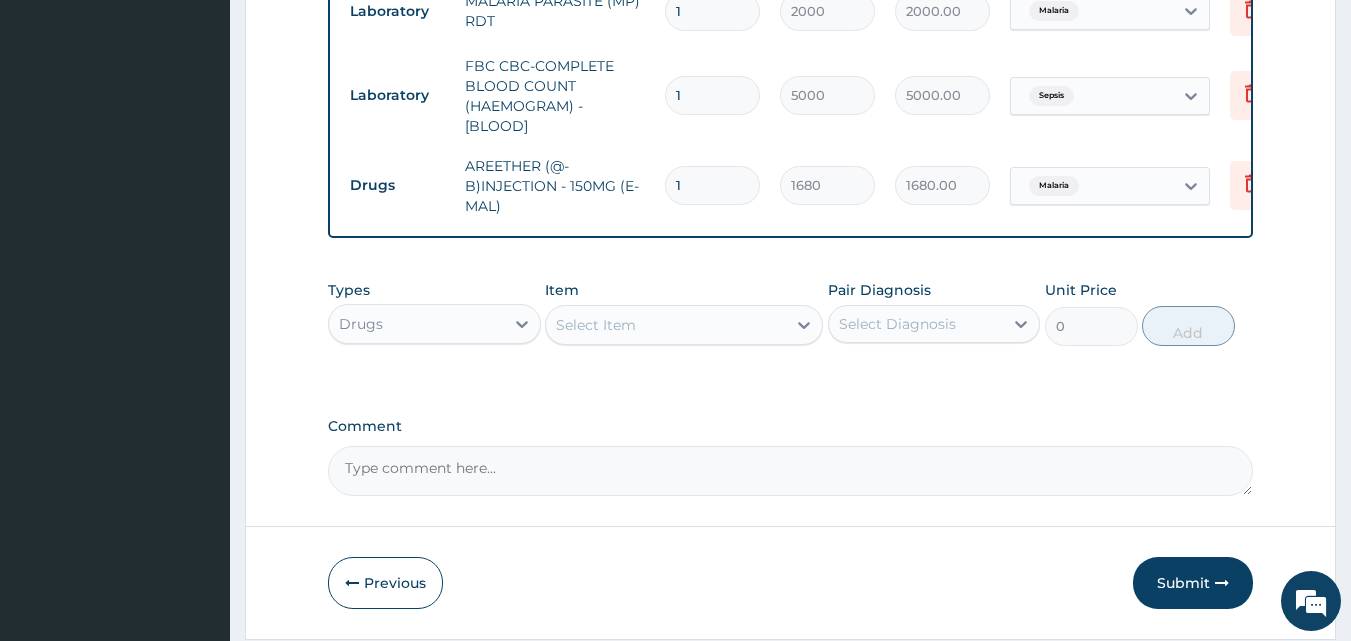 drag, startPoint x: 697, startPoint y: 192, endPoint x: 659, endPoint y: 192, distance: 38 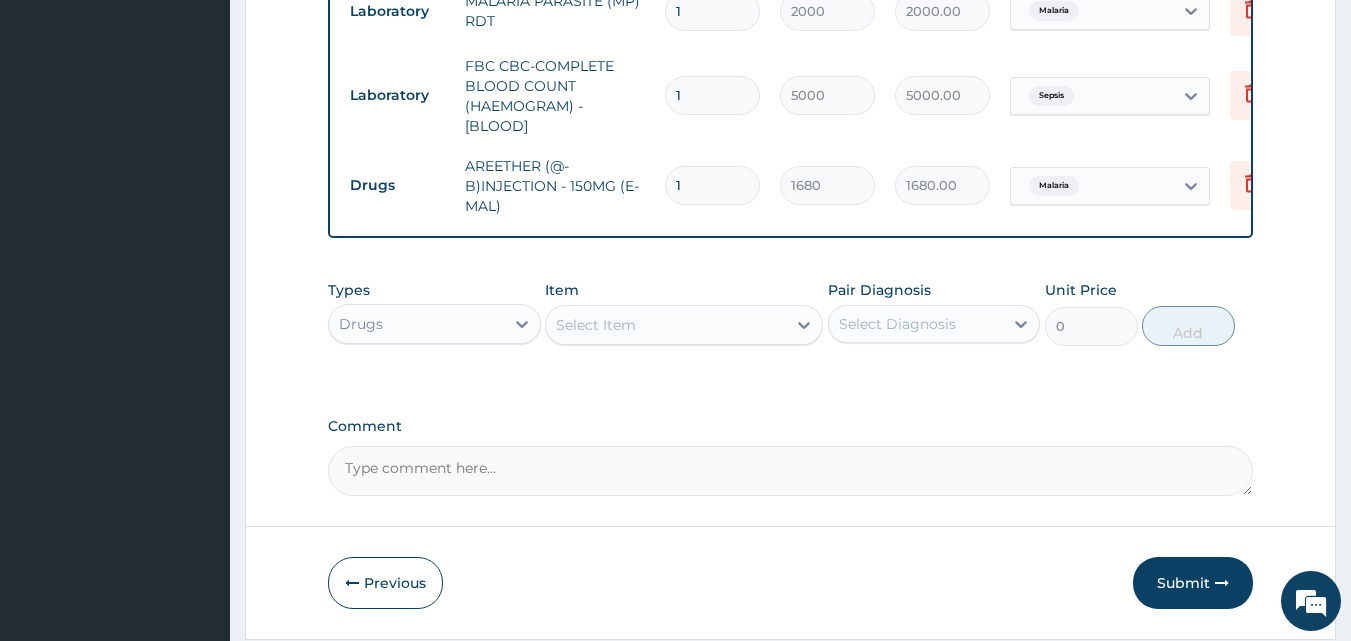 click on "1" at bounding box center [712, 185] 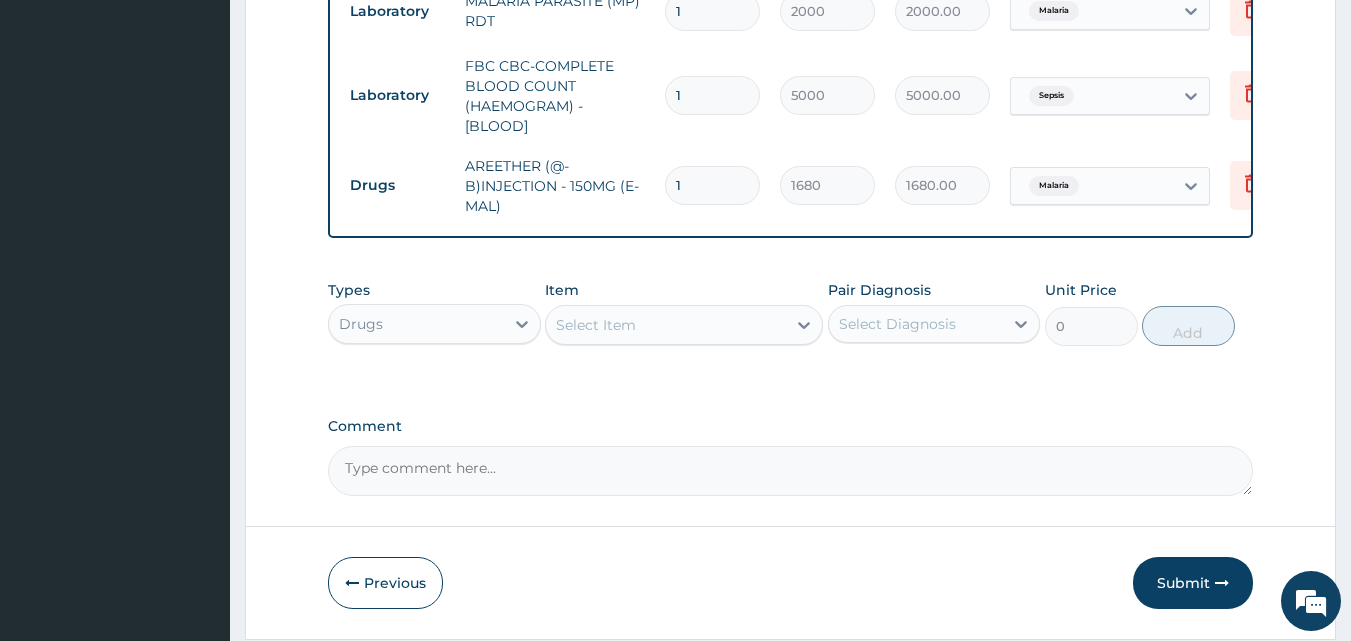 type on "3" 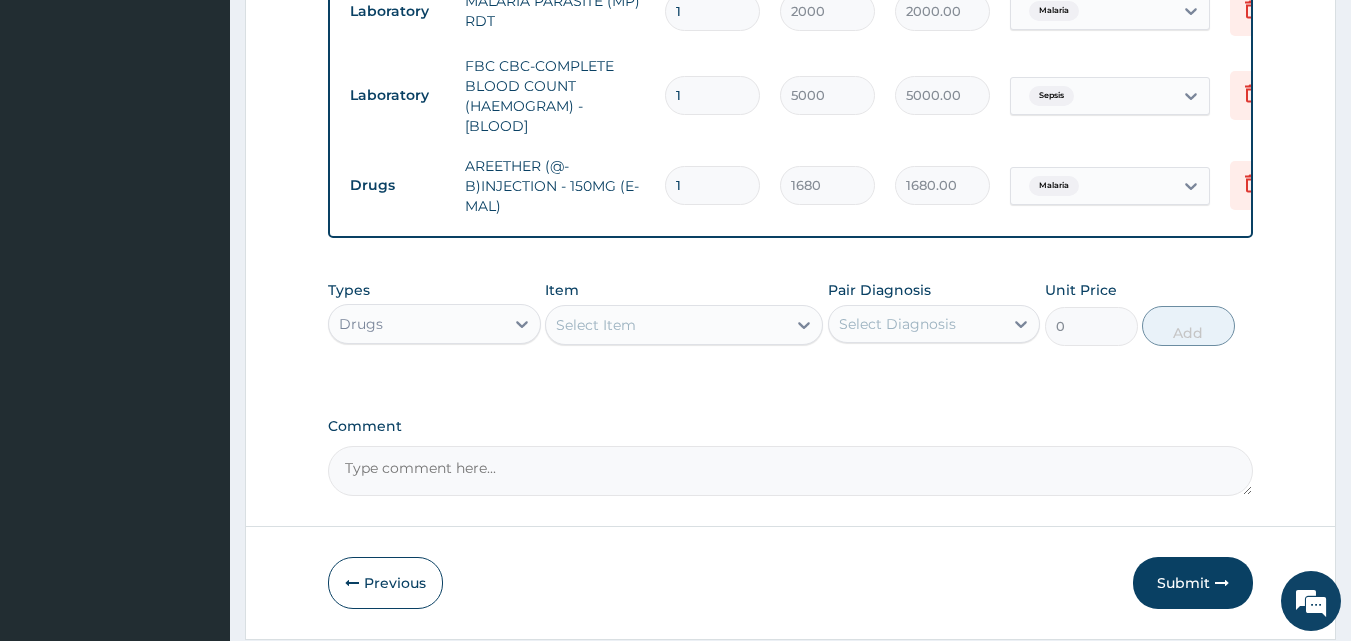 type on "5040.00" 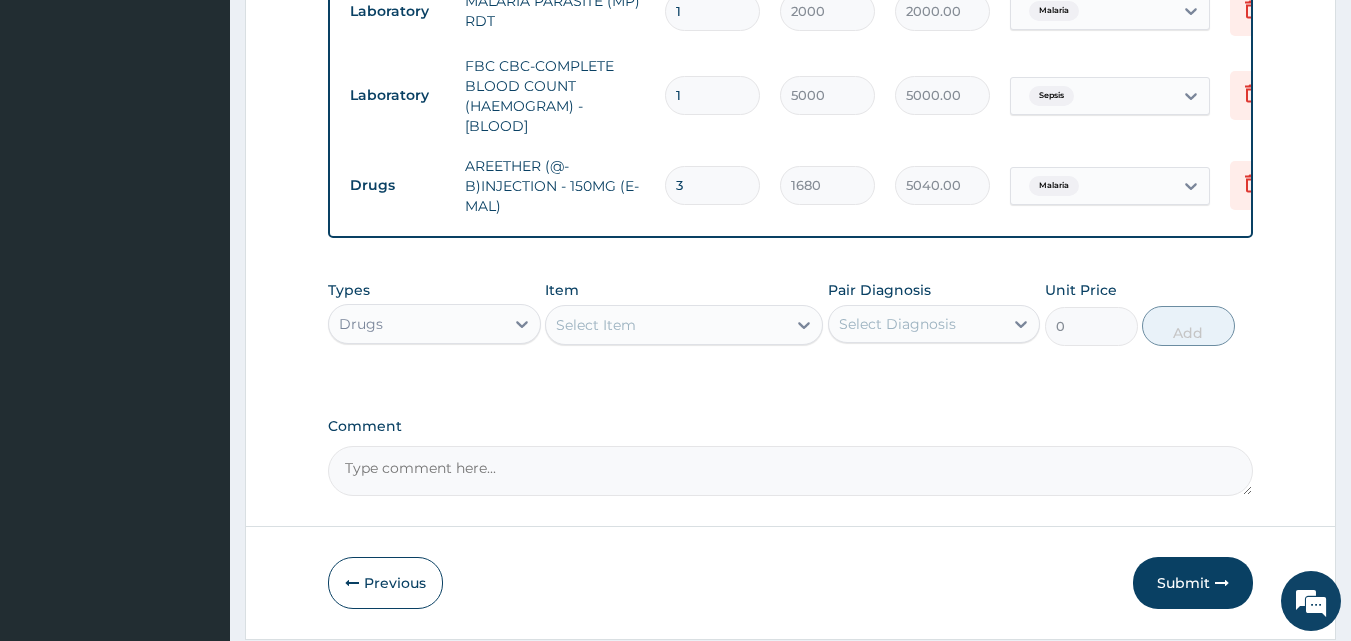 type on "3" 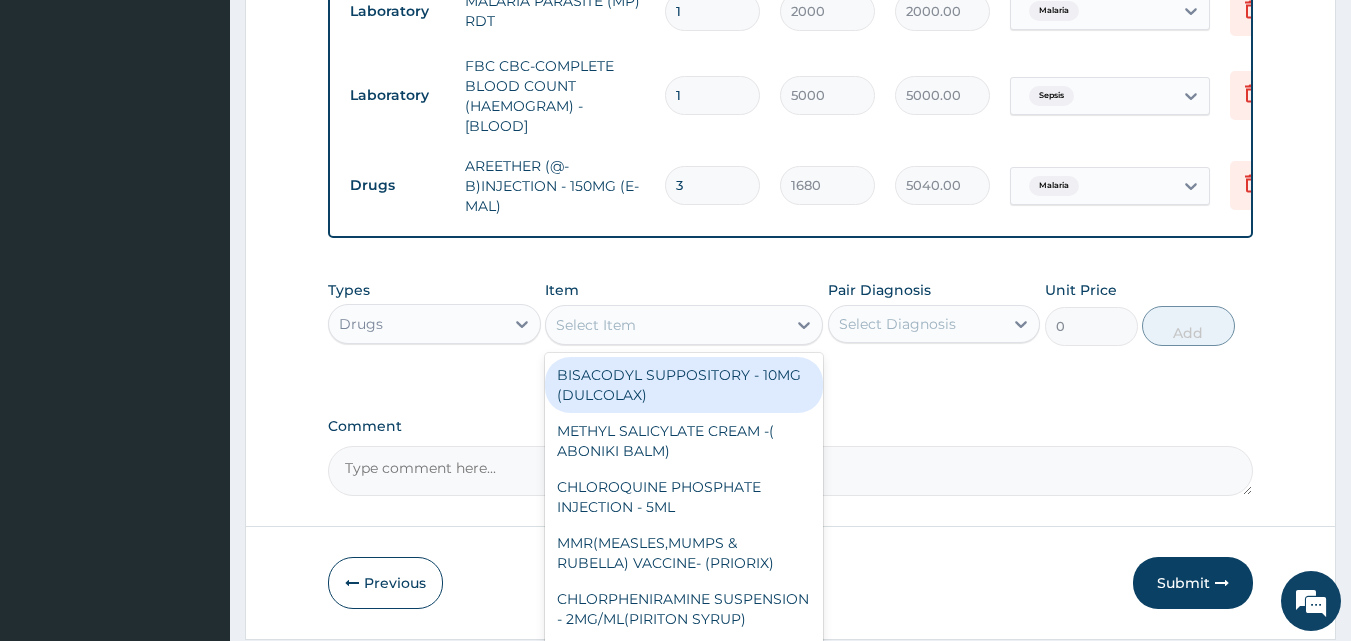 click on "Select Item" at bounding box center (666, 325) 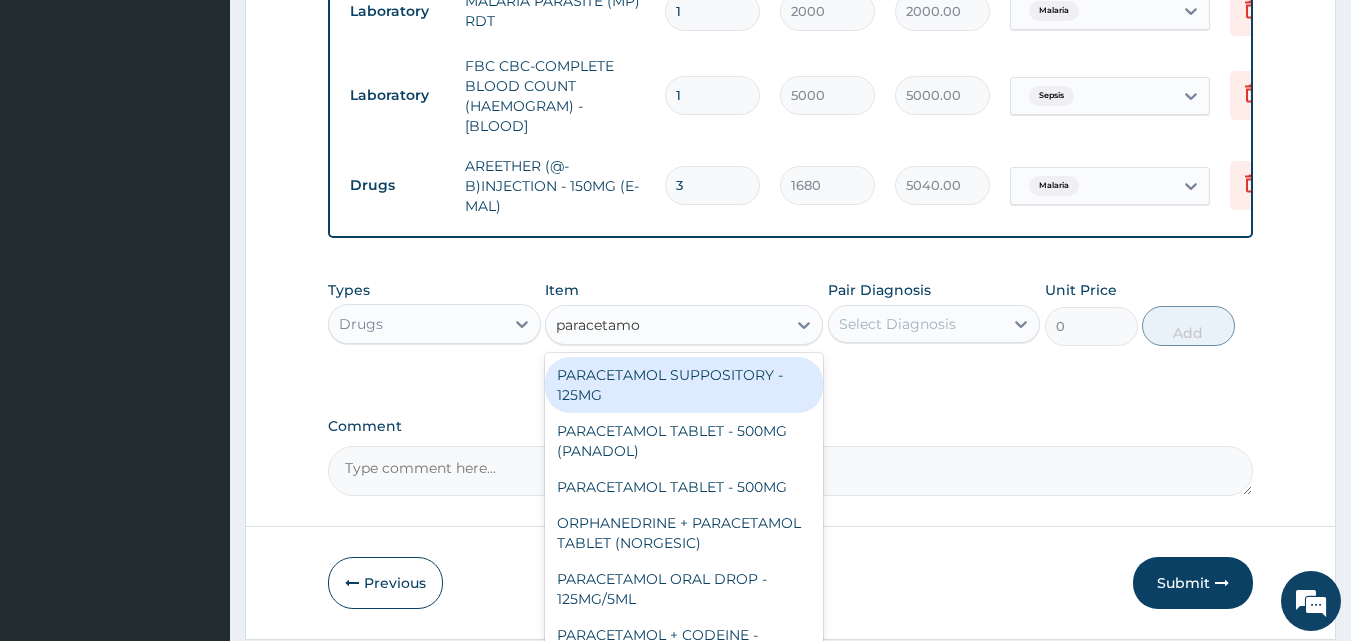 type on "paracetamol" 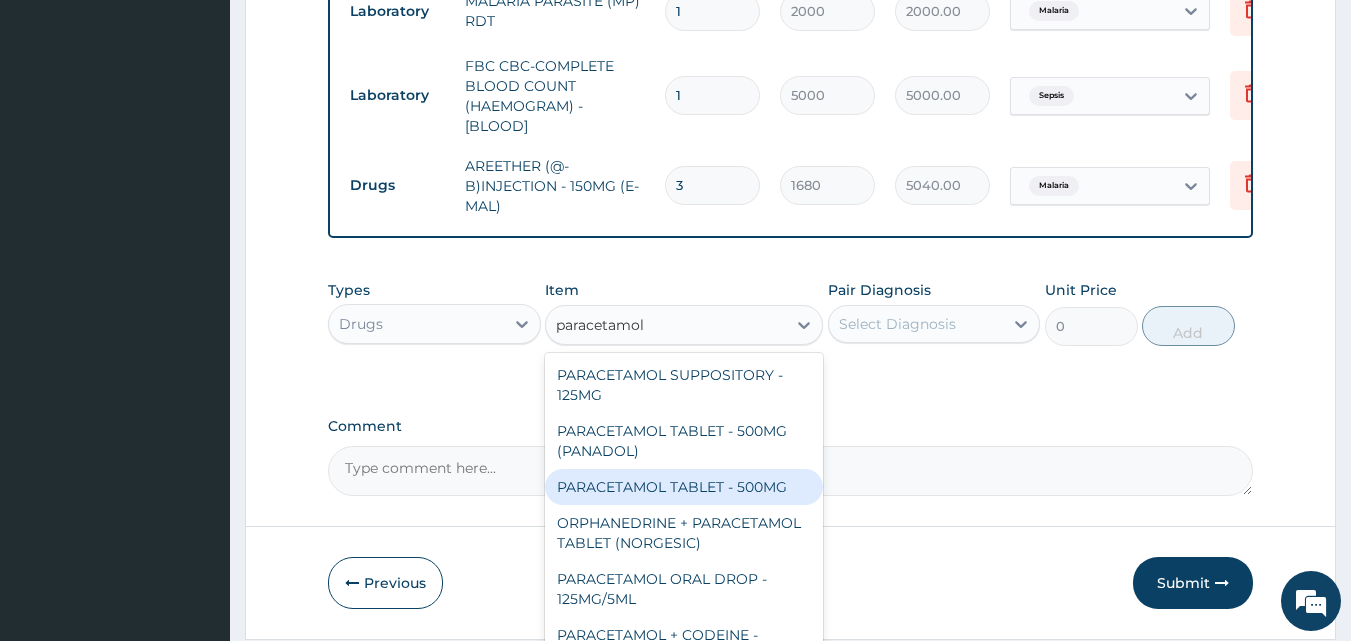 click on "PARACETAMOL TABLET - 500MG" at bounding box center (684, 487) 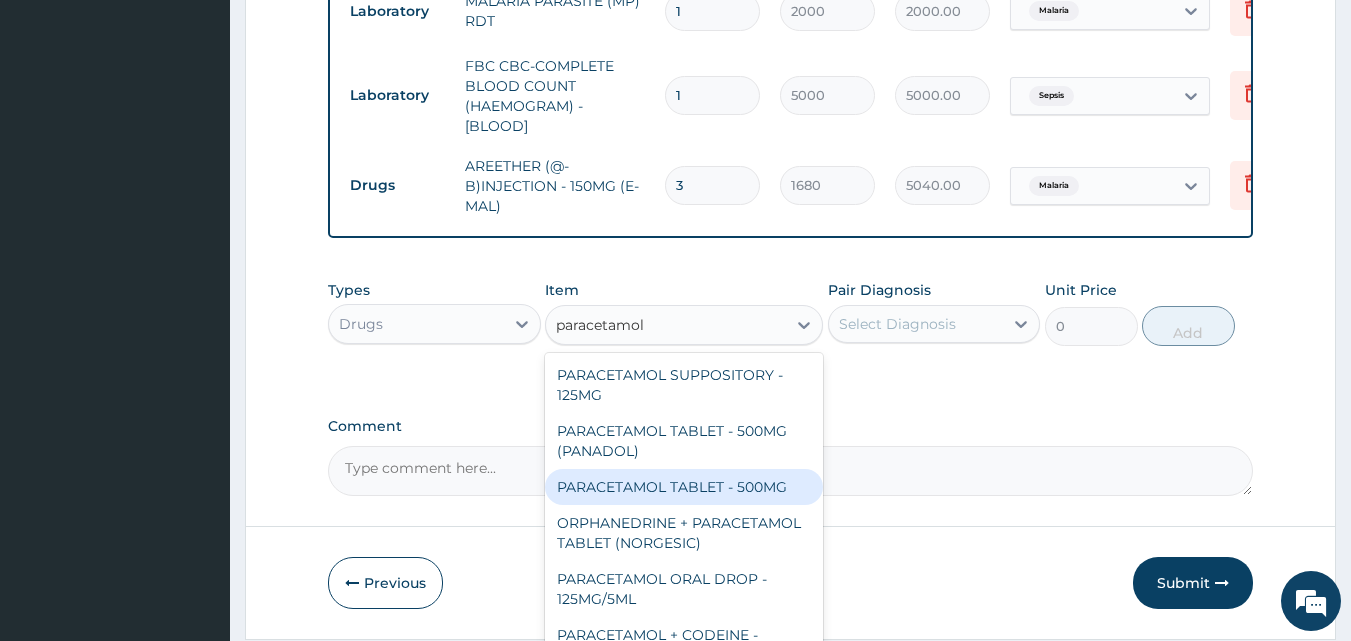 type 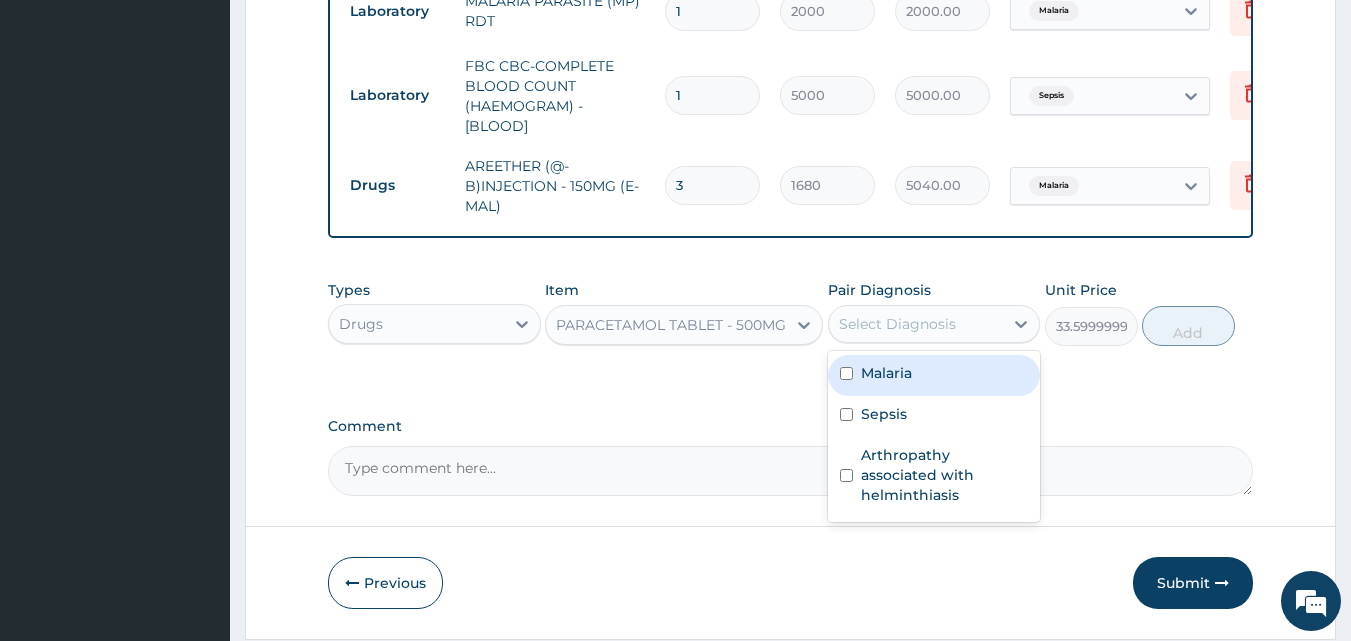 click on "Select Diagnosis" at bounding box center (897, 324) 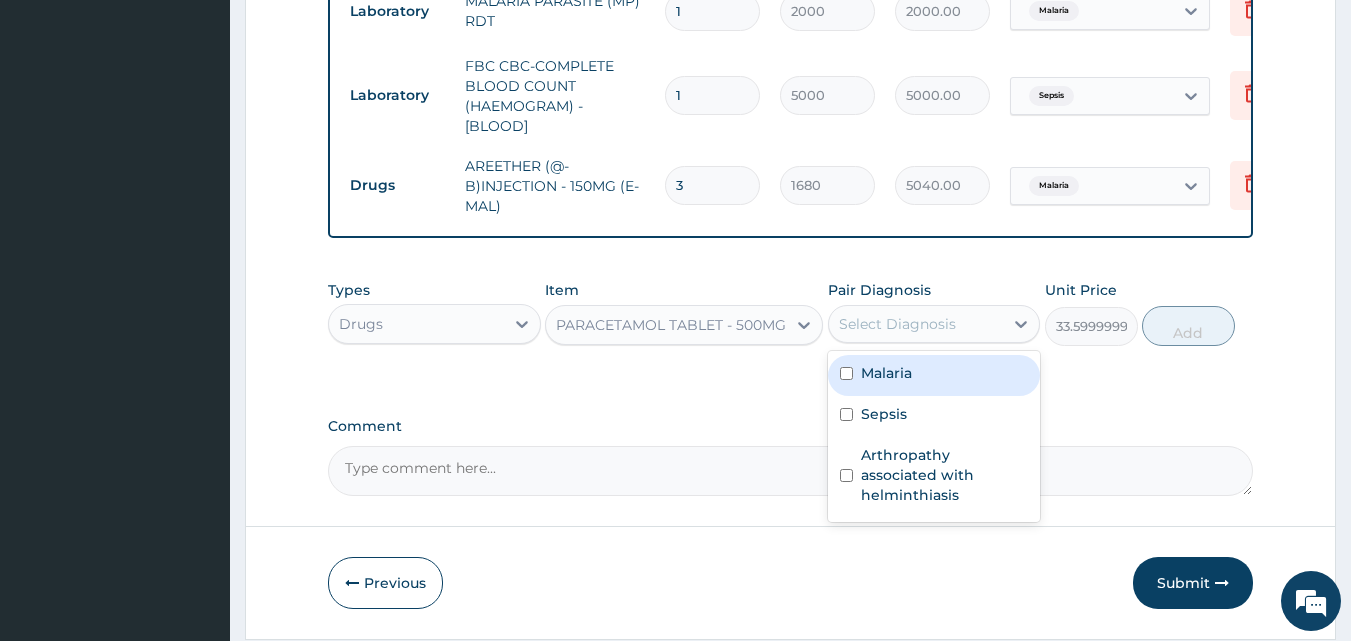 click on "Malaria" at bounding box center (934, 375) 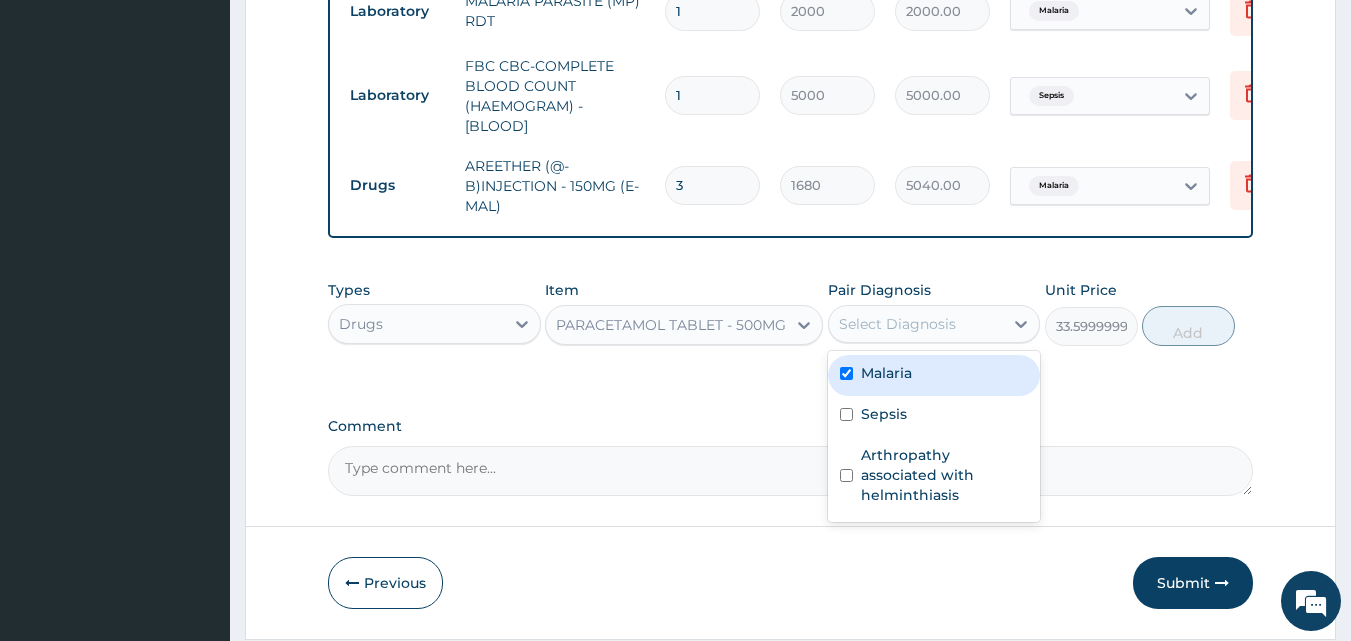 checkbox on "true" 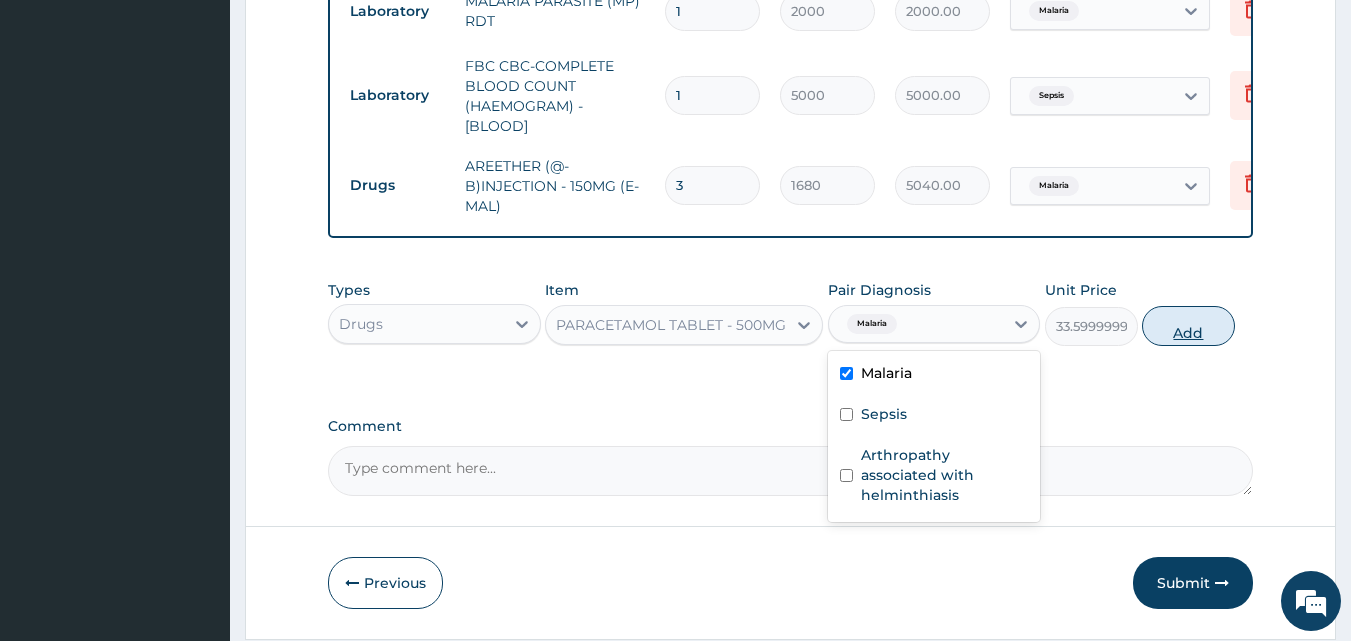 click on "Add" at bounding box center (1188, 326) 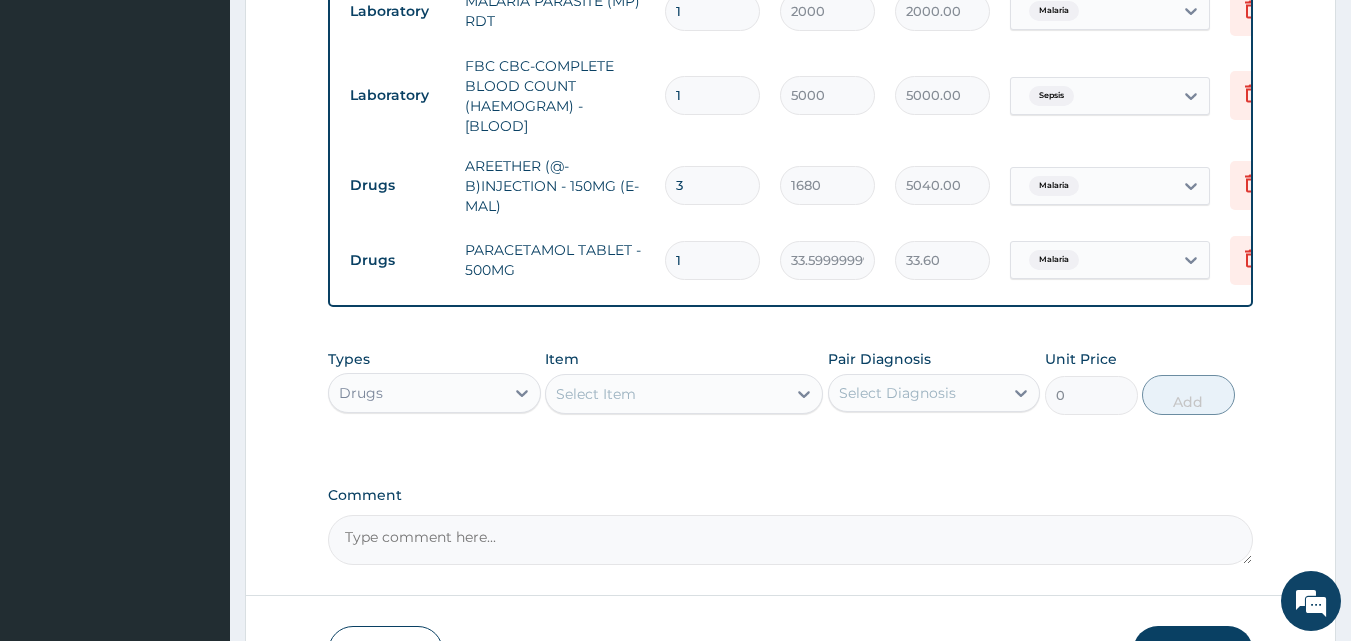 type on "18" 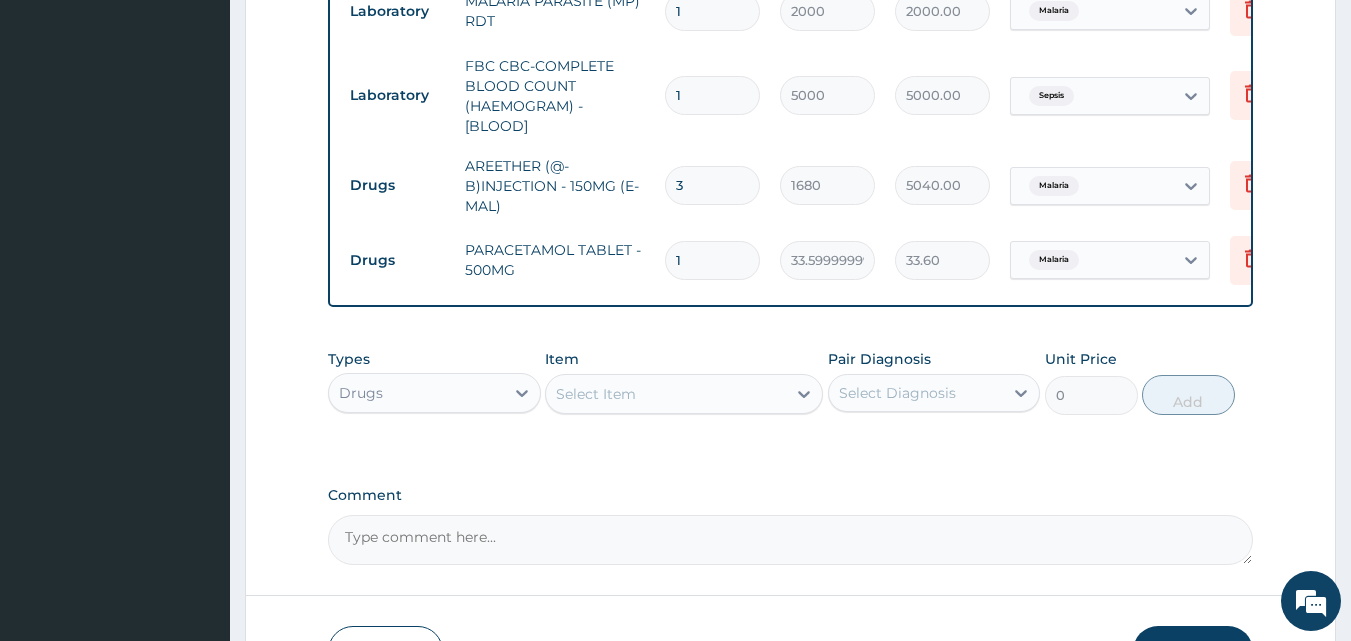 type on "604.80" 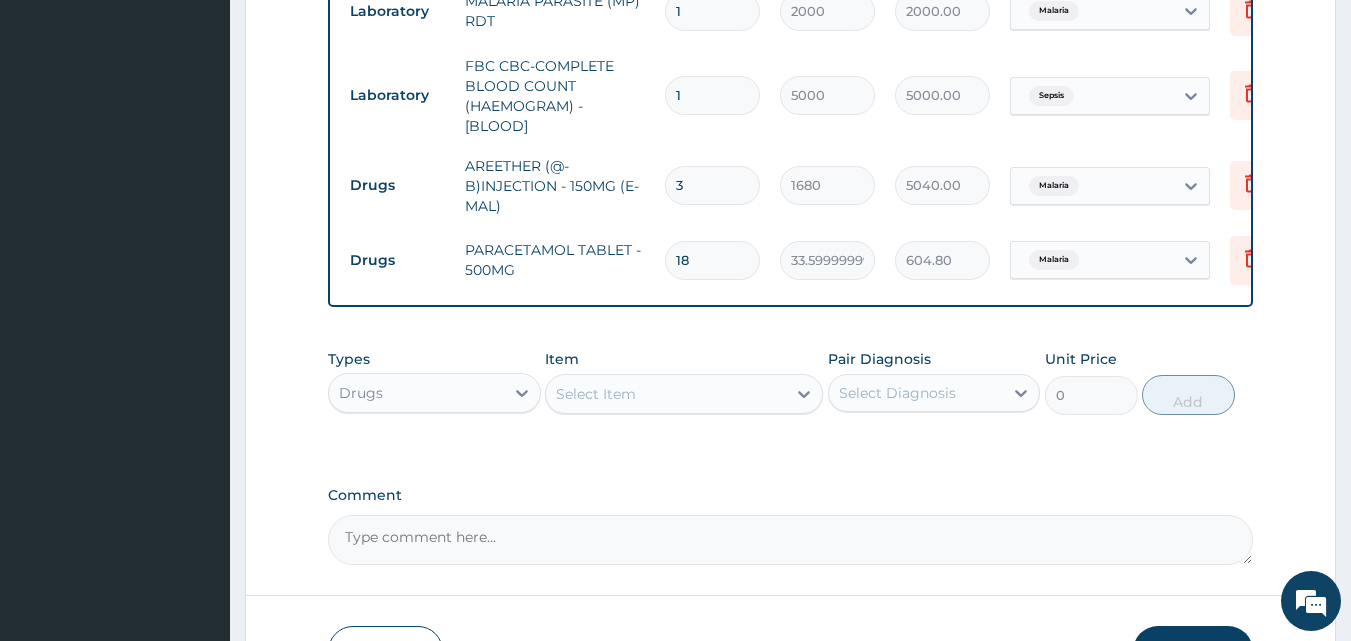 type on "18" 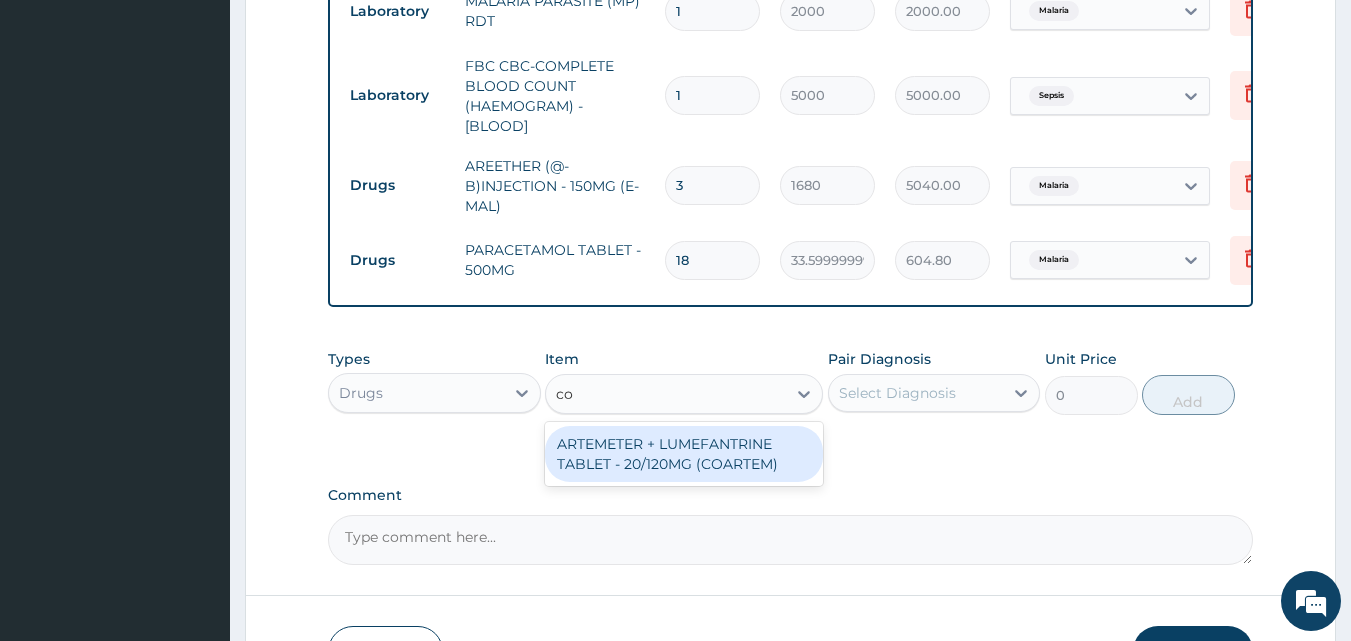 type on "c" 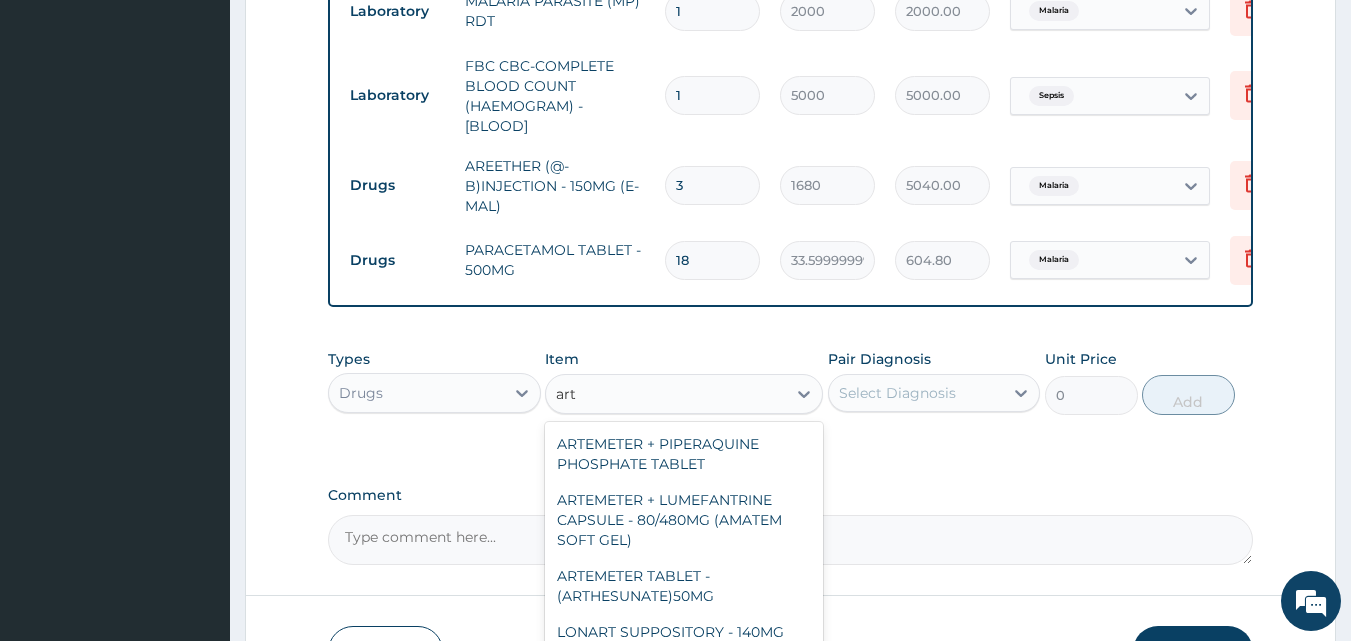 type on "arte" 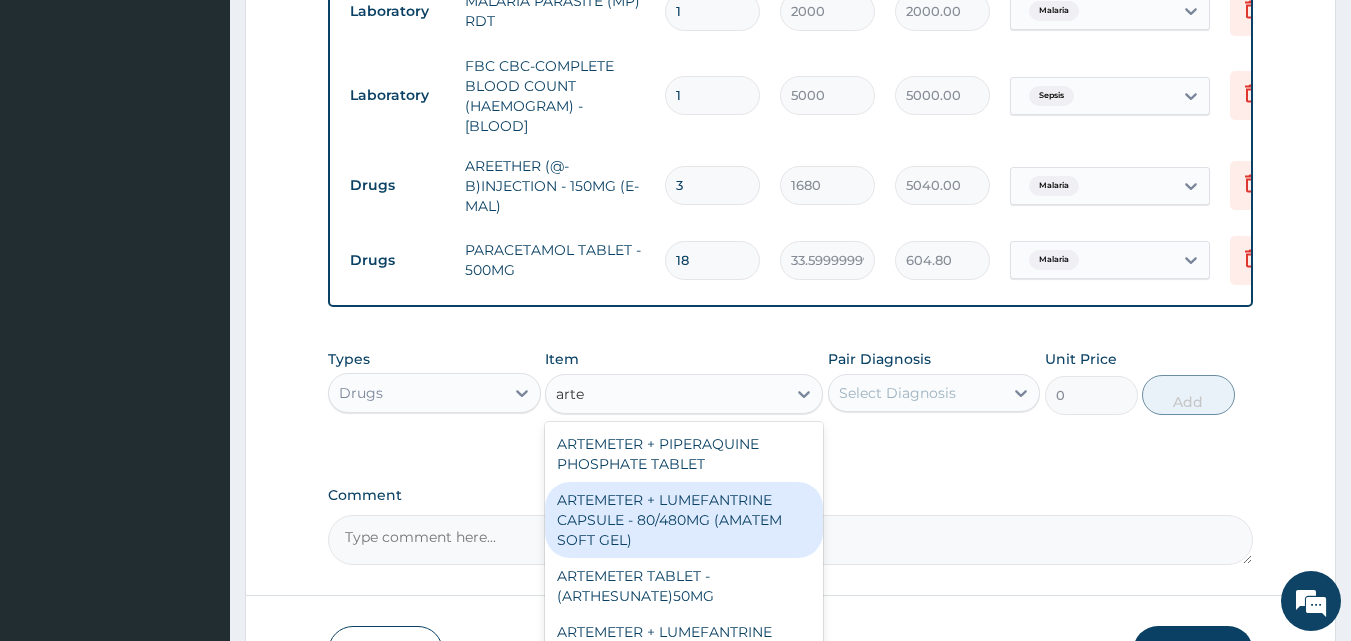 click on "ARTEMETER + LUMEFANTRINE CAPSULE -  80/480MG (AMATEM SOFT GEL)" at bounding box center [684, 520] 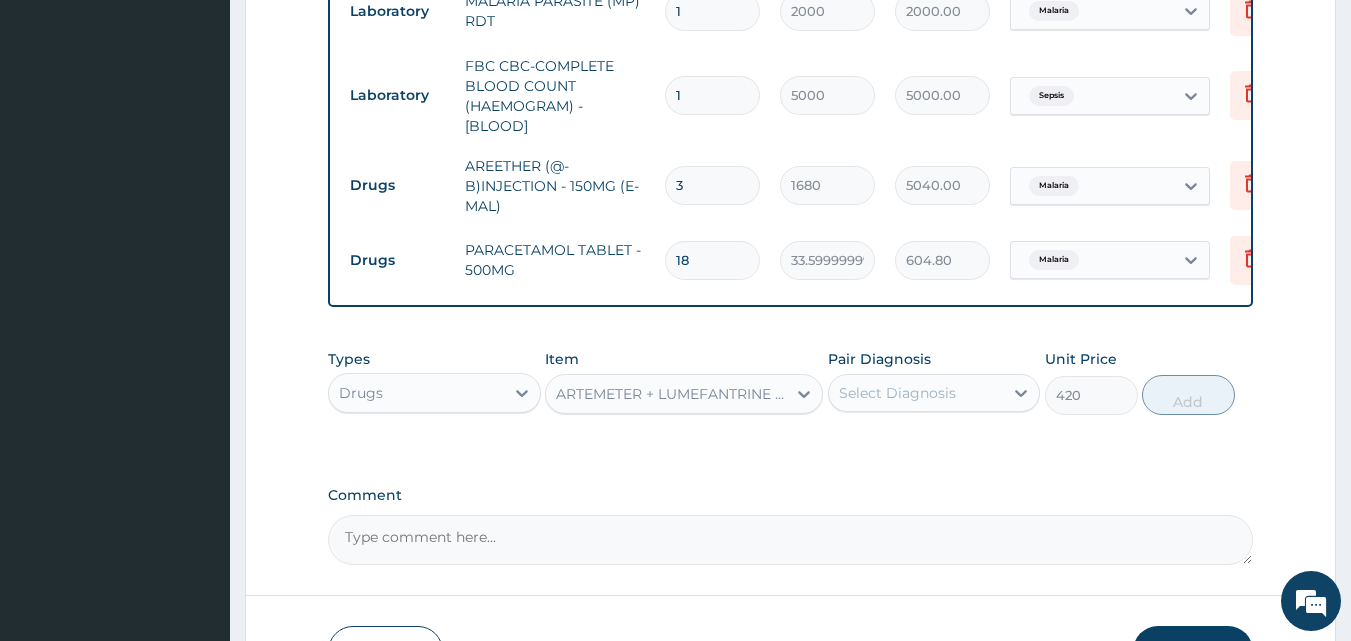 click on "Select Diagnosis" at bounding box center [897, 393] 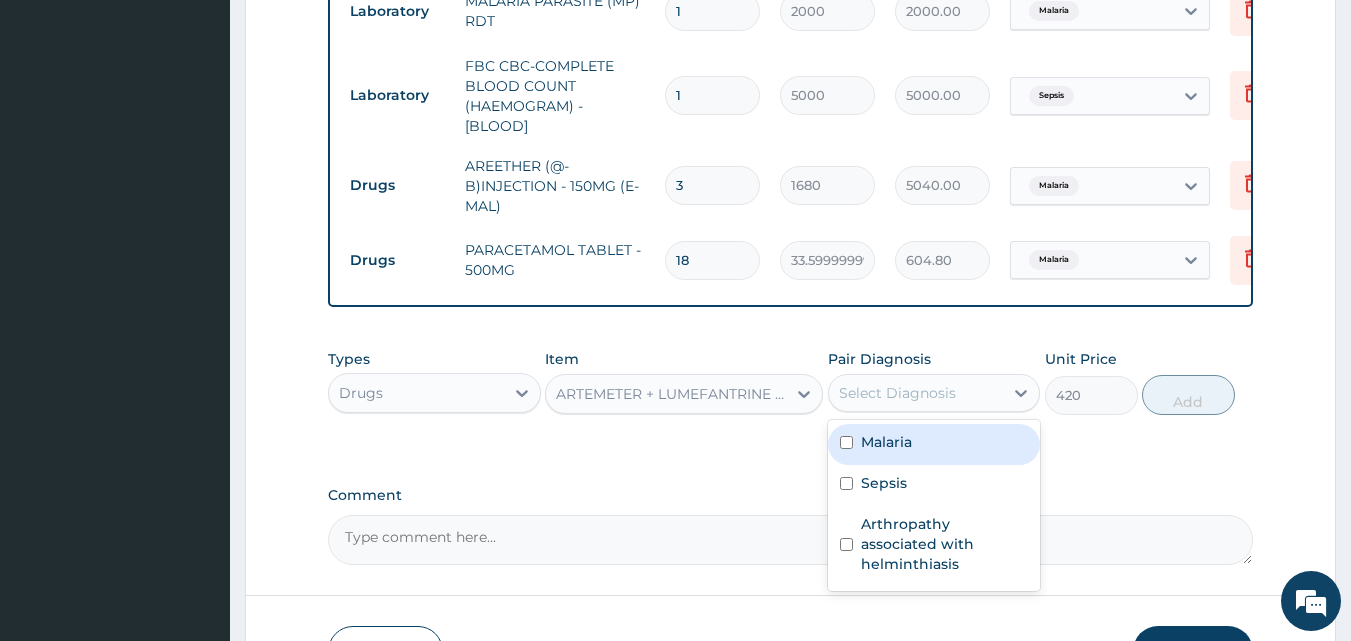 click on "Malaria" at bounding box center [886, 442] 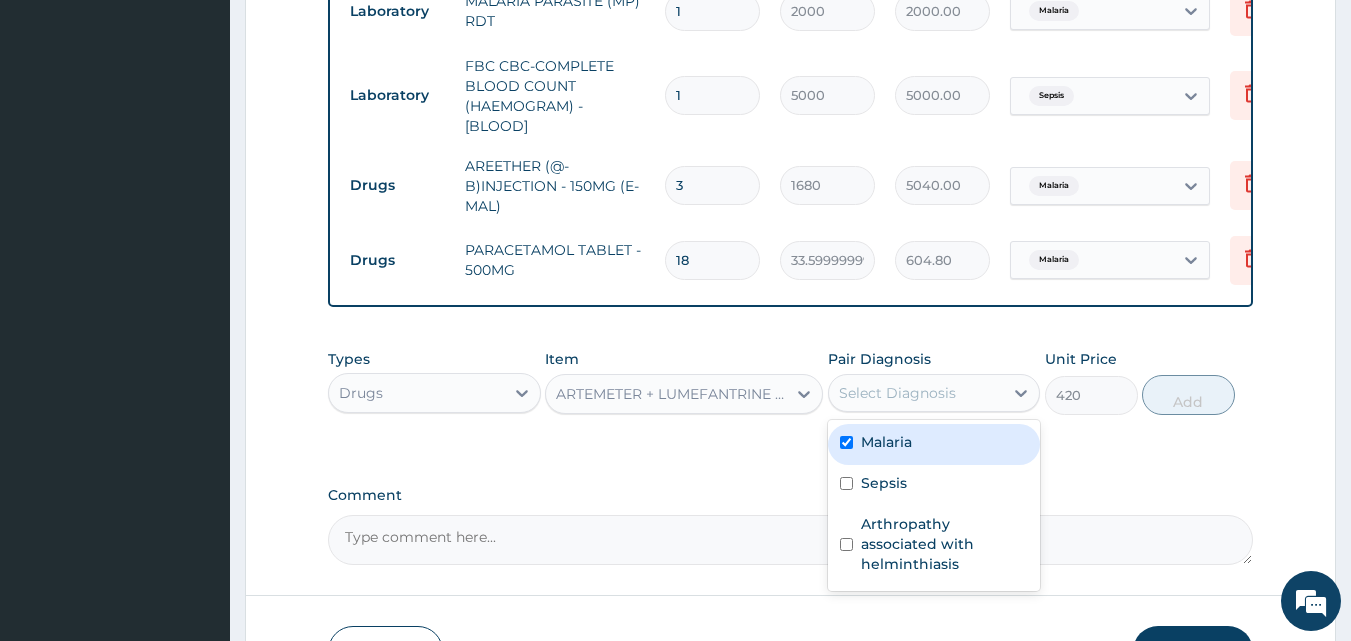 checkbox on "true" 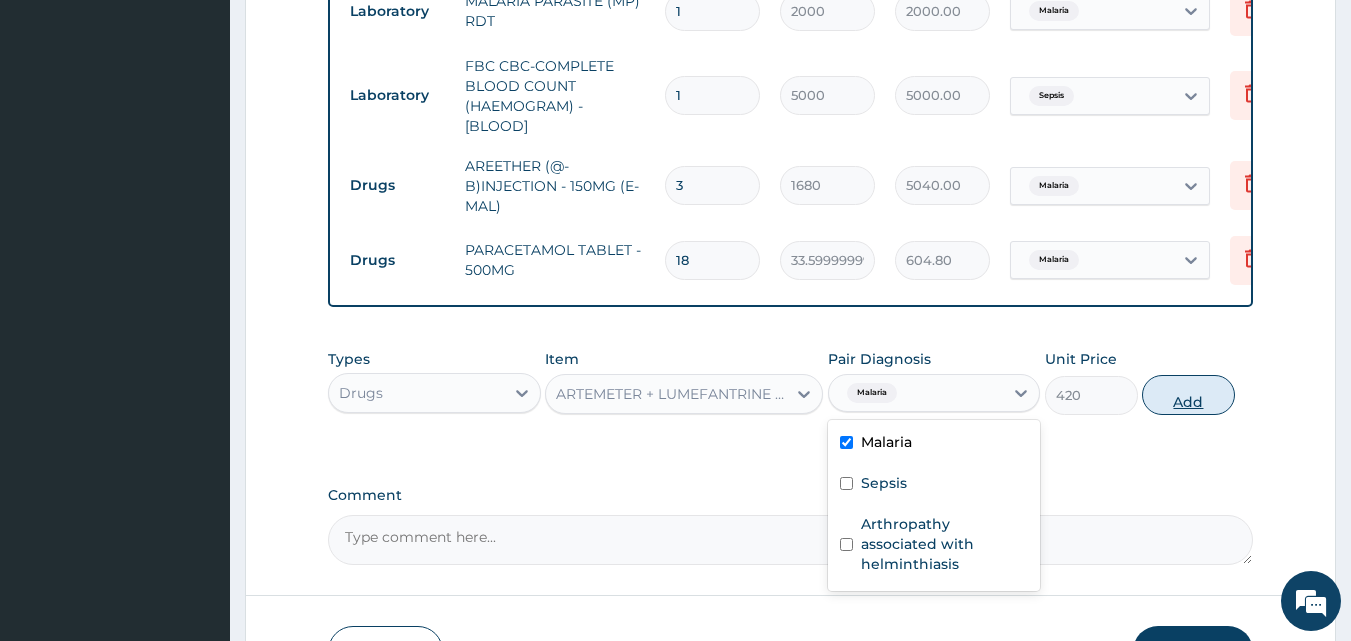 click on "Add" at bounding box center [1188, 395] 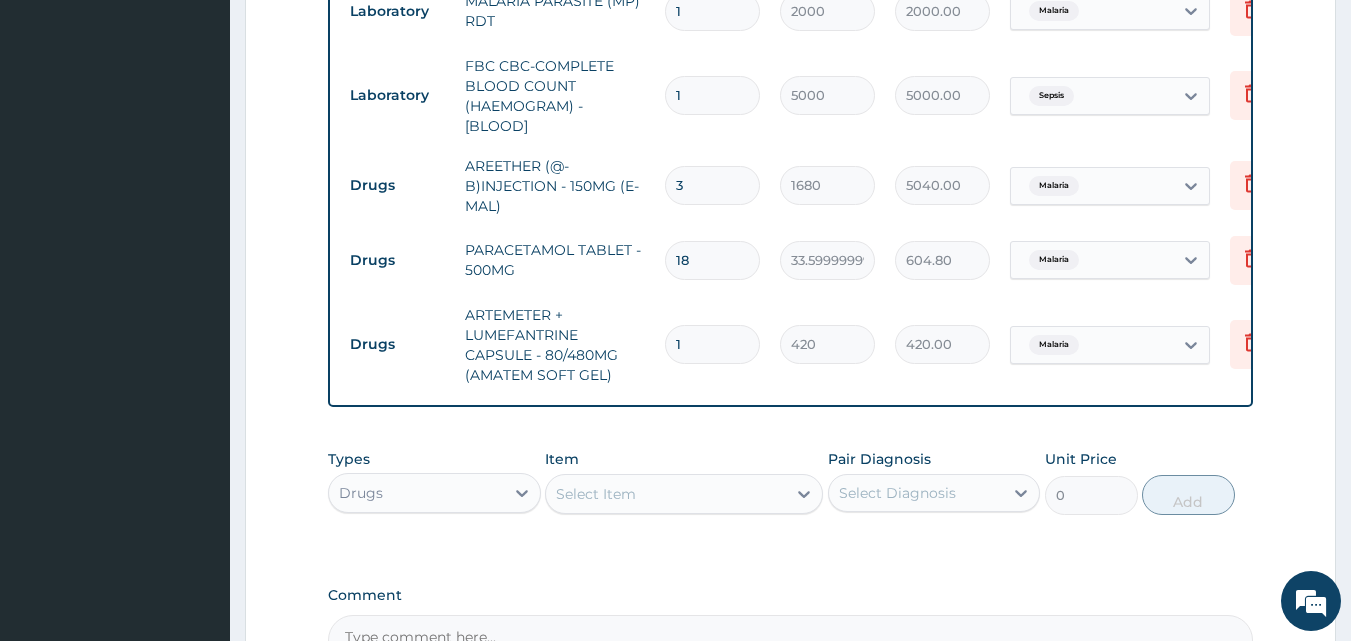 drag, startPoint x: 716, startPoint y: 338, endPoint x: 628, endPoint y: 362, distance: 91.214035 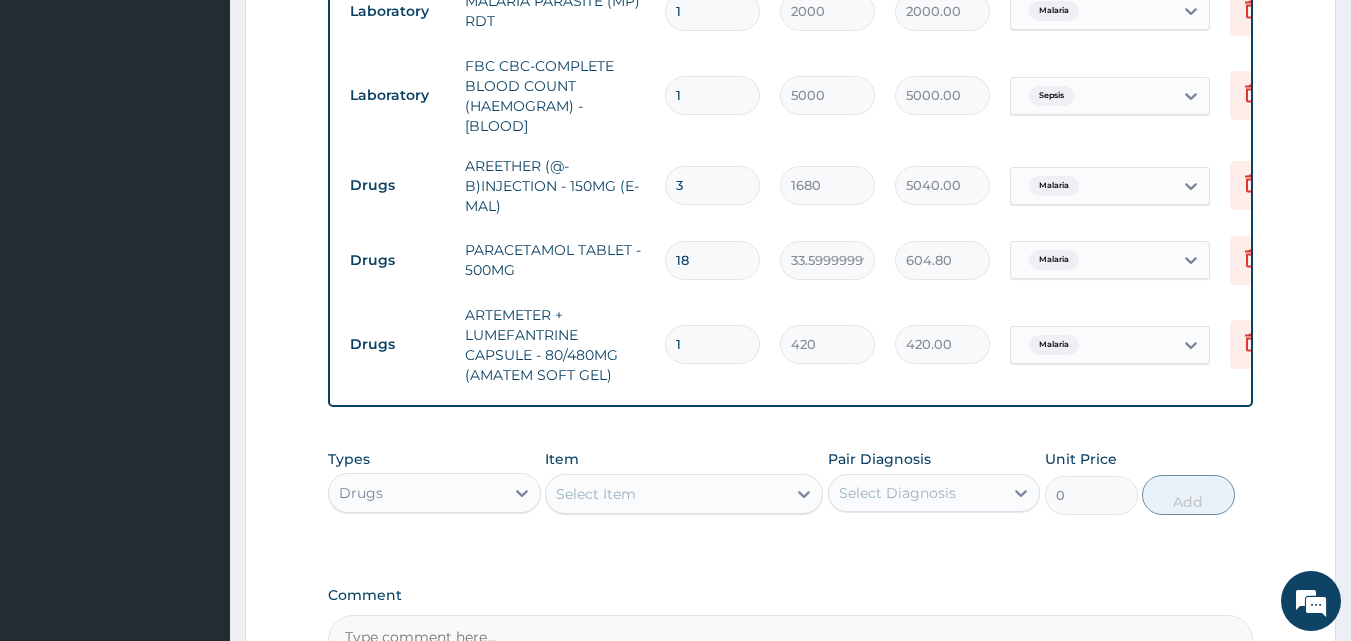 click on "Drugs ARTEMETER + LUMEFANTRINE CAPSULE -  80/480MG (AMATEM SOFT GEL) 1 420 420.00 Malaria Delete" at bounding box center [830, 345] 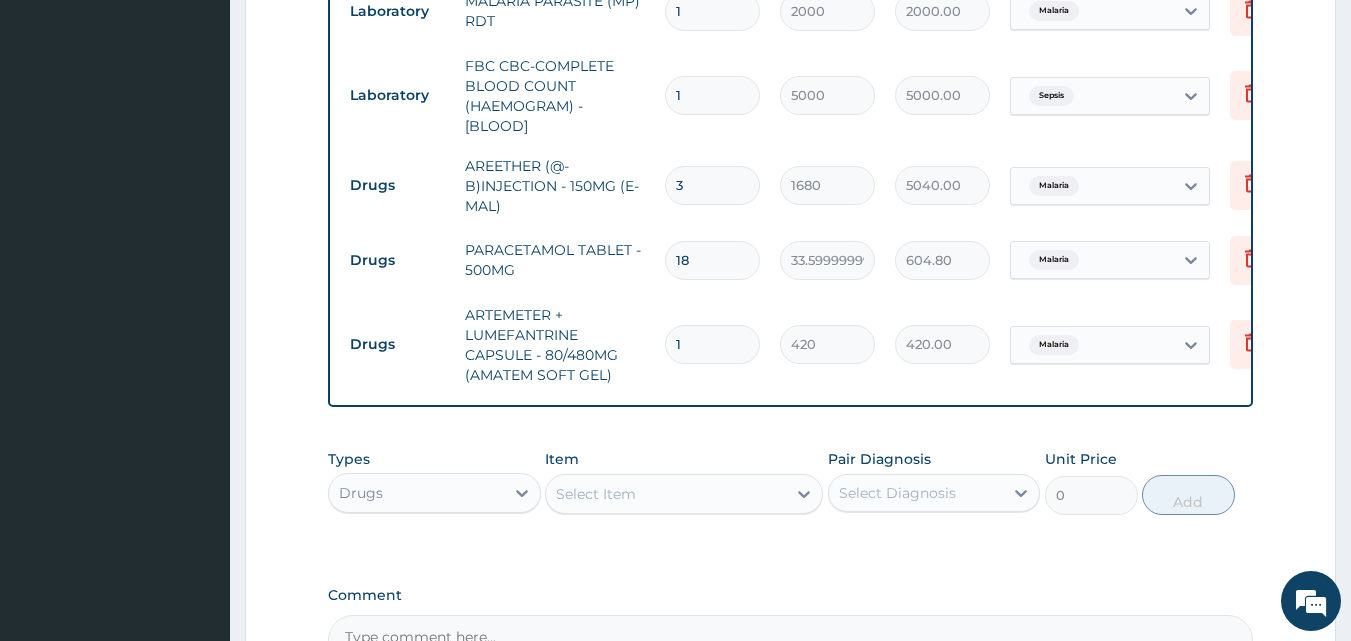 type on "6" 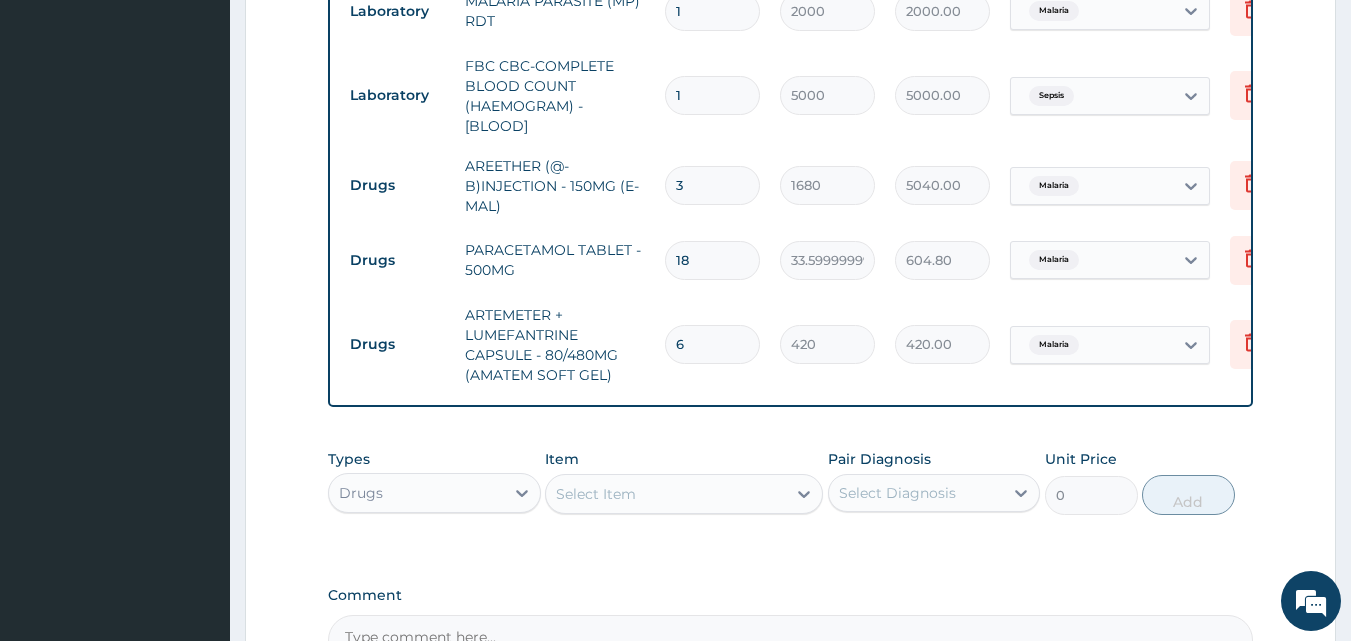 type on "2520.00" 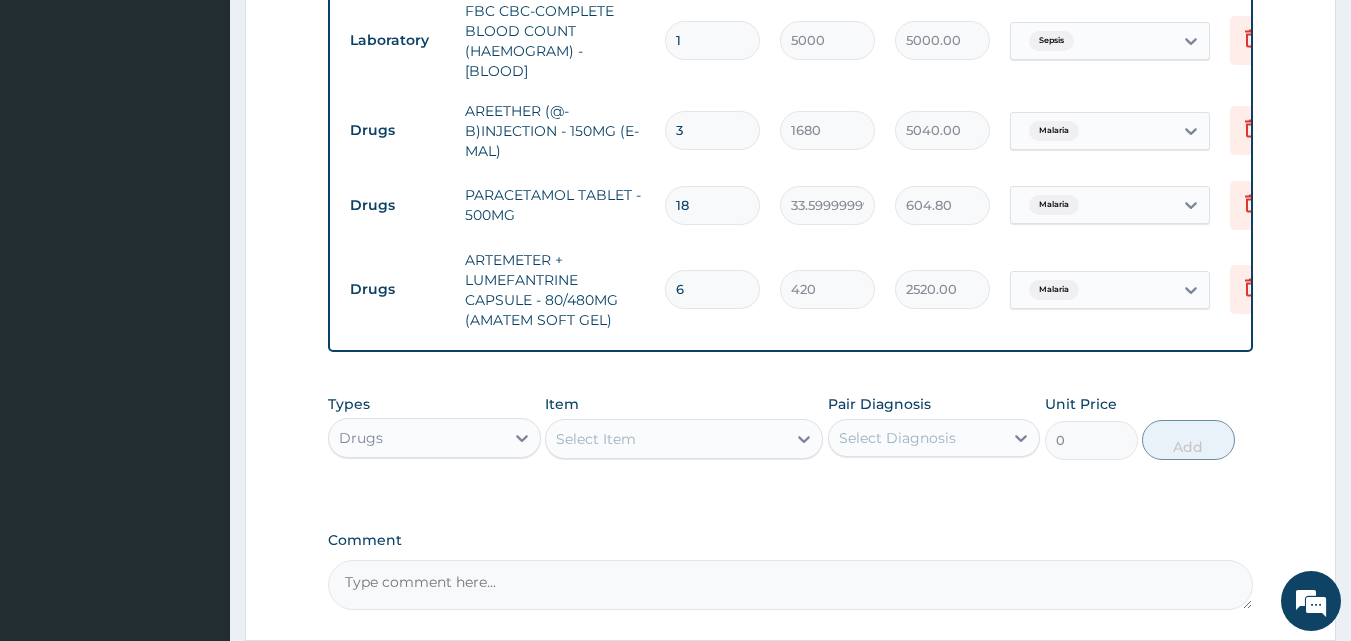 scroll, scrollTop: 921, scrollLeft: 0, axis: vertical 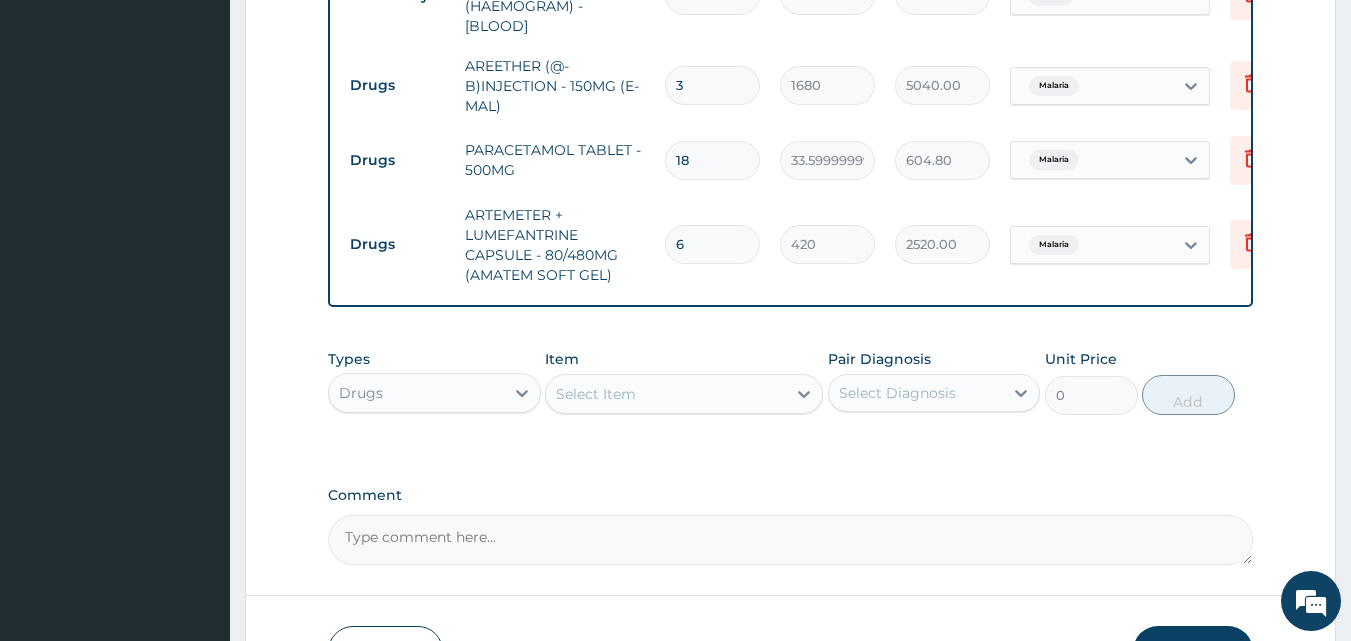 type on "6" 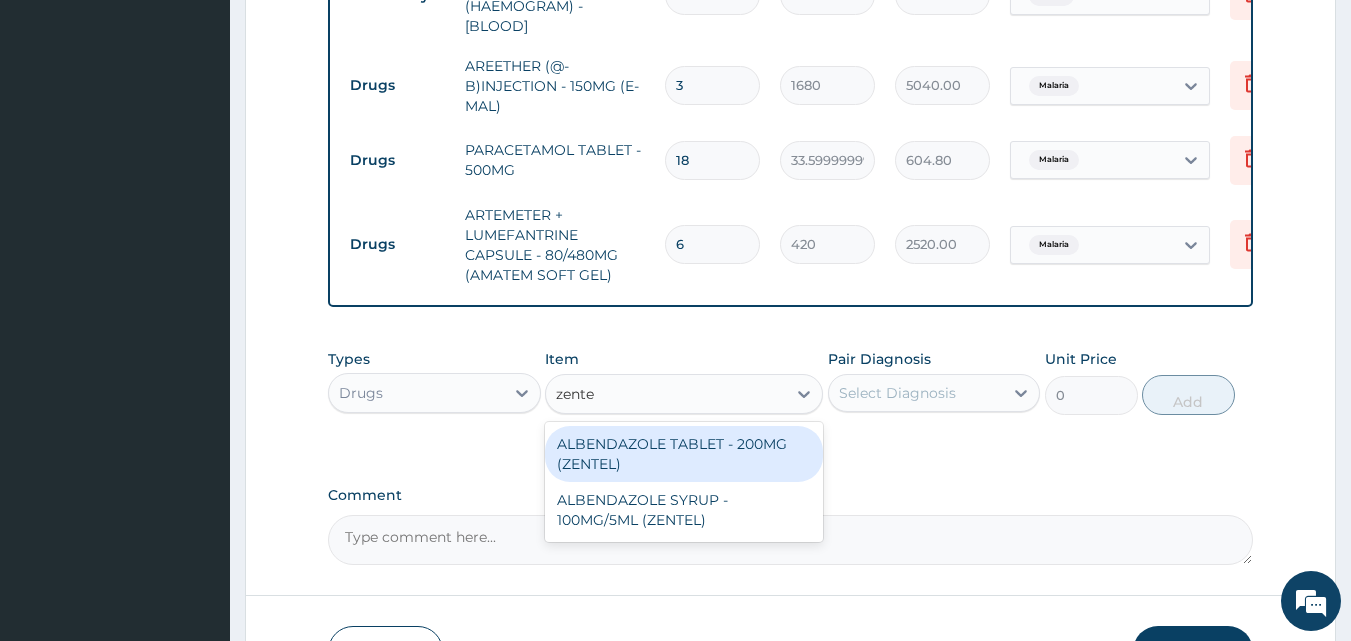 type on "zentel" 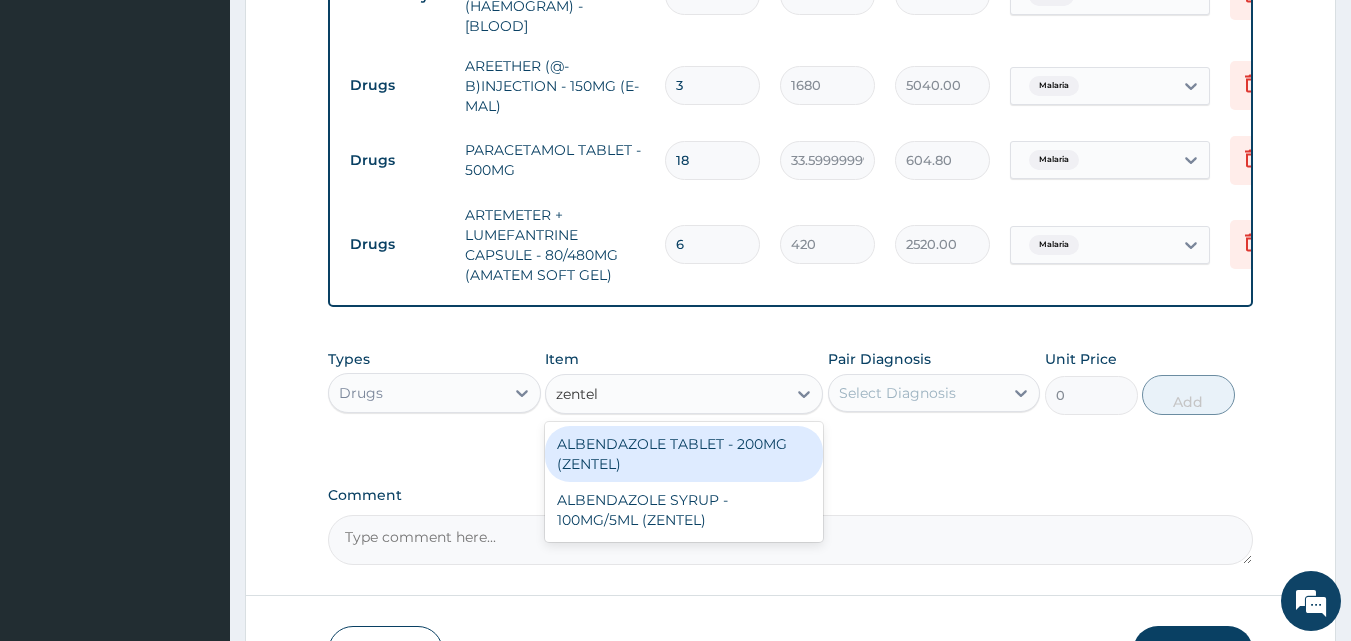 click on "ALBENDAZOLE TABLET - 200MG (ZENTEL)" at bounding box center [684, 454] 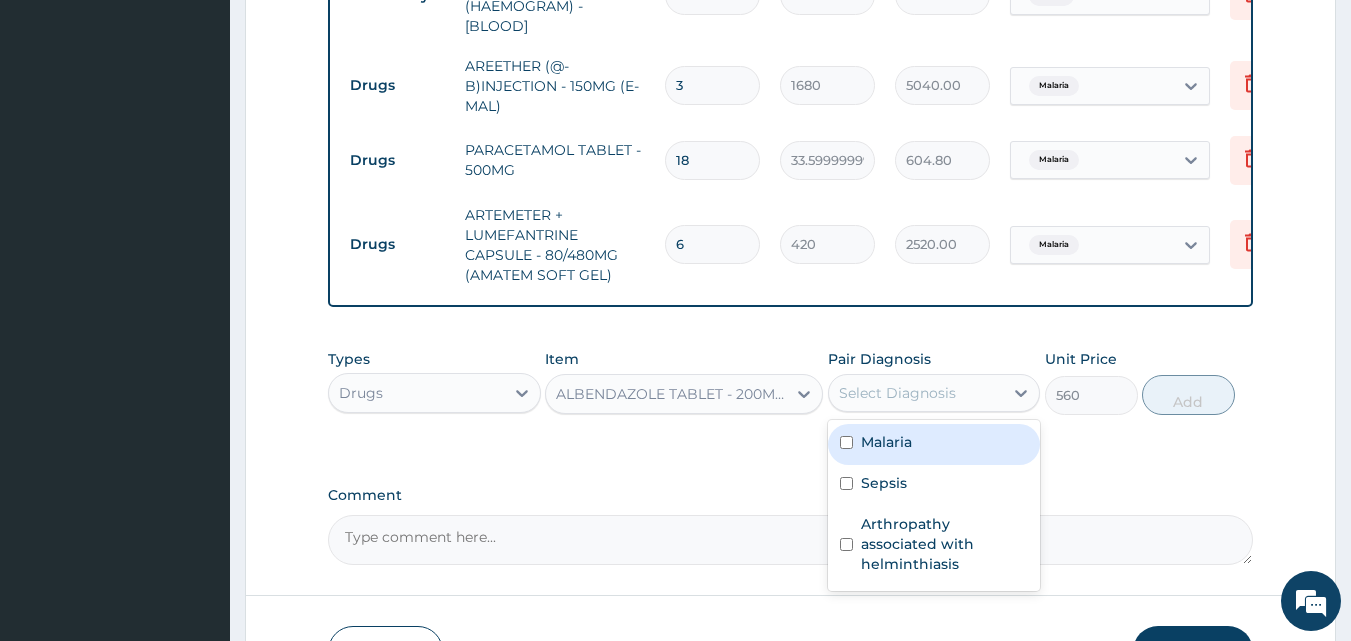 click on "Select Diagnosis" at bounding box center (897, 393) 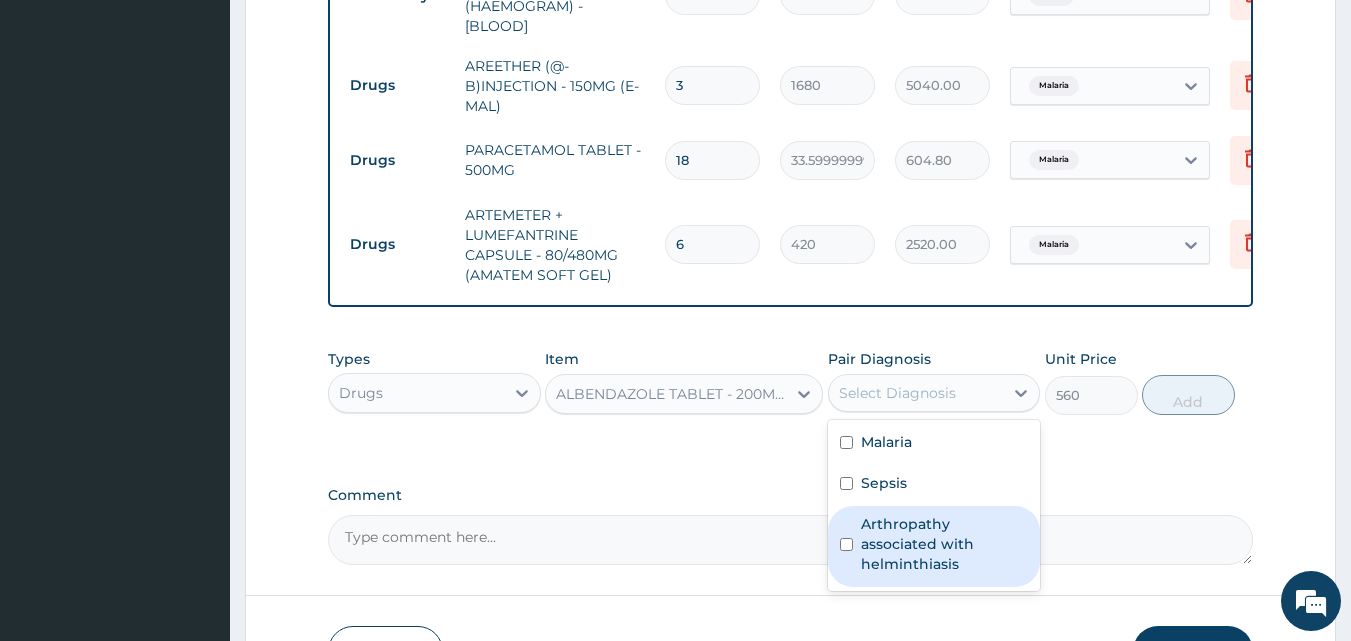 click on "Arthropathy associated with helminthiasis" at bounding box center [945, 544] 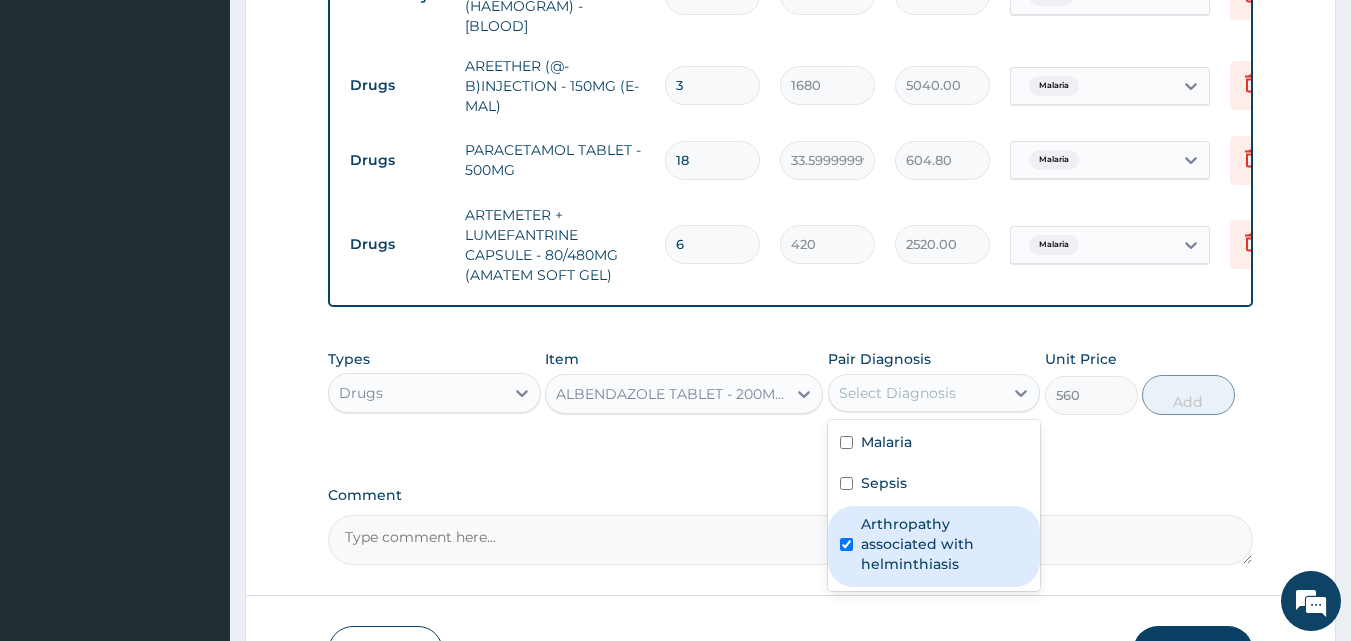 checkbox on "true" 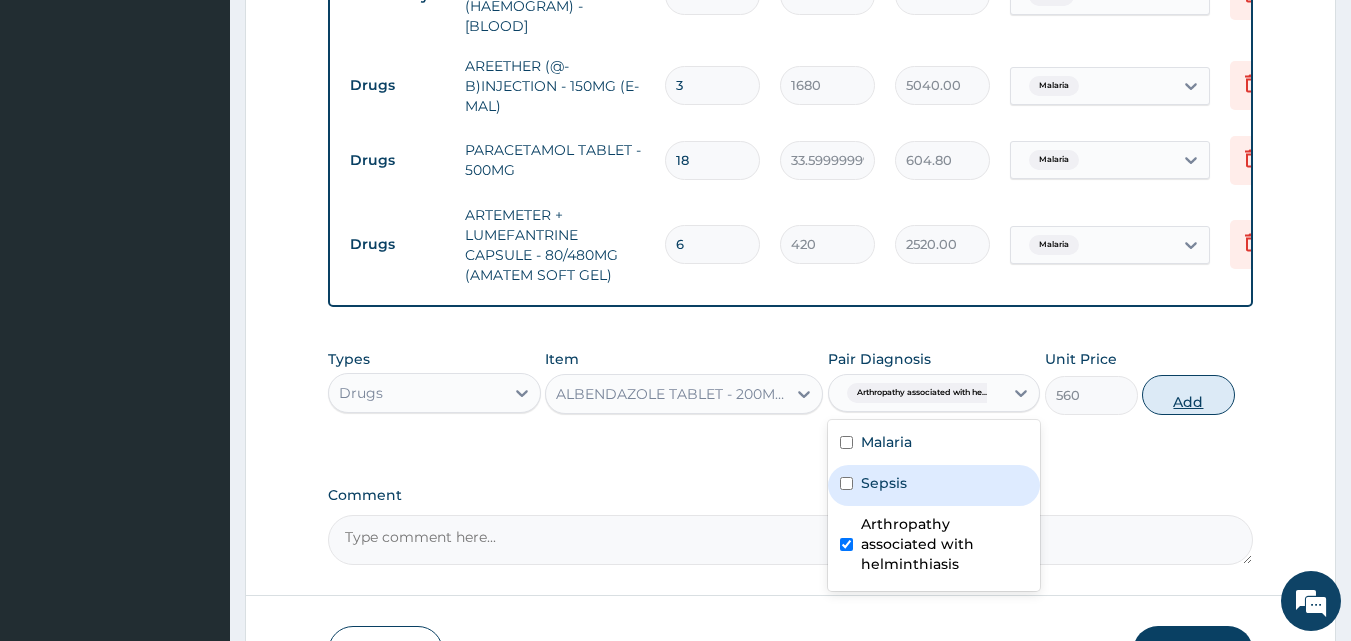 click on "Add" at bounding box center (1188, 395) 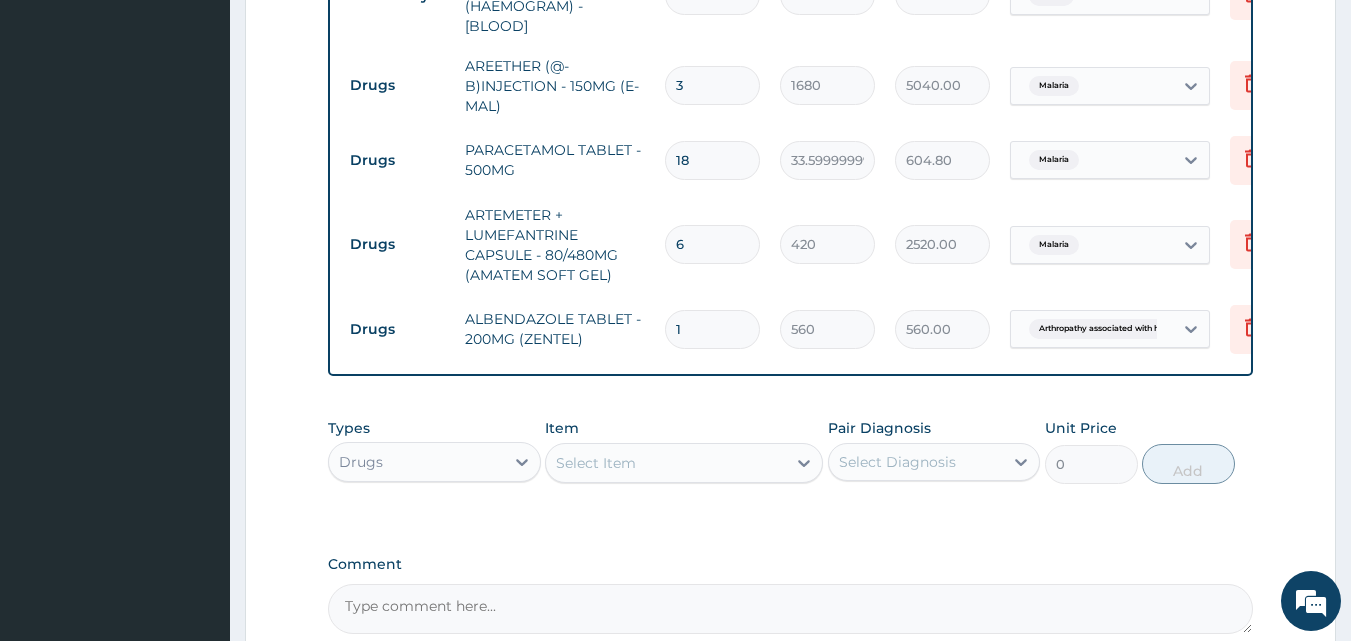 drag, startPoint x: 702, startPoint y: 325, endPoint x: 661, endPoint y: 339, distance: 43.32436 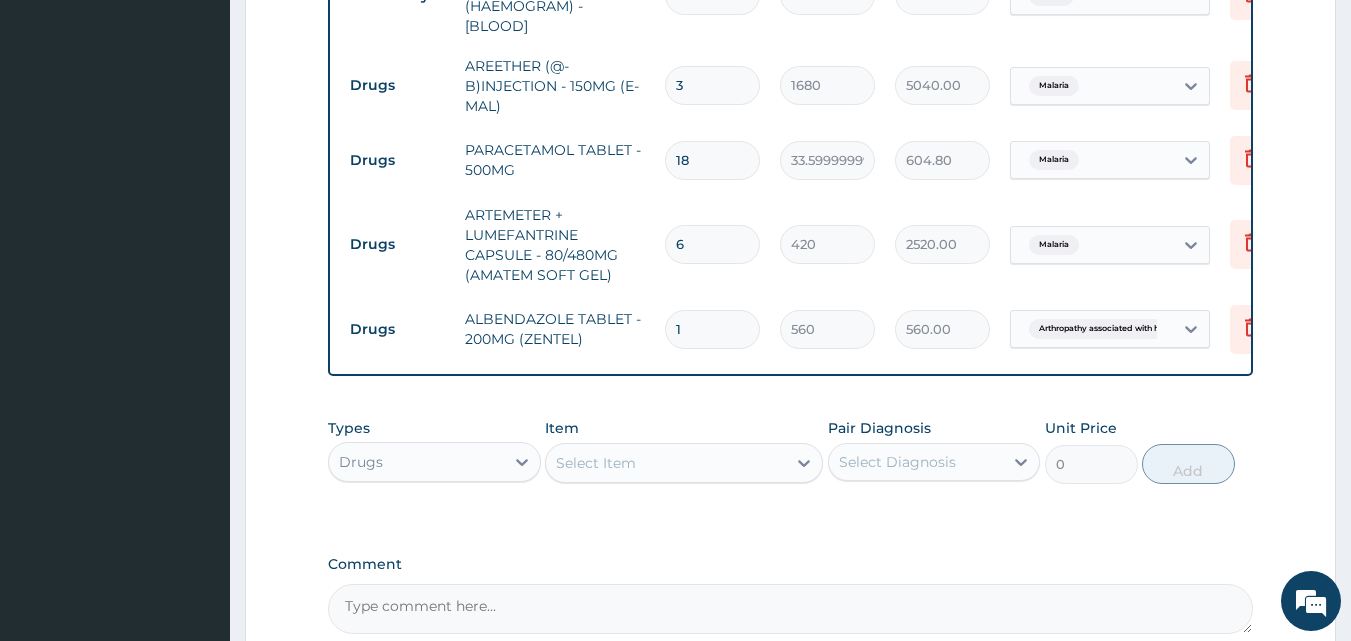 click on "1" at bounding box center (712, 329) 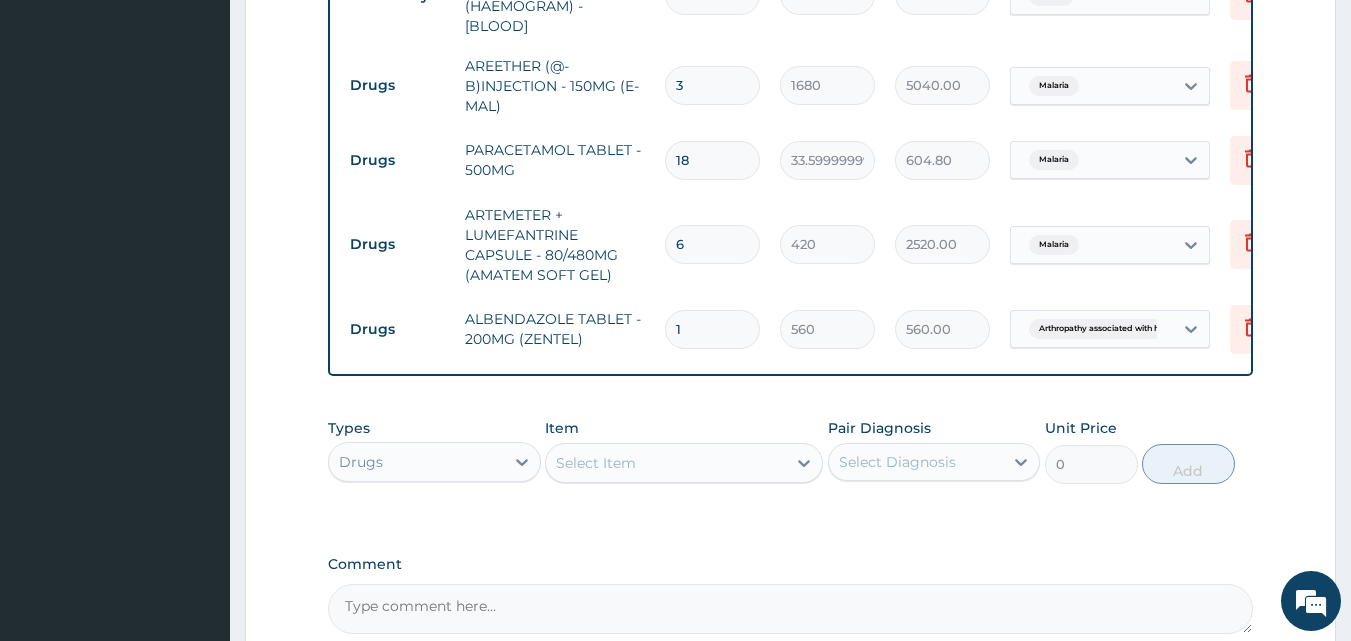 type on "2" 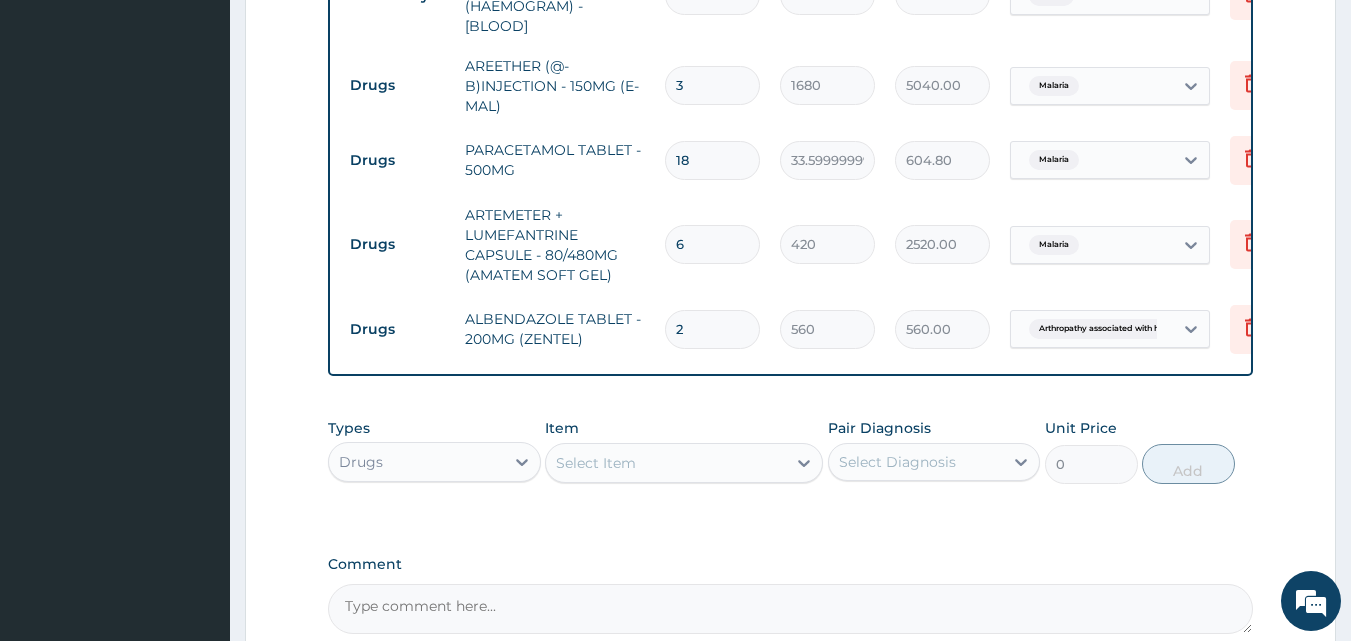 type on "1120.00" 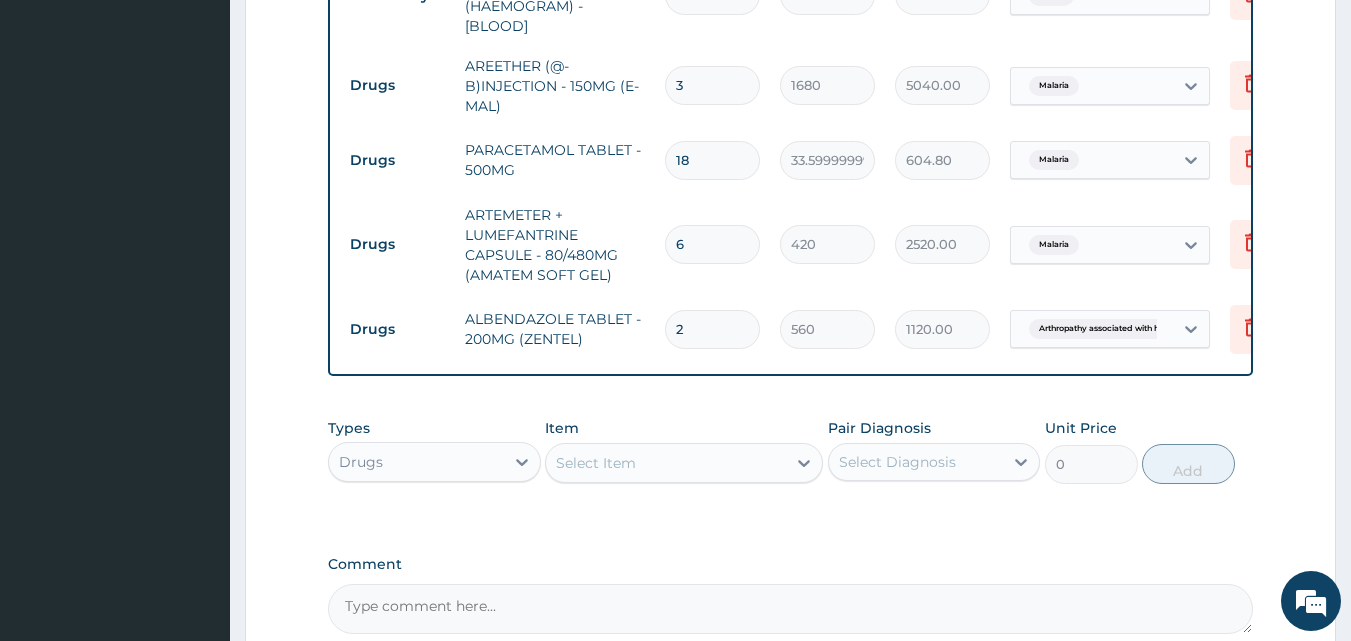 type on "2" 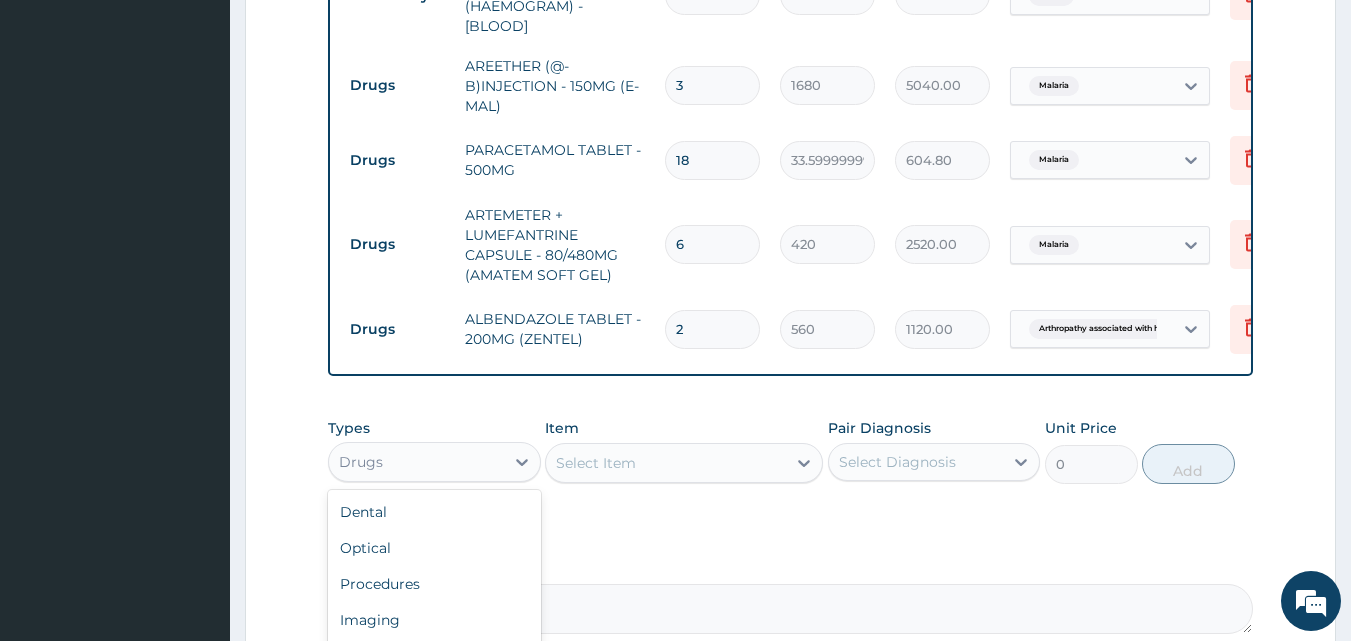click on "Drugs" at bounding box center (416, 462) 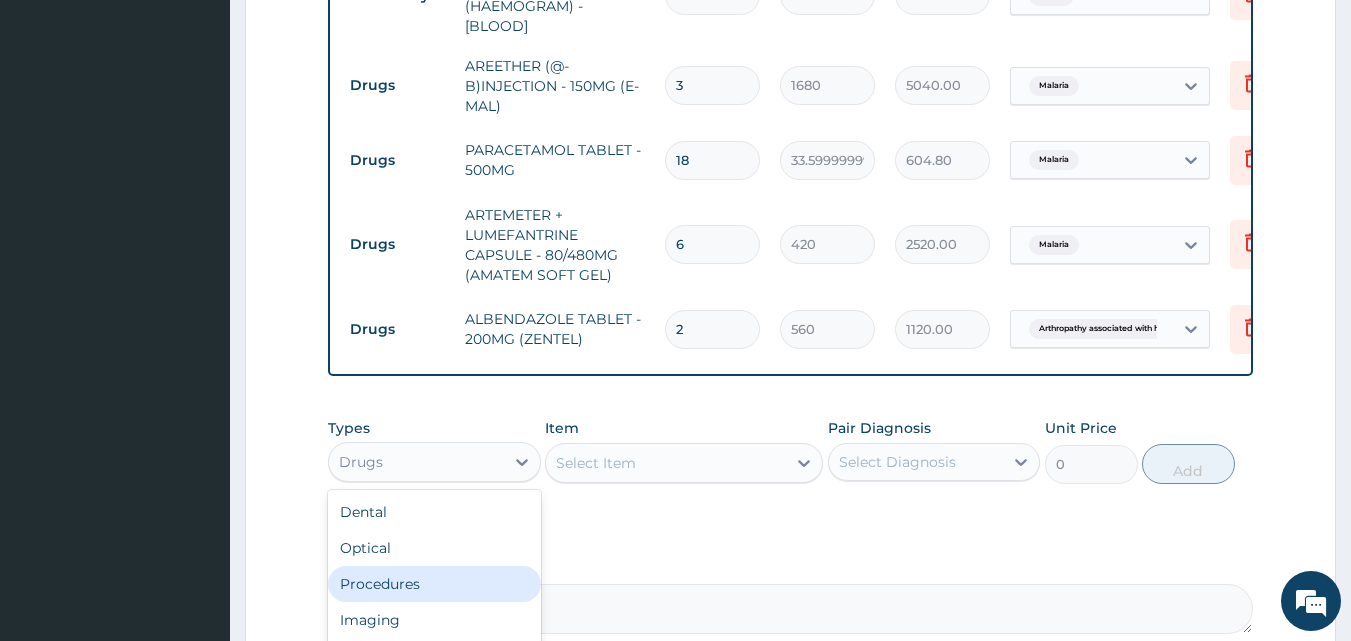 click on "Procedures" at bounding box center [434, 584] 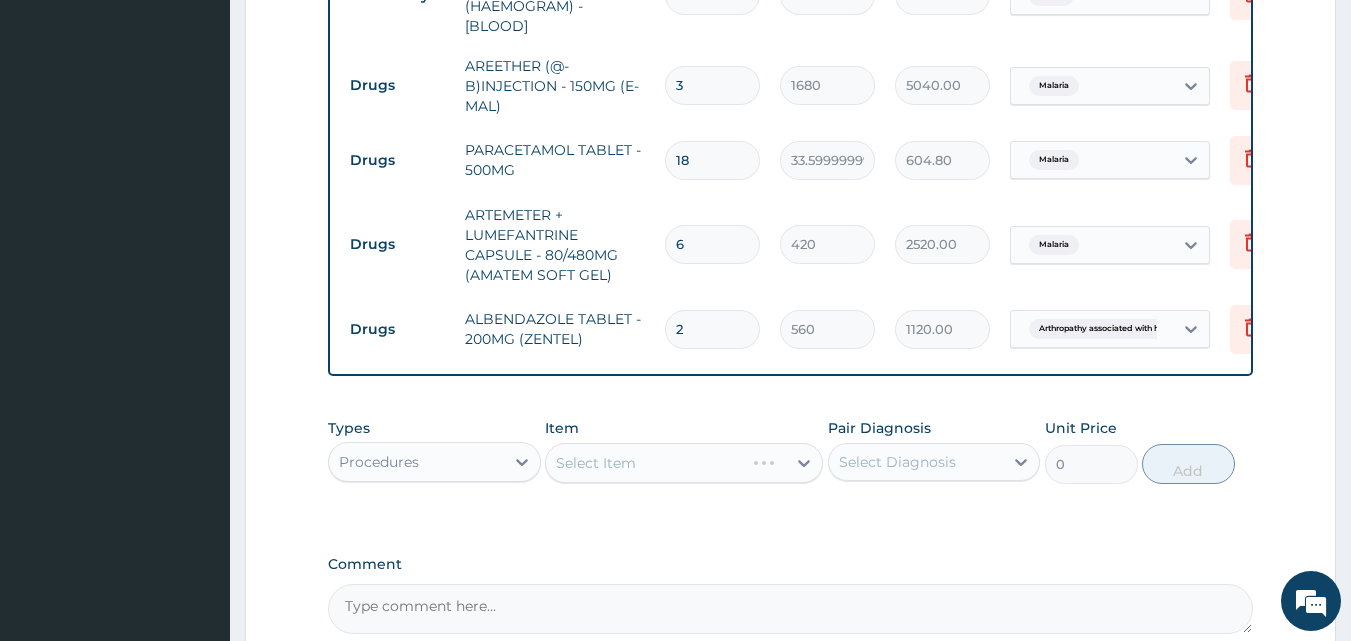 click on "Select Item" at bounding box center (684, 463) 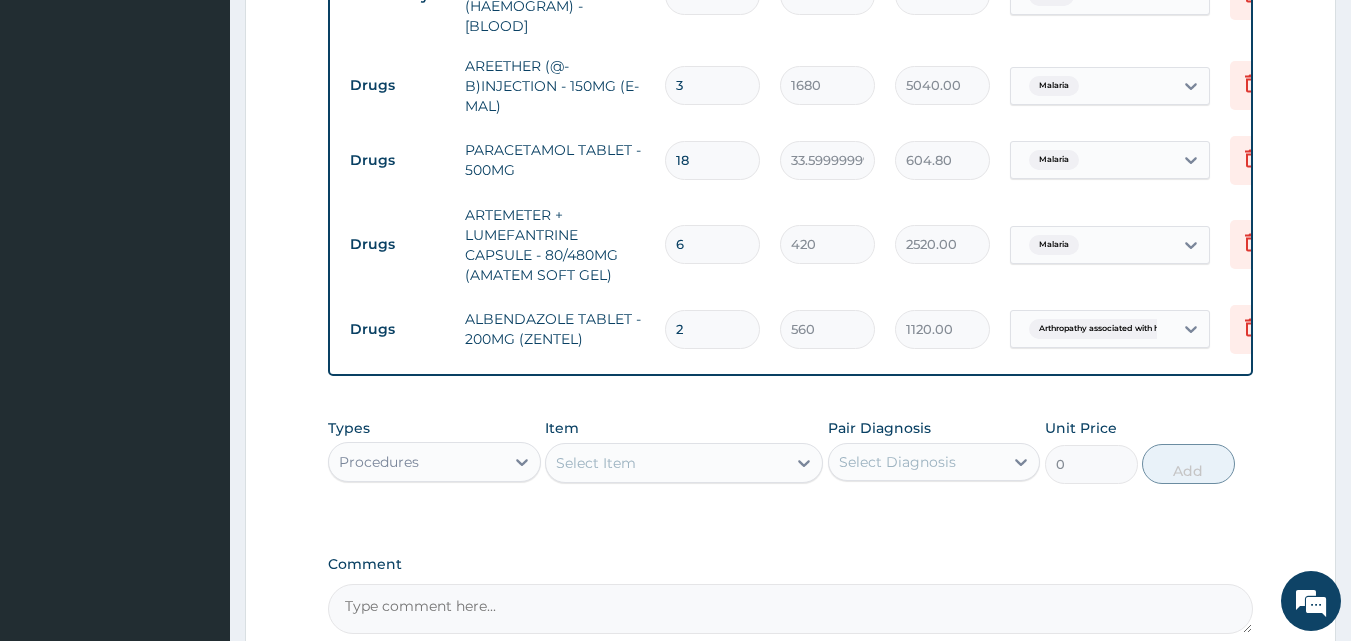 click on "Select Item" at bounding box center (596, 463) 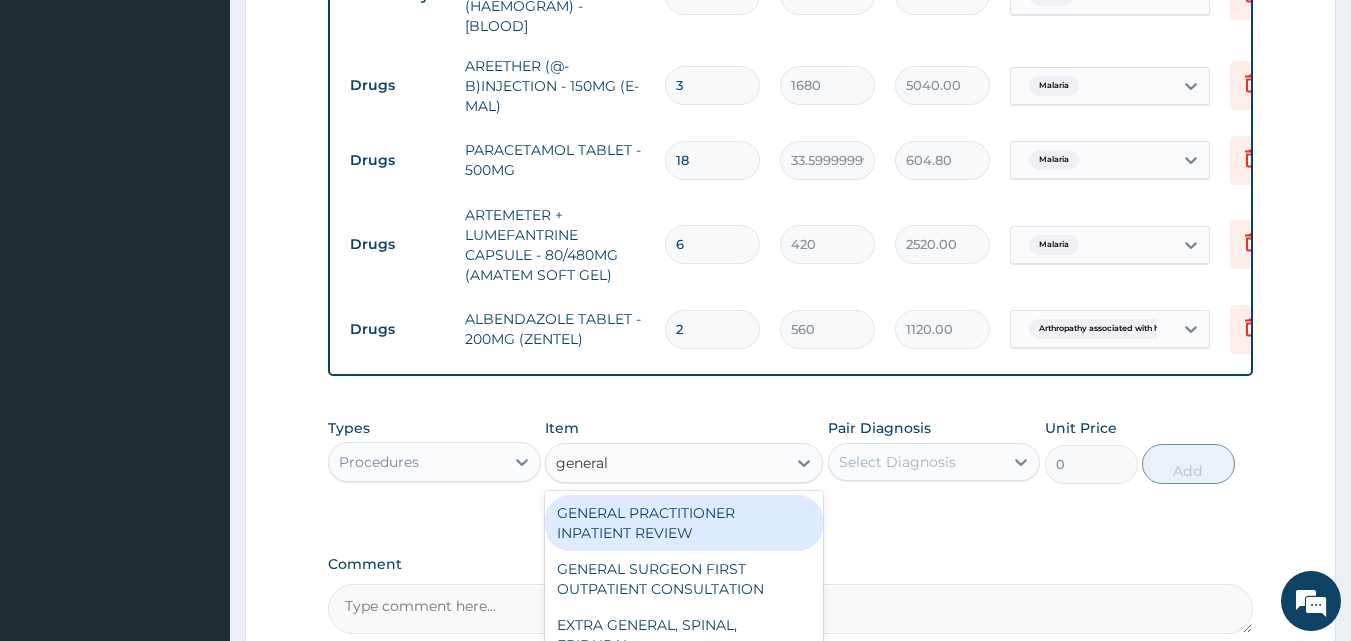type on "general p" 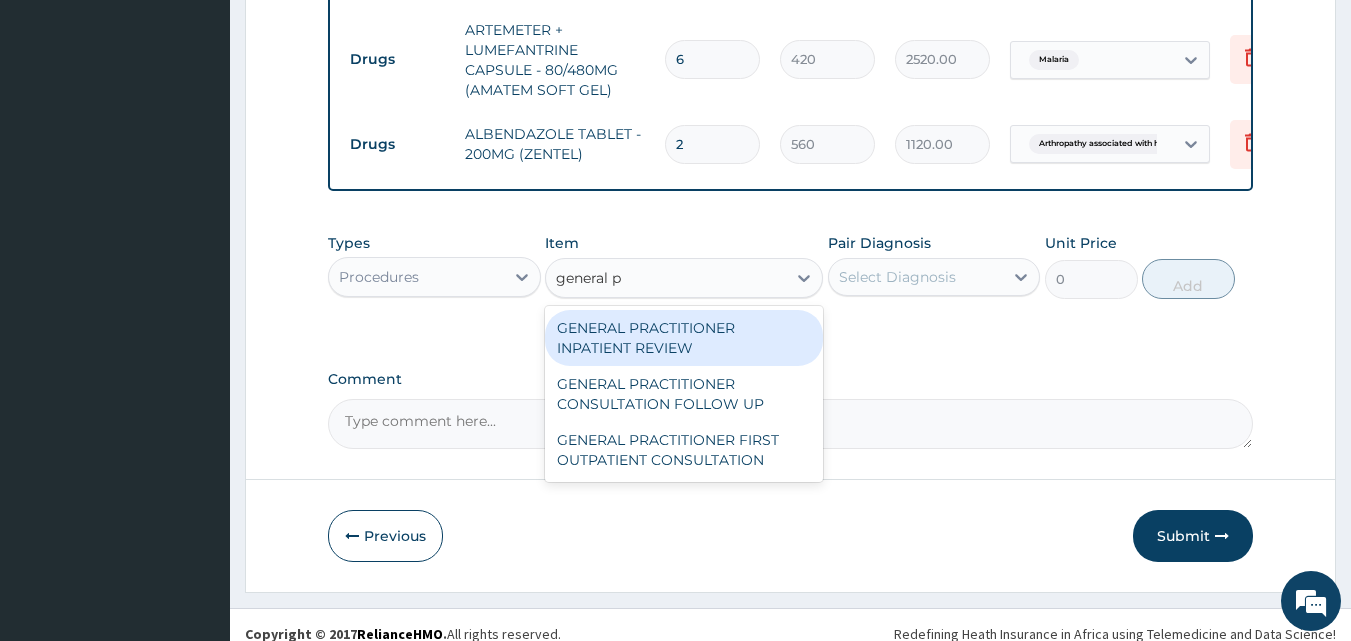 scroll, scrollTop: 1139, scrollLeft: 0, axis: vertical 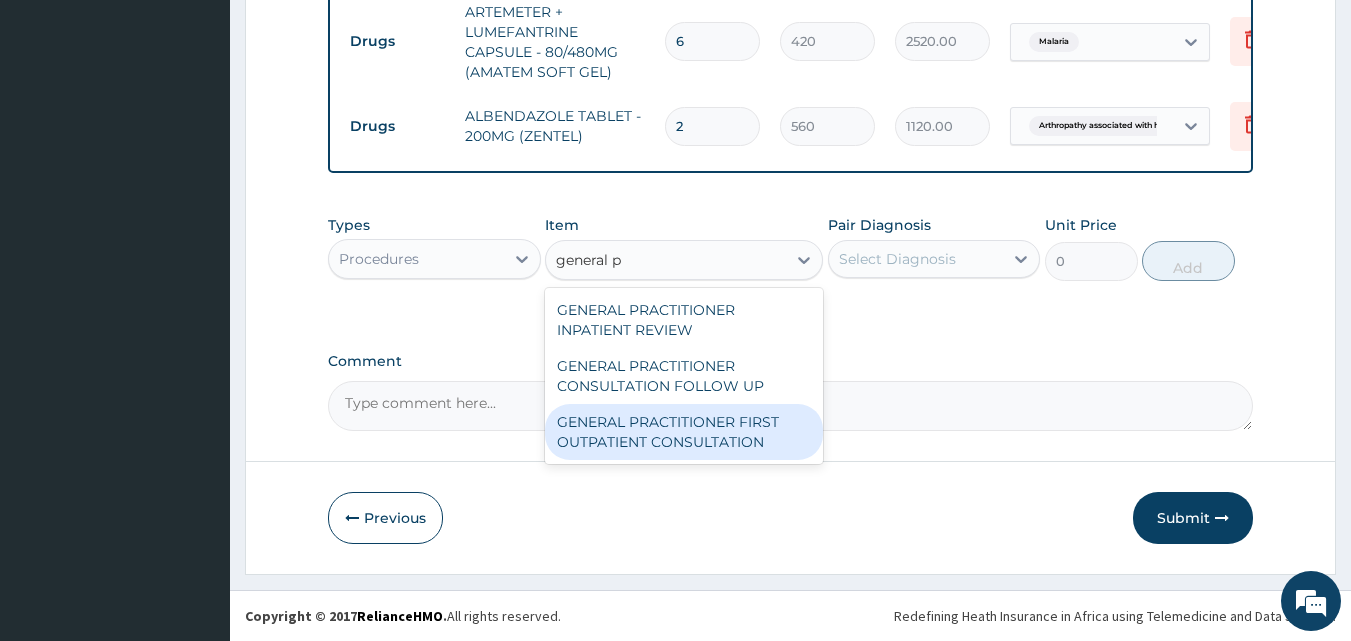 click on "GENERAL PRACTITIONER FIRST OUTPATIENT CONSULTATION" at bounding box center (684, 432) 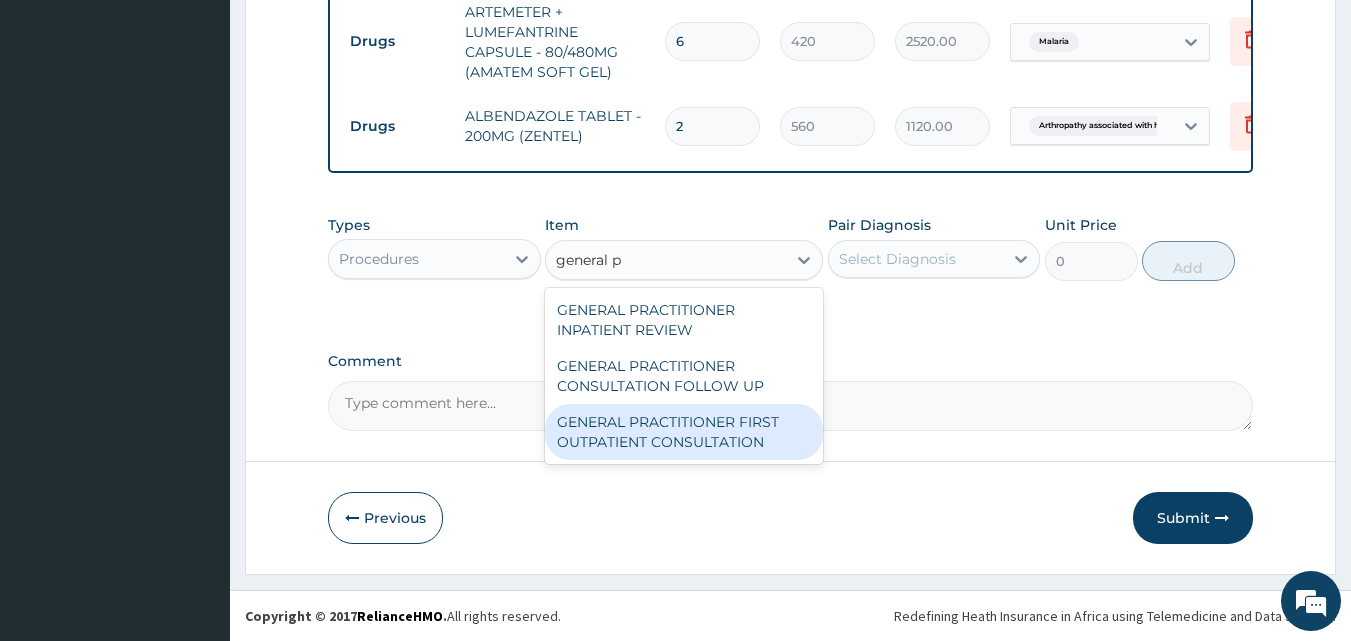 type 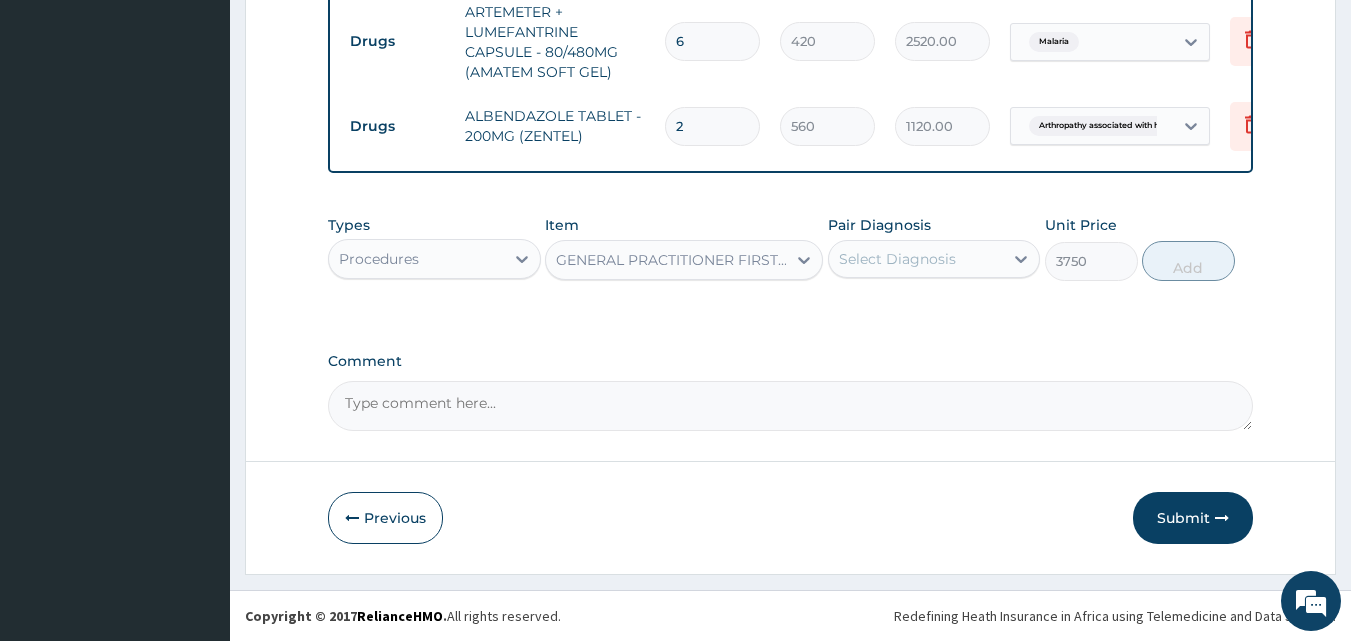 click on "Select Diagnosis" at bounding box center (916, 259) 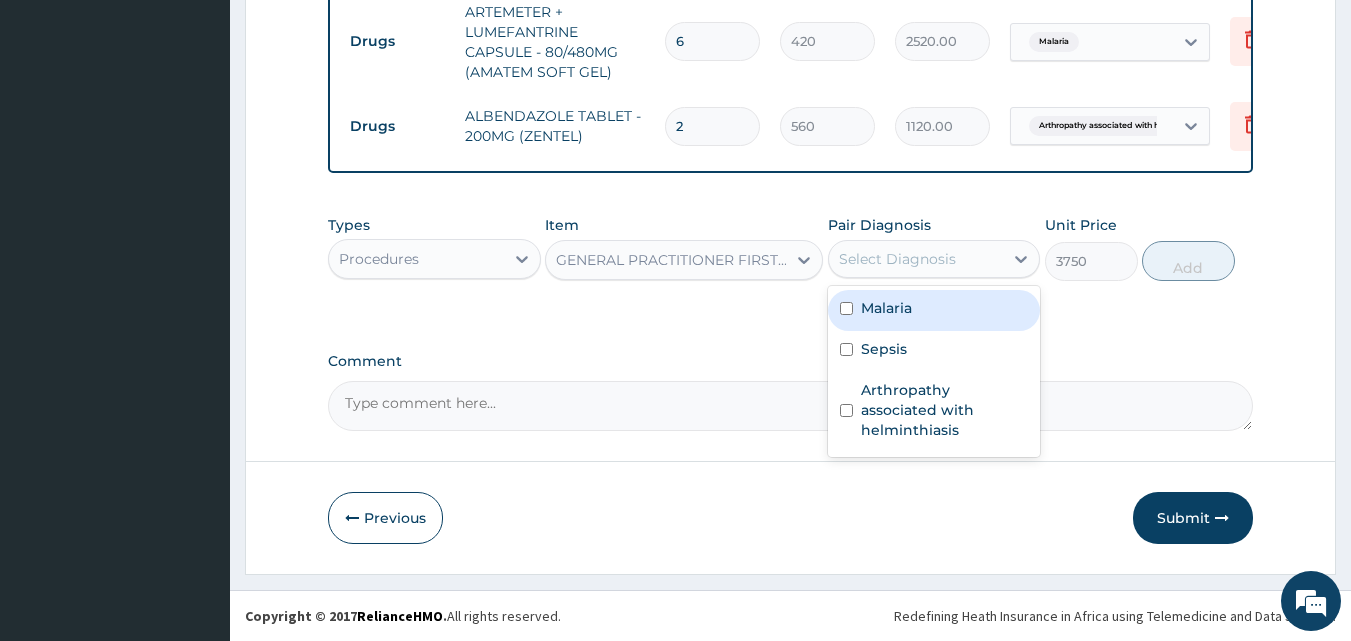 click on "Malaria" at bounding box center (934, 310) 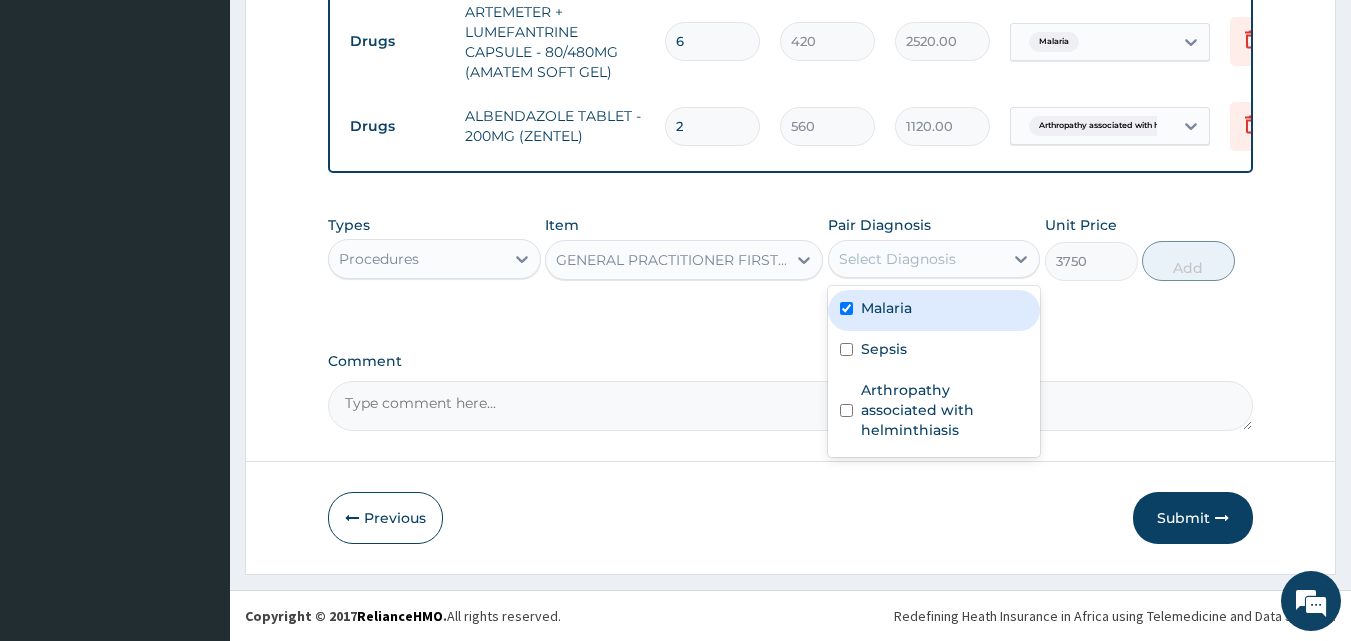 checkbox on "true" 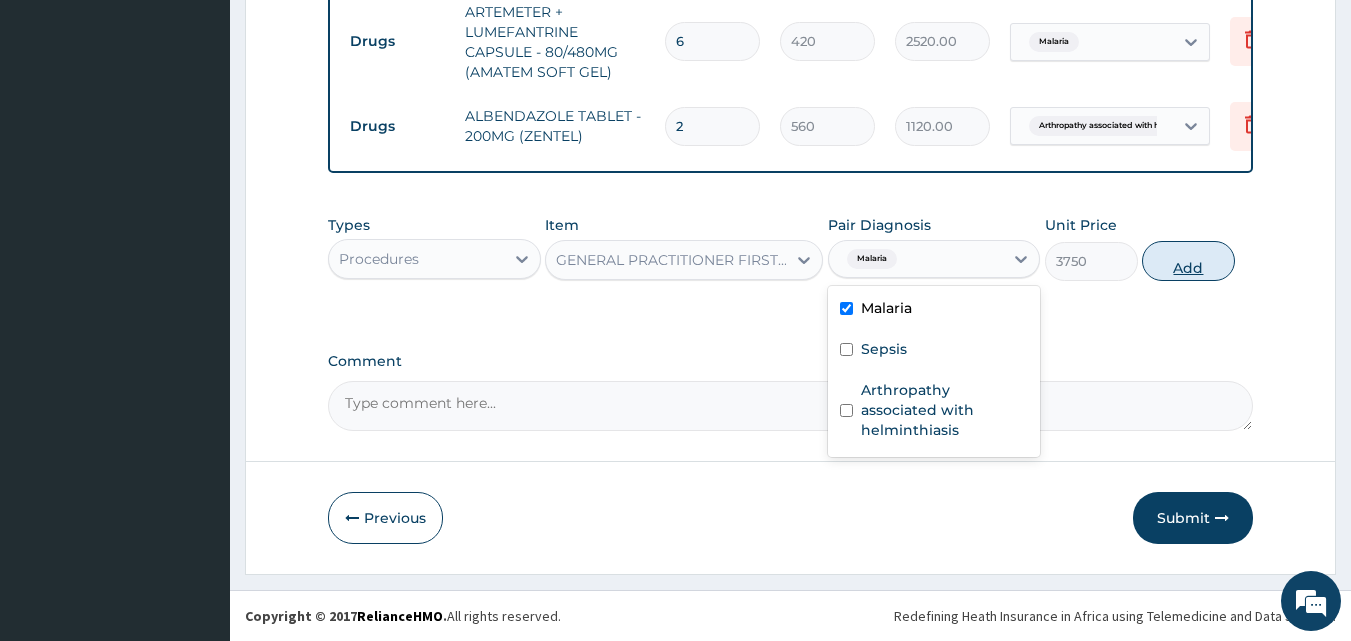 drag, startPoint x: 1162, startPoint y: 255, endPoint x: 1170, endPoint y: 280, distance: 26.24881 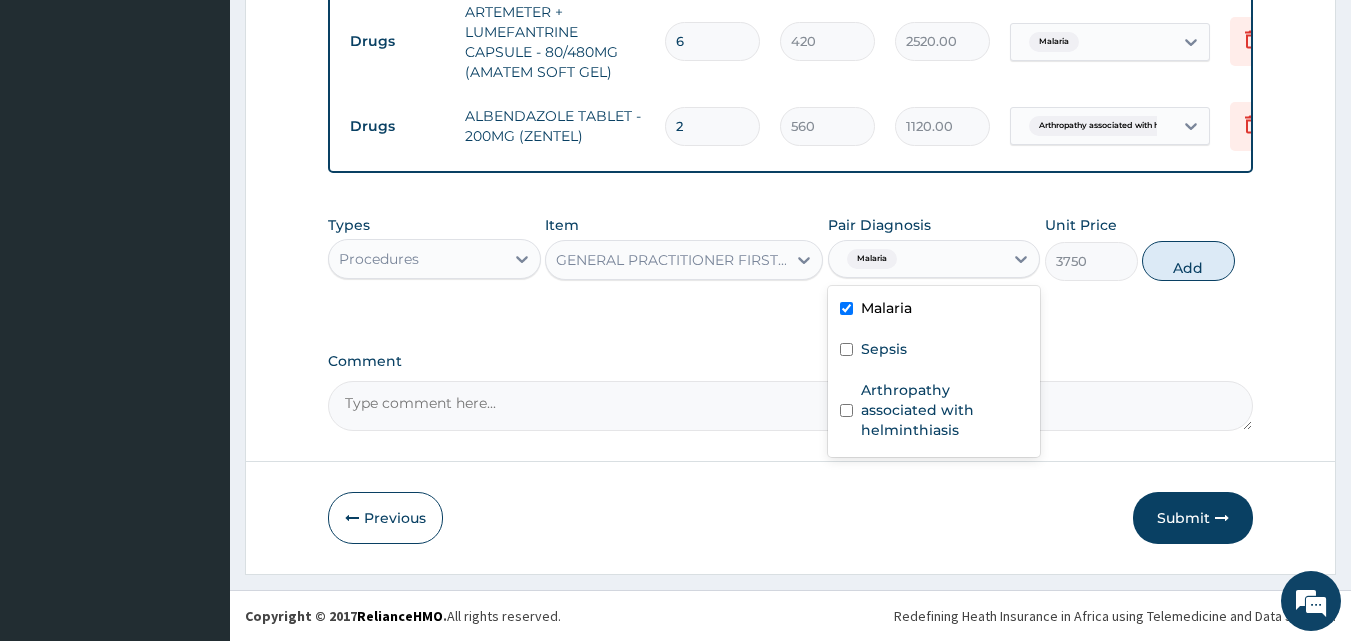 click on "Add" at bounding box center (1188, 261) 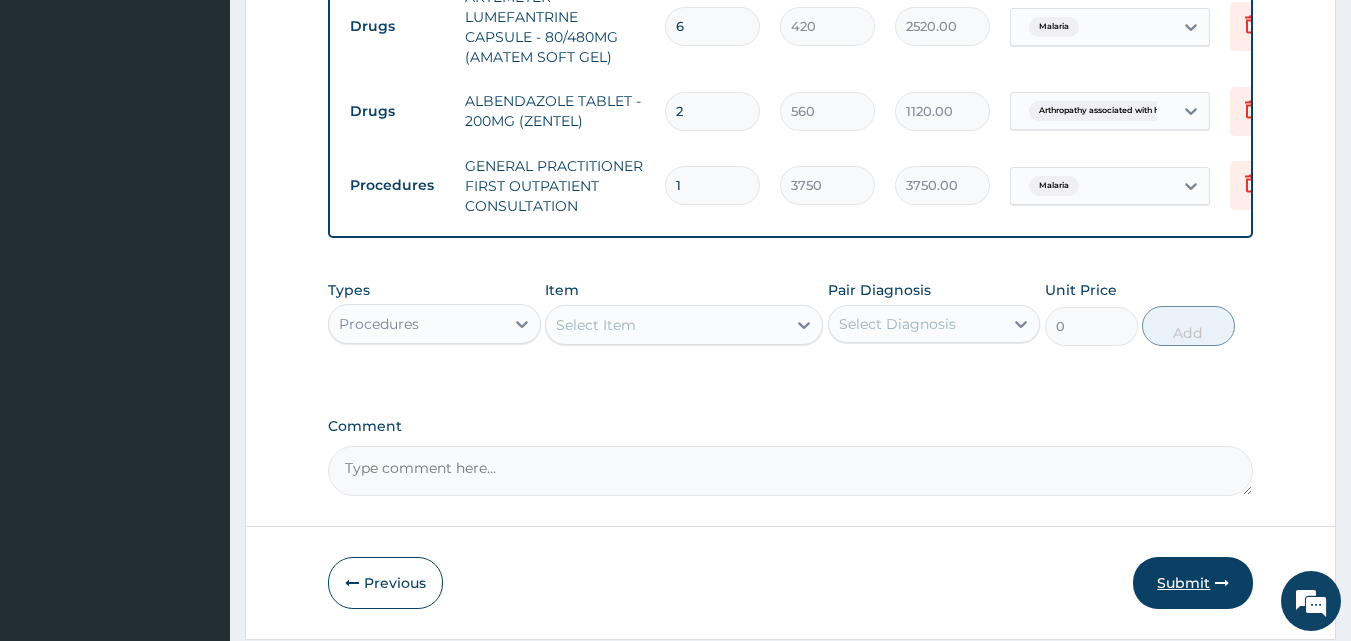 click on "Submit" at bounding box center [1193, 583] 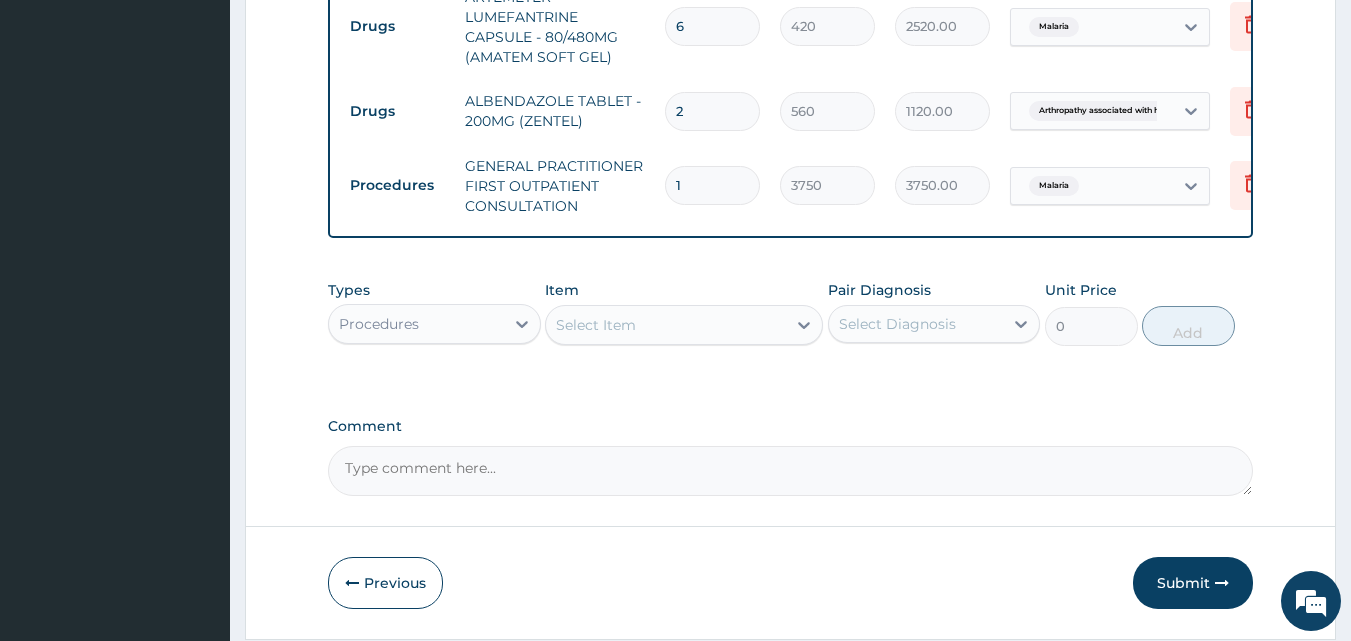 scroll, scrollTop: 76, scrollLeft: 0, axis: vertical 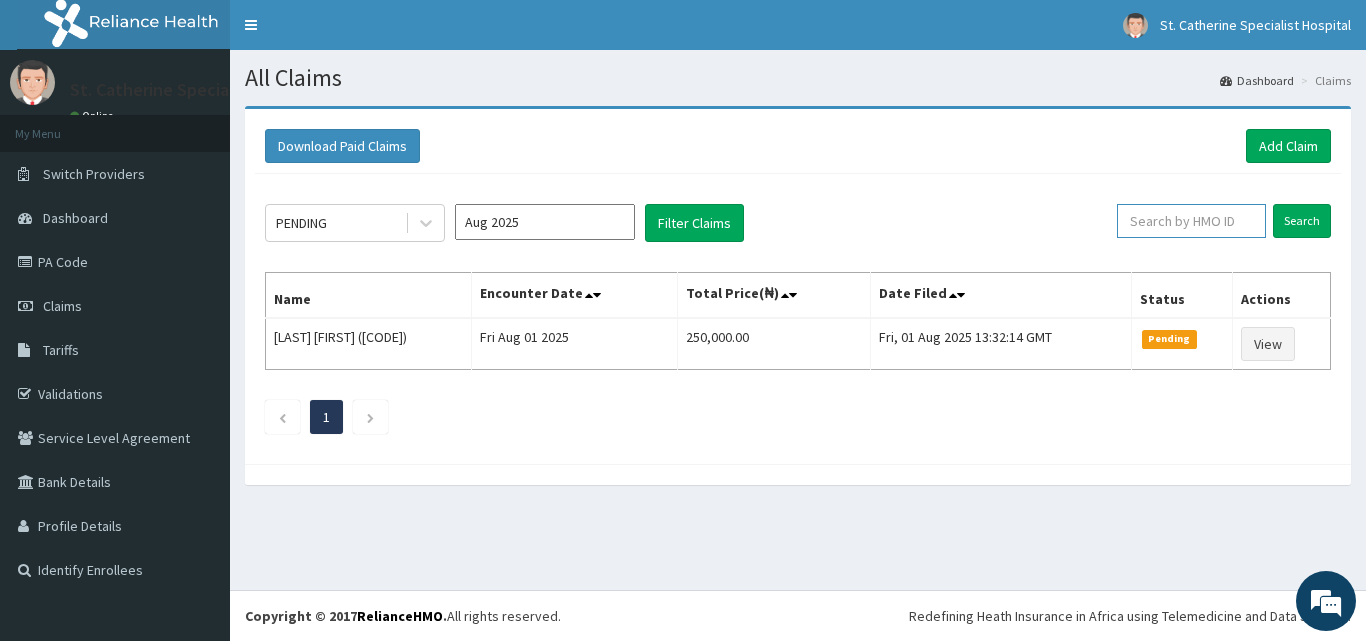 click at bounding box center [1191, 221] 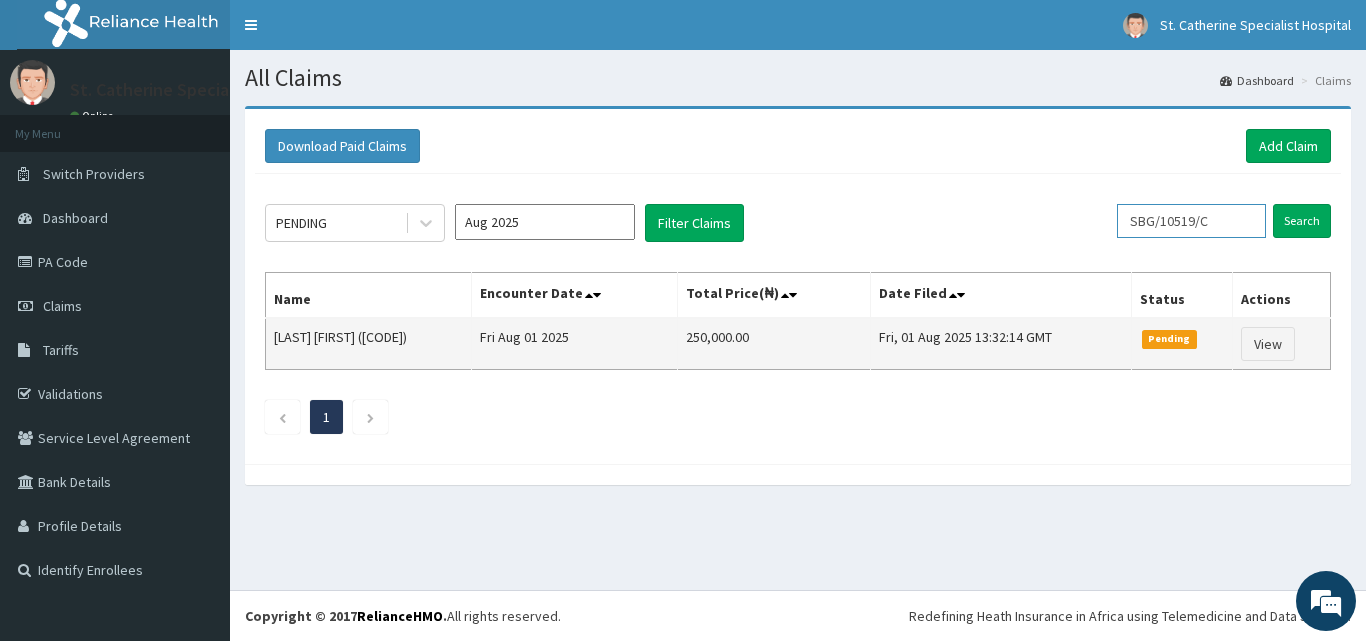 type on "SBG/10519/C" 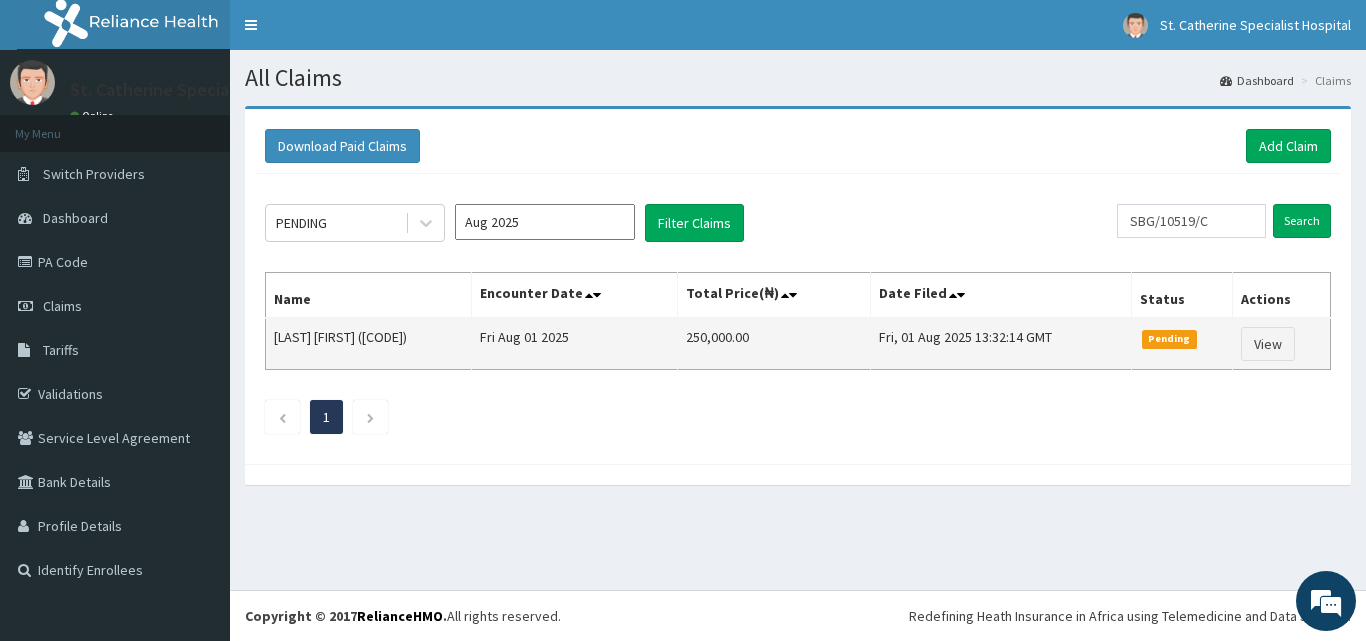 click on "Fri, 01 Aug 2025 13:32:14 GMT" at bounding box center (1000, 344) 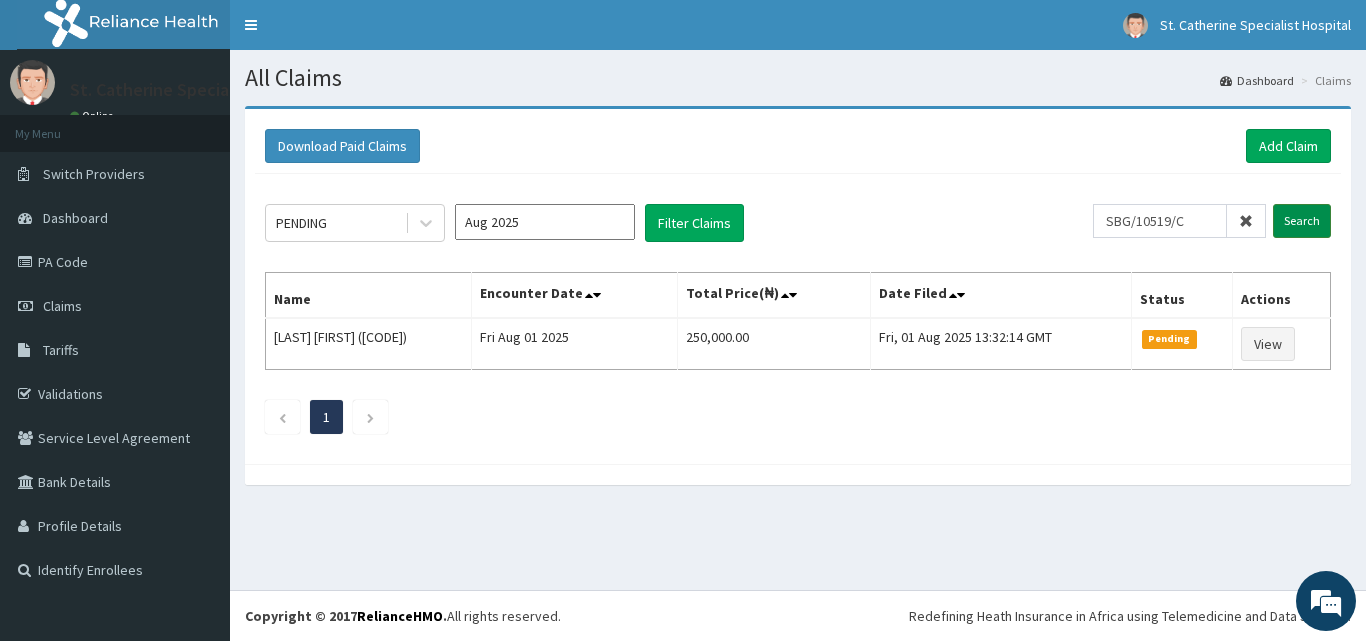 click on "Search" at bounding box center (1302, 221) 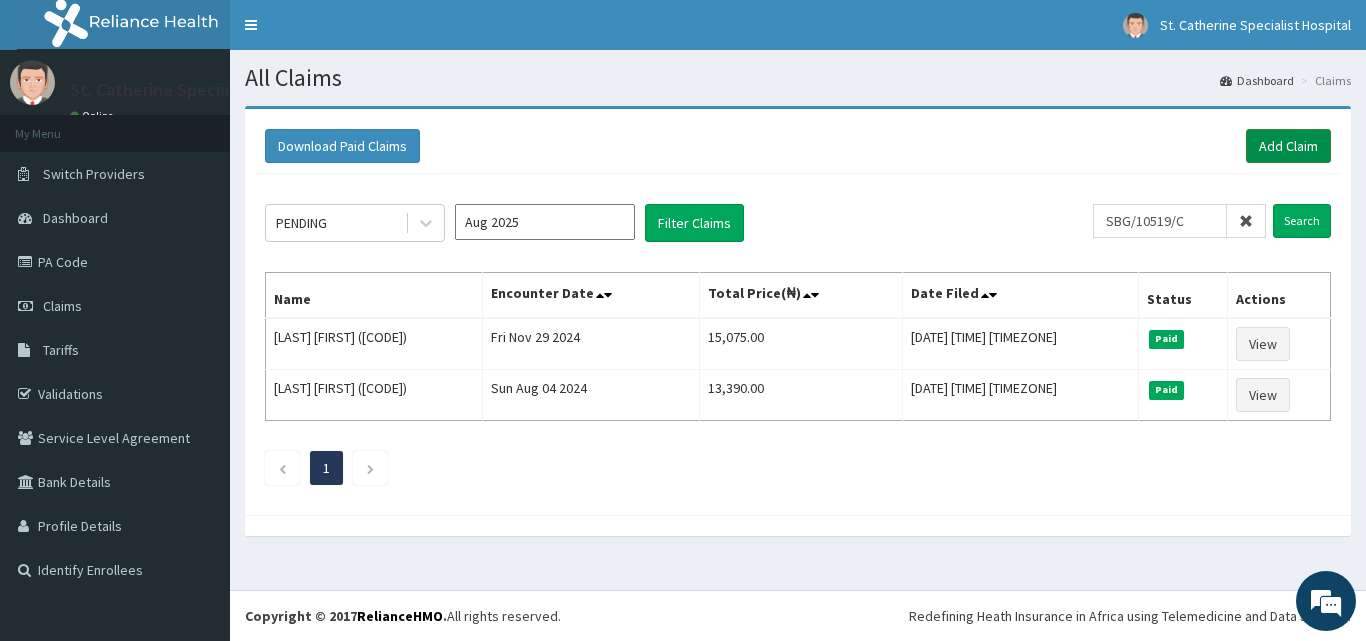 click on "Add Claim" at bounding box center (1288, 146) 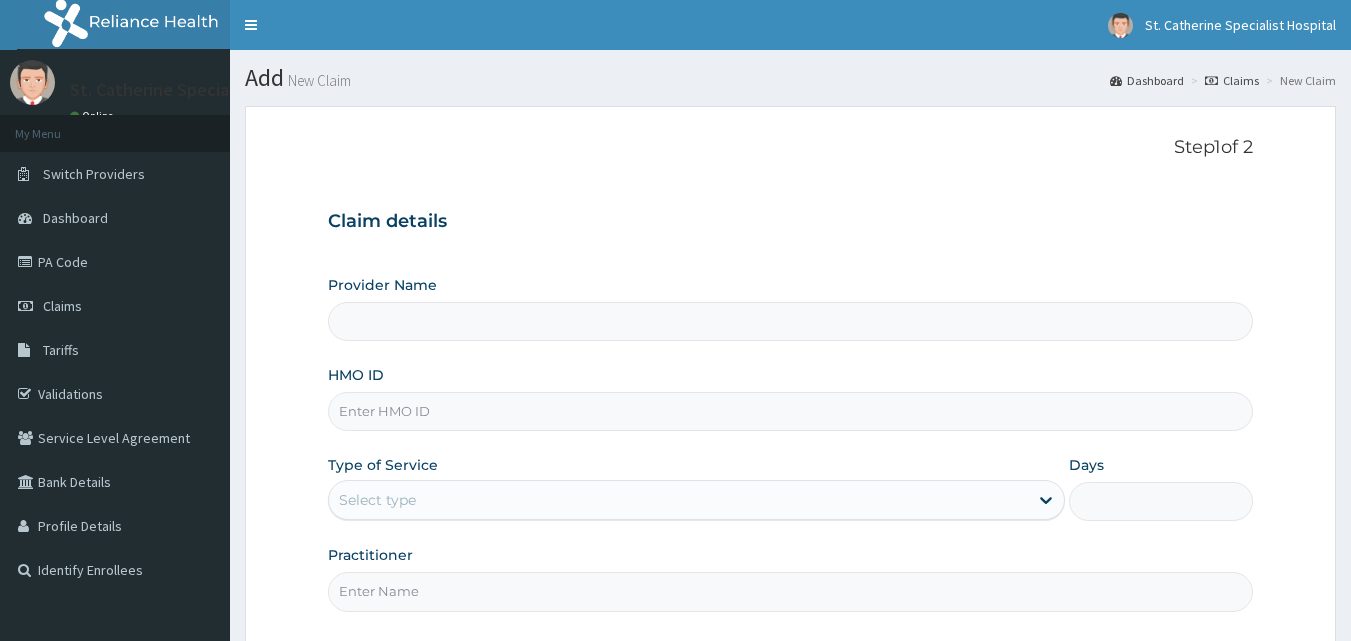 scroll, scrollTop: 0, scrollLeft: 0, axis: both 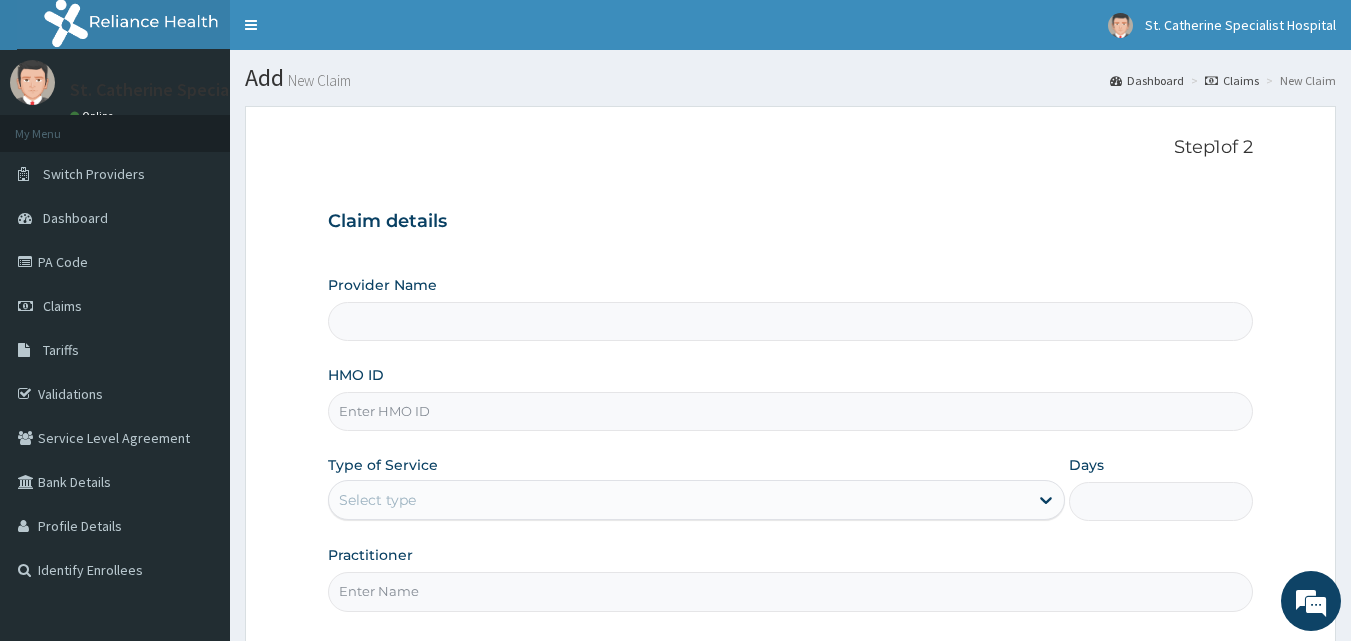 paste on "SBG/10519/C" 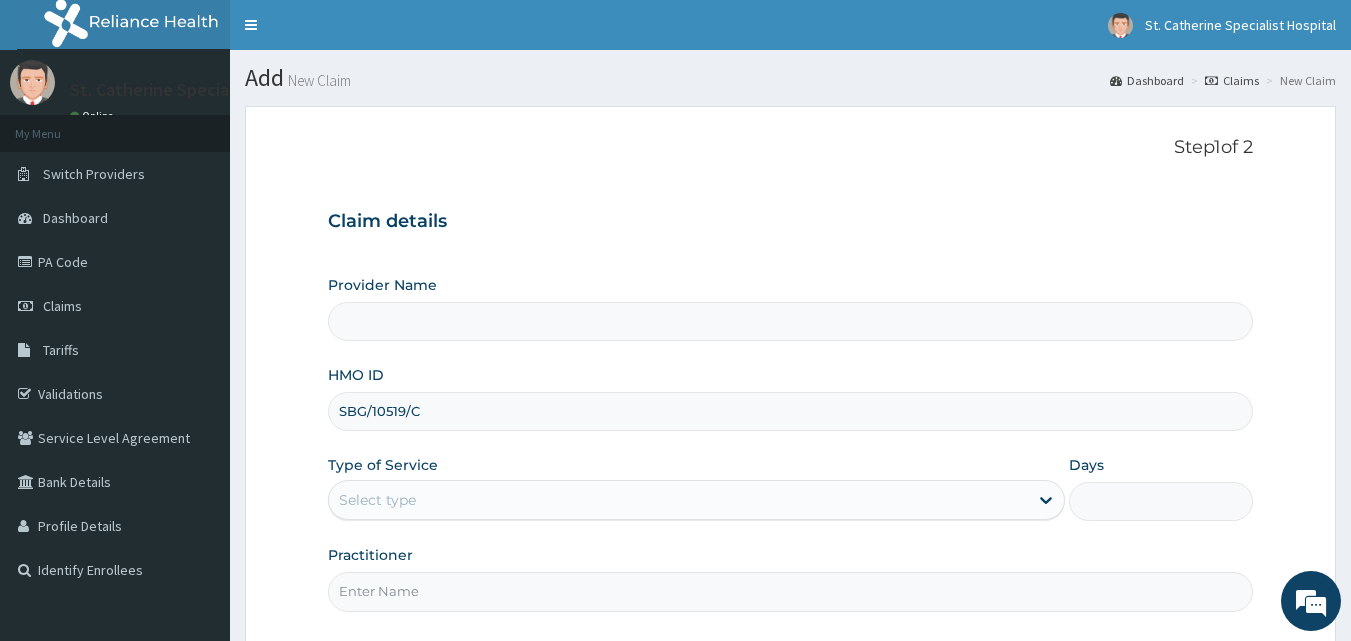type on "SBG/10519/C" 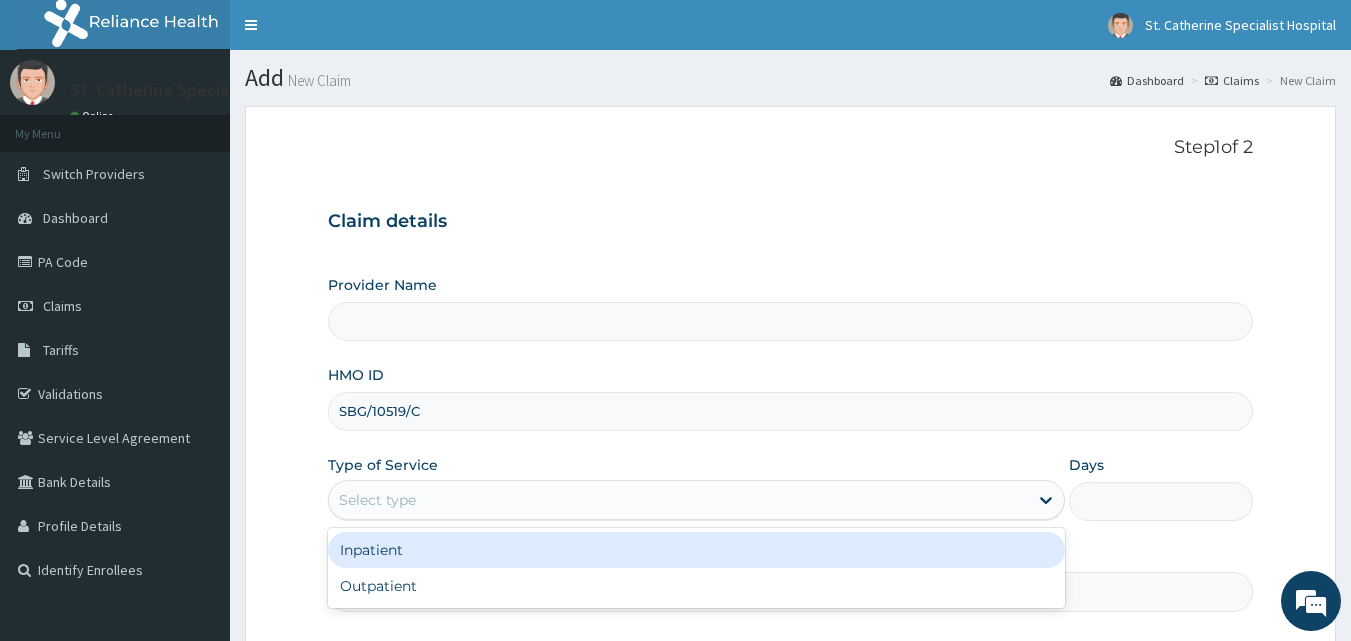 click on "Select type" at bounding box center [678, 500] 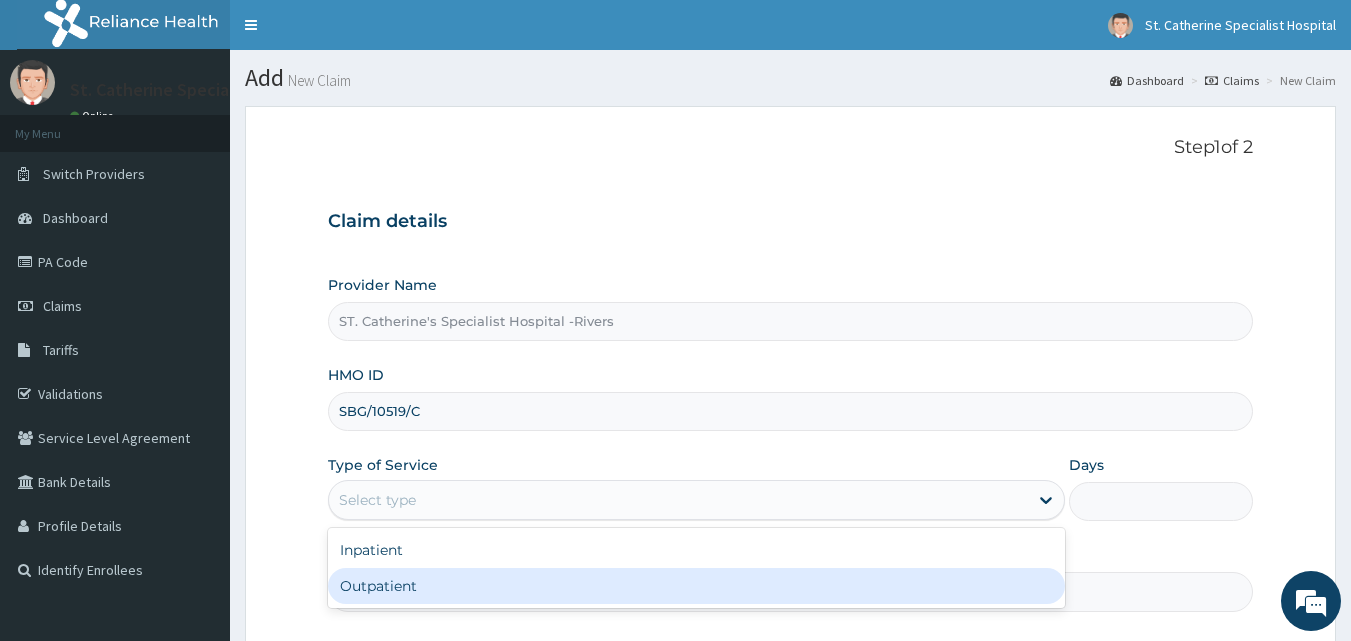 click on "Outpatient" at bounding box center [696, 586] 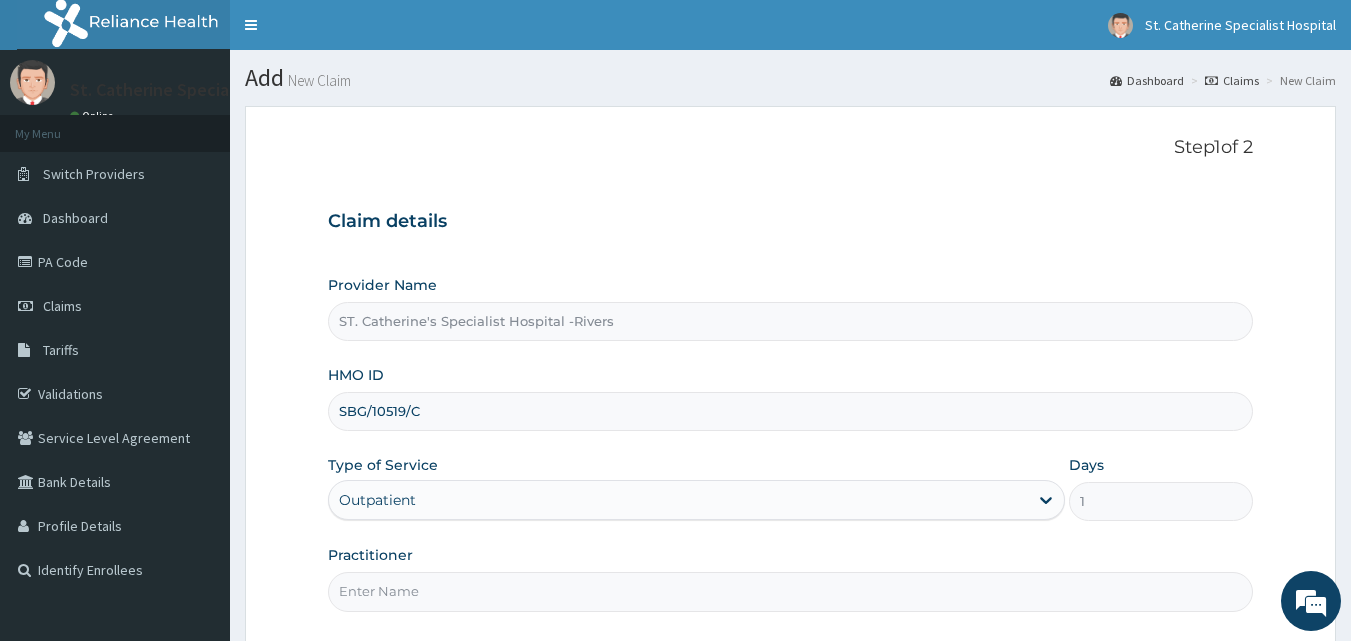 click on "Practitioner" at bounding box center [791, 591] 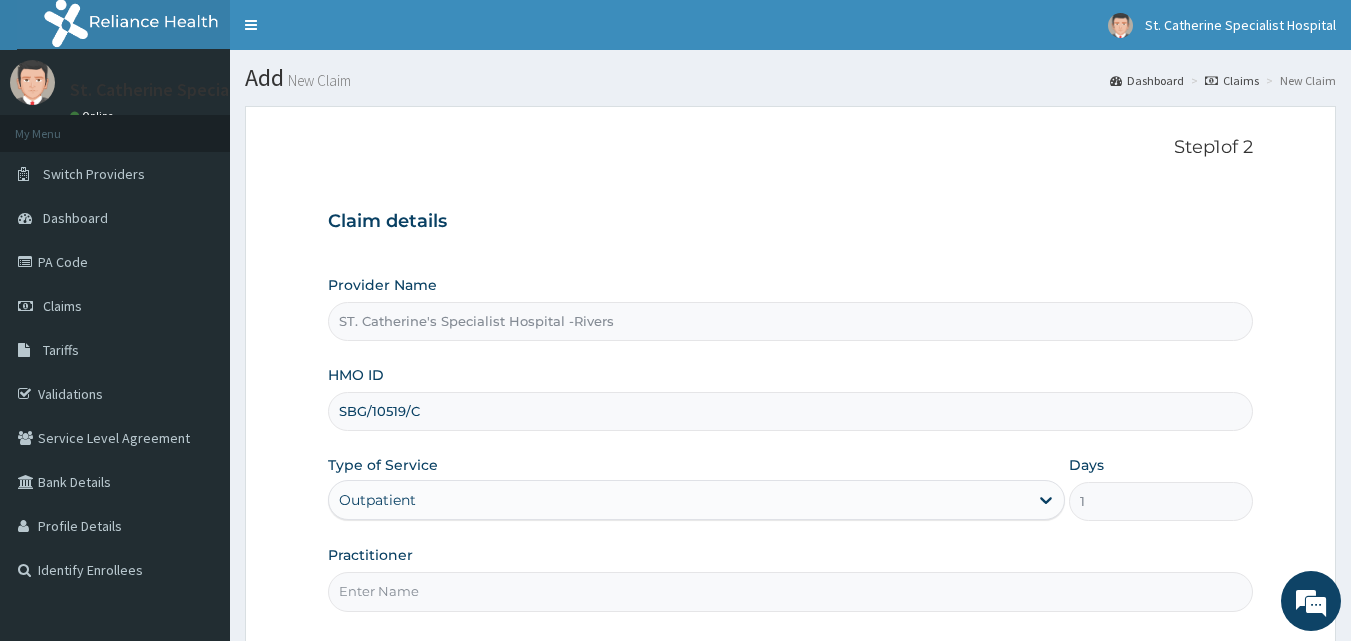 type on "[FIRST]" 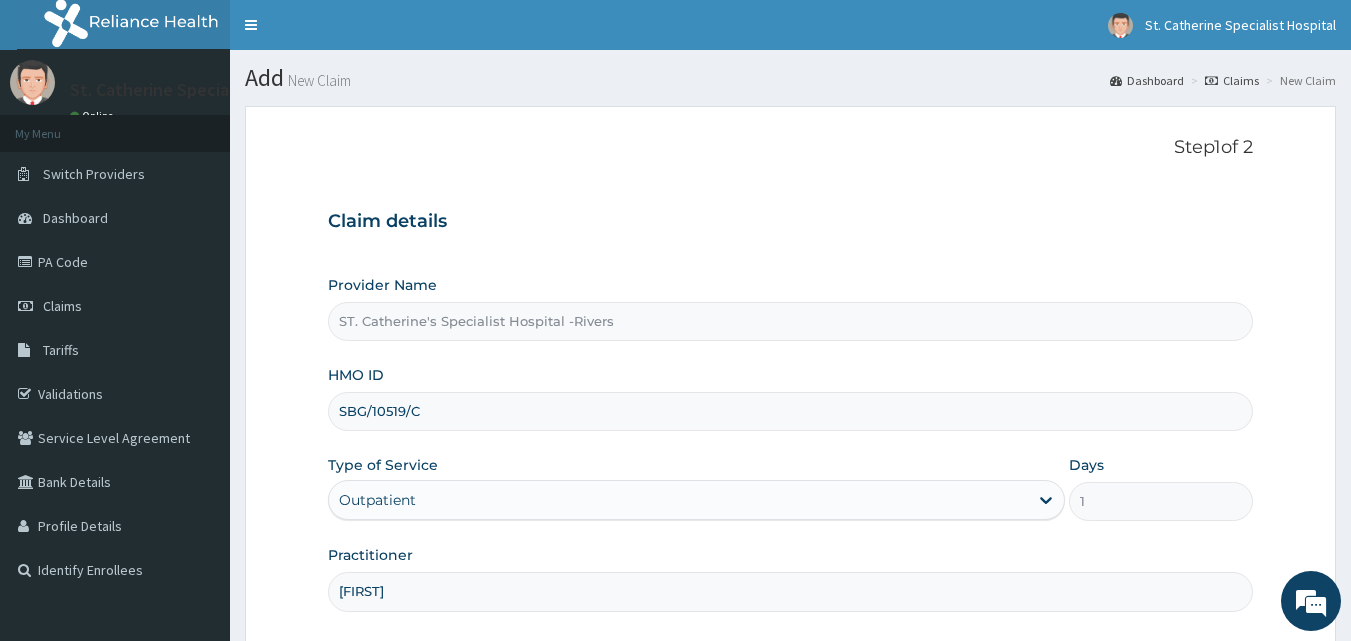 click on "Step  1  of 2 Claim details Provider Name [ORGANIZATION] -Rivers HMO ID [NUMBER] Type of Service Outpatient Days 1 Practitioner [NAME]" at bounding box center [791, 377] 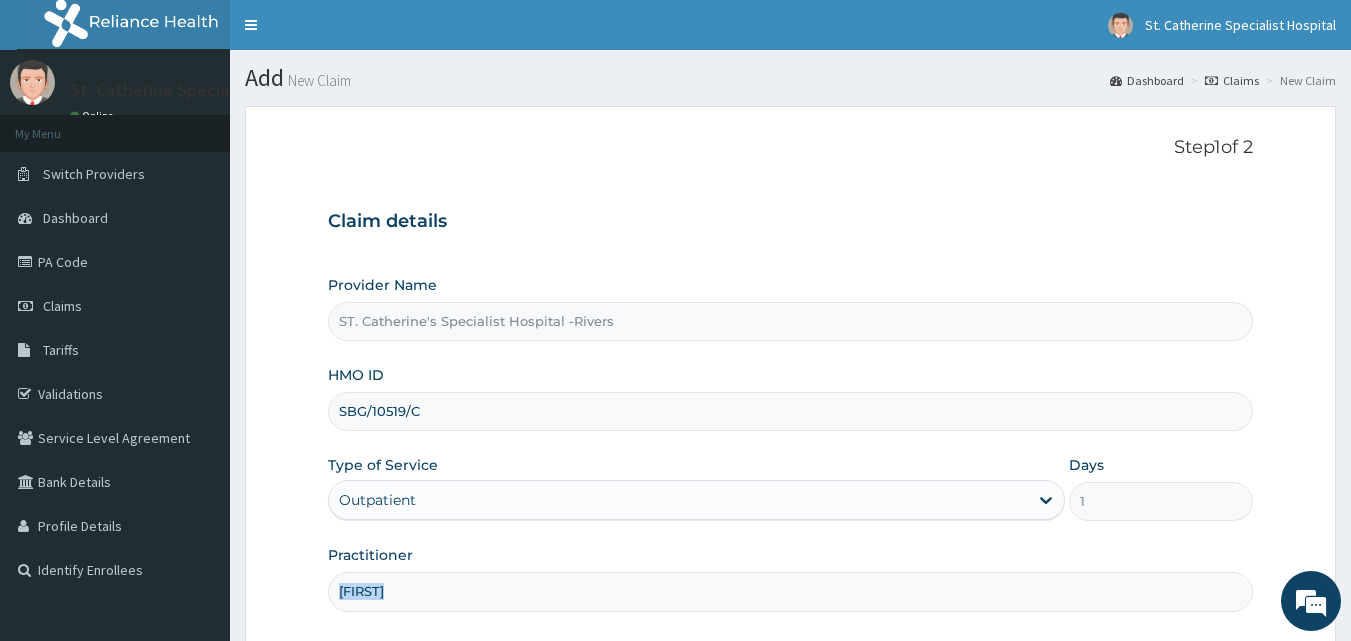 click on "[FIRST]" at bounding box center [791, 591] 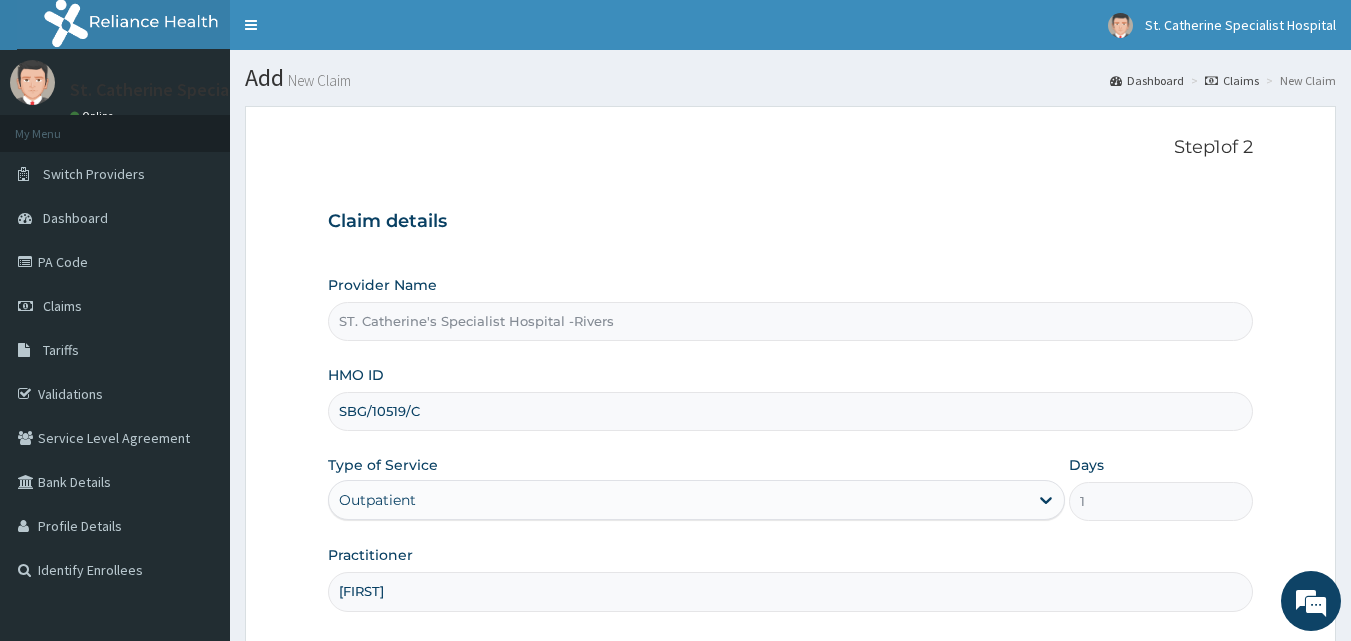 click on "[FIRST]" at bounding box center (791, 591) 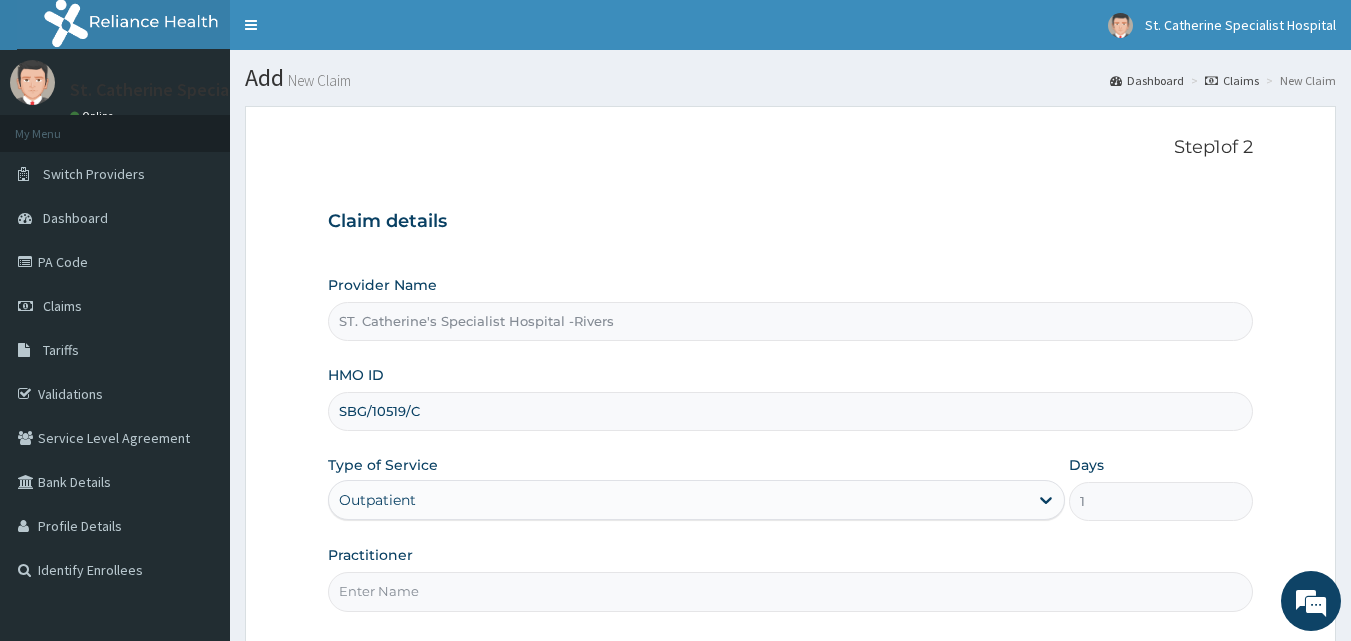 click on "Practitioner" at bounding box center [791, 591] 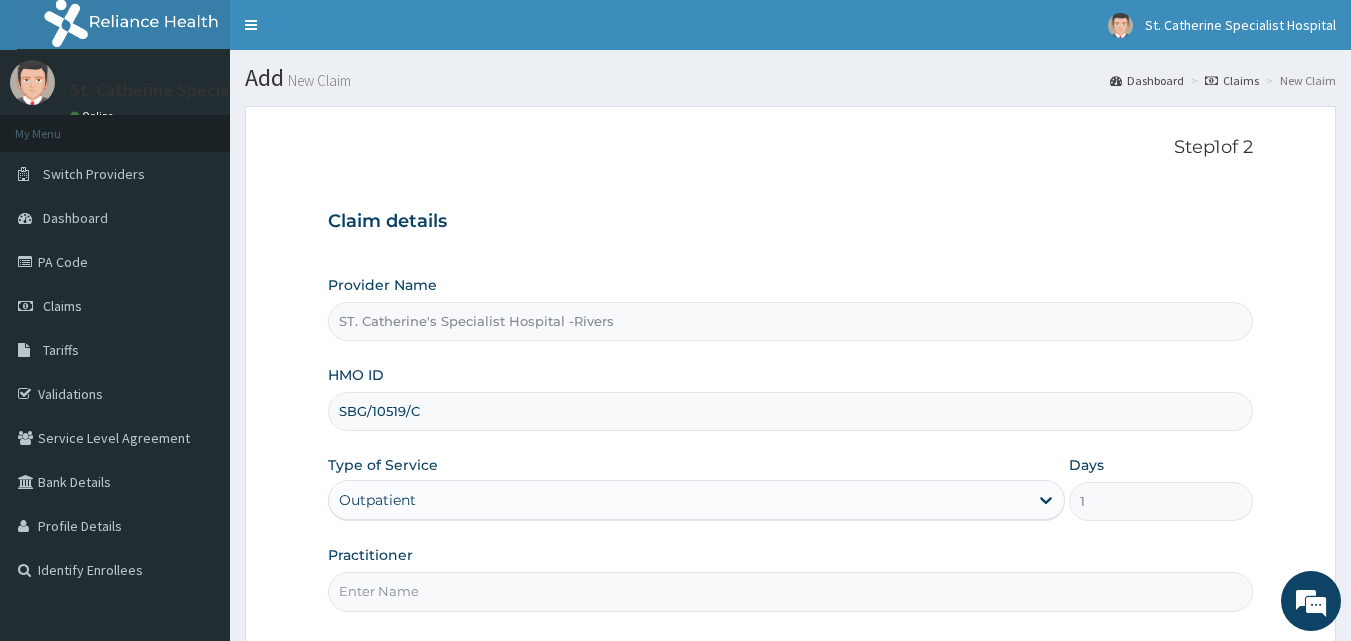 scroll, scrollTop: 0, scrollLeft: 0, axis: both 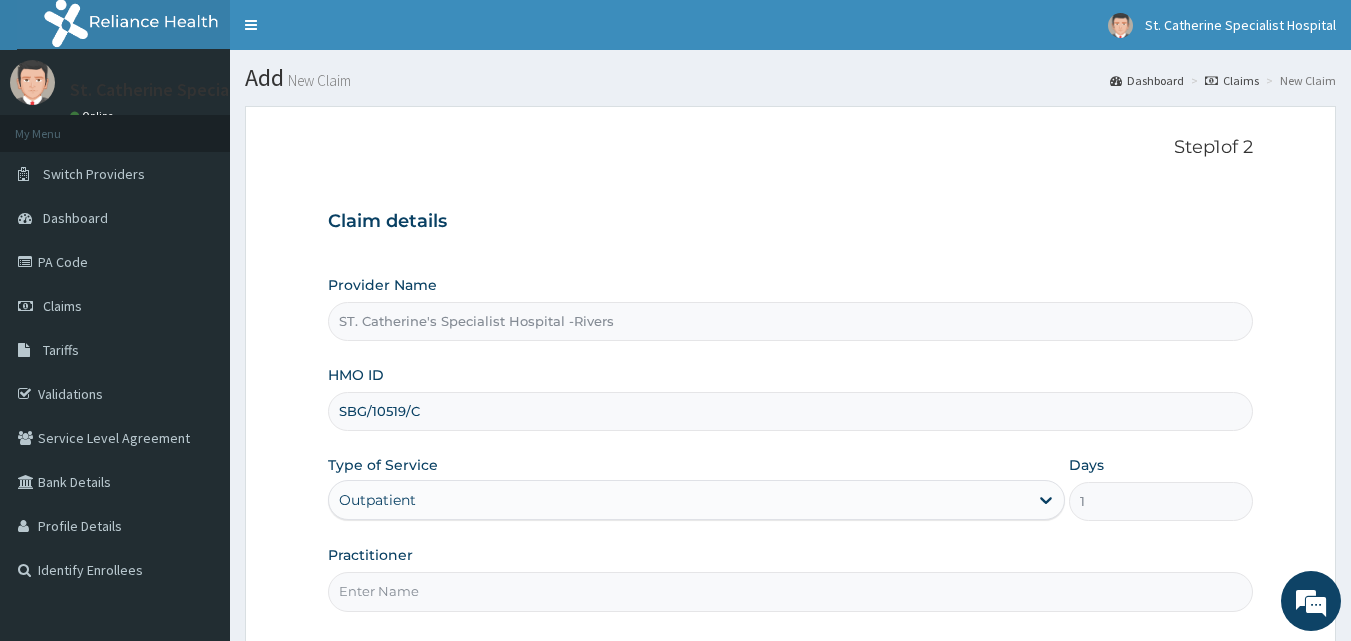 type on "ONYESOH" 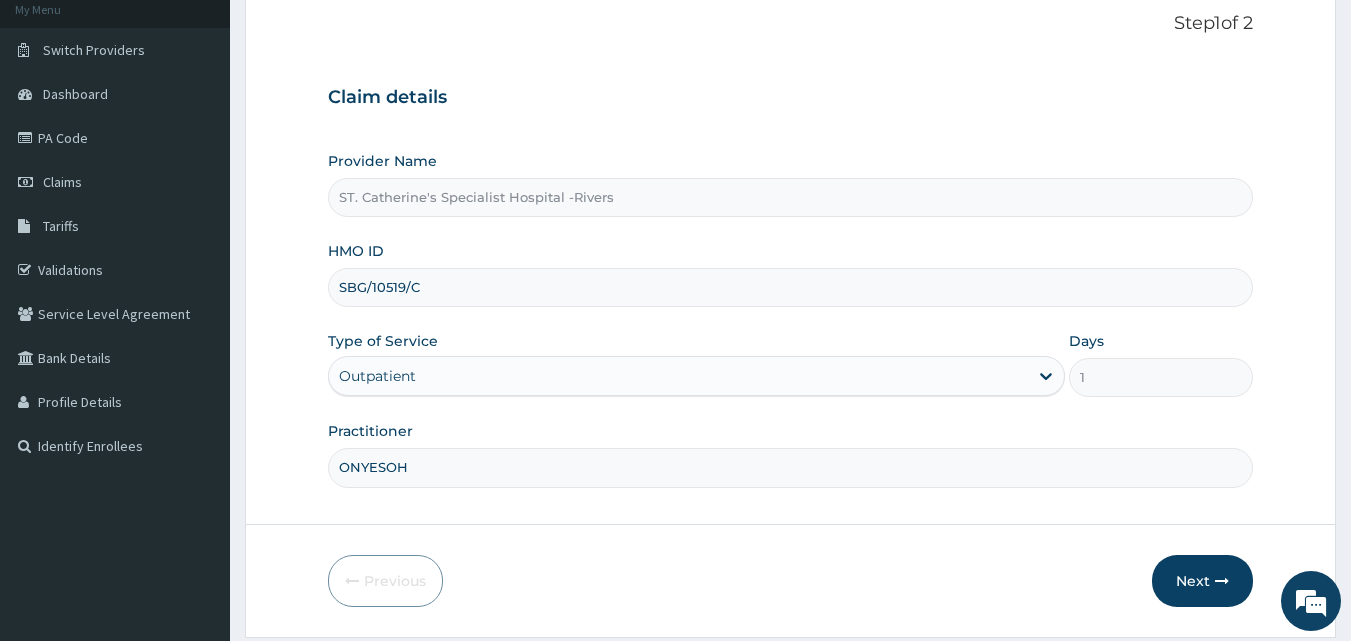 scroll, scrollTop: 153, scrollLeft: 0, axis: vertical 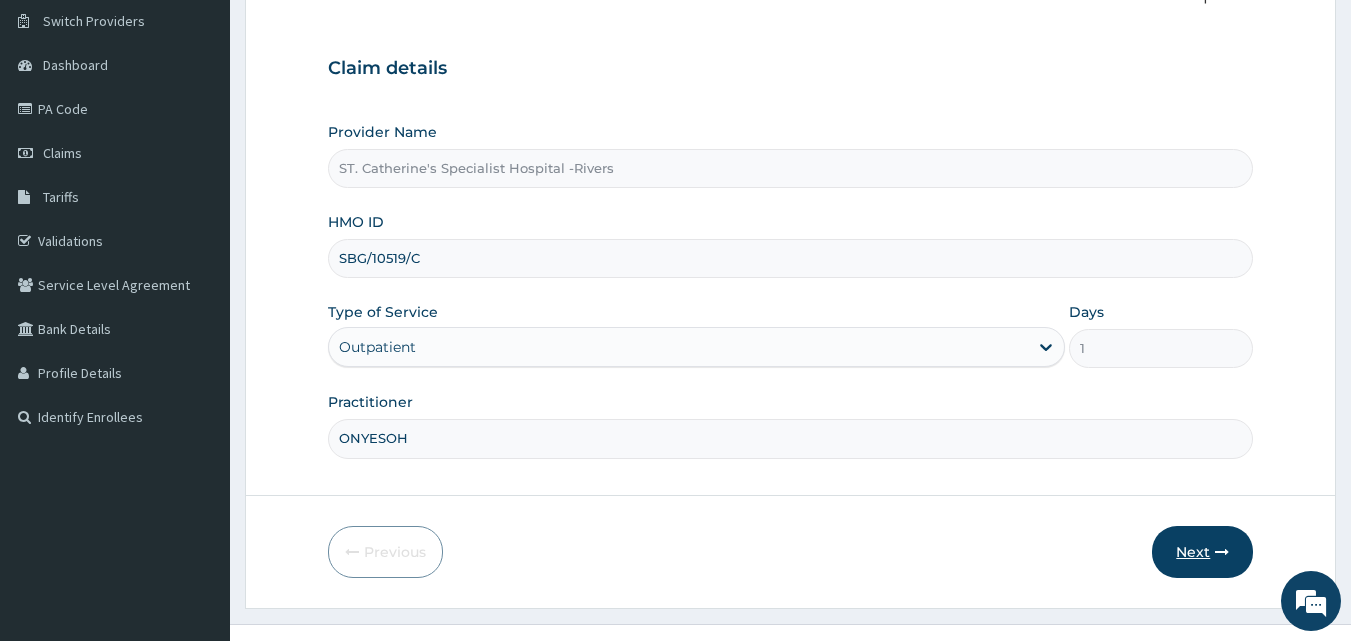 click on "Next" at bounding box center [1202, 552] 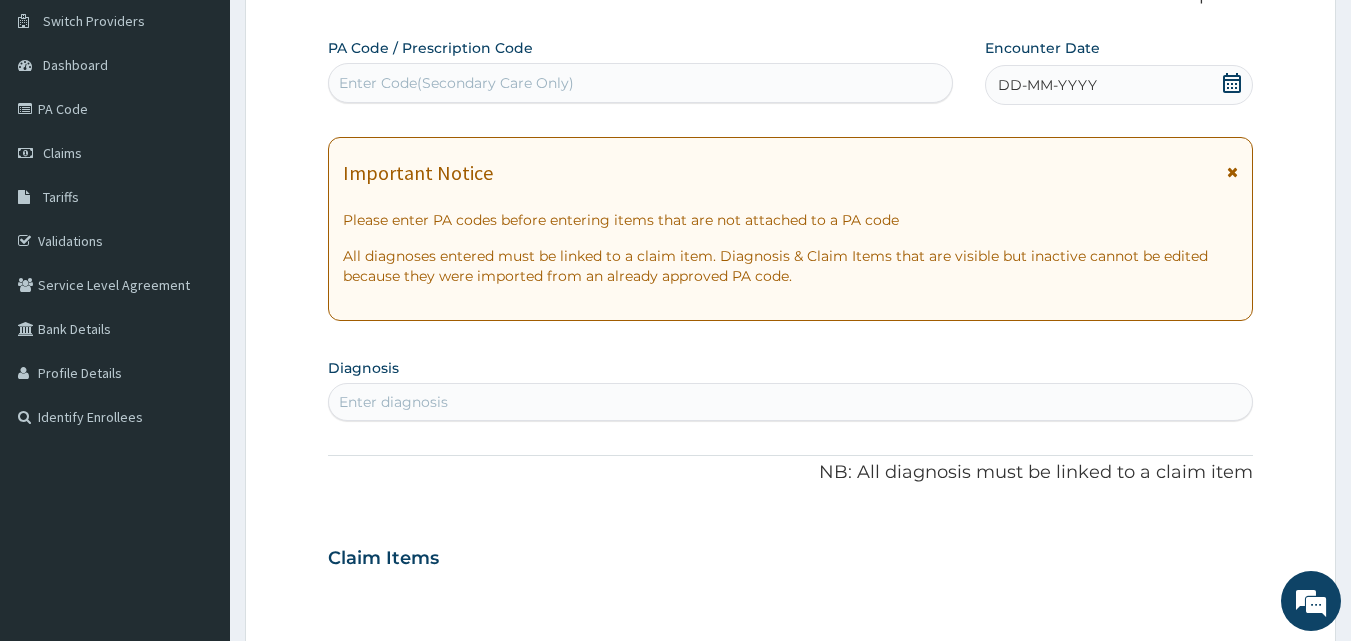 click 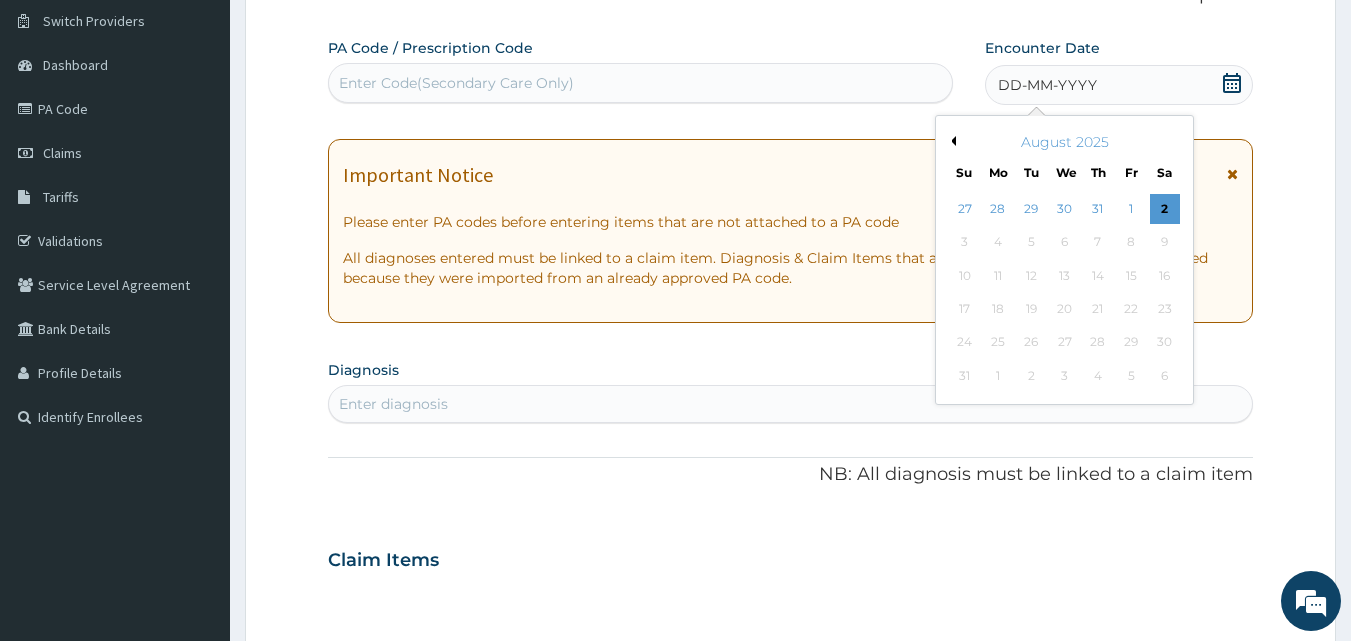 click on "Previous Month" at bounding box center (951, 141) 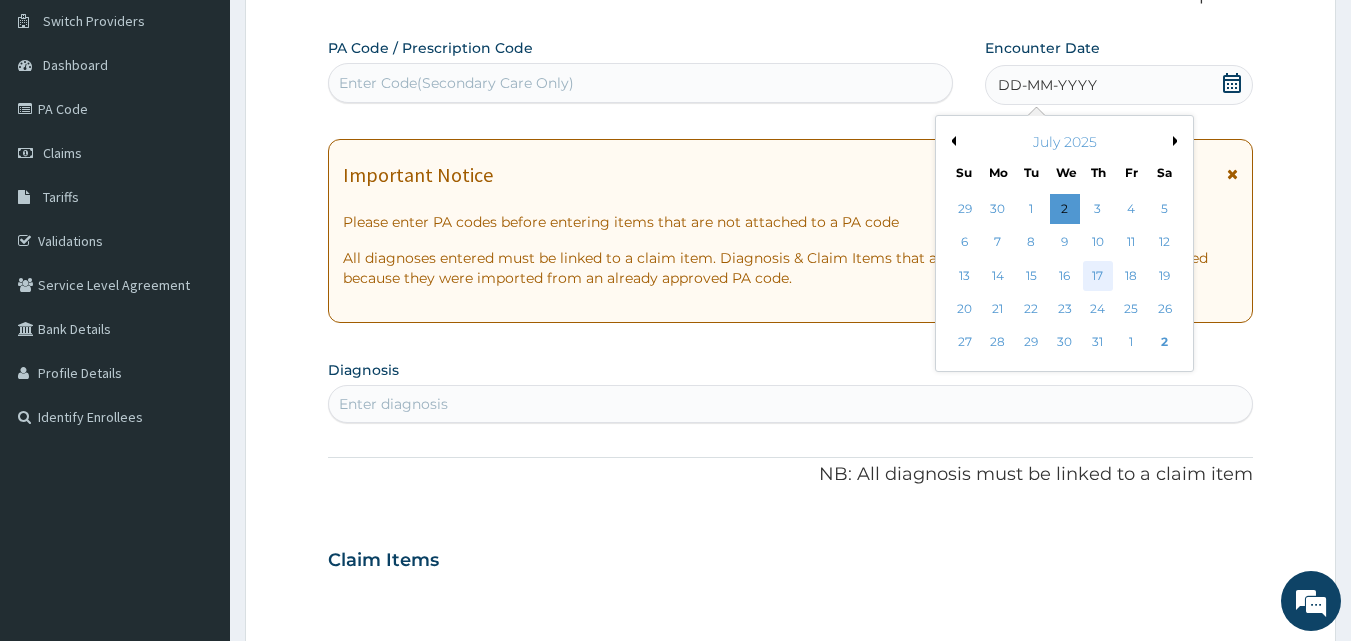 click on "17" at bounding box center (1098, 276) 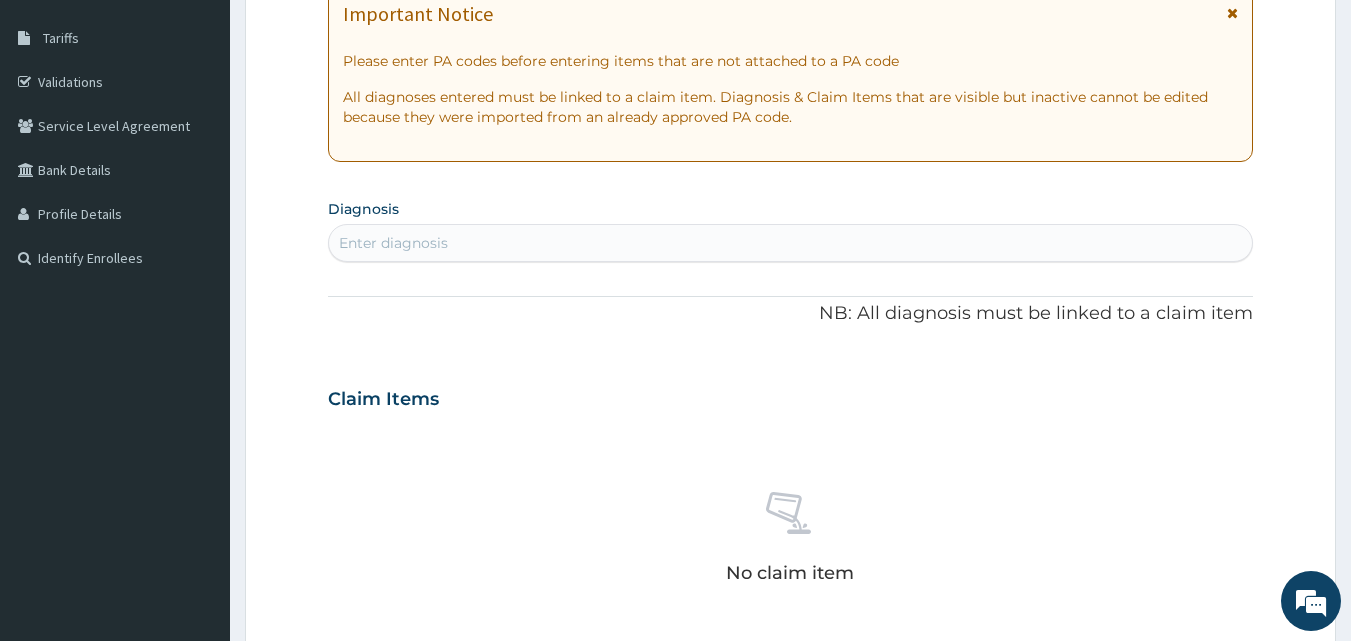 scroll, scrollTop: 453, scrollLeft: 0, axis: vertical 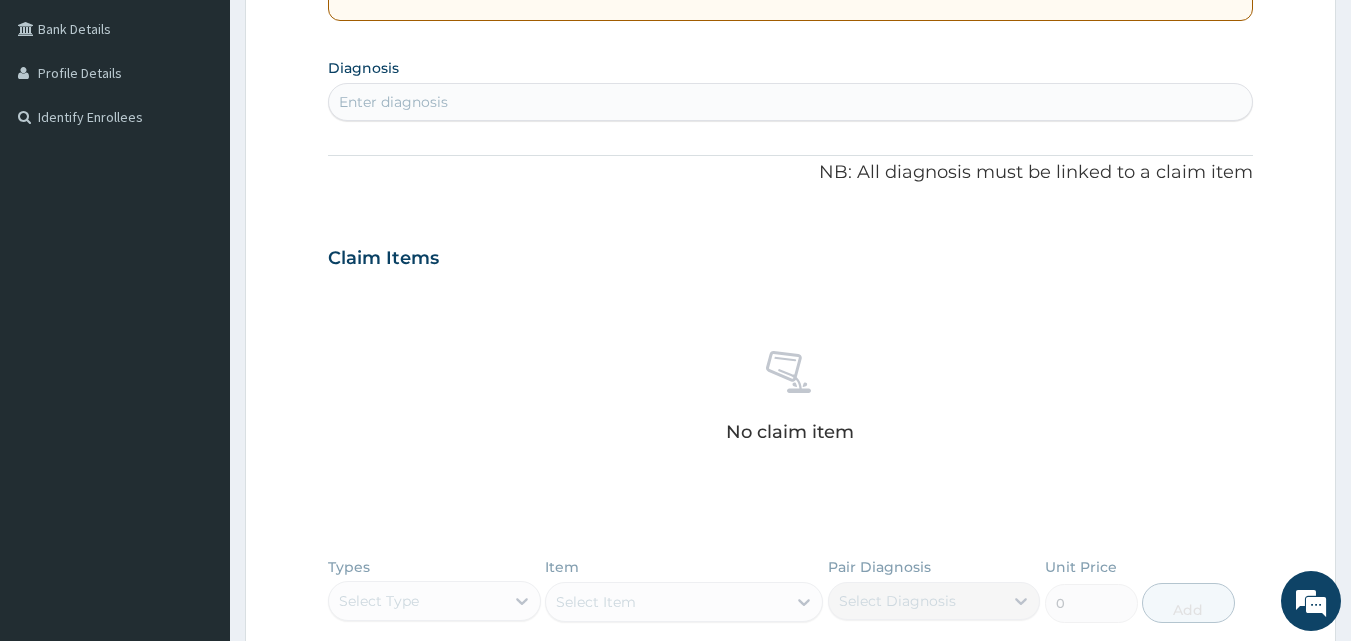 click on "Enter diagnosis" at bounding box center (791, 102) 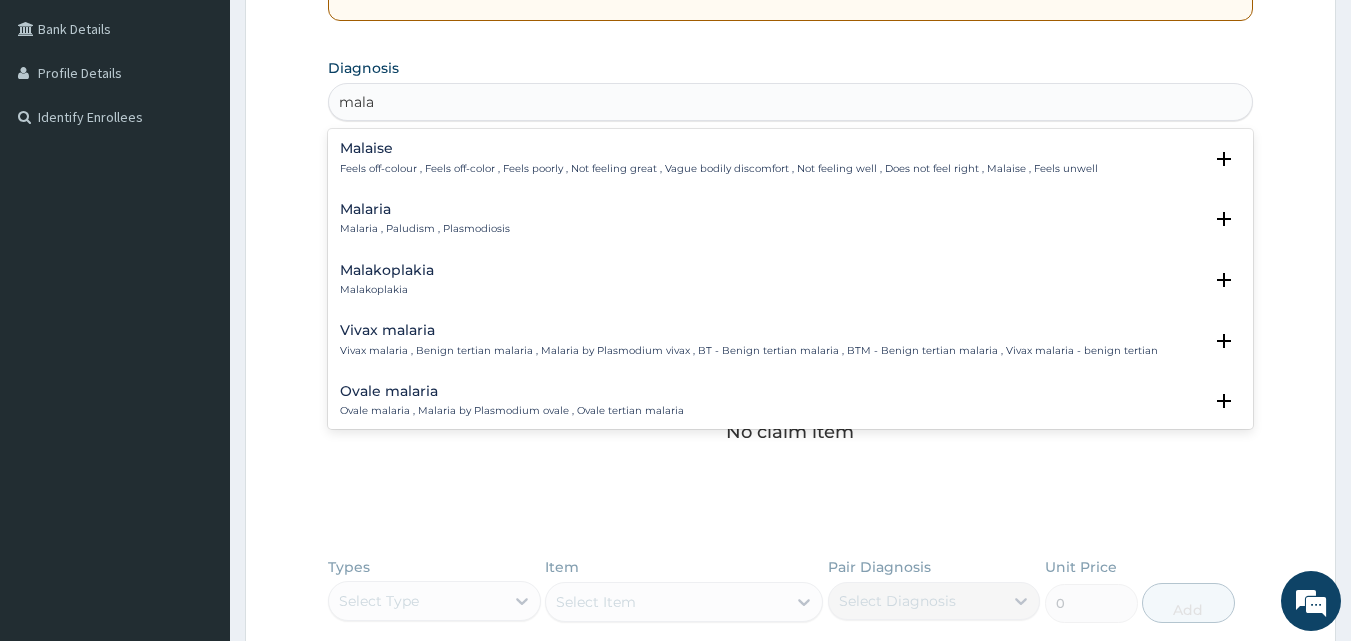 type on "malar" 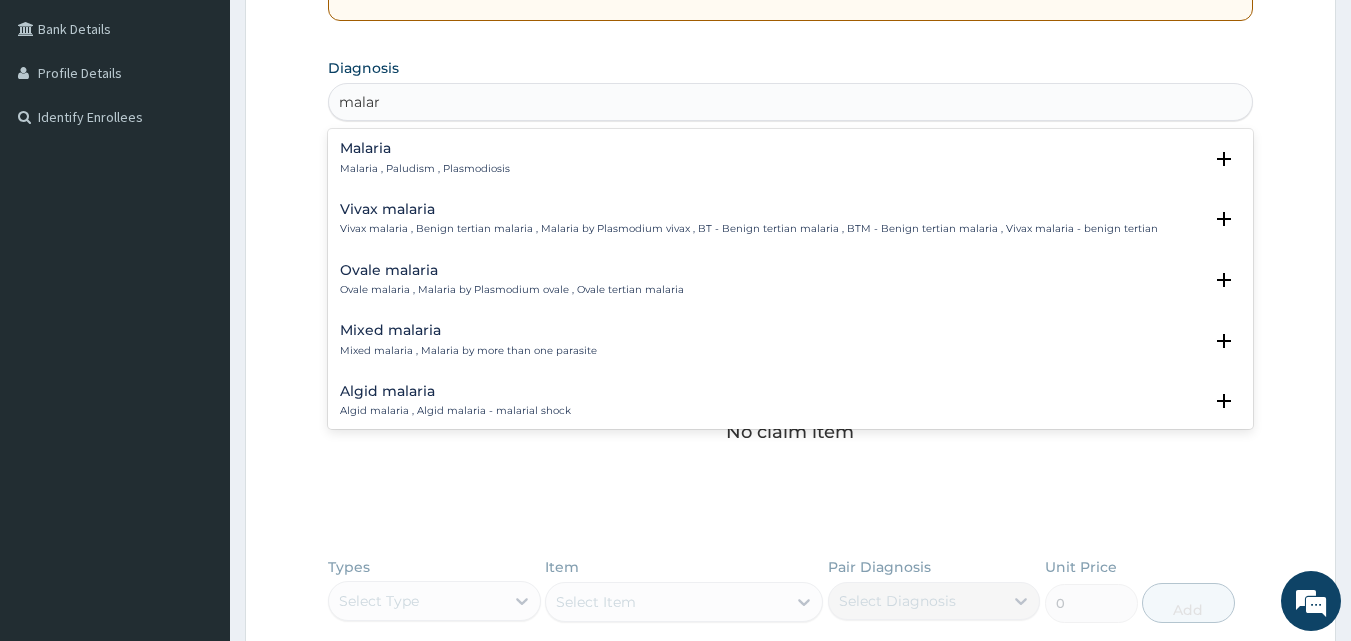click on "Malaria , Paludism , Plasmodiosis" at bounding box center (425, 169) 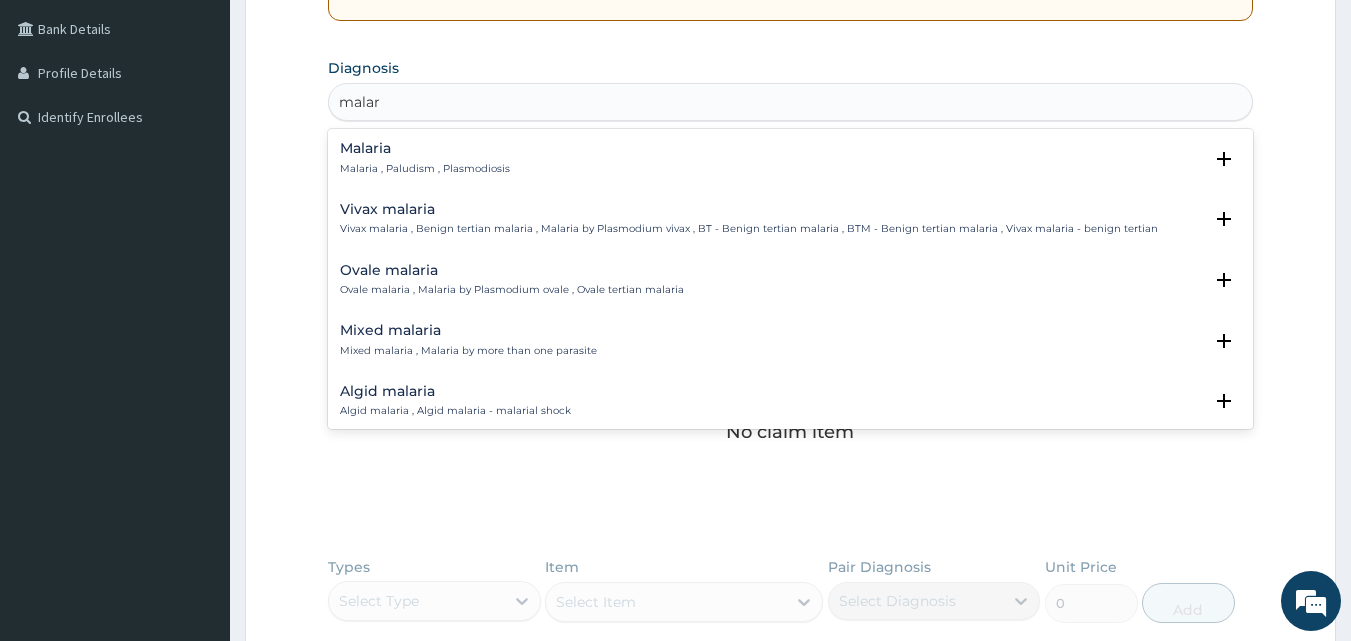 click on "Malaria Malaria , Paludism , Plasmodiosis" at bounding box center [425, 158] 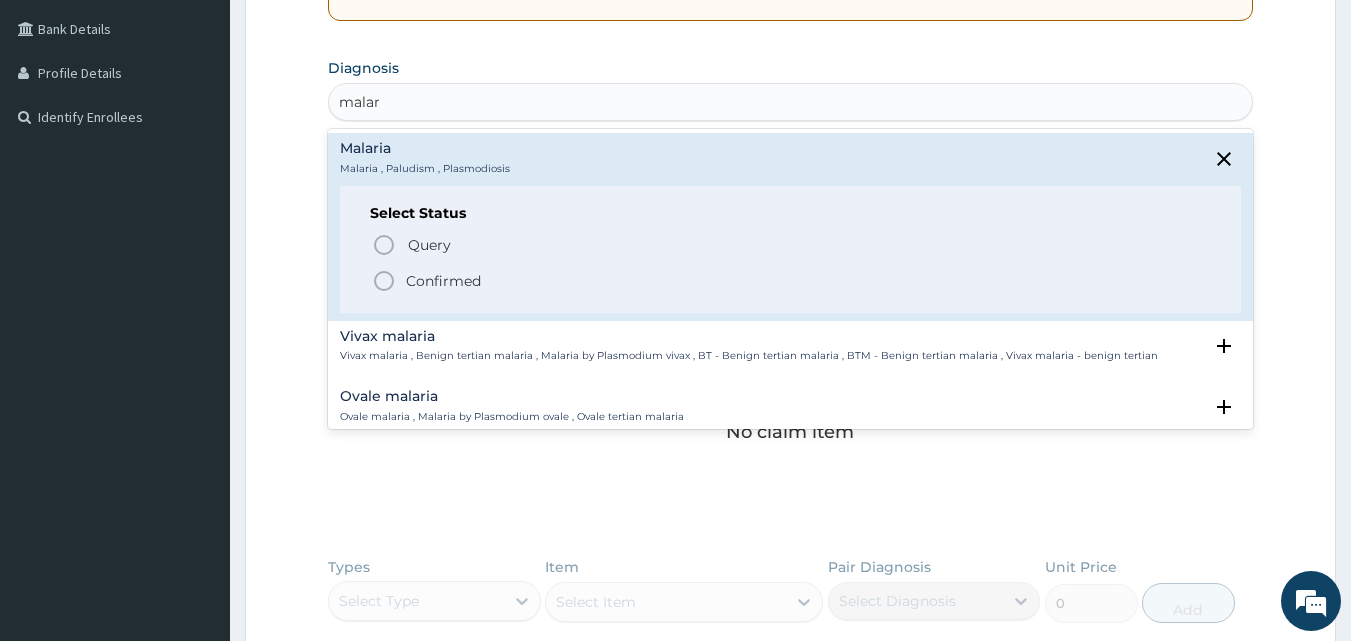 click on "Confirmed" at bounding box center (443, 281) 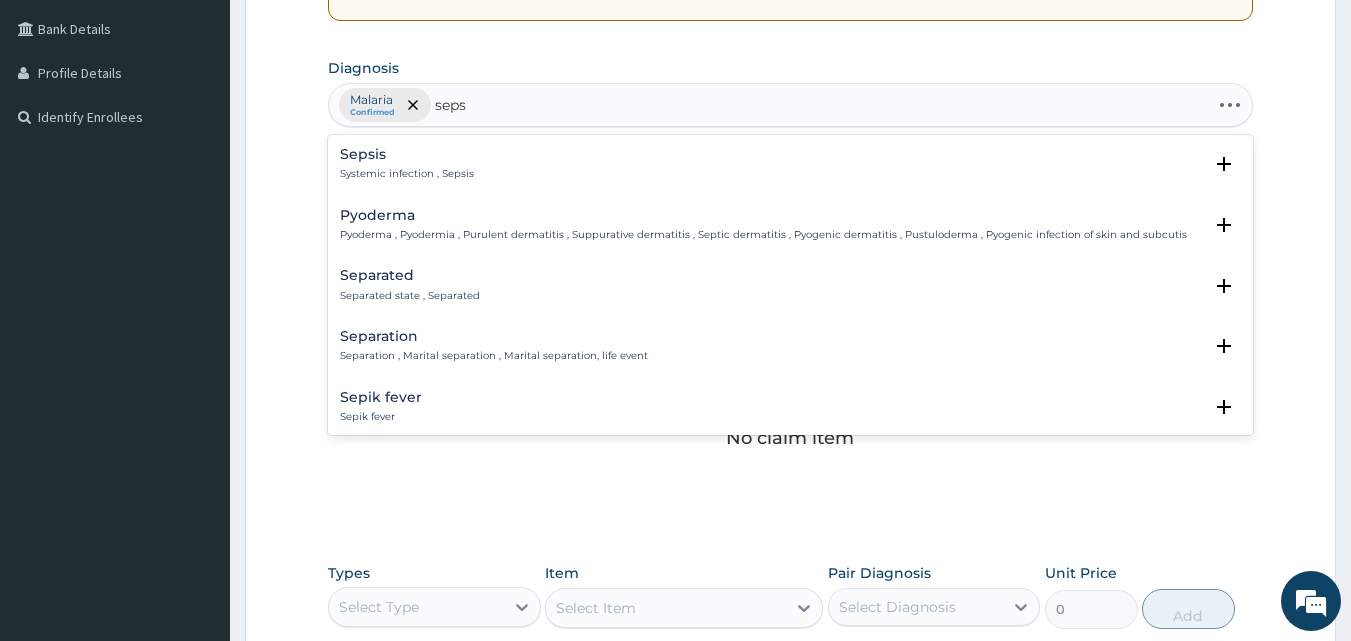 type on "sepsi" 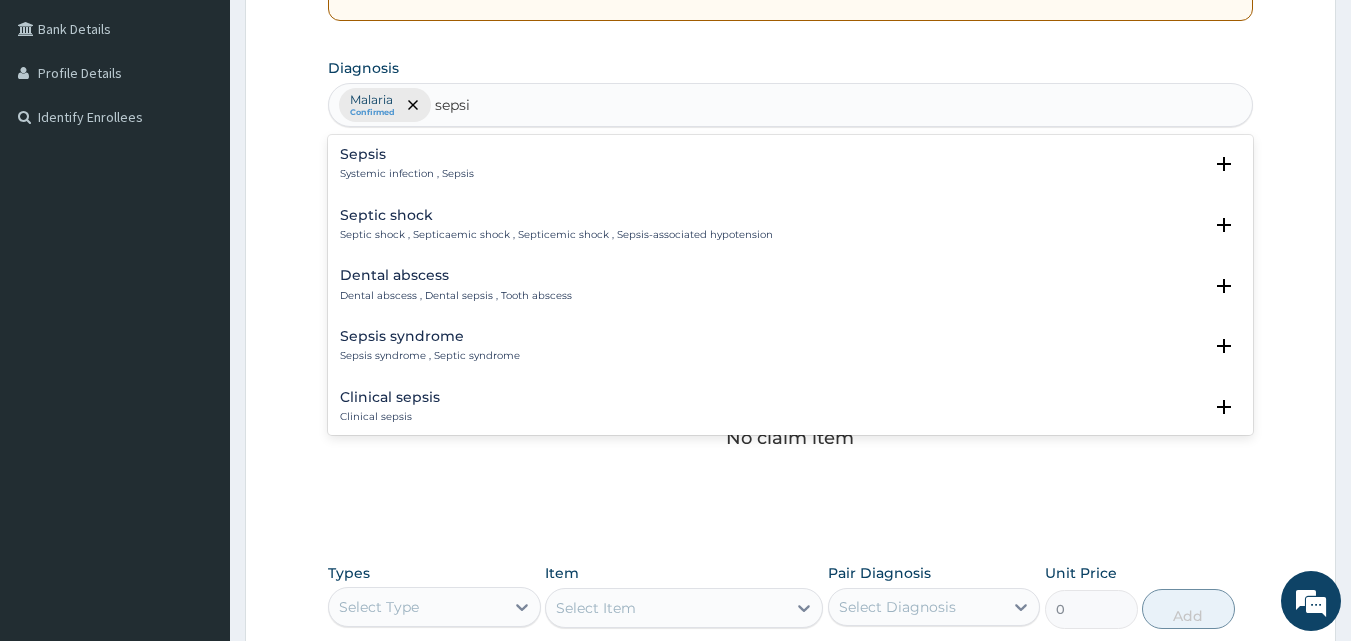 click on "Sepsis Systemic infection , Sepsis" at bounding box center [407, 164] 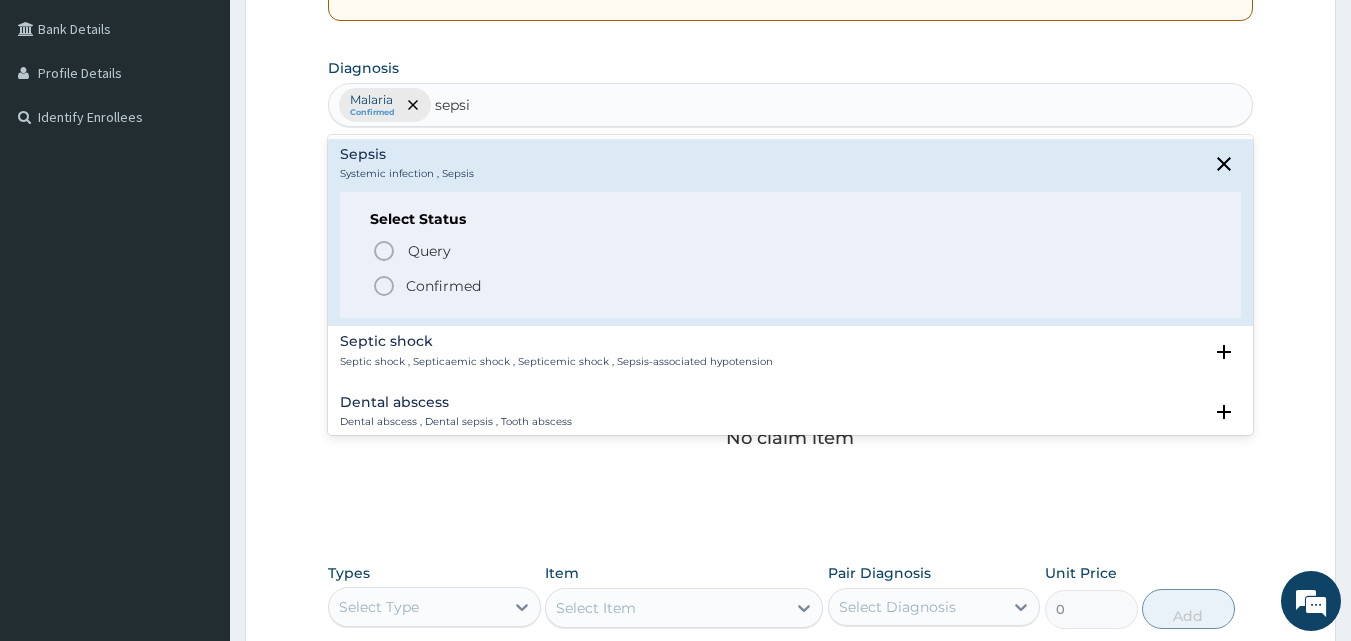 click on "Confirmed" at bounding box center (792, 286) 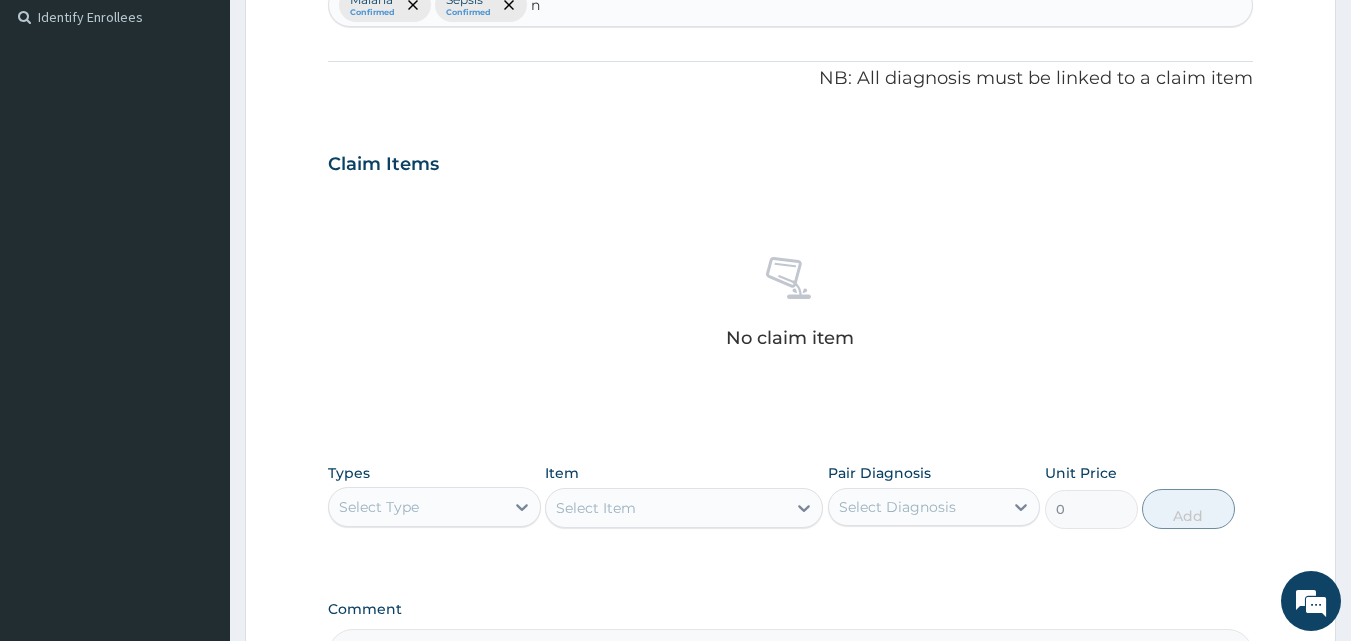scroll, scrollTop: 549, scrollLeft: 0, axis: vertical 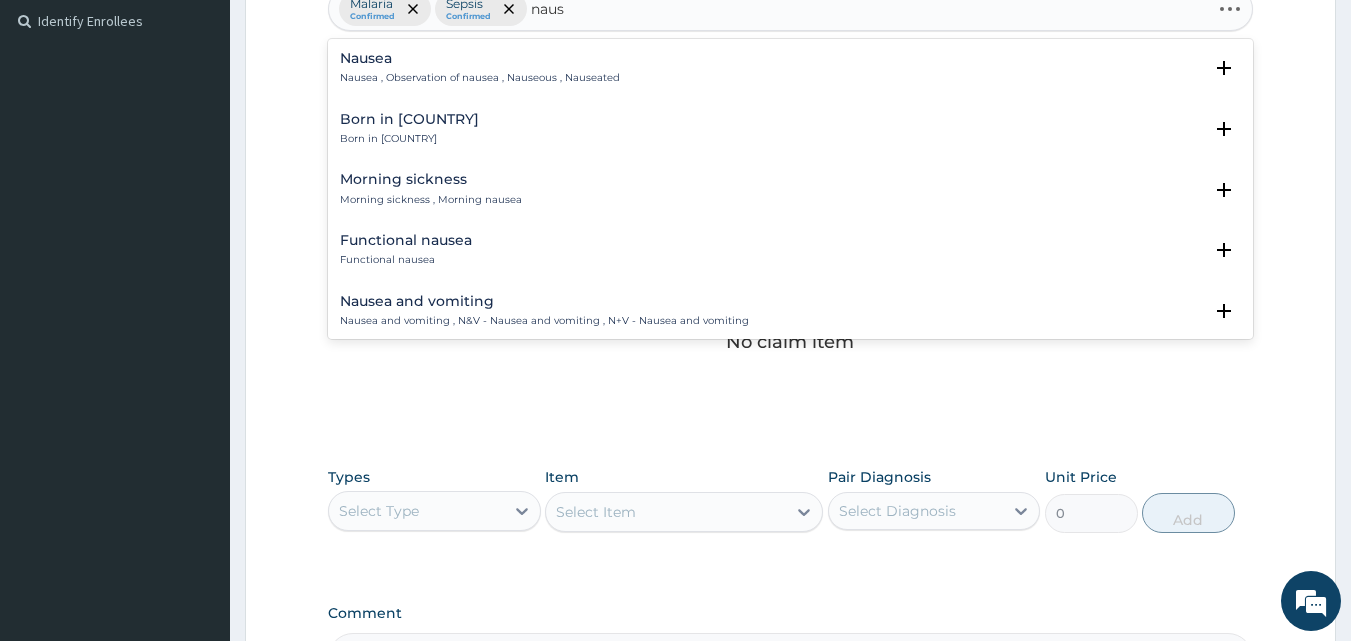 type on "nause" 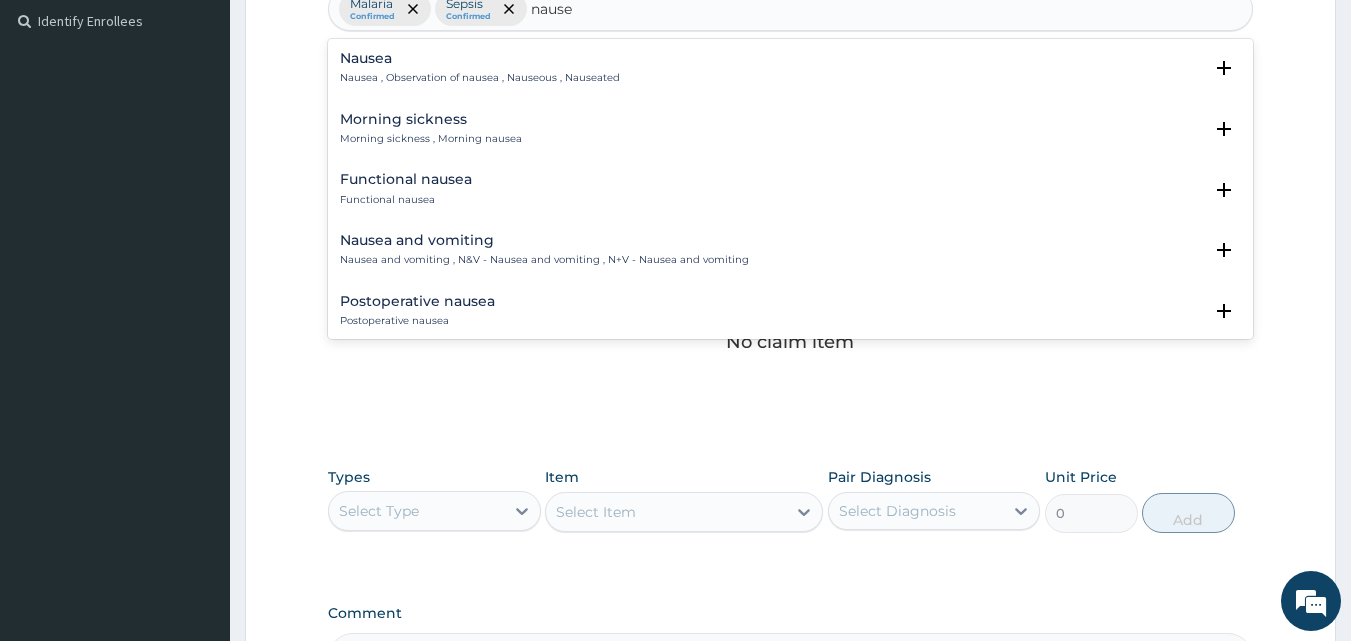 click on "Nausea" at bounding box center (480, 58) 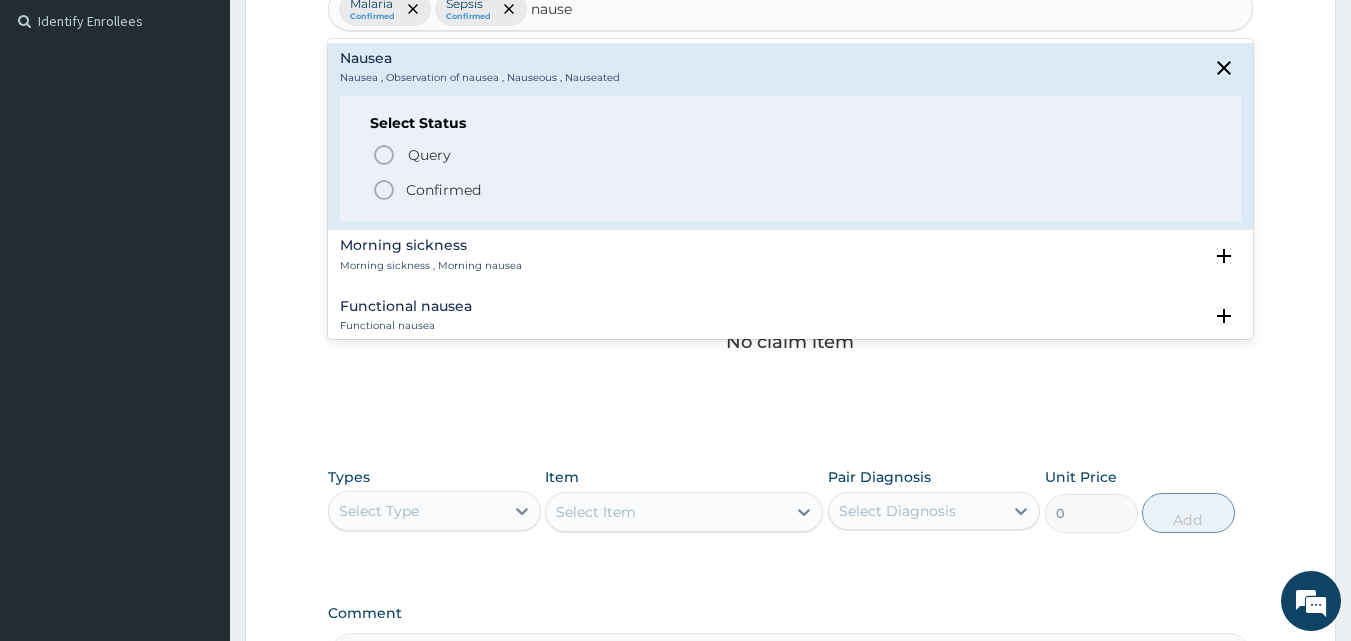 click on "Confirmed" at bounding box center (443, 190) 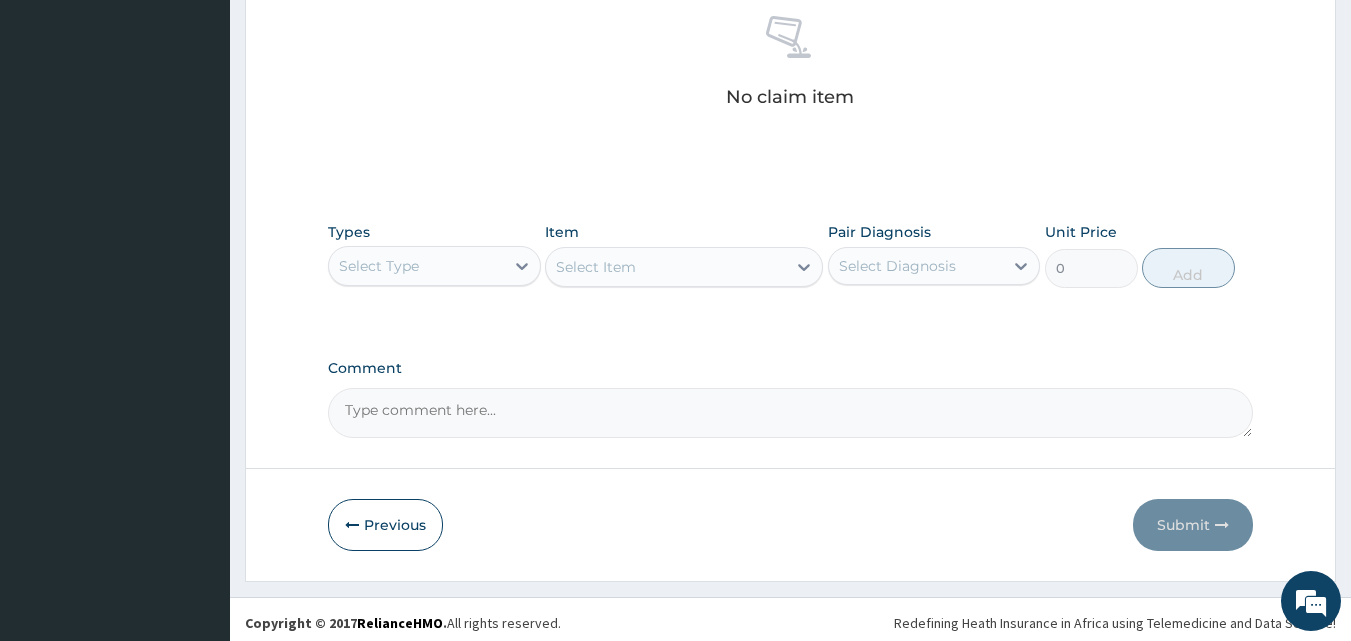 scroll, scrollTop: 701, scrollLeft: 0, axis: vertical 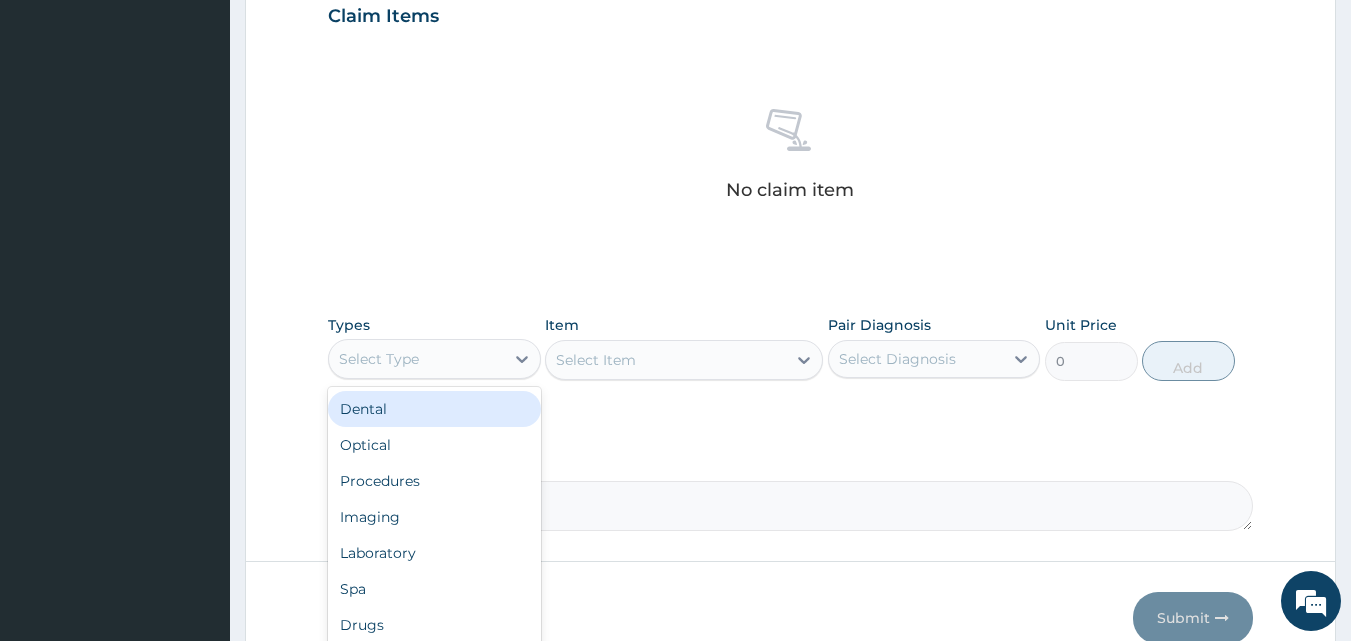 click on "Select Type" at bounding box center (379, 359) 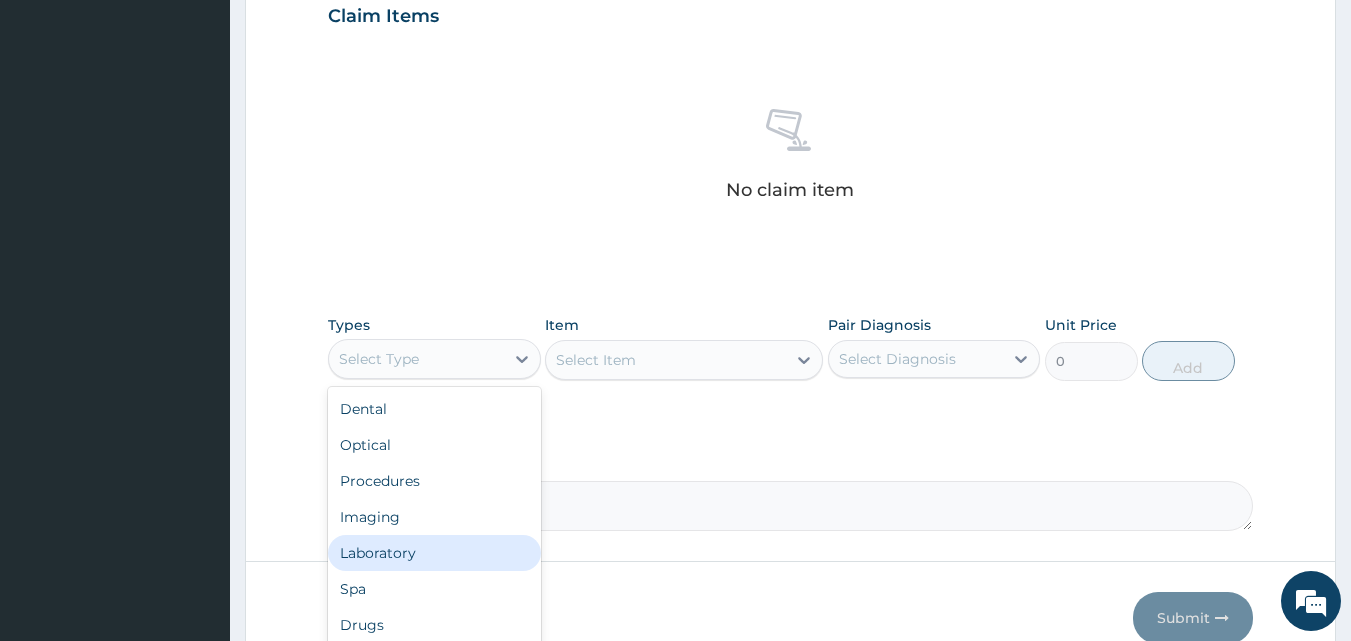 click on "Laboratory" at bounding box center [434, 553] 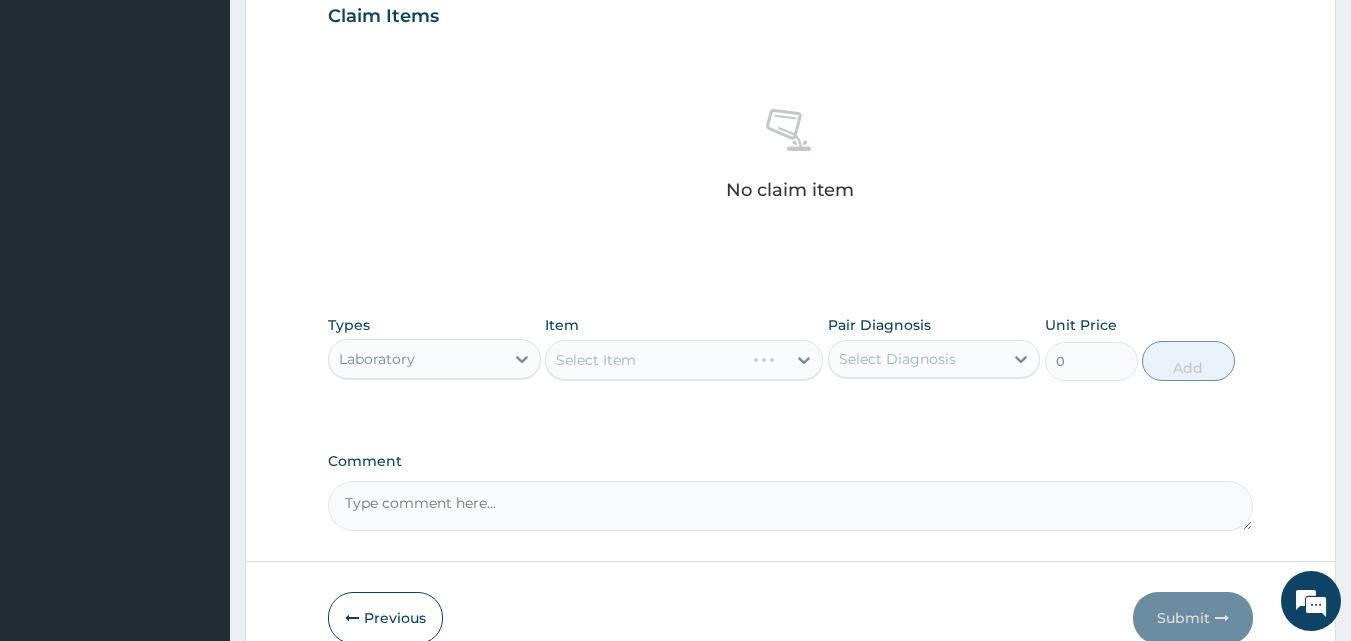 click on "Select Item" at bounding box center (684, 360) 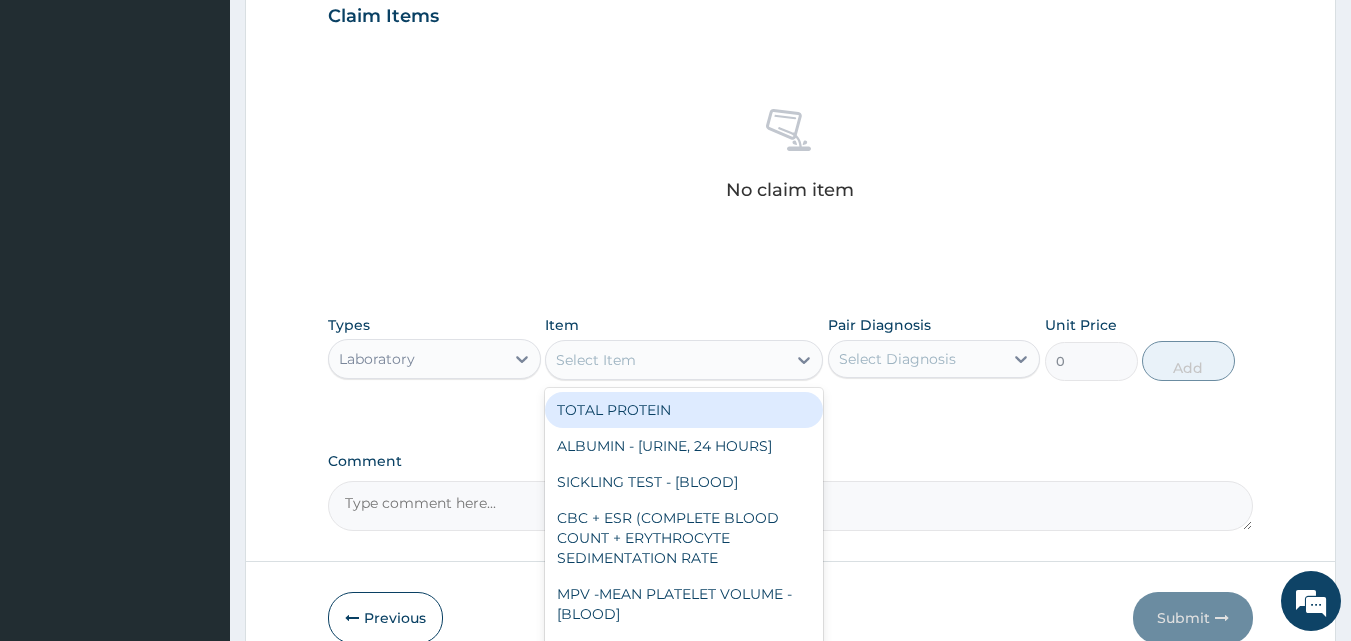 click on "Select Item" at bounding box center [666, 360] 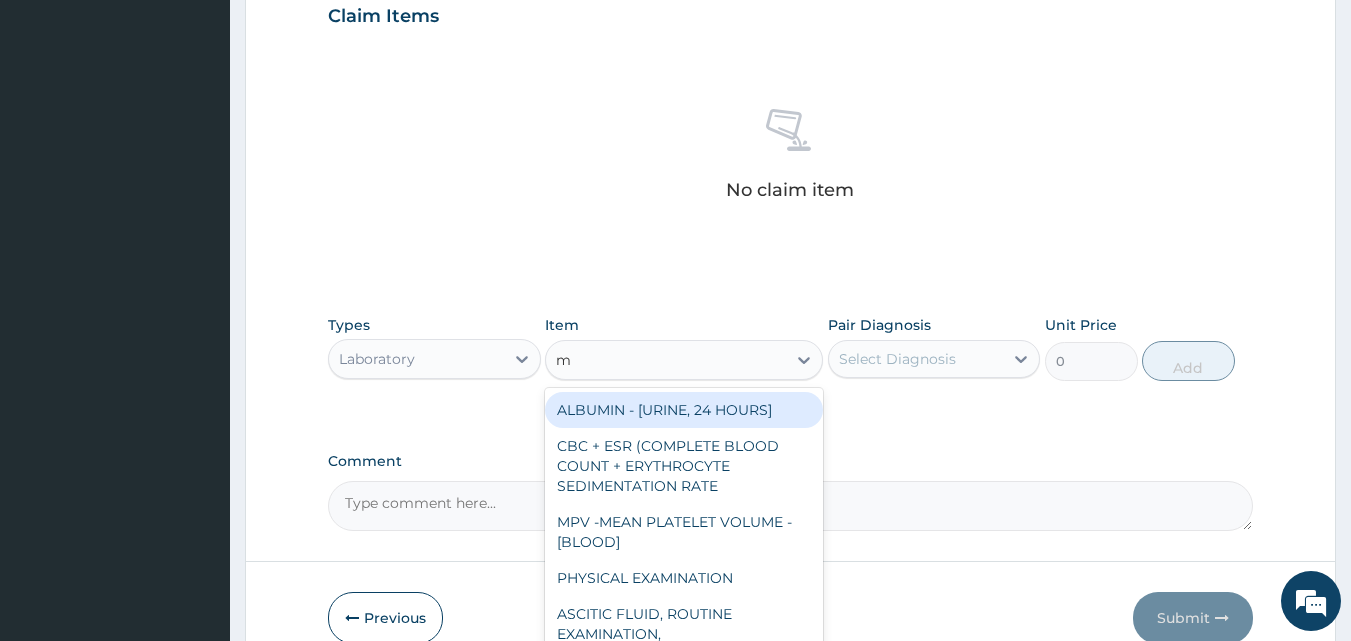 type on "mp" 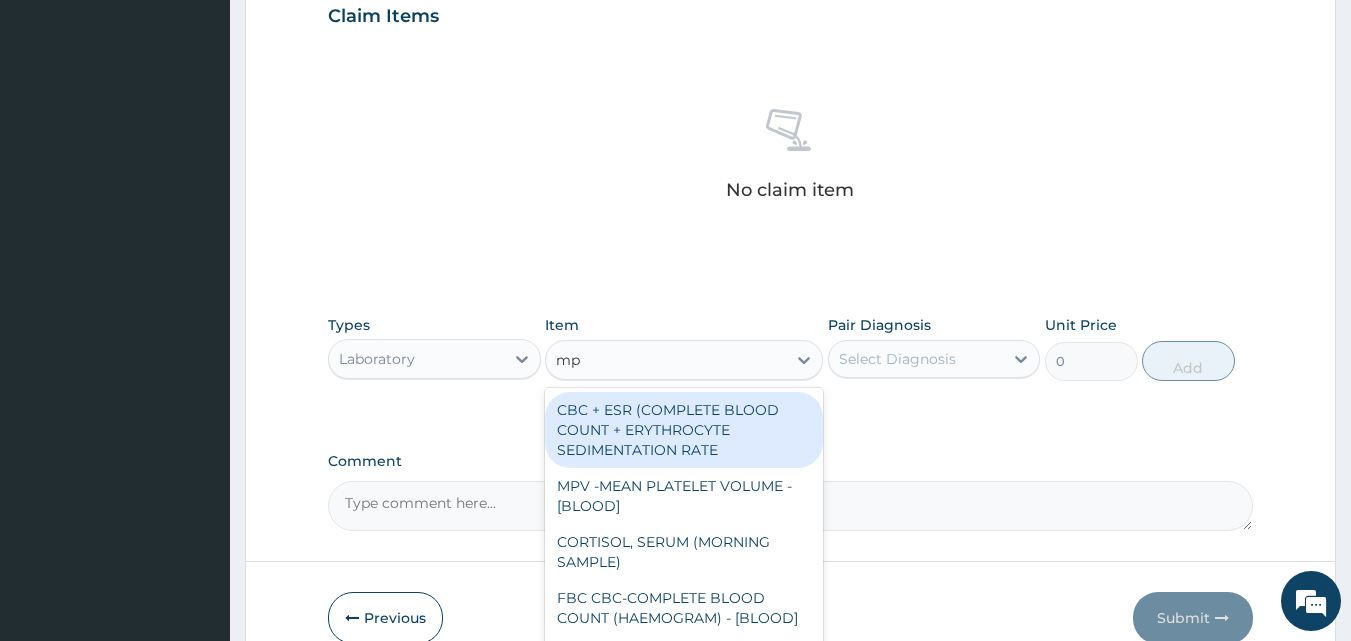 scroll, scrollTop: 436, scrollLeft: 0, axis: vertical 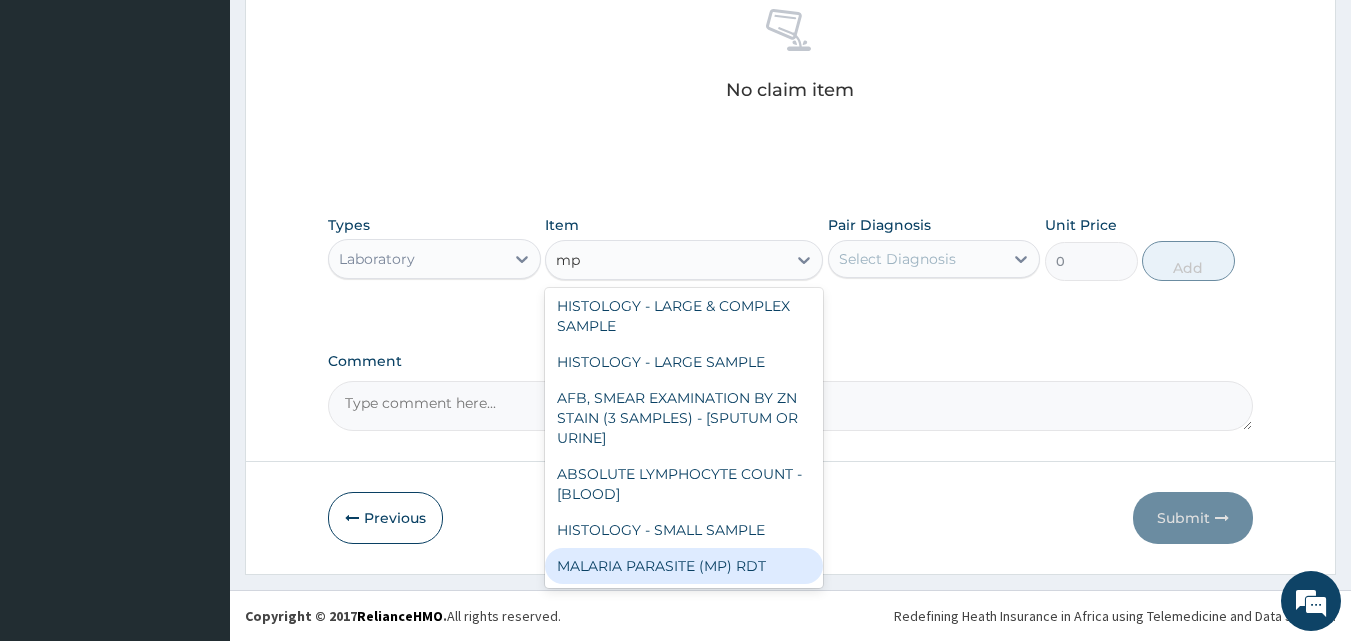 click on "MALARIA PARASITE (MP) RDT" at bounding box center (684, 566) 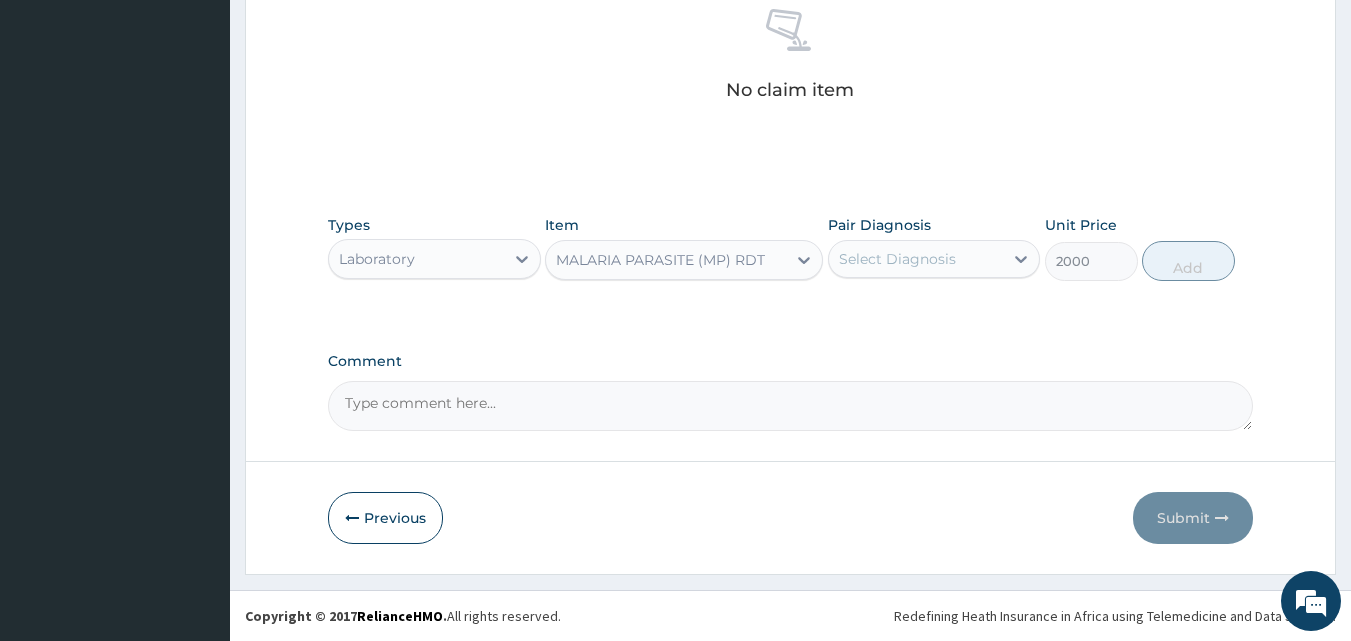 click on "Select Diagnosis" at bounding box center (897, 259) 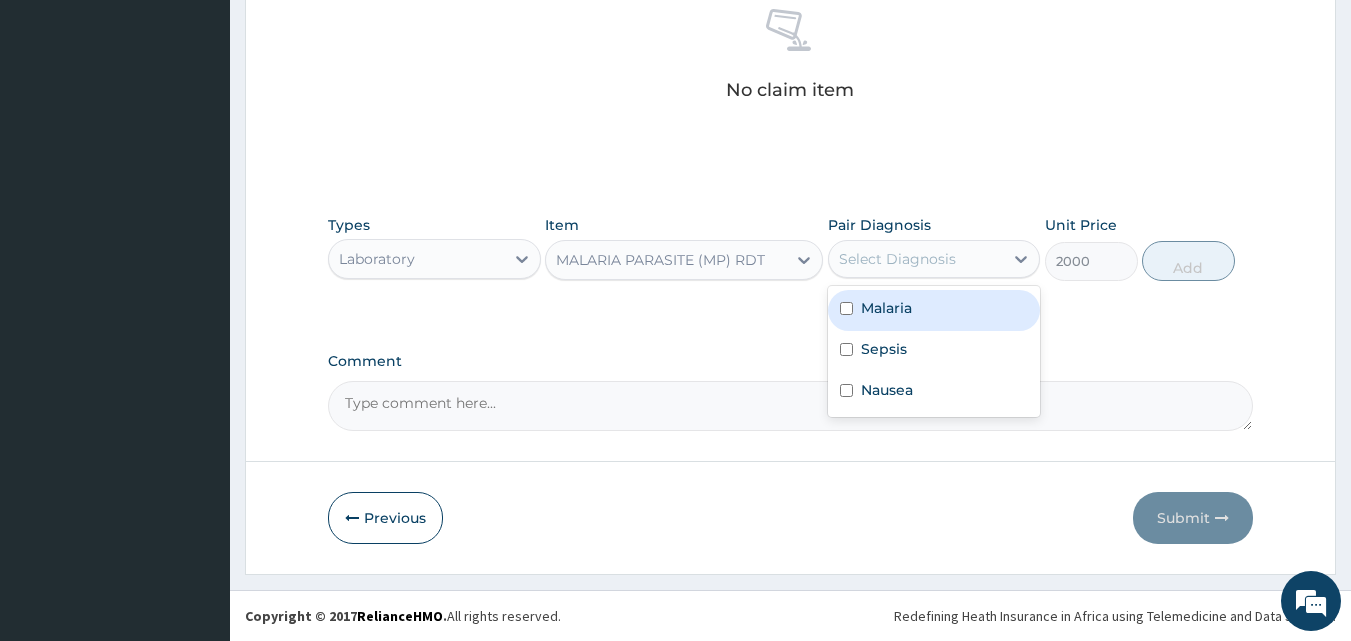 click on "Malaria" at bounding box center (934, 310) 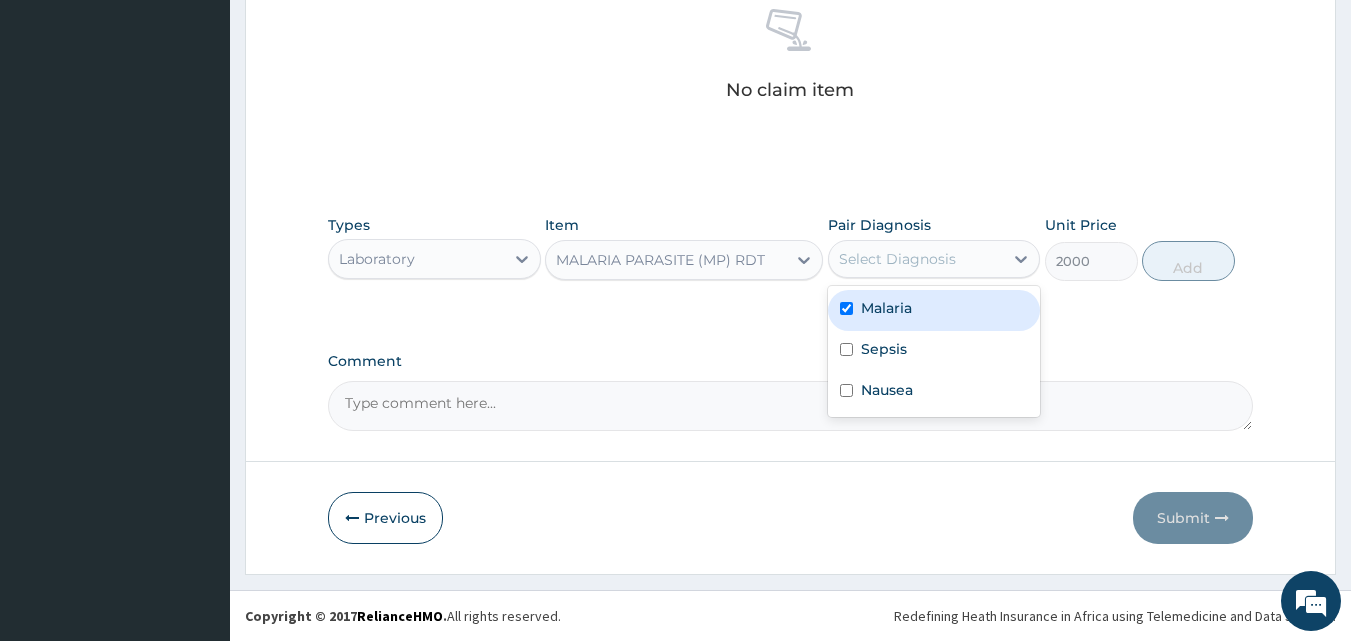 checkbox on "true" 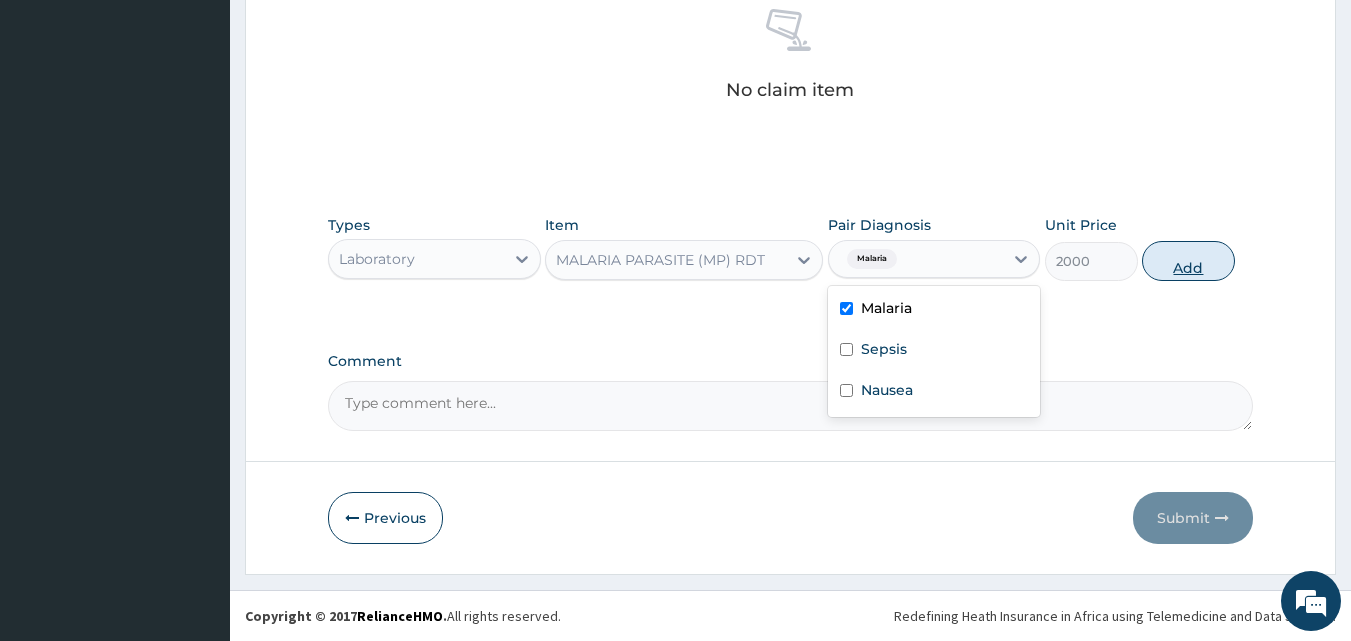 click on "Add" at bounding box center (1188, 261) 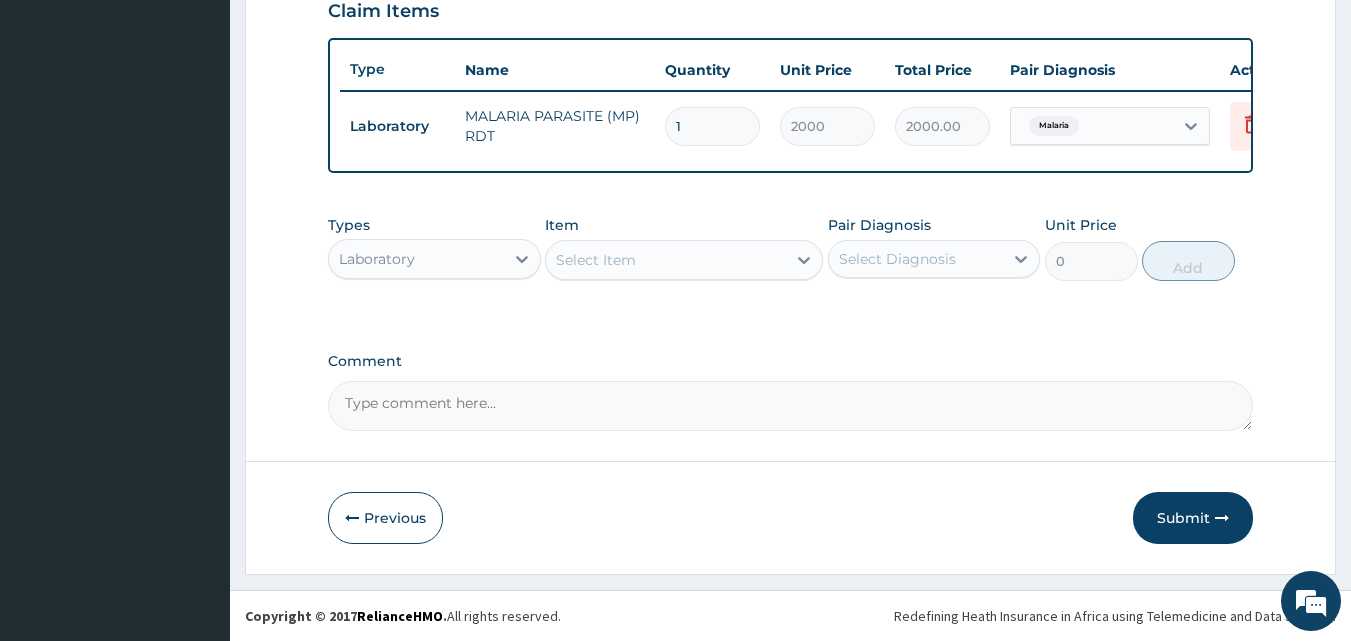 scroll, scrollTop: 721, scrollLeft: 0, axis: vertical 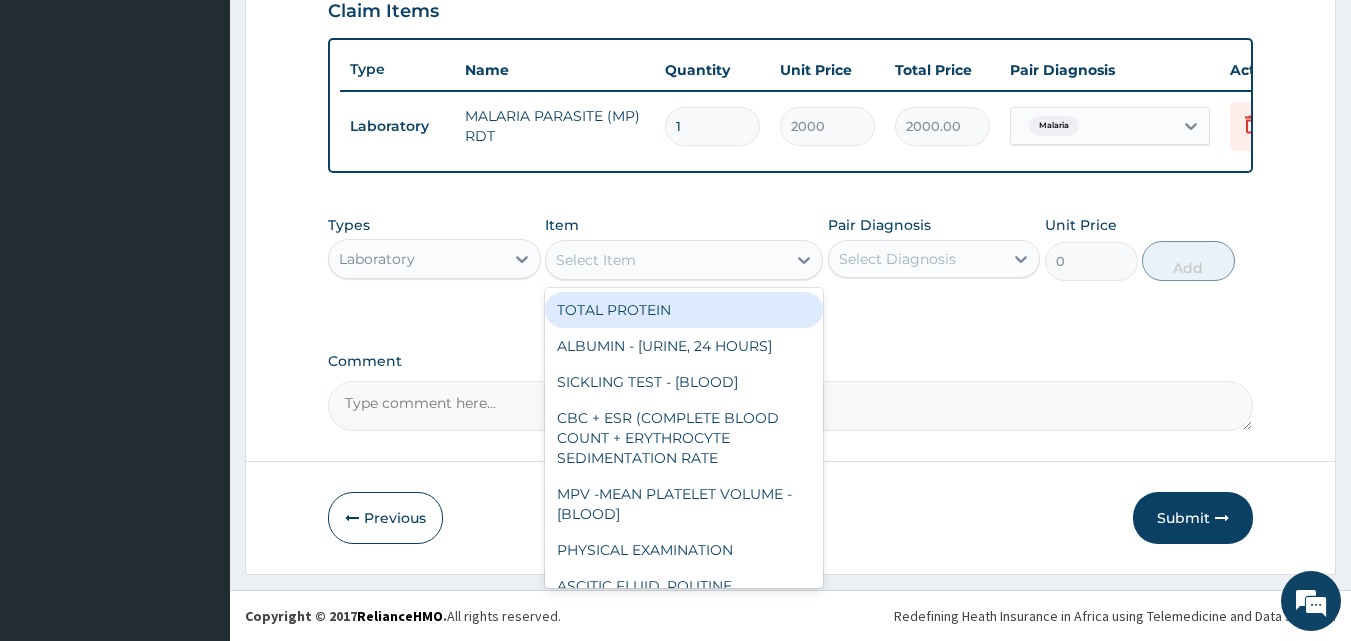 click on "Select Item" at bounding box center [666, 260] 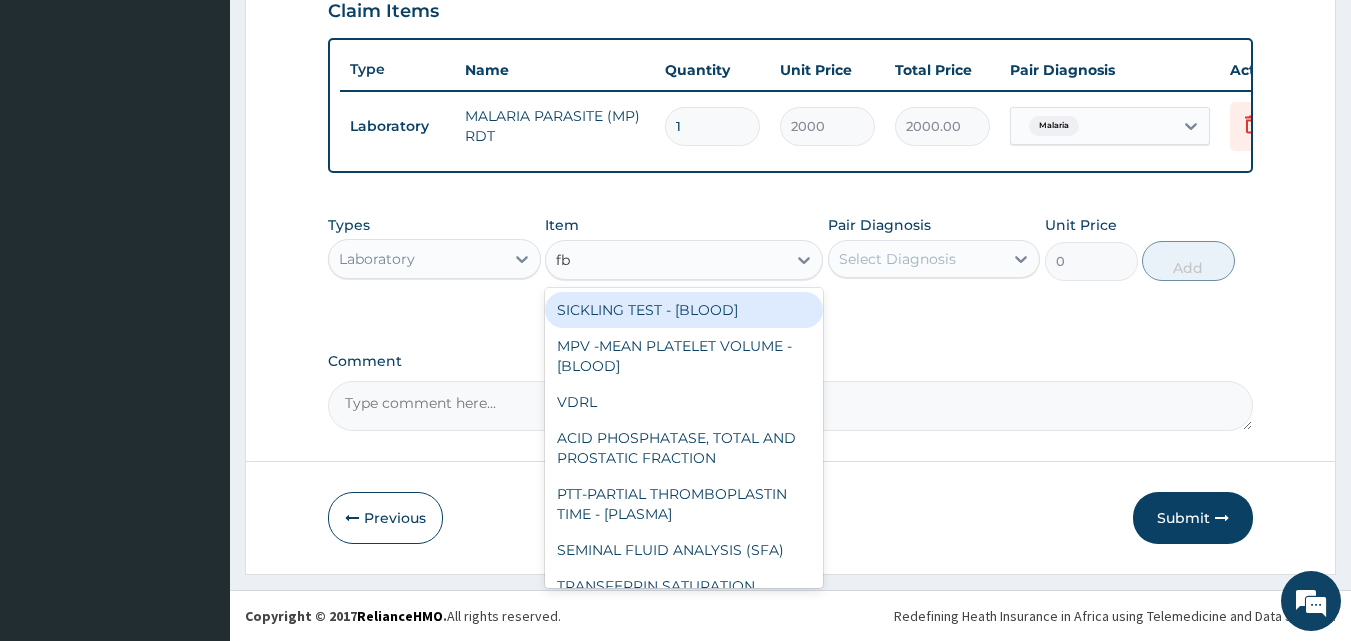 type on "fbc" 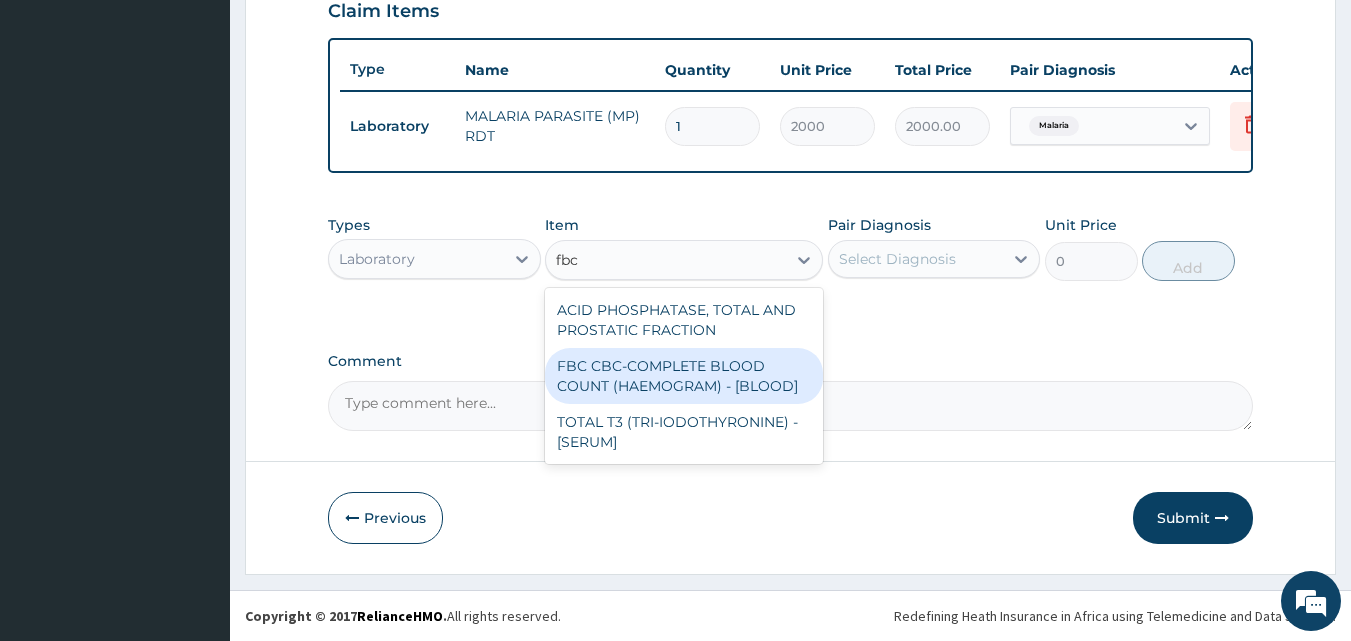click on "FBC CBC-COMPLETE BLOOD COUNT (HAEMOGRAM) - [BLOOD]" at bounding box center (684, 376) 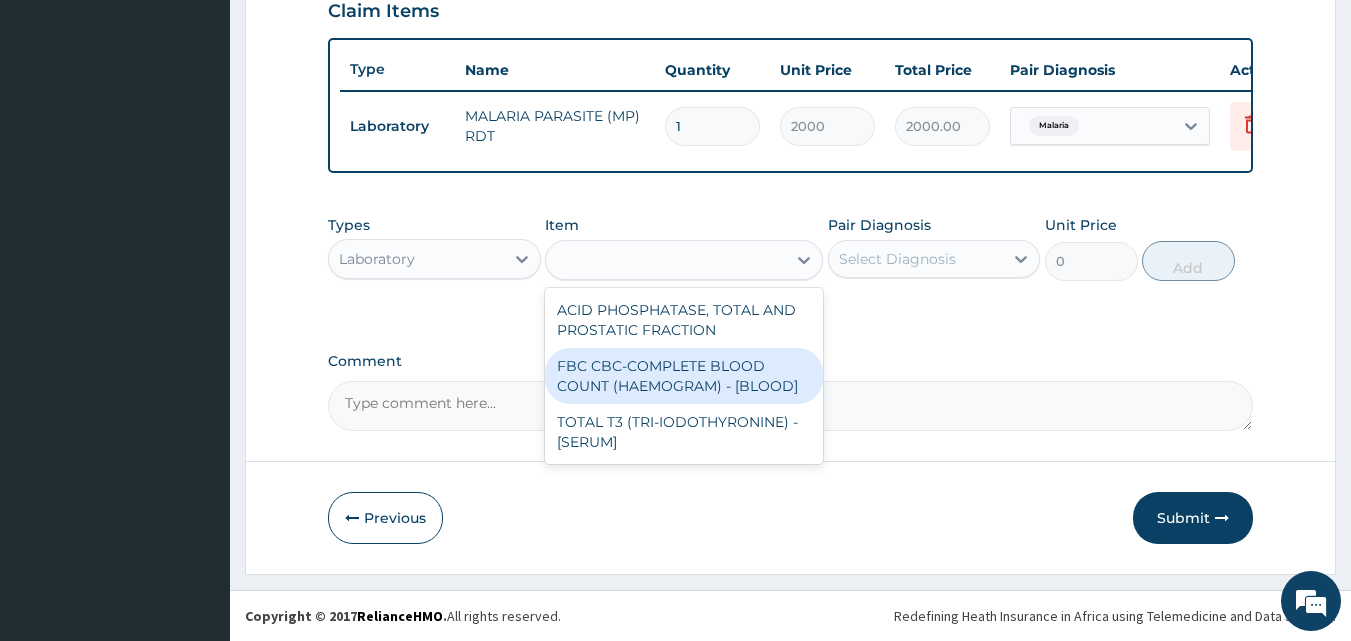 type on "5000" 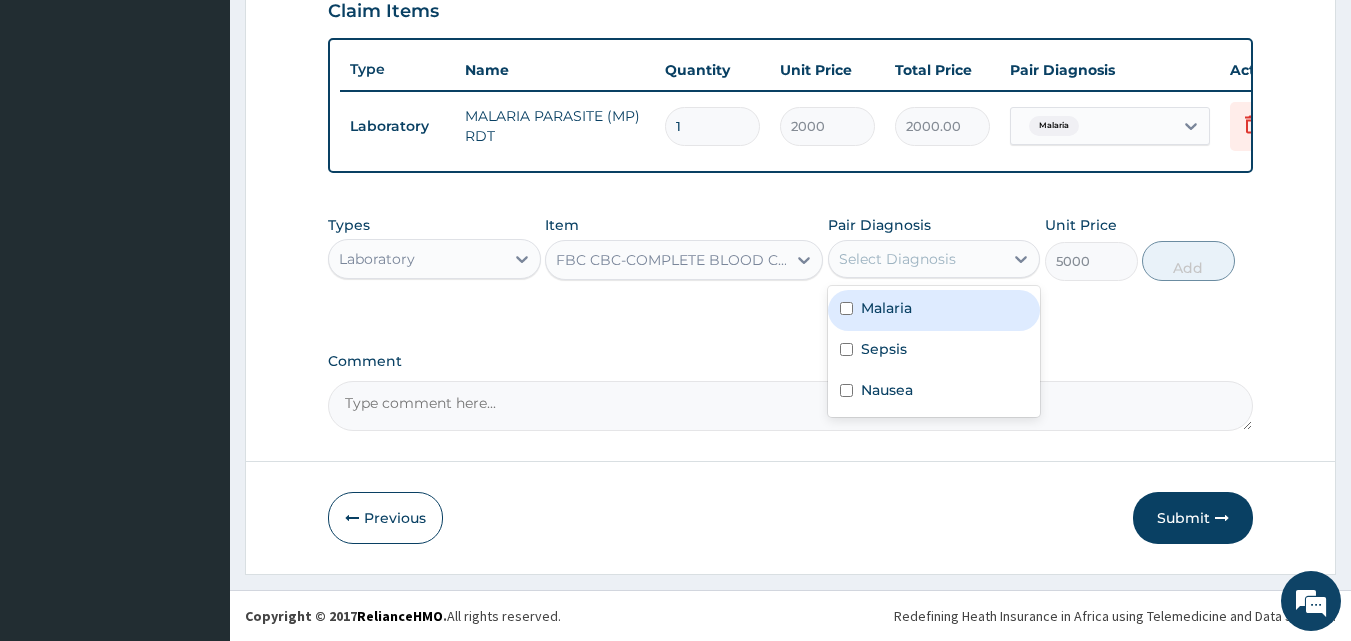 click on "Select Diagnosis" at bounding box center (897, 259) 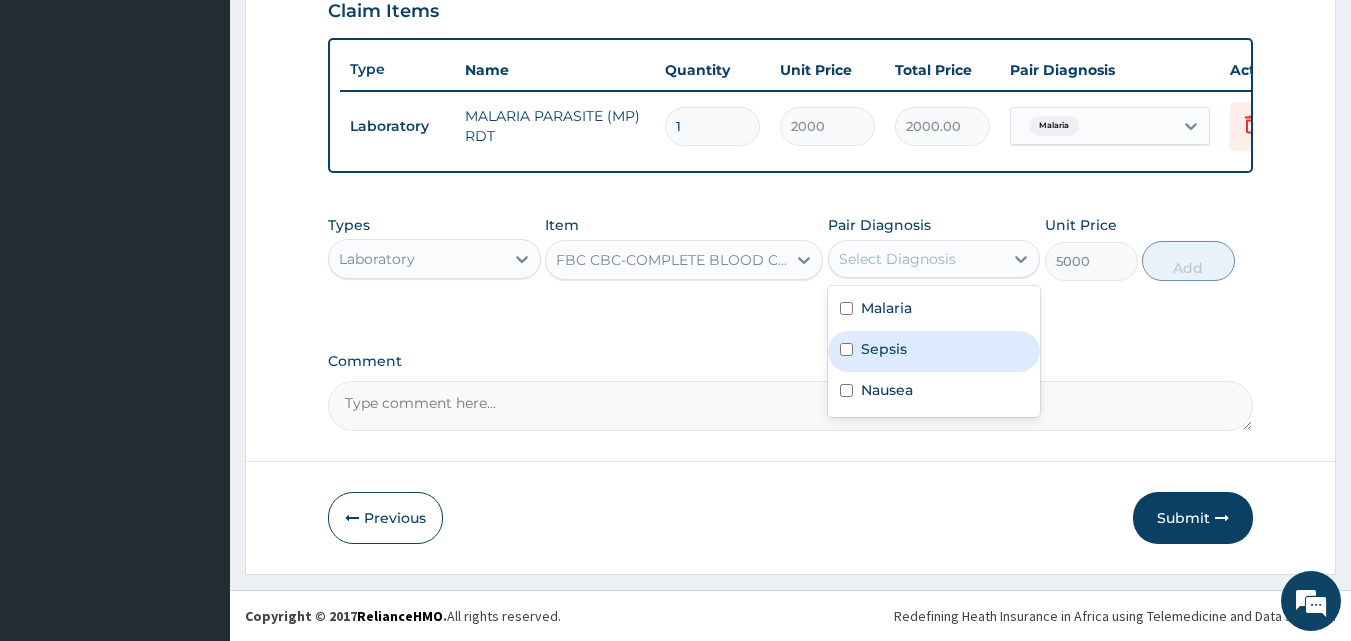 click on "Sepsis" at bounding box center (934, 351) 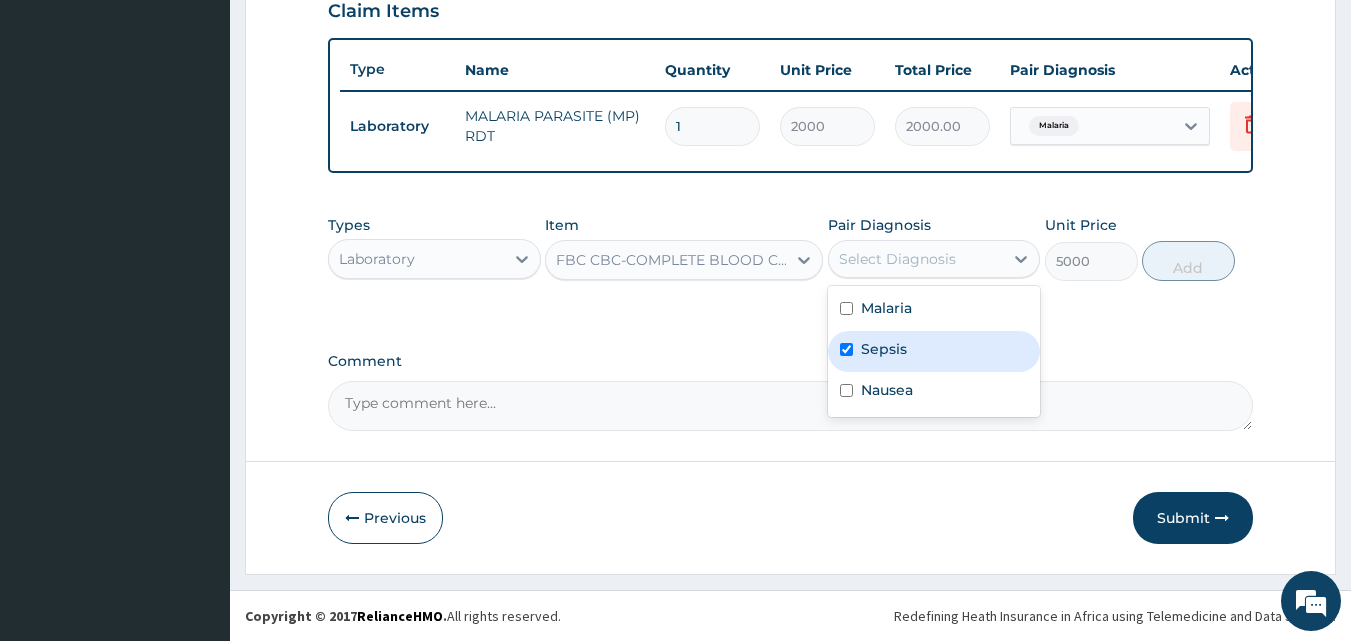 click on "Sepsis" at bounding box center [934, 351] 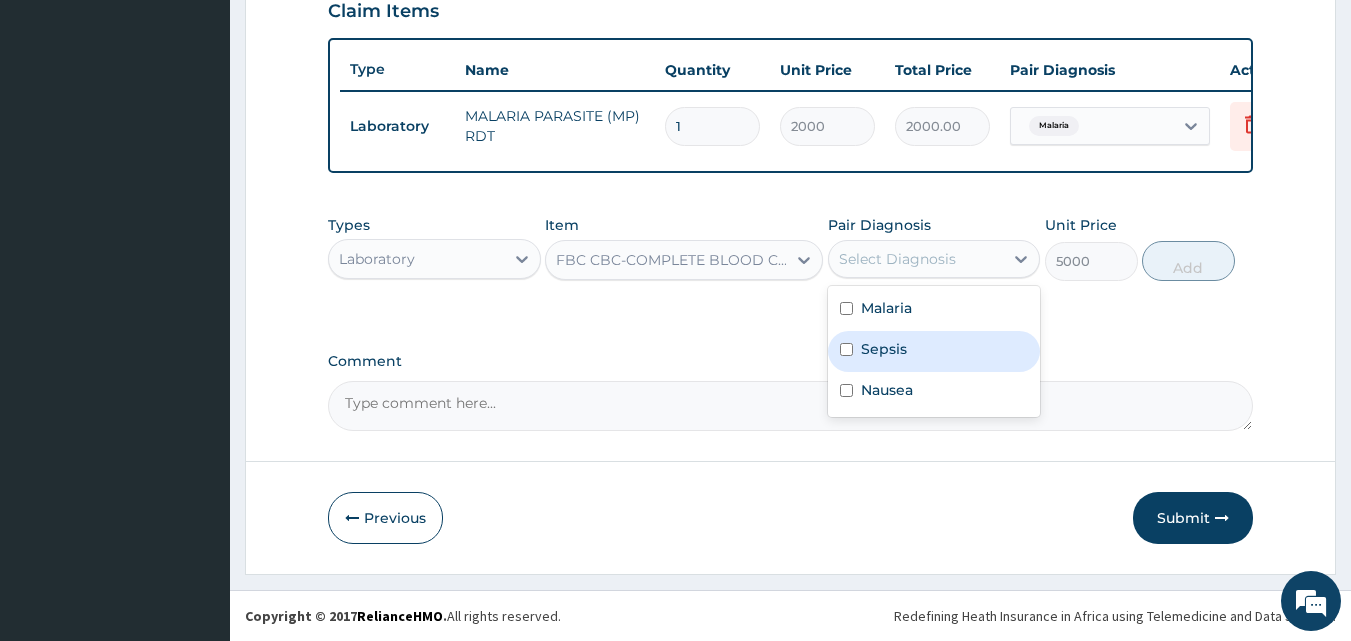 click on "Sepsis" at bounding box center [934, 351] 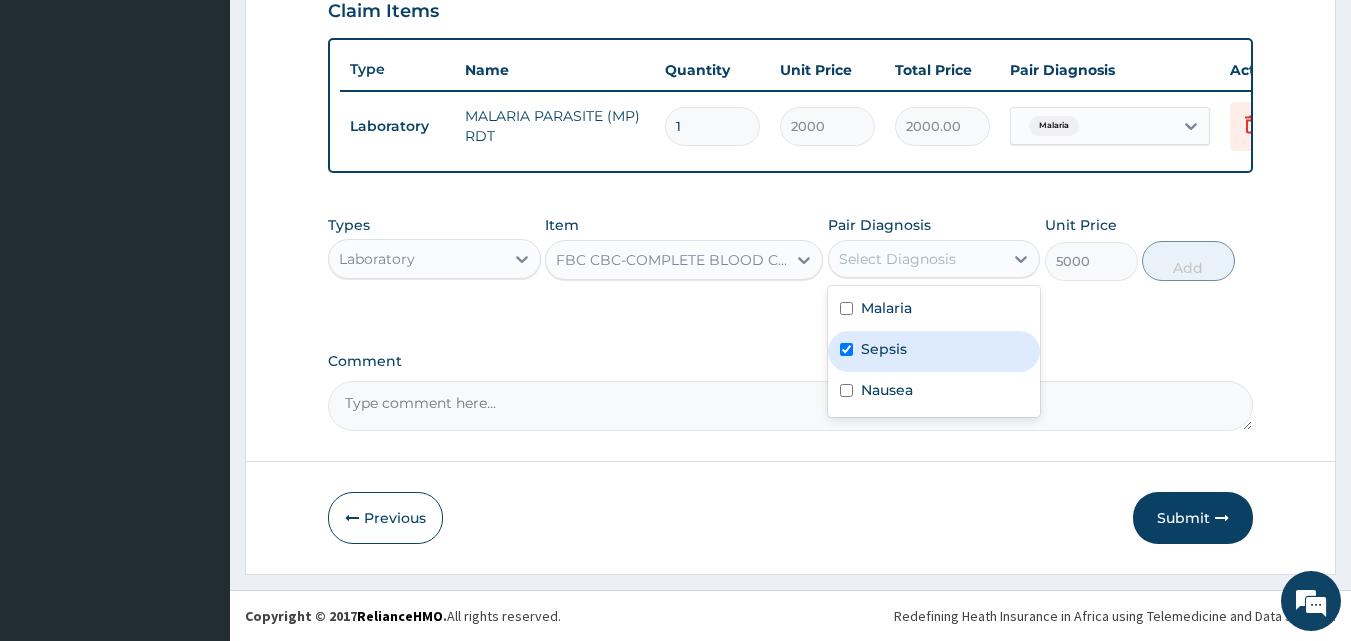 checkbox on "true" 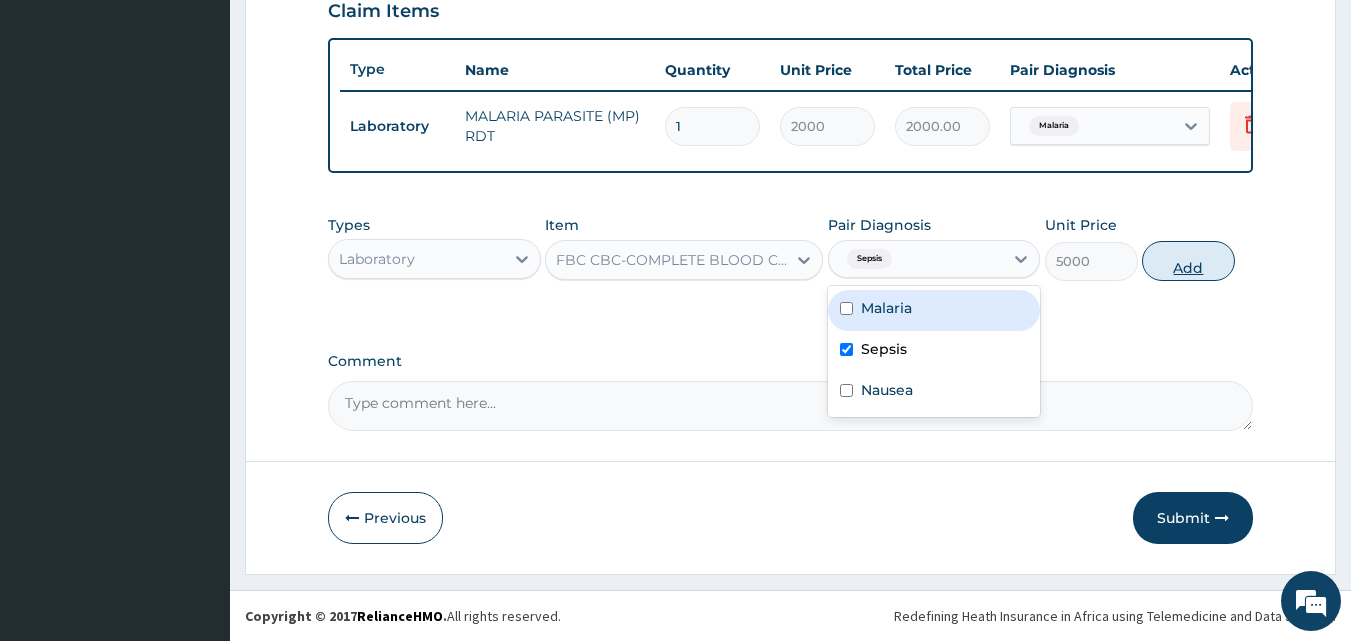 click on "Add" at bounding box center [1188, 261] 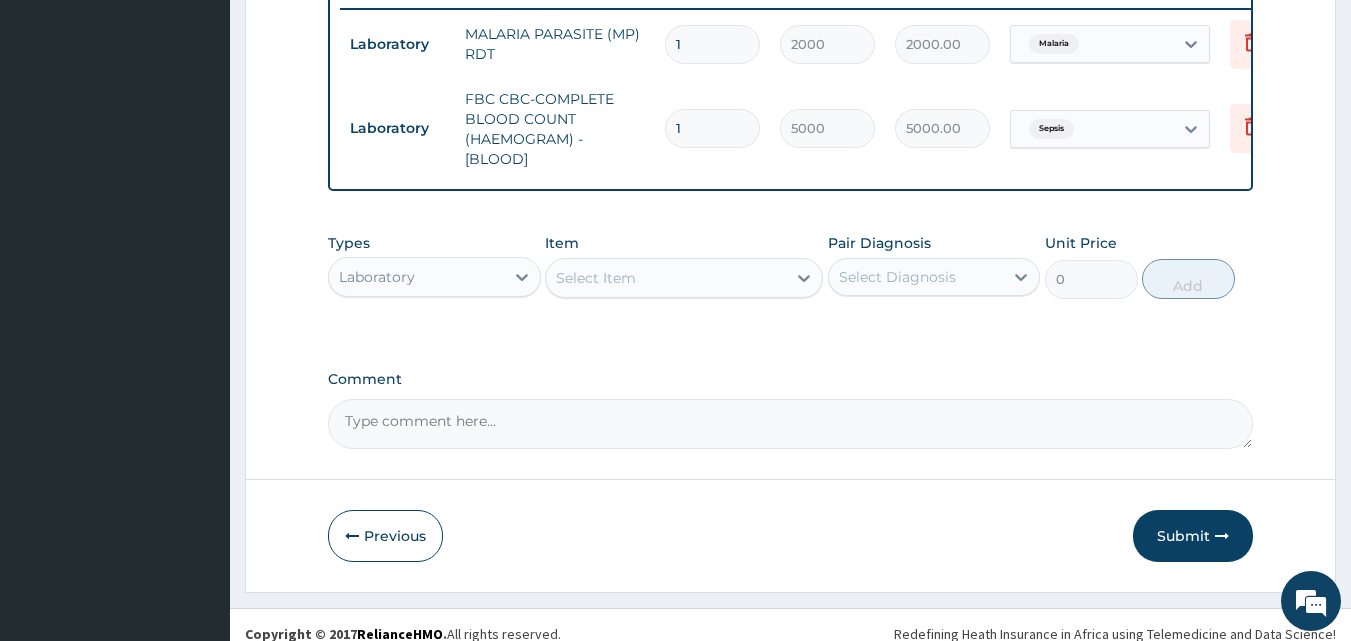 scroll, scrollTop: 821, scrollLeft: 0, axis: vertical 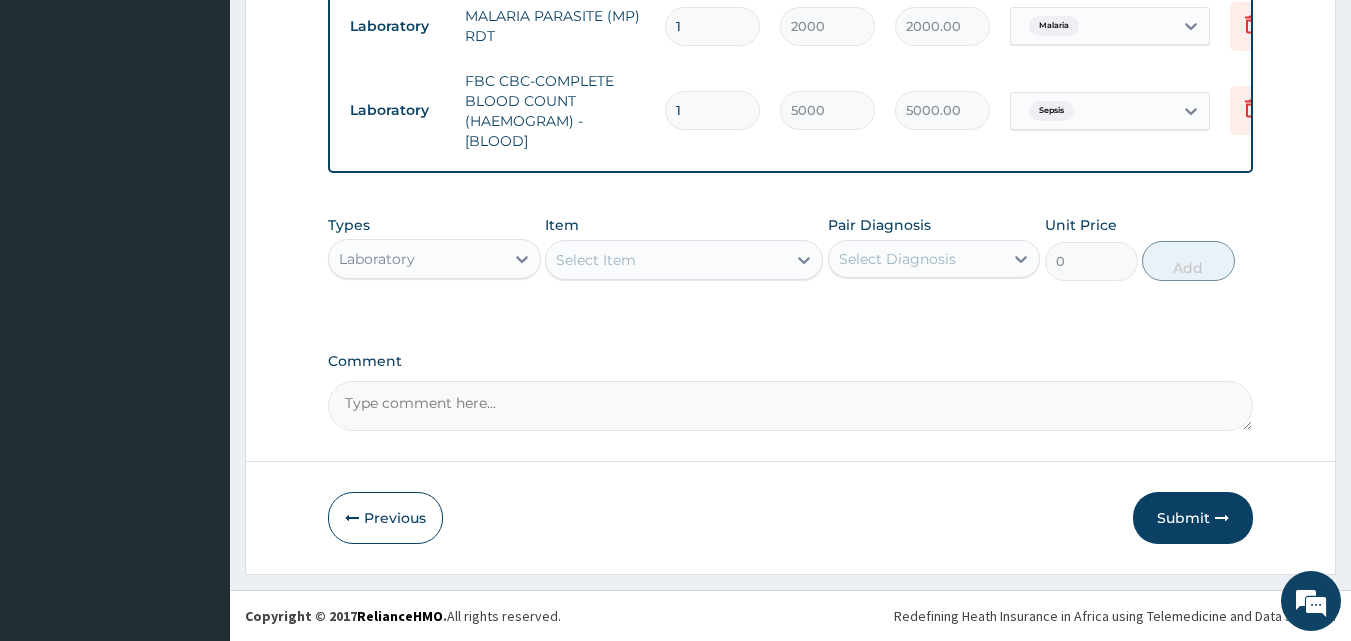 click on "Laboratory" at bounding box center (416, 259) 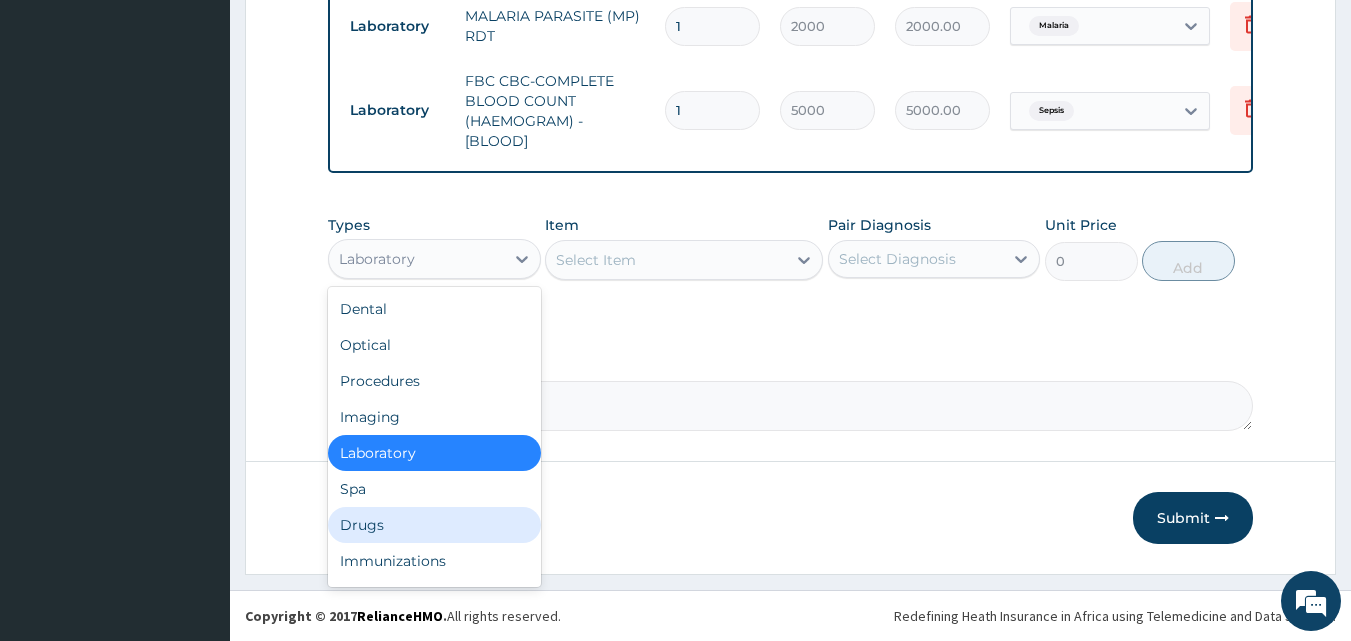 click on "Drugs" at bounding box center [434, 525] 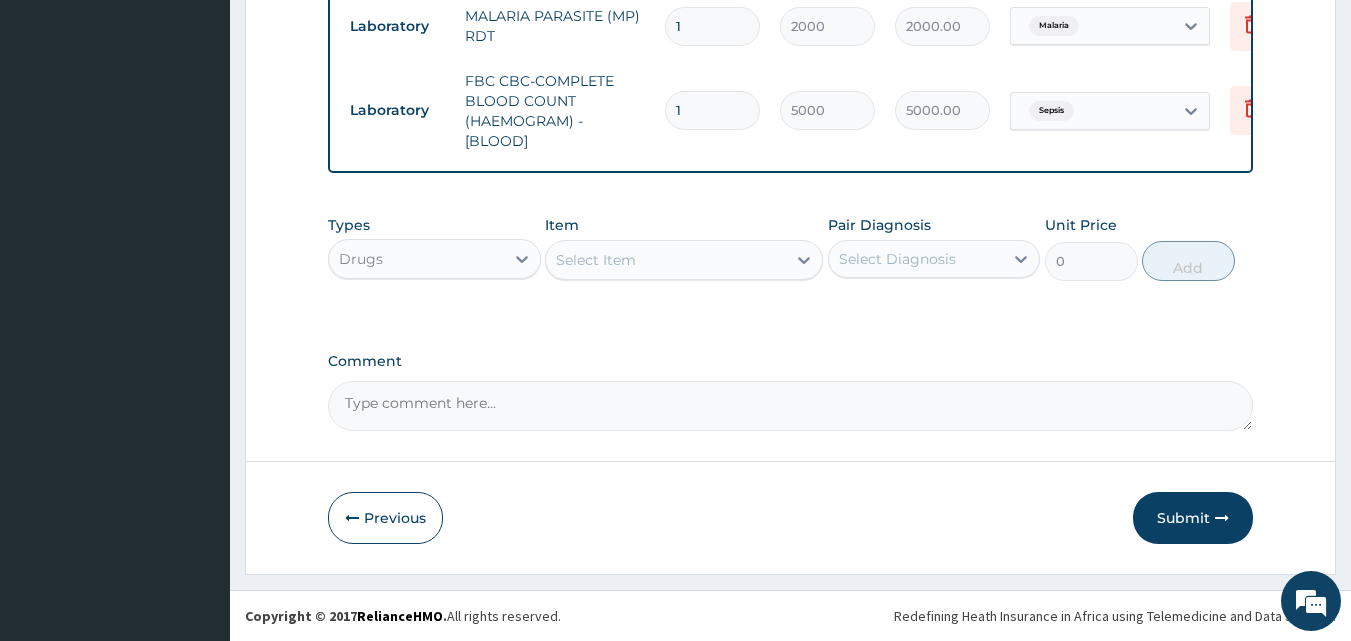 click on "Select Item" at bounding box center (684, 260) 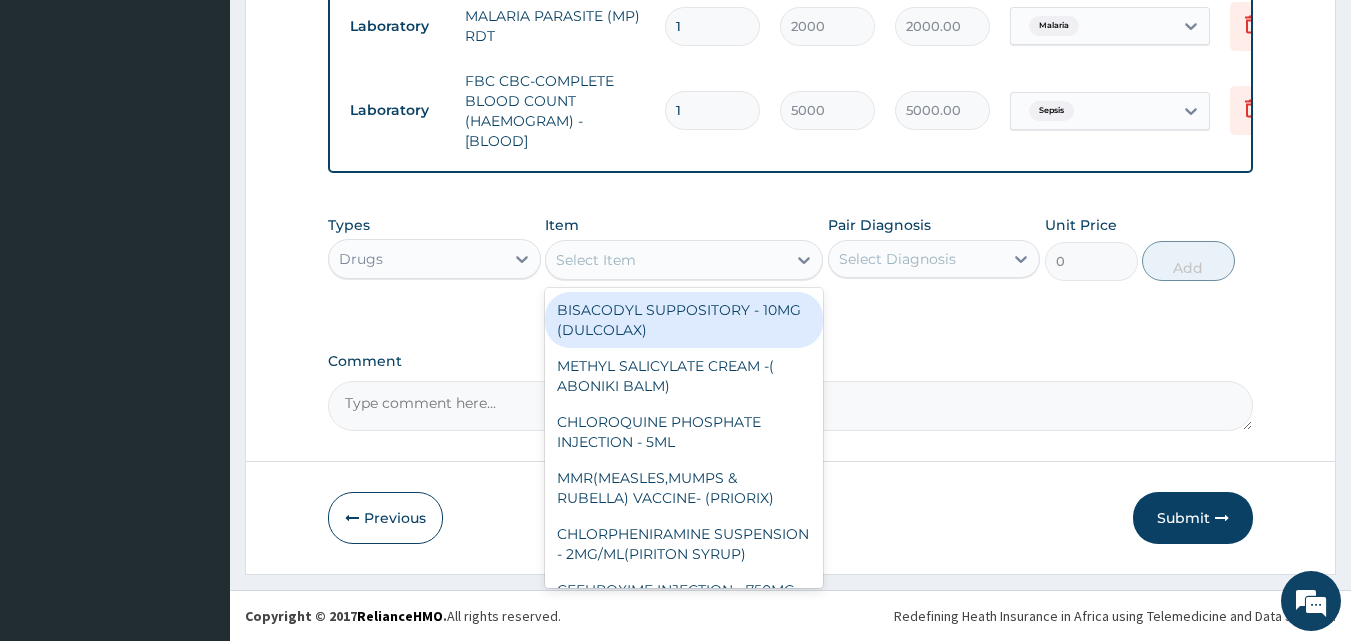 click on "Select Item" at bounding box center [596, 260] 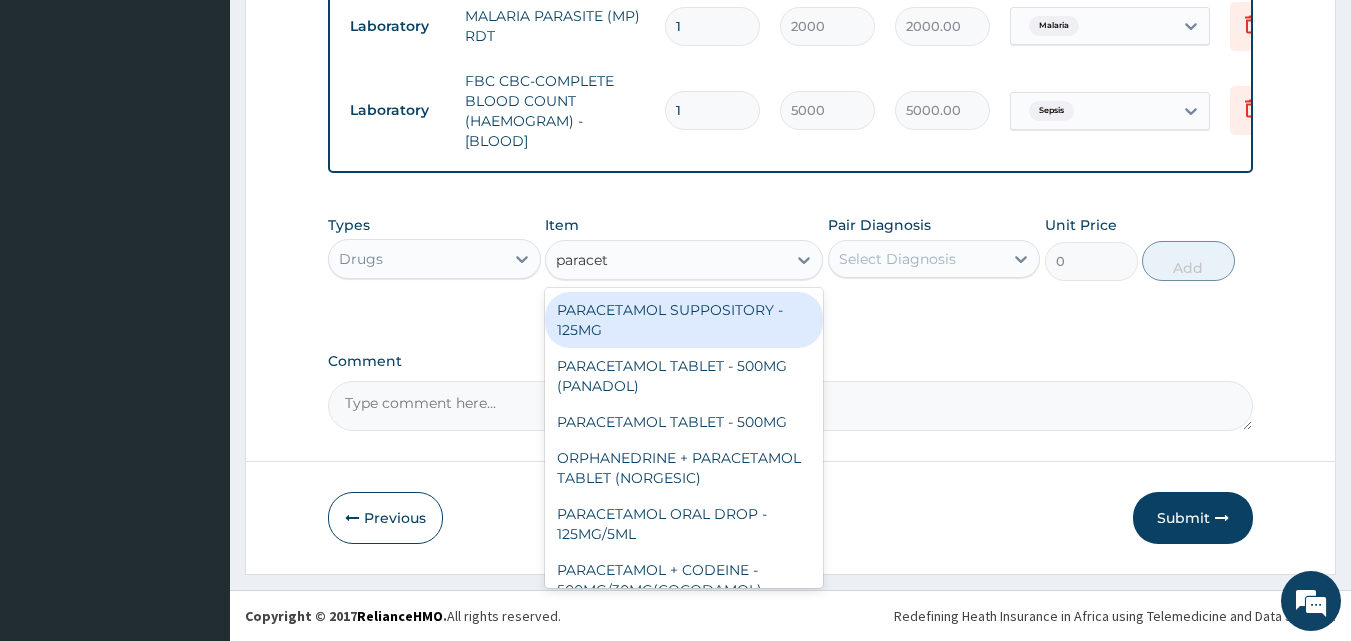 type on "paraceta" 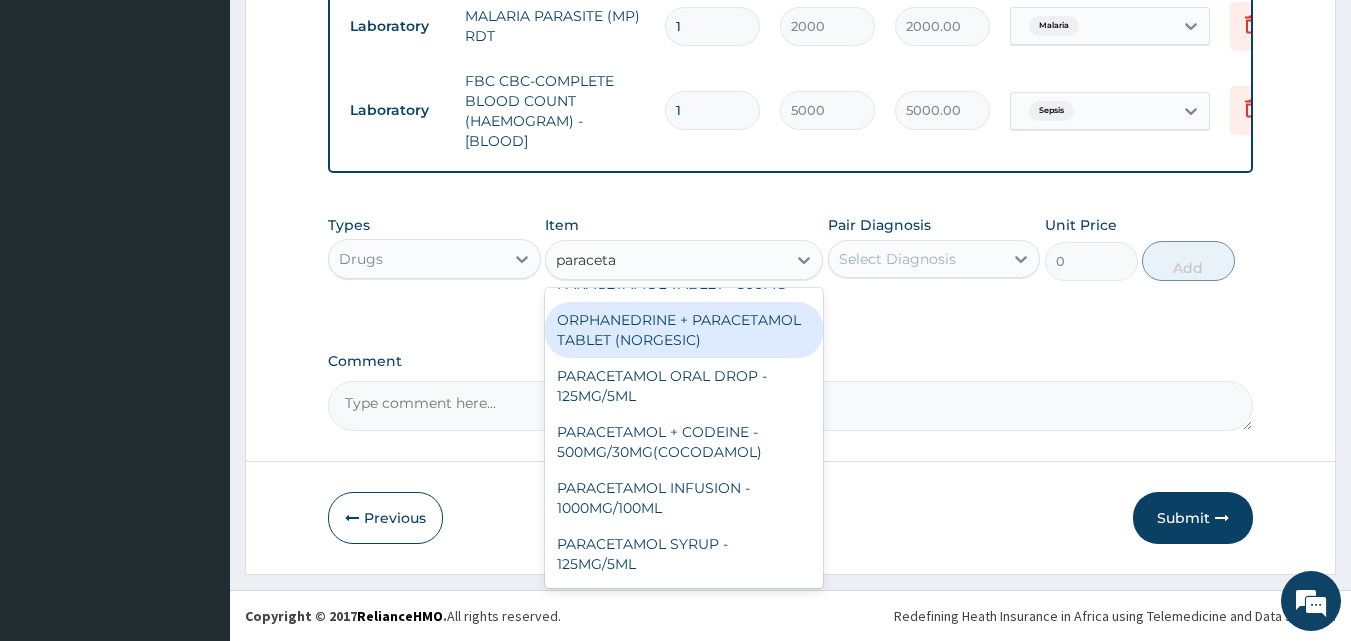 scroll, scrollTop: 212, scrollLeft: 0, axis: vertical 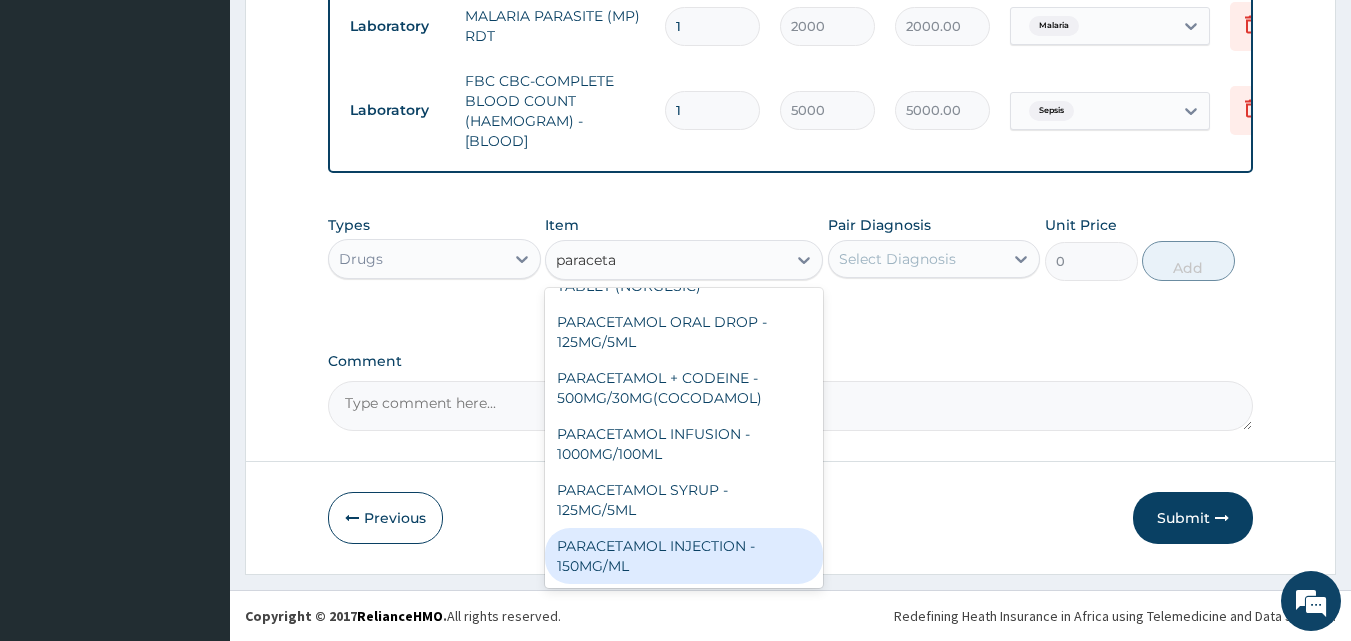 click on "PARACETAMOL INJECTION - 150MG/ML" at bounding box center (684, 556) 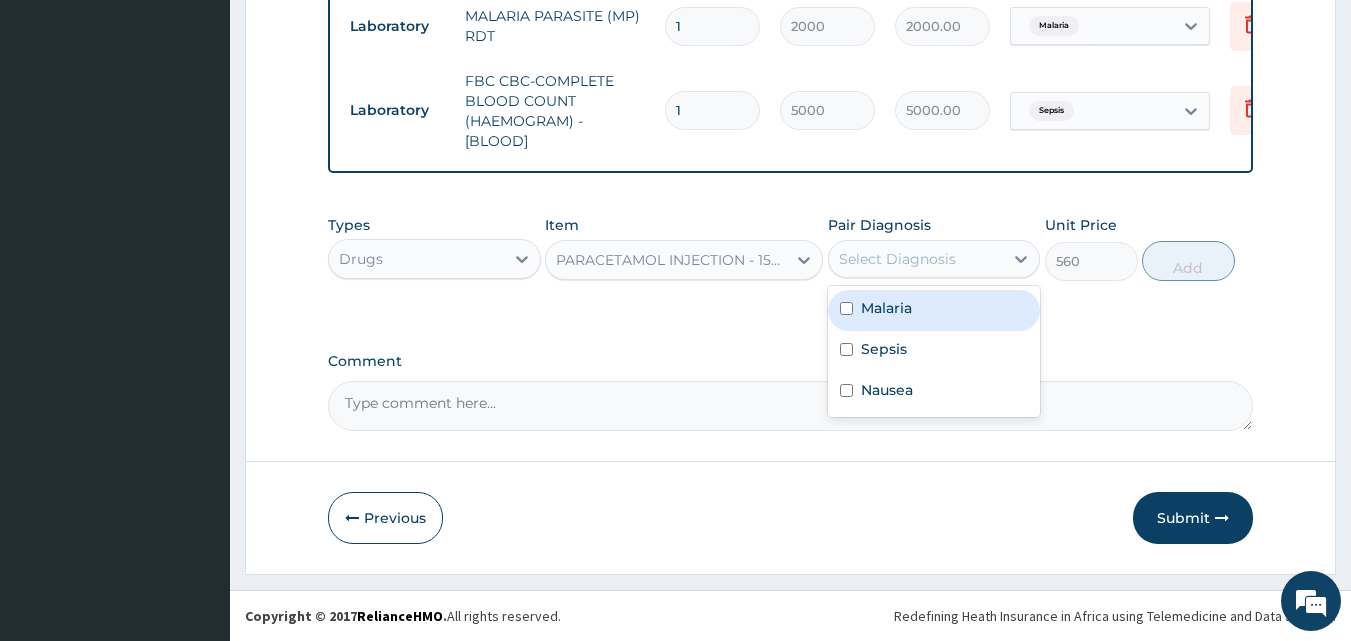 click on "Select Diagnosis" at bounding box center (897, 259) 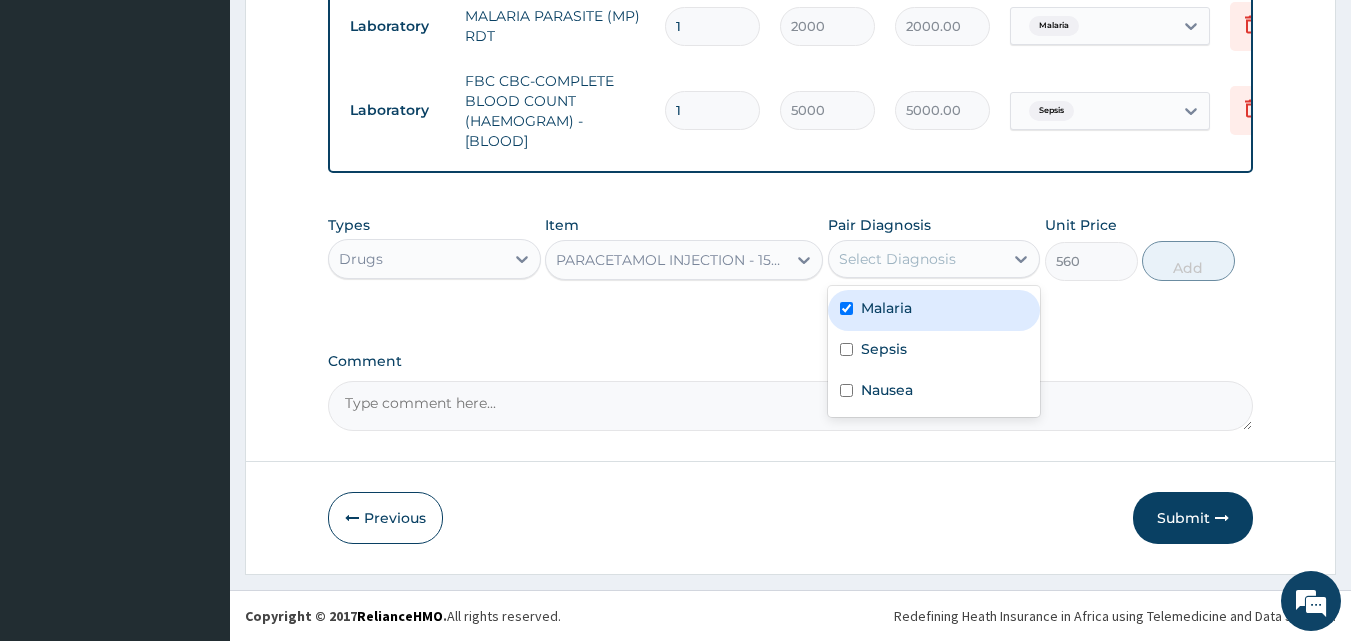 checkbox on "true" 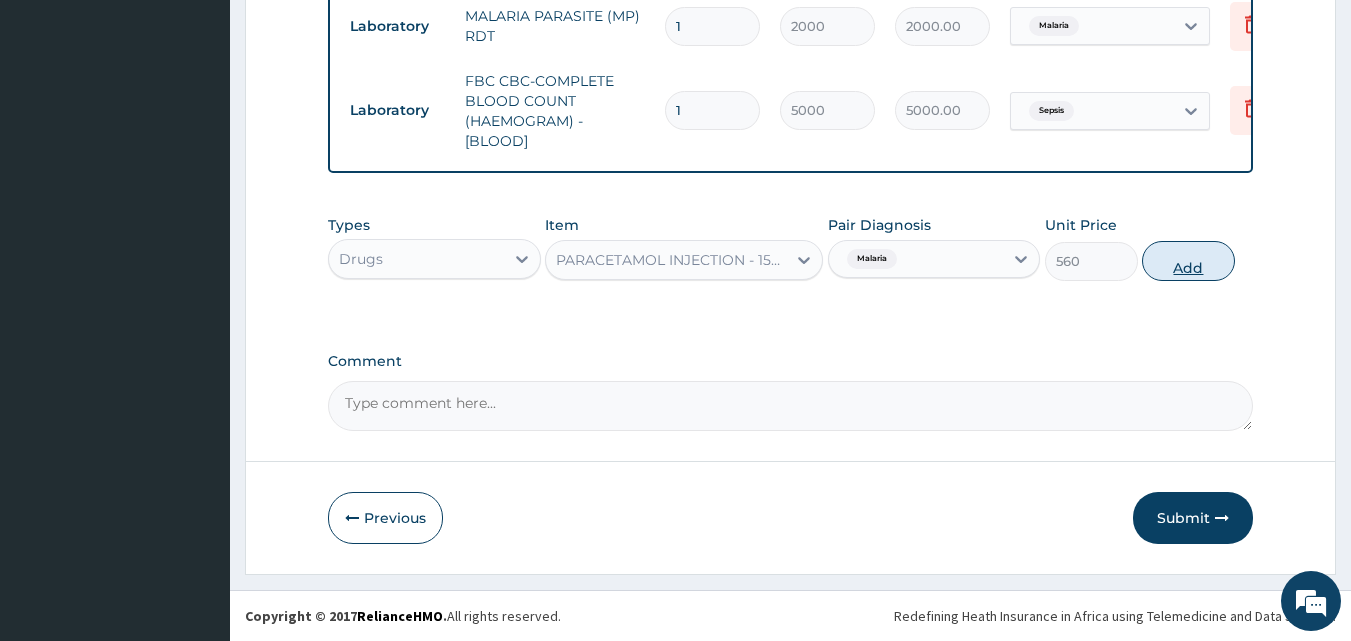 click on "Add" at bounding box center (1188, 261) 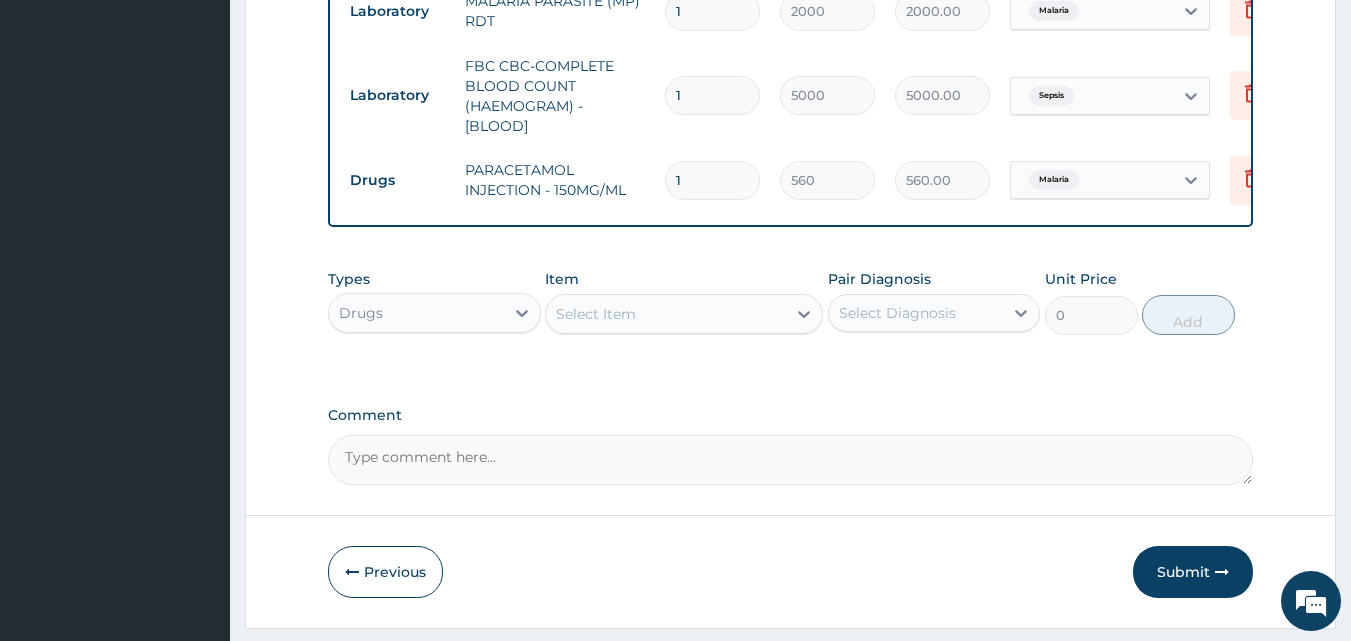 click on "Select Item" at bounding box center (596, 314) 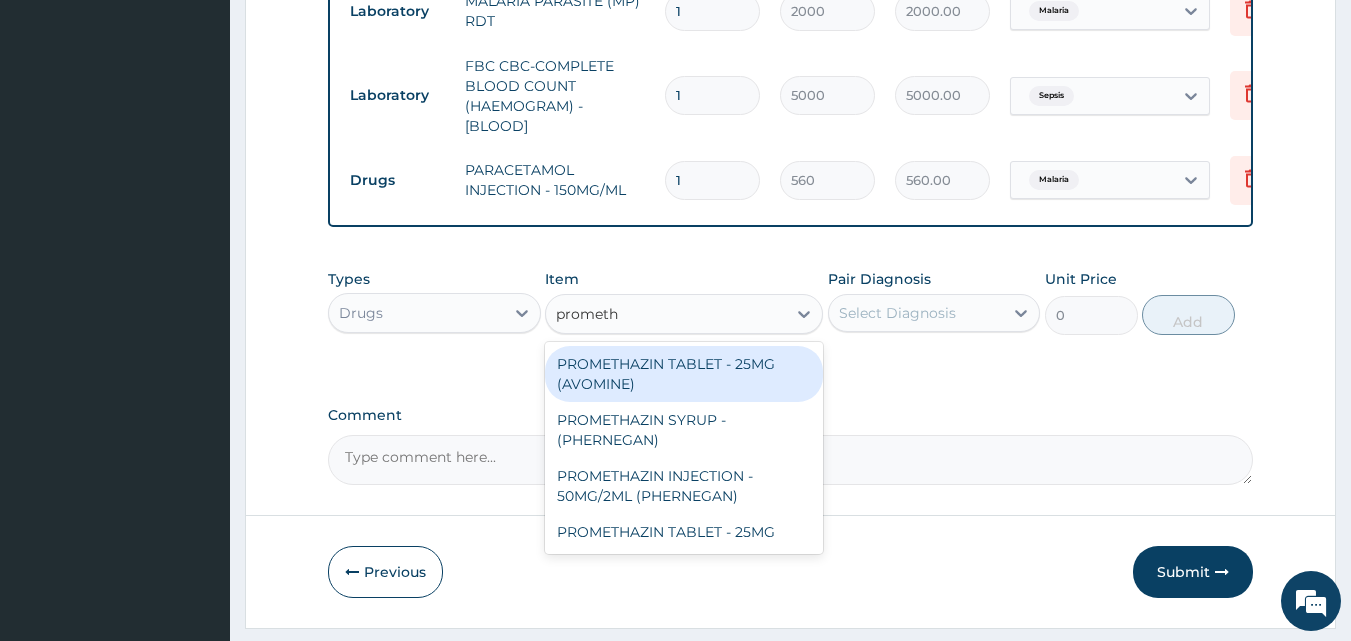 type on "prometha" 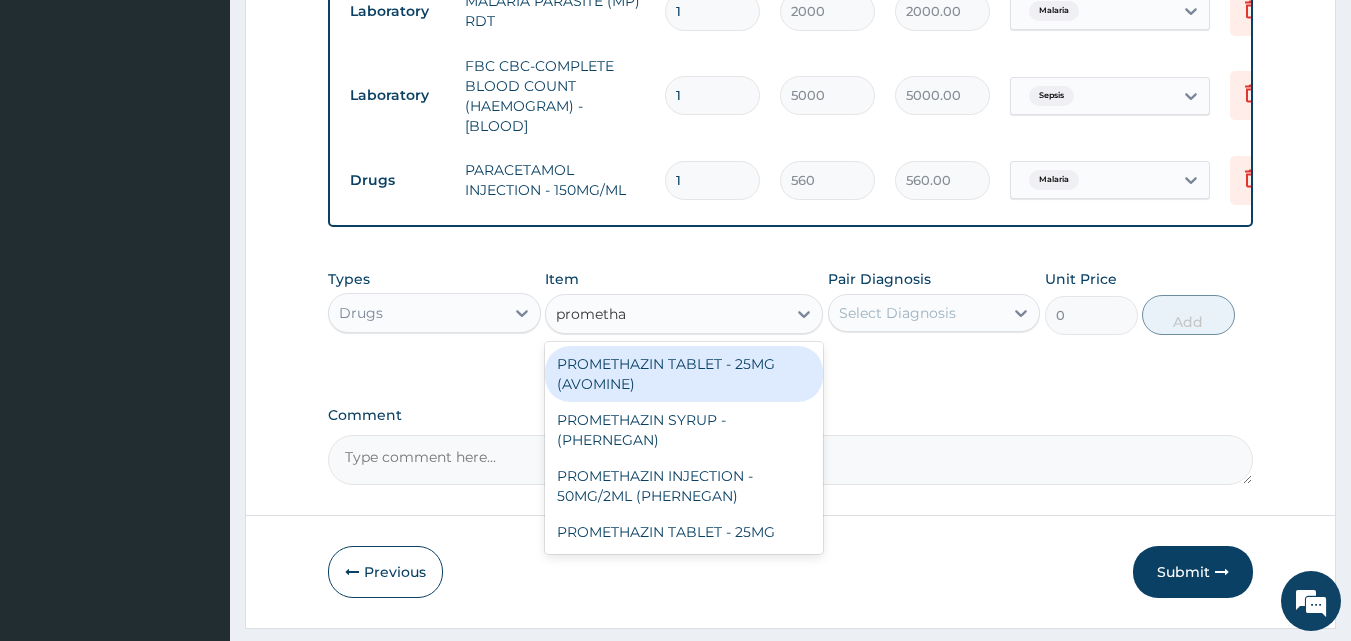 click on "PROMETHAZIN TABLET - 25MG (AVOMINE)" at bounding box center [684, 374] 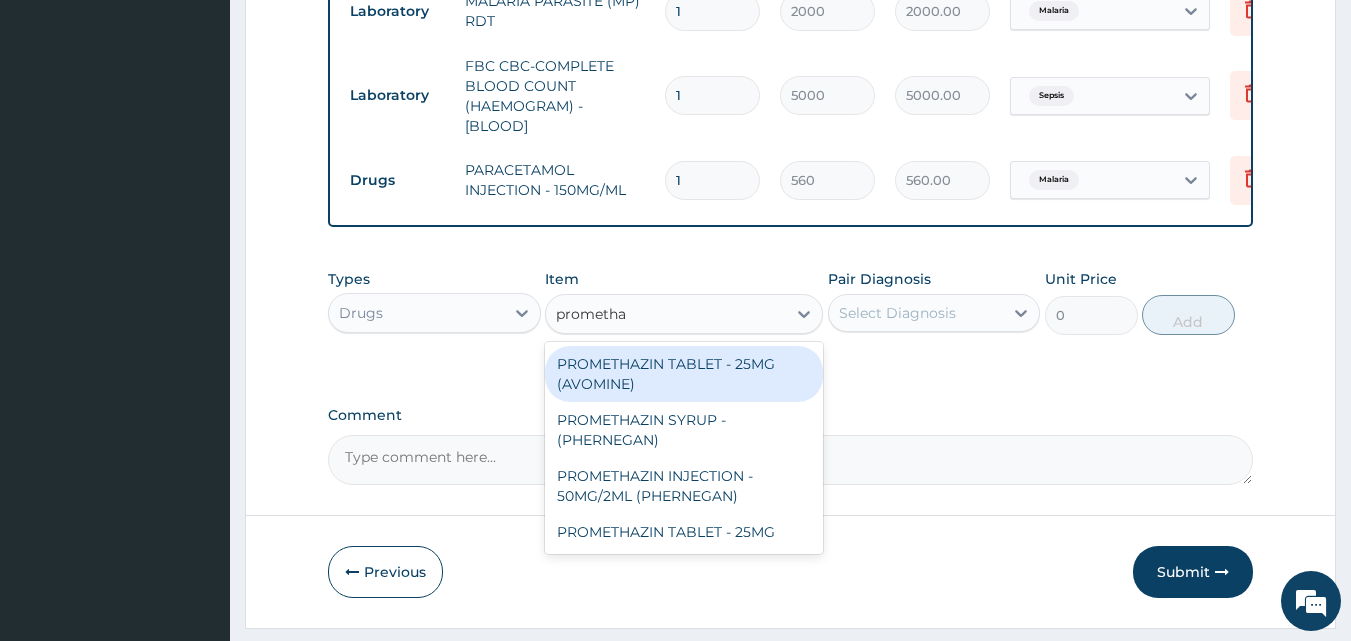 type 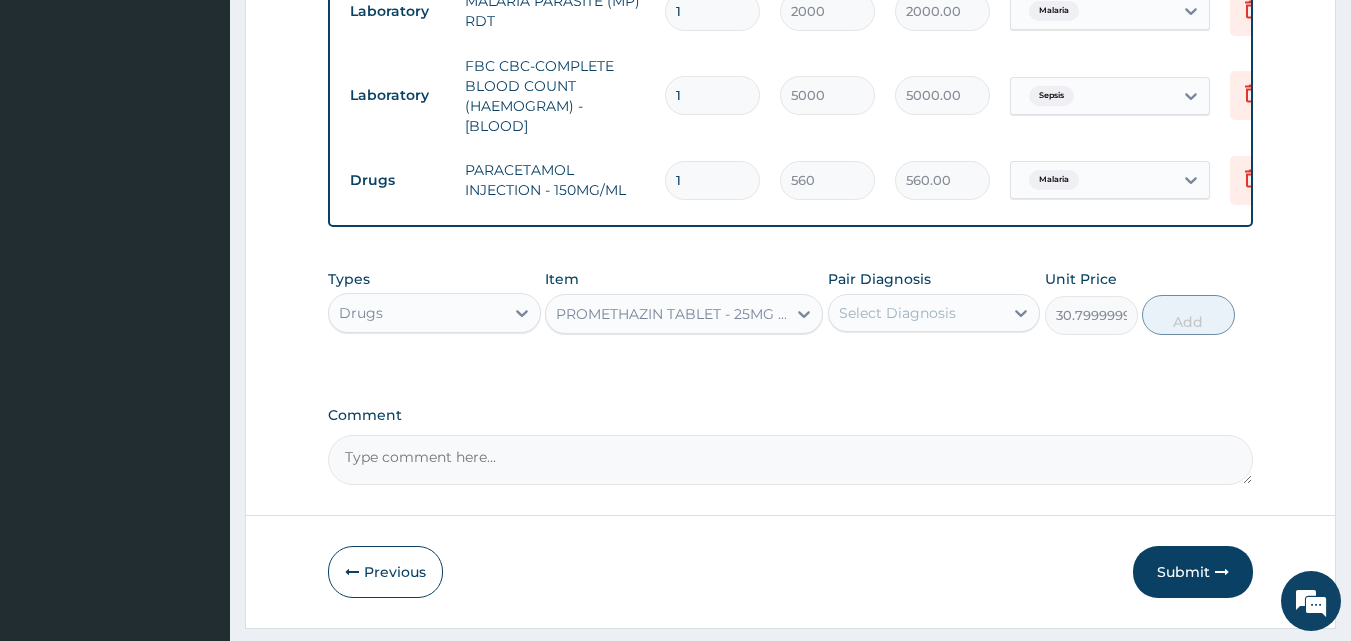 click on "PROMETHAZIN TABLET - 25MG (AVOMINE)" at bounding box center (672, 314) 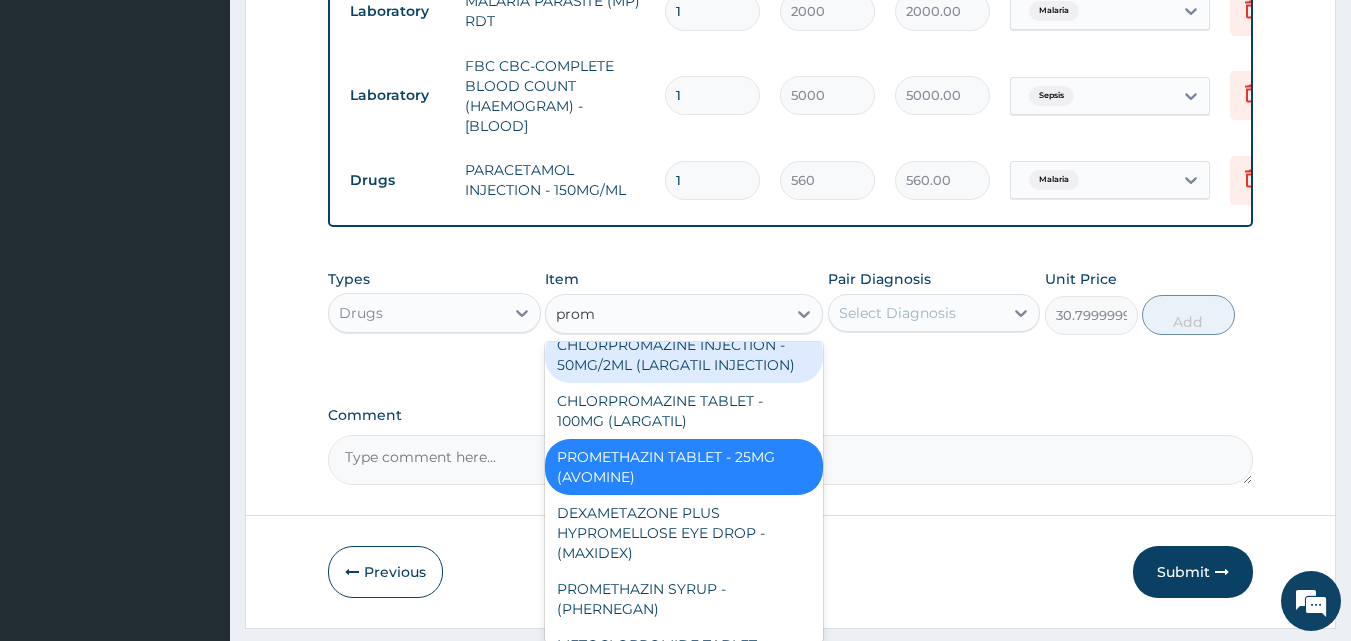 scroll, scrollTop: 0, scrollLeft: 0, axis: both 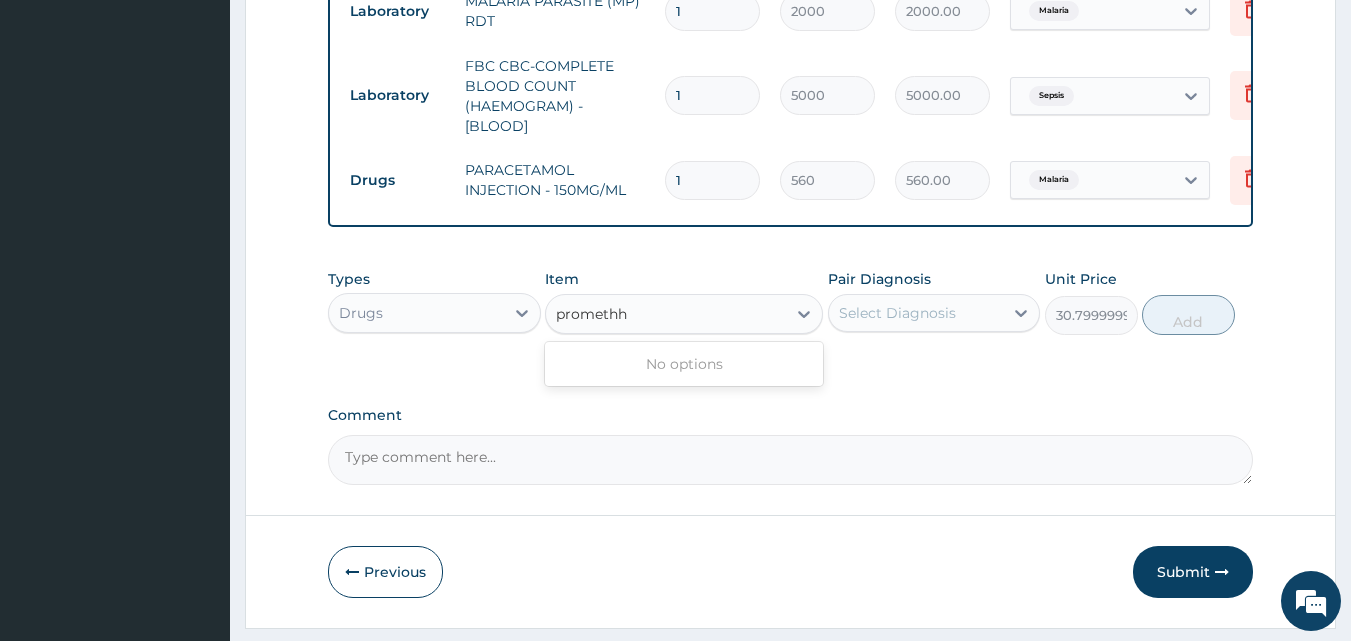 type on "prometh" 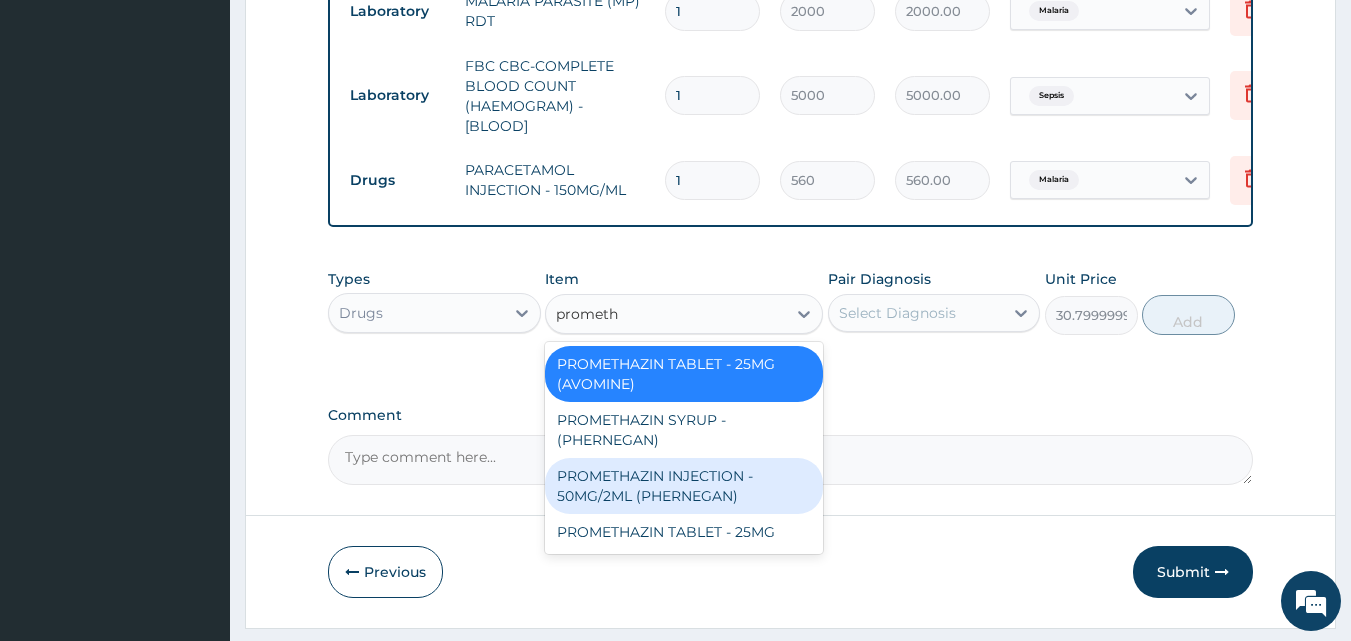 click on "PROMETHAZIN INJECTION - 50MG/2ML (PHERNEGAN)" at bounding box center (684, 486) 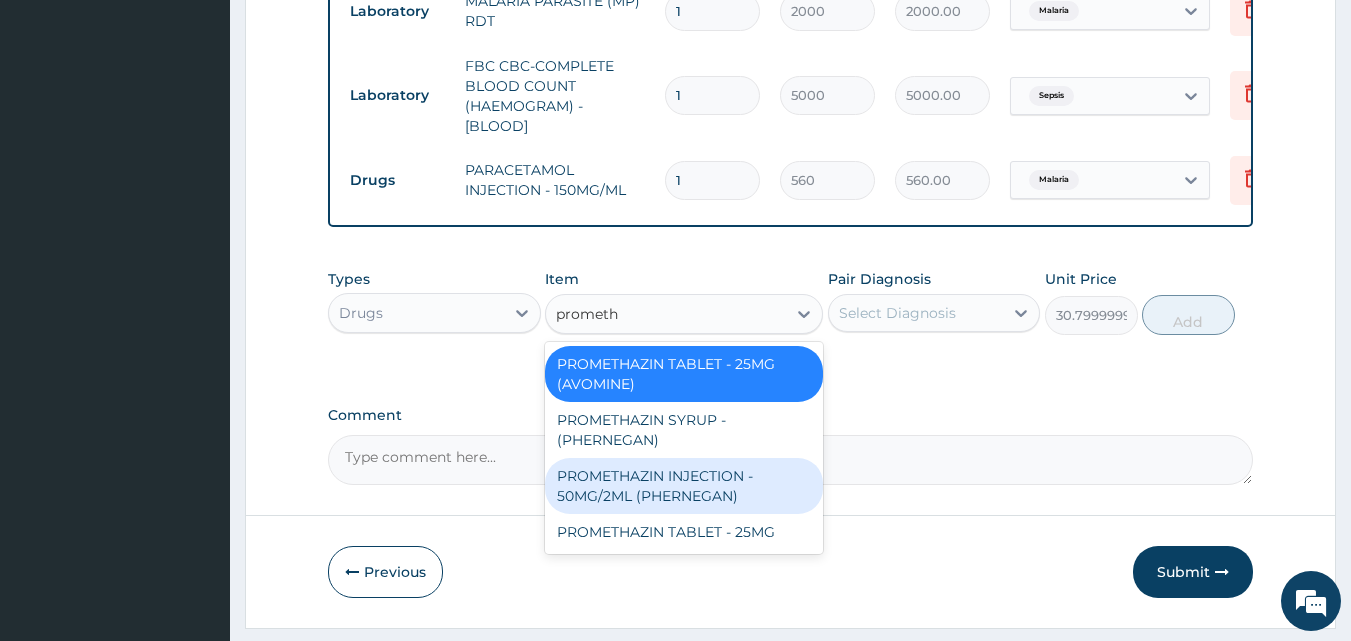 type 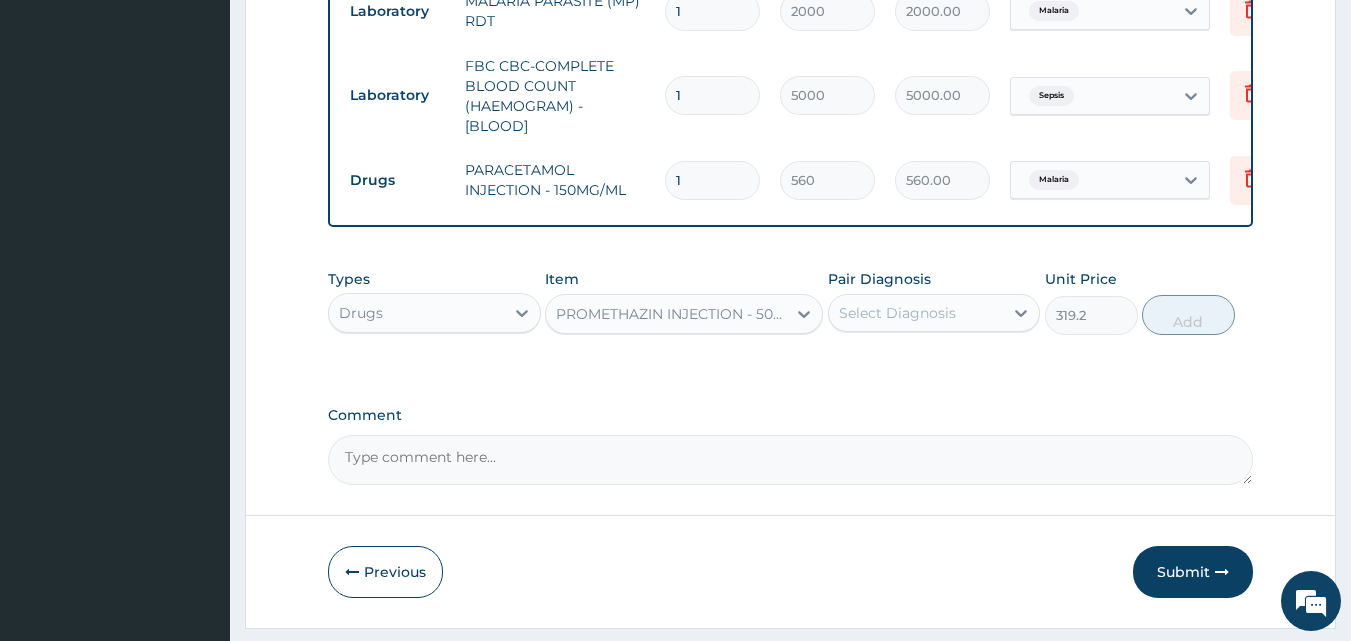 click on "Select Diagnosis" at bounding box center (897, 313) 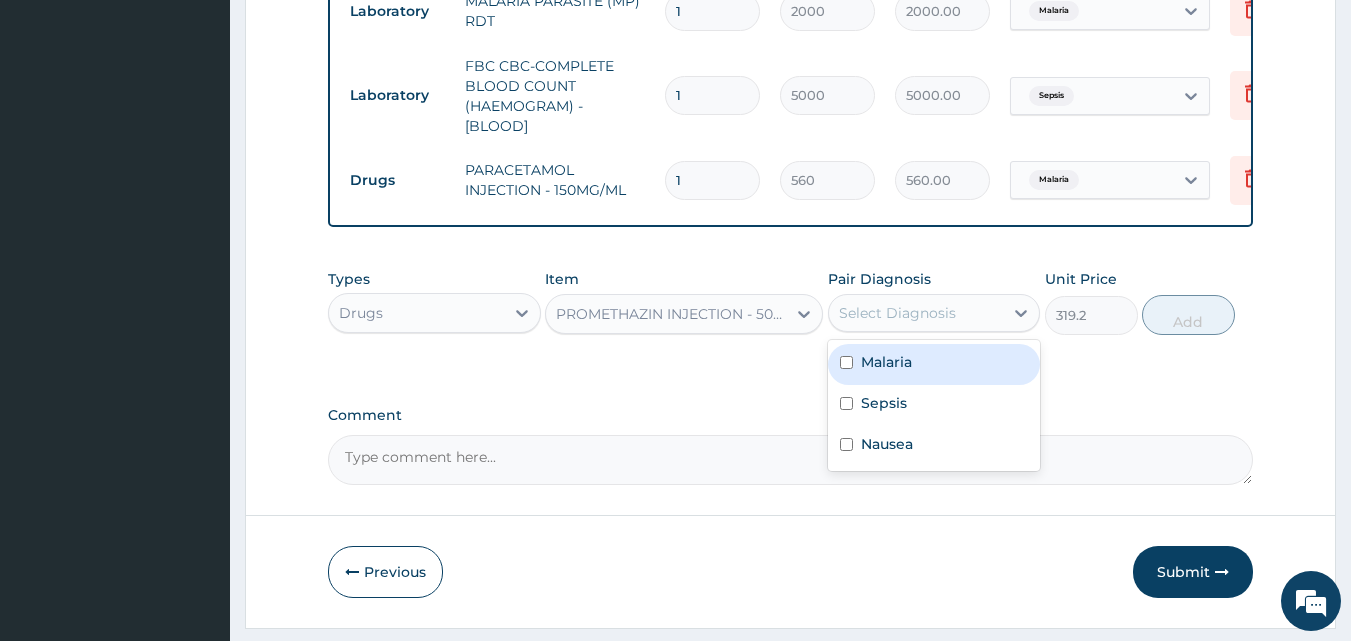 click on "Select Diagnosis" at bounding box center [916, 313] 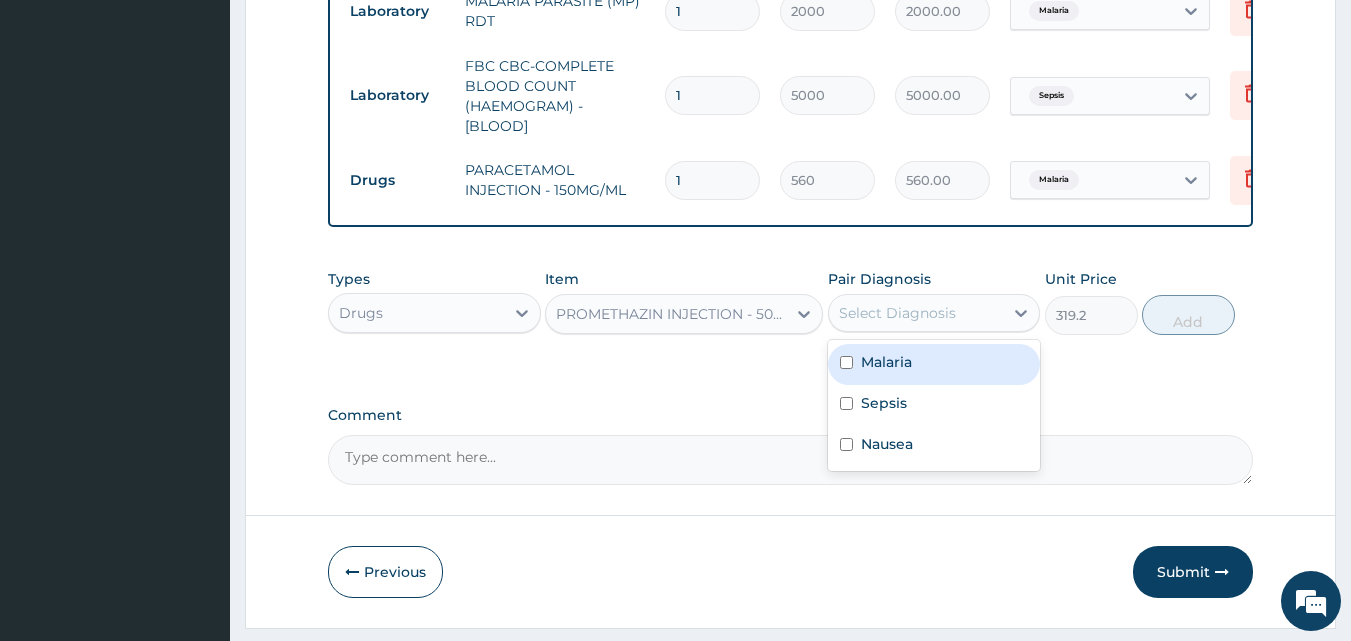 click on "Select Diagnosis" at bounding box center (916, 313) 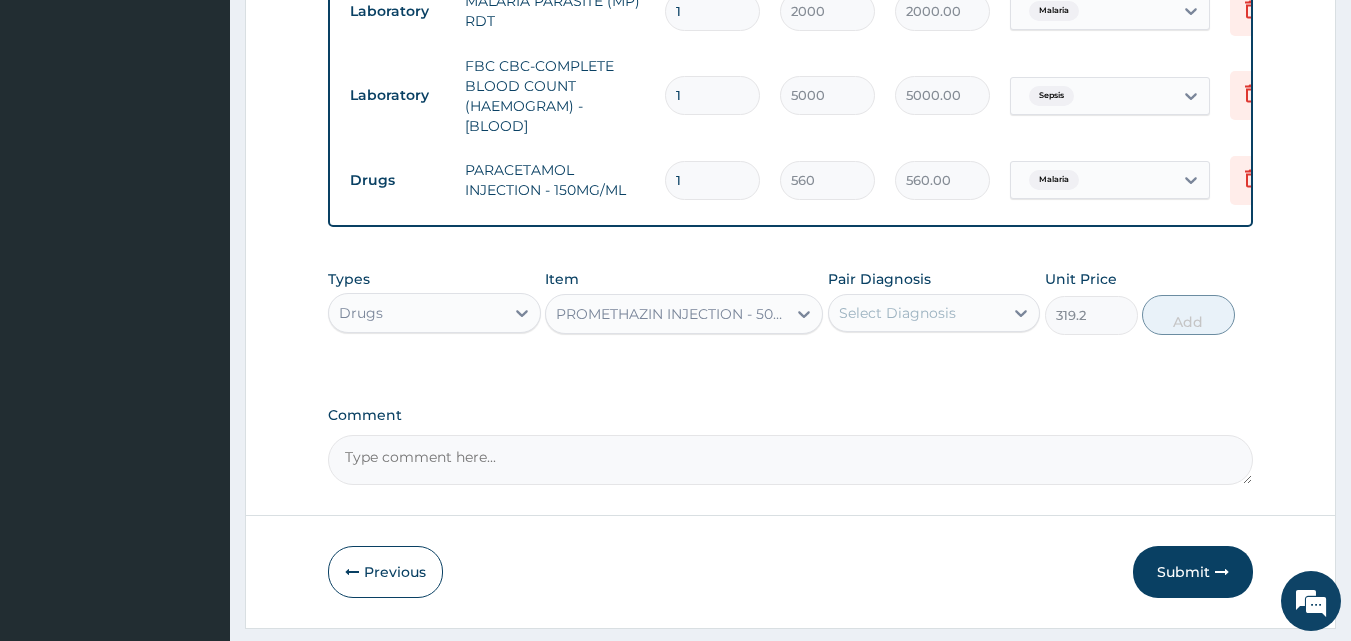 click on "Select Diagnosis" at bounding box center (916, 313) 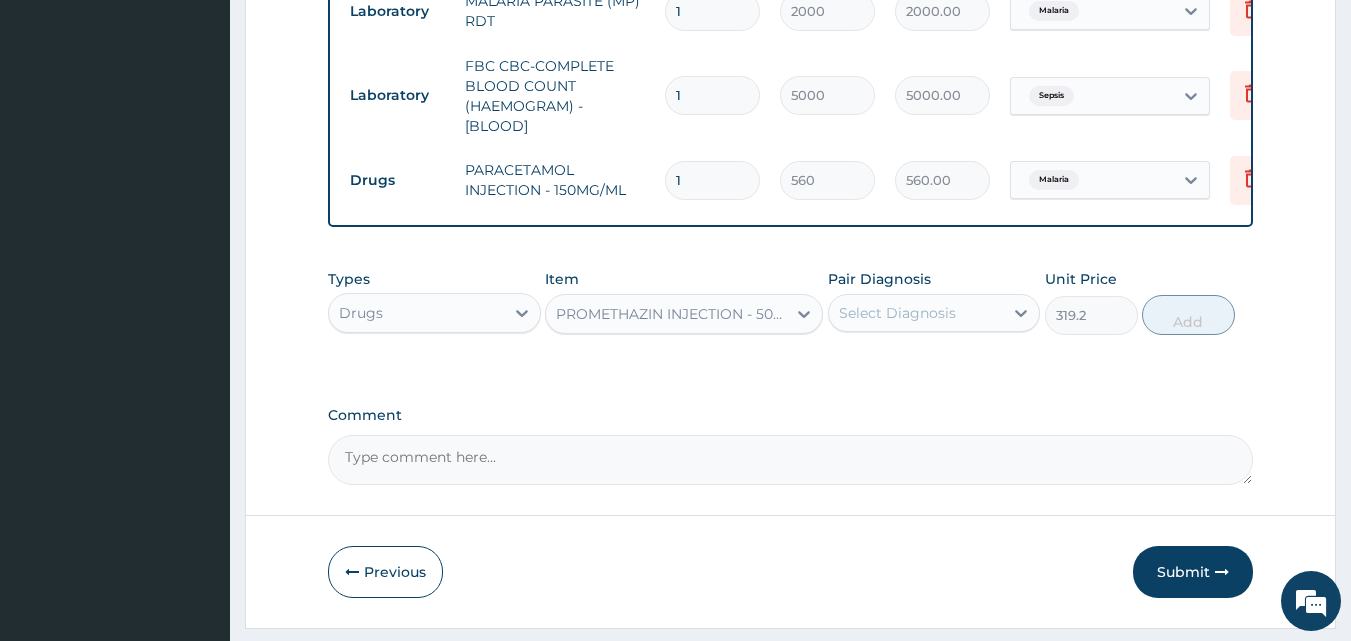 click on "Select Diagnosis" at bounding box center [916, 313] 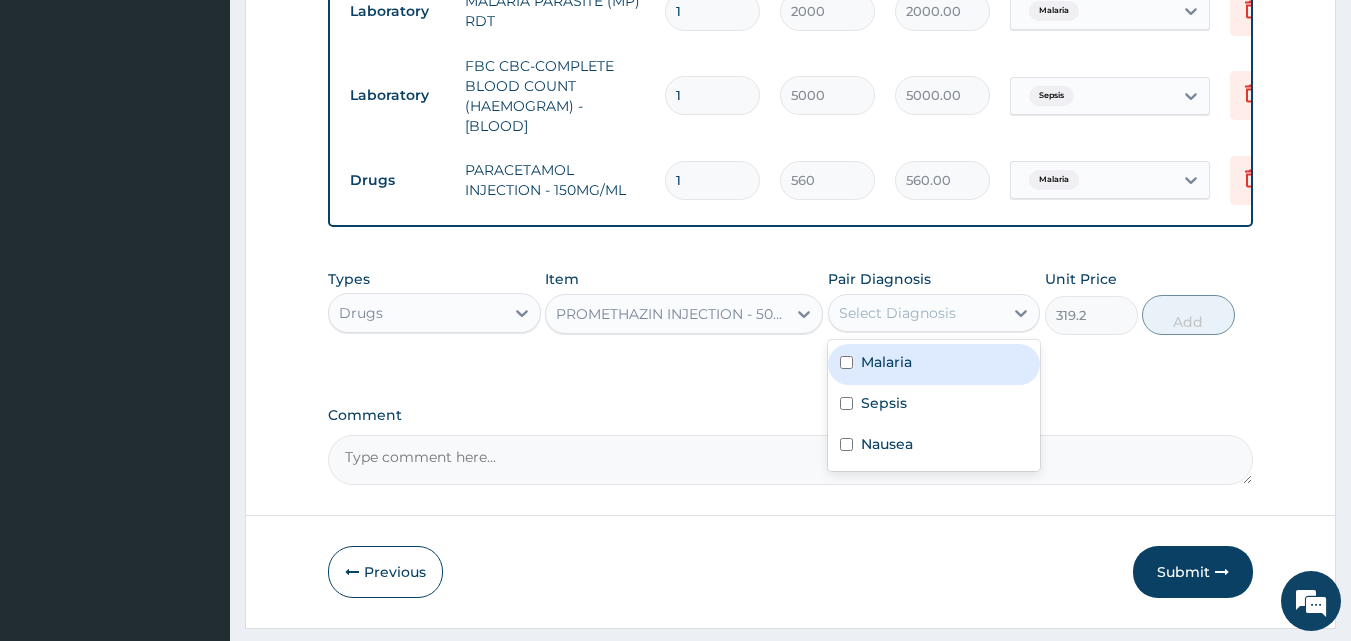 click on "Select Diagnosis" at bounding box center (916, 313) 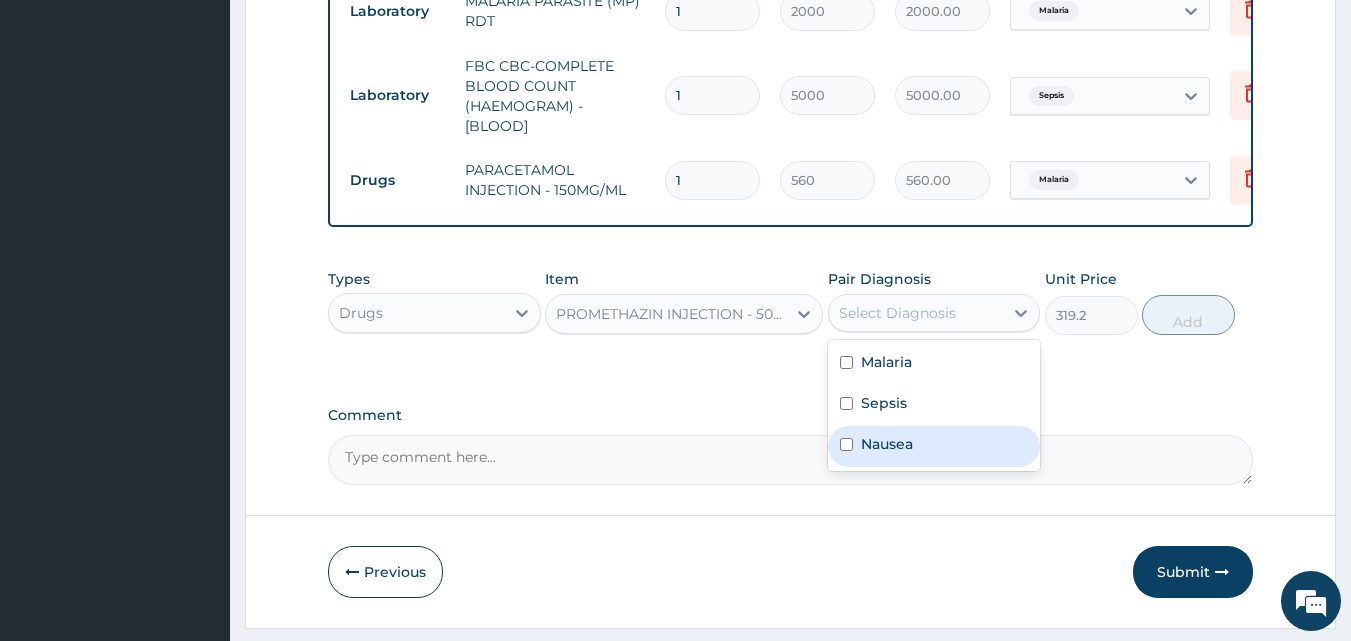 click on "Nausea" at bounding box center [934, 446] 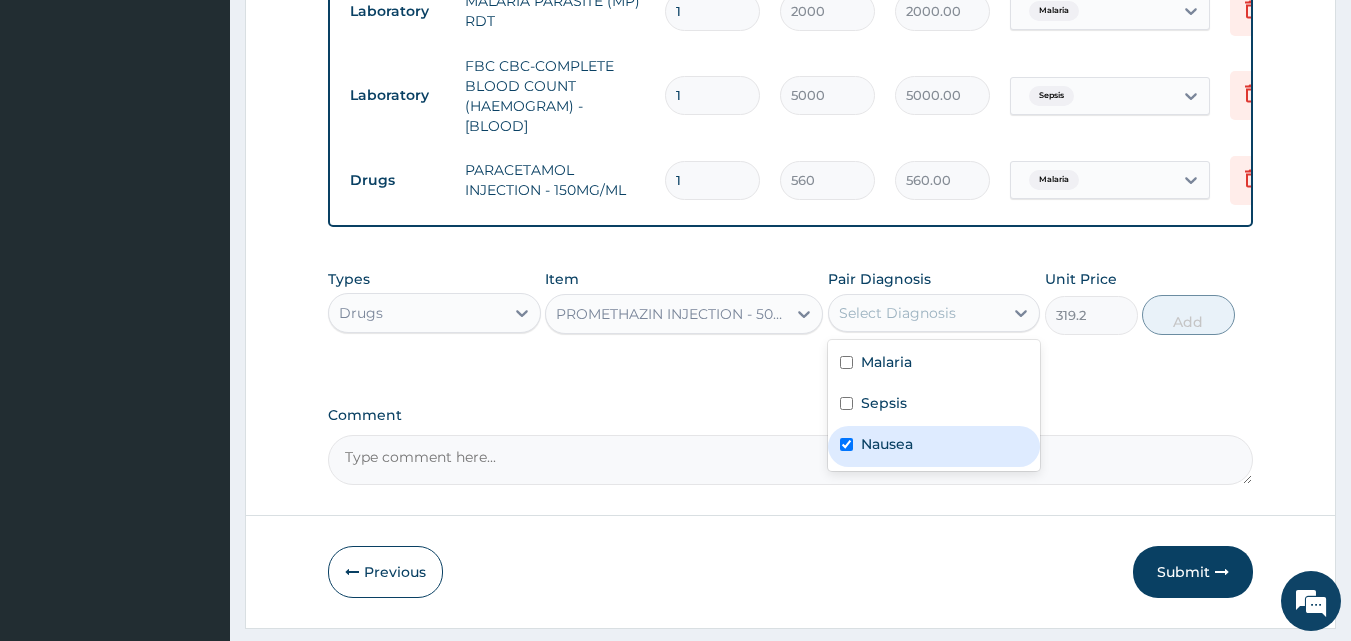 checkbox on "true" 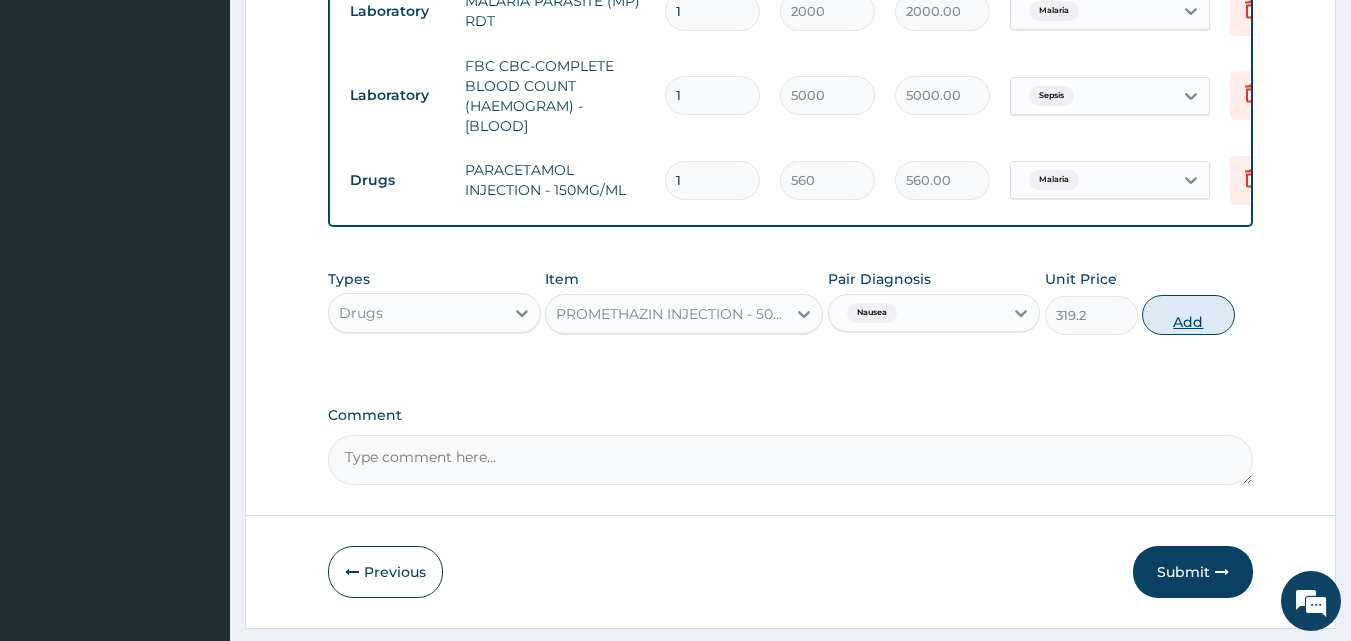 click on "Add" at bounding box center [1188, 315] 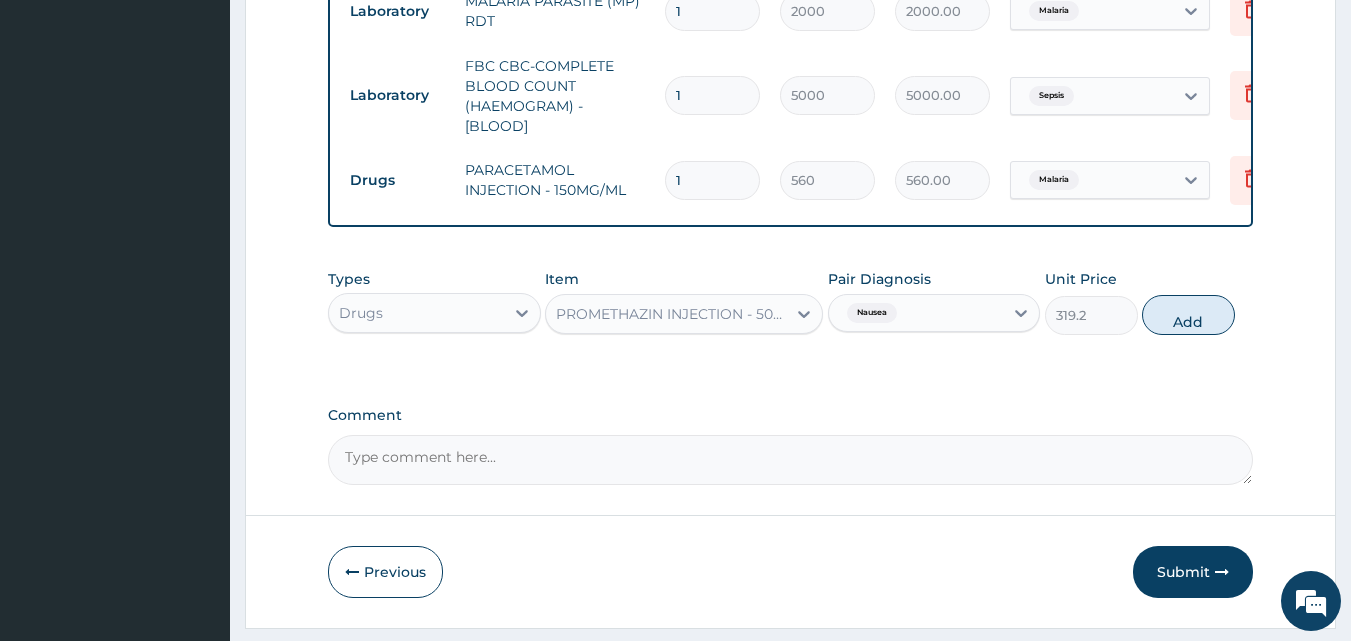type on "0" 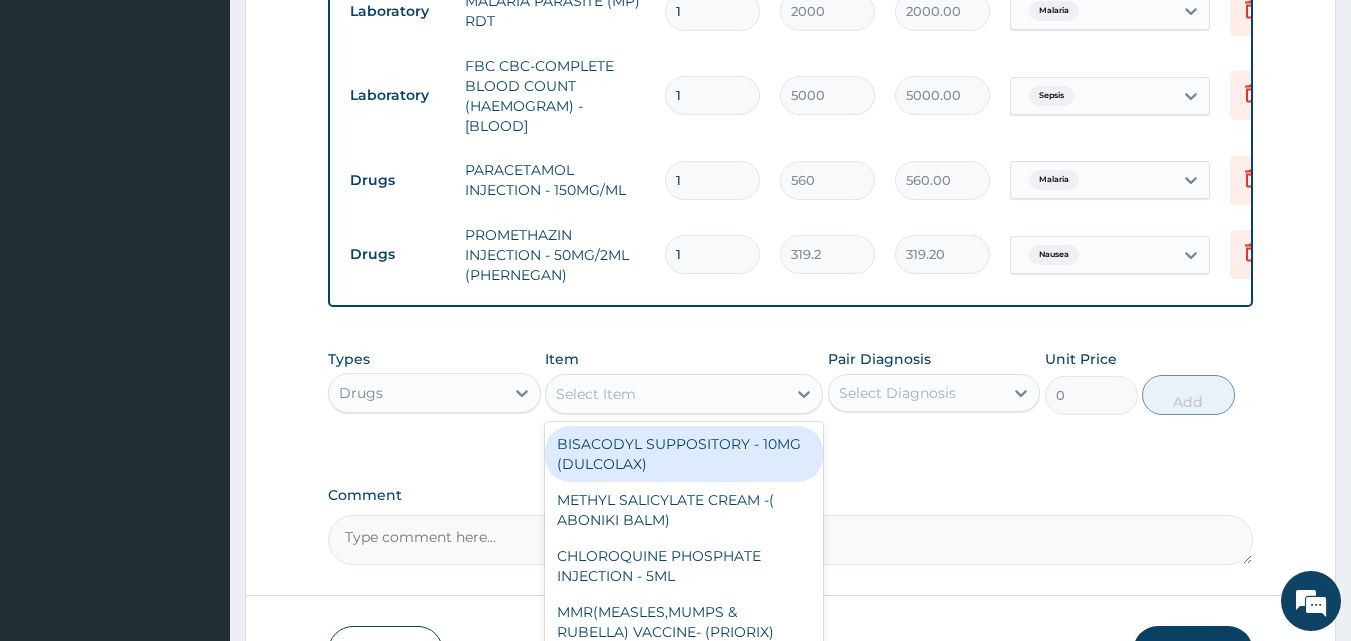 click on "Select Item" at bounding box center [596, 394] 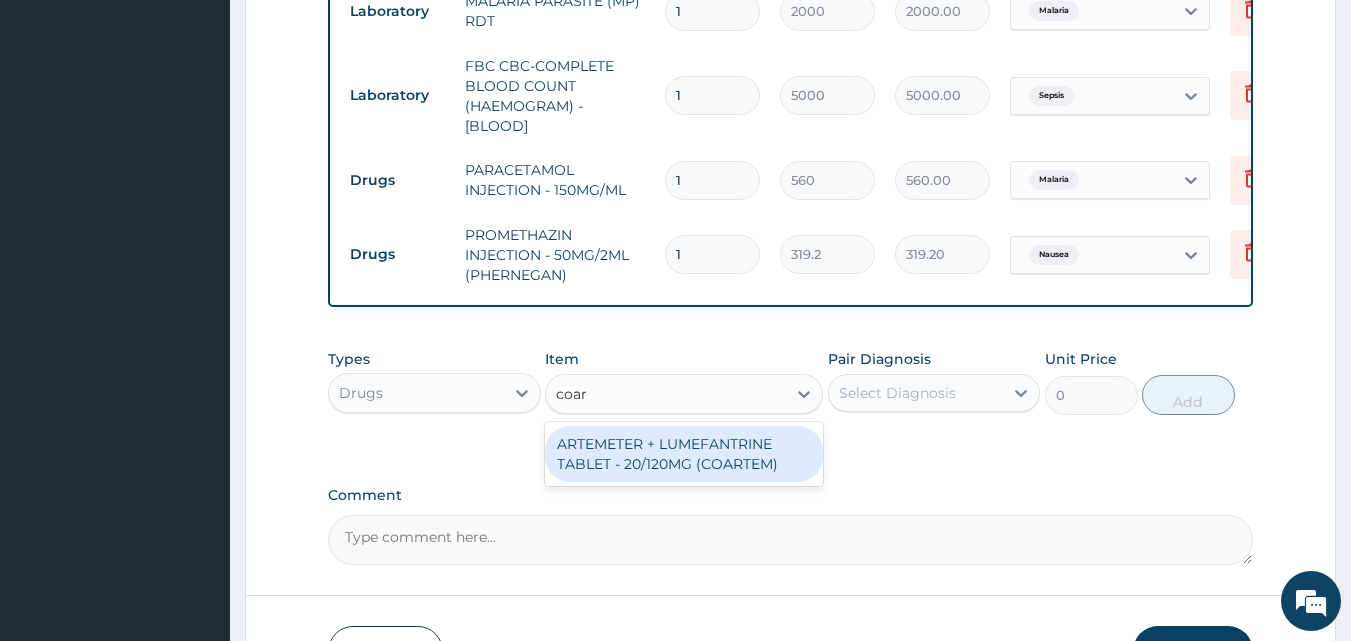 type on "coart" 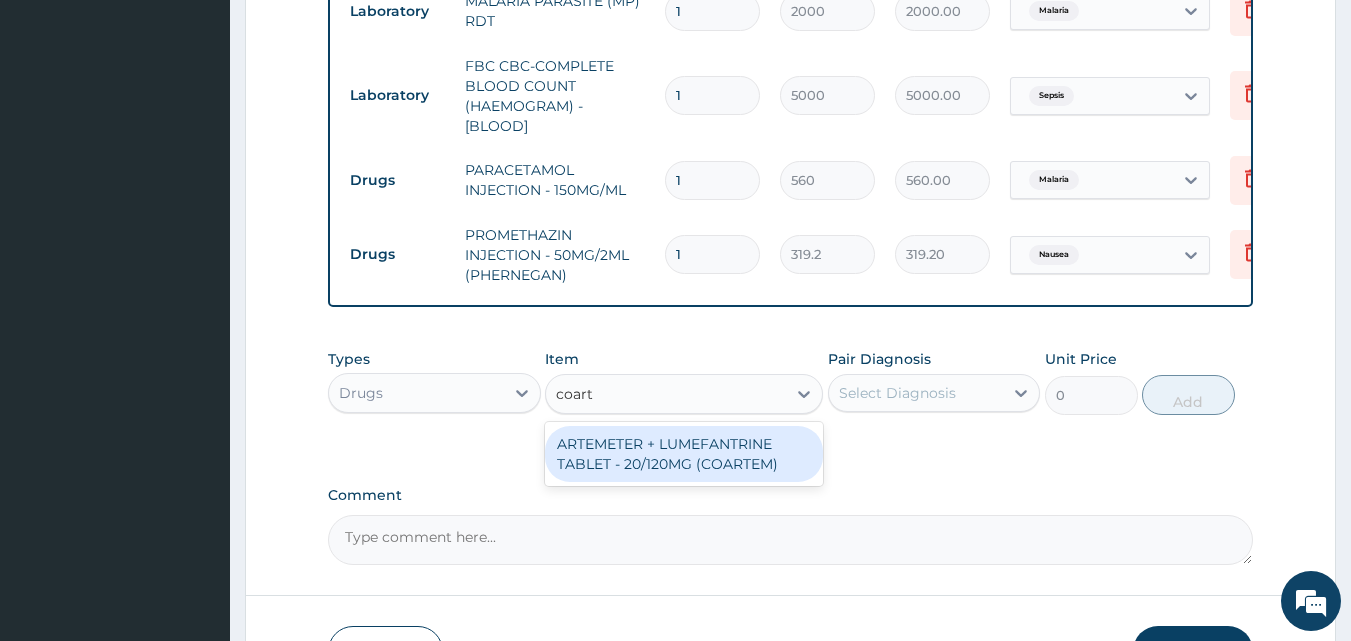 drag, startPoint x: 634, startPoint y: 487, endPoint x: 722, endPoint y: 431, distance: 104.307236 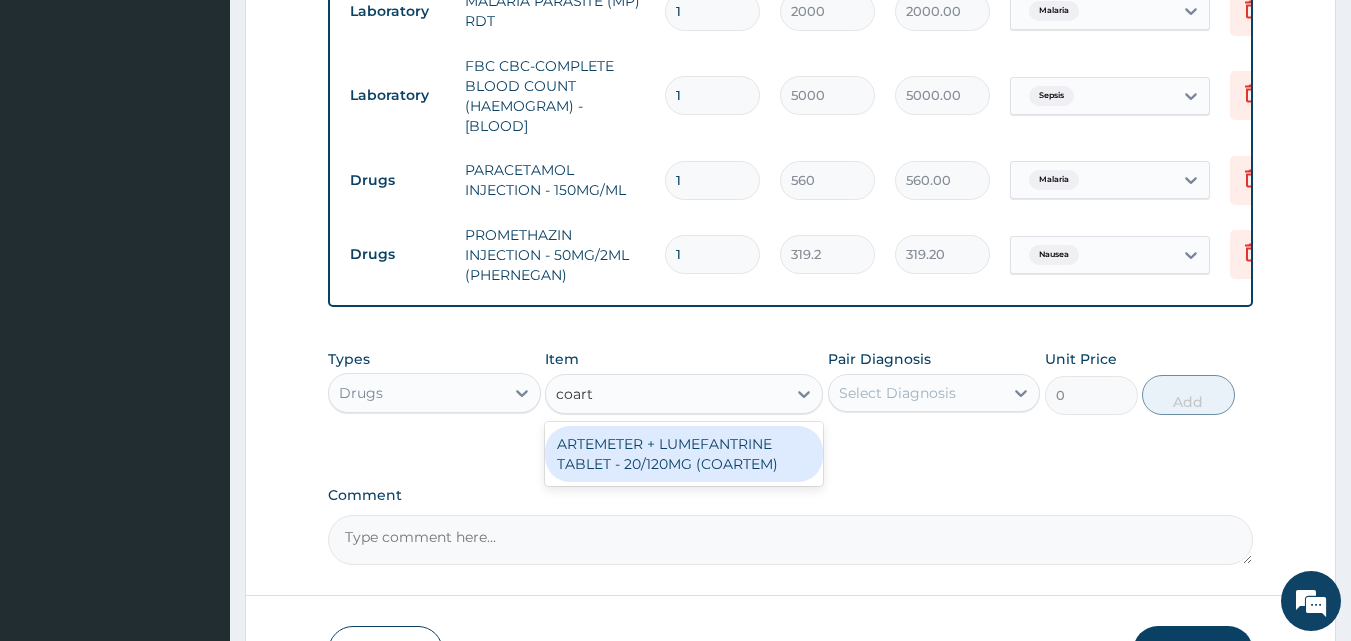 click on "ARTEMETER + LUMEFANTRINE TABLET - 20/120MG (COARTEM)" at bounding box center [684, 454] 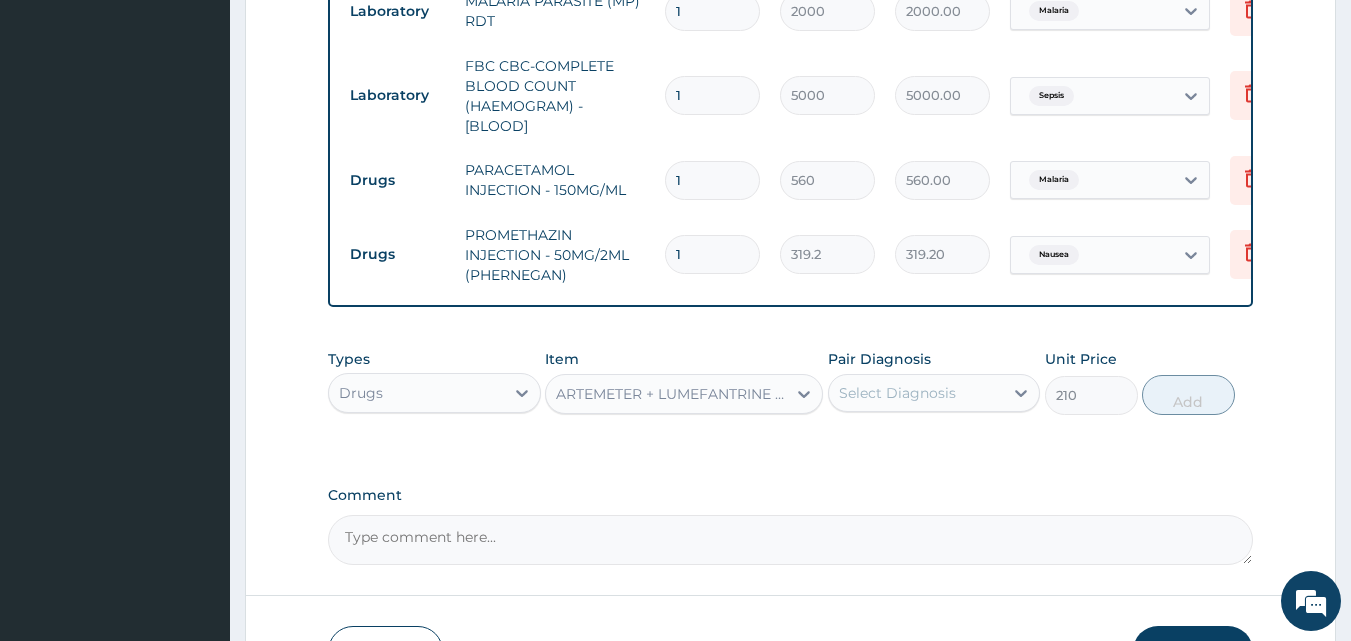 click on "Select Diagnosis" at bounding box center (897, 393) 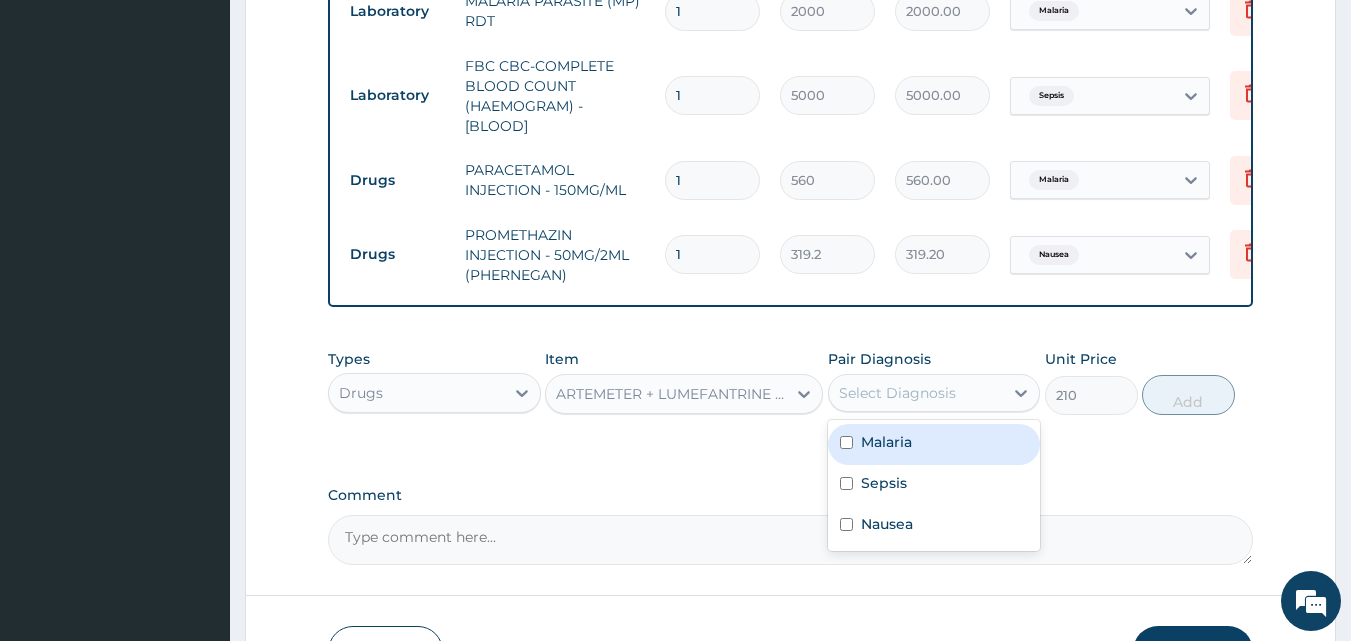 click on "Malaria" at bounding box center [886, 442] 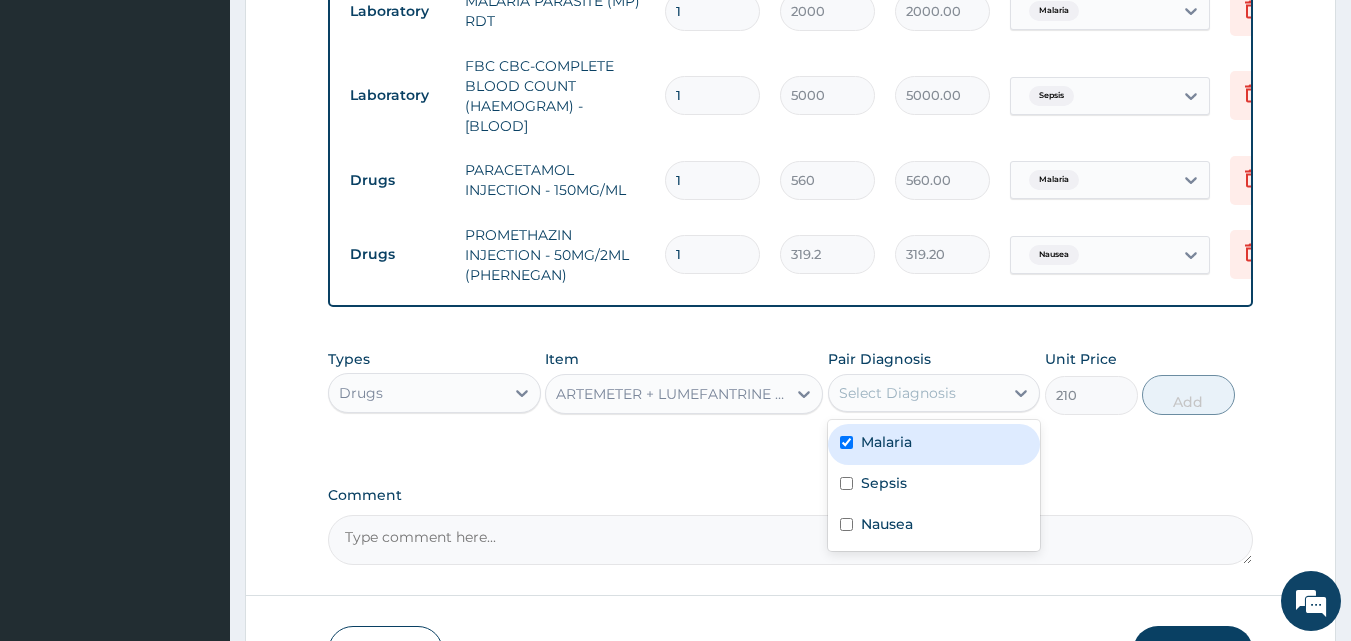checkbox on "true" 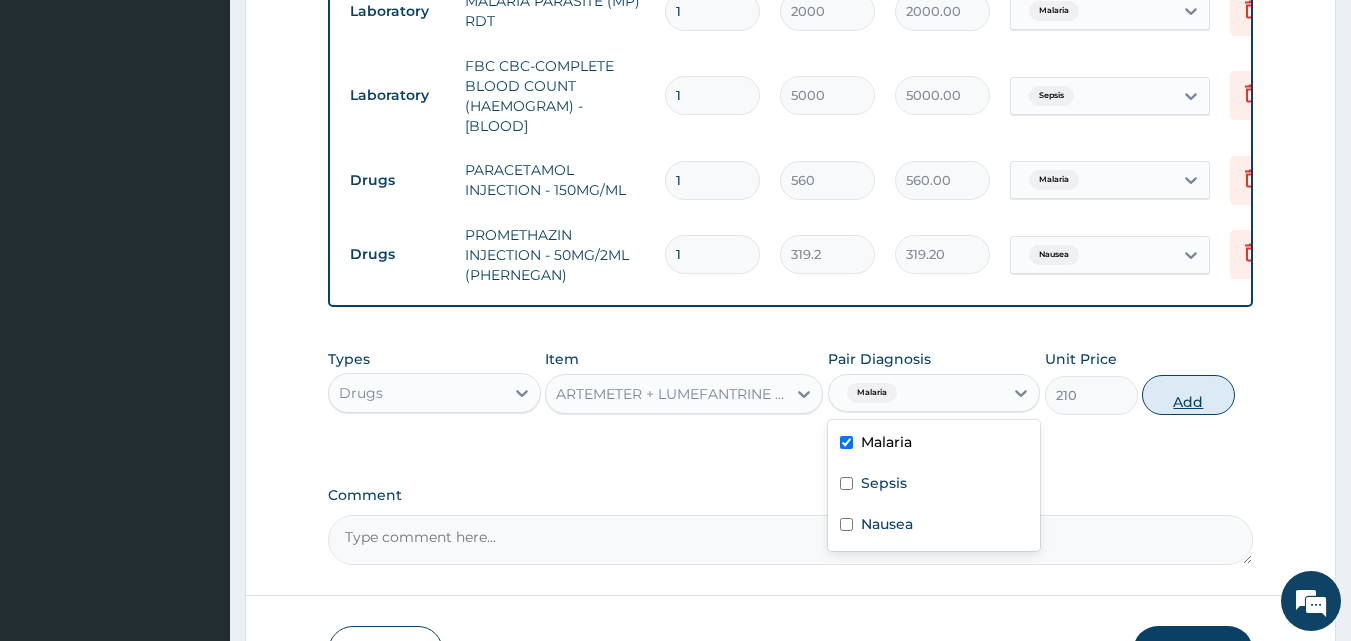 click on "Add" at bounding box center [1188, 395] 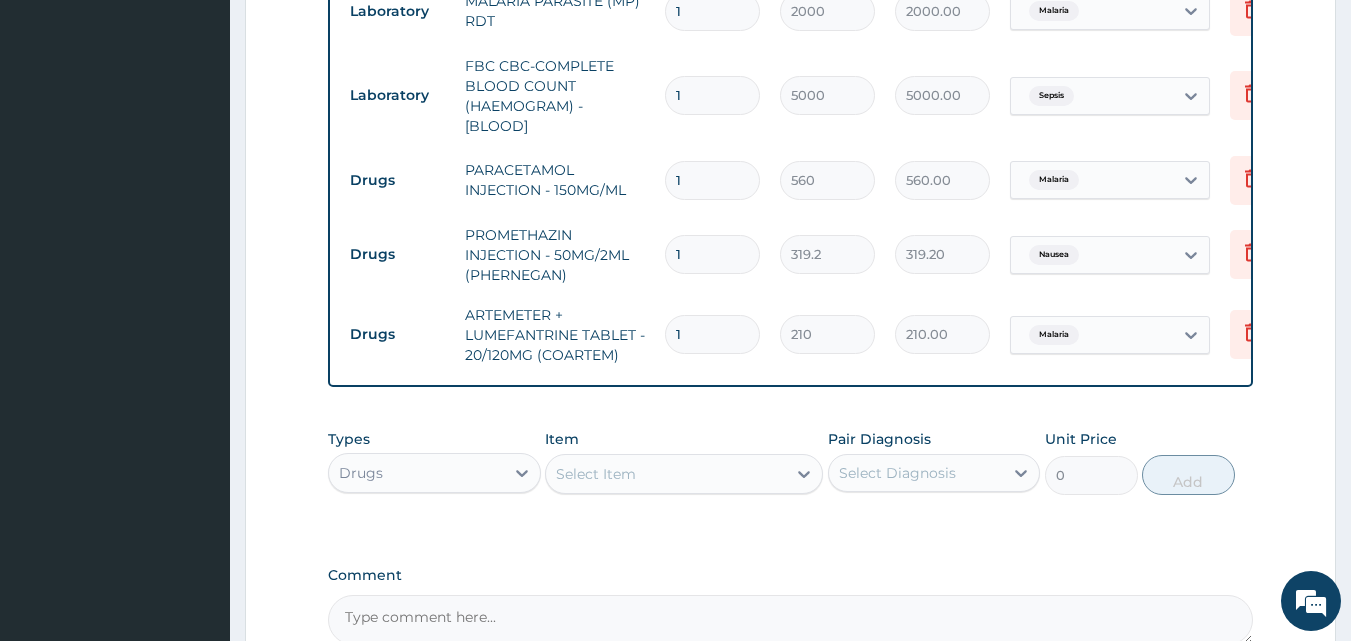 drag, startPoint x: 698, startPoint y: 336, endPoint x: 651, endPoint y: 332, distance: 47.169907 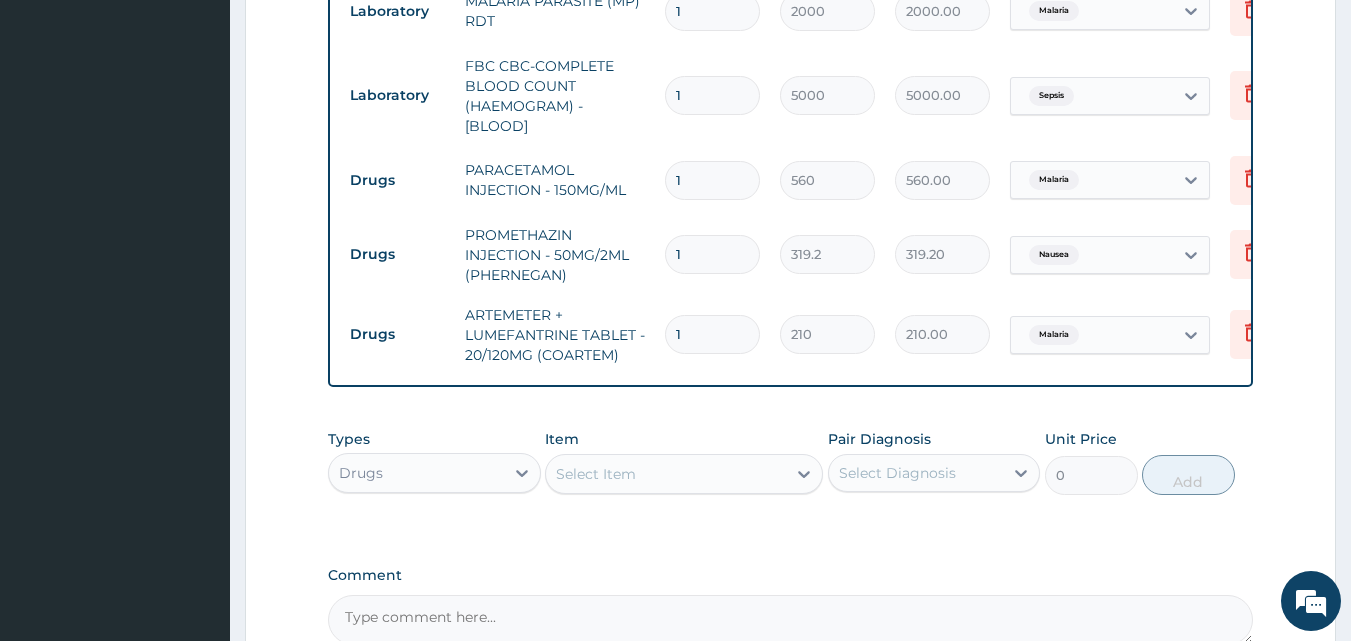 click on "Drugs ARTEMETER + LUMEFANTRINE TABLET - 20/120MG (COARTEM) 1 210 210.00 Malaria Delete" at bounding box center [830, 335] 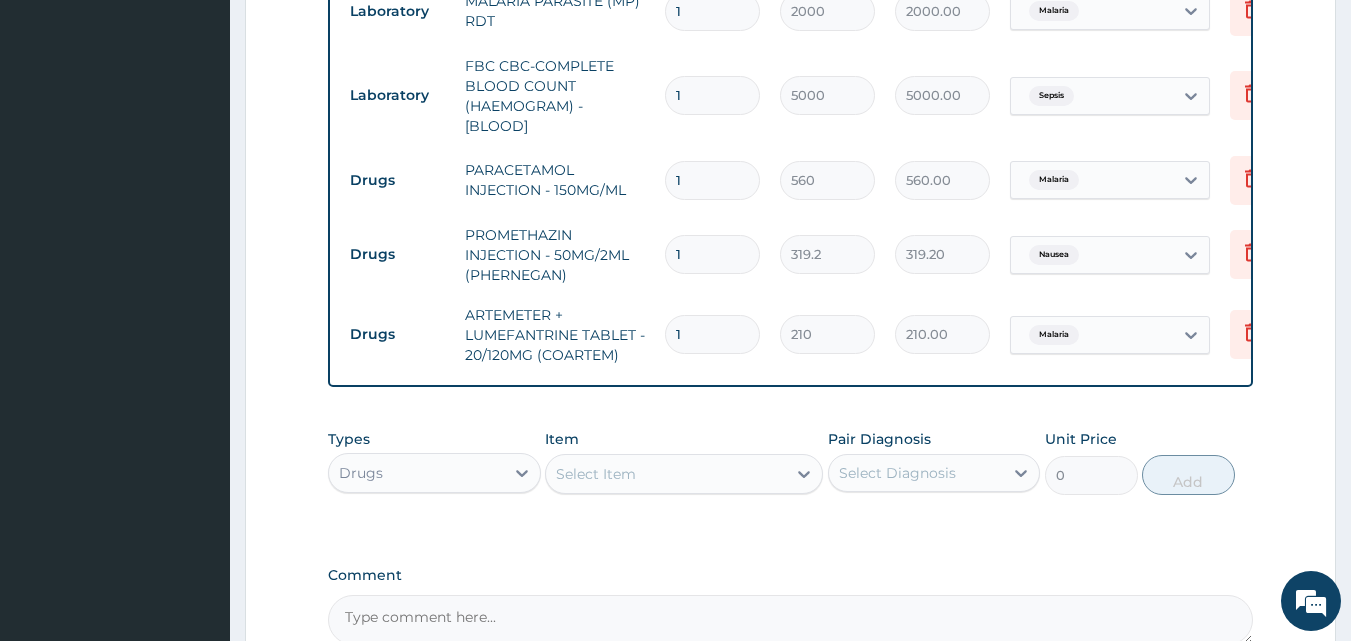 type on "9" 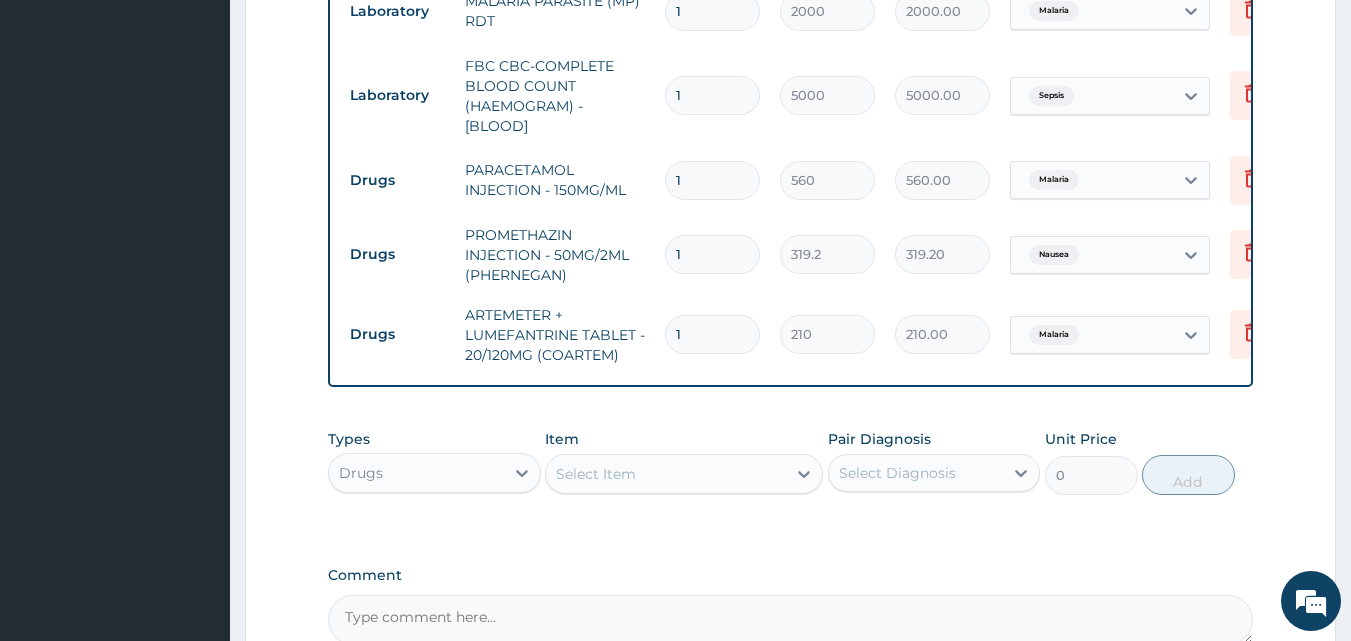 type on "1890.00" 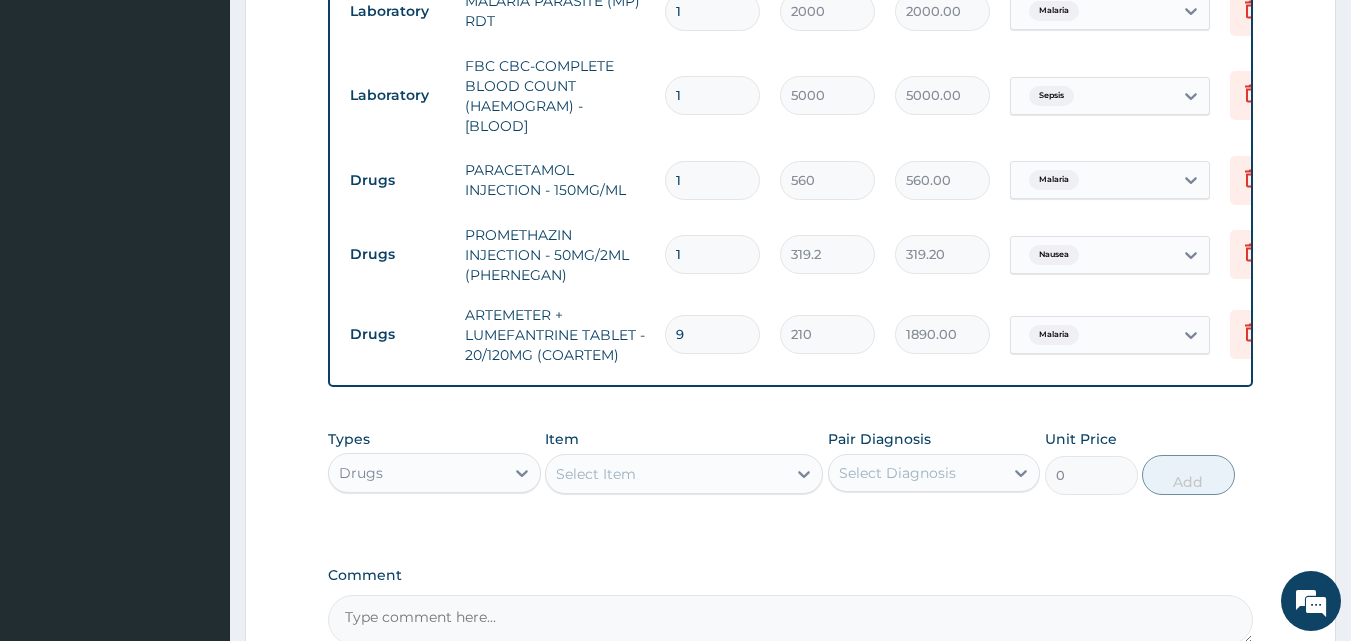 drag, startPoint x: 712, startPoint y: 336, endPoint x: 657, endPoint y: 339, distance: 55.081757 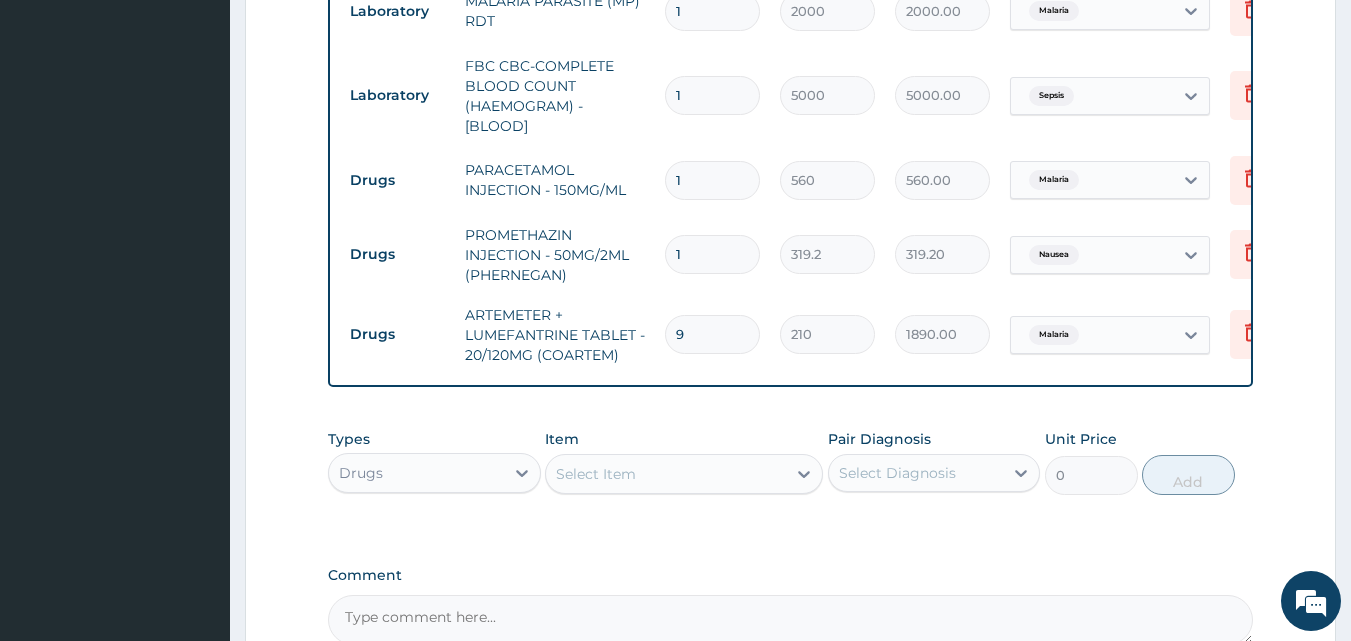 click on "9" at bounding box center [712, 334] 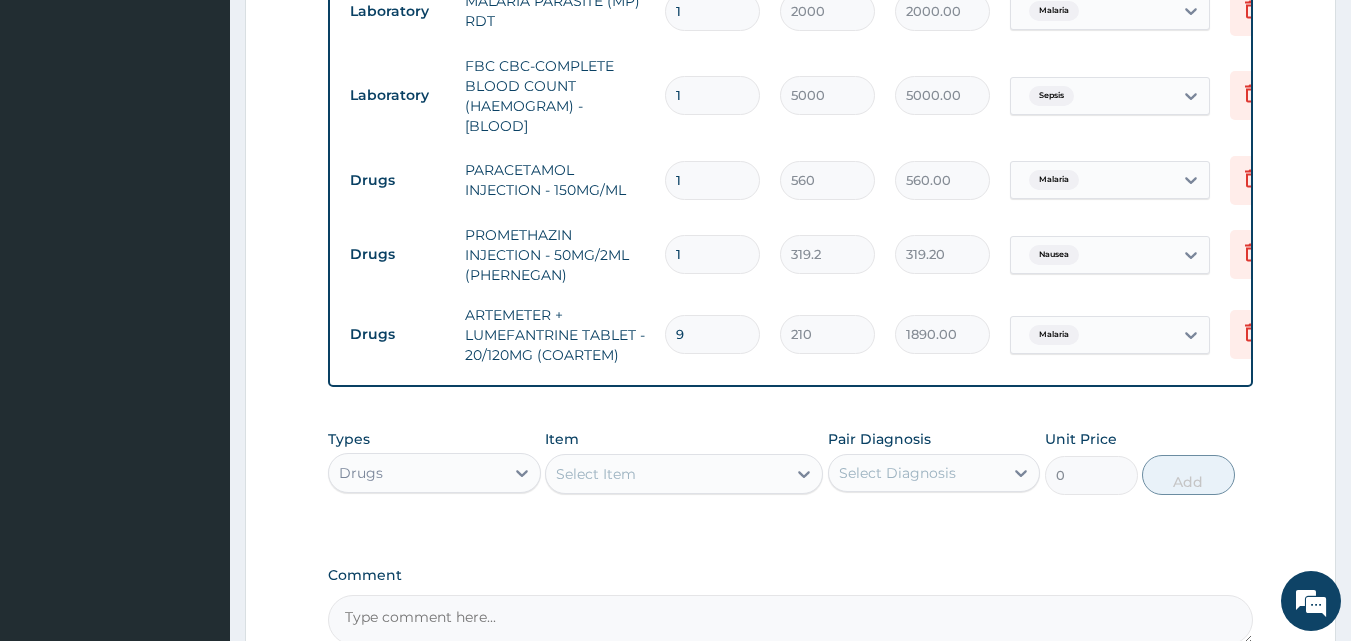 type on "6" 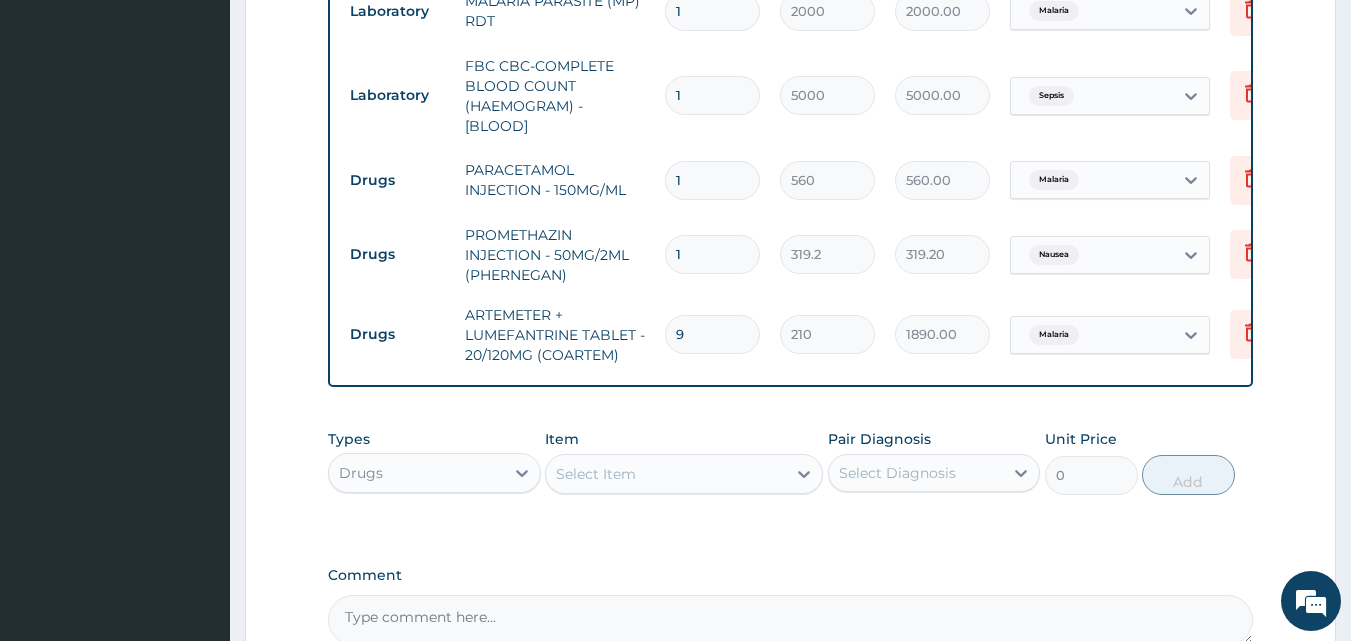type on "1260.00" 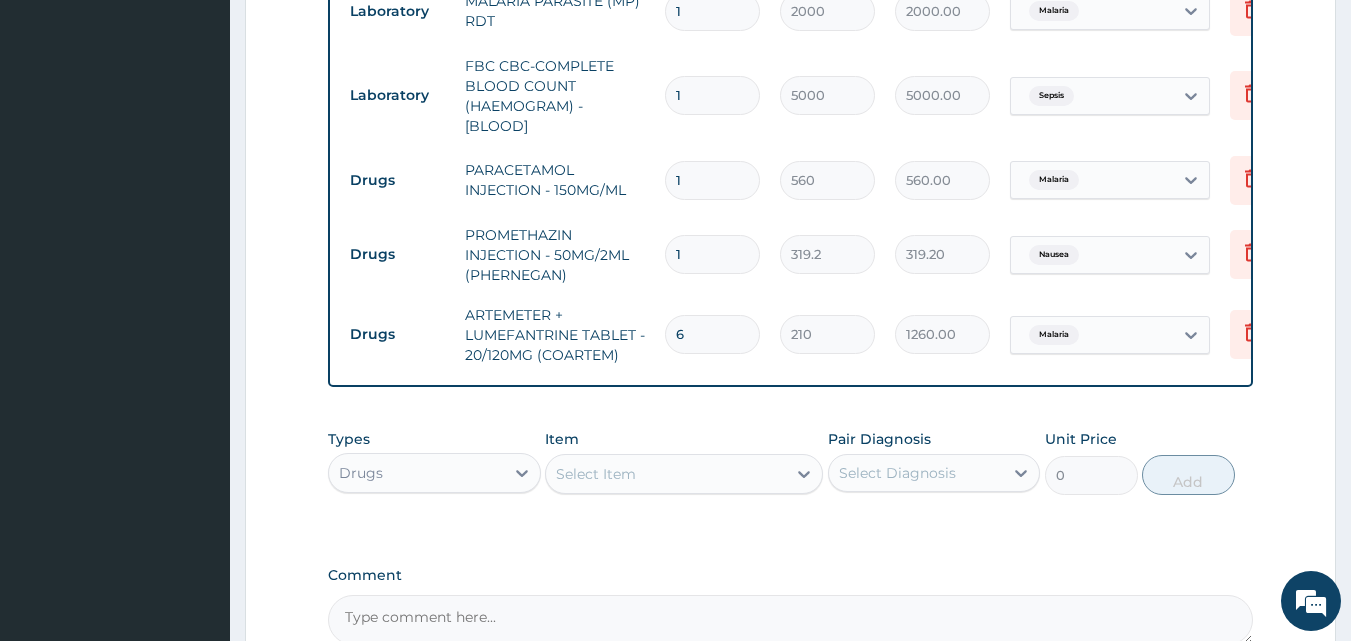 type on "6" 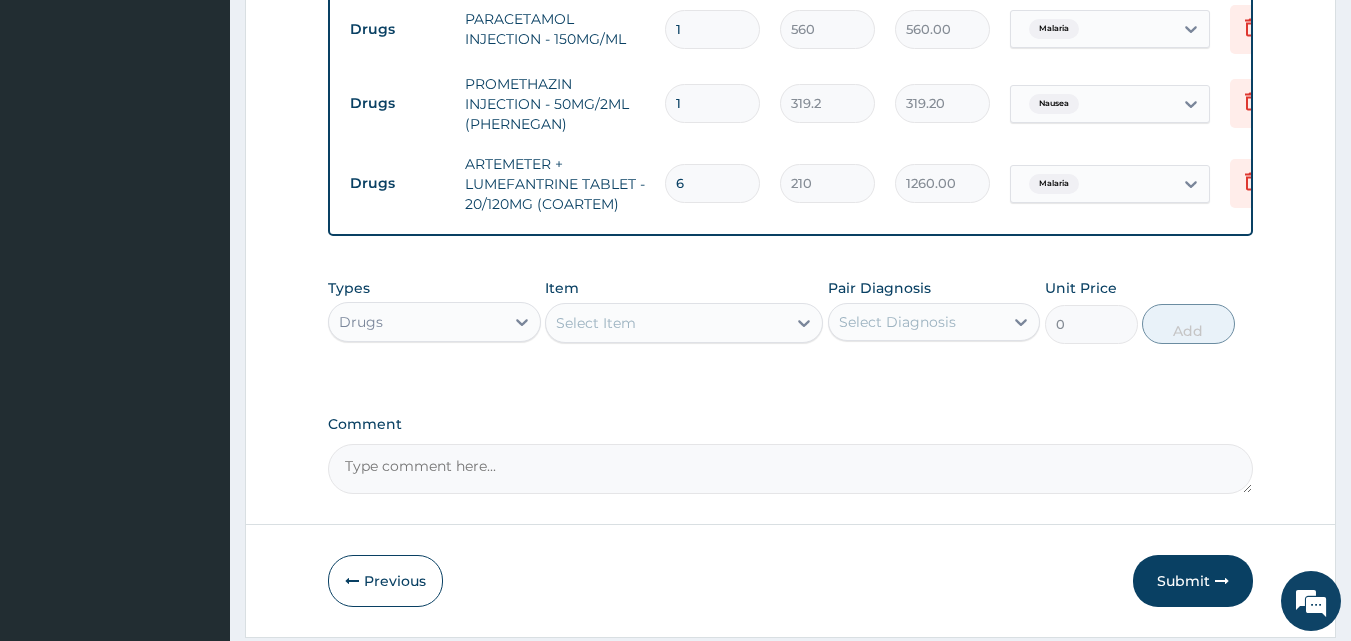 scroll, scrollTop: 1021, scrollLeft: 0, axis: vertical 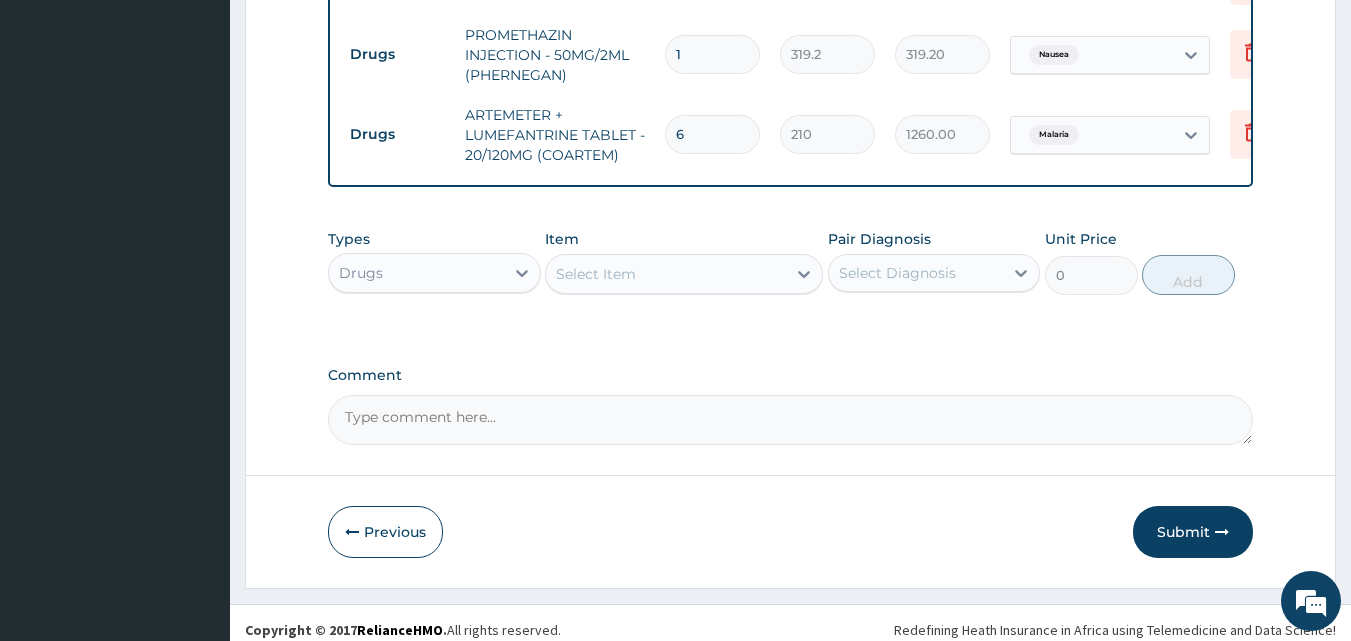 click on "Select Item" at bounding box center [666, 274] 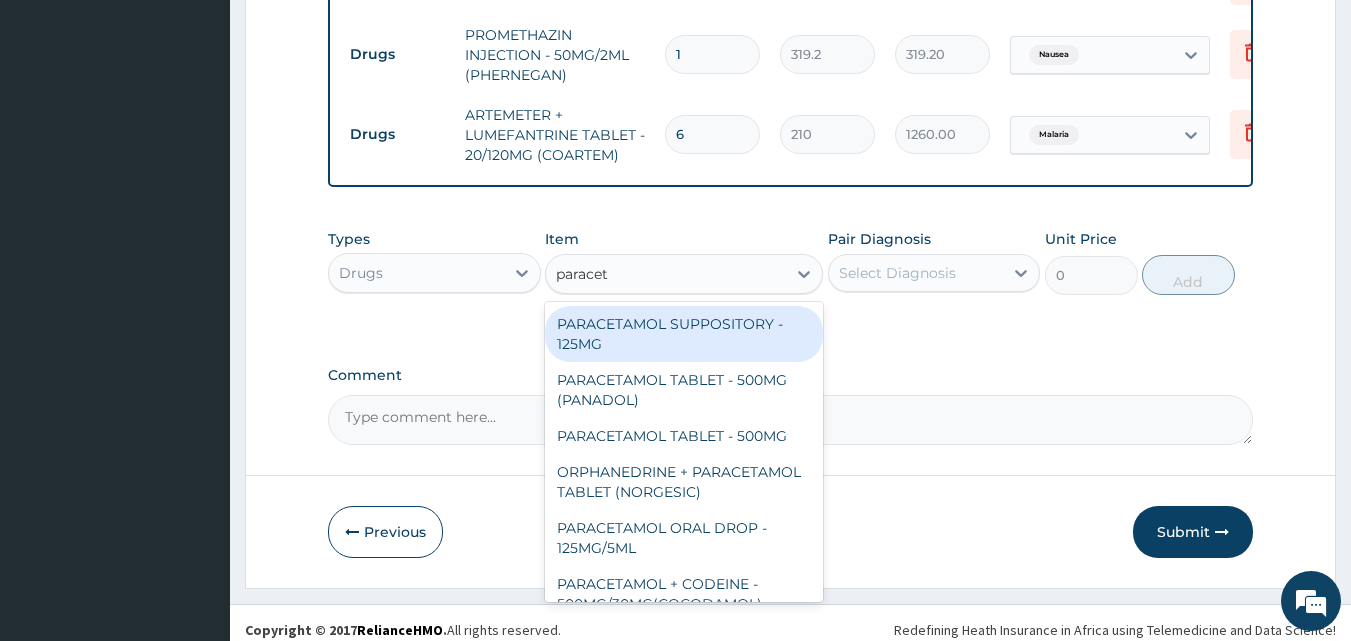 type on "paraceta" 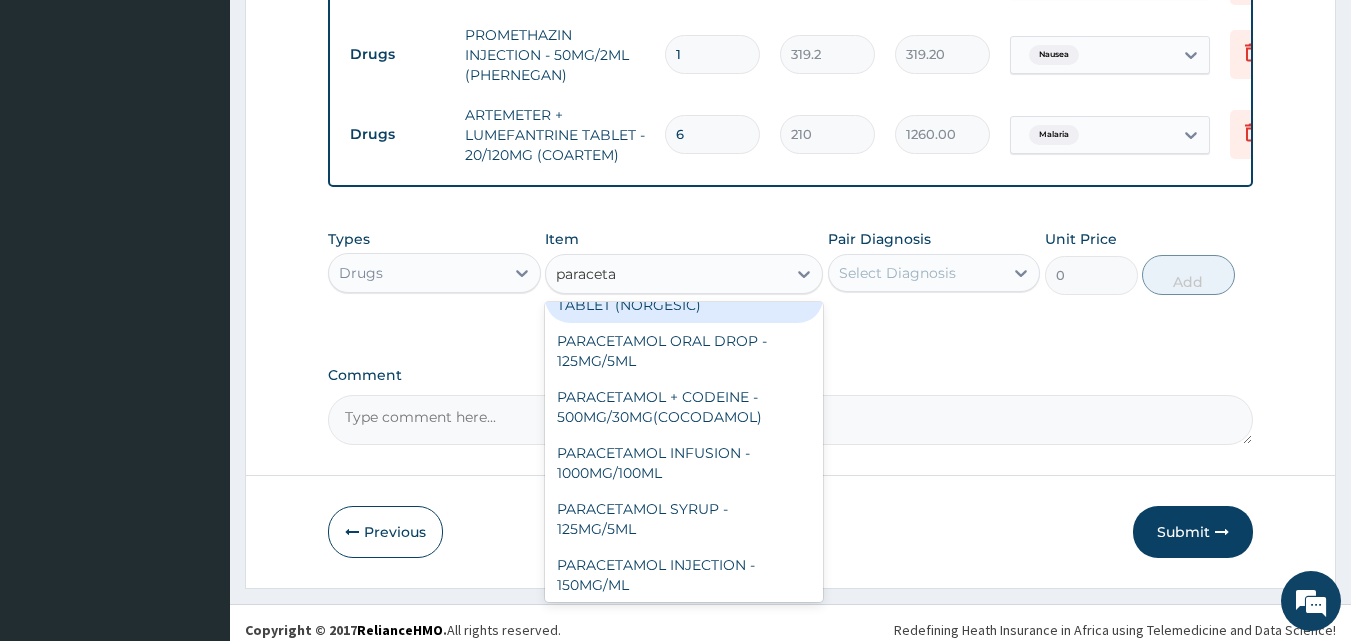 scroll, scrollTop: 212, scrollLeft: 0, axis: vertical 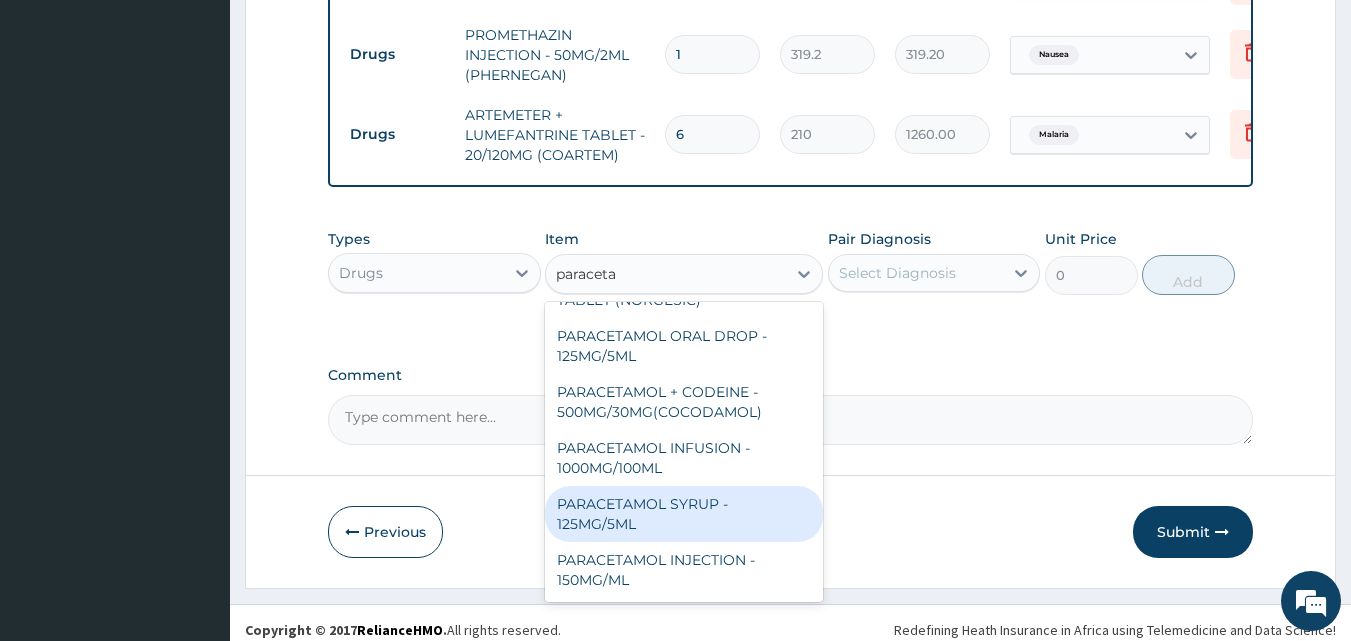 click on "PARACETAMOL SYRUP - 125MG/5ML" at bounding box center [684, 514] 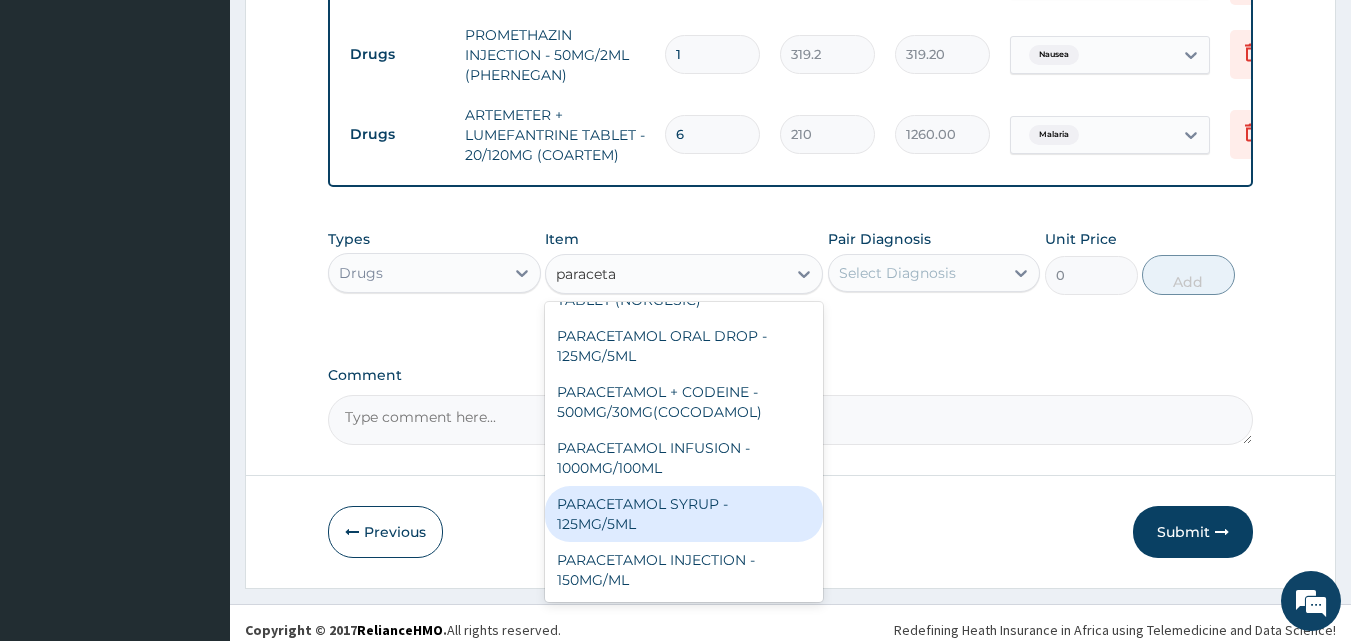 type 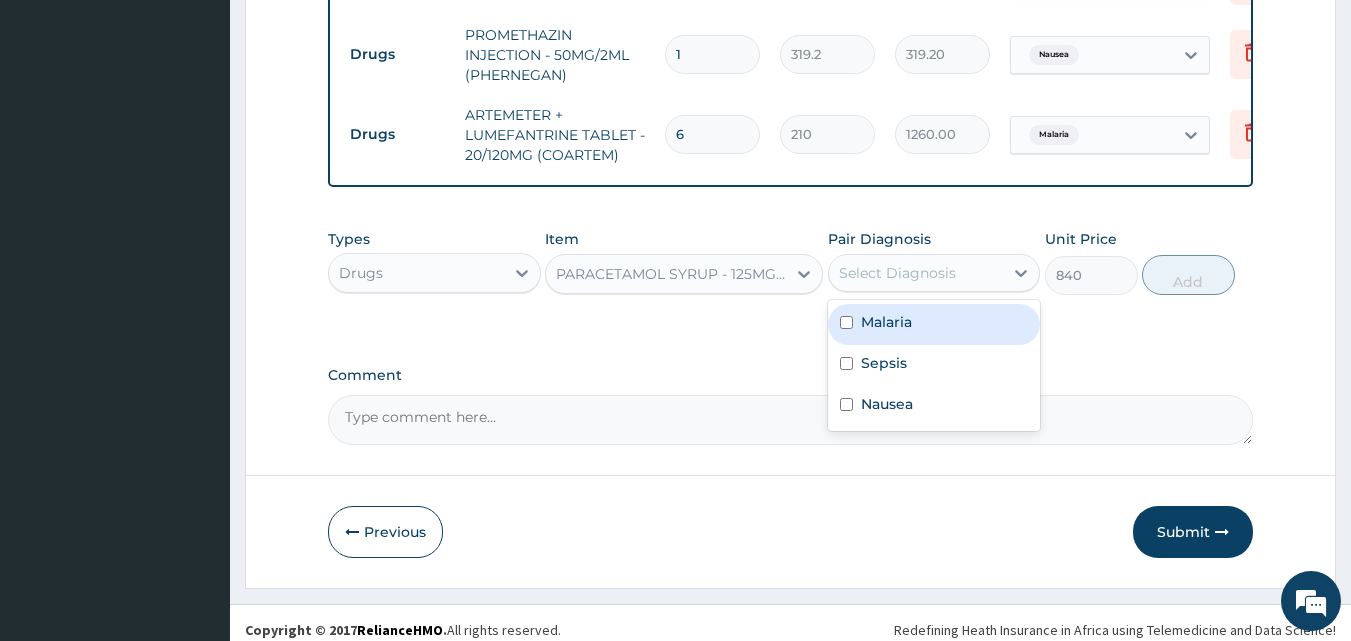 drag, startPoint x: 888, startPoint y: 281, endPoint x: 890, endPoint y: 306, distance: 25.079872 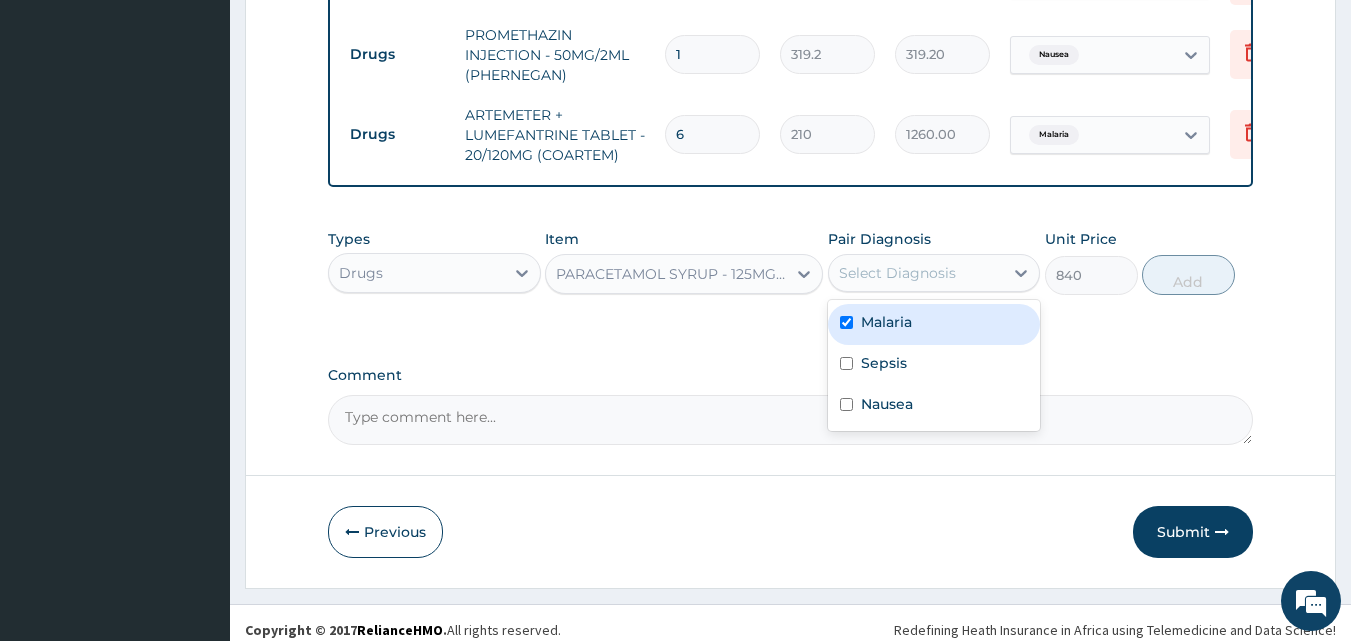 checkbox on "true" 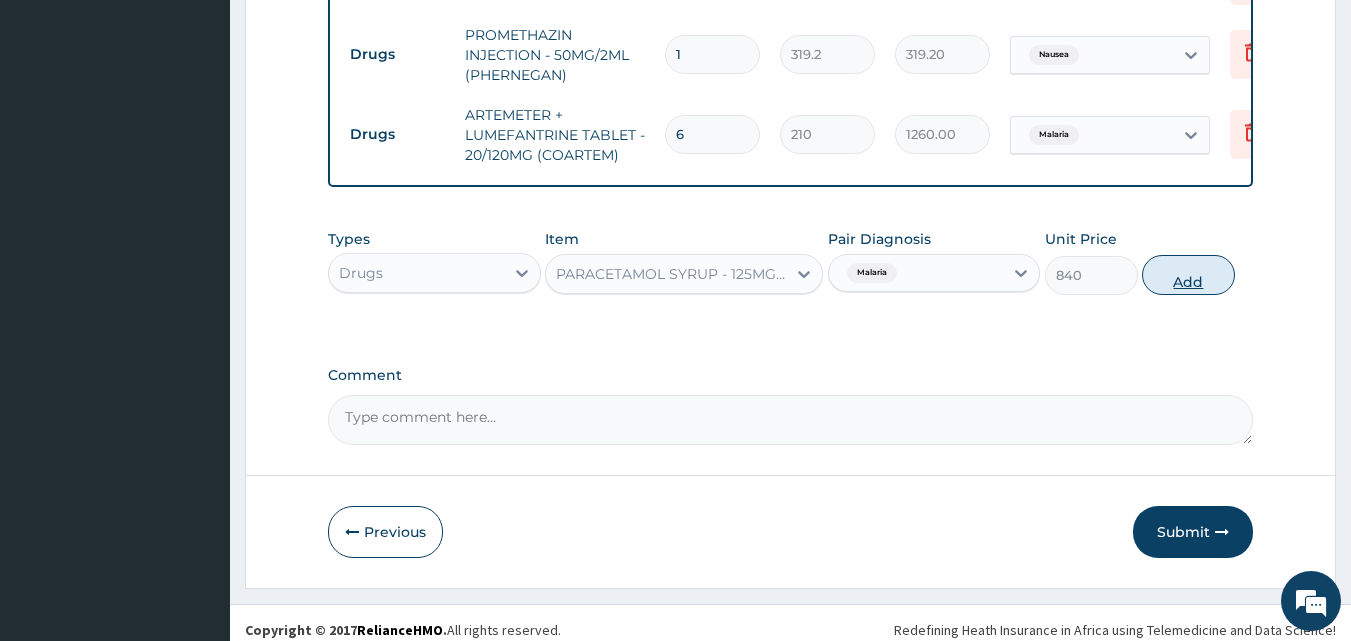 click on "Add" at bounding box center [1188, 275] 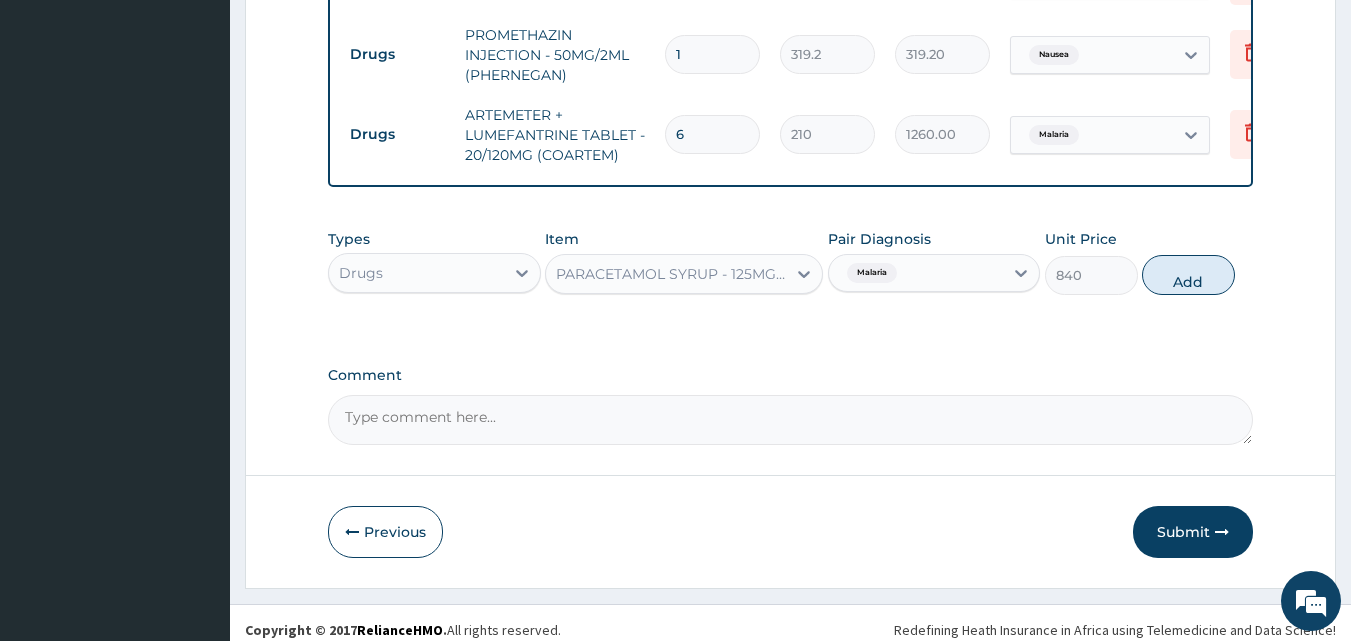 type on "0" 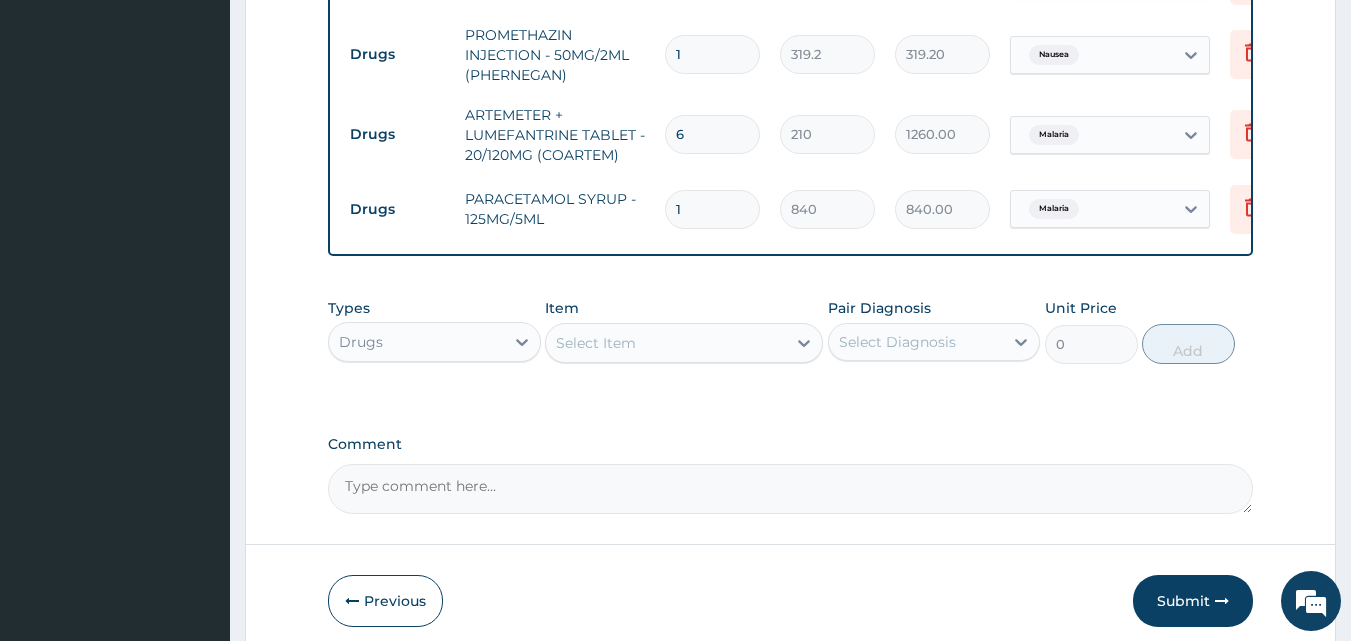 click on "Select Item" at bounding box center (666, 343) 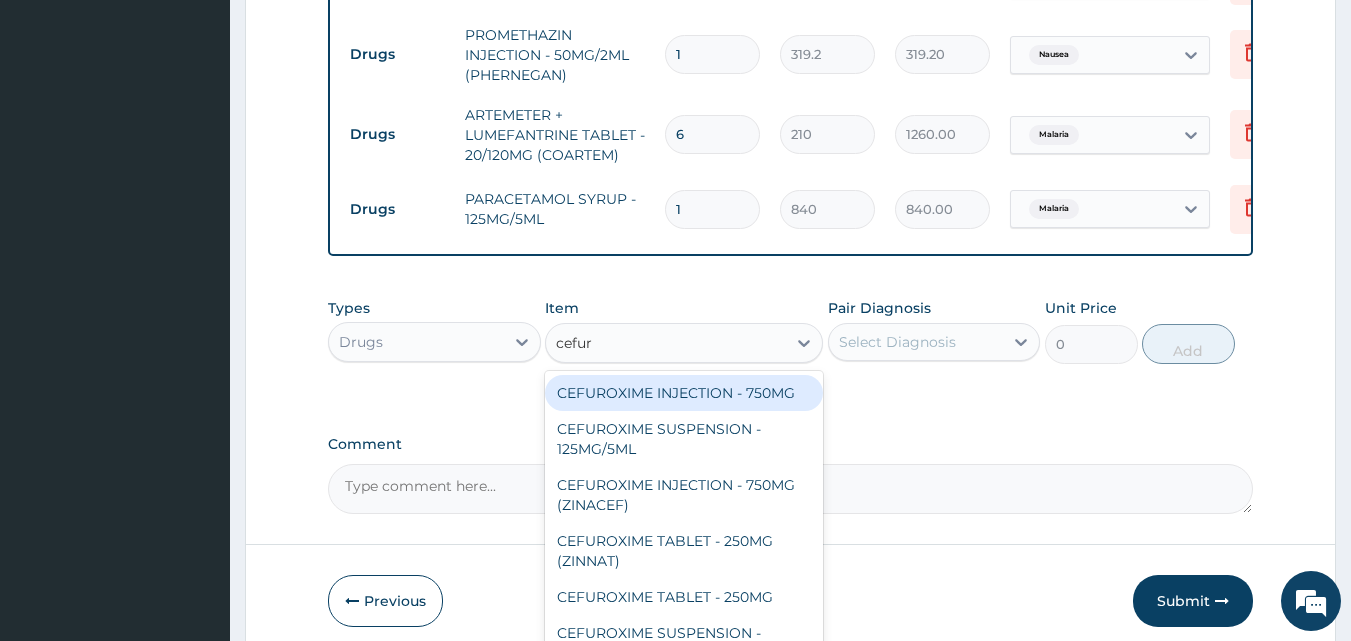 type on "cefuro" 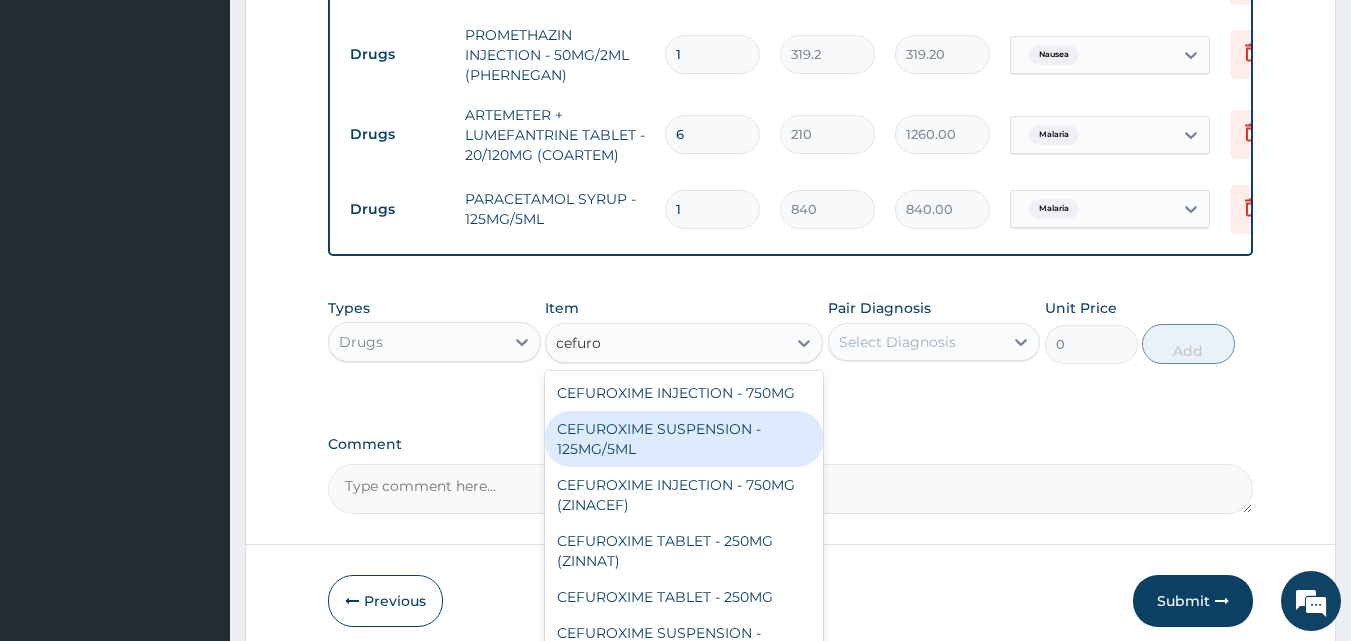 click on "CEFUROXIME SUSPENSION - 125MG/5ML" at bounding box center [684, 439] 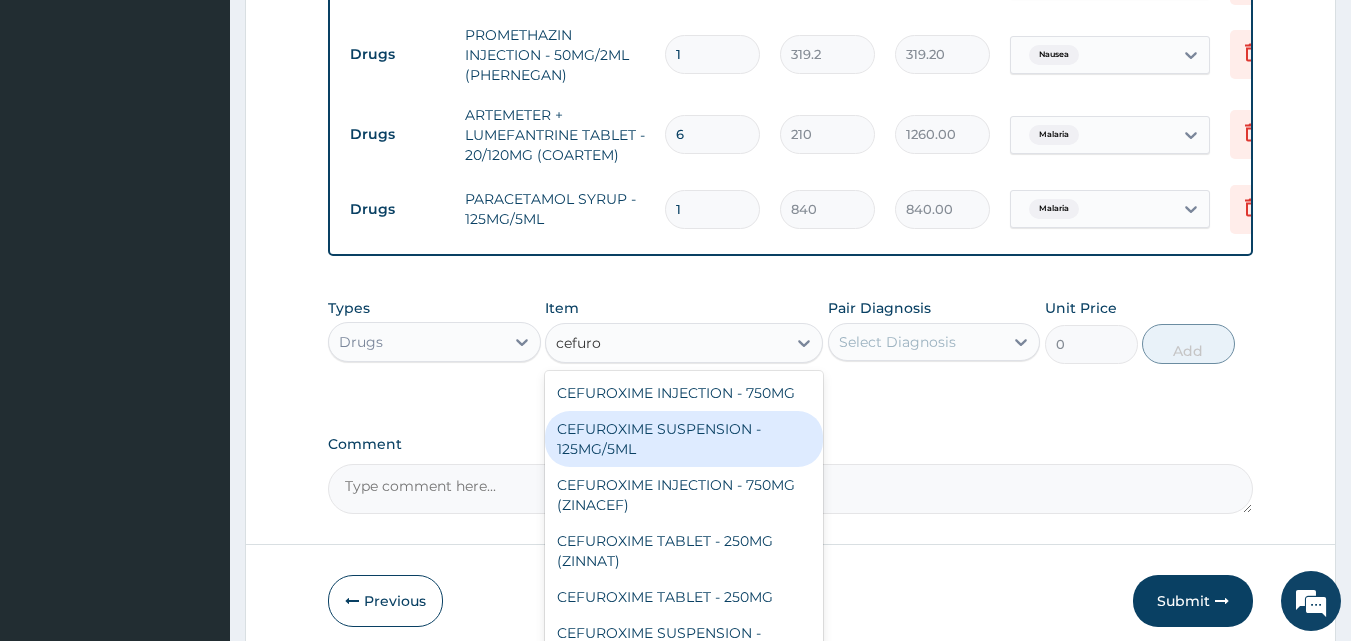 type 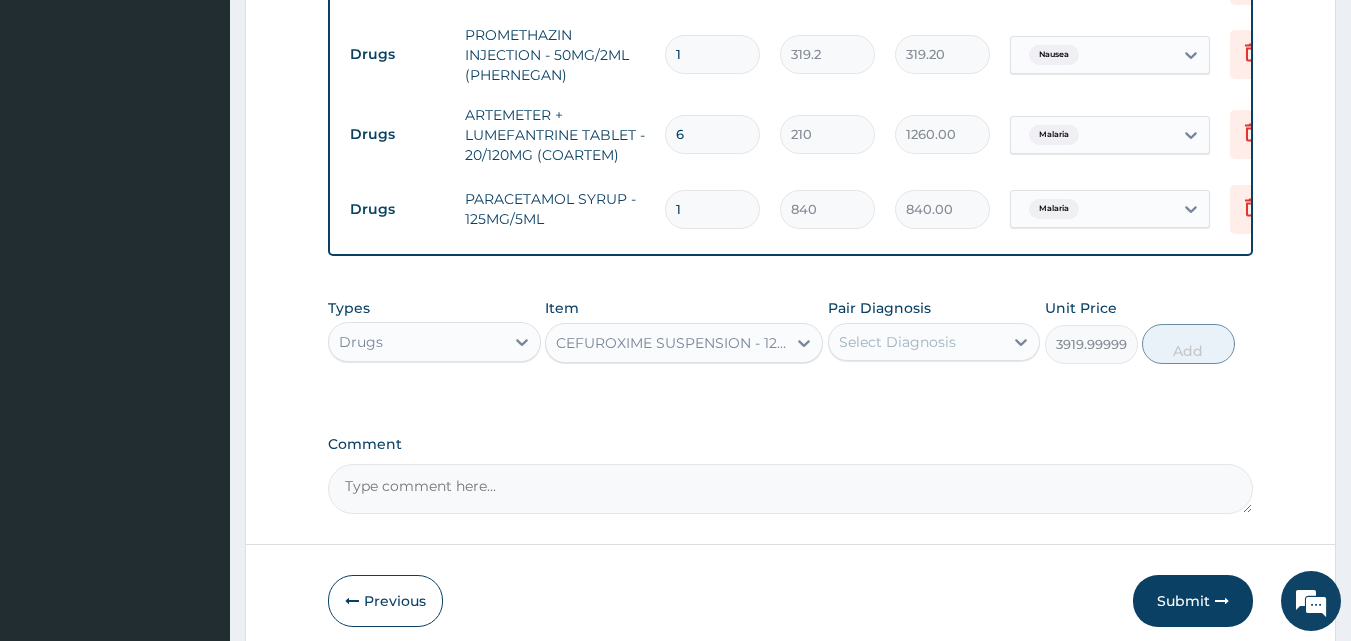 click on "Select Diagnosis" at bounding box center [897, 342] 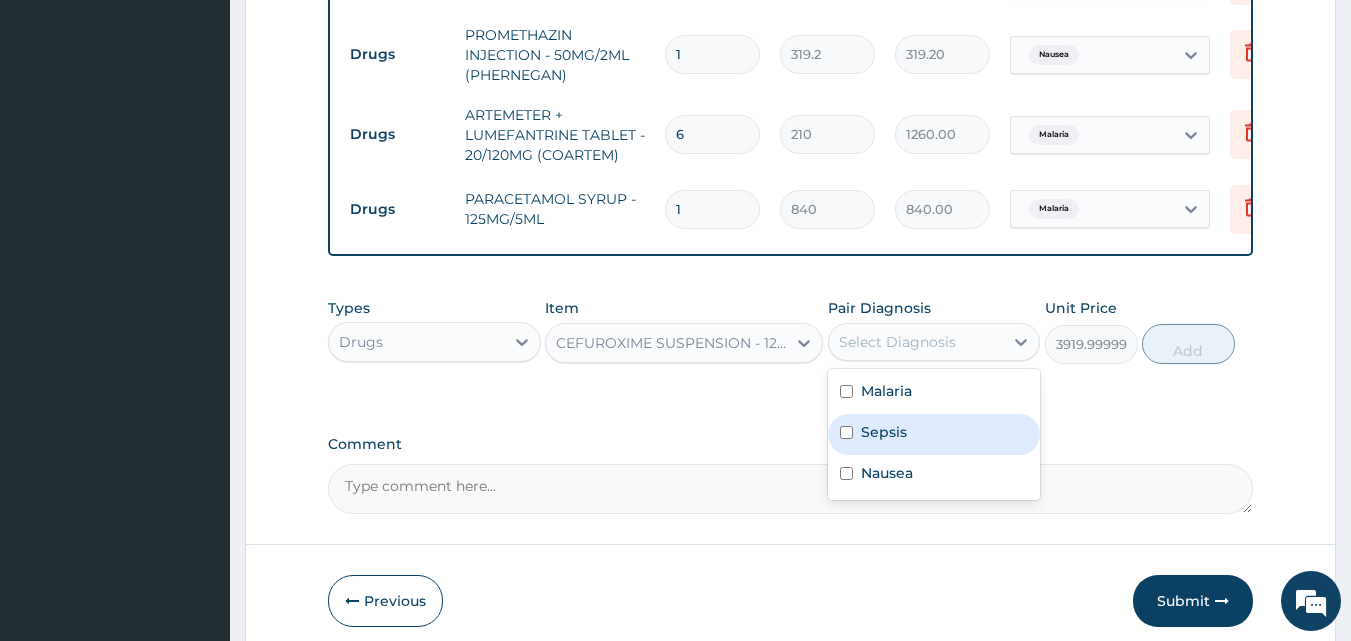 click on "Sepsis" at bounding box center (884, 432) 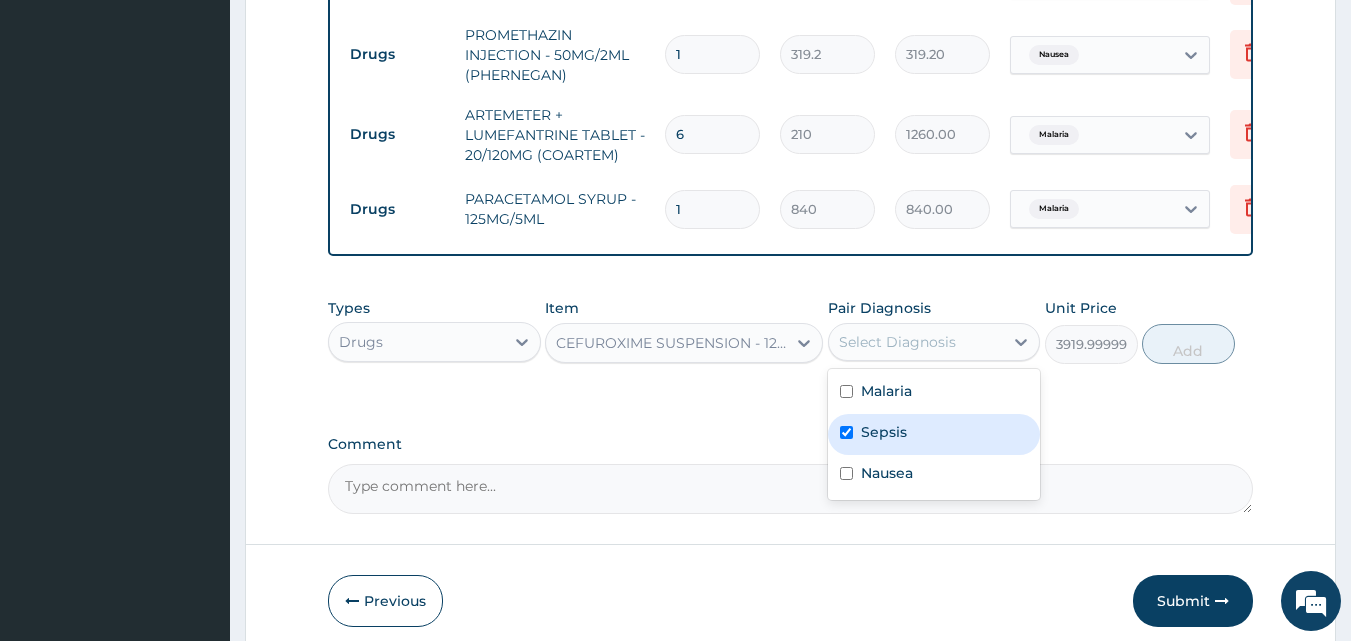 checkbox on "true" 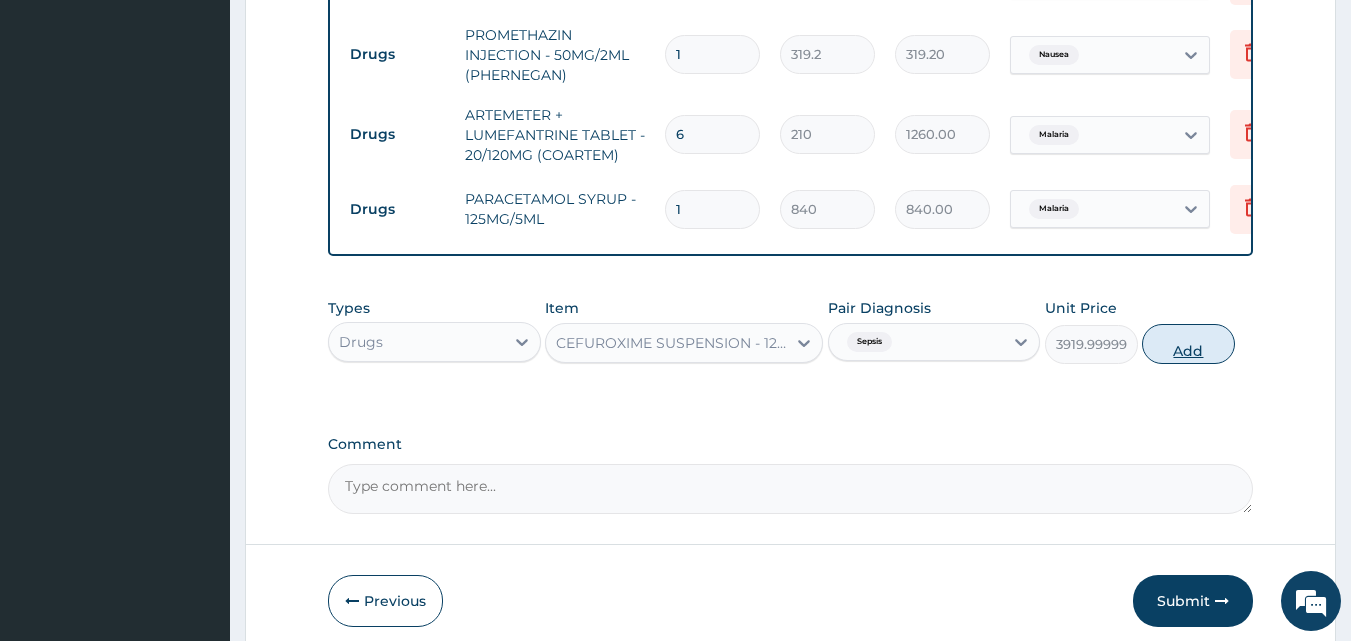 click on "Add" at bounding box center [1188, 344] 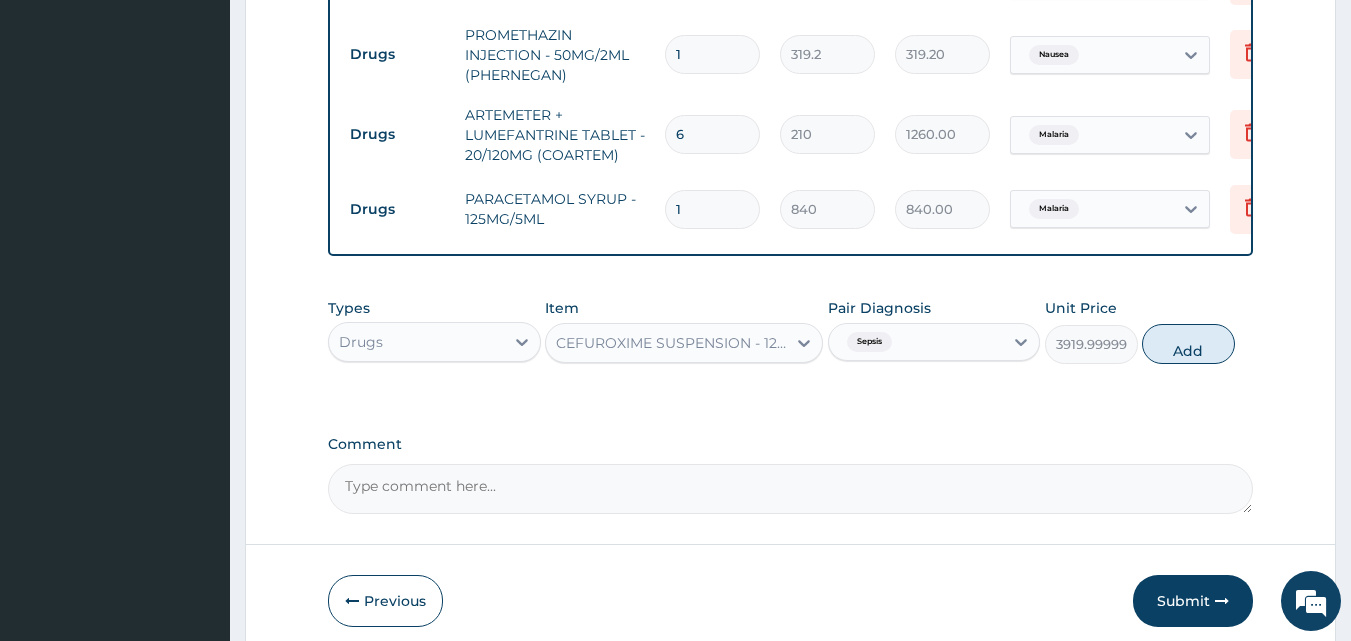 type on "0" 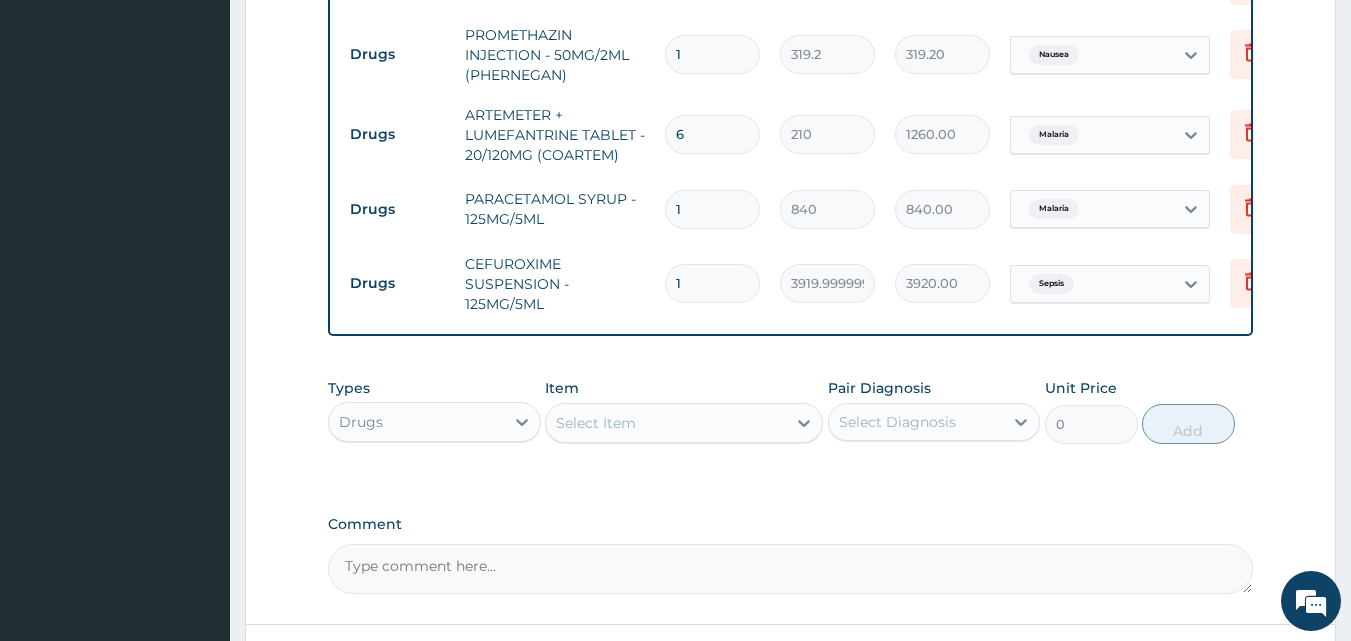 click on "Select Item" at bounding box center (596, 423) 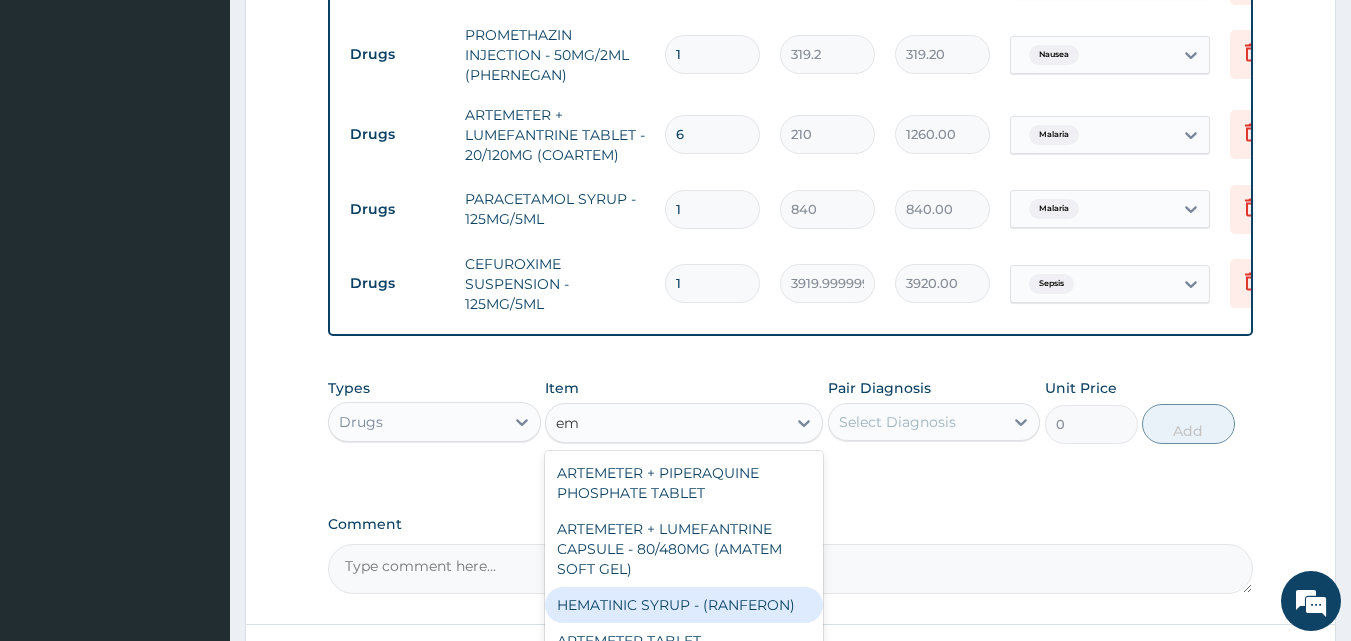 type on "e" 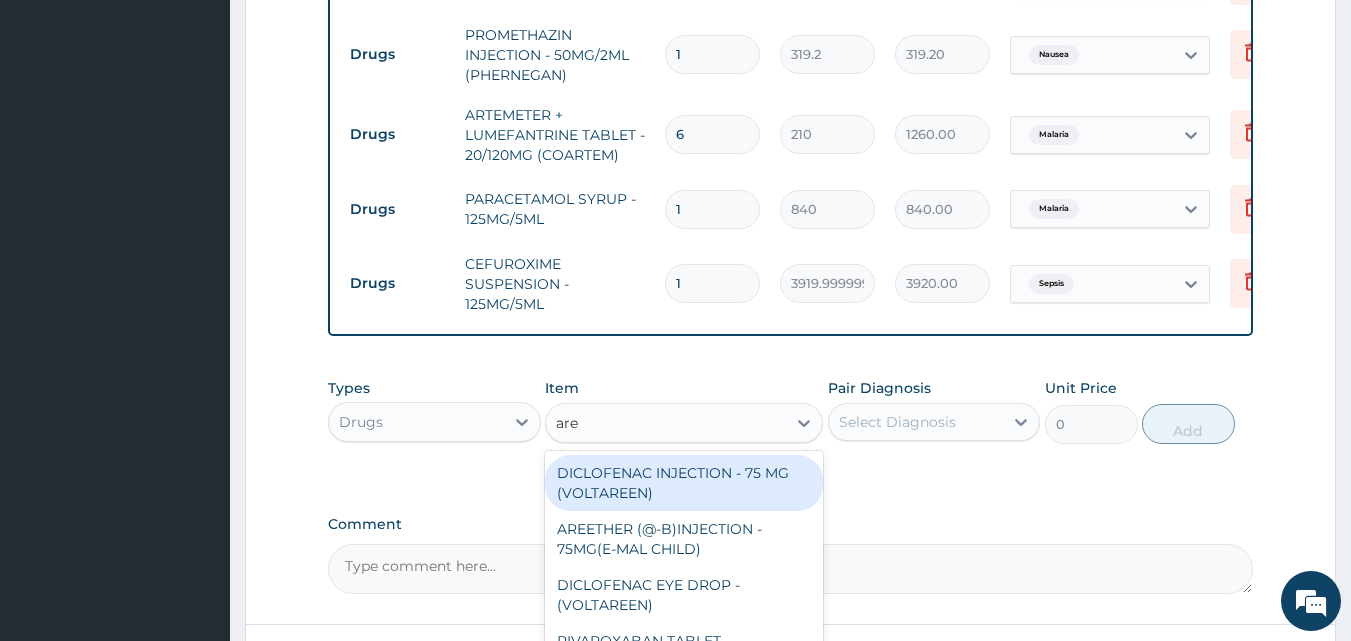 type on "aree" 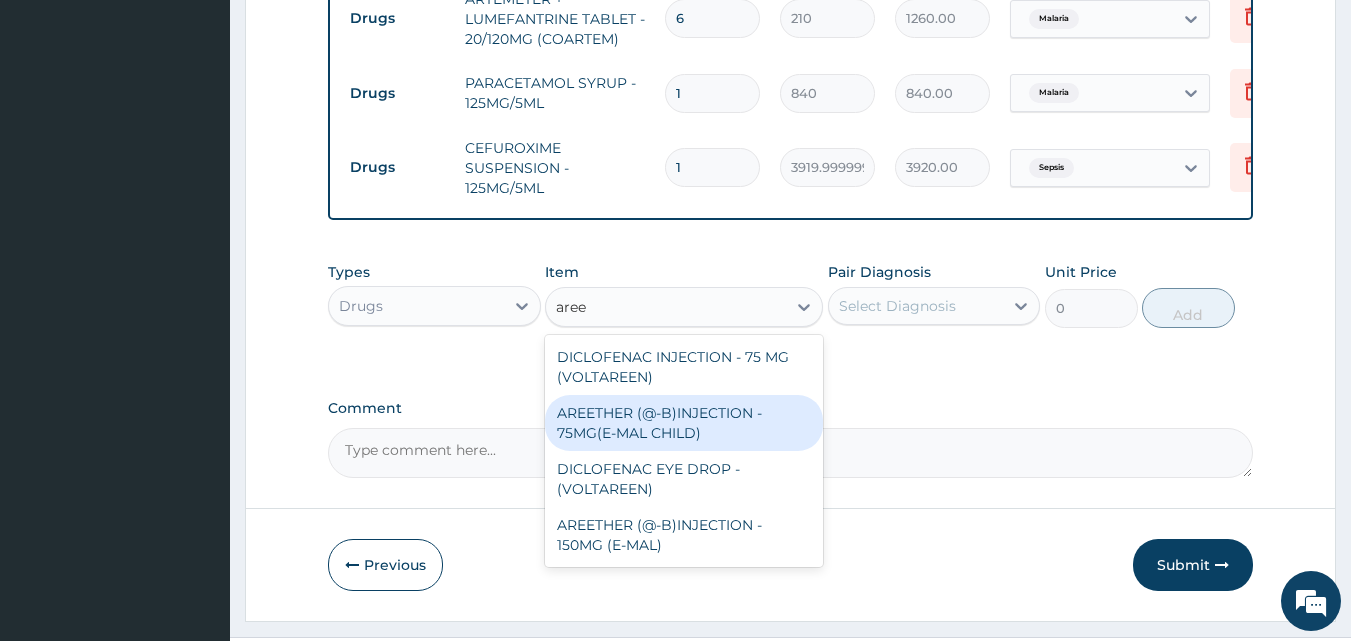 scroll, scrollTop: 1170, scrollLeft: 0, axis: vertical 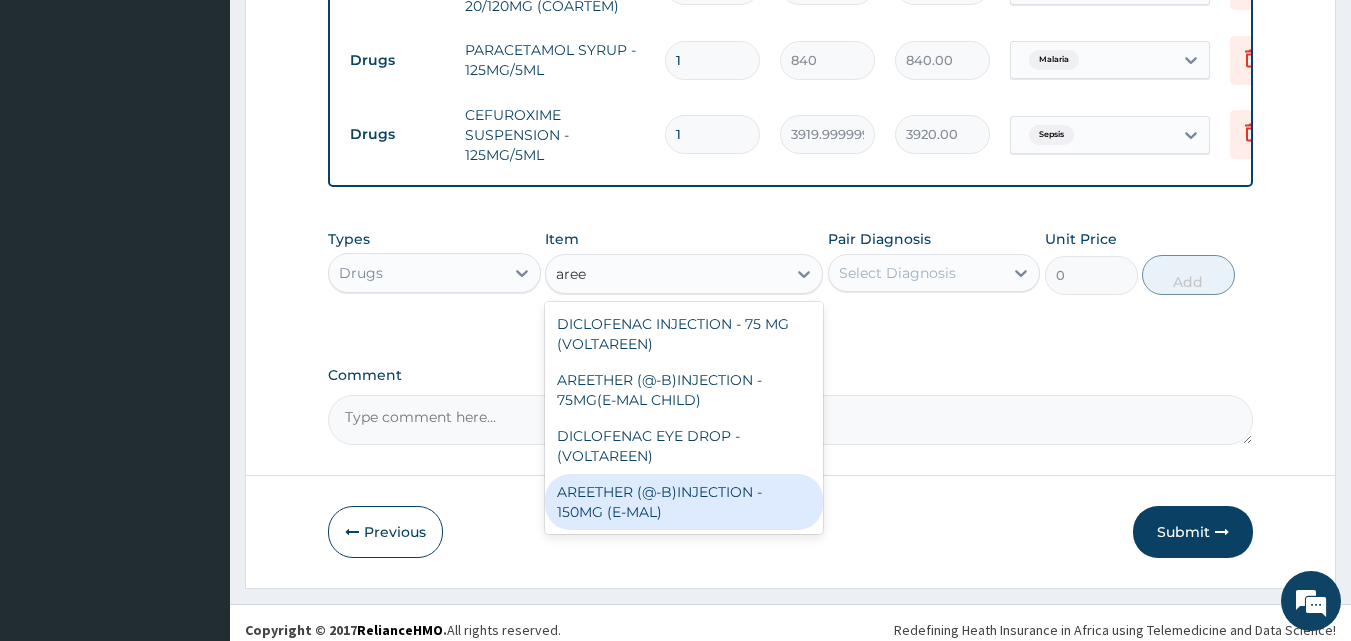 click on "AREETHER (@-B)INJECTION - 150MG (E-MAL)" at bounding box center (684, 502) 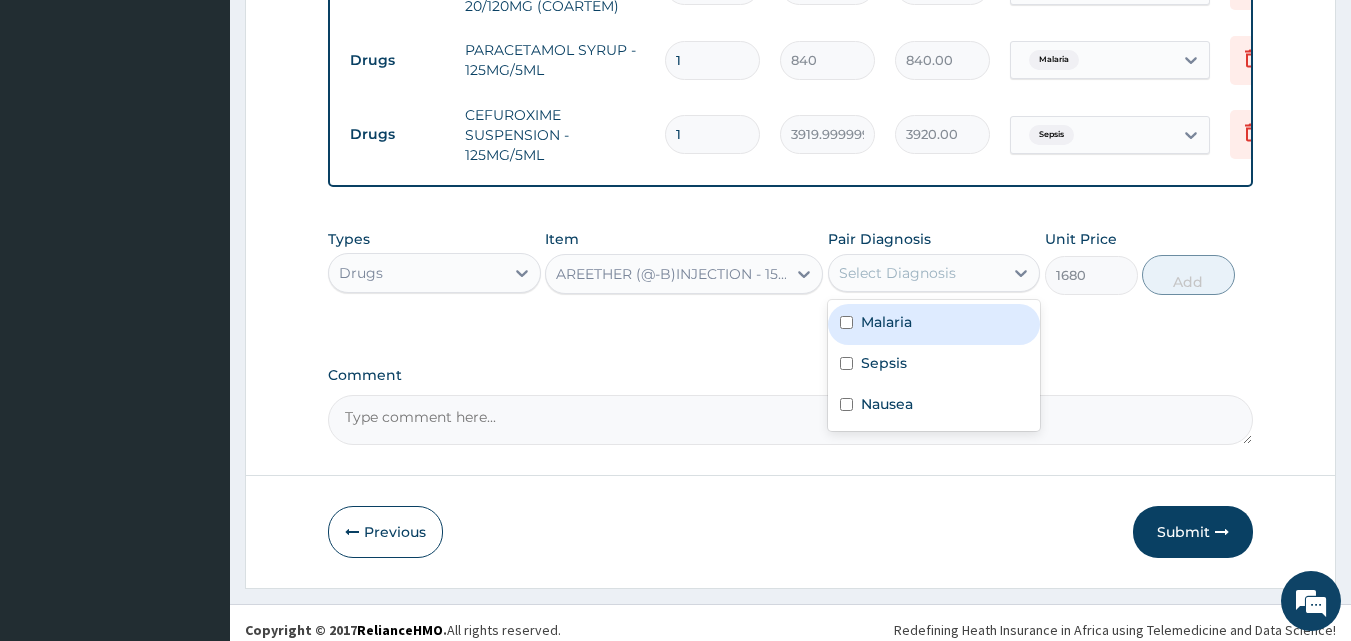 click on "Select Diagnosis" at bounding box center (897, 273) 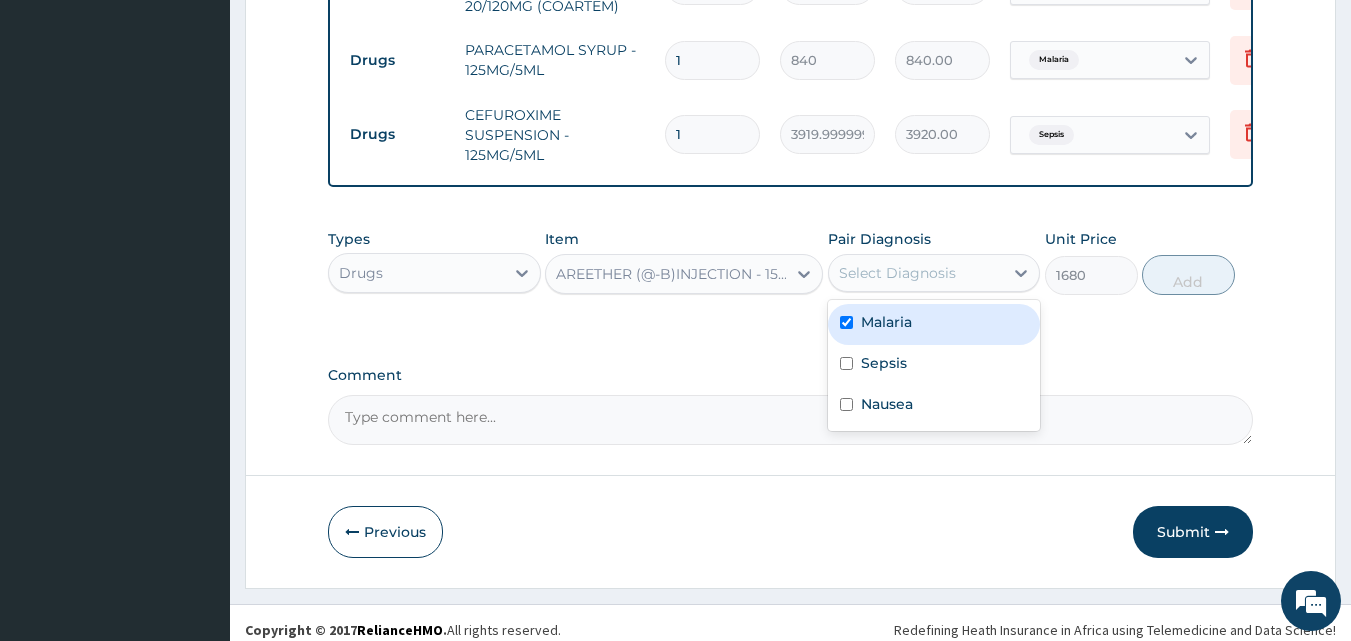 checkbox on "true" 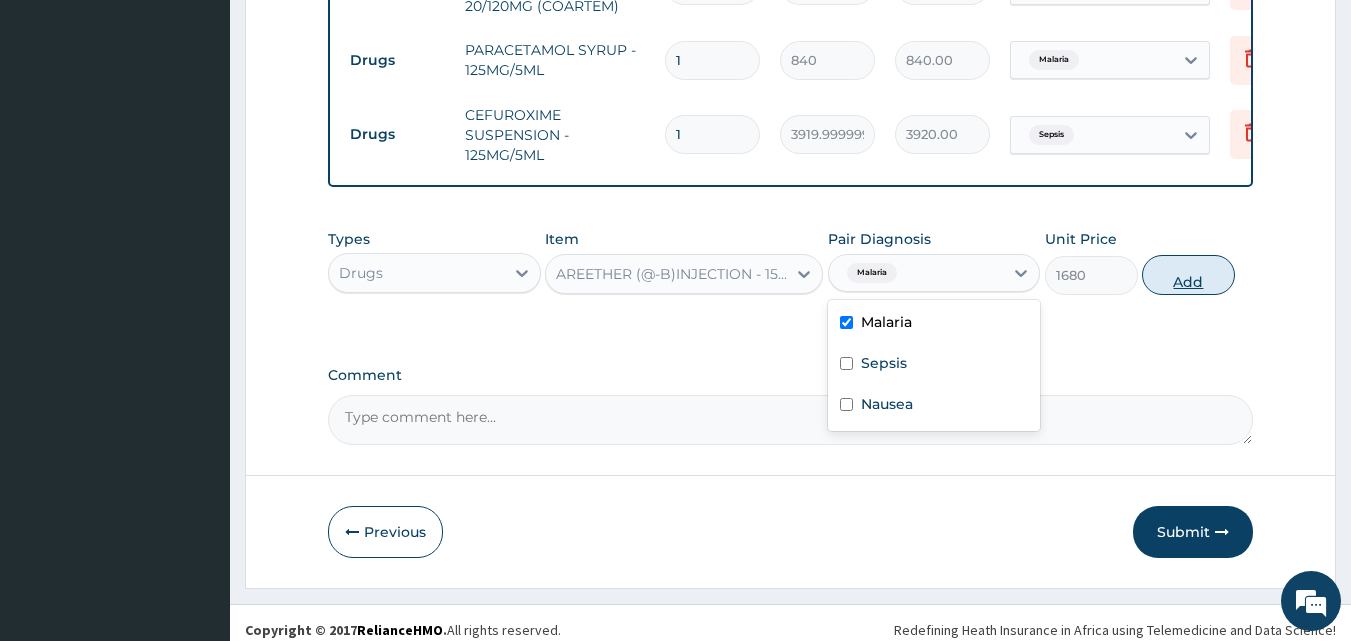 click on "Add" at bounding box center [1188, 275] 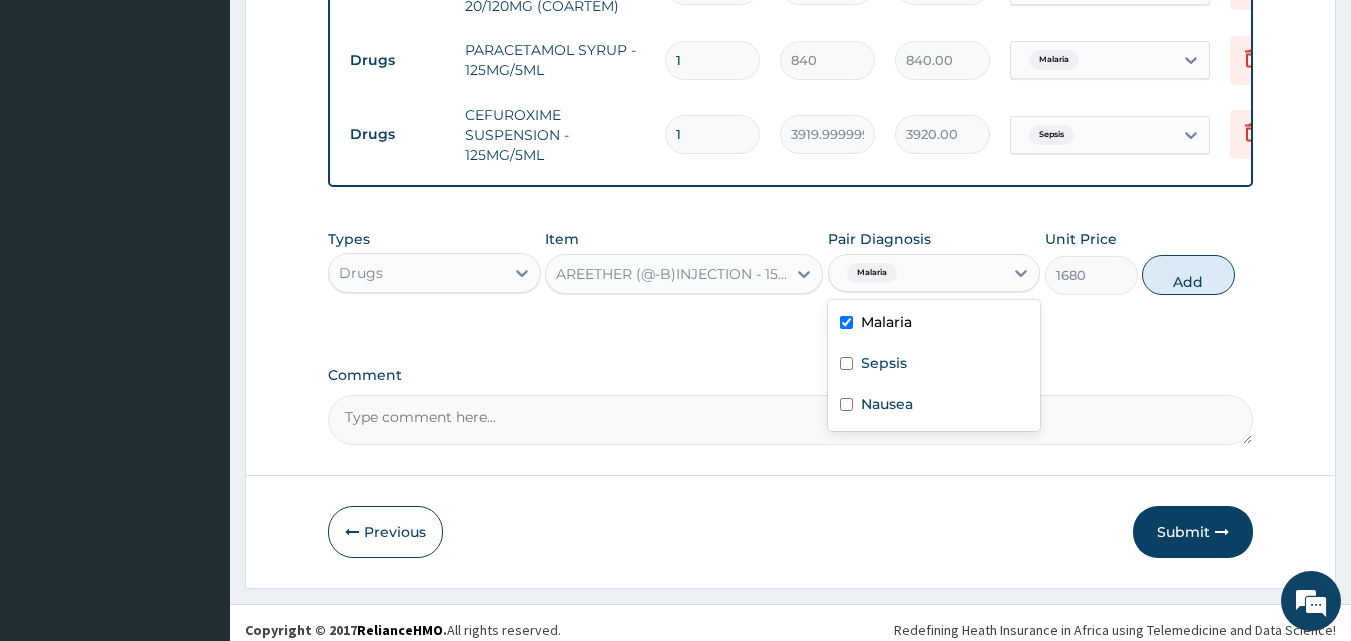 type on "0" 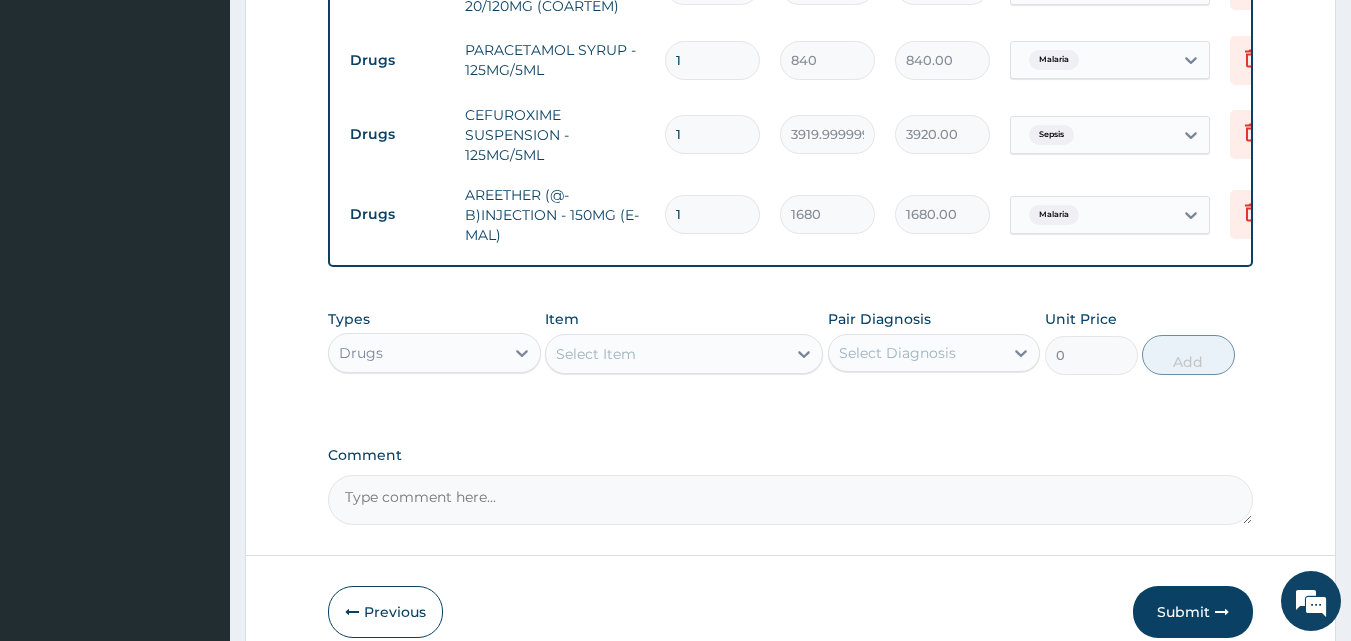 scroll, scrollTop: 1279, scrollLeft: 0, axis: vertical 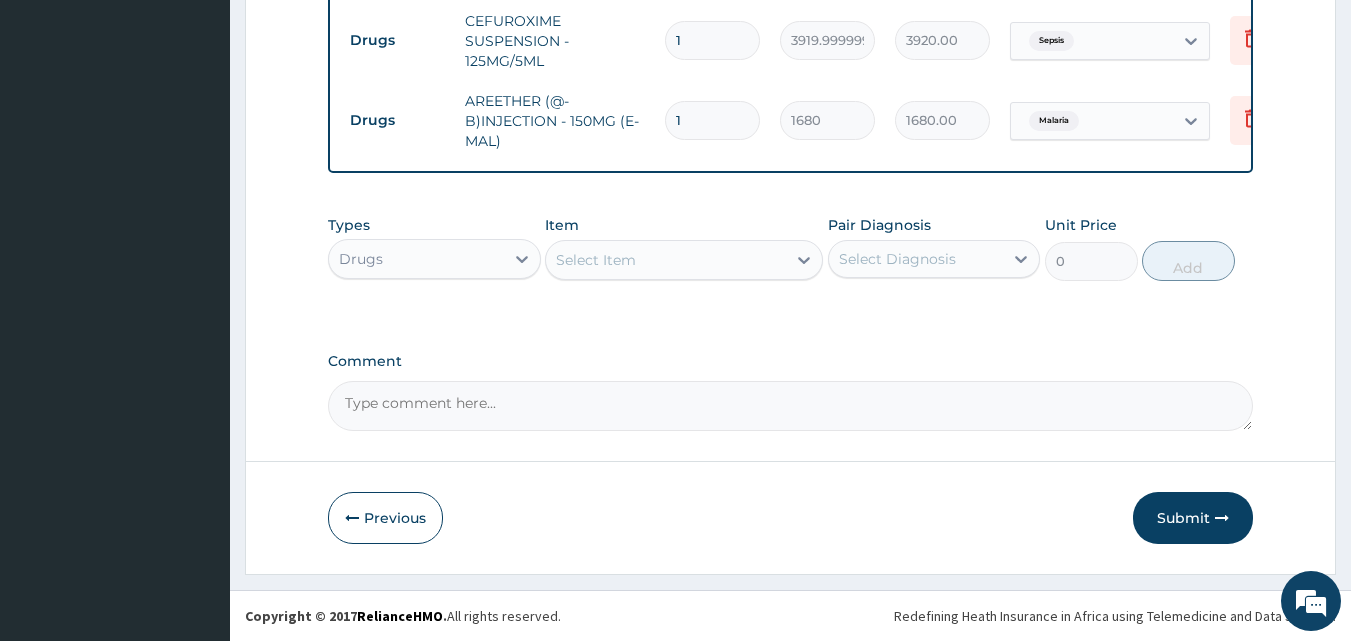 click on "Drugs" at bounding box center [361, 259] 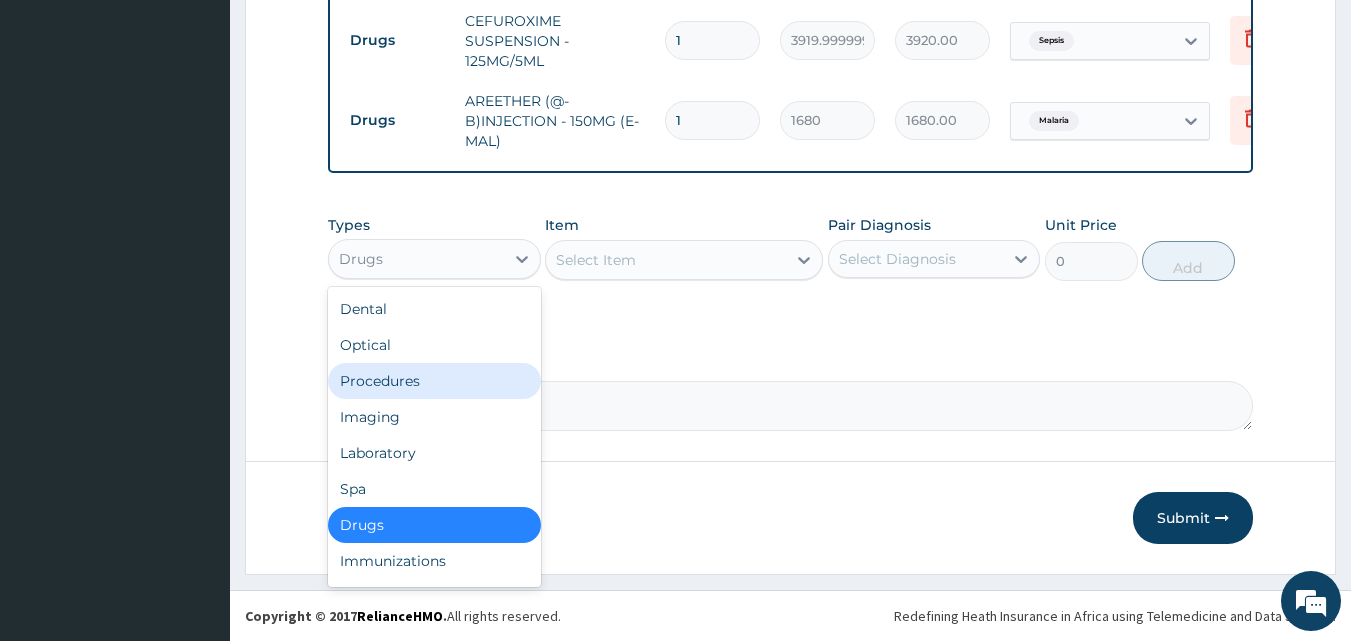 click on "Procedures" at bounding box center (434, 381) 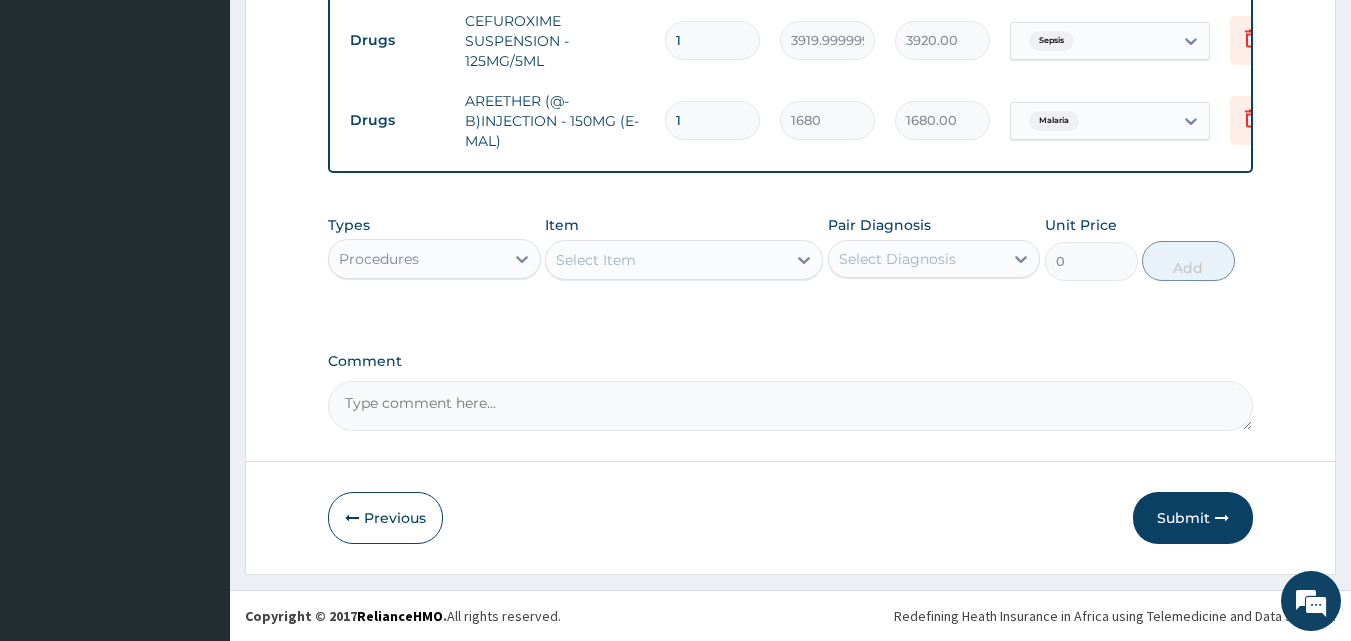 click on "Select Item" at bounding box center (666, 260) 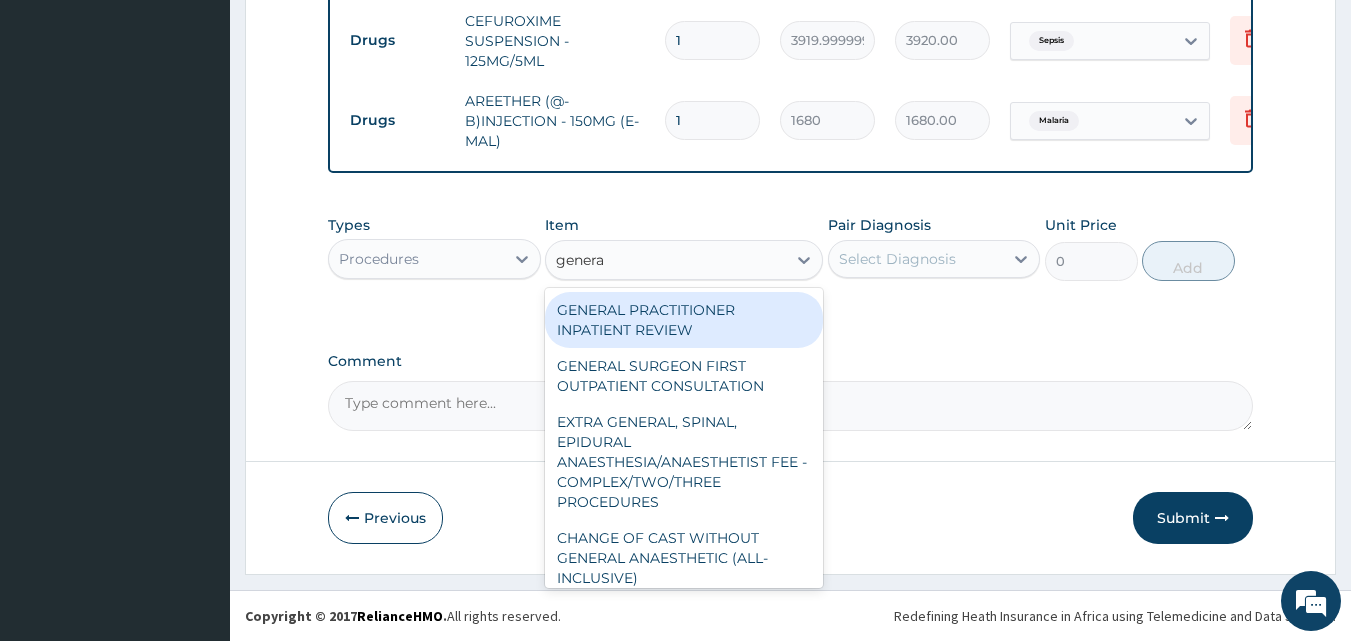 type on "general" 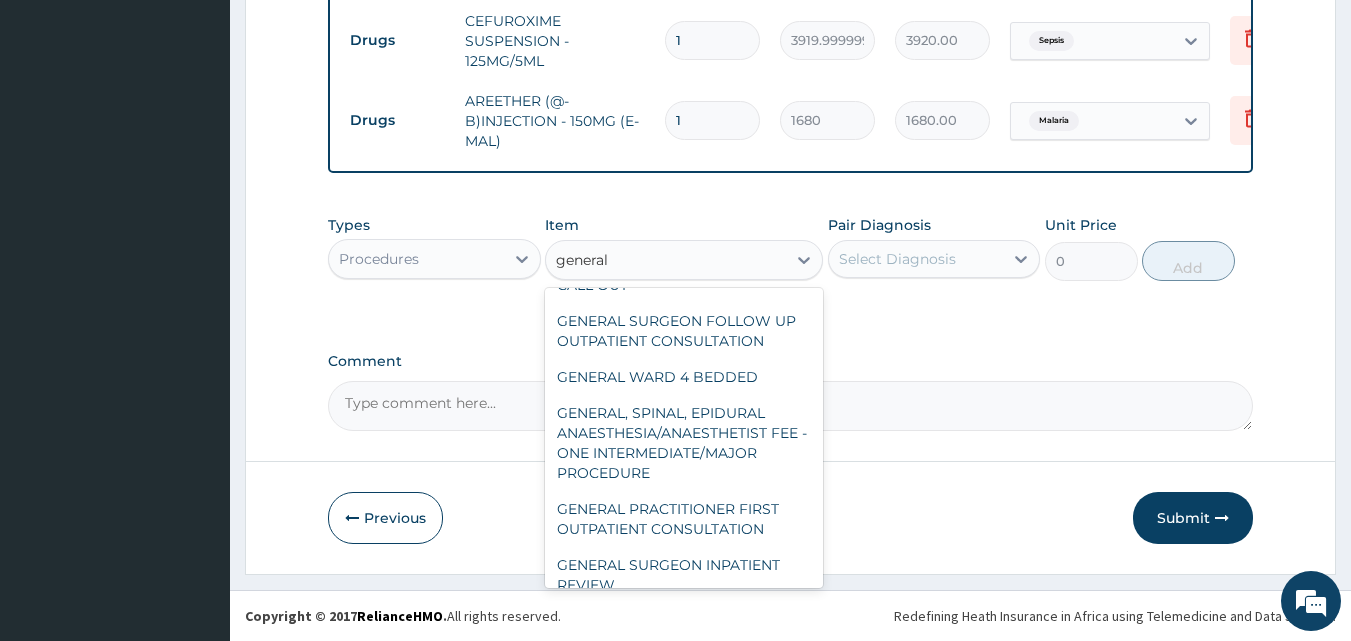 scroll, scrollTop: 560, scrollLeft: 0, axis: vertical 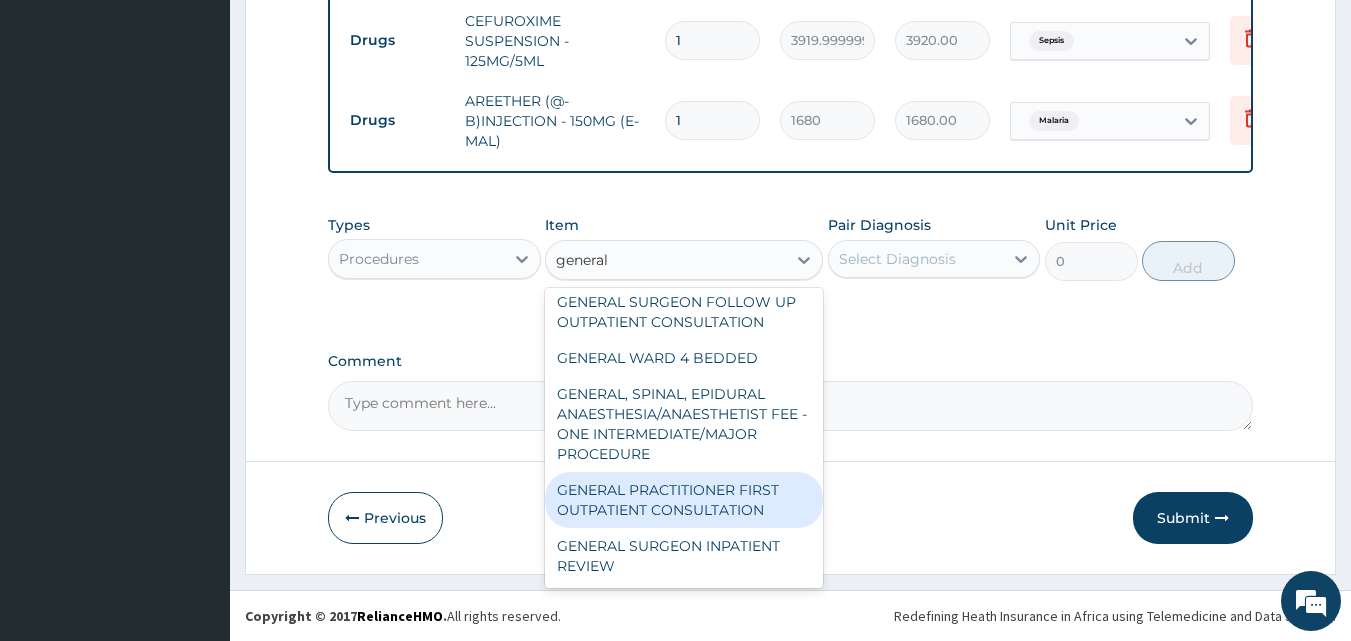 click on "GENERAL PRACTITIONER FIRST OUTPATIENT CONSULTATION" at bounding box center (684, 500) 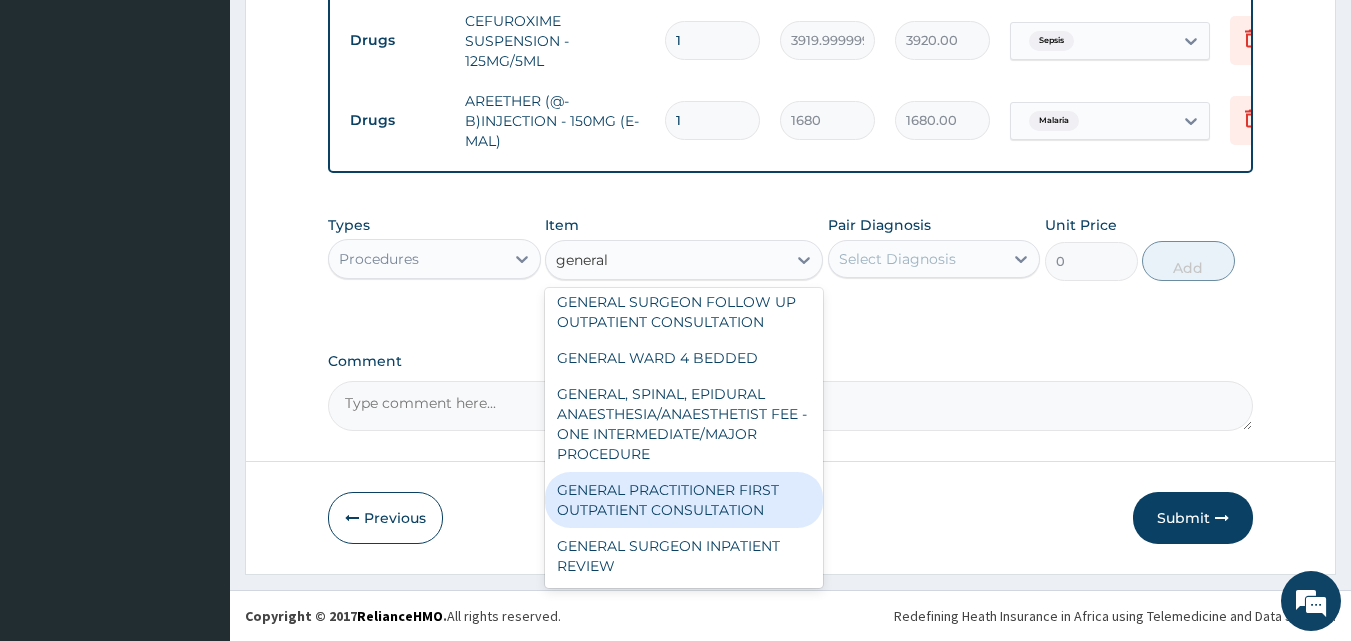 type 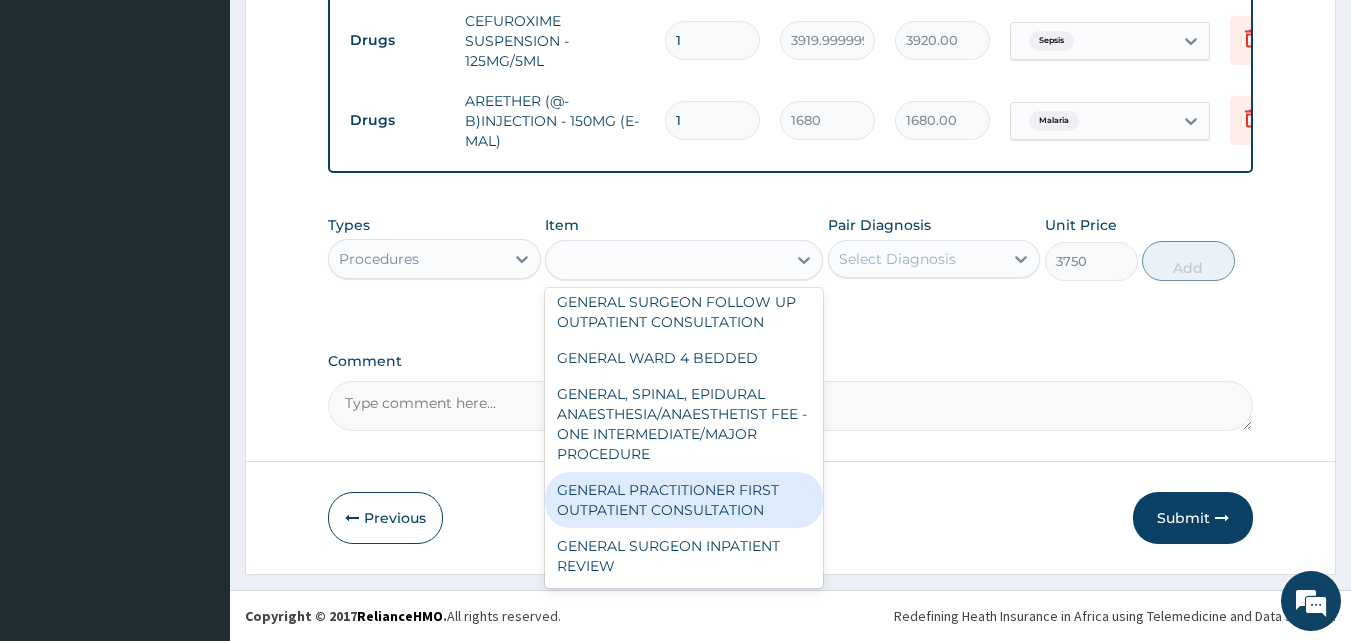 click on "Previous   Submit" at bounding box center (791, 518) 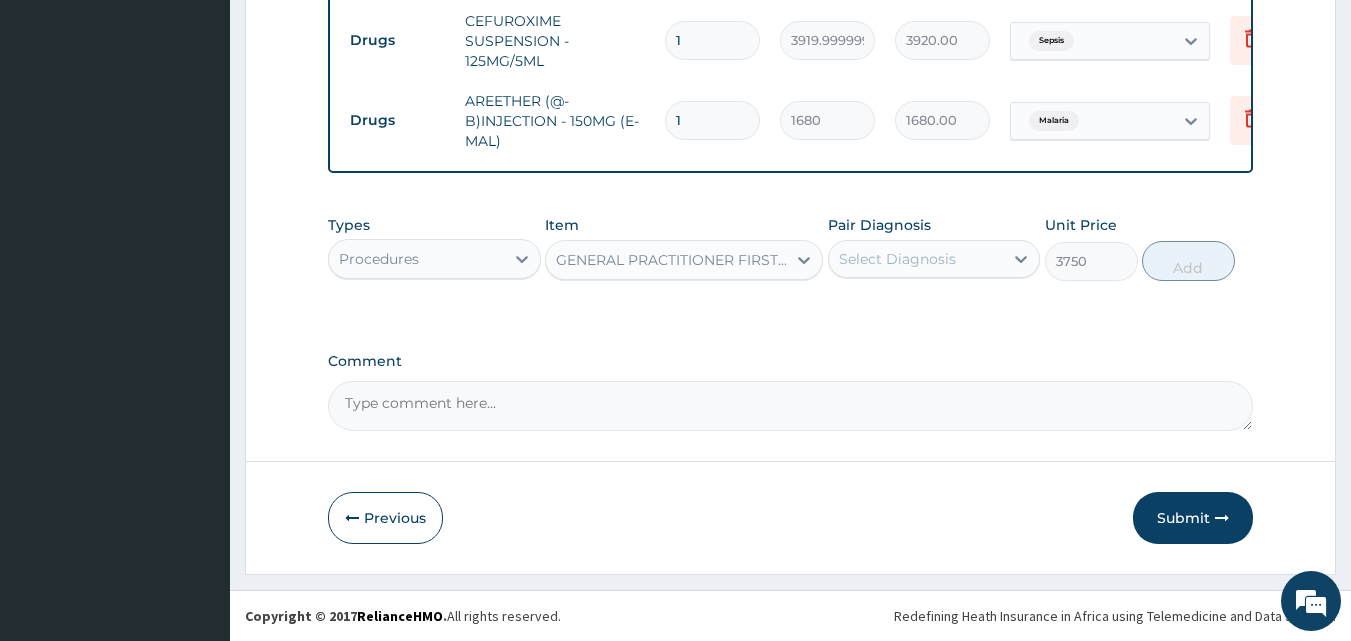 click on "Select Diagnosis" at bounding box center (897, 259) 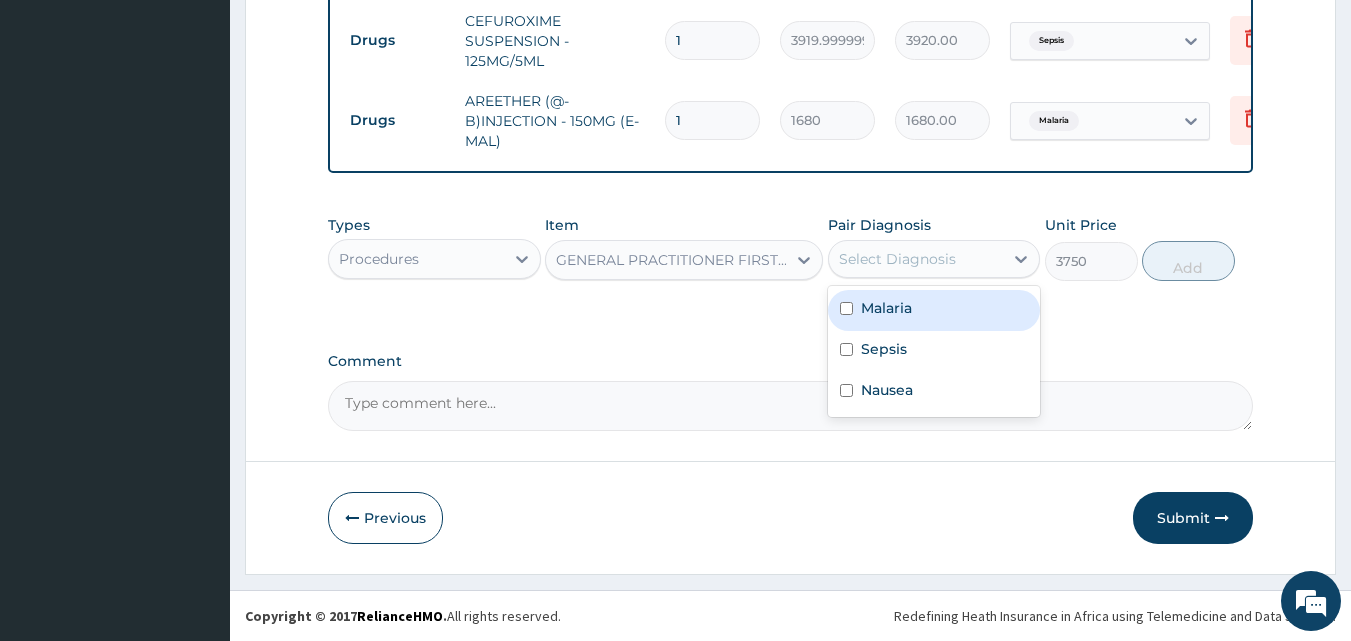 click on "Malaria" at bounding box center [934, 310] 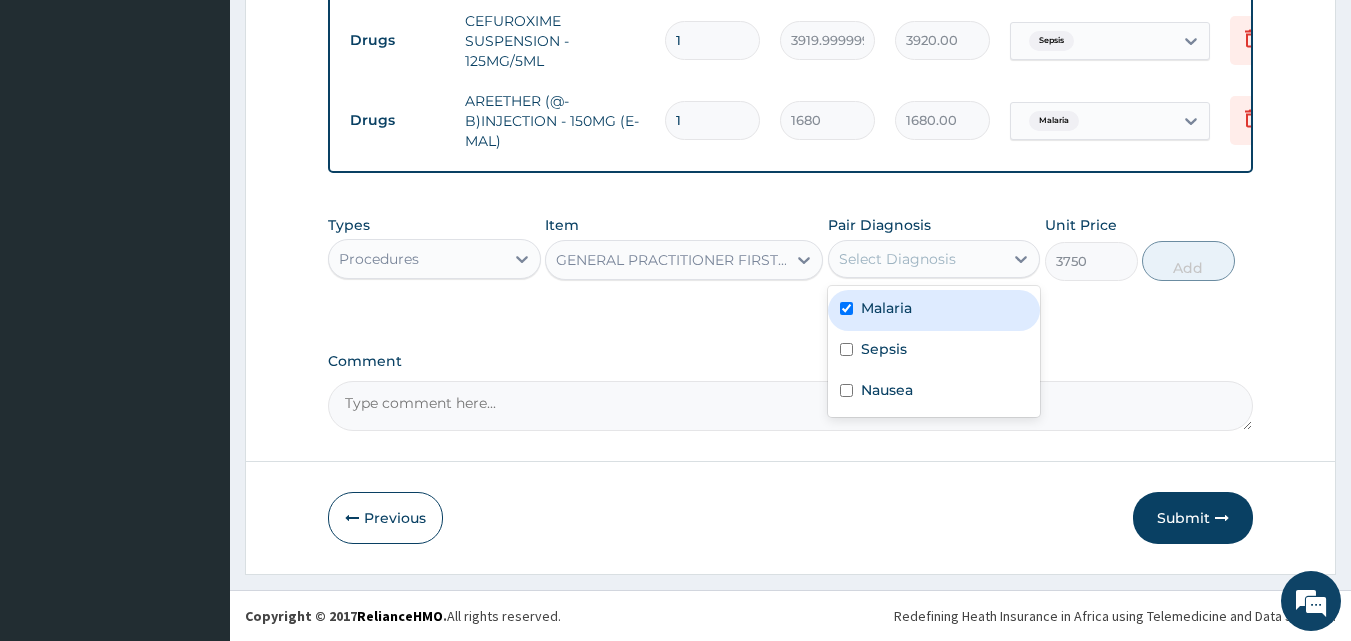 checkbox on "true" 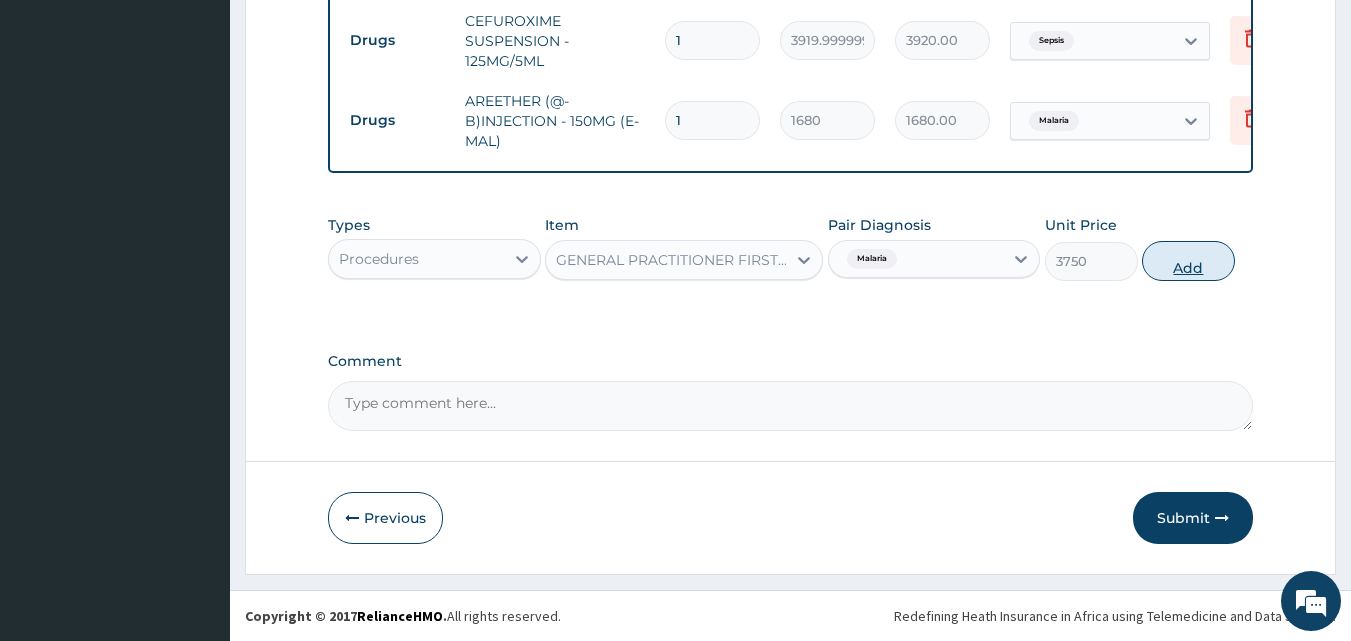 drag, startPoint x: 1182, startPoint y: 253, endPoint x: 1182, endPoint y: 350, distance: 97 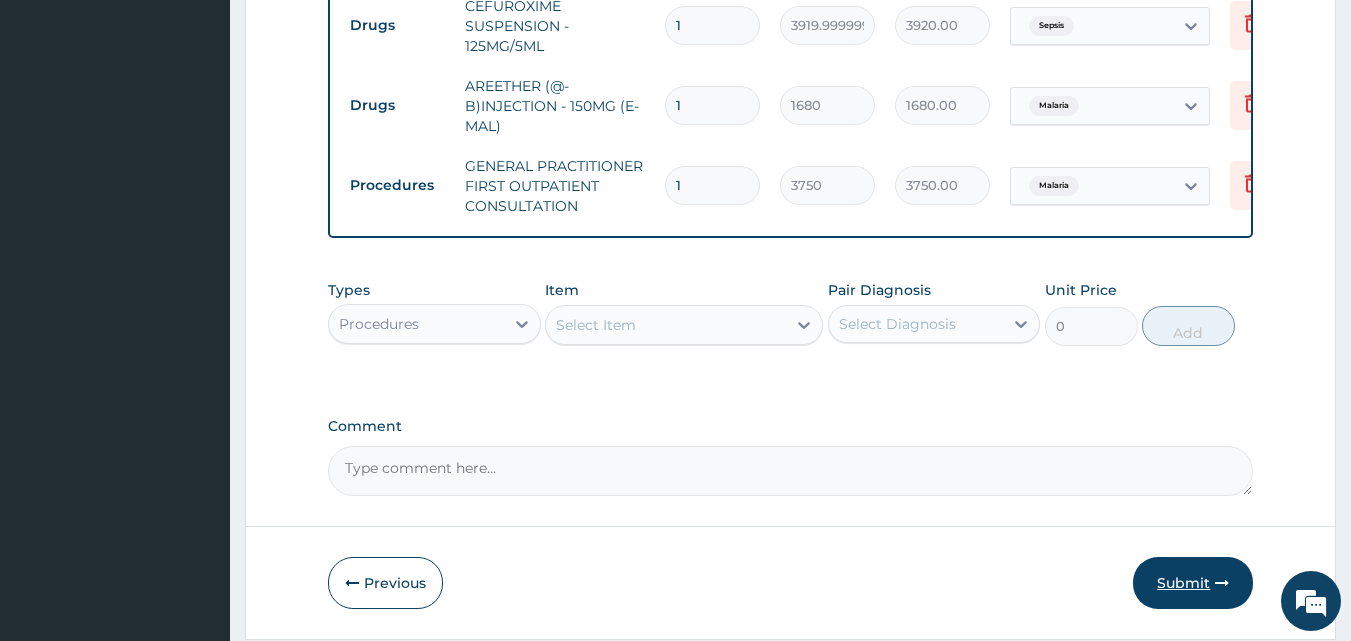 click on "Submit" at bounding box center [1193, 583] 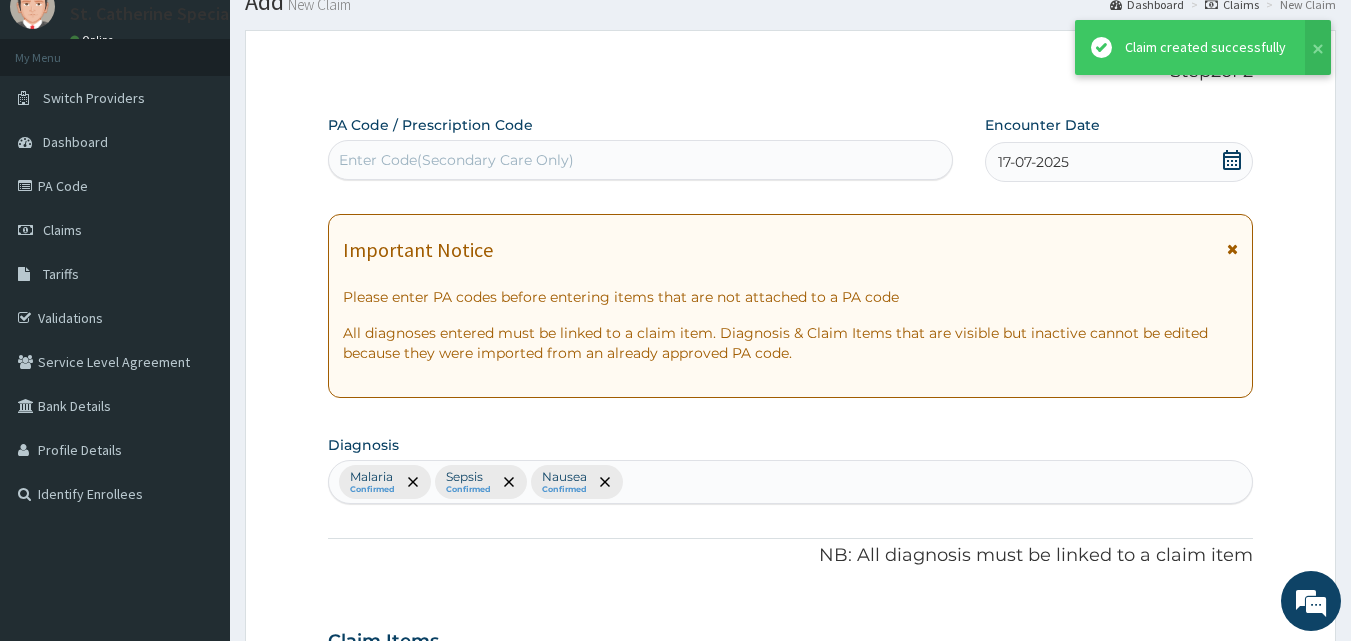 scroll, scrollTop: 1279, scrollLeft: 0, axis: vertical 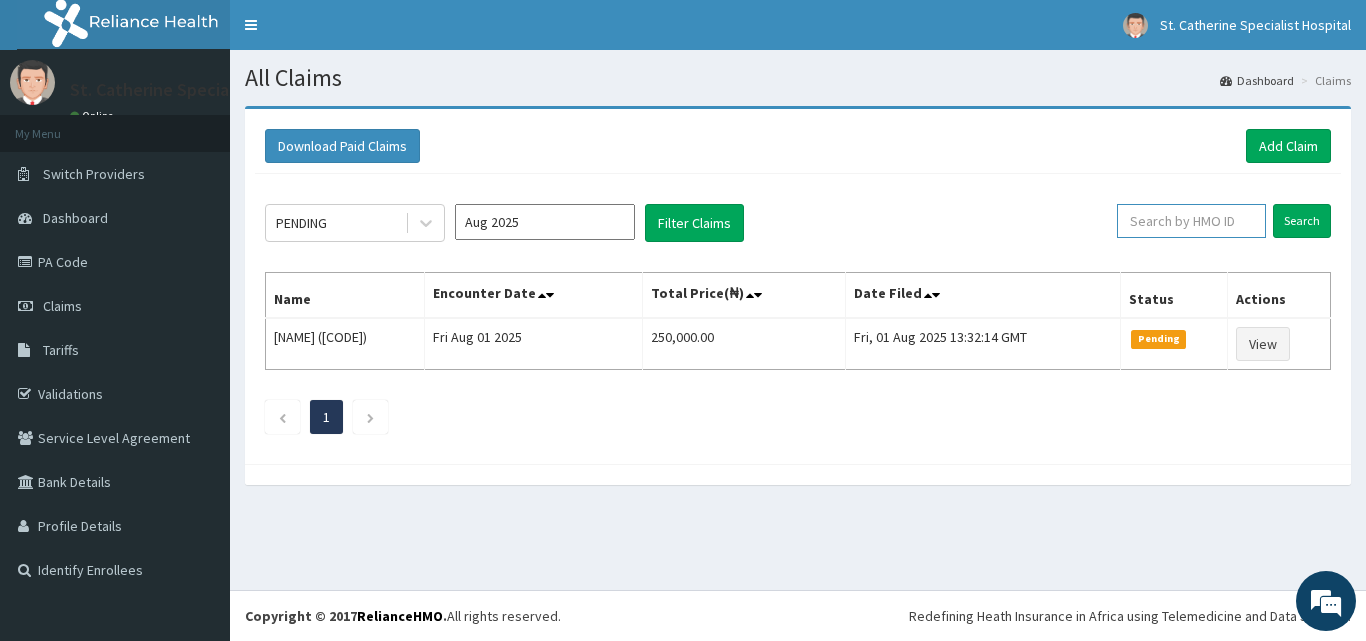 click at bounding box center [1191, 221] 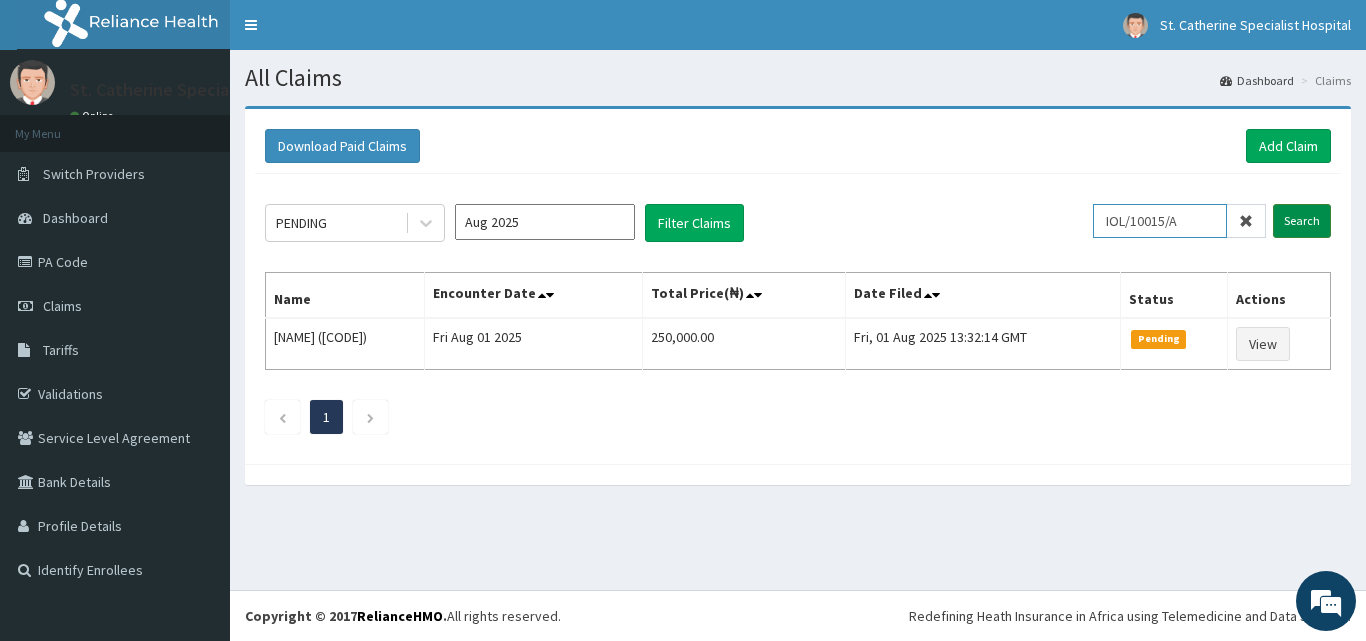 type on "IOL/10015/A" 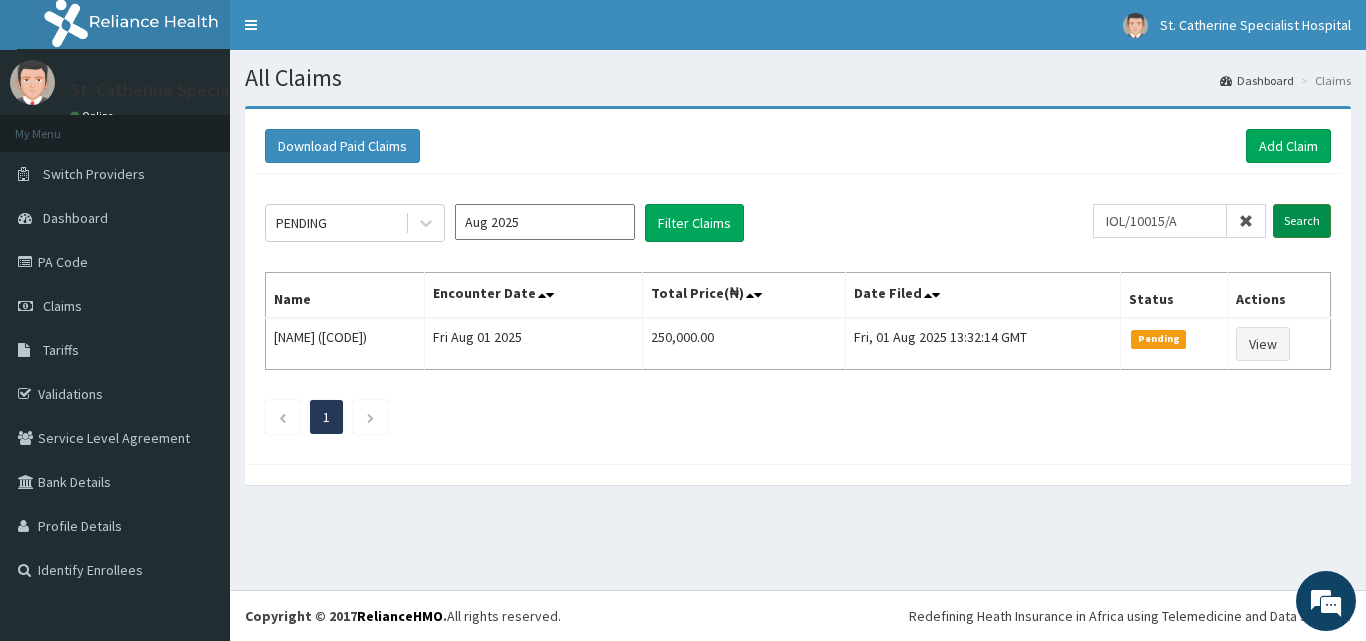 click on "Search" at bounding box center [1302, 221] 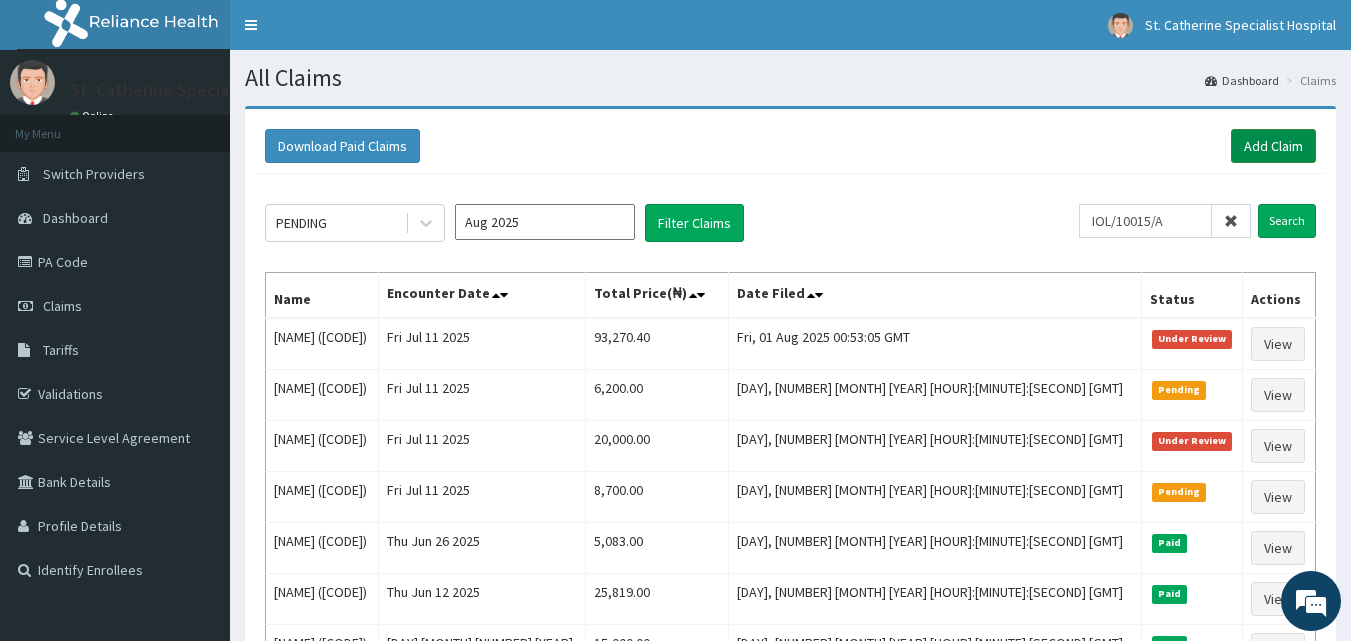 click on "Add Claim" at bounding box center [1273, 146] 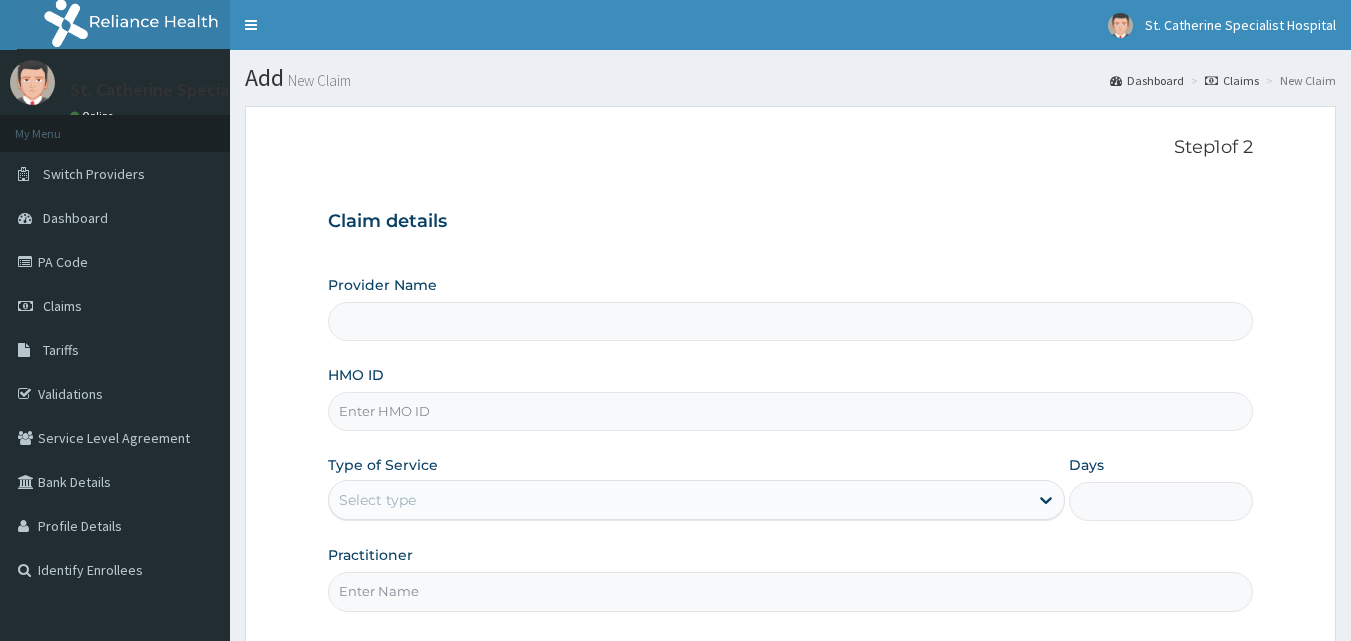 scroll, scrollTop: 0, scrollLeft: 0, axis: both 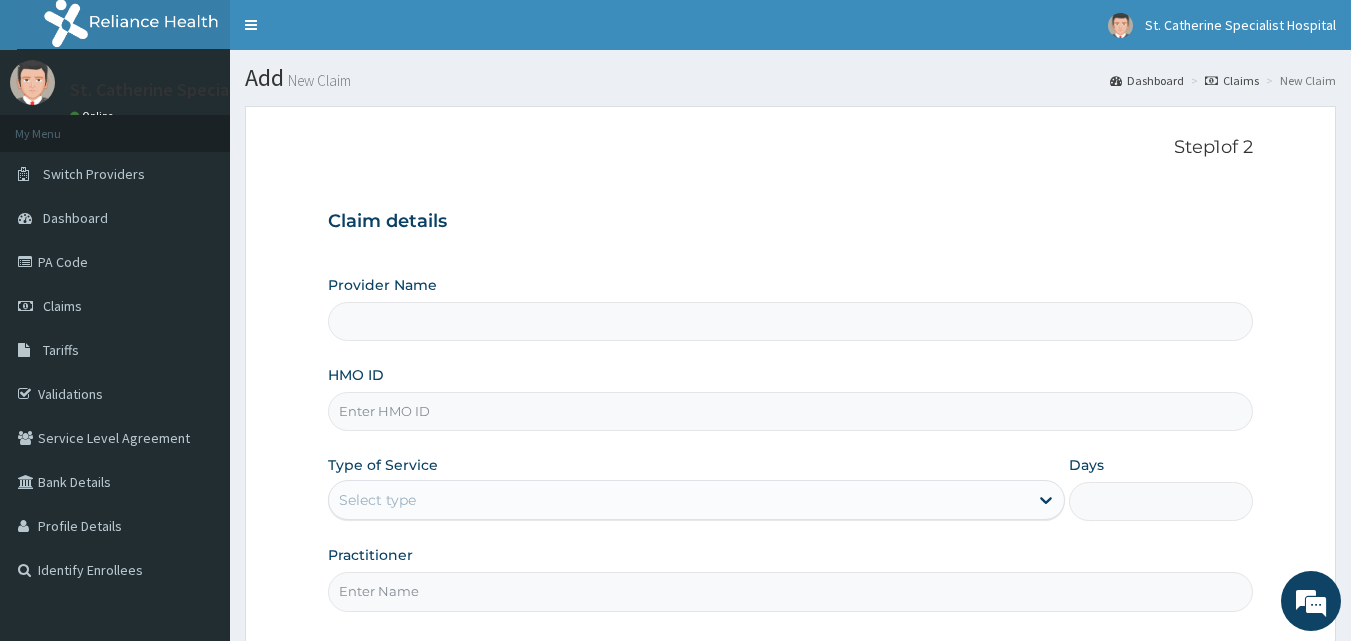 paste on "IOL/10015/A" 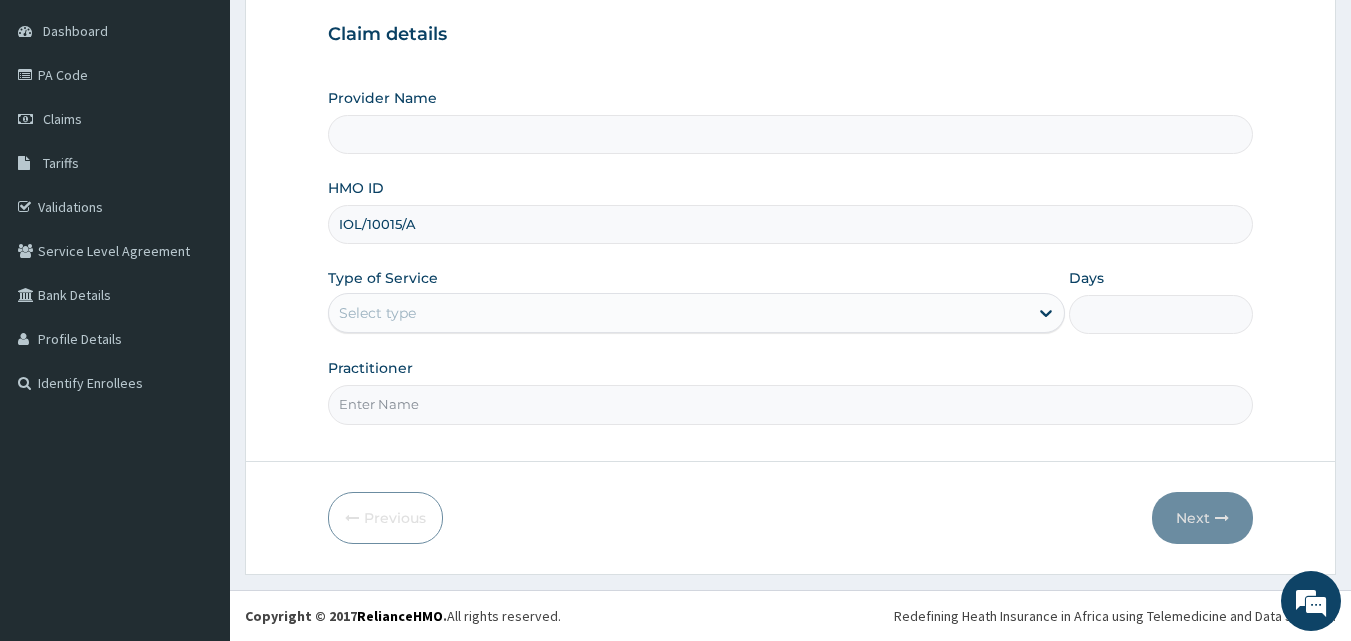 scroll, scrollTop: 187, scrollLeft: 0, axis: vertical 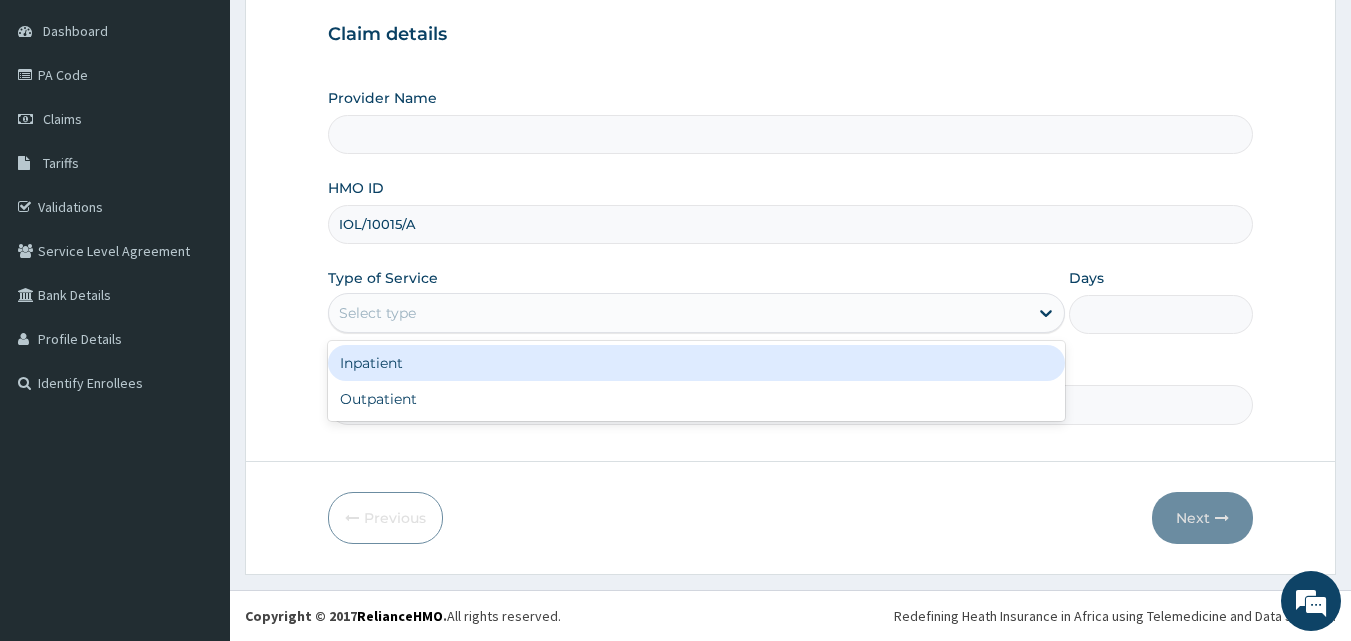 type on "ST. Catherine's Specialist Hospital -Rivers" 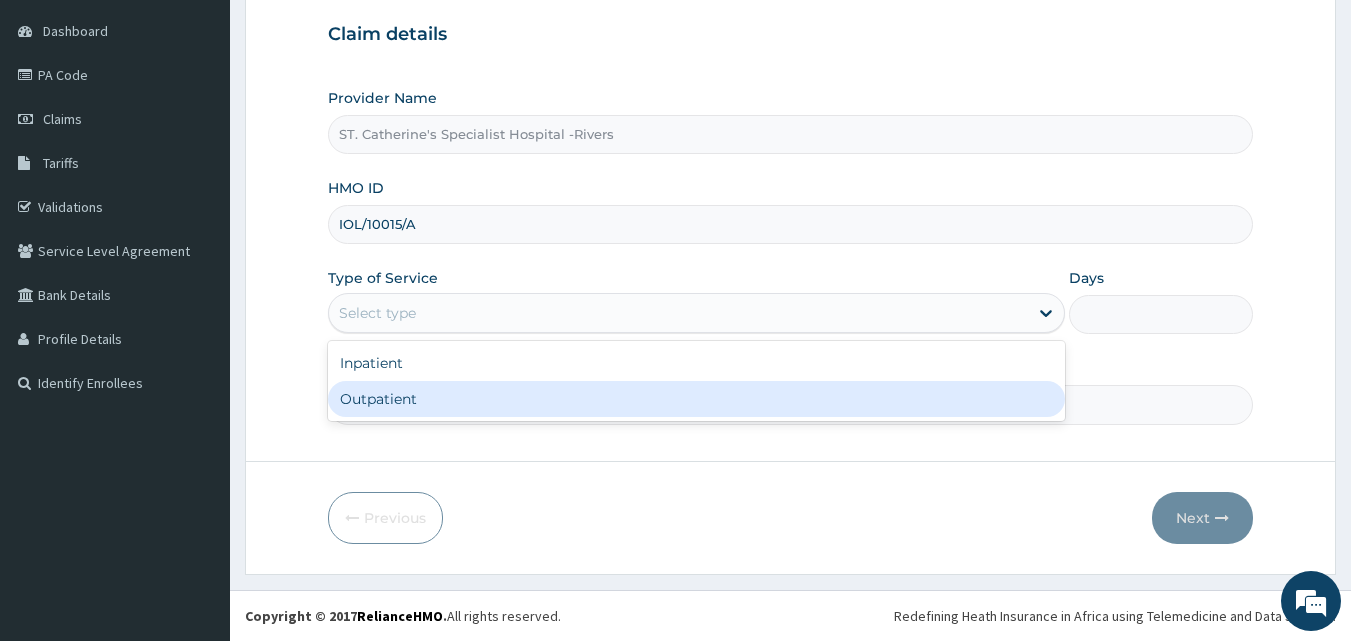 click on "Outpatient" at bounding box center [696, 399] 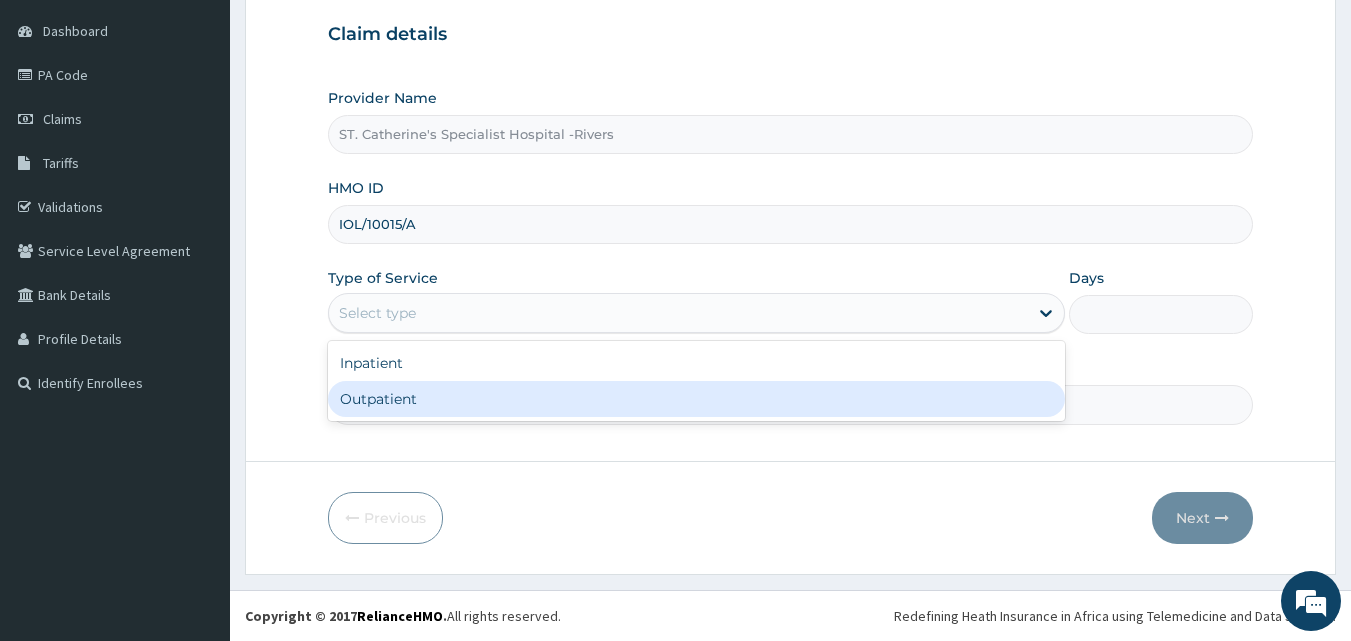 type on "1" 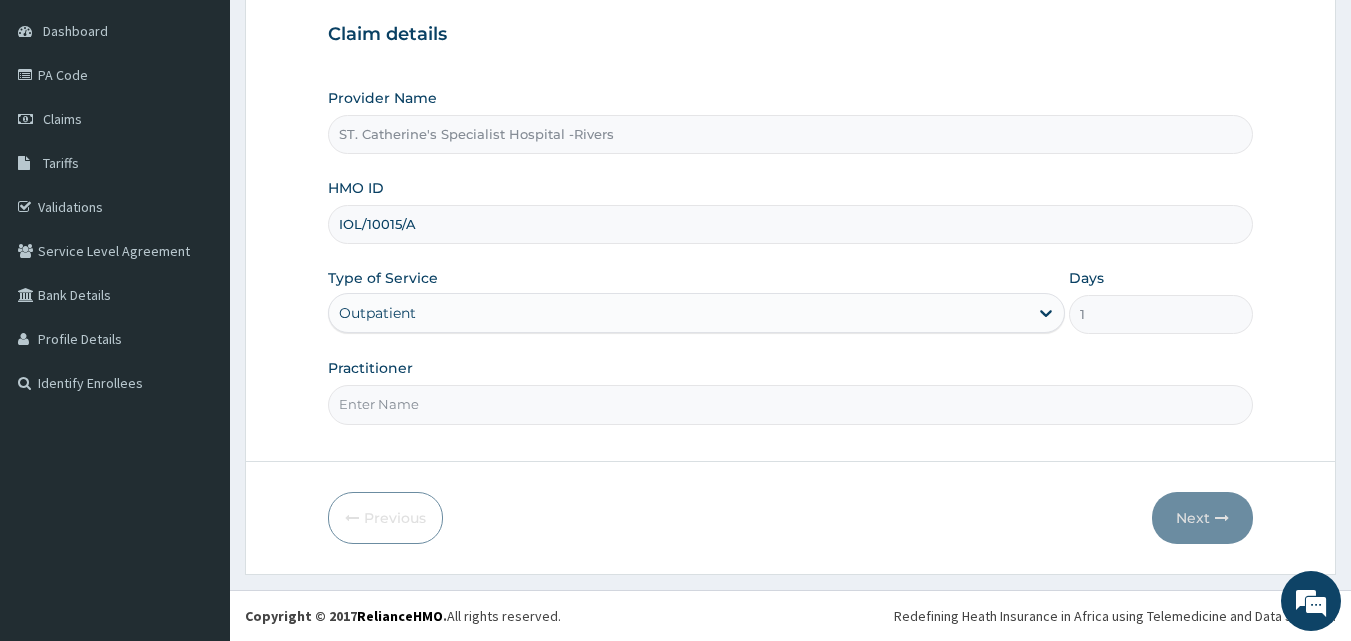 click on "Practitioner" at bounding box center [791, 404] 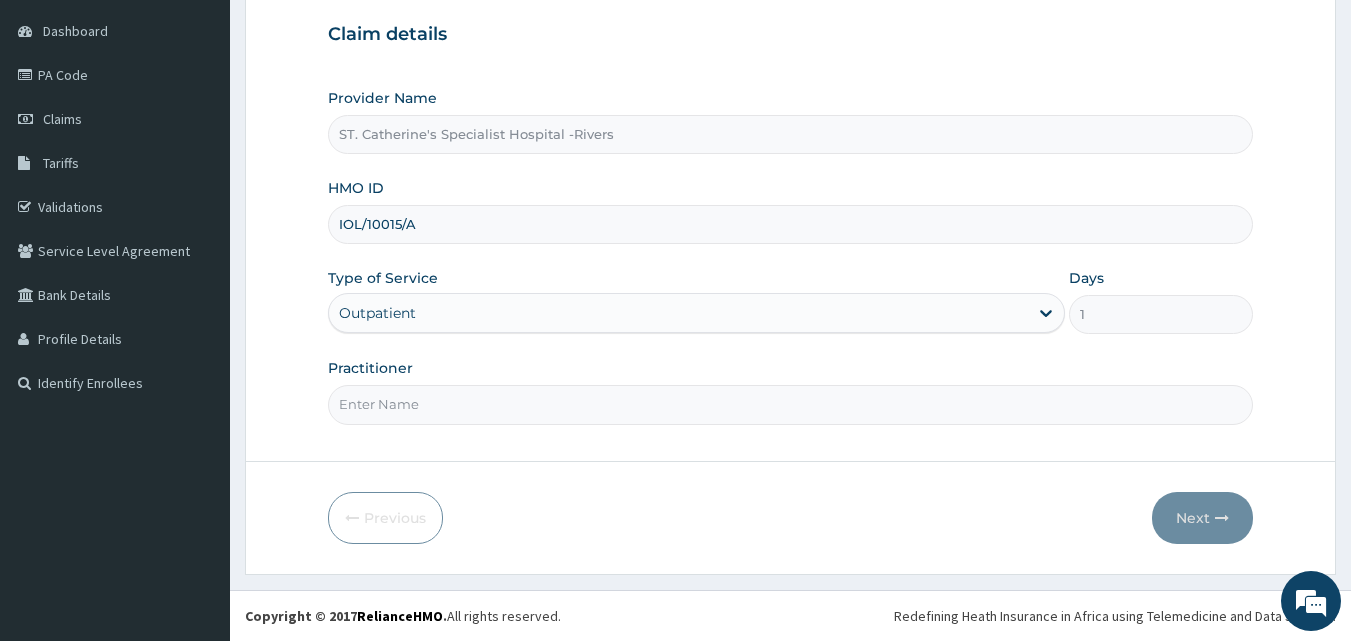 type on "AKPAN" 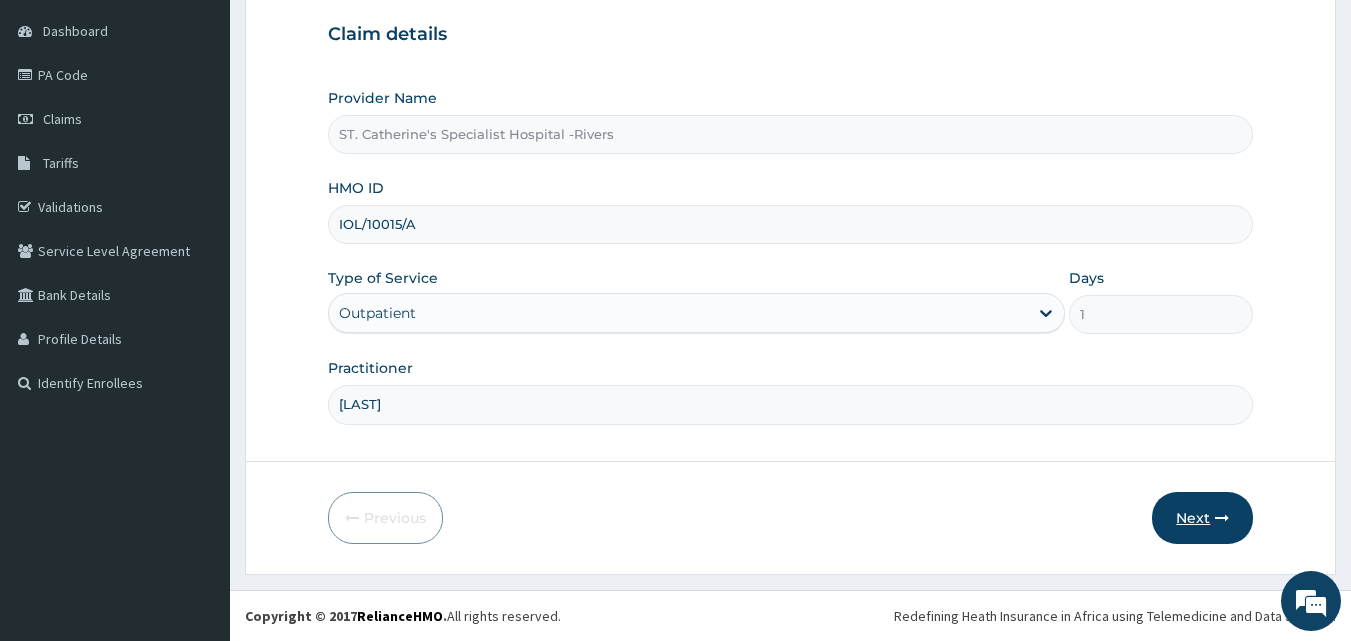 click on "Next" at bounding box center (1202, 518) 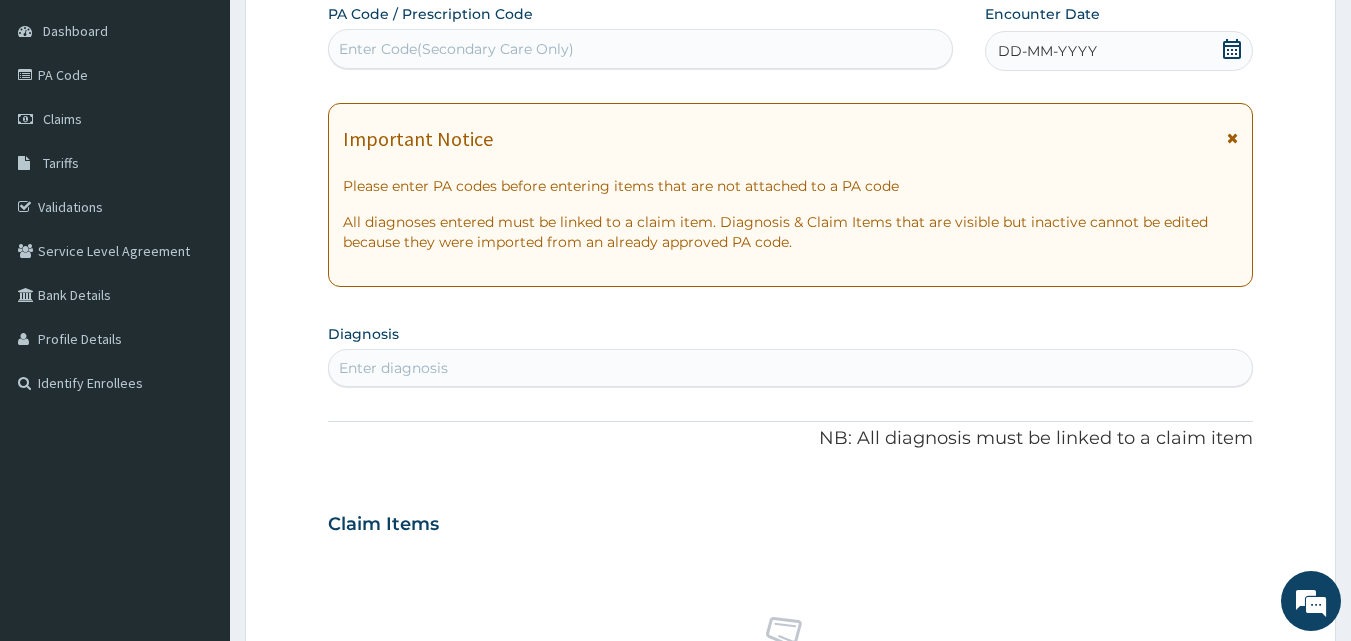 scroll, scrollTop: 0, scrollLeft: 0, axis: both 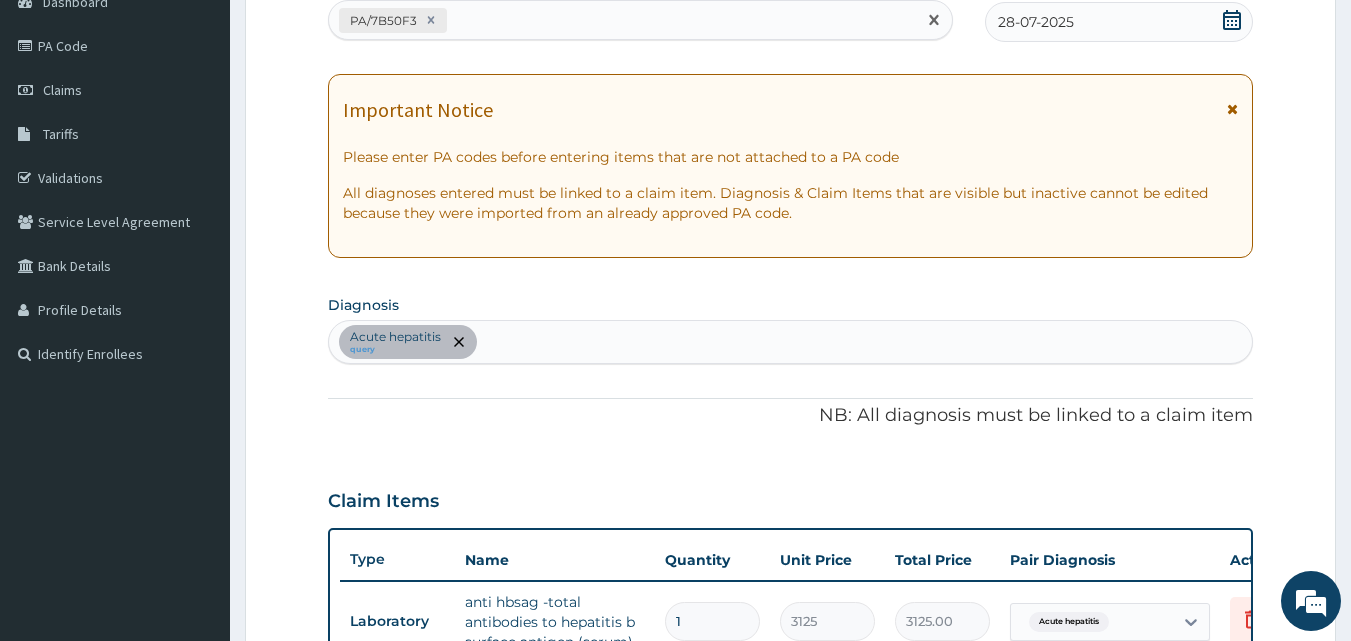 click on "PA/7B50F3" at bounding box center [623, 20] 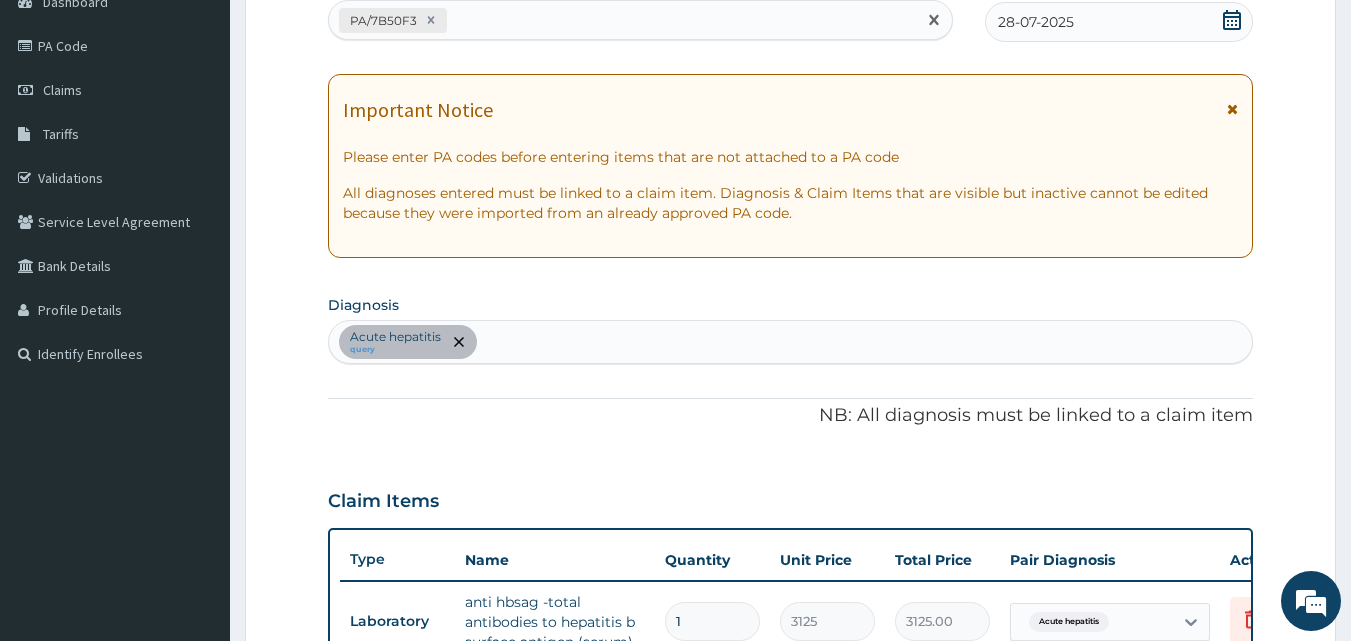 paste on "PA/D84A43" 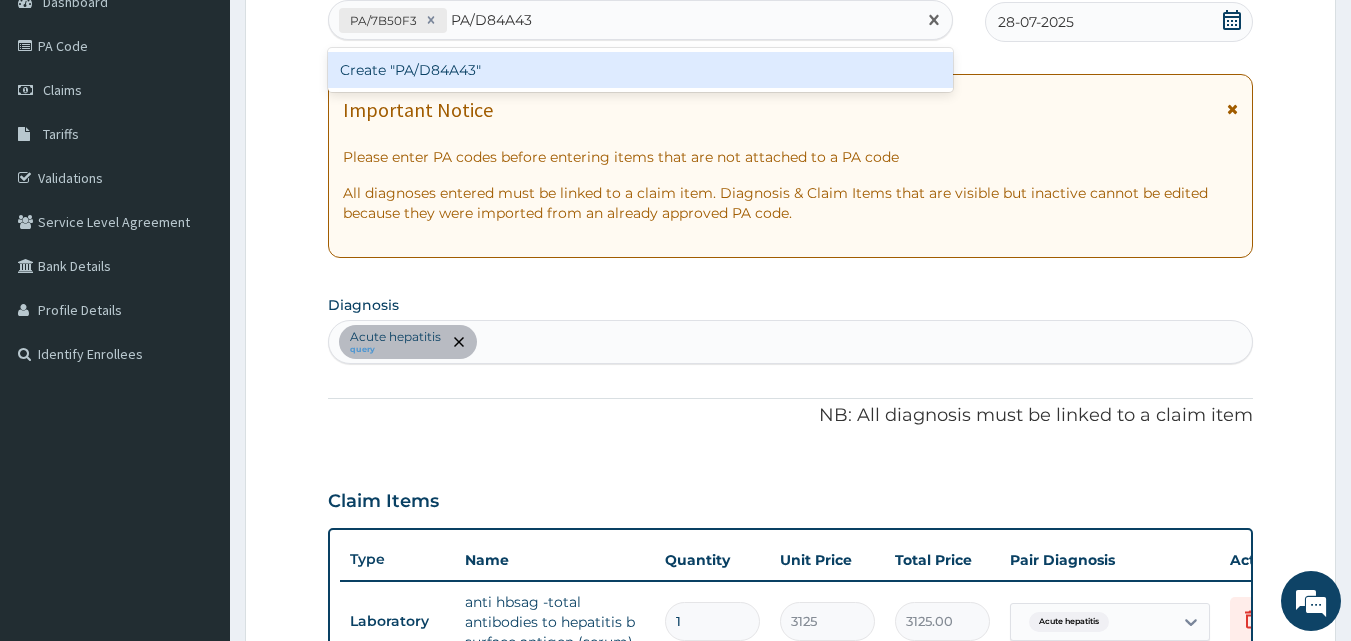type 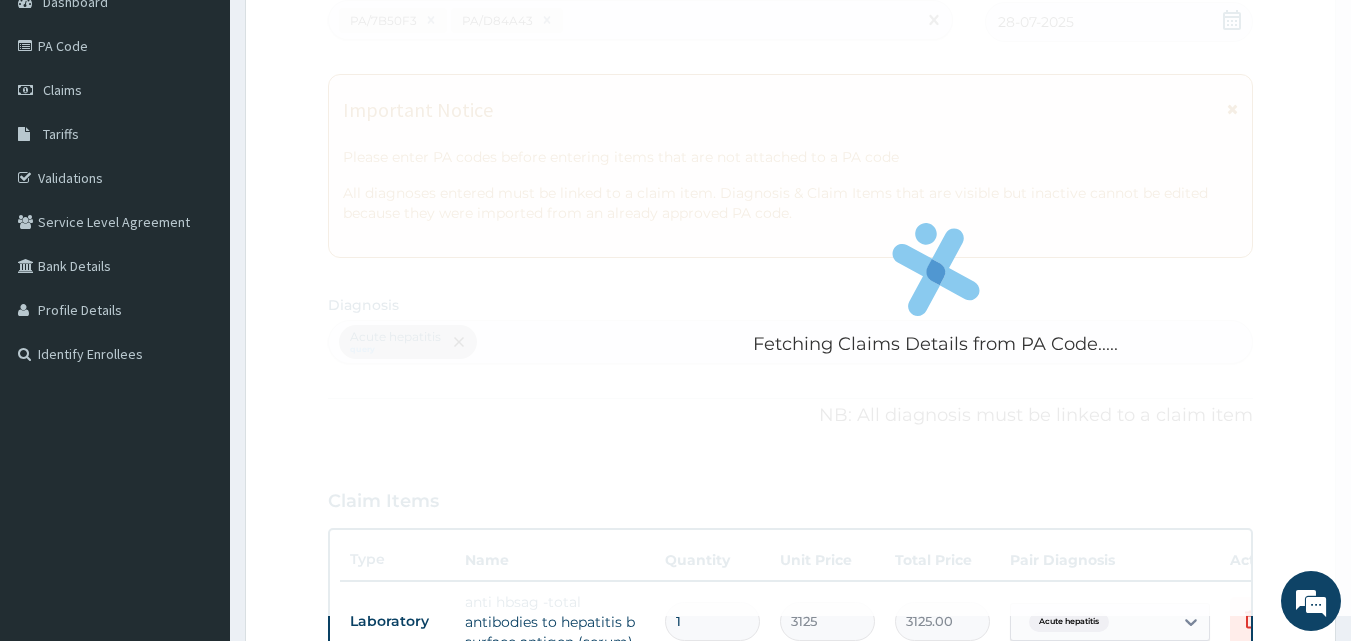 scroll, scrollTop: 592, scrollLeft: 0, axis: vertical 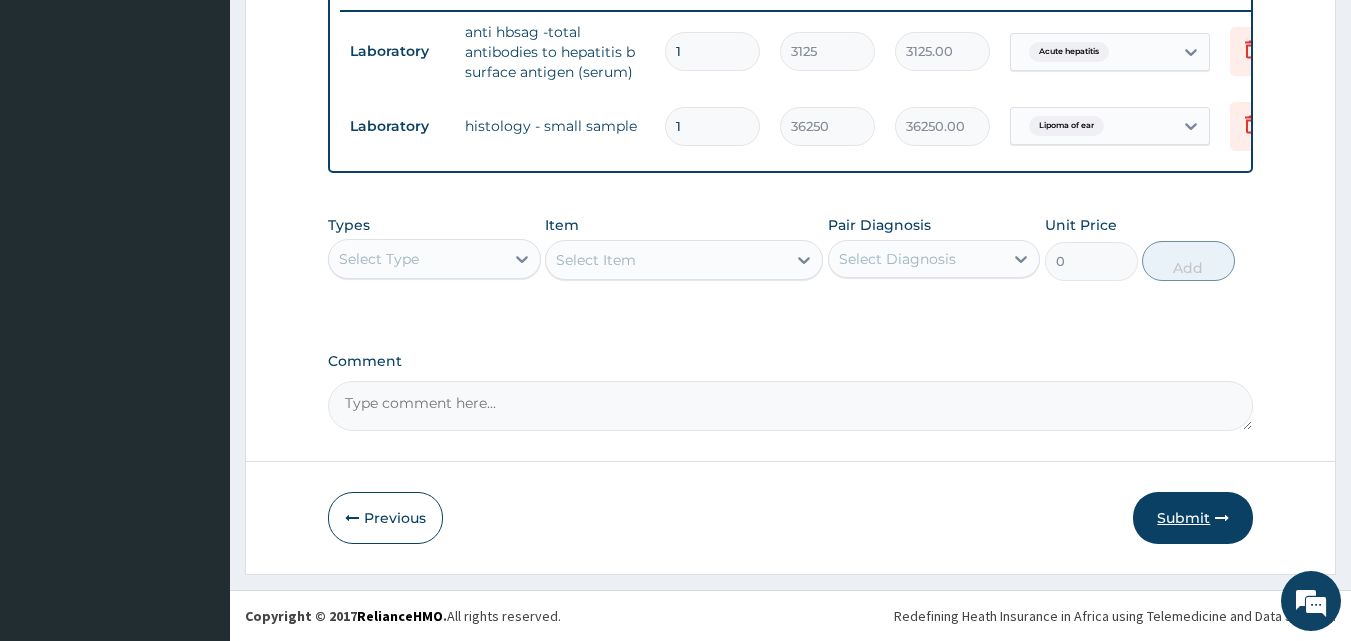 click on "Submit" at bounding box center (1193, 518) 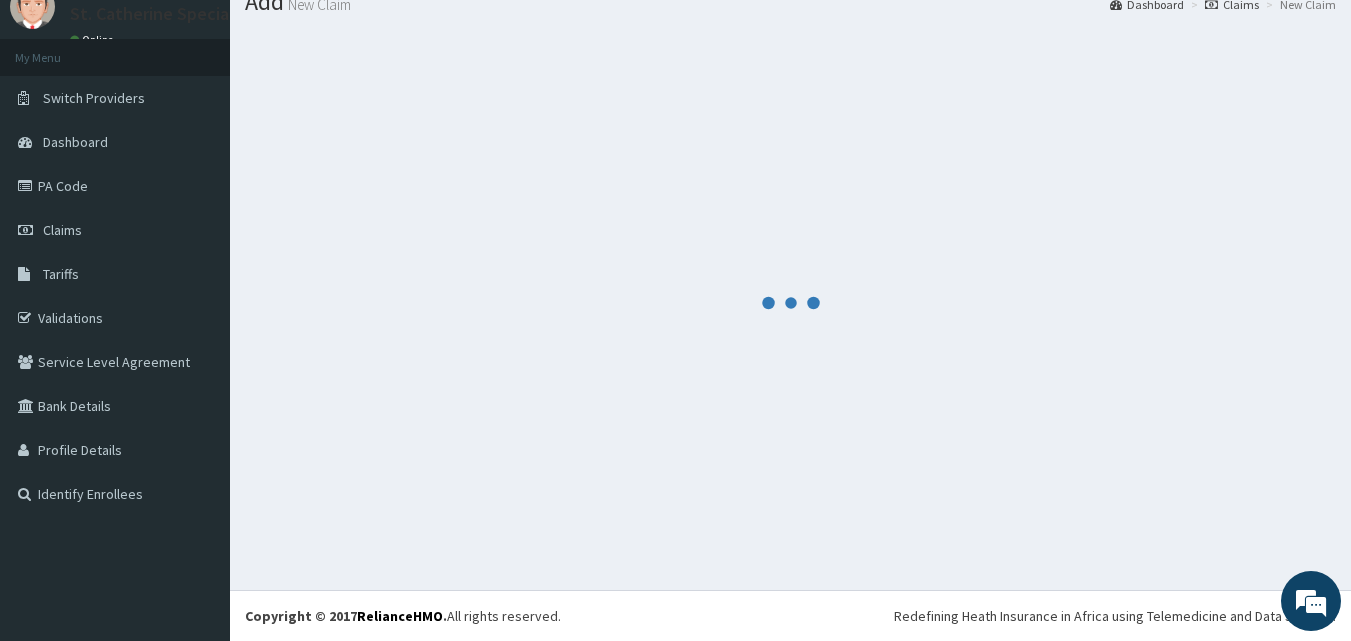 scroll, scrollTop: 76, scrollLeft: 0, axis: vertical 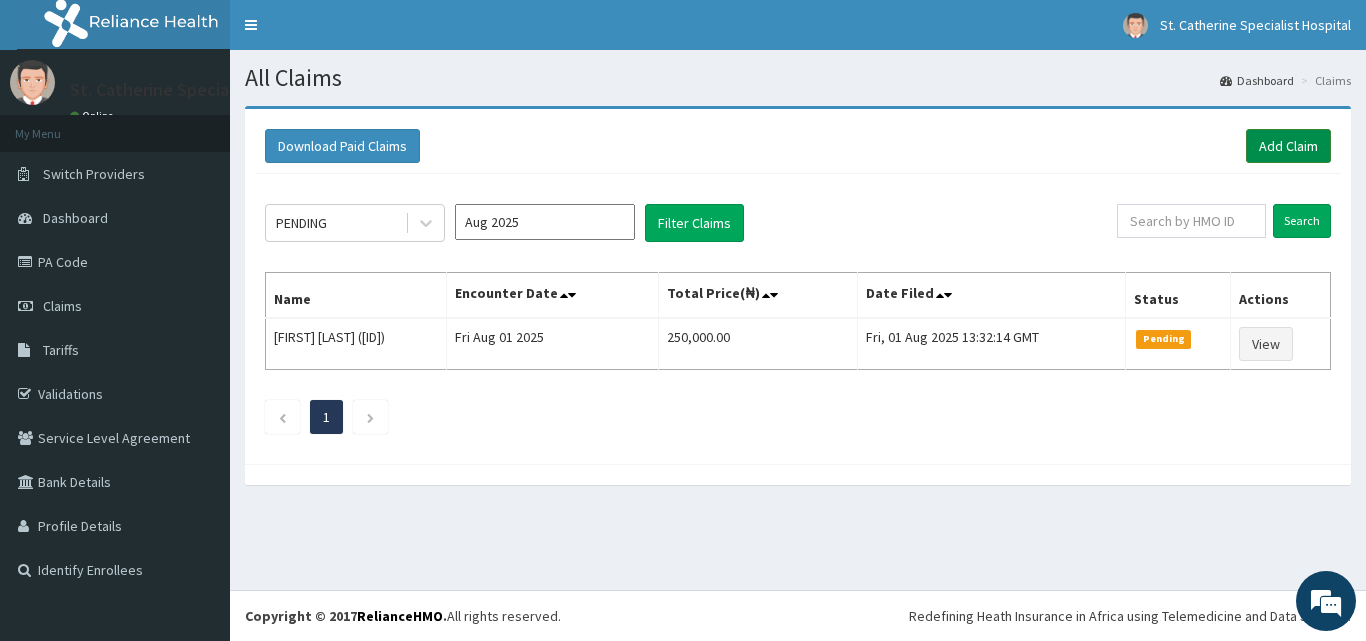 click on "Add Claim" at bounding box center (1288, 146) 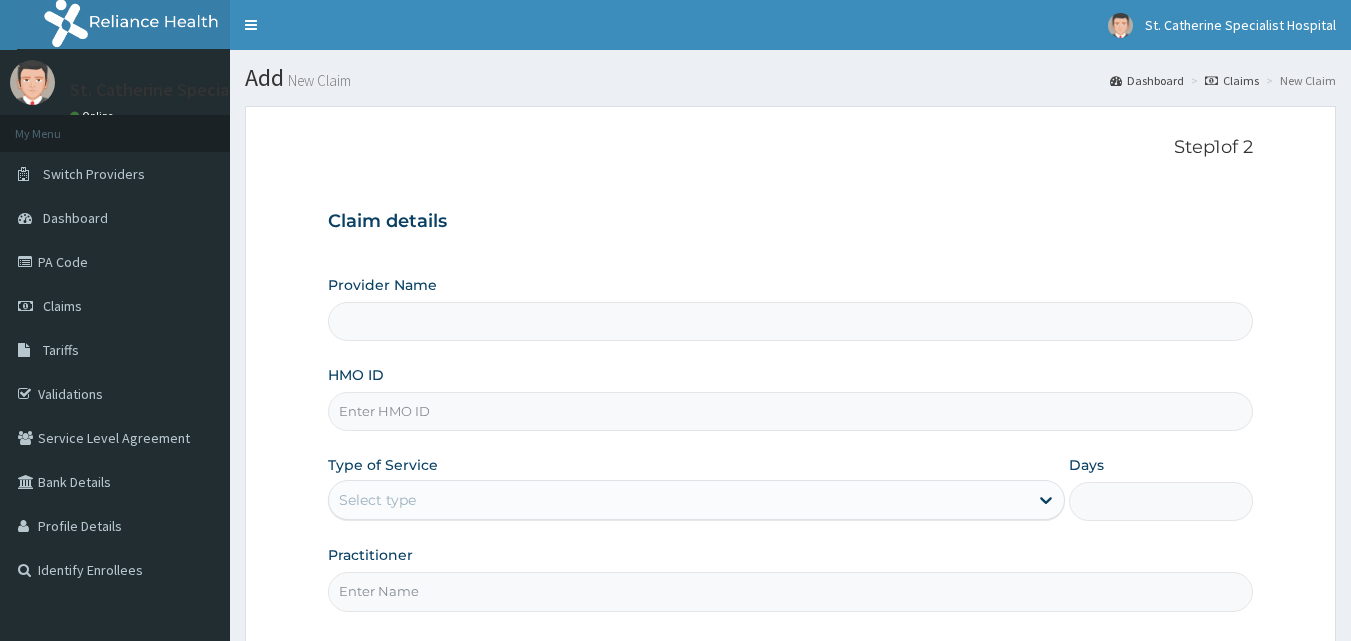 scroll, scrollTop: 0, scrollLeft: 0, axis: both 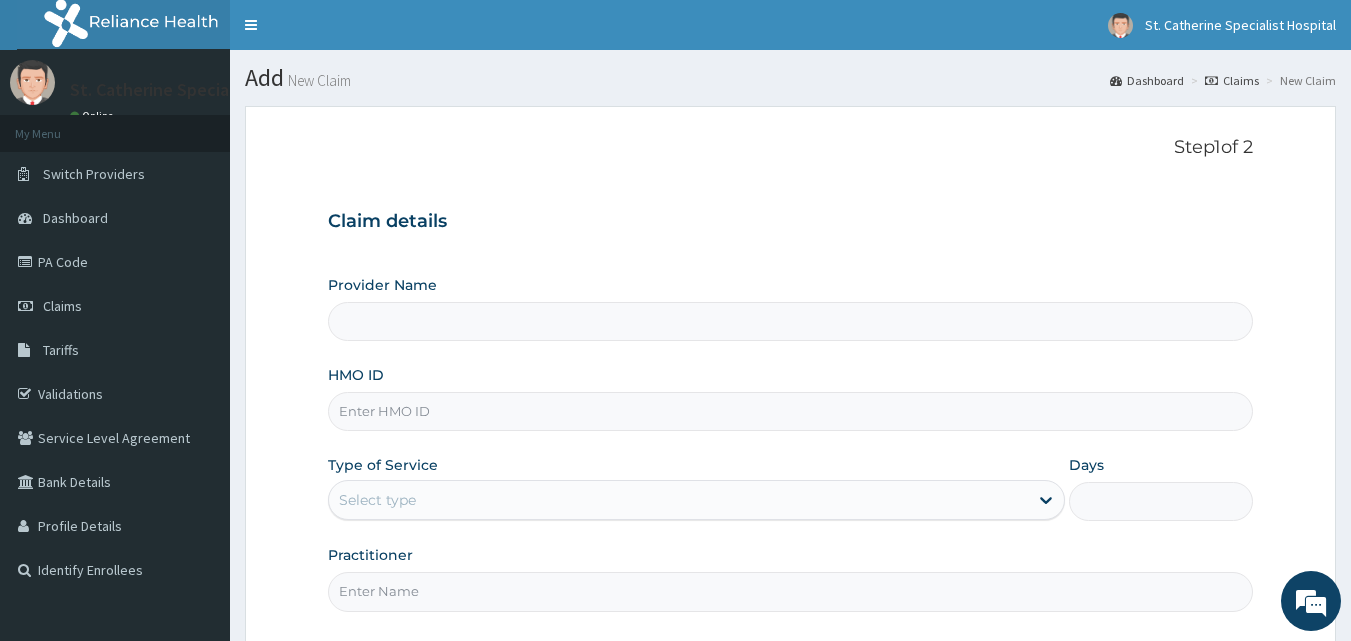 click on "HMO ID" at bounding box center (791, 411) 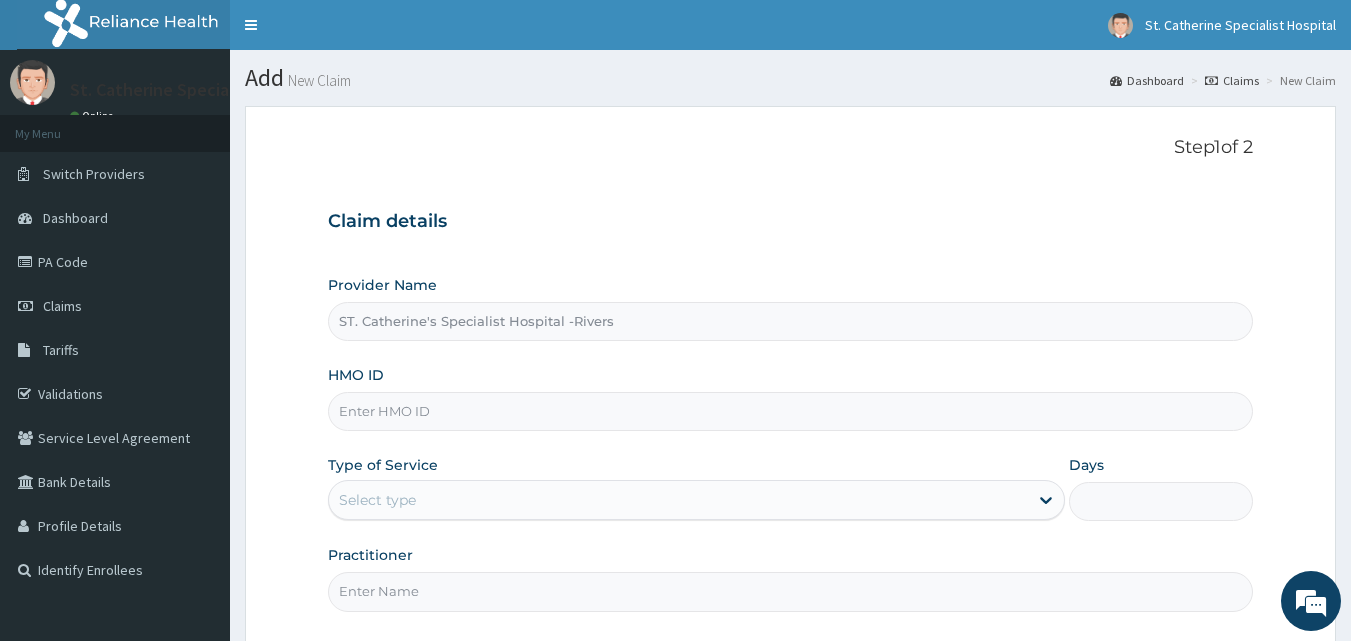 paste on "IOL/10015/A" 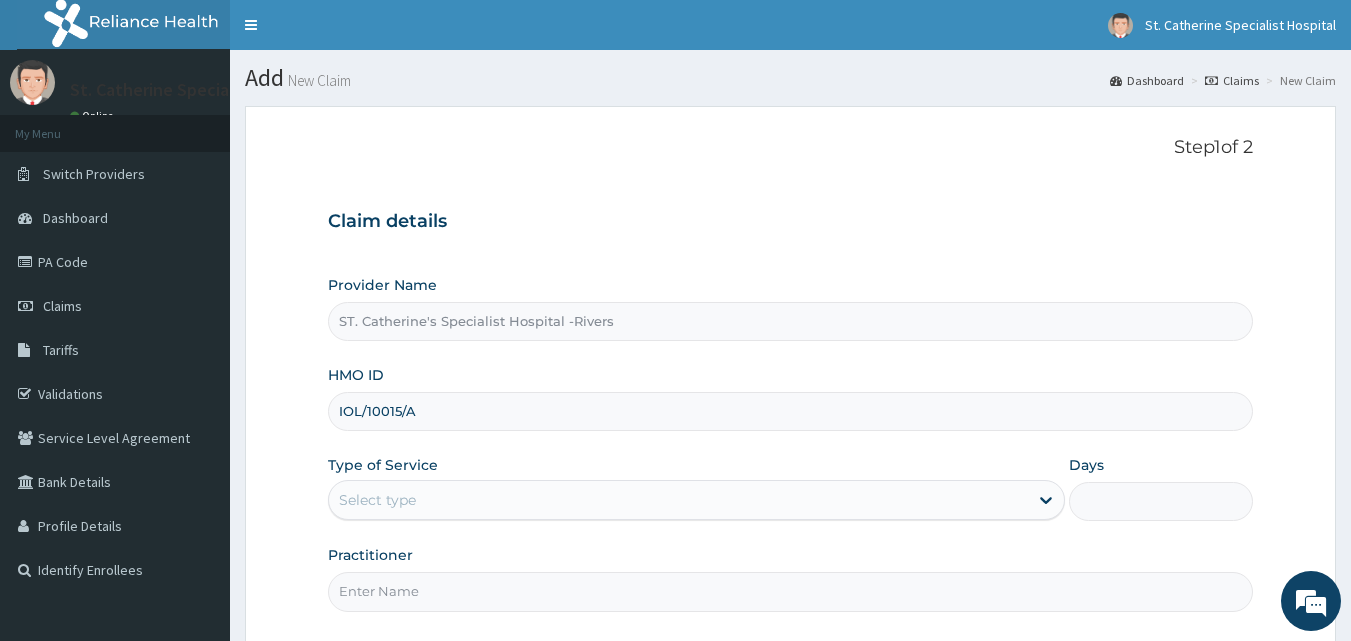 type on "IOL/10015/A" 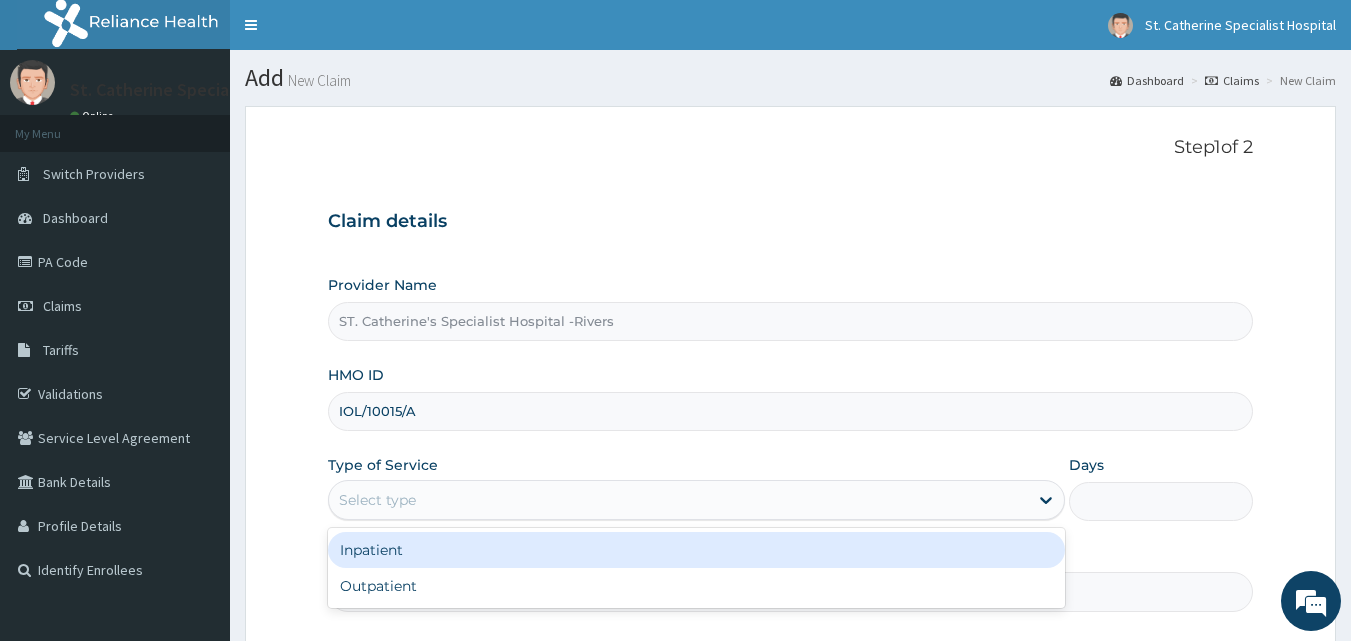 click on "Select type" at bounding box center [678, 500] 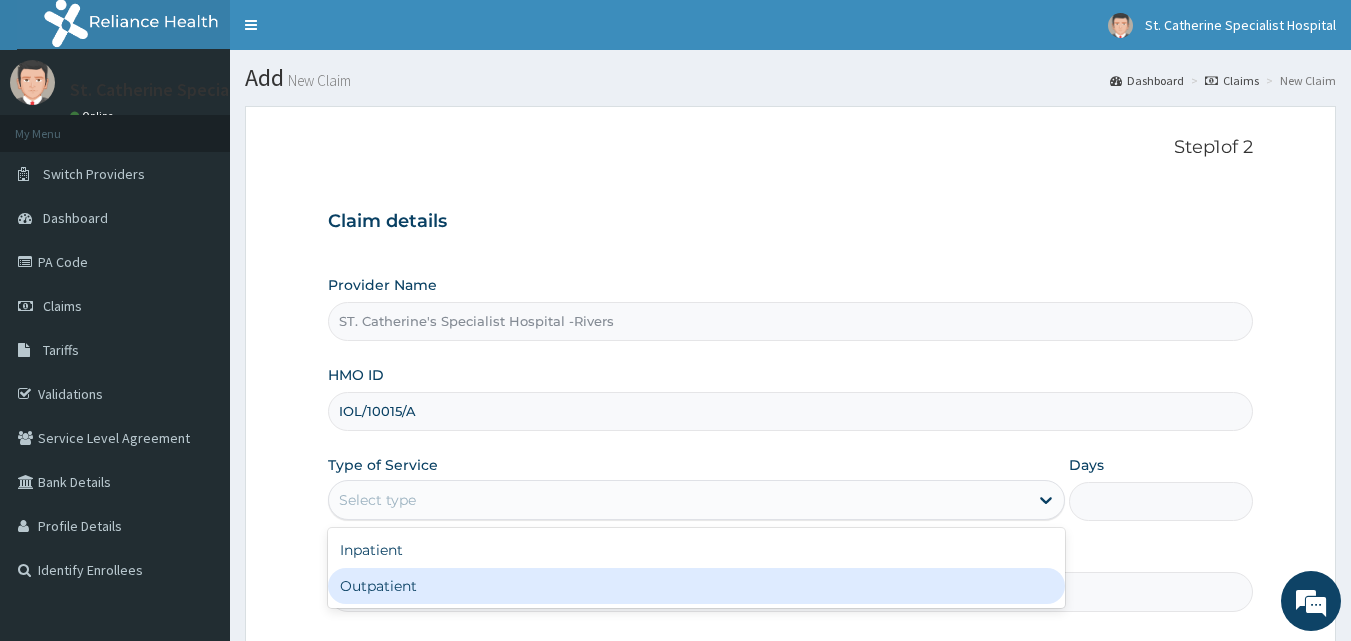 click on "Outpatient" at bounding box center (696, 586) 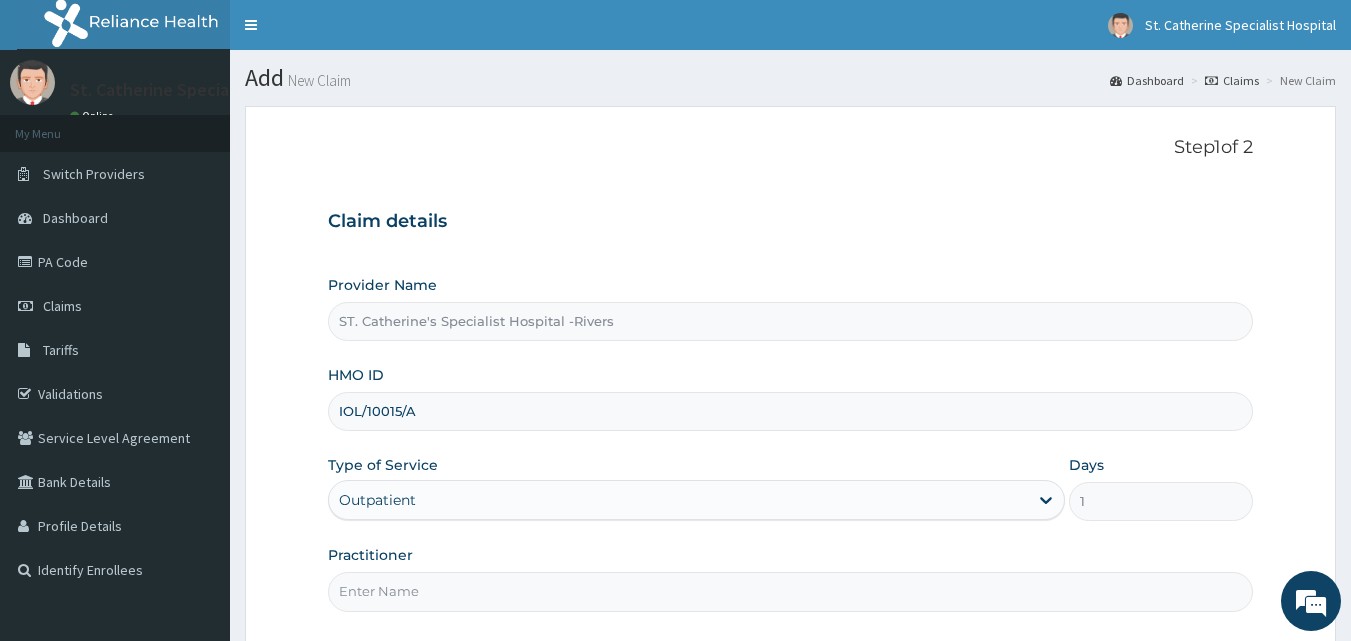 click on "Practitioner" at bounding box center (791, 591) 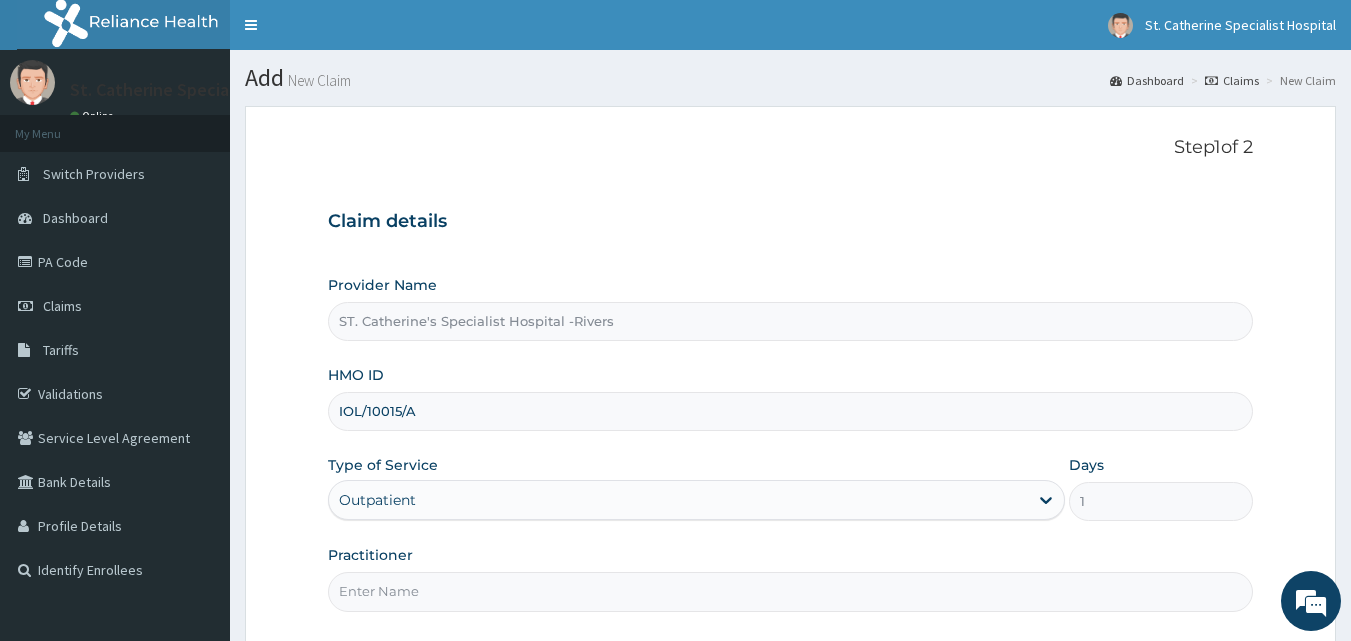 type on "DORIS" 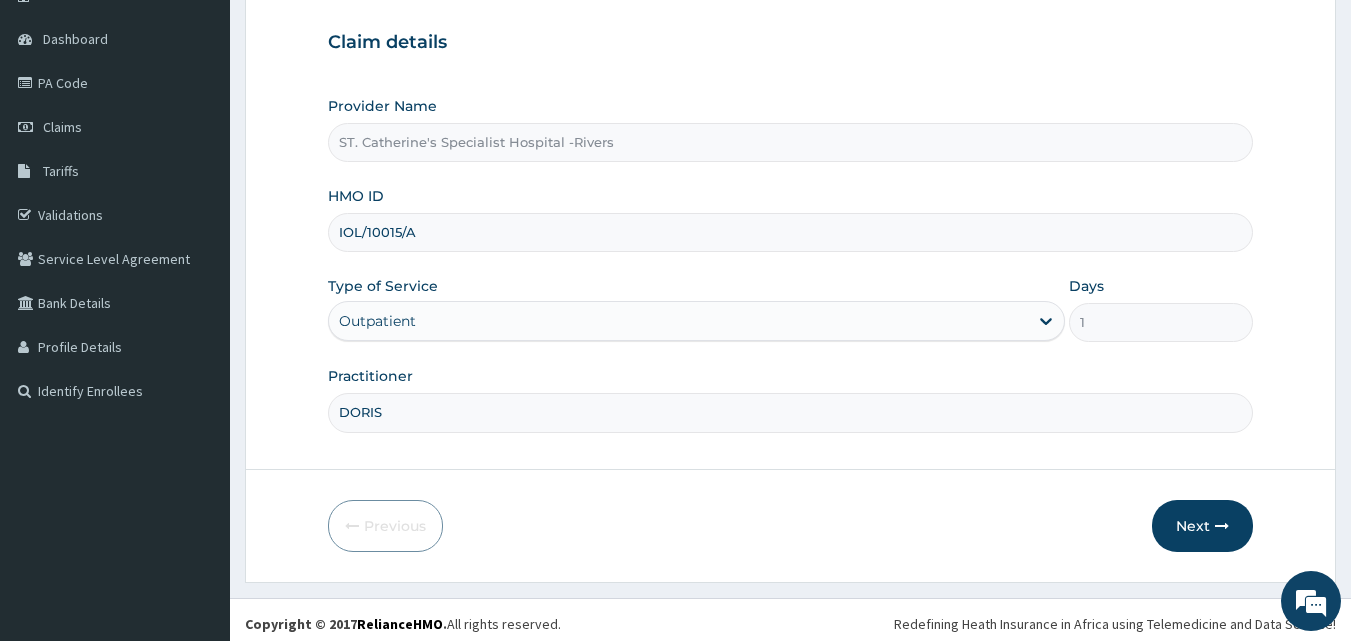 scroll, scrollTop: 182, scrollLeft: 0, axis: vertical 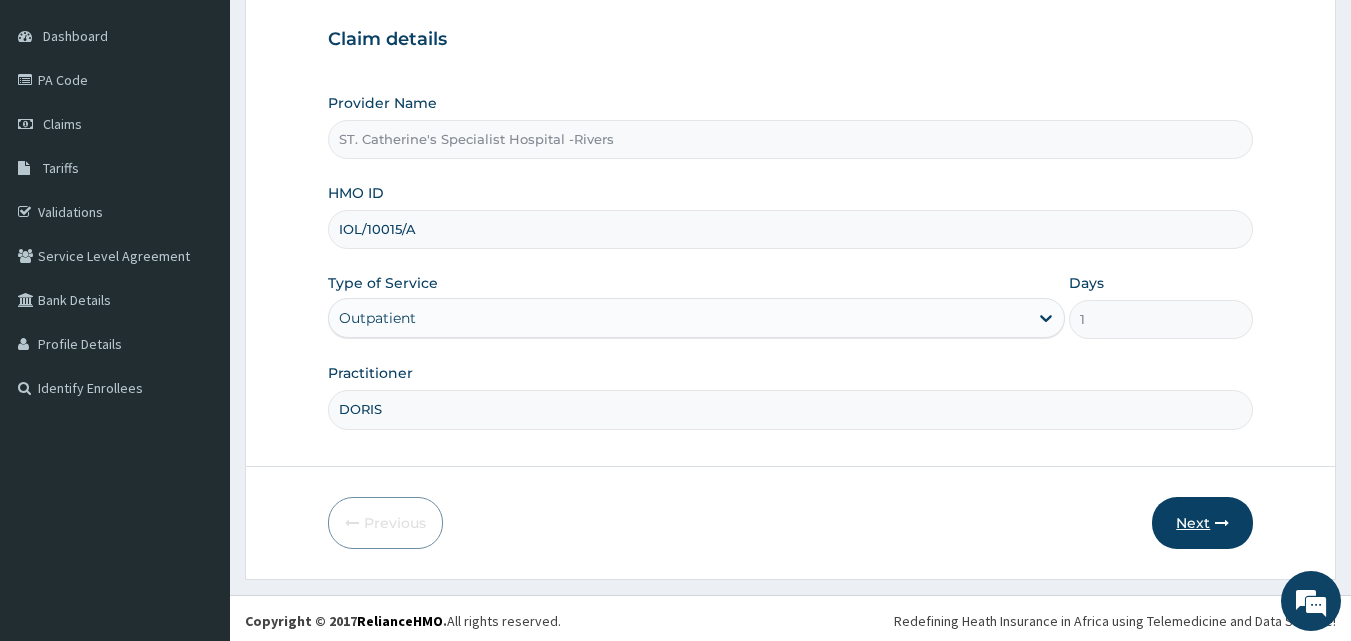 click on "Next" at bounding box center [1202, 523] 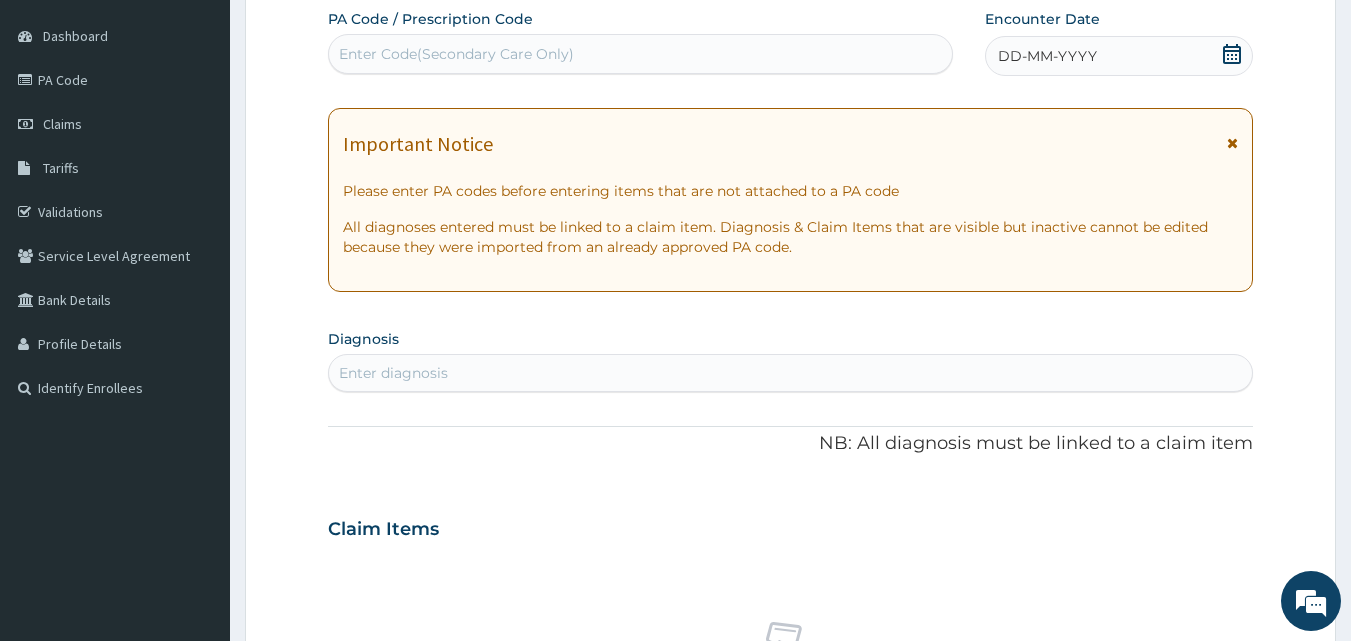 click on "Enter Code(Secondary Care Only)" at bounding box center [456, 54] 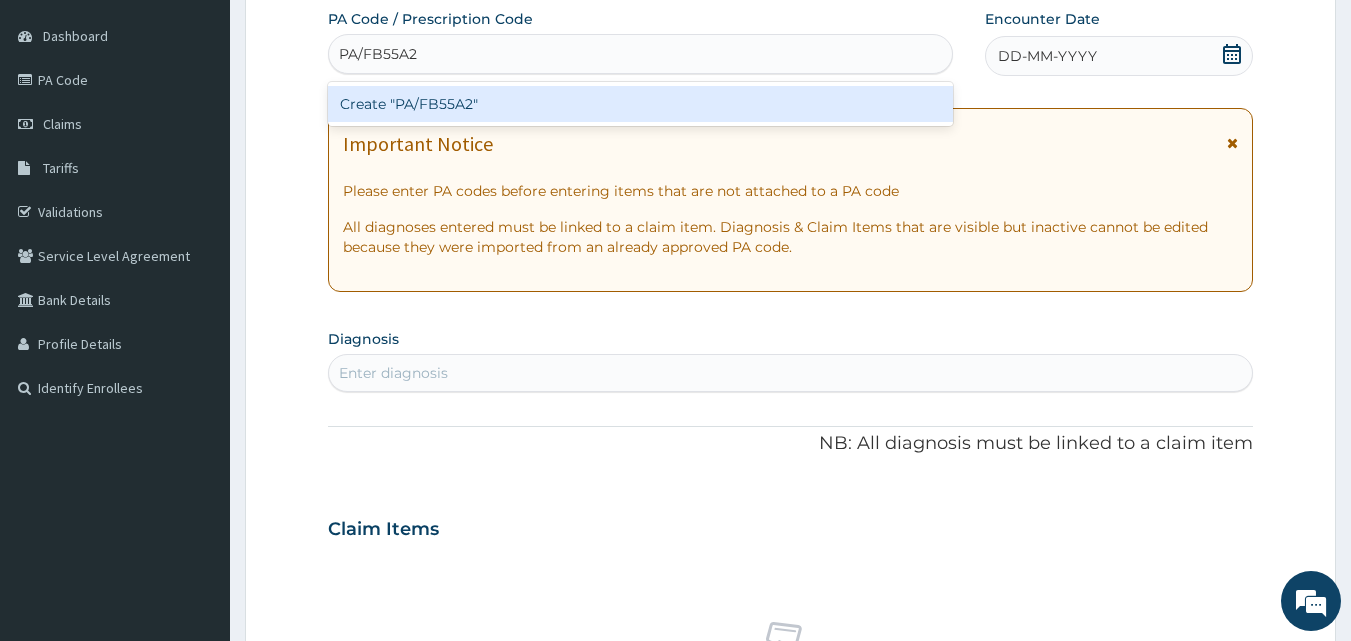 type 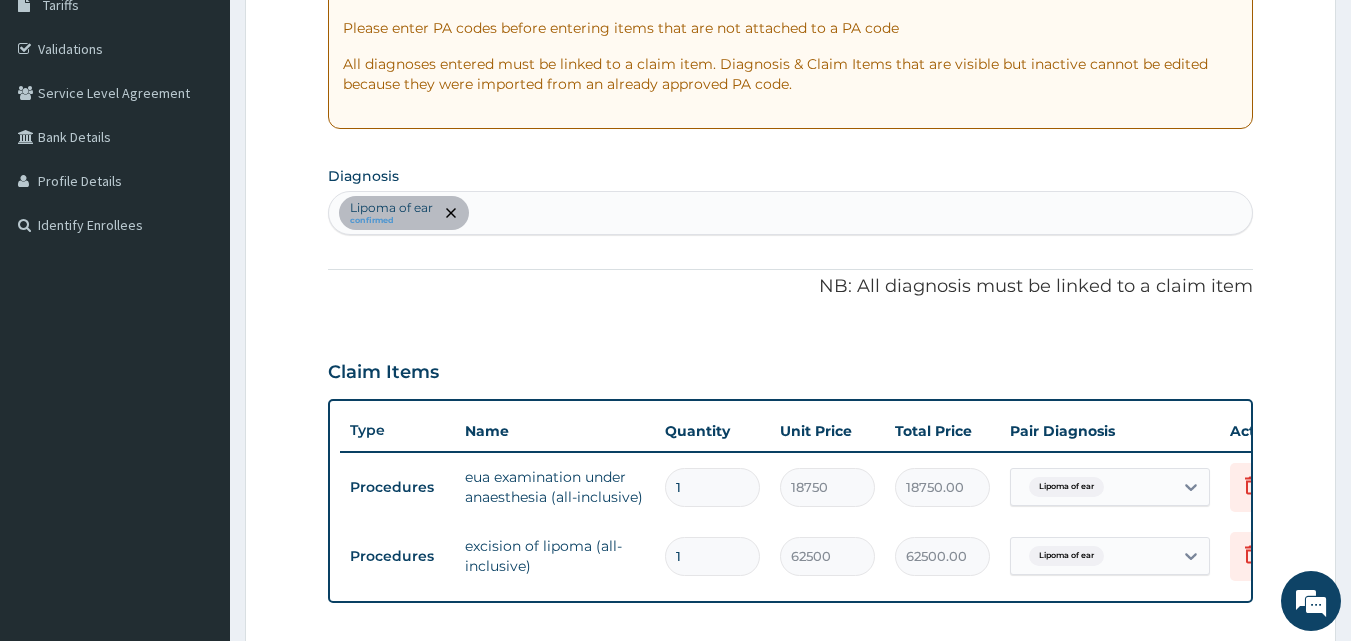 scroll, scrollTop: 381, scrollLeft: 0, axis: vertical 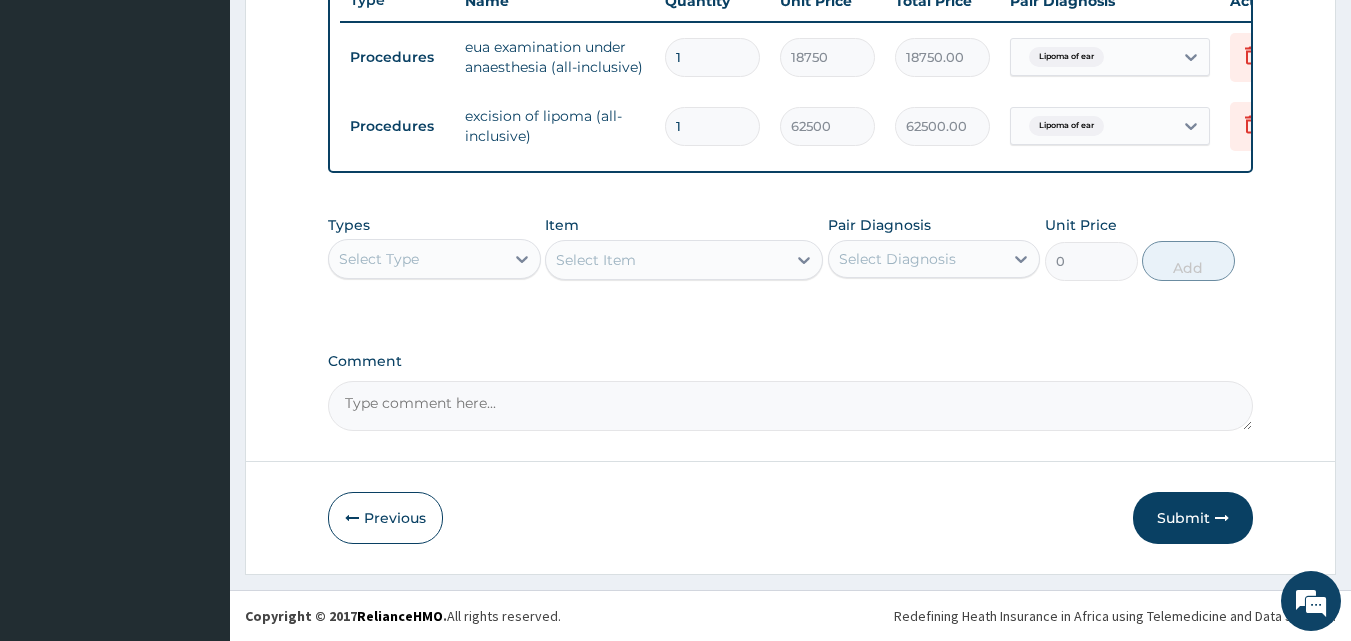 click on "Select Type" at bounding box center [379, 259] 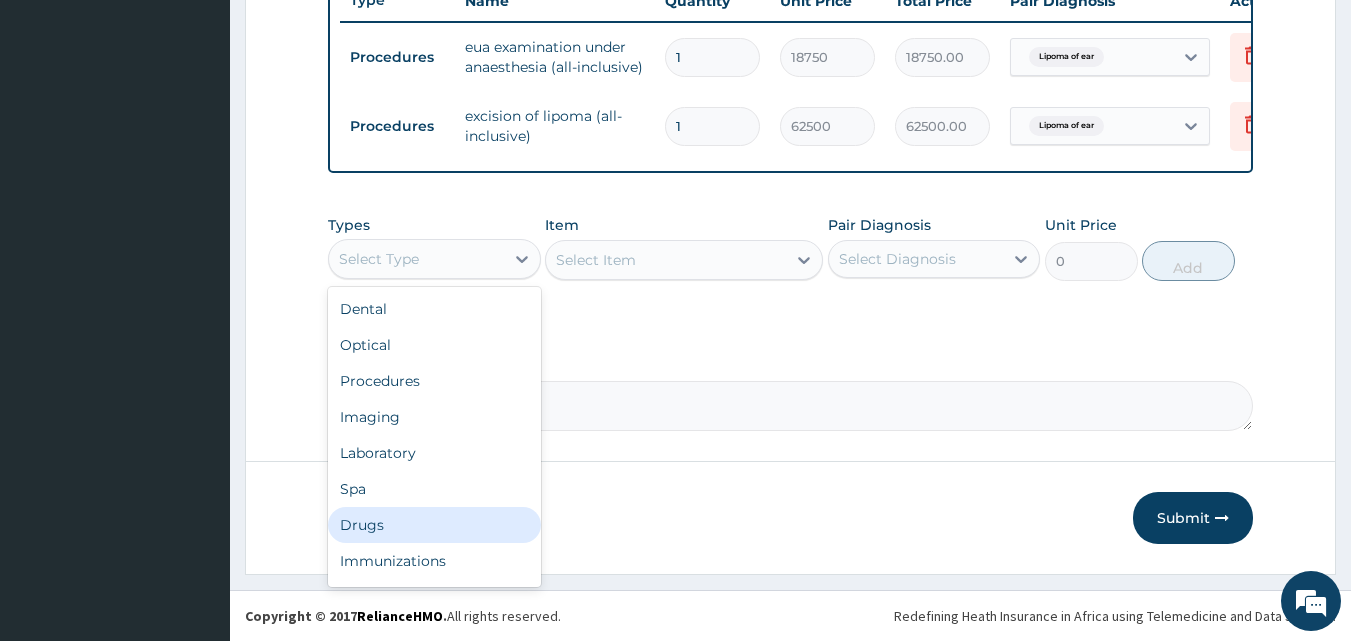 click on "Drugs" at bounding box center (434, 525) 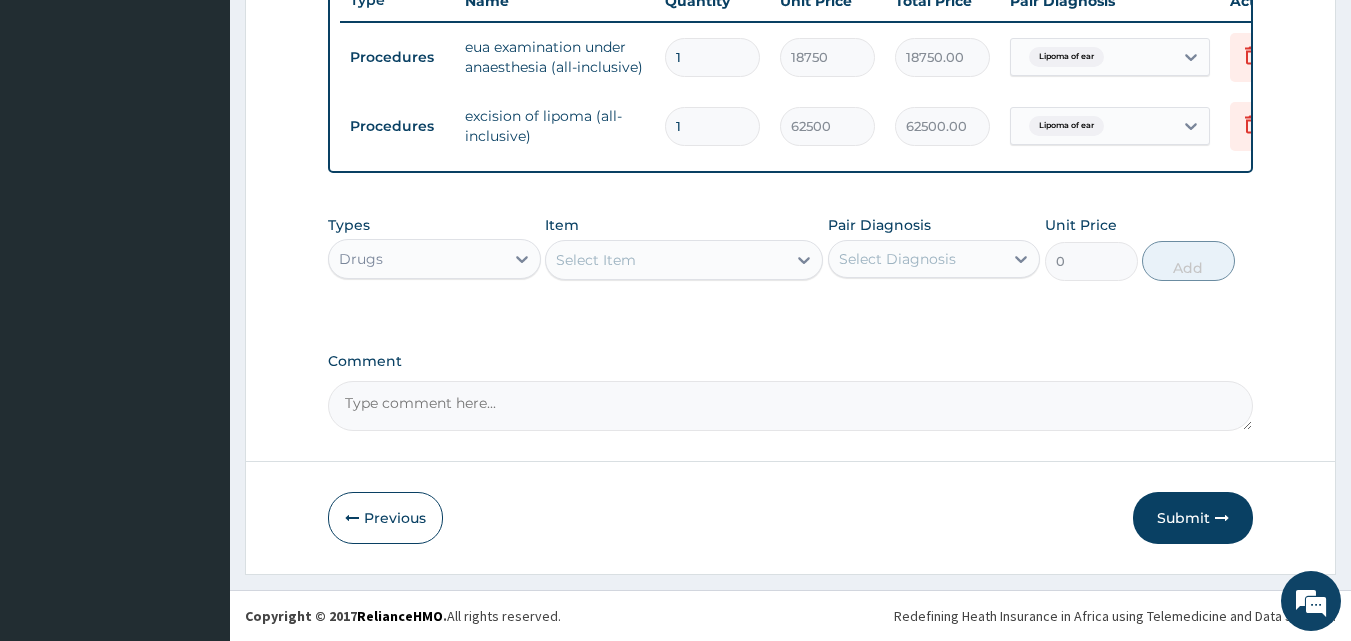 click on "Select Item" at bounding box center [596, 260] 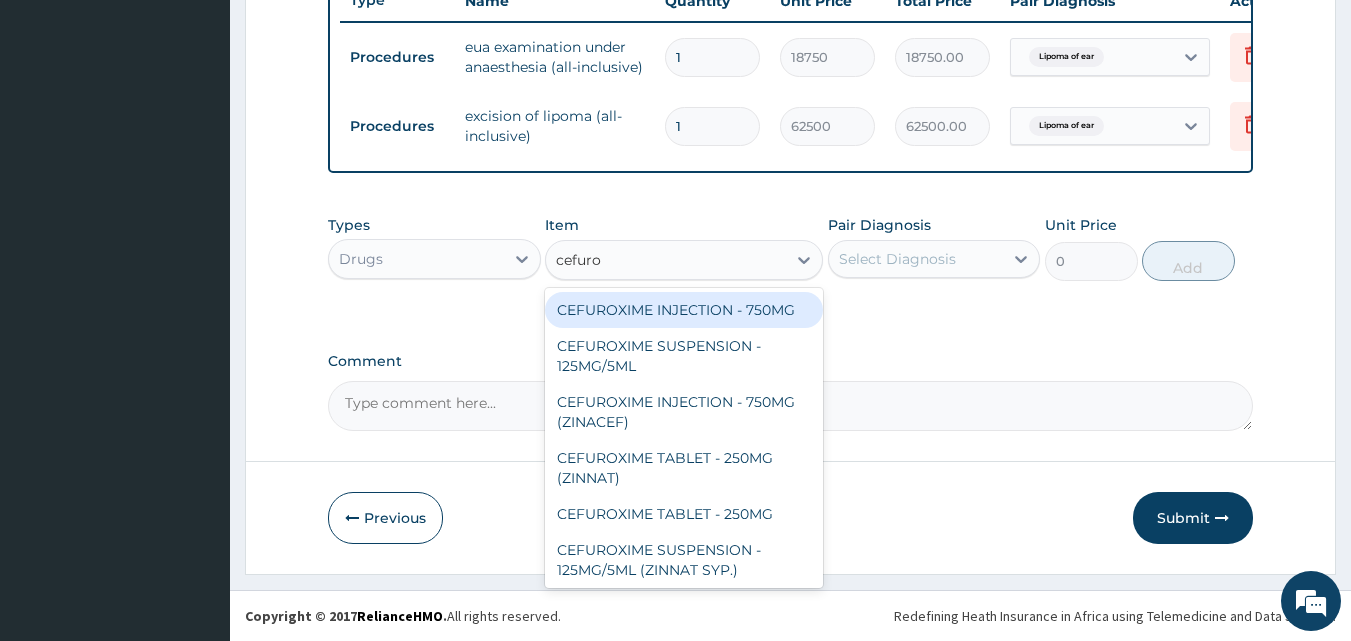 type on "cefurox" 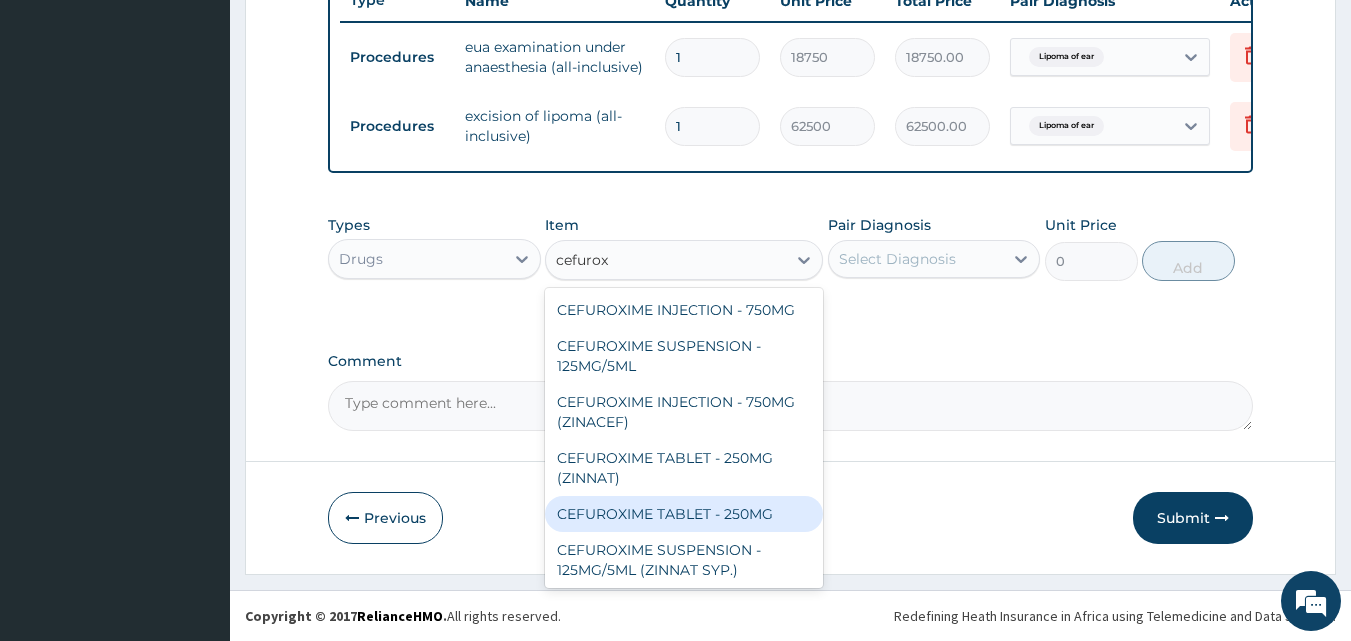 scroll, scrollTop: 4, scrollLeft: 0, axis: vertical 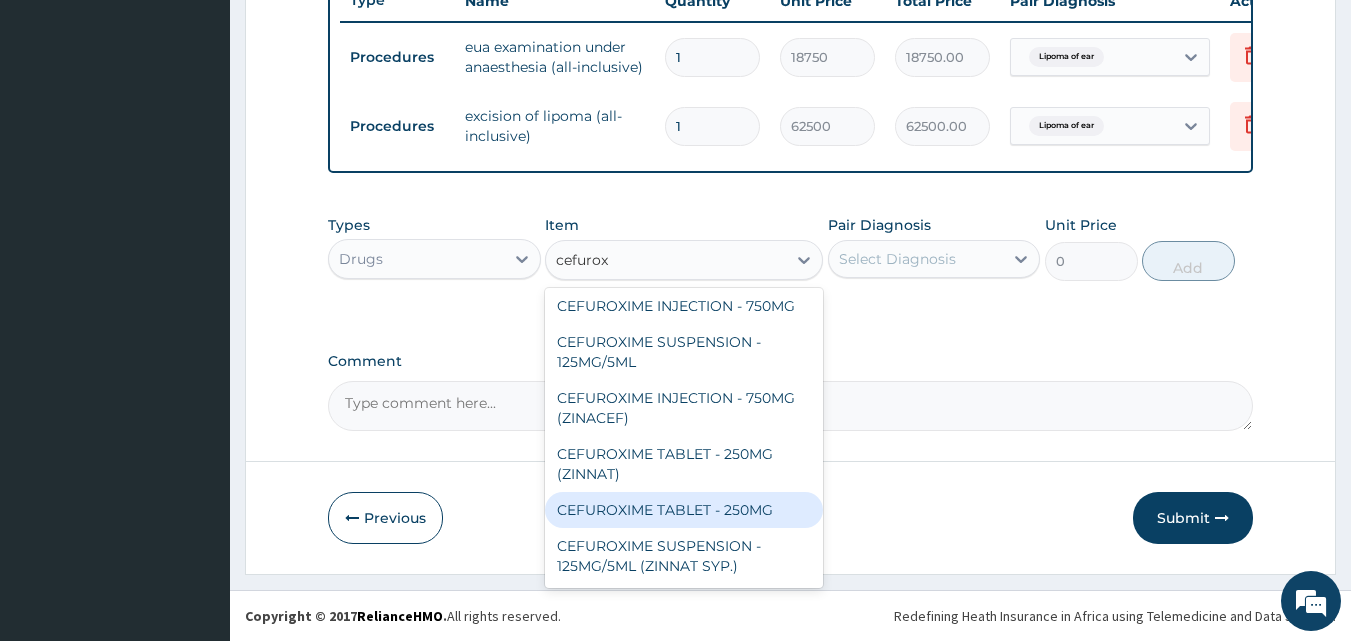 click on "CEFUROXIME  TABLET - 250MG" at bounding box center (684, 510) 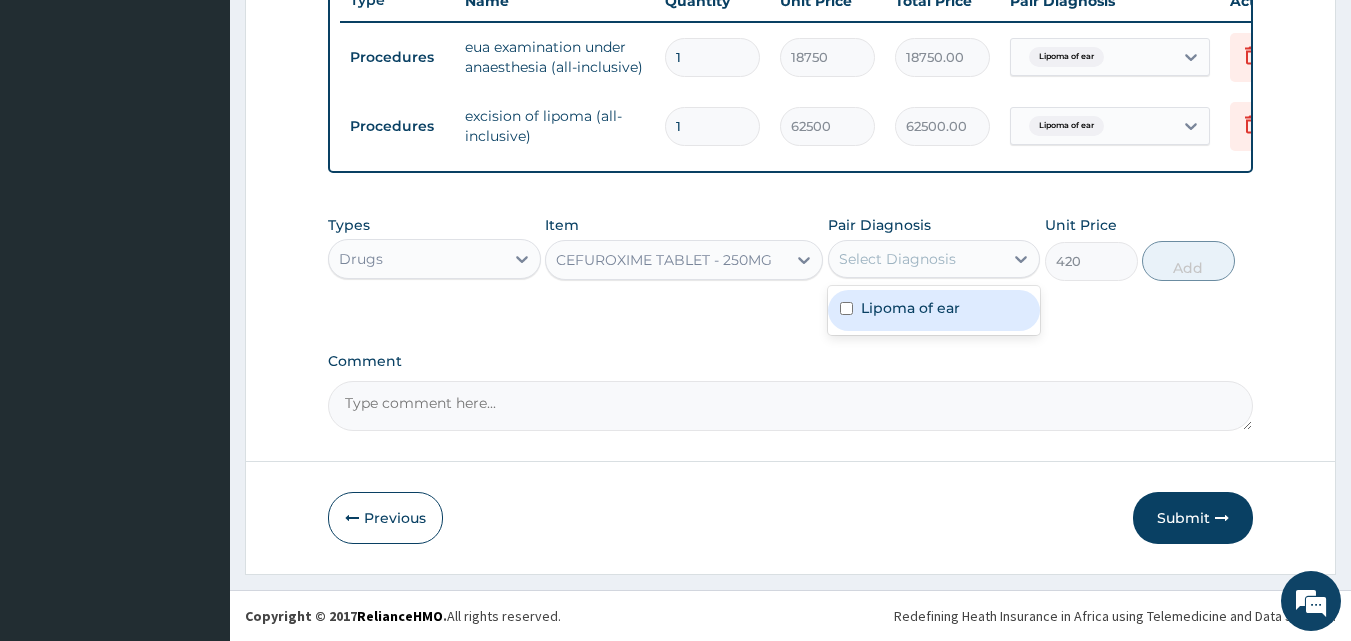 click on "Select Diagnosis" at bounding box center [897, 259] 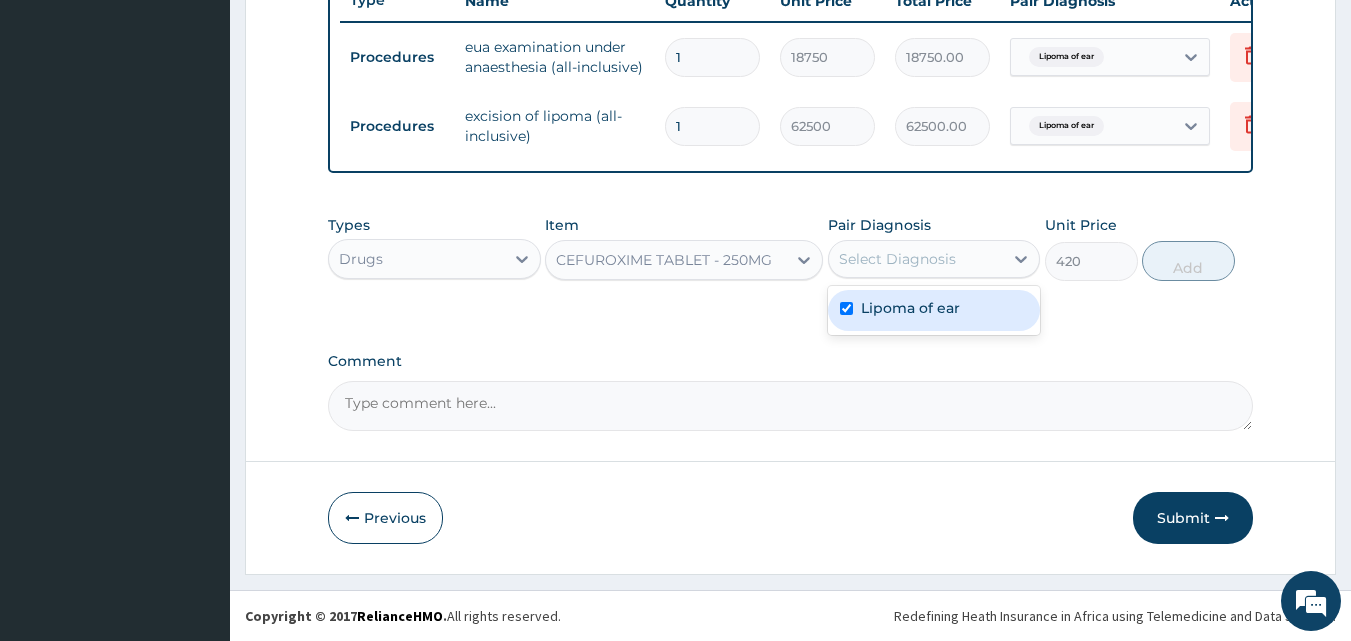 checkbox on "true" 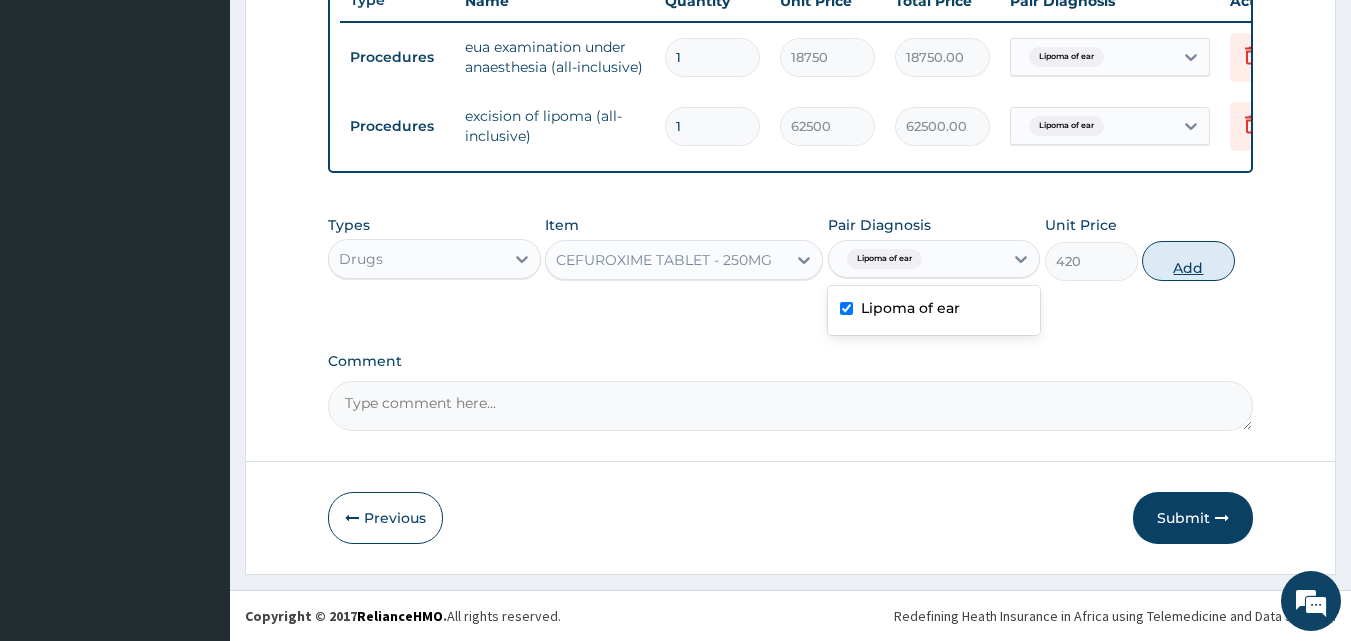 click on "Add" at bounding box center [1188, 261] 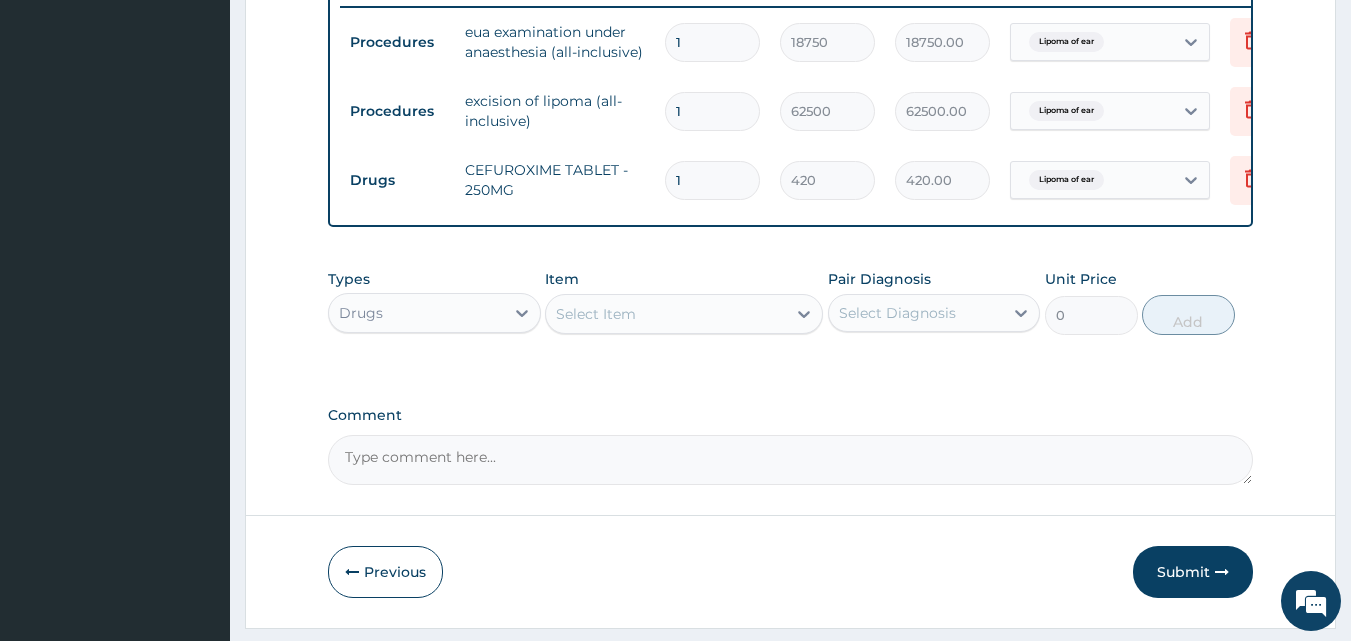 type on "14" 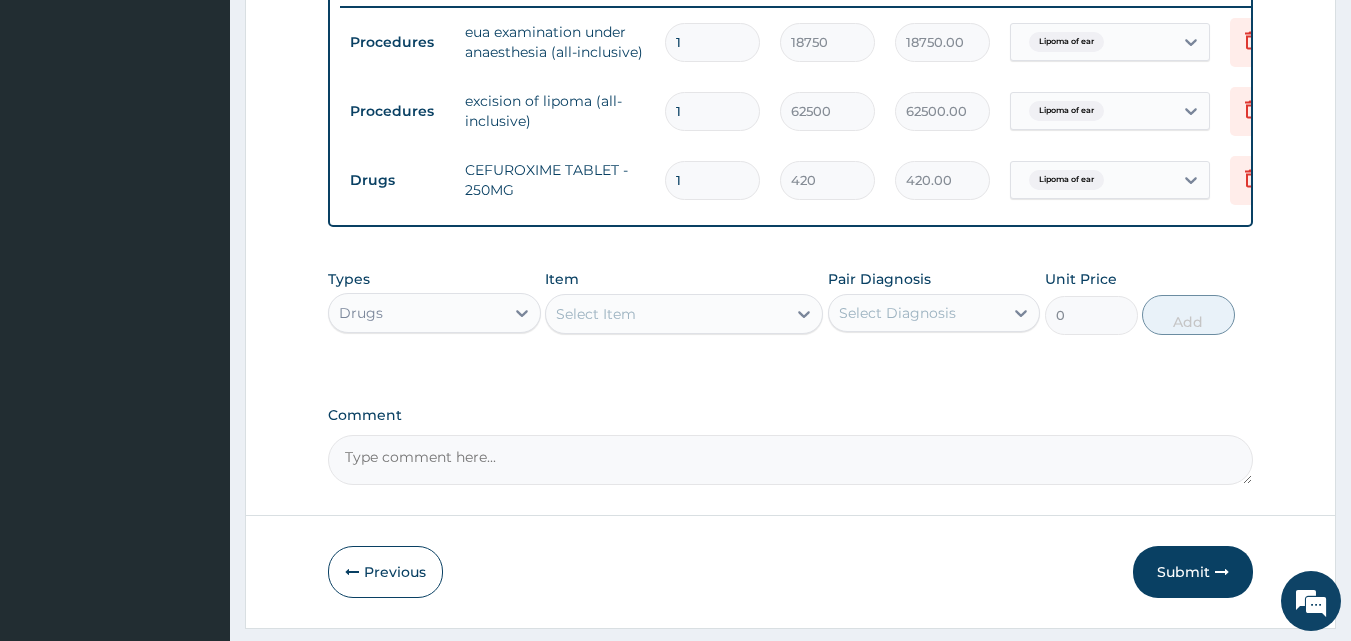 type on "5880.00" 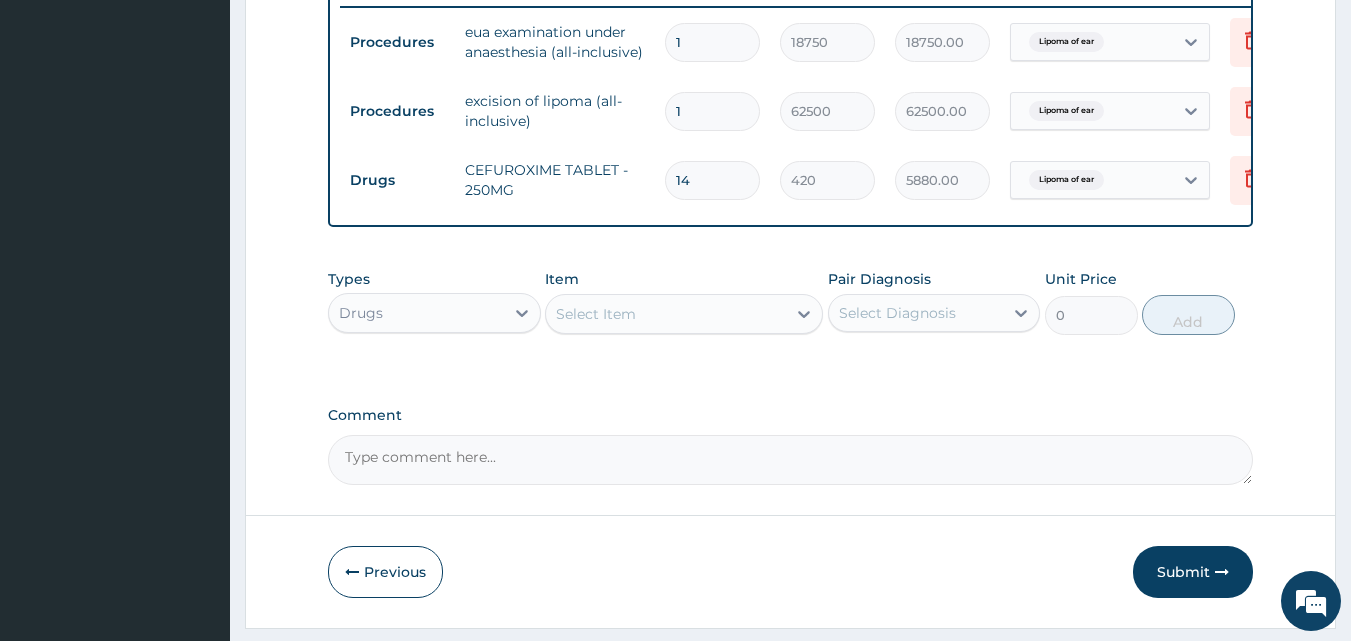 type on "14" 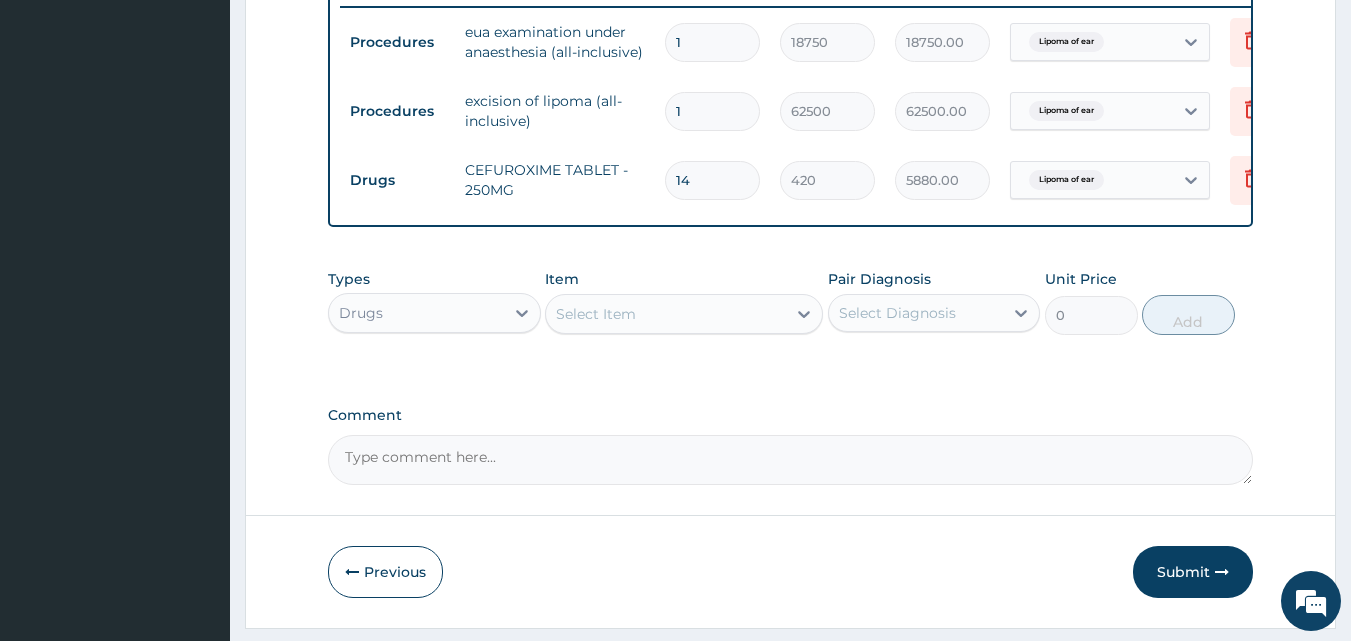 click on "Select Item" at bounding box center (596, 314) 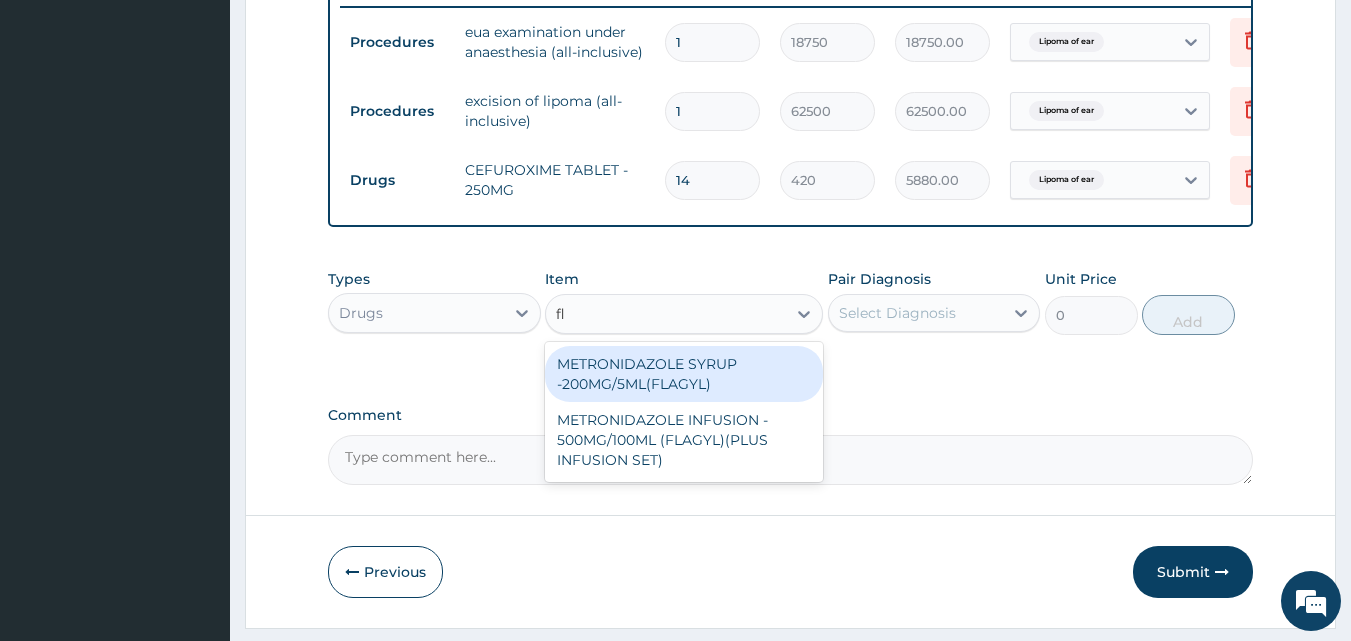 type on "f" 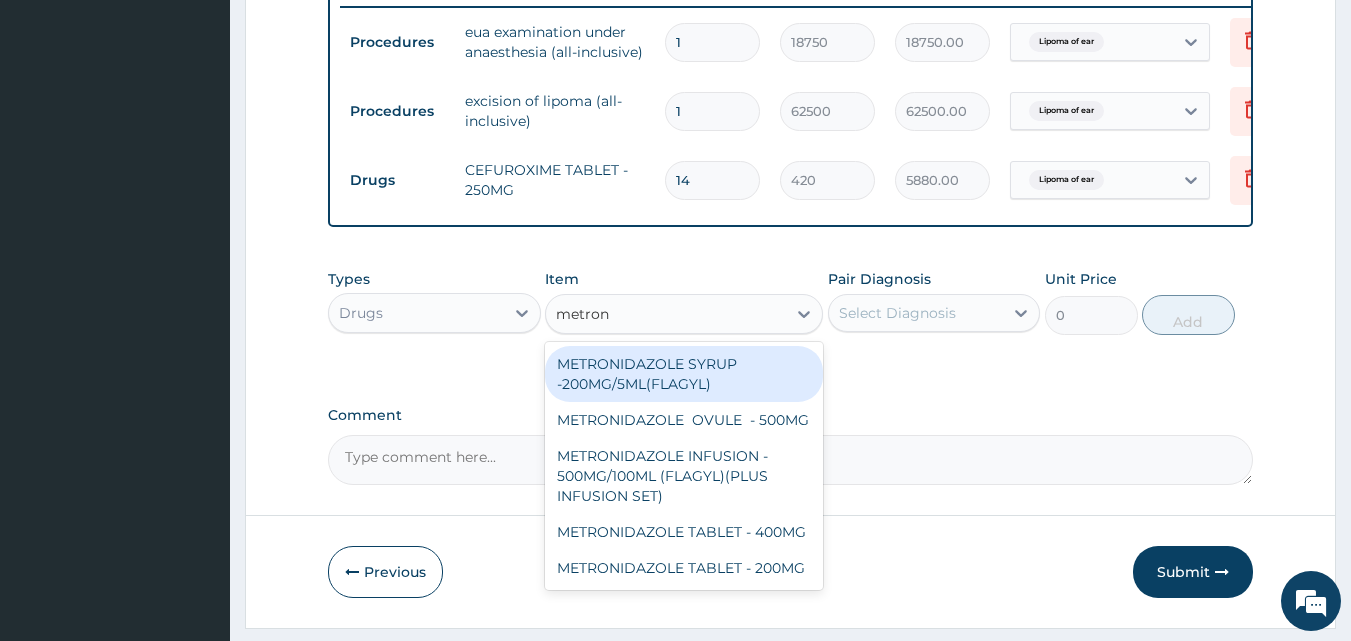 type on "metroni" 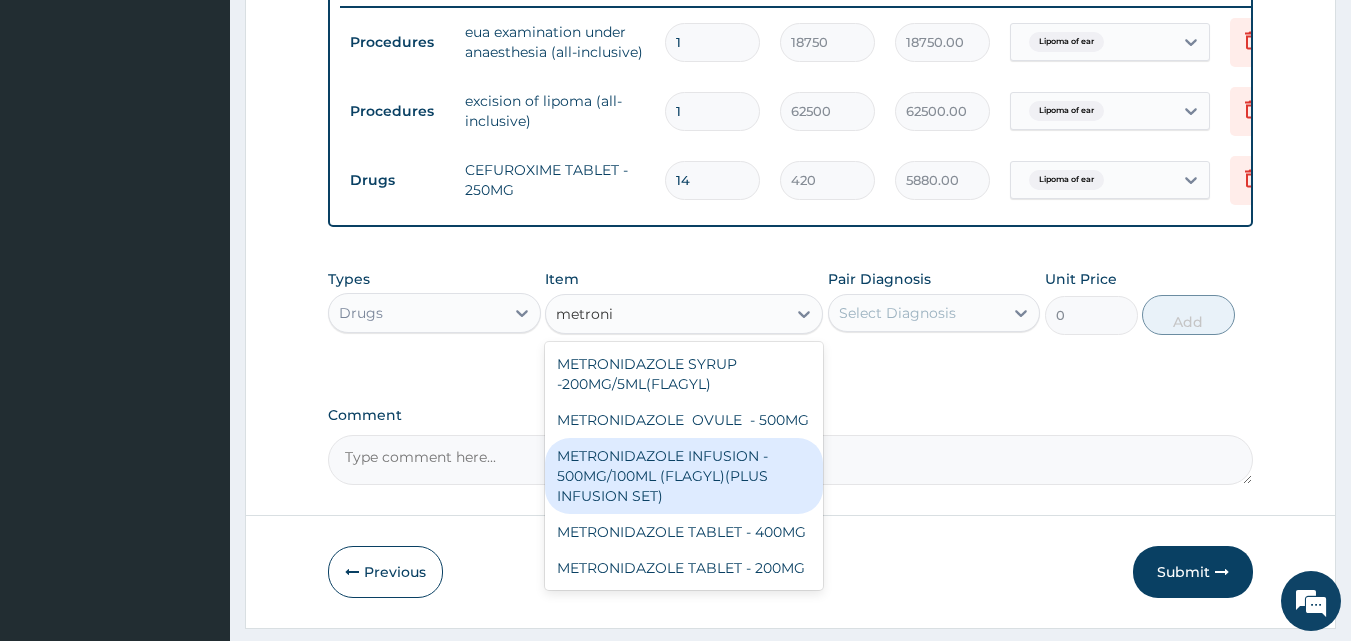scroll, scrollTop: 0, scrollLeft: 0, axis: both 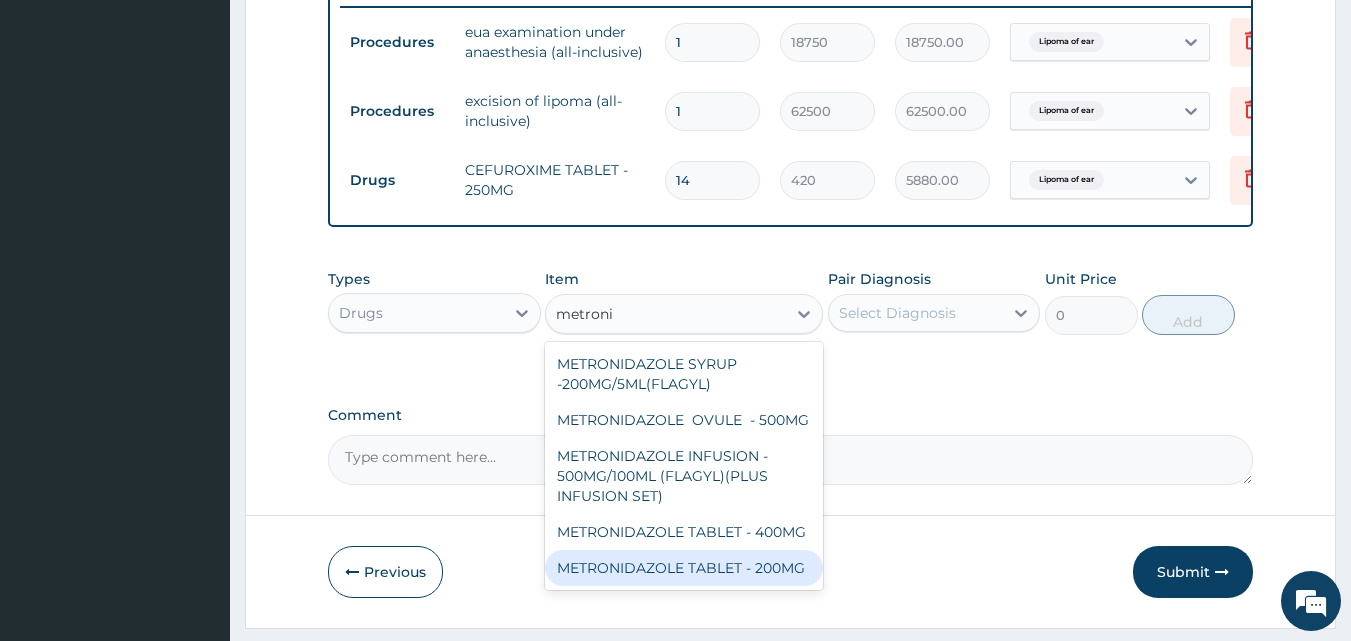 click on "METRONIDAZOLE TABLET - 200MG" at bounding box center (684, 568) 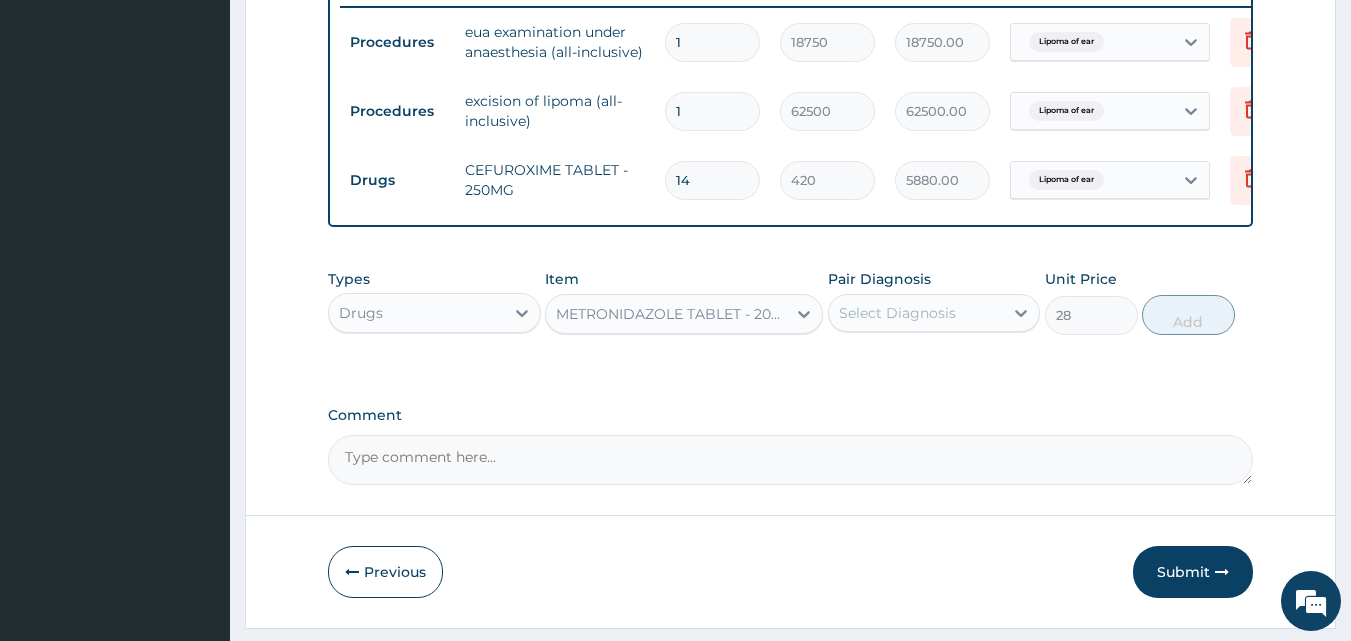 click on "Select Diagnosis" at bounding box center [897, 313] 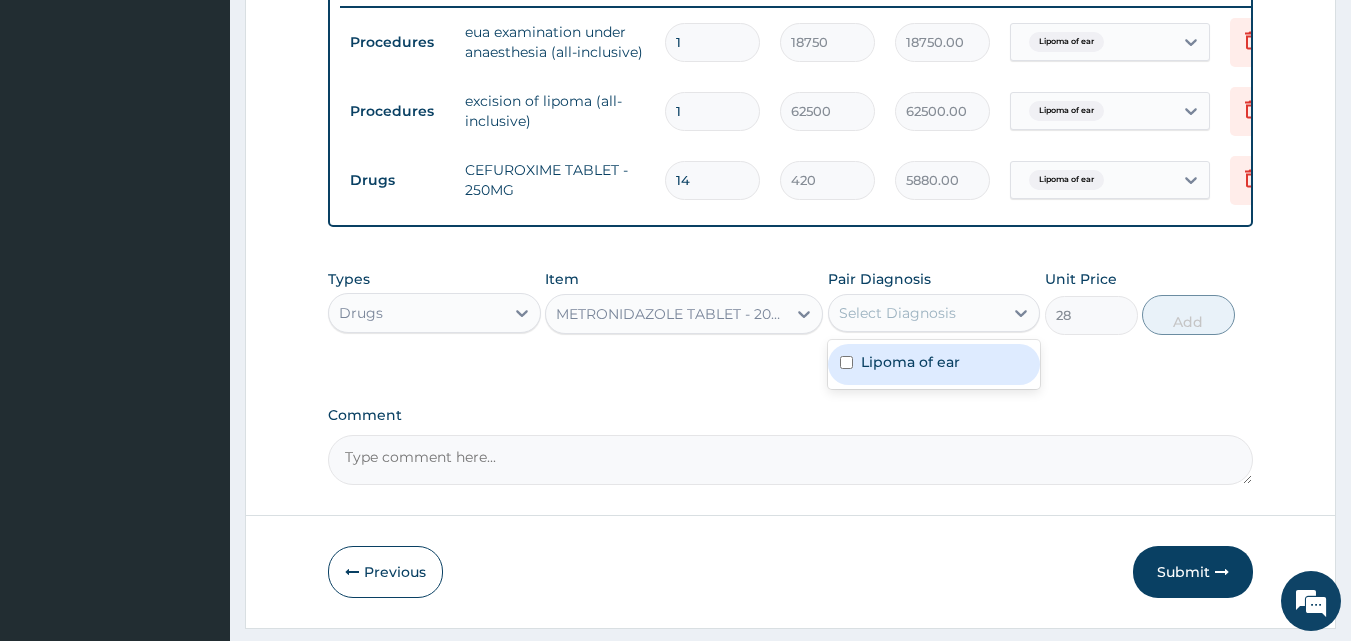 click on "Lipoma of ear" at bounding box center (910, 362) 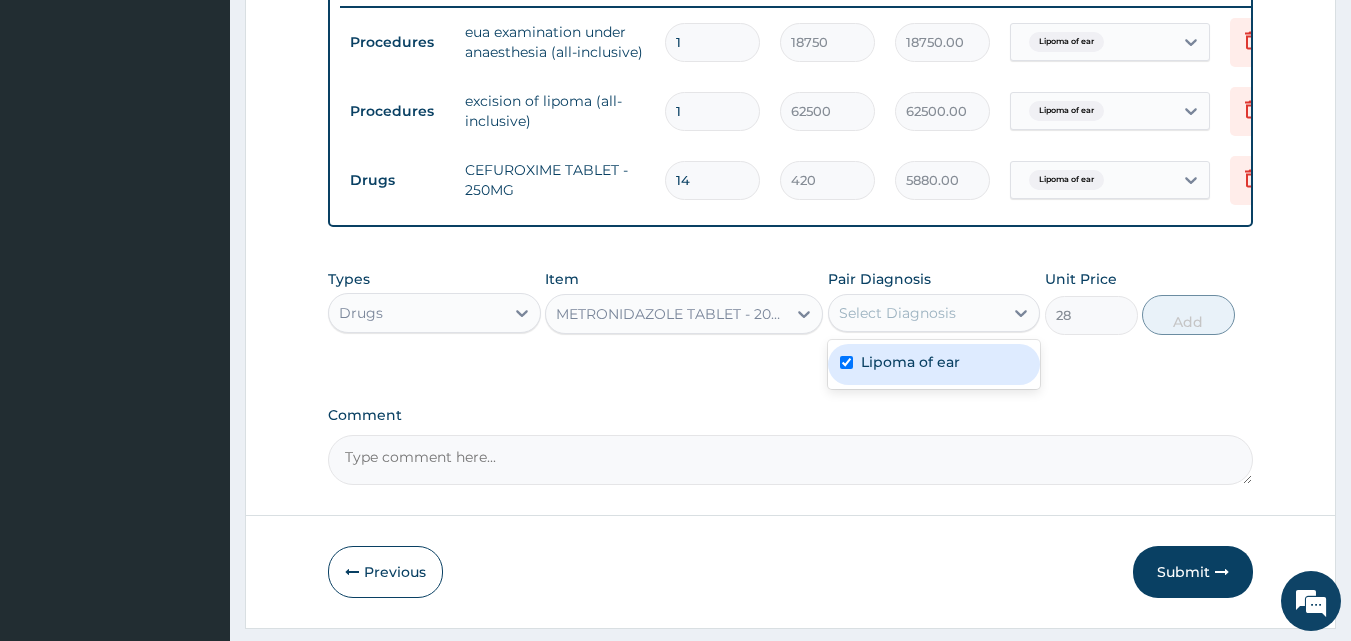 checkbox on "true" 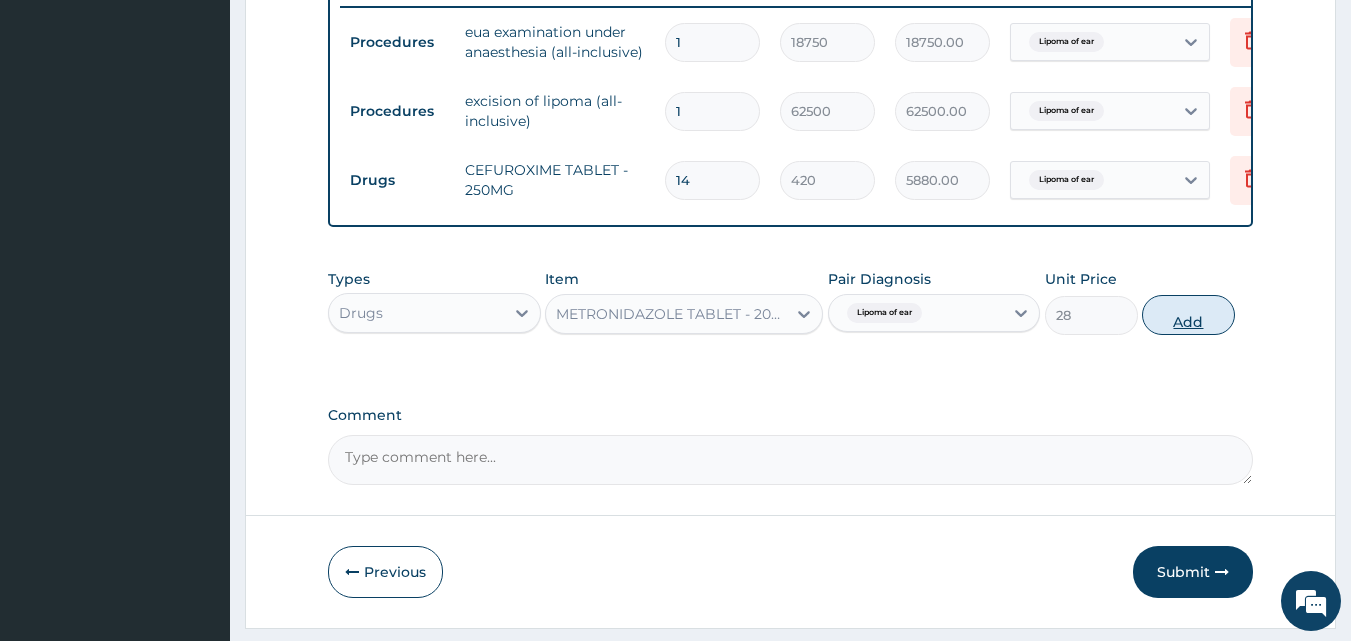 click on "Add" at bounding box center (1188, 315) 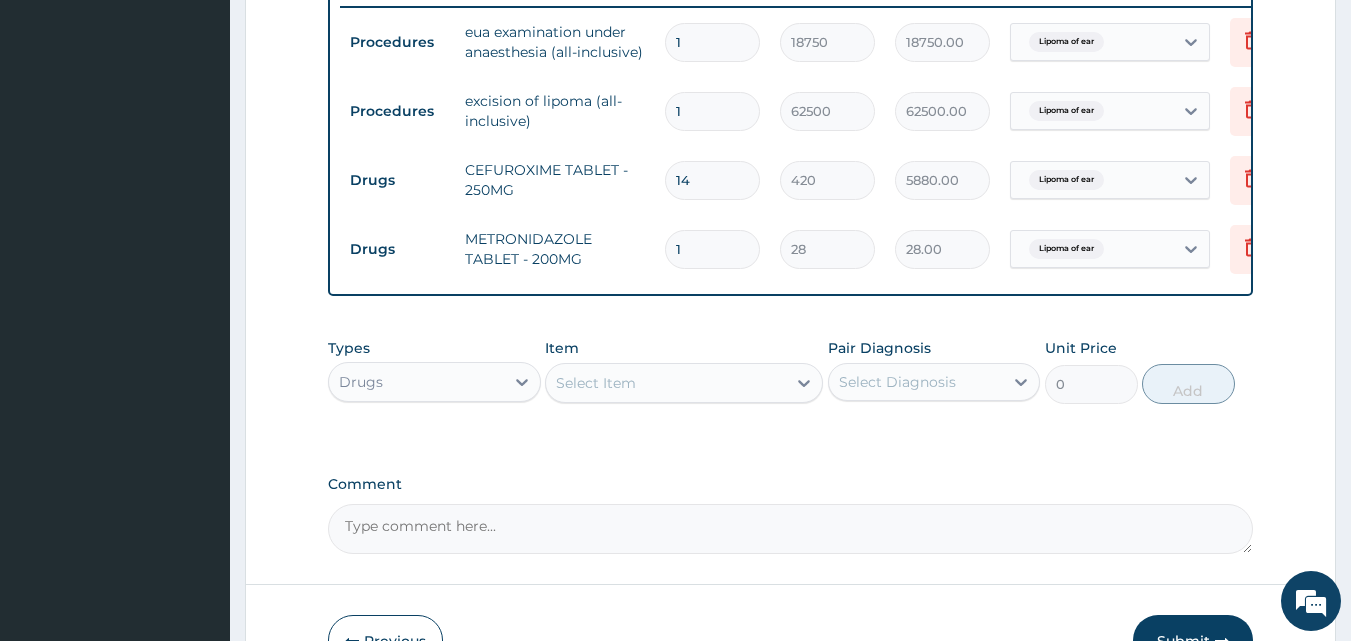 drag, startPoint x: 743, startPoint y: 237, endPoint x: 661, endPoint y: 242, distance: 82.1523 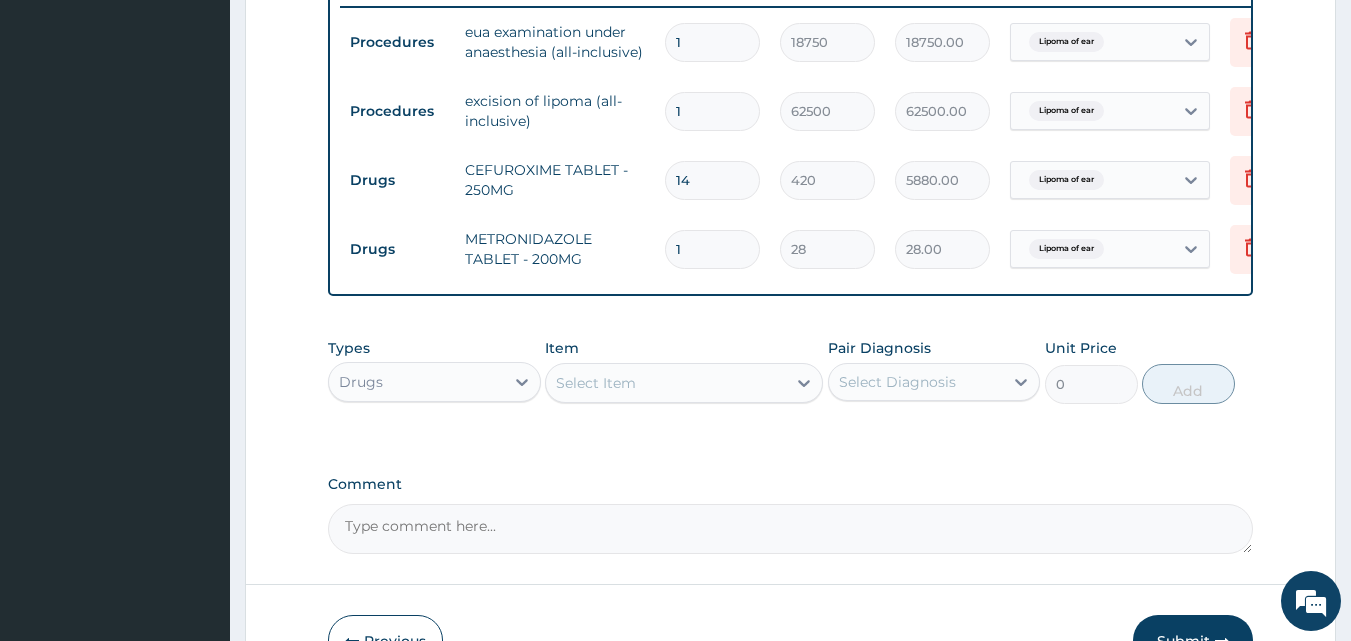 type on "4" 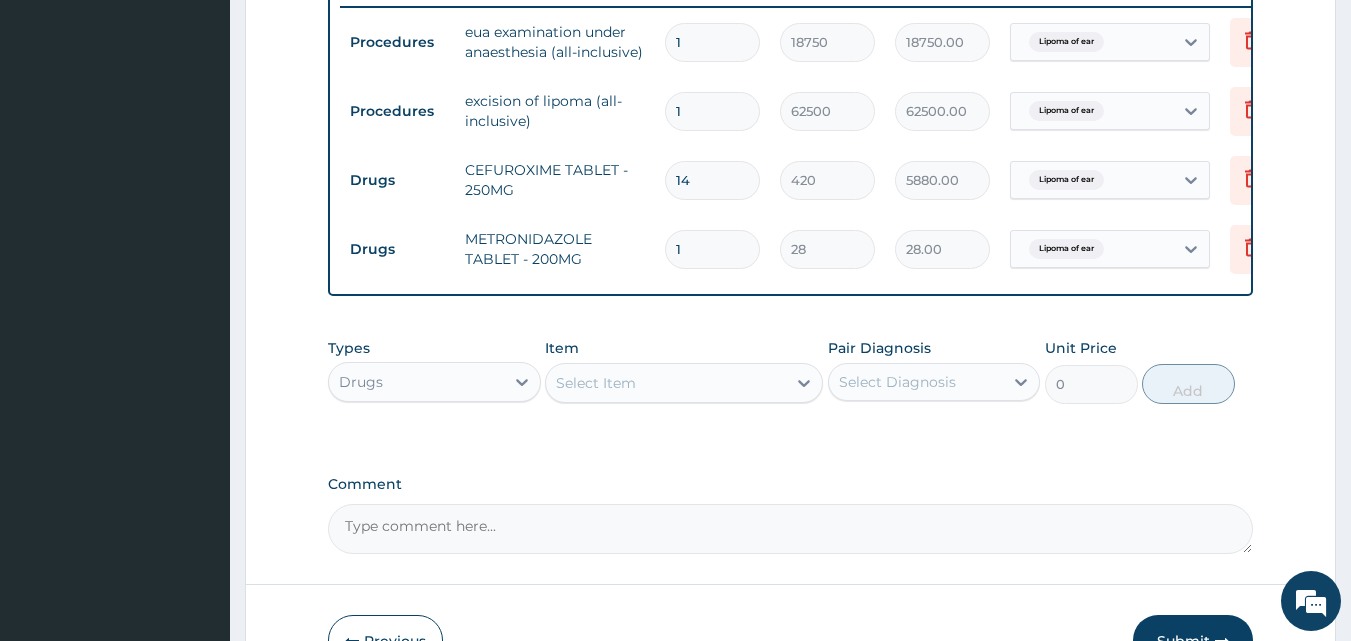 type on "112.00" 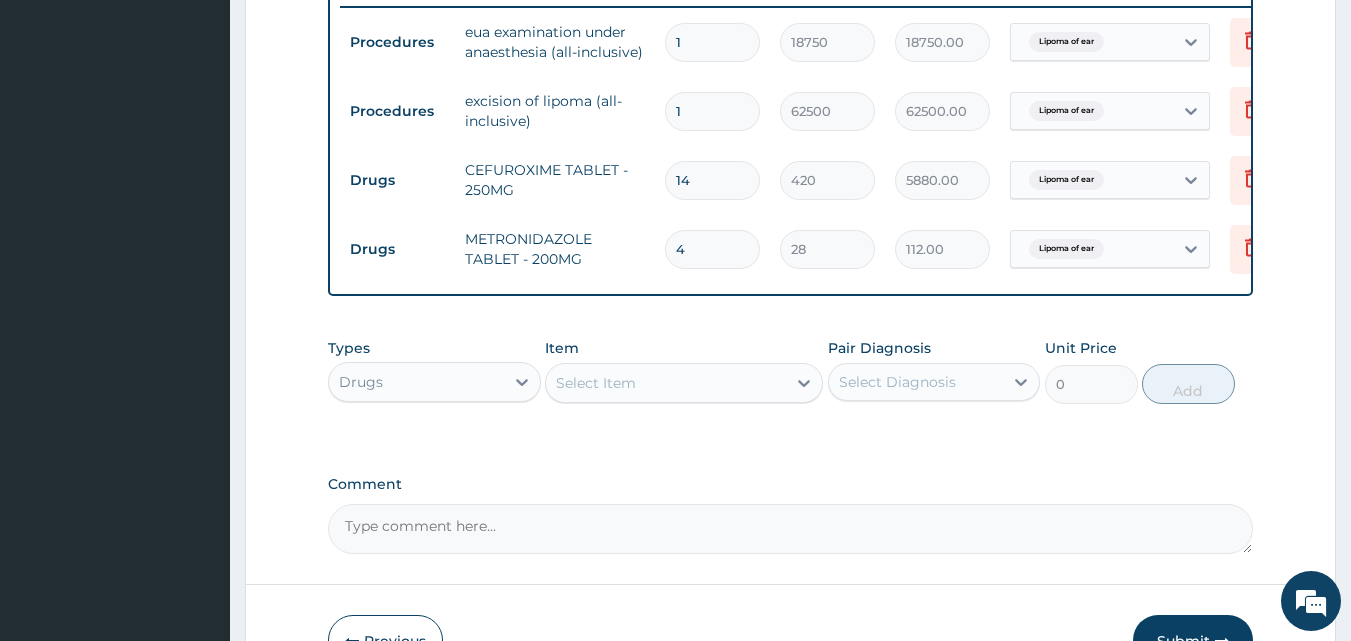 type on "42" 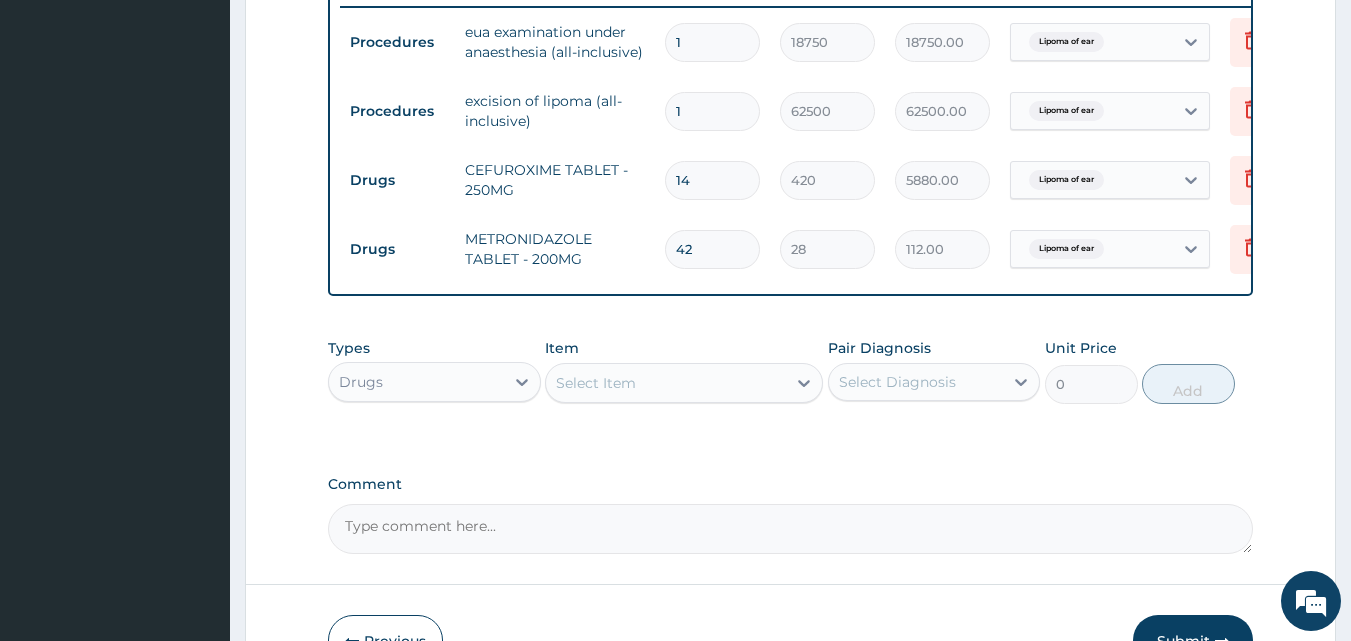 type on "1176.00" 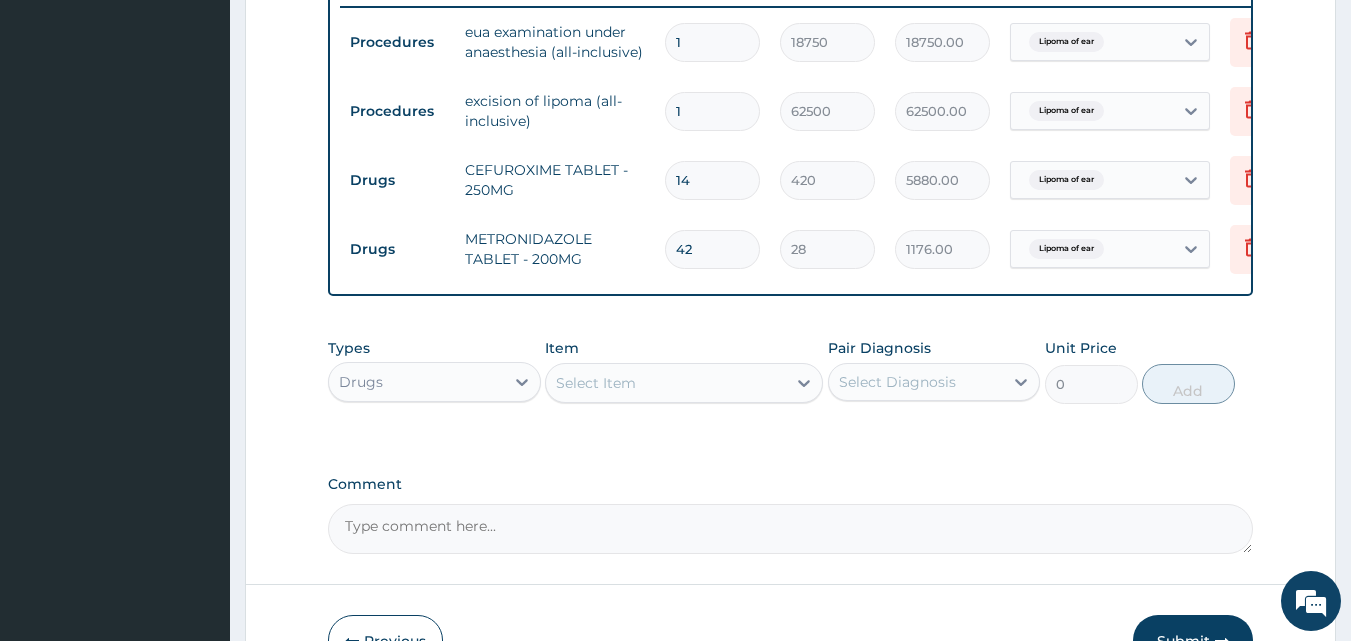 type on "42" 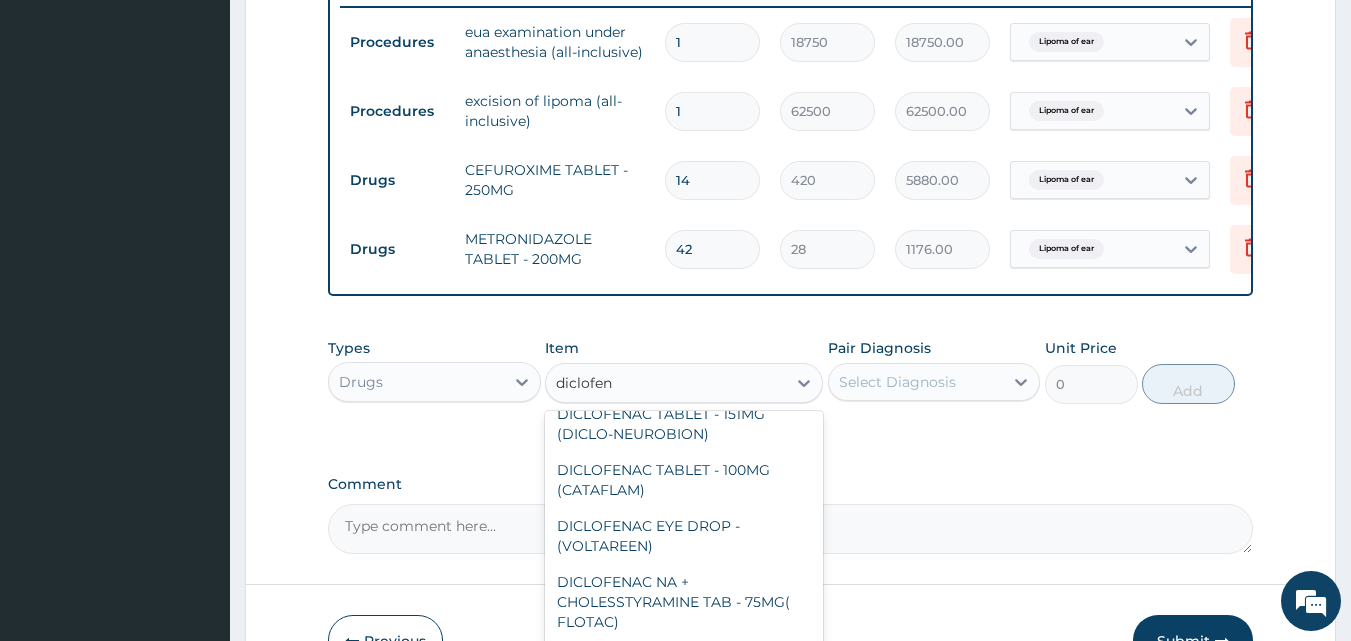scroll, scrollTop: 300, scrollLeft: 0, axis: vertical 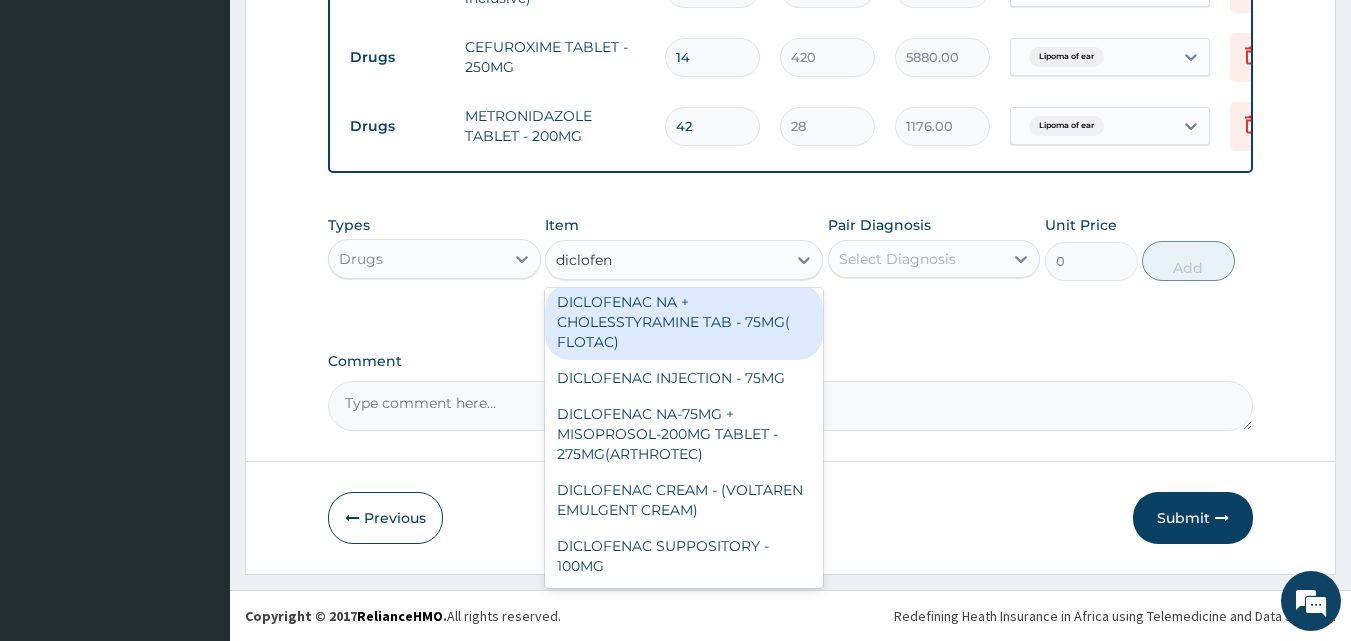 type on "diclofen" 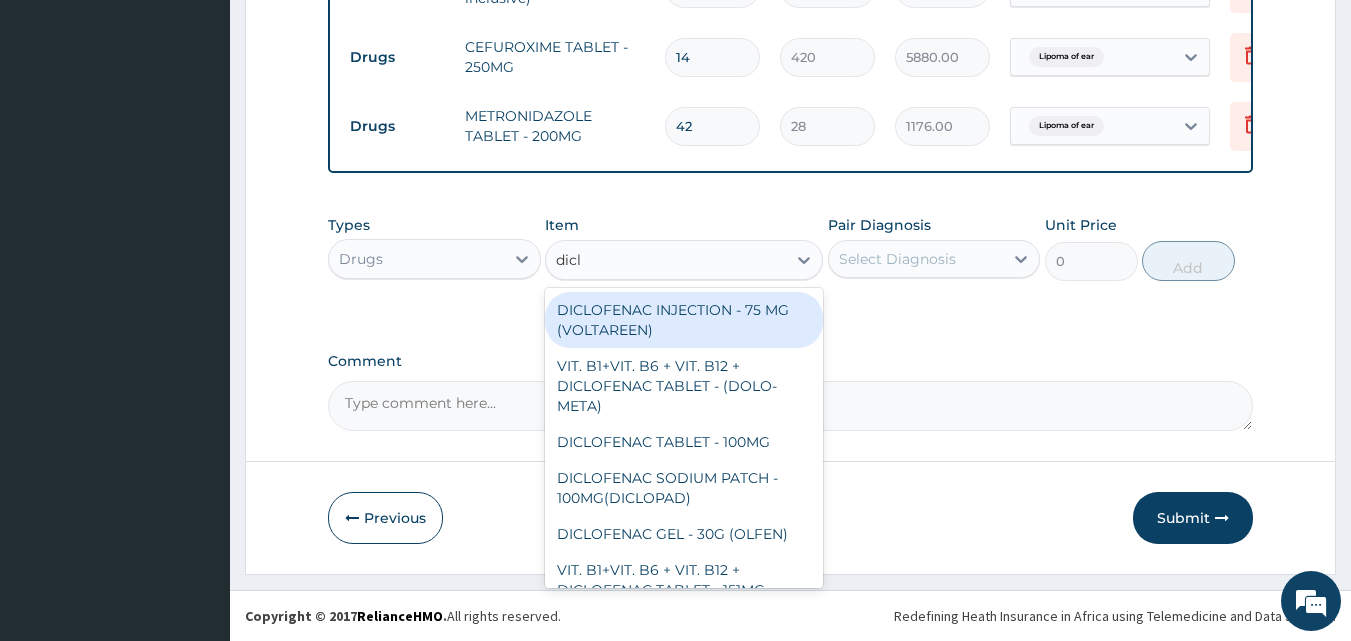 type on "diclo" 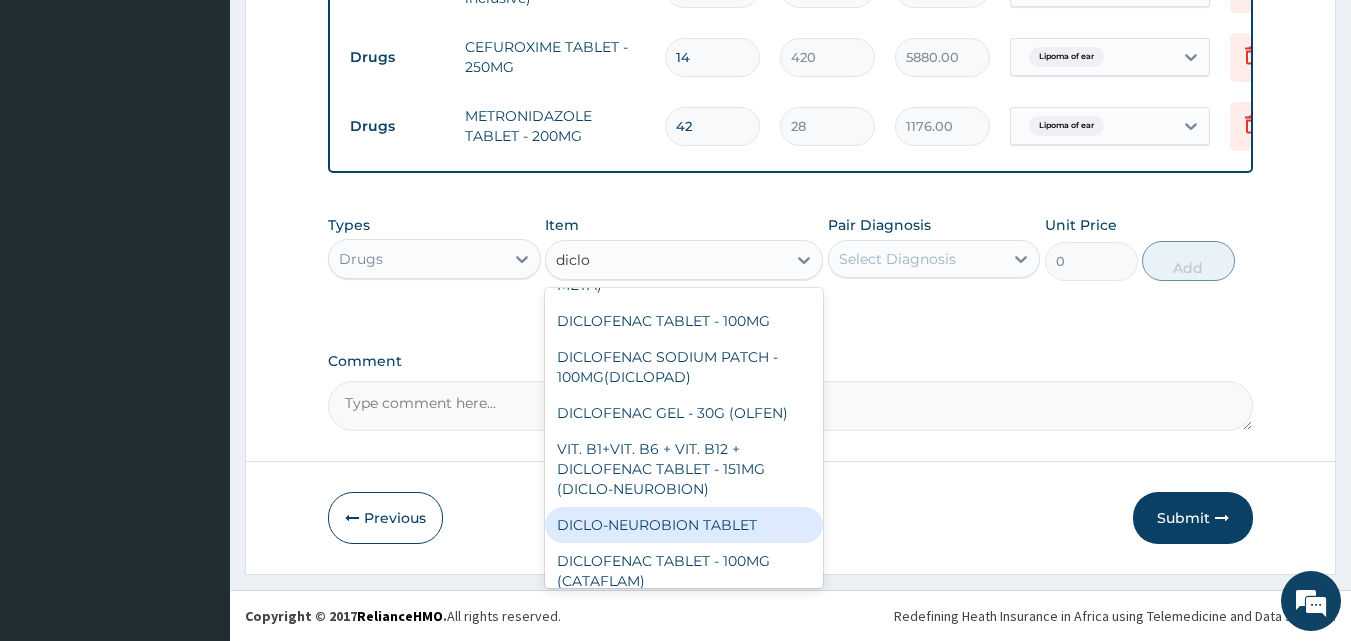 scroll, scrollTop: 0, scrollLeft: 0, axis: both 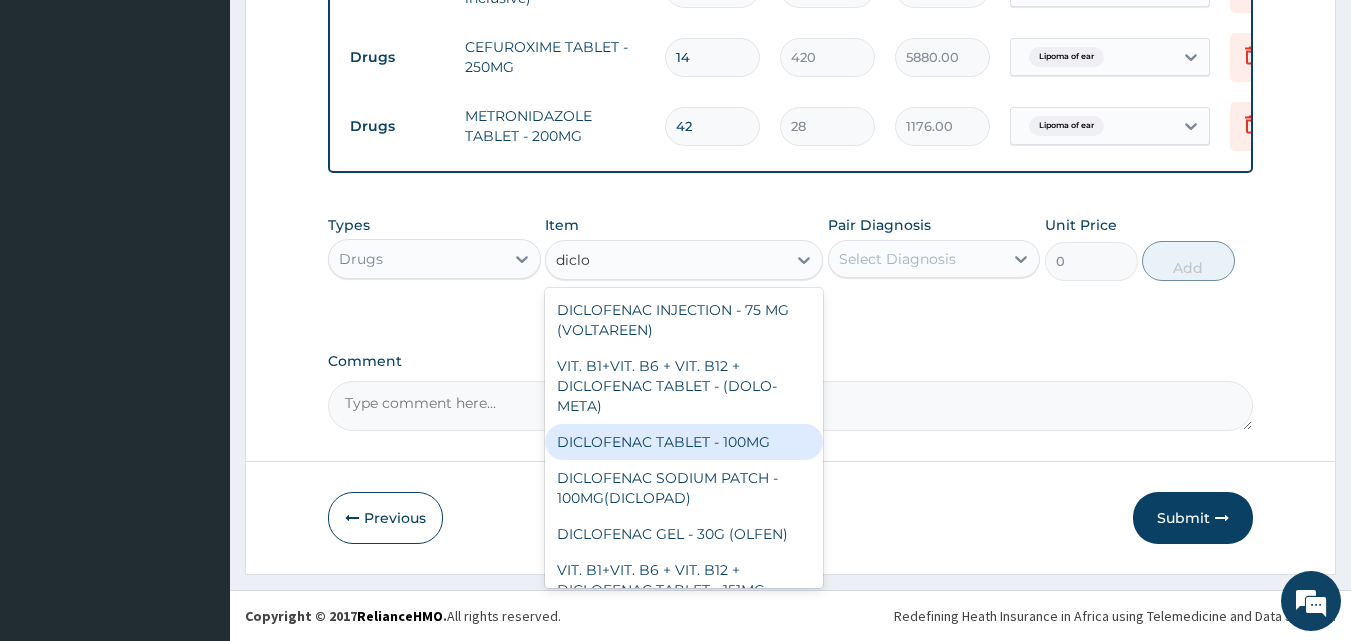 click on "DICLOFENAC TABLET - 100MG" at bounding box center (684, 442) 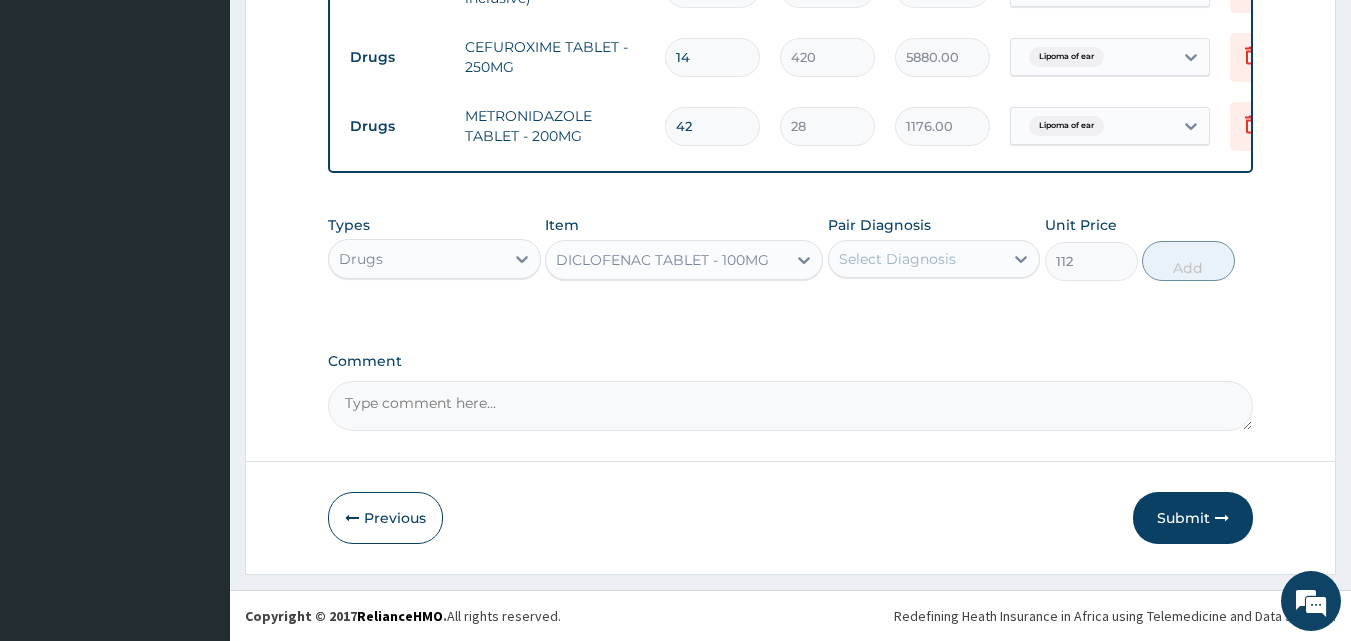 click on "DICLOFENAC TABLET - 100MG" at bounding box center [662, 260] 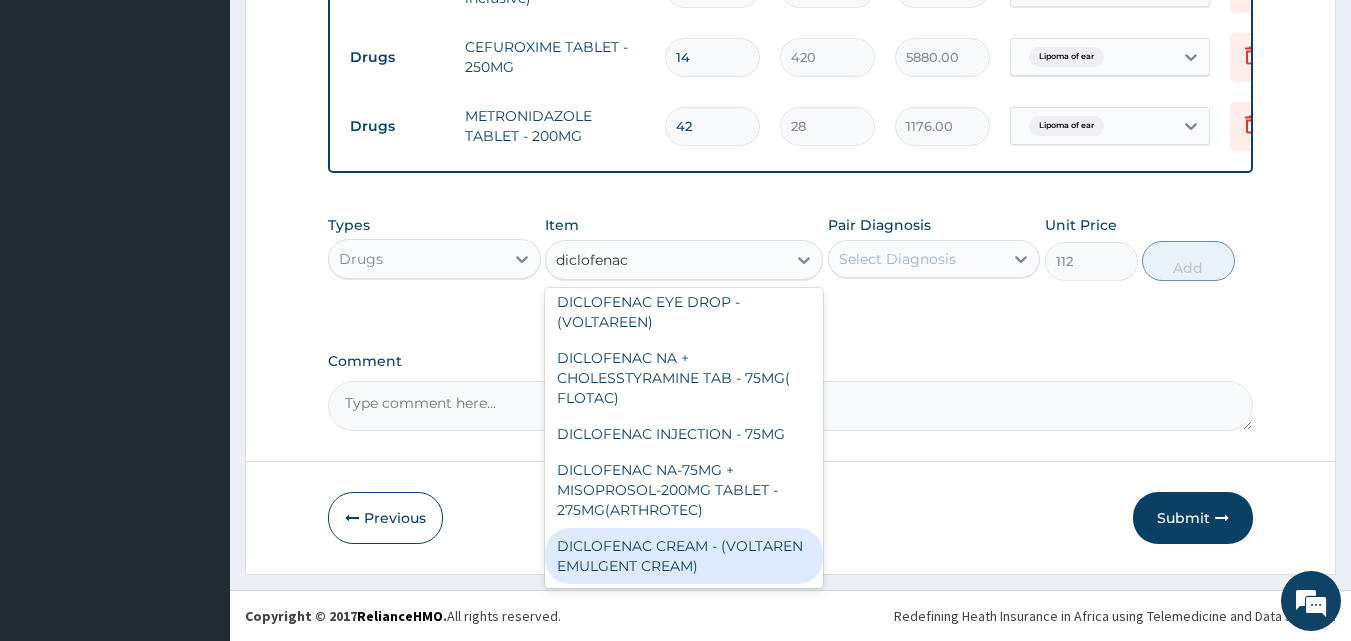 scroll, scrollTop: 456, scrollLeft: 0, axis: vertical 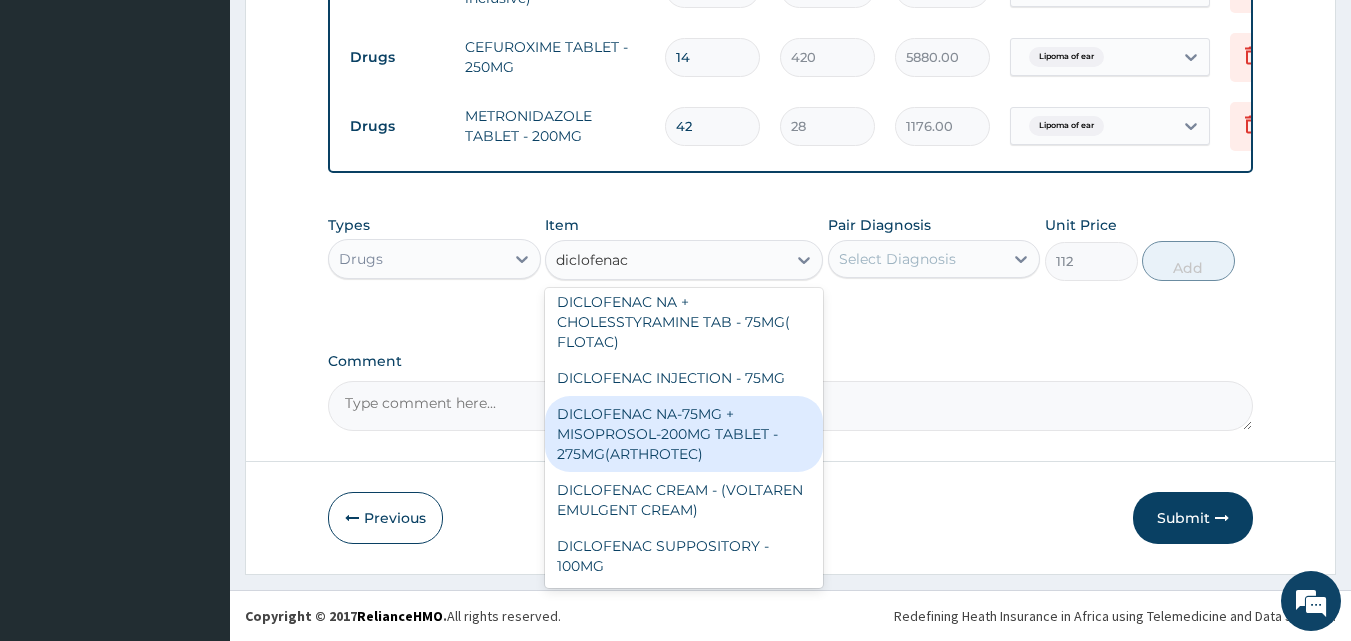 type on "diclofenac" 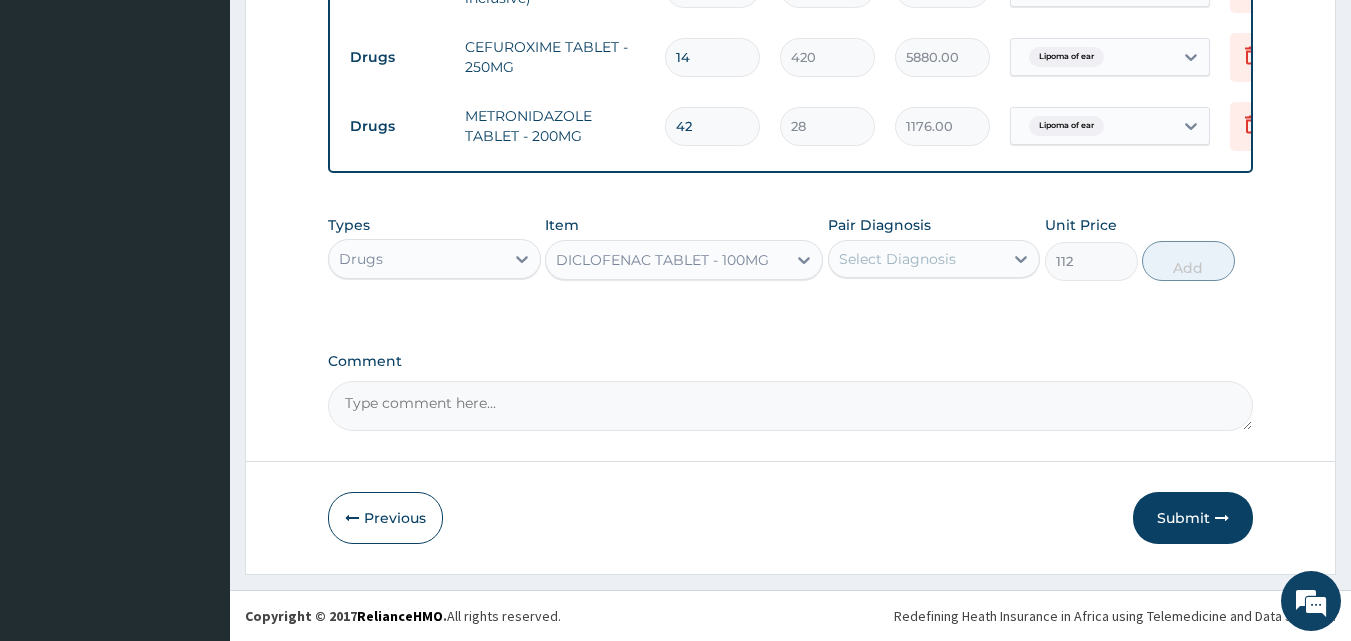 click on "PA Code / Prescription Code PA/FB55A2 Encounter Date [DATE] Important Notice Please enter PA codes before entering items that are not attached to a PA code   All diagnoses entered must be linked to a claim item. Diagnosis & Claim Items that are visible but inactive cannot be edited because they were imported from an already approved PA code. Diagnosis Lipoma of ear confirmed NB: All diagnosis must be linked to a claim item Claim Items Type Name Quantity Unit Price Total Price Pair Diagnosis Actions Procedures eua examination under anaesthesia (all-inclusive) 1 18750 18750.00 Lipoma of ear Delete Procedures excision of lipoma (all-inclusive) 1 62500 62500.00 Lipoma of ear Delete Drugs CEFUROXIME  TABLET - 250MG 14 420 5880.00 Lipoma of ear Delete Drugs METRONIDAZOLE TABLET - 200MG 42 28 1176.00 Lipoma of ear Delete Types Drugs Item DICLOFENAC TABLET - 100MG Pair Diagnosis Select Diagnosis Unit Price 112 Add Comment" at bounding box center [791, -146] 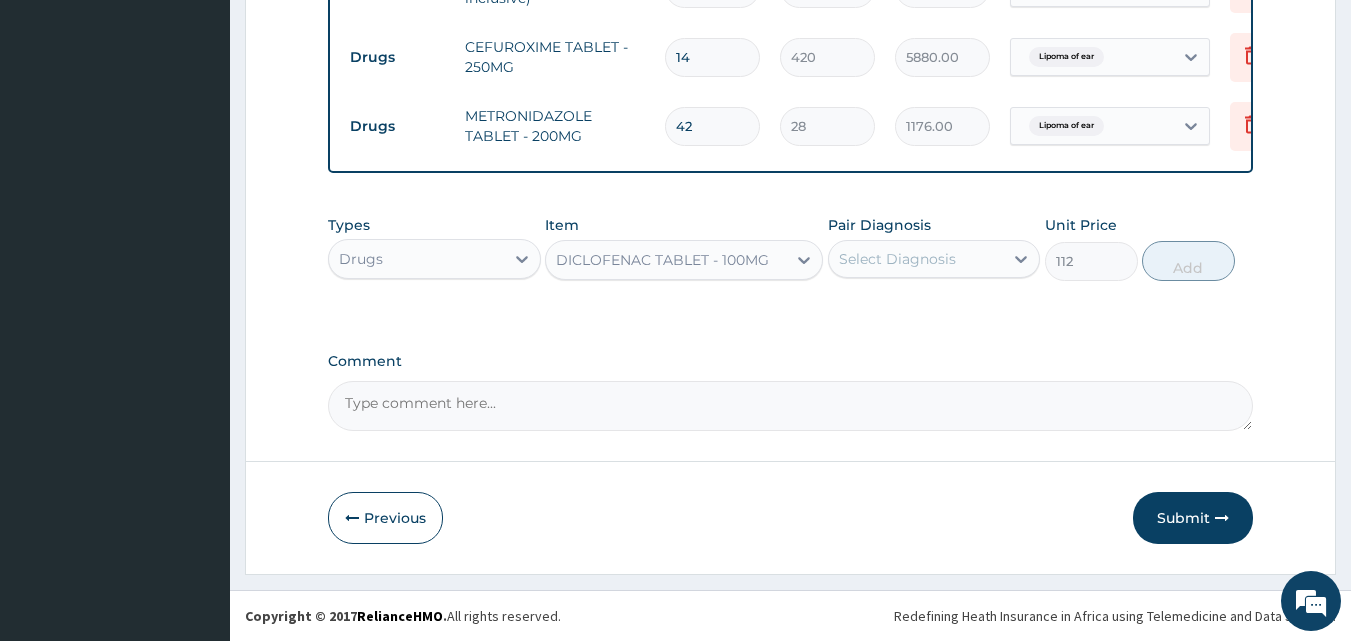 click on "Select Diagnosis" at bounding box center [897, 259] 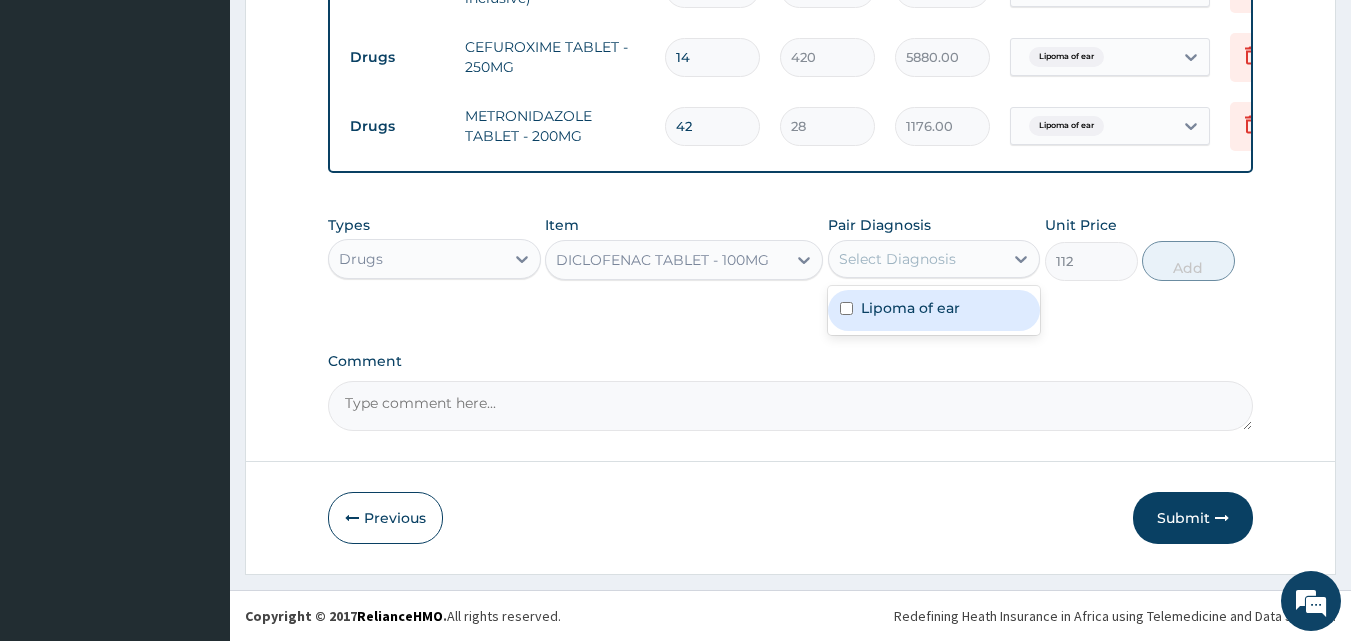 drag, startPoint x: 909, startPoint y: 300, endPoint x: 925, endPoint y: 303, distance: 16.27882 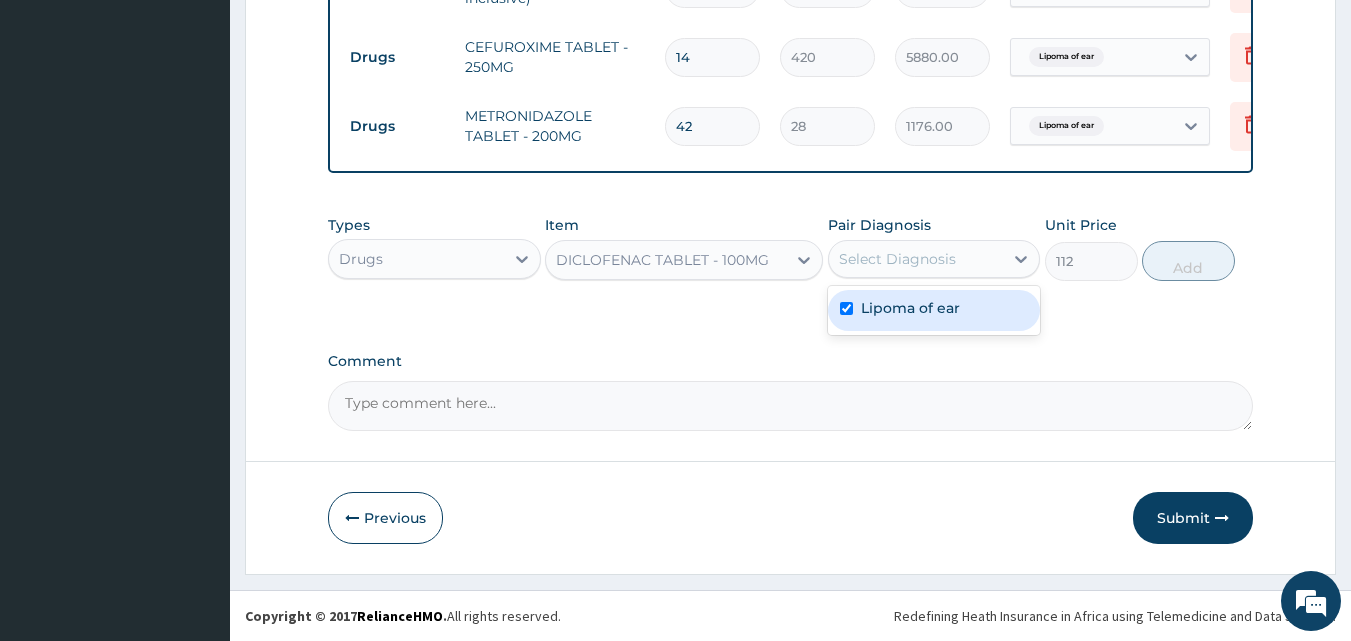 checkbox on "true" 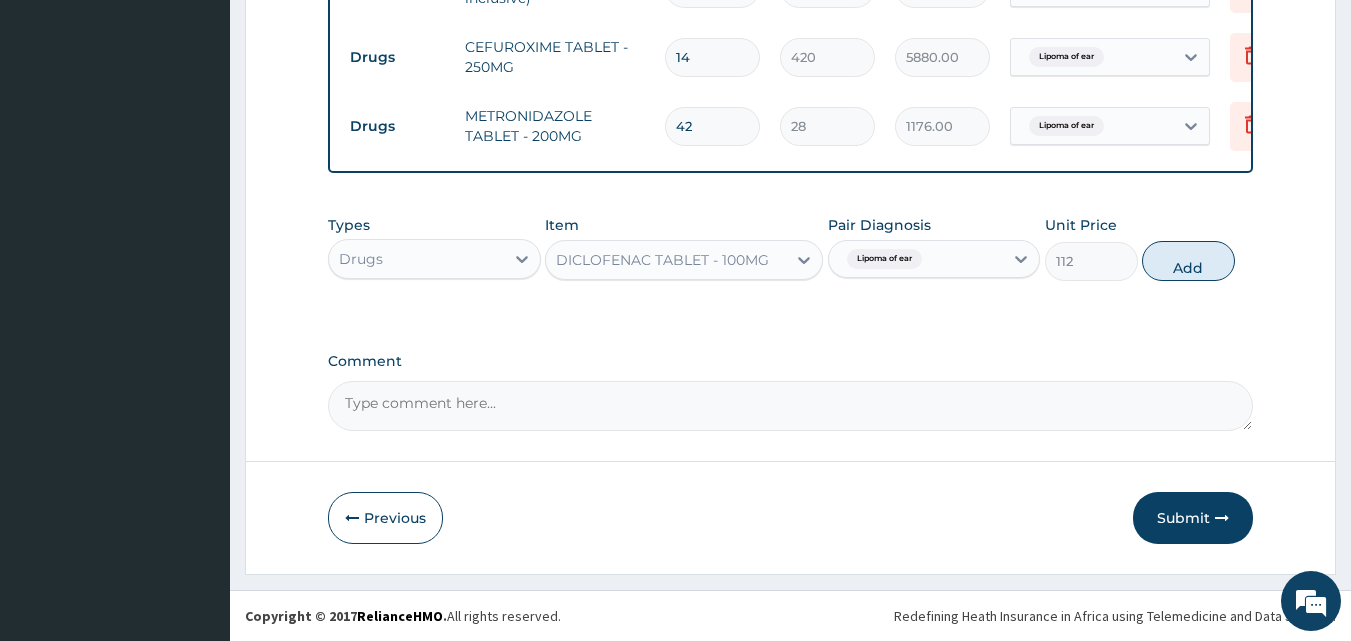 drag, startPoint x: 1195, startPoint y: 252, endPoint x: 905, endPoint y: 272, distance: 290.68884 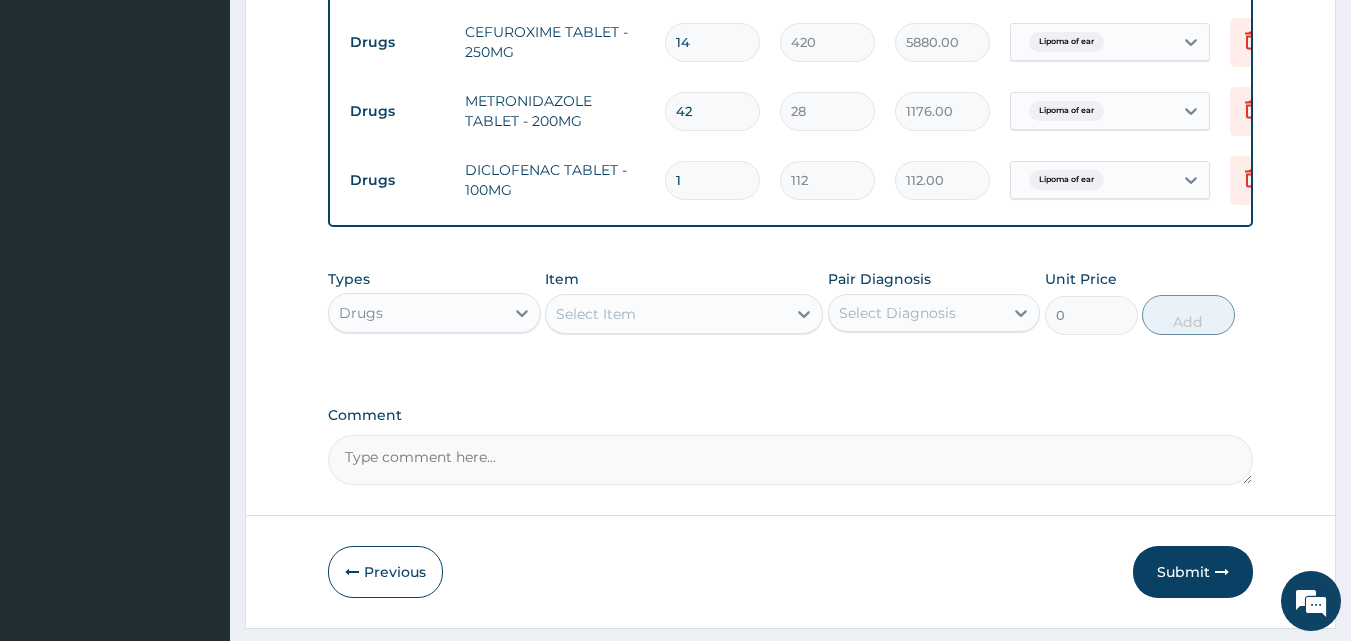 type on "10" 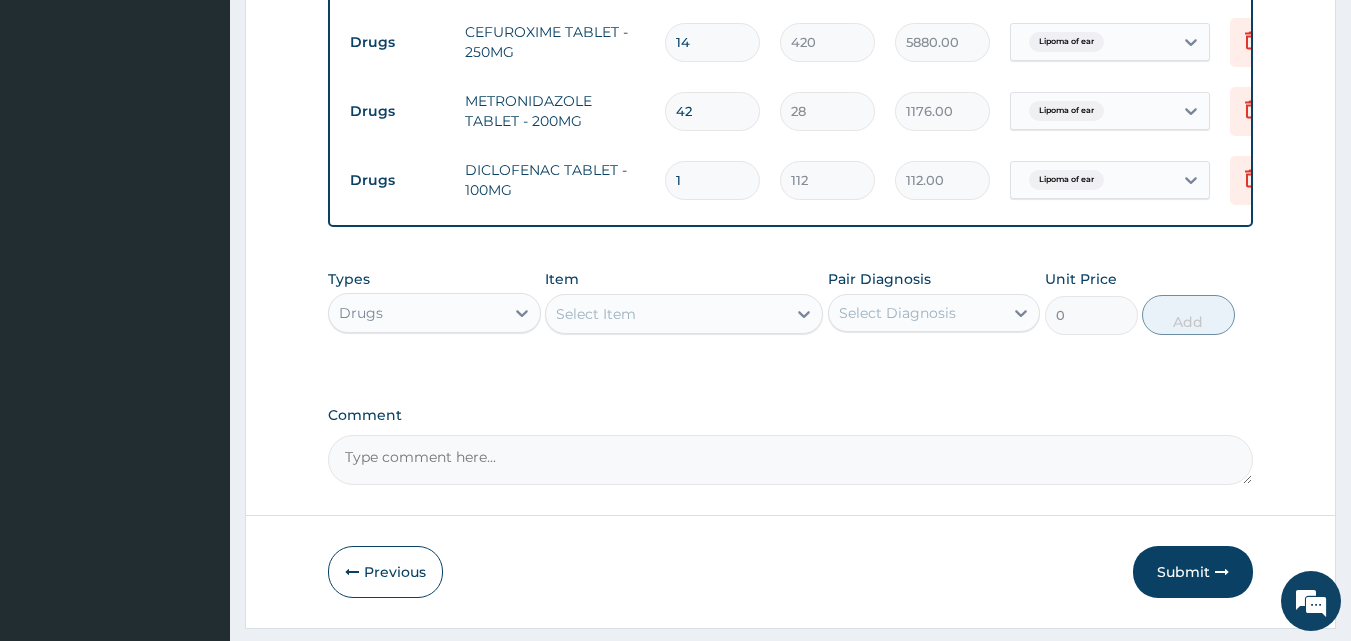 type on "1120.00" 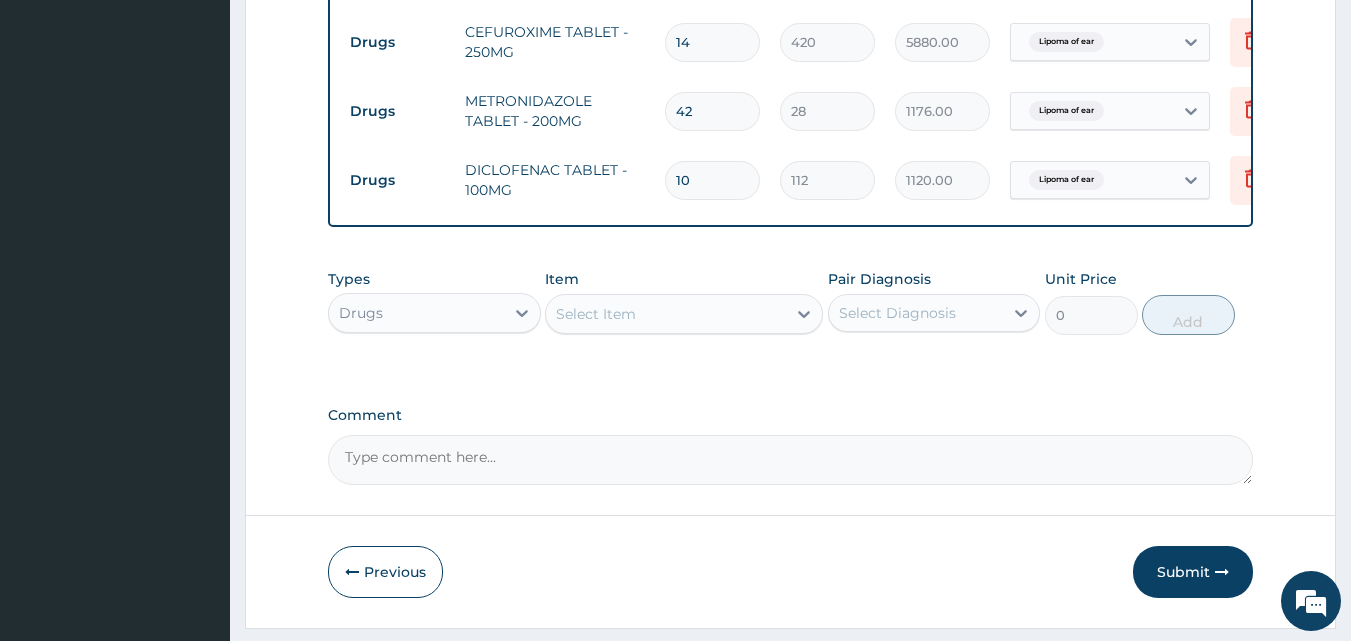 type on "10" 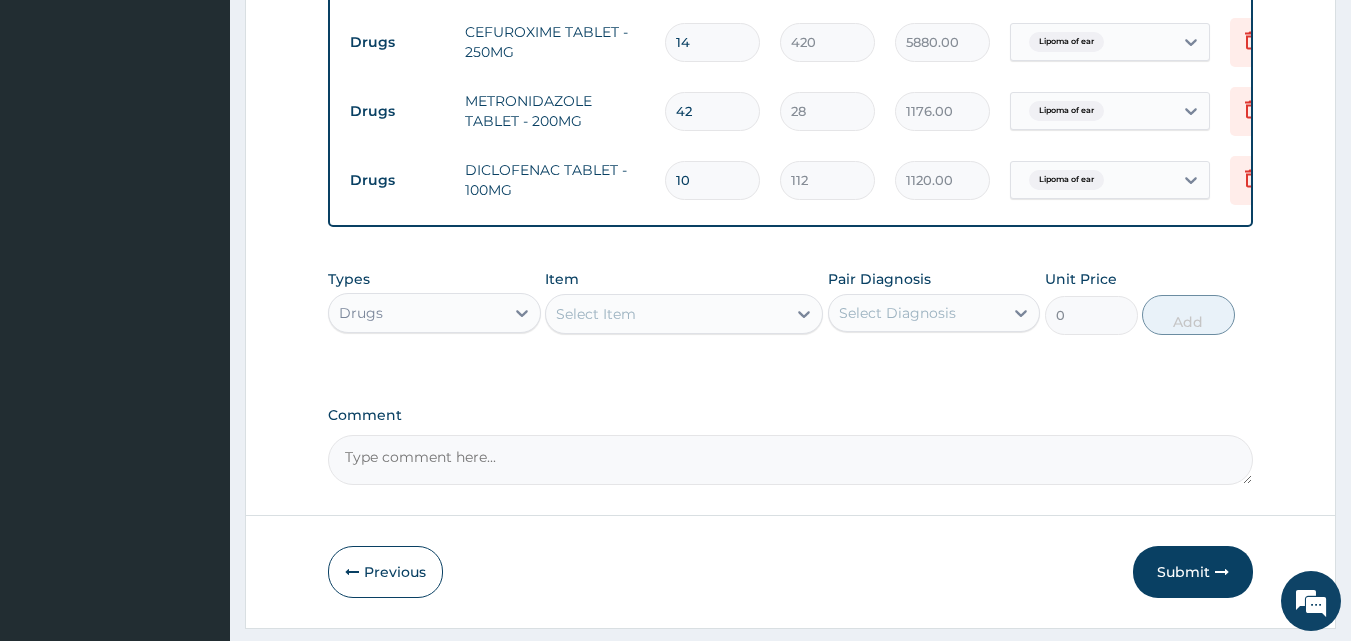 click on "Select Item" at bounding box center (596, 314) 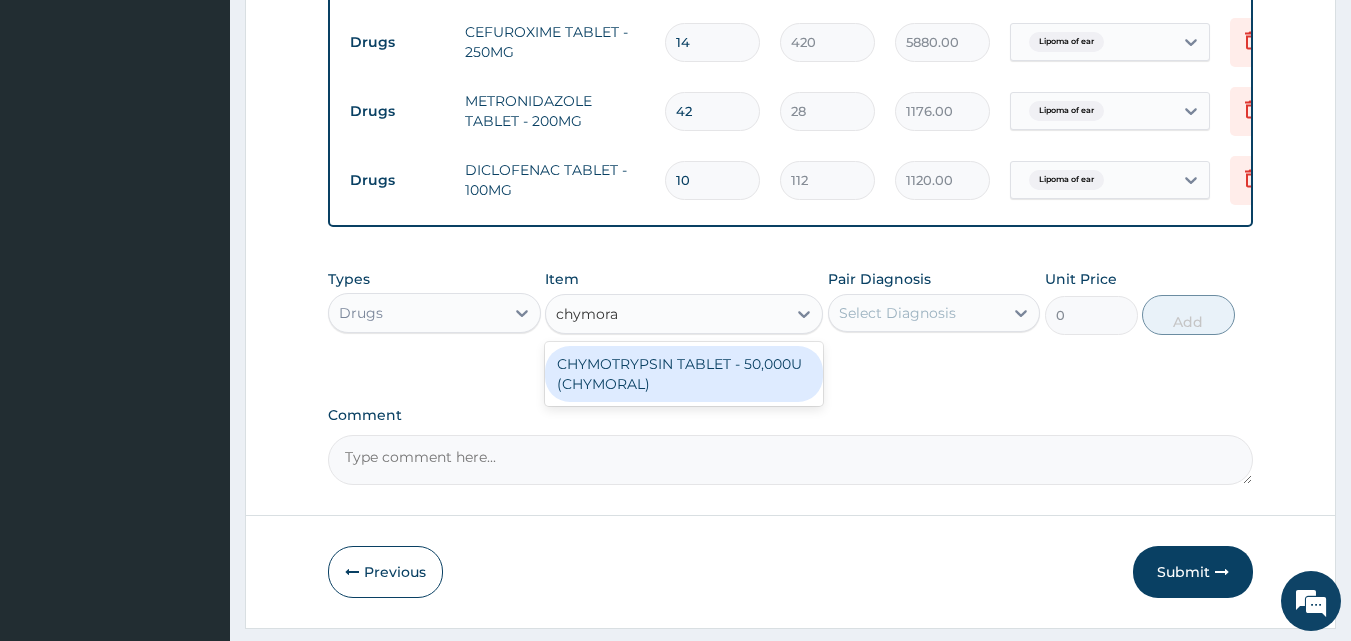 type on "chymoral" 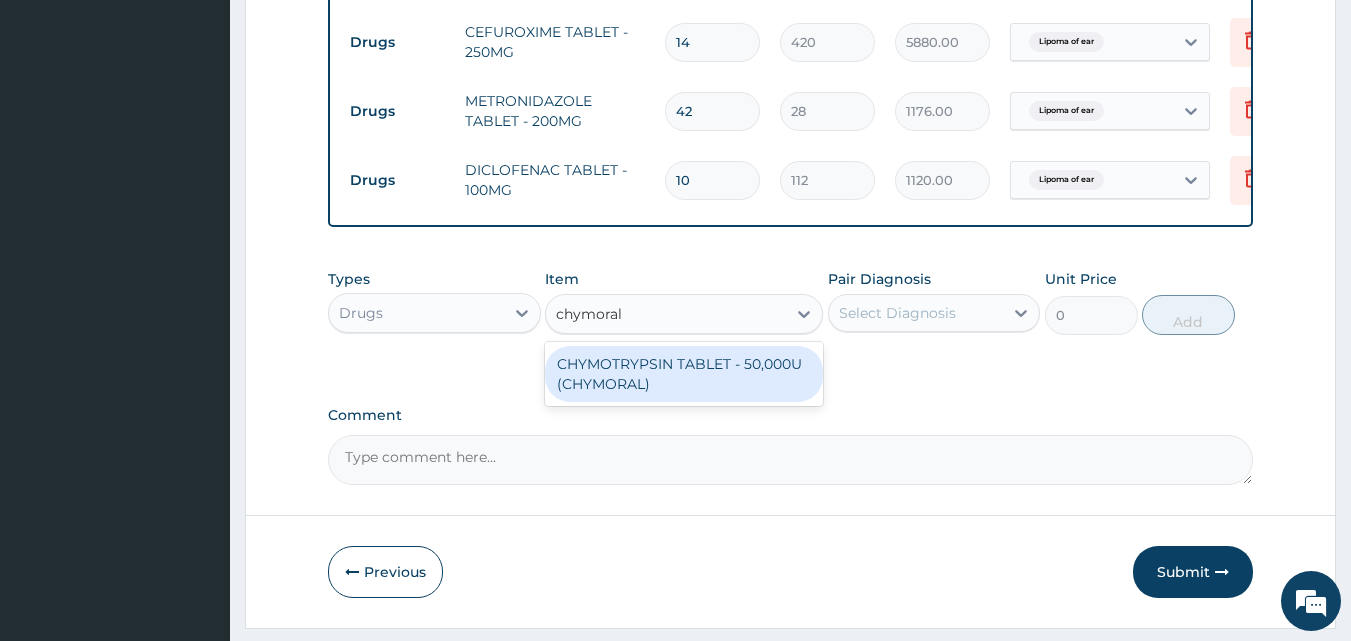 click on "CHYMOTRYPSIN TABLET - 50,000U (CHYMORAL)" at bounding box center (684, 374) 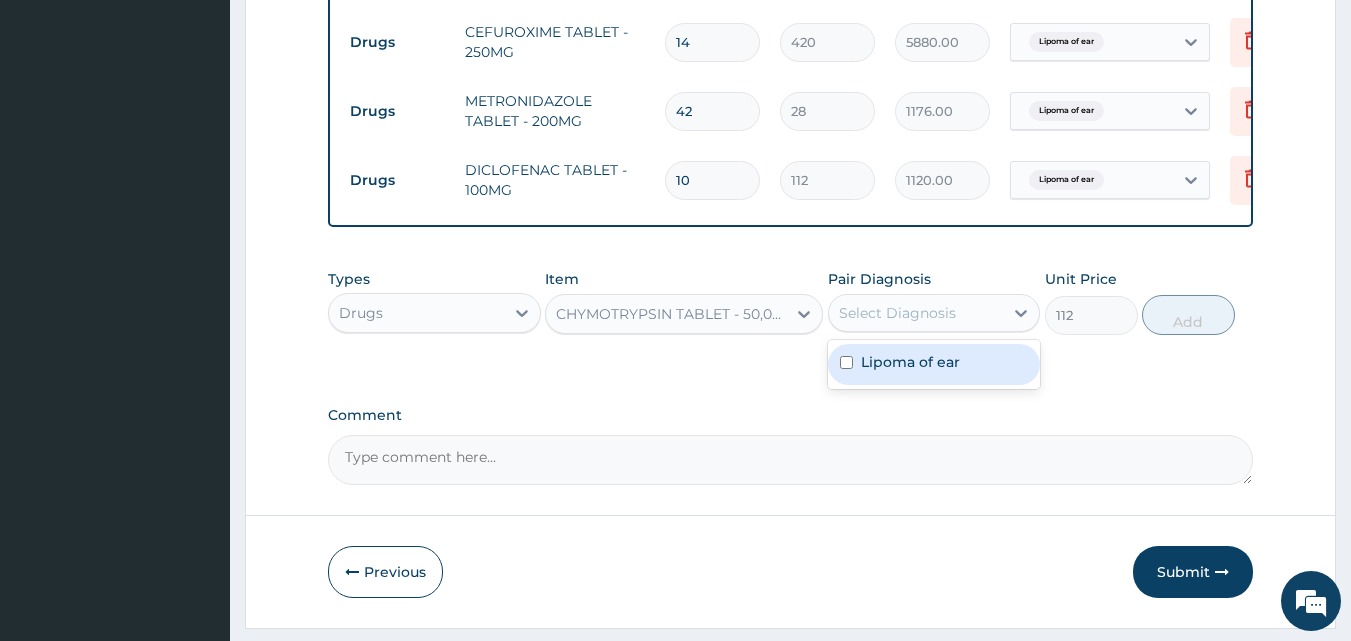 click on "Select Diagnosis" at bounding box center [897, 313] 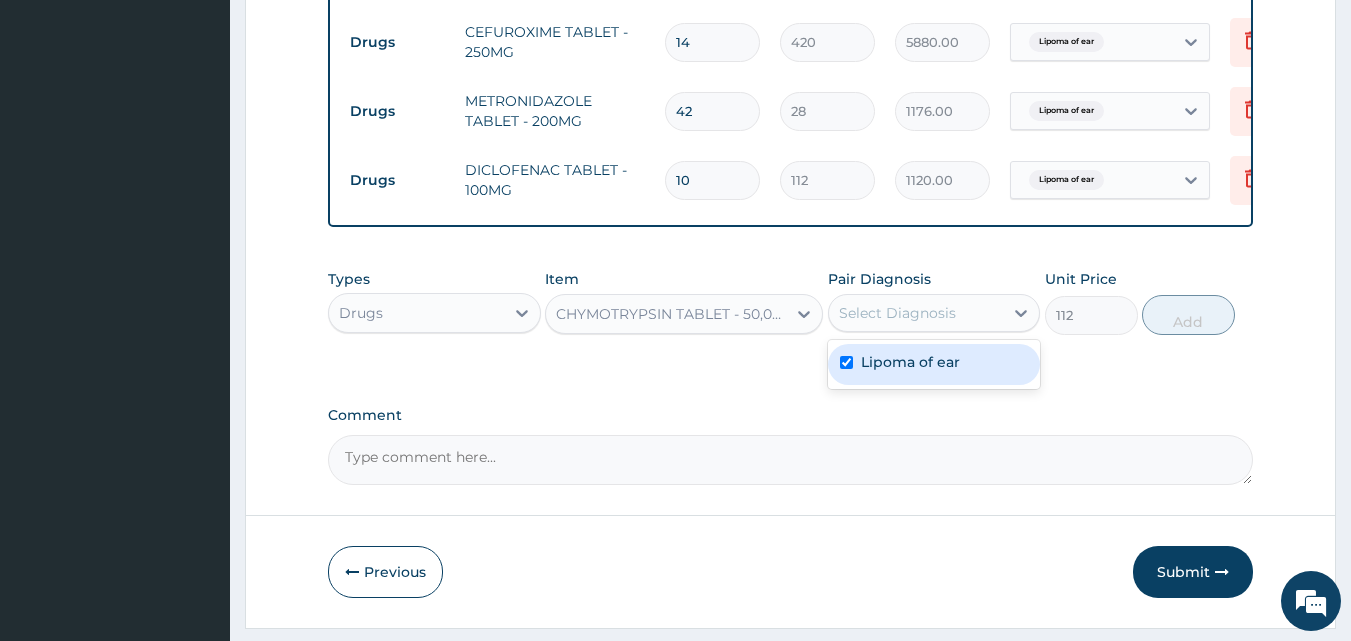 checkbox on "true" 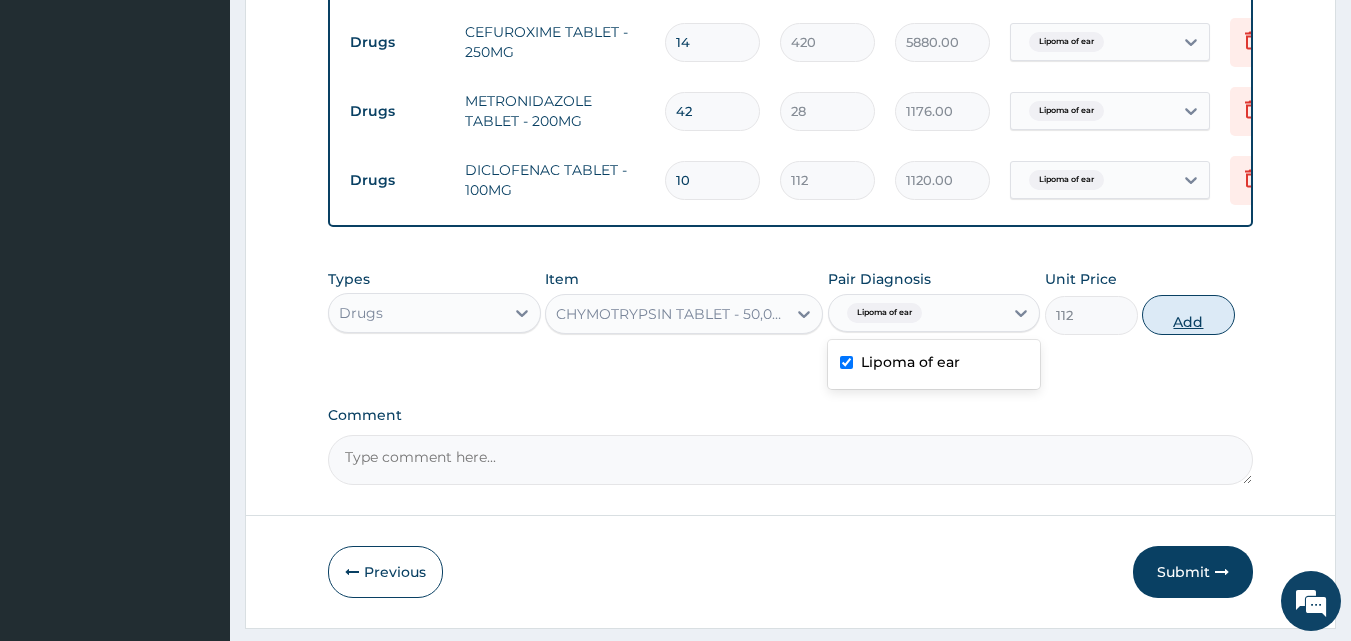 click on "Add" at bounding box center [1188, 315] 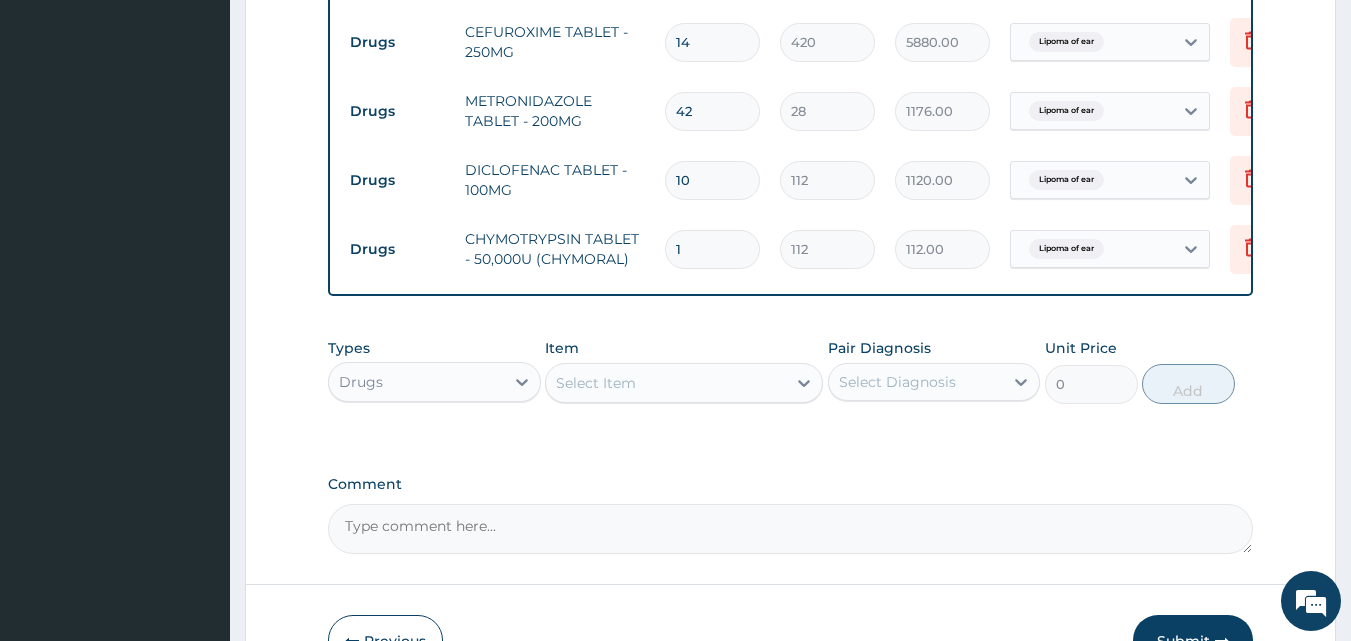 scroll, scrollTop: 828, scrollLeft: 0, axis: vertical 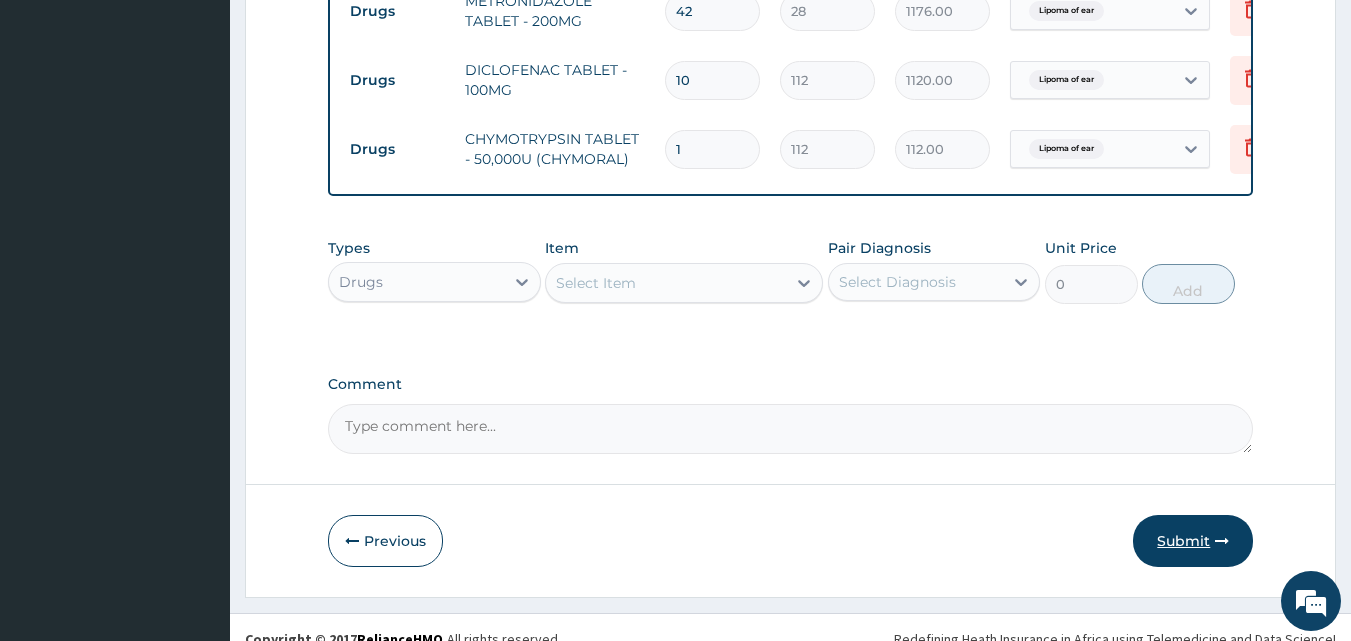 click on "Submit" at bounding box center [1193, 541] 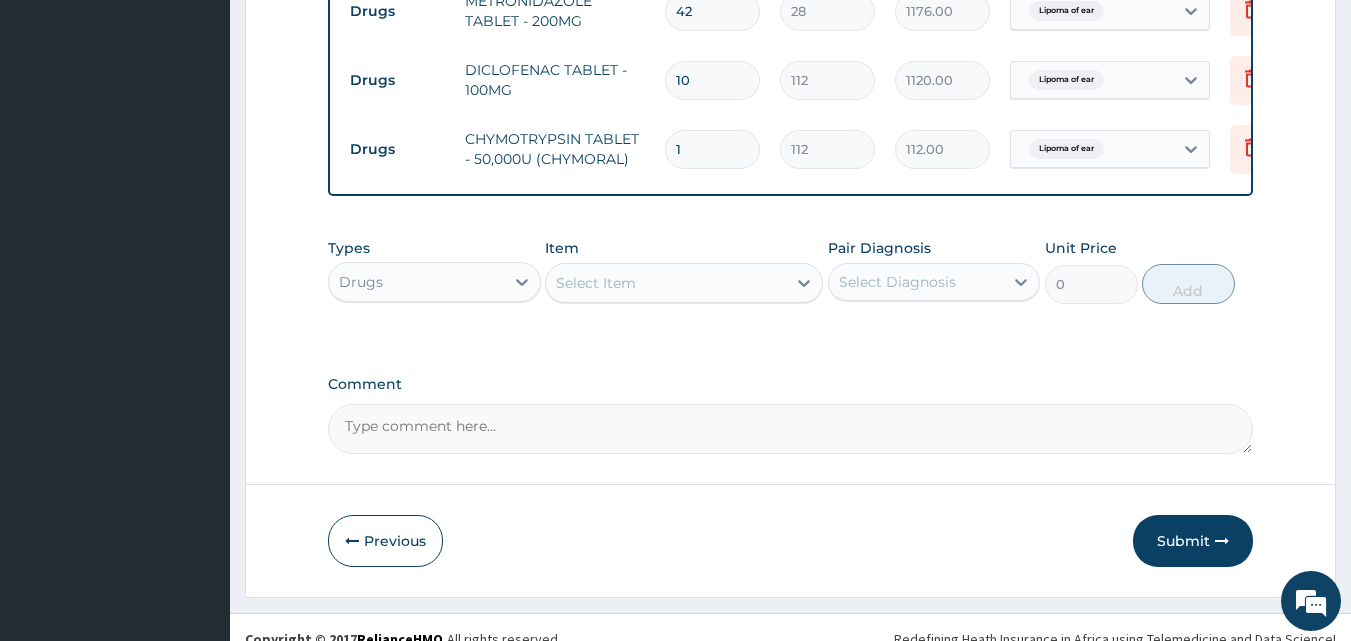 scroll, scrollTop: 76, scrollLeft: 0, axis: vertical 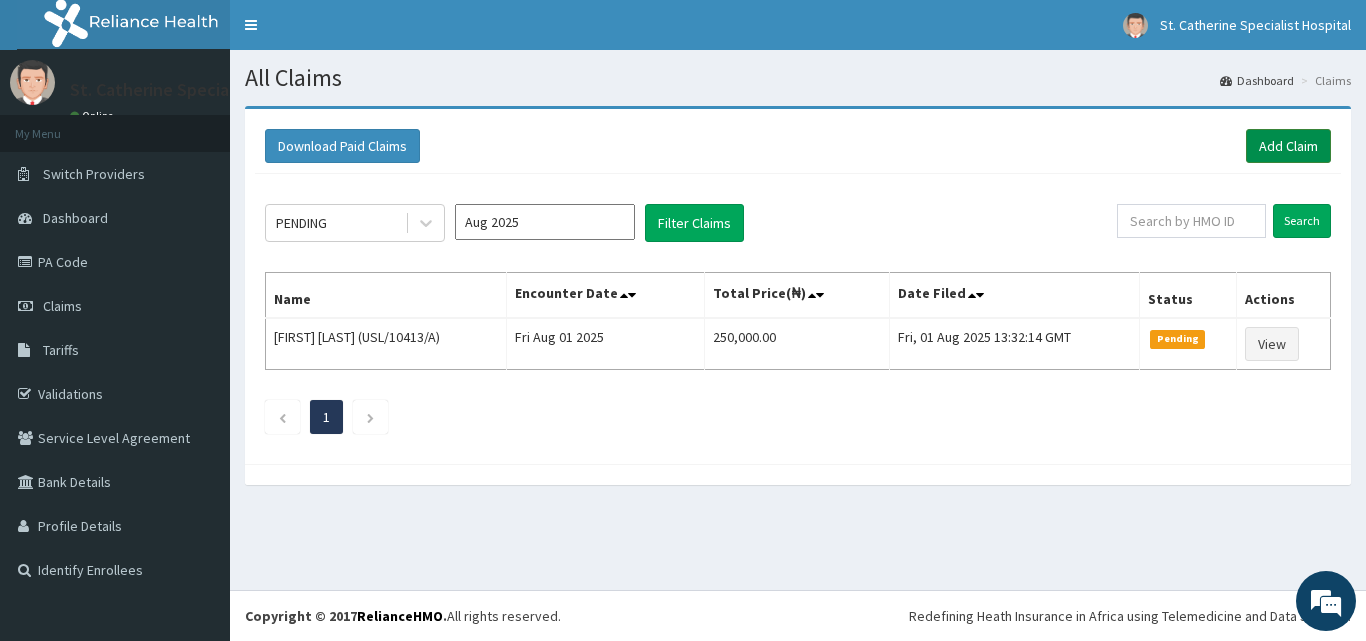 click on "Add Claim" at bounding box center [1288, 146] 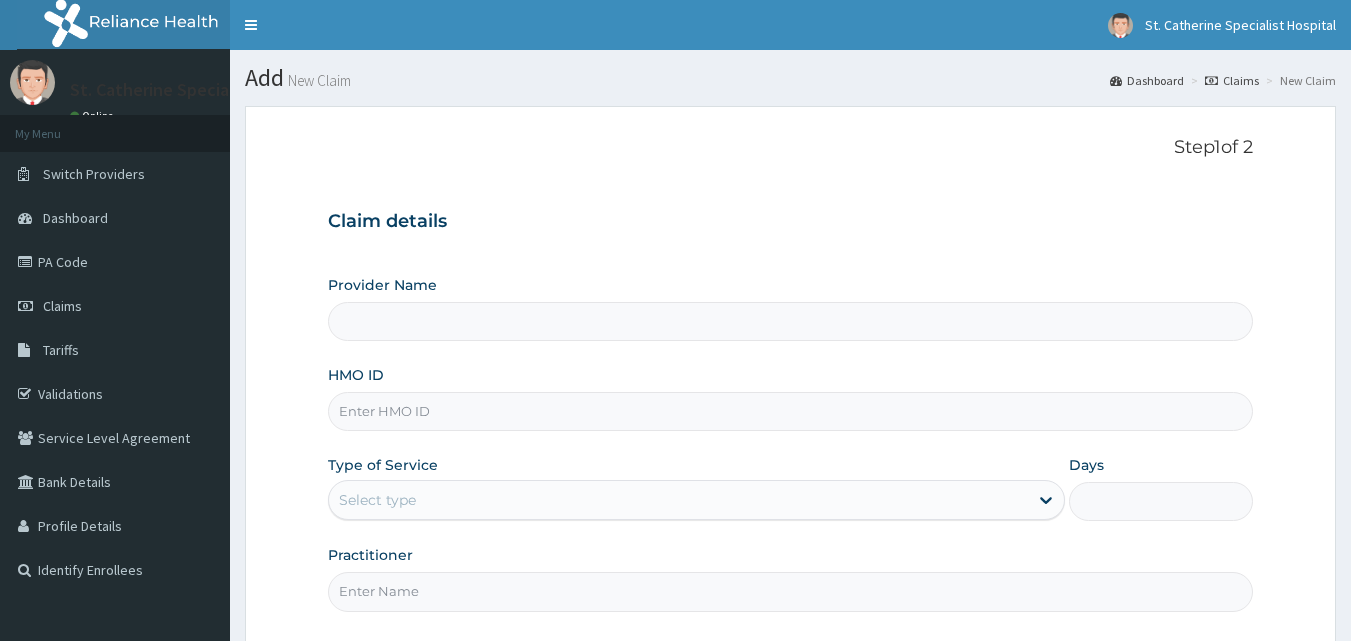scroll, scrollTop: 0, scrollLeft: 0, axis: both 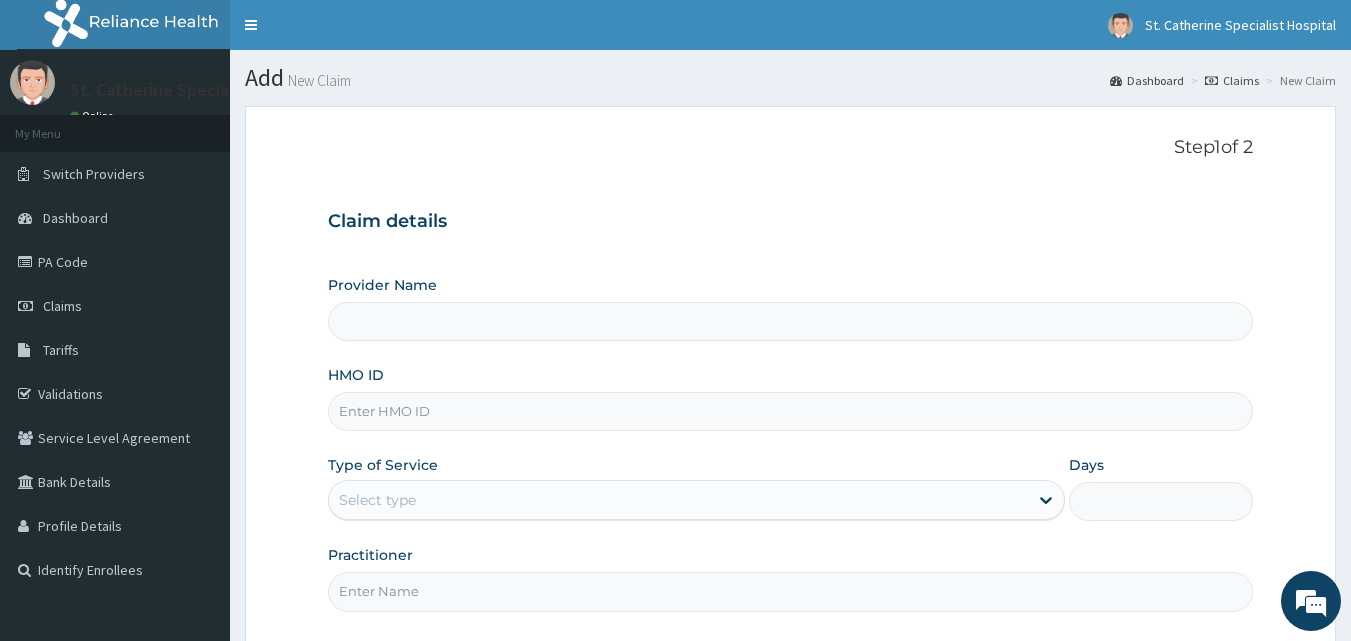 click on "HMO ID" at bounding box center [791, 411] 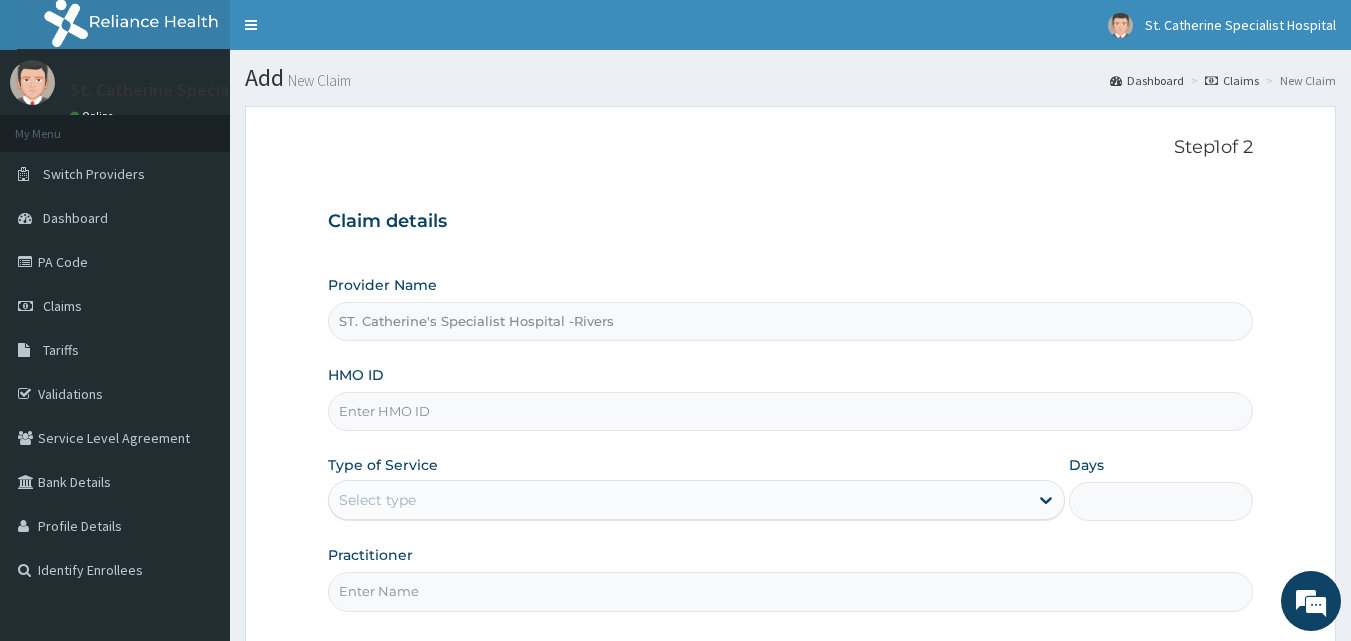 paste on "IOL/10015/A" 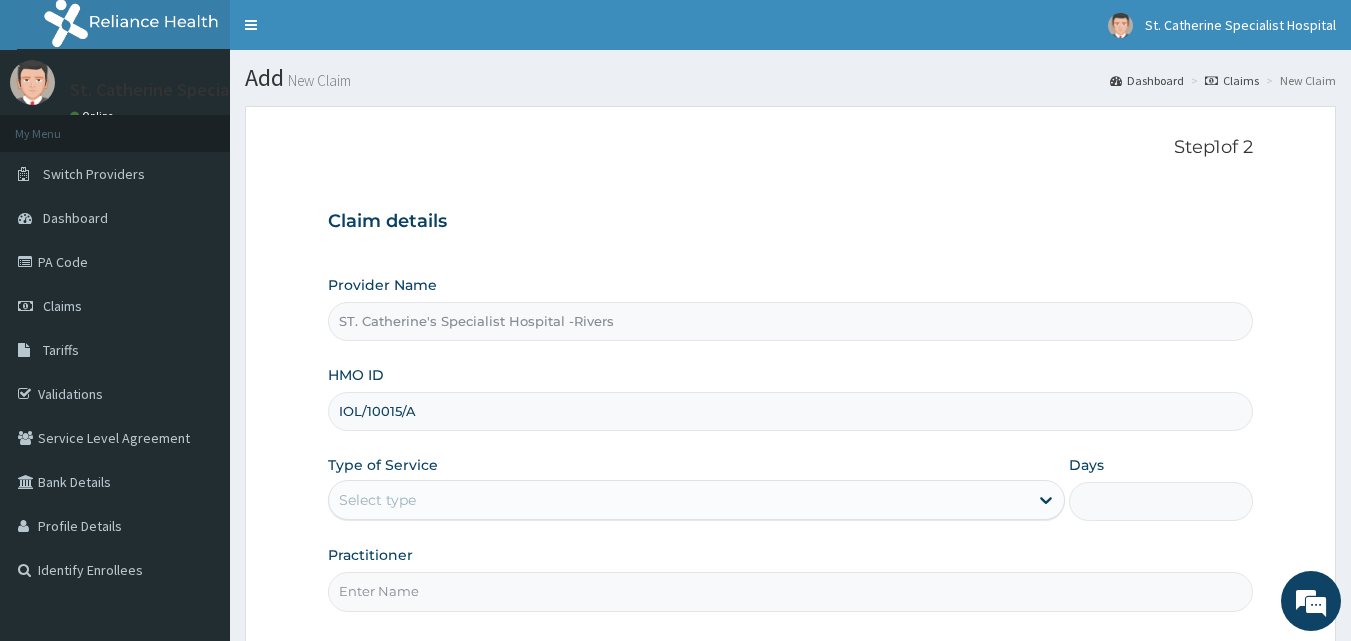 type on "IOL/10015/A" 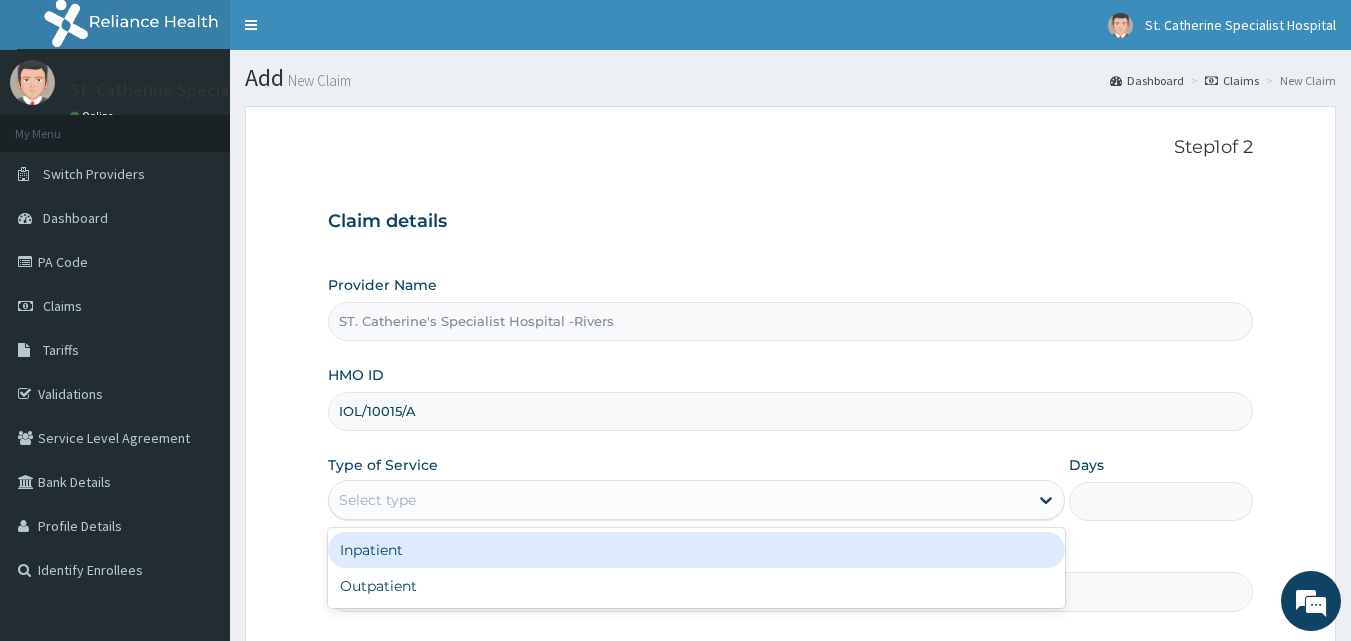 click on "Select type" at bounding box center (678, 500) 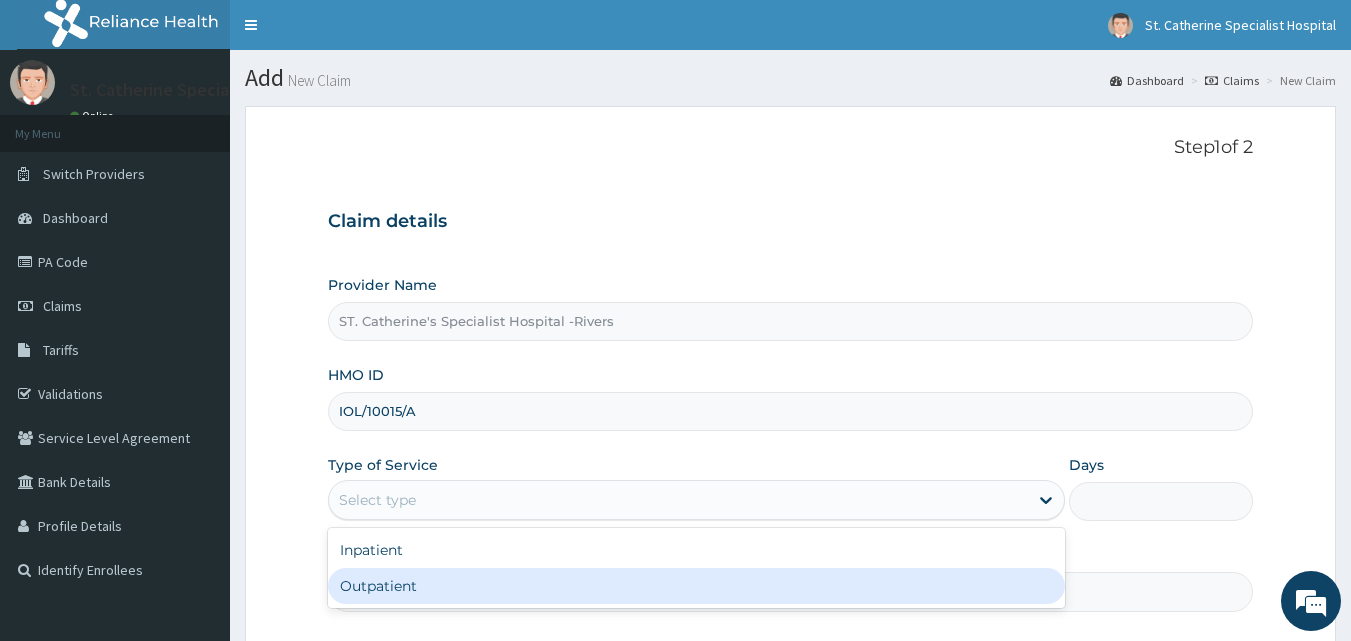 drag, startPoint x: 408, startPoint y: 585, endPoint x: 408, endPoint y: 604, distance: 19 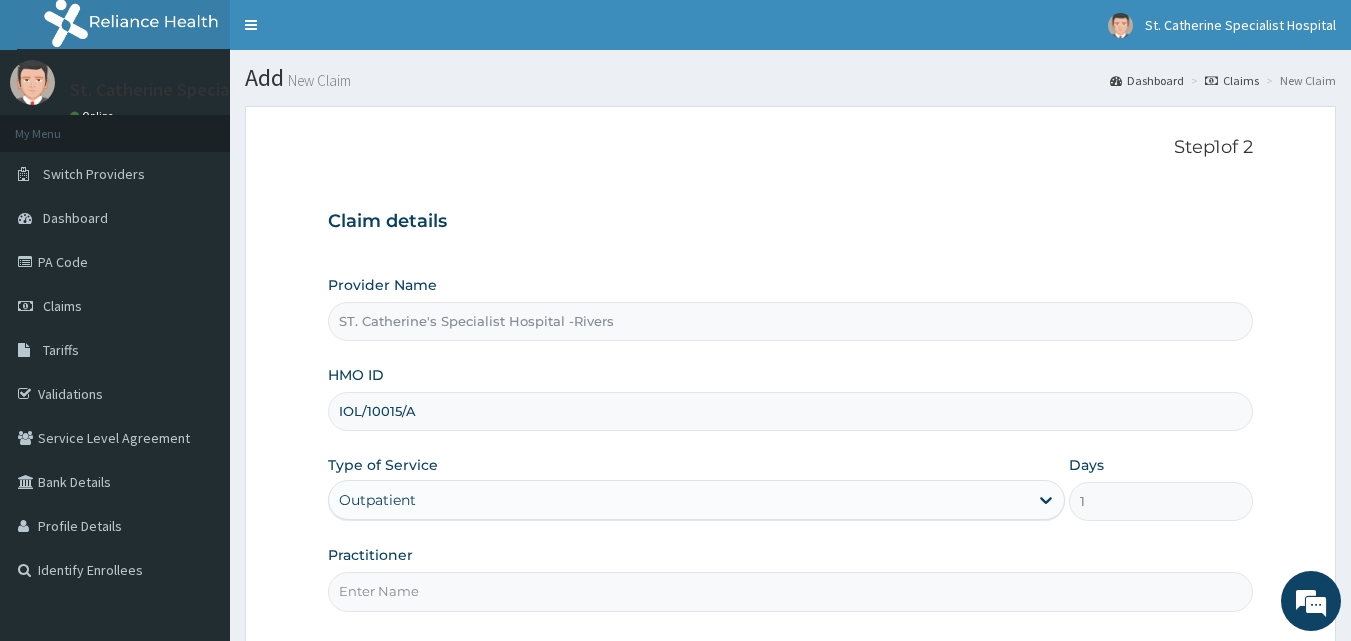 click on "Practitioner" at bounding box center (791, 591) 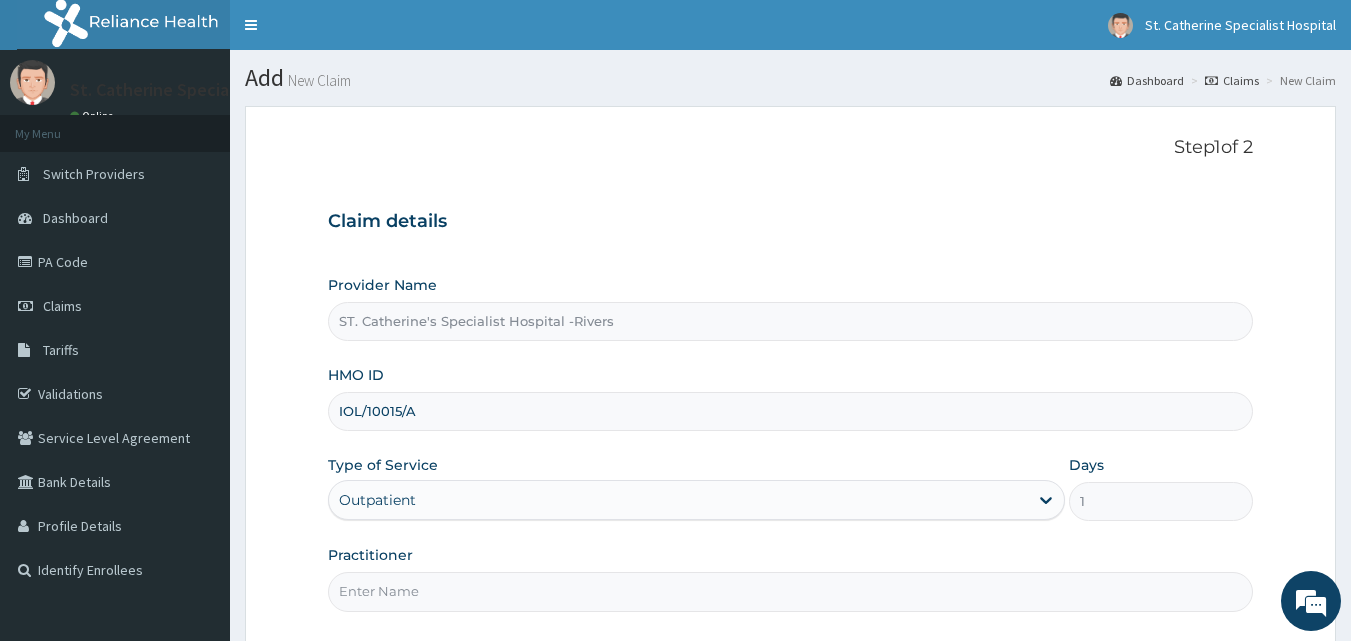 type on "AKPAN" 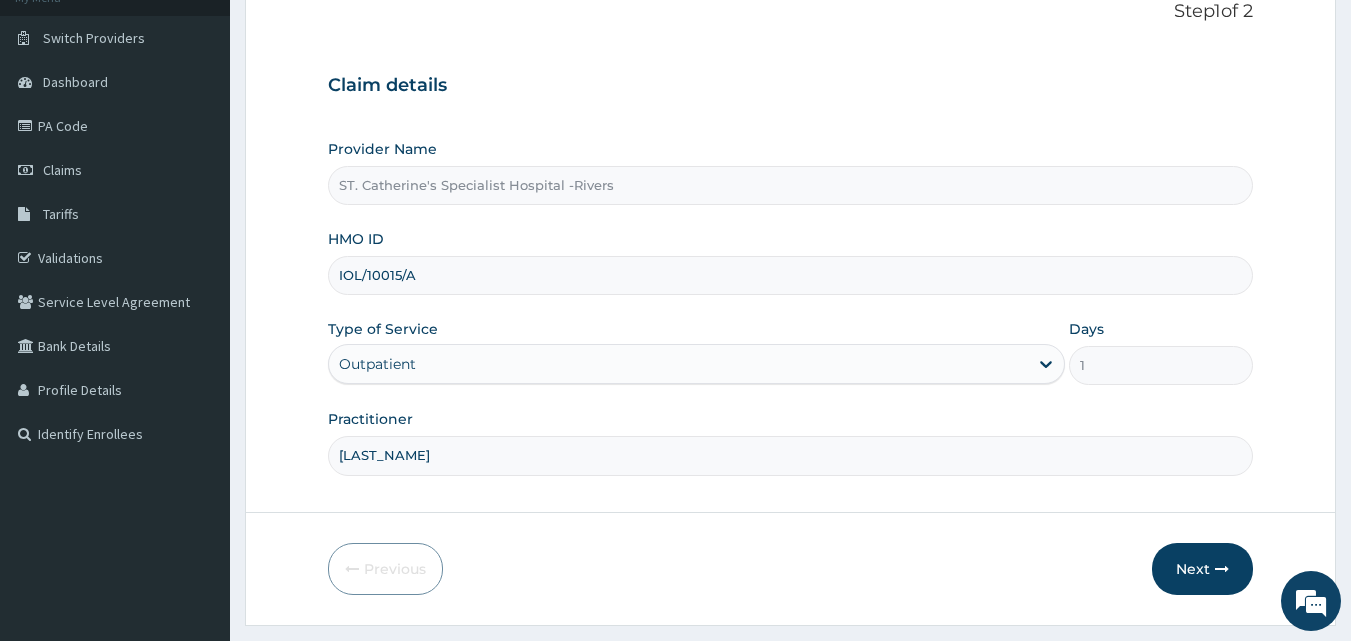 scroll, scrollTop: 187, scrollLeft: 0, axis: vertical 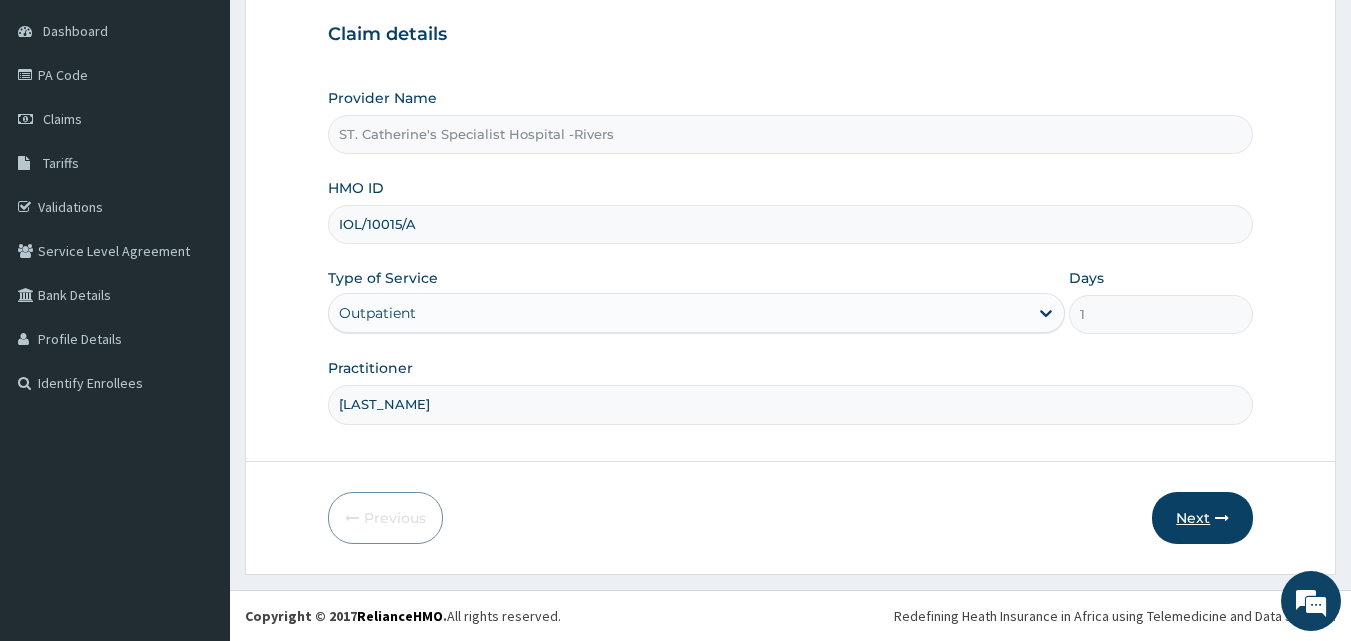click on "Next" at bounding box center [1202, 518] 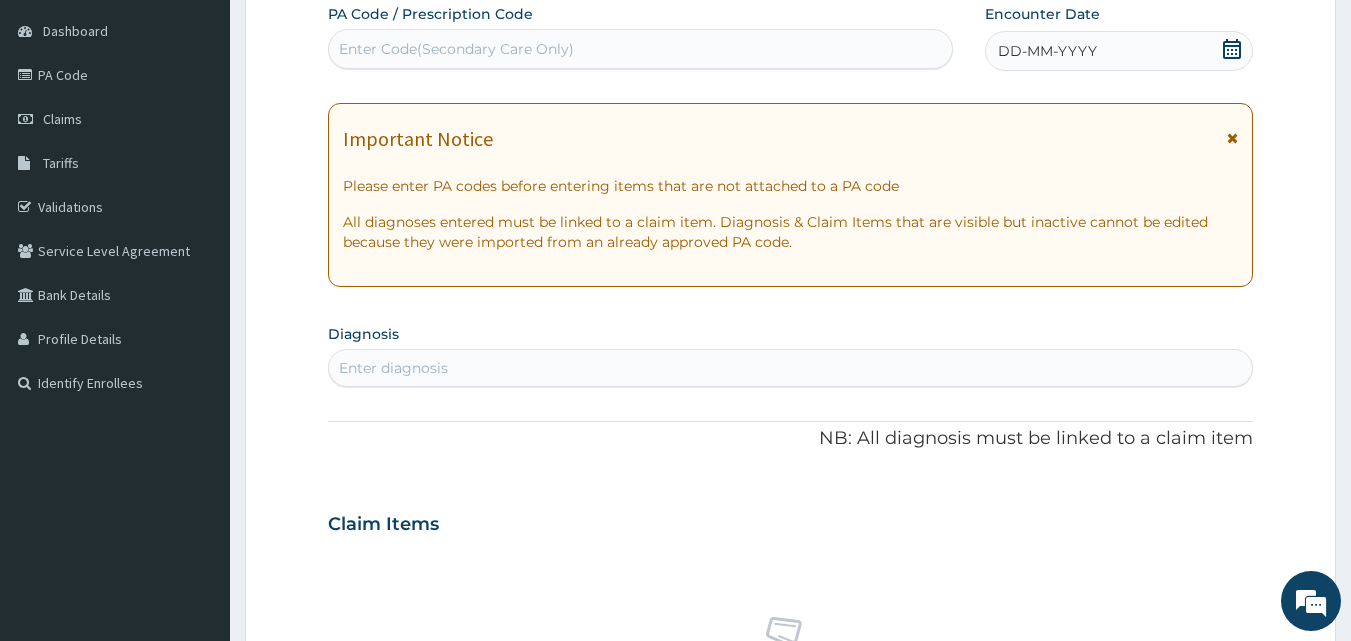 scroll, scrollTop: 0, scrollLeft: 0, axis: both 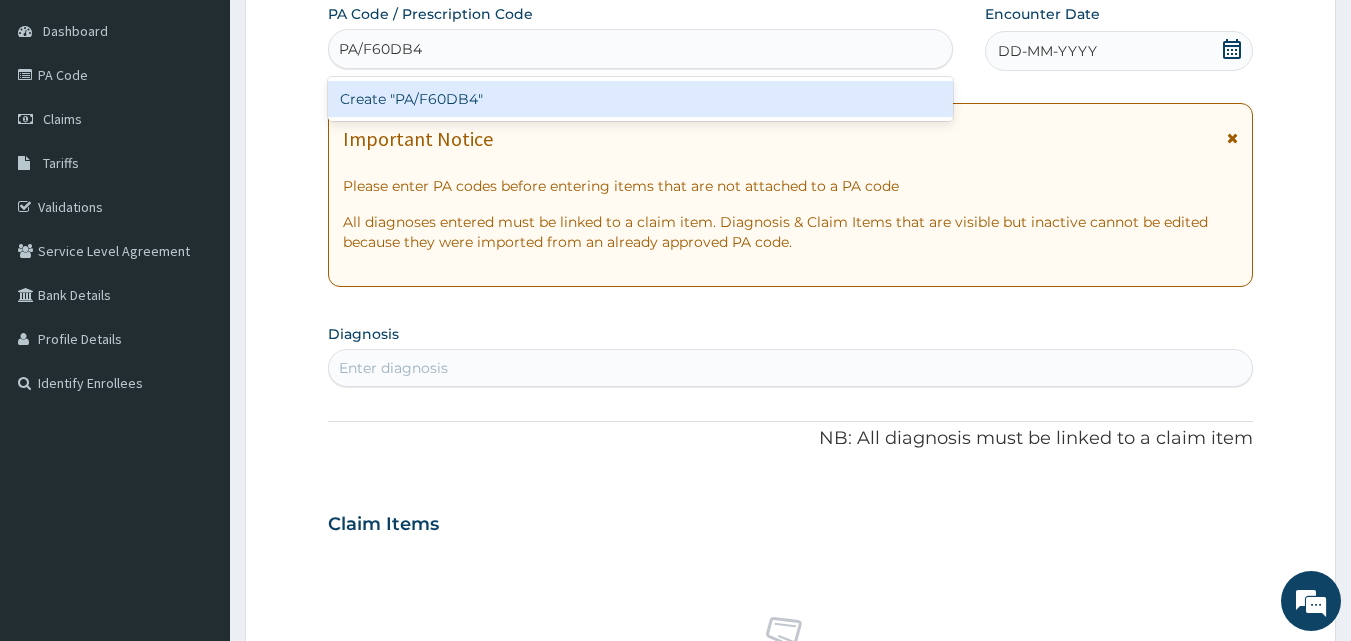 type 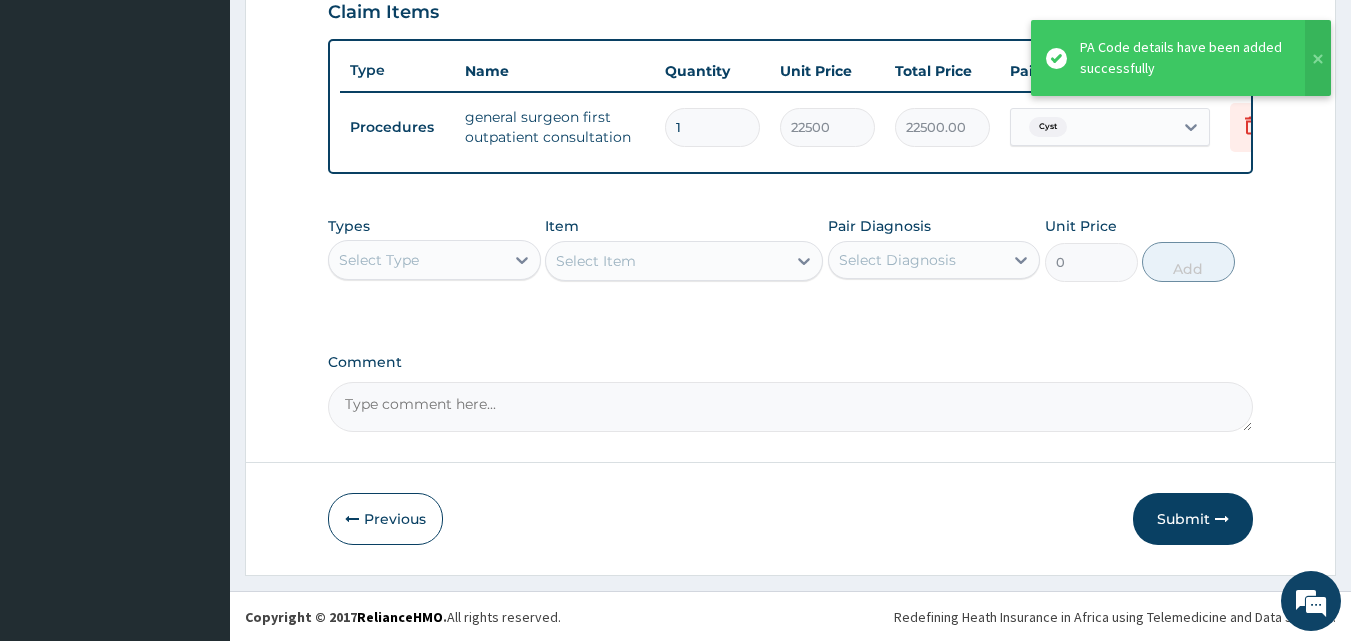 scroll, scrollTop: 711, scrollLeft: 0, axis: vertical 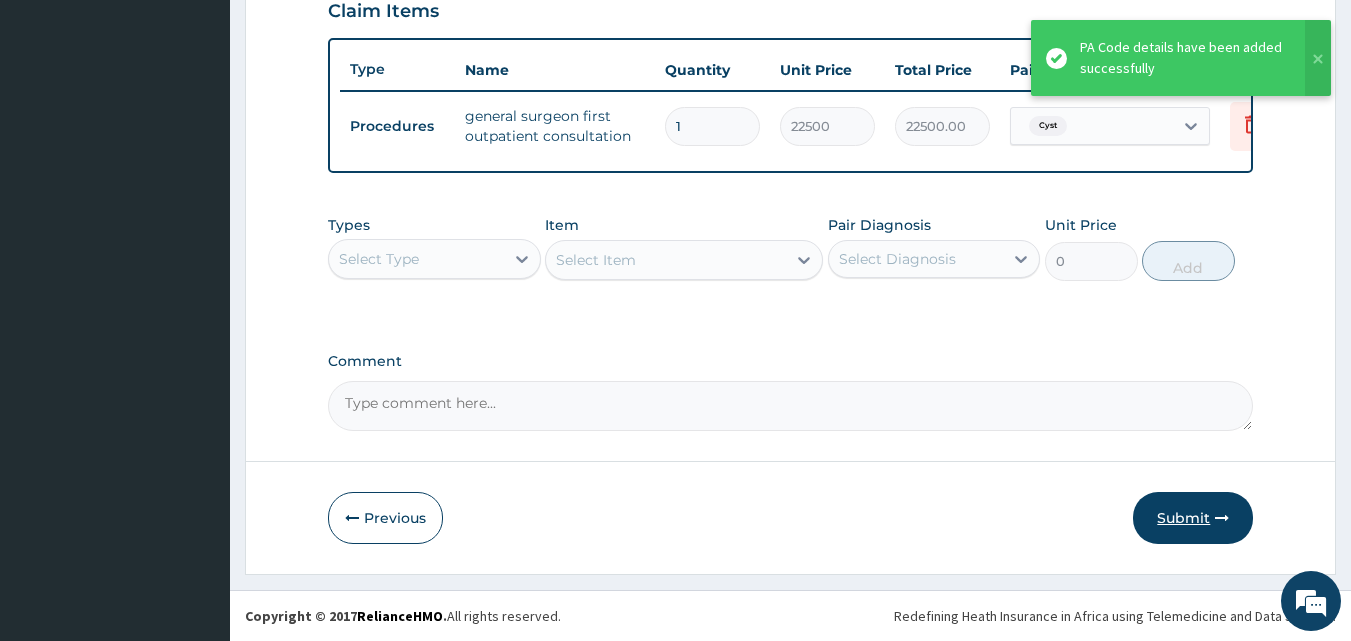 click on "Submit" at bounding box center (1193, 518) 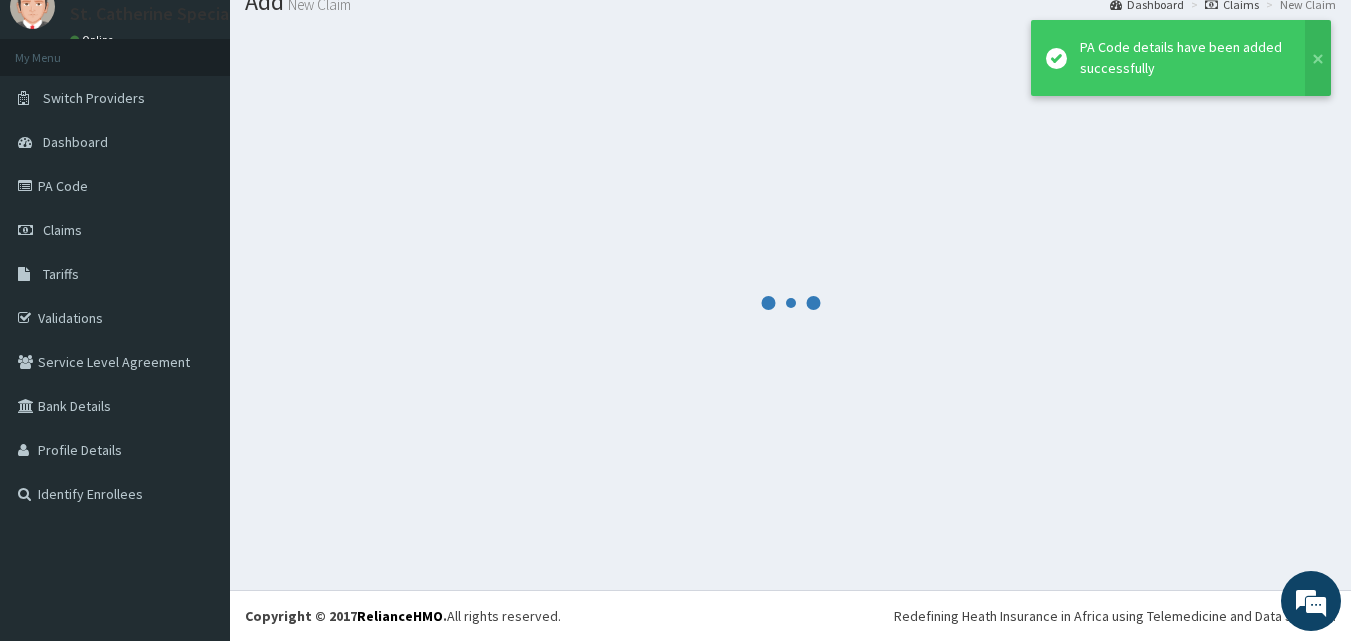 scroll, scrollTop: 76, scrollLeft: 0, axis: vertical 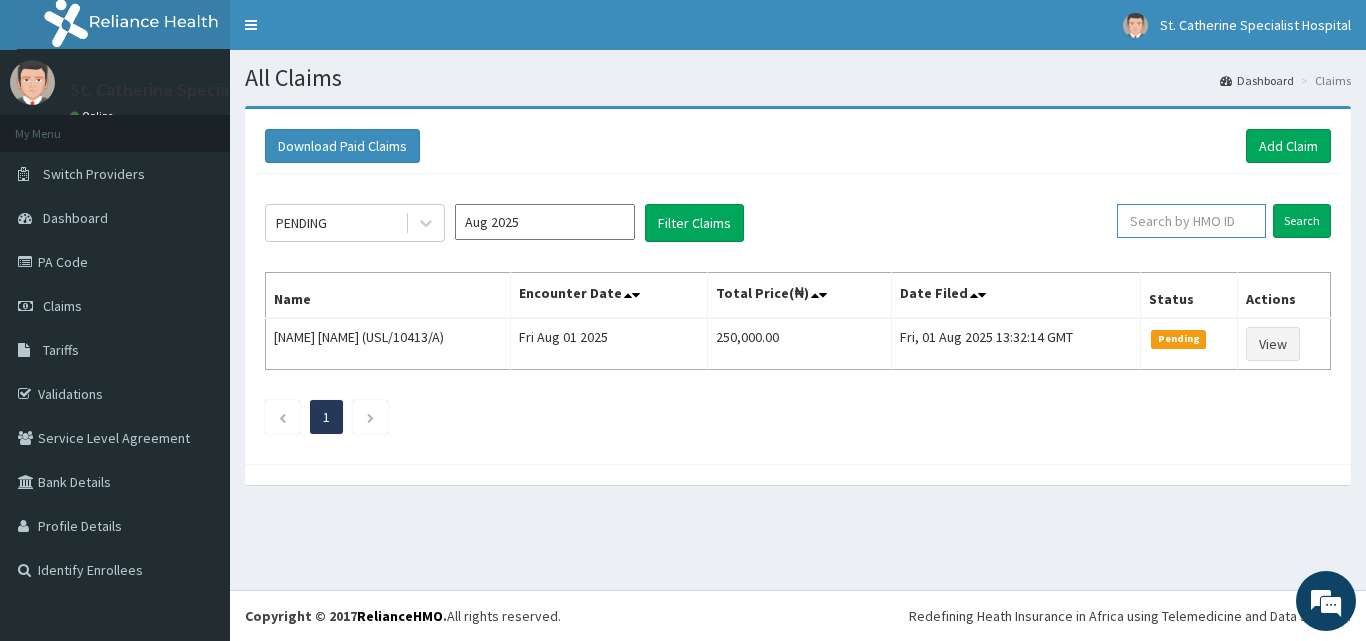 paste on "TSE/10032/A" 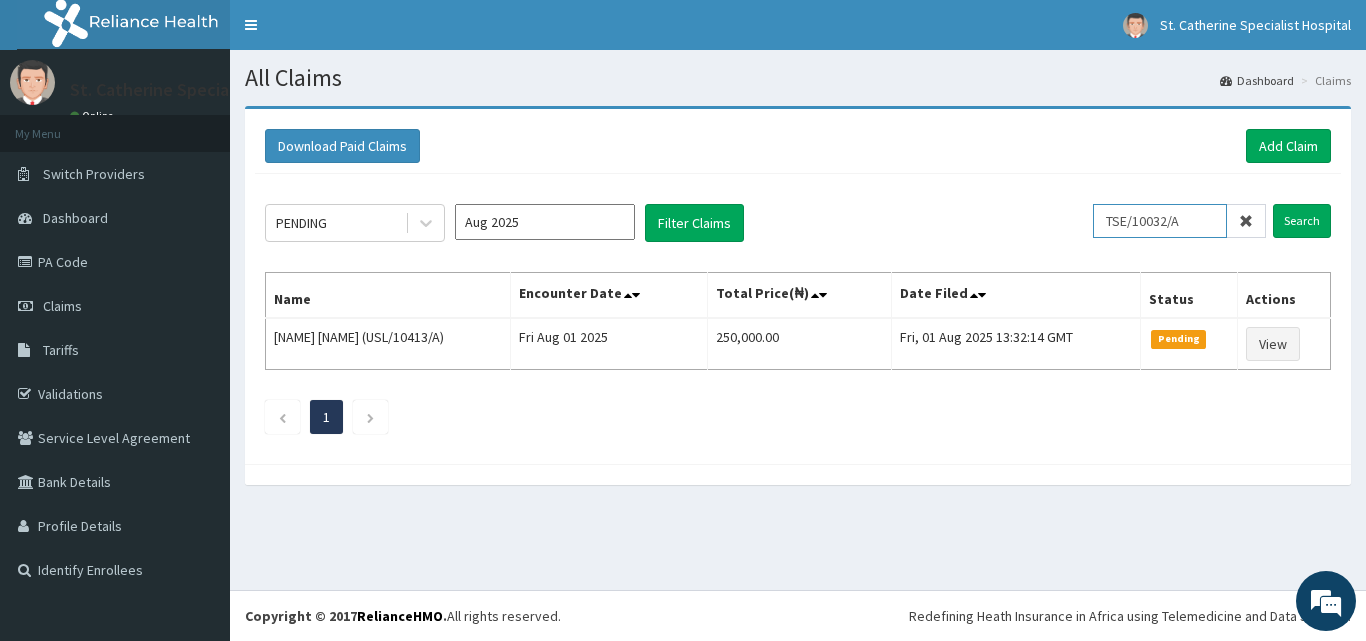 type on "TSE/10032/A" 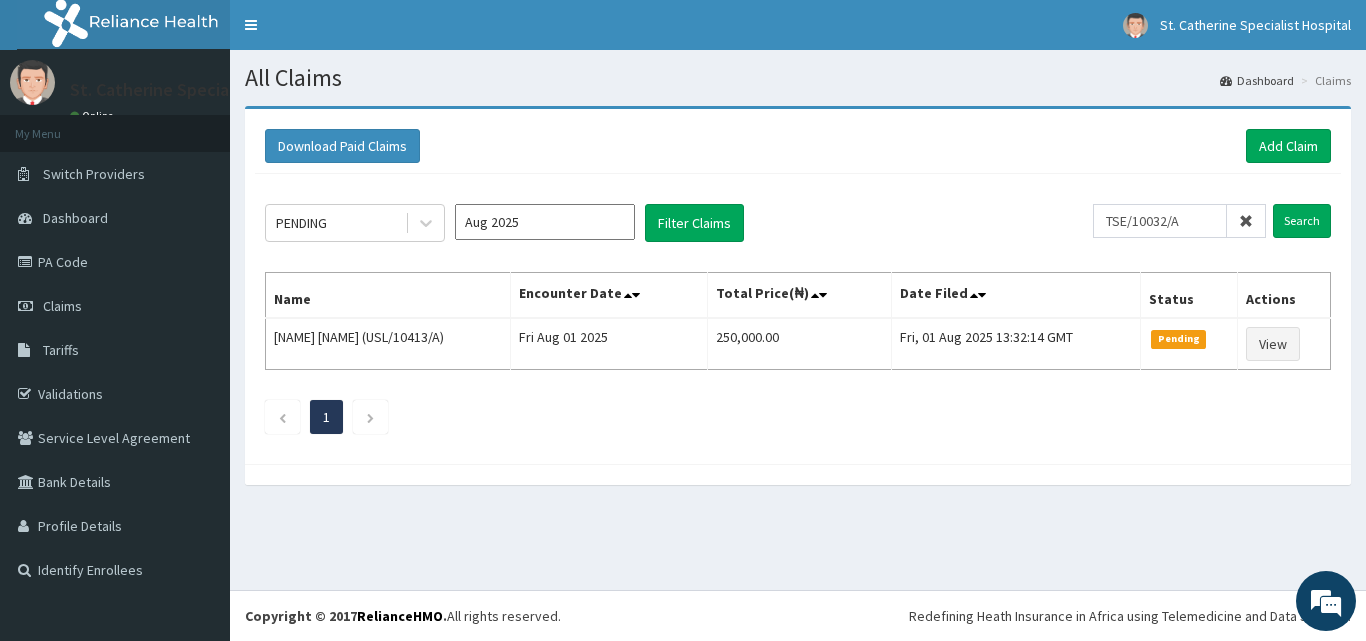 click on "PENDING [MONTH] 2025 Filter Claims TSE/10032/A Search Name Encounter Date Total Price(₦) Date Filed Status Actions [NAME] [NAME] (USL/10413/A) Fri [MONTH] 01 2025 250,000.00 Fri, 01 [MONTH] 2025 13:32:14 GMT Pending View 1" 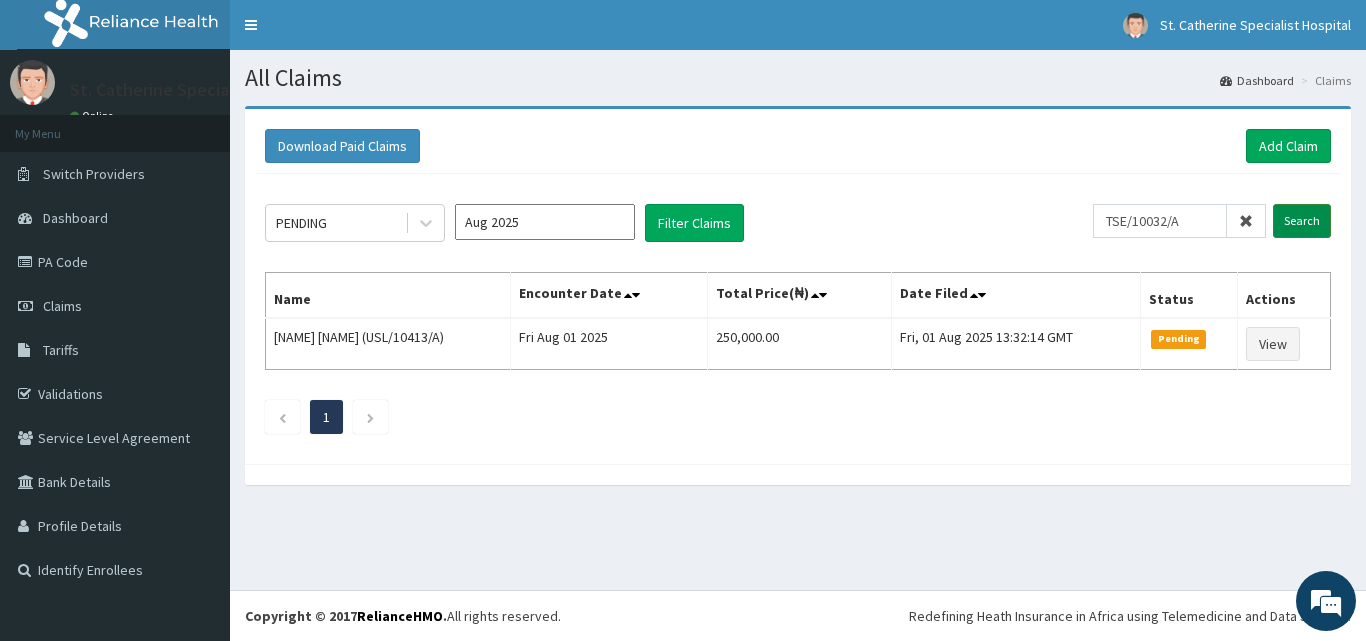 click on "Search" at bounding box center [1302, 221] 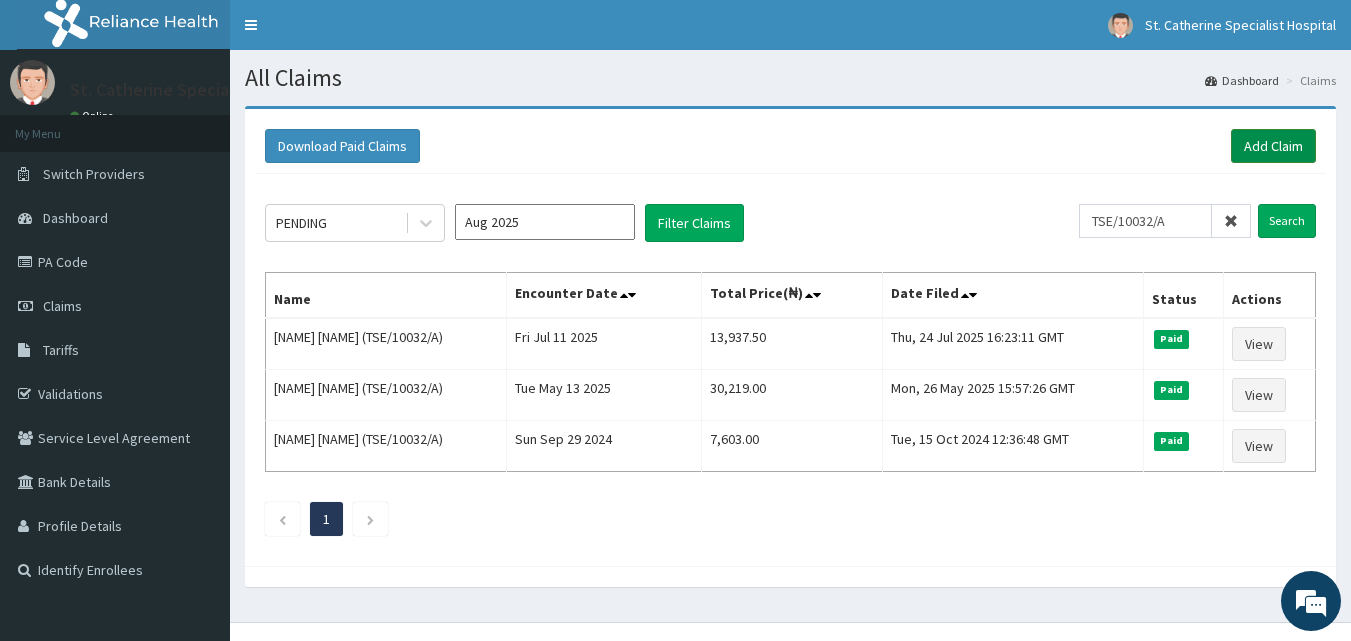 click on "Add Claim" at bounding box center (1273, 146) 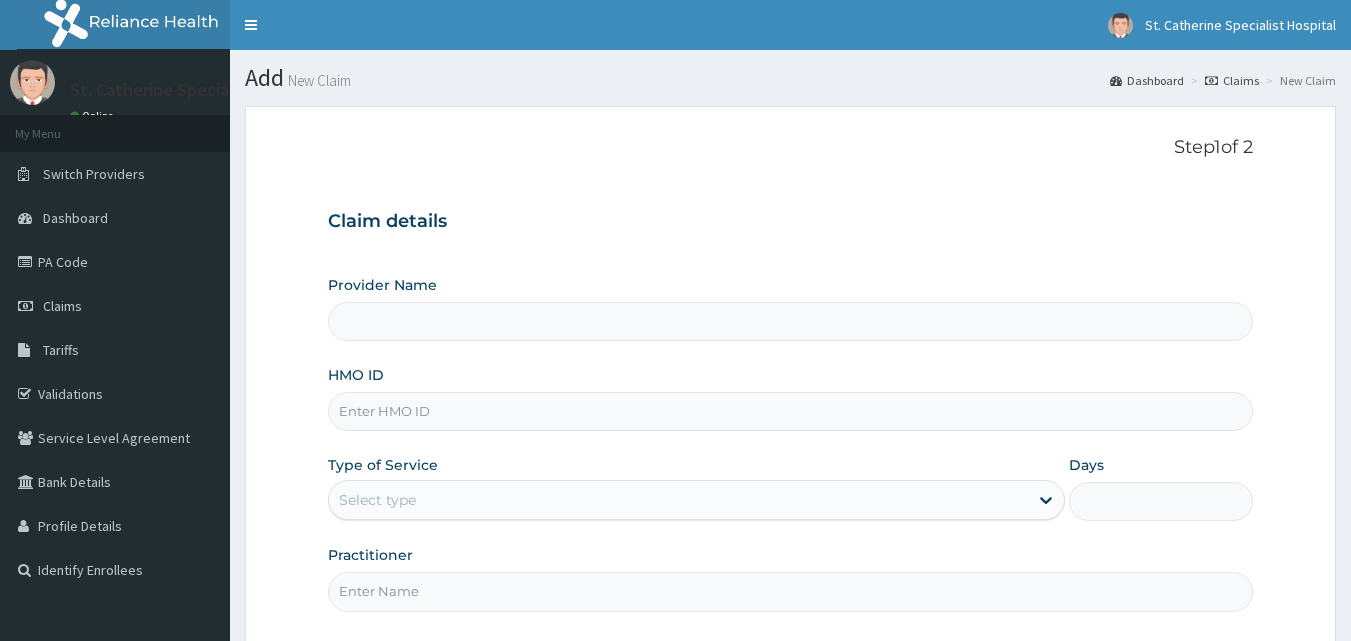 scroll, scrollTop: 0, scrollLeft: 0, axis: both 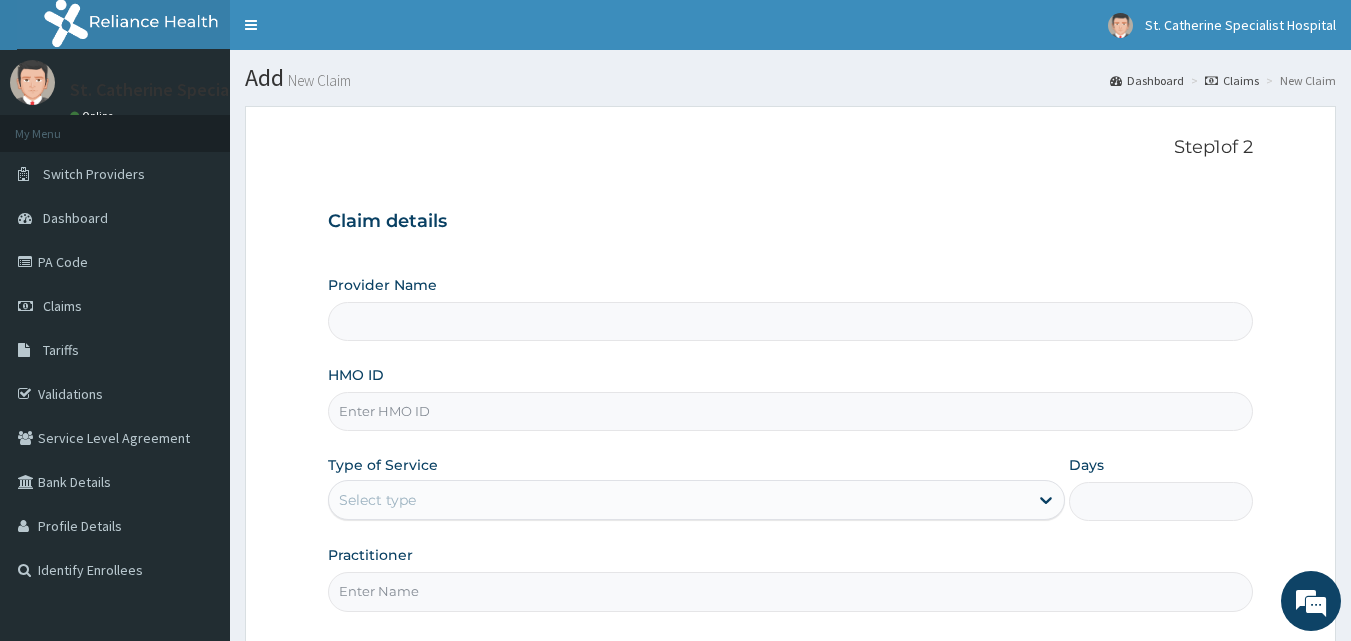 click on "HMO ID" at bounding box center [791, 411] 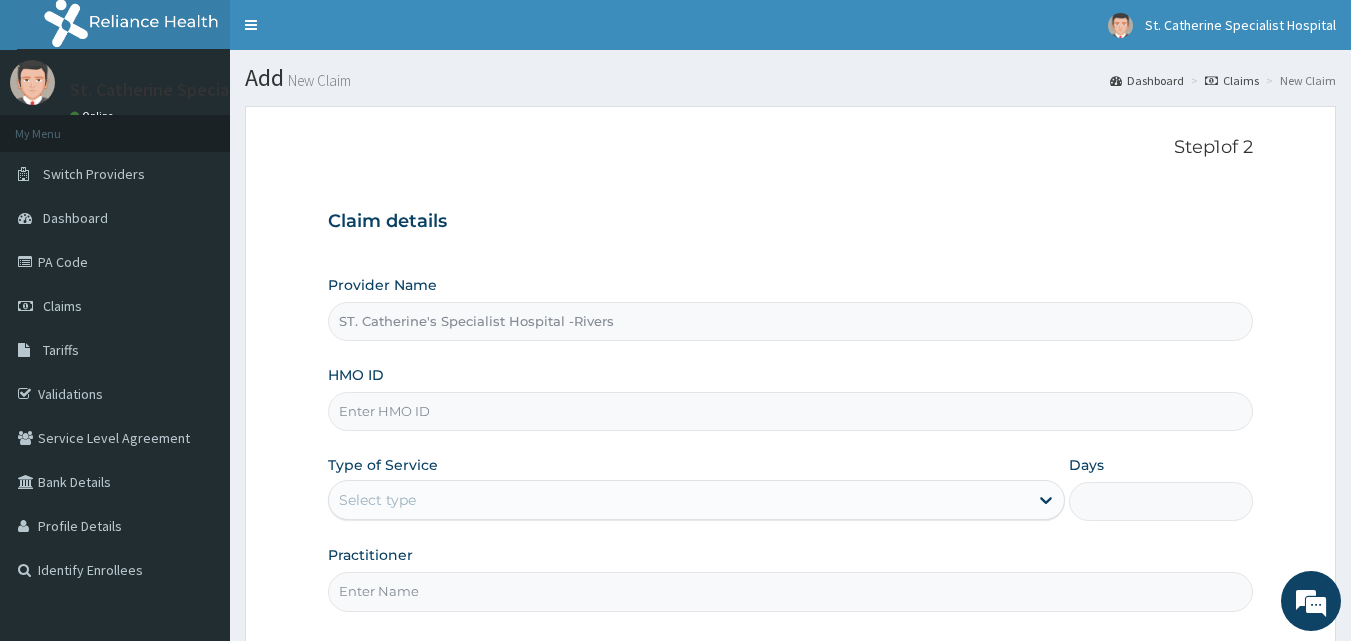 paste on "TSE/10032/A" 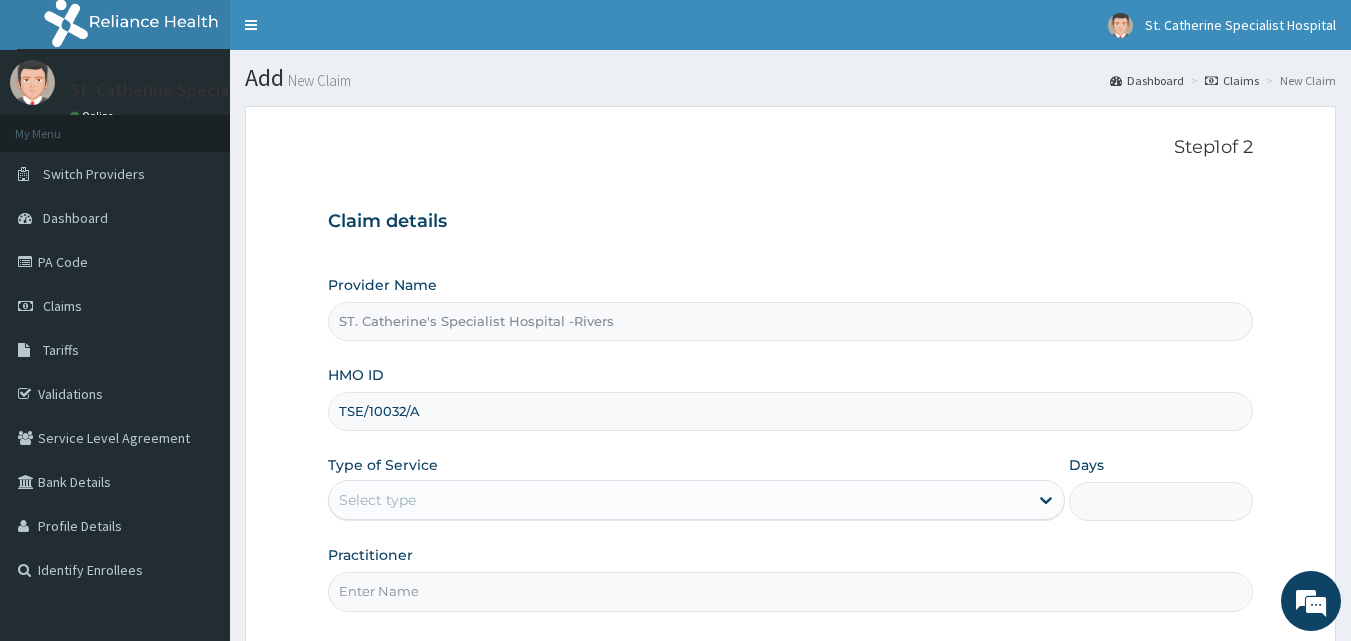 type on "TSE/10032/A" 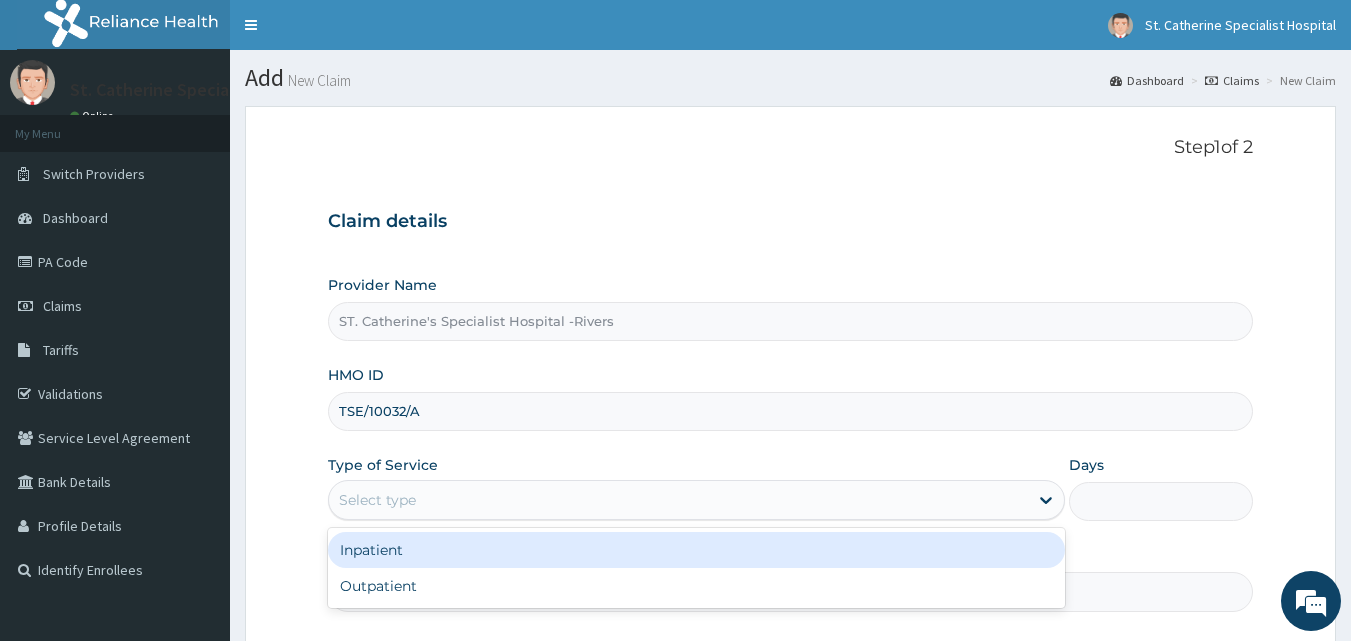 click on "Select type" at bounding box center [678, 500] 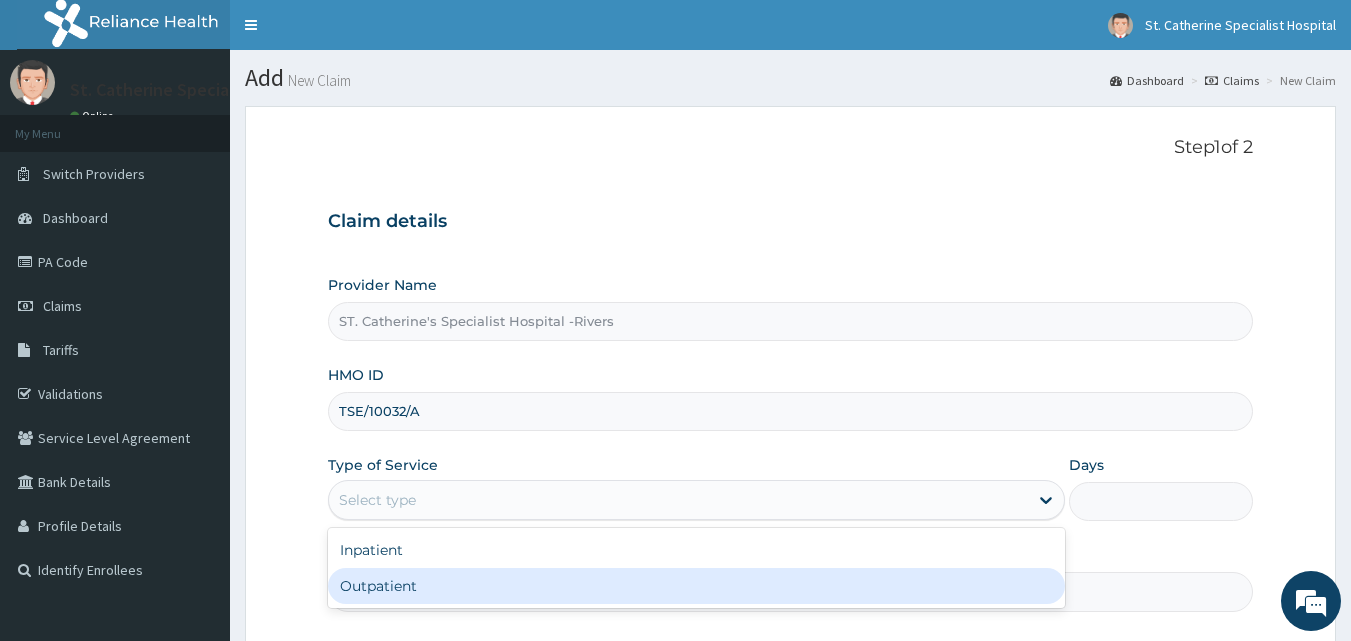 click on "Outpatient" at bounding box center (696, 586) 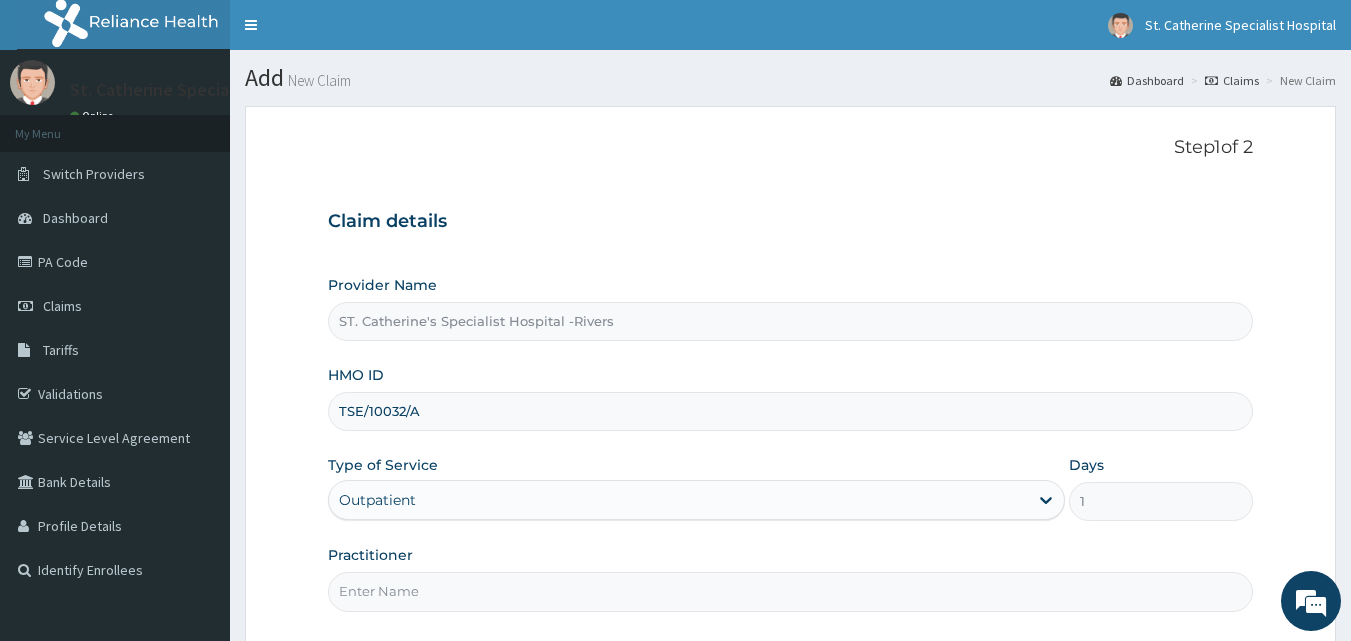 click on "Practitioner" at bounding box center [791, 591] 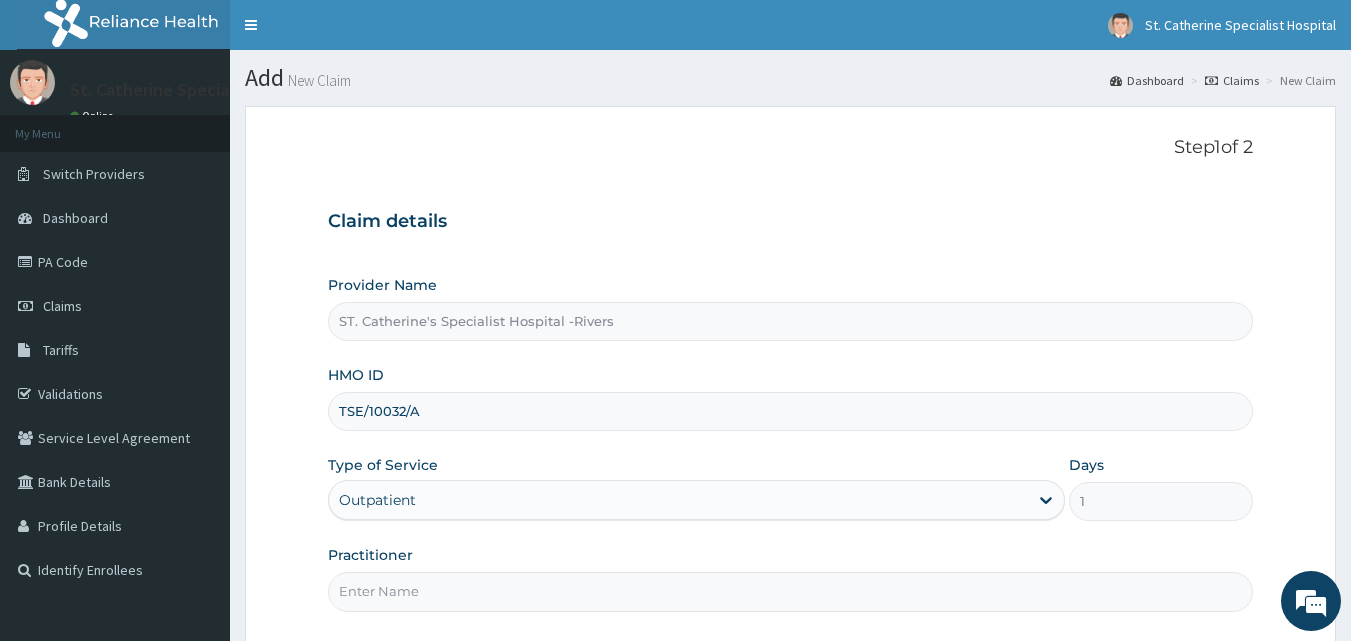 type on "JANE" 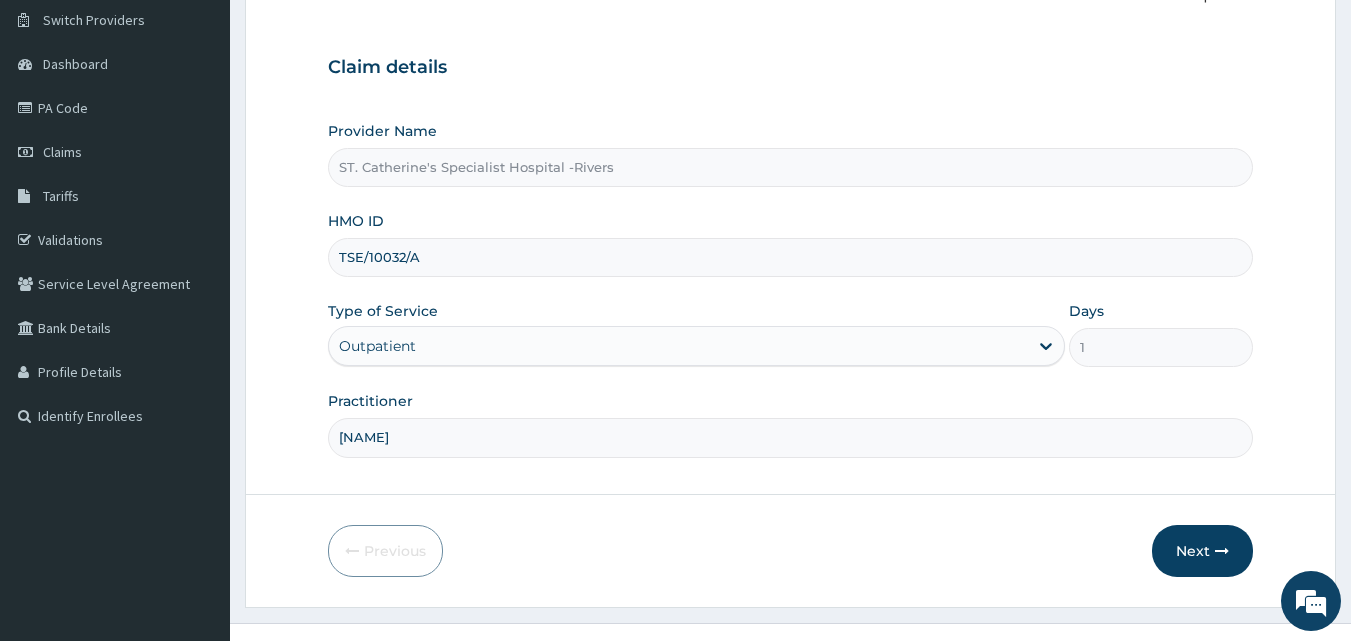 scroll, scrollTop: 169, scrollLeft: 0, axis: vertical 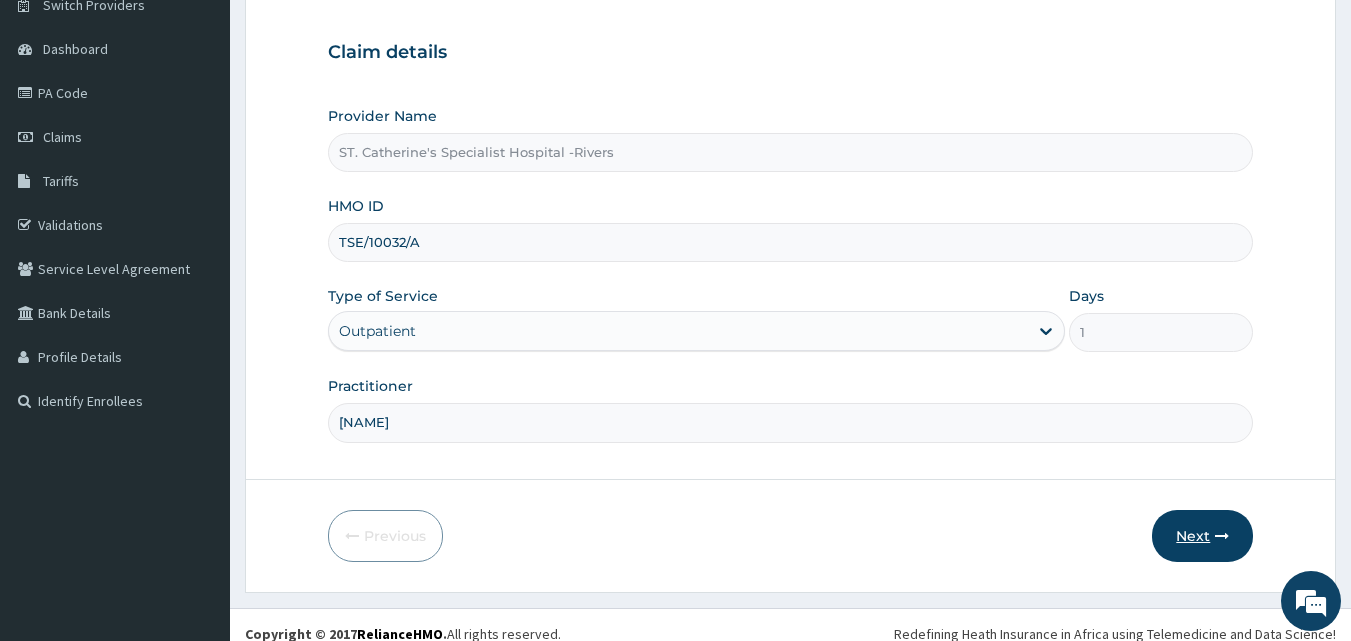 click on "Next" at bounding box center [1202, 536] 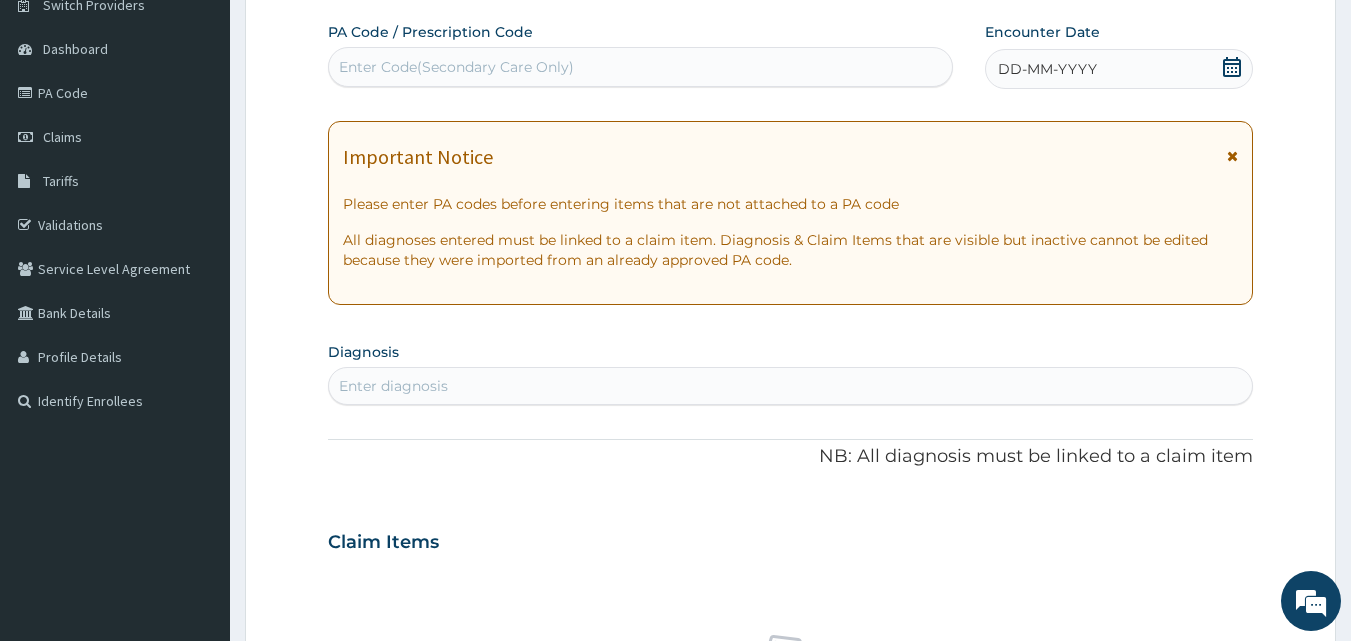 scroll, scrollTop: 0, scrollLeft: 0, axis: both 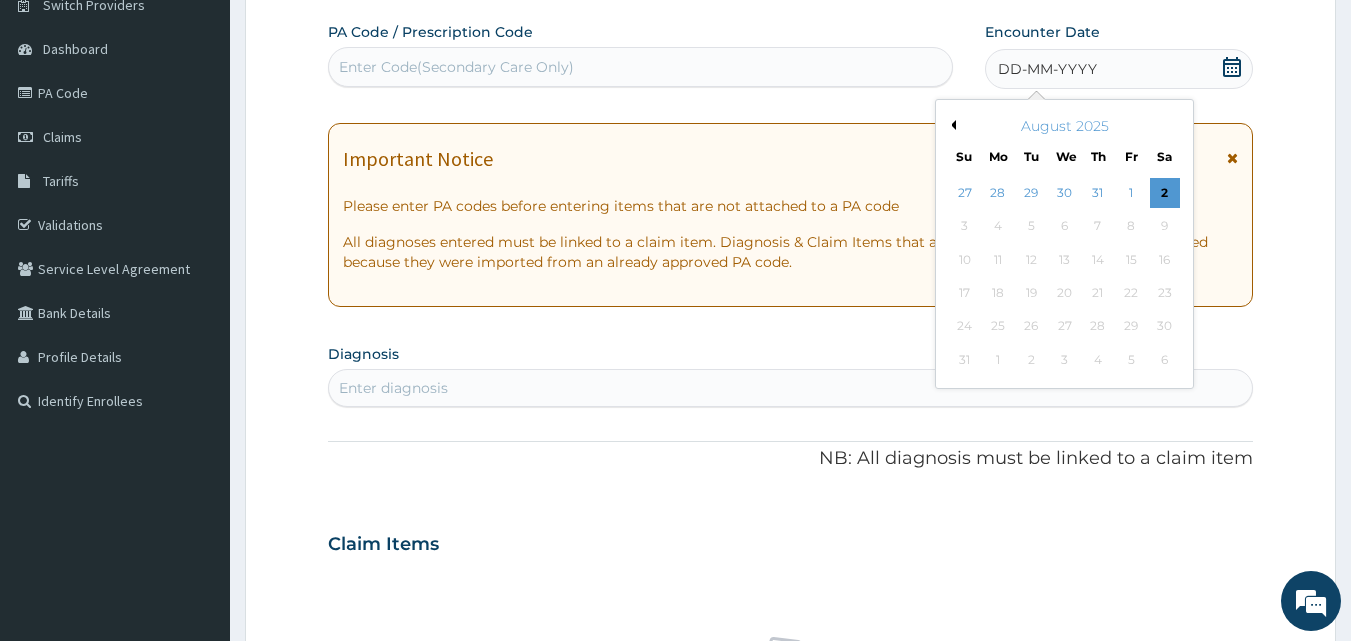 click on "August 2025" at bounding box center (1064, 126) 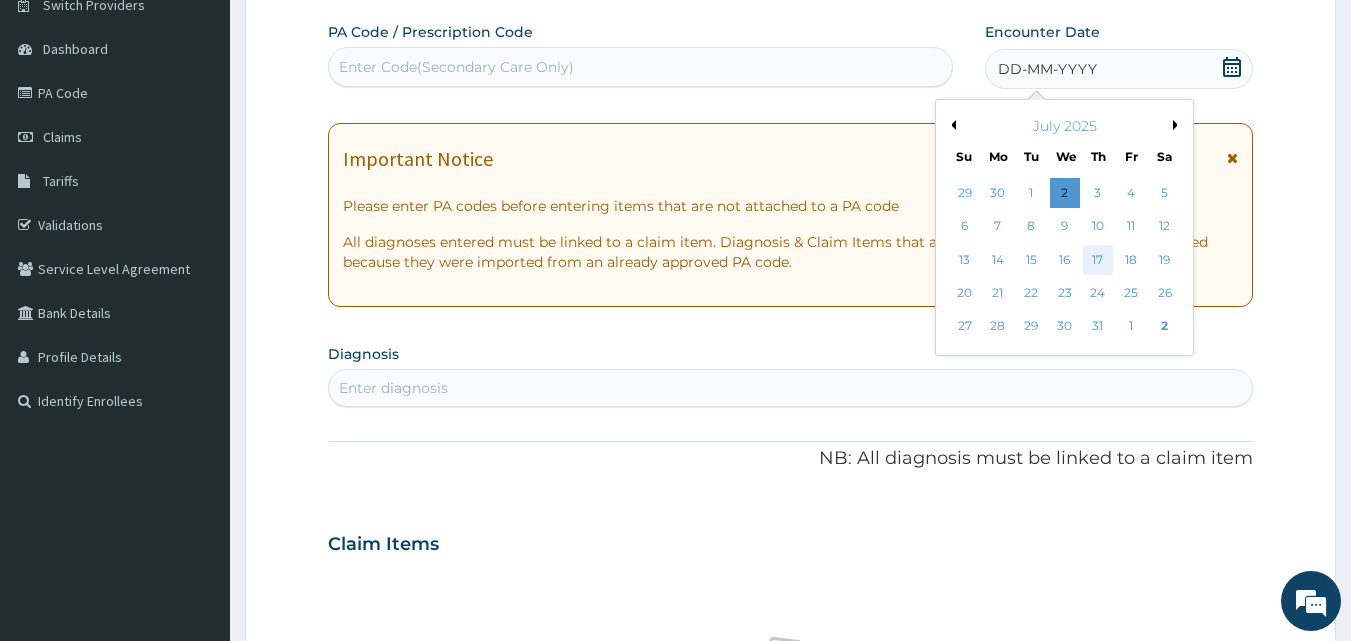 click on "17" at bounding box center (1098, 260) 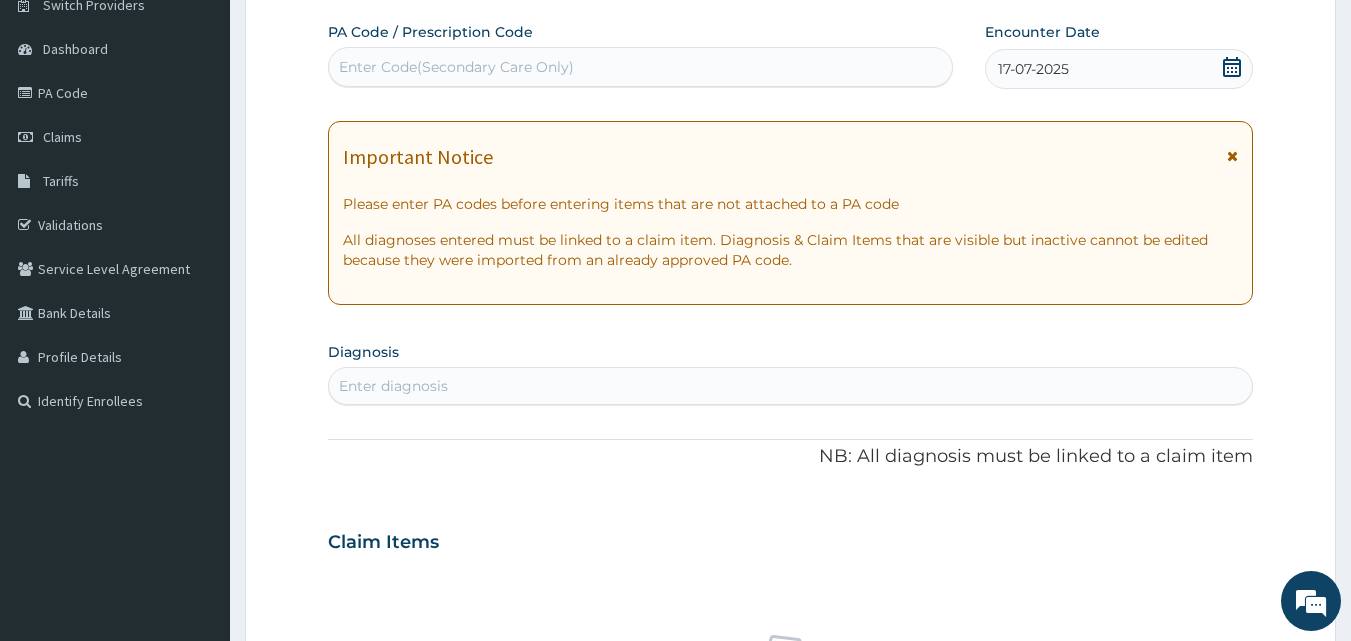 click on "Diagnosis Enter diagnosis" at bounding box center (791, 371) 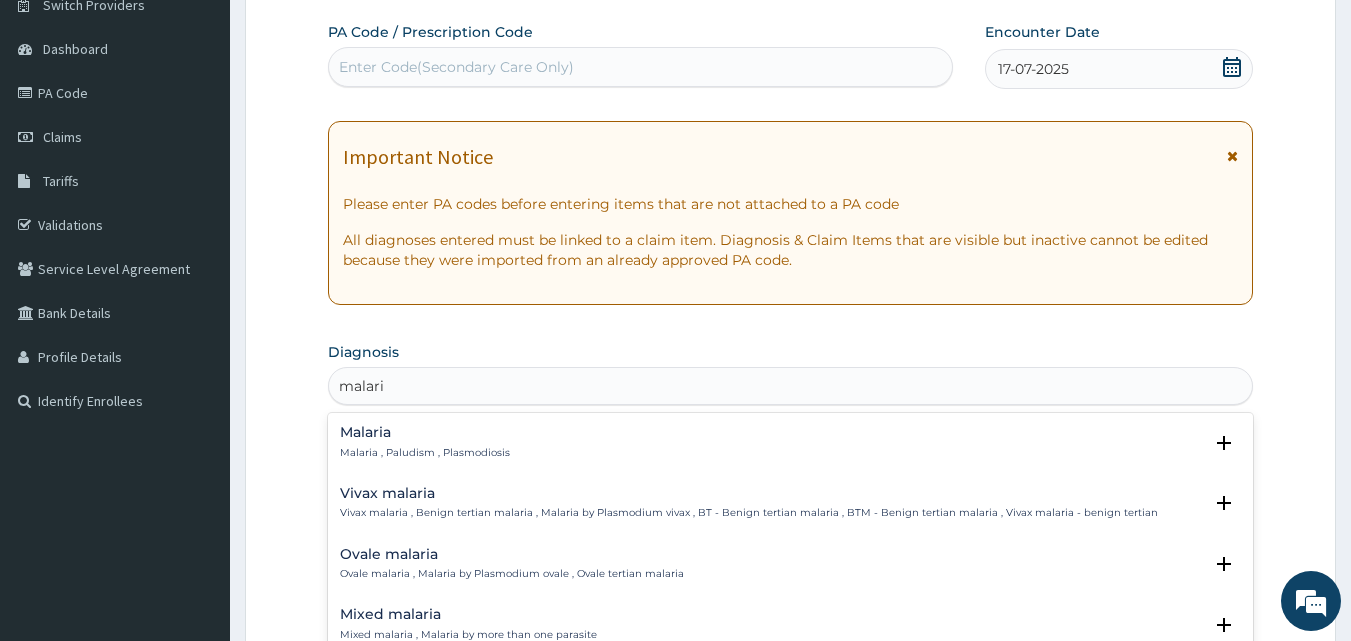 type on "malaria" 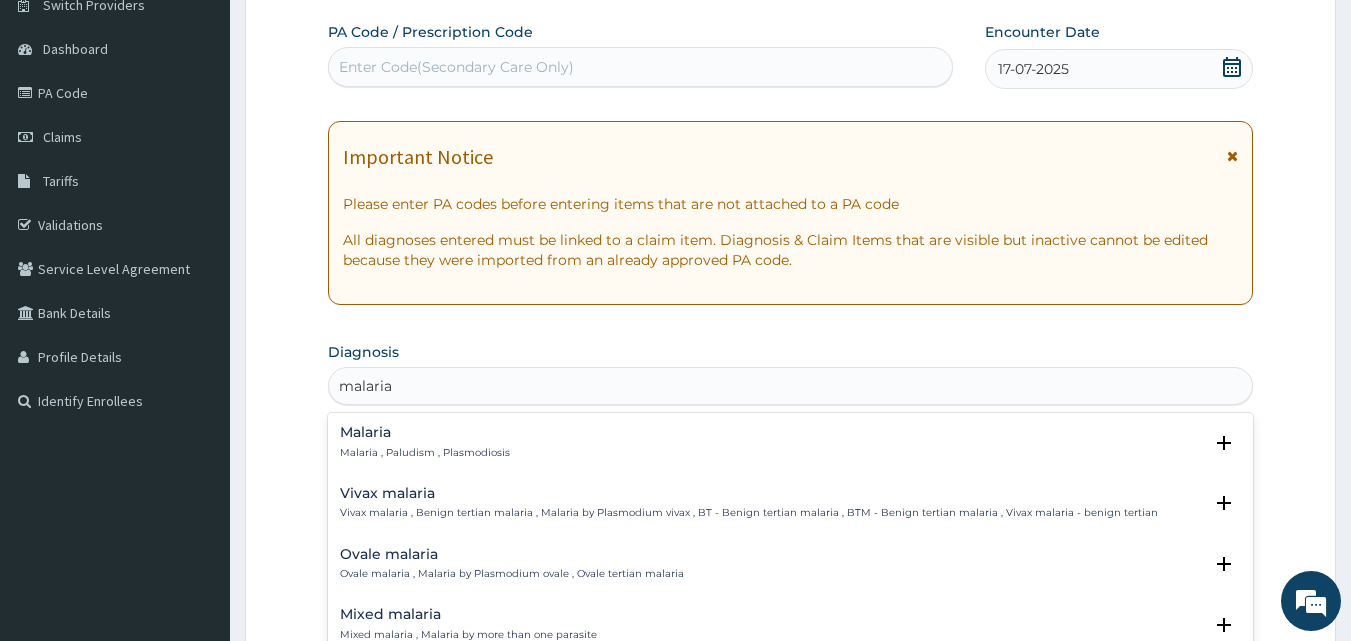 click on "Malaria" at bounding box center [425, 432] 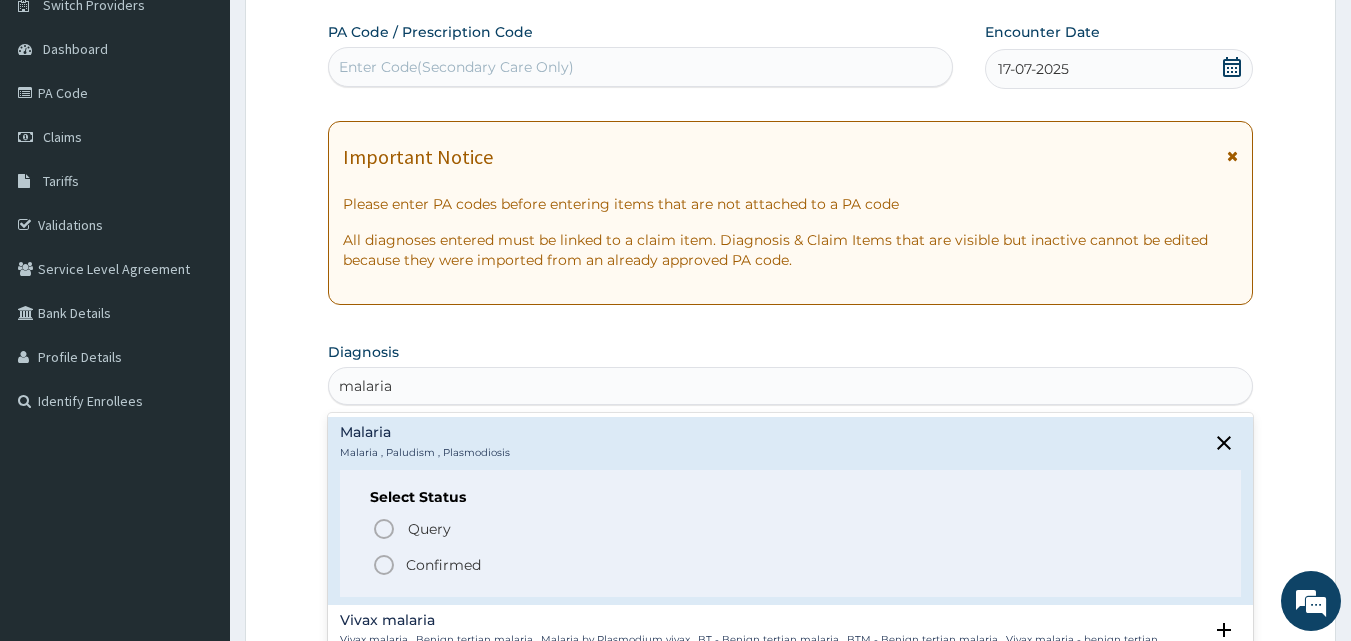 click on "Confirmed" at bounding box center [792, 565] 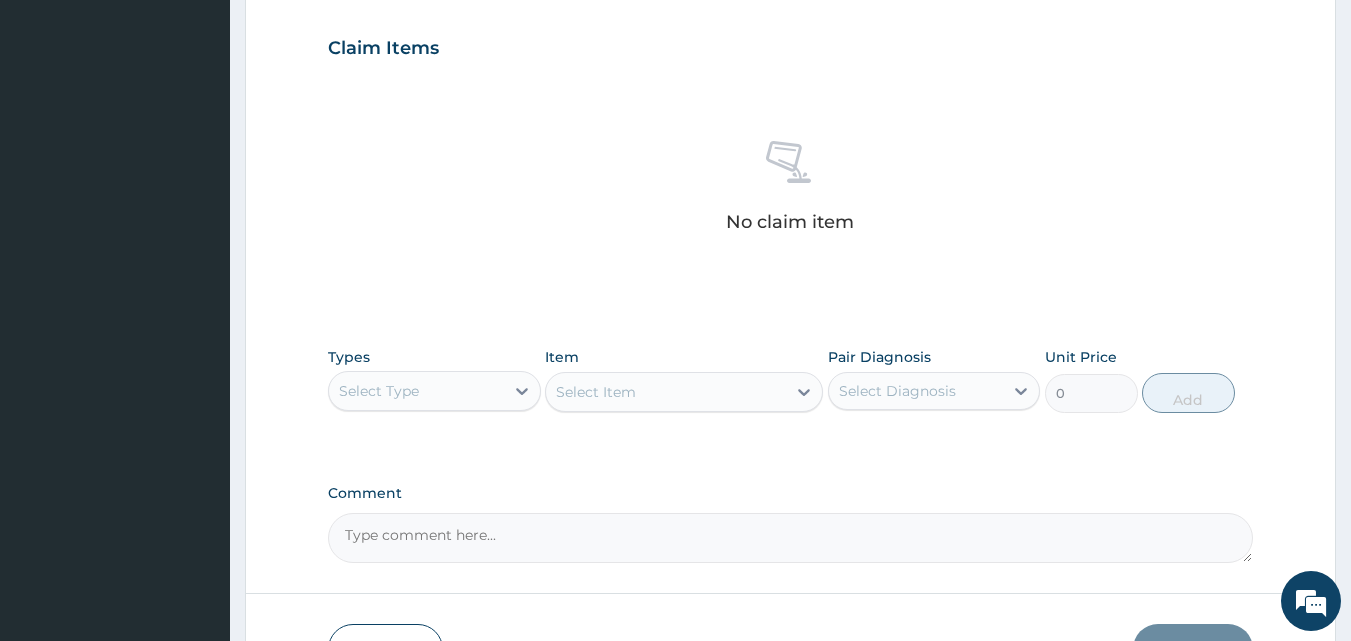 scroll, scrollTop: 769, scrollLeft: 0, axis: vertical 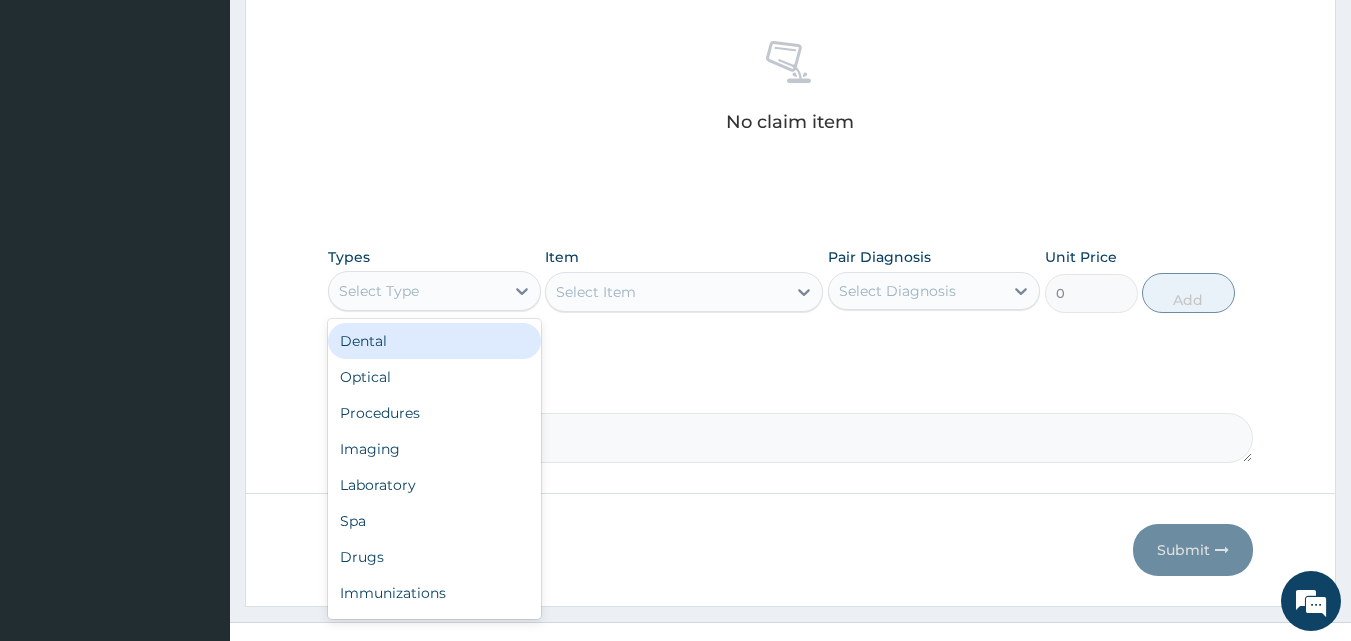 click on "Select Type" at bounding box center (416, 291) 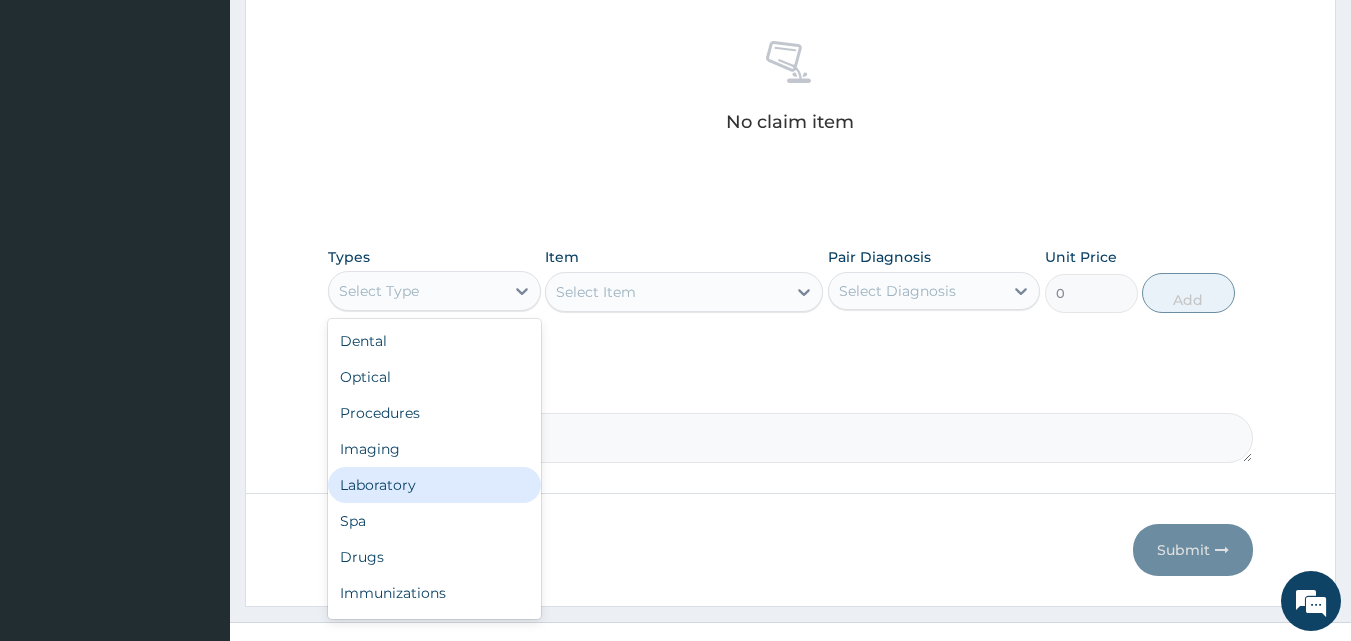 click on "Laboratory" at bounding box center [434, 485] 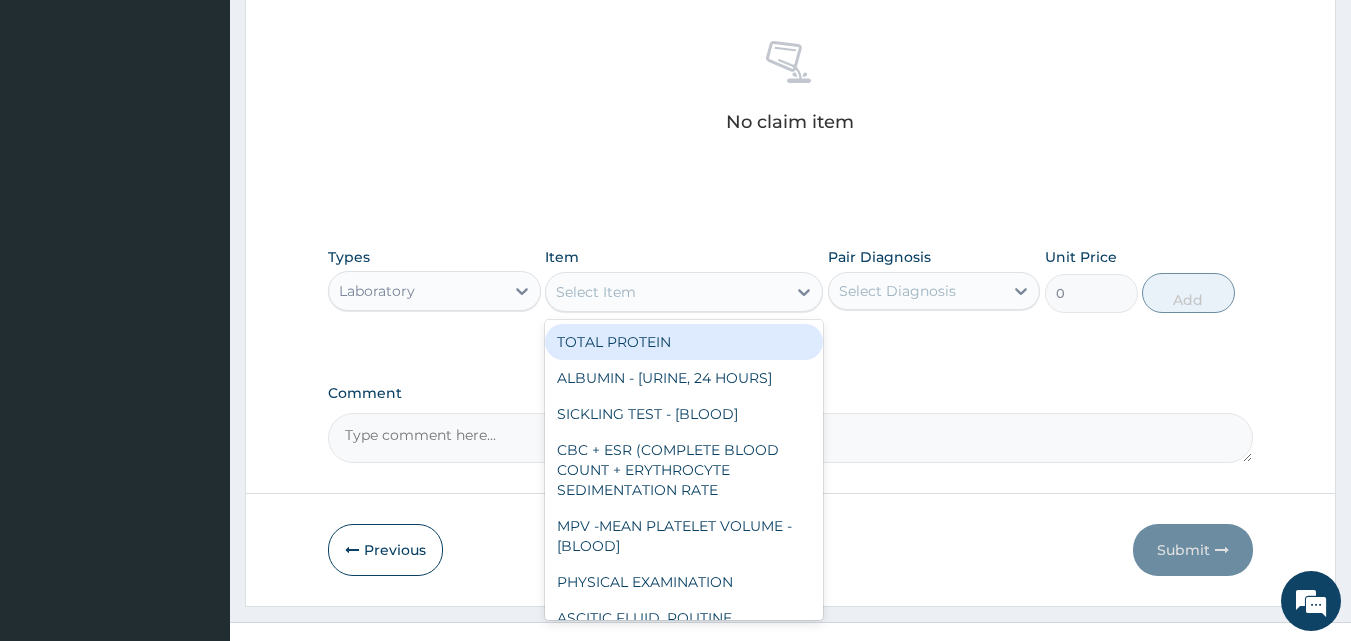 click on "Select Item" at bounding box center (666, 292) 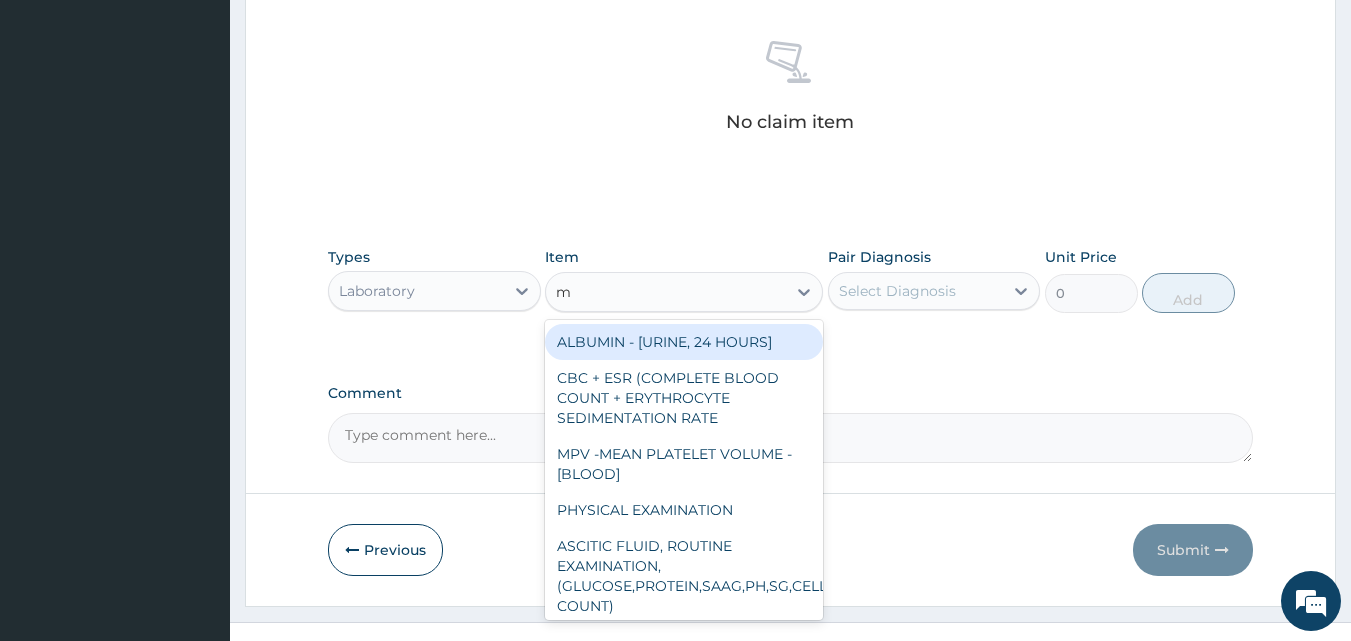 type on "mp" 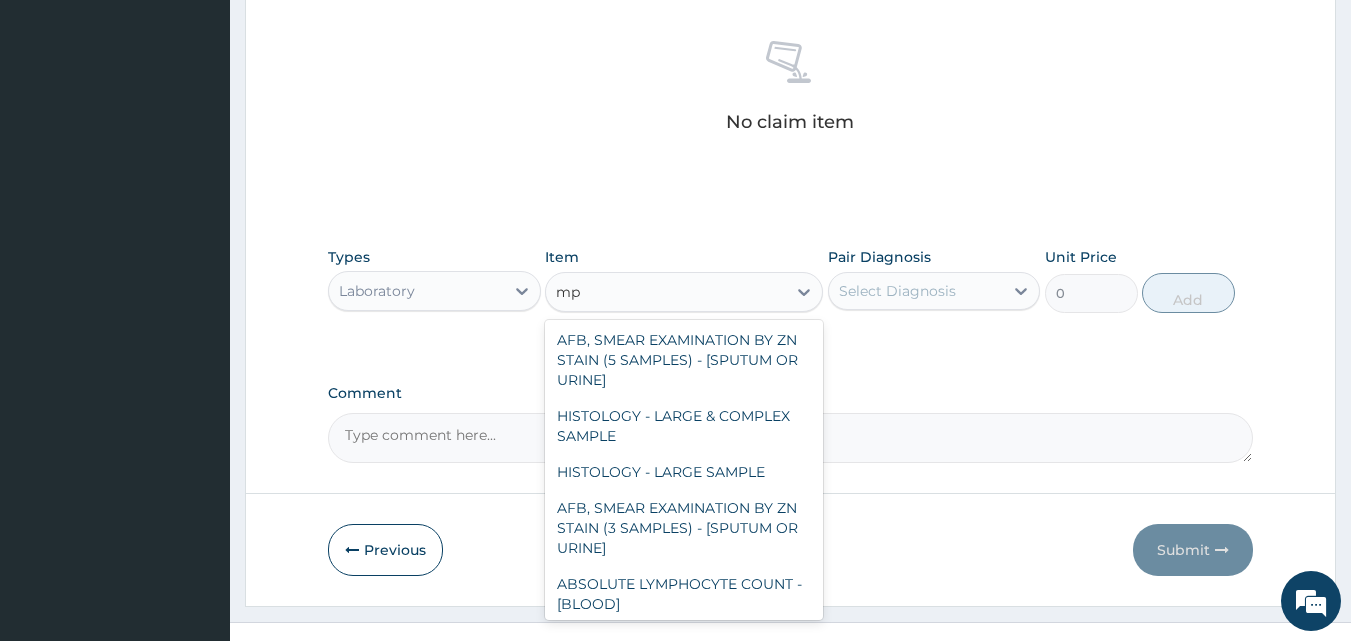 scroll, scrollTop: 436, scrollLeft: 0, axis: vertical 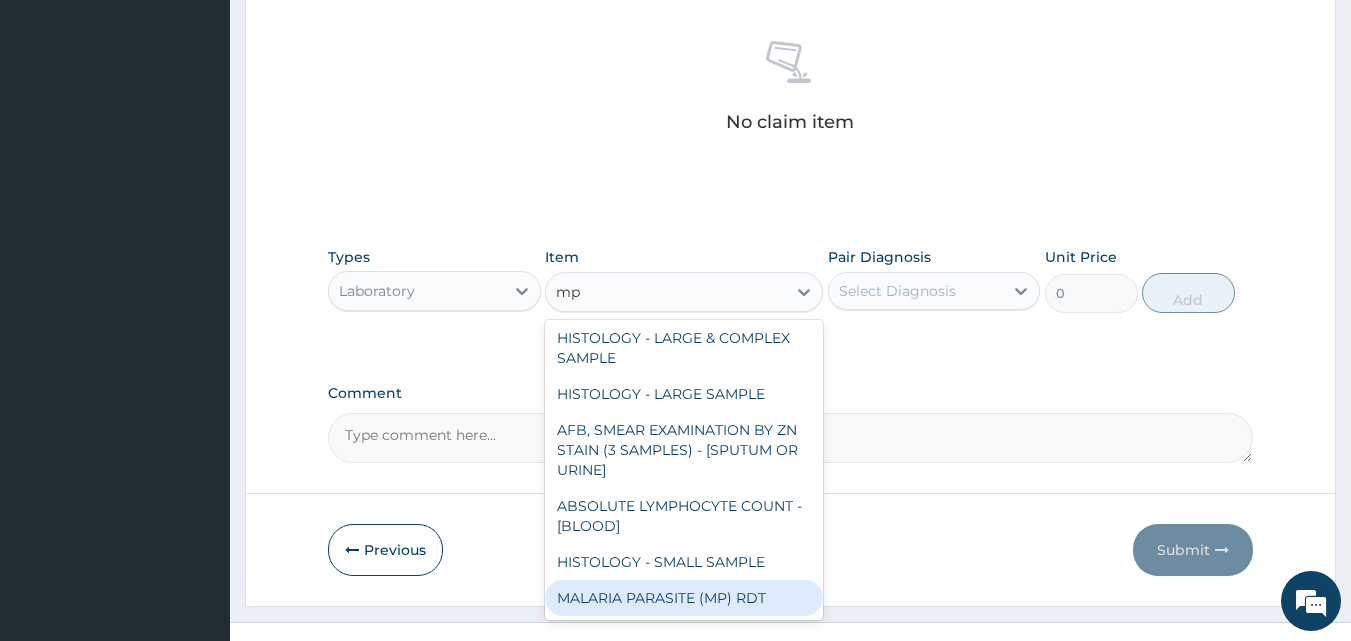 click on "MALARIA PARASITE (MP) RDT" at bounding box center (684, 598) 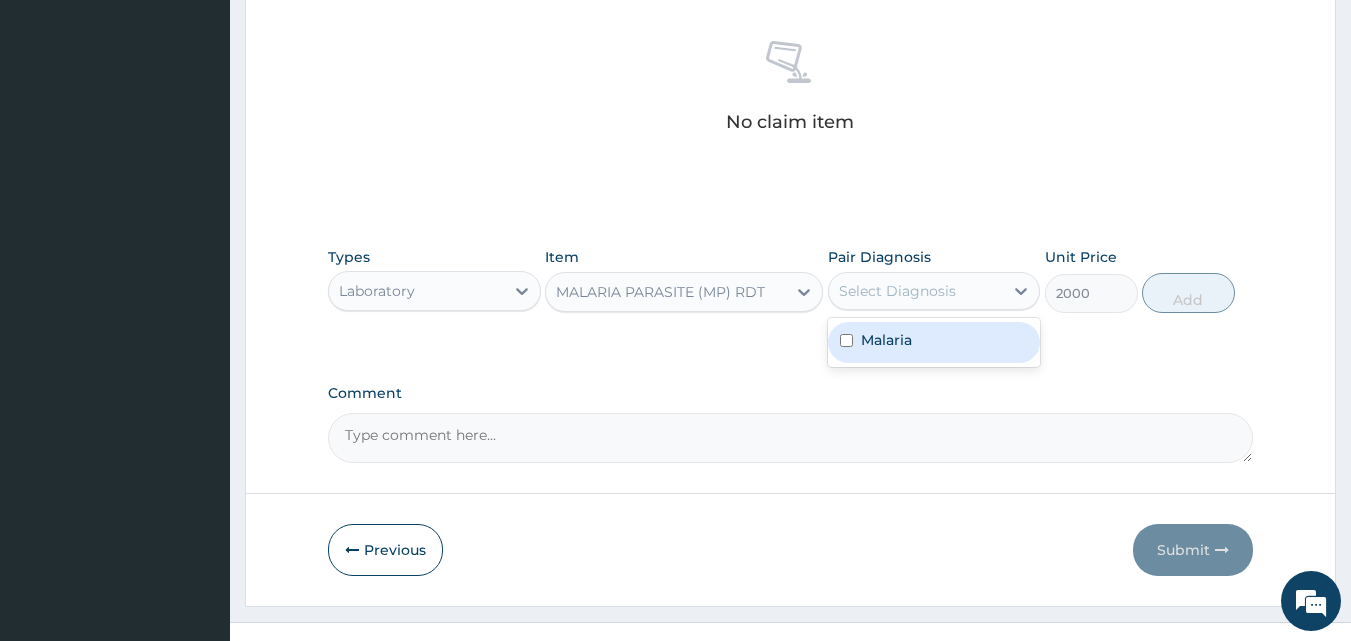 click on "Select Diagnosis" at bounding box center [897, 291] 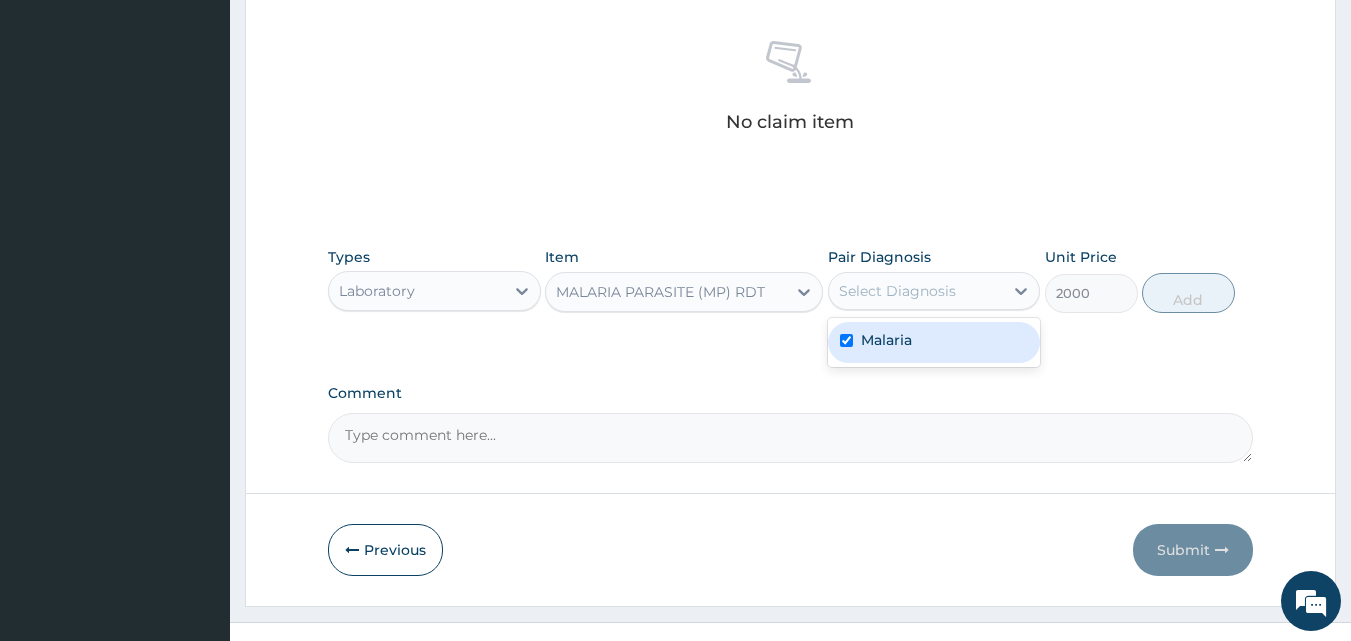 checkbox on "true" 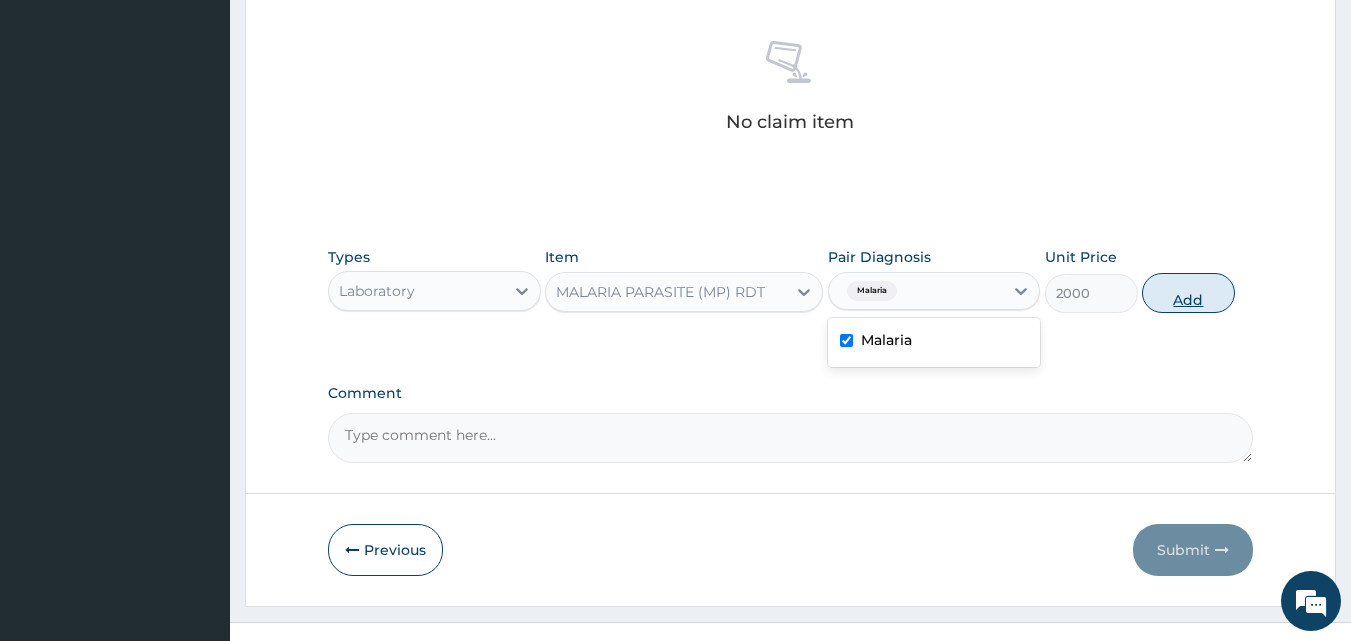 click on "Add" at bounding box center [1188, 293] 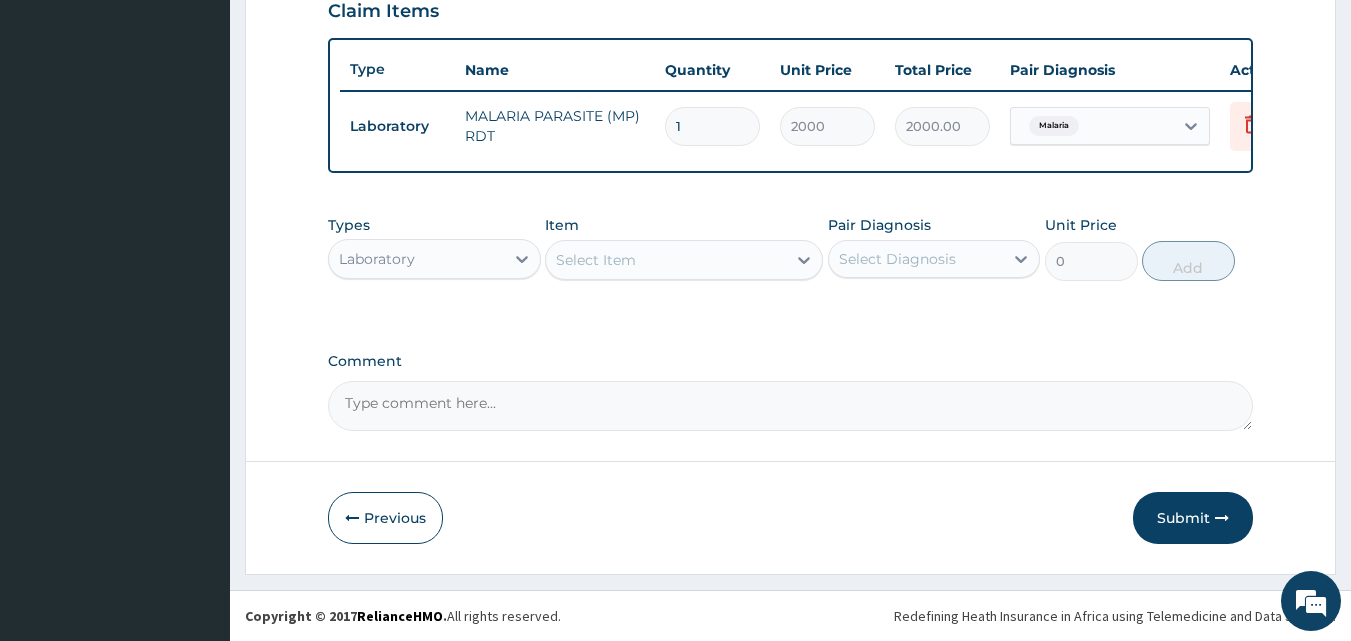 scroll, scrollTop: 721, scrollLeft: 0, axis: vertical 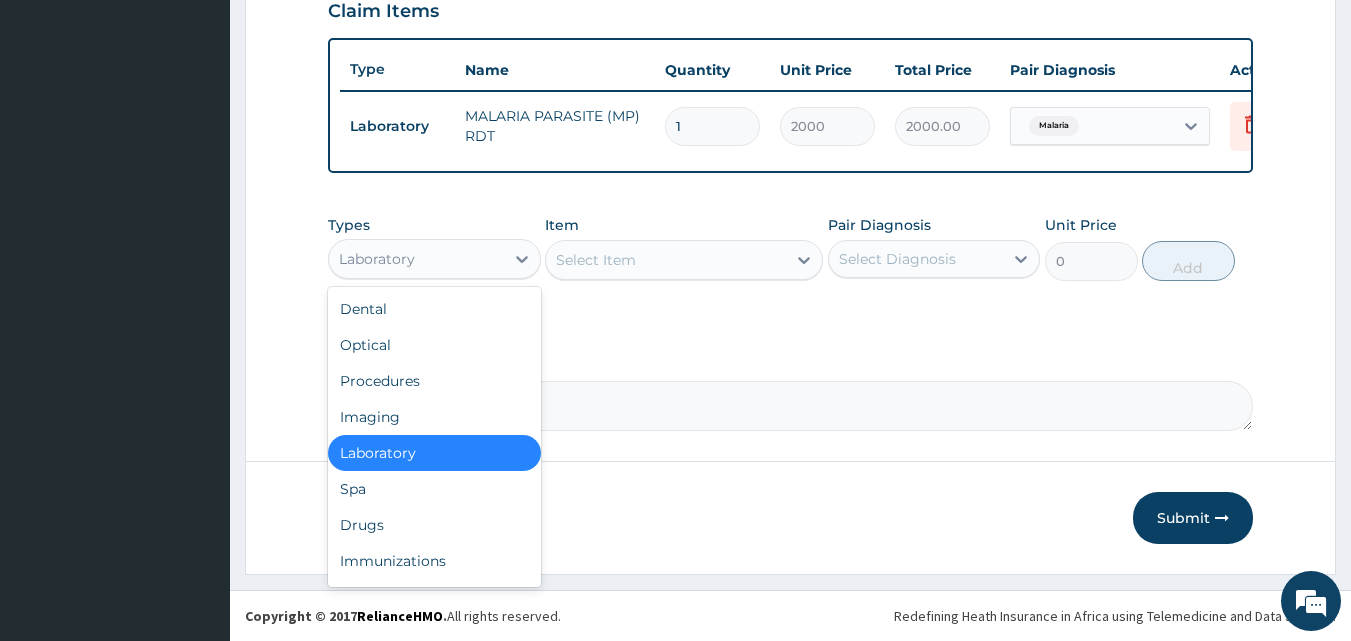 click on "Laboratory" at bounding box center (416, 259) 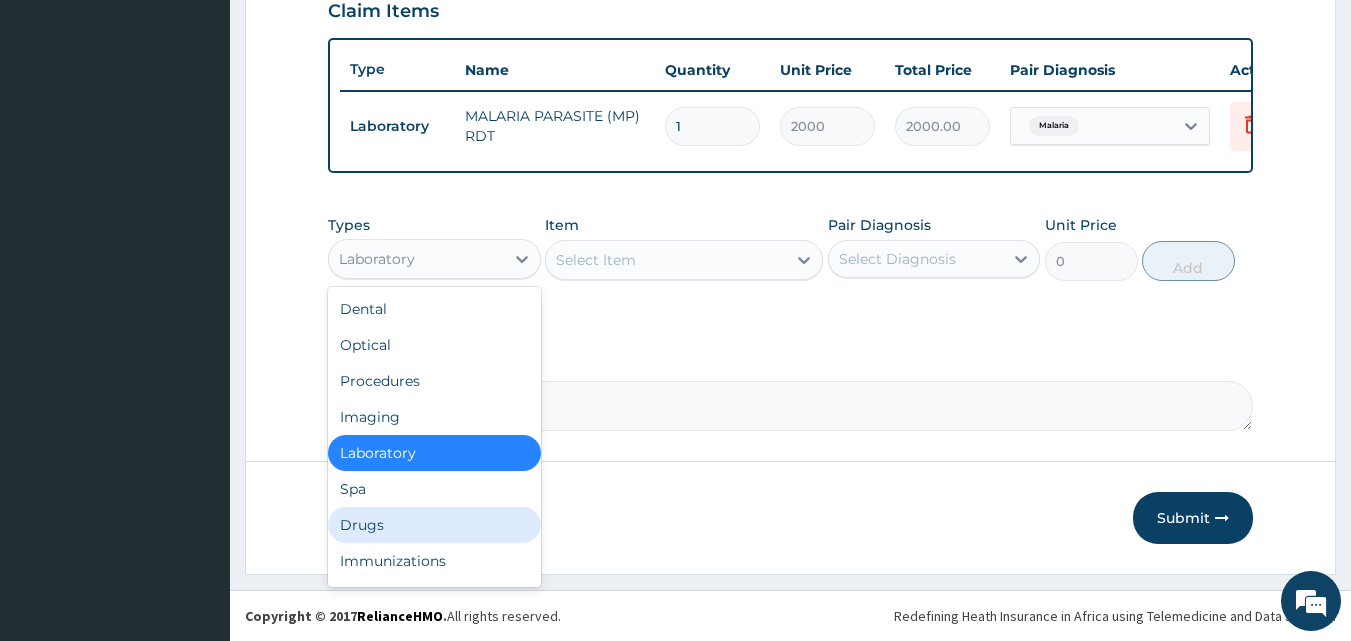 click on "Drugs" at bounding box center (434, 525) 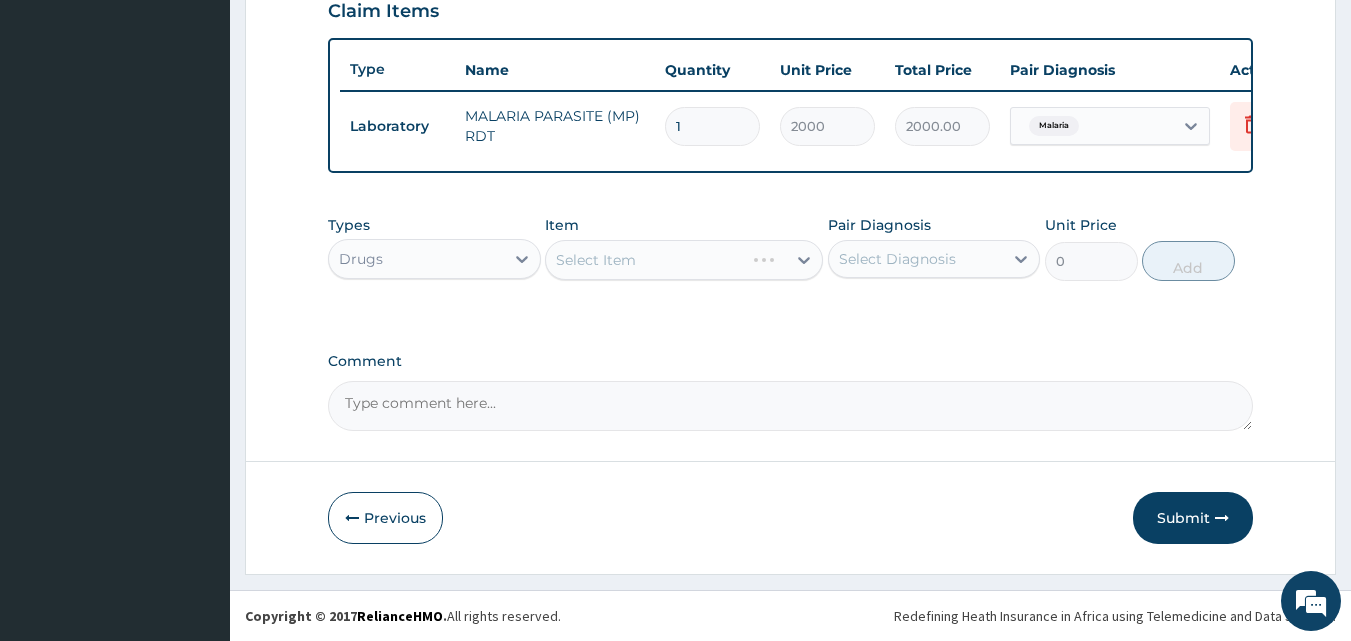 click on "Select Item" at bounding box center [684, 260] 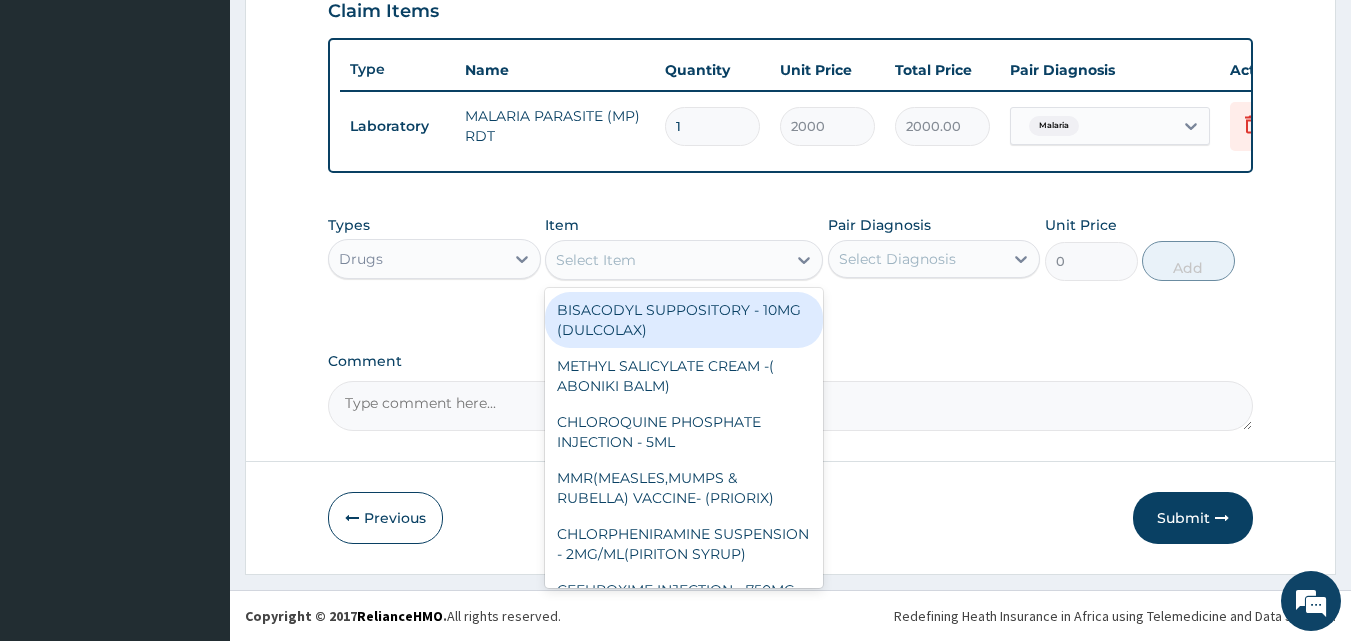 click on "Select Item" at bounding box center [596, 260] 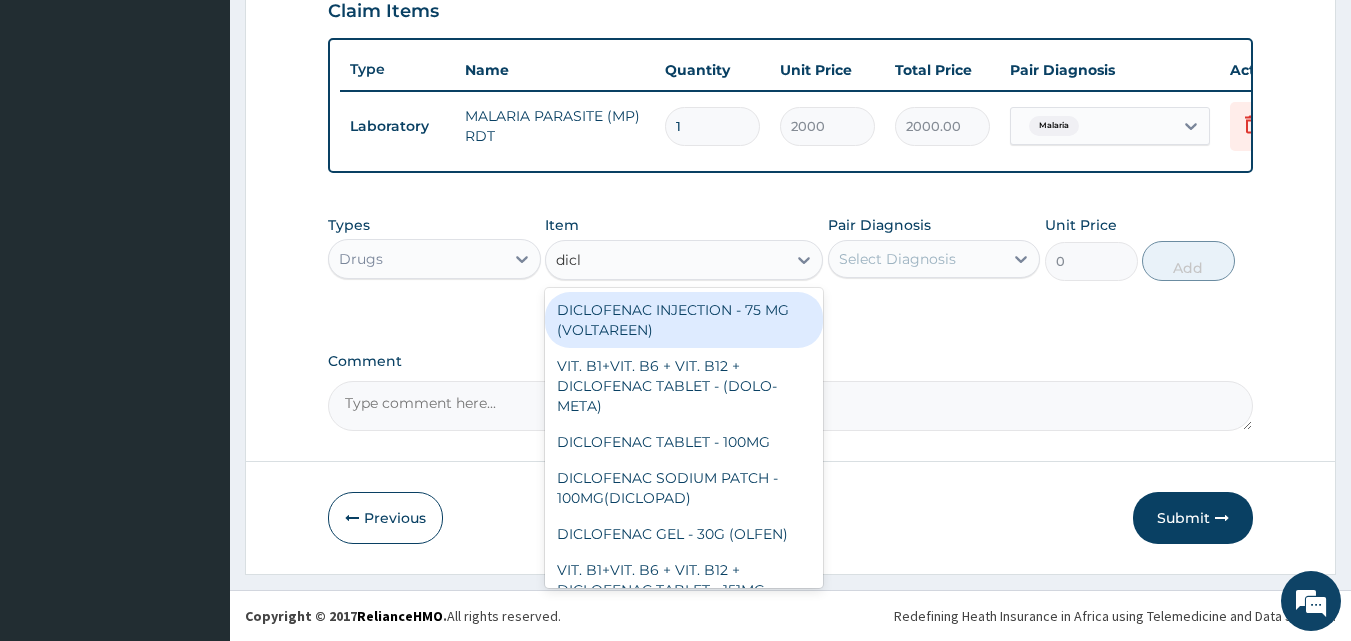 type on "diclo" 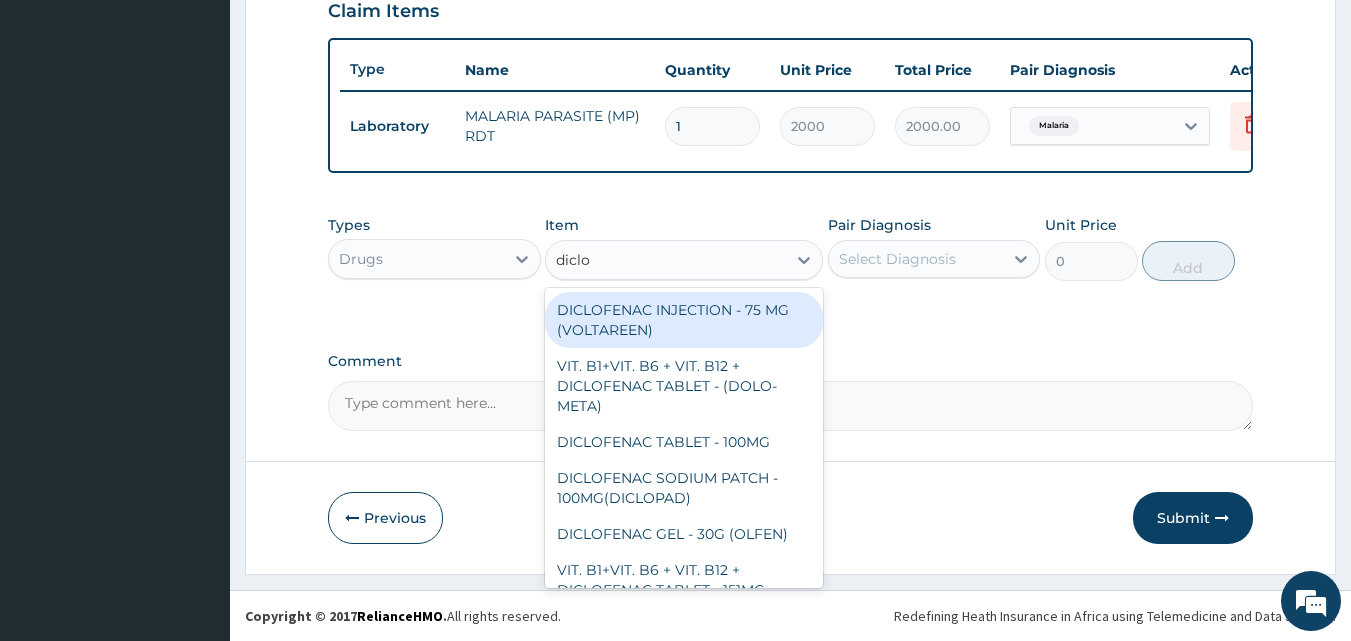 click on "DICLOFENAC INJECTION - 75 MG (VOLTAREEN)" at bounding box center (684, 320) 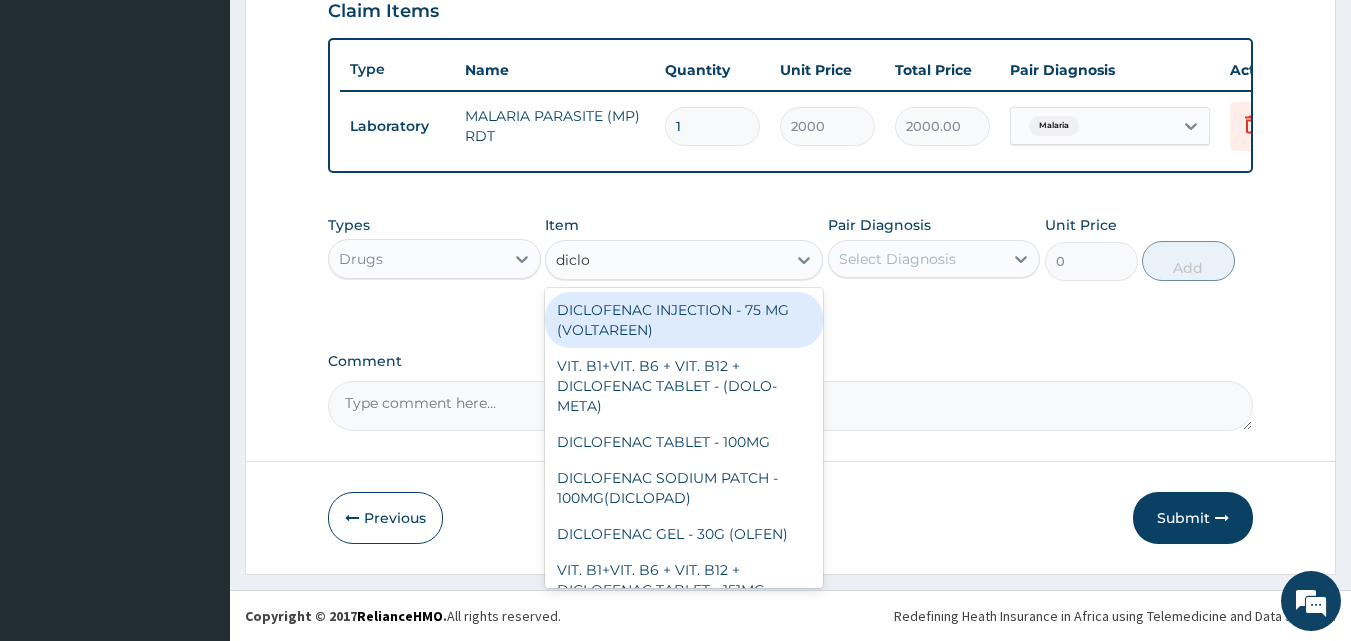 type 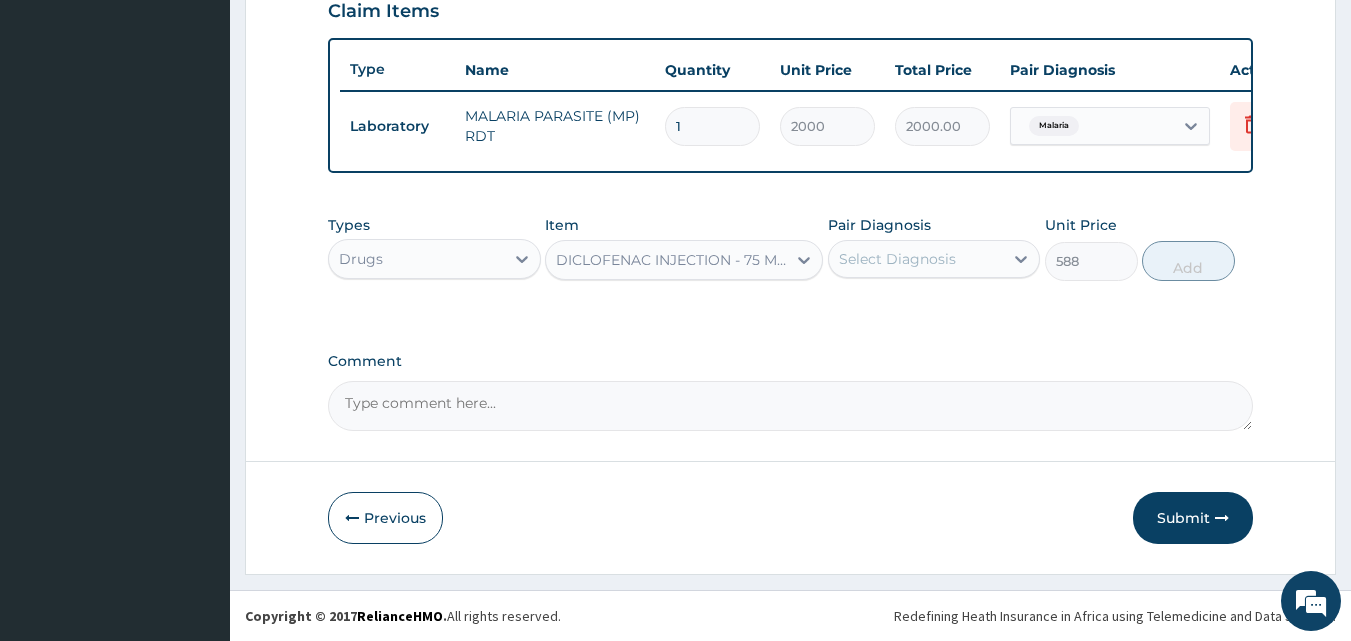 click on "Select Diagnosis" at bounding box center [897, 259] 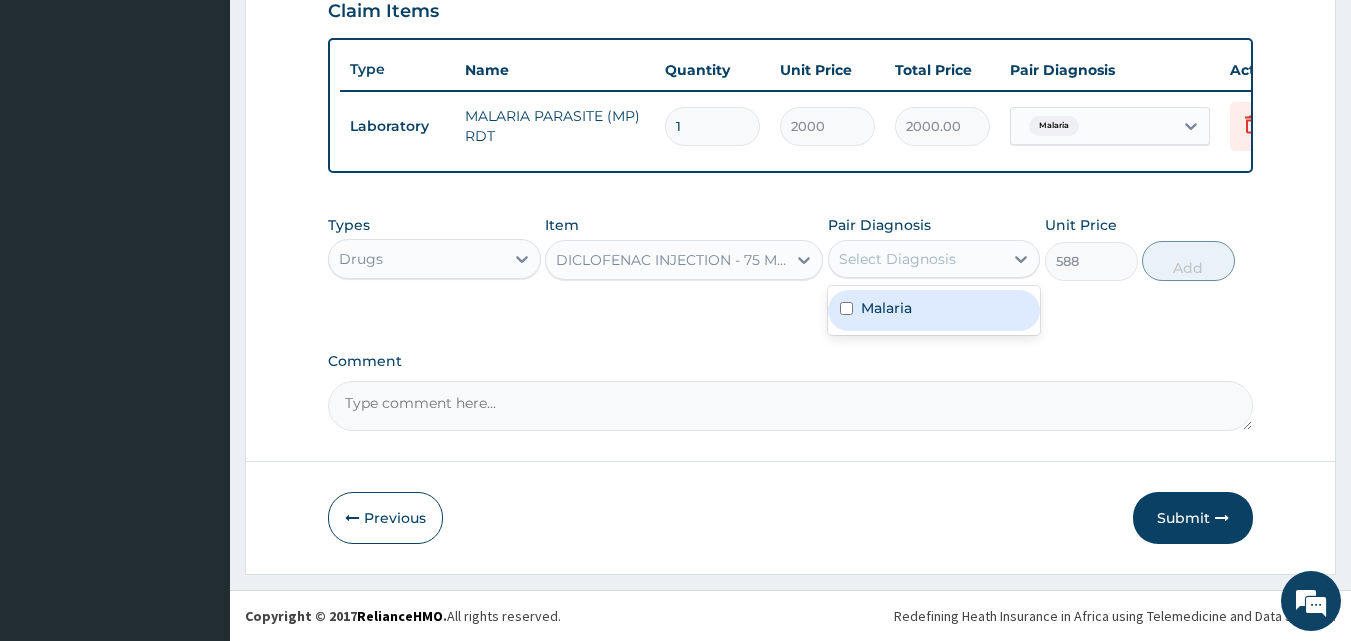 drag, startPoint x: 908, startPoint y: 311, endPoint x: 1038, endPoint y: 300, distance: 130.46455 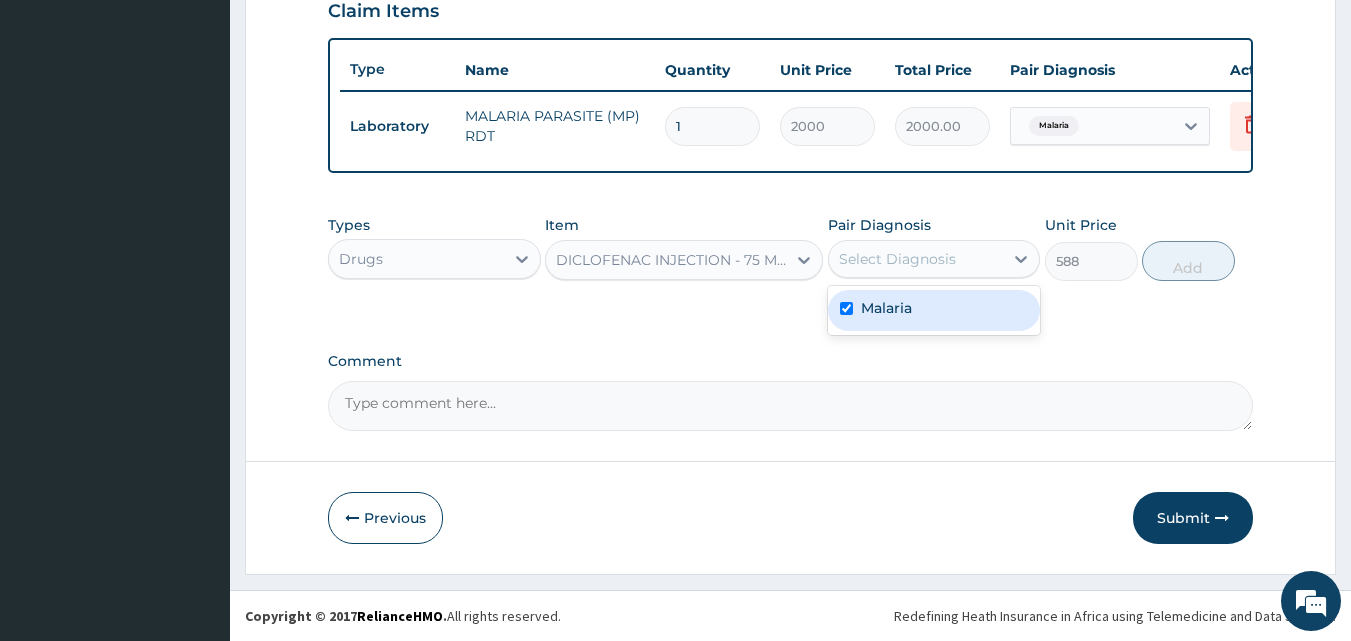 checkbox on "true" 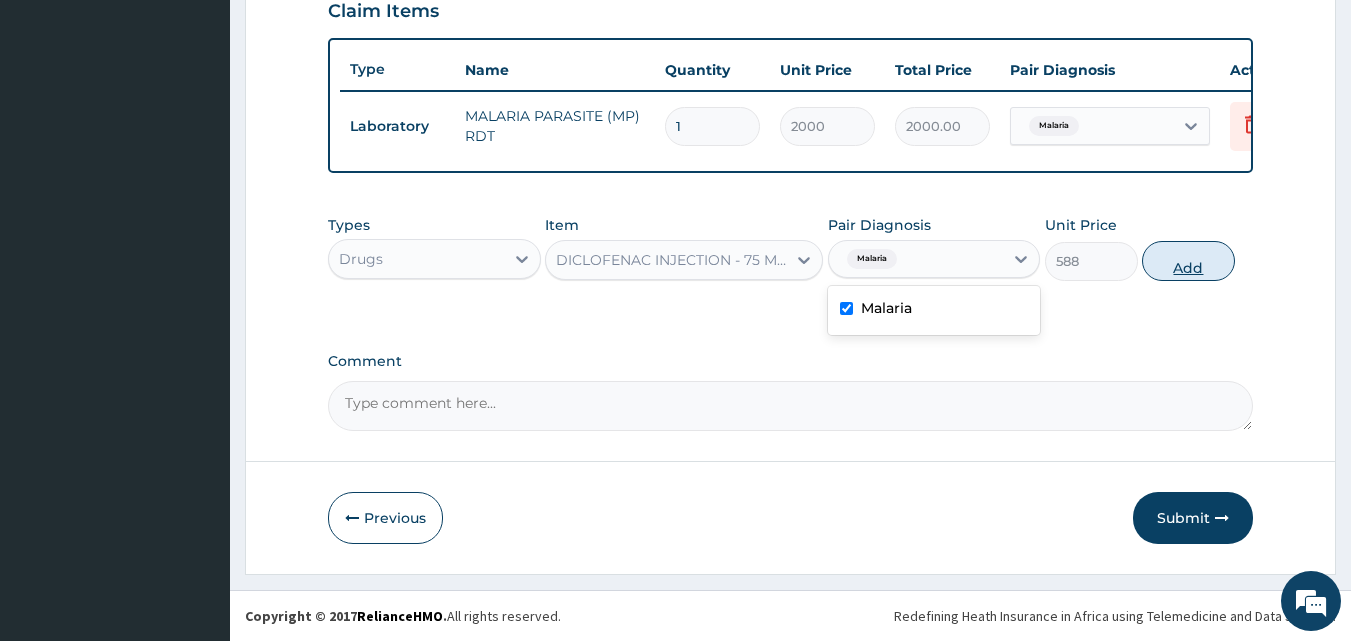 click on "Add" at bounding box center [1188, 261] 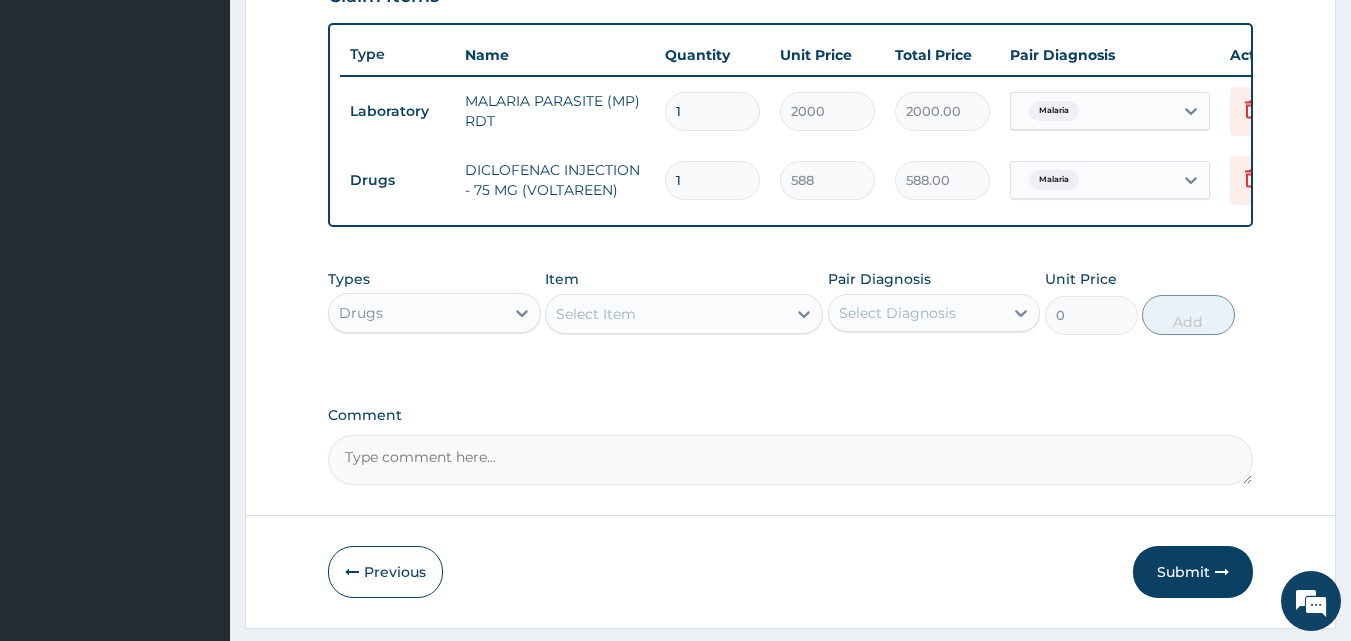 click on "Select Item" at bounding box center [596, 314] 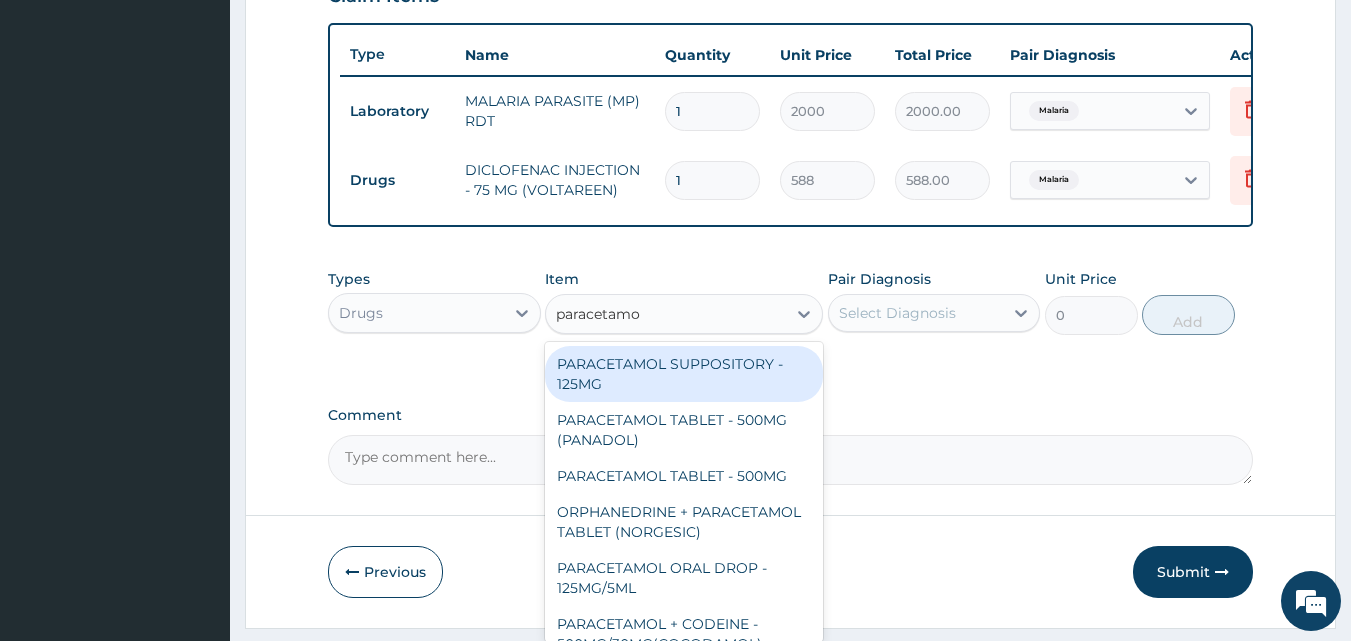 type on "paracetamol" 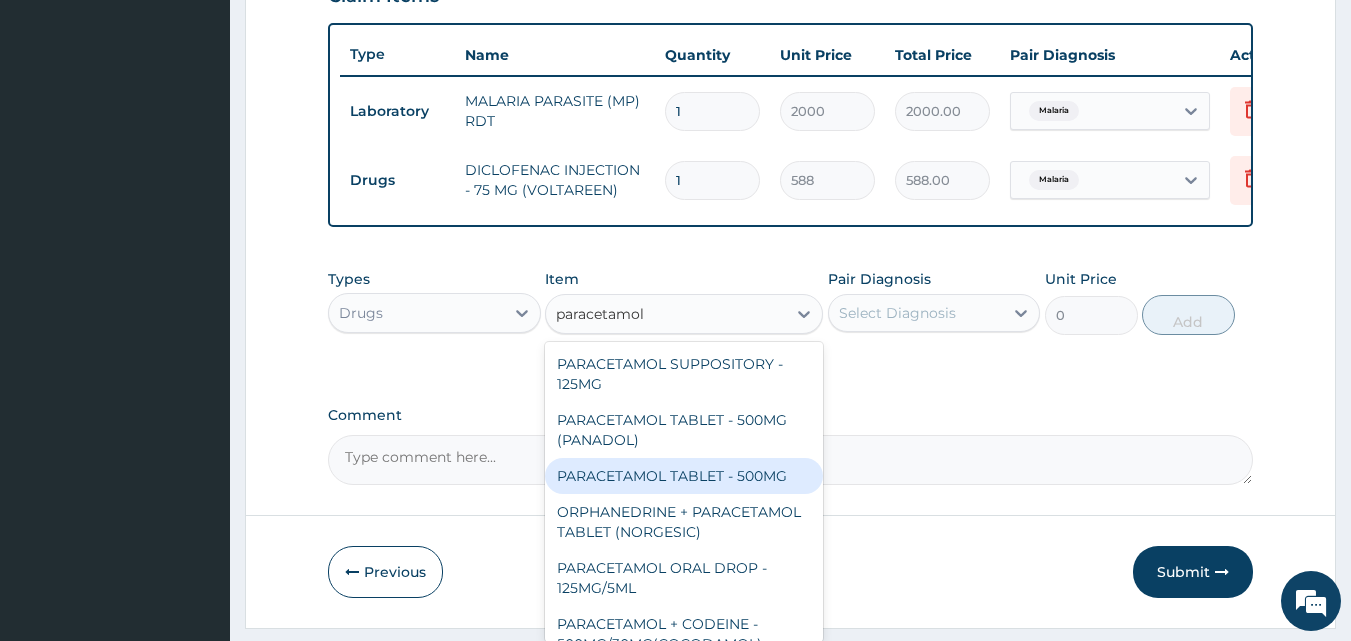 click on "PARACETAMOL TABLET - 500MG" at bounding box center [684, 476] 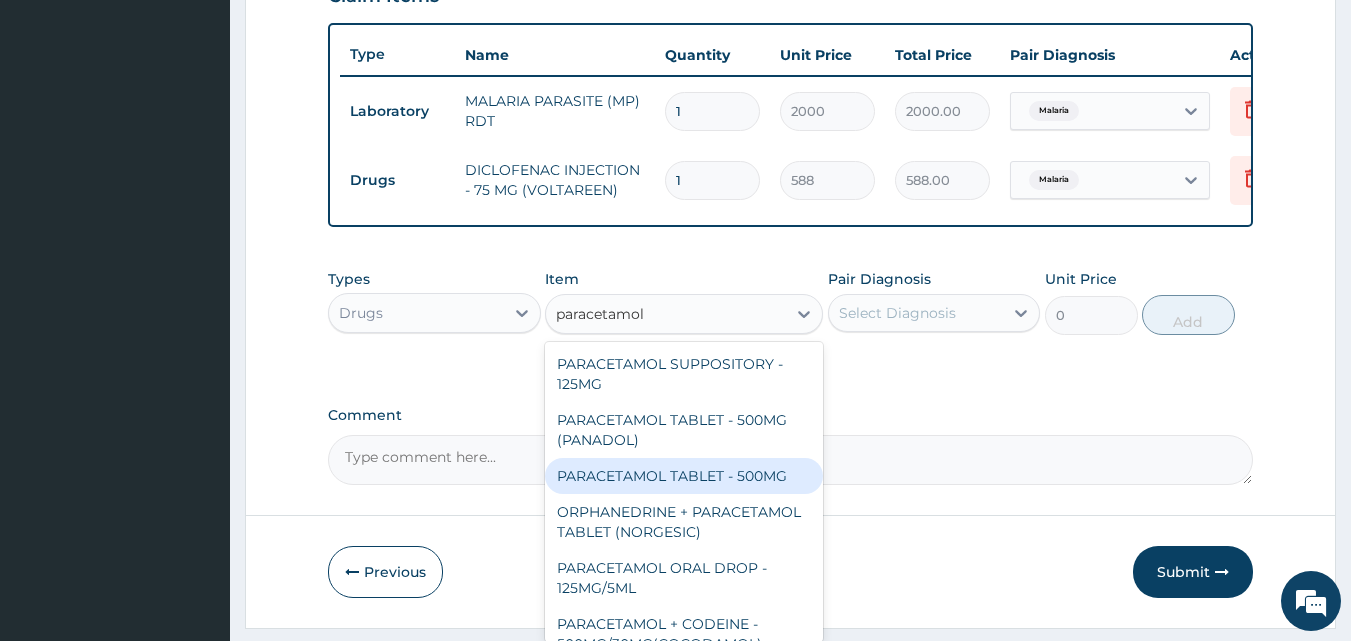 type 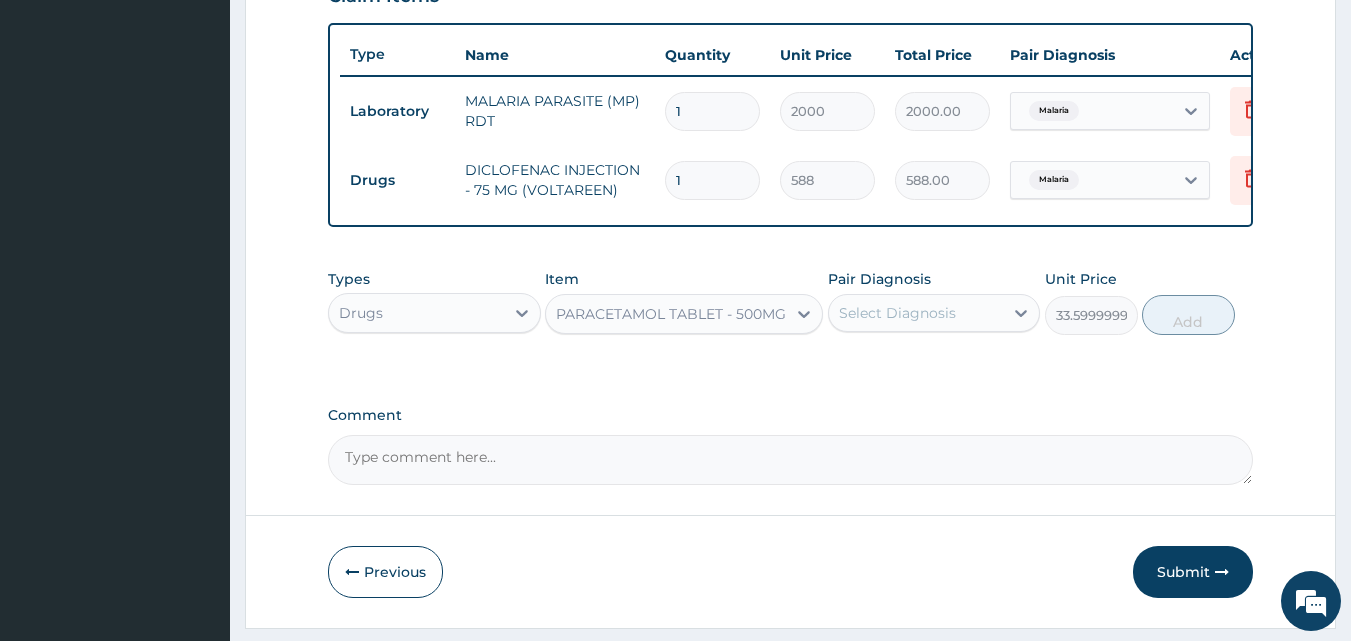 click on "Select Diagnosis" at bounding box center [916, 313] 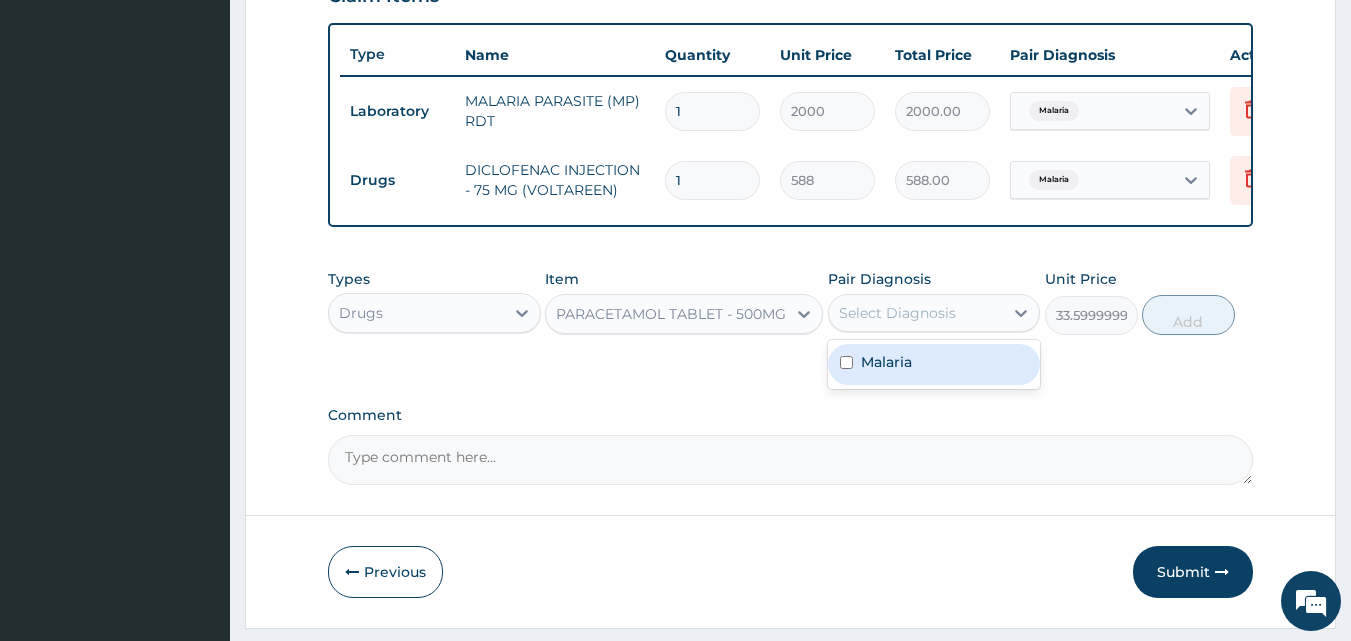 click on "Malaria" at bounding box center [886, 362] 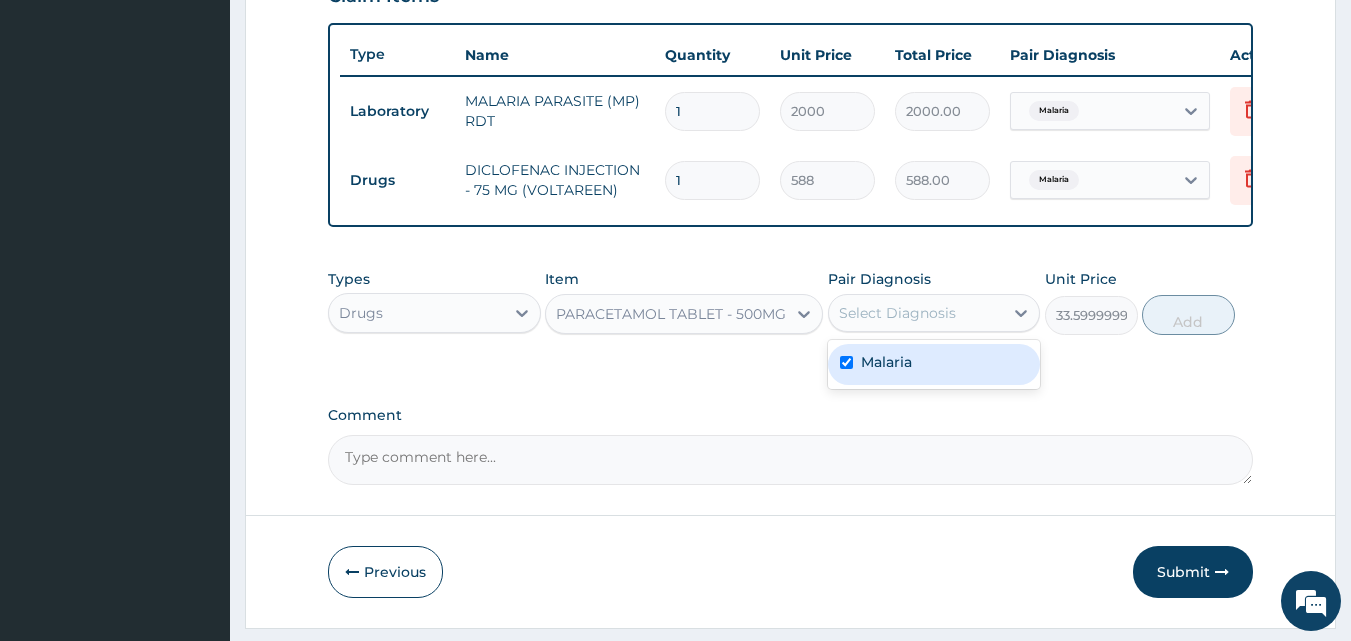 checkbox on "true" 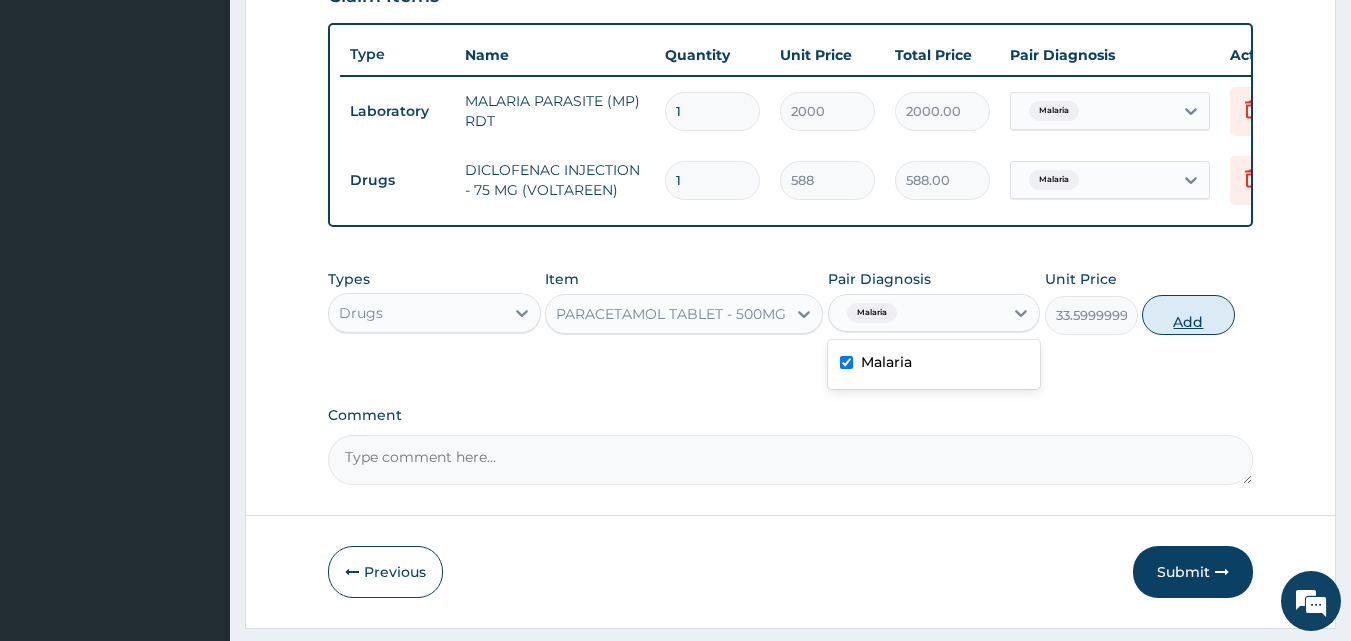 click on "Add" at bounding box center (1188, 315) 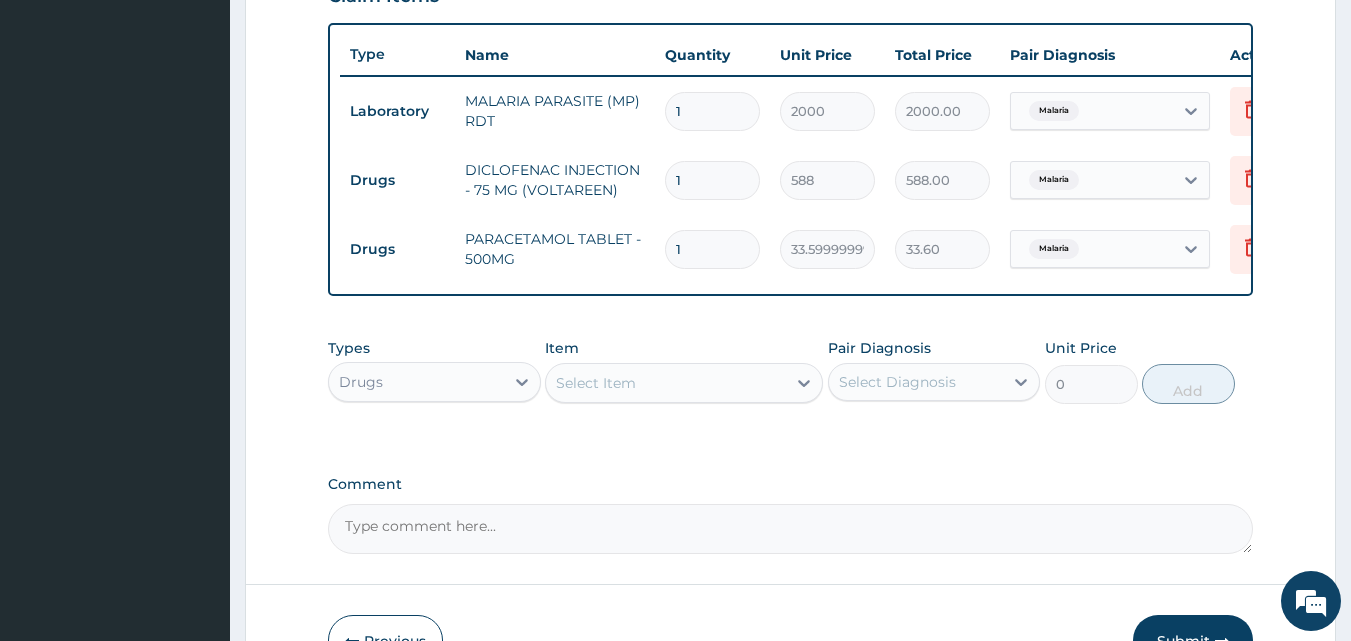 type on "18" 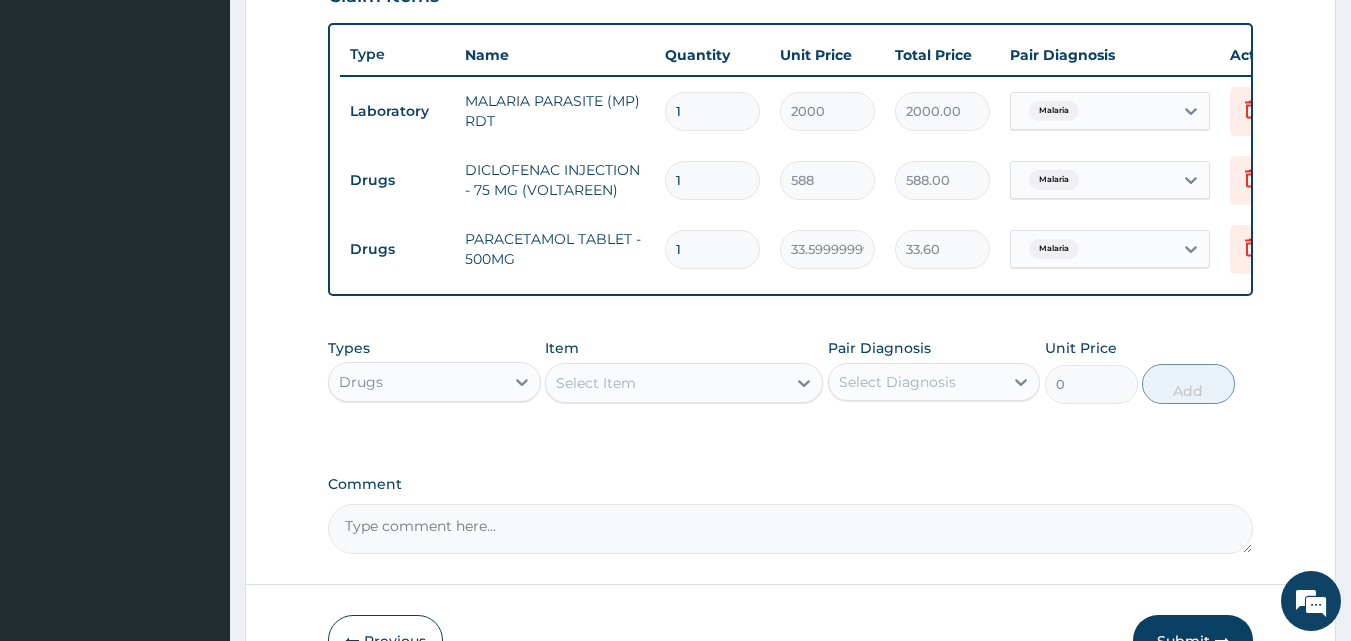type on "604.80" 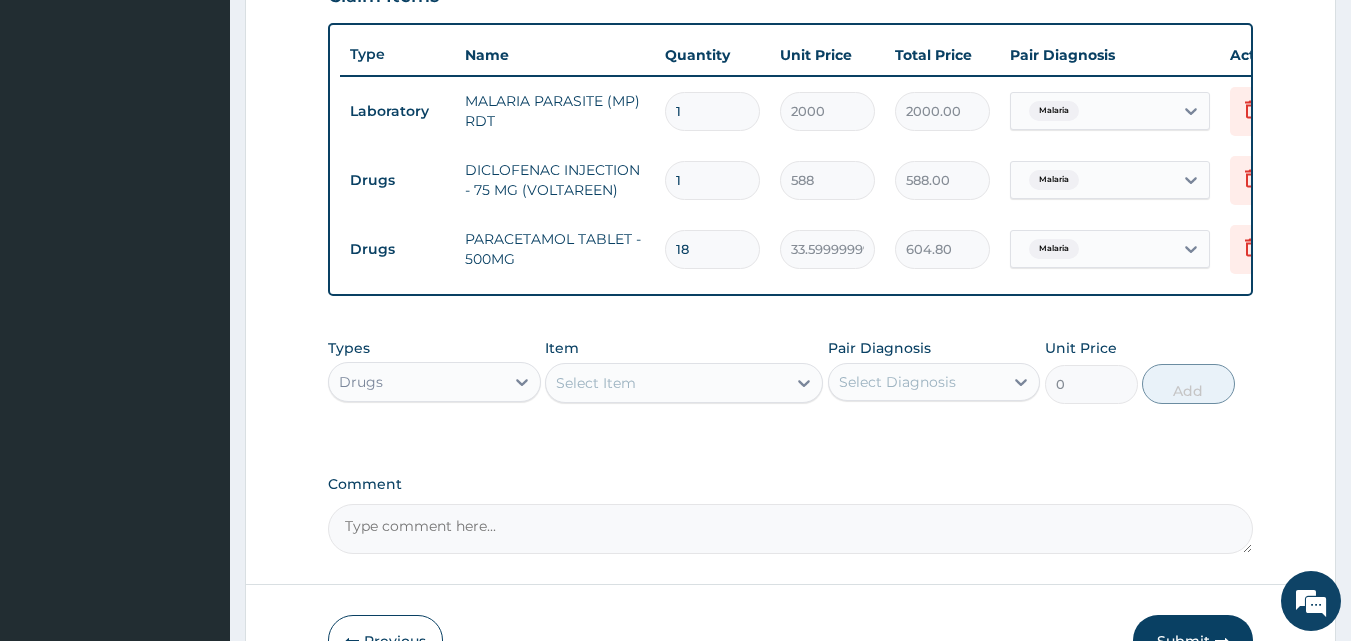 type on "18" 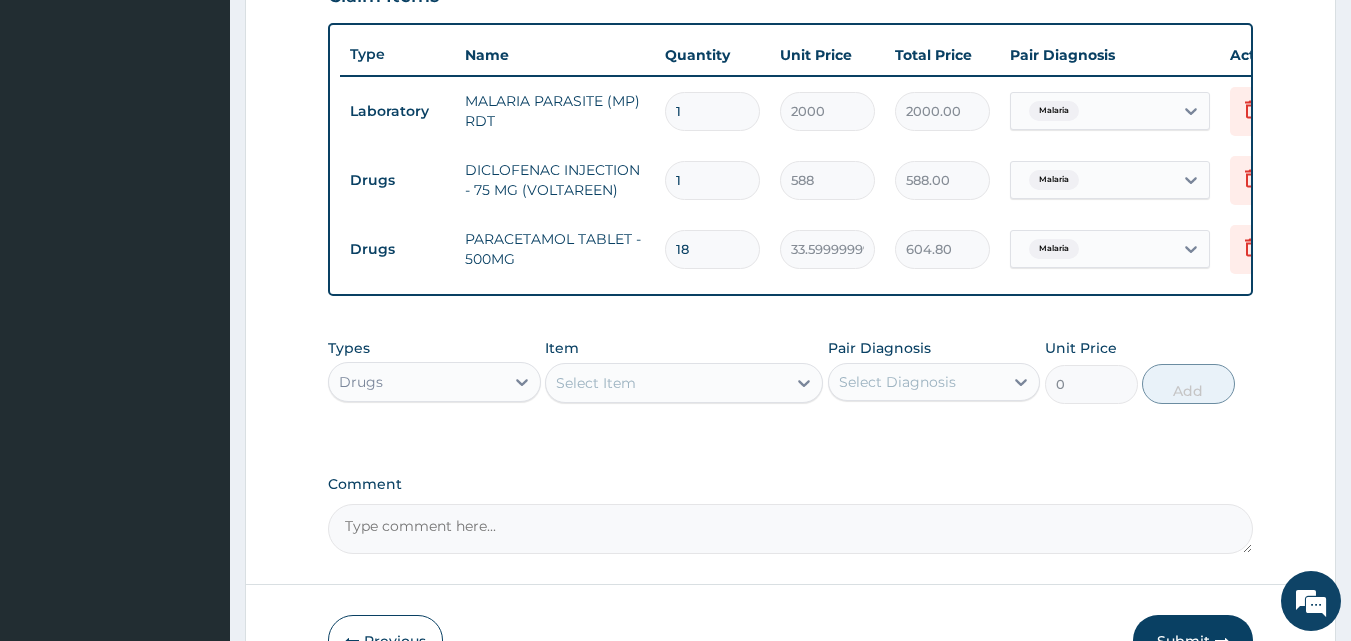 click on "Select Item" at bounding box center (596, 383) 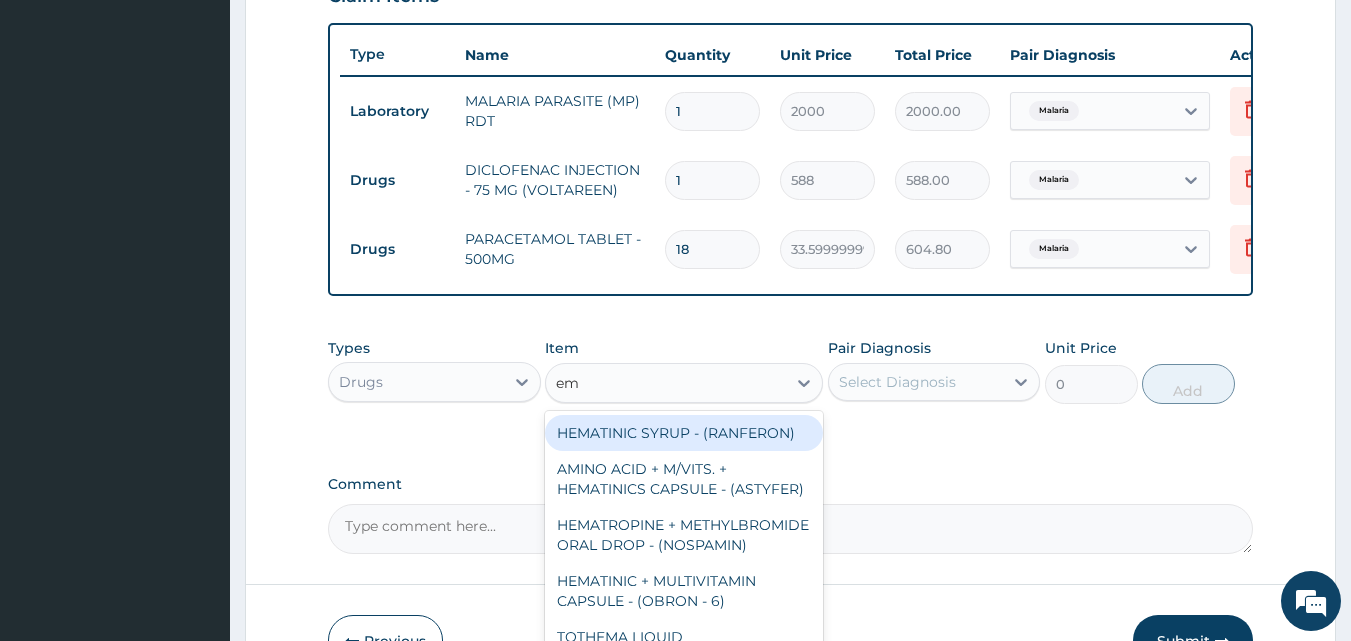 type on "e" 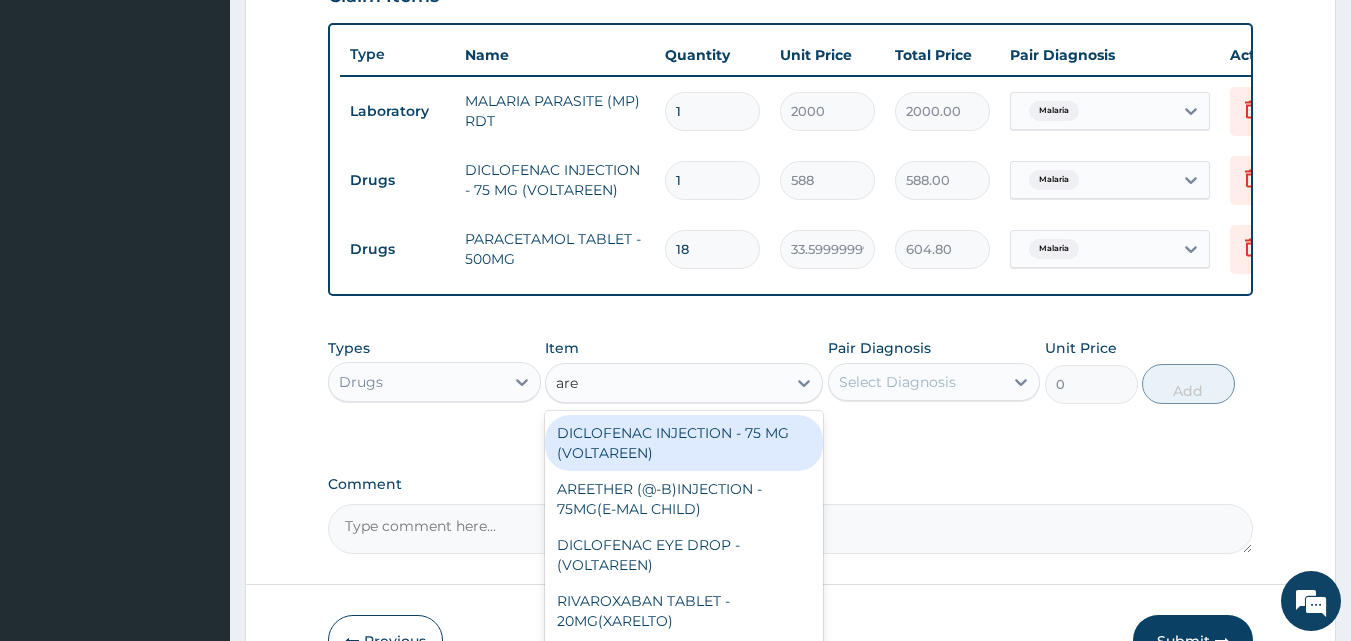 type on "aree" 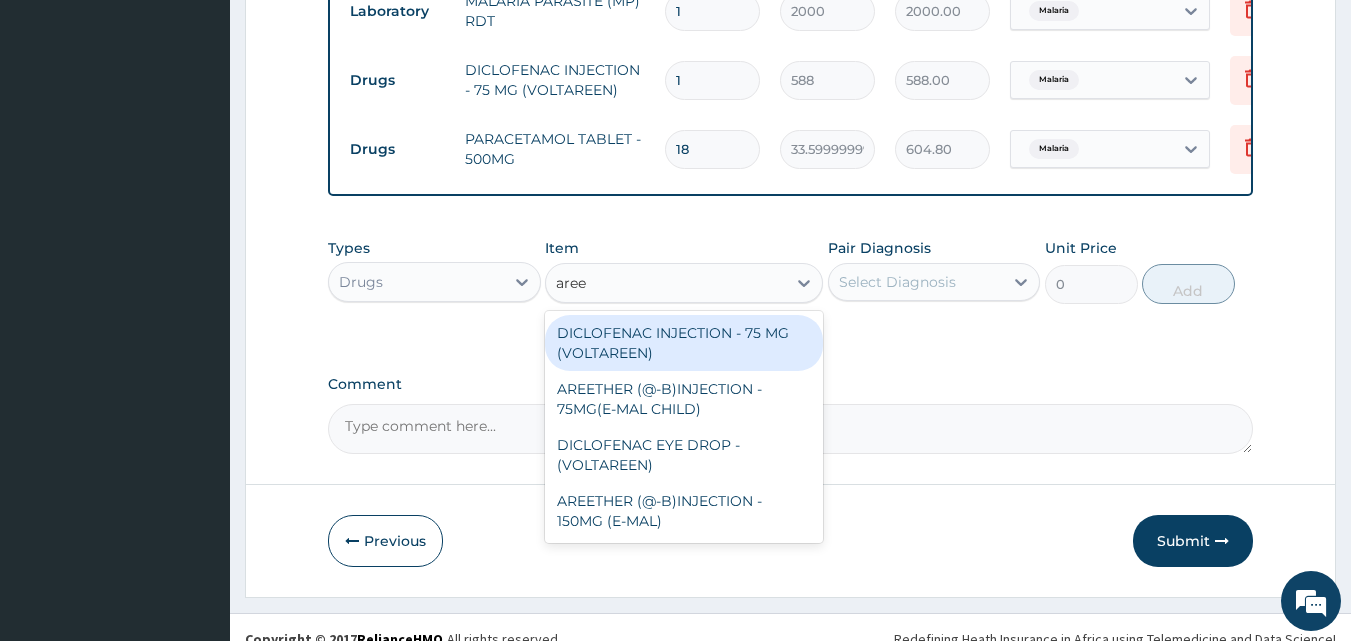 scroll, scrollTop: 859, scrollLeft: 0, axis: vertical 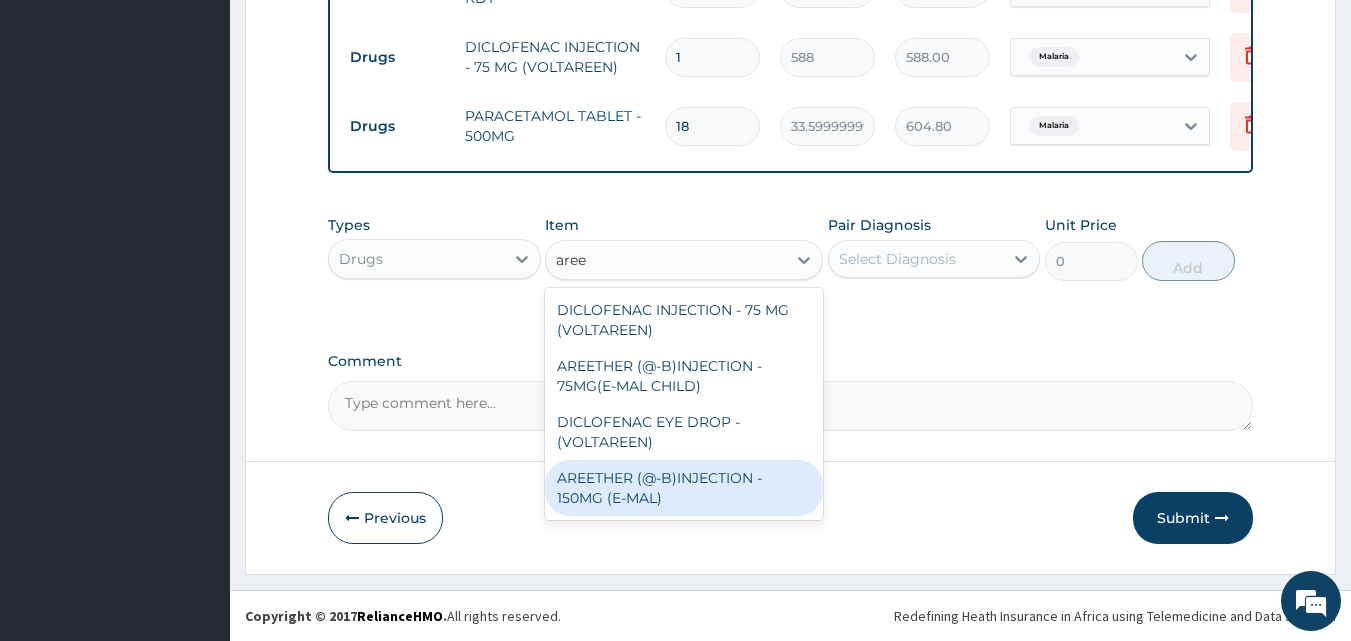 click on "AREETHER (@-B)INJECTION - 150MG (E-MAL)" at bounding box center (684, 488) 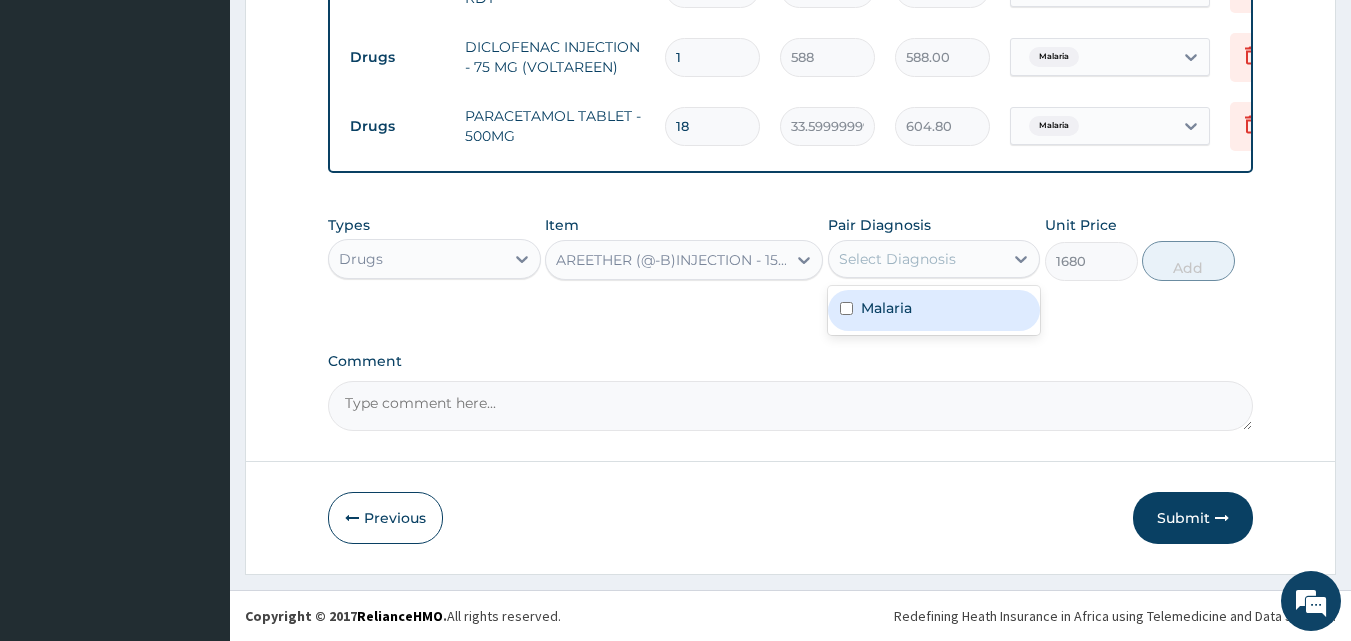 click on "Select Diagnosis" at bounding box center [897, 259] 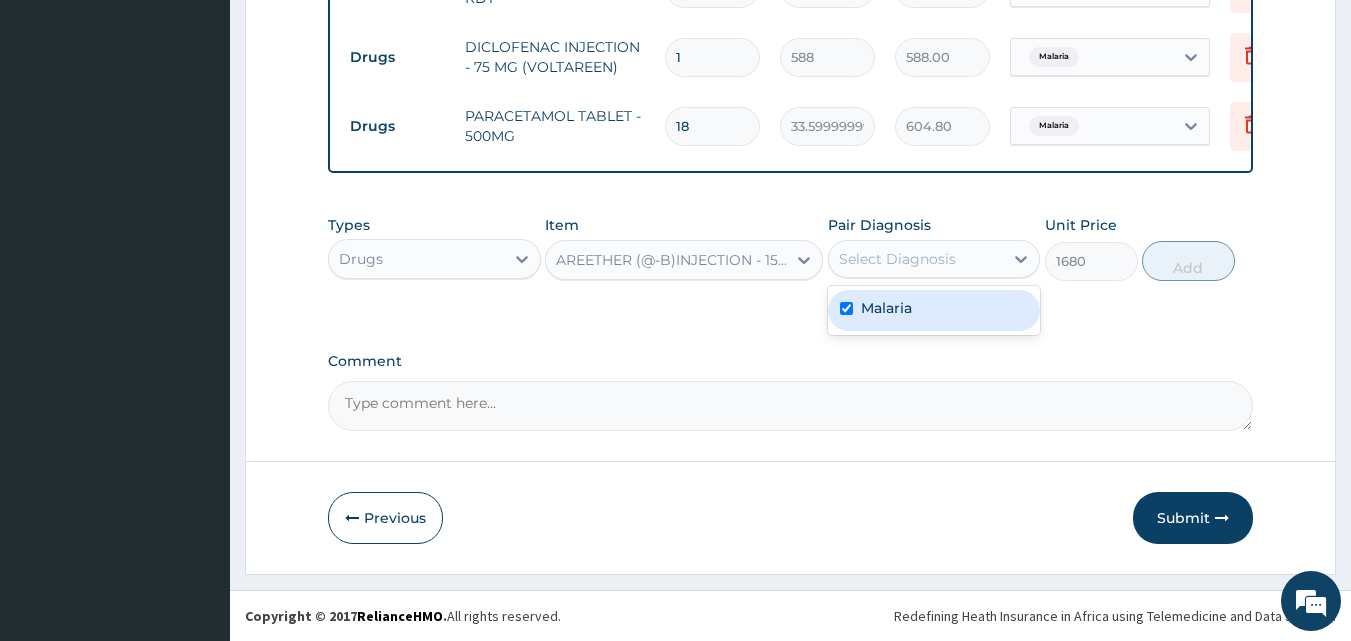 checkbox on "true" 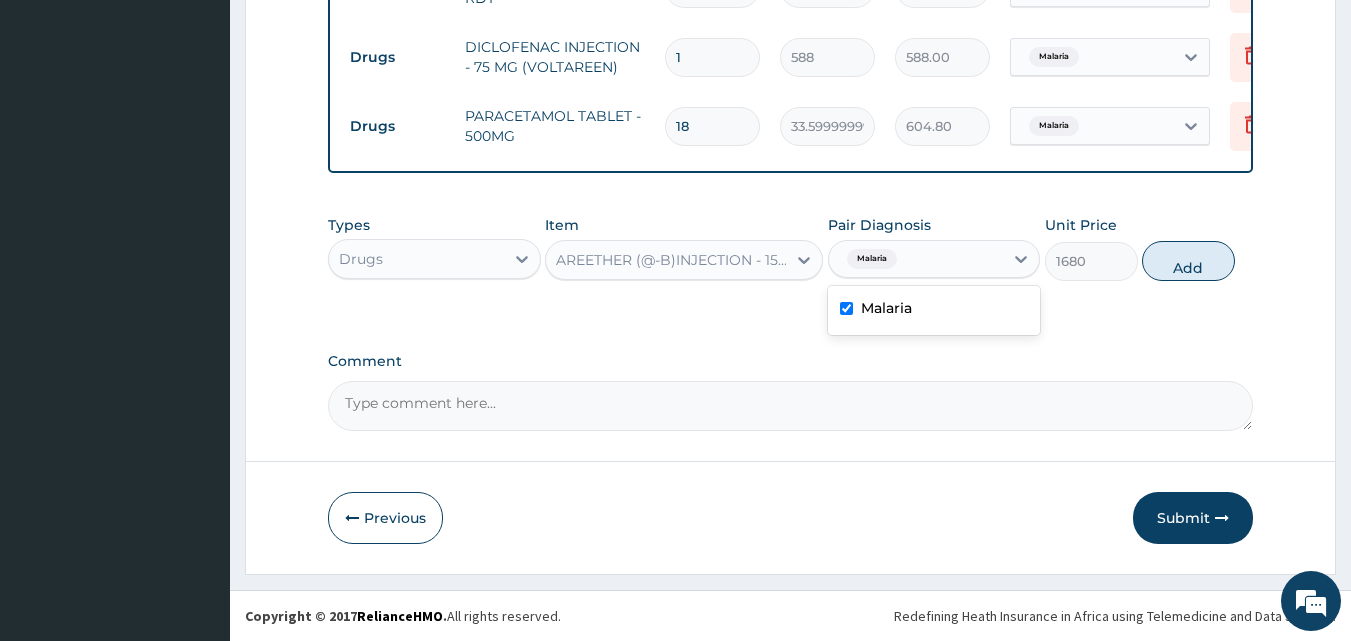 click on "Add" at bounding box center (1188, 261) 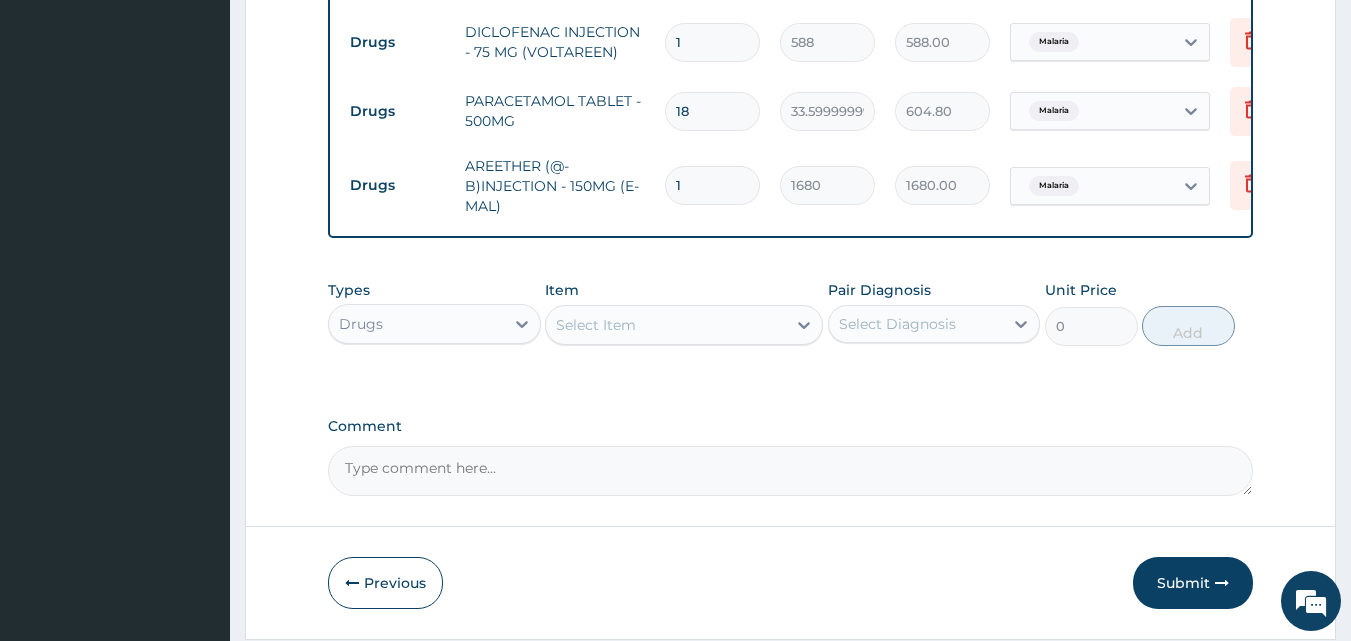 drag, startPoint x: 693, startPoint y: 195, endPoint x: 665, endPoint y: 195, distance: 28 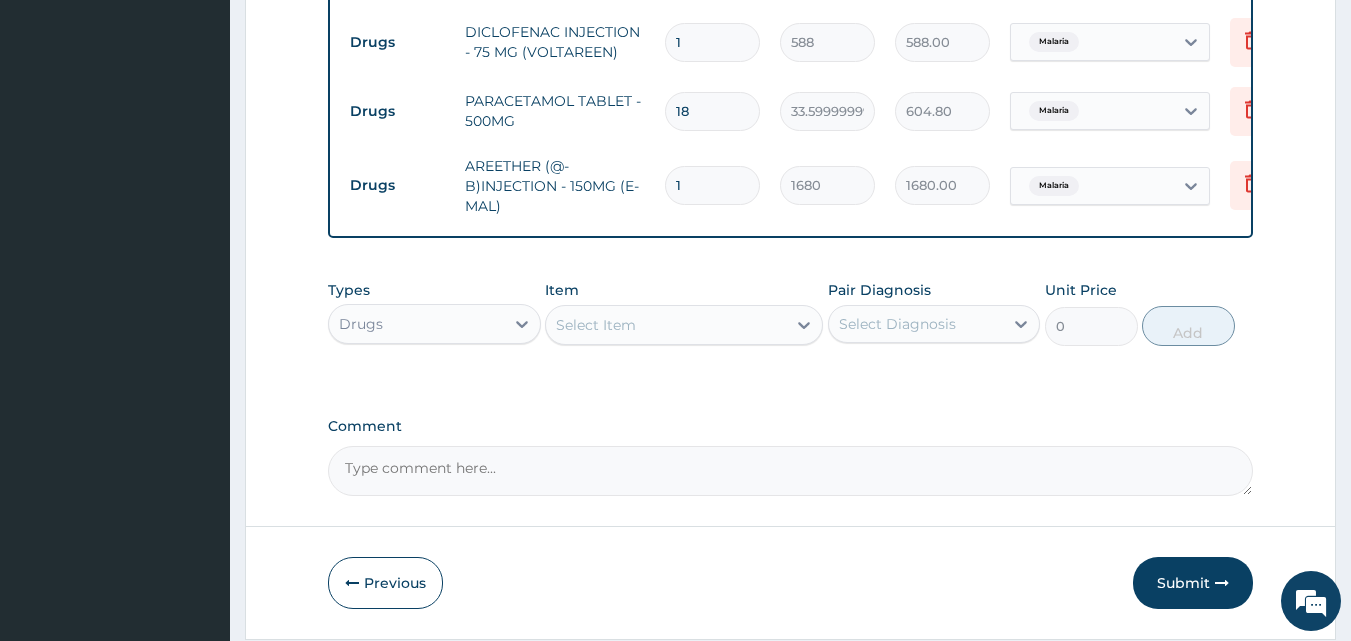 type on "3" 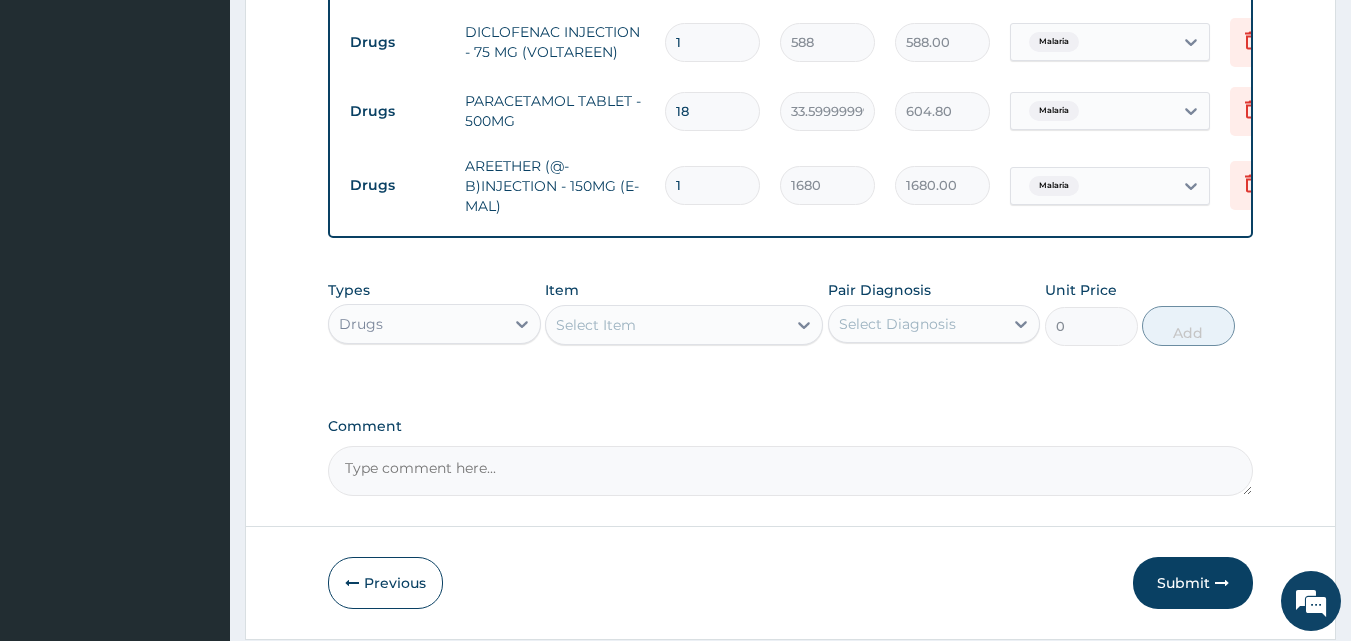 type on "5040.00" 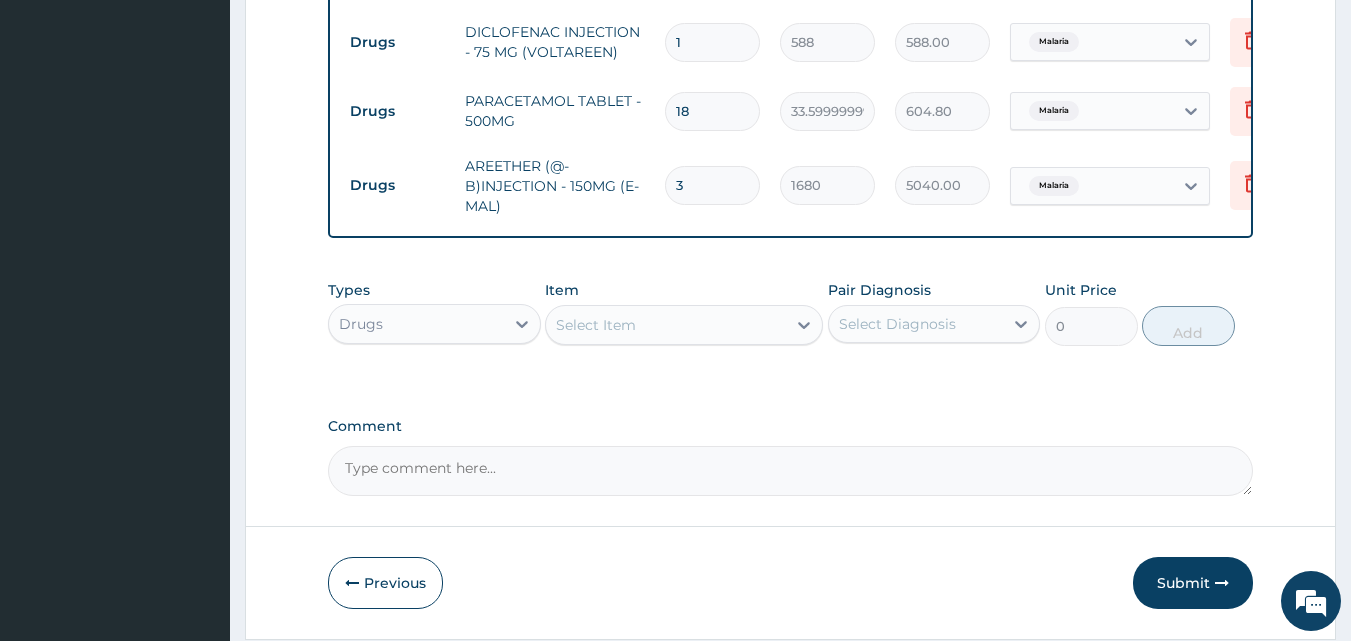 type on "3" 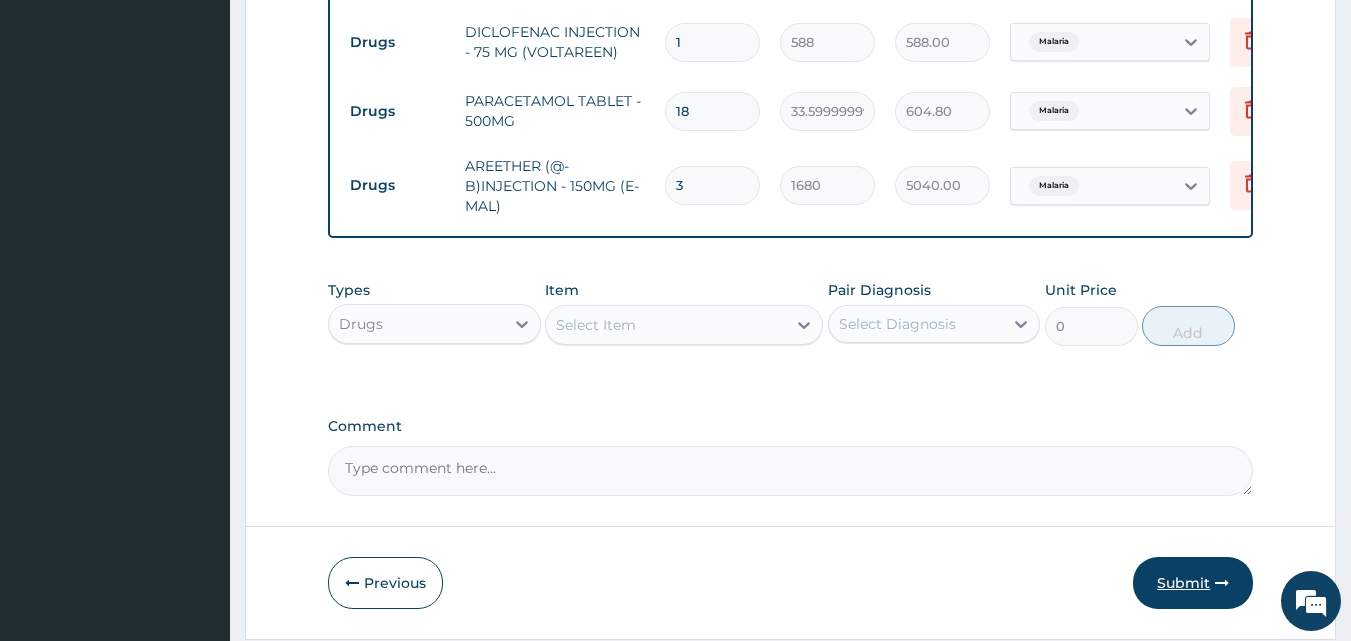 click on "Submit" at bounding box center (1193, 583) 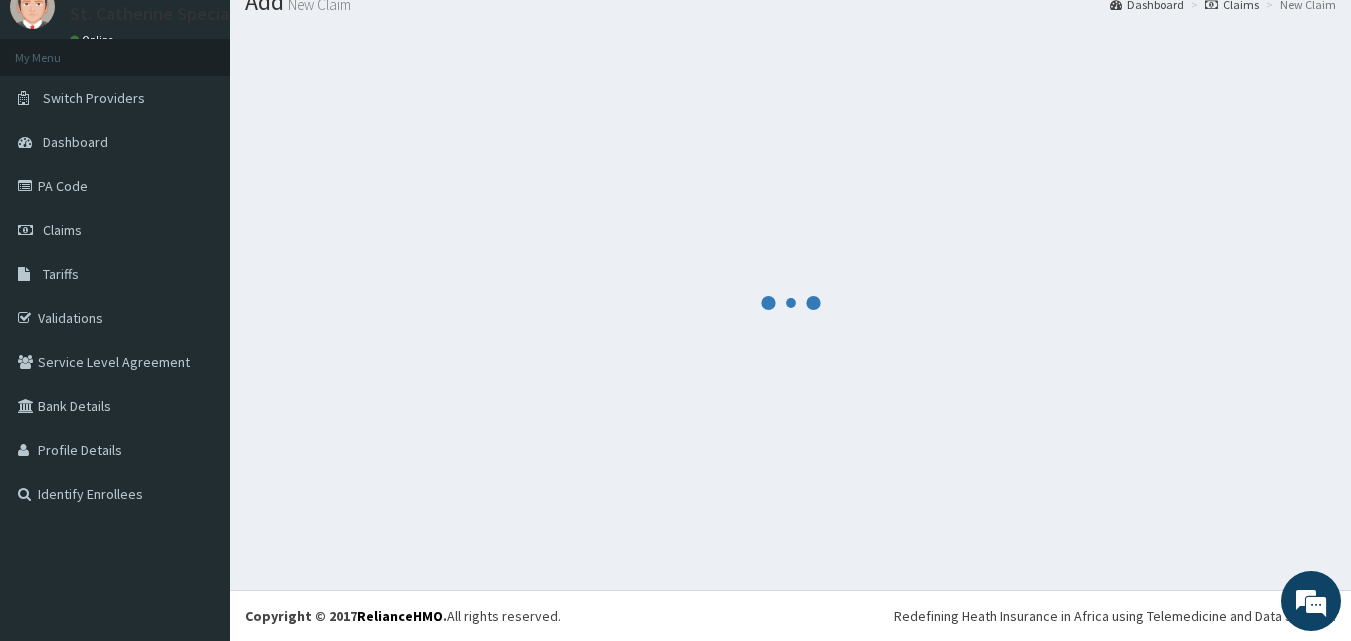 scroll, scrollTop: 76, scrollLeft: 0, axis: vertical 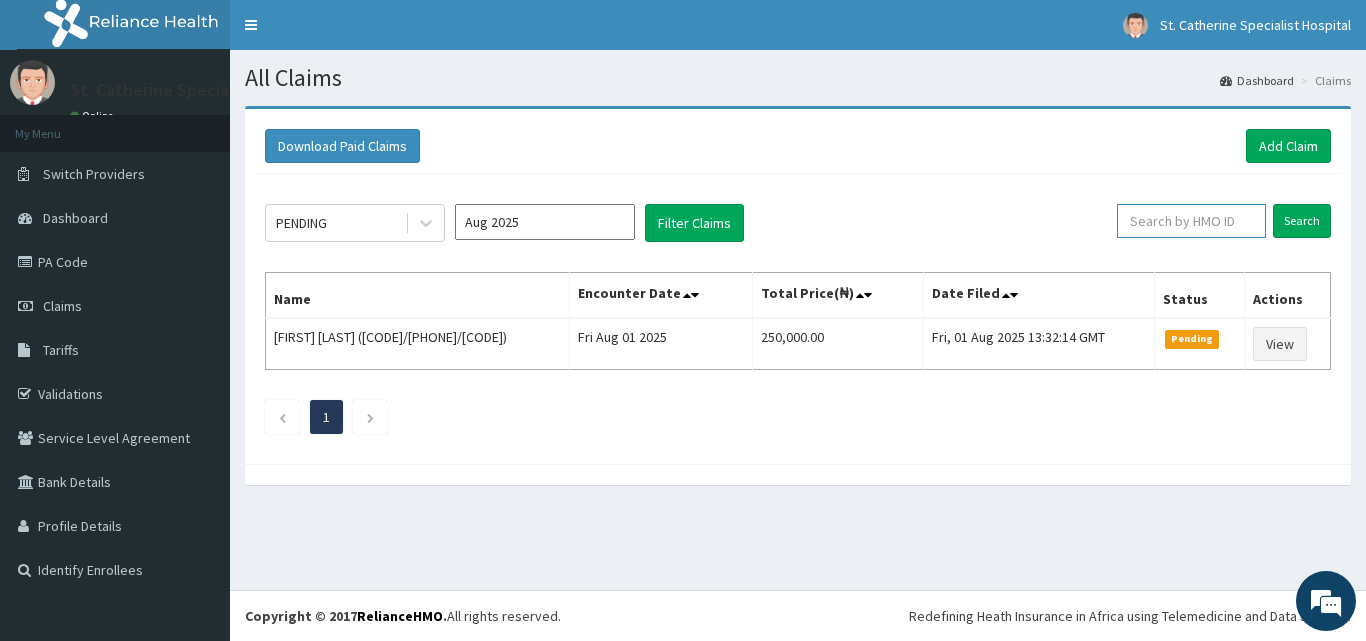 click at bounding box center (1191, 221) 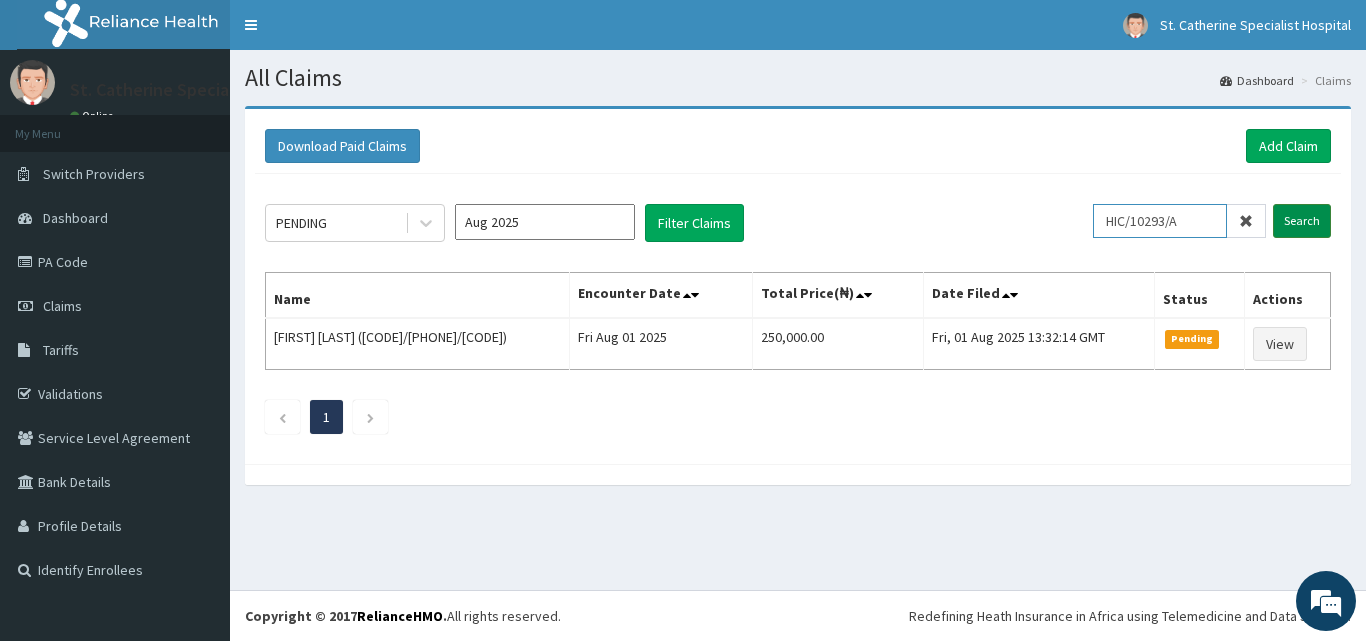 type on "HIC/10293/A" 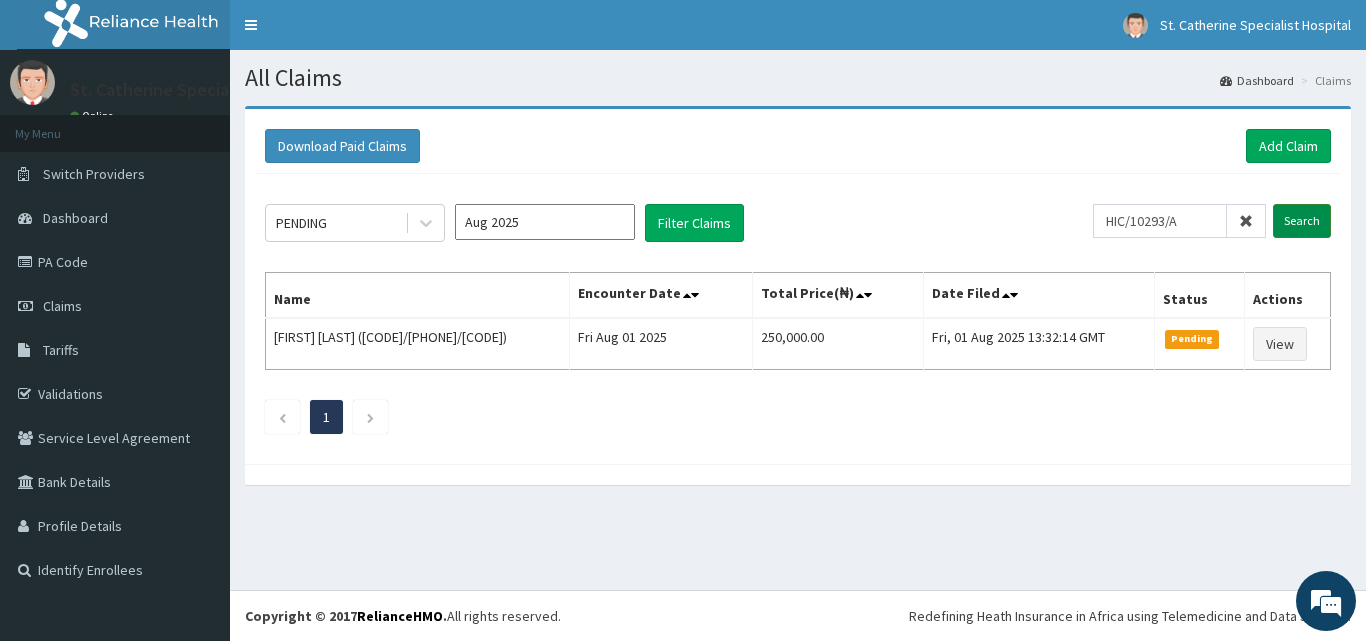 click on "Search" at bounding box center [1302, 221] 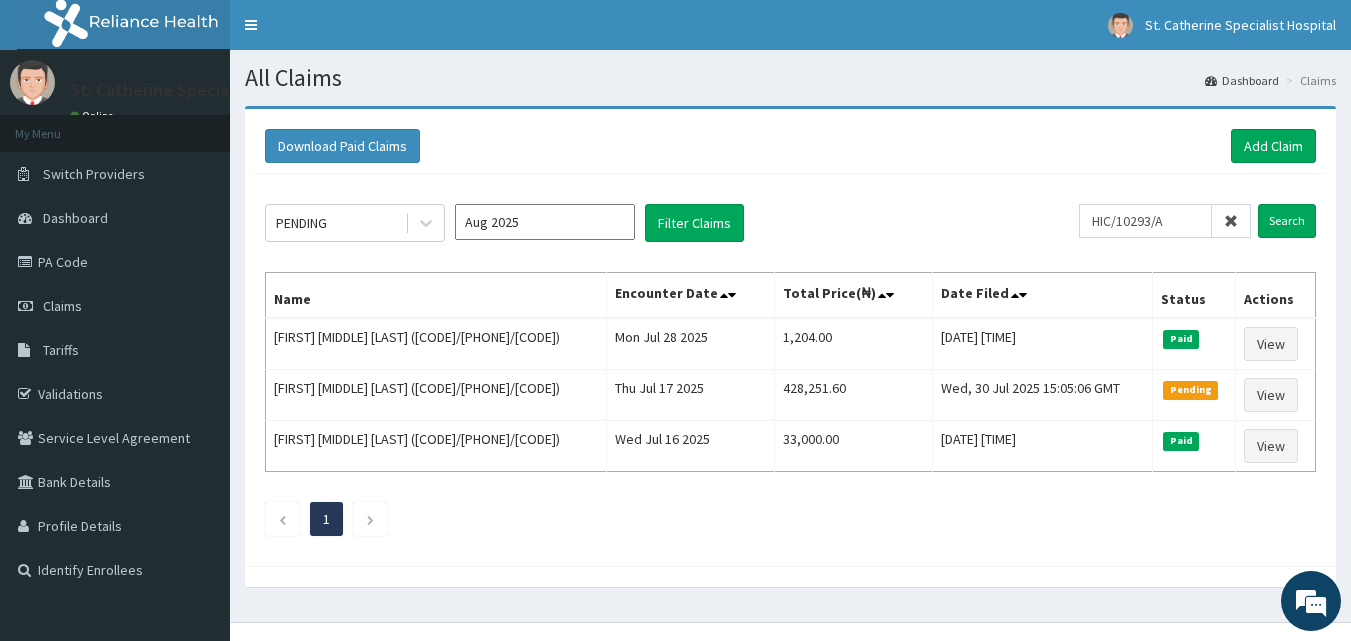 click at bounding box center [1231, 221] 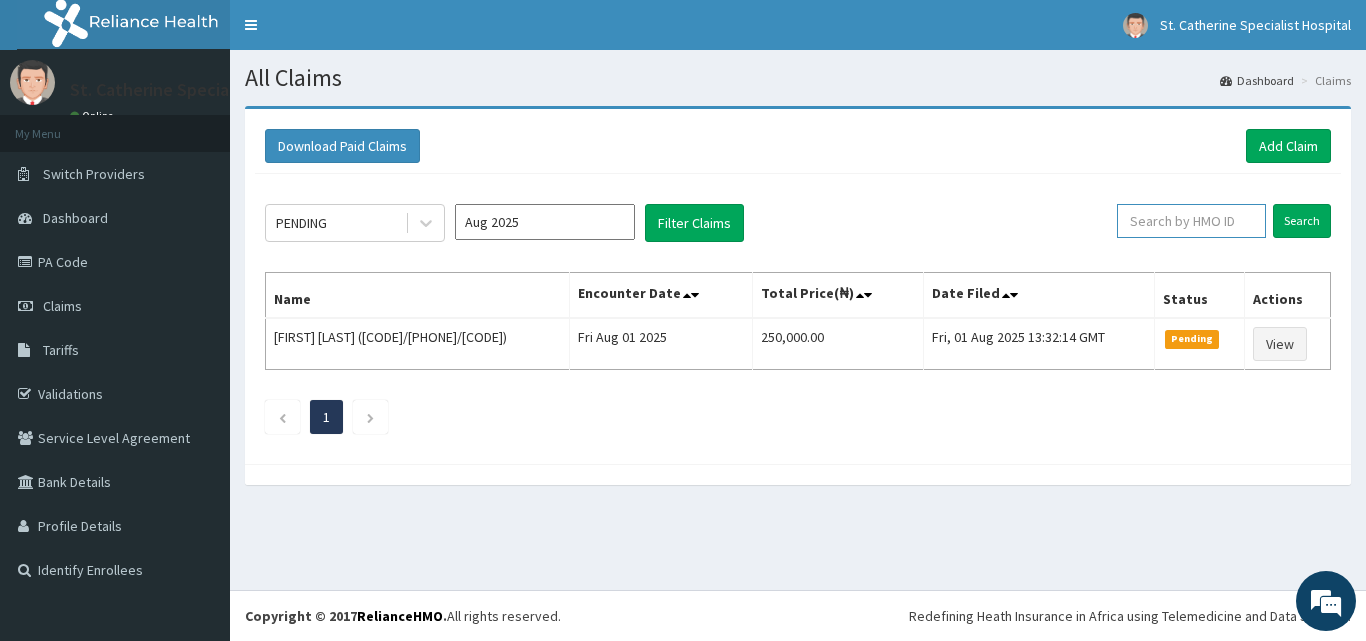 paste on "PRL/10459/A" 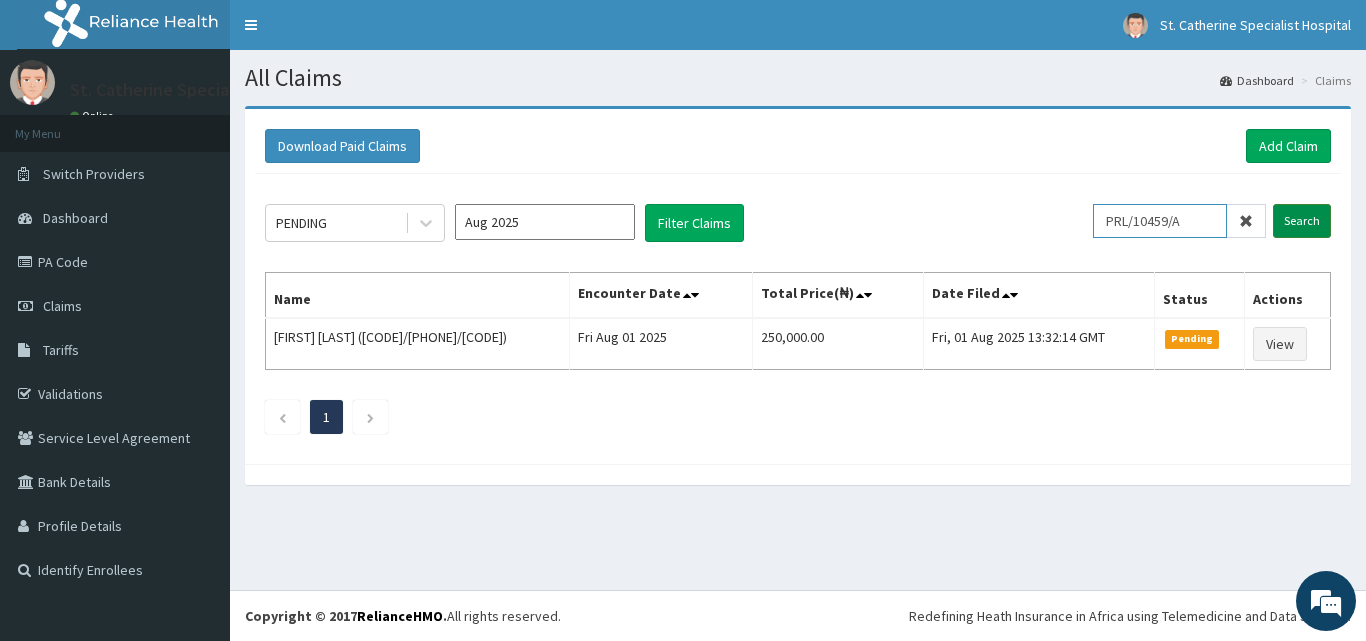 type on "PRL/10459/A" 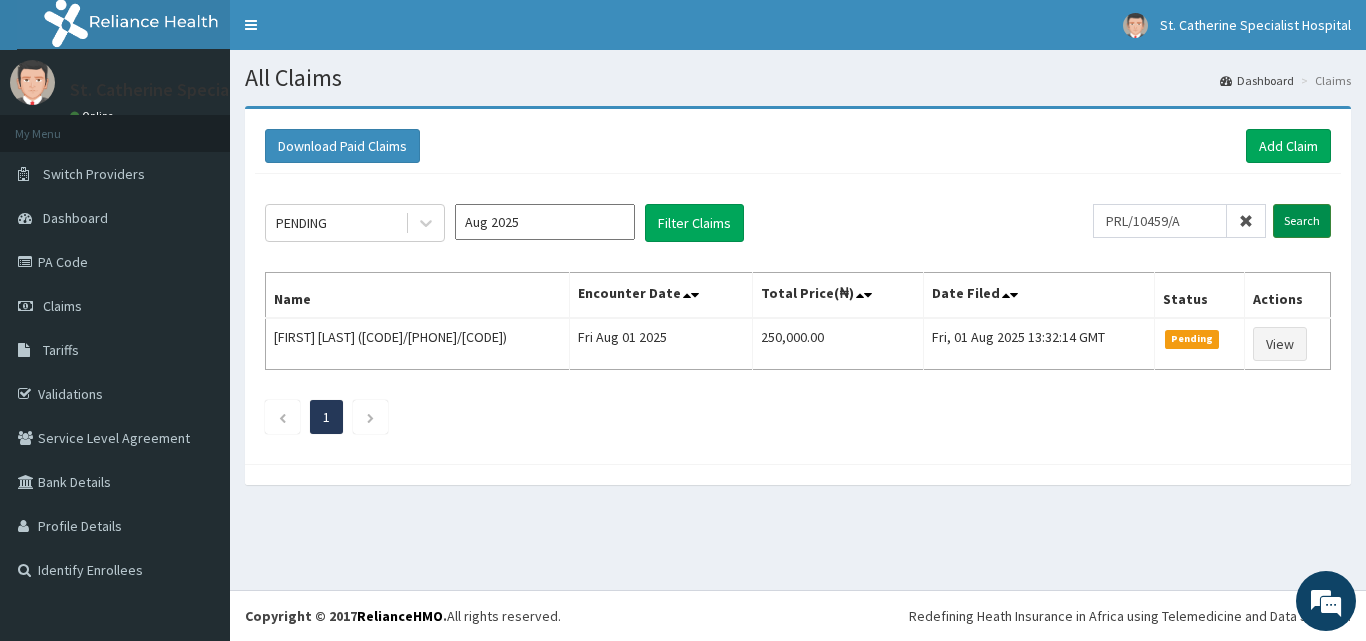 click on "Search" at bounding box center [1302, 221] 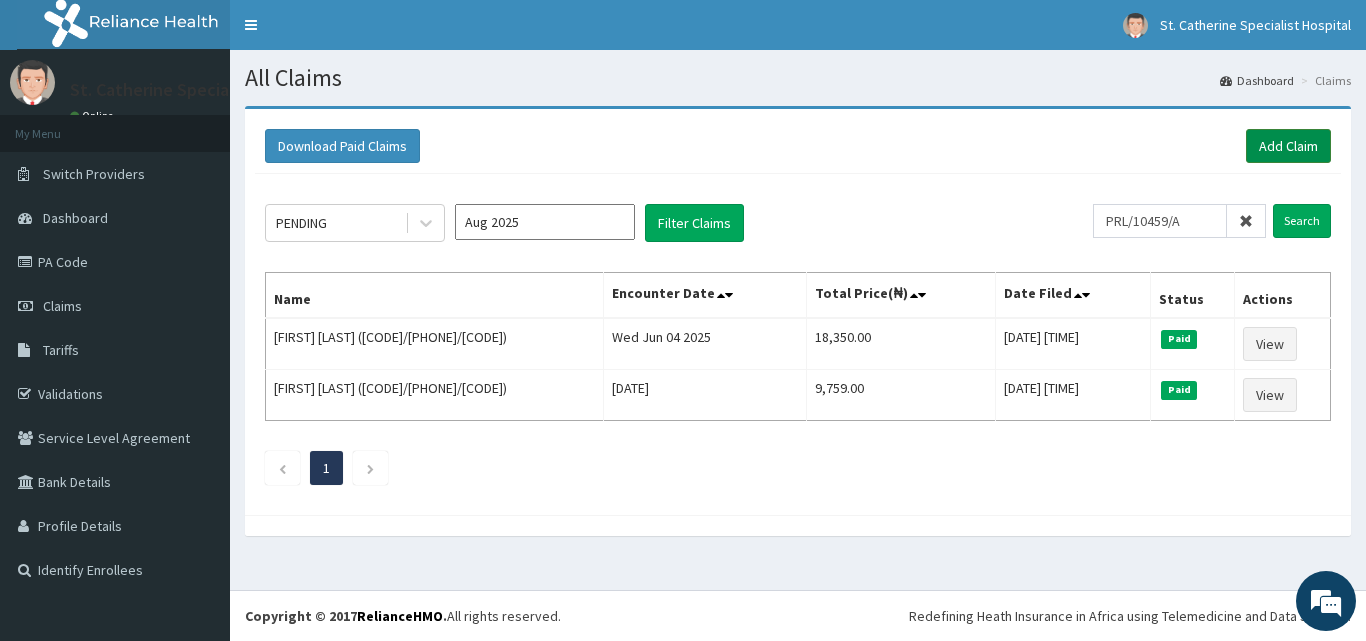 click on "Add Claim" at bounding box center [1288, 146] 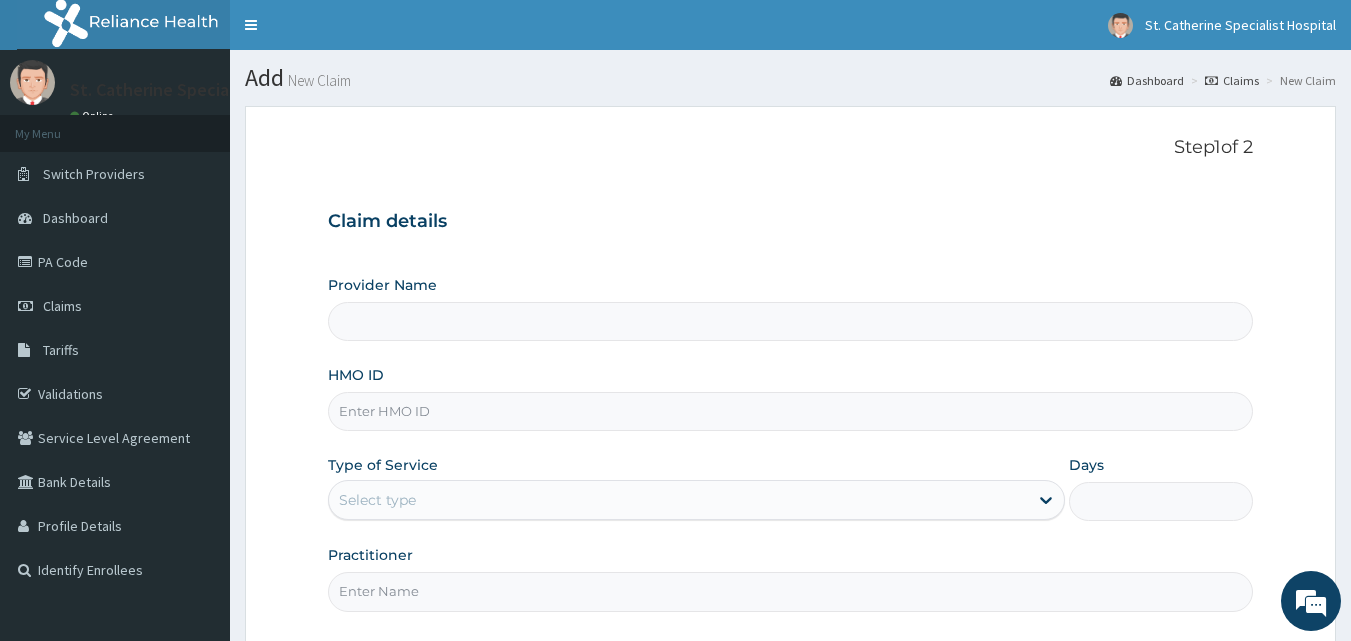 type on "ST. Catherine's Specialist Hospital -Rivers" 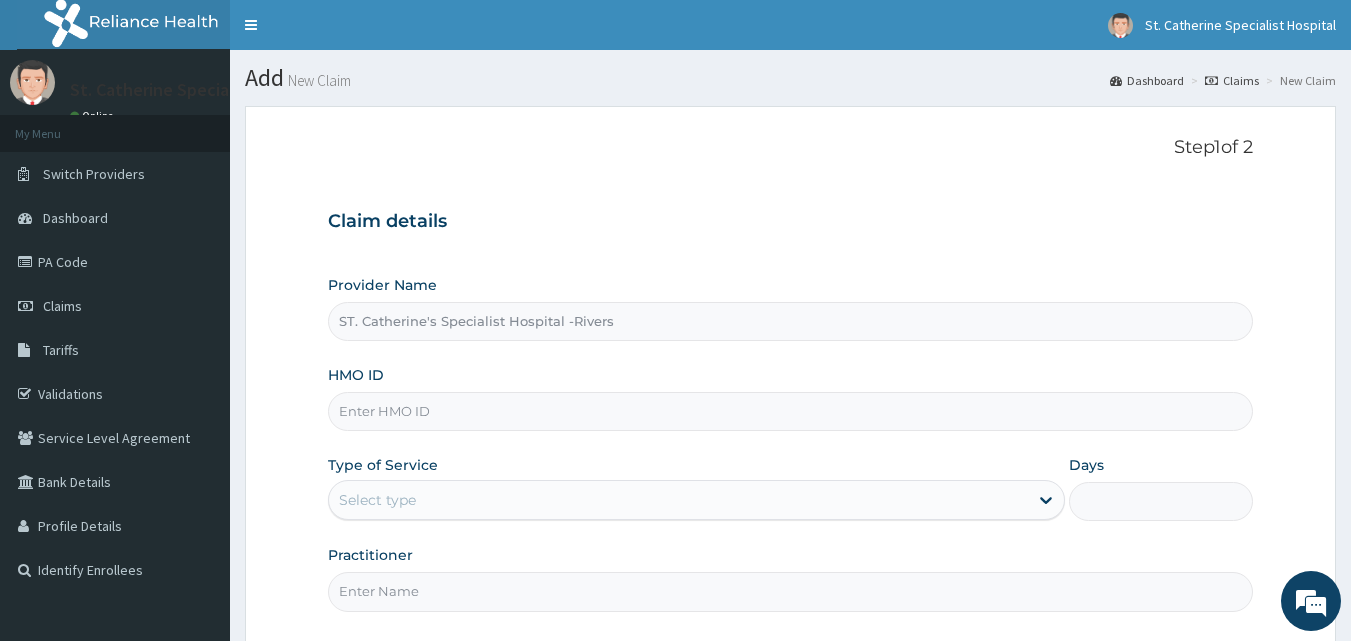 scroll, scrollTop: 0, scrollLeft: 0, axis: both 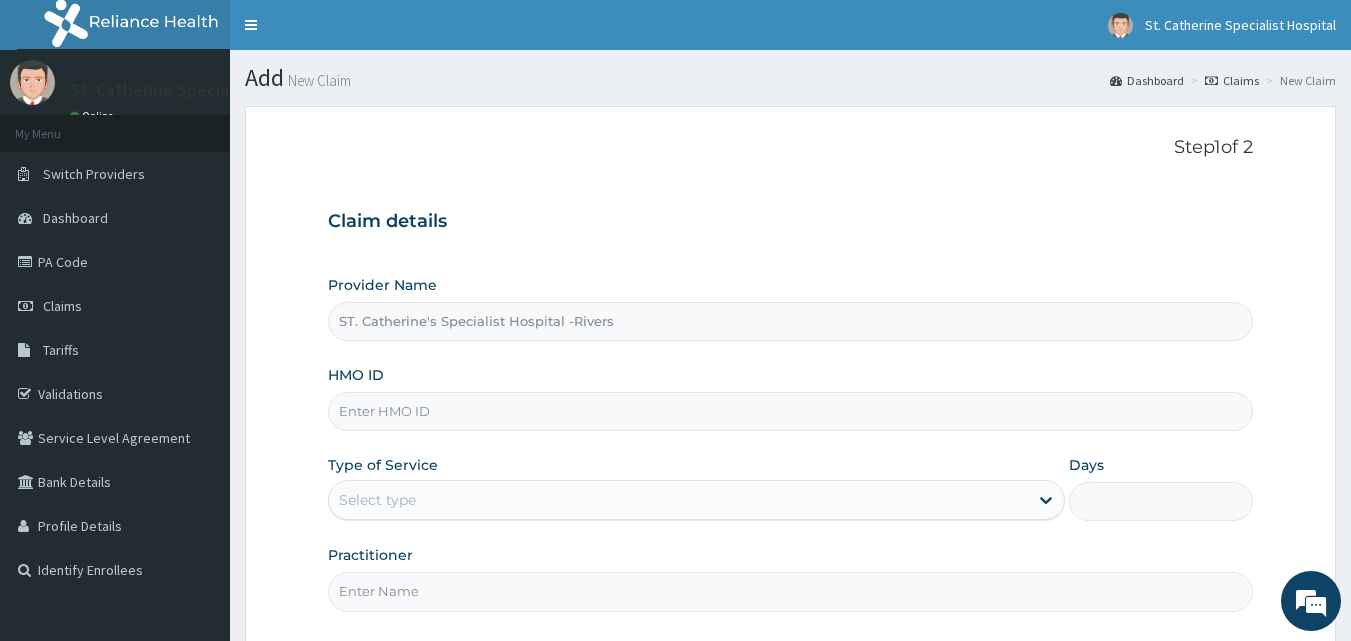 click on "HMO ID" at bounding box center [791, 411] 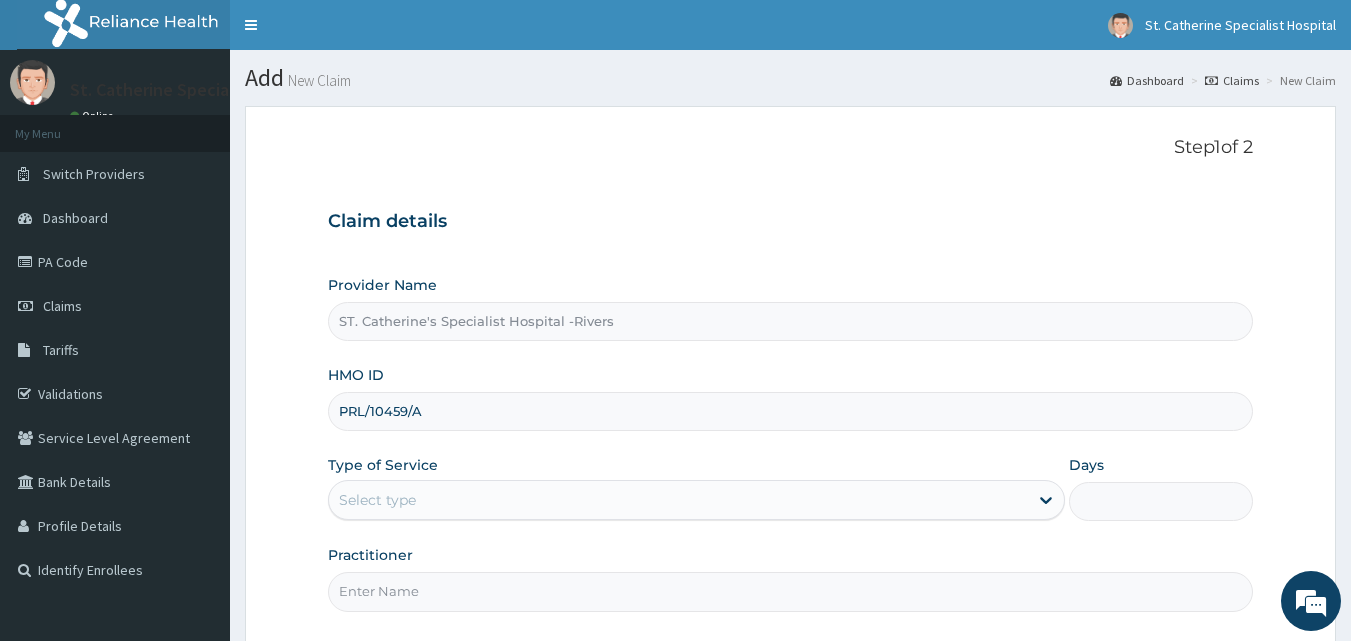 type on "PRL/10459/A" 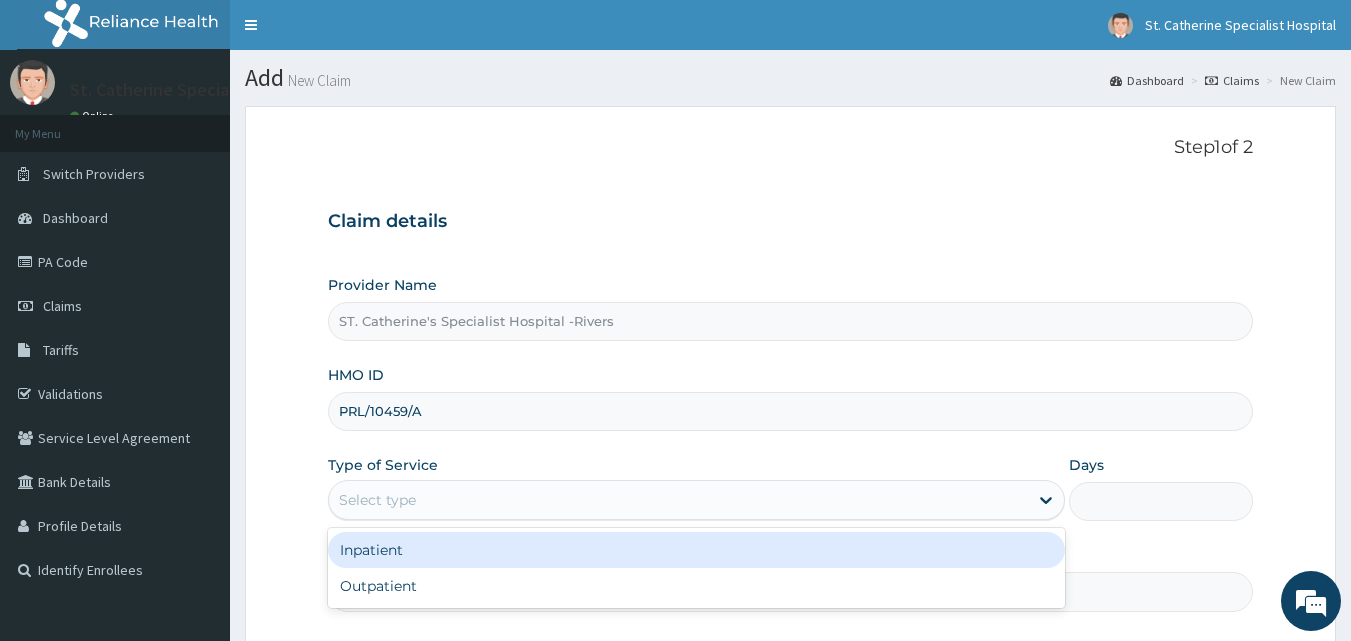 click on "Select type" at bounding box center [678, 500] 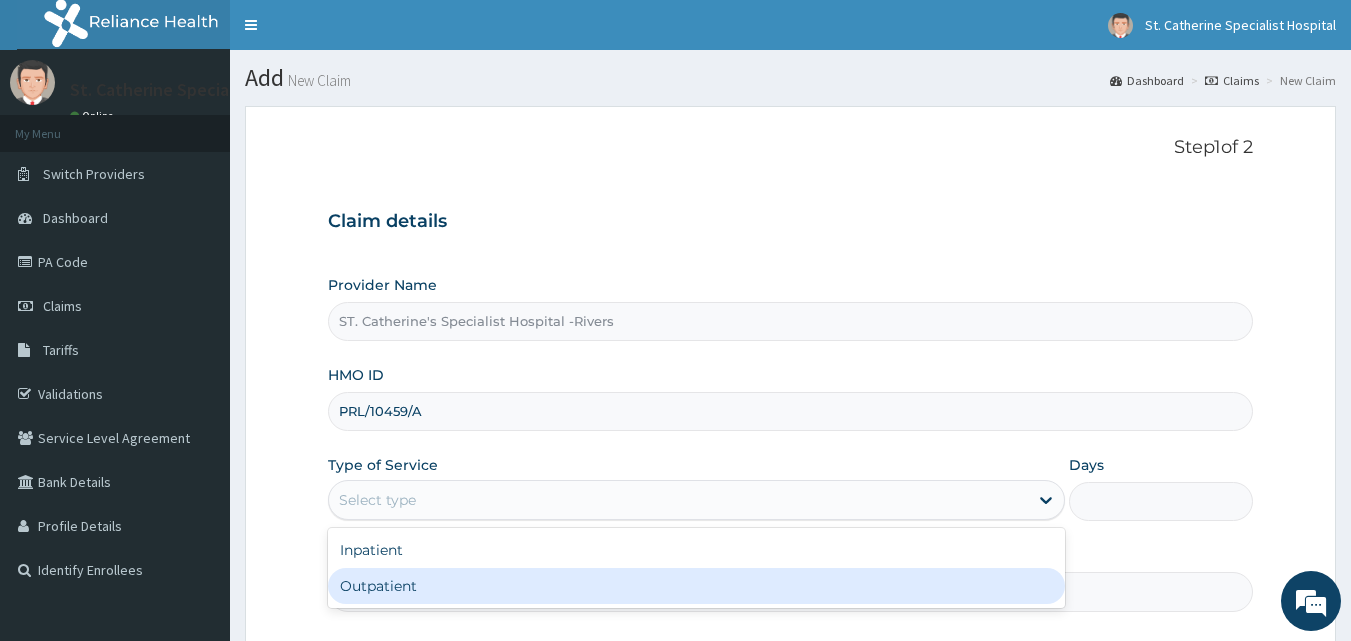 click on "Outpatient" at bounding box center [696, 586] 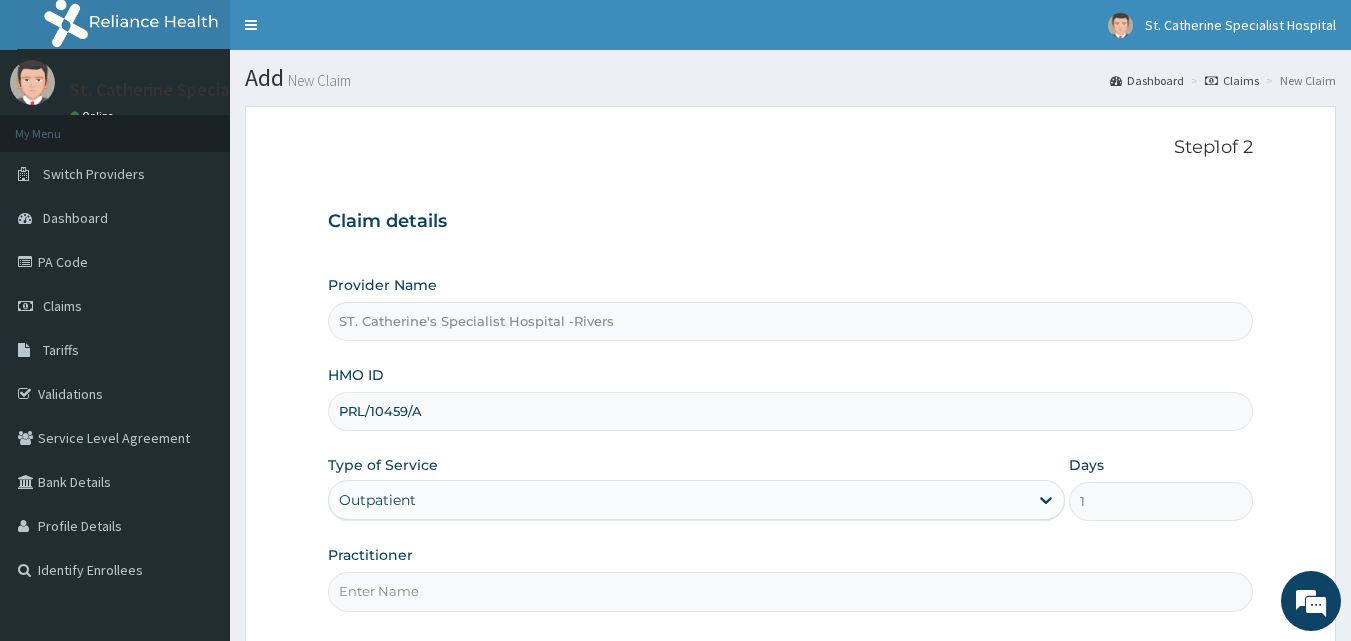 click on "Practitioner" at bounding box center [791, 591] 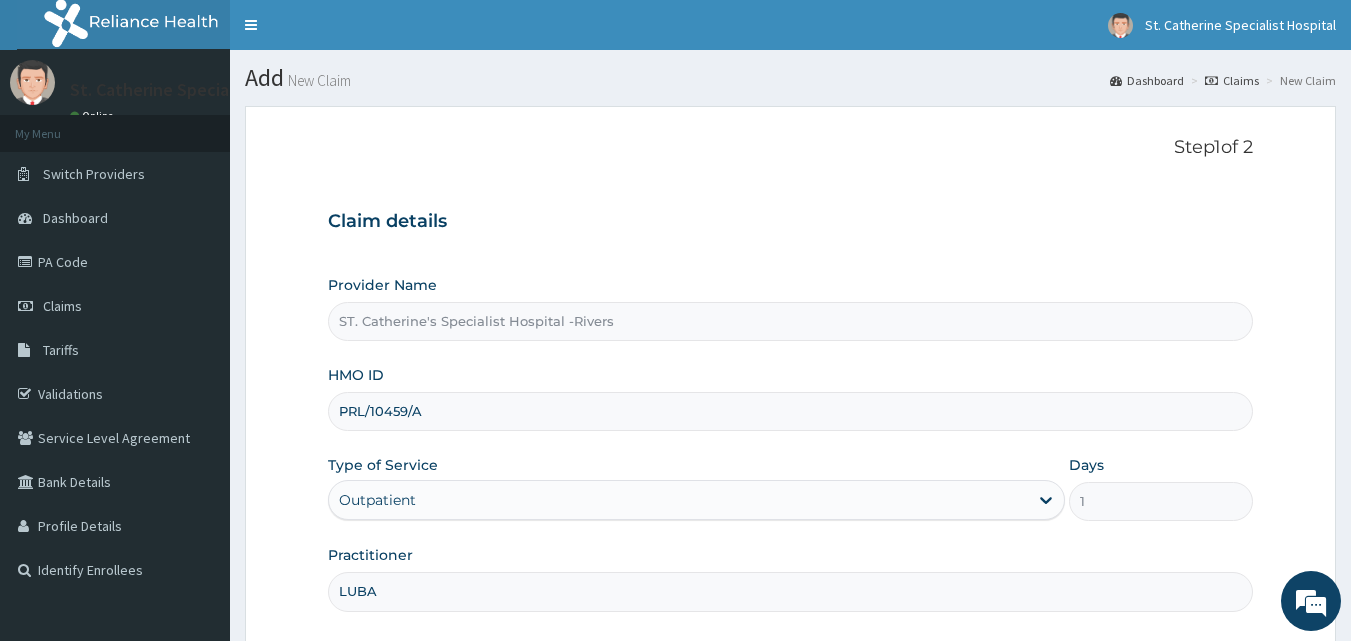 scroll, scrollTop: 187, scrollLeft: 0, axis: vertical 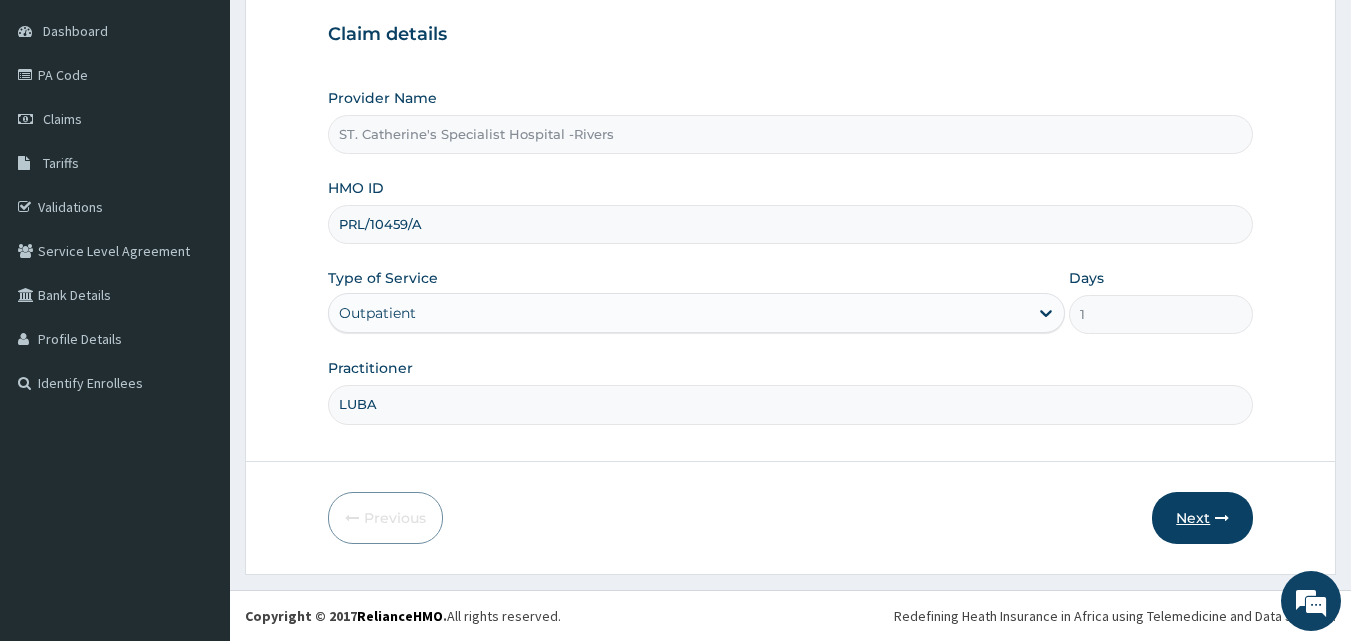 click on "Next" at bounding box center (1202, 518) 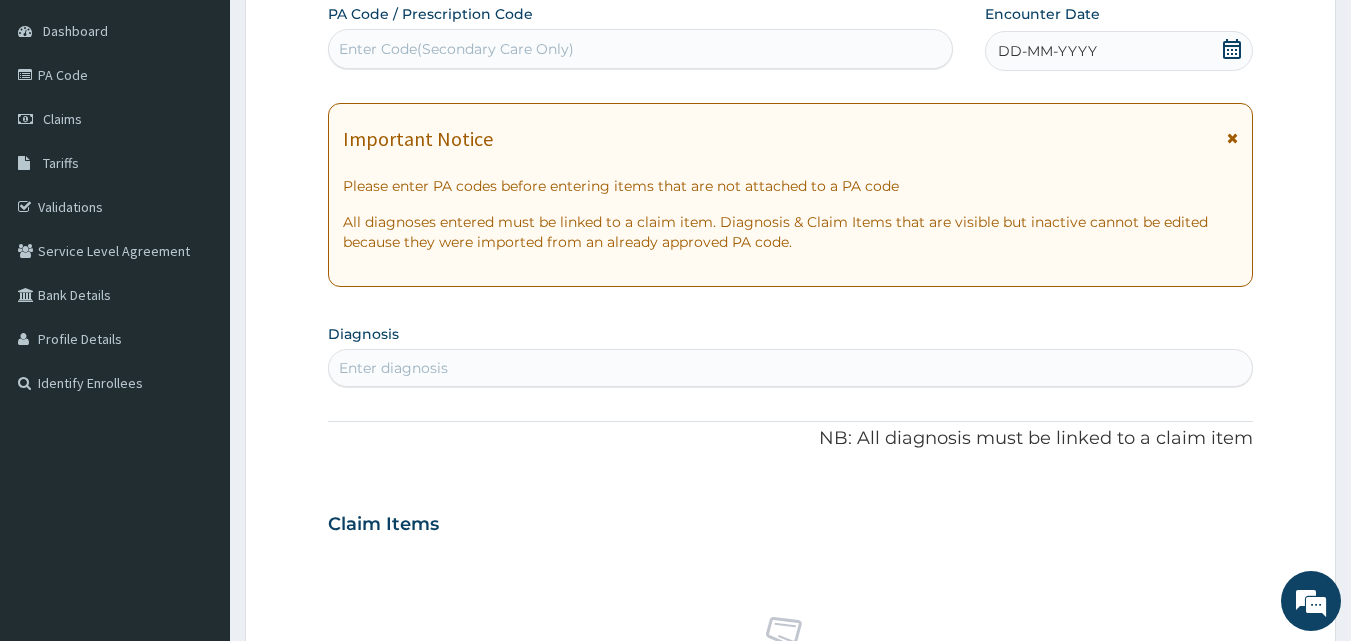 click 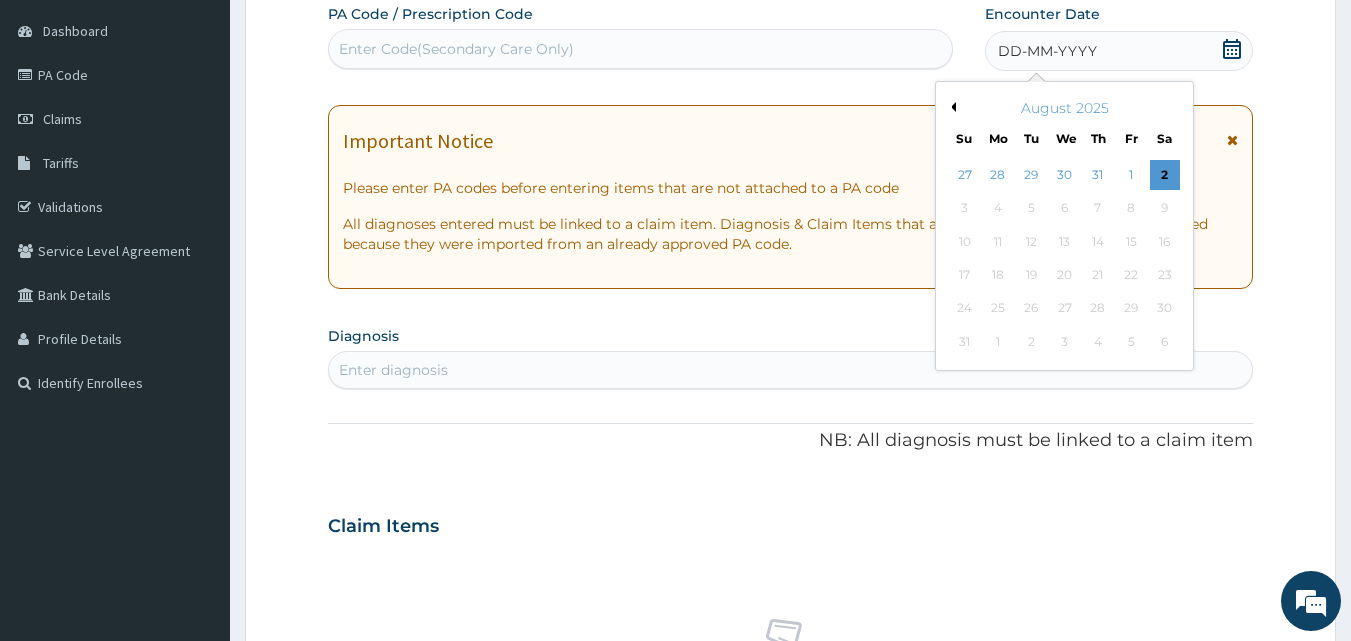 click on "Previous Month" at bounding box center (951, 107) 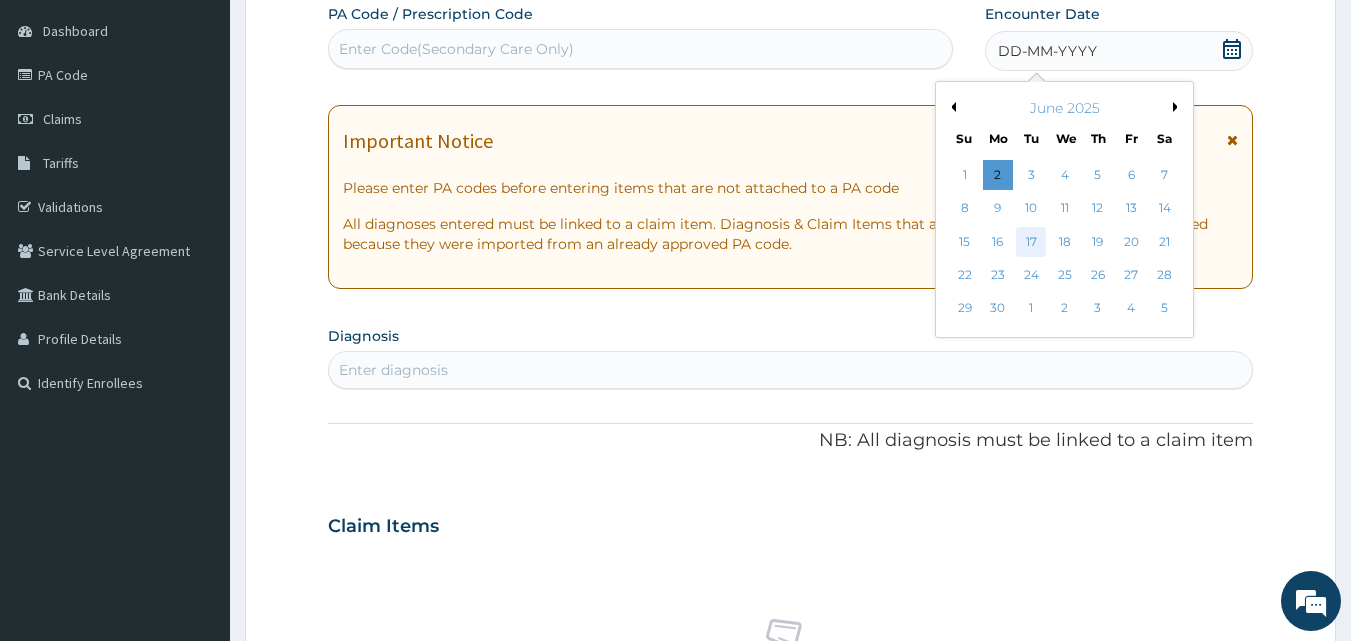 click on "17" at bounding box center [1032, 242] 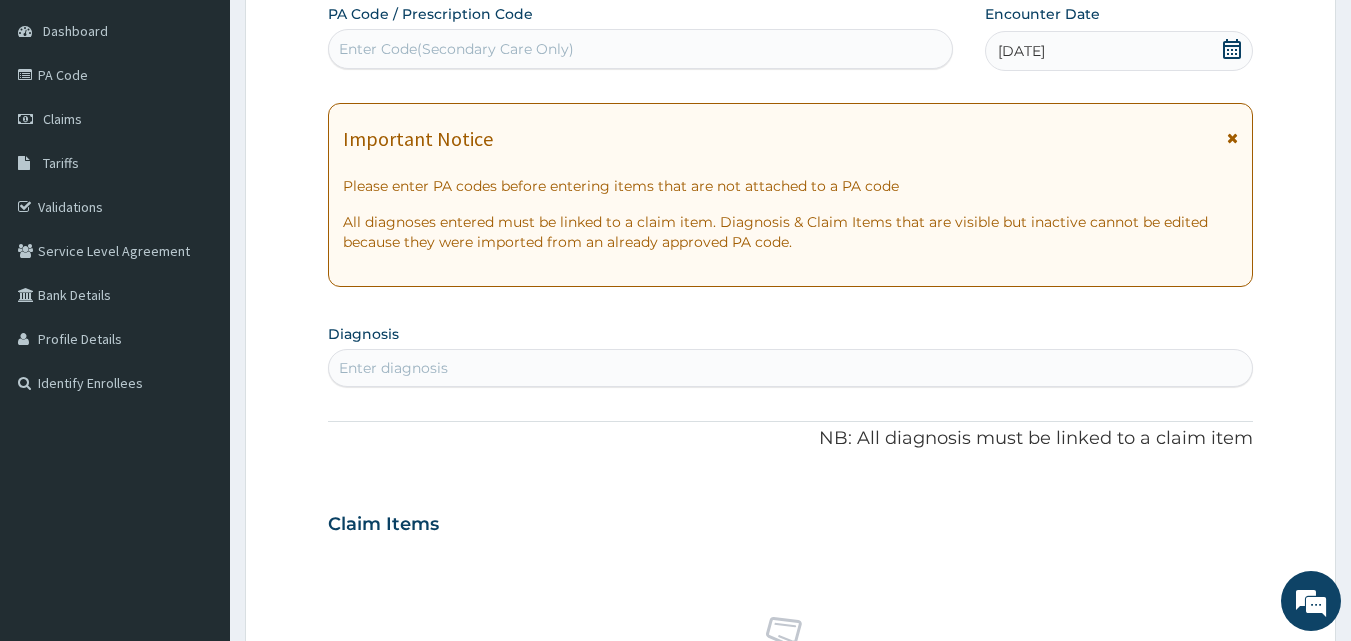 click on "Enter diagnosis" at bounding box center (791, 368) 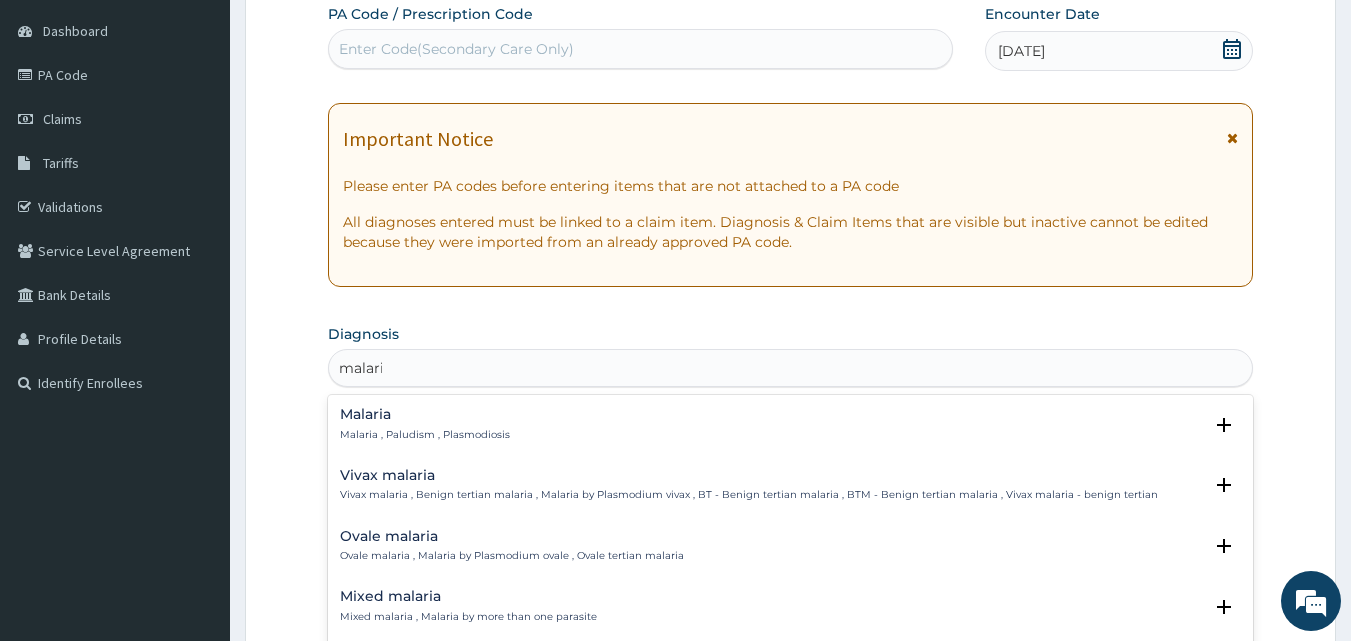 type on "malaria" 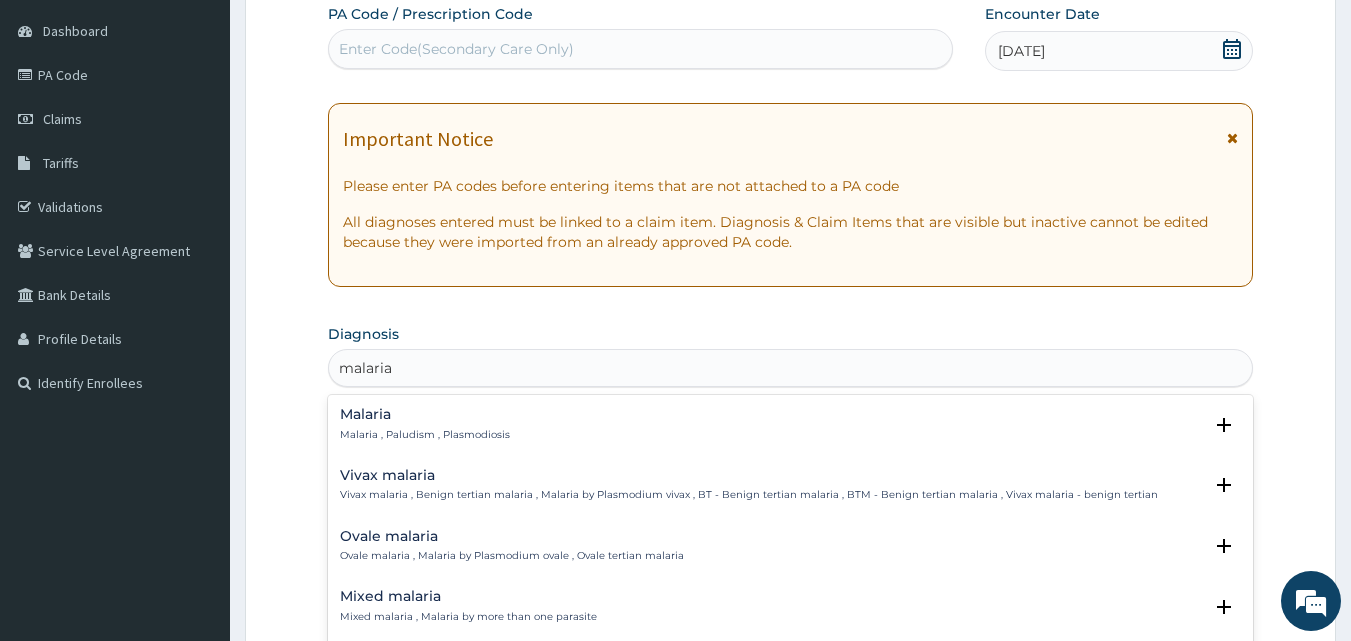 click on "Malaria" at bounding box center (425, 414) 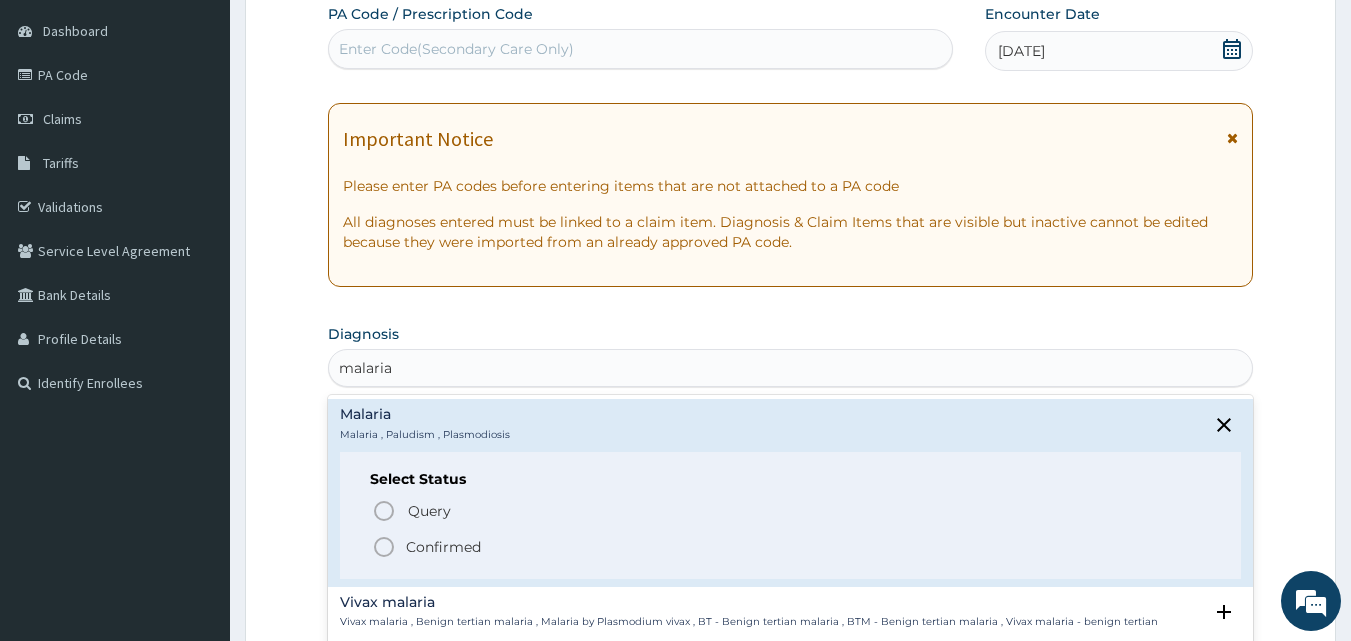 click on "Confirmed" at bounding box center [443, 547] 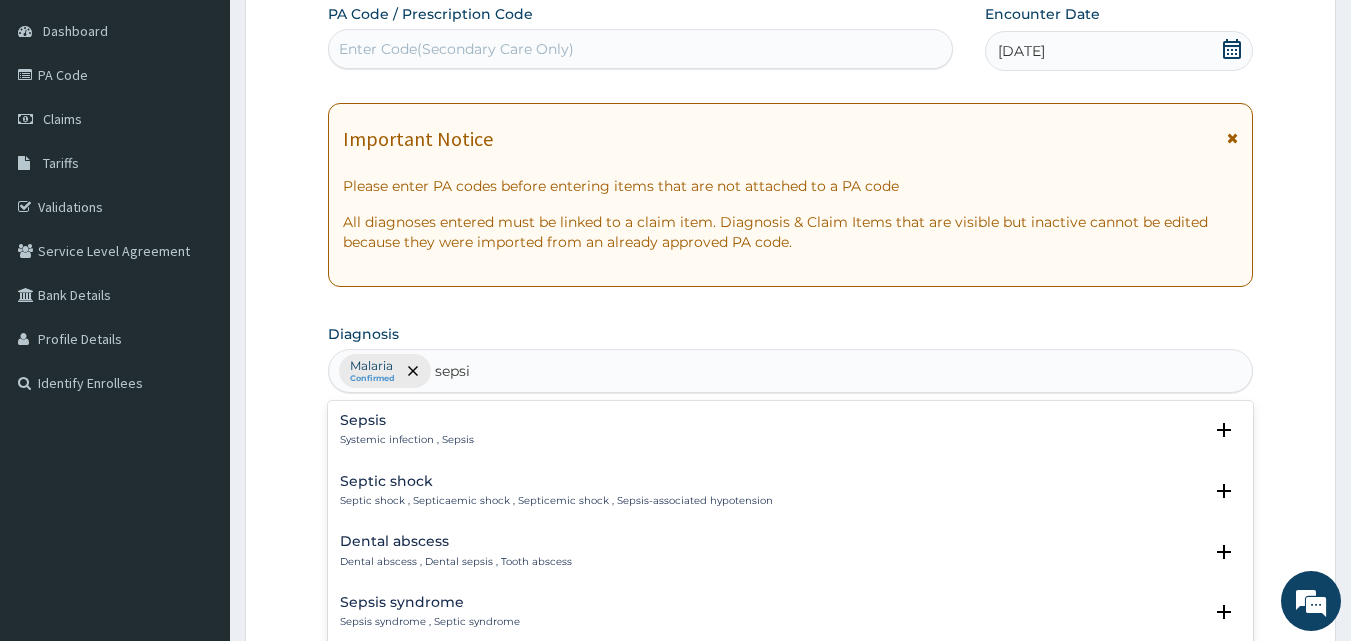type on "sepsis" 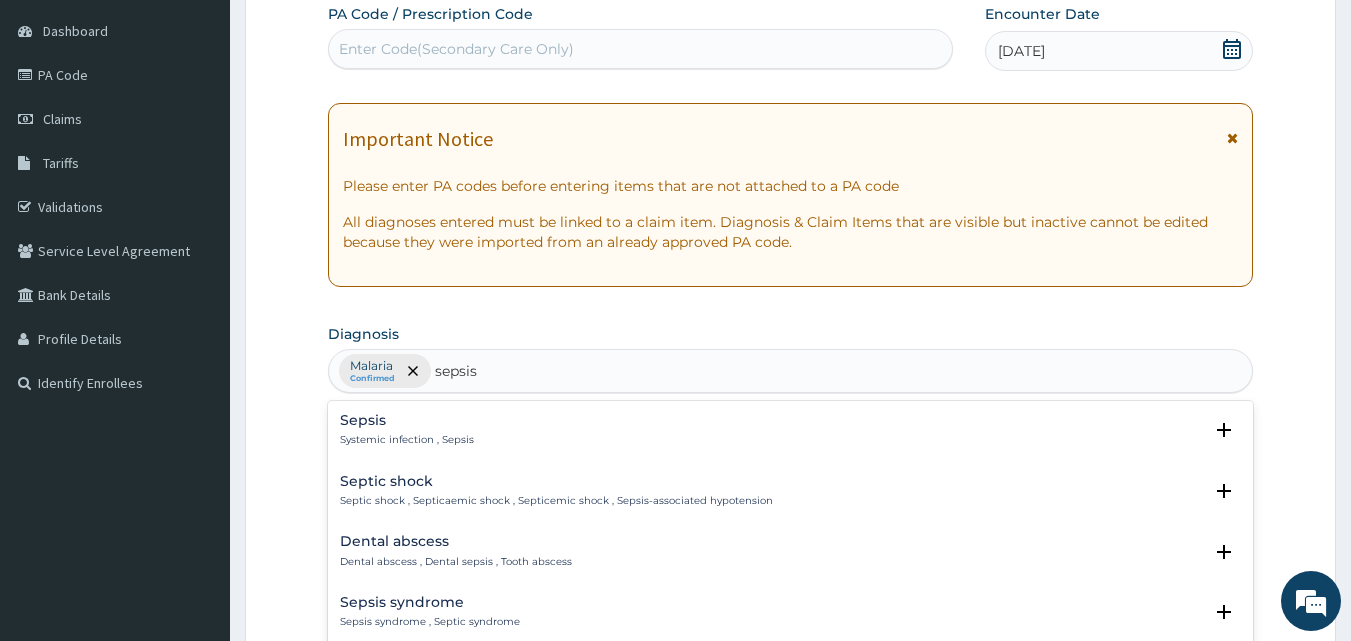 click on "Sepsis Systemic infection , Sepsis" at bounding box center [407, 430] 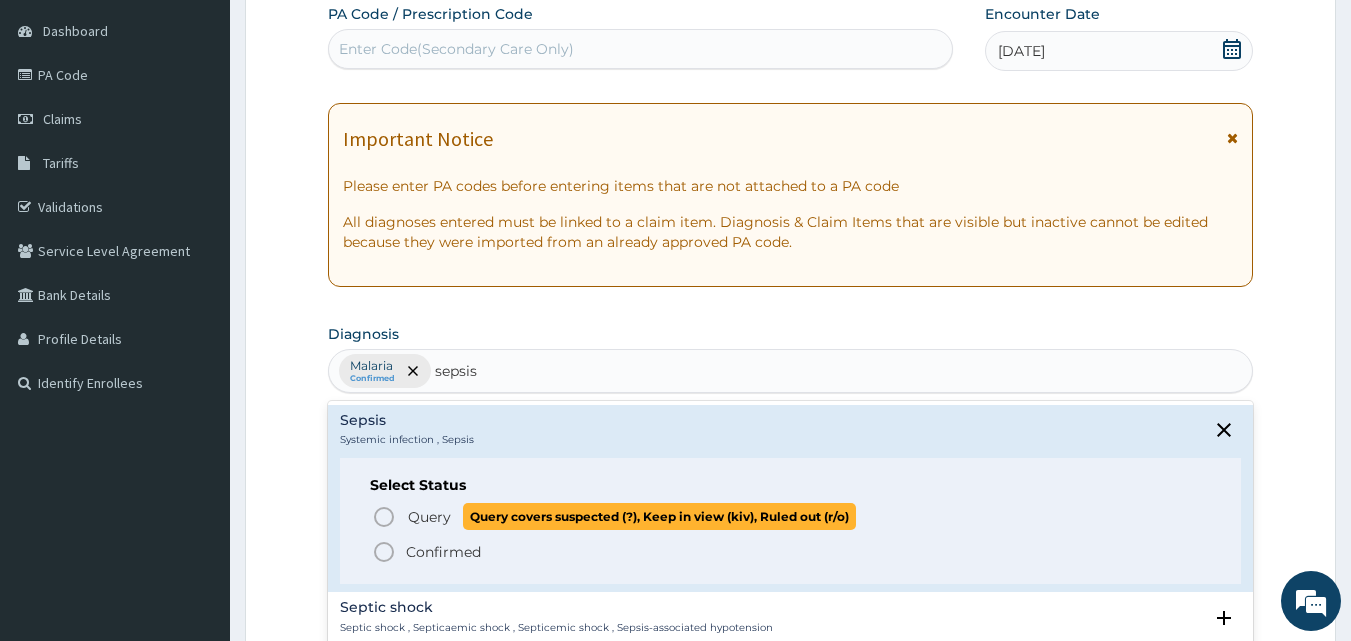 click 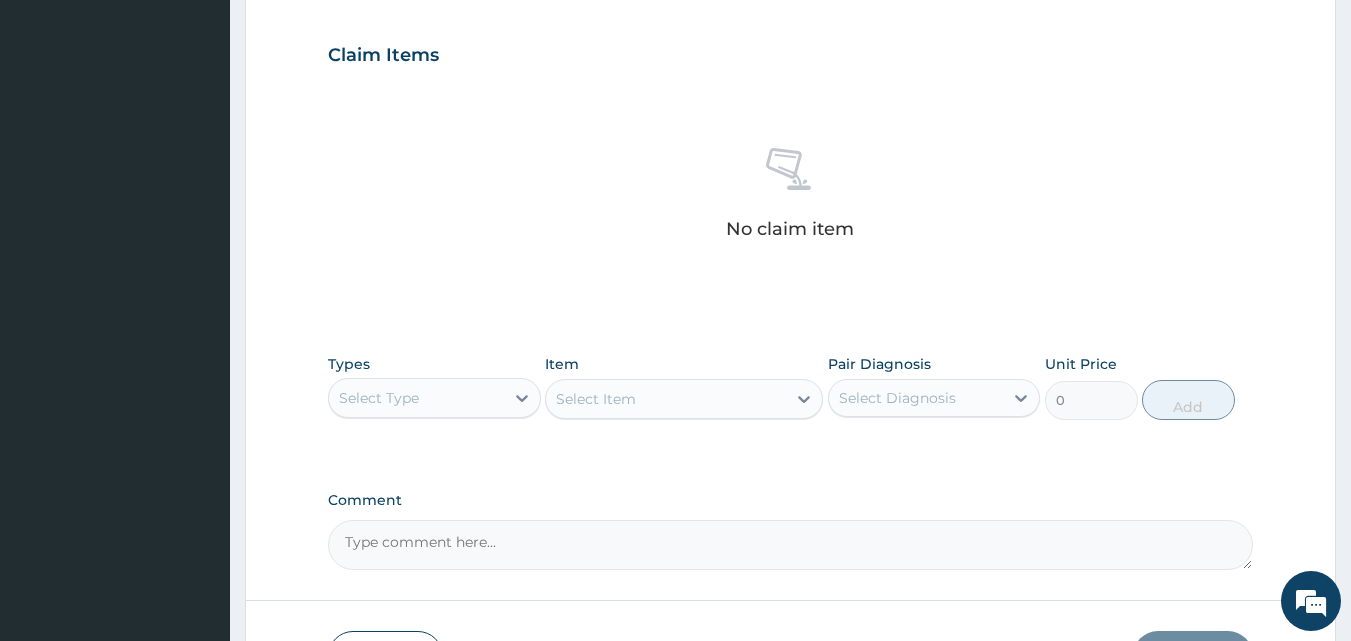 scroll, scrollTop: 687, scrollLeft: 0, axis: vertical 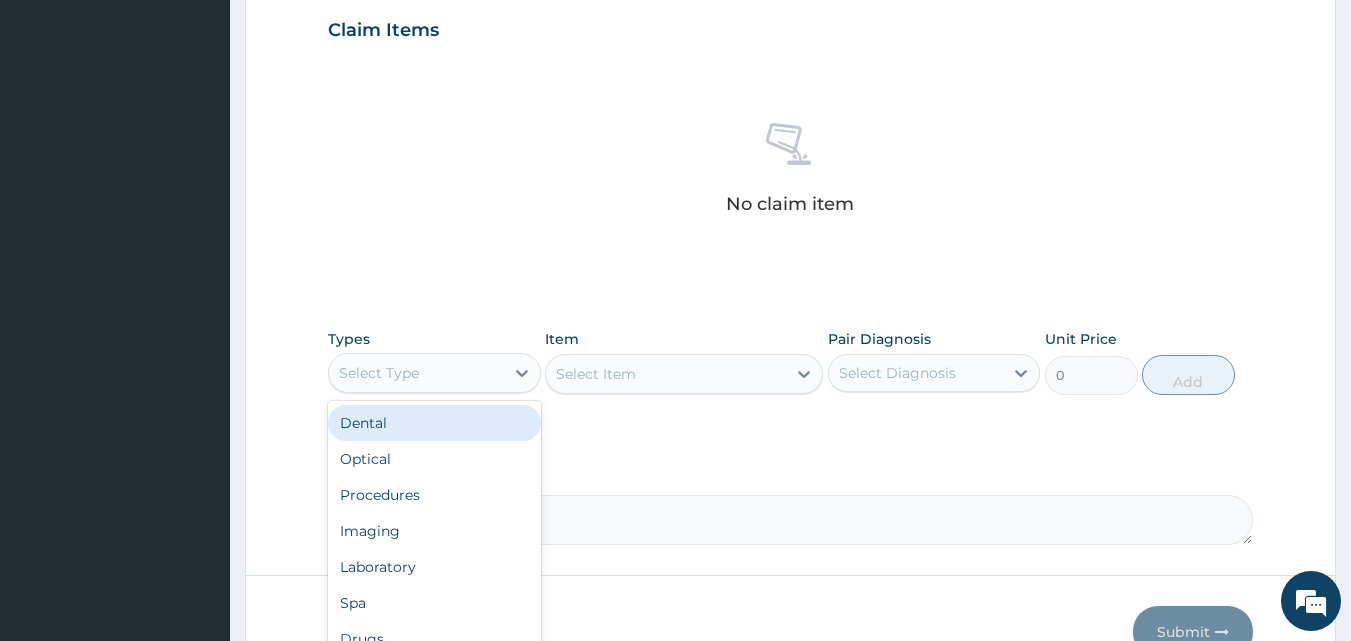 click on "Select Type" at bounding box center (379, 373) 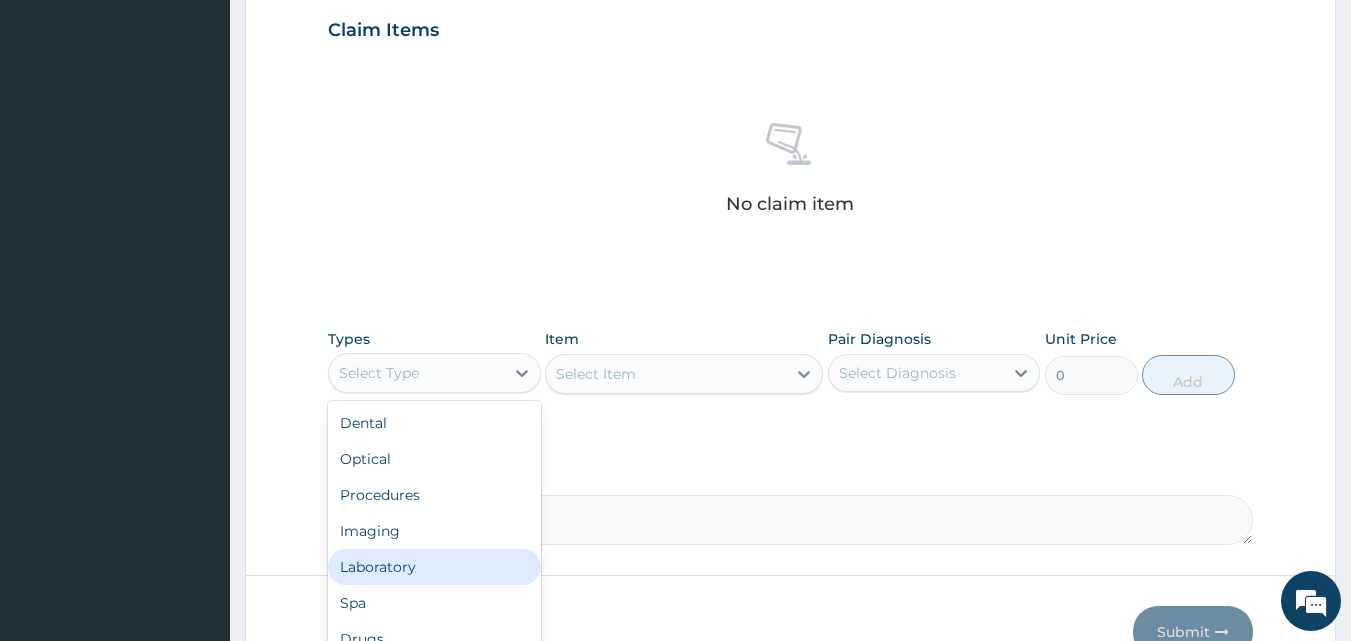 click on "Laboratory" at bounding box center (434, 567) 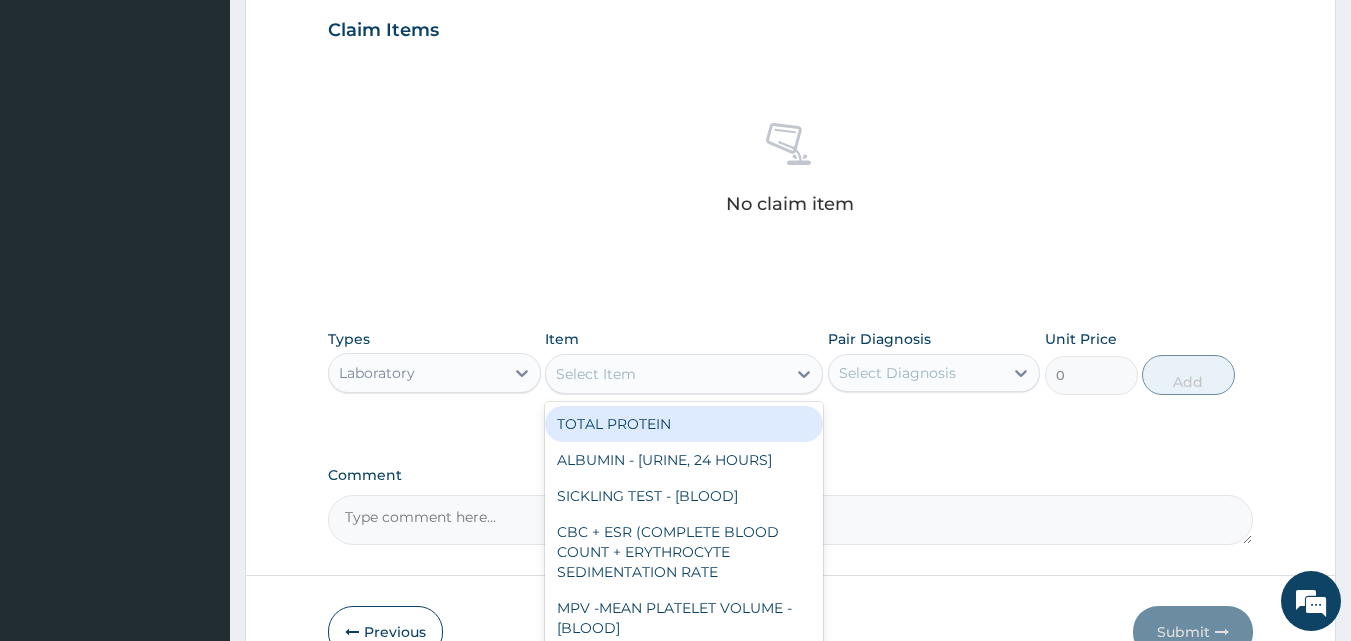 click on "Select Item" at bounding box center [666, 374] 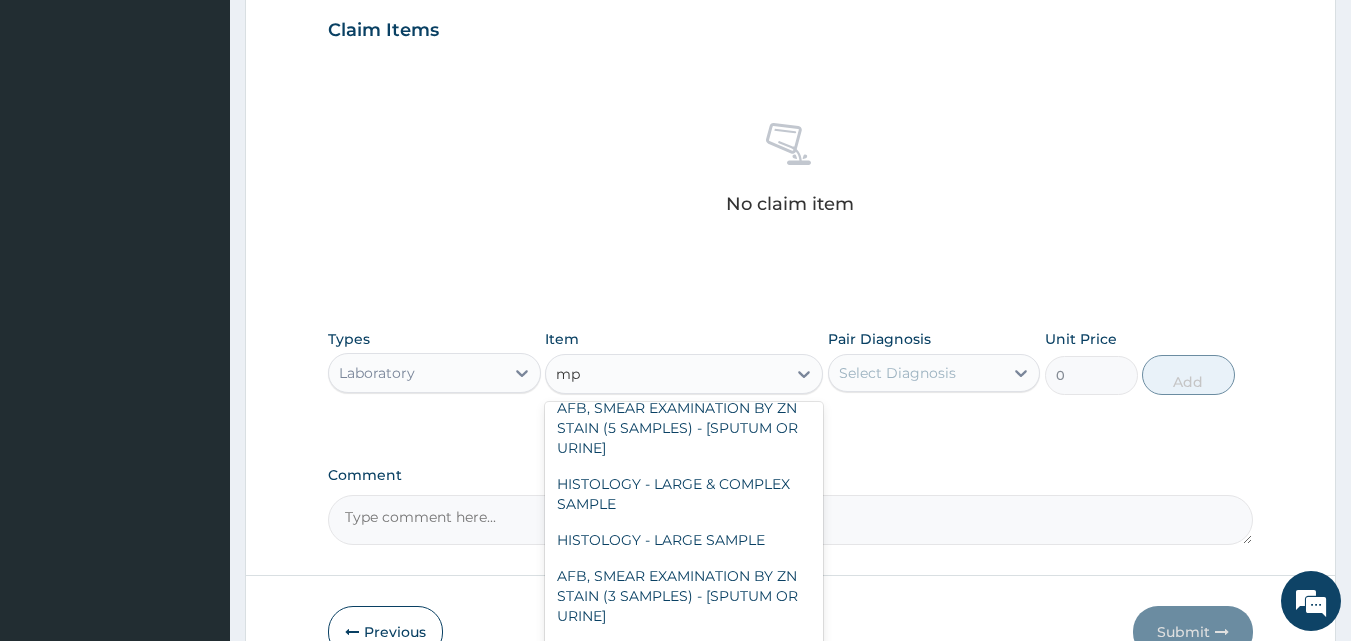 scroll, scrollTop: 377, scrollLeft: 0, axis: vertical 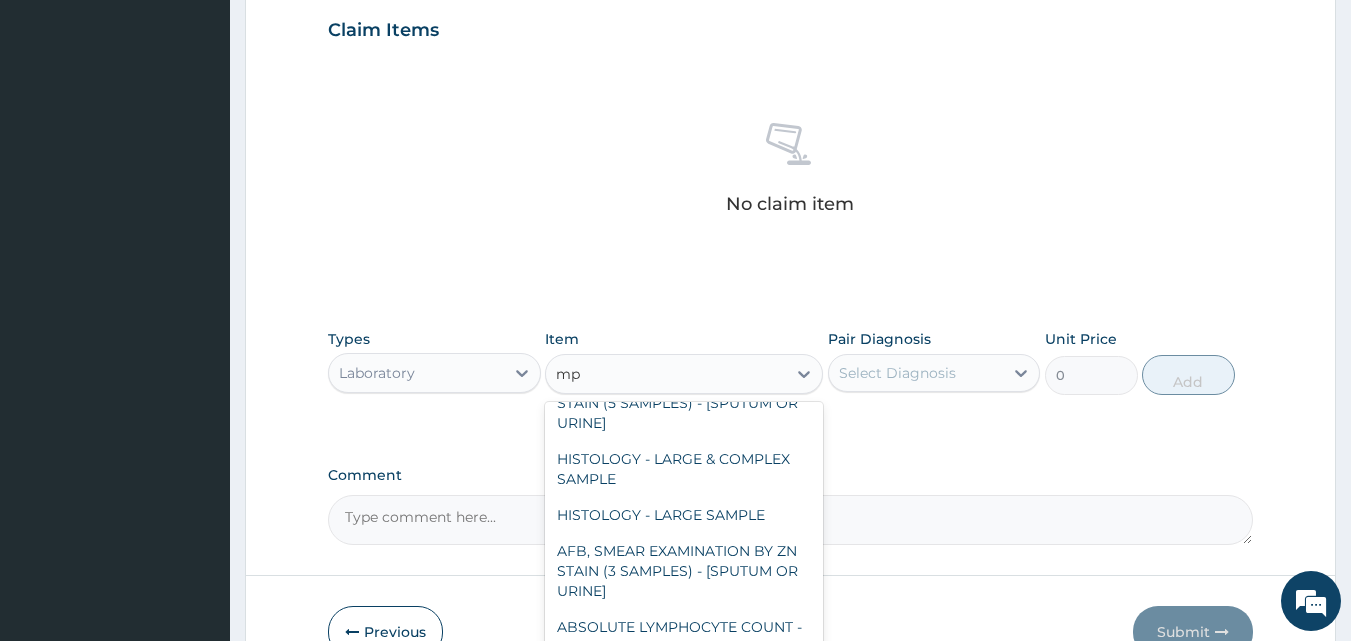 type on "mp" 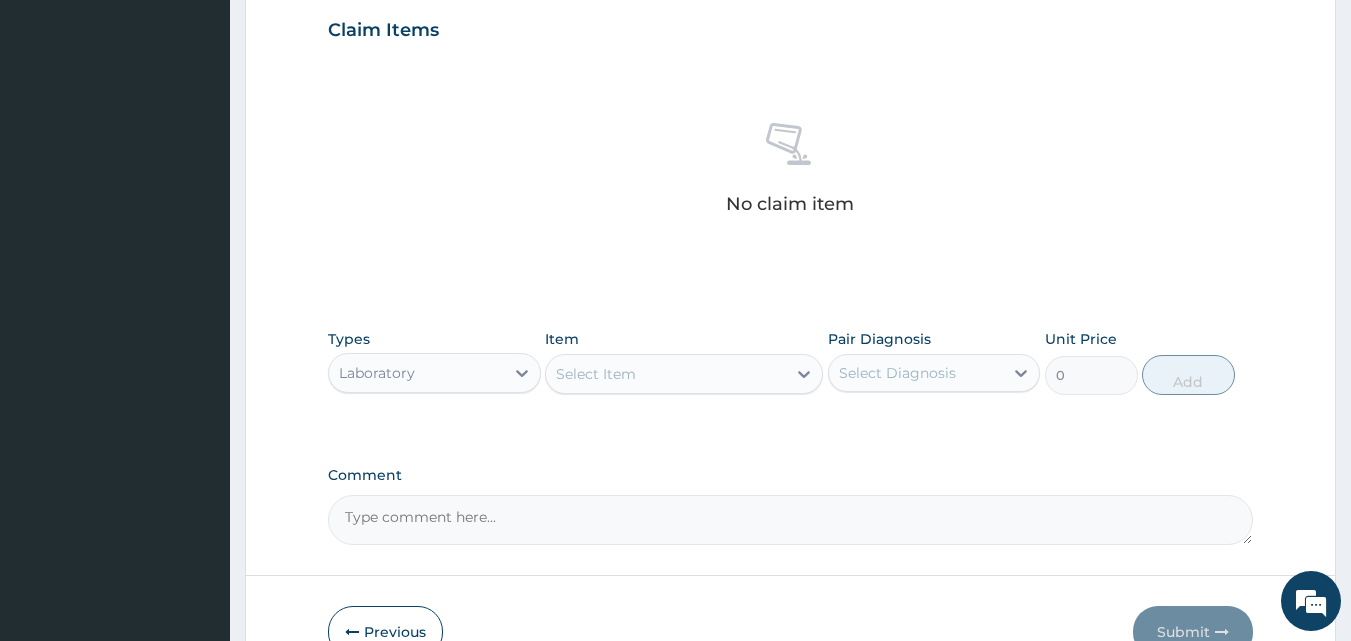 click on "Previous   Submit" at bounding box center [791, 632] 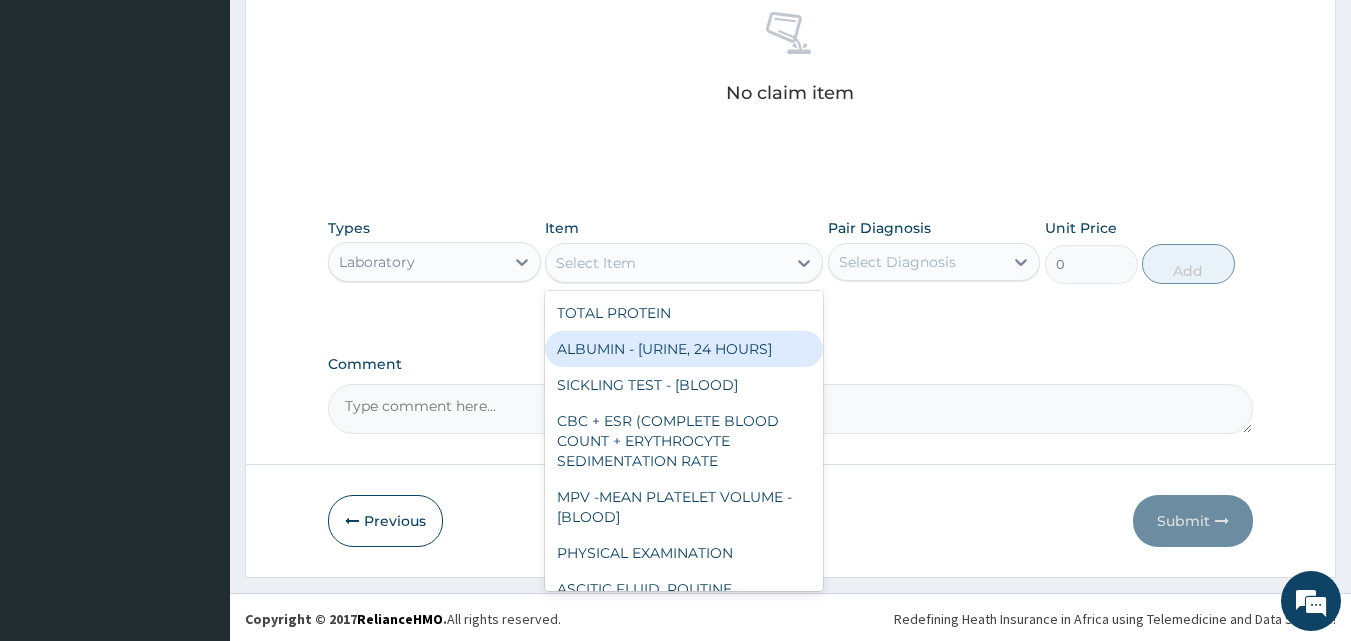 scroll, scrollTop: 801, scrollLeft: 0, axis: vertical 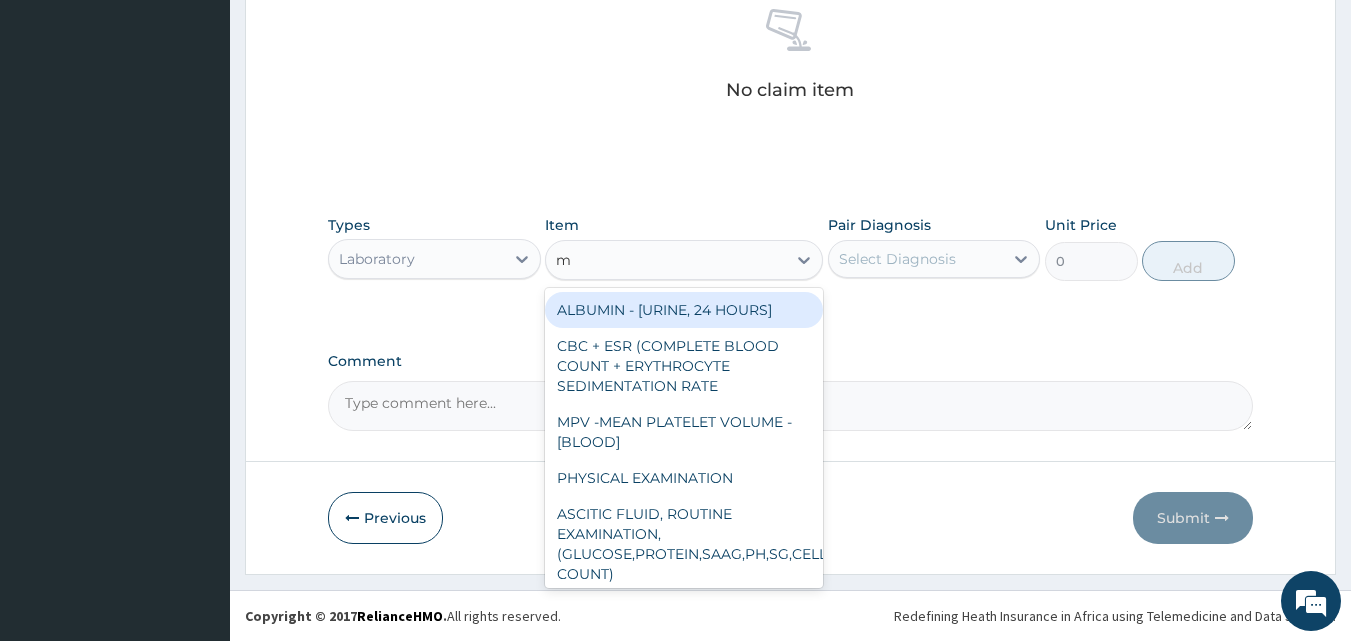 type on "mp" 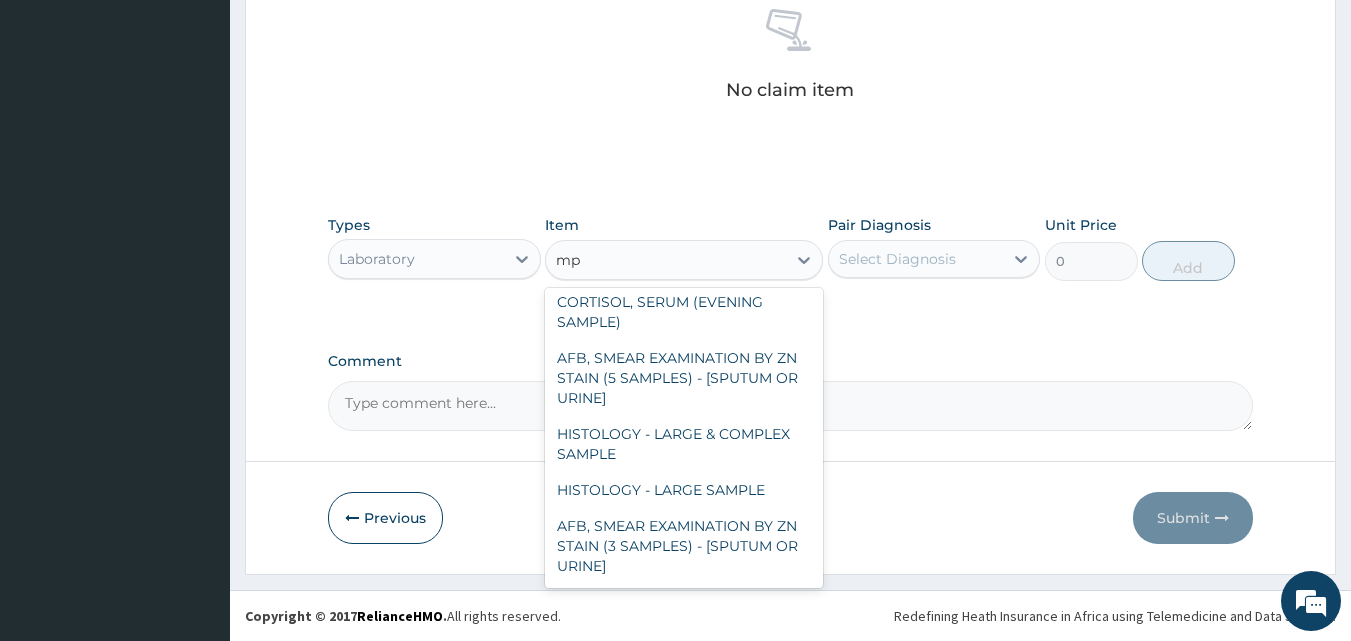 scroll, scrollTop: 436, scrollLeft: 0, axis: vertical 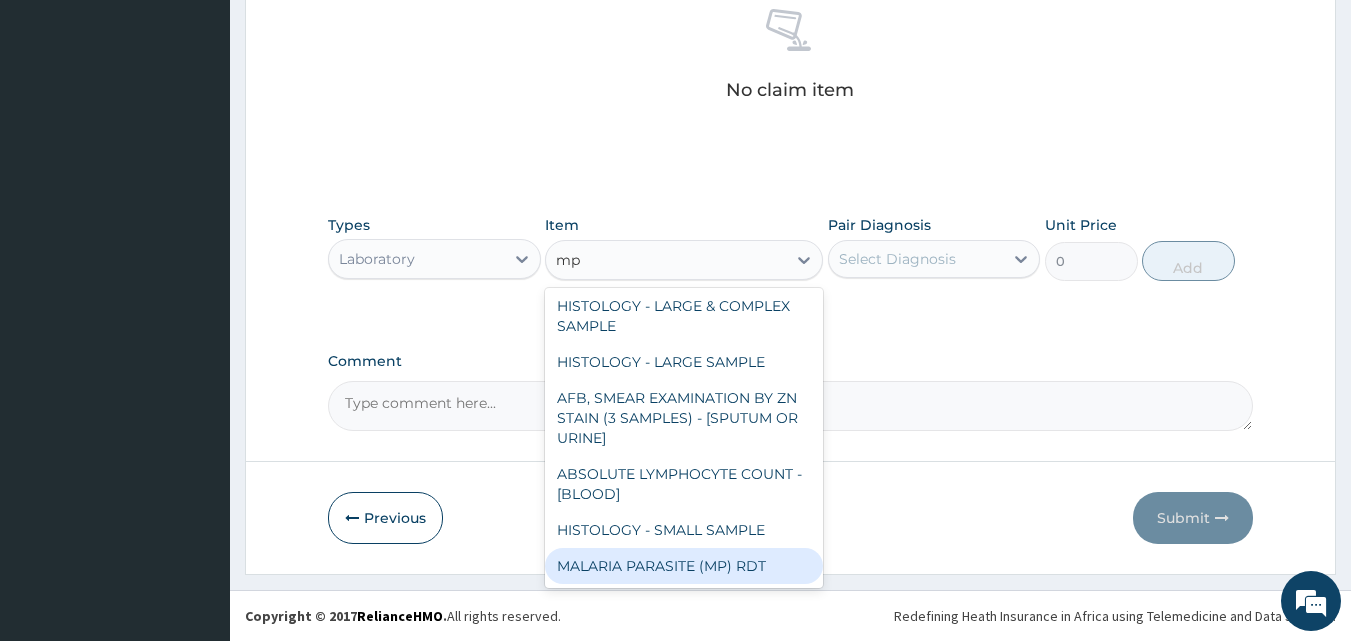 click on "MALARIA PARASITE (MP) RDT" at bounding box center [684, 566] 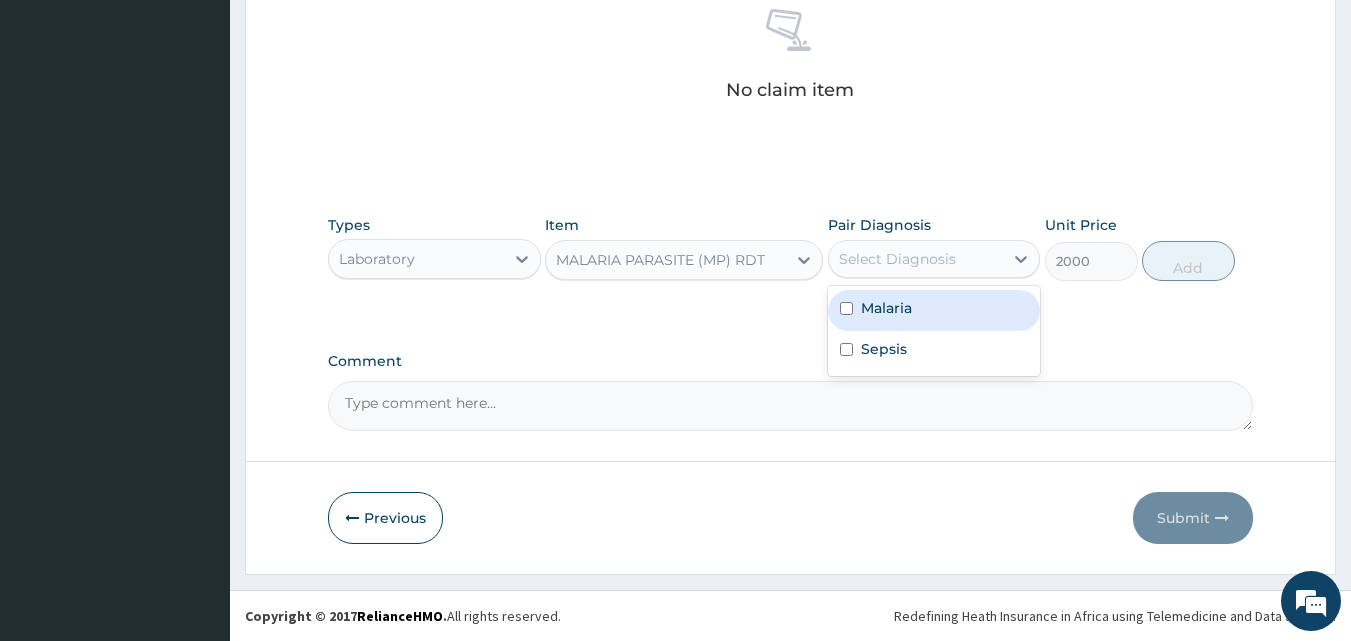 click on "Select Diagnosis" at bounding box center (897, 259) 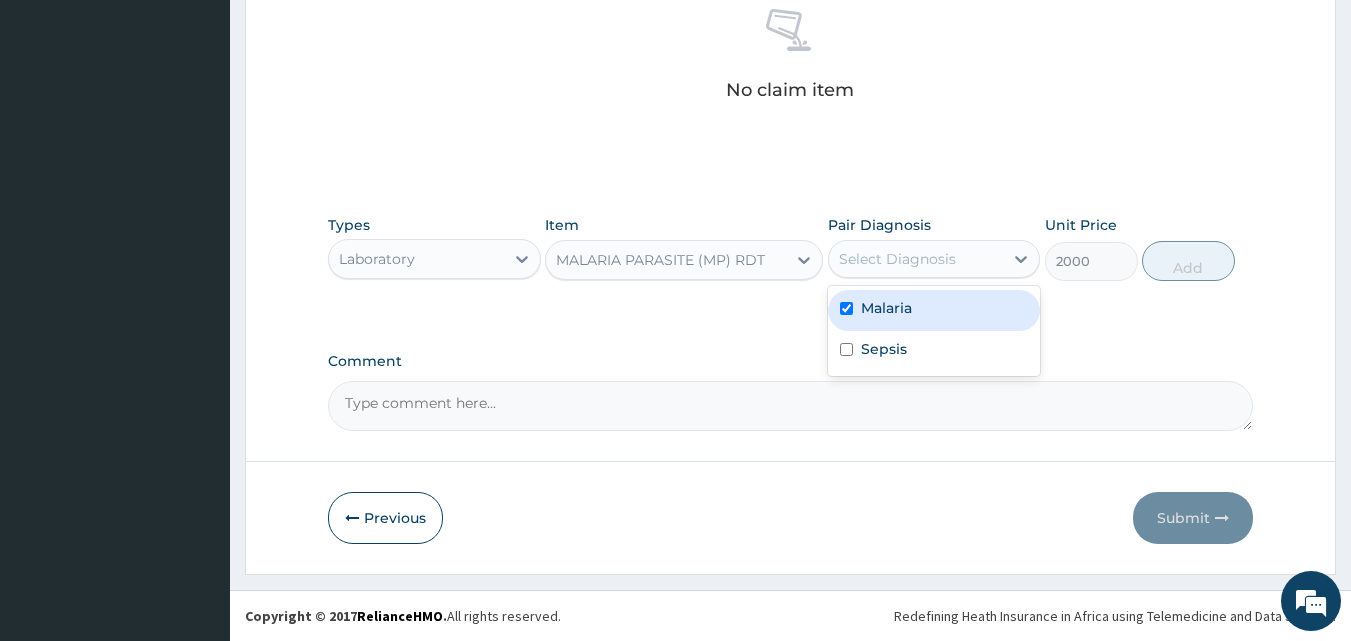 checkbox on "true" 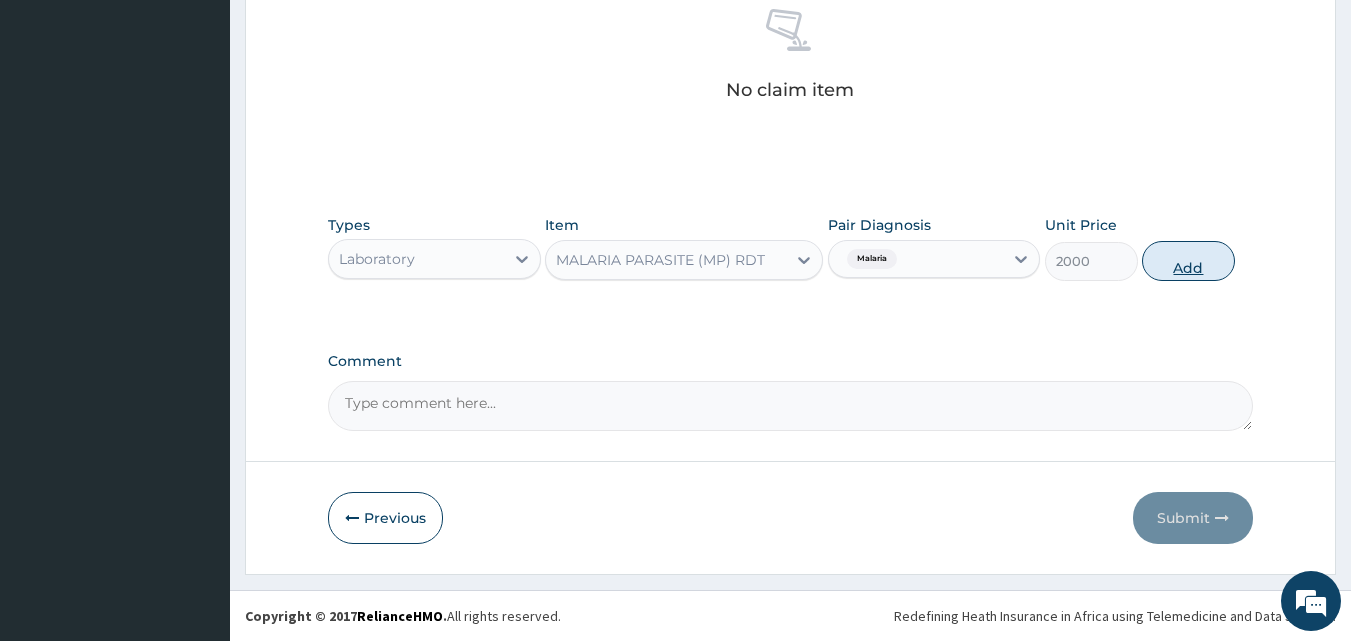 click on "Add" at bounding box center [1188, 261] 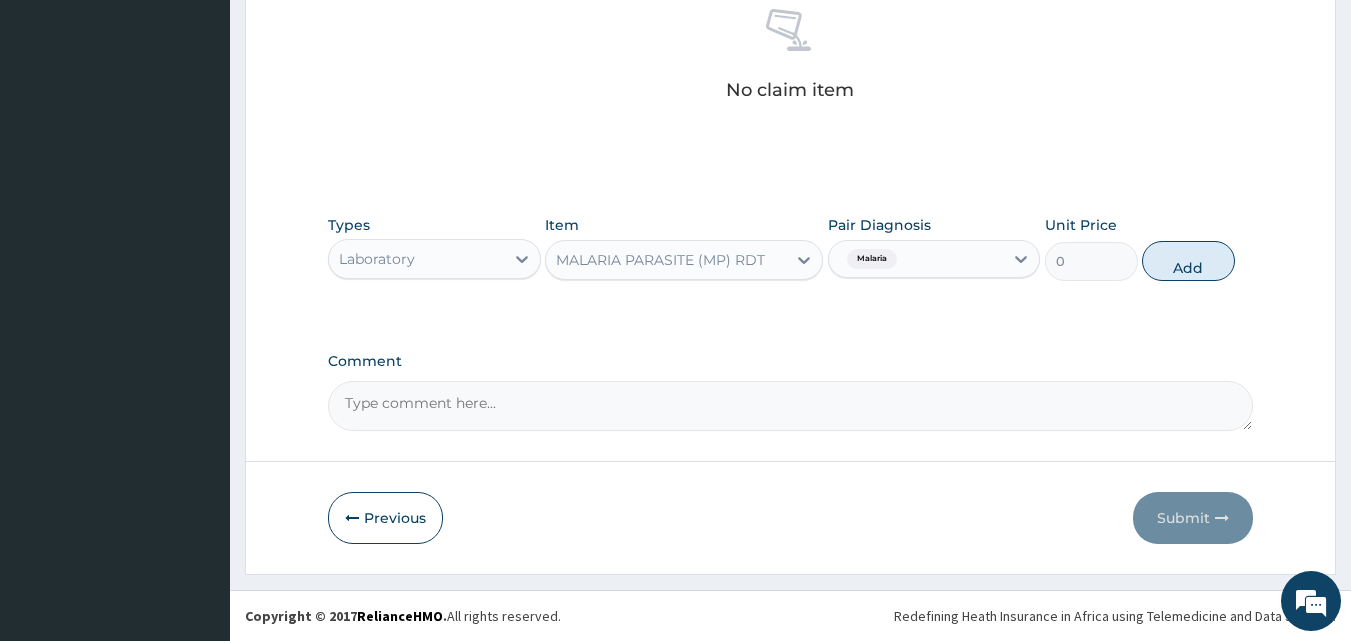 scroll, scrollTop: 721, scrollLeft: 0, axis: vertical 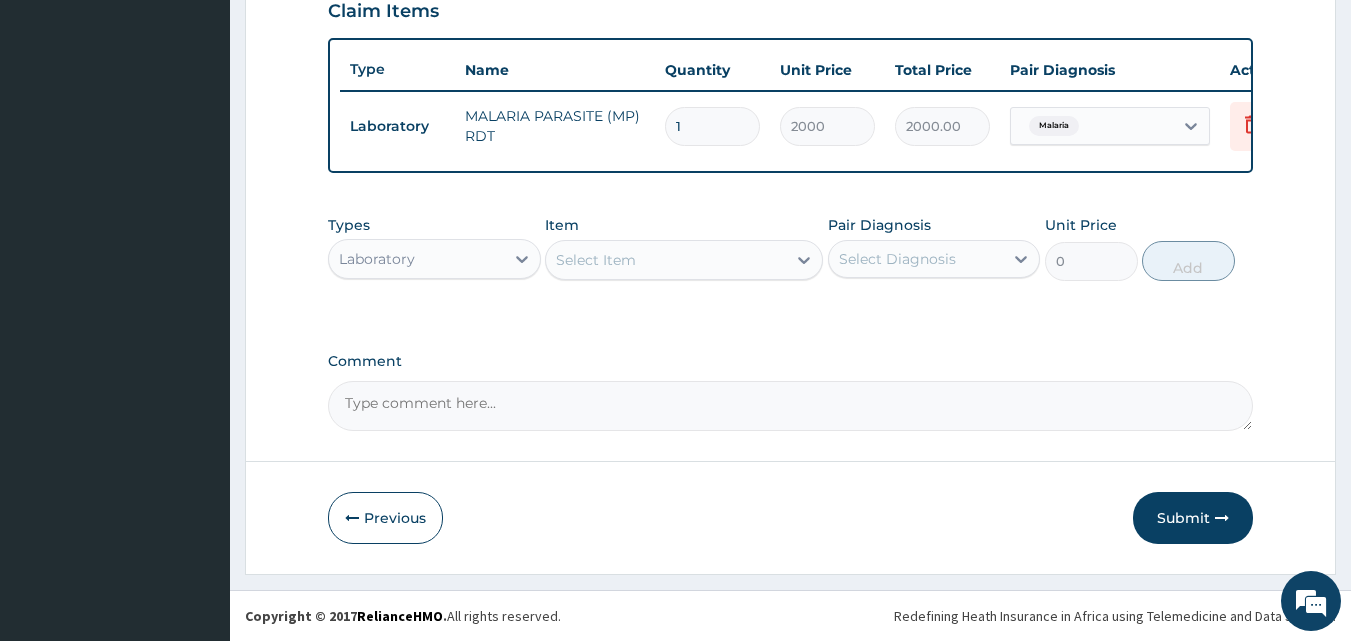 click on "Select Item" at bounding box center [666, 260] 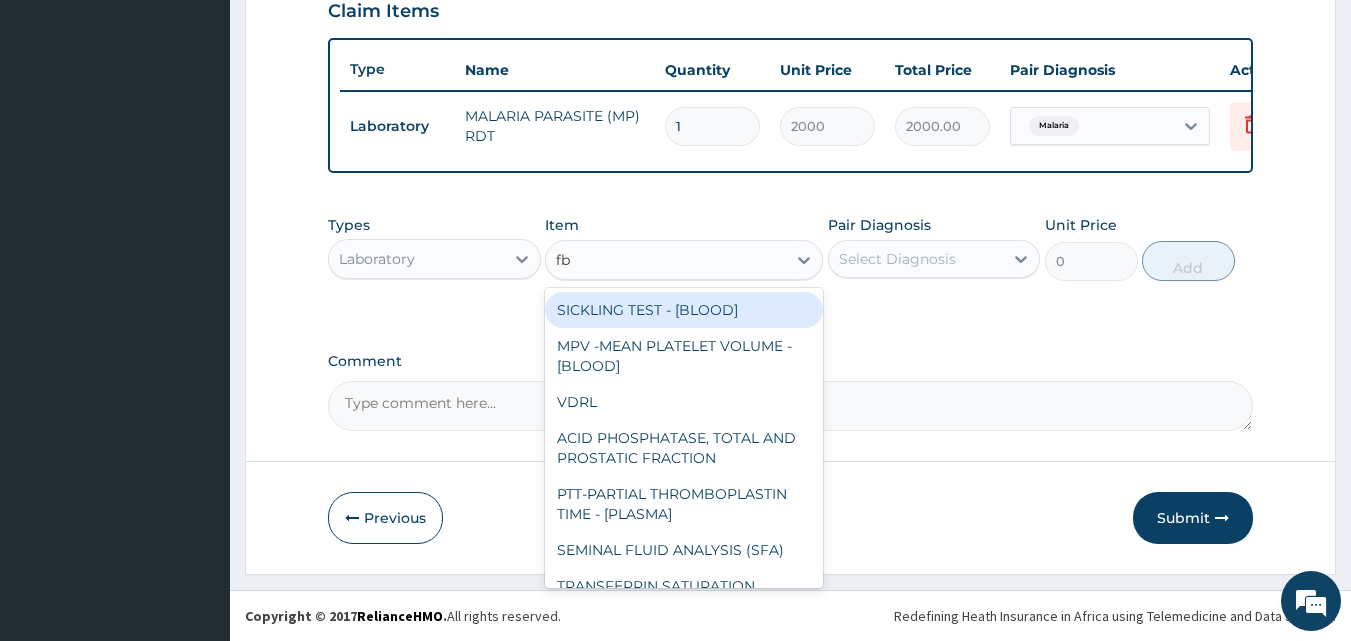 type on "fbc" 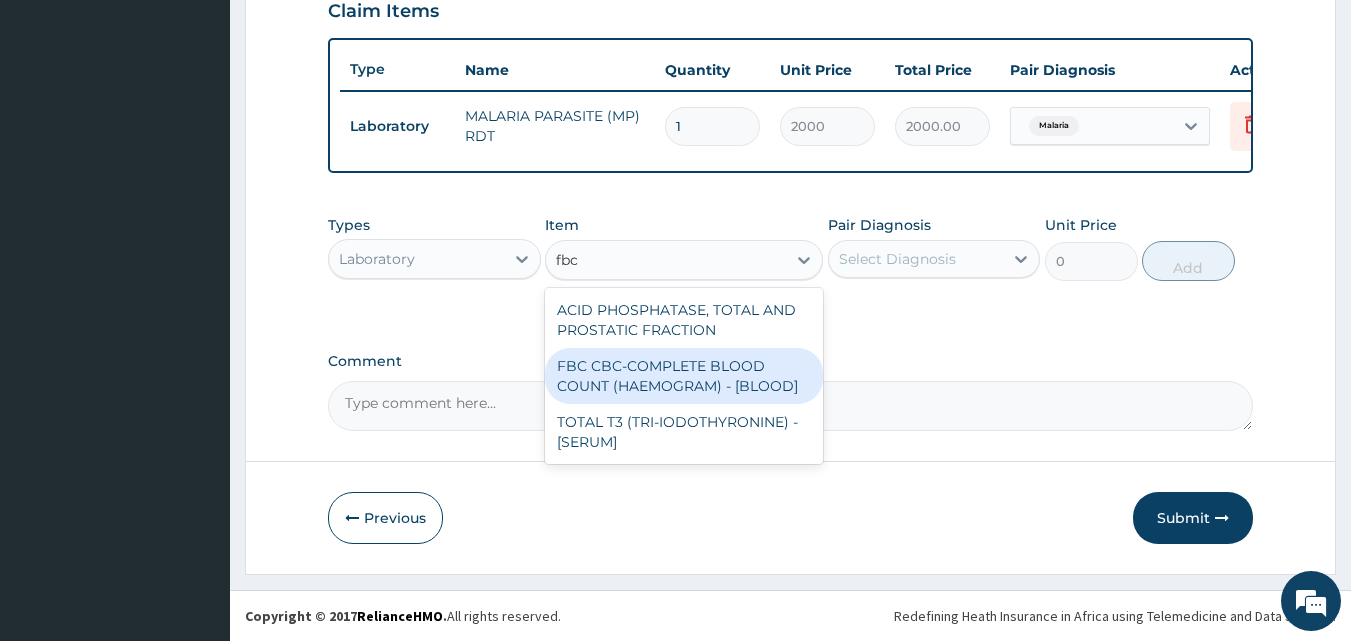 click on "FBC CBC-COMPLETE BLOOD COUNT (HAEMOGRAM) - [BLOOD]" at bounding box center (684, 376) 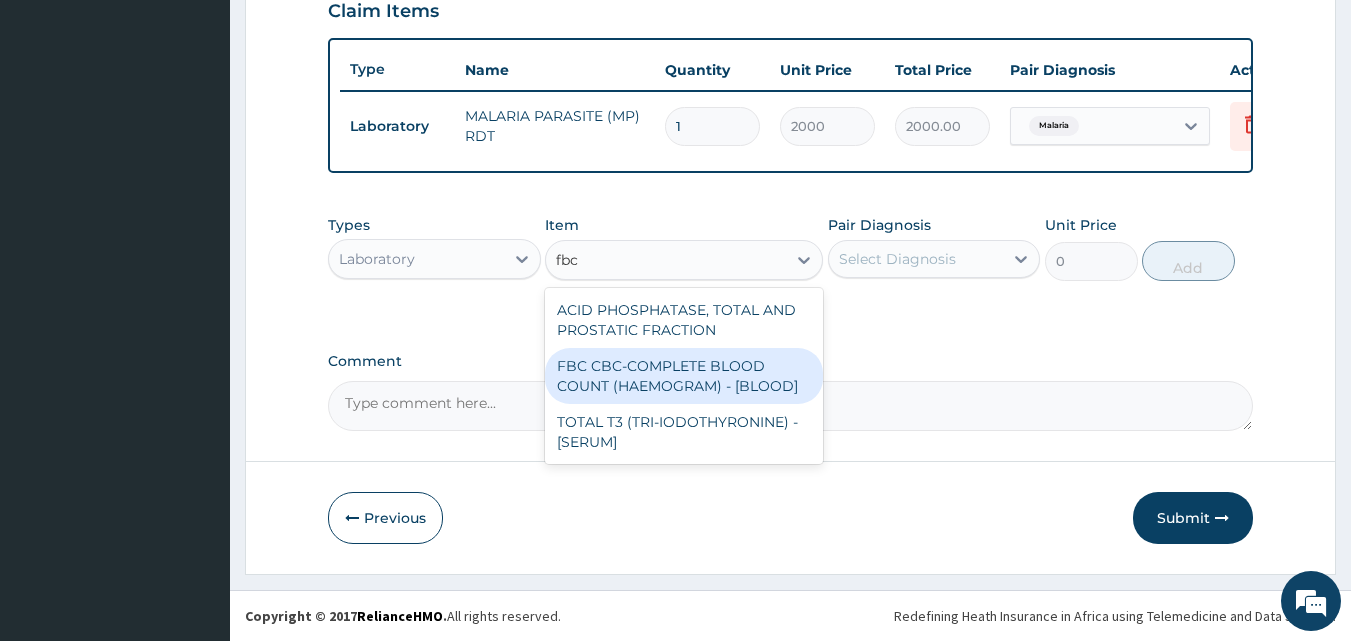 type 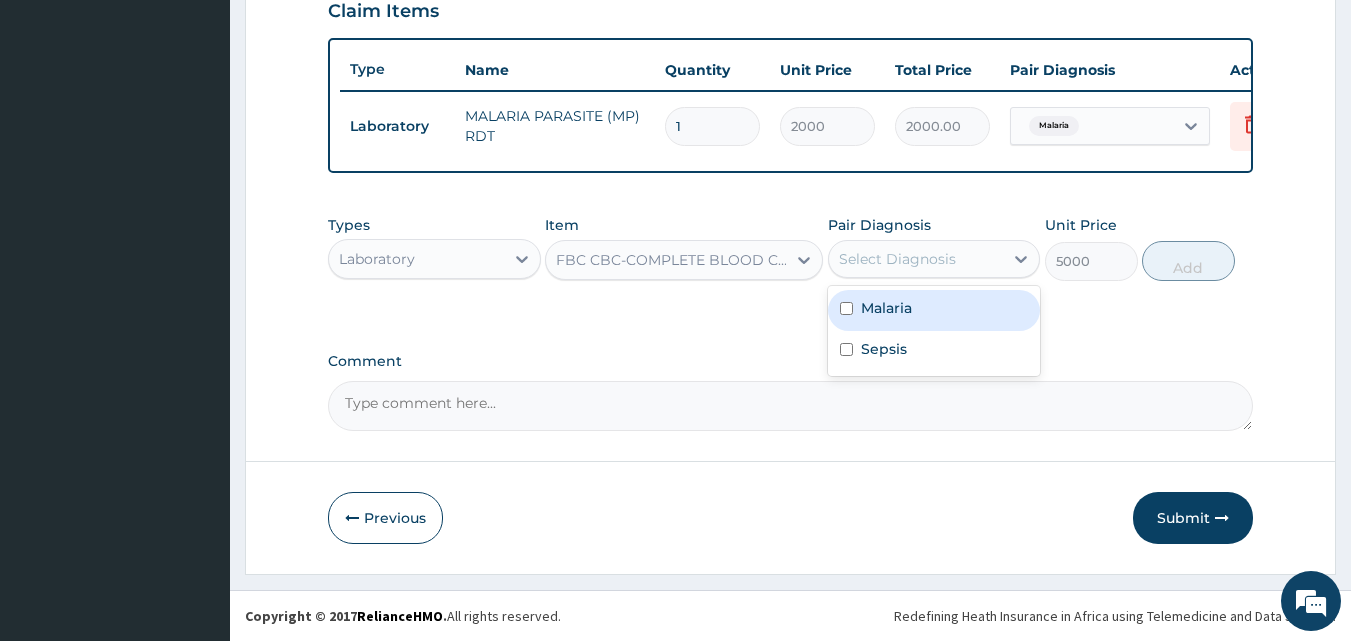 click on "Select Diagnosis" at bounding box center [916, 259] 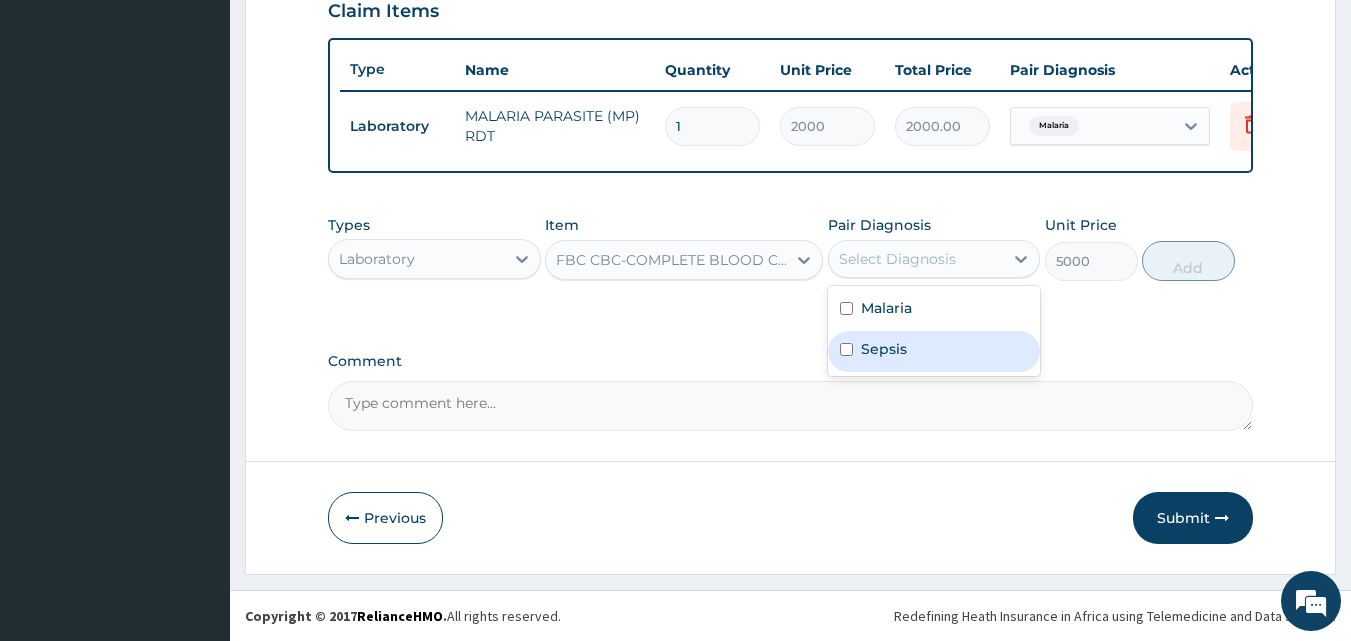 click on "Sepsis" at bounding box center (934, 351) 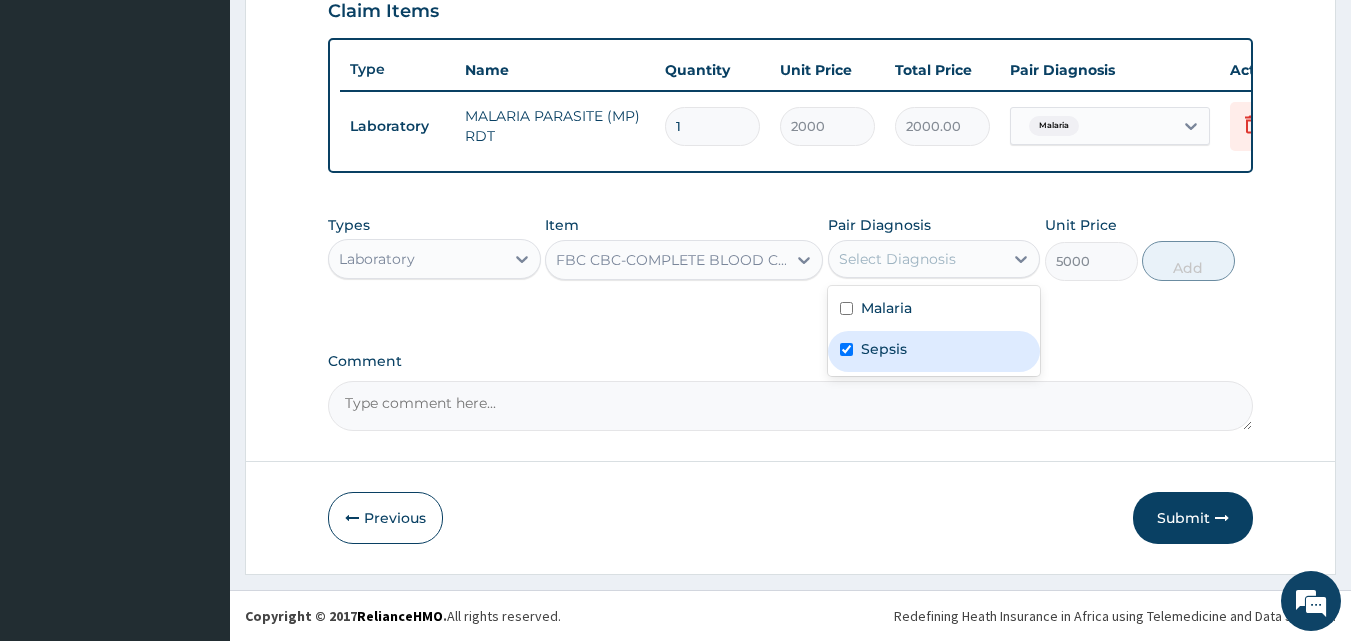 checkbox on "true" 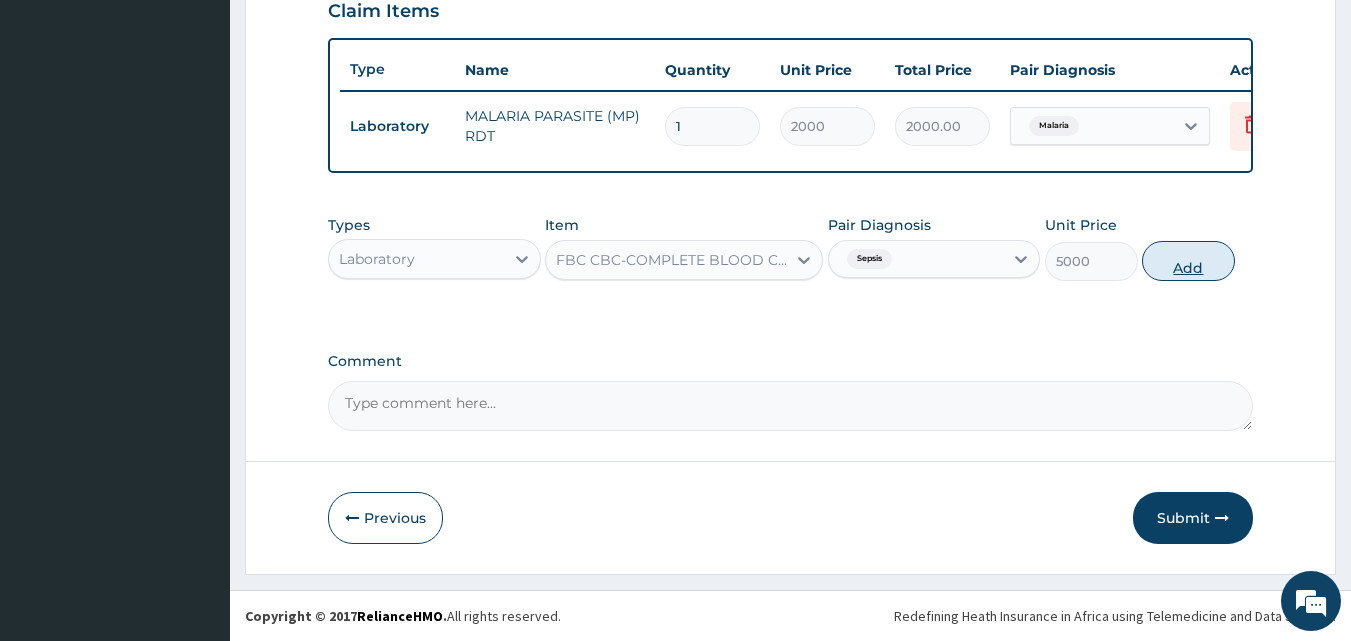 click on "Add" at bounding box center [1188, 261] 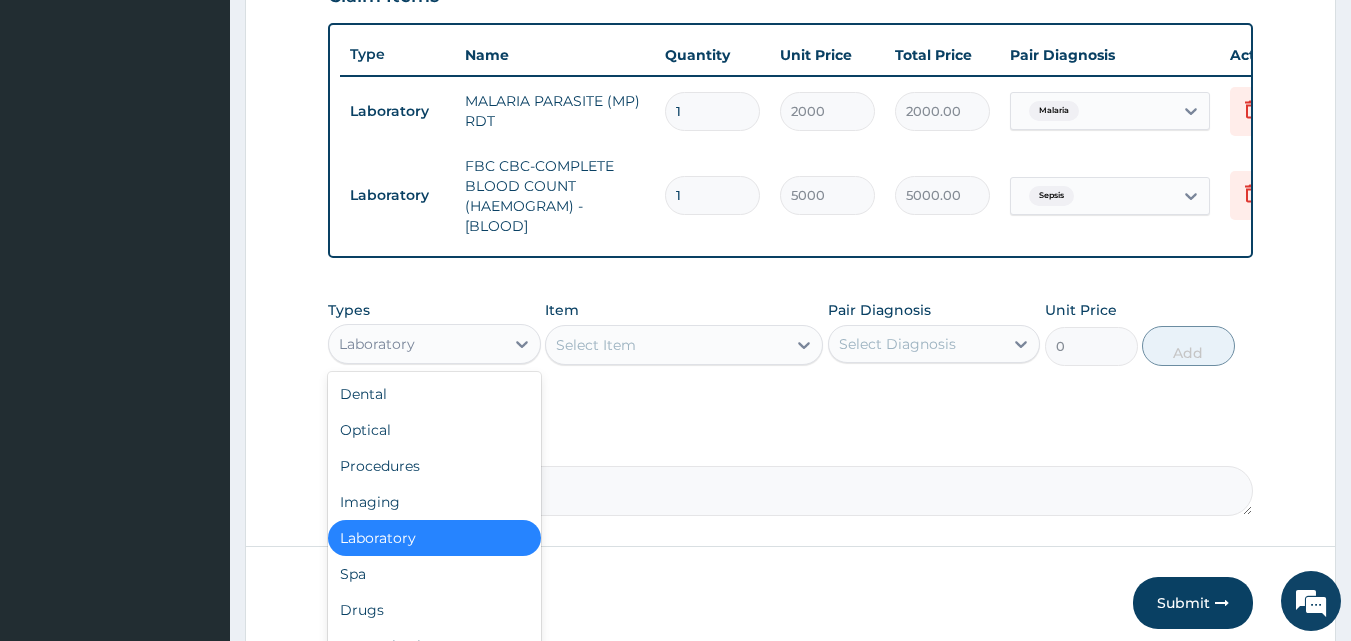 drag, startPoint x: 414, startPoint y: 353, endPoint x: 415, endPoint y: 393, distance: 40.012497 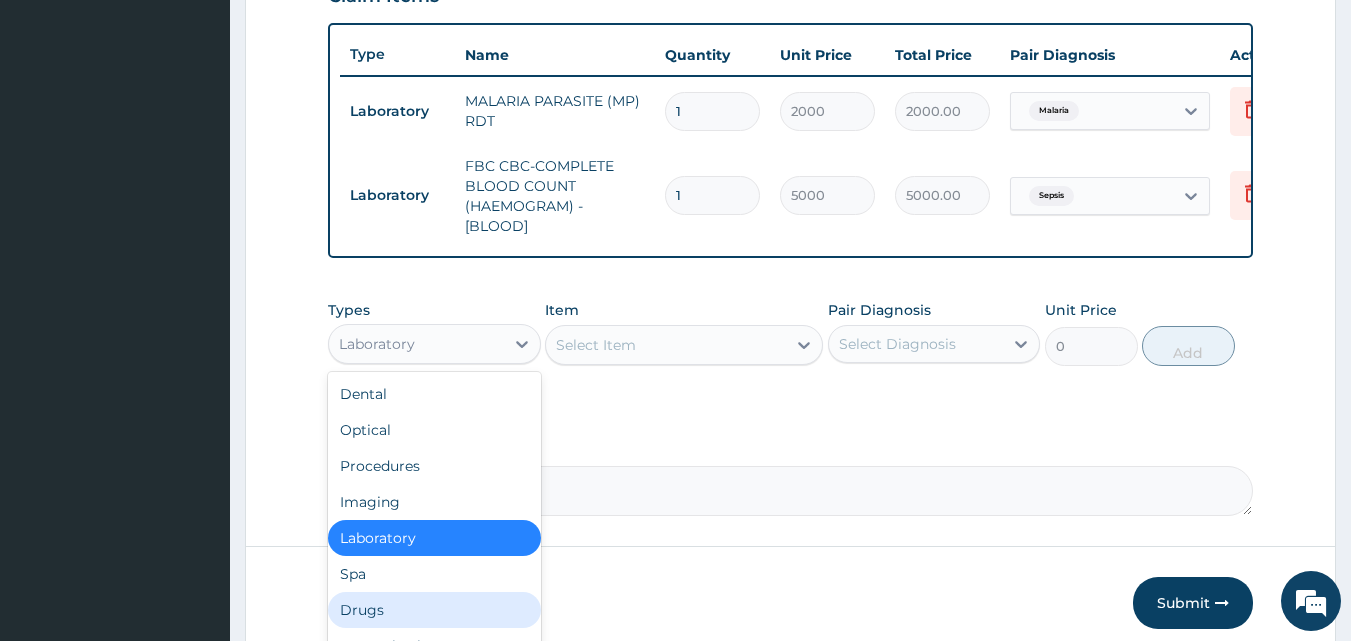 click on "Drugs" at bounding box center [434, 610] 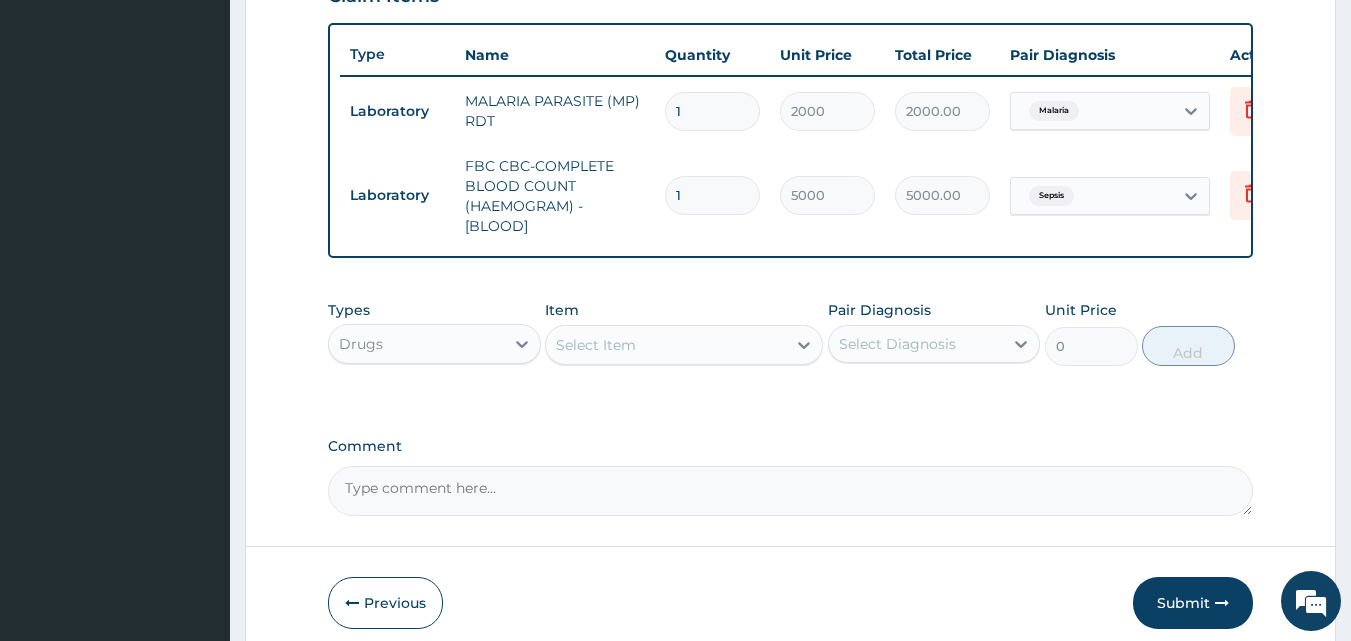 click on "Select Item" at bounding box center (596, 345) 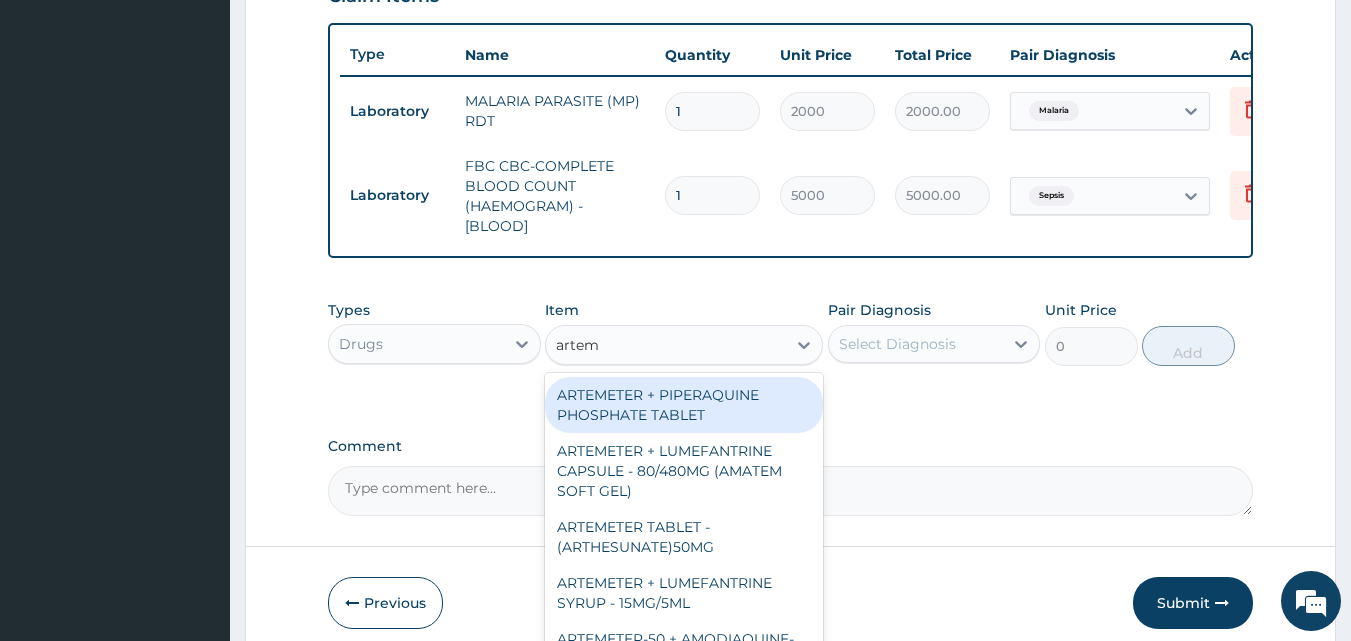 type on "arteme" 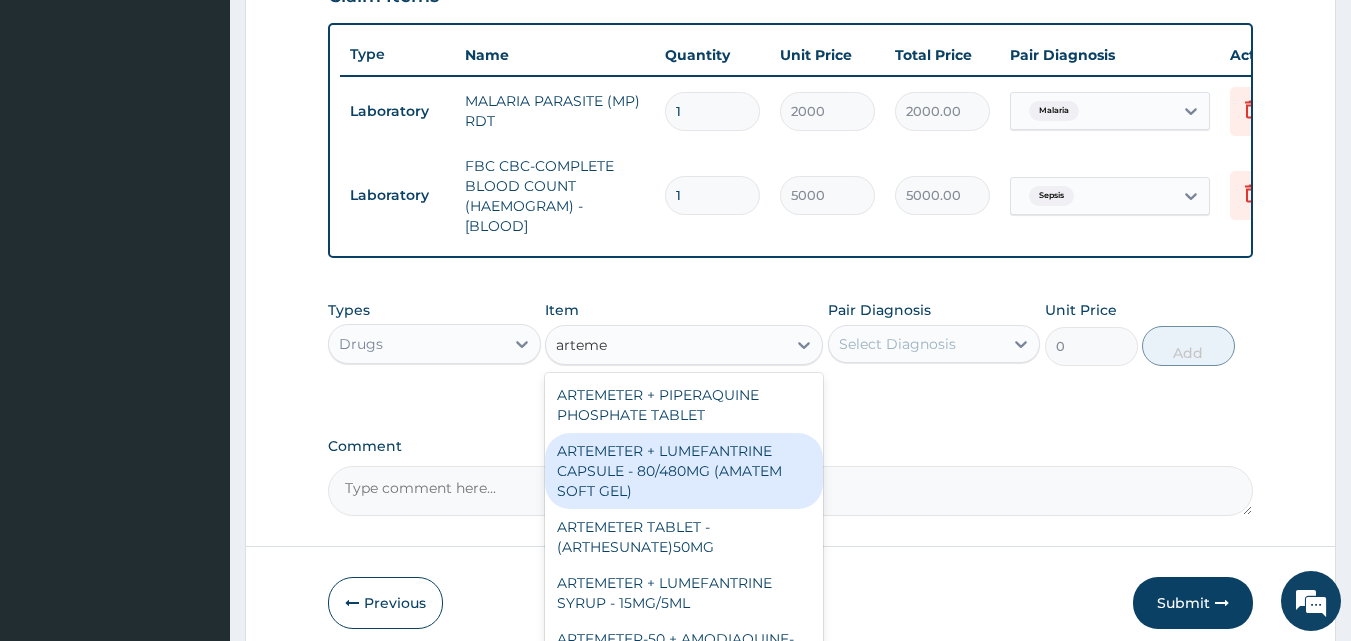 click on "ARTEMETER + LUMEFANTRINE CAPSULE -  80/480MG (AMATEM SOFT GEL)" at bounding box center (684, 471) 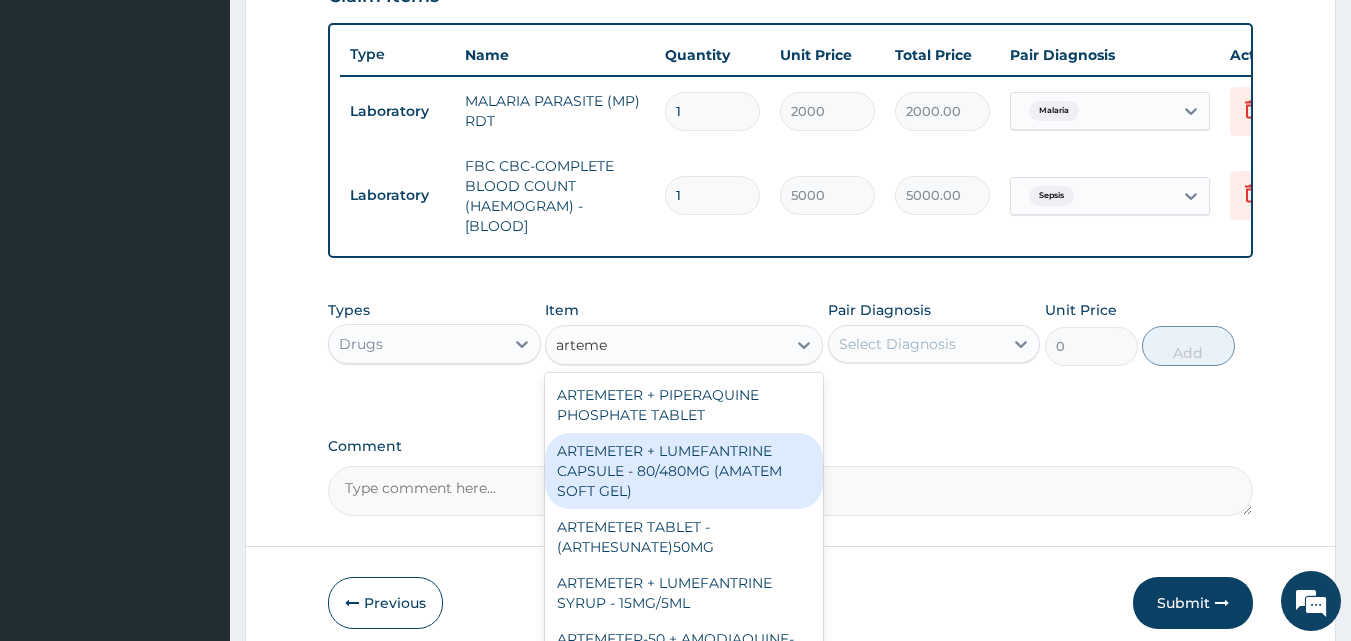 type 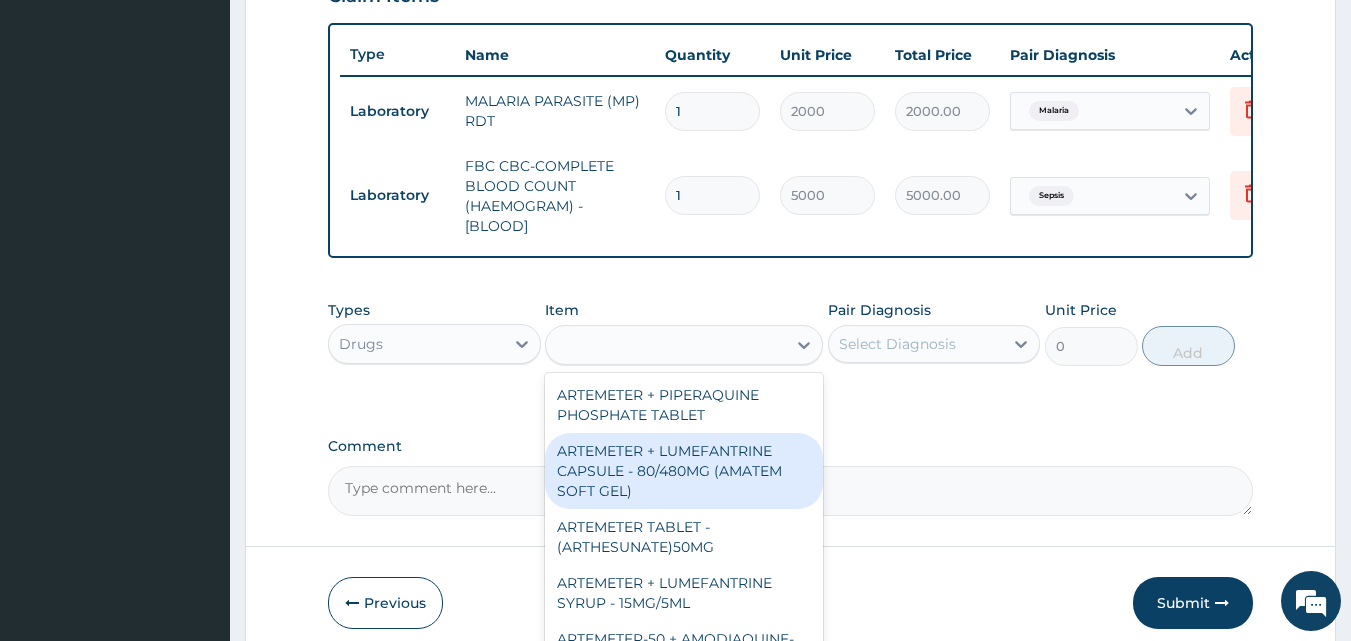 type on "420" 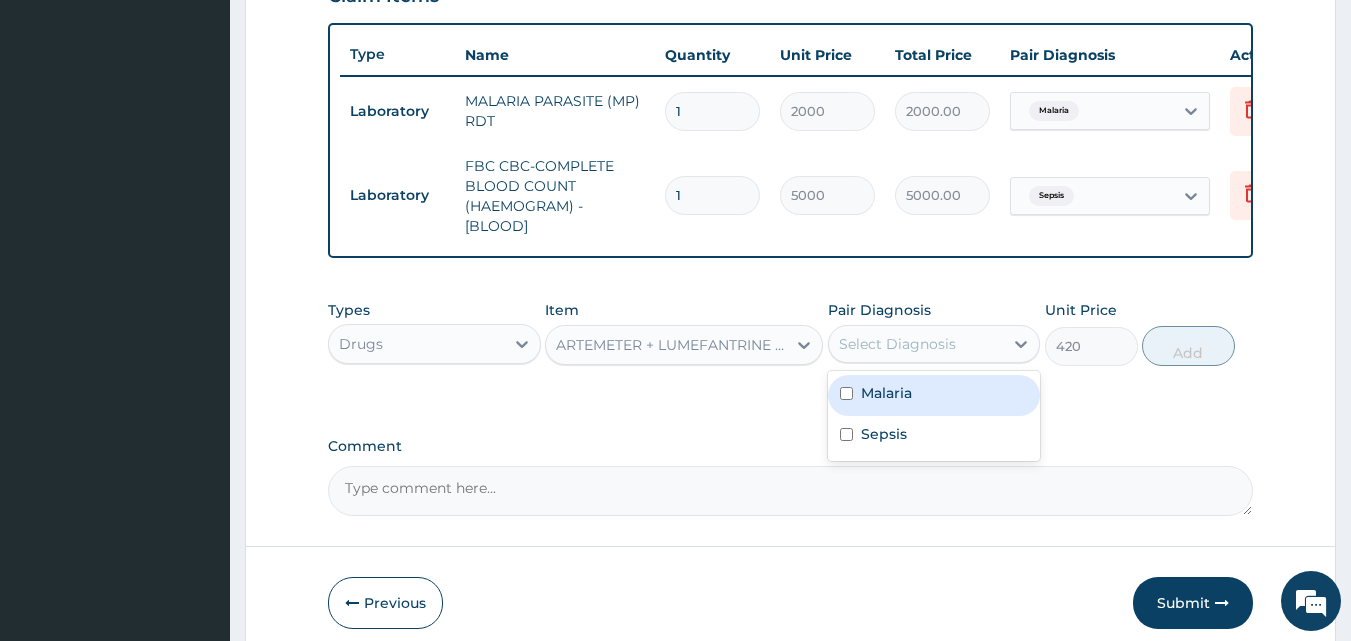 click on "Select Diagnosis" at bounding box center [897, 344] 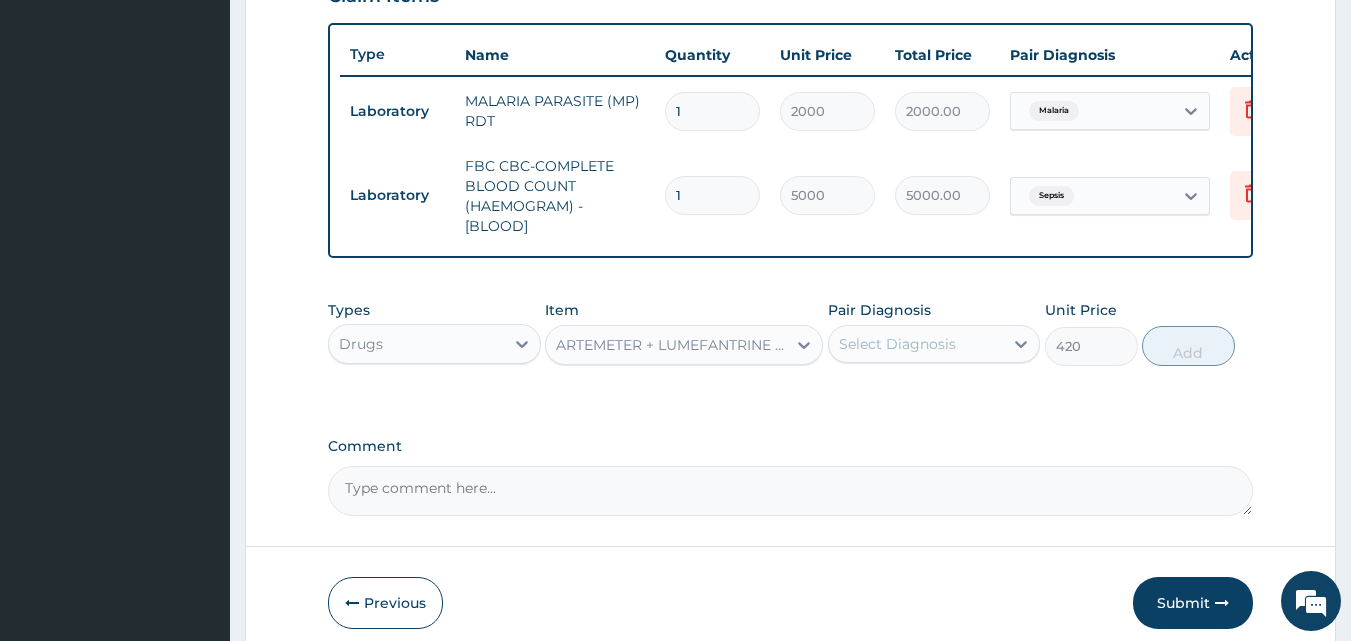 click on "Select Diagnosis" at bounding box center (897, 344) 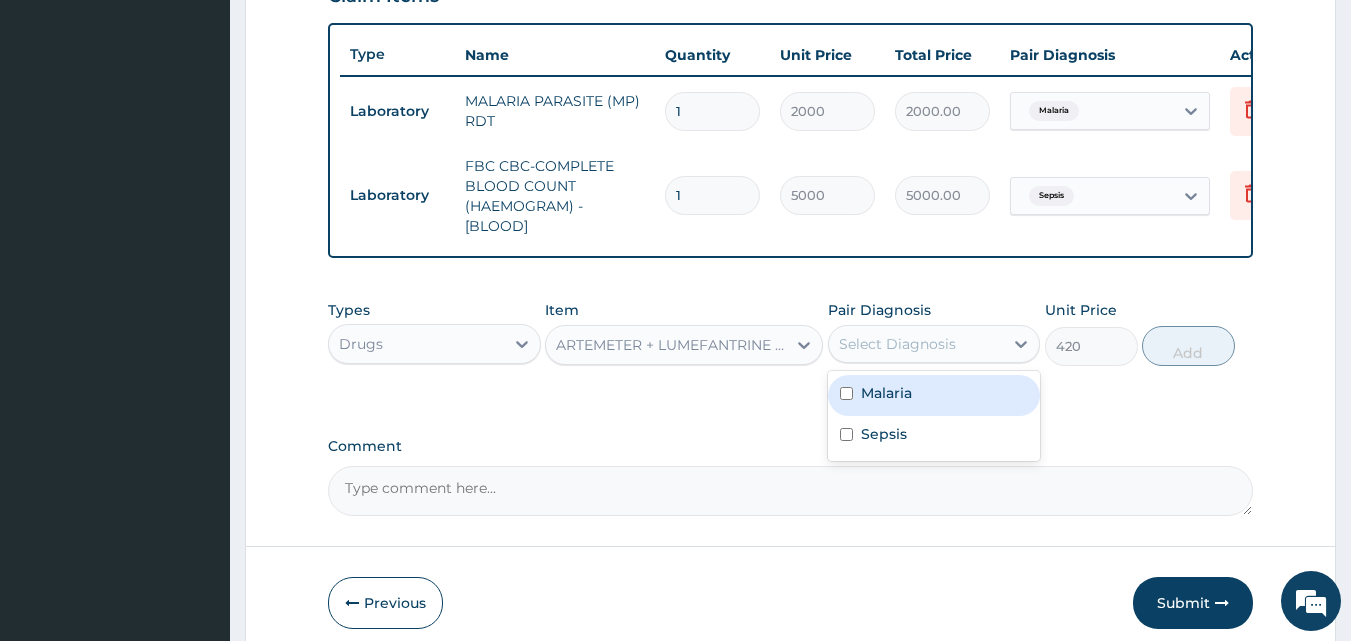 click on "Malaria" at bounding box center [886, 393] 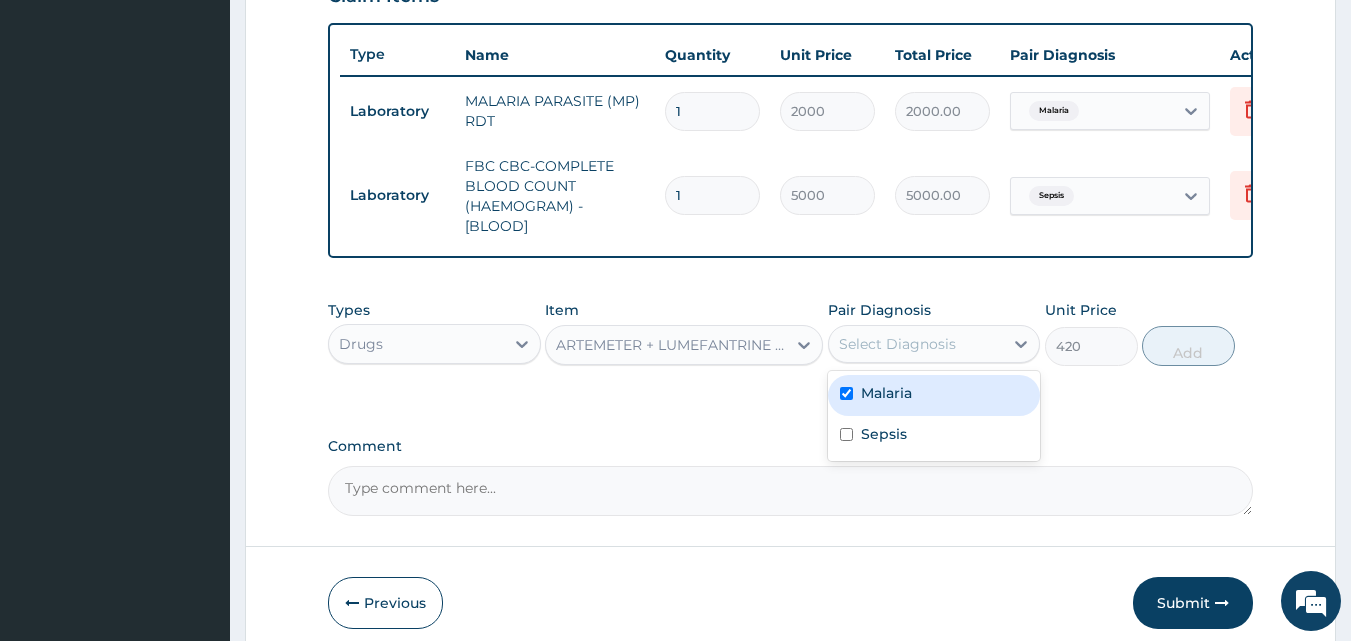 checkbox on "true" 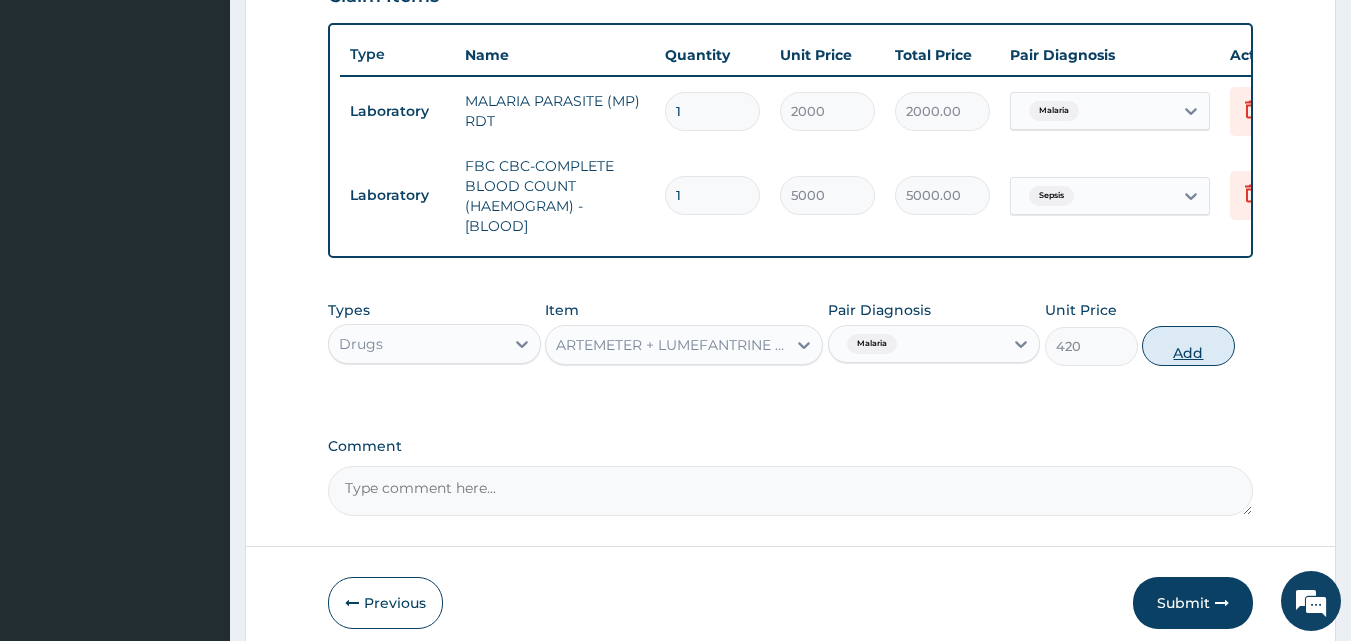 click on "Add" at bounding box center [1188, 346] 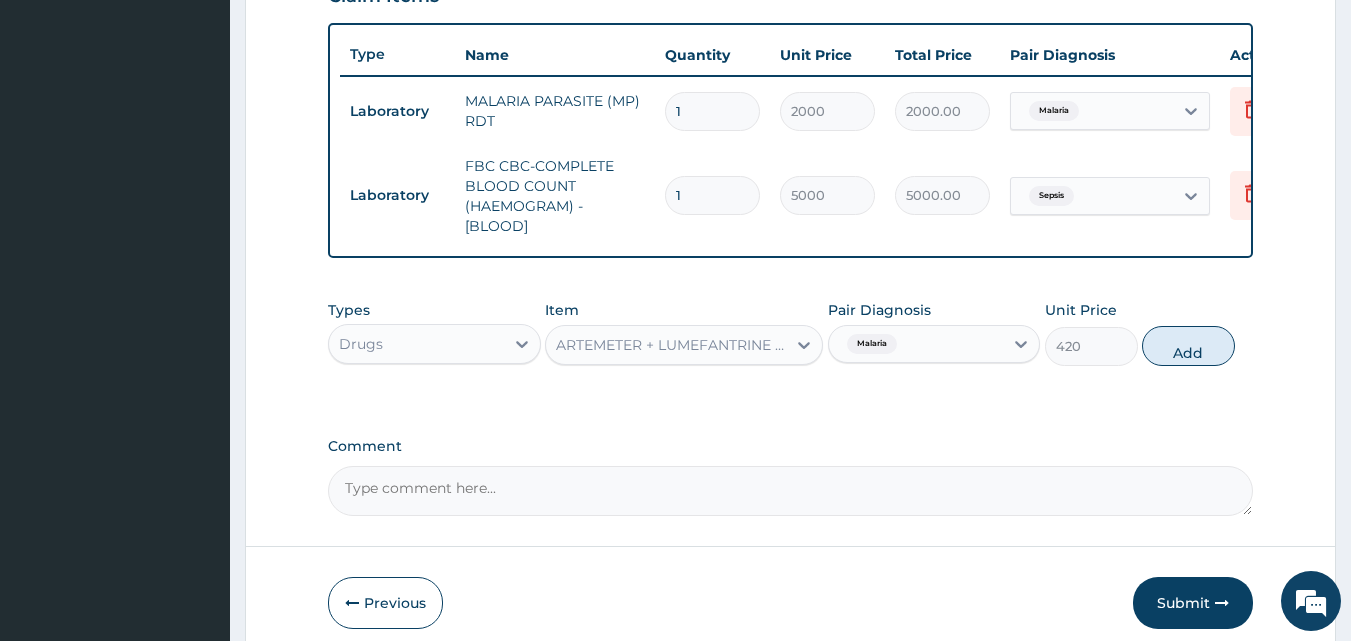 type on "0" 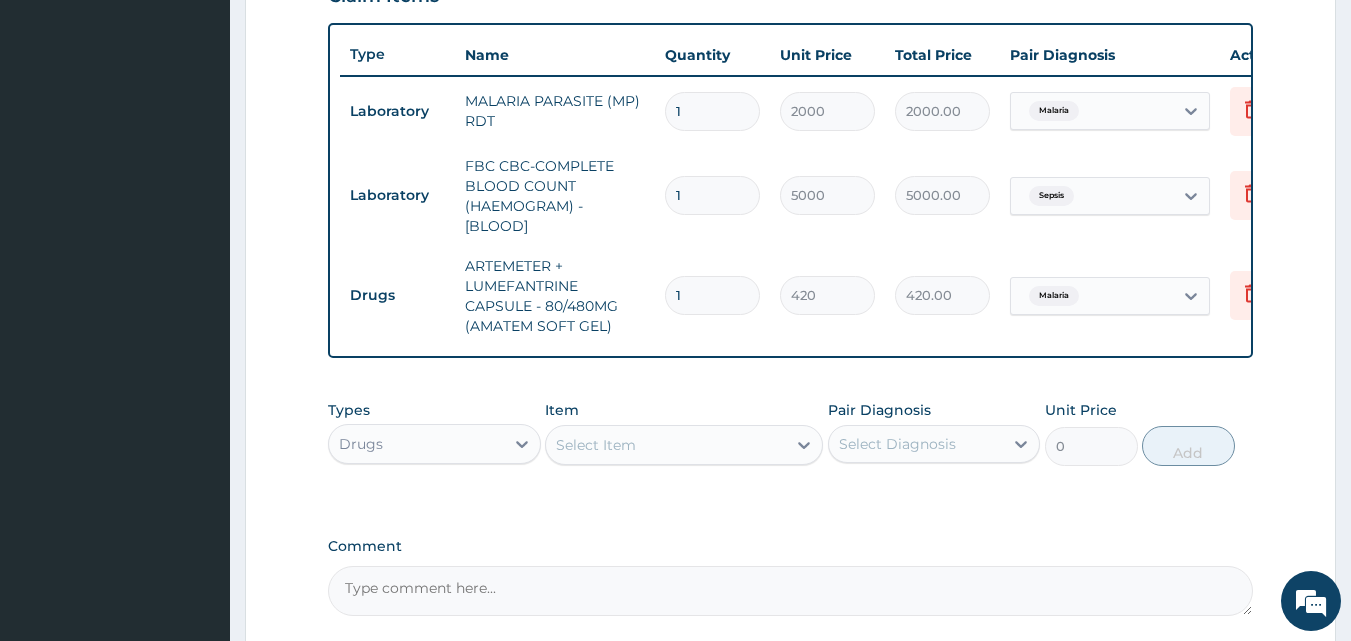 drag, startPoint x: 682, startPoint y: 298, endPoint x: 619, endPoint y: 293, distance: 63.1981 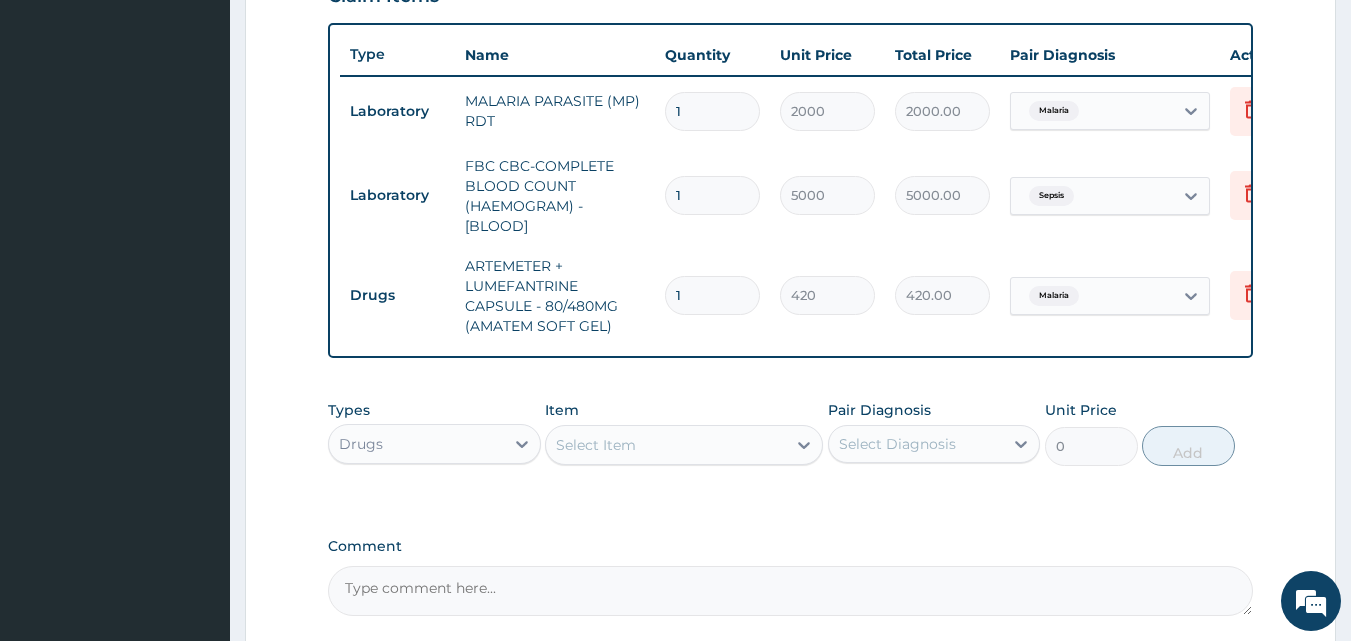 click on "Drugs ARTEMETER + LUMEFANTRINE CAPSULE -  80/480MG (AMATEM SOFT GEL) 1 420 420.00 Malaria Delete" at bounding box center (830, 296) 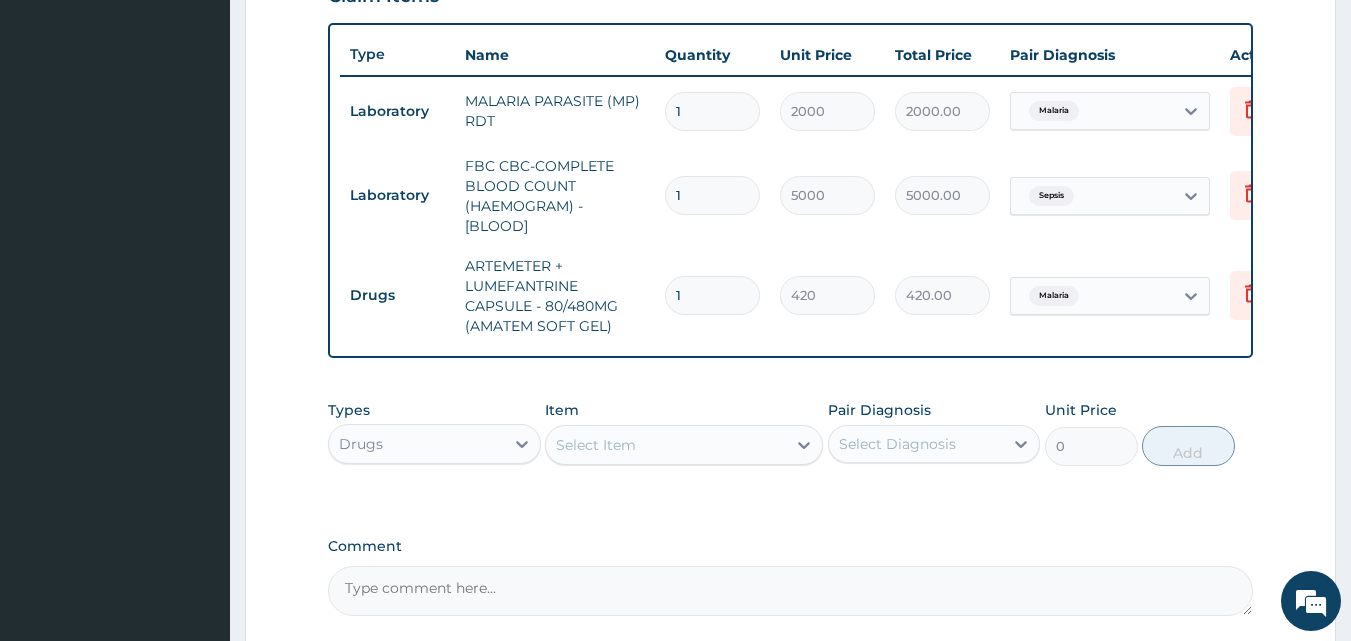 type on "6" 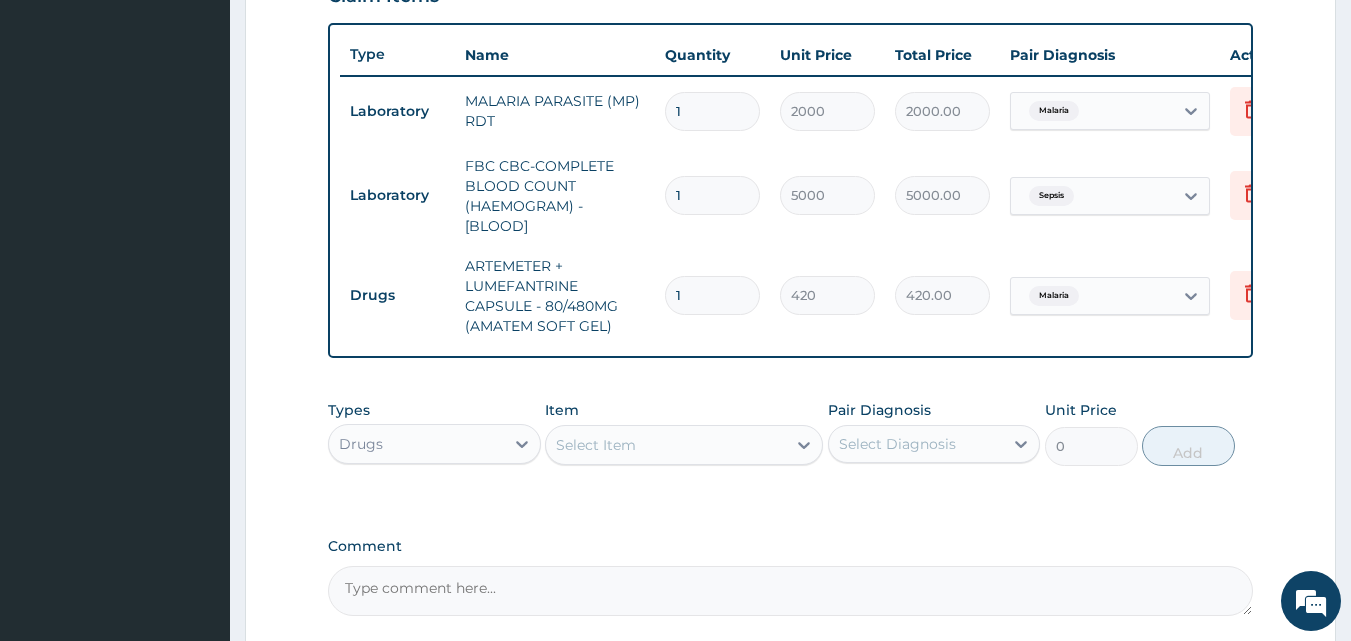 type on "2520.00" 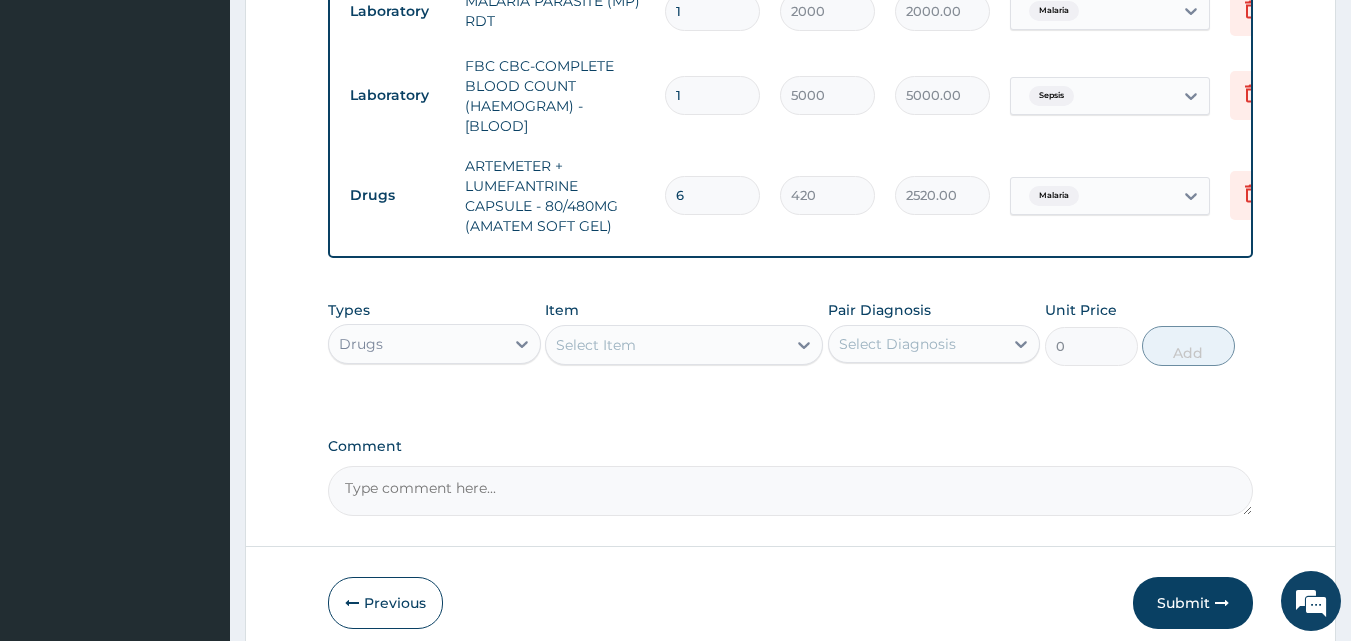 scroll, scrollTop: 921, scrollLeft: 0, axis: vertical 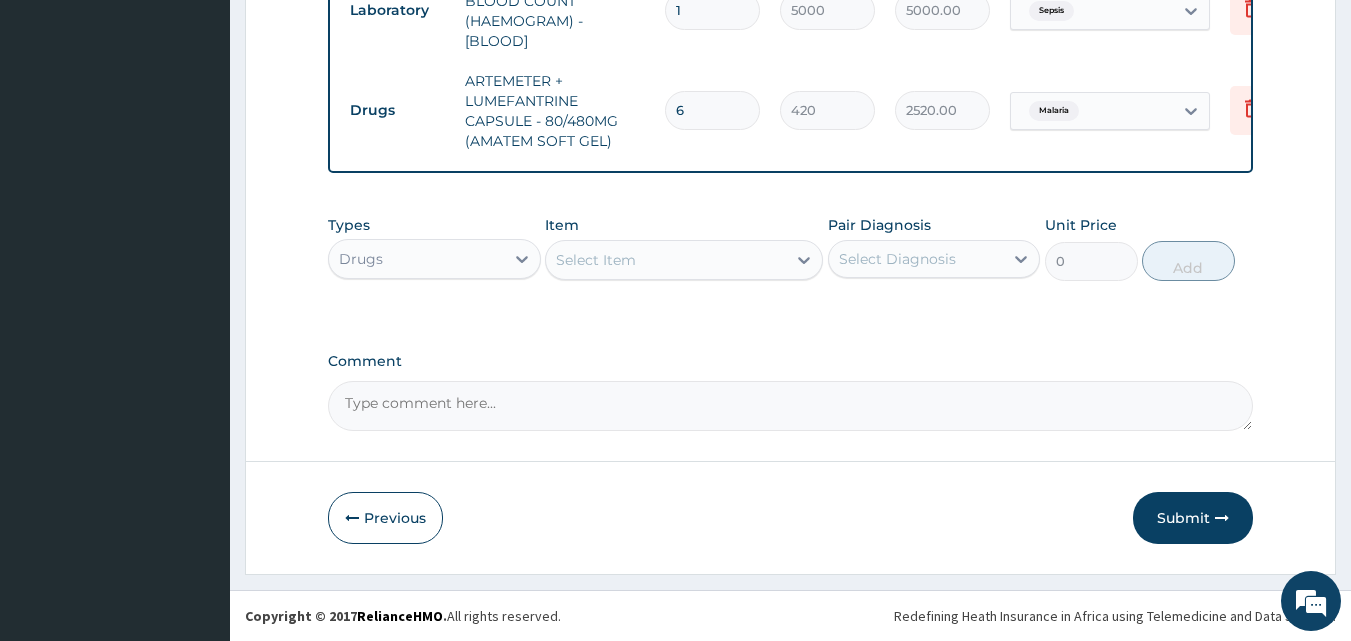 type on "6" 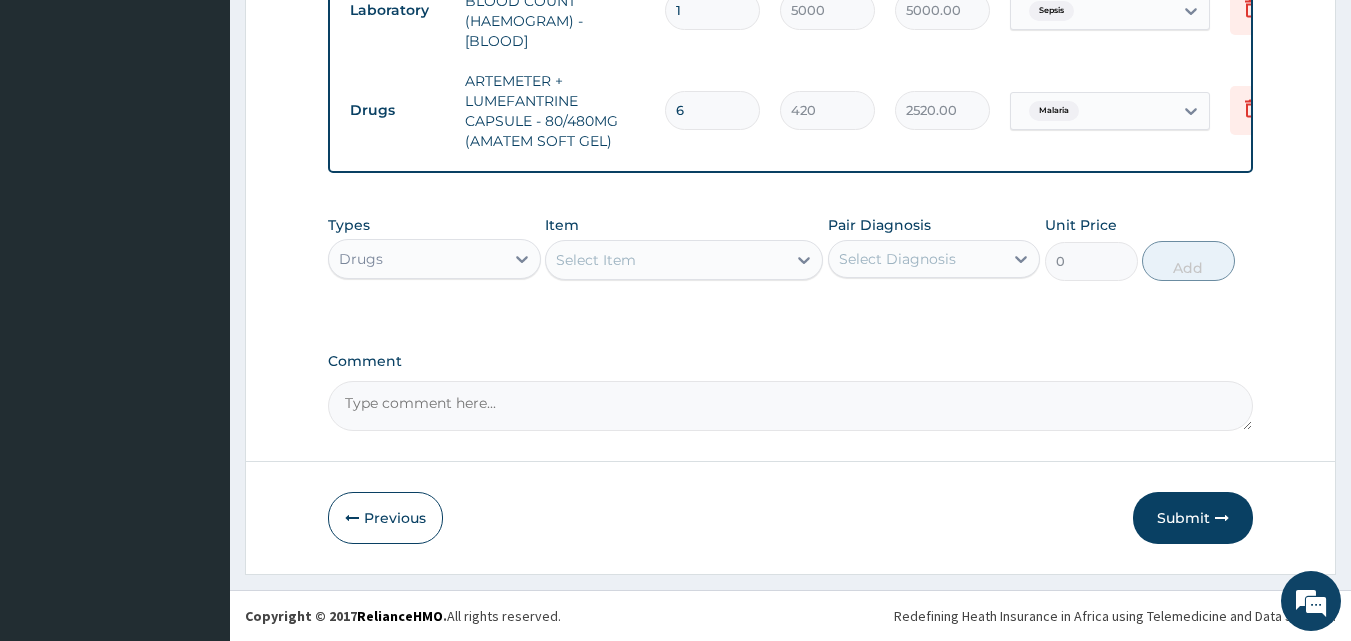 click on "Select Item" at bounding box center [666, 260] 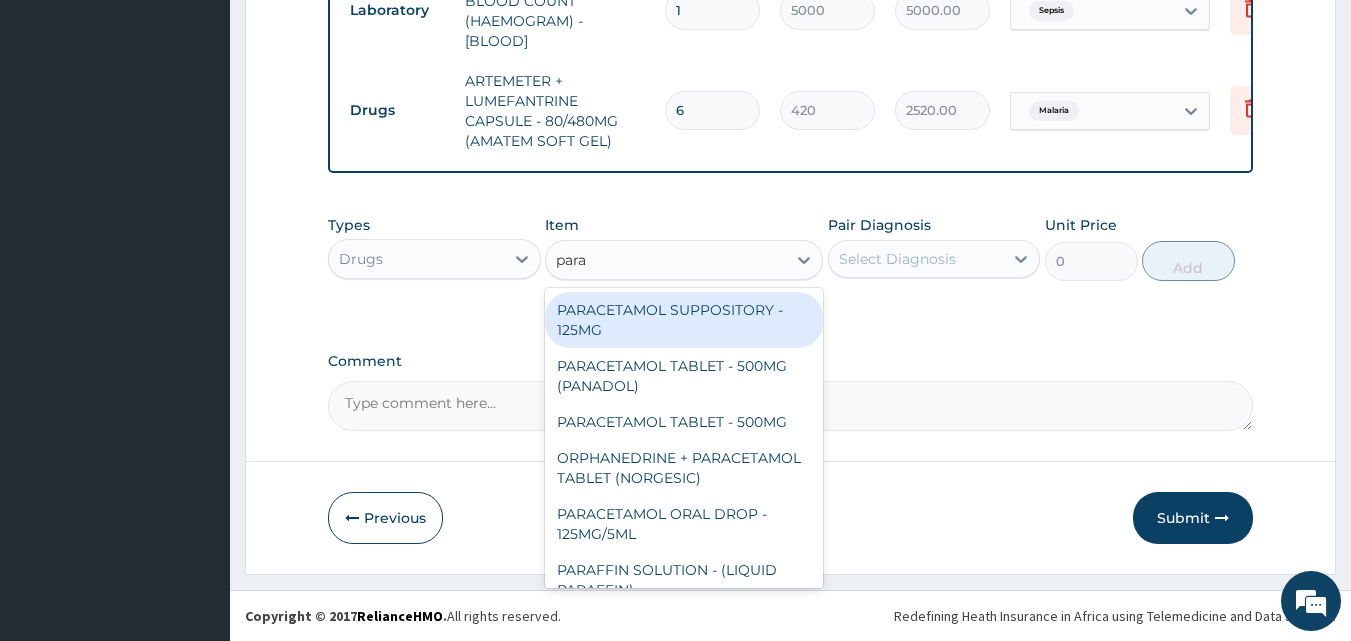 type on "parac" 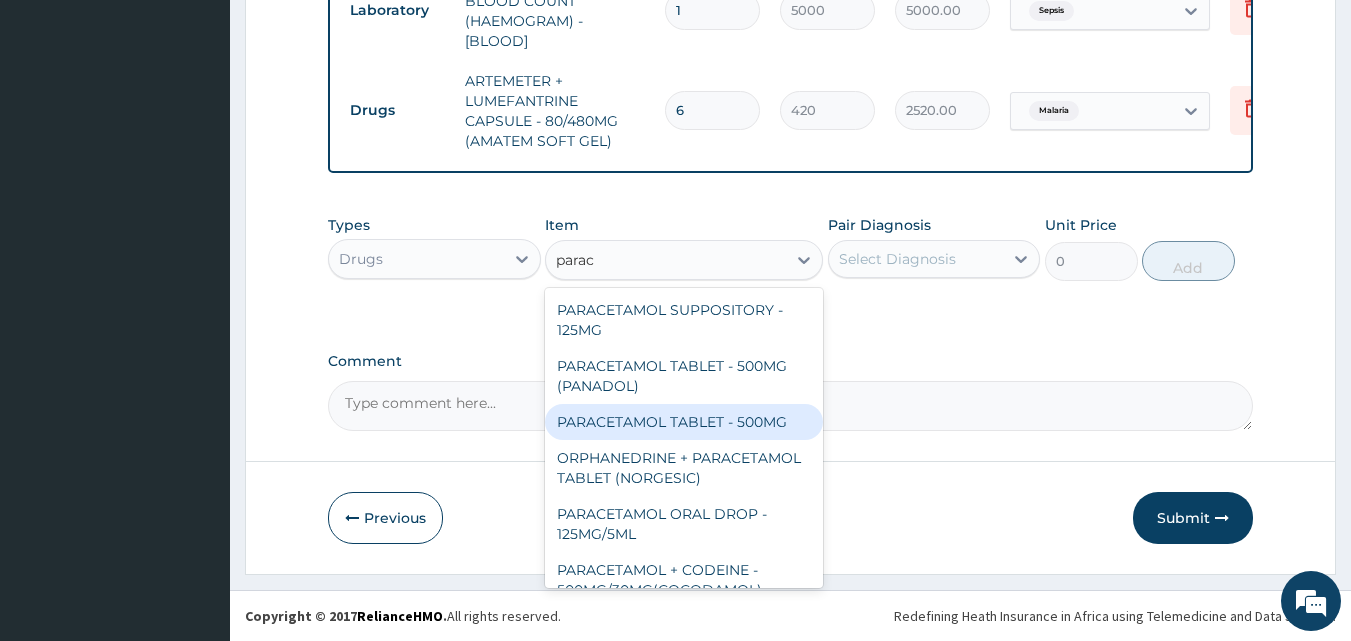 drag, startPoint x: 734, startPoint y: 411, endPoint x: 836, endPoint y: 324, distance: 134.06342 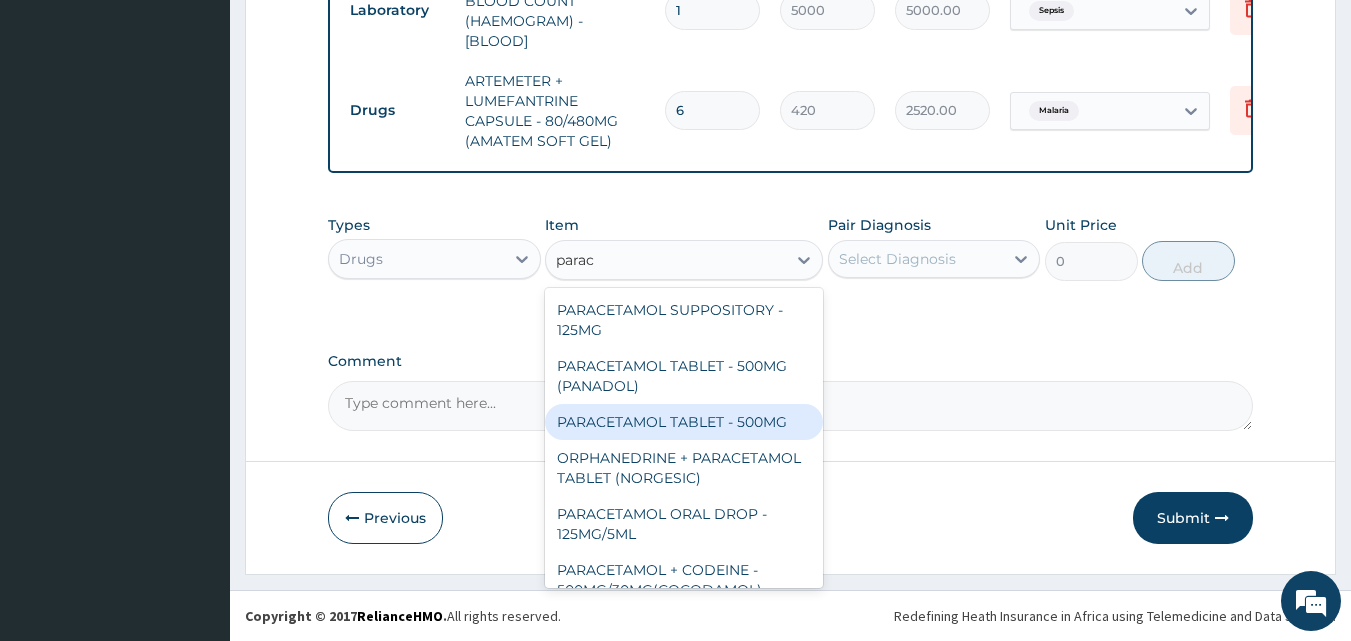 click on "PARACETAMOL TABLET - 500MG" at bounding box center (684, 422) 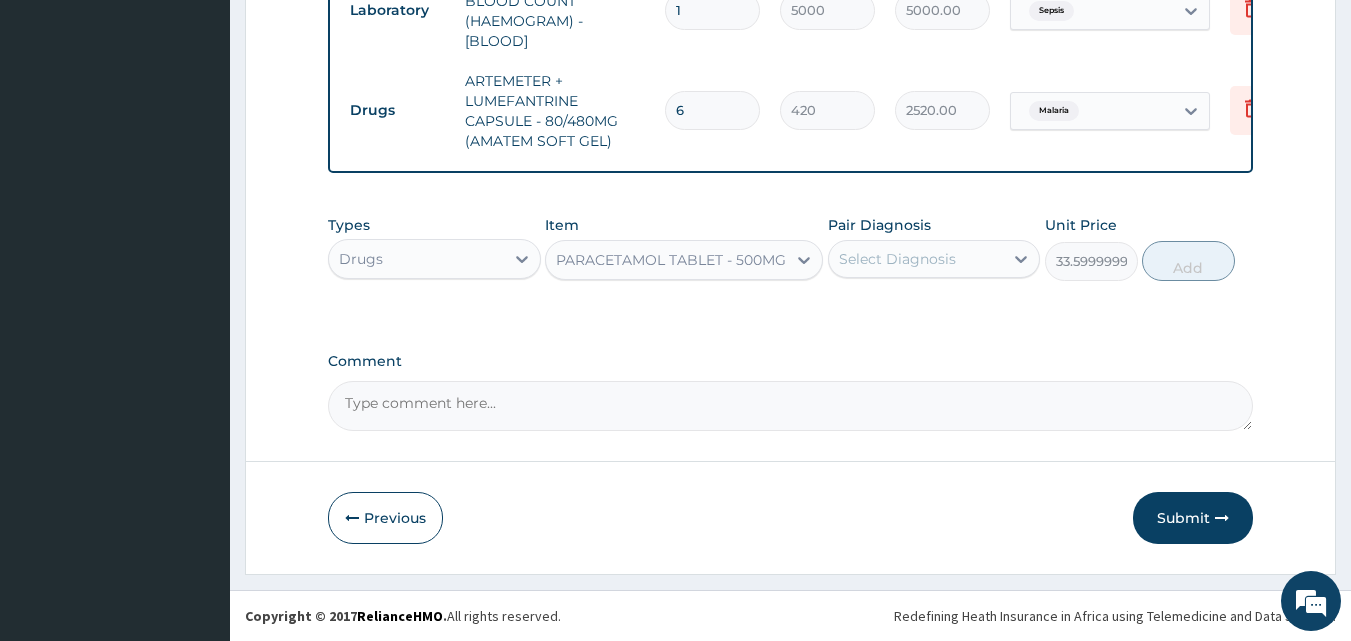 click on "Select Diagnosis" at bounding box center [897, 259] 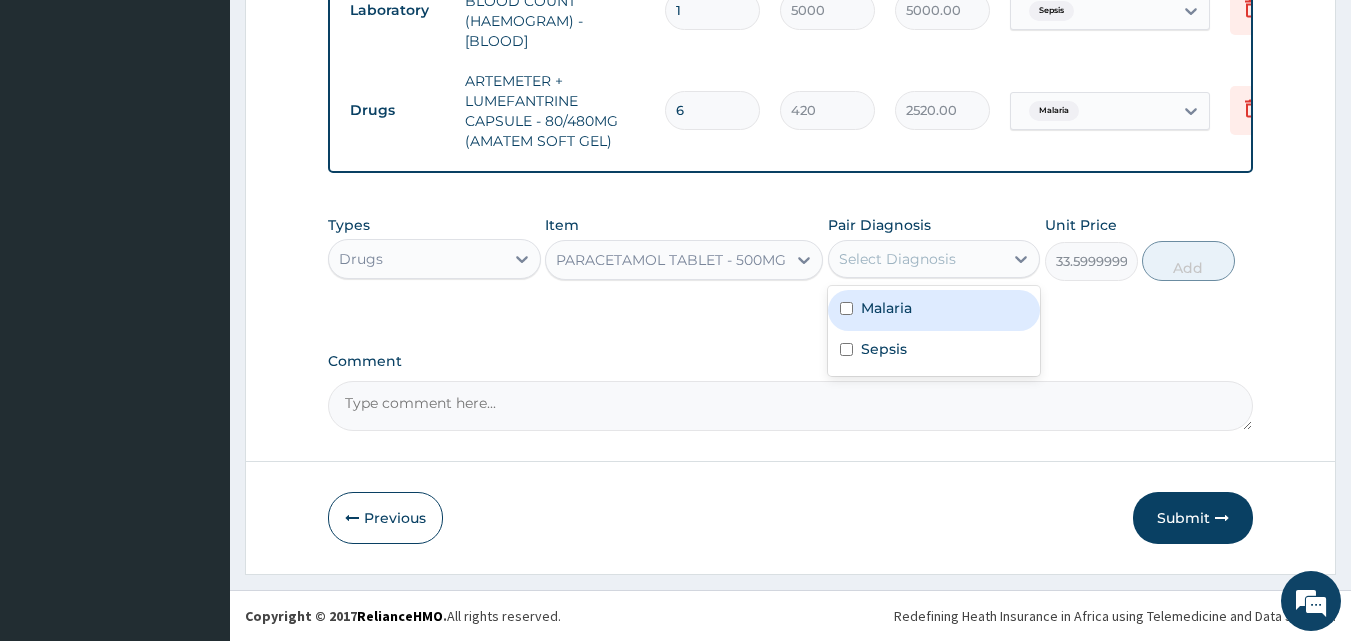 click on "Malaria" at bounding box center [934, 310] 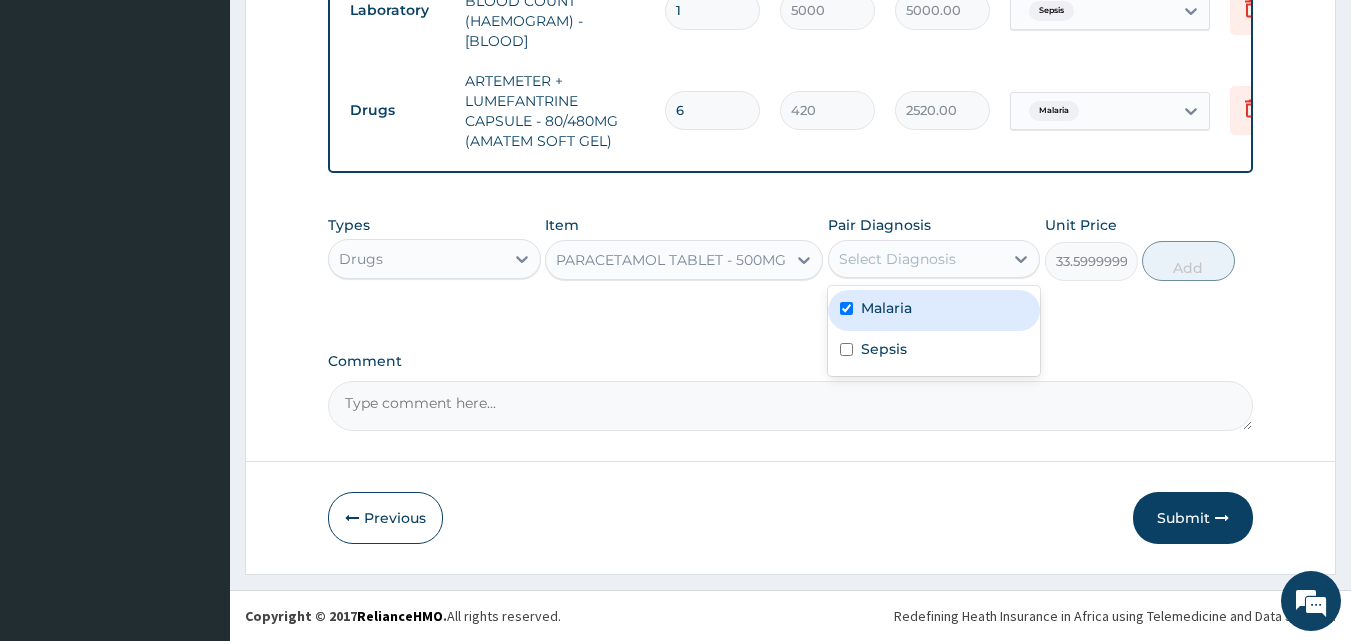 checkbox on "true" 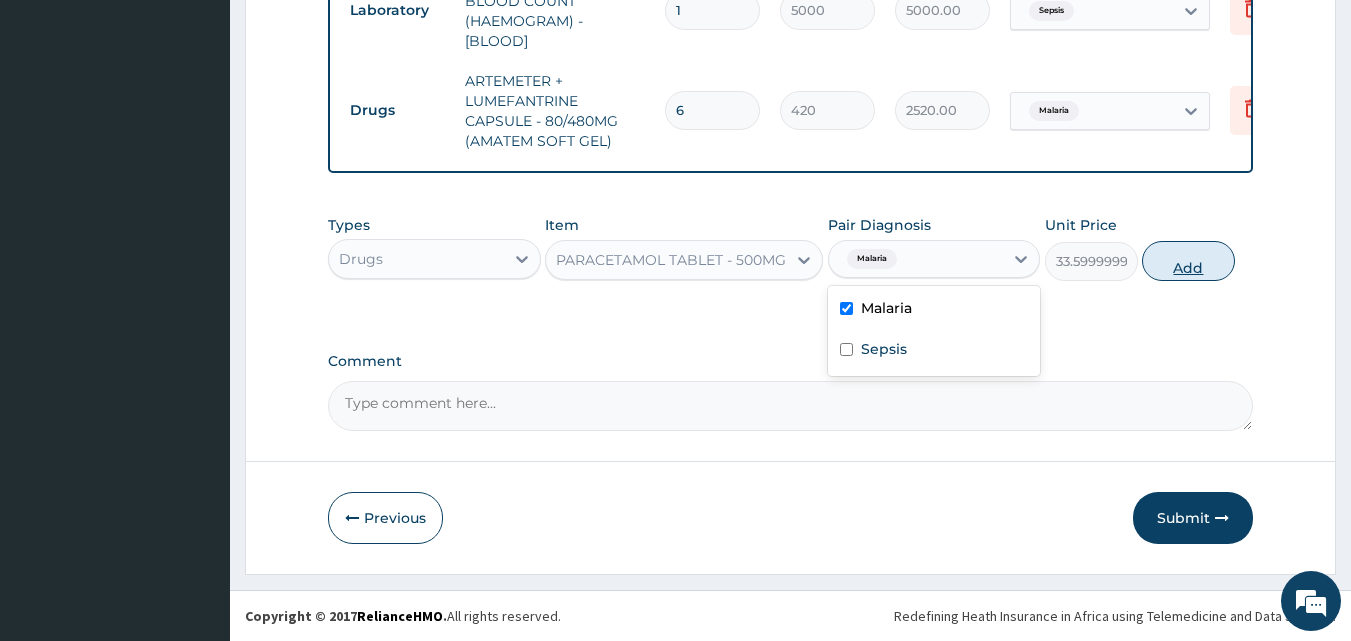 click on "Add" at bounding box center [1188, 261] 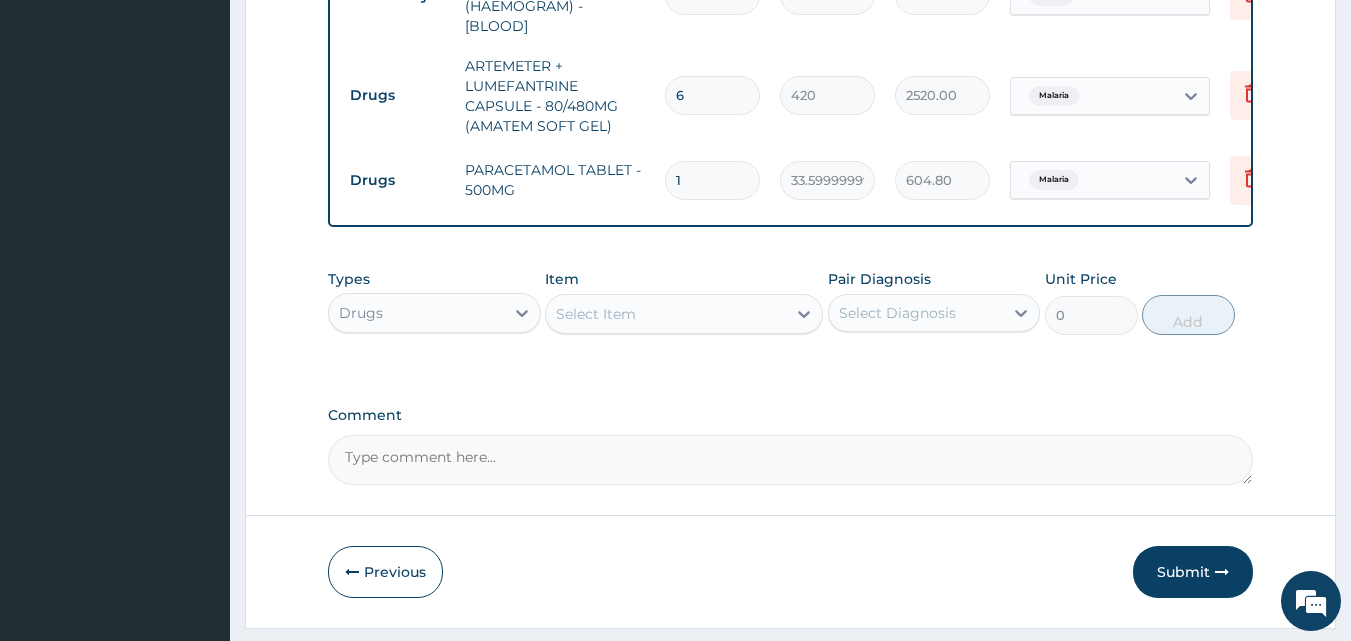 type on "18" 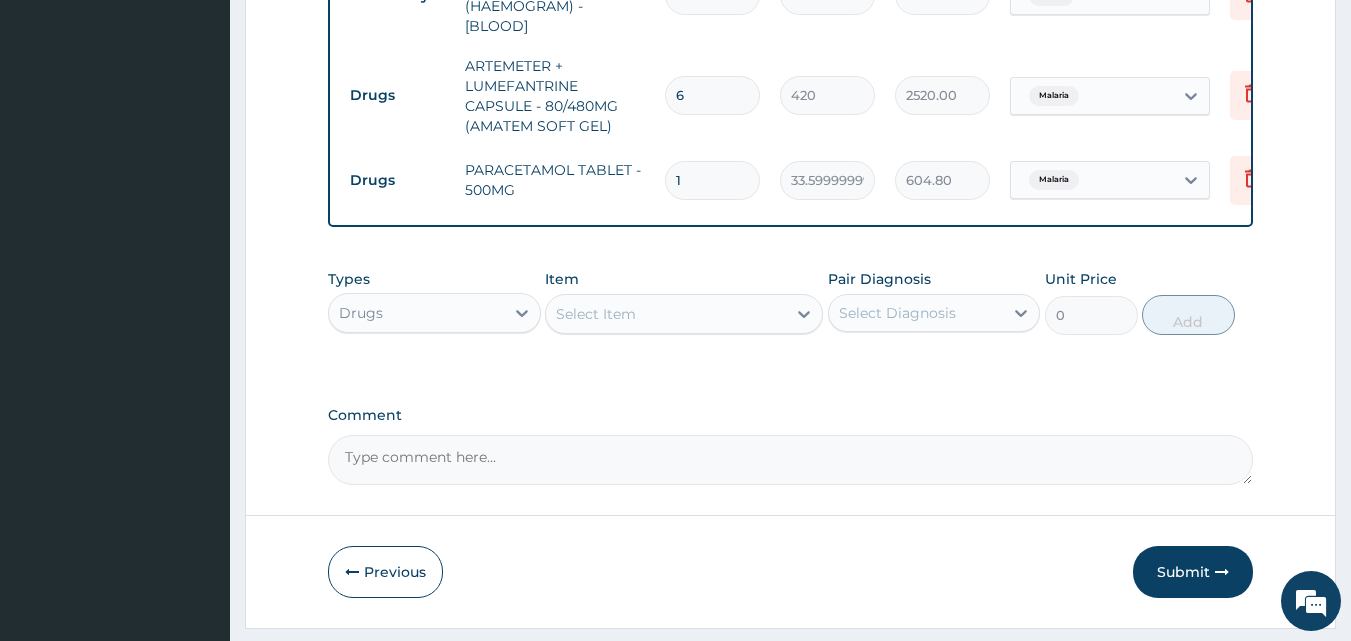 type on "604.80" 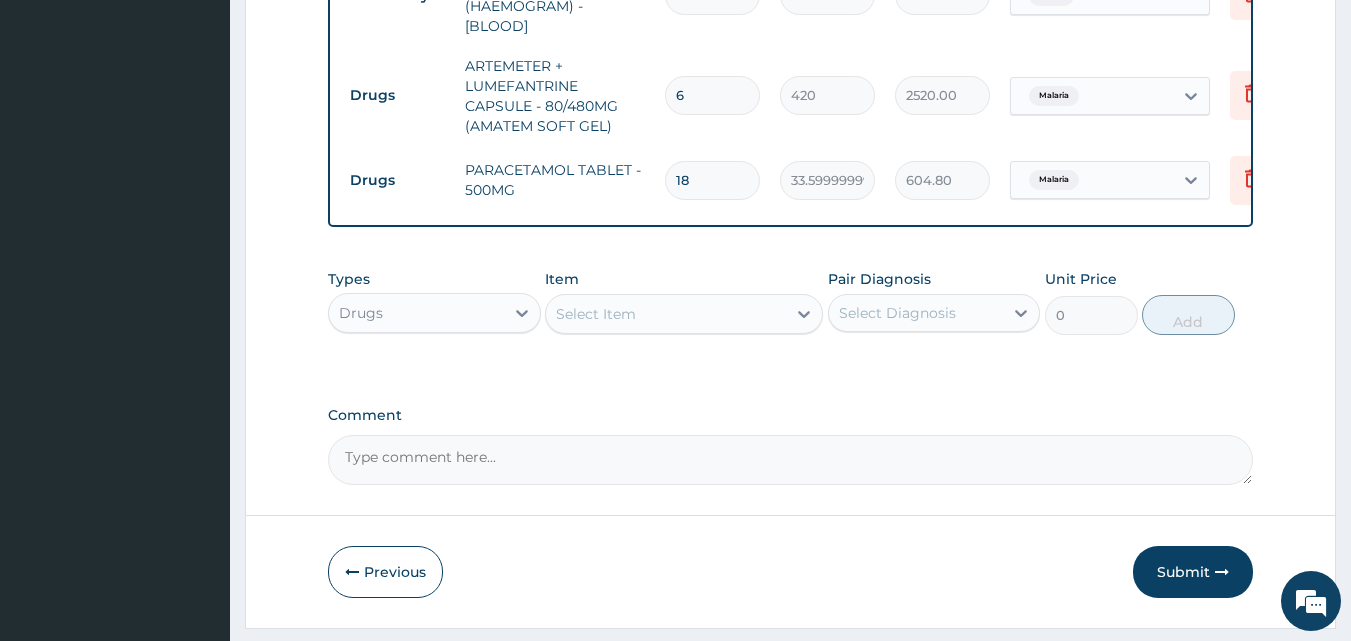 type on "18" 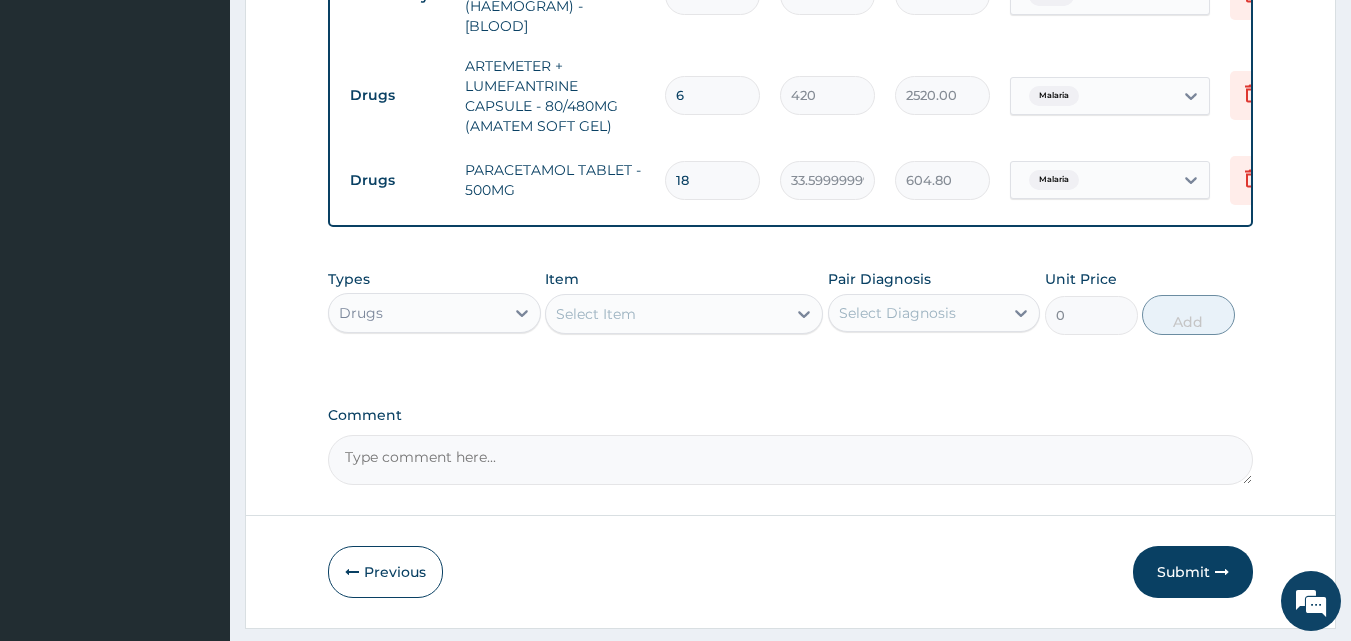 drag, startPoint x: 391, startPoint y: 318, endPoint x: 411, endPoint y: 340, distance: 29.732138 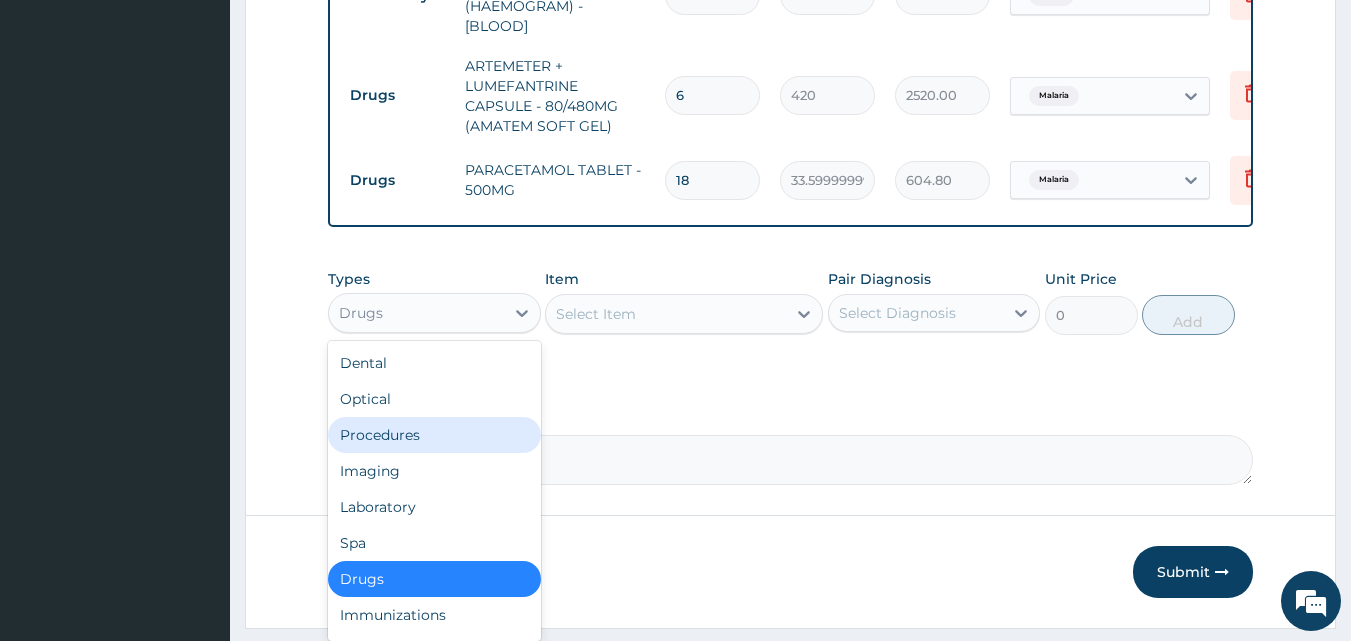 click on "Procedures" at bounding box center [434, 435] 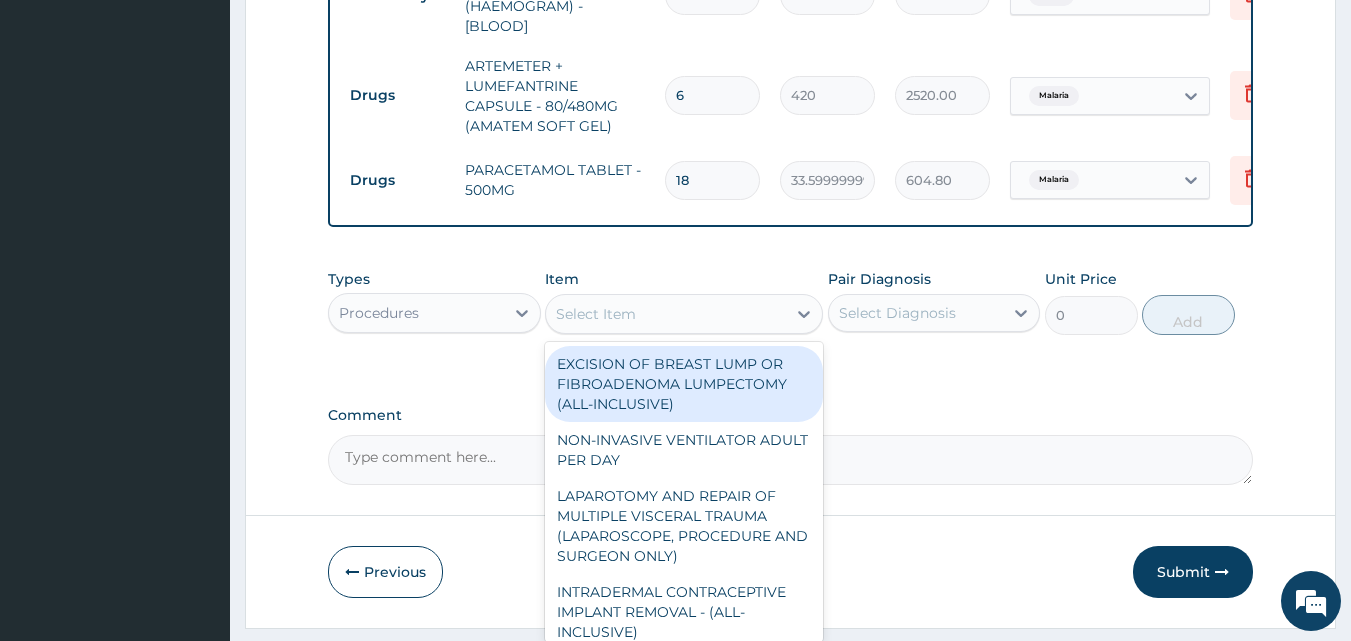 click on "Select Item" at bounding box center [666, 314] 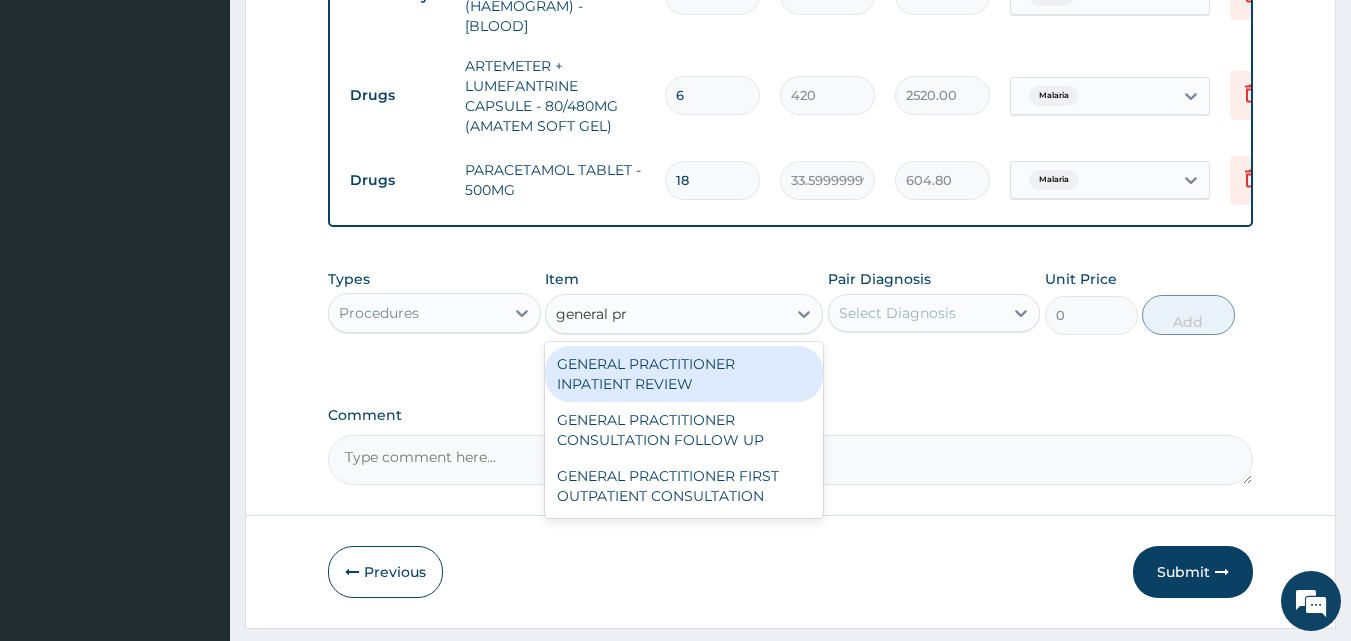 type on "general pra" 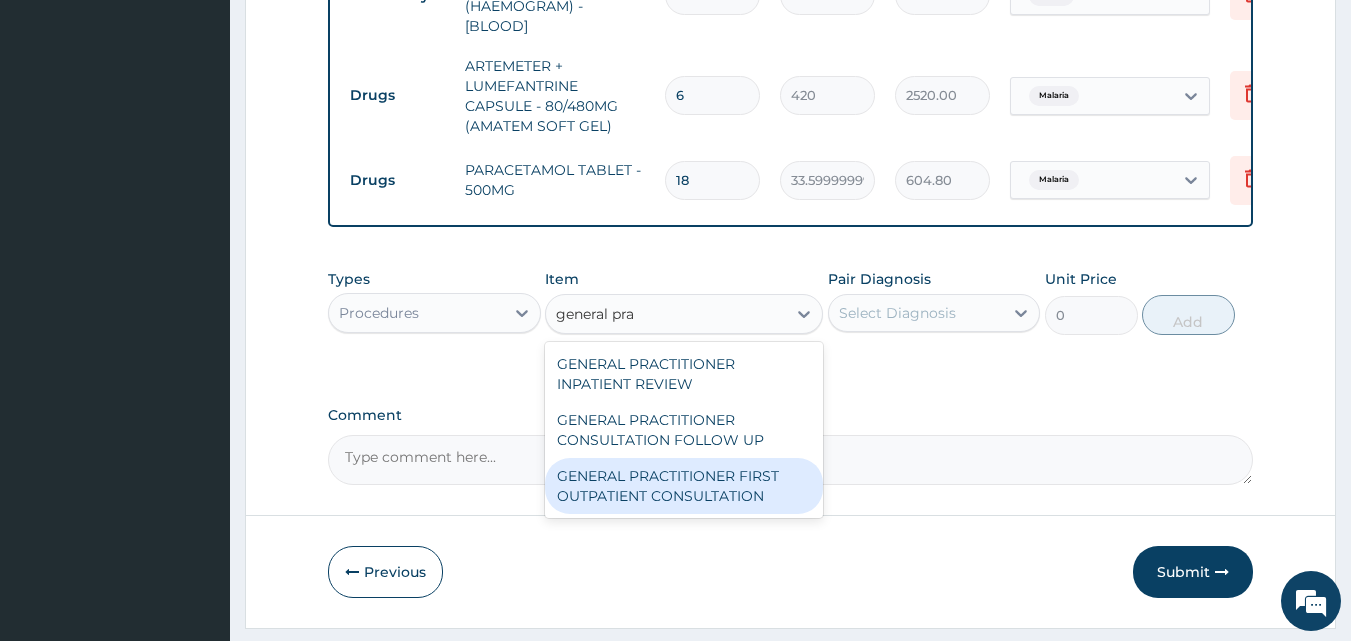 click on "GENERAL PRACTITIONER FIRST OUTPATIENT CONSULTATION" at bounding box center (684, 486) 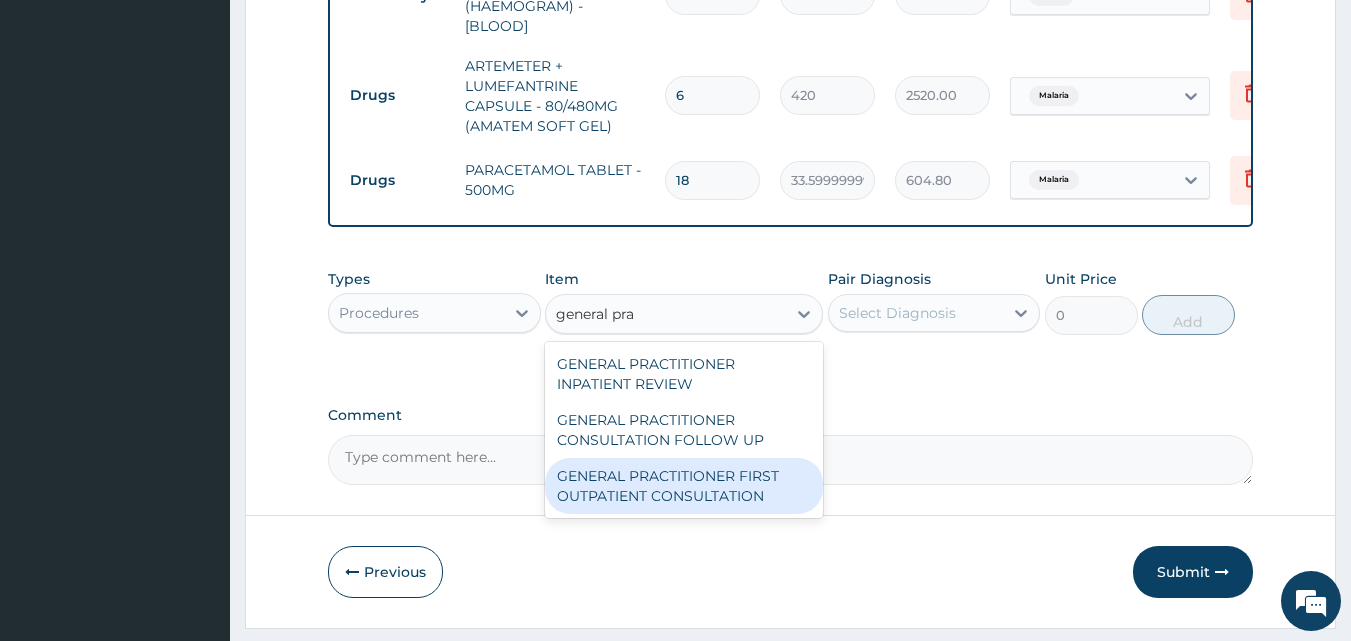 type 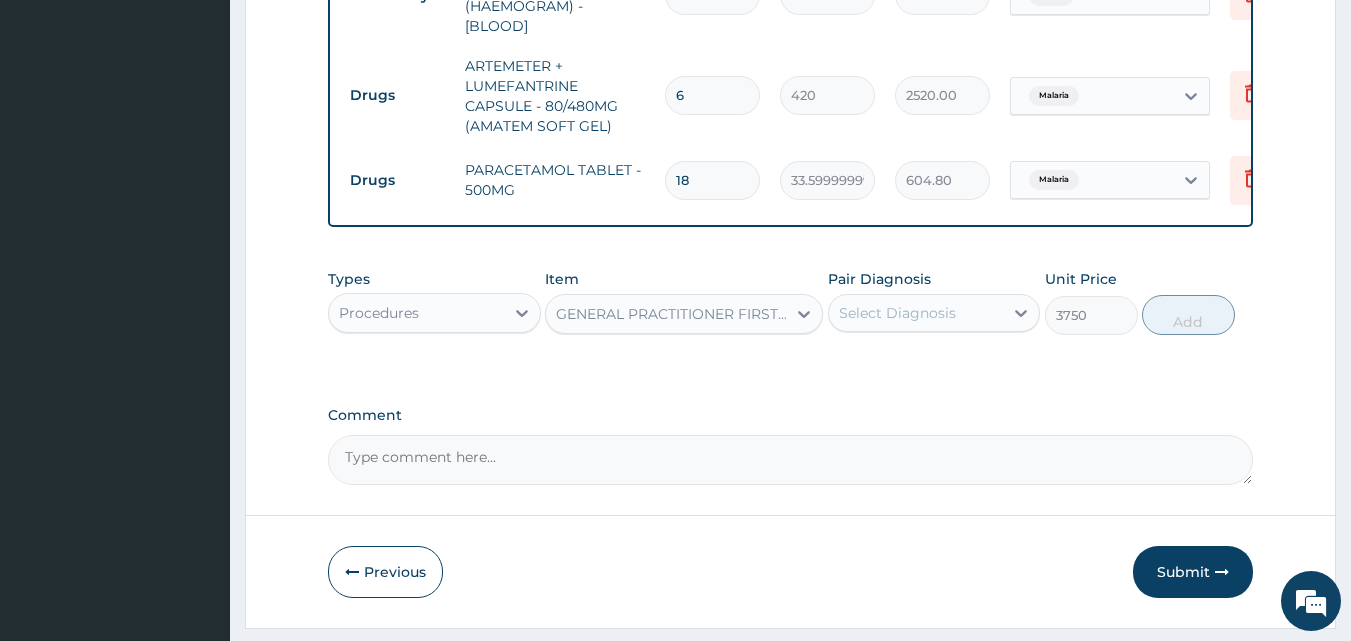 click on "Select Diagnosis" at bounding box center (897, 313) 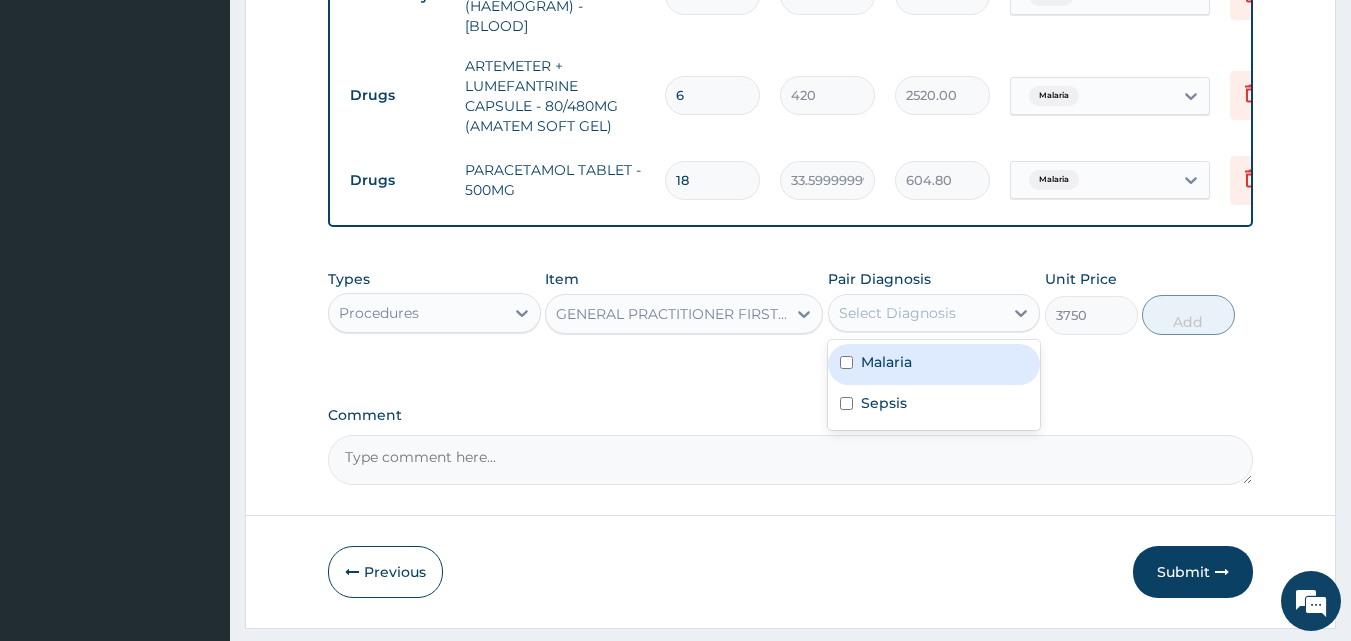 drag, startPoint x: 893, startPoint y: 379, endPoint x: 1034, endPoint y: 373, distance: 141.12761 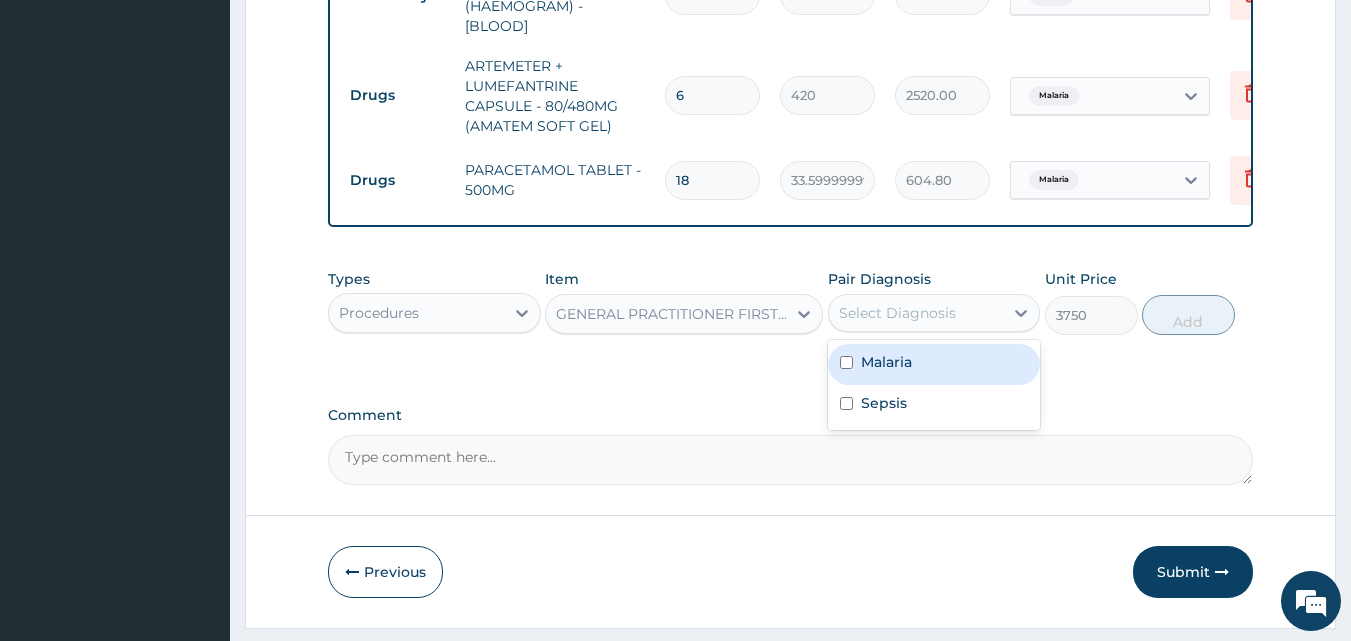 click on "Malaria" at bounding box center (886, 362) 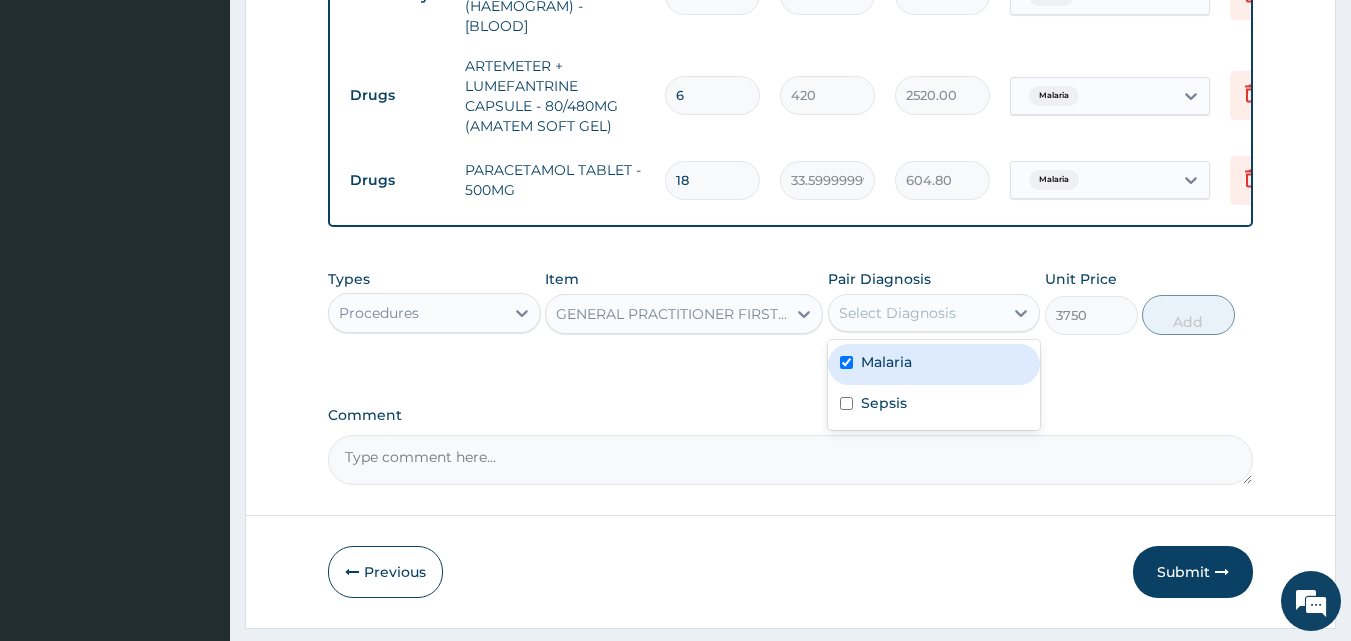 checkbox on "true" 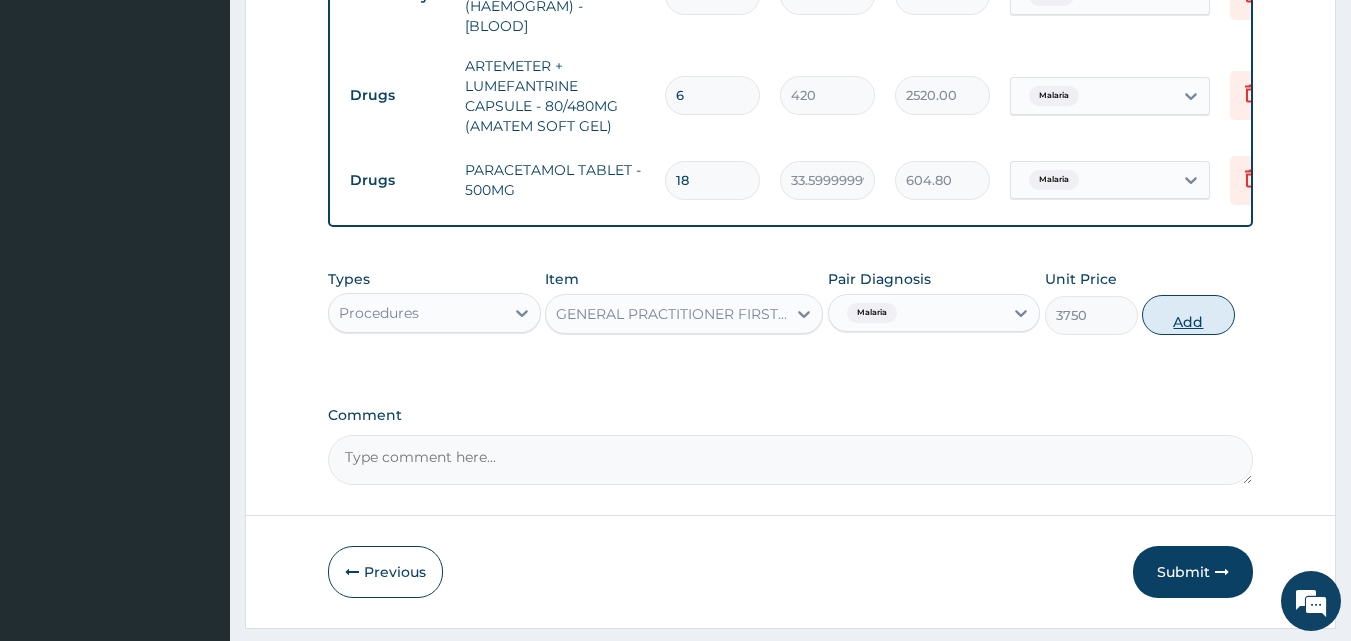 click on "Add" at bounding box center (1188, 315) 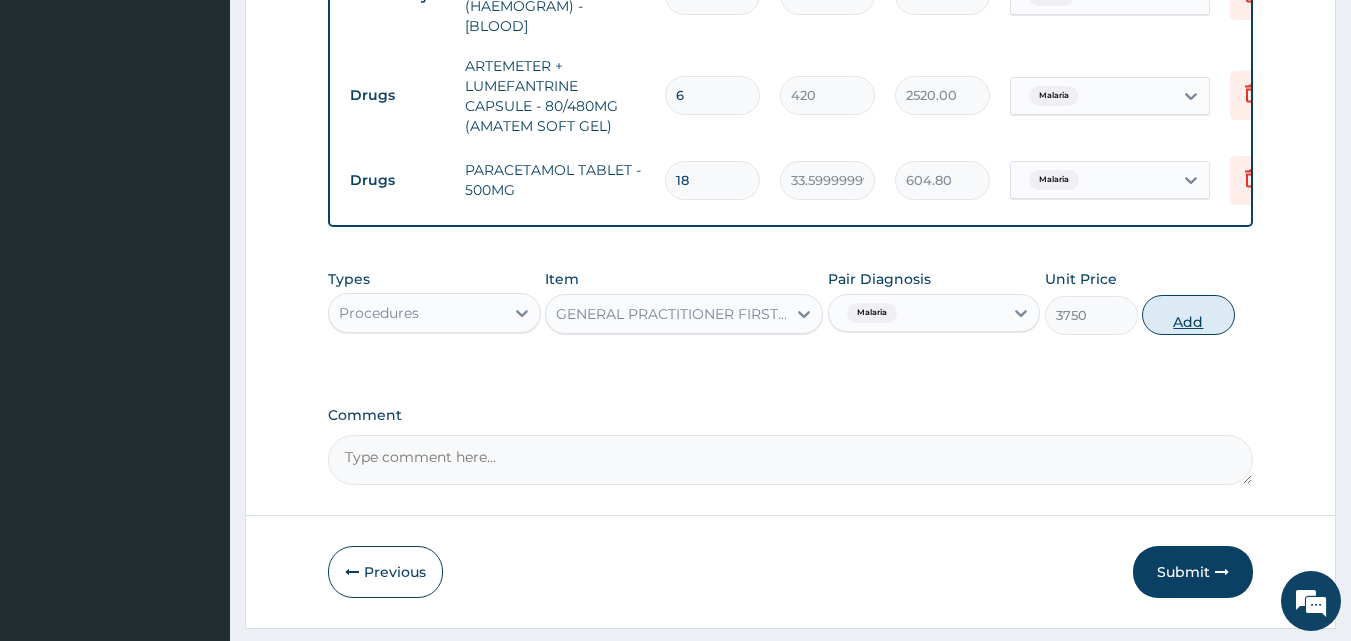 type on "0" 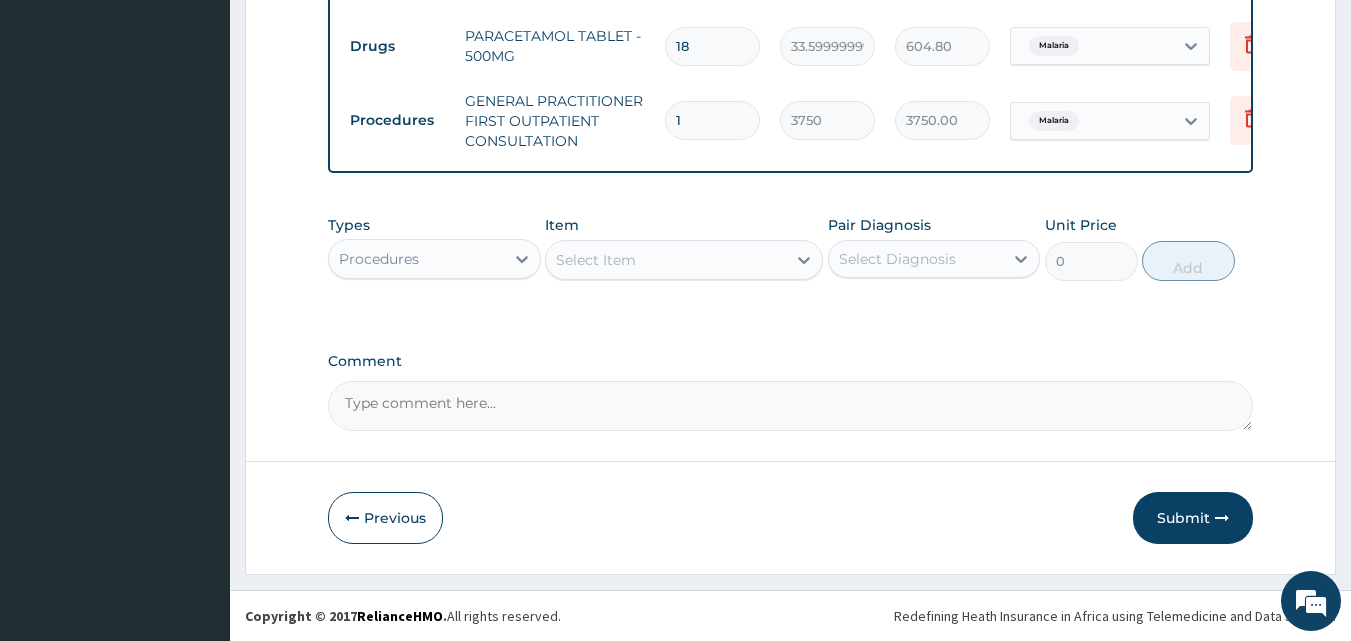 click on "Submit" at bounding box center (1193, 518) 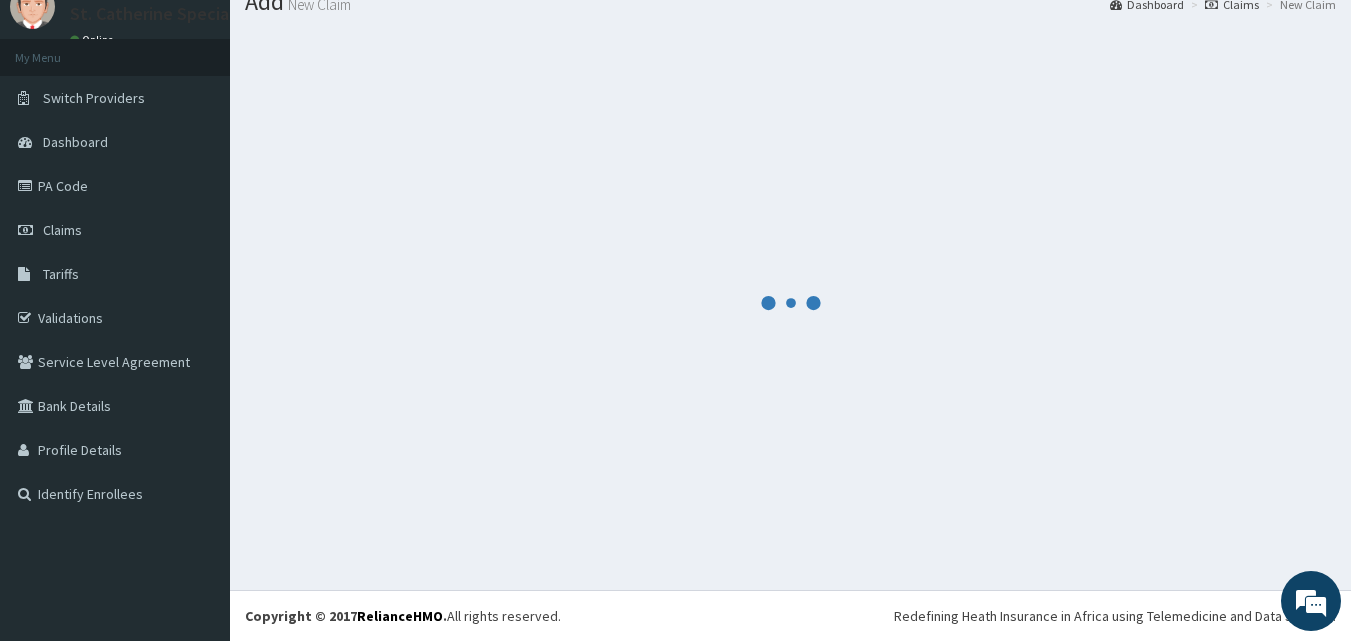 scroll, scrollTop: 76, scrollLeft: 0, axis: vertical 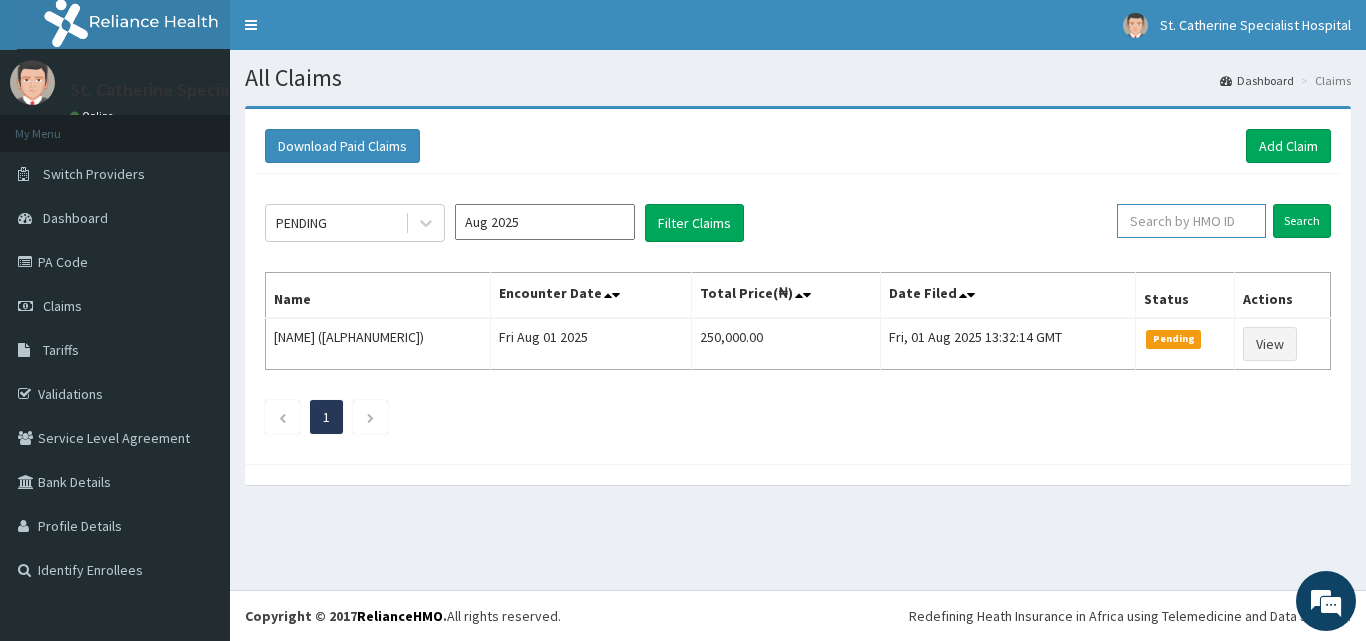 click at bounding box center [1191, 221] 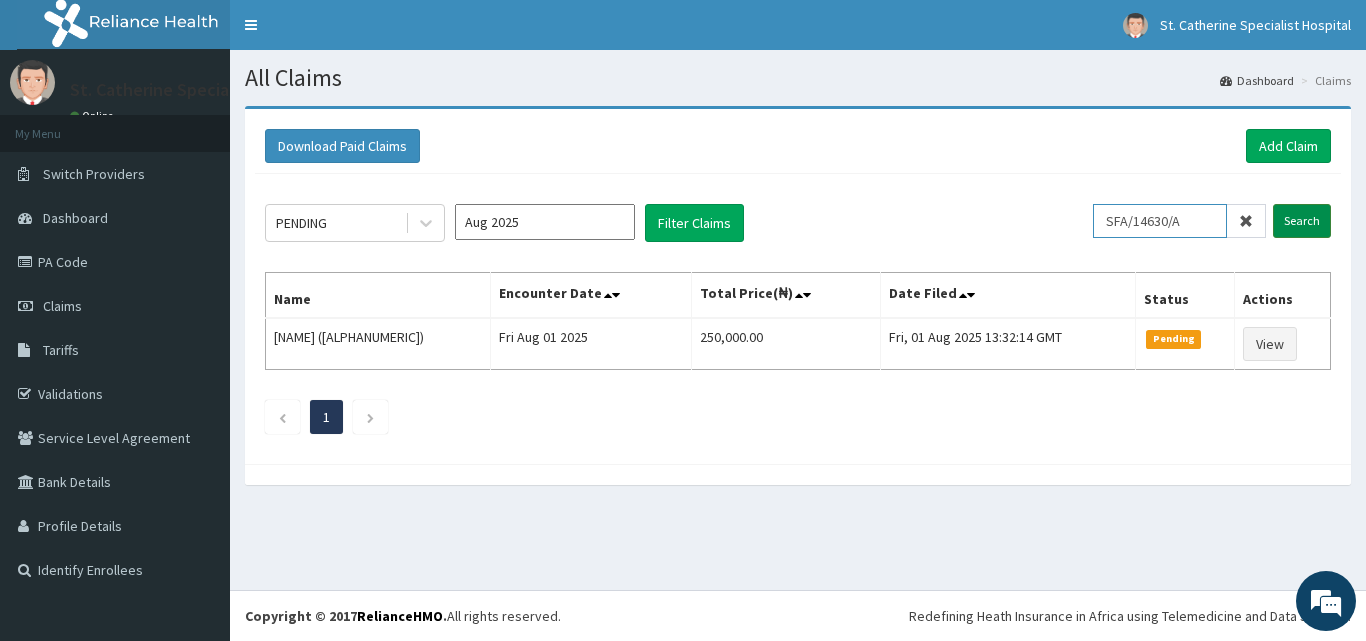 type on "SFA/14630/A" 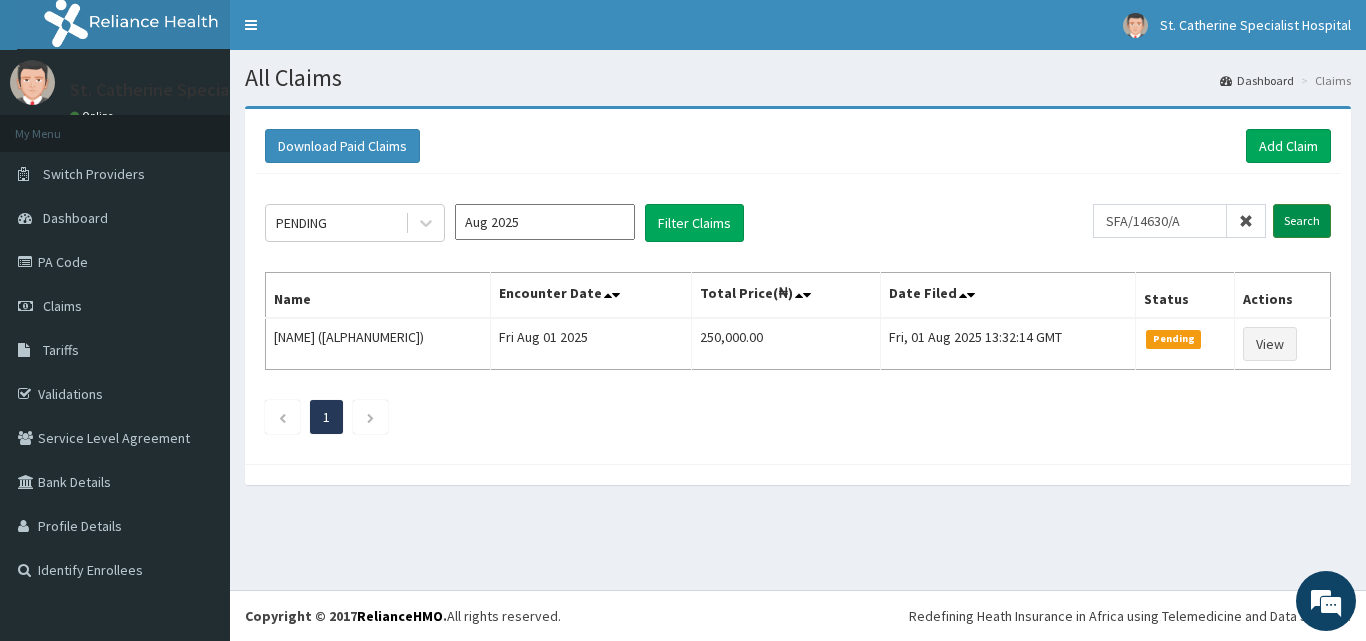 click on "Search" at bounding box center (1302, 221) 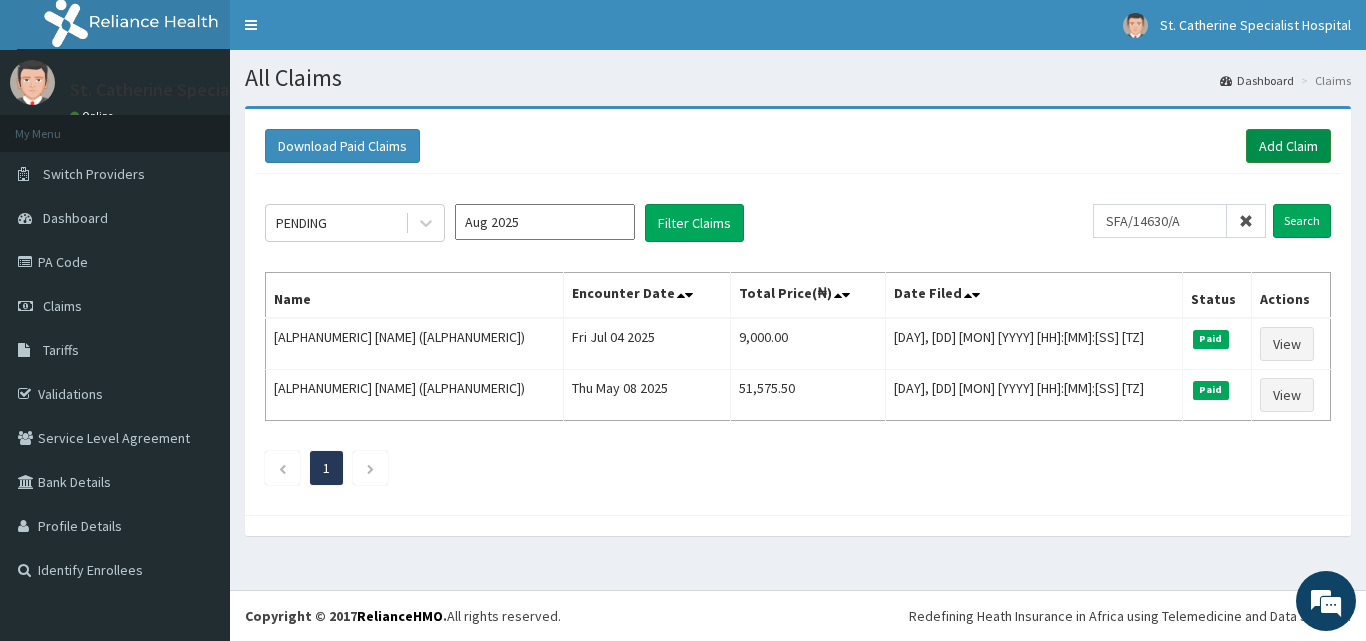 click on "Add Claim" at bounding box center (1288, 146) 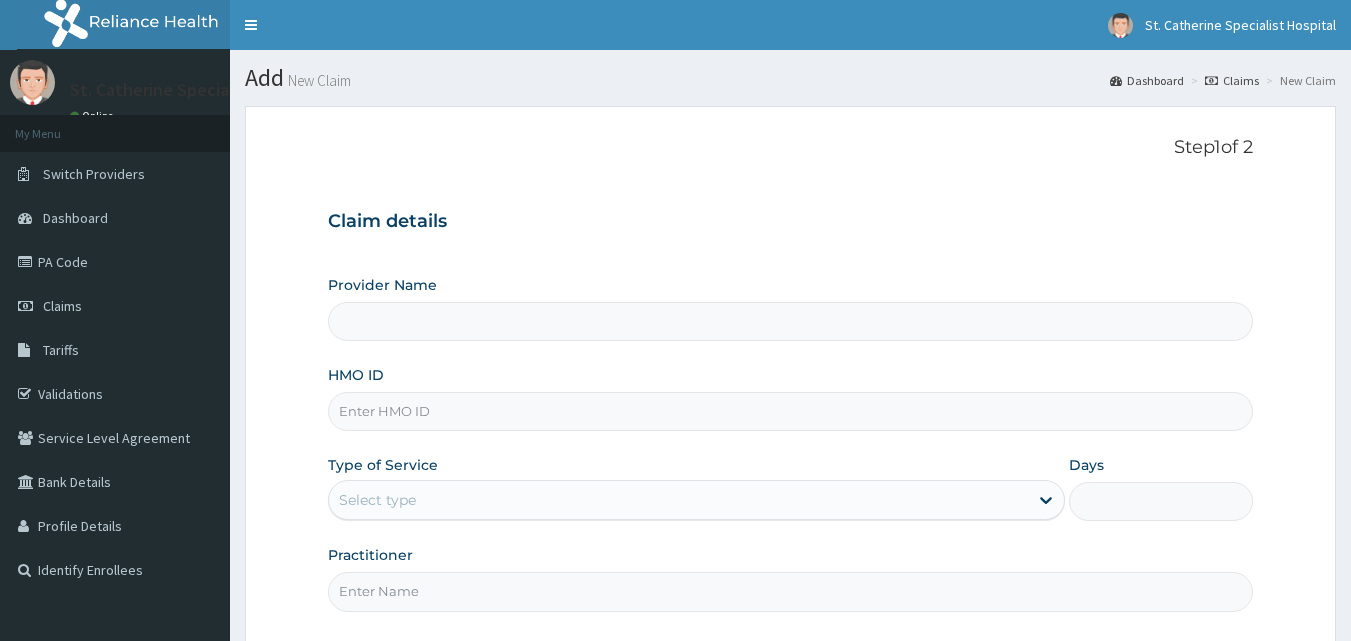 scroll, scrollTop: 0, scrollLeft: 0, axis: both 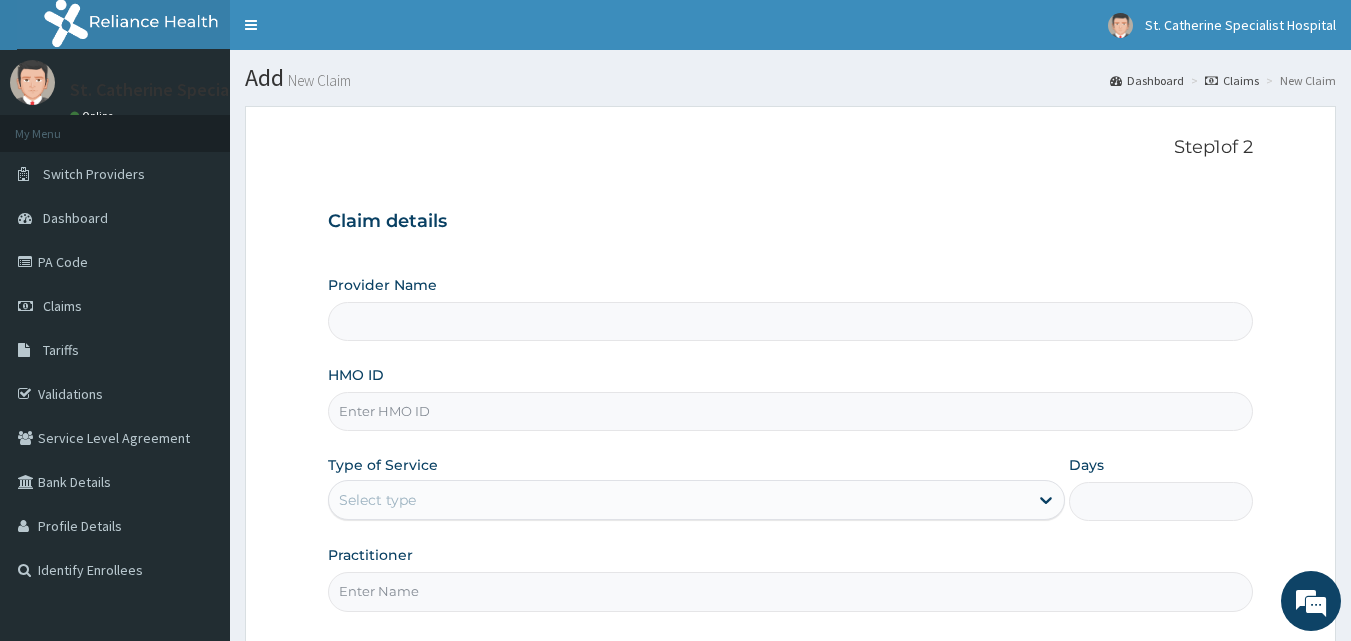 type on "ST. Catherine's Specialist Hospital -Rivers" 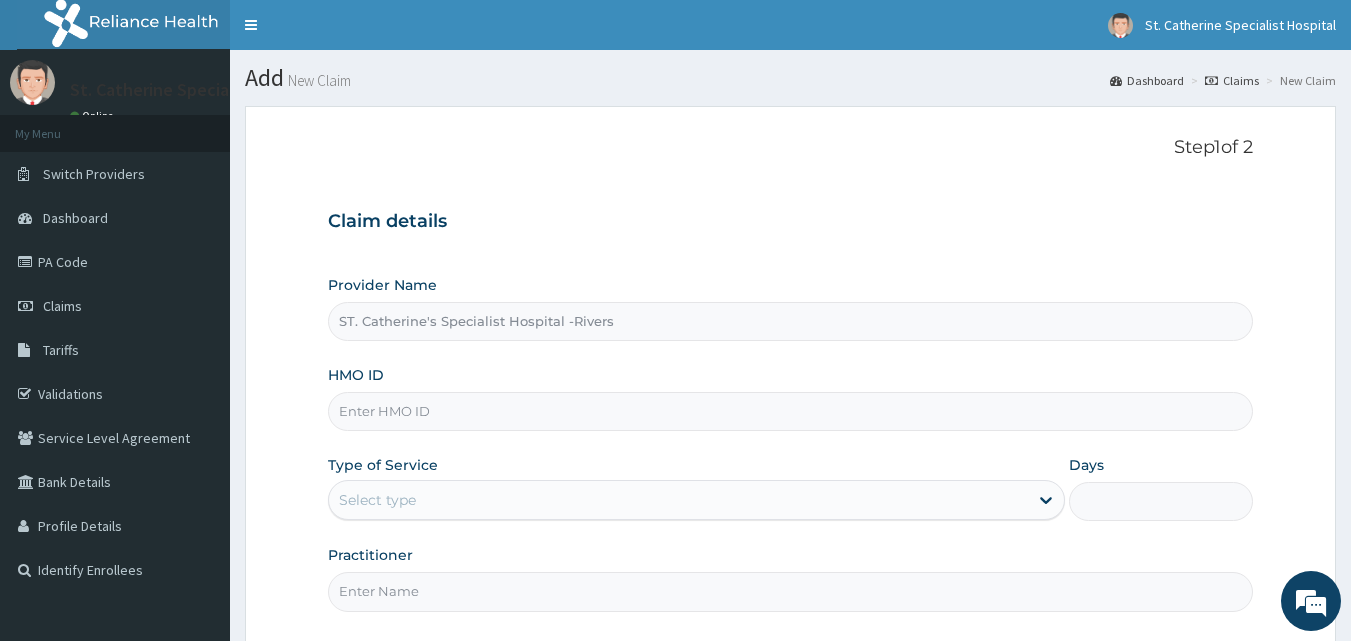 click on "HMO ID" at bounding box center (791, 411) 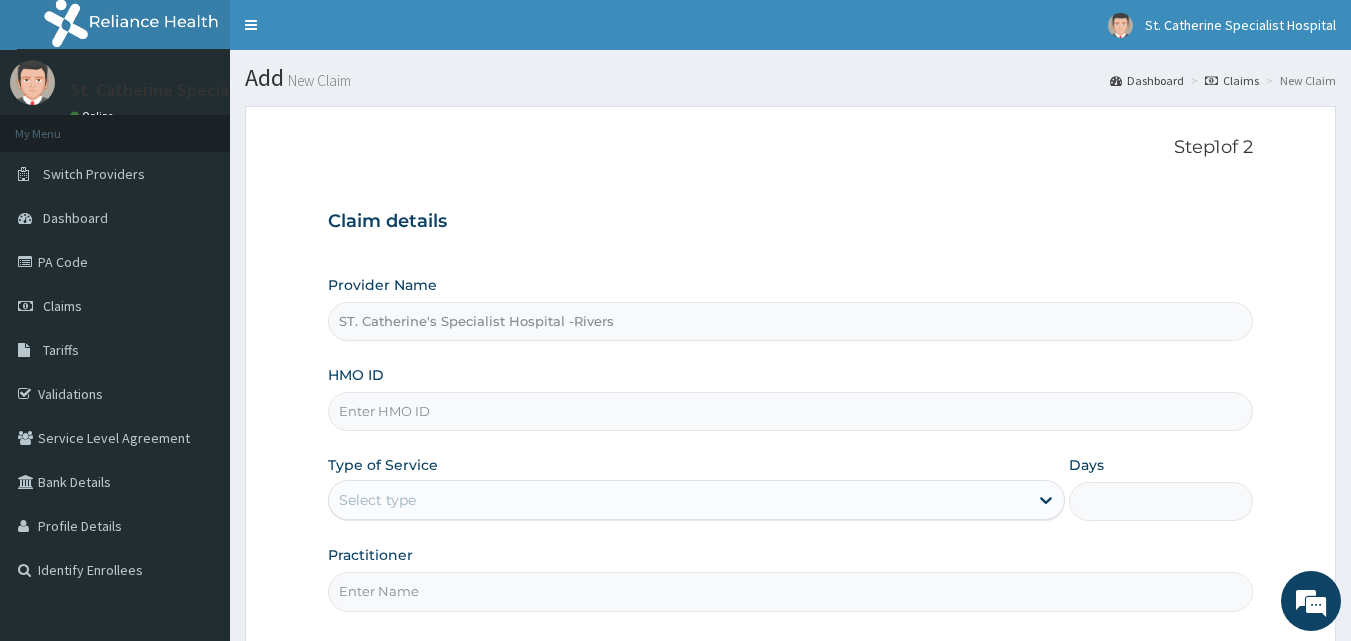 paste on "SFA/14630/A" 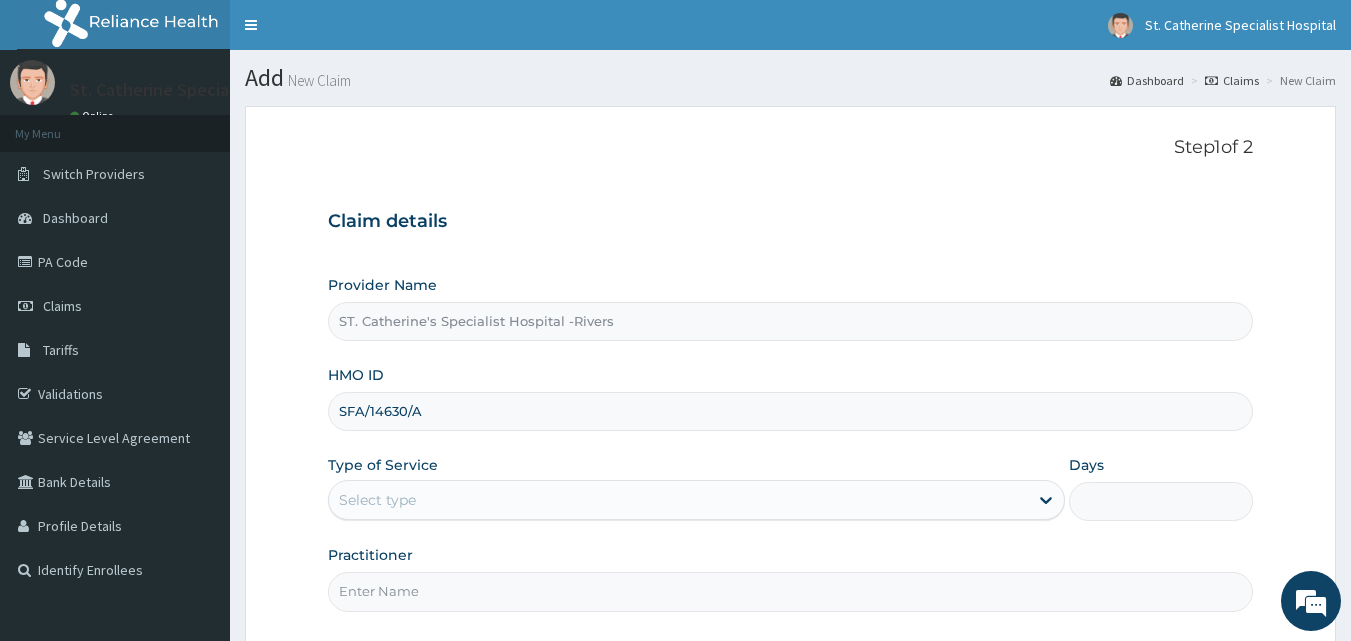 type on "SFA/14630/A" 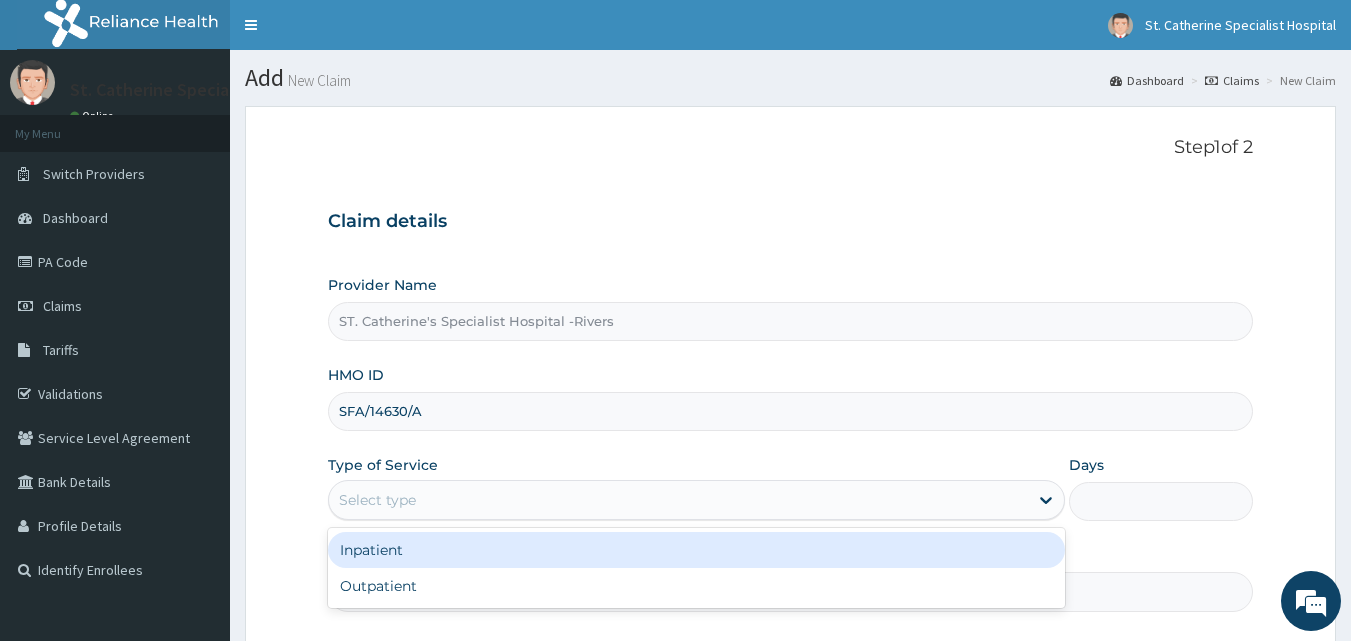 click on "Select type" at bounding box center (678, 500) 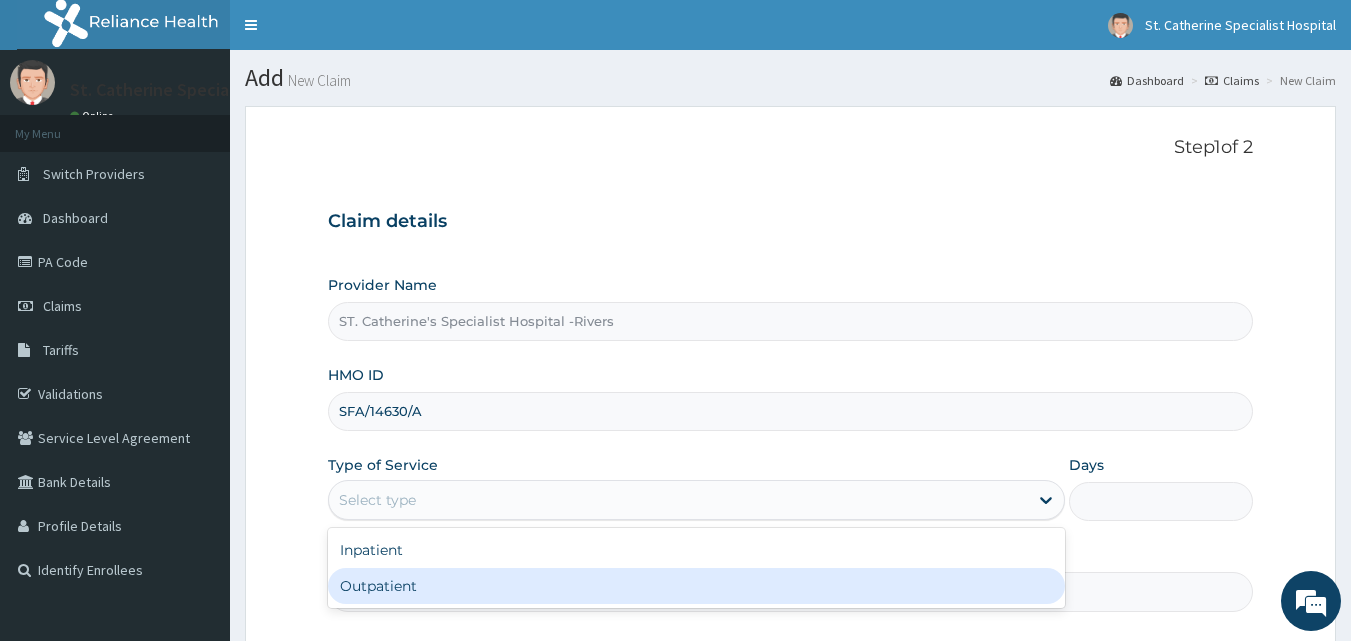 click on "Outpatient" at bounding box center [696, 586] 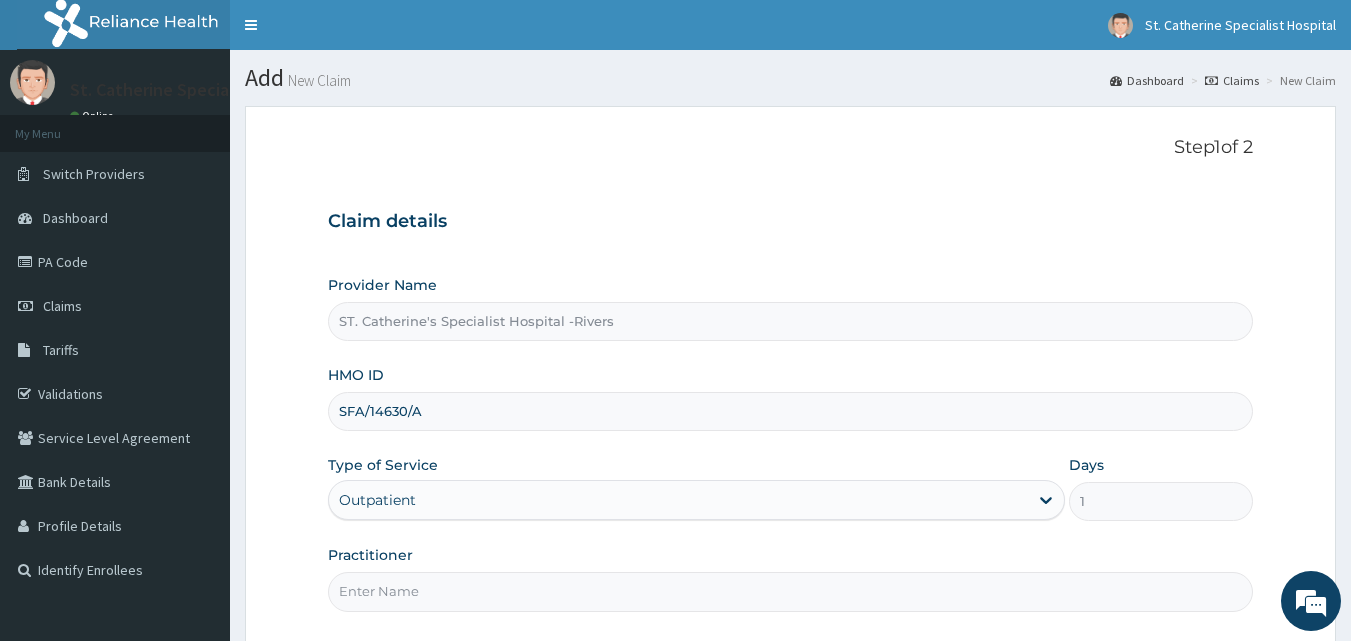 click on "Practitioner" at bounding box center [791, 591] 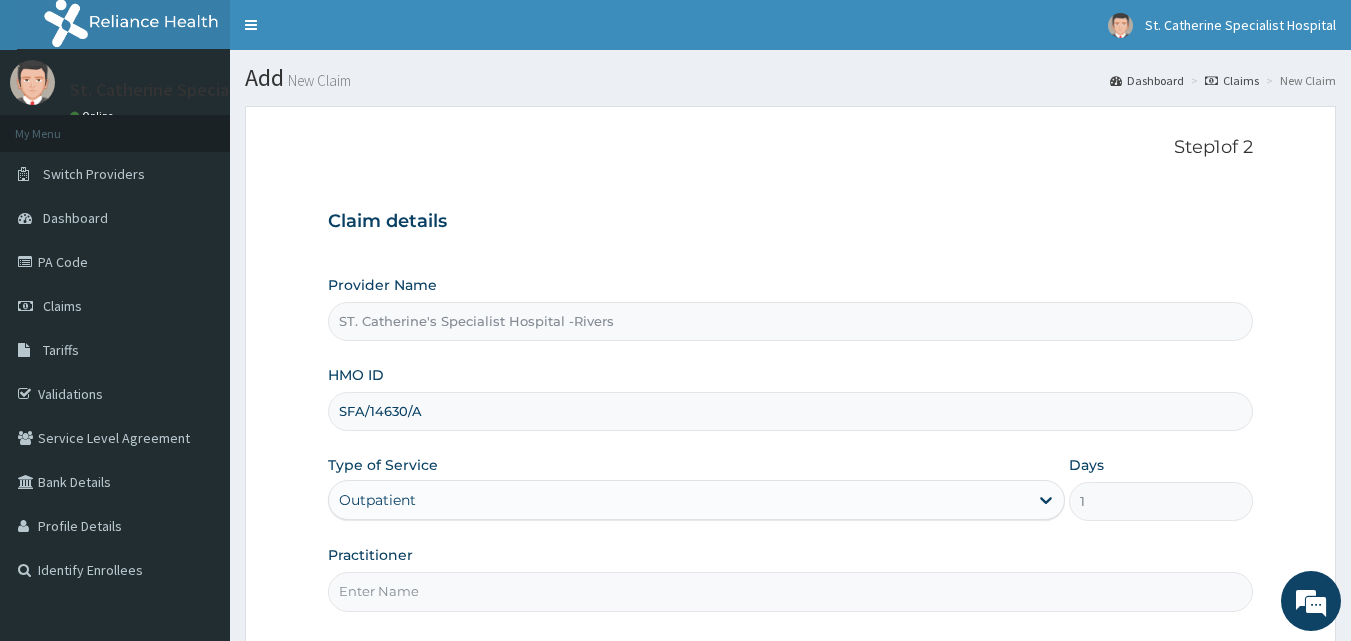 type on "VICTOR" 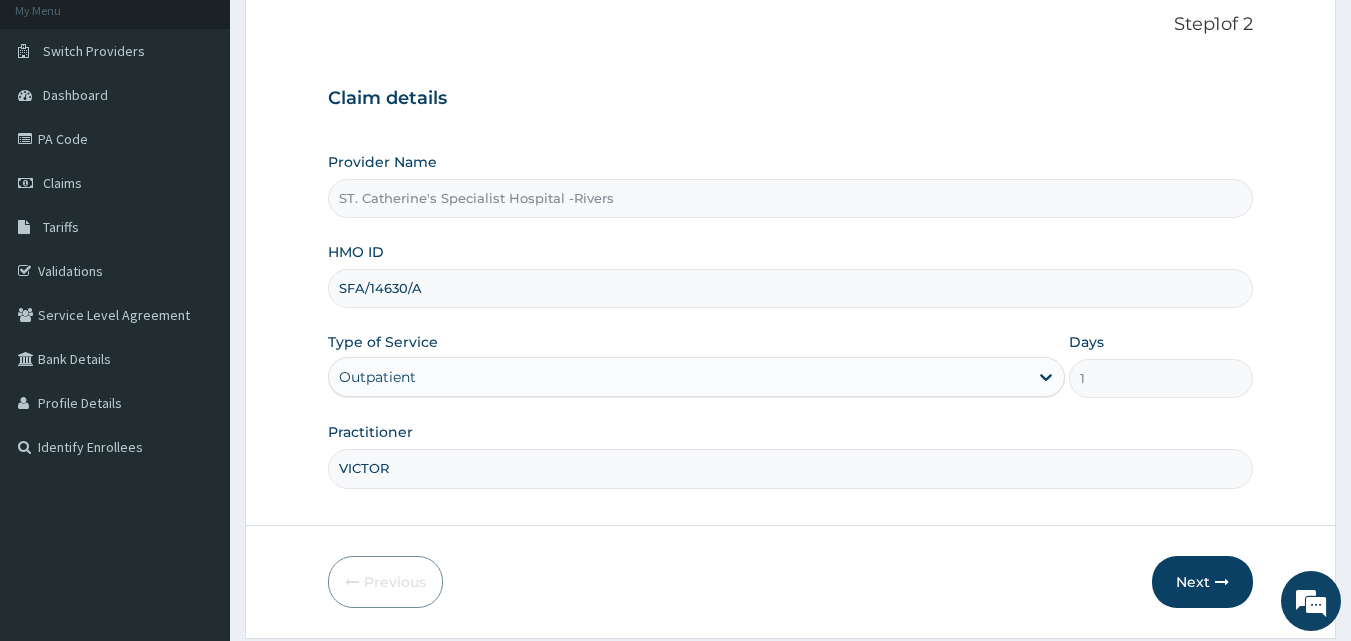 scroll, scrollTop: 187, scrollLeft: 0, axis: vertical 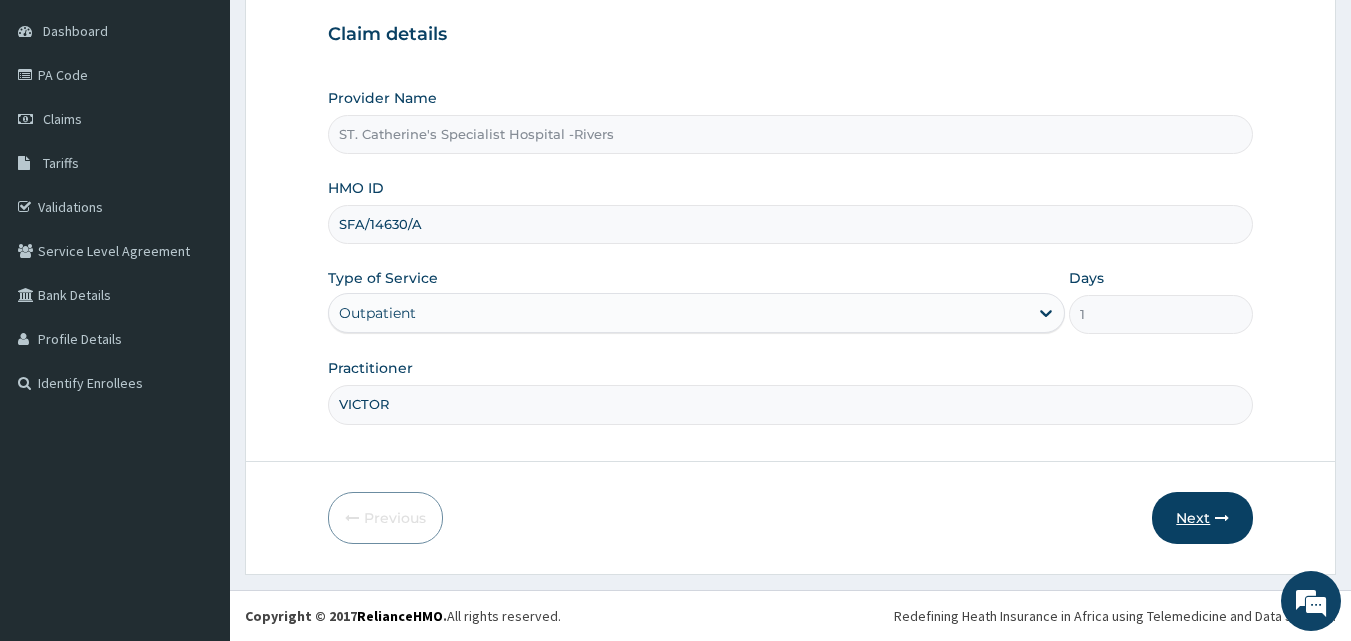 click on "Next" at bounding box center [1202, 518] 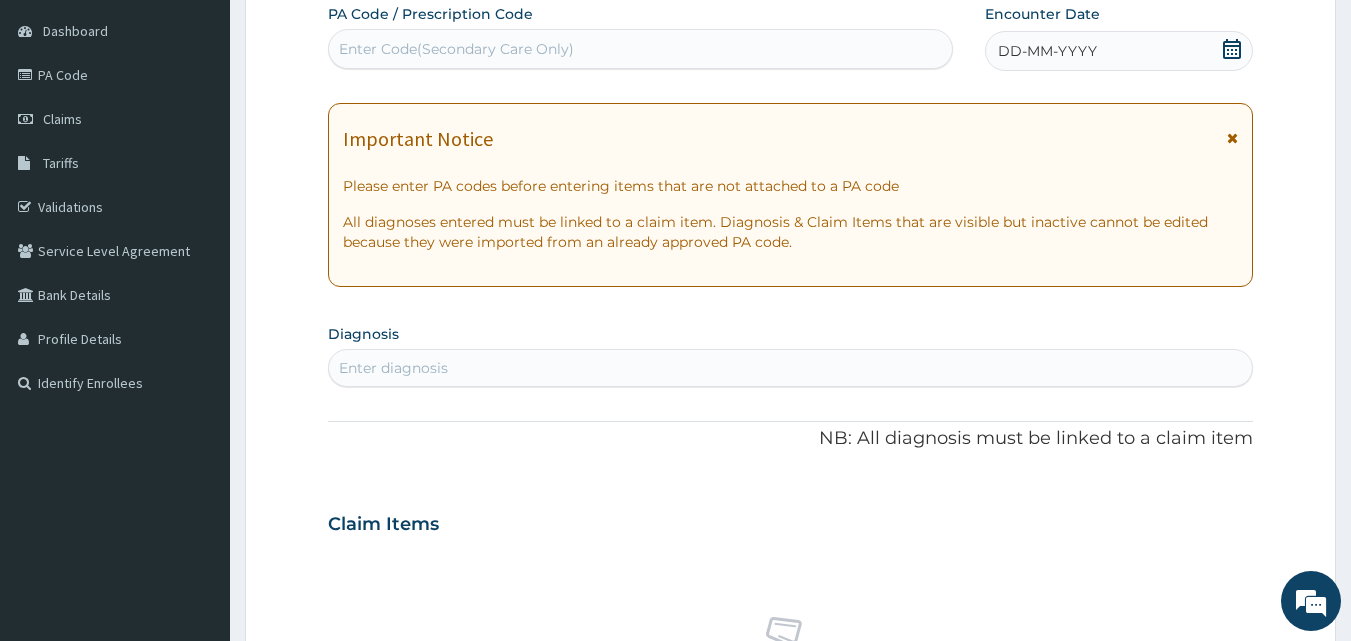 click on "Enter Code(Secondary Care Only)" at bounding box center [456, 49] 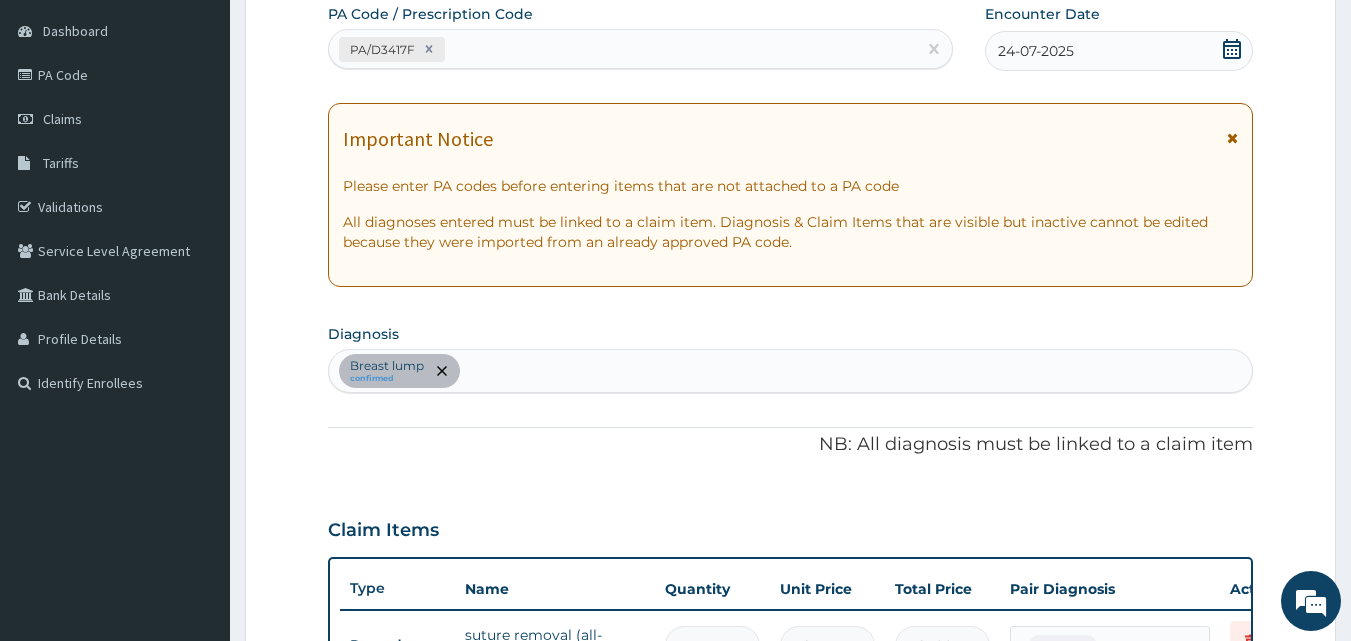 scroll, scrollTop: 211, scrollLeft: 0, axis: vertical 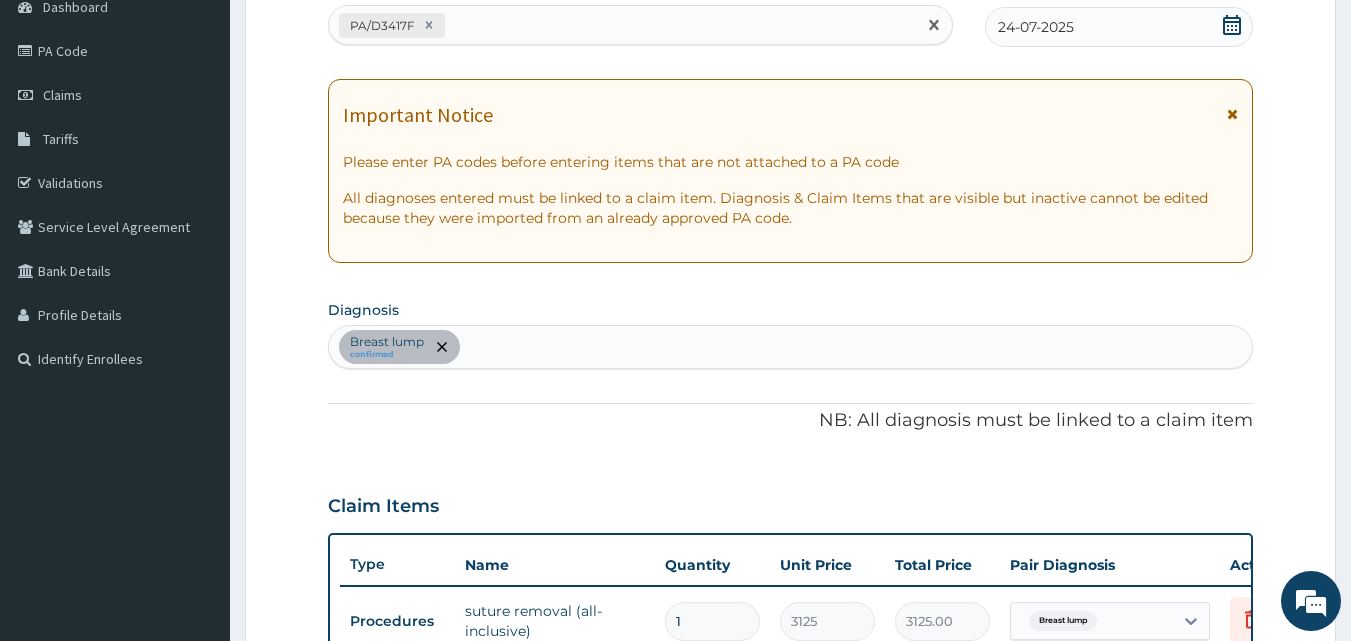 click on "PA/D3417F" at bounding box center (623, 25) 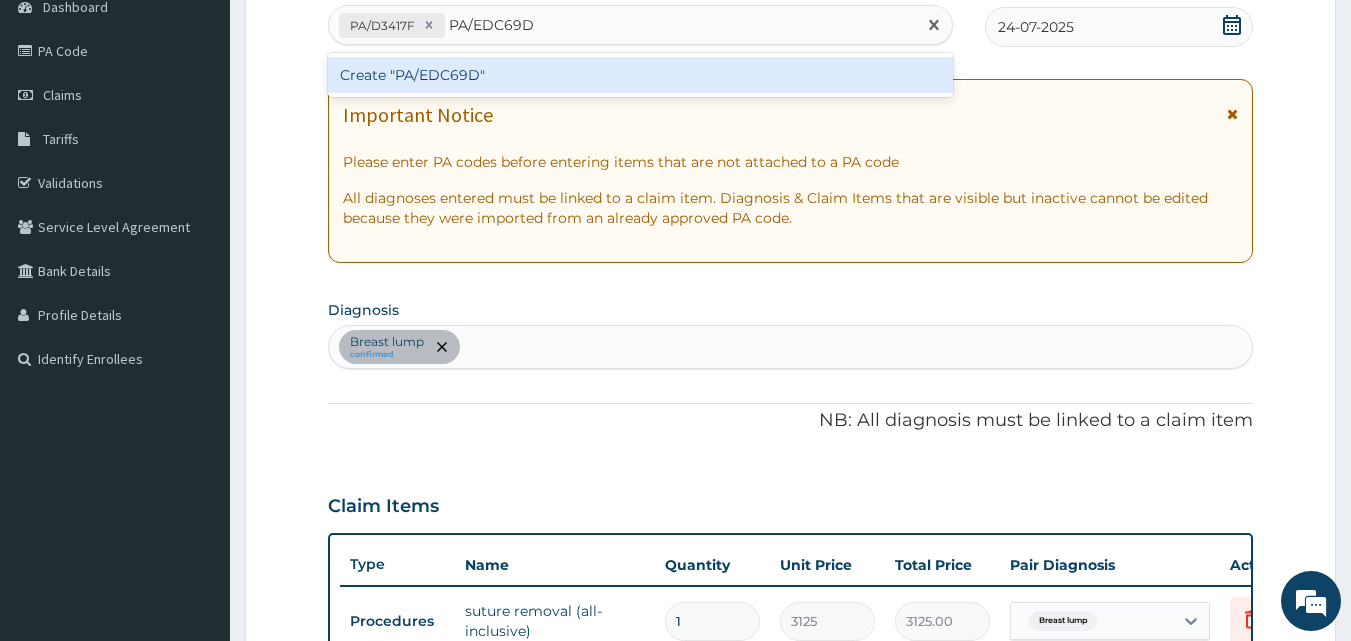 type 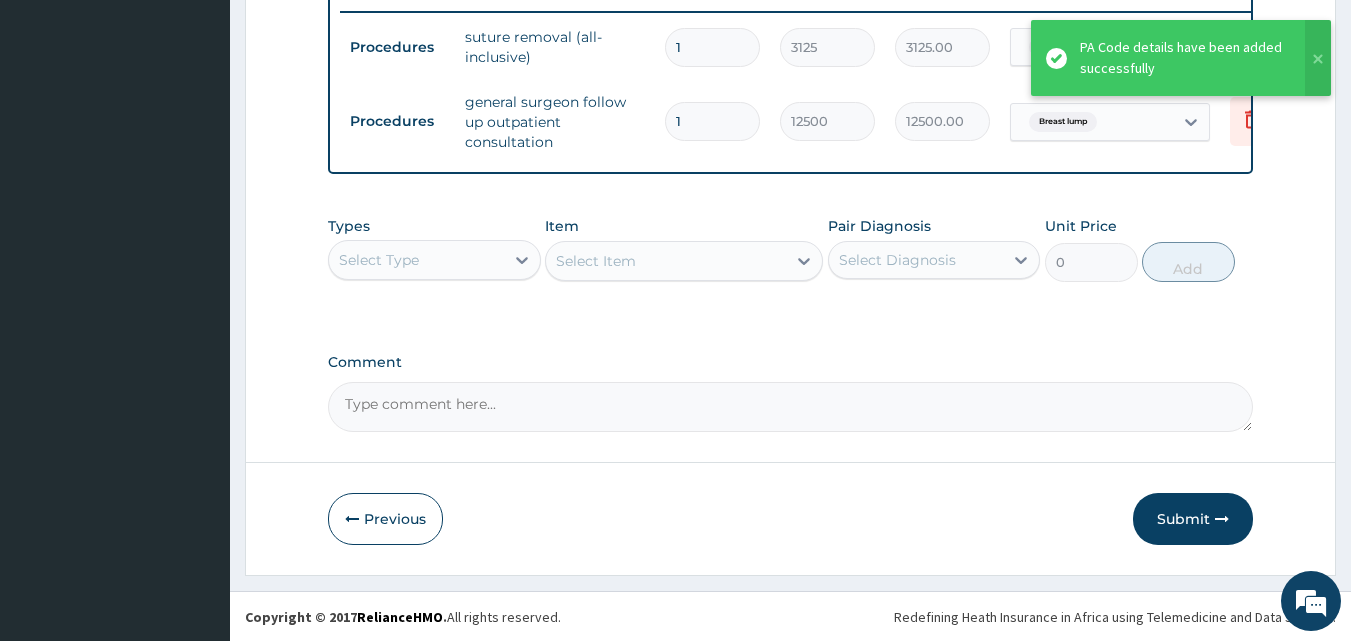 scroll, scrollTop: 786, scrollLeft: 0, axis: vertical 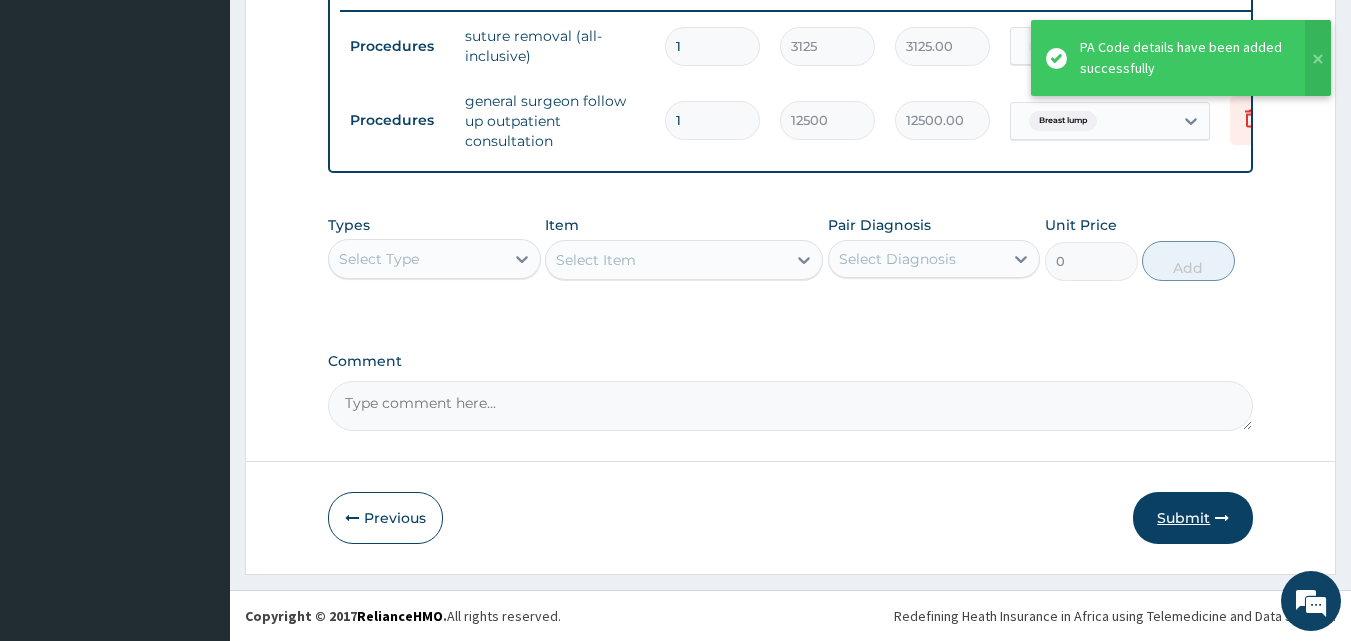 click on "Submit" at bounding box center (1193, 518) 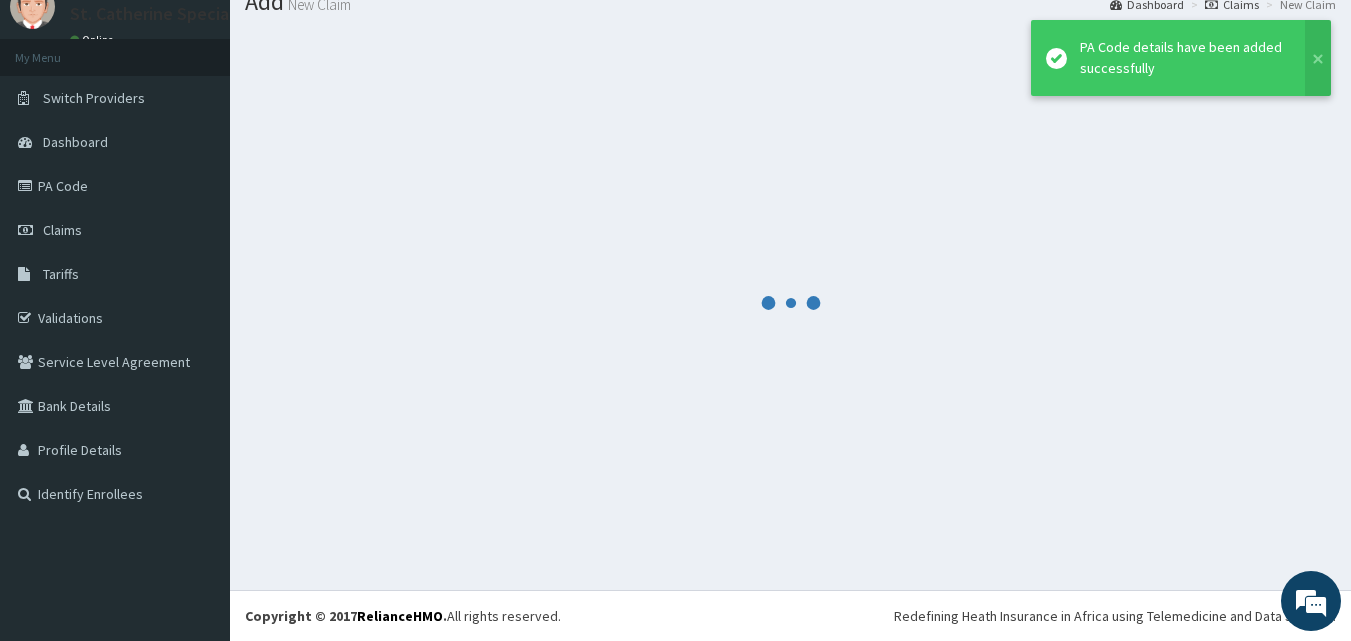 scroll, scrollTop: 76, scrollLeft: 0, axis: vertical 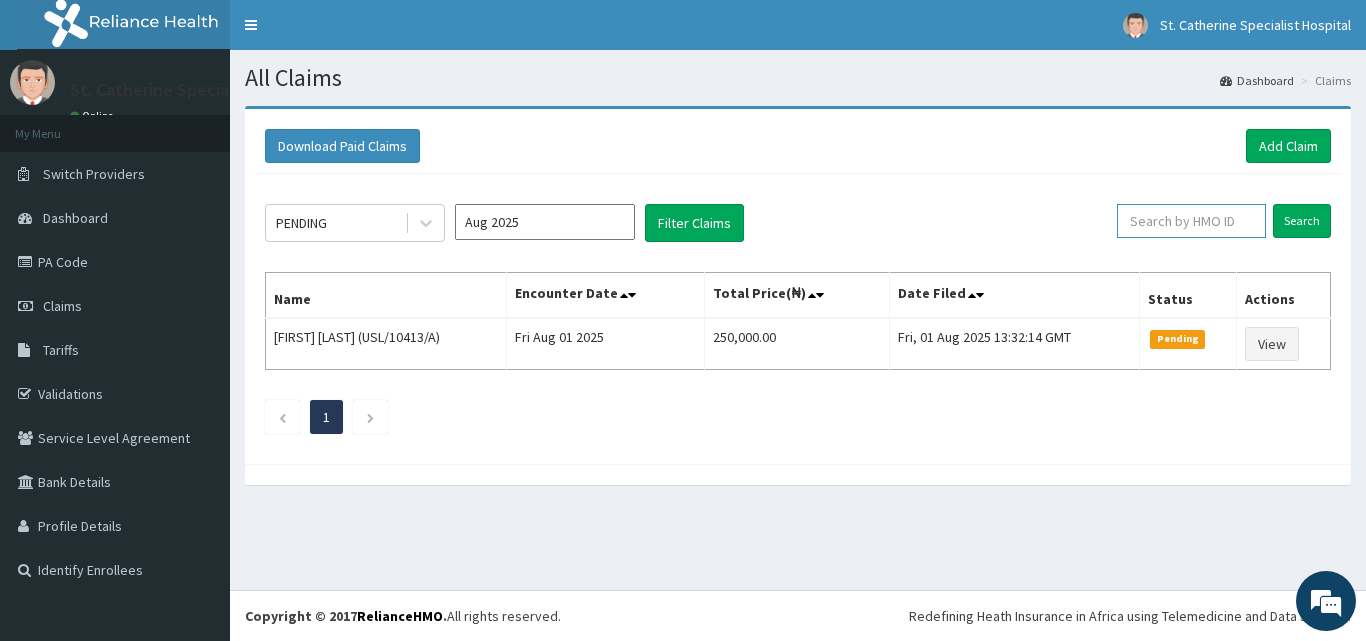 click at bounding box center [1191, 221] 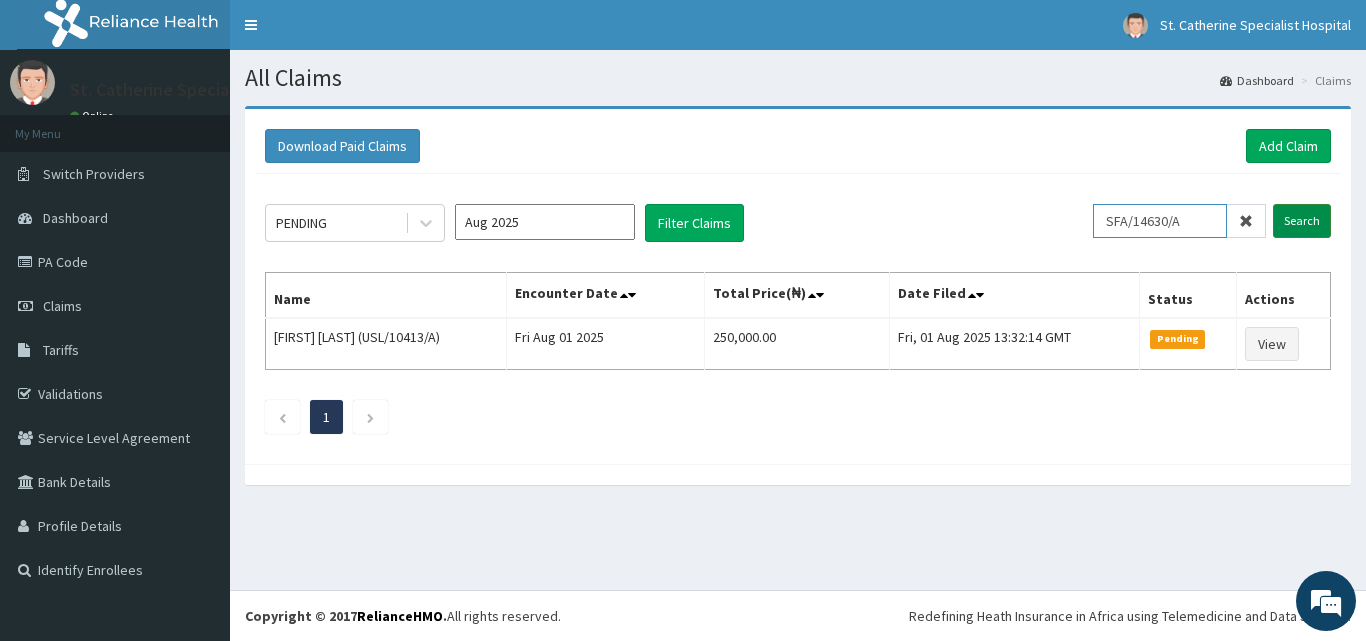 type on "SFA/14630/A" 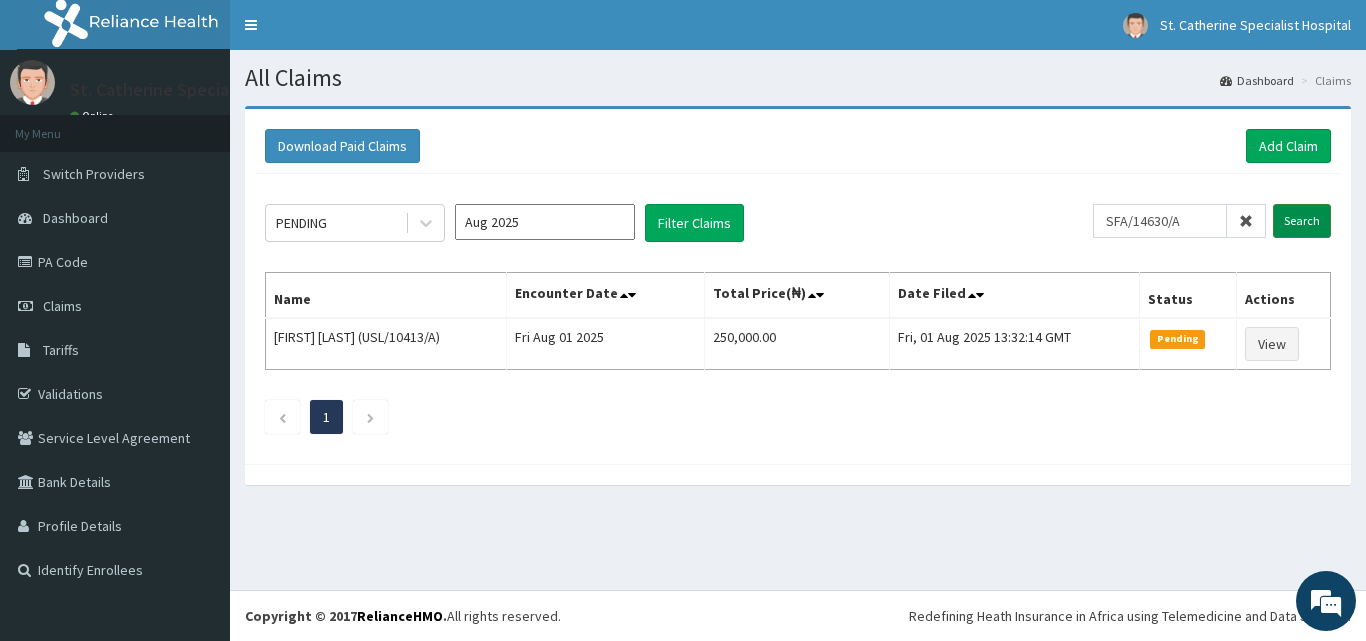 click on "Search" at bounding box center [1302, 221] 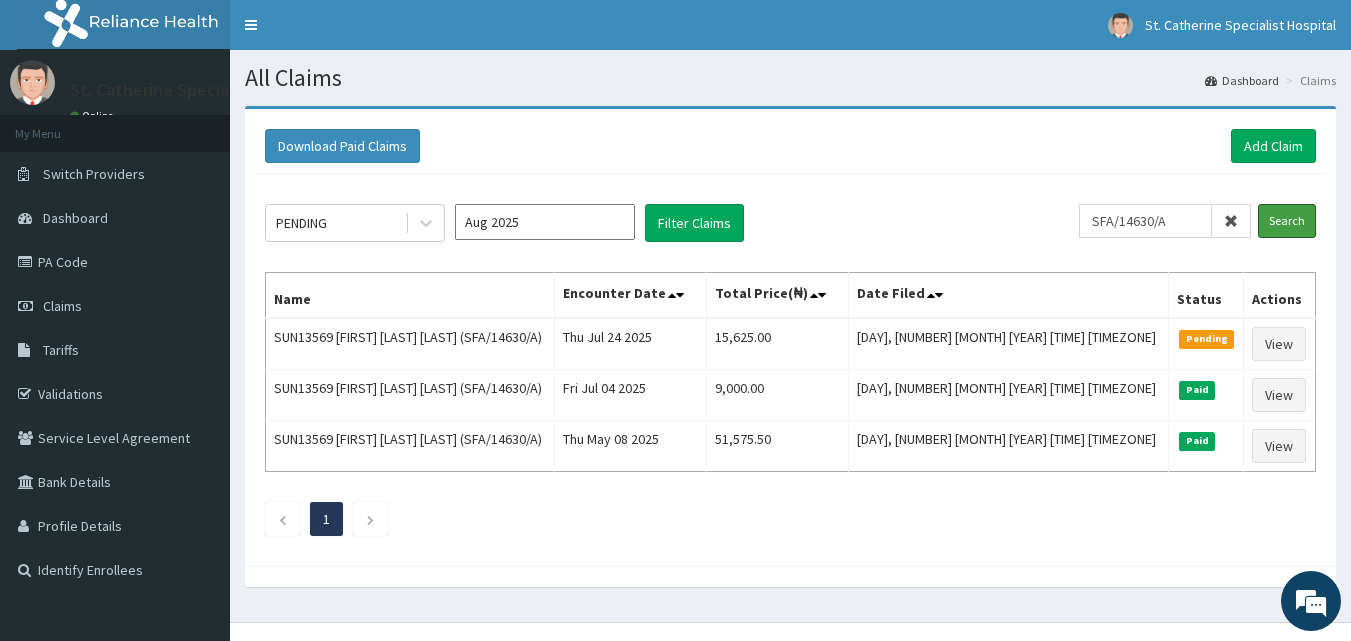 scroll, scrollTop: 0, scrollLeft: 0, axis: both 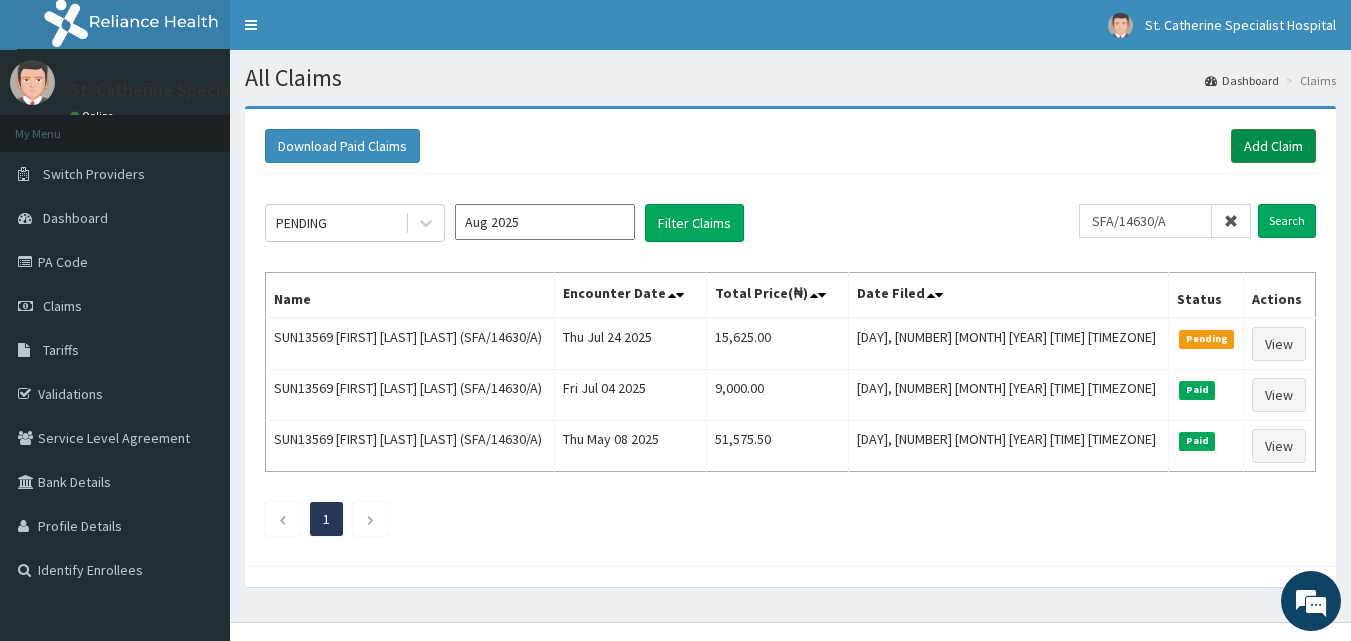 click on "Add Claim" at bounding box center (1273, 146) 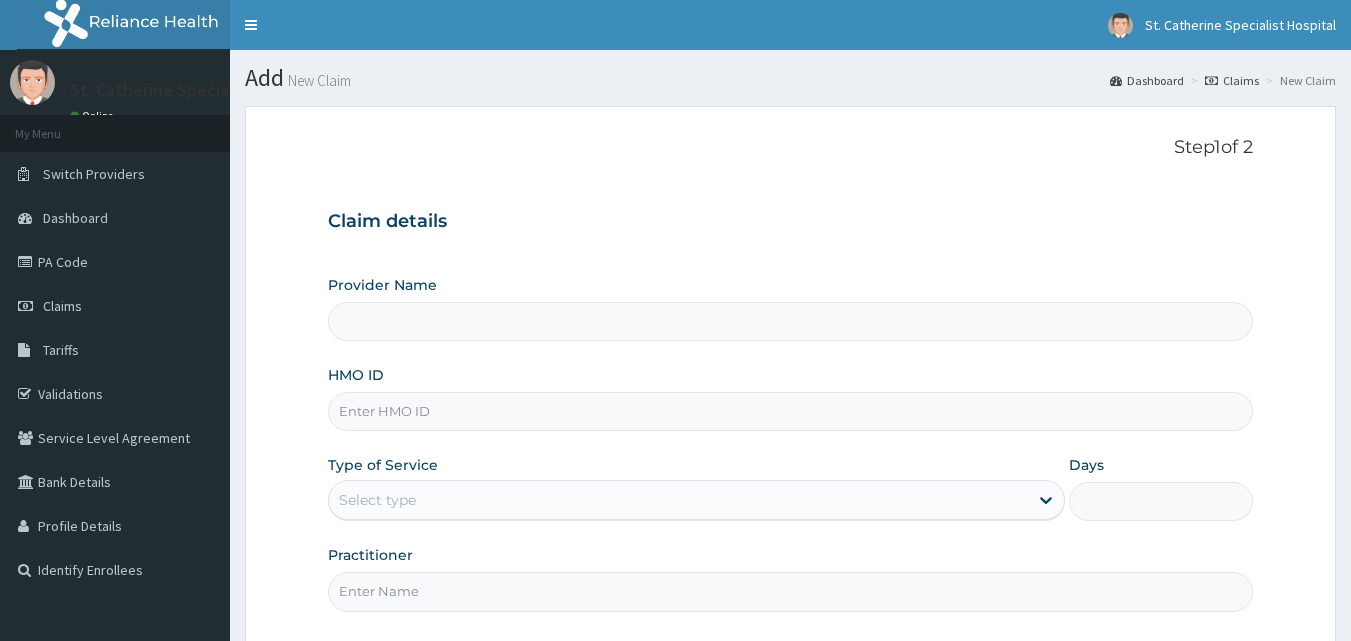 scroll, scrollTop: 0, scrollLeft: 0, axis: both 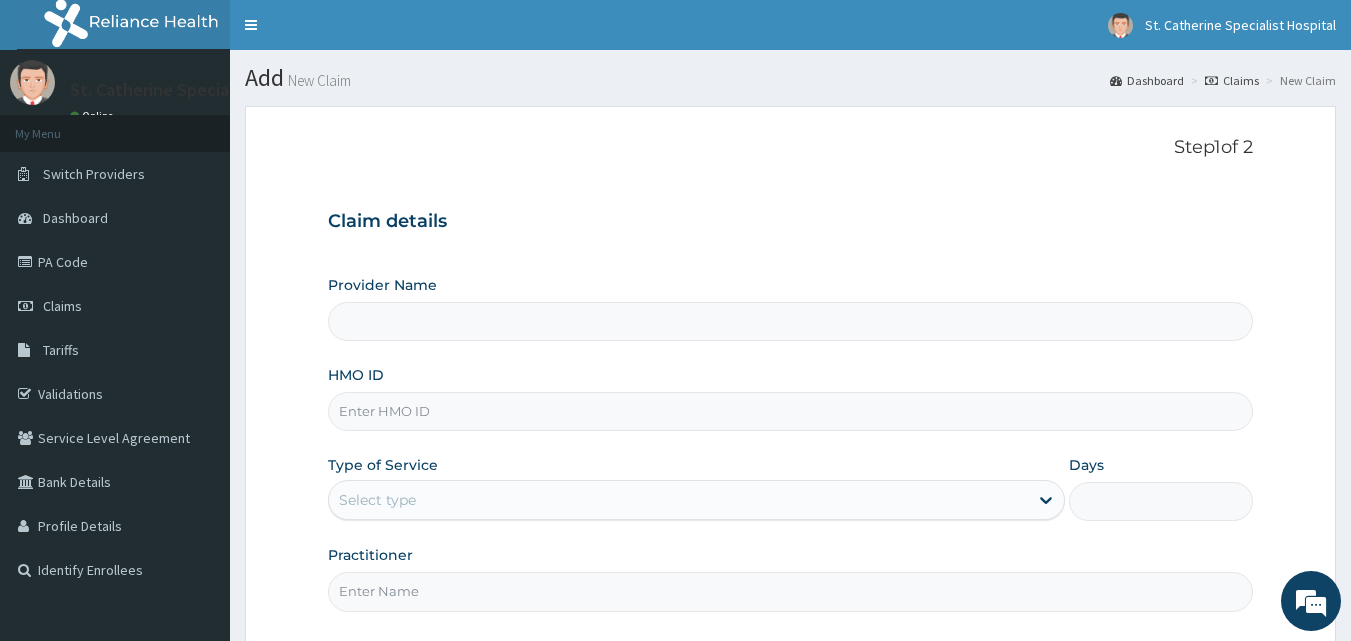 click on "HMO ID" at bounding box center [791, 411] 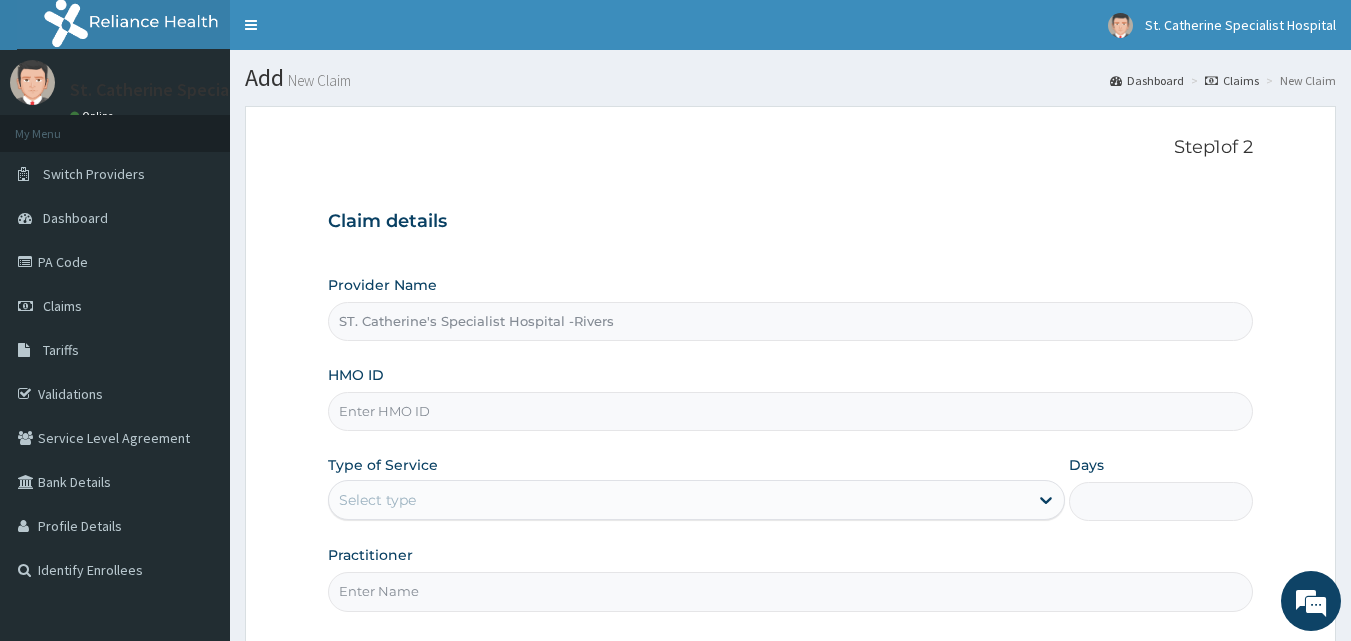 paste on "SFA/14630/A" 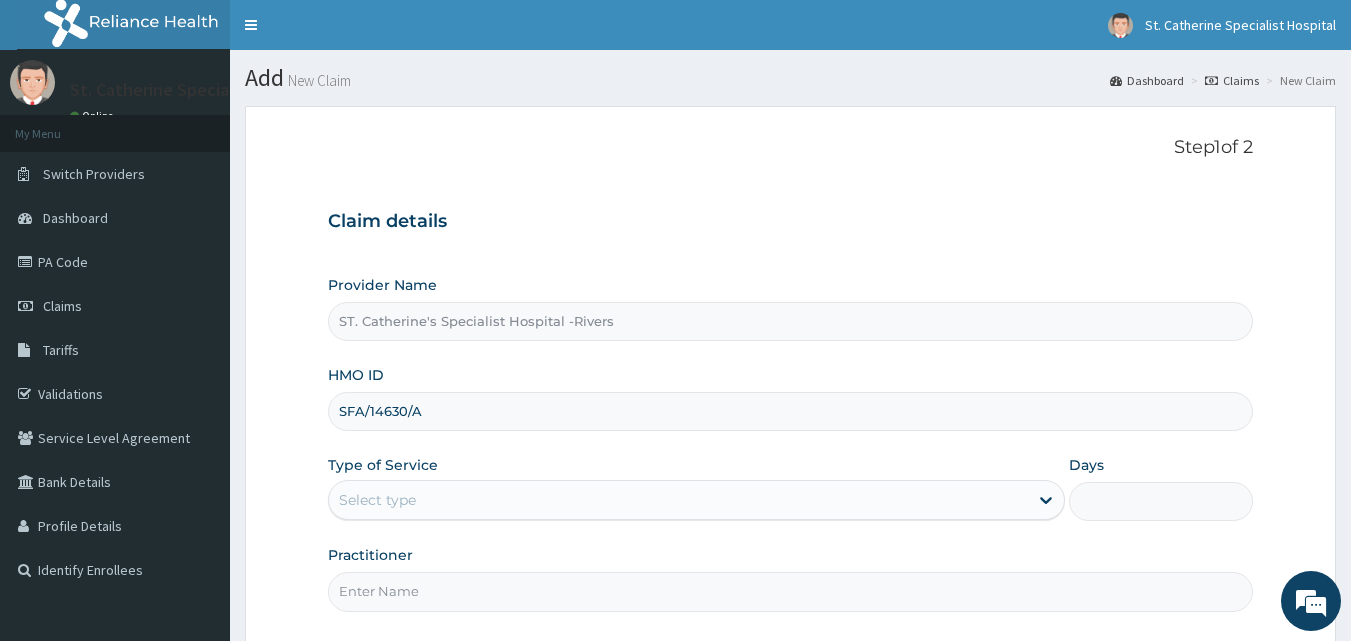 type on "SFA/14630/A" 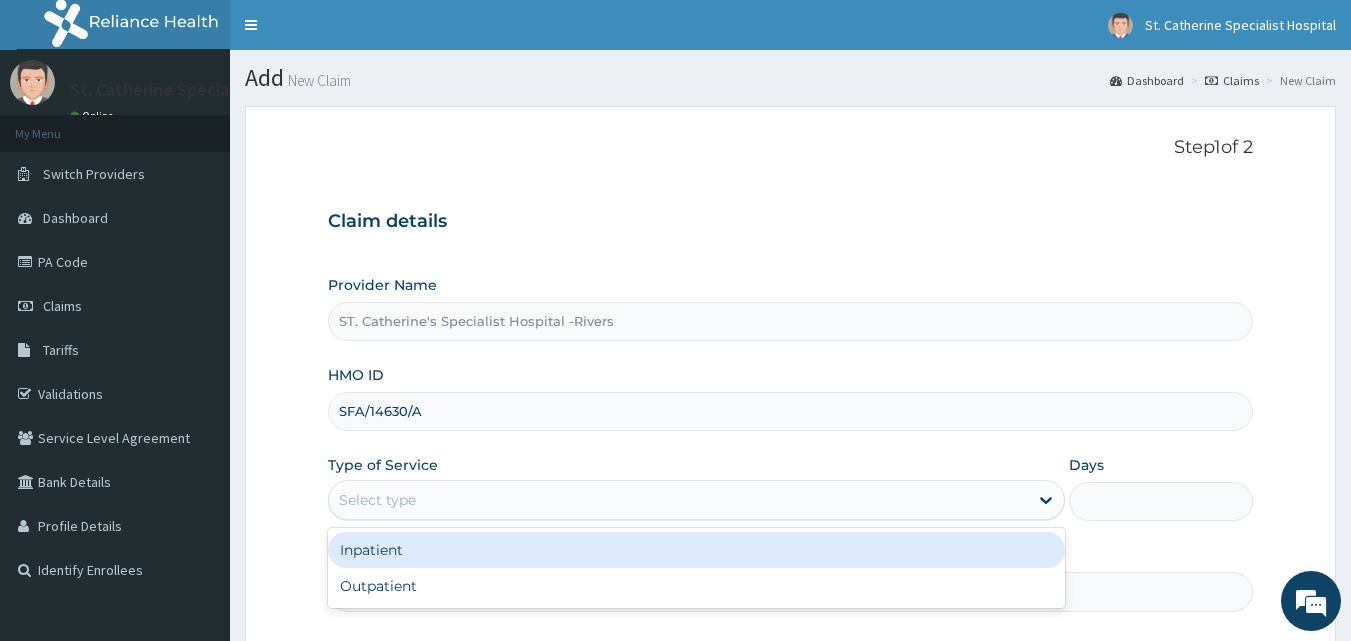 click on "Select type" at bounding box center (678, 500) 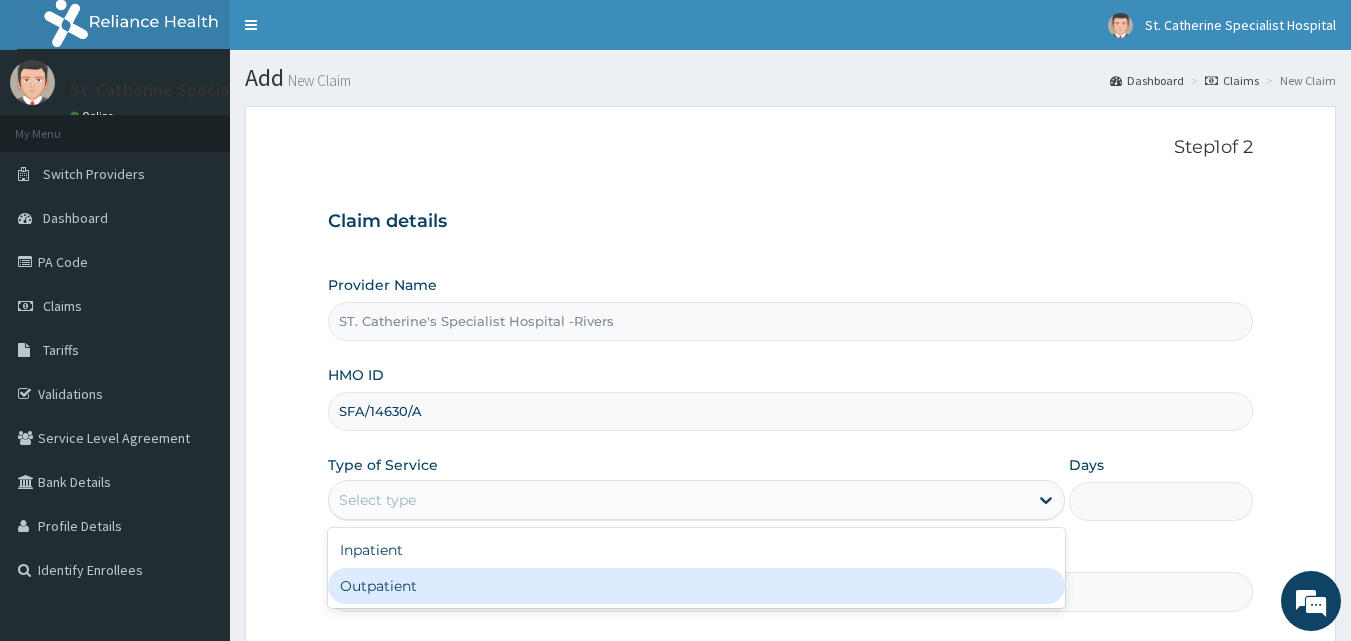 click on "Outpatient" at bounding box center [696, 586] 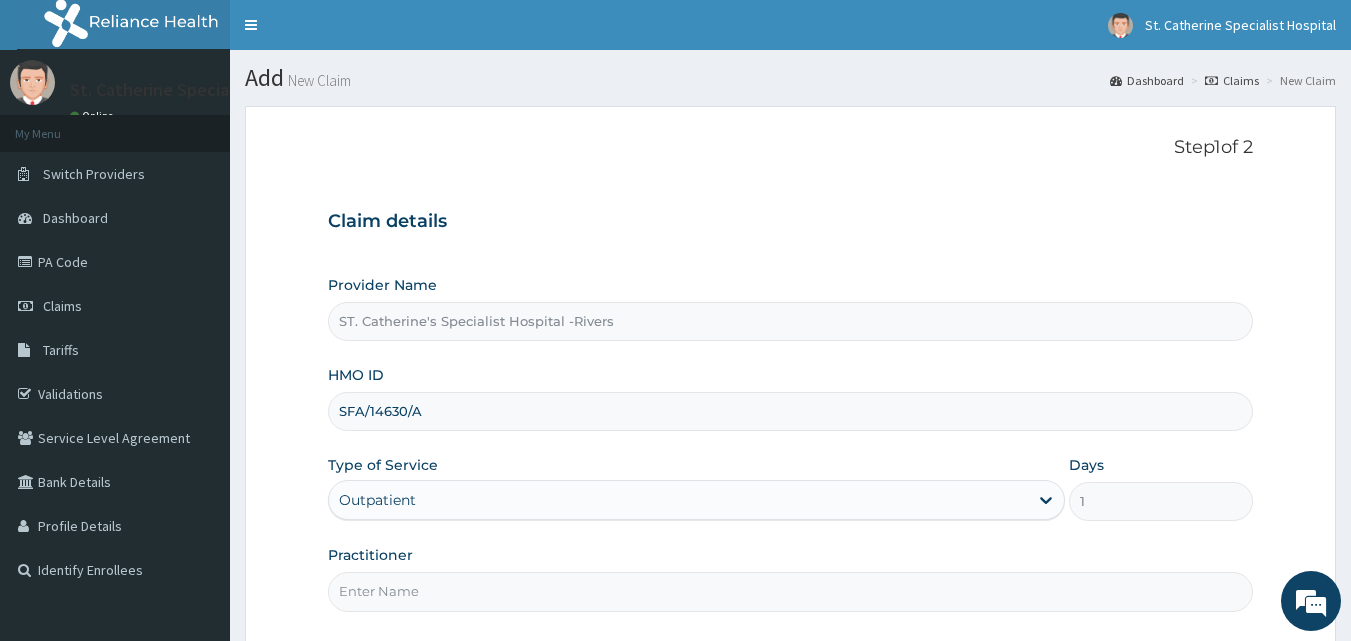 drag, startPoint x: 456, startPoint y: 591, endPoint x: 412, endPoint y: 559, distance: 54.405884 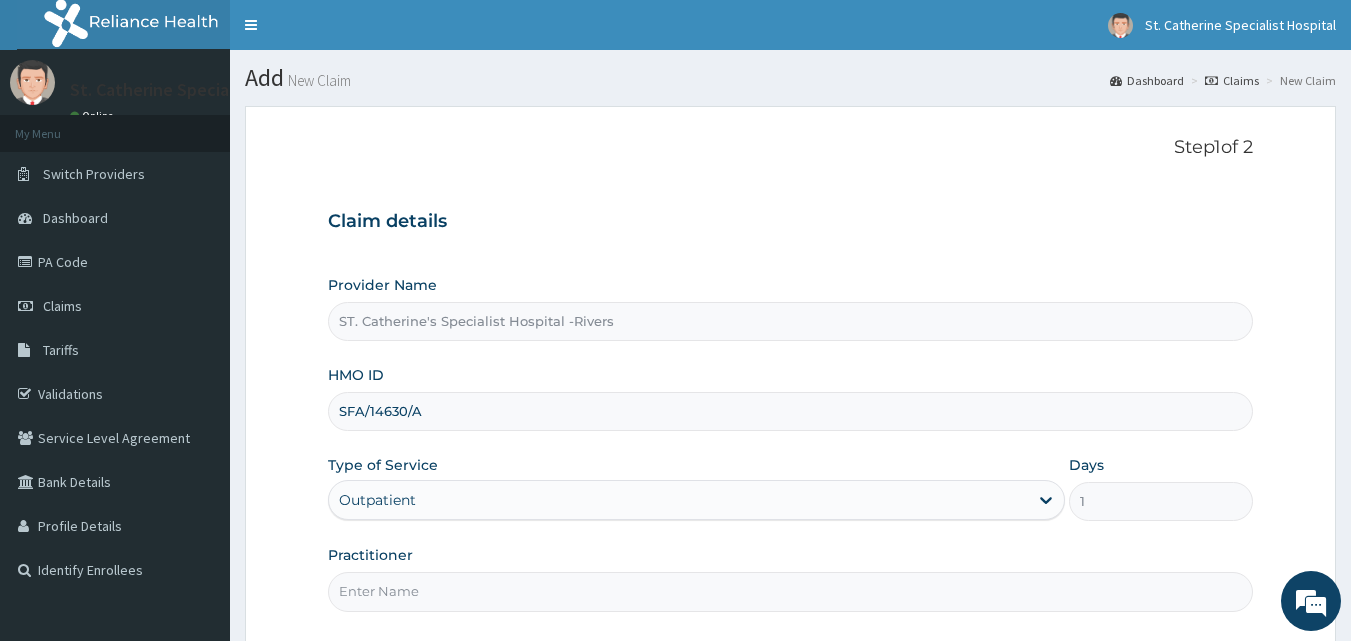 type on "VICTOR" 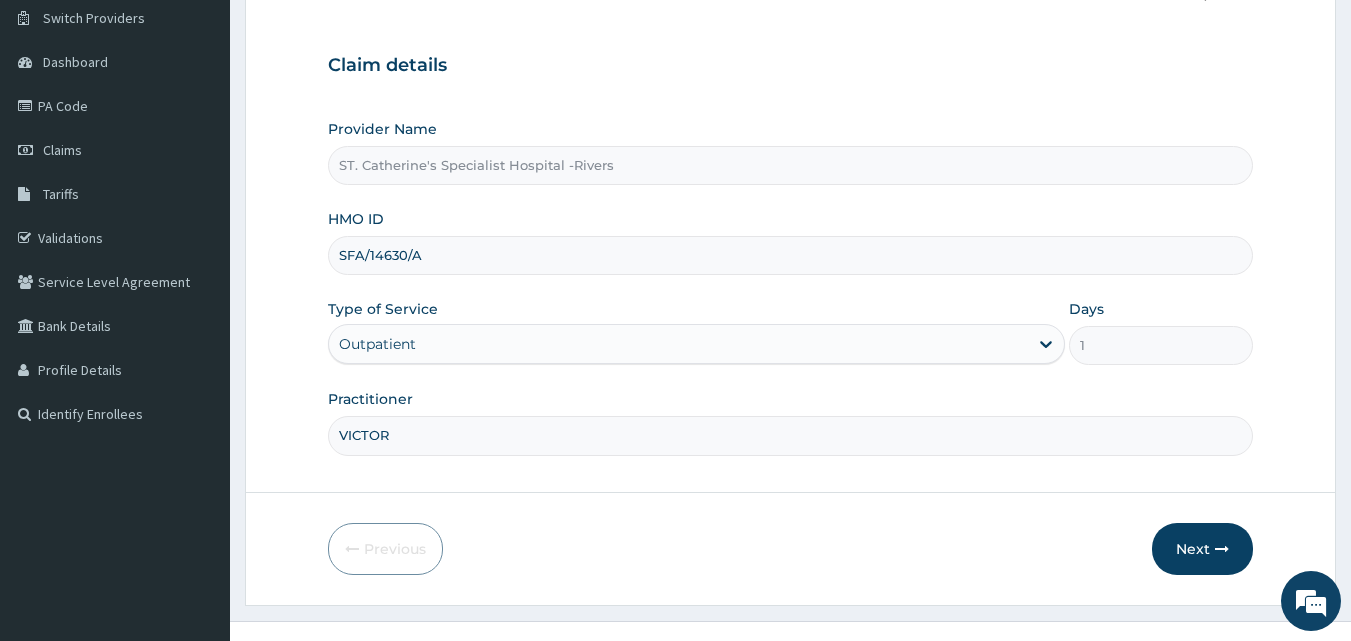 scroll, scrollTop: 187, scrollLeft: 0, axis: vertical 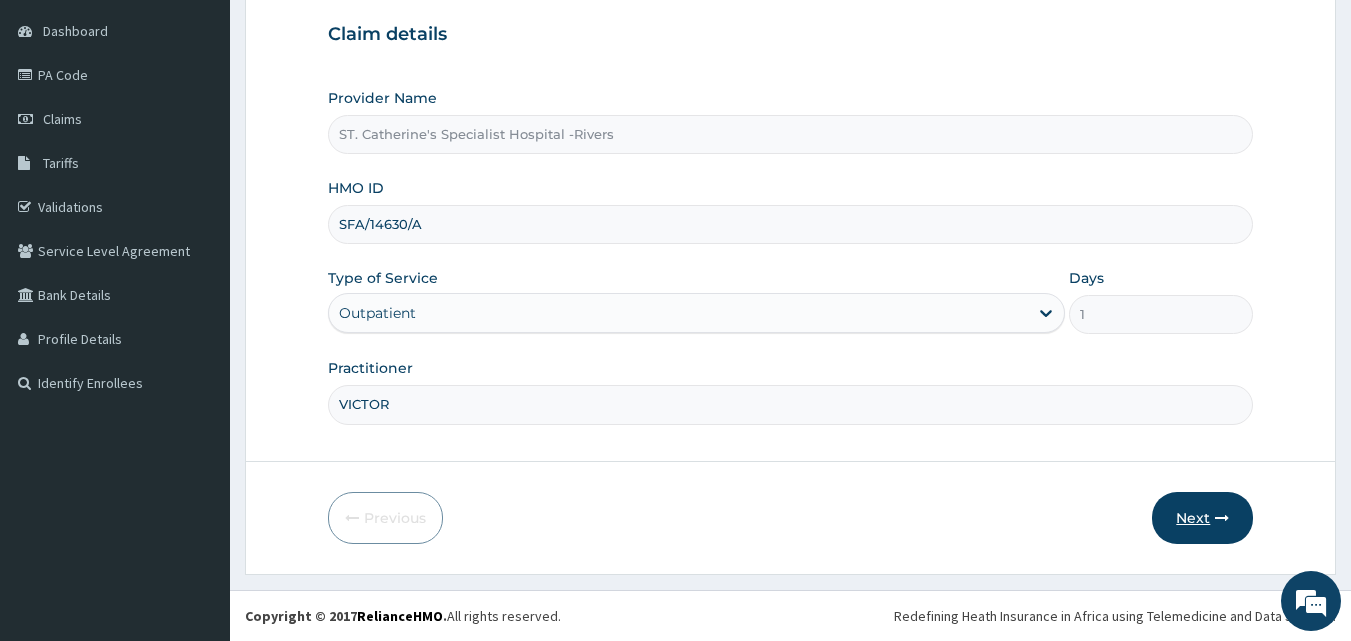 click on "Next" at bounding box center [1202, 518] 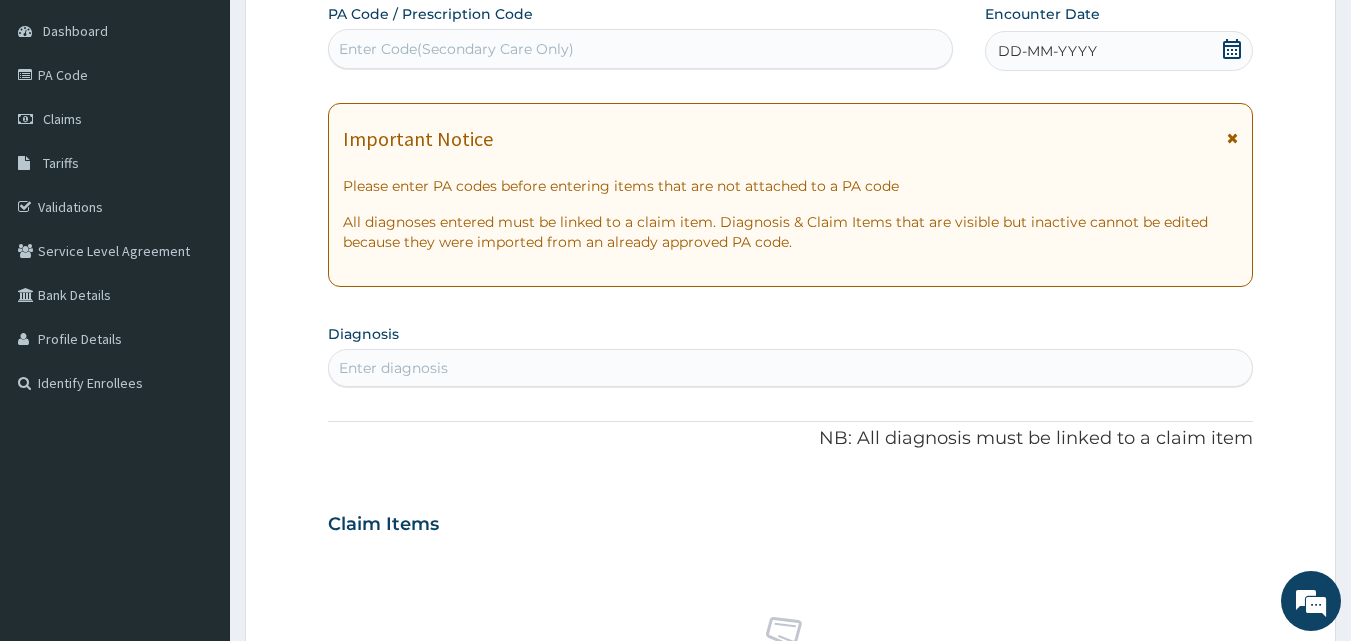 click on "Enter Code(Secondary Care Only)" at bounding box center (456, 49) 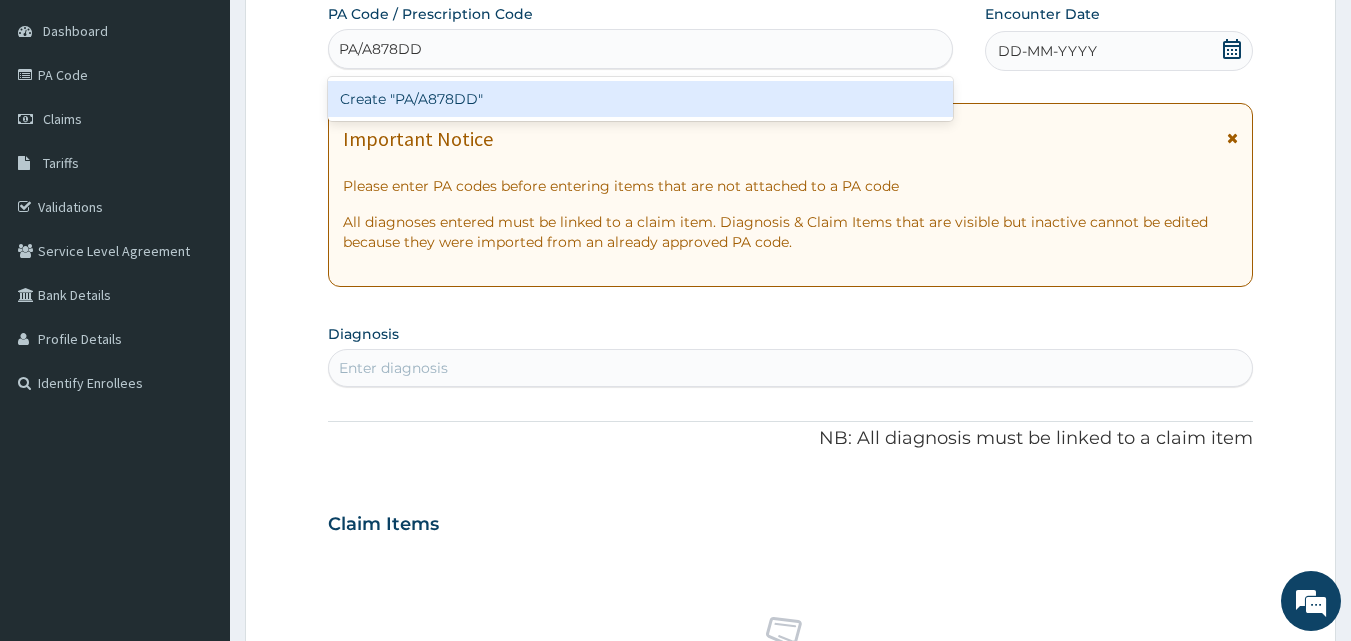 type 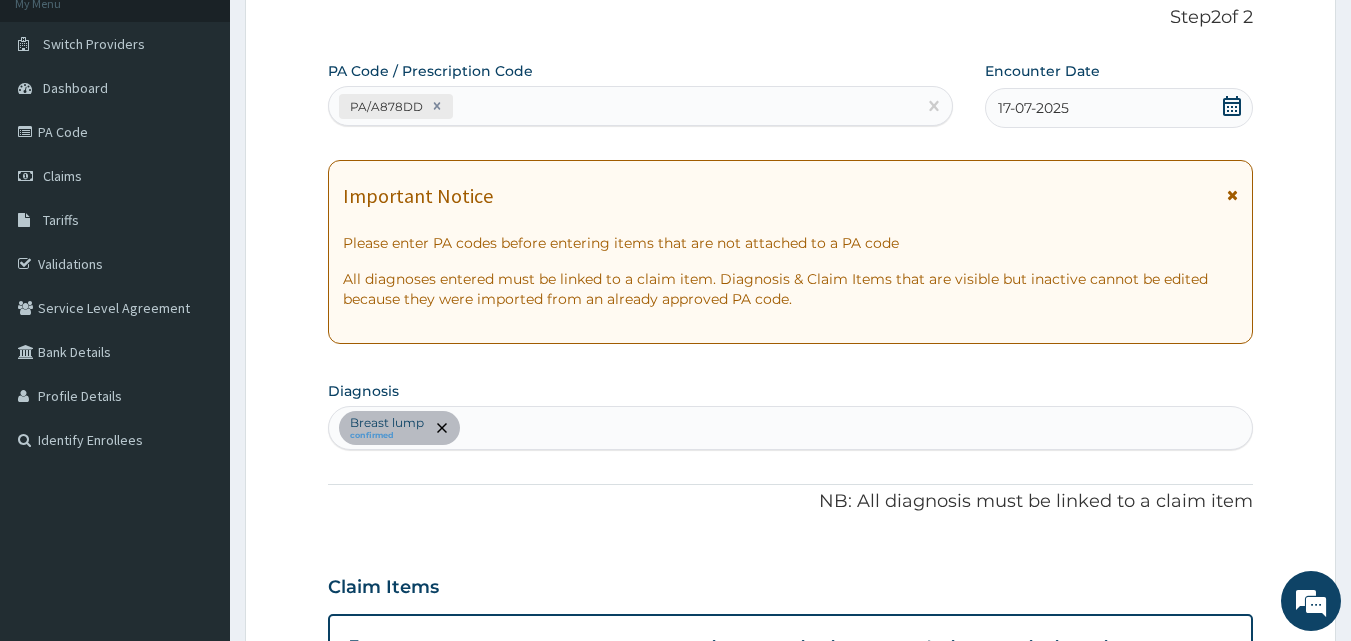 scroll, scrollTop: 116, scrollLeft: 0, axis: vertical 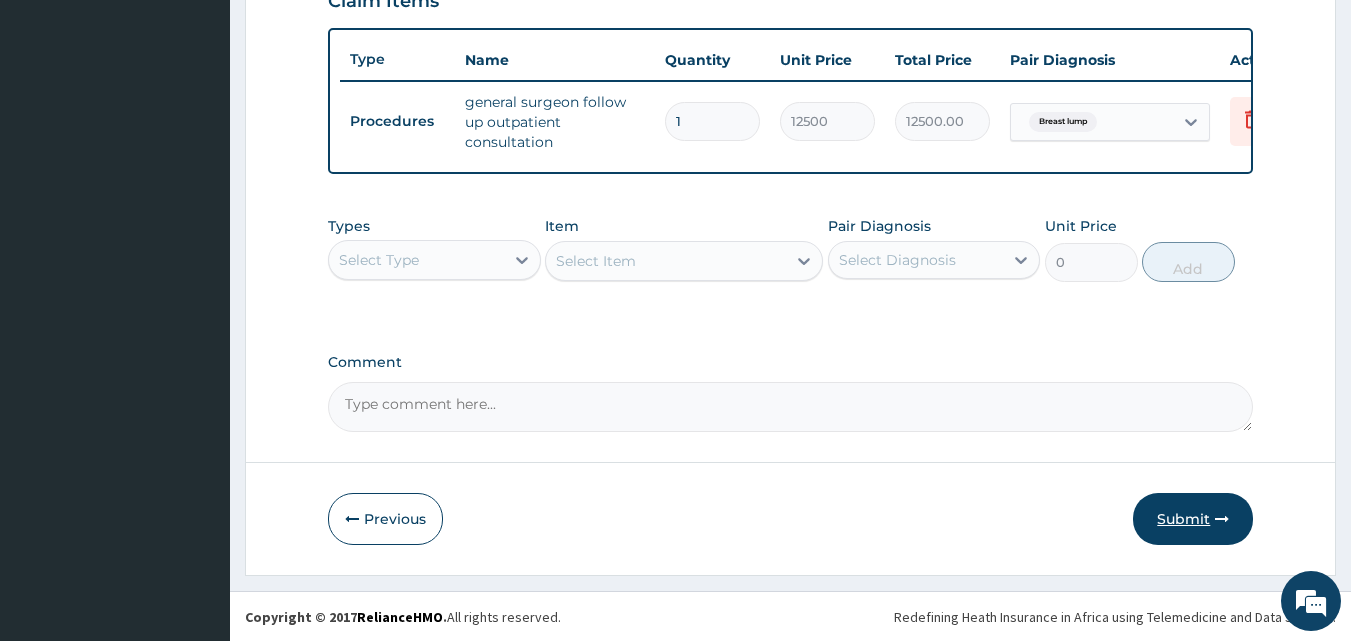 click on "Submit" at bounding box center [1193, 519] 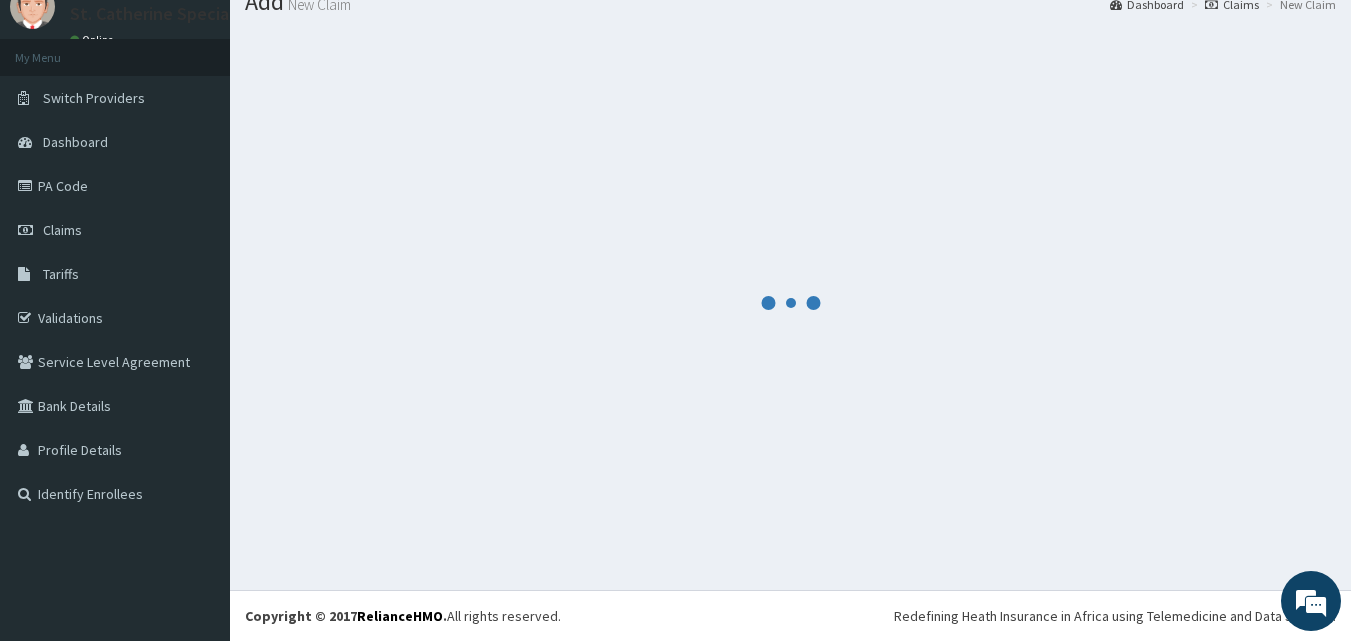 scroll, scrollTop: 76, scrollLeft: 0, axis: vertical 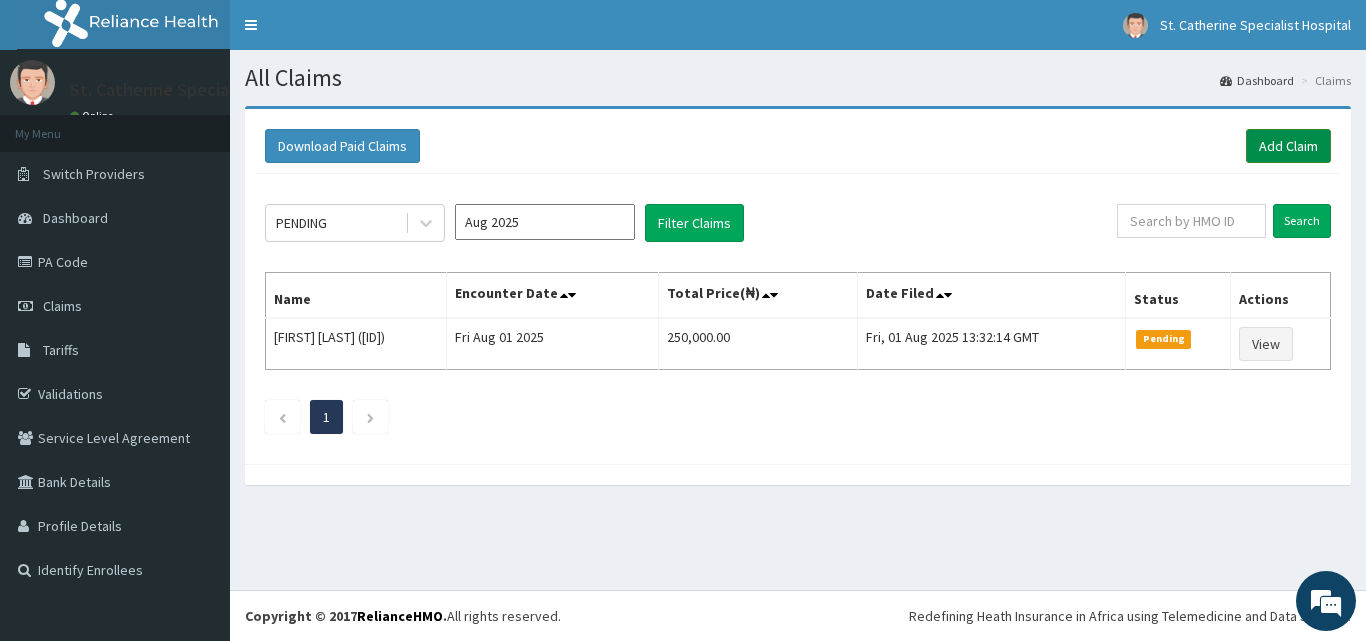 click on "Add Claim" at bounding box center [1288, 146] 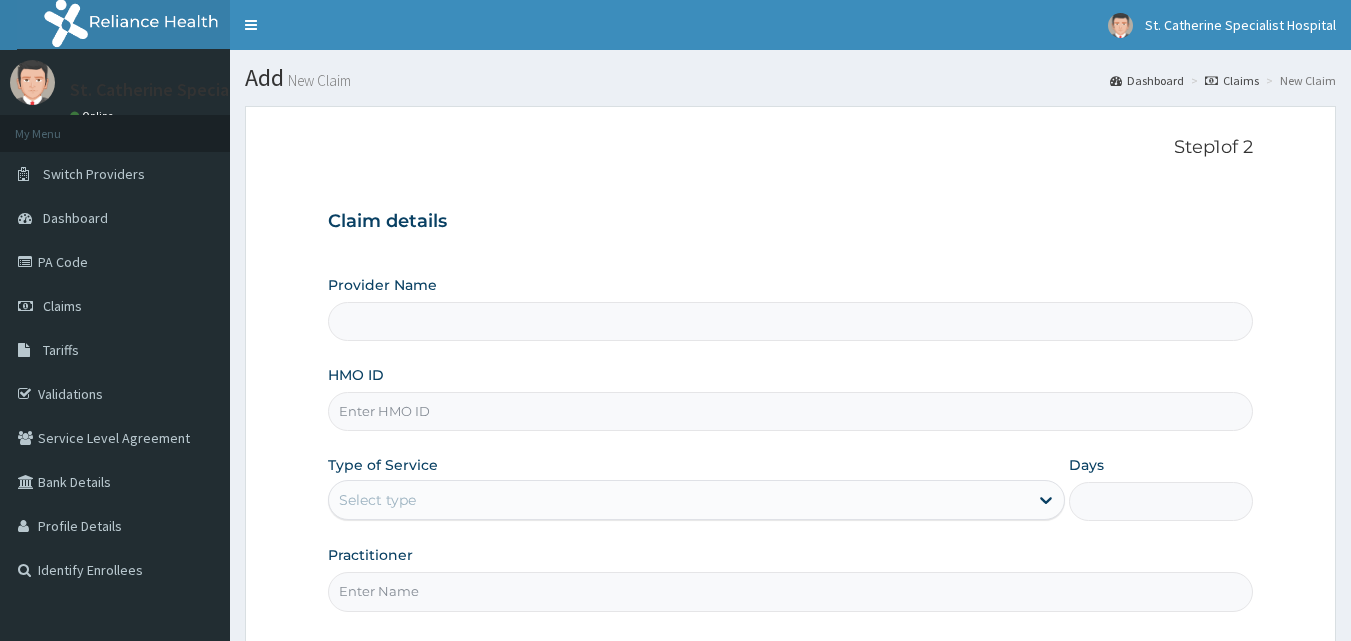 scroll, scrollTop: 0, scrollLeft: 0, axis: both 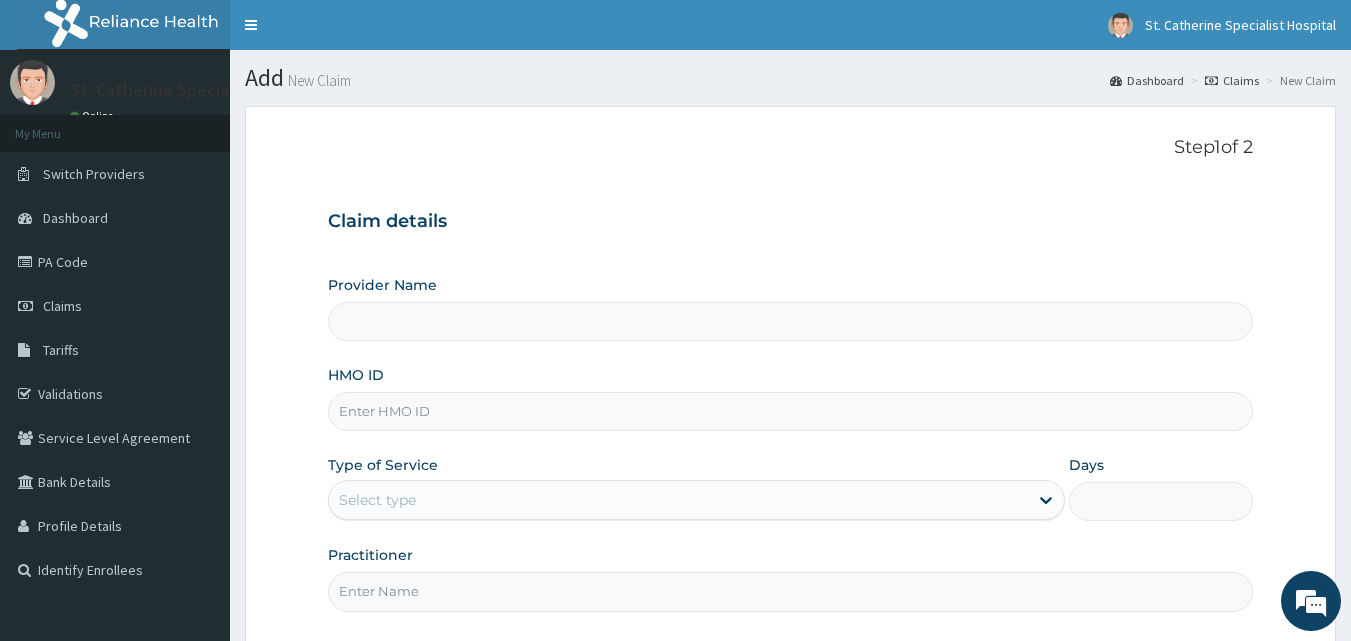 type on "ST. Catherine's Specialist Hospital -Rivers" 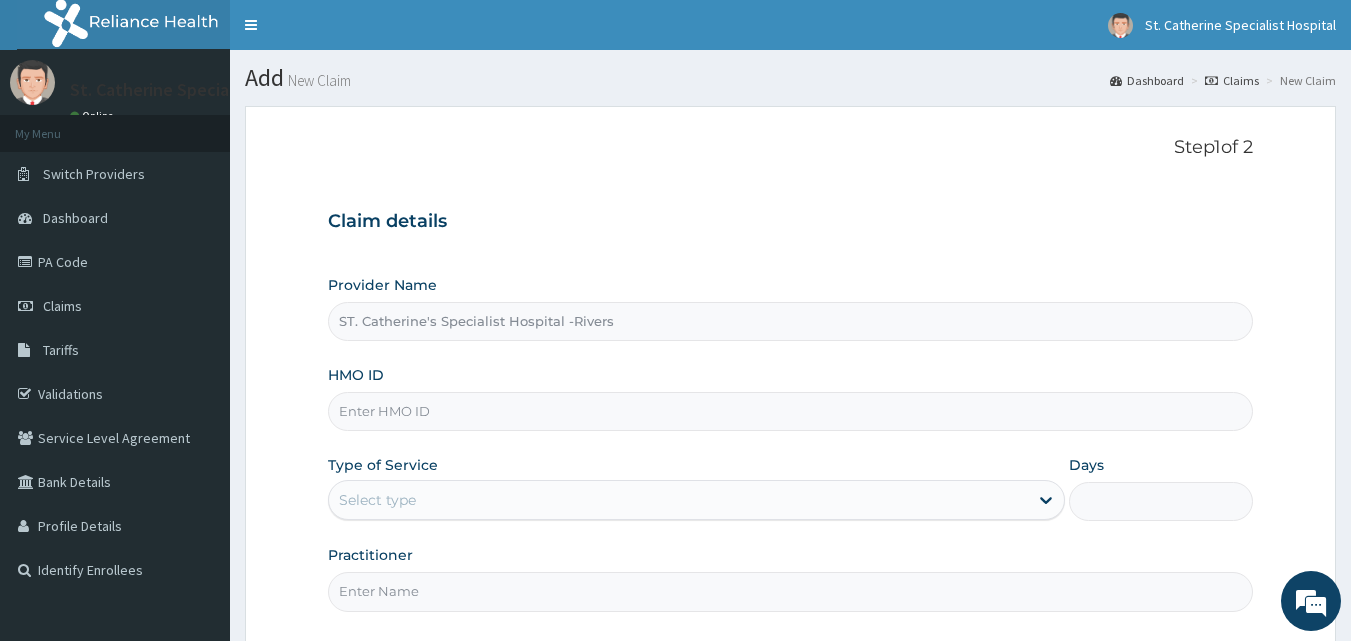 click on "HMO ID" at bounding box center (791, 411) 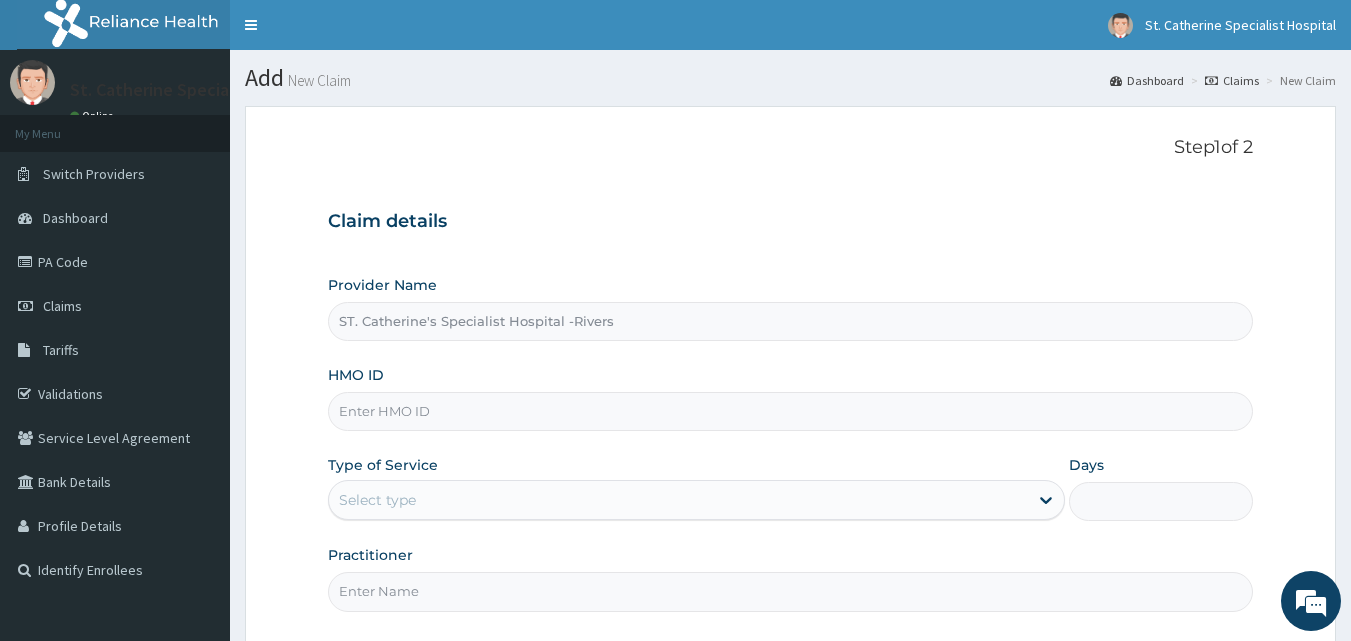 paste on "SFA/14630/A" 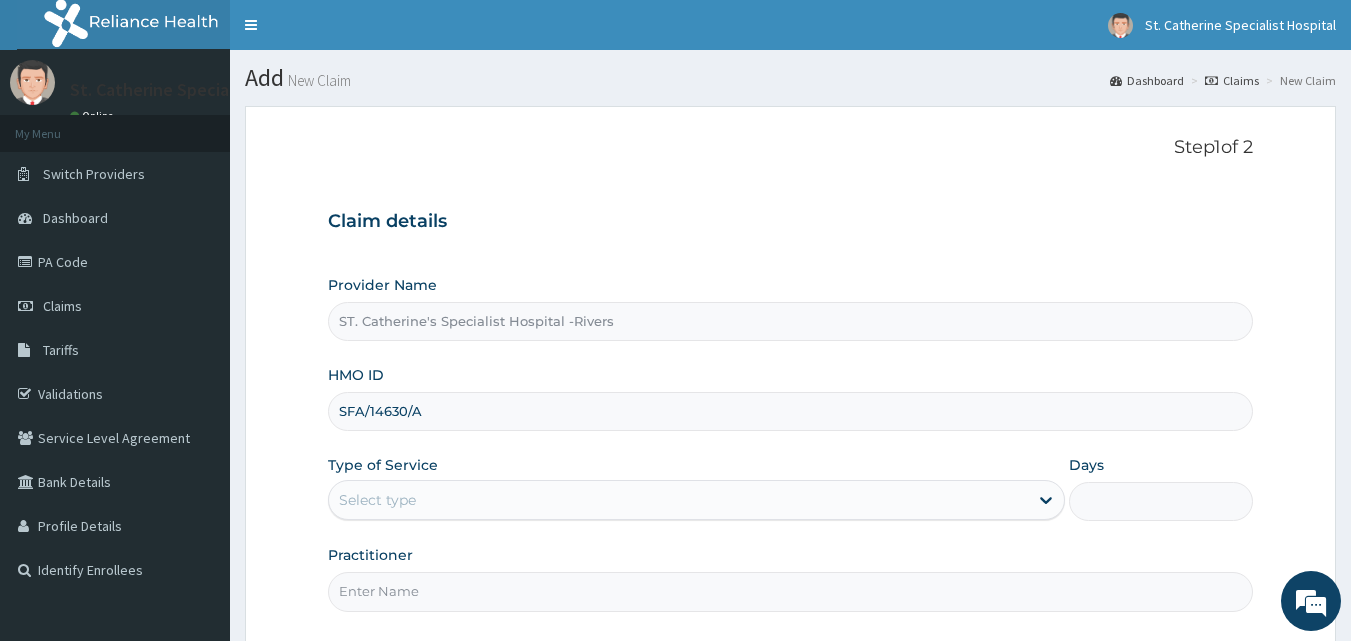 type on "SFA/14630/A" 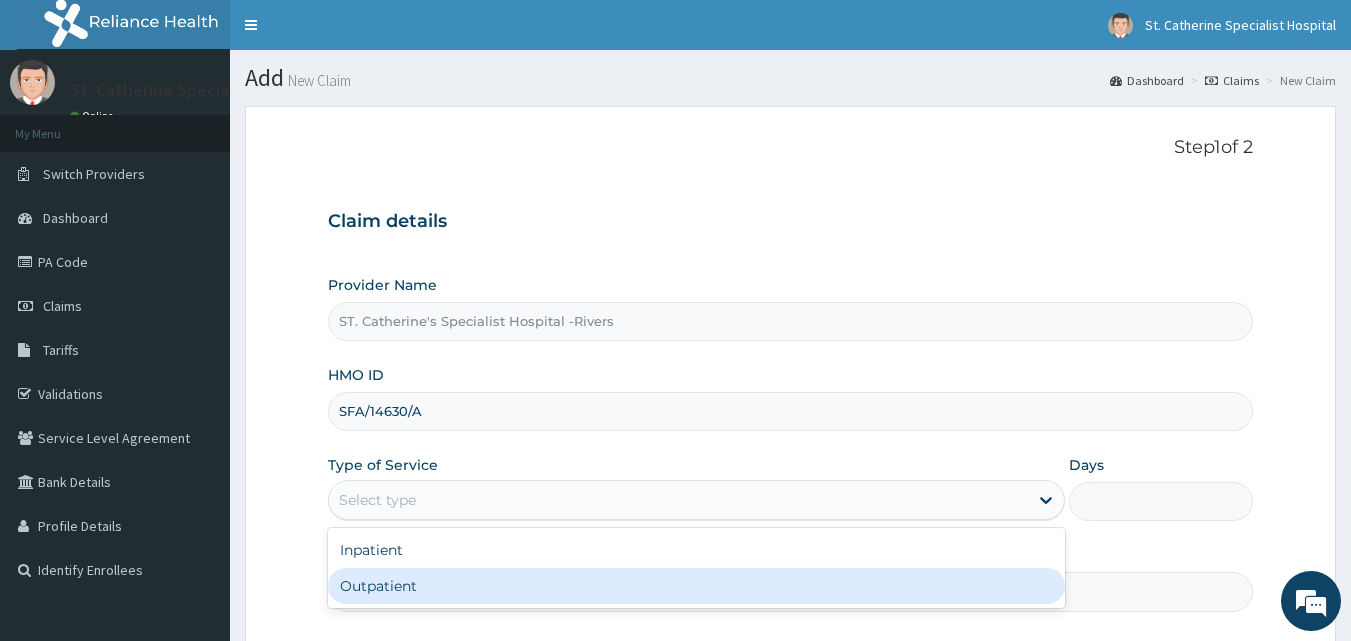 click on "Outpatient" at bounding box center (696, 586) 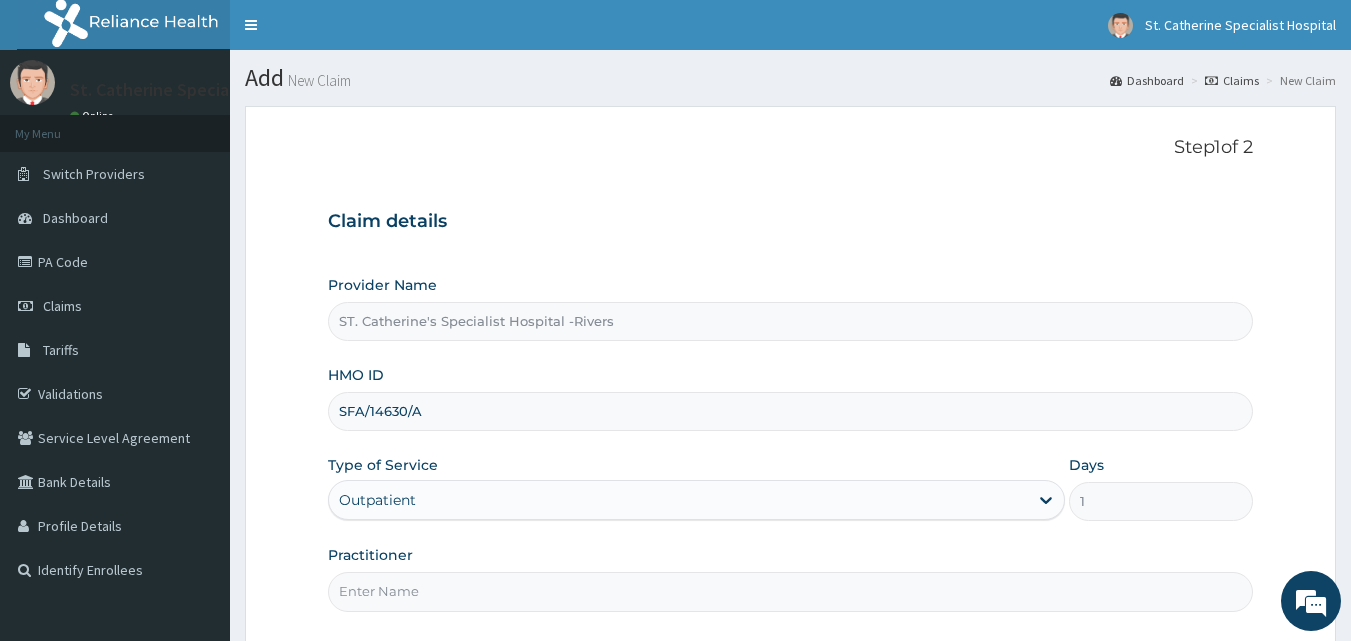 click on "Practitioner" at bounding box center (791, 591) 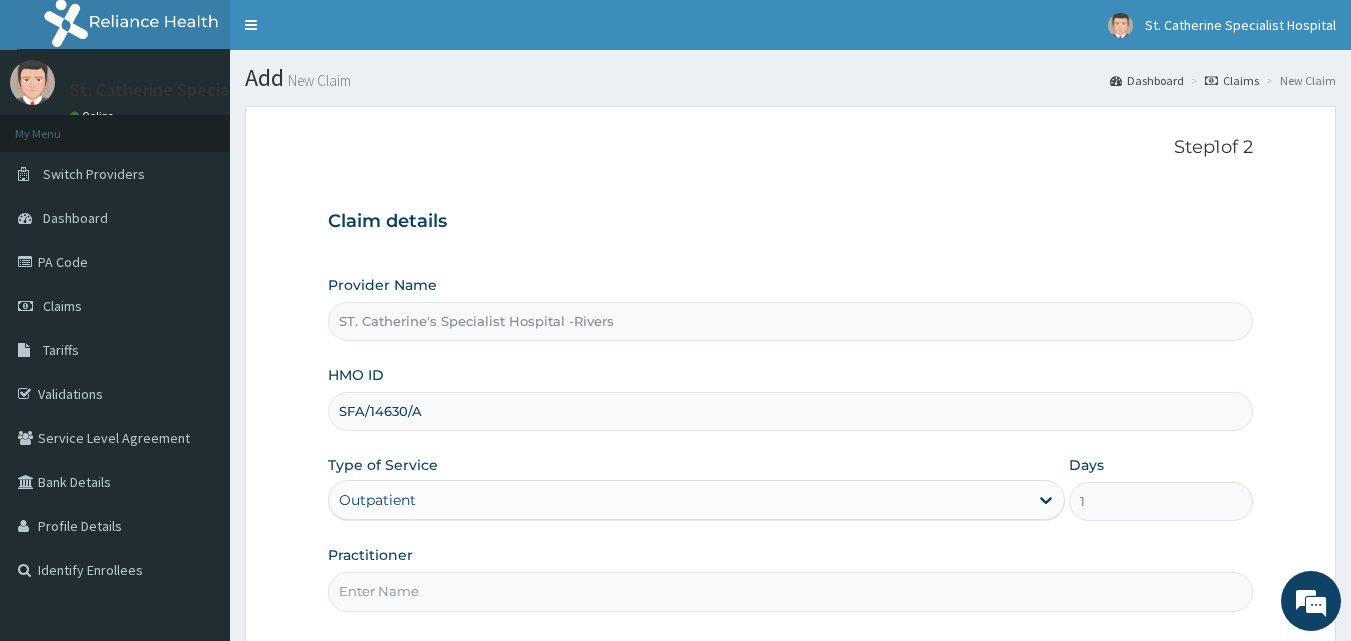 type on "AKPAN" 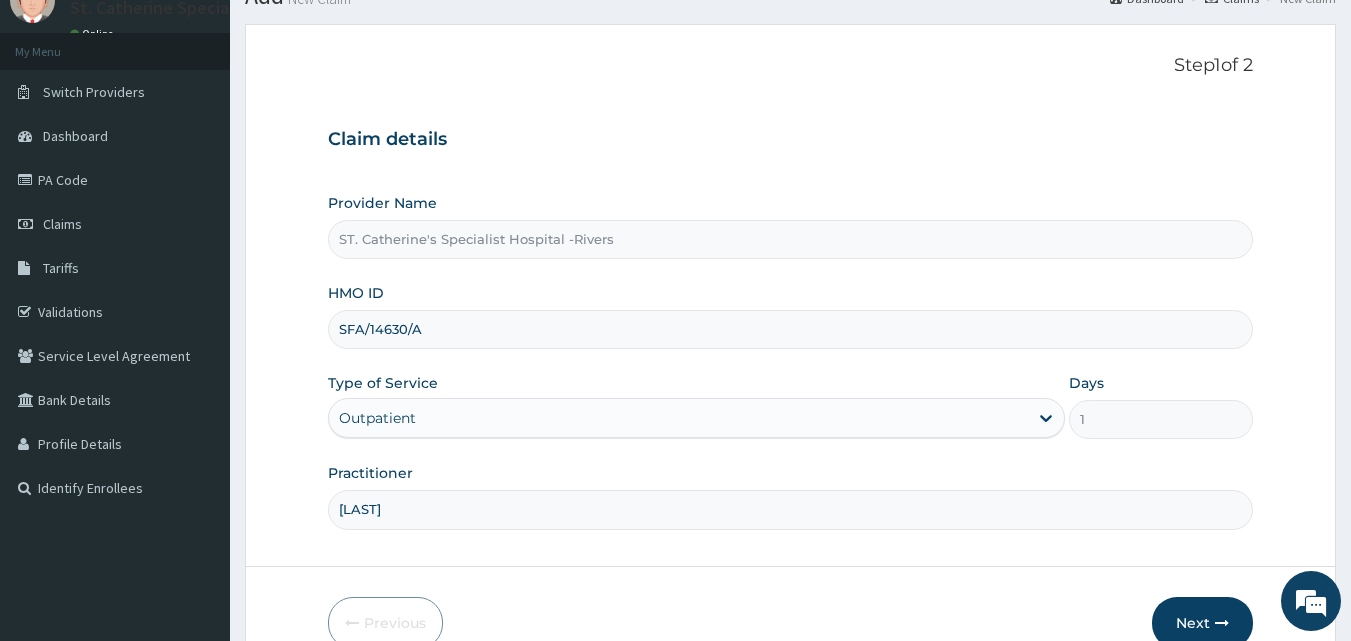 scroll, scrollTop: 187, scrollLeft: 0, axis: vertical 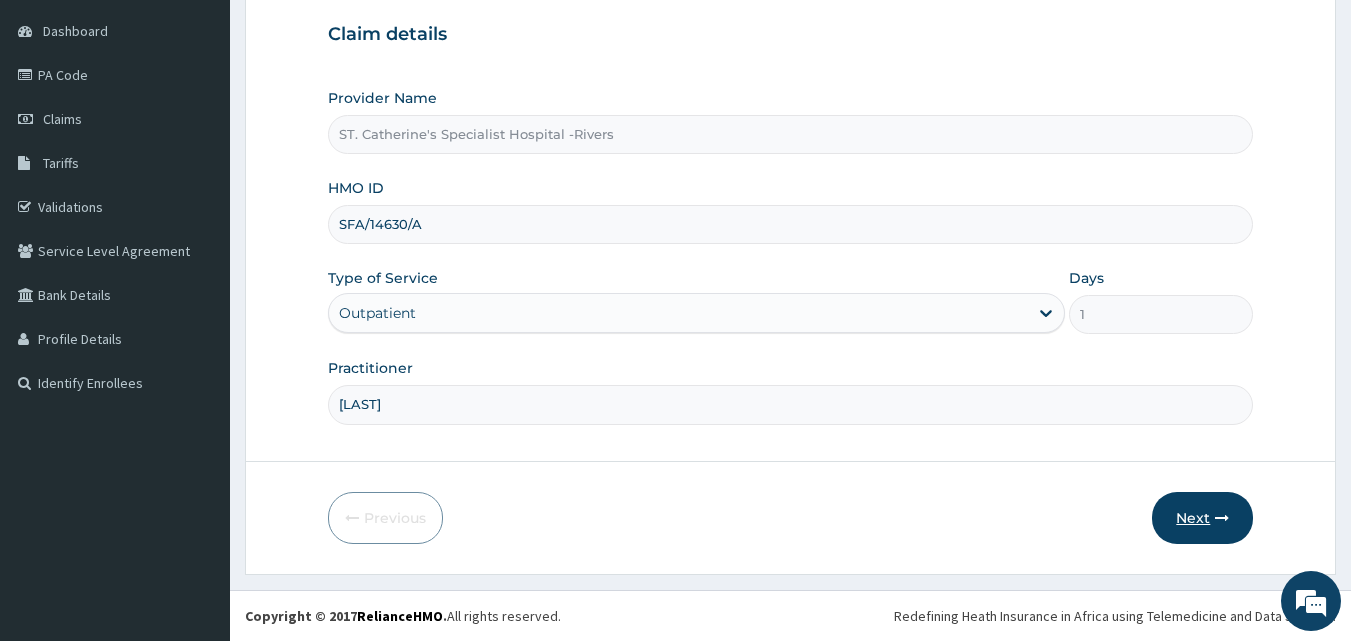 click on "Next" at bounding box center [1202, 518] 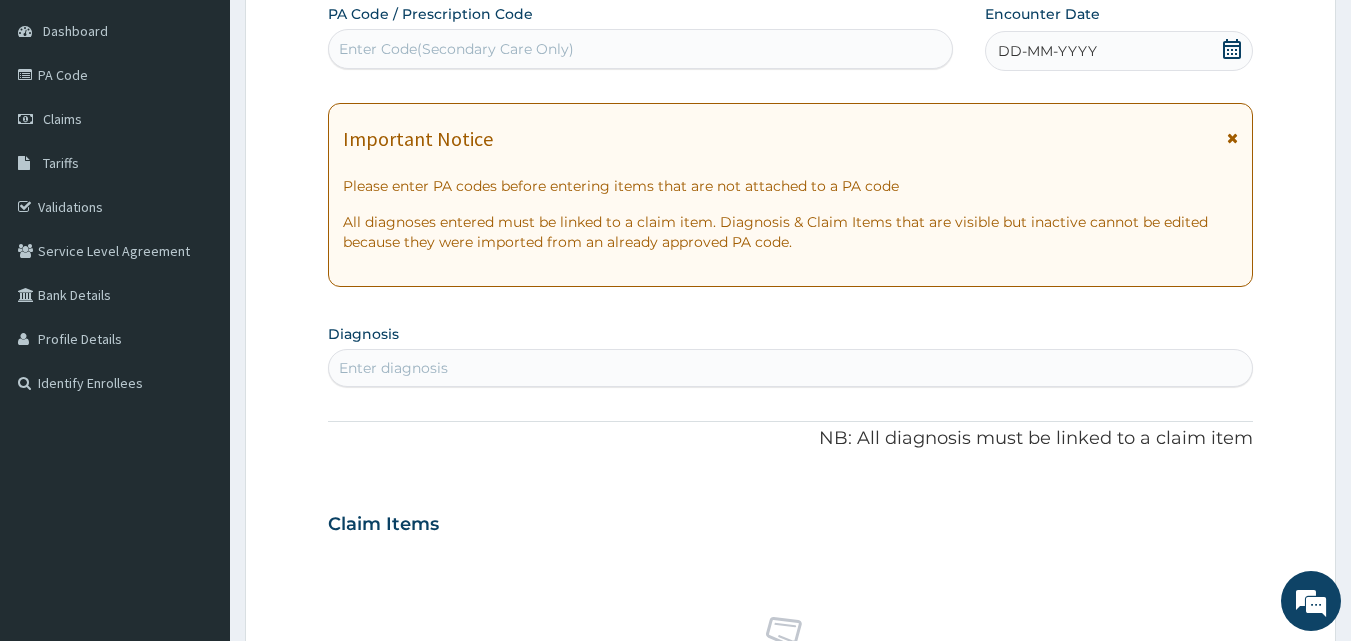 scroll, scrollTop: 0, scrollLeft: 0, axis: both 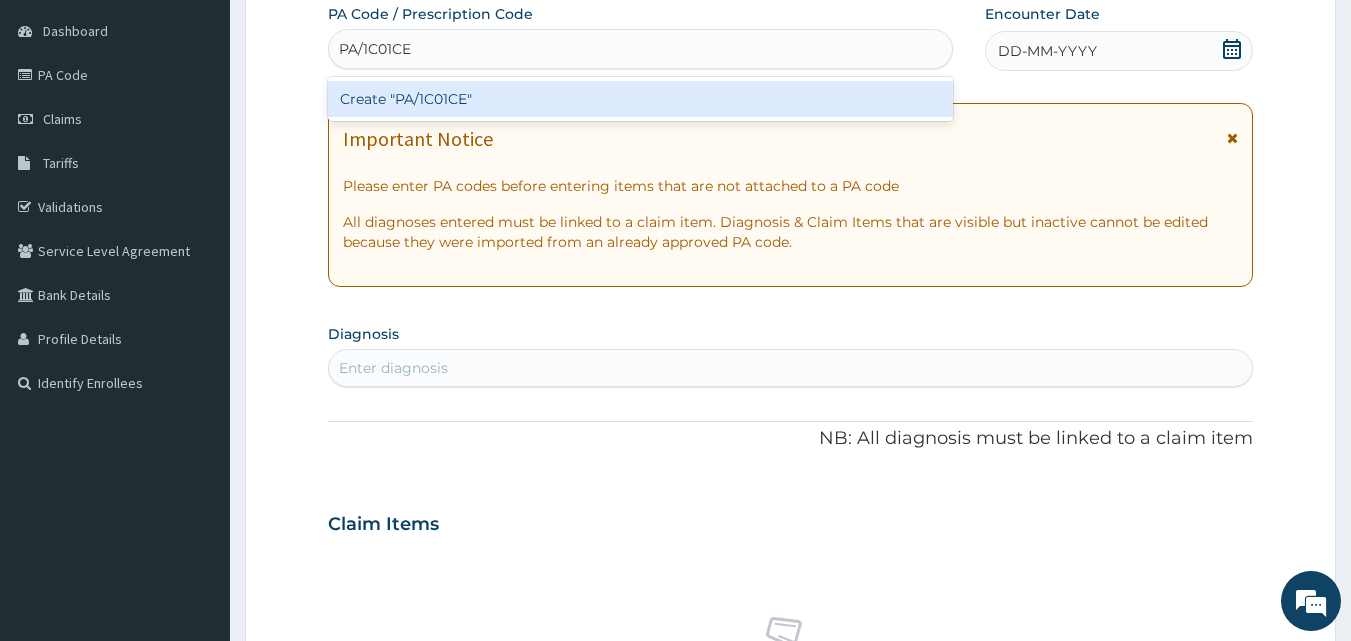 type 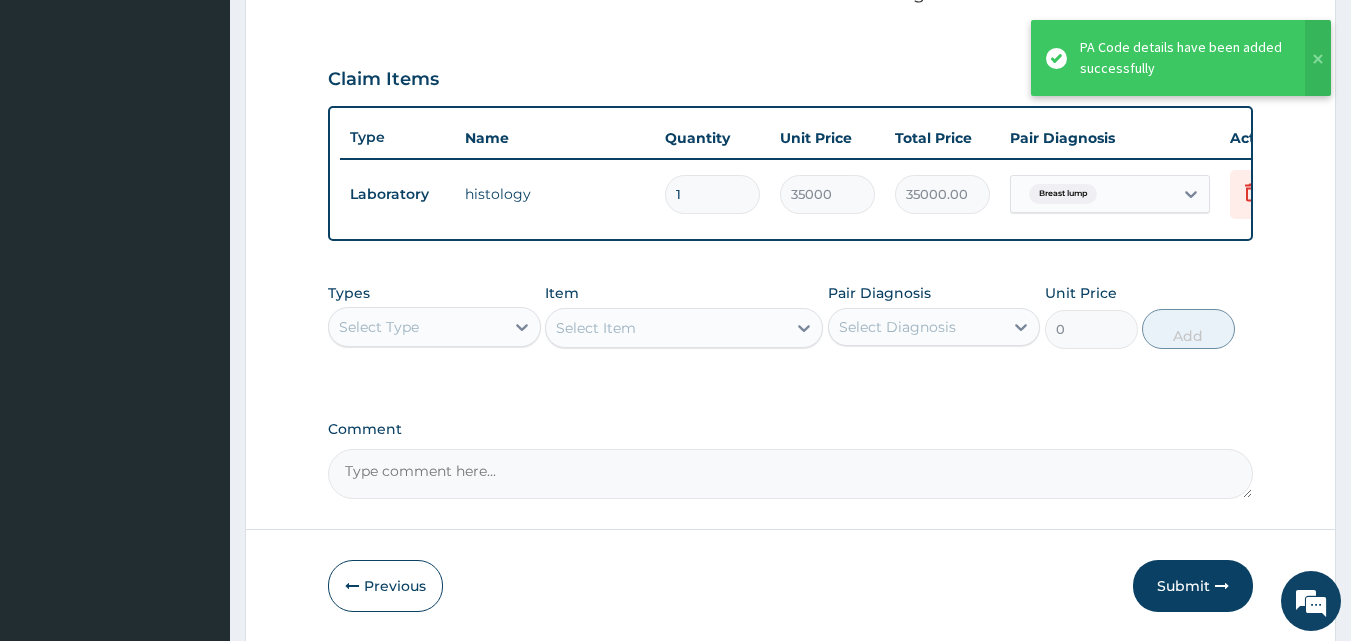 scroll, scrollTop: 711, scrollLeft: 0, axis: vertical 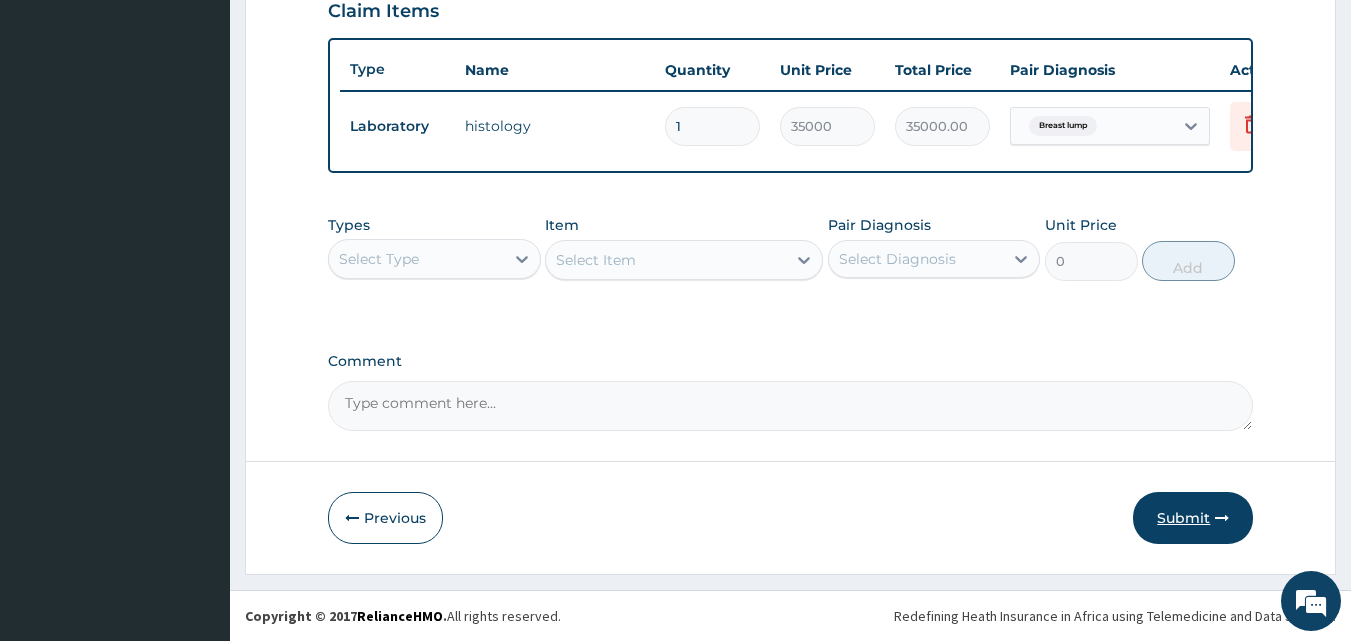click on "Submit" at bounding box center [1193, 518] 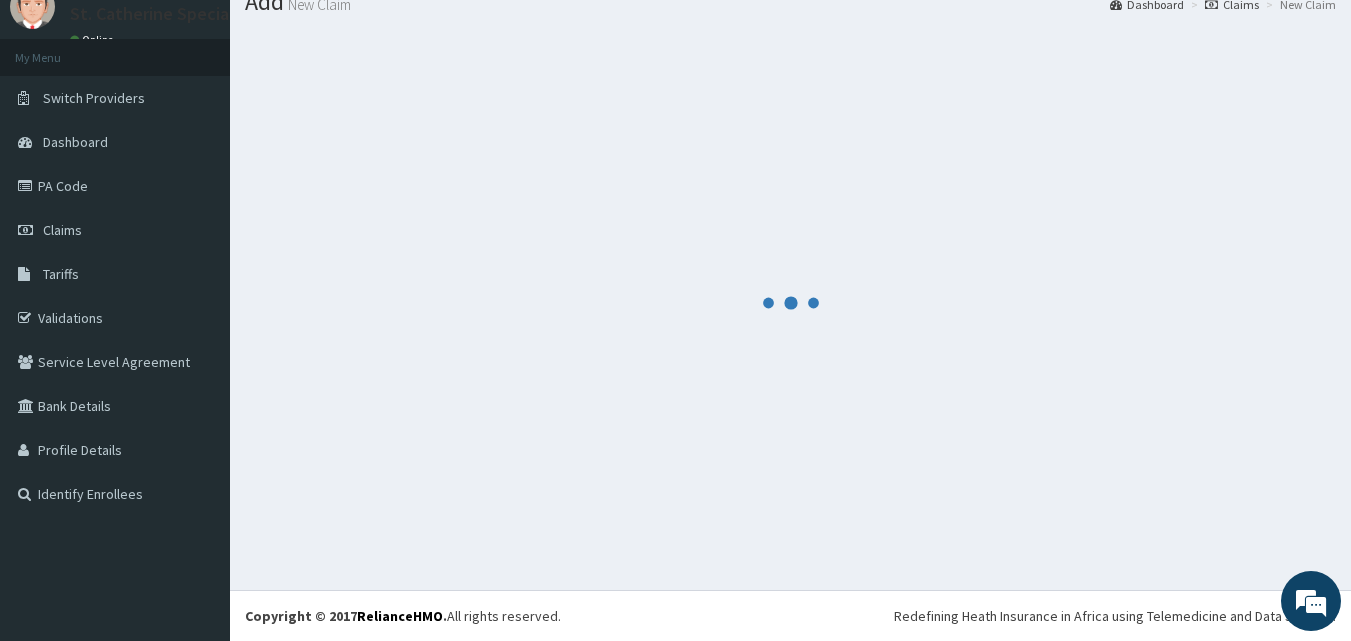 scroll, scrollTop: 76, scrollLeft: 0, axis: vertical 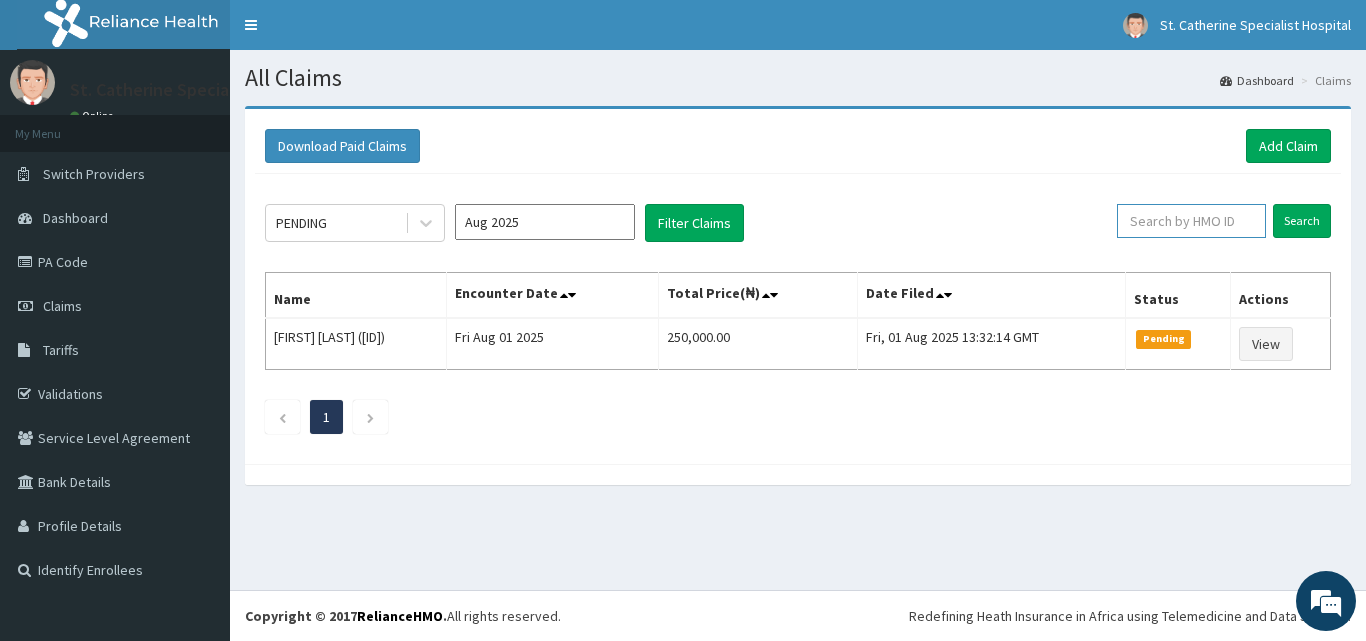 click at bounding box center [1191, 221] 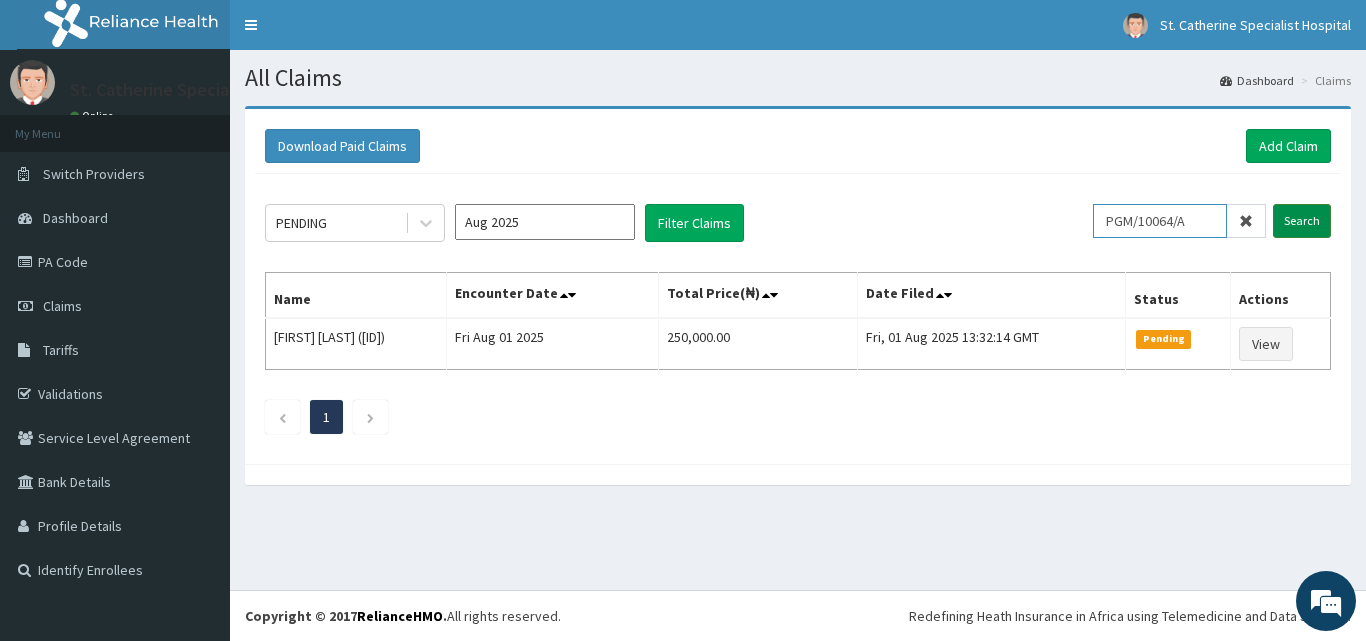 type on "PGM/10064/A" 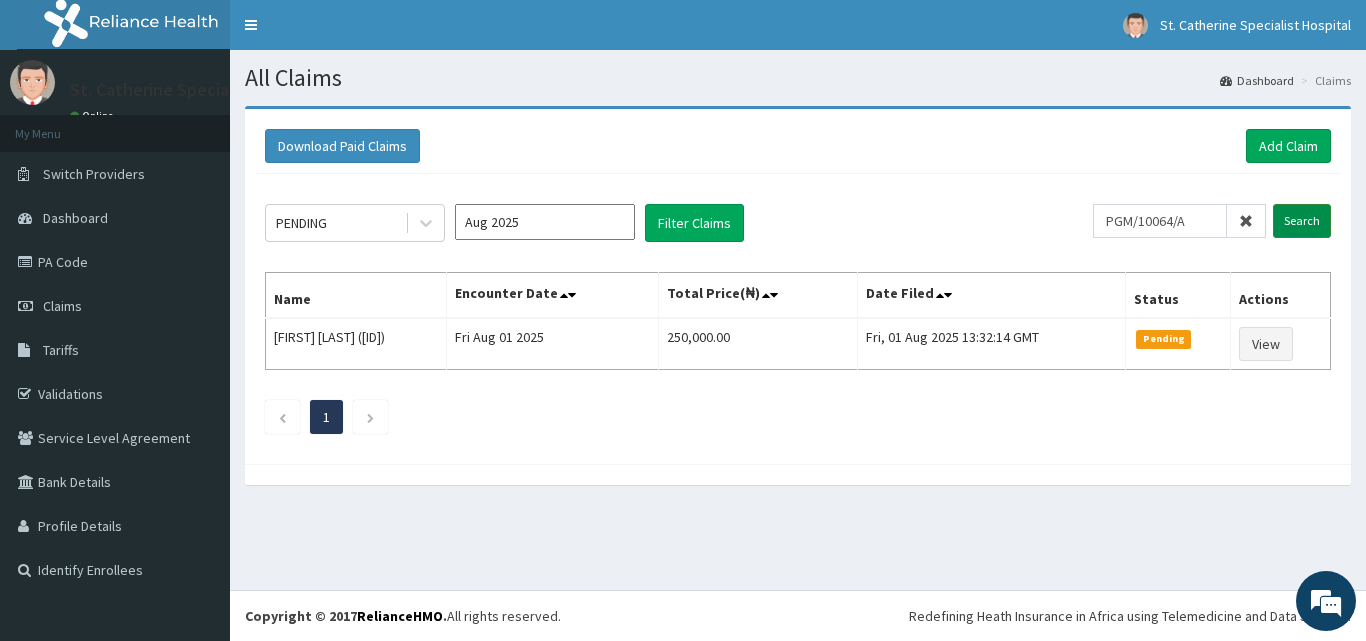 click on "Search" at bounding box center [1302, 221] 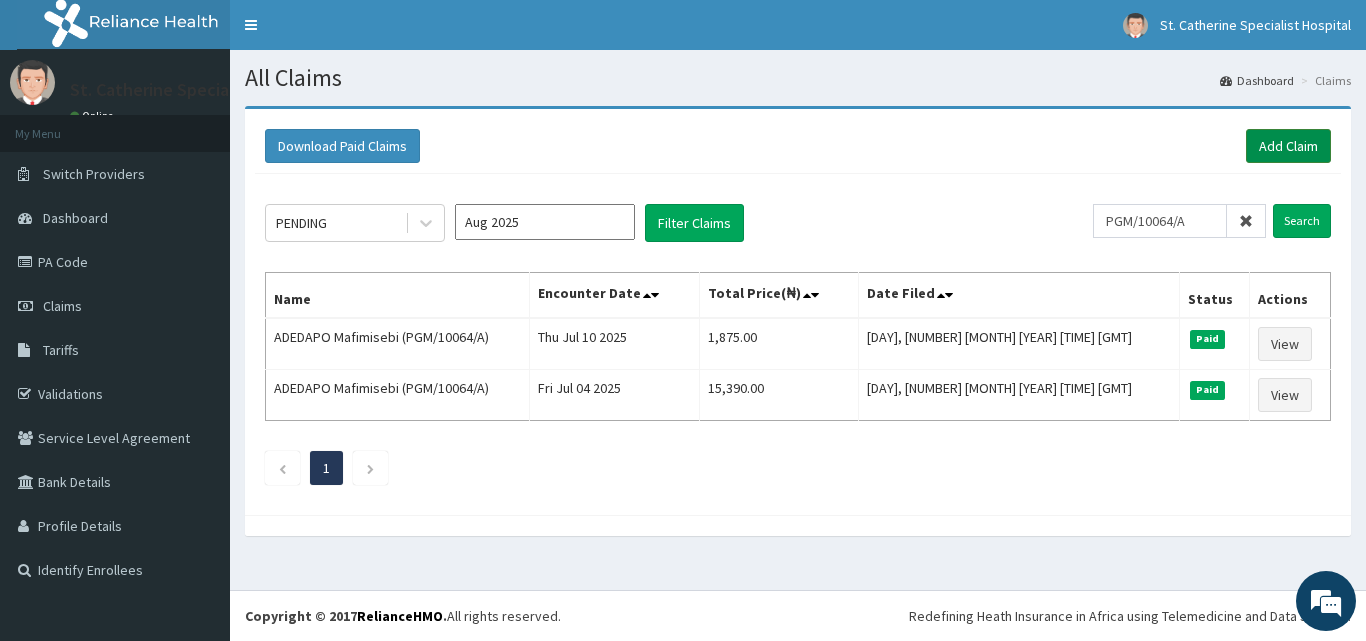 click on "Add Claim" at bounding box center [1288, 146] 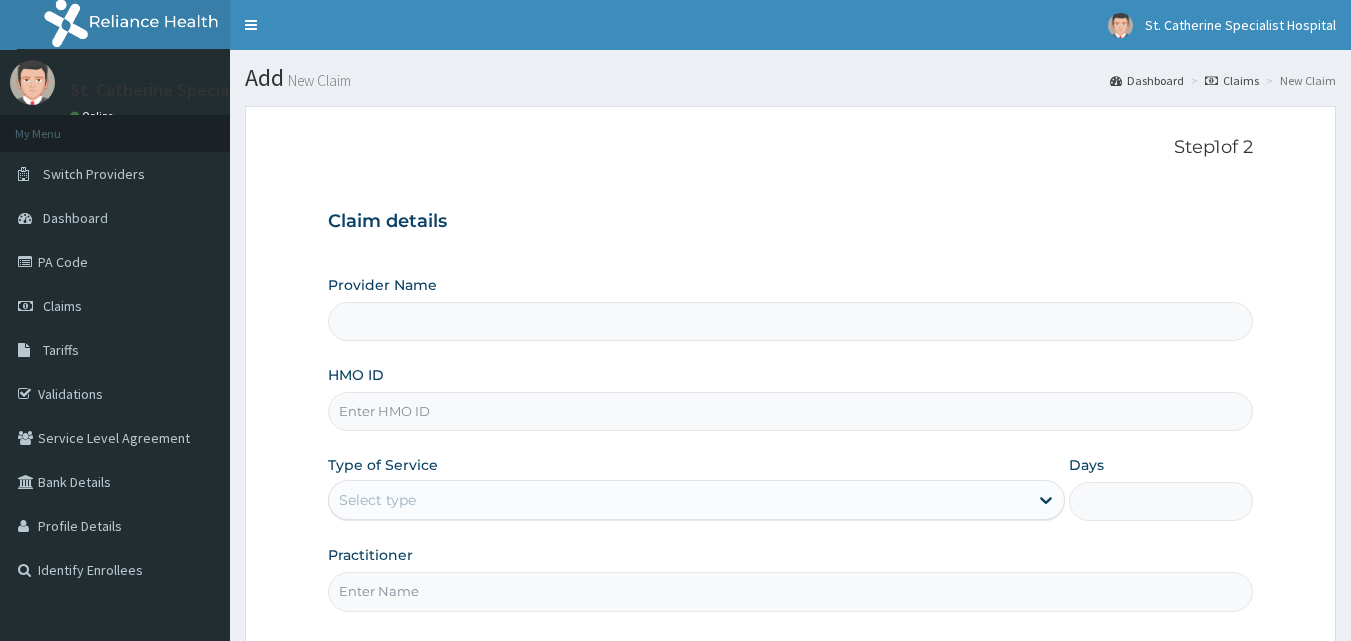 scroll, scrollTop: 0, scrollLeft: 0, axis: both 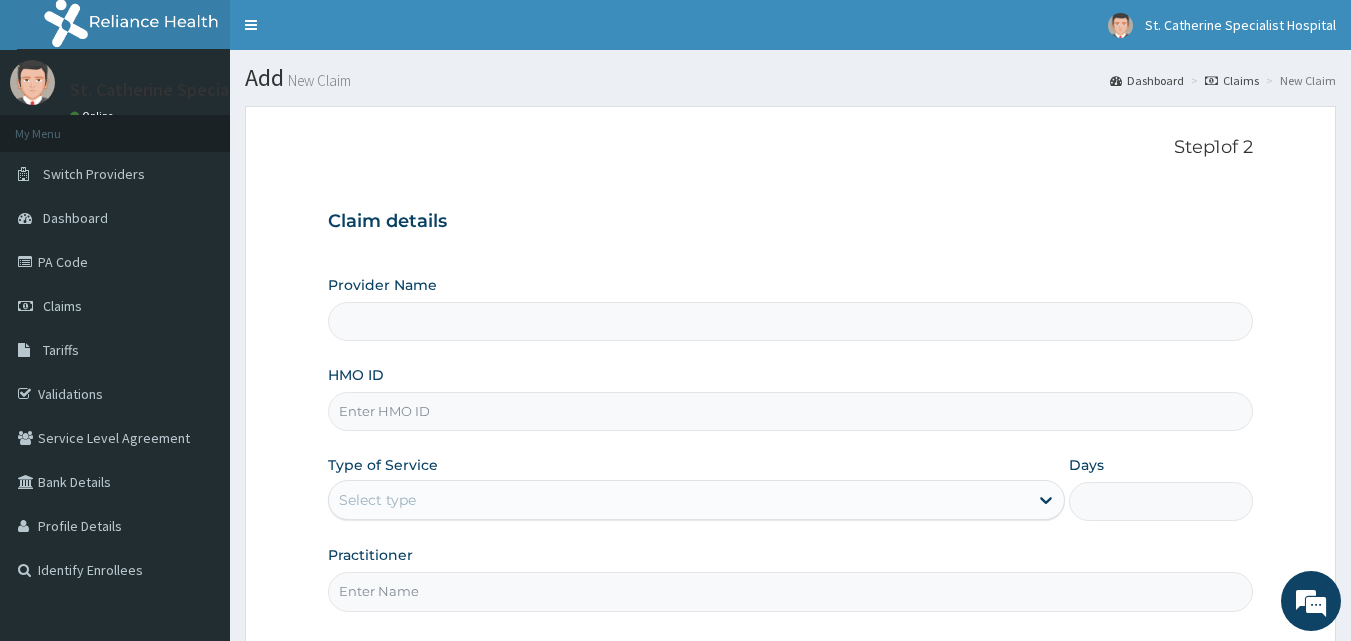 paste on "PGM/10064/A" 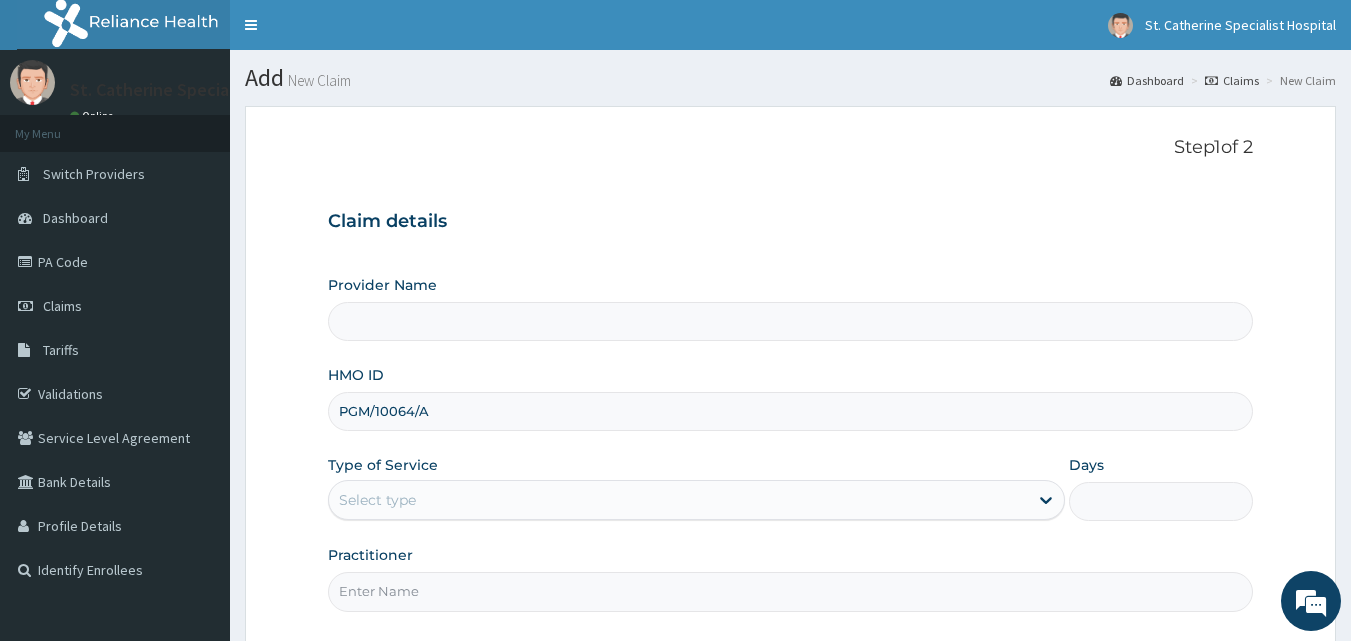 type on "PGM/10064/A" 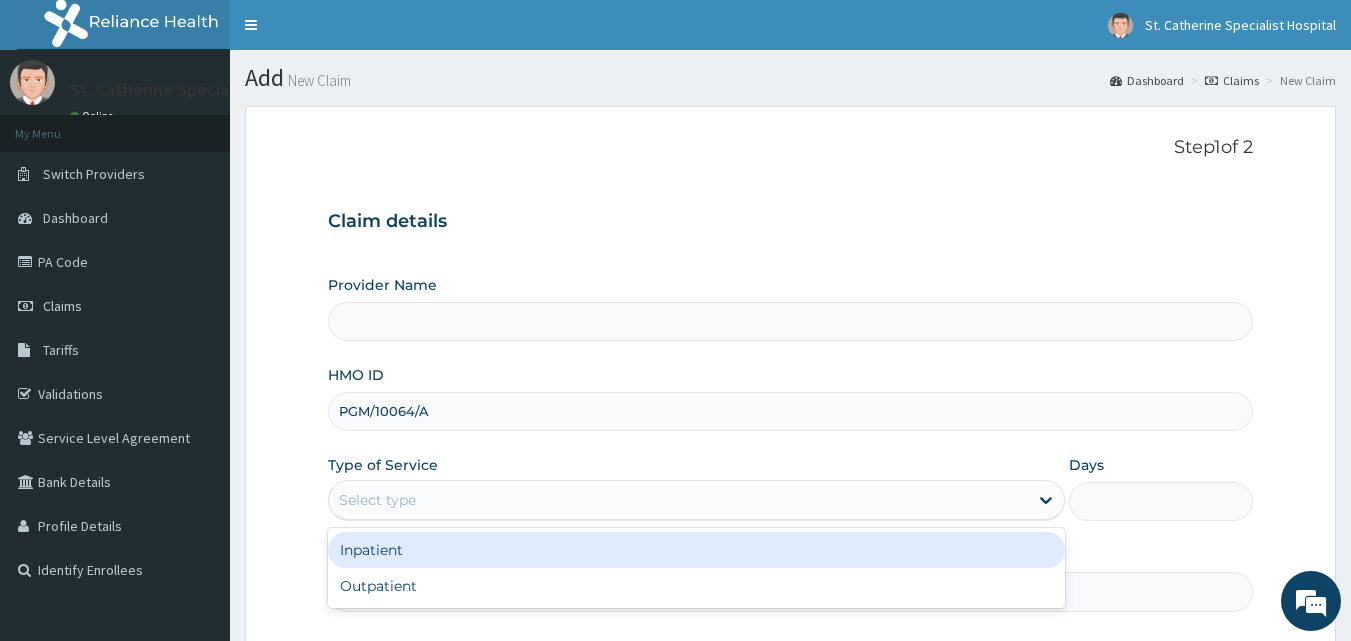 click on "Select type" at bounding box center [678, 500] 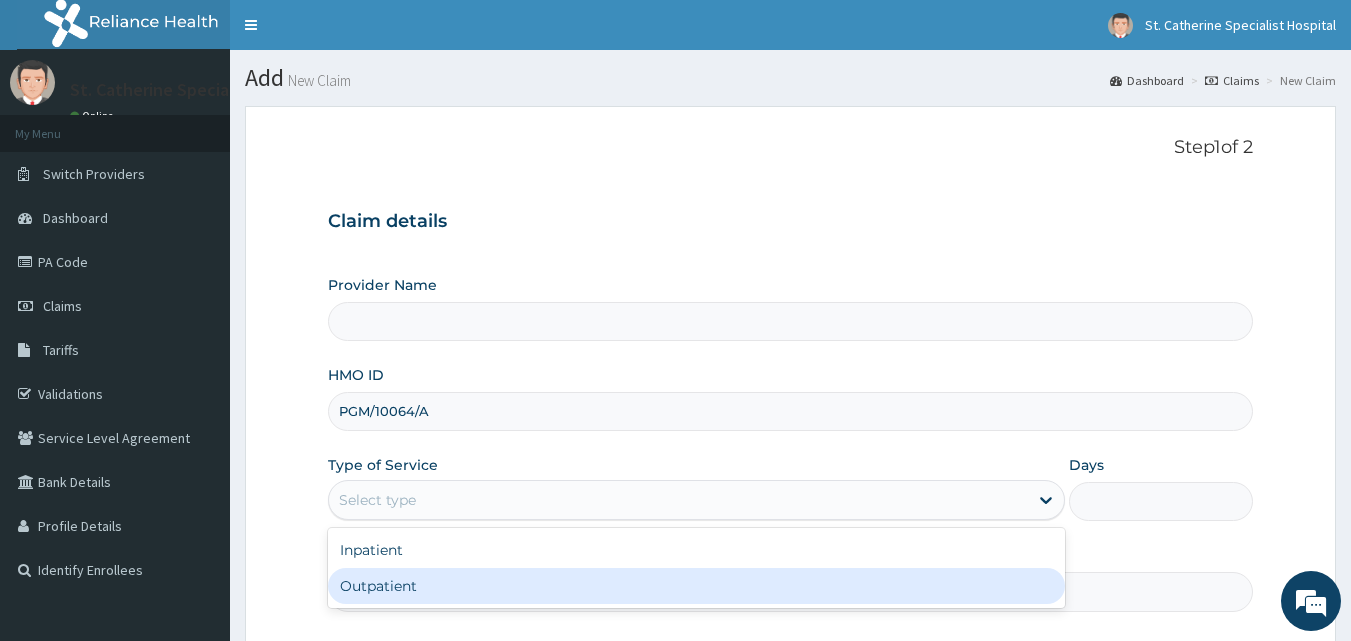 type on "ST. Catherine's Specialist Hospital -Rivers" 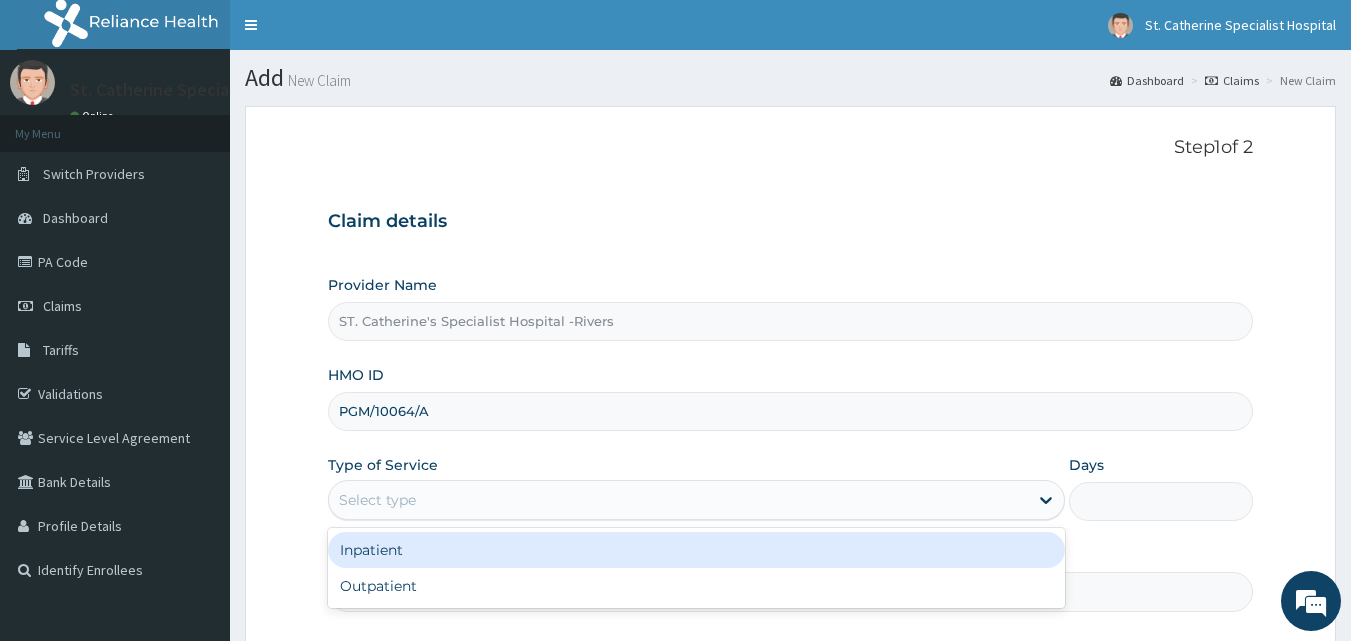 click on "Inpatient" at bounding box center [696, 550] 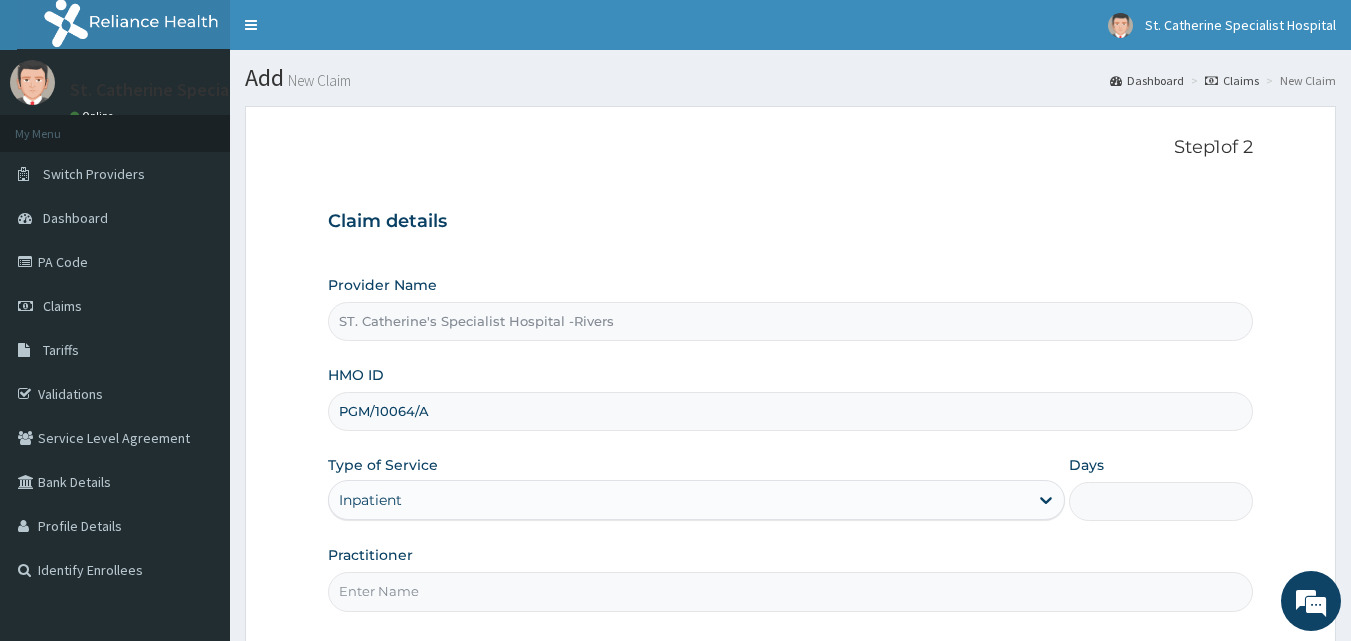 click on "Practitioner" at bounding box center [791, 591] 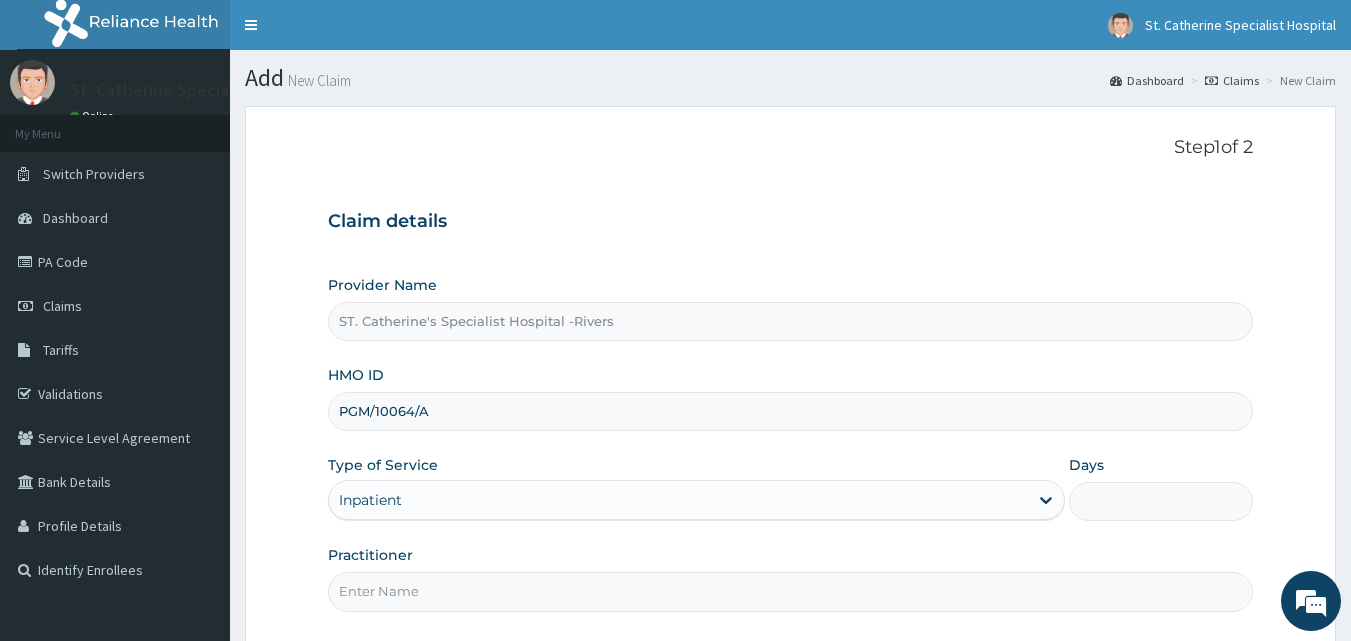 type on "LUBA" 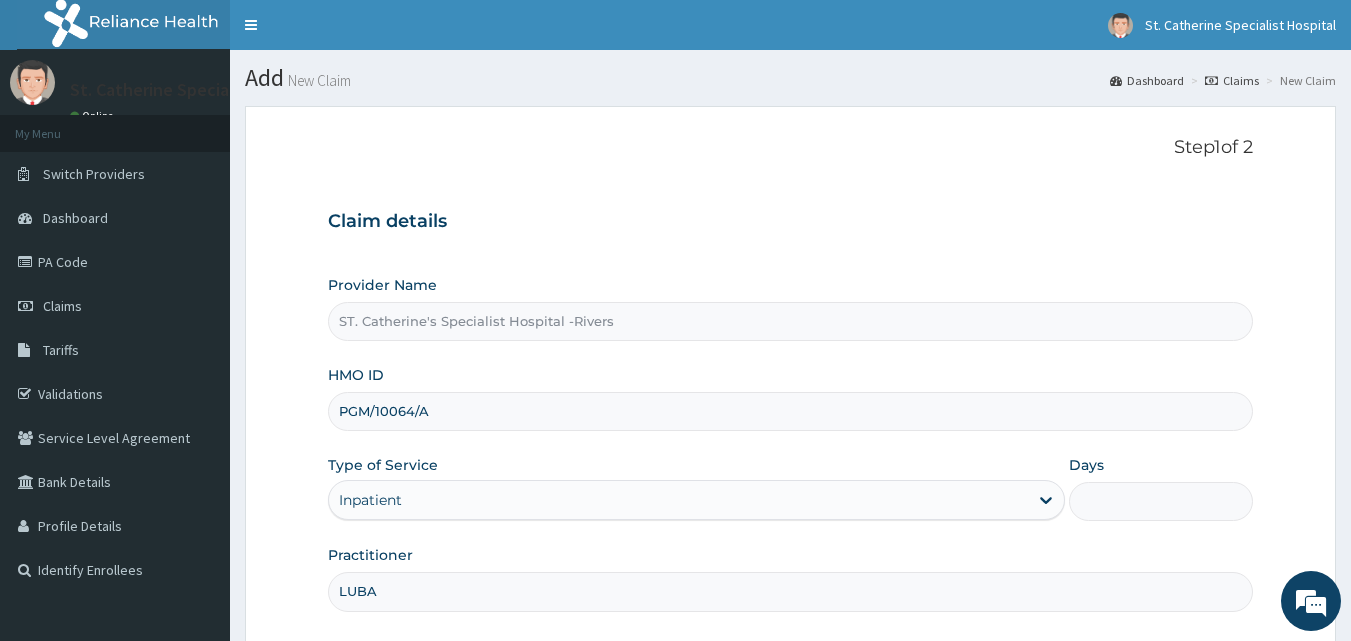 click on "Days" at bounding box center (1161, 501) 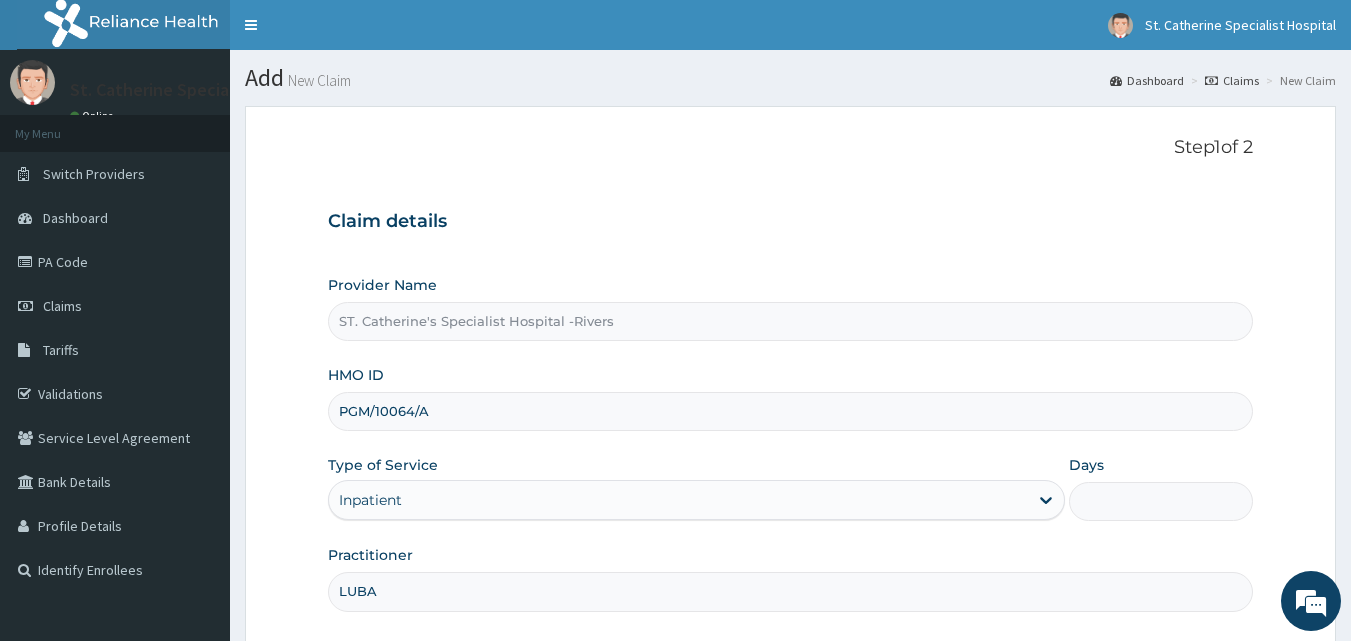 scroll, scrollTop: 0, scrollLeft: 0, axis: both 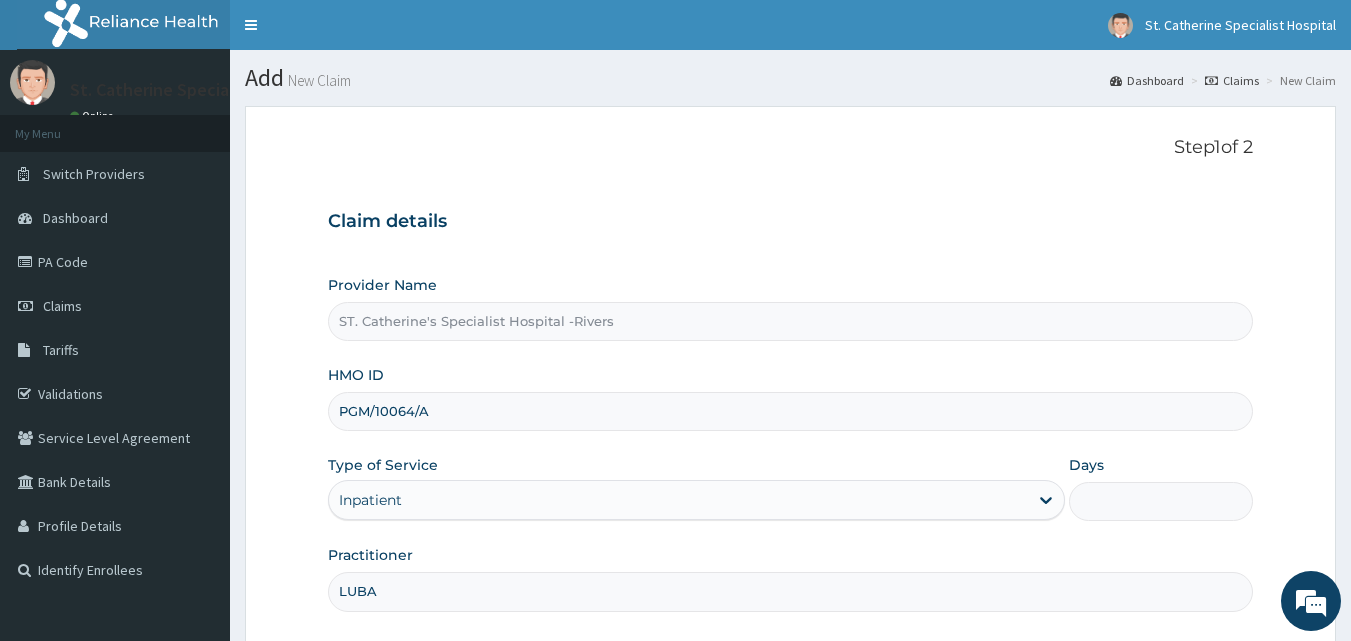 type on "2" 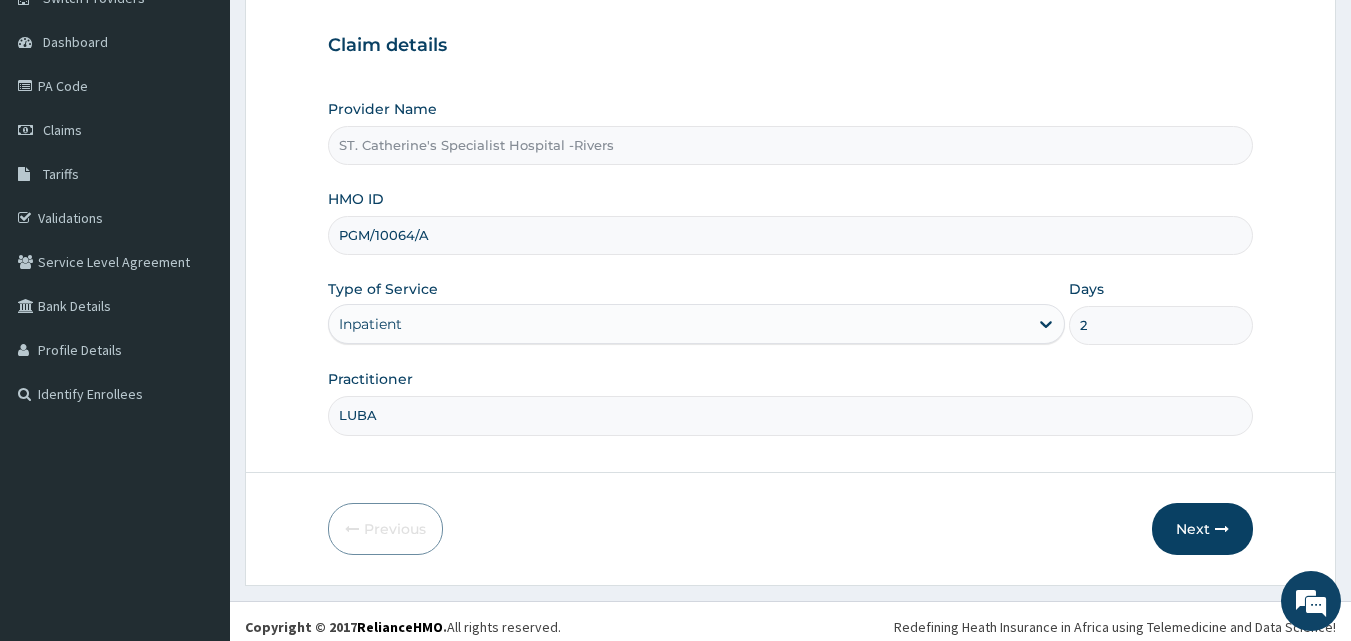 scroll, scrollTop: 187, scrollLeft: 0, axis: vertical 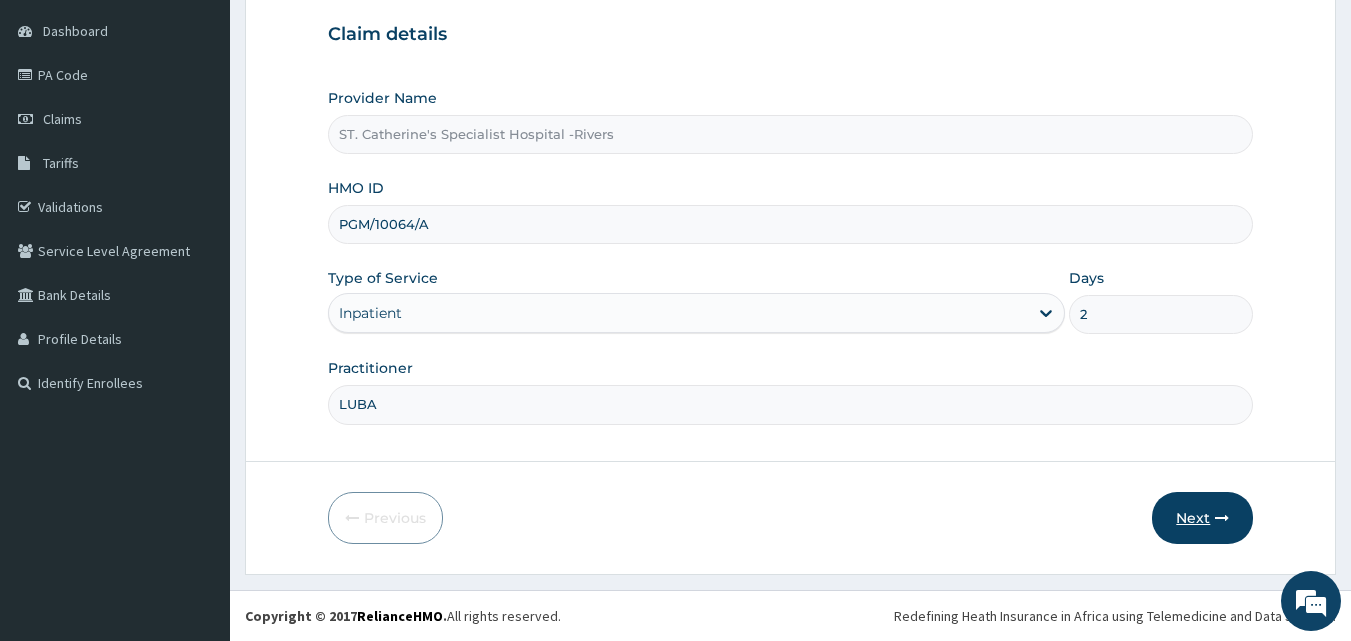 click on "Next" at bounding box center (1202, 518) 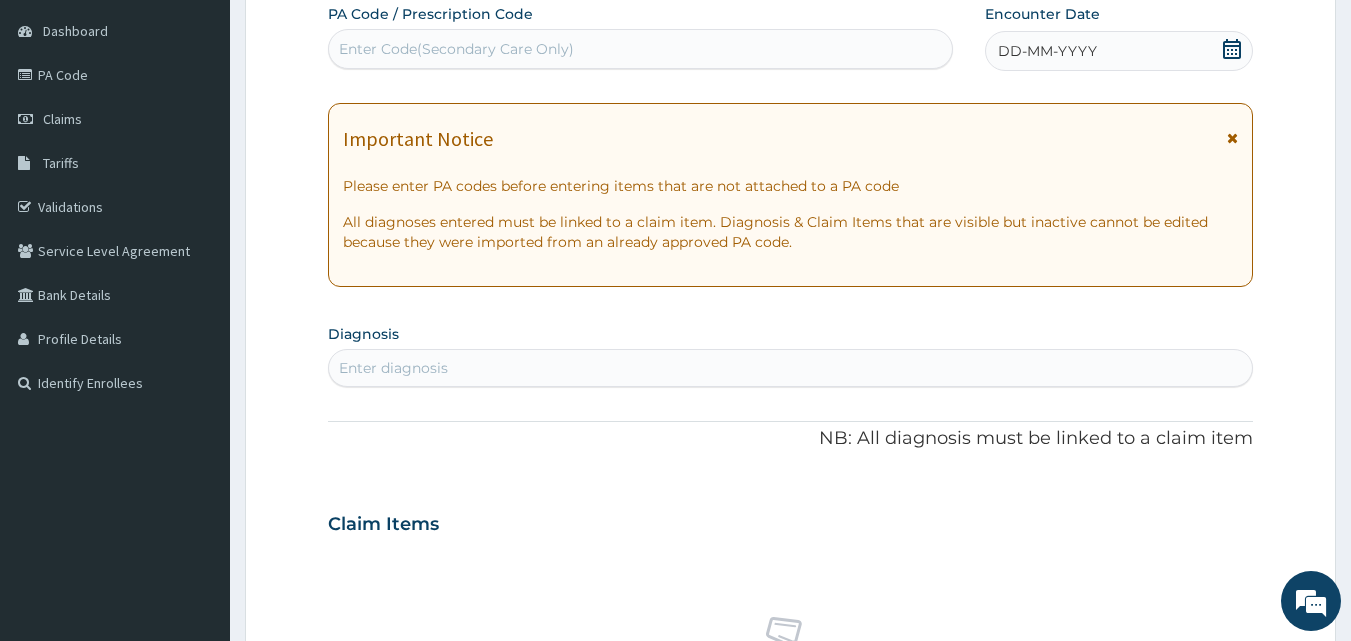 click on "Enter Code(Secondary Care Only)" at bounding box center (641, 49) 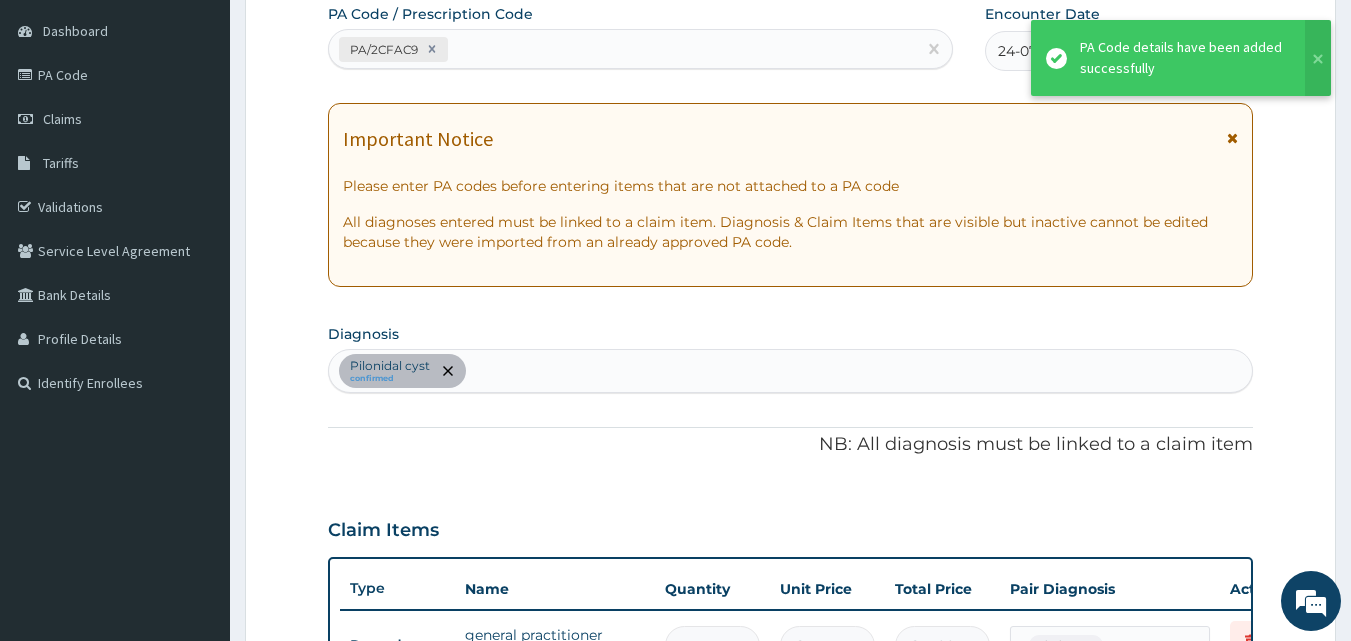 scroll, scrollTop: 211, scrollLeft: 0, axis: vertical 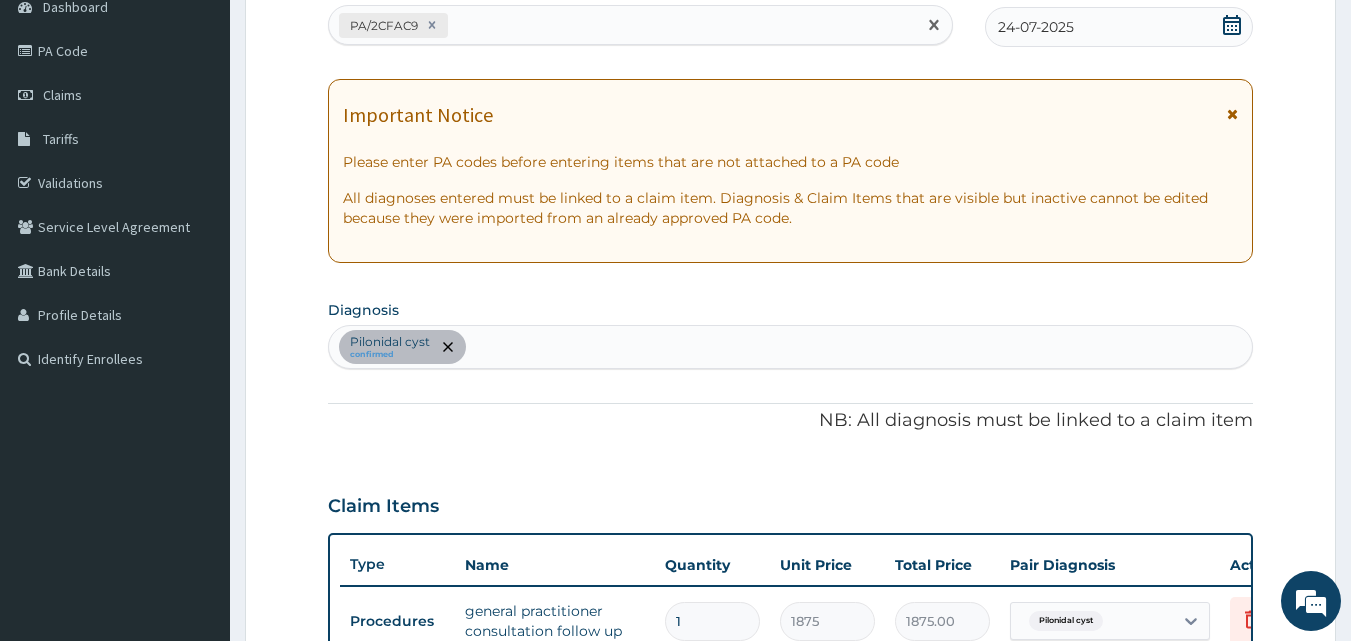 click on "PA/2CFAC9" at bounding box center [623, 25] 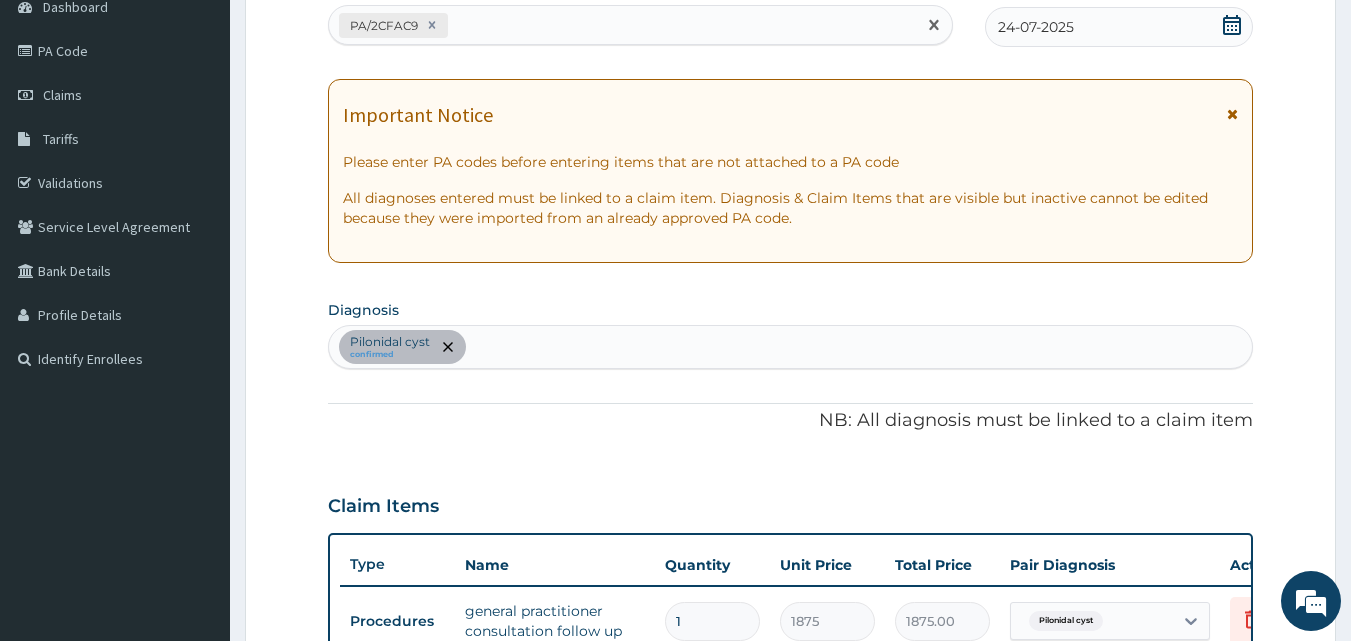 paste on "PA/1AE127" 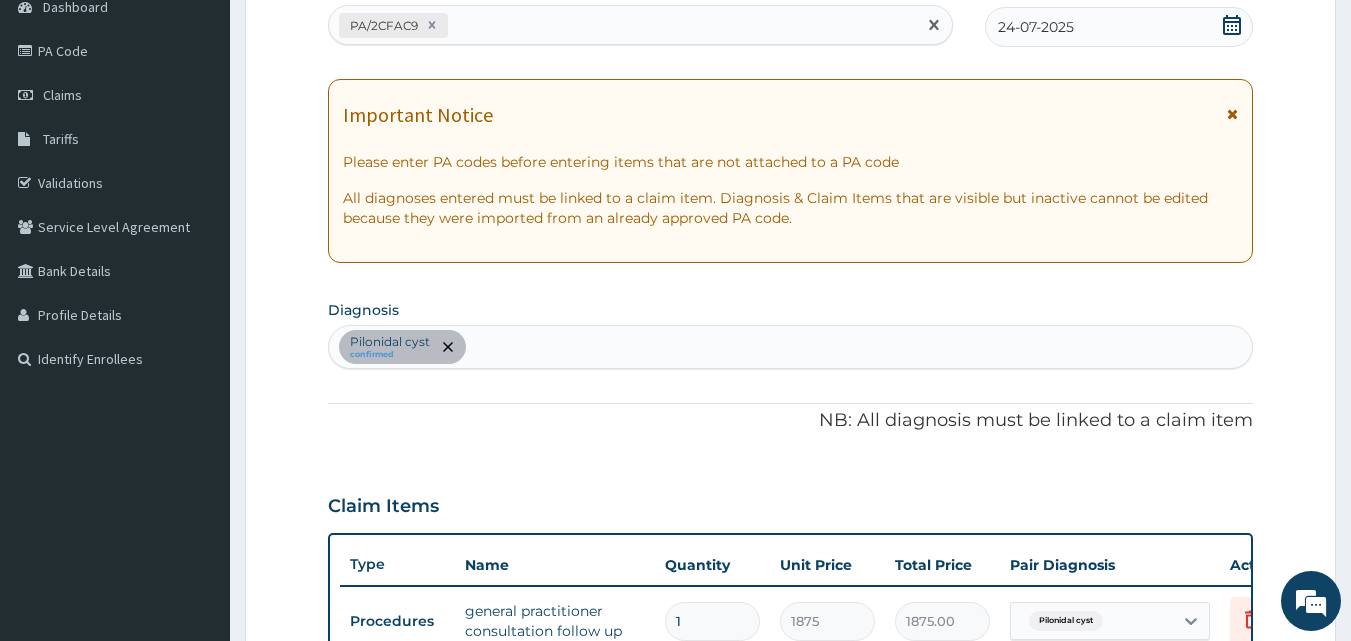 type on "PA/1AE127" 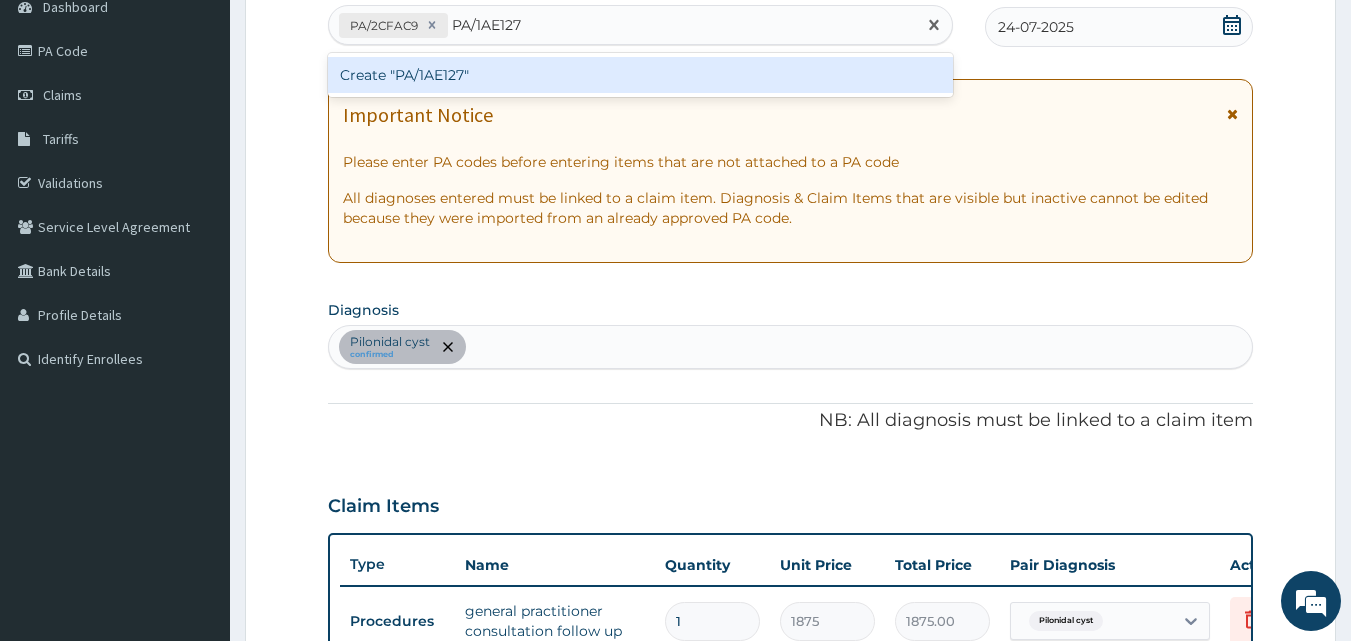 type 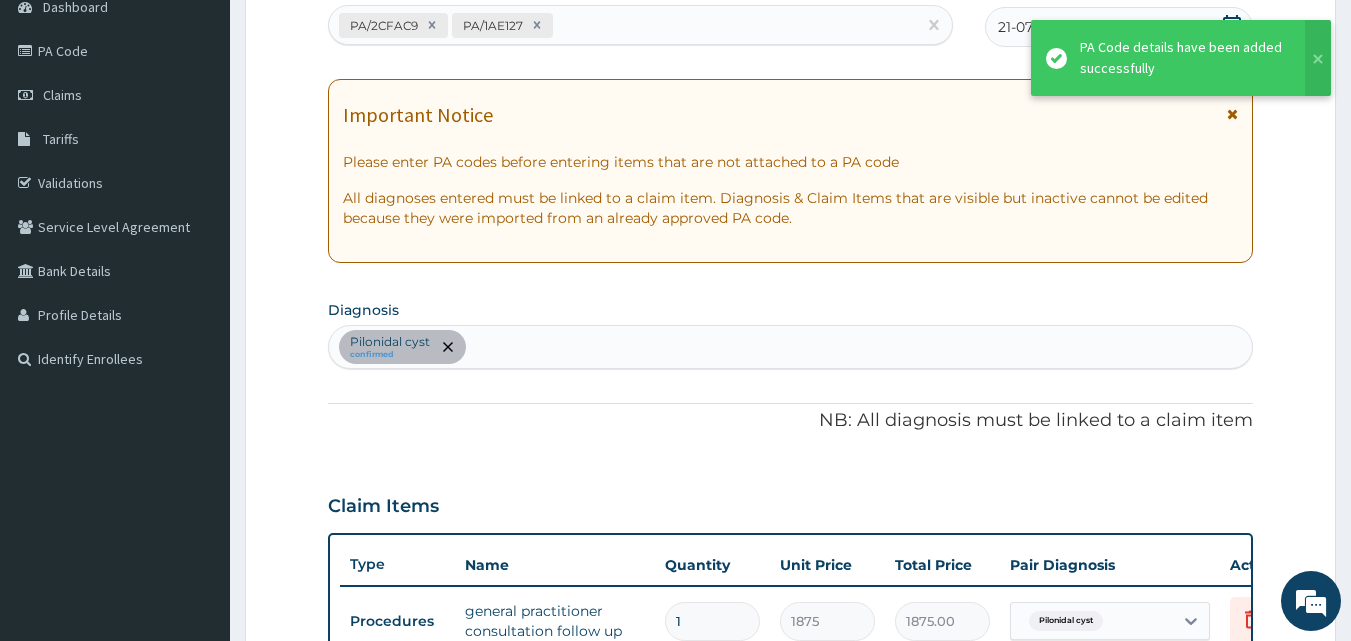 scroll, scrollTop: 719, scrollLeft: 0, axis: vertical 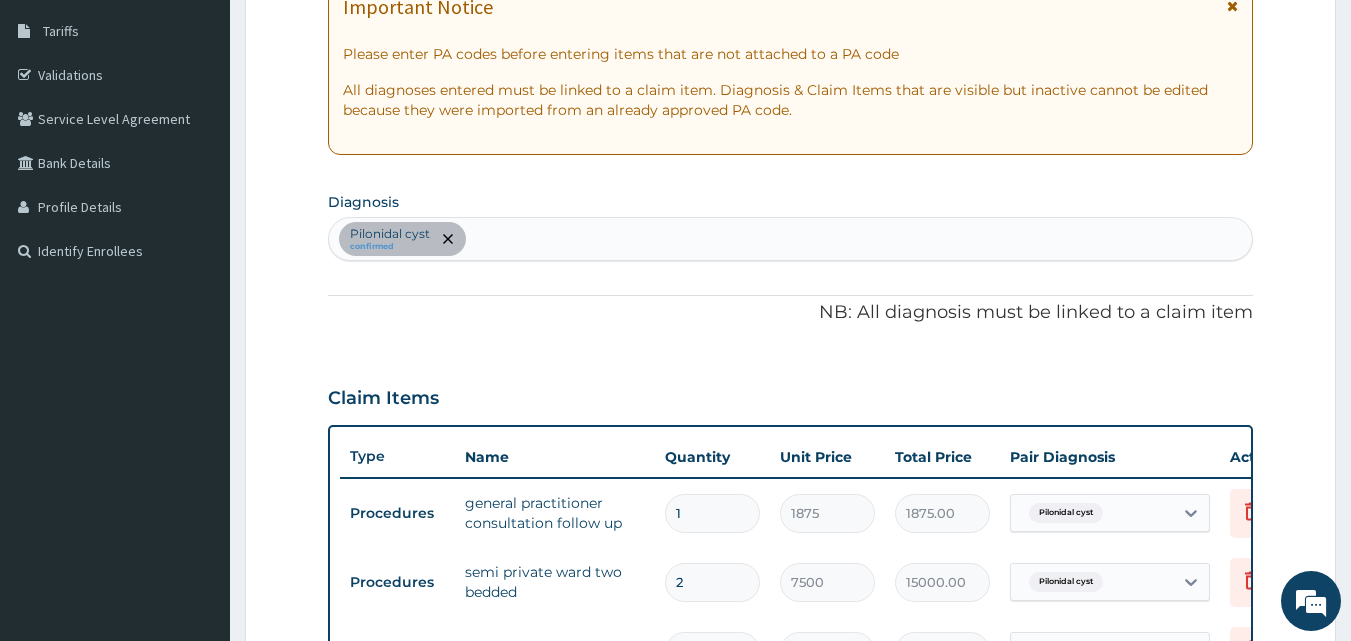 click on "Pilonidal cyst confirmed" at bounding box center (791, 239) 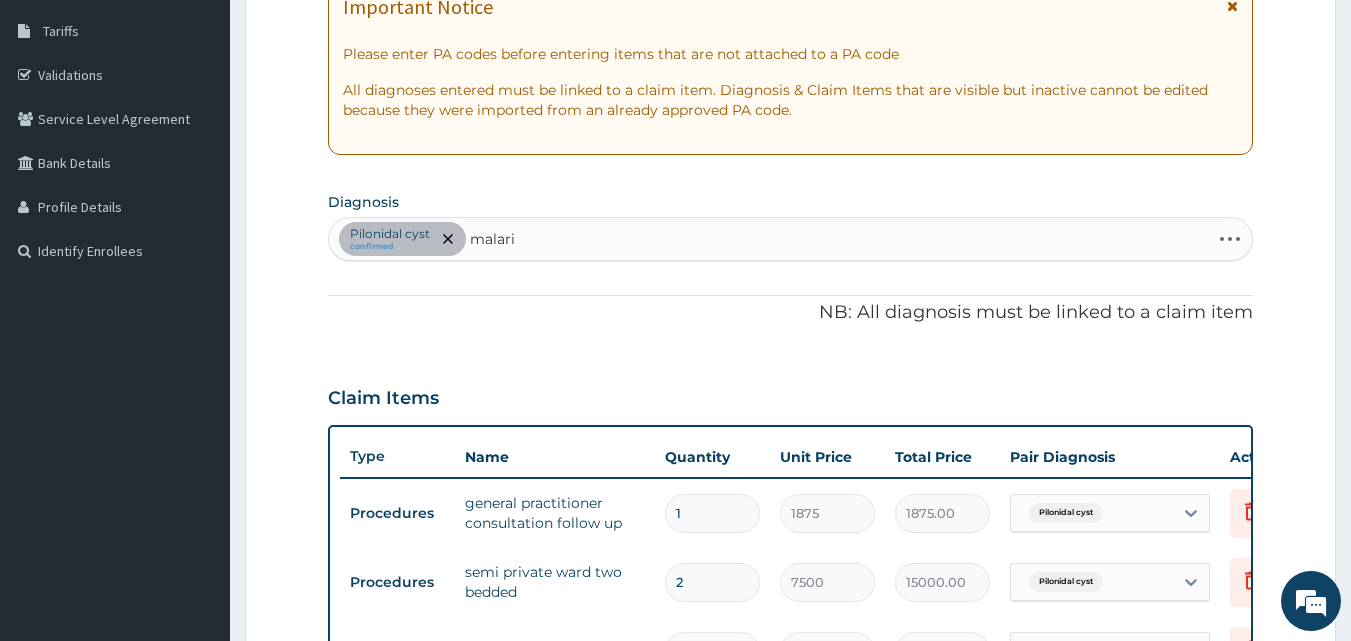 type on "malaria" 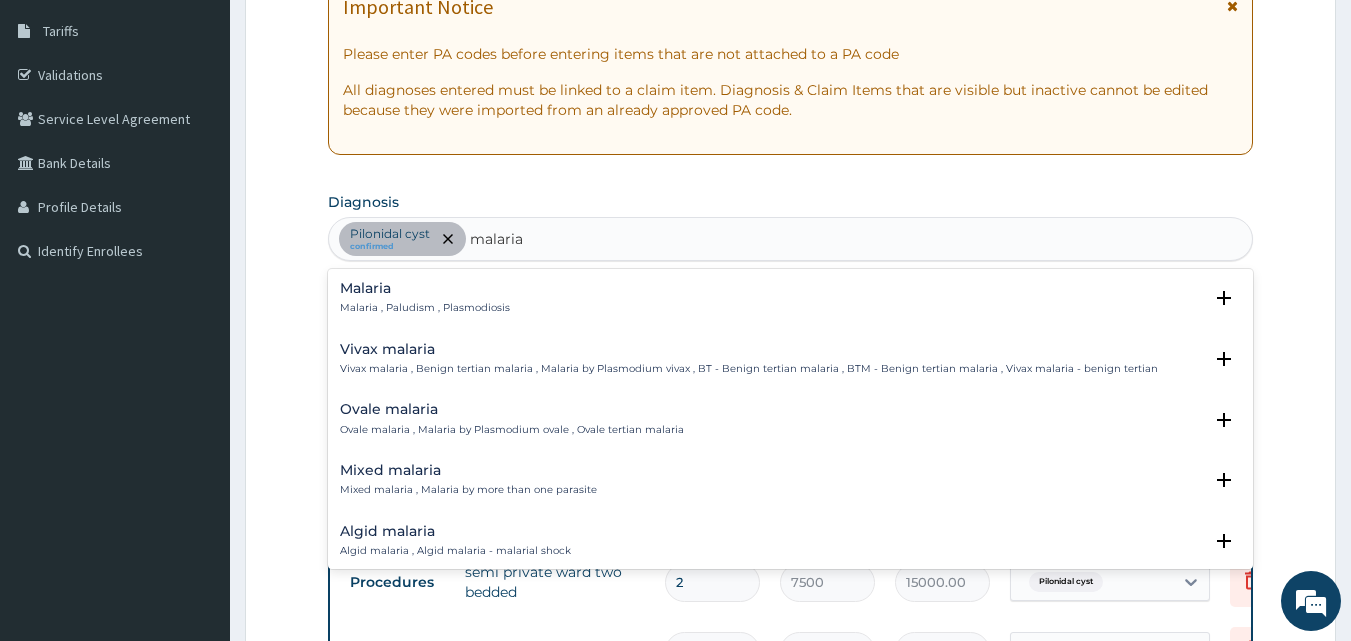 click on "Malaria , Paludism , Plasmodiosis" at bounding box center (425, 308) 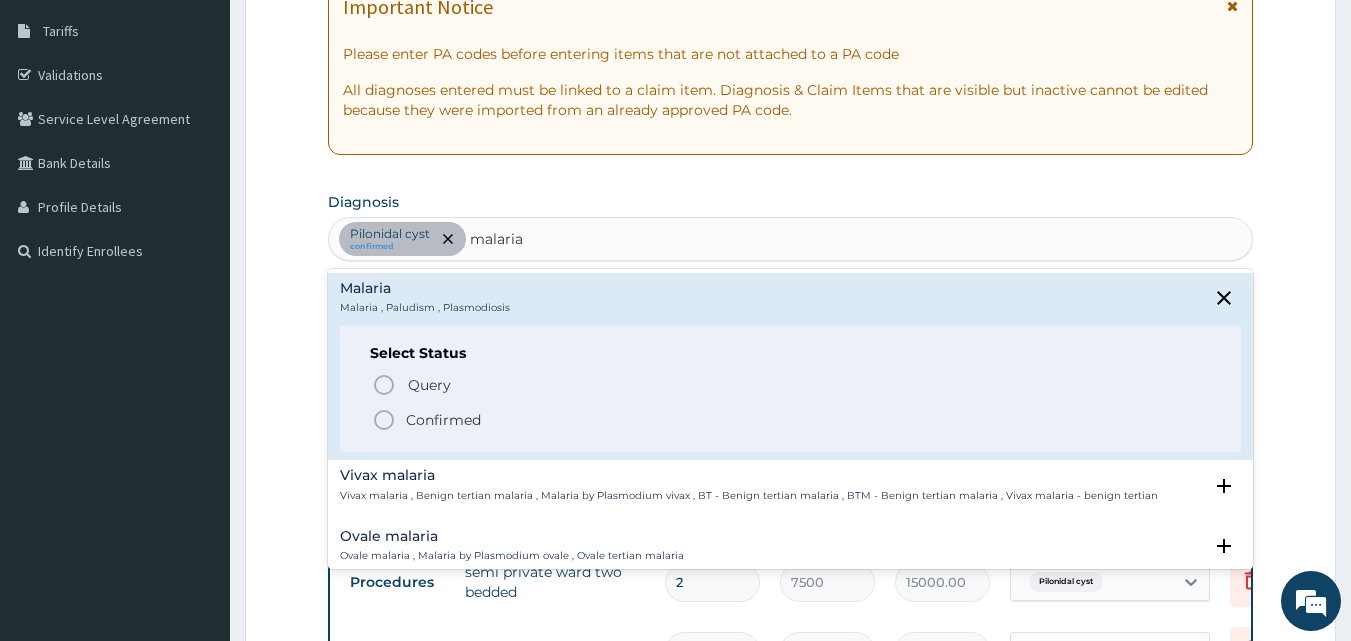click on "Confirmed" at bounding box center (792, 420) 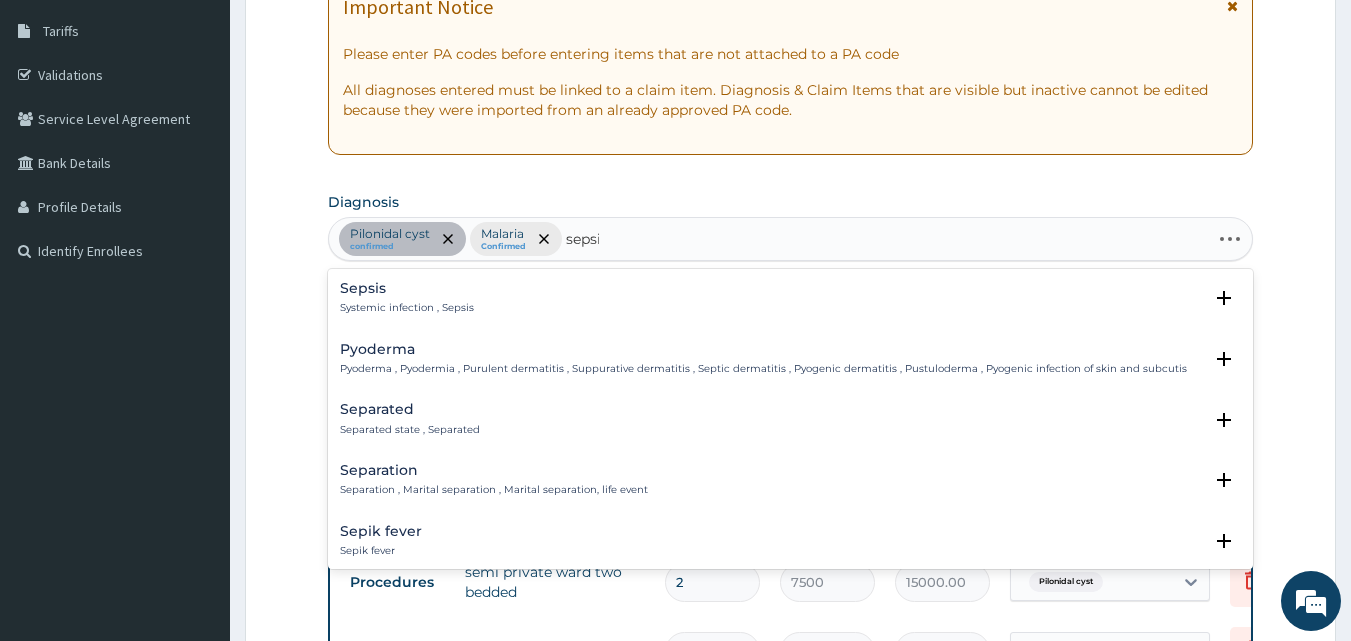 type on "sepsis" 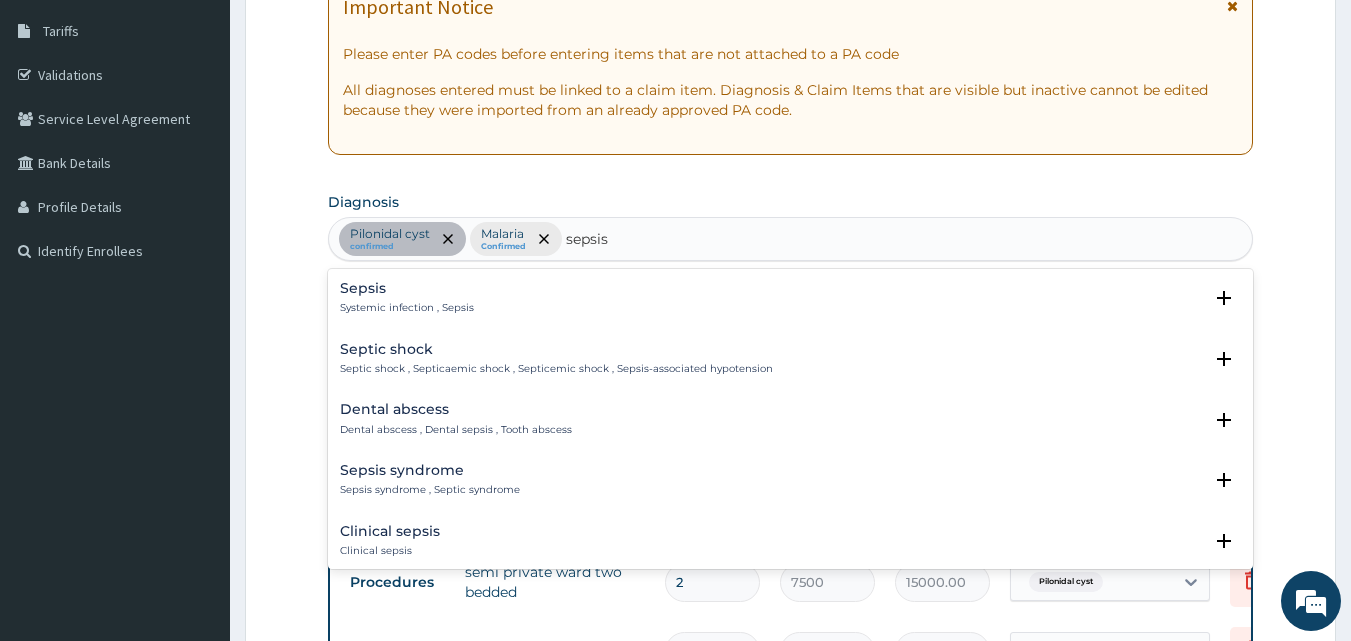 click on "Sepsis Systemic infection , Sepsis" at bounding box center (407, 298) 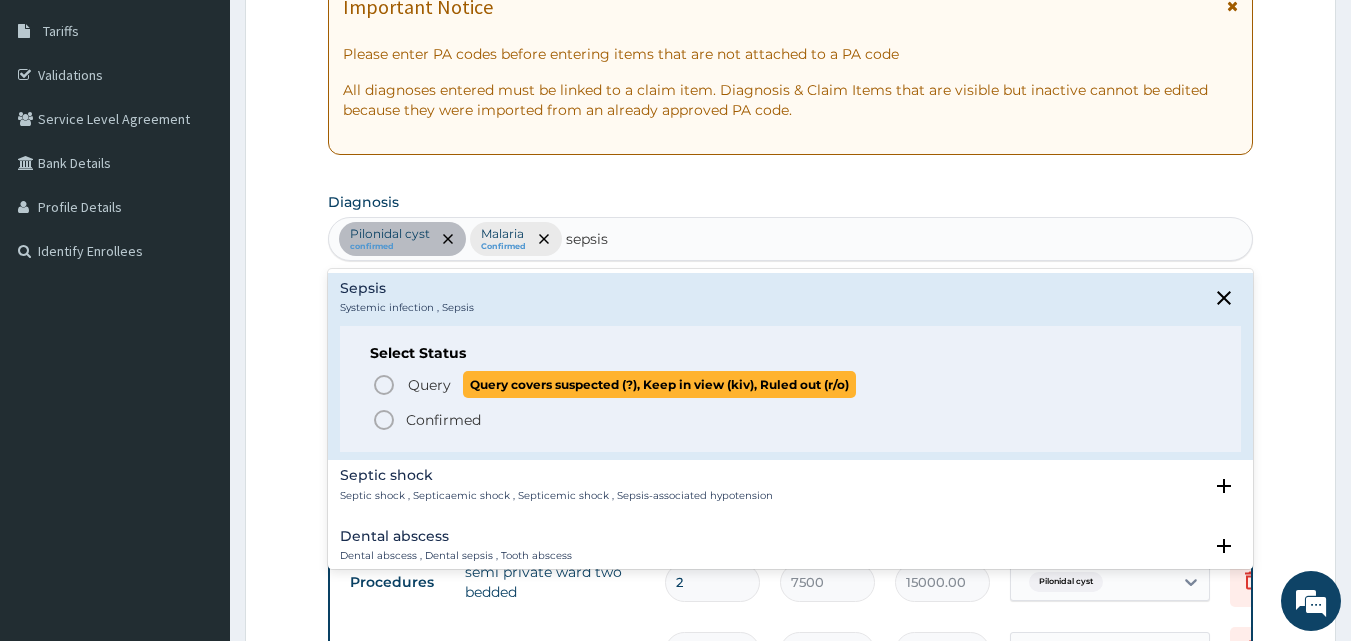 click on "Query" at bounding box center (429, 385) 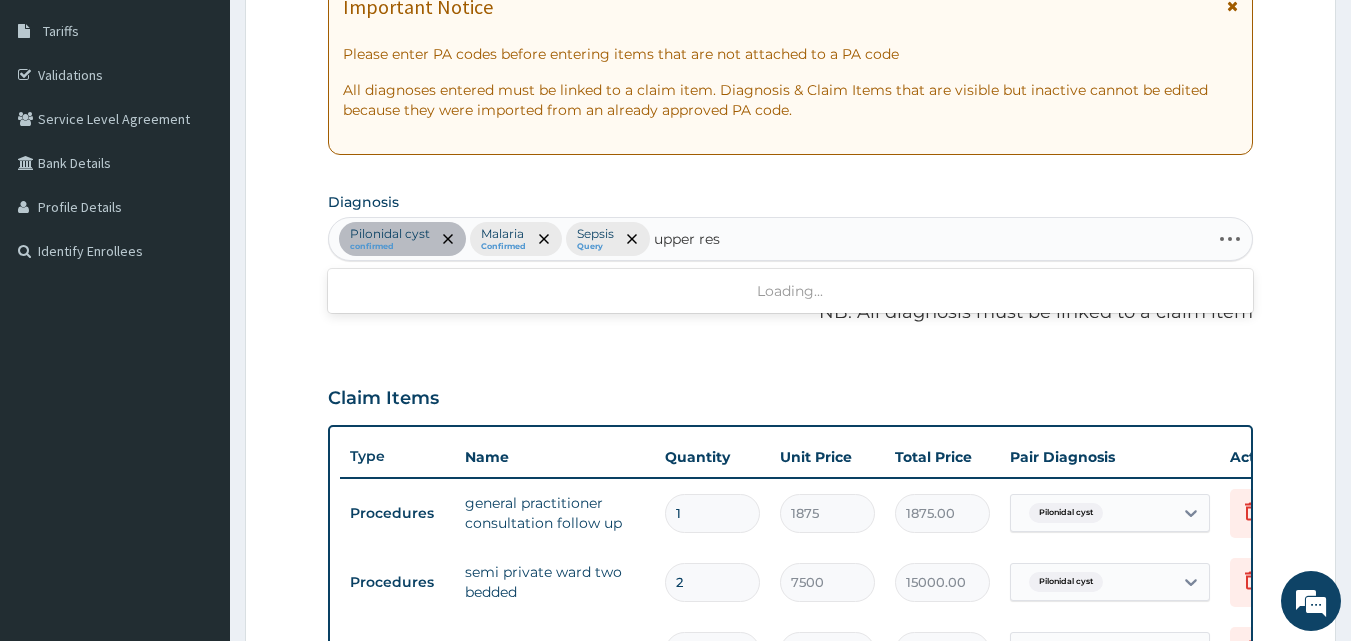 type on "upper resp" 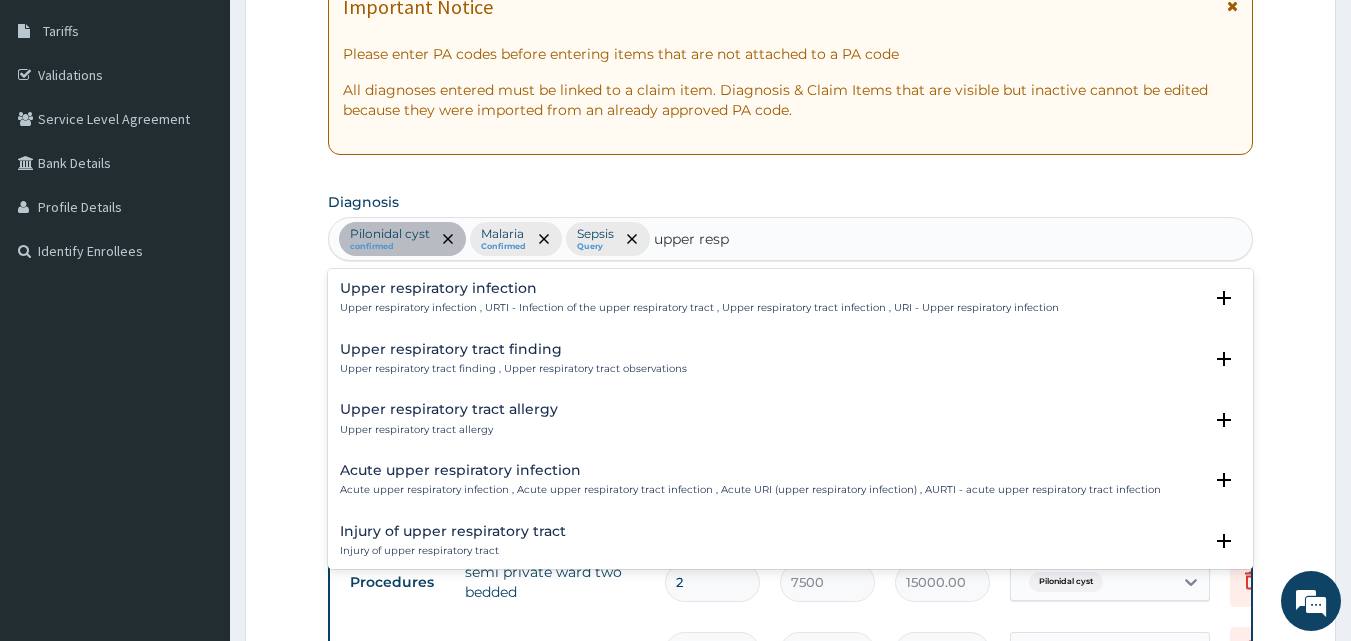 click on "Upper respiratory infection Upper respiratory infection , URTI - Infection of the upper respiratory tract , Upper respiratory tract infection , URI - Upper respiratory infection Select Status Query Query covers suspected (?), Keep in view (kiv), Ruled out (r/o) Confirmed" at bounding box center (791, 303) 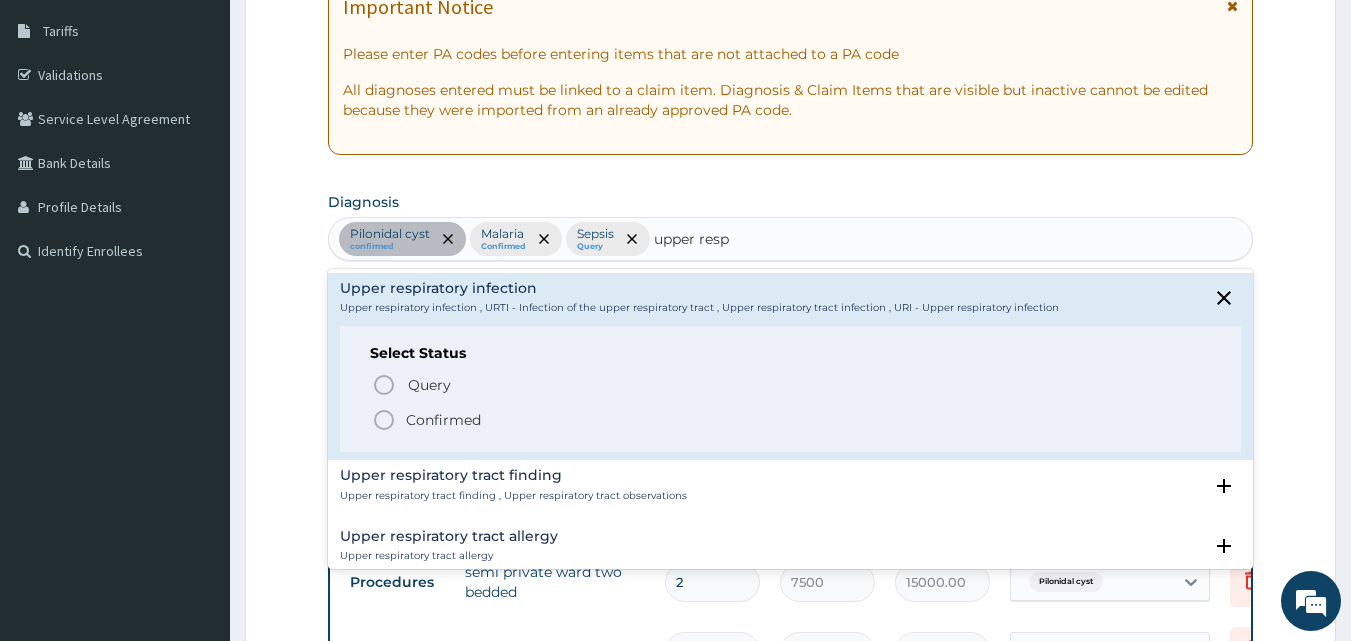 click on "Confirmed" at bounding box center (443, 420) 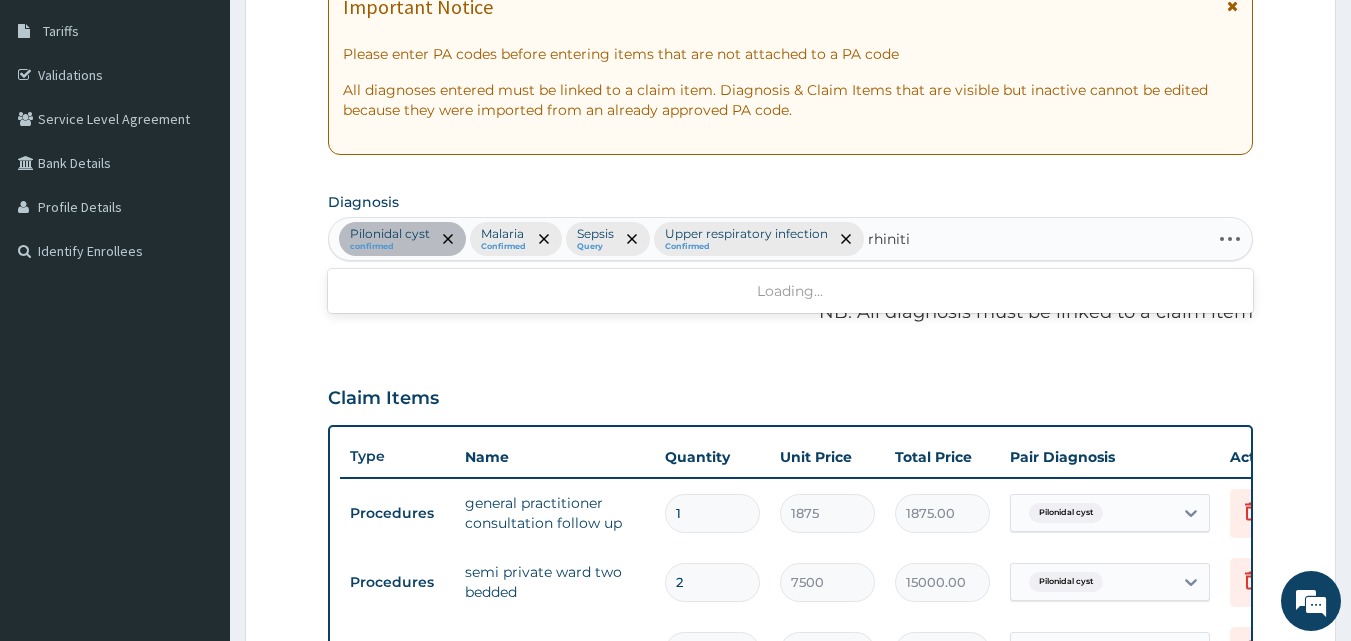 type on "rhinitis" 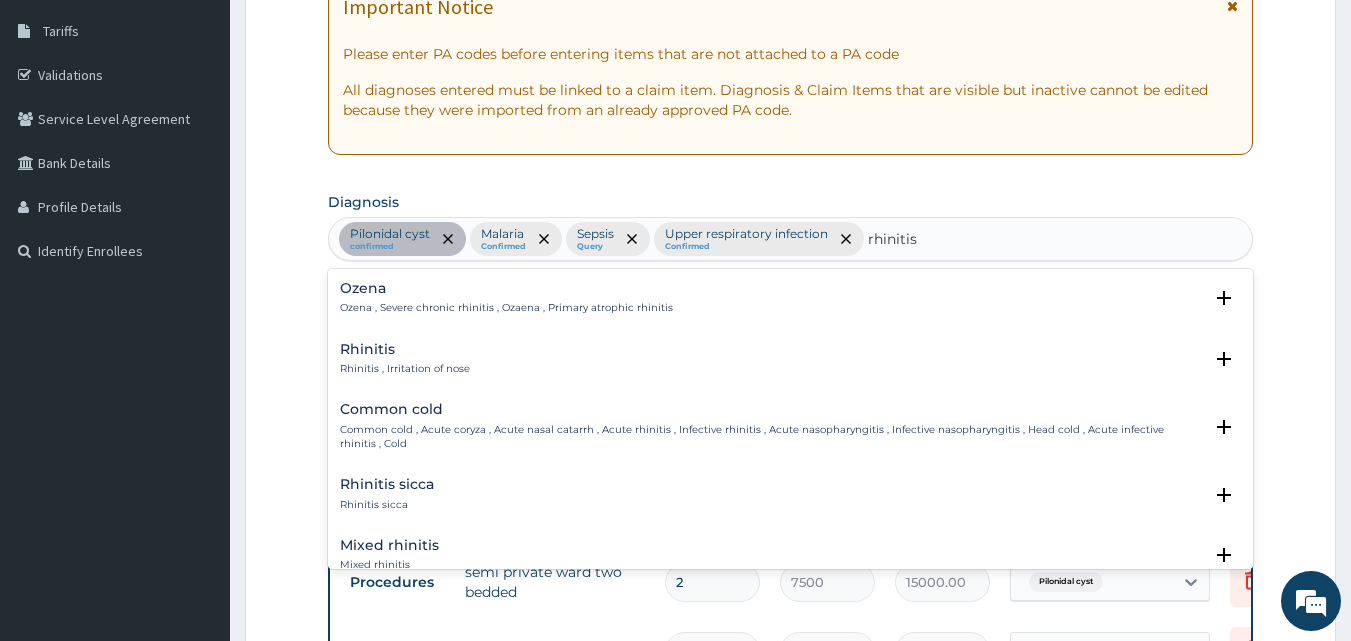 click on "Rhinitis" at bounding box center [405, 349] 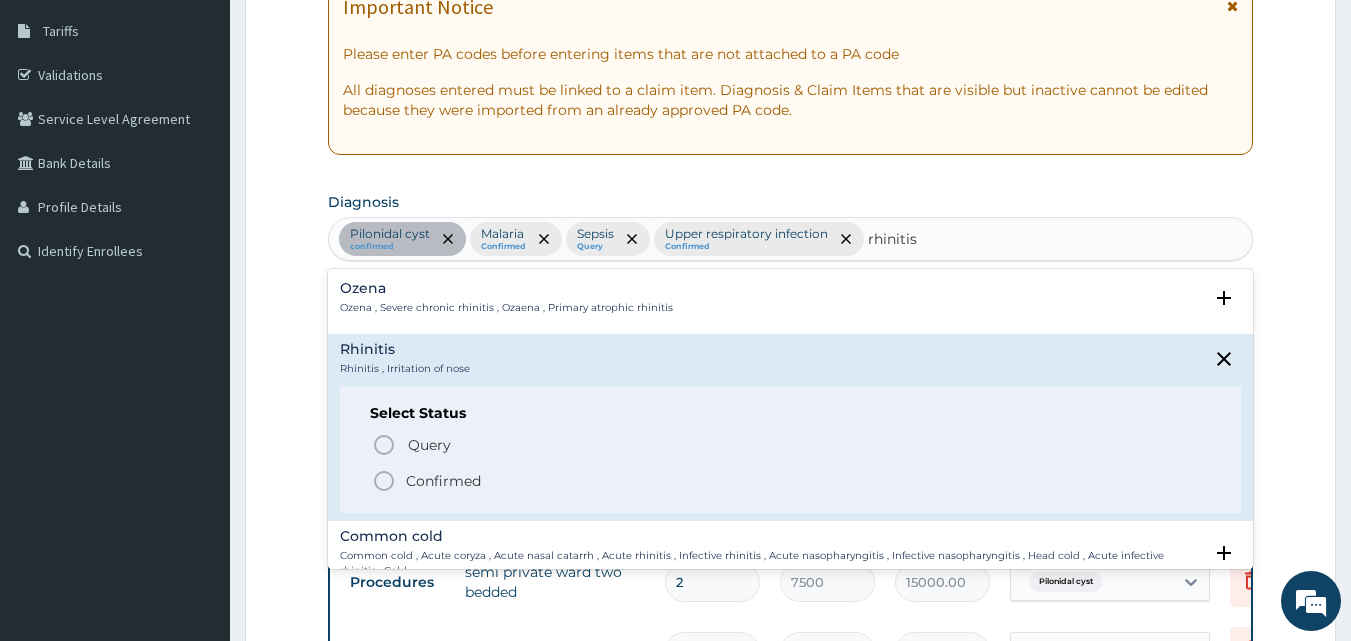 click on "Confirmed" at bounding box center (443, 481) 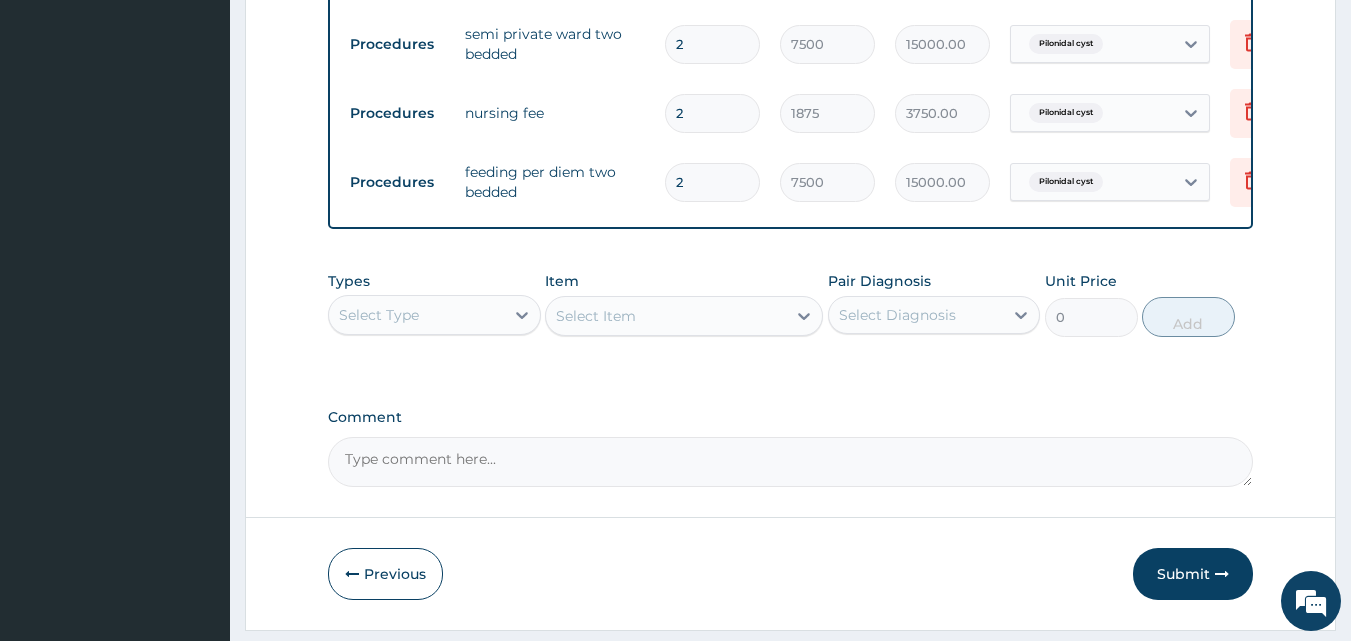 scroll, scrollTop: 928, scrollLeft: 0, axis: vertical 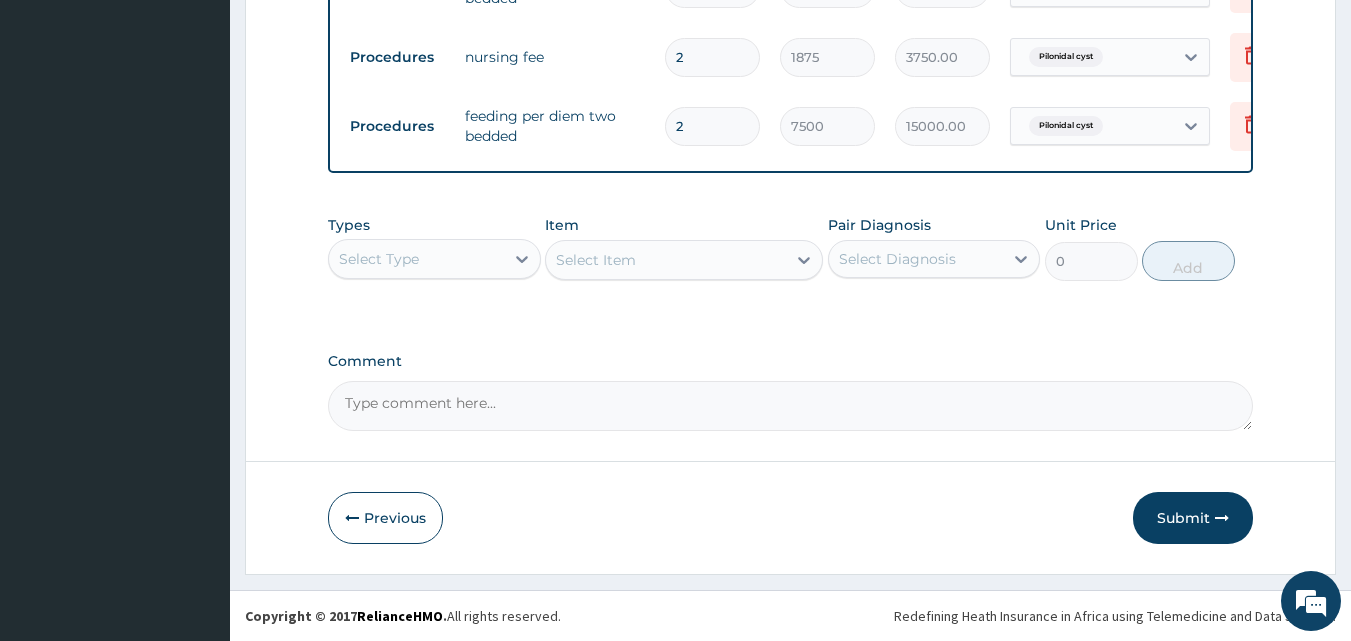 click on "Select Type" at bounding box center [416, 259] 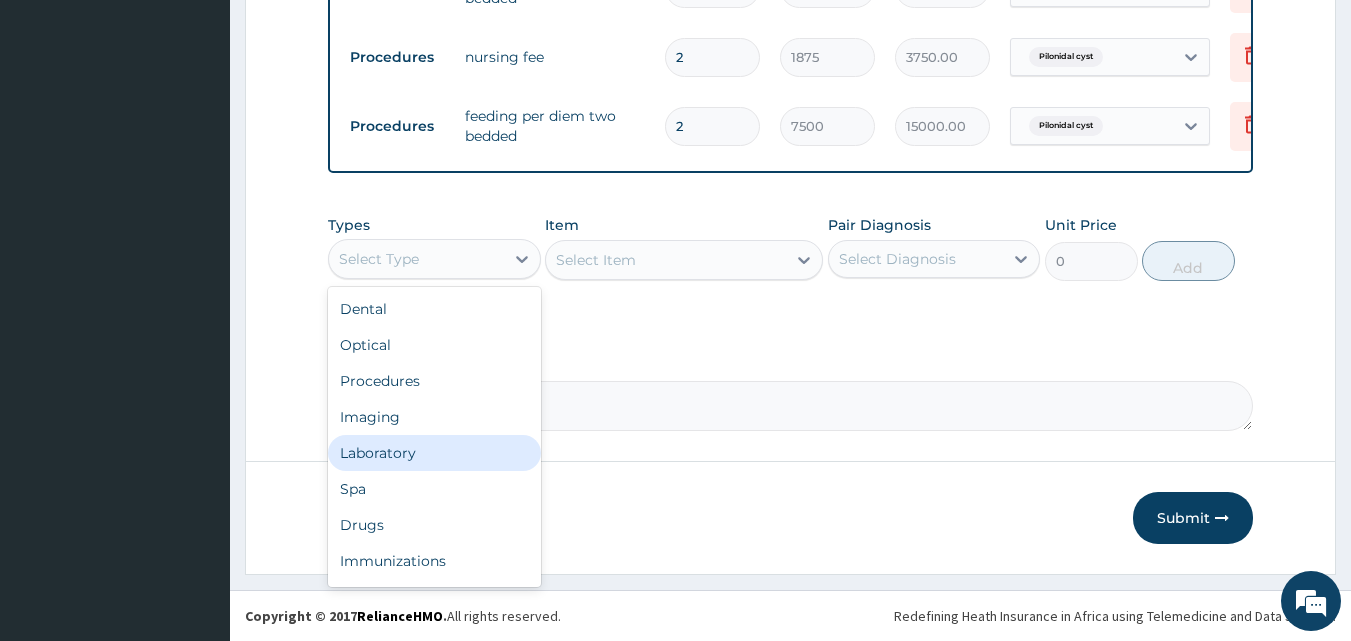 click on "Laboratory" at bounding box center (434, 453) 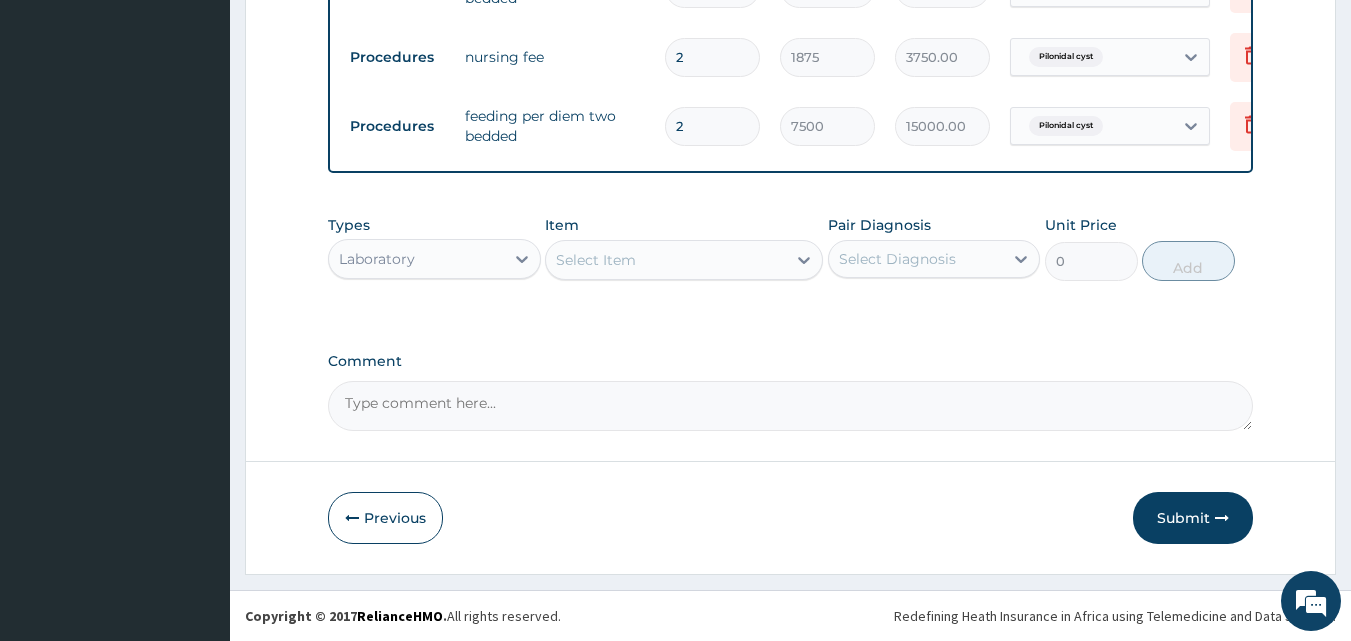 click on "Select Item" at bounding box center [666, 260] 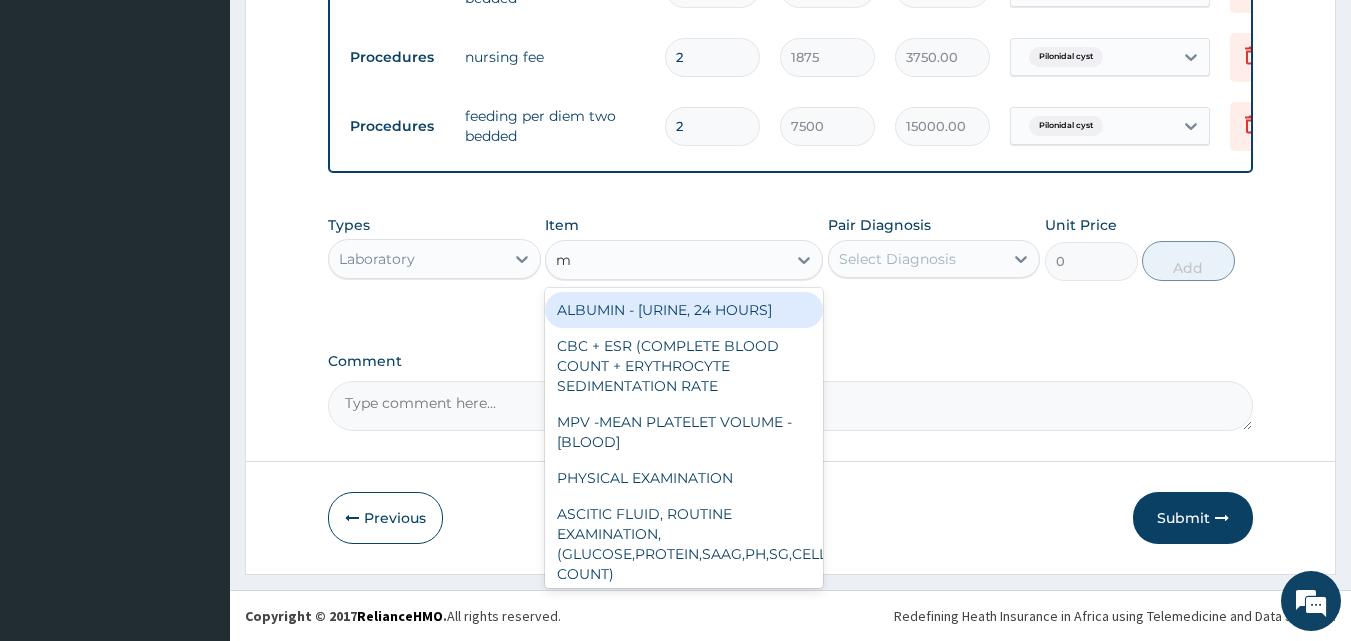 type on "mp" 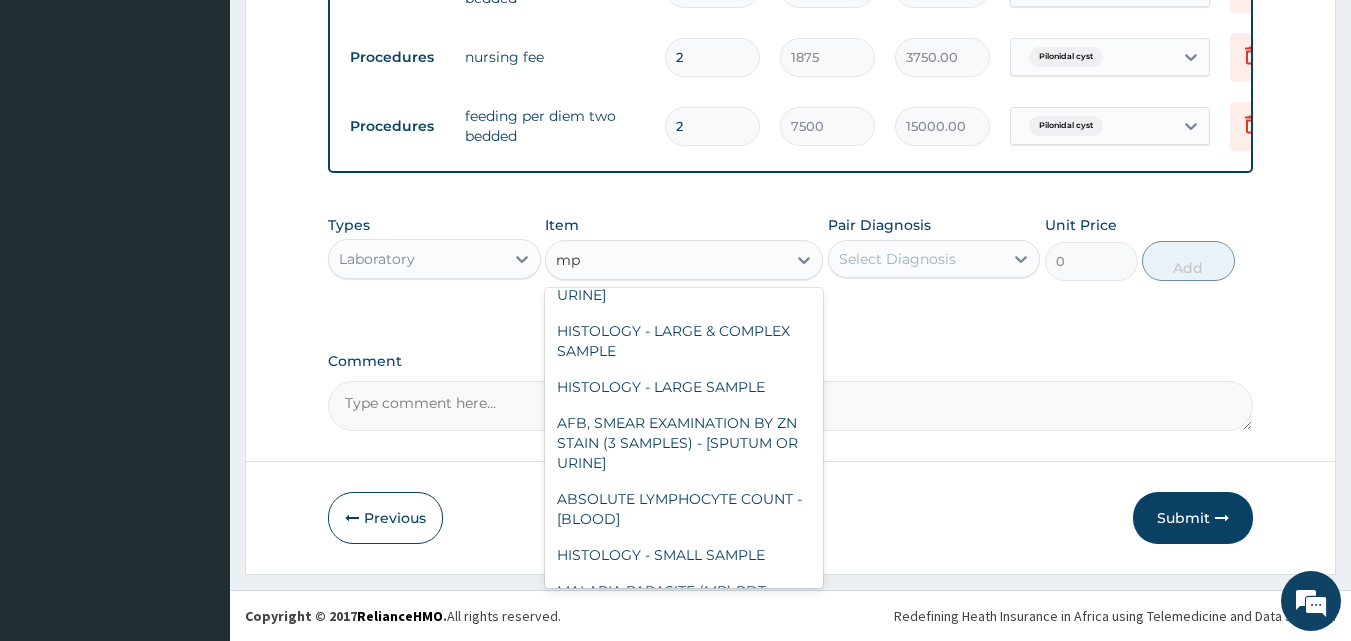 scroll, scrollTop: 436, scrollLeft: 0, axis: vertical 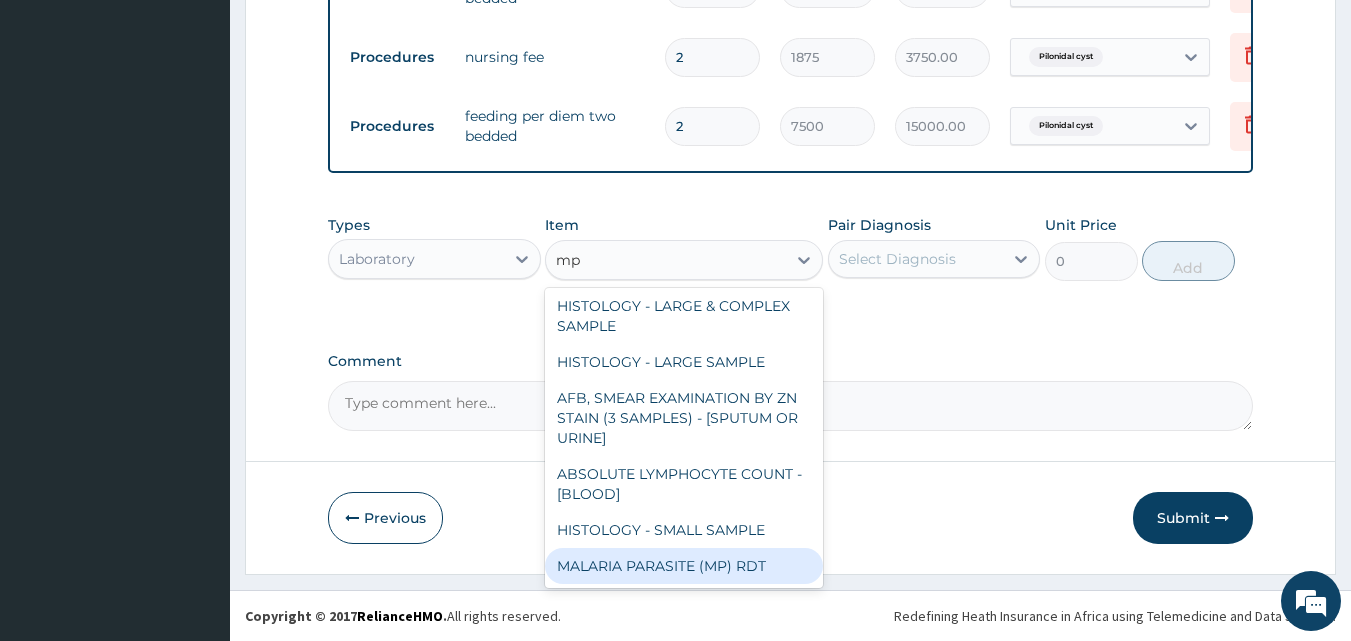 click on "MALARIA PARASITE (MP) RDT" at bounding box center (684, 566) 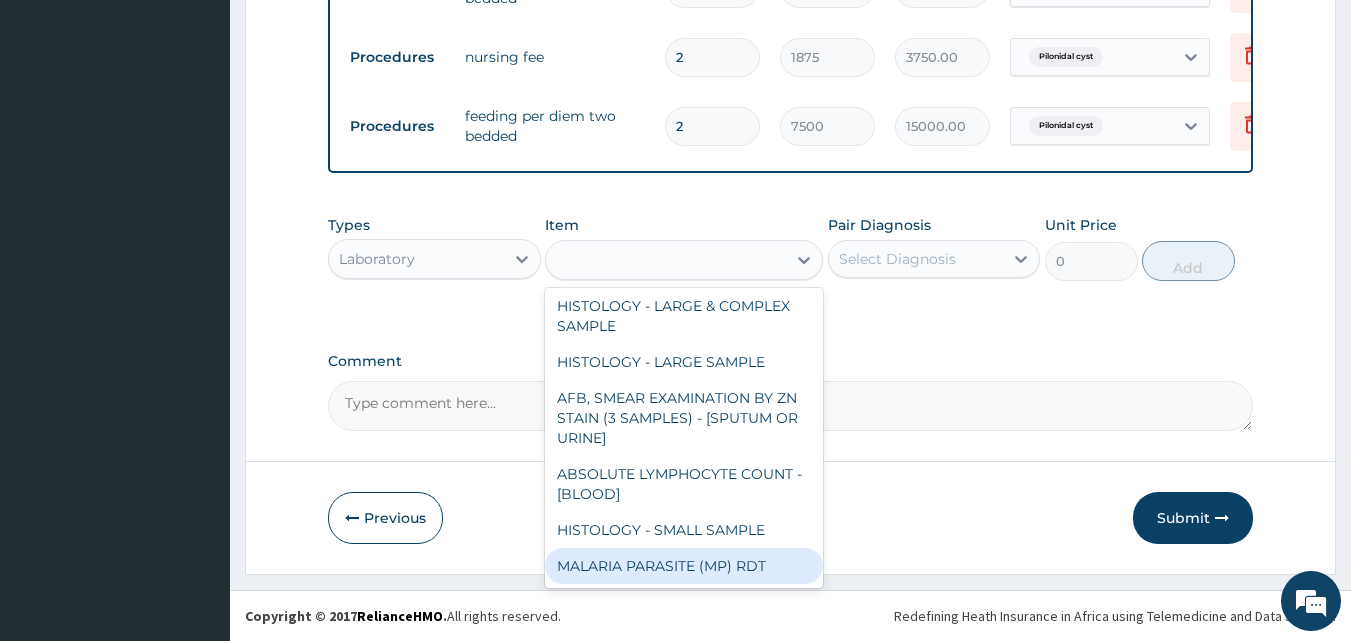 type on "2000" 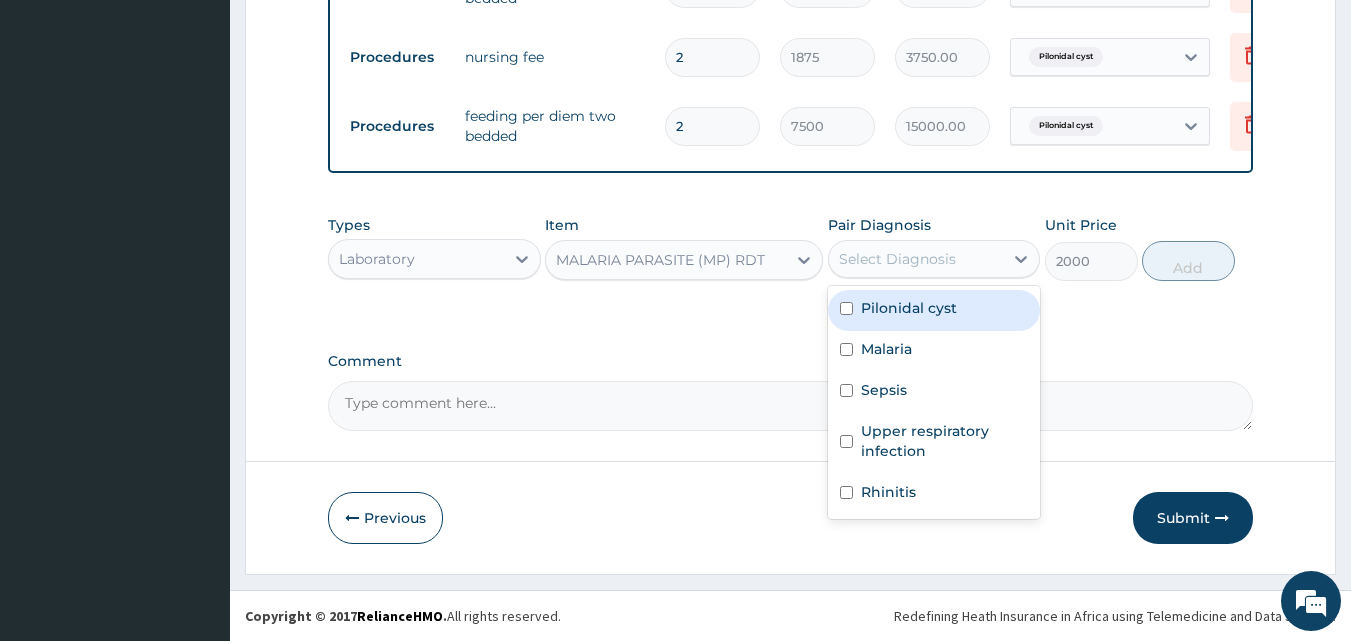 click on "Select Diagnosis" at bounding box center [897, 259] 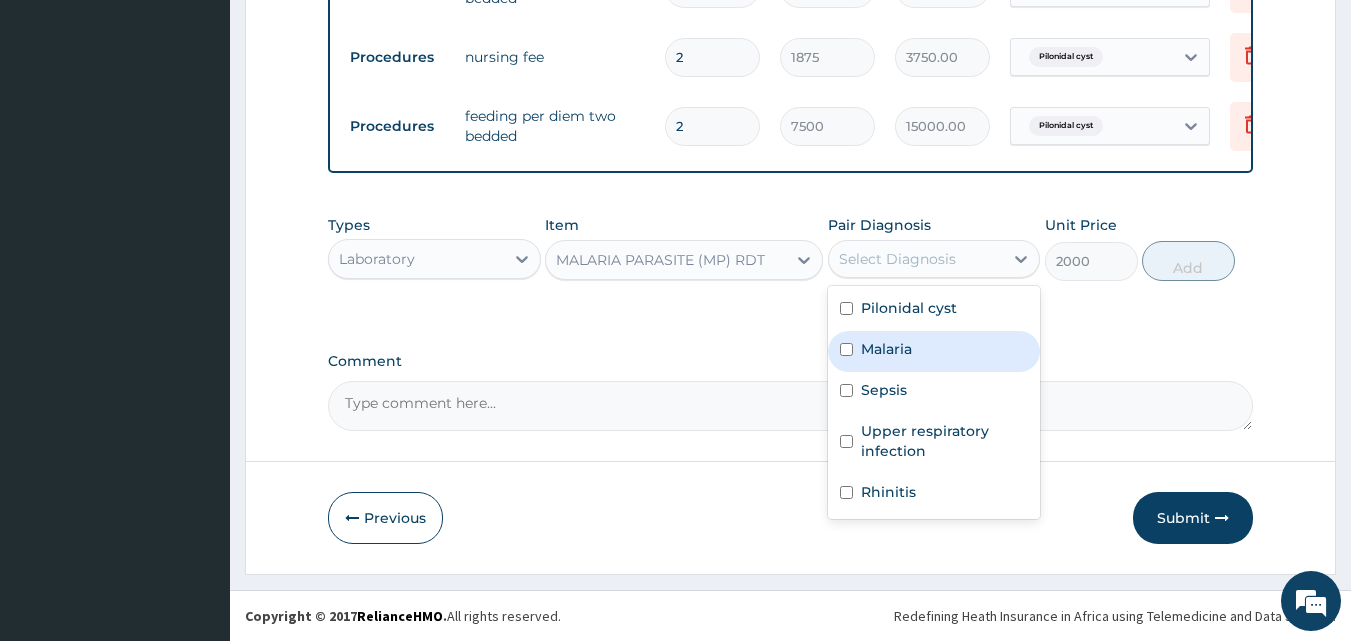 click on "Malaria" at bounding box center [934, 351] 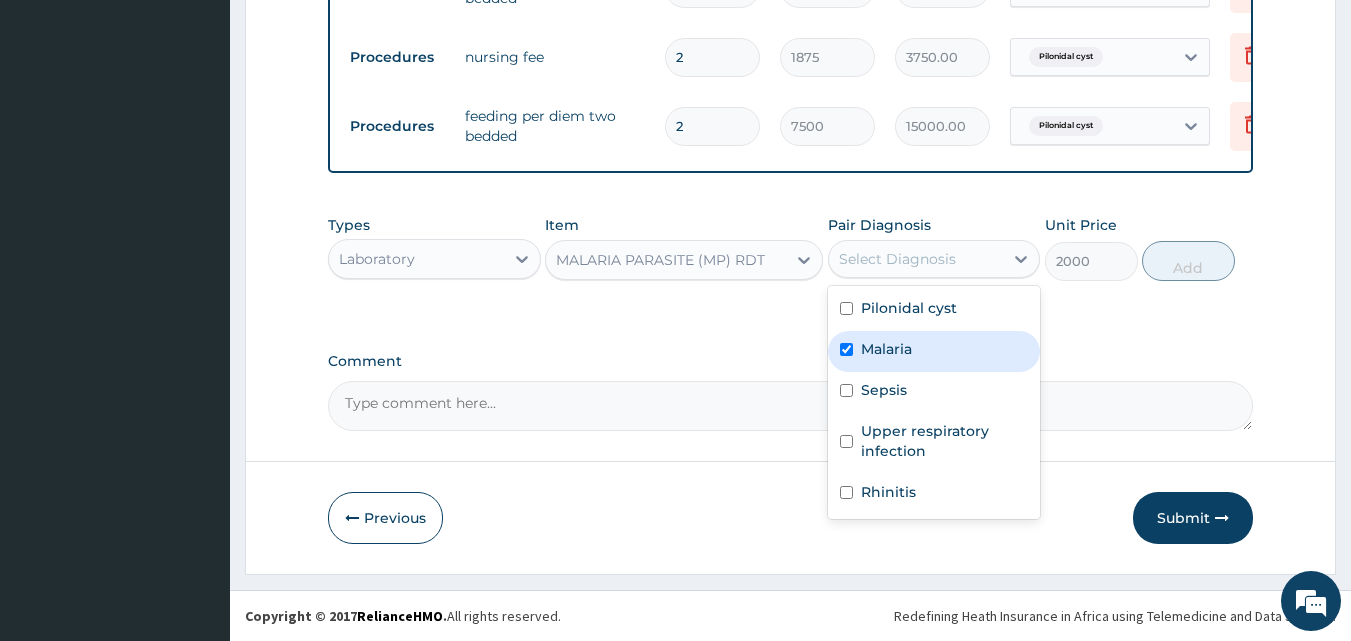 checkbox on "true" 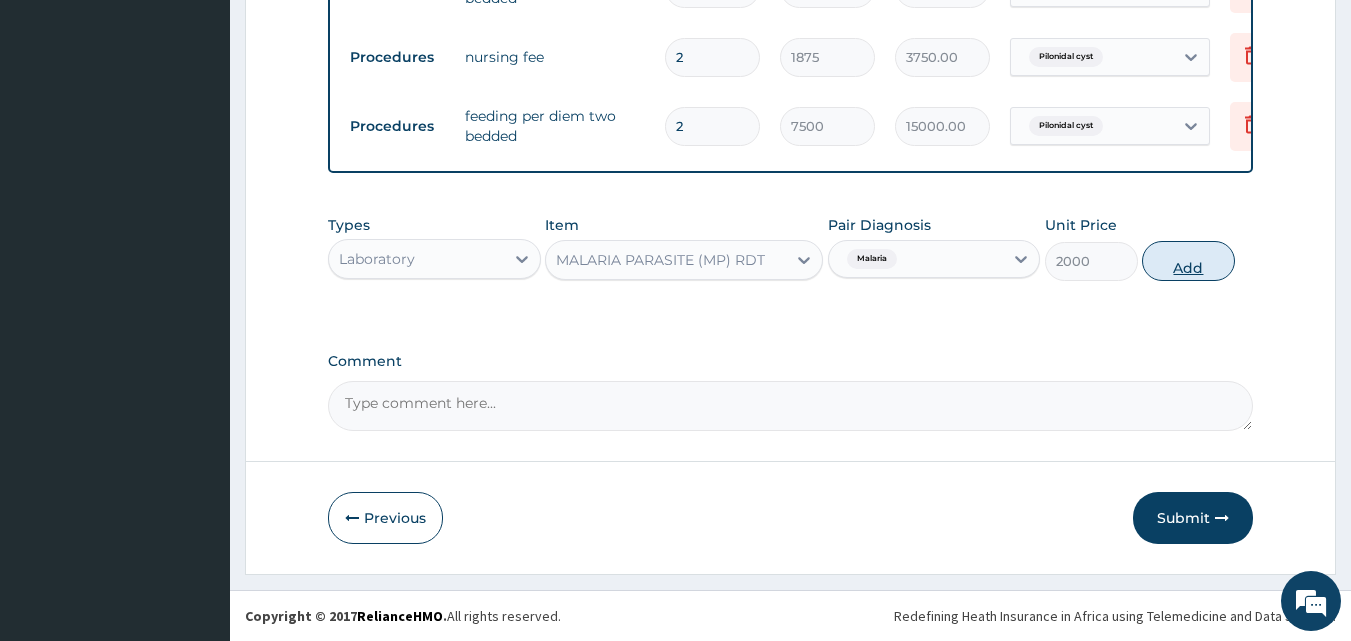 click on "Add" at bounding box center [1188, 261] 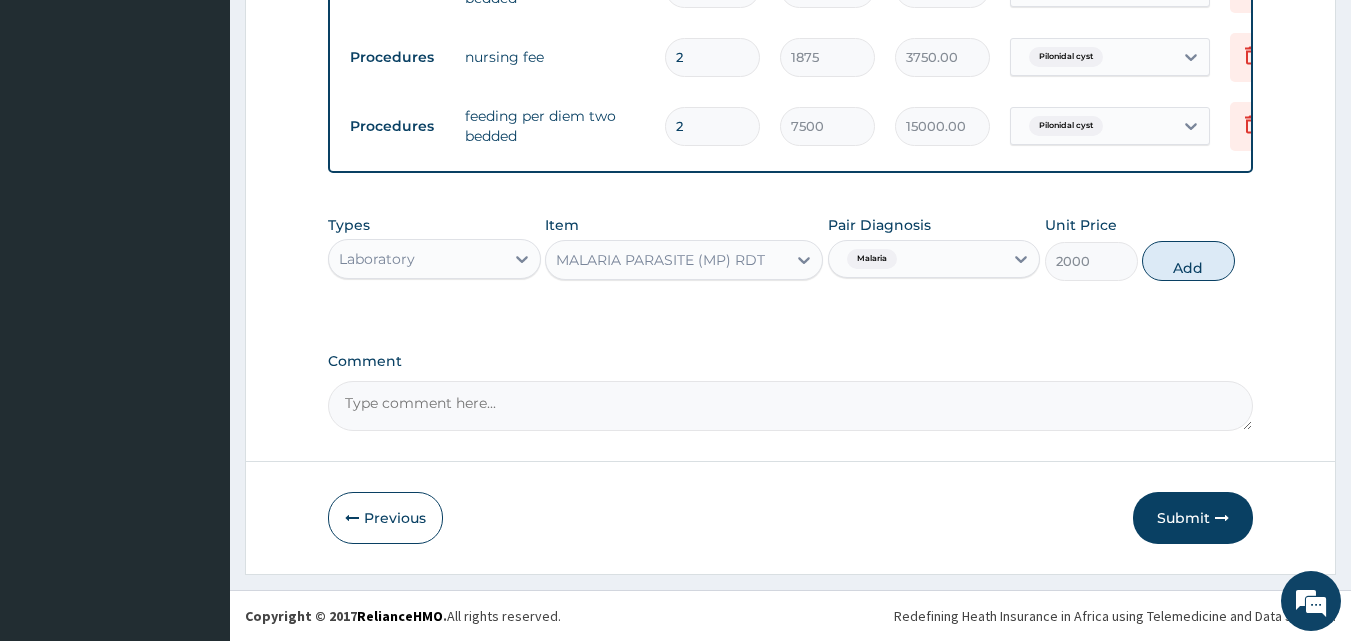 type on "0" 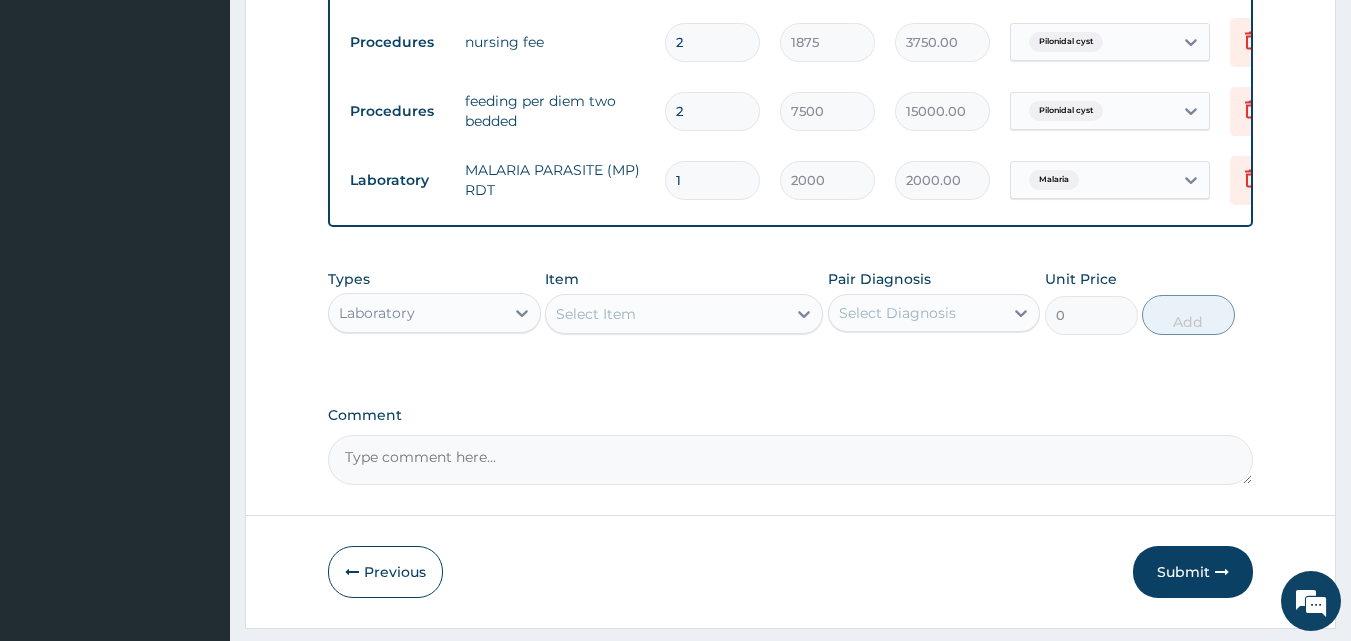 click on "Select Item" at bounding box center (666, 314) 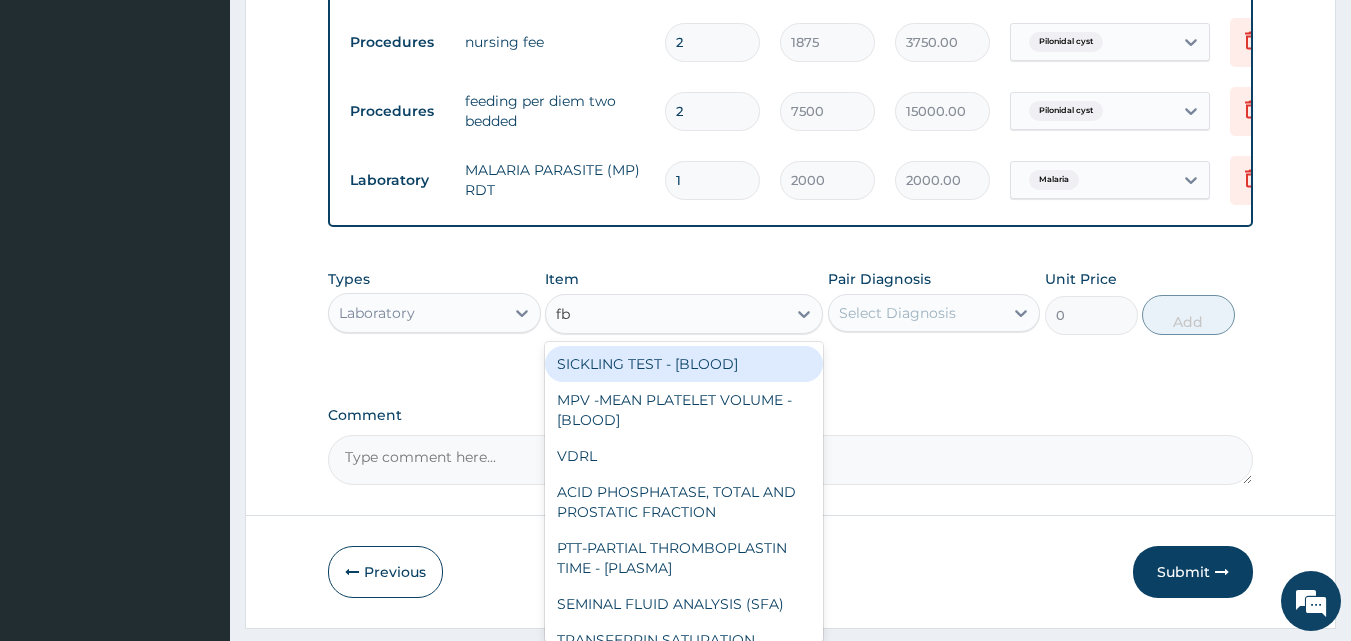 type on "fbc" 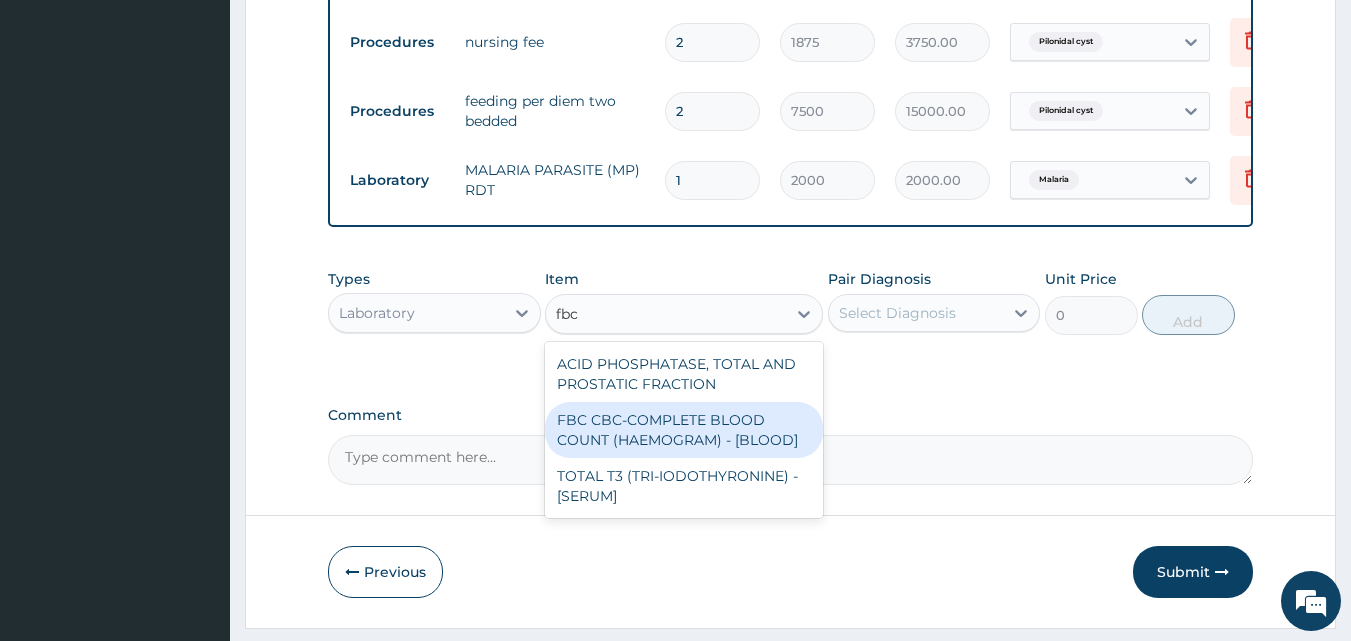 click on "FBC CBC-COMPLETE BLOOD COUNT (HAEMOGRAM) - [BLOOD]" at bounding box center [684, 430] 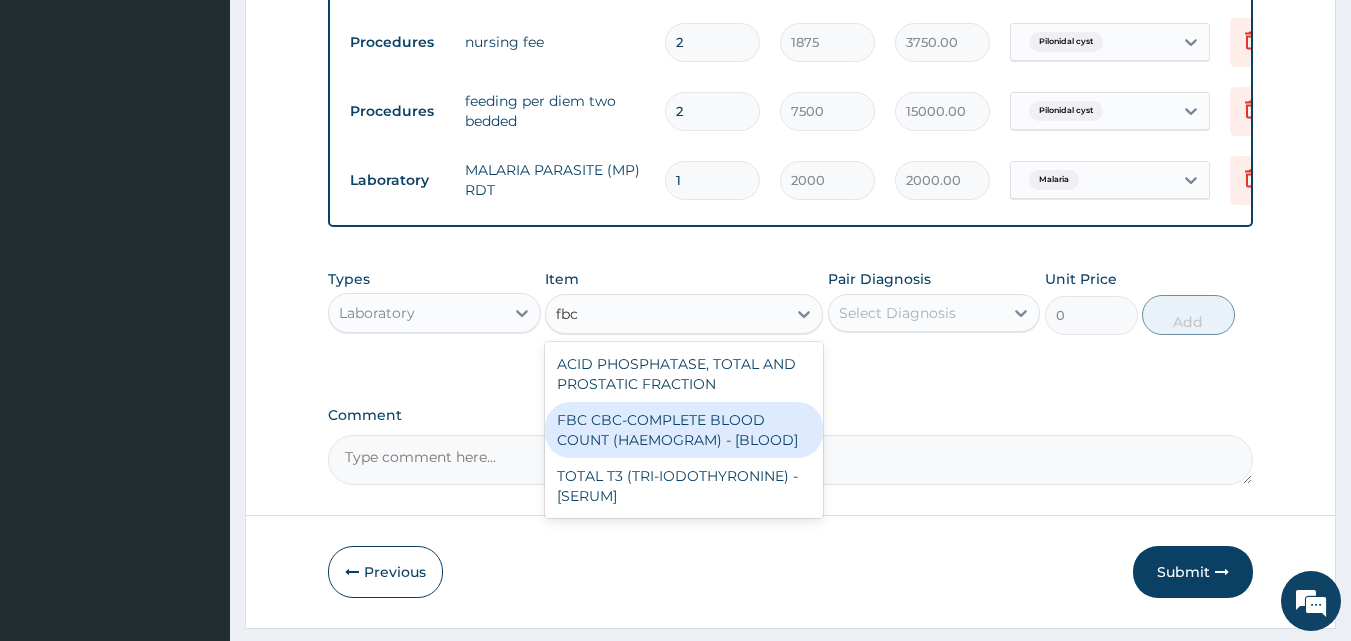 type 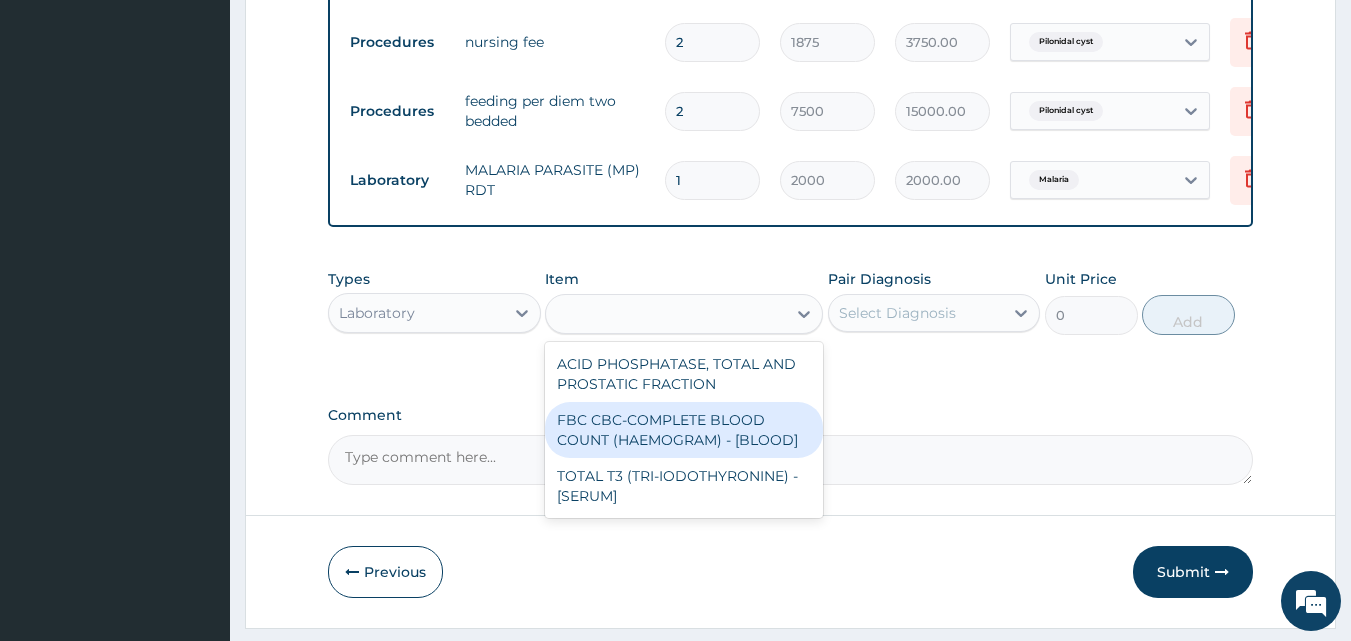 type on "5000" 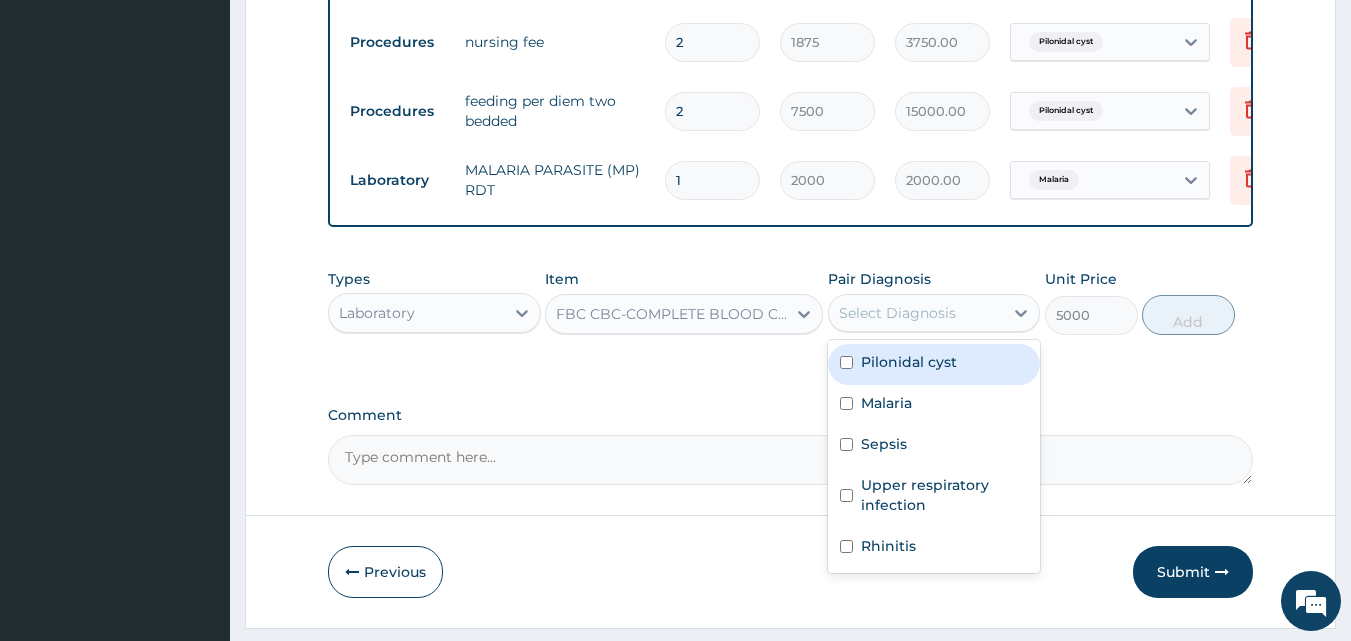 click on "Select Diagnosis" at bounding box center (897, 313) 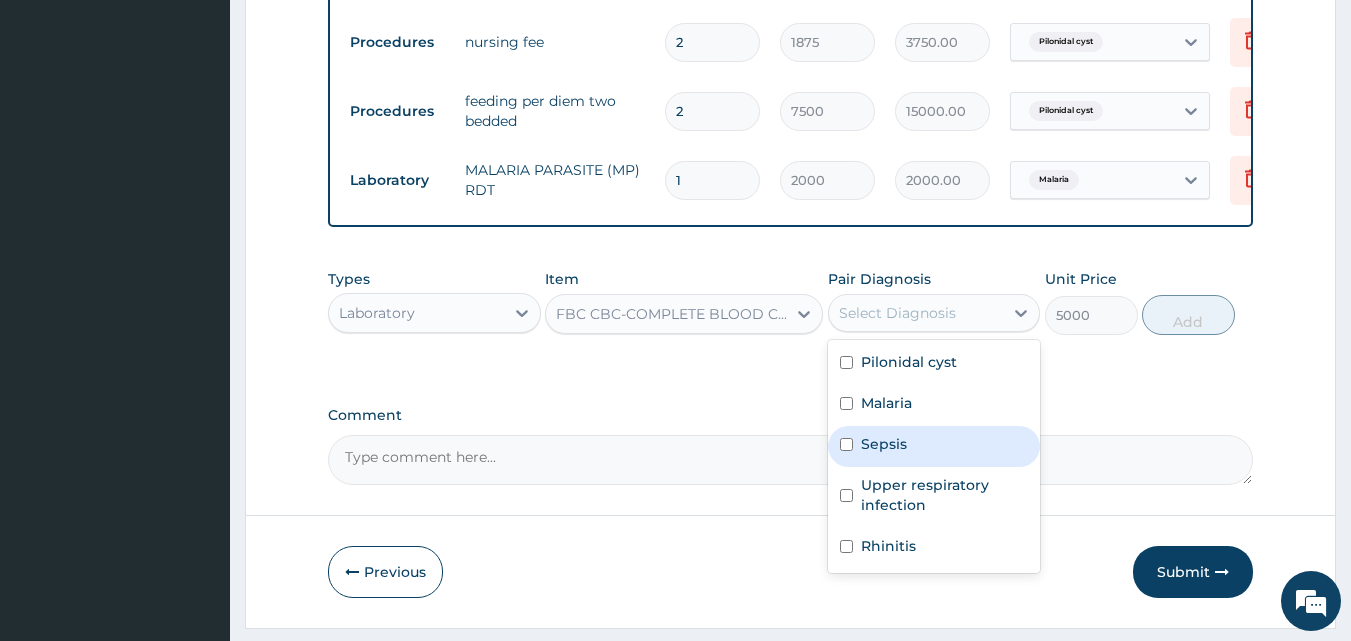 click on "Sepsis" at bounding box center [934, 446] 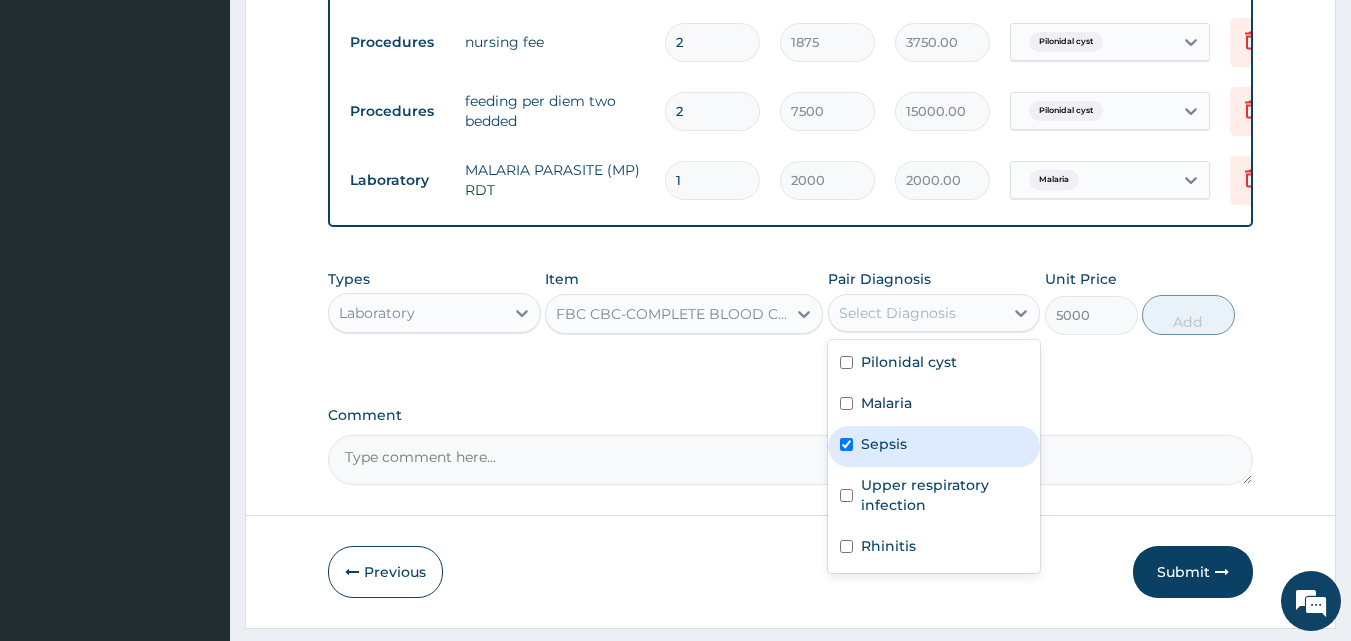 checkbox on "true" 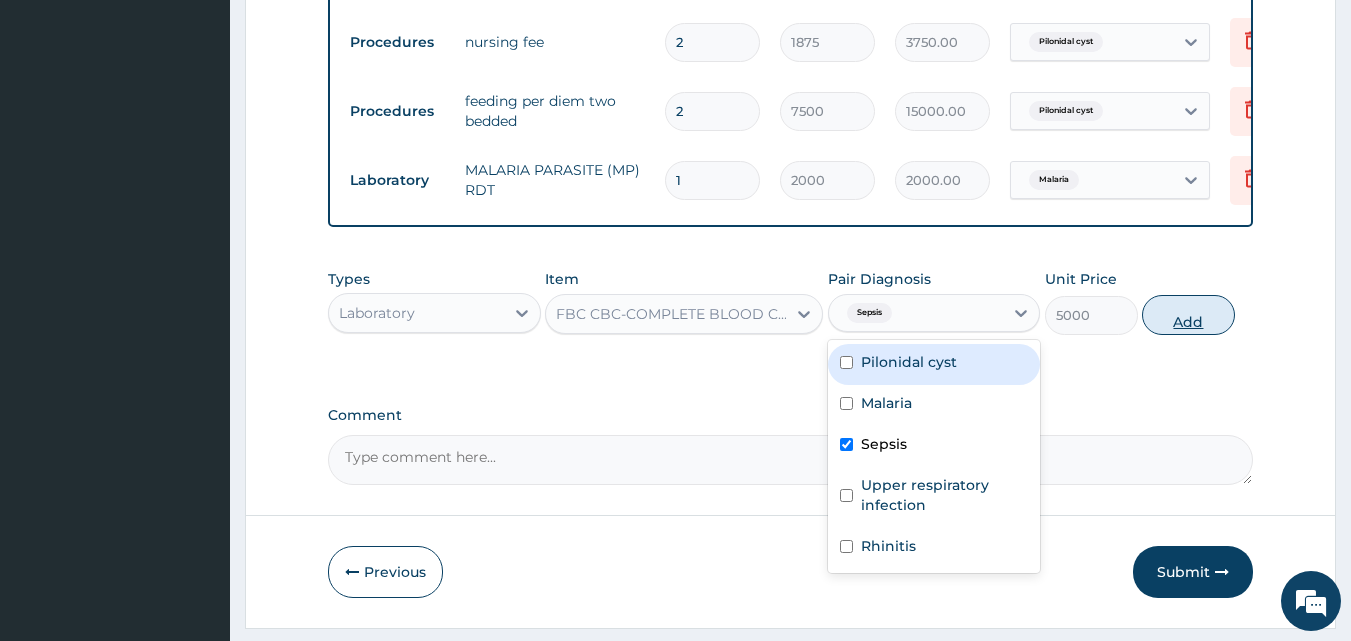 click on "Add" at bounding box center [1188, 315] 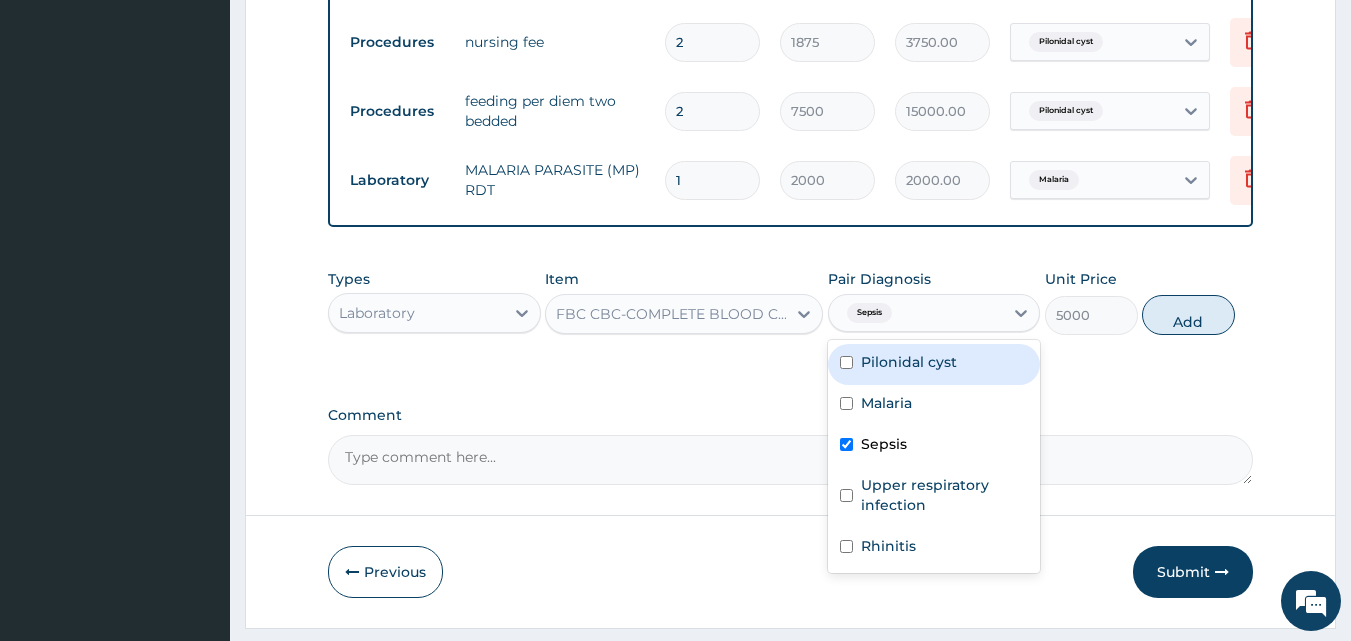 type on "0" 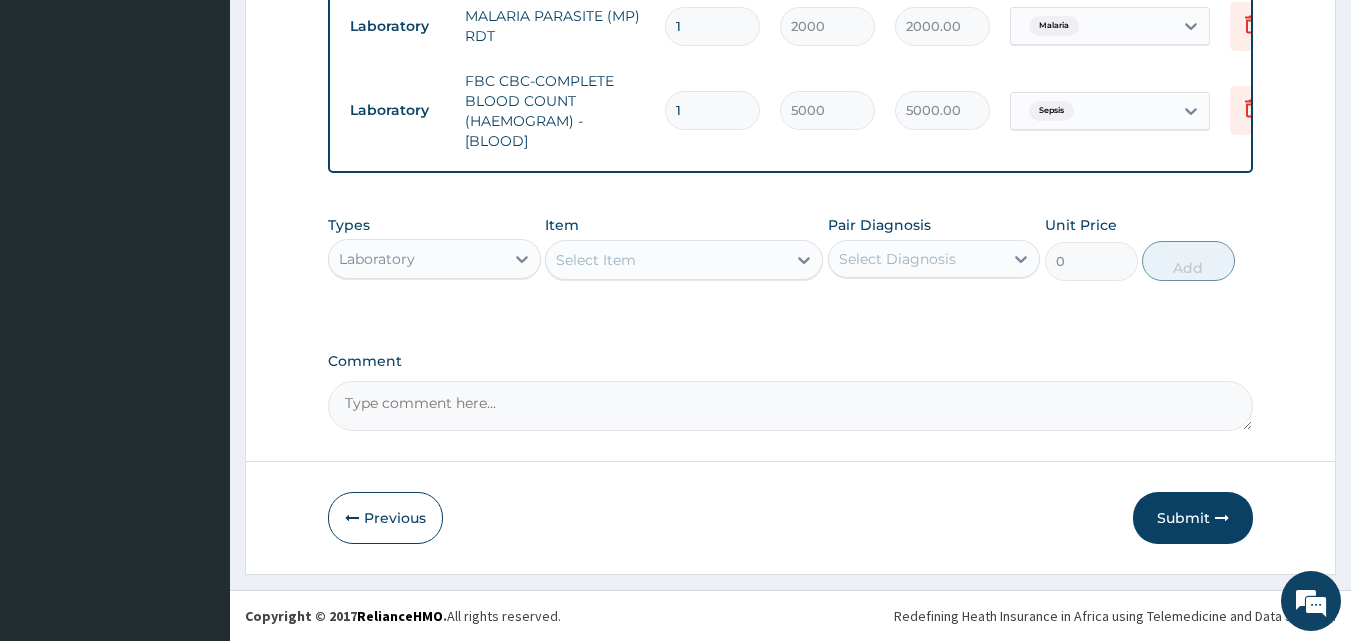 scroll, scrollTop: 1097, scrollLeft: 0, axis: vertical 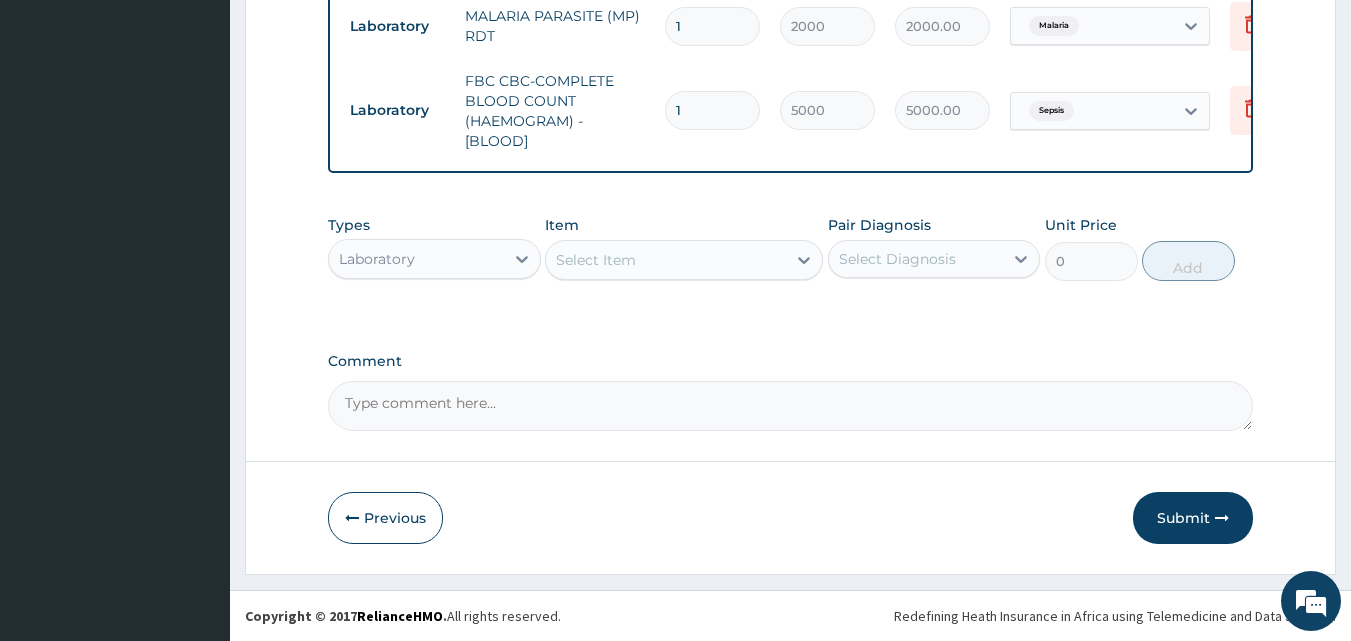 click on "Laboratory" at bounding box center [377, 259] 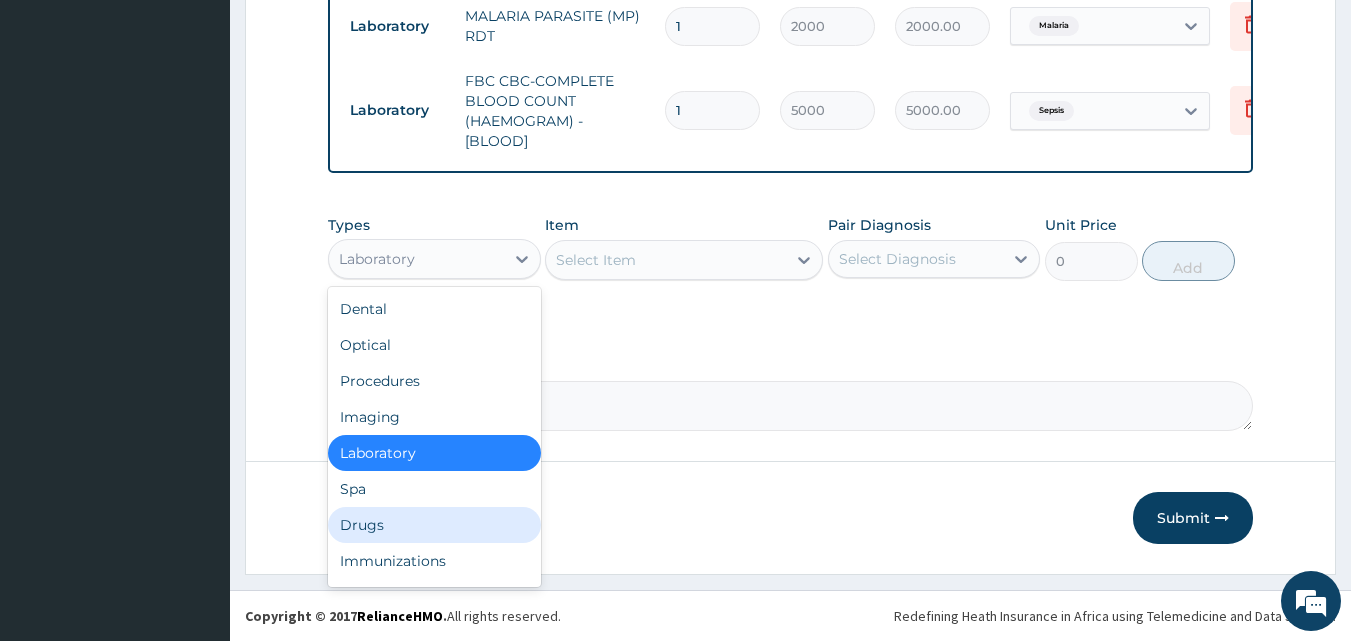 click on "Drugs" at bounding box center [434, 525] 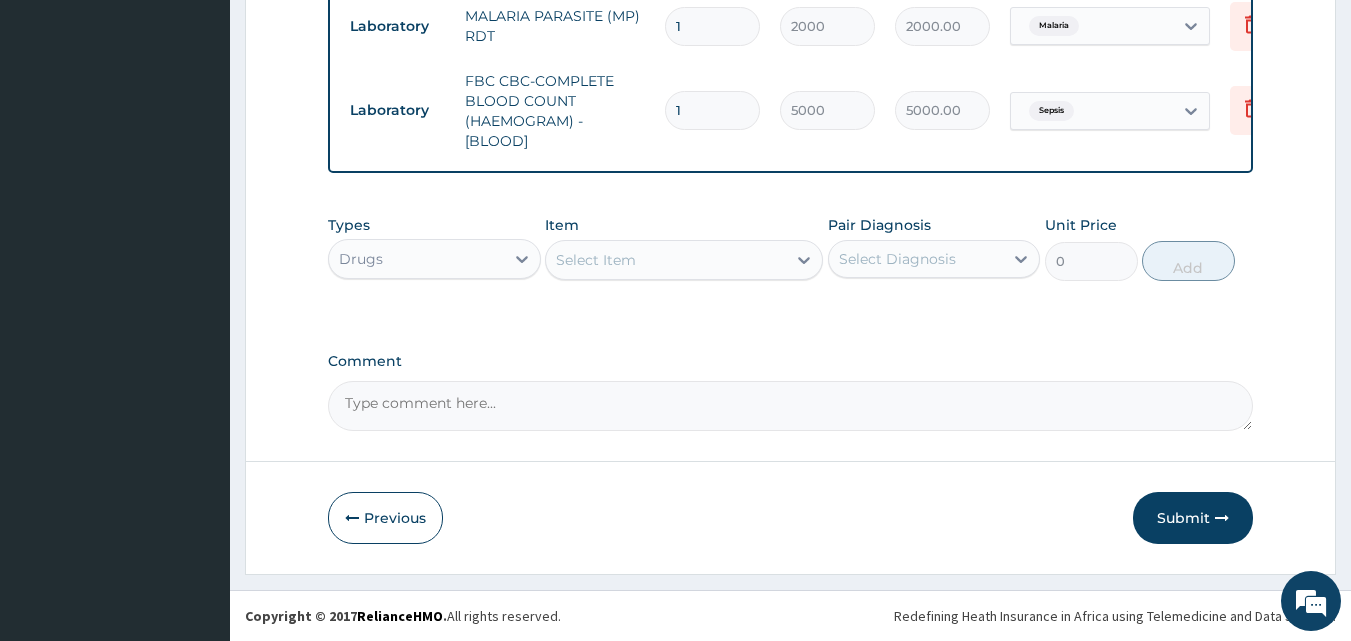 click on "Select Item" at bounding box center [666, 260] 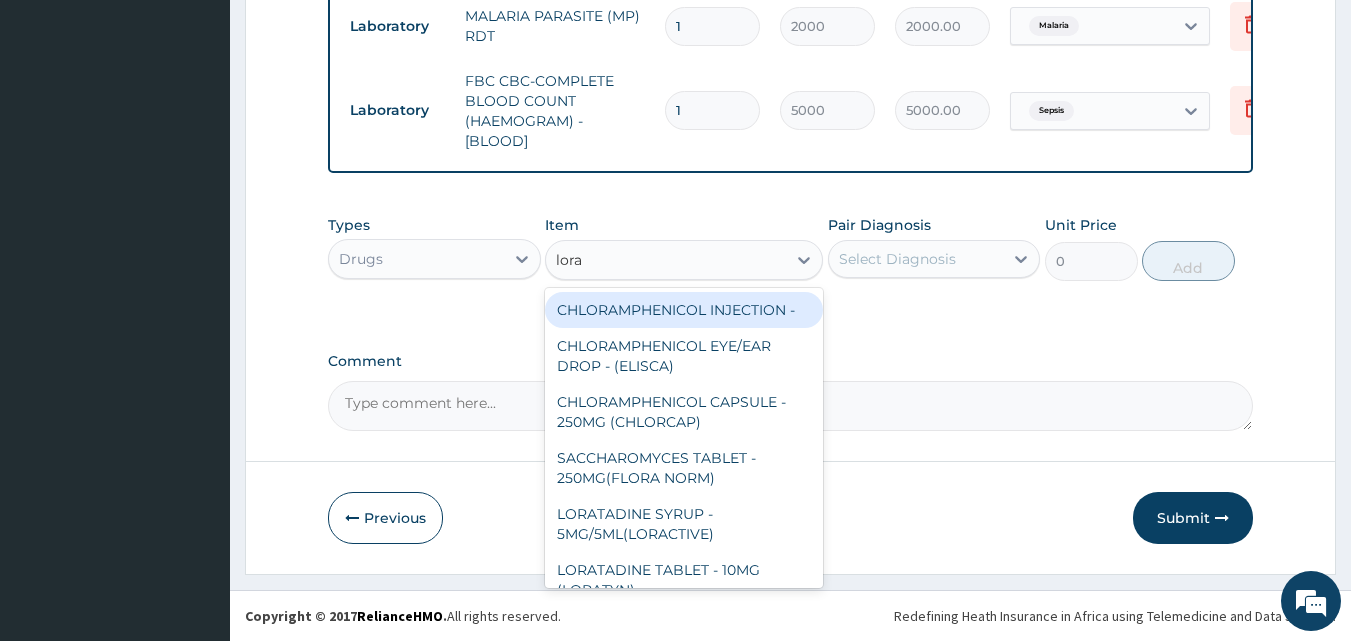 type on "lorat" 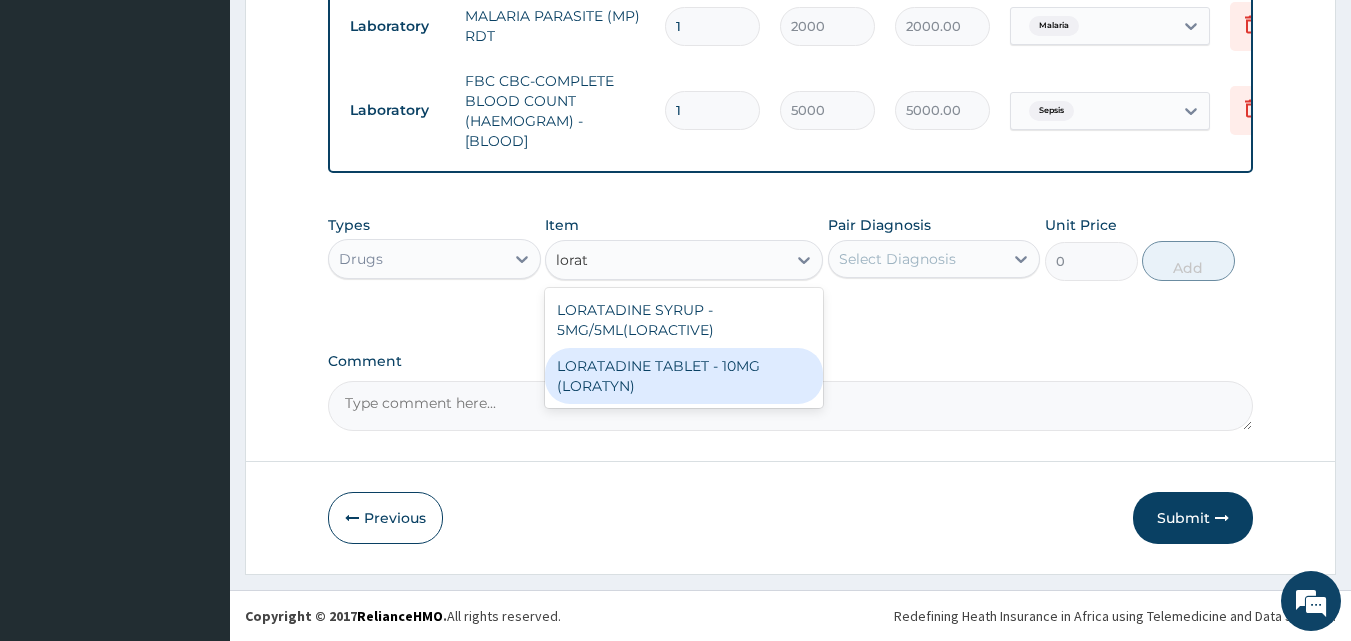 click on "LORATADINE TABLET - 10MG (LORATYN)" at bounding box center (684, 376) 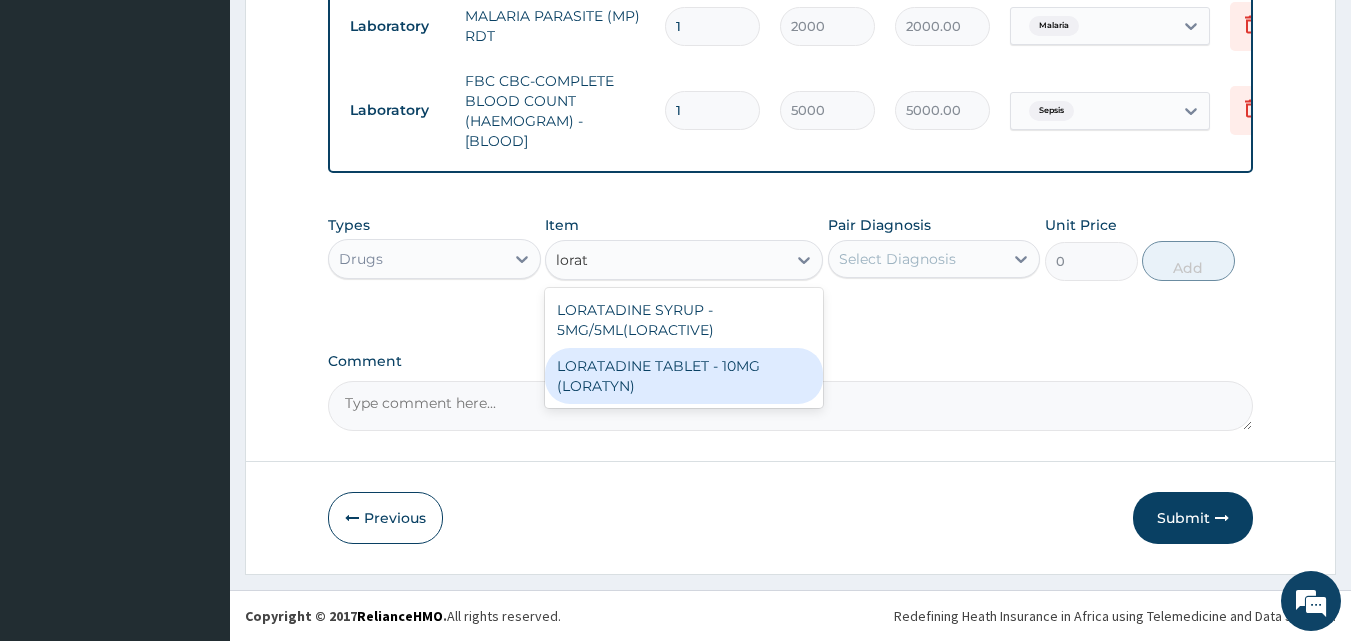 type 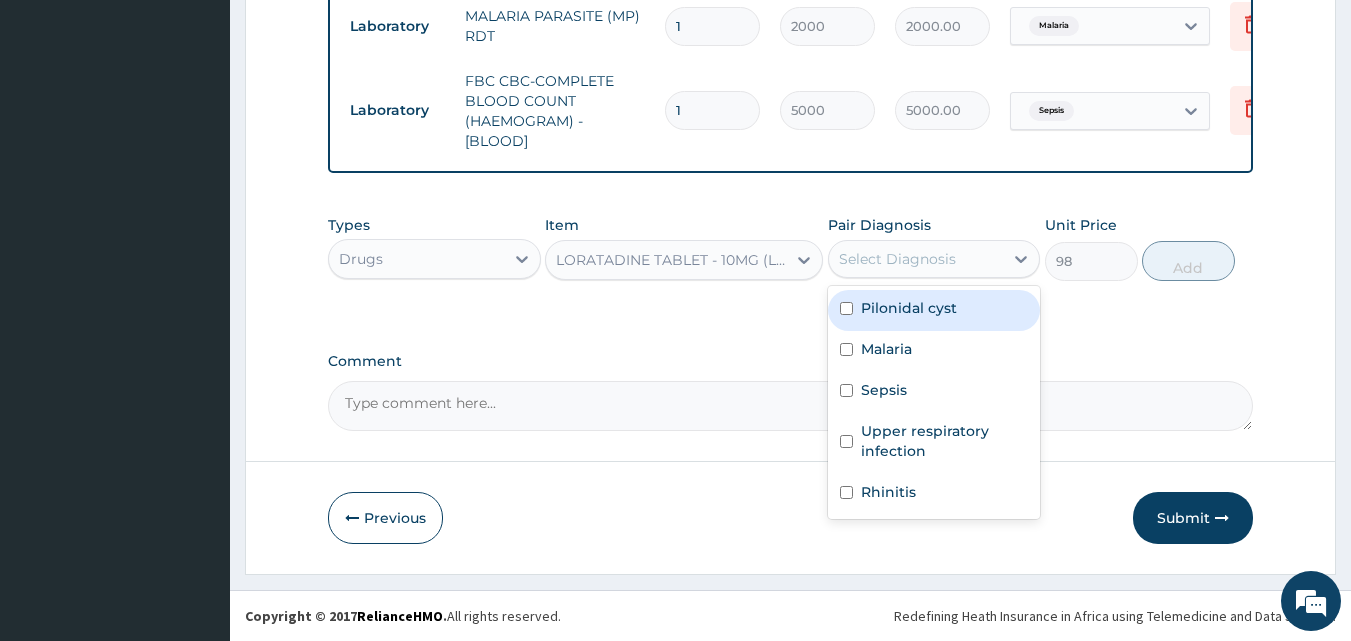click on "Select Diagnosis" at bounding box center [897, 259] 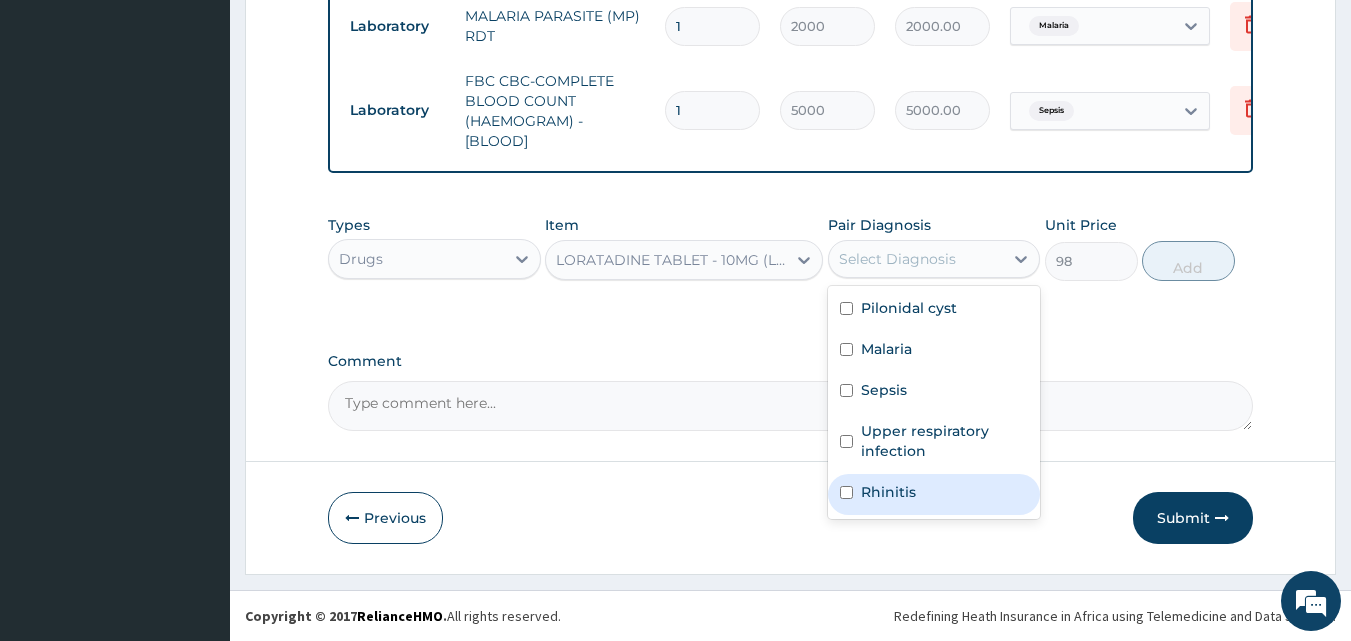 click on "Rhinitis" at bounding box center (888, 492) 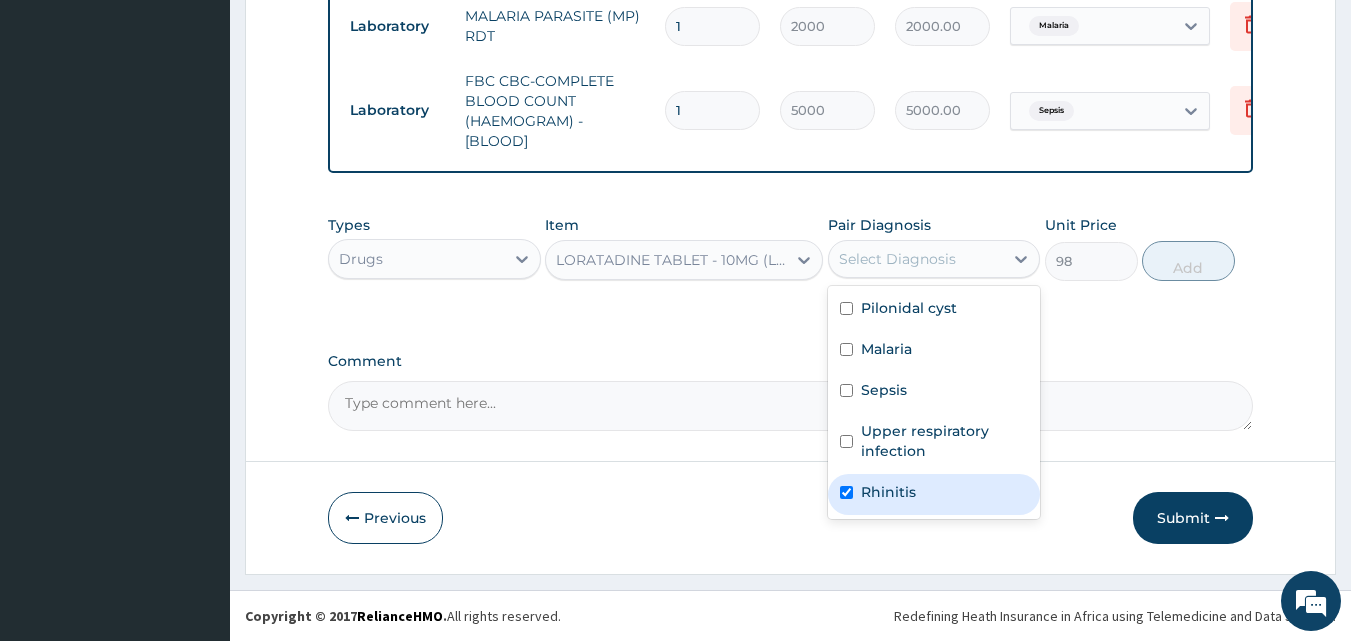 checkbox on "true" 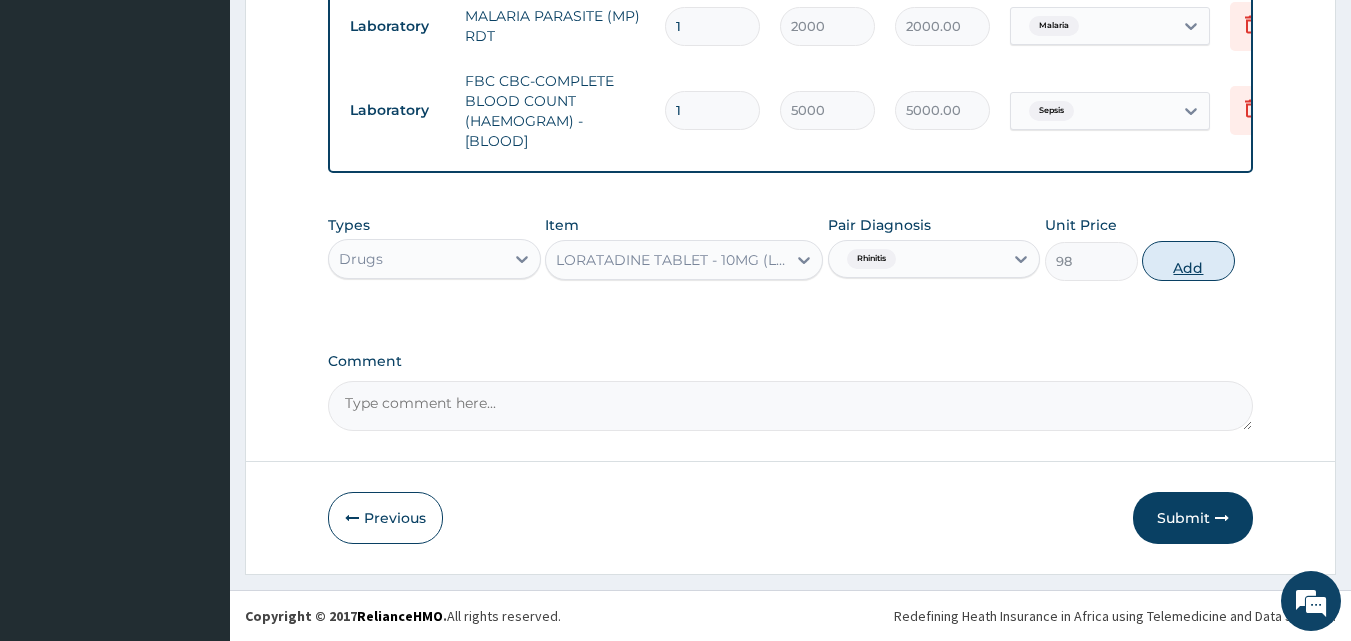 click on "Add" at bounding box center (1188, 261) 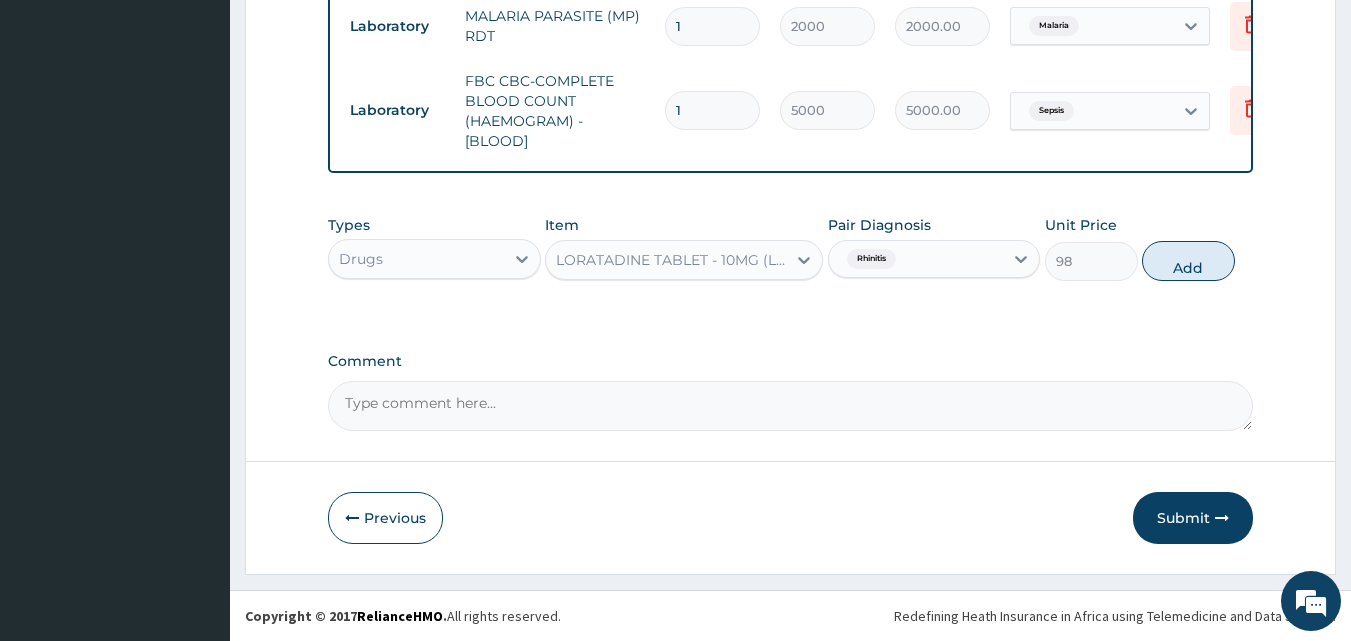 type on "0" 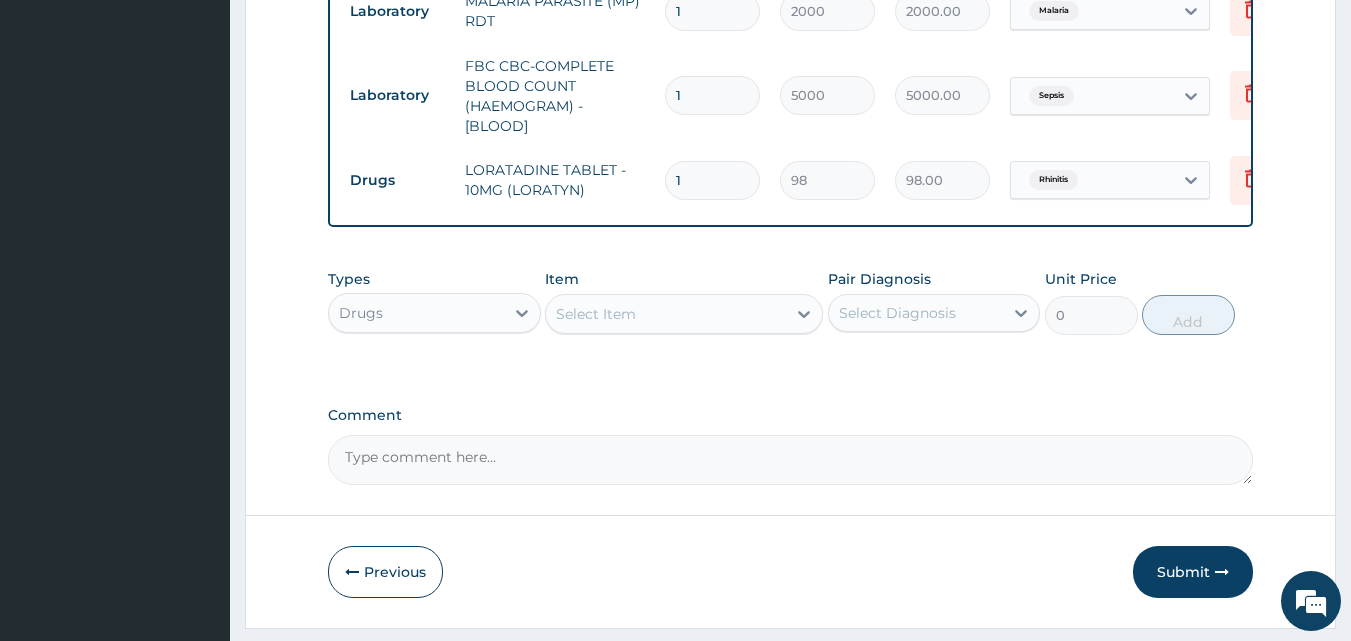 drag, startPoint x: 746, startPoint y: 181, endPoint x: 634, endPoint y: 177, distance: 112.0714 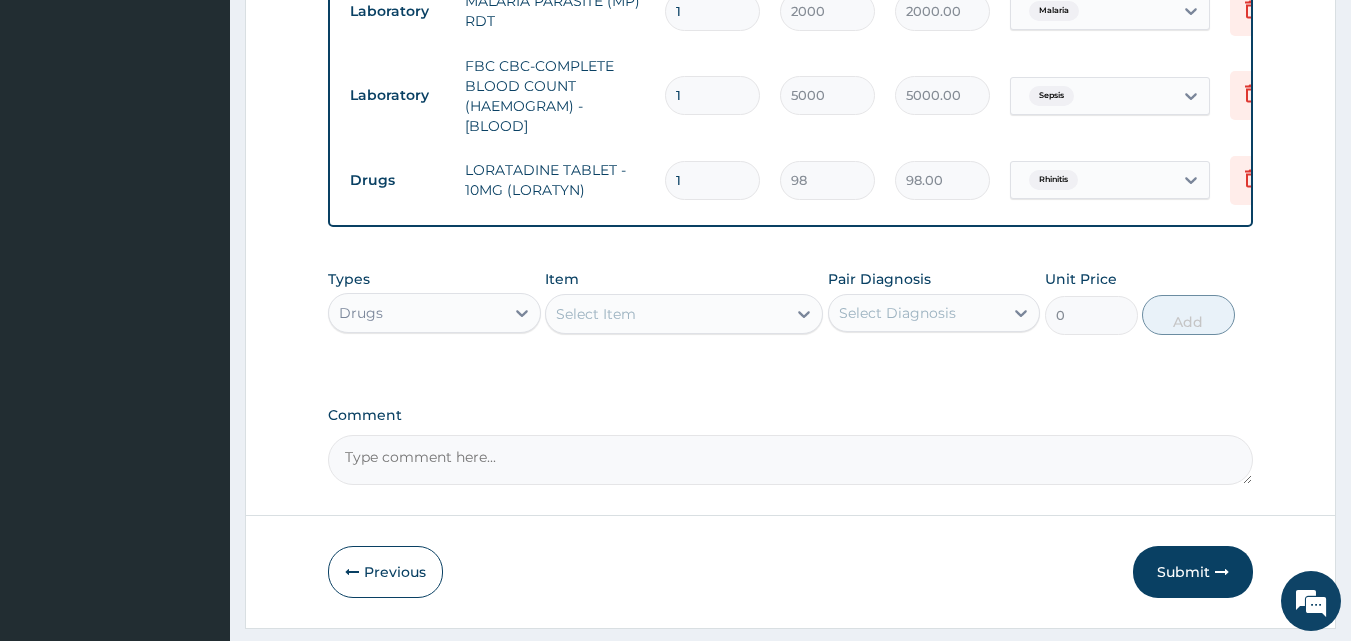 click on "Drugs LORATADINE TABLET - 10MG (LORATYN) 1 98 98.00 Rhinitis Delete" at bounding box center (830, 180) 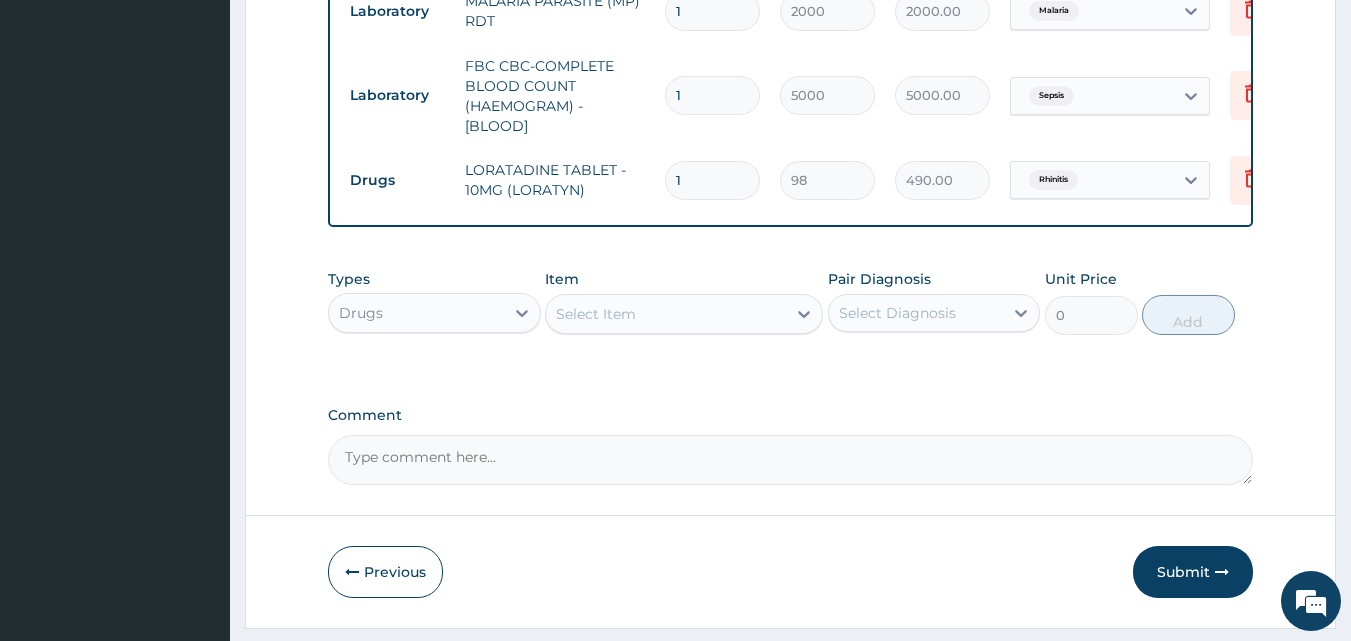 type on "5" 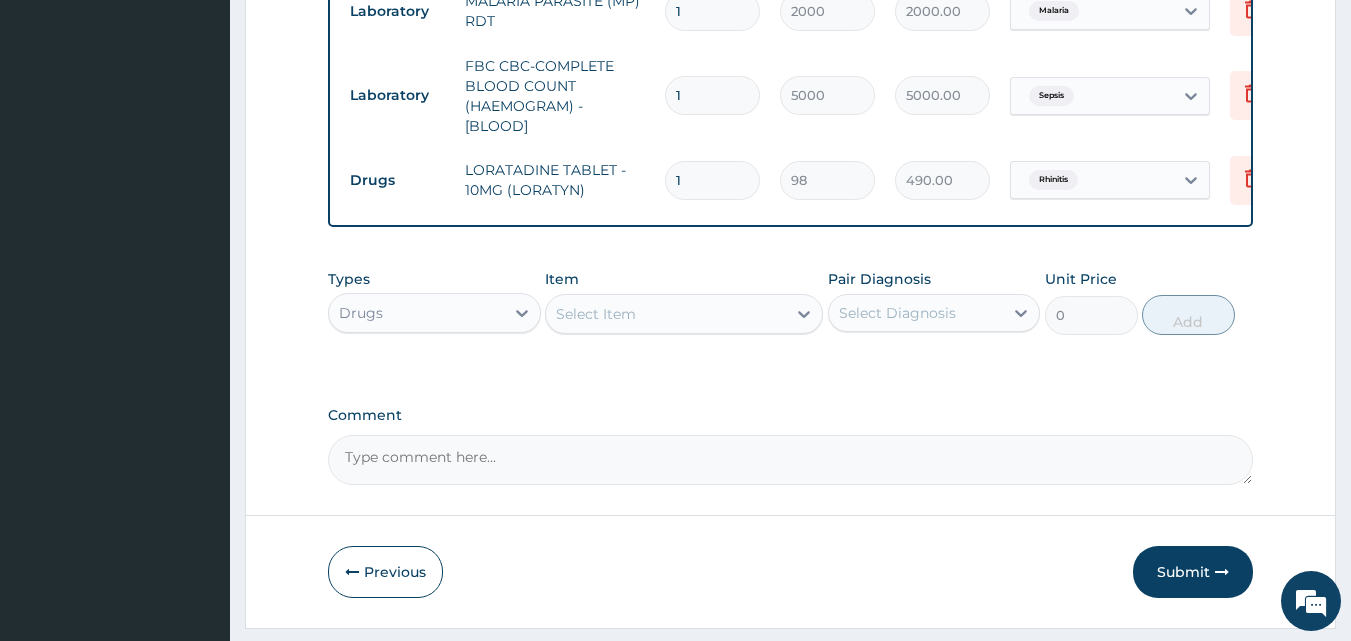 type on "490.00" 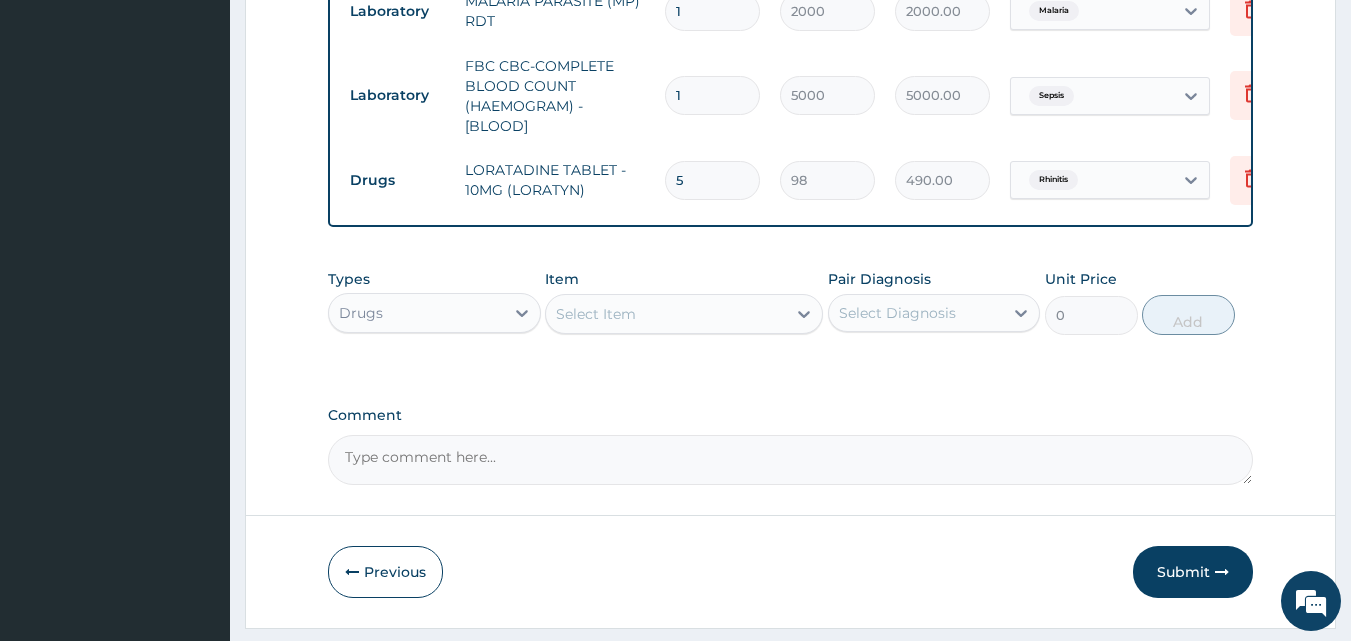 type on "5" 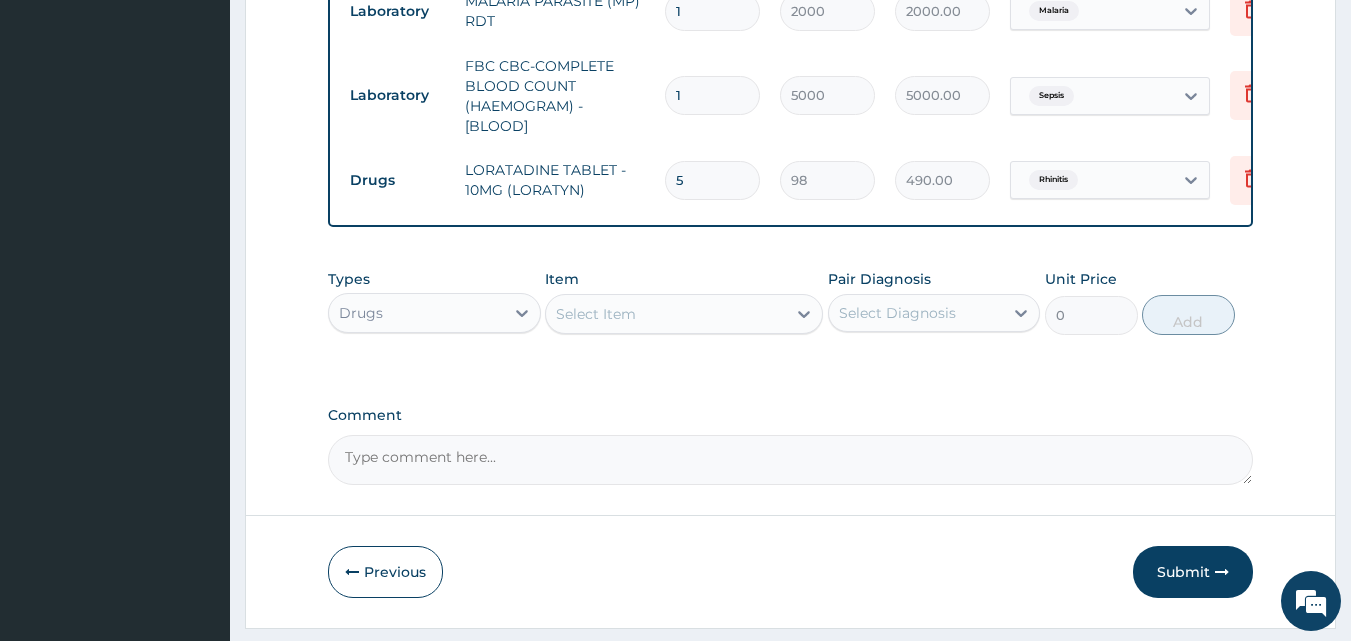 click on "Select Item" at bounding box center (666, 314) 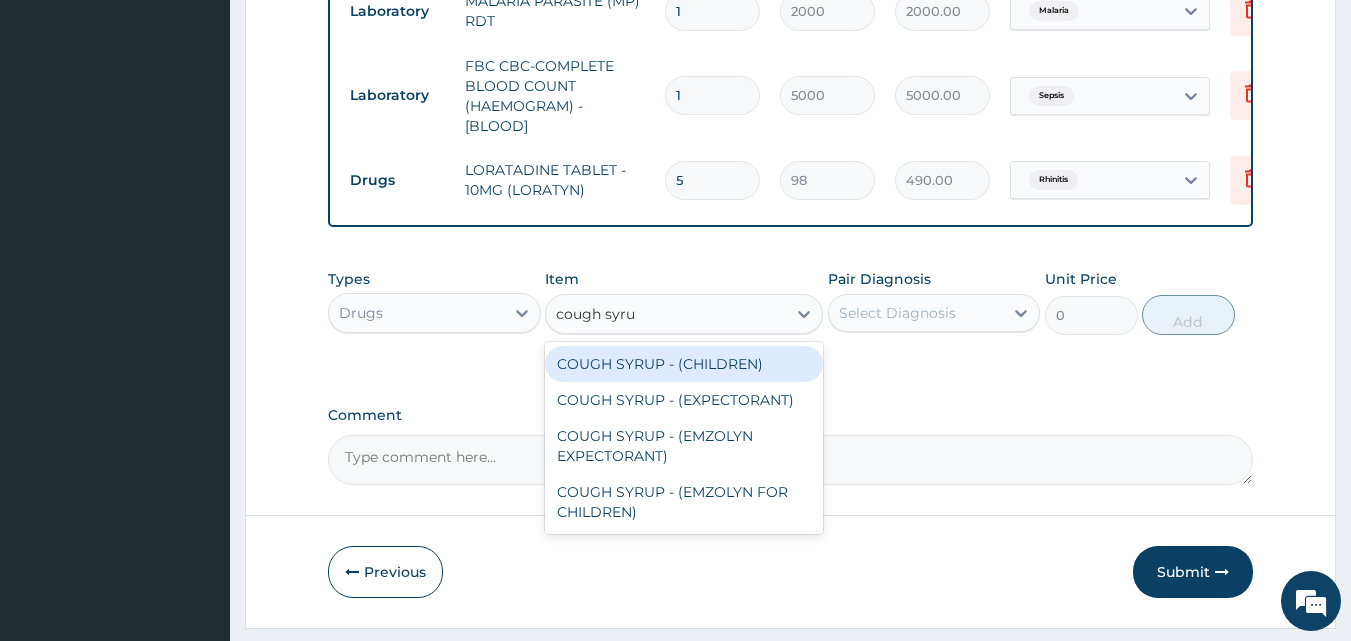 type on "cough syrup" 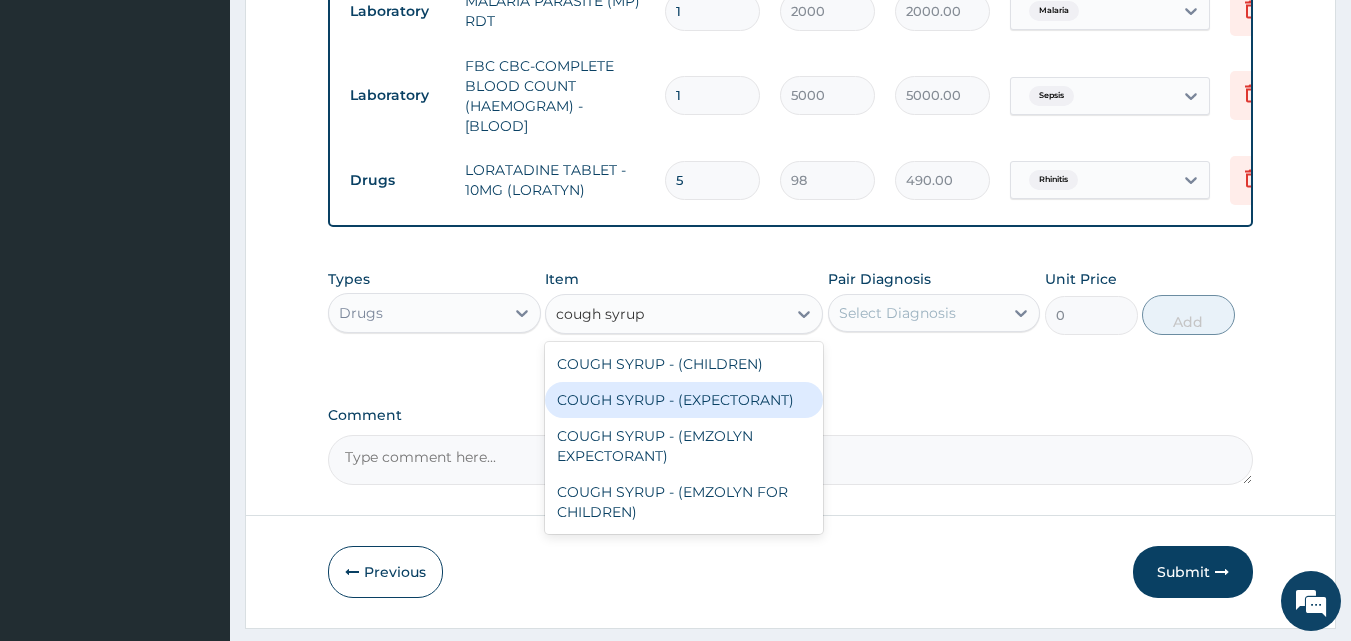 drag, startPoint x: 739, startPoint y: 427, endPoint x: 799, endPoint y: 400, distance: 65.795135 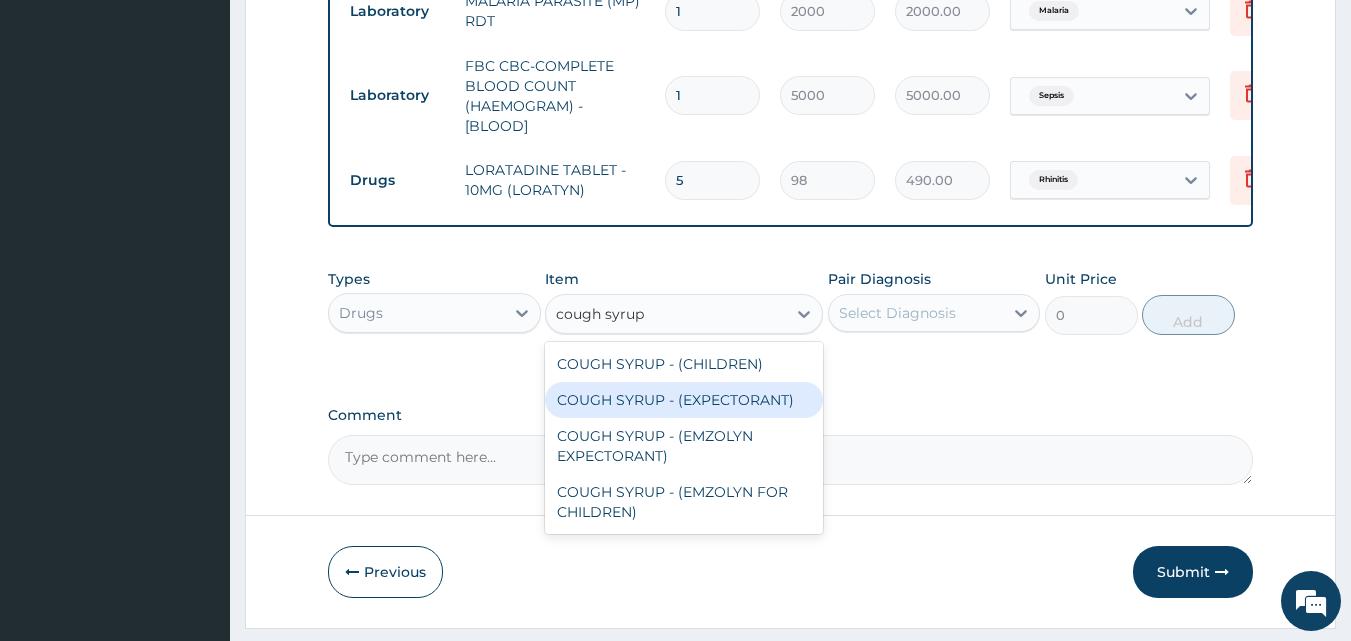click on "COUGH SYRUP - (EXPECTORANT)" at bounding box center [684, 400] 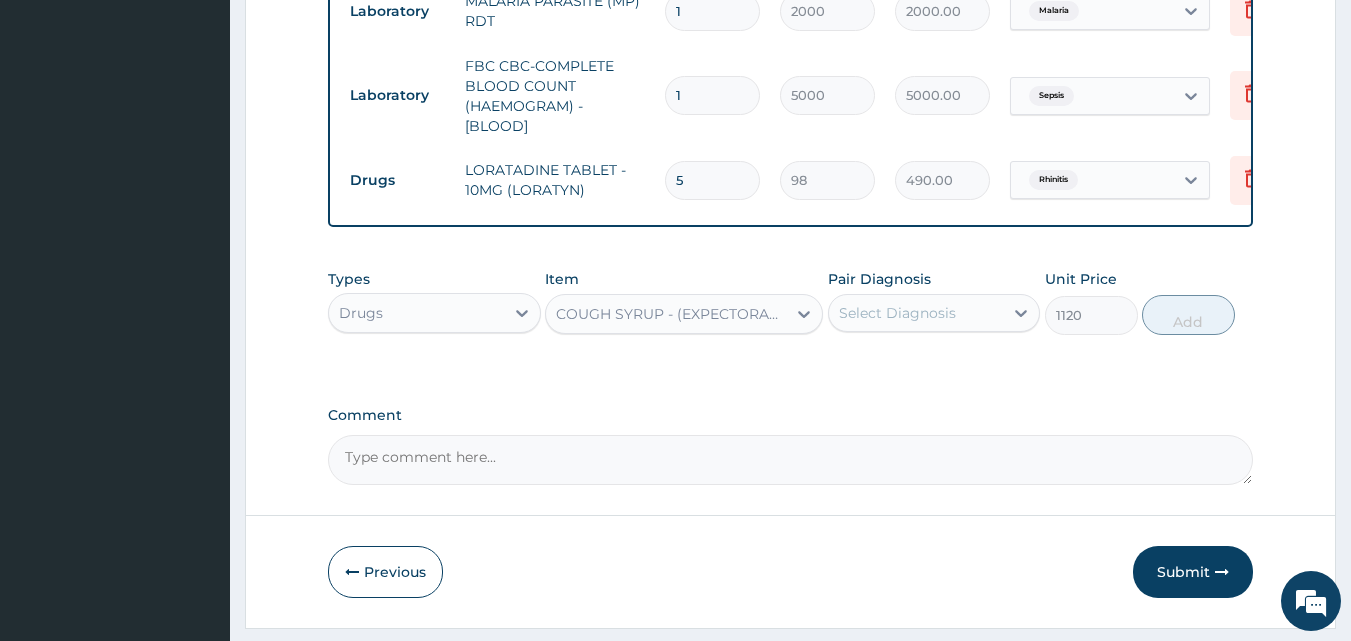 click on "Select Diagnosis" at bounding box center (897, 313) 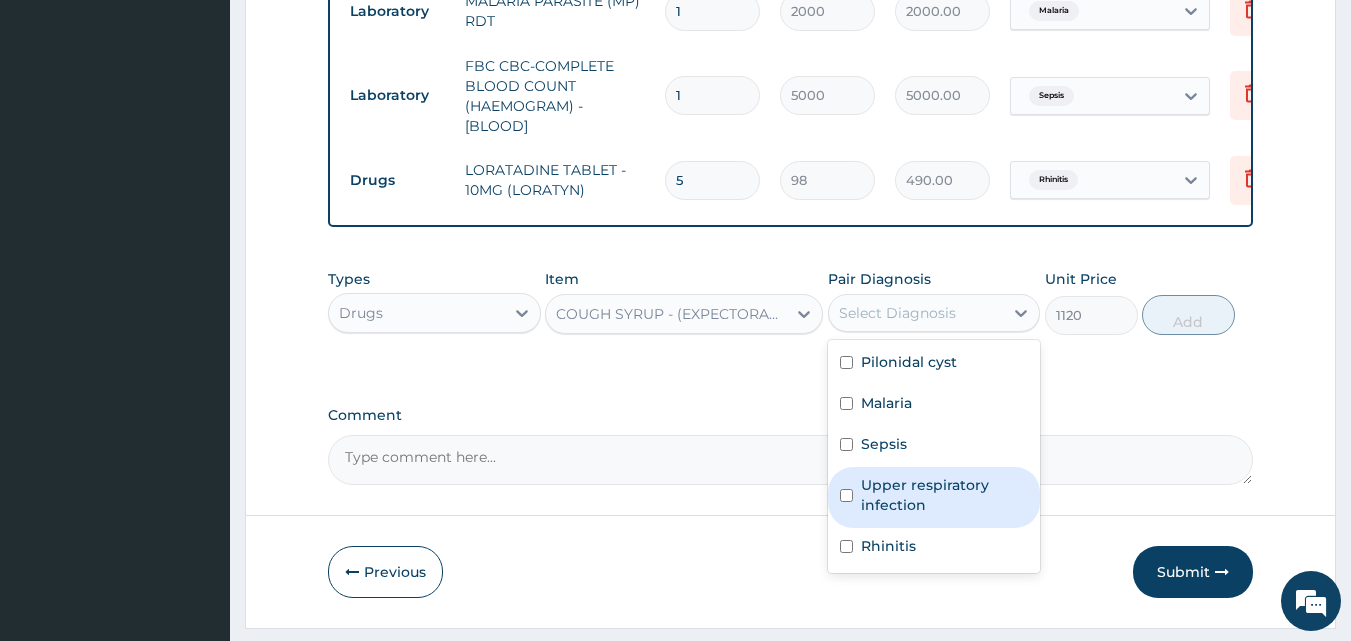 click on "Upper respiratory infection" at bounding box center (945, 495) 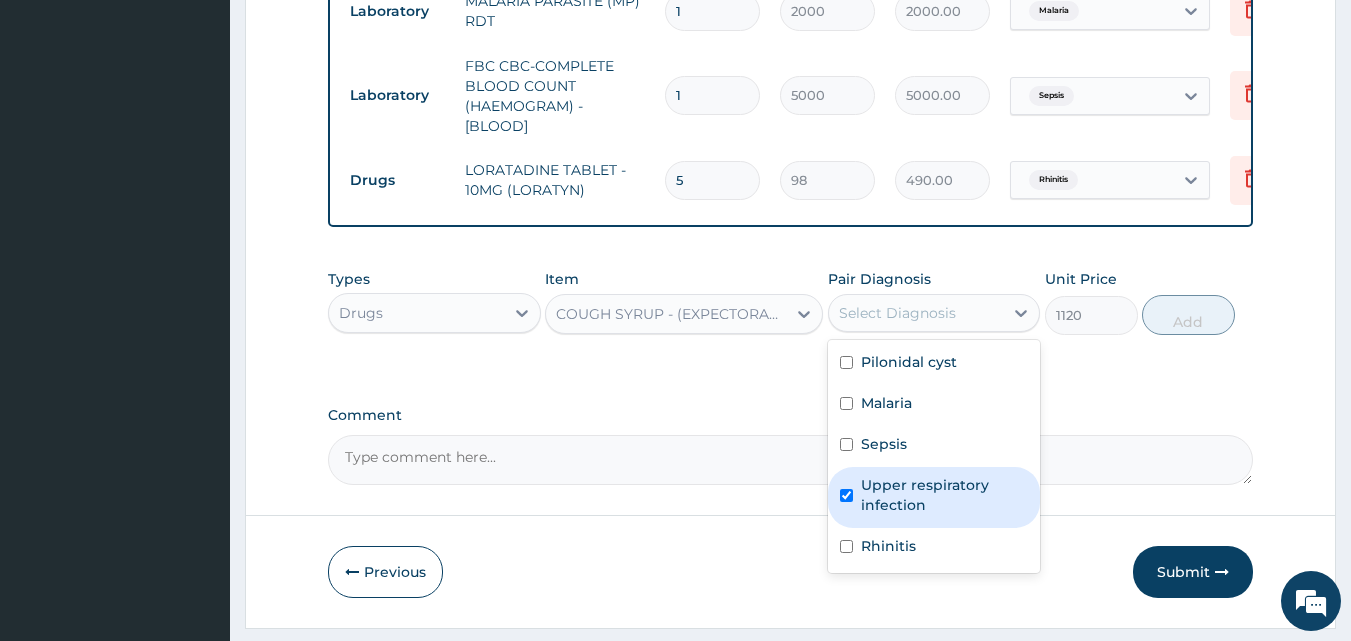 checkbox on "true" 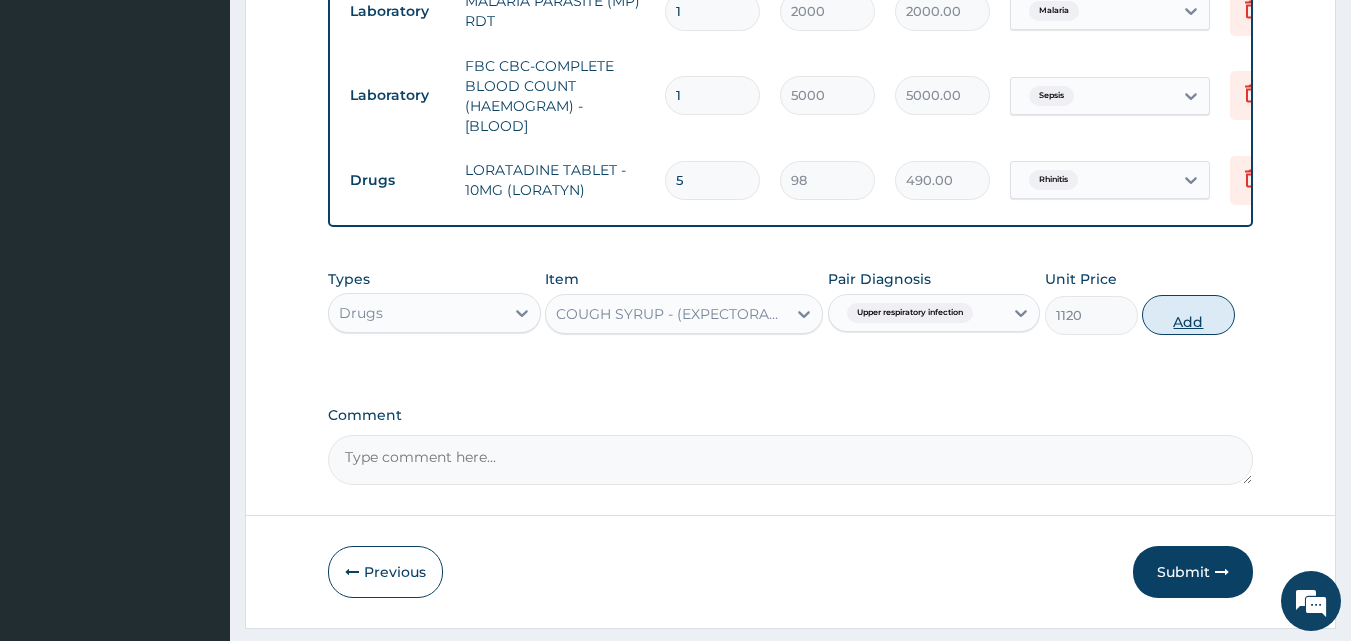 click on "Add" at bounding box center (1188, 315) 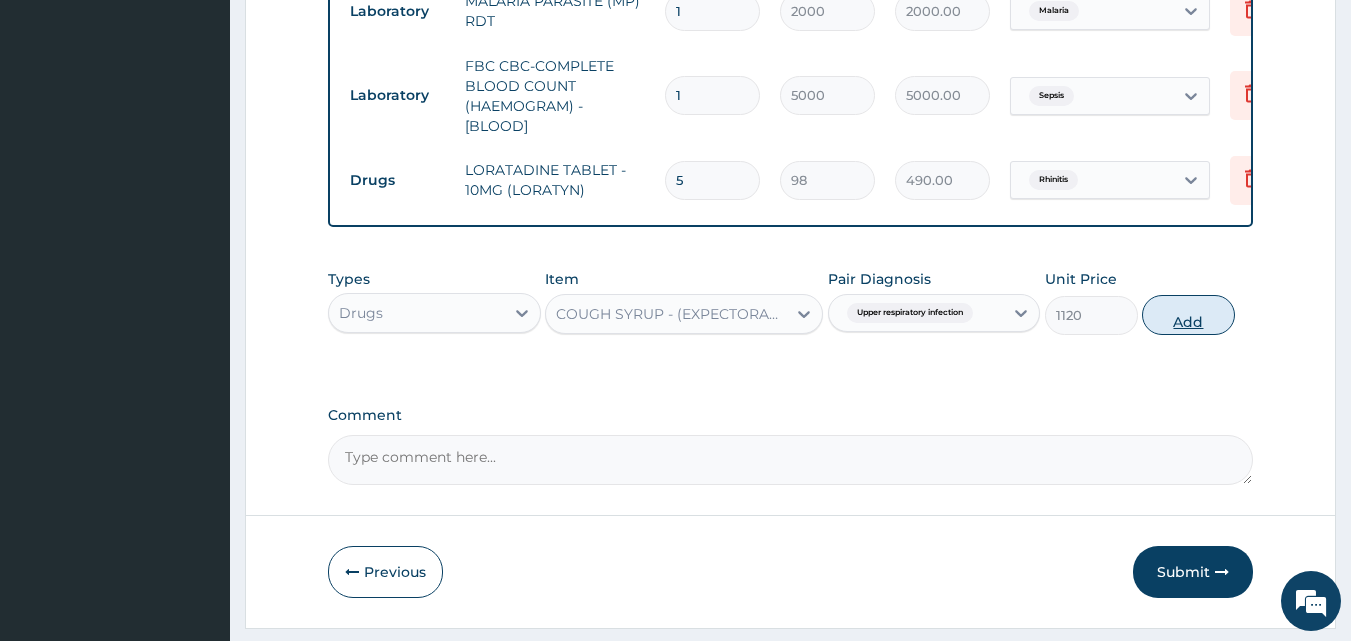 type on "0" 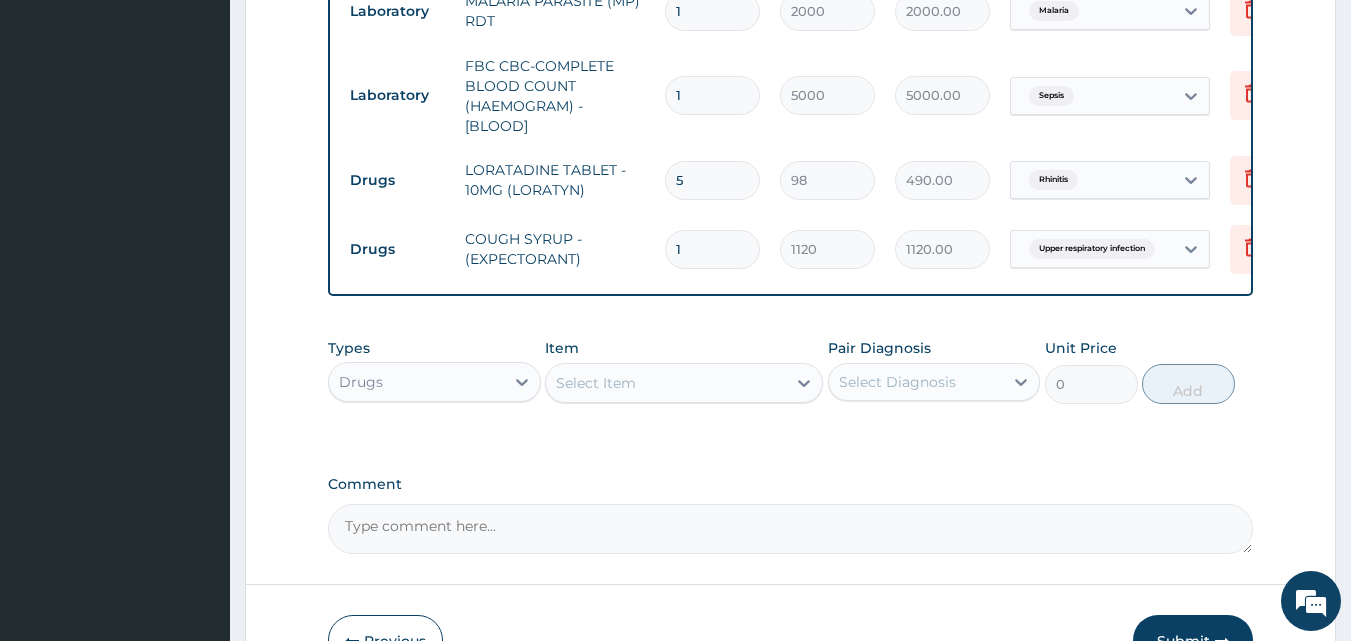 click on "Select Item" at bounding box center [596, 383] 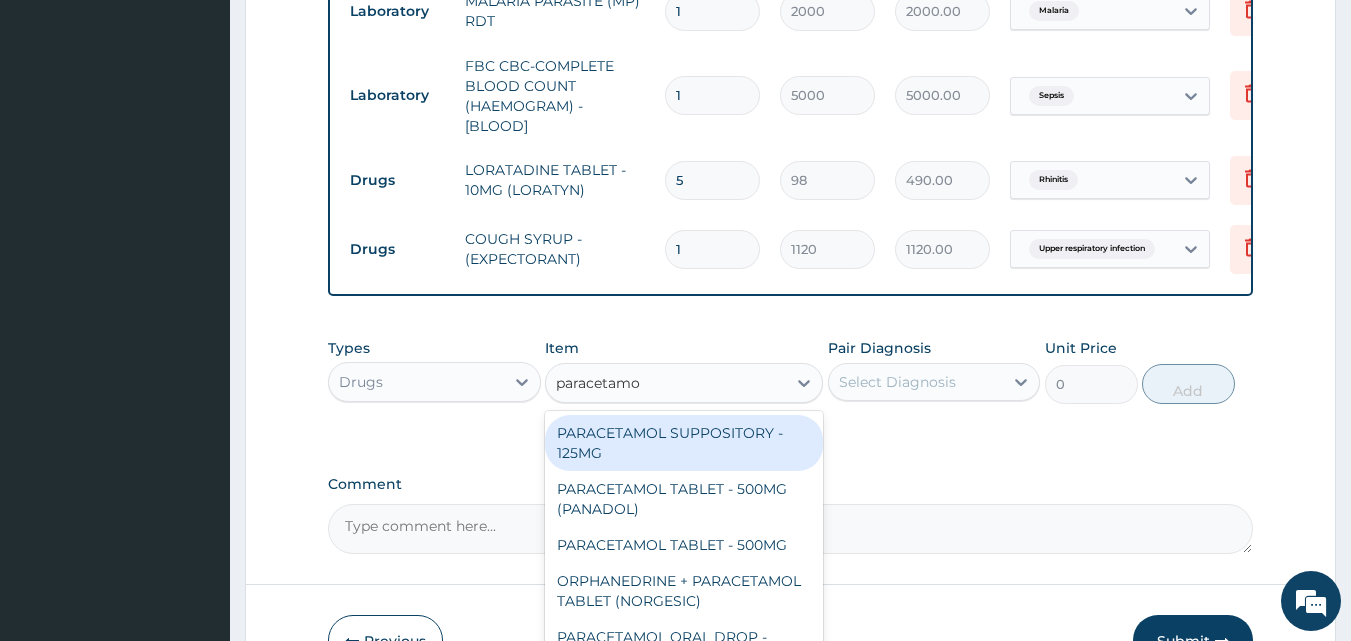 type on "paracetamol" 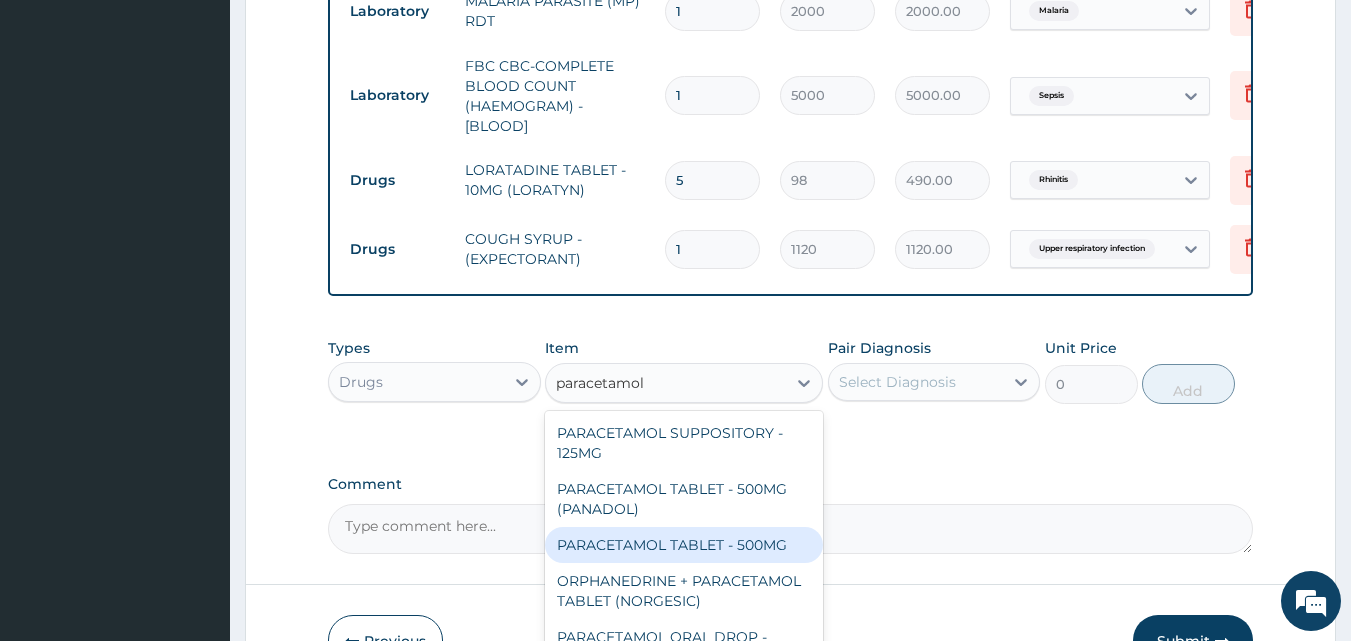 click on "PARACETAMOL TABLET - 500MG" at bounding box center (684, 545) 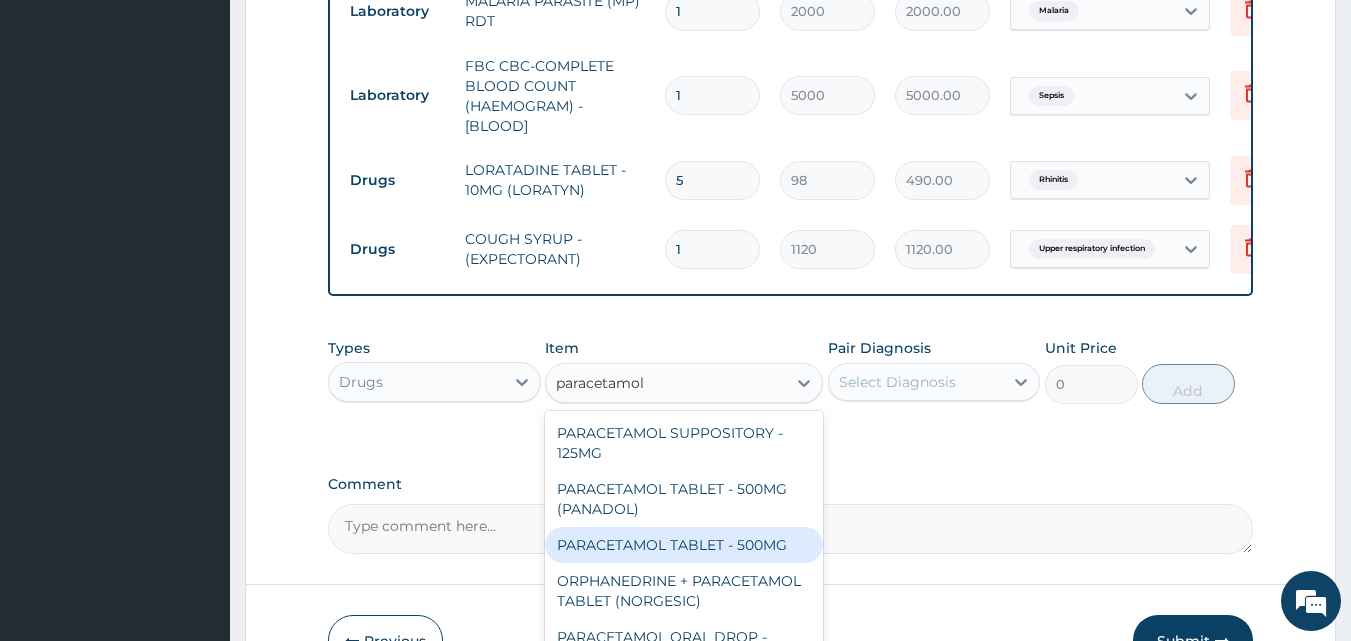 type 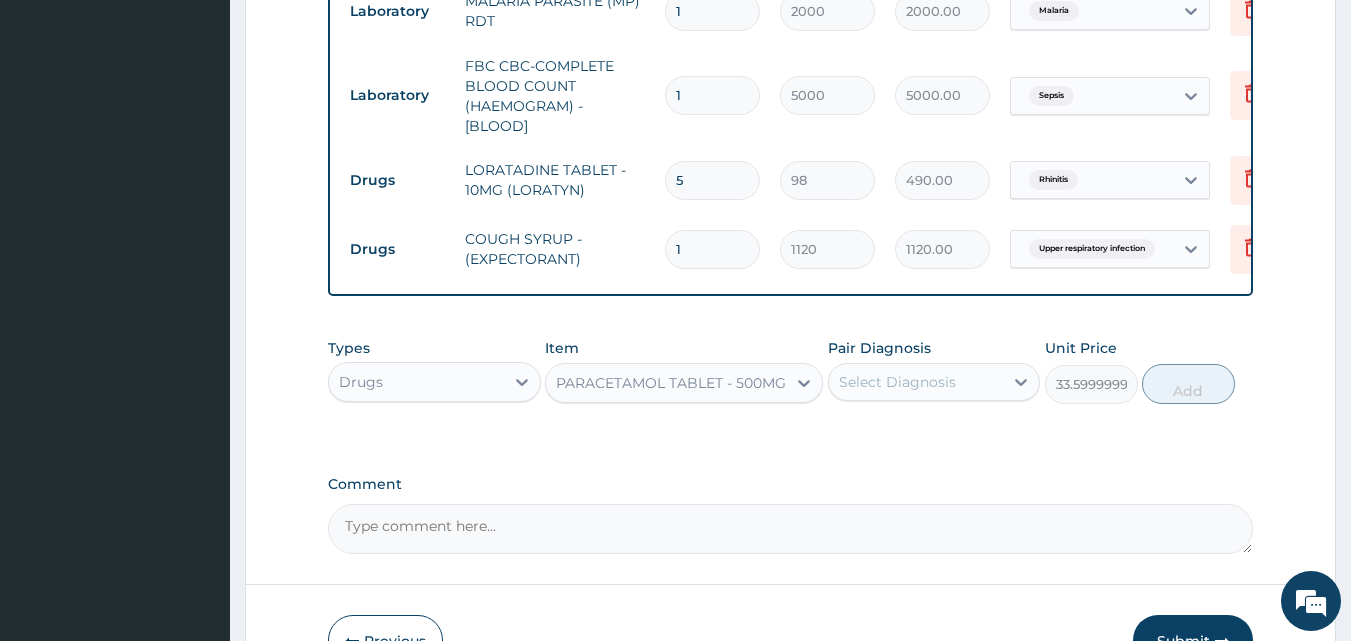 click on "Select Diagnosis" at bounding box center (897, 382) 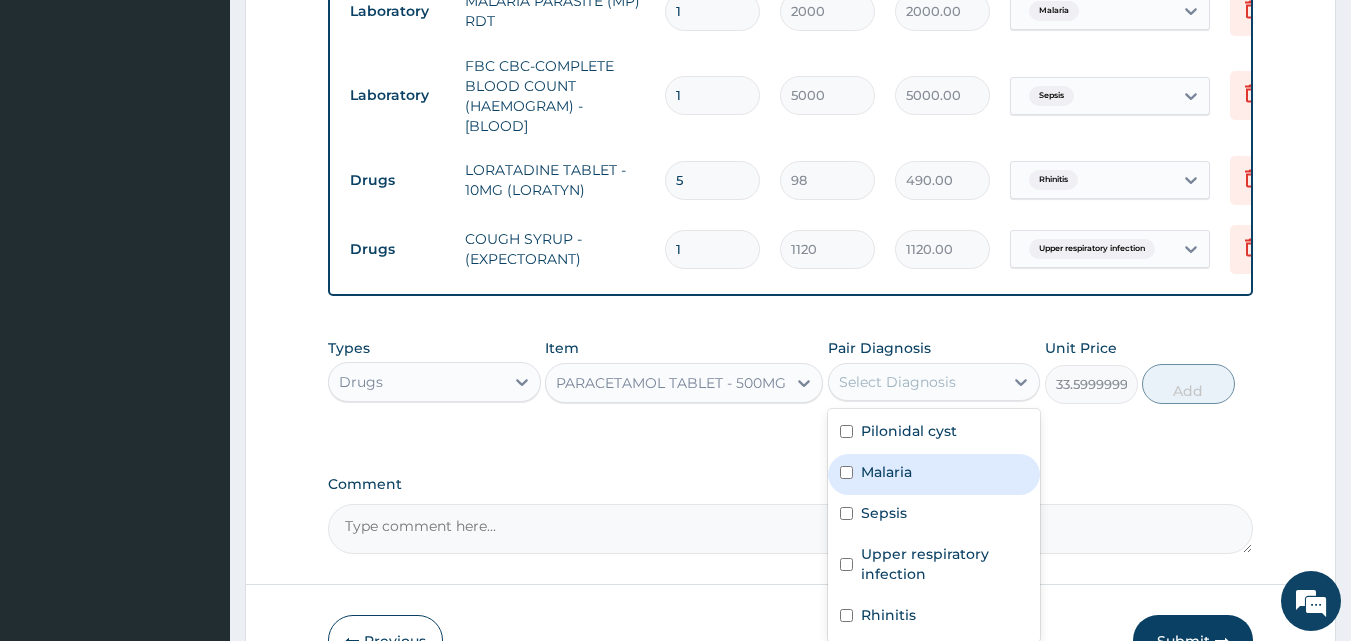 click on "Malaria" at bounding box center (934, 474) 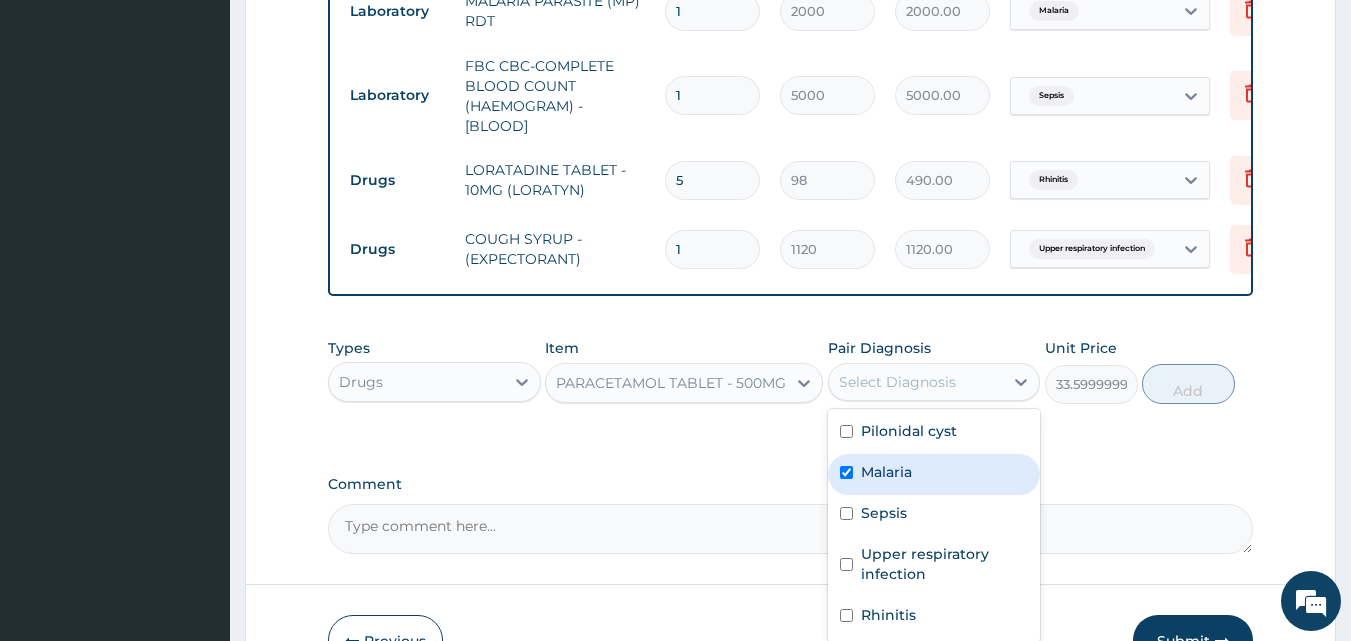 checkbox on "true" 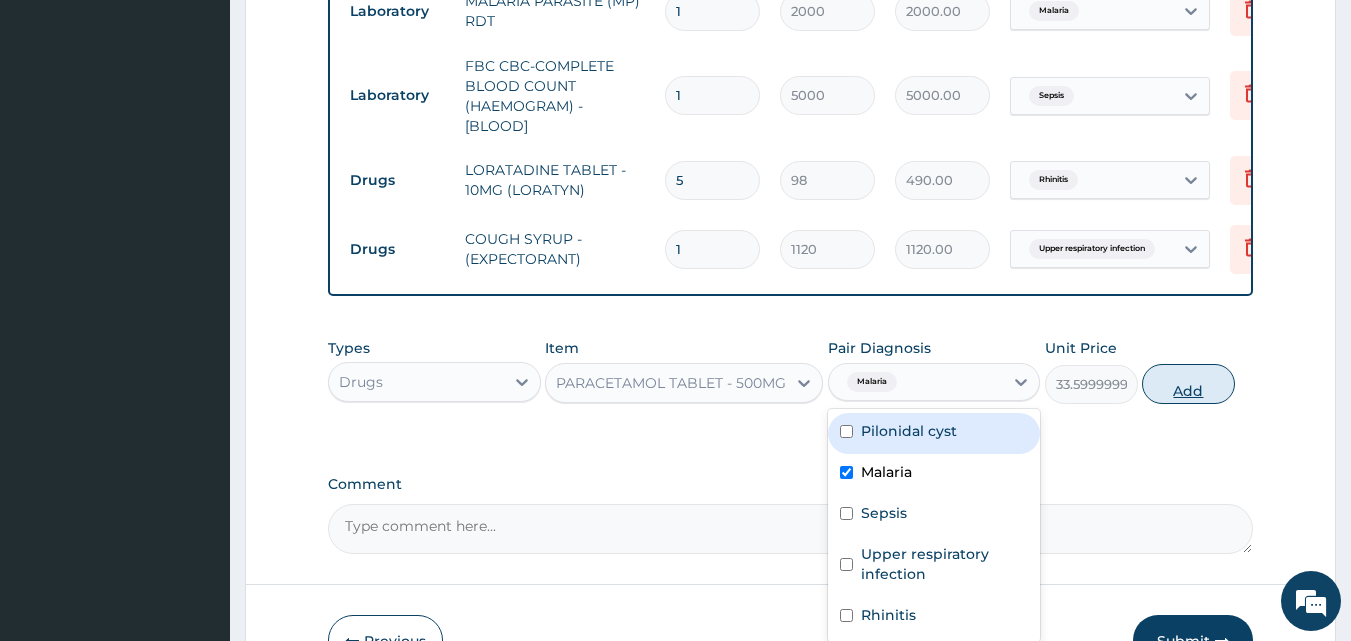 click on "Add" at bounding box center (1188, 384) 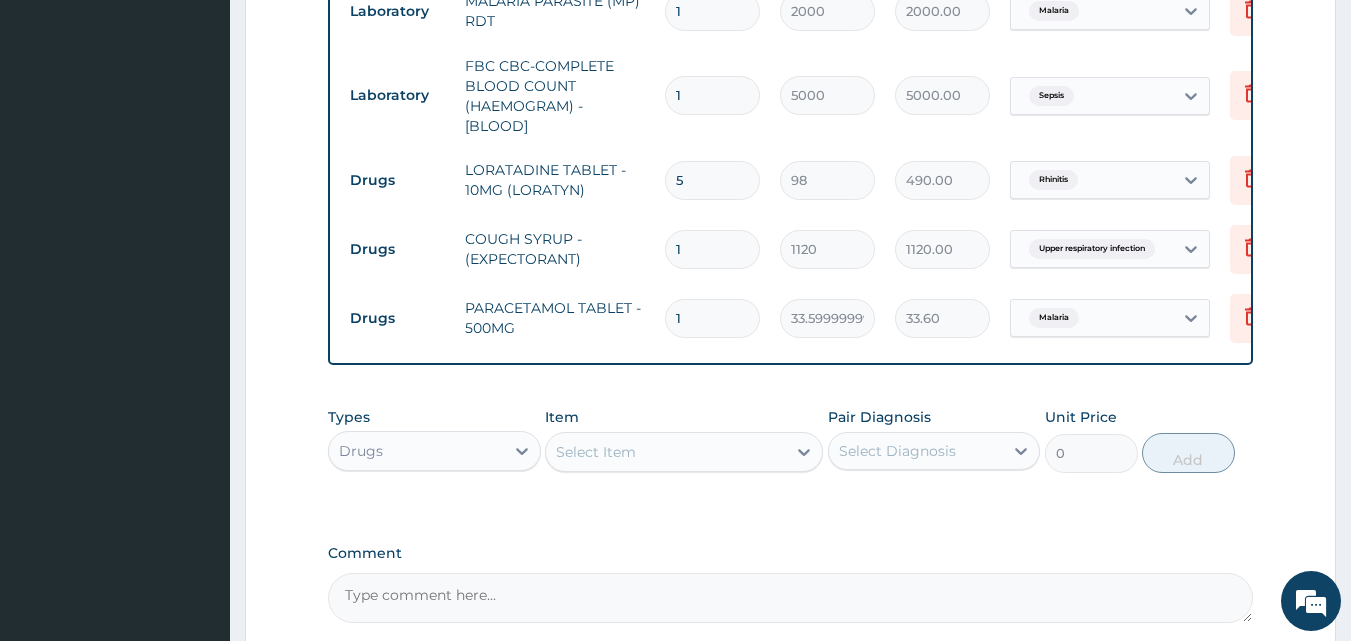 type on "18" 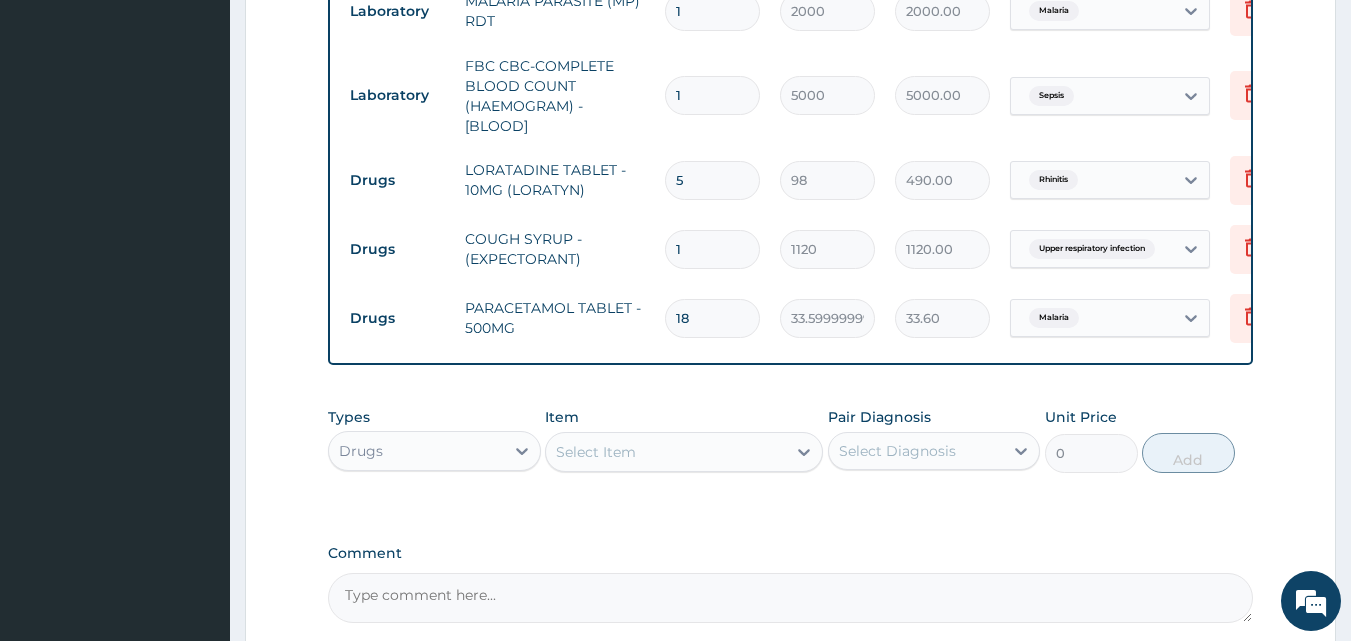 type on "604.80" 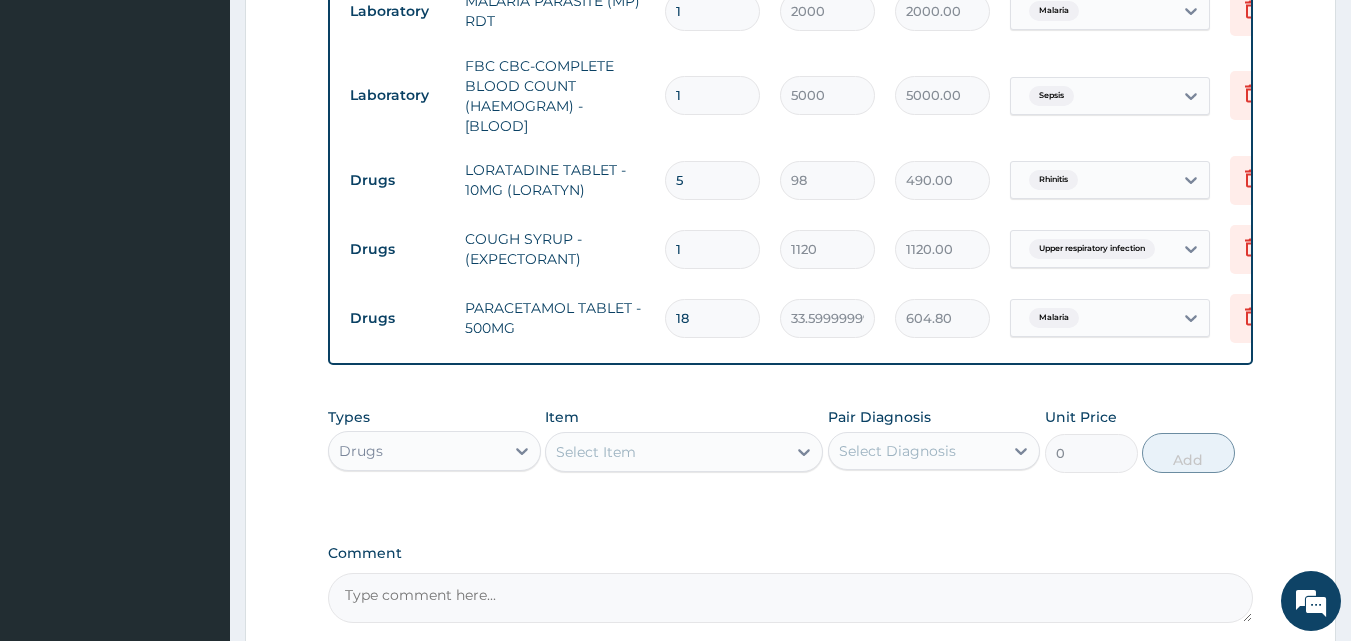 type on "18" 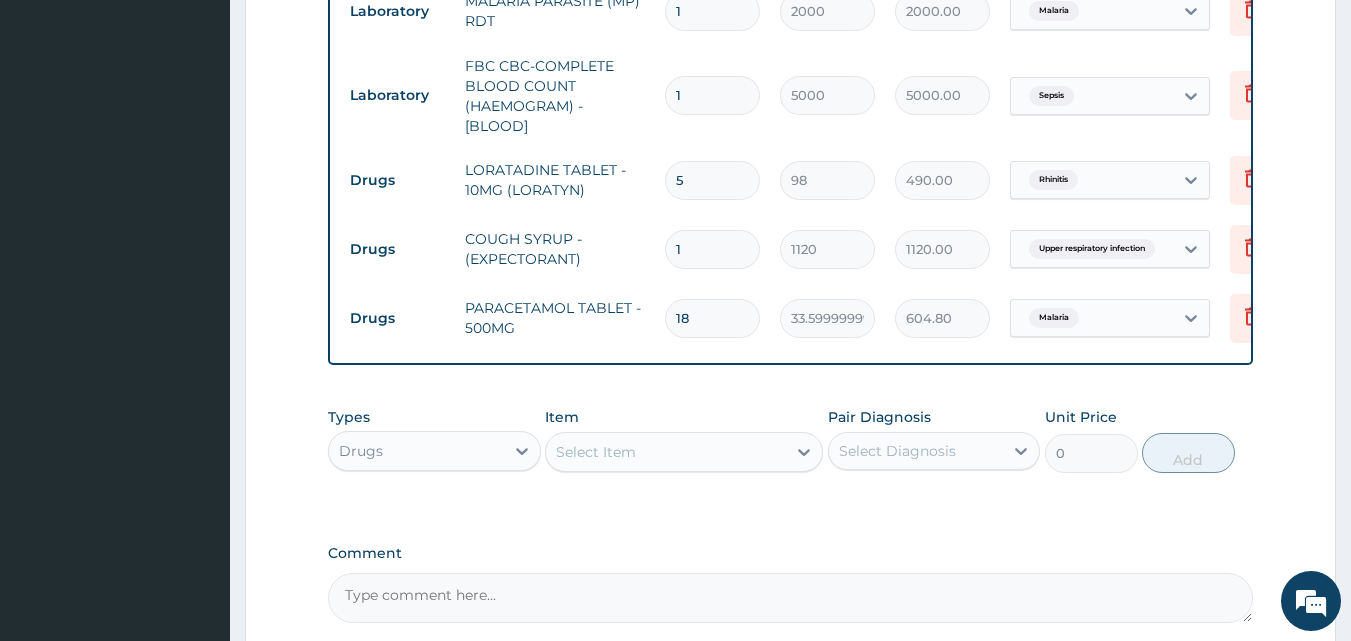 click on "Select Item" at bounding box center [596, 452] 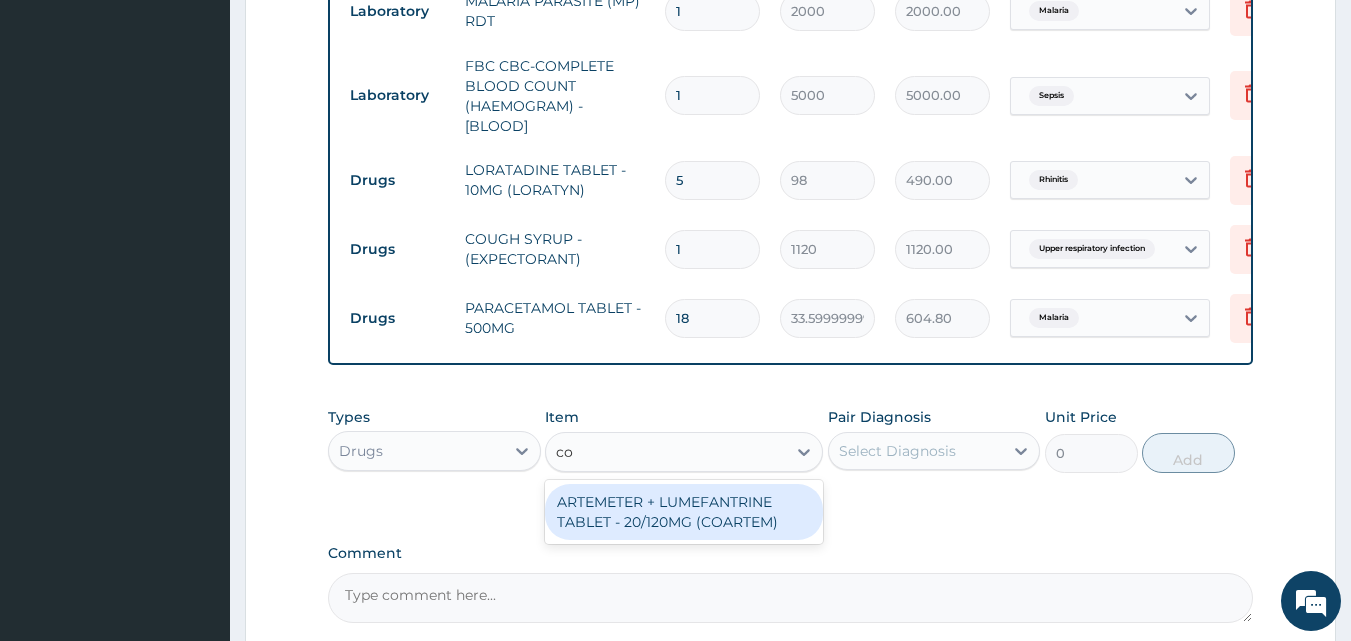 type on "c" 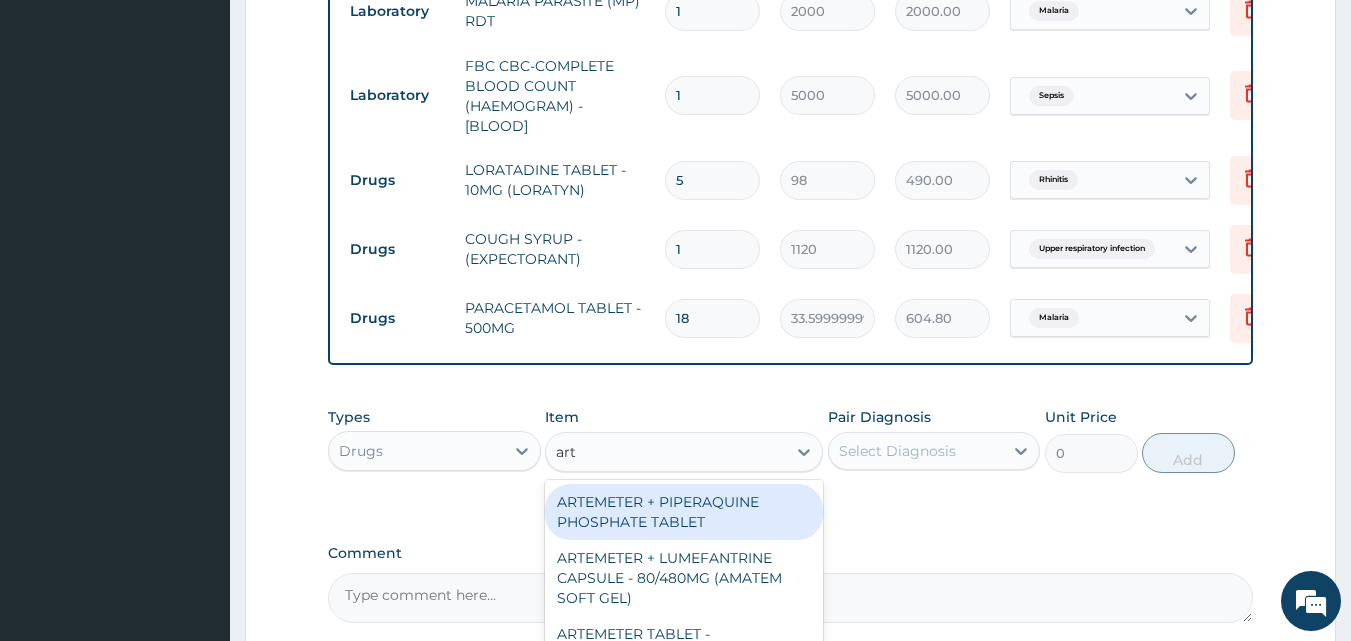 type on "arte" 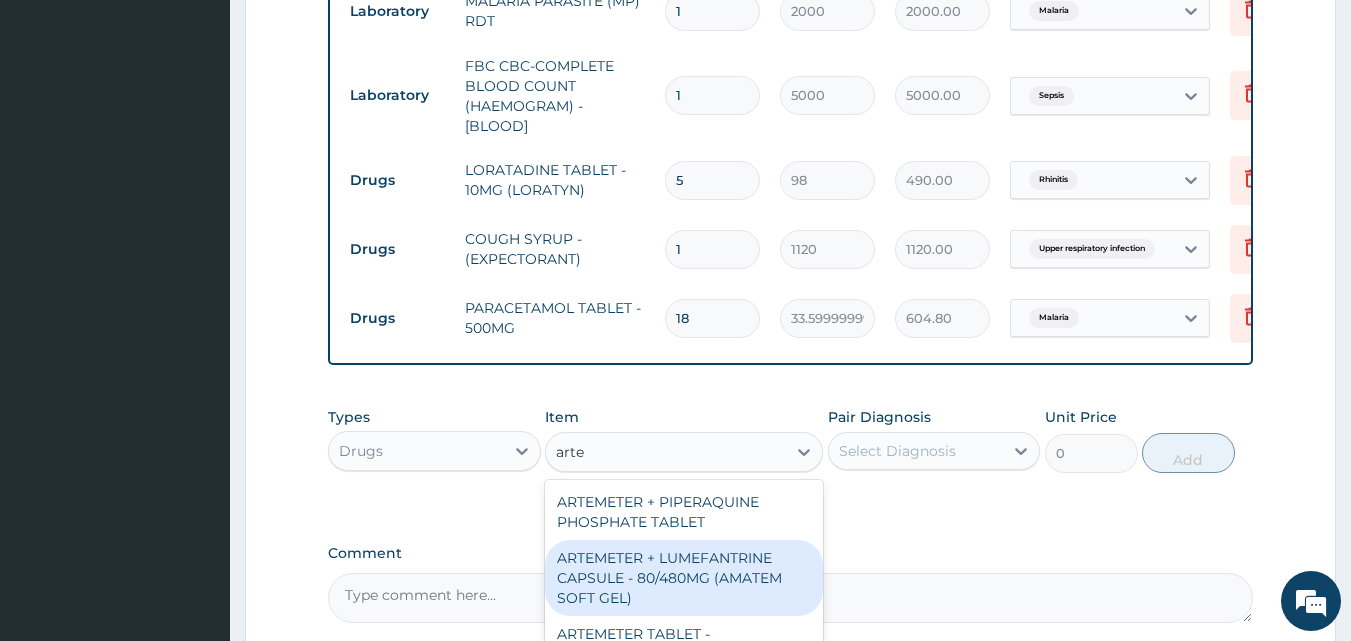 click on "ARTEMETER + LUMEFANTRINE CAPSULE -  80/480MG (AMATEM SOFT GEL)" at bounding box center (684, 578) 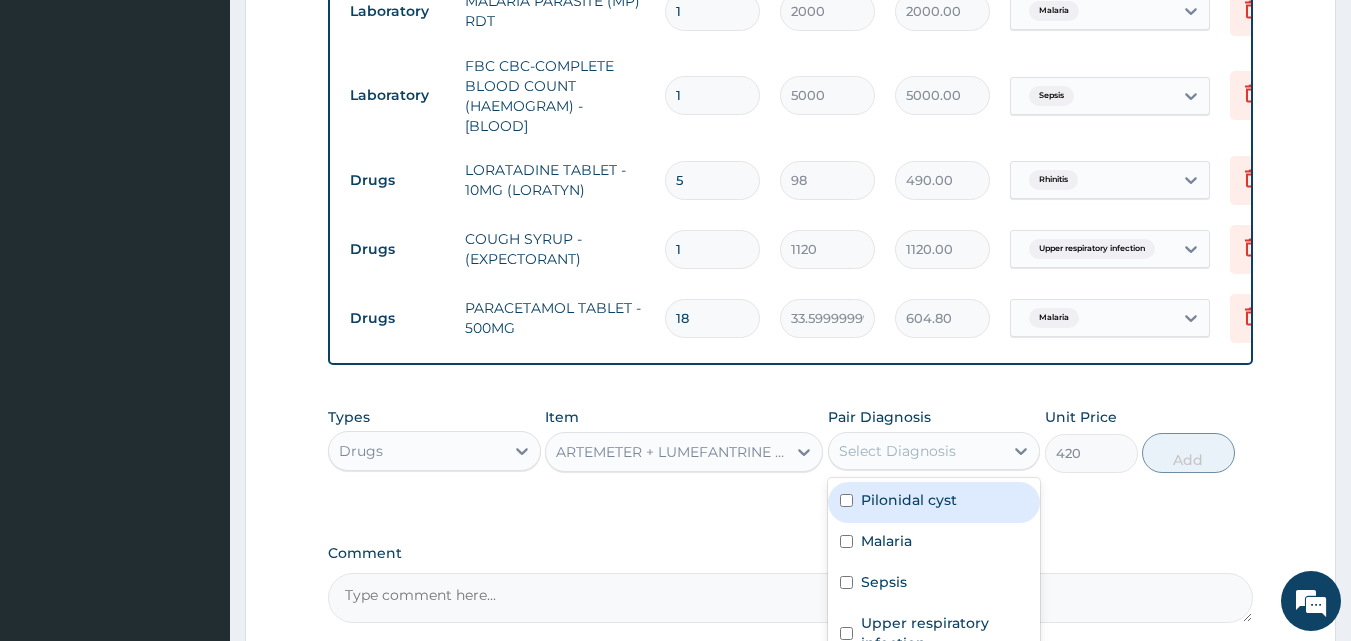 click on "Select Diagnosis" at bounding box center (897, 451) 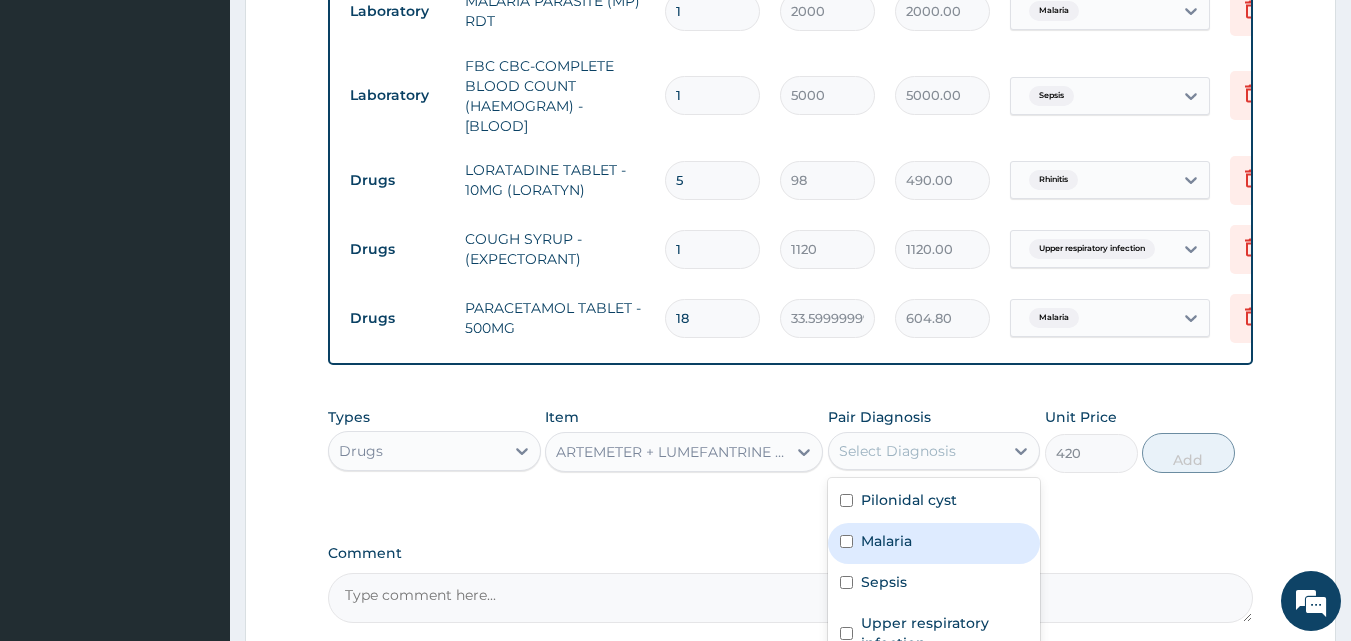 drag, startPoint x: 934, startPoint y: 565, endPoint x: 1005, endPoint y: 511, distance: 89.20202 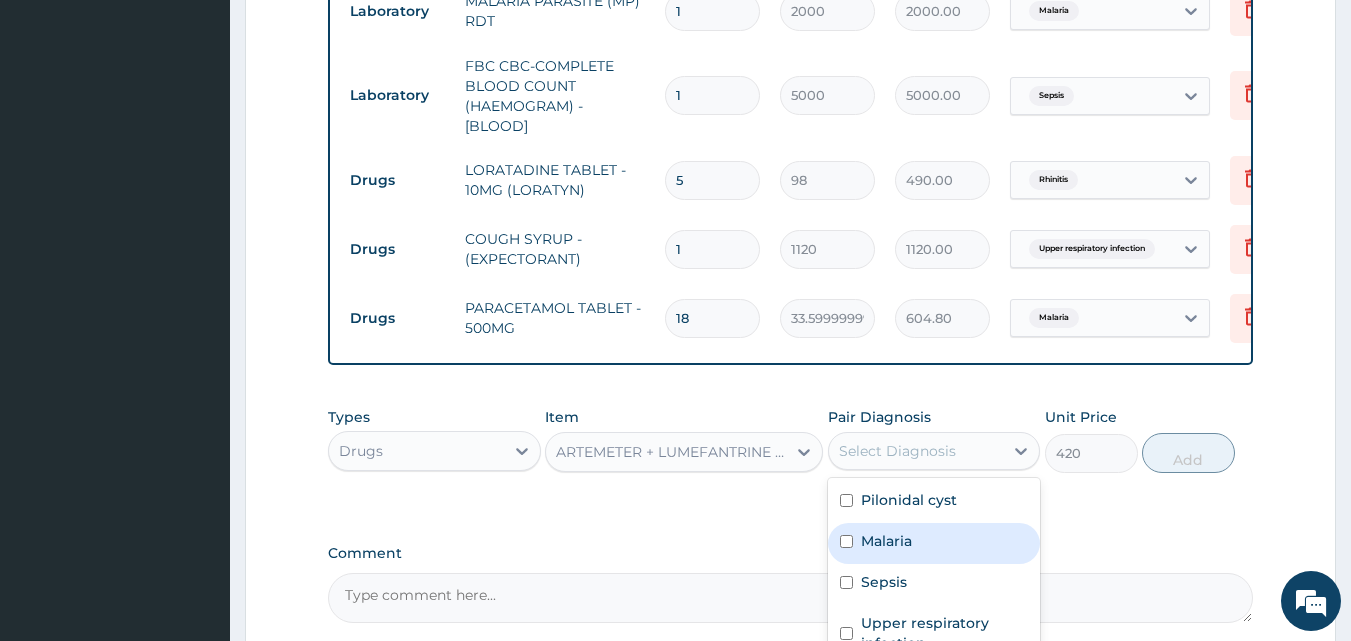 click on "Malaria" at bounding box center [934, 543] 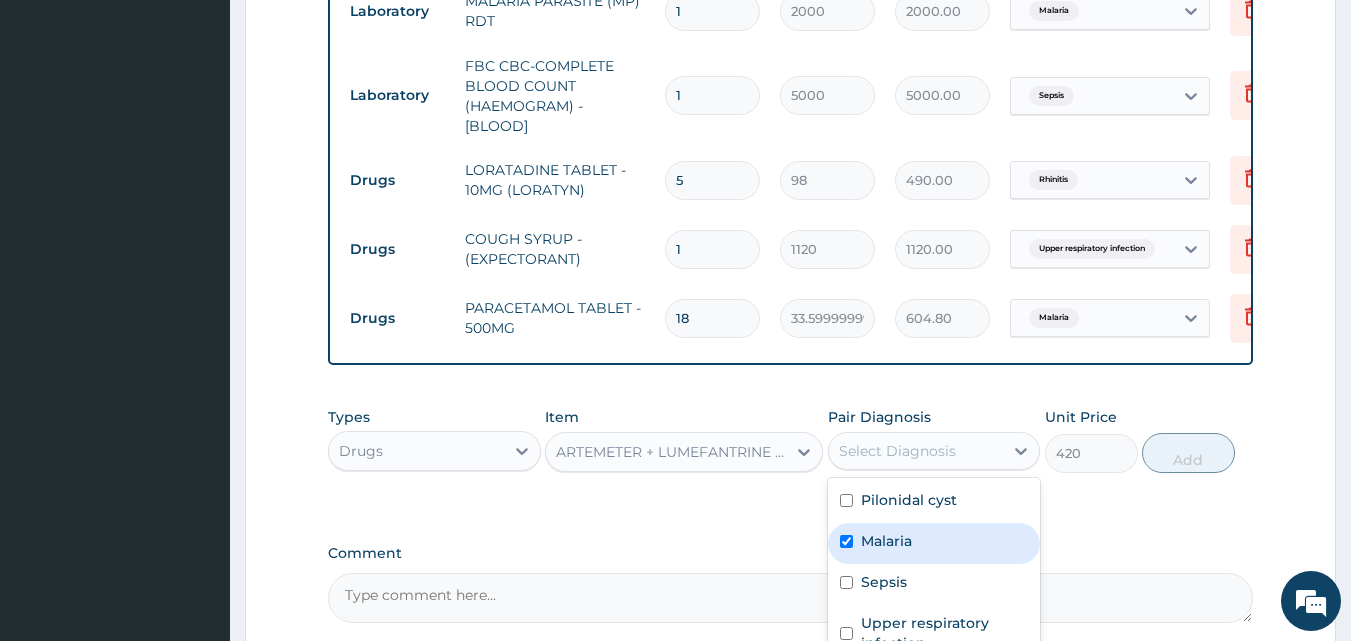 checkbox on "true" 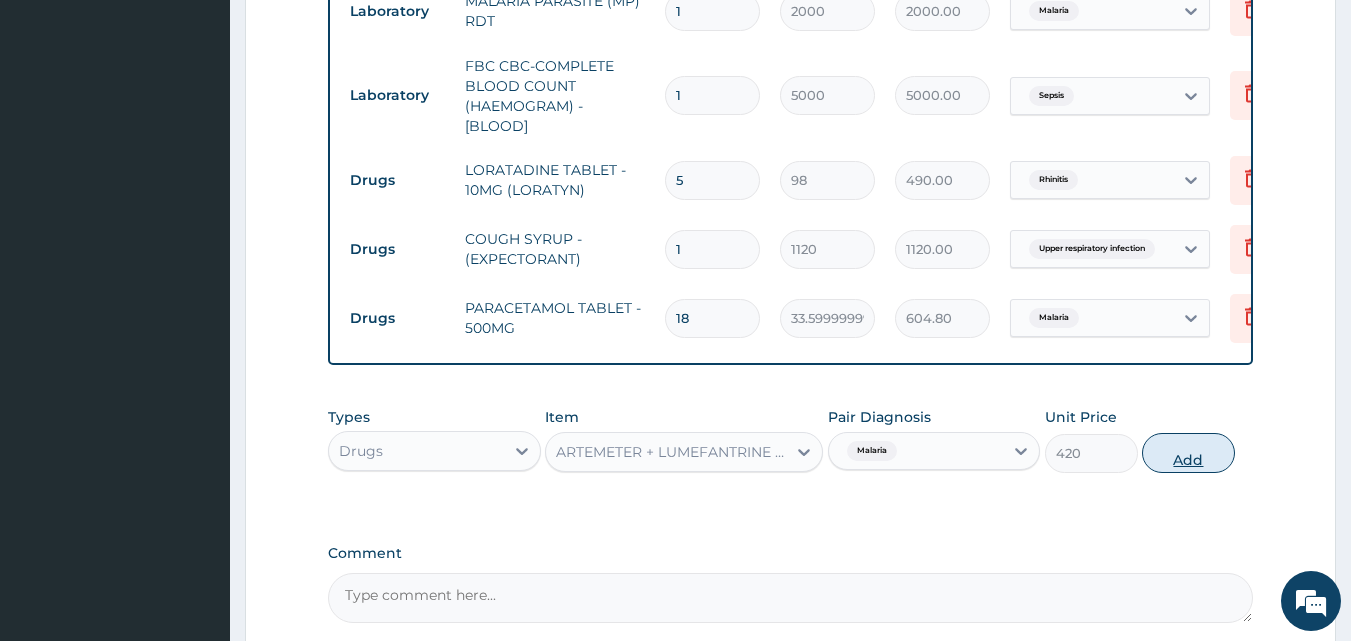 click on "Add" at bounding box center (1188, 453) 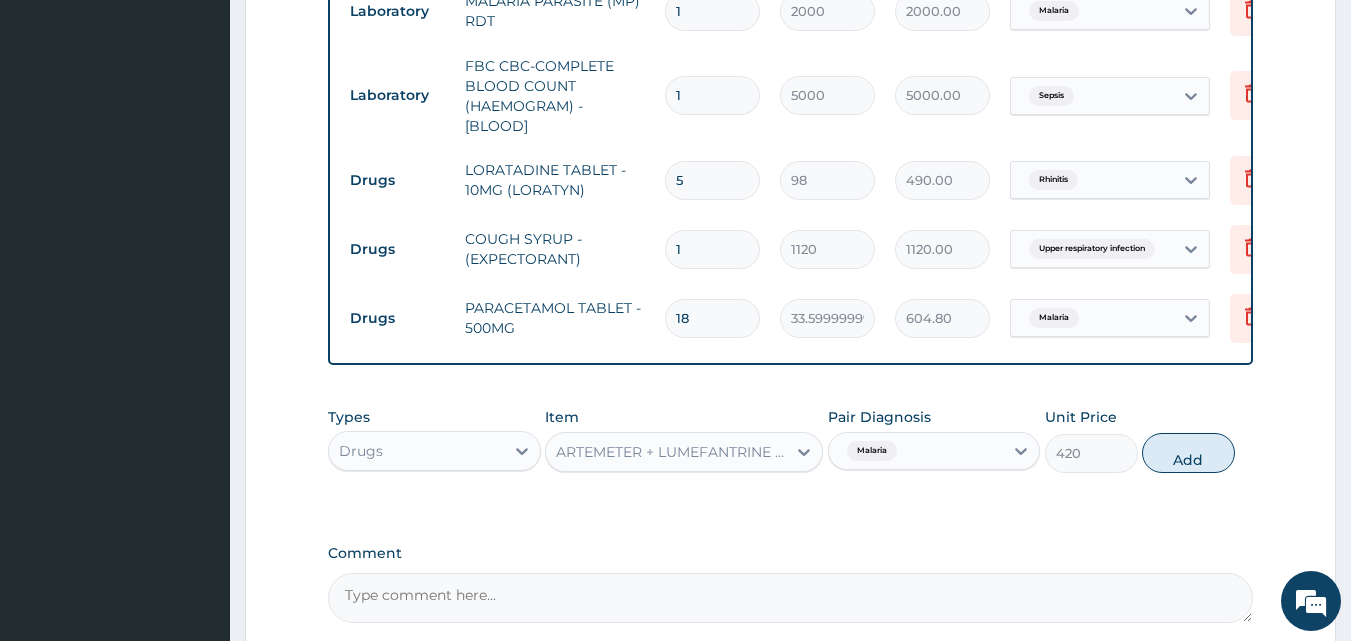 type on "0" 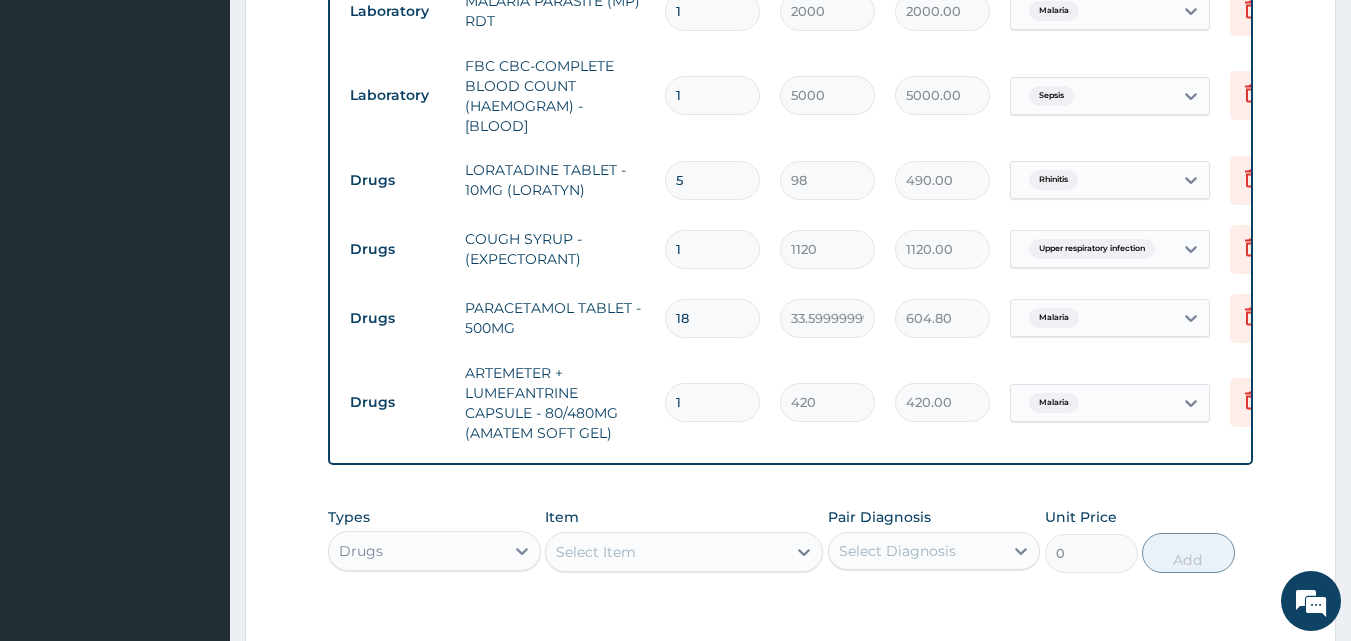 drag, startPoint x: 703, startPoint y: 398, endPoint x: 626, endPoint y: 403, distance: 77.16217 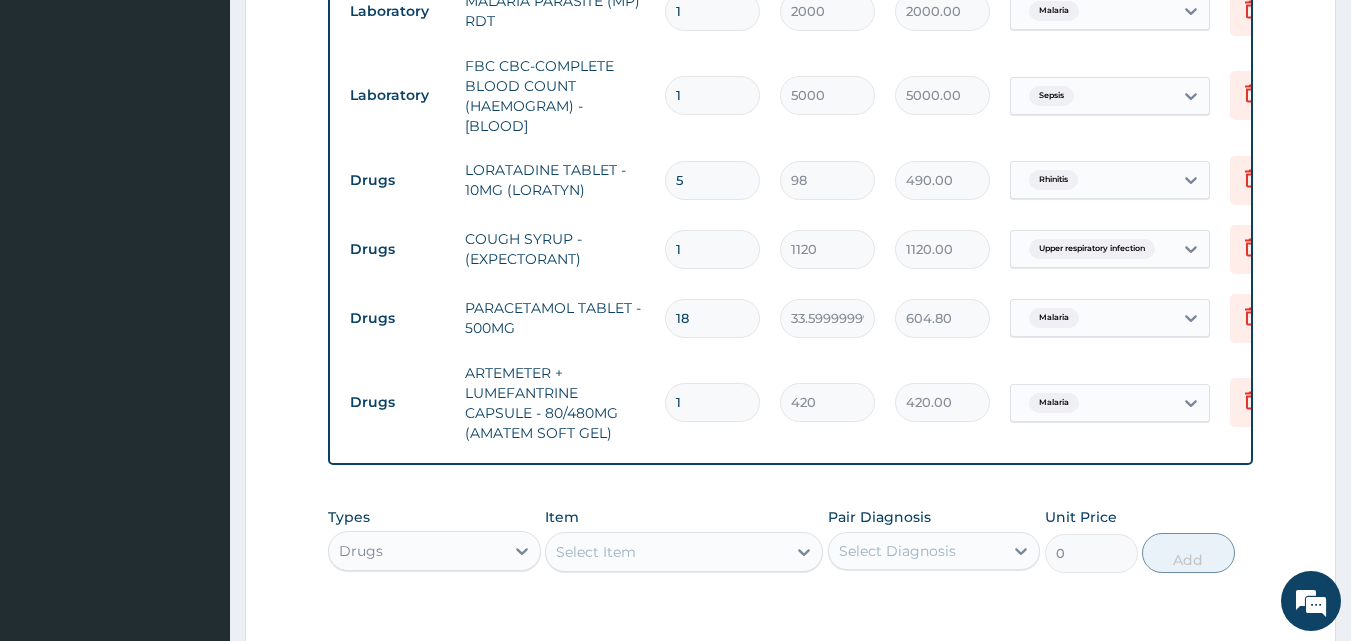 click on "Drugs ARTEMETER + LUMEFANTRINE CAPSULE -  80/480MG (AMATEM SOFT GEL) 1 420 420.00 Malaria Delete" at bounding box center [830, 403] 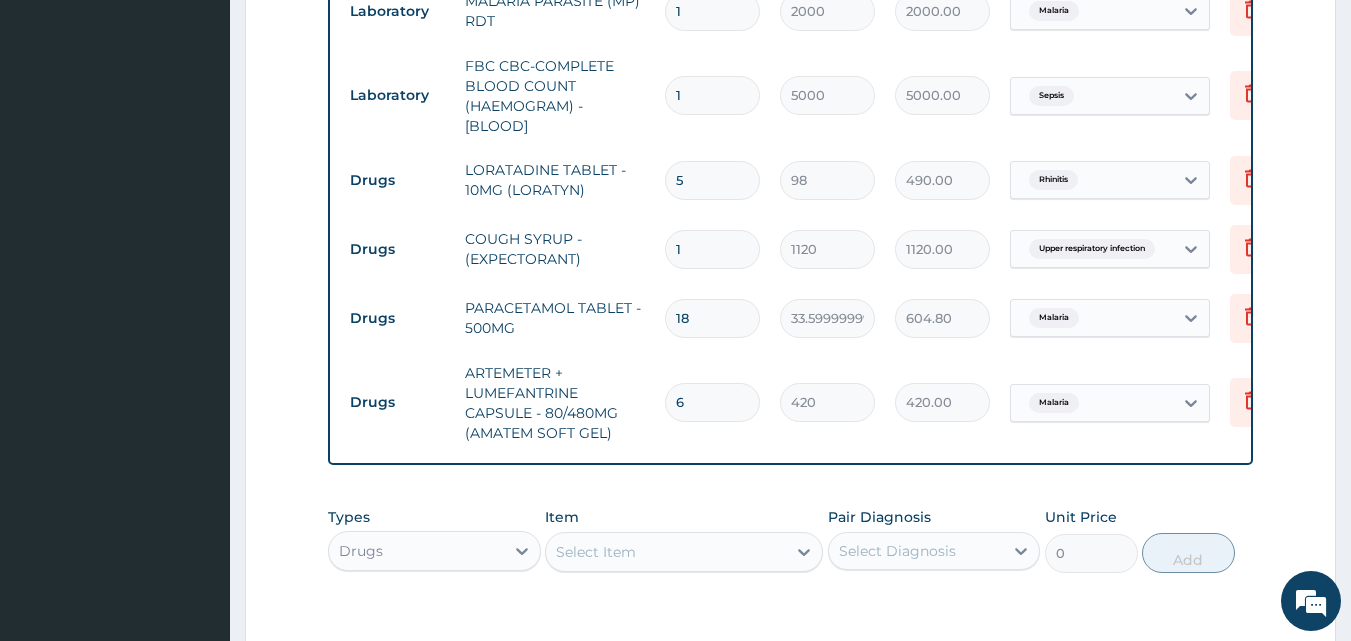 type on "2520.00" 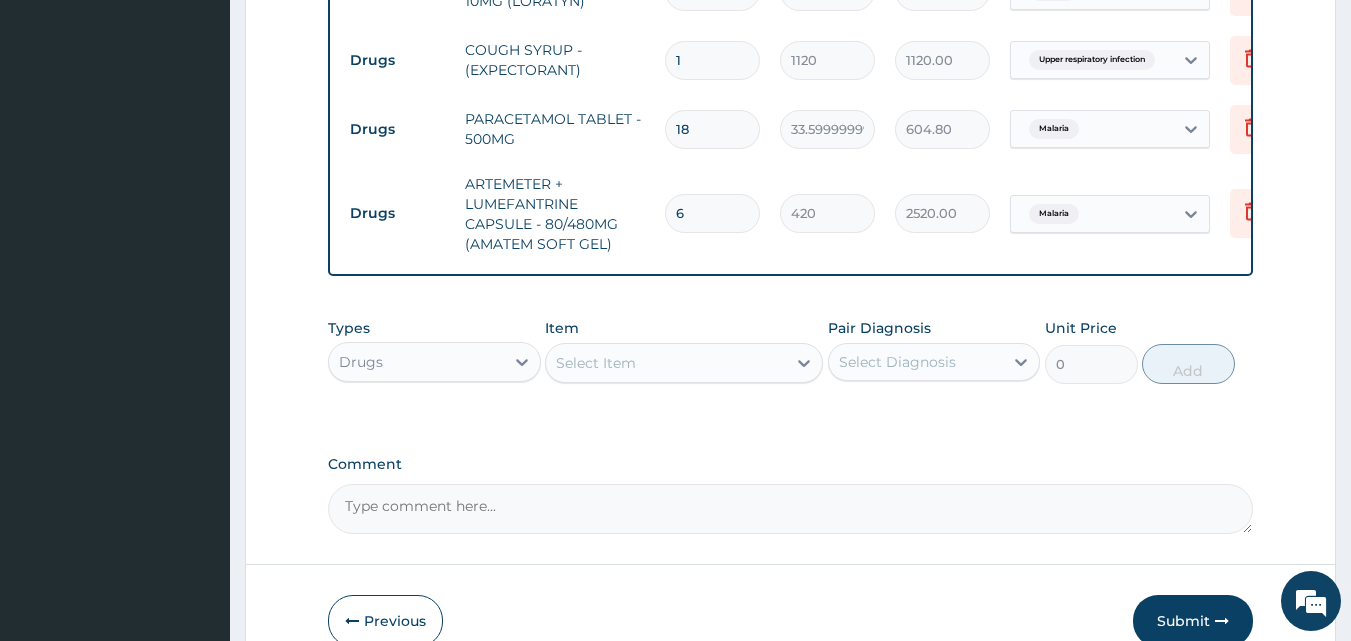 scroll, scrollTop: 1297, scrollLeft: 0, axis: vertical 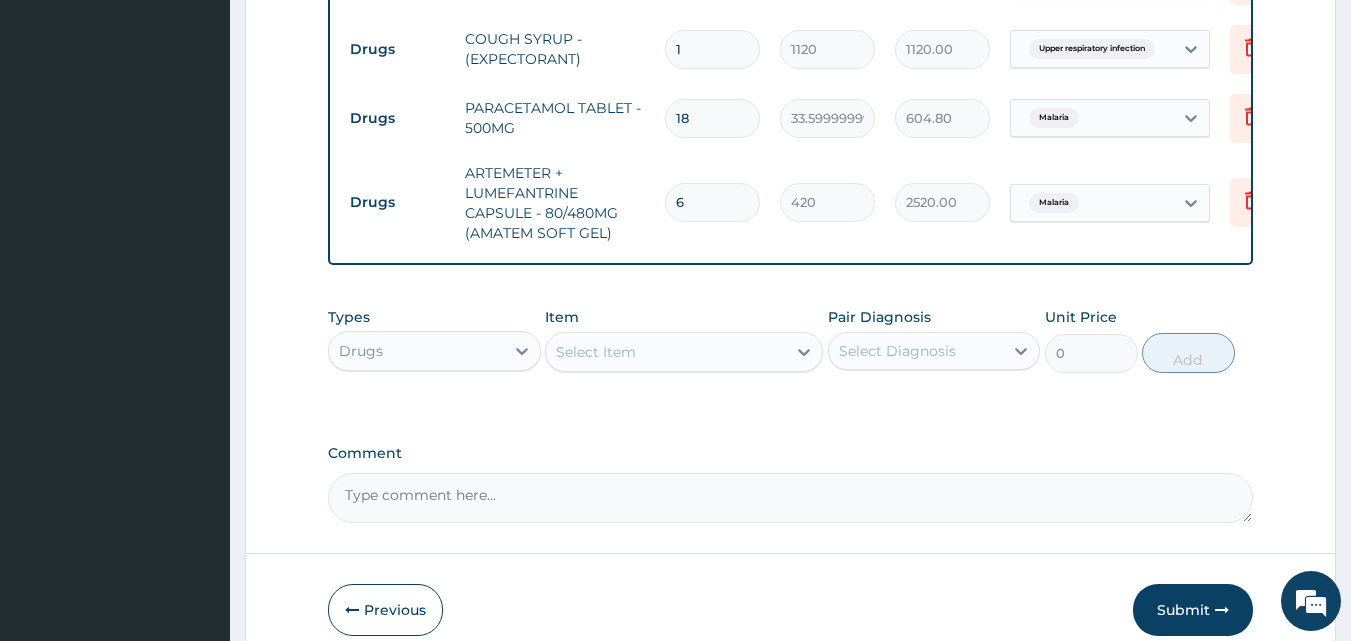 type on "6" 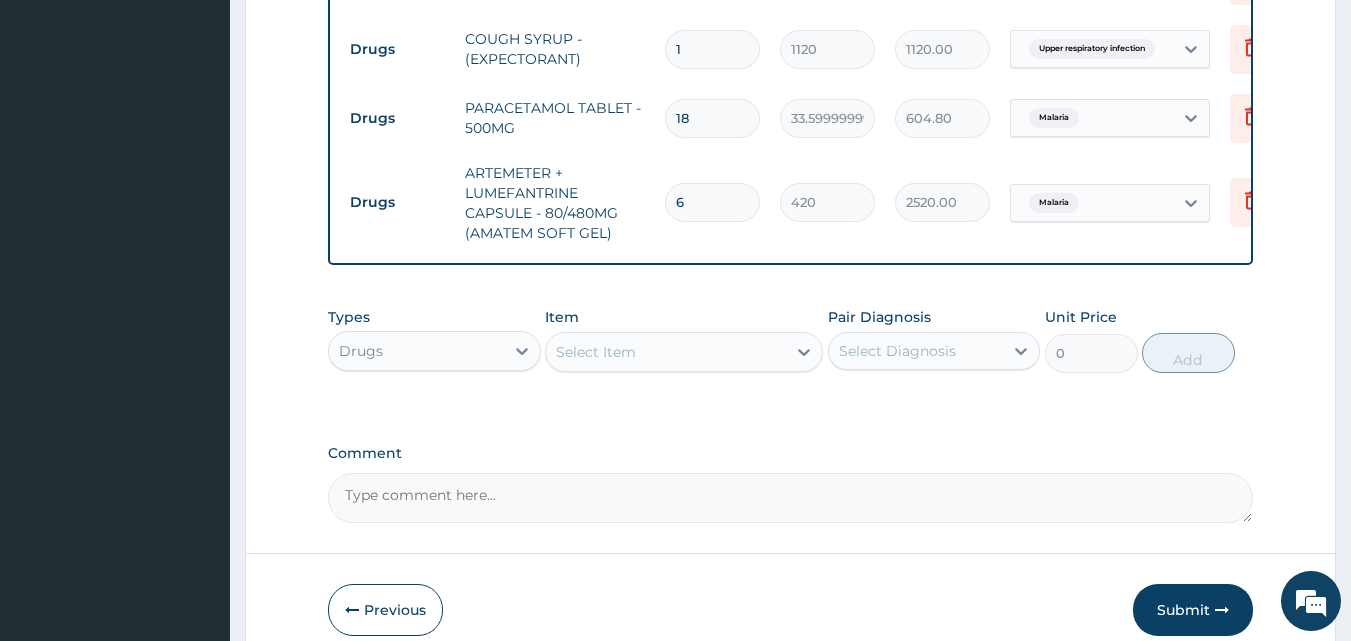 click on "Select Item" at bounding box center (666, 352) 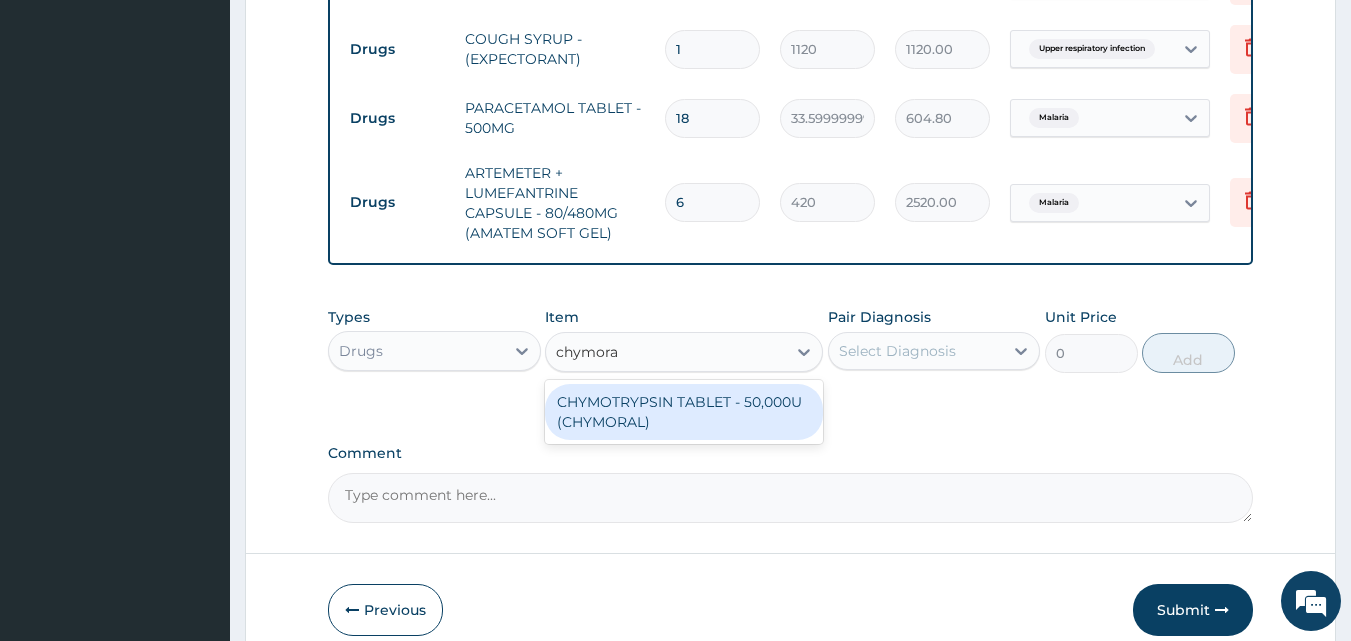 type on "chymoral" 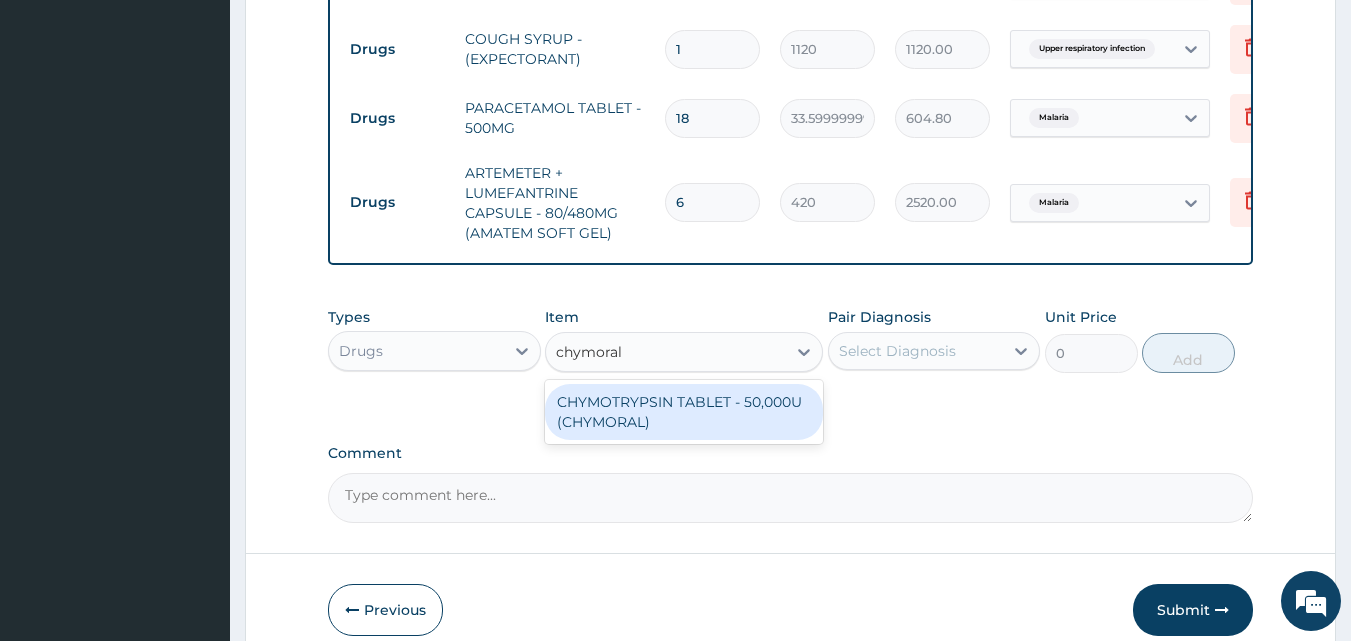 click on "CHYMOTRYPSIN TABLET - 50,000U (CHYMORAL)" at bounding box center [684, 412] 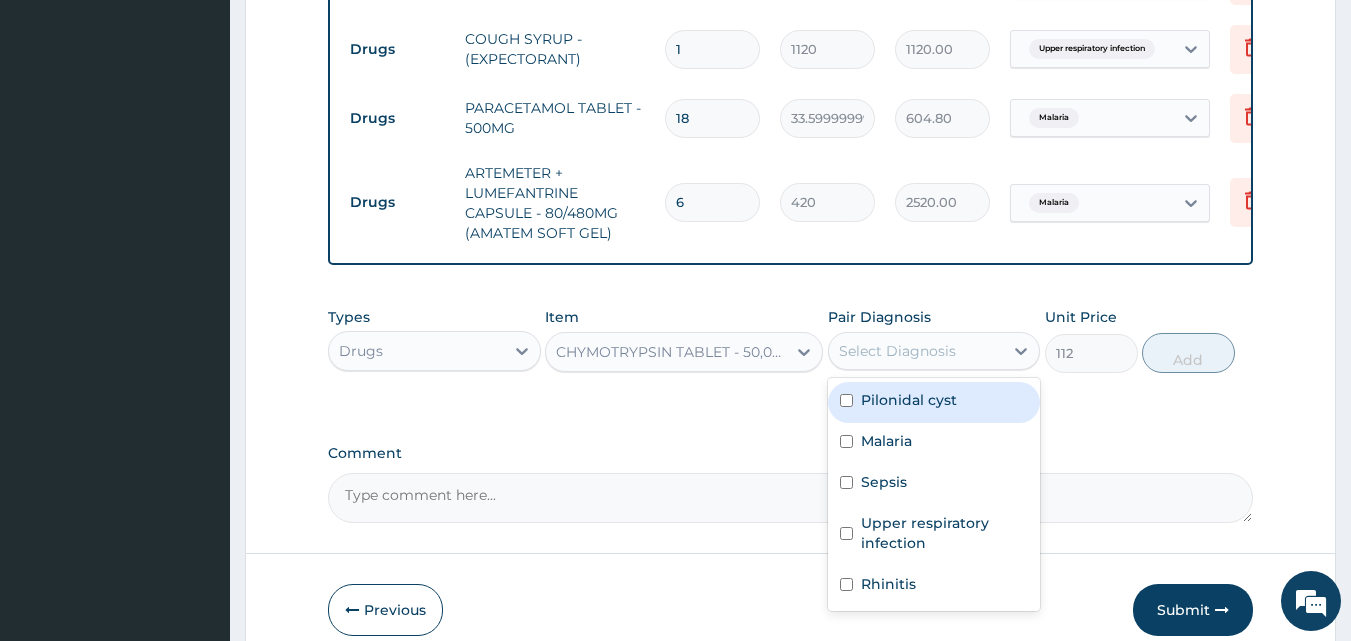 click on "Select Diagnosis" at bounding box center [897, 351] 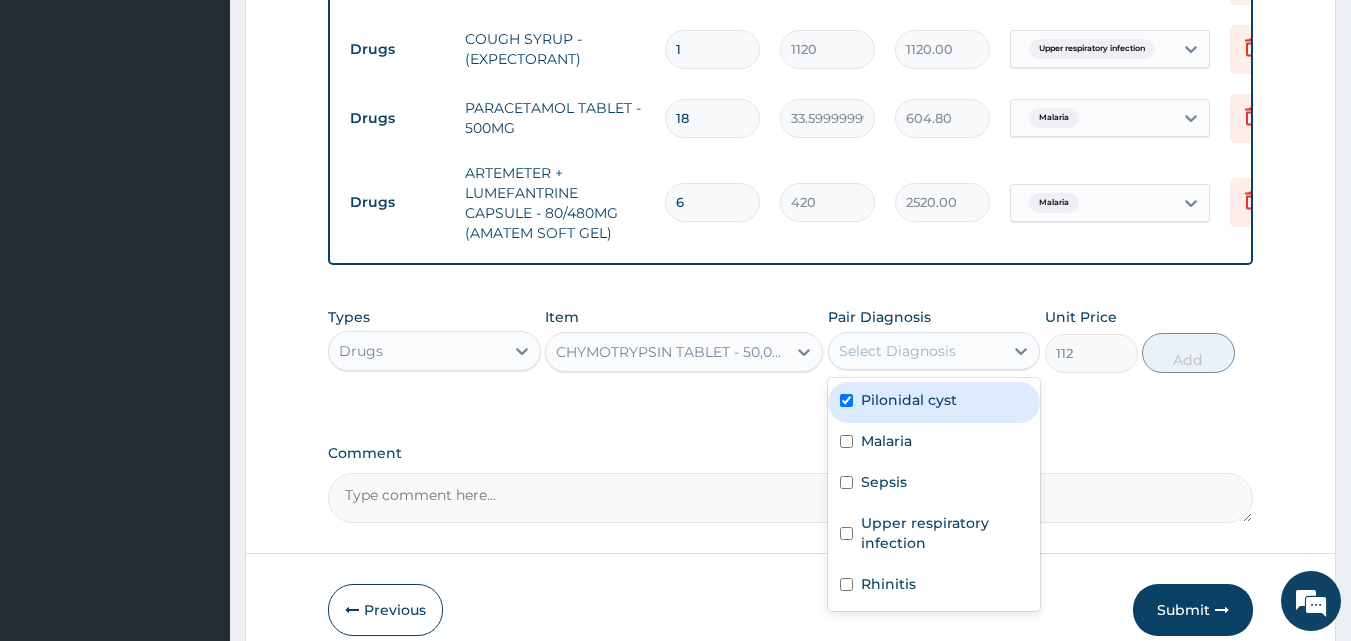 checkbox on "true" 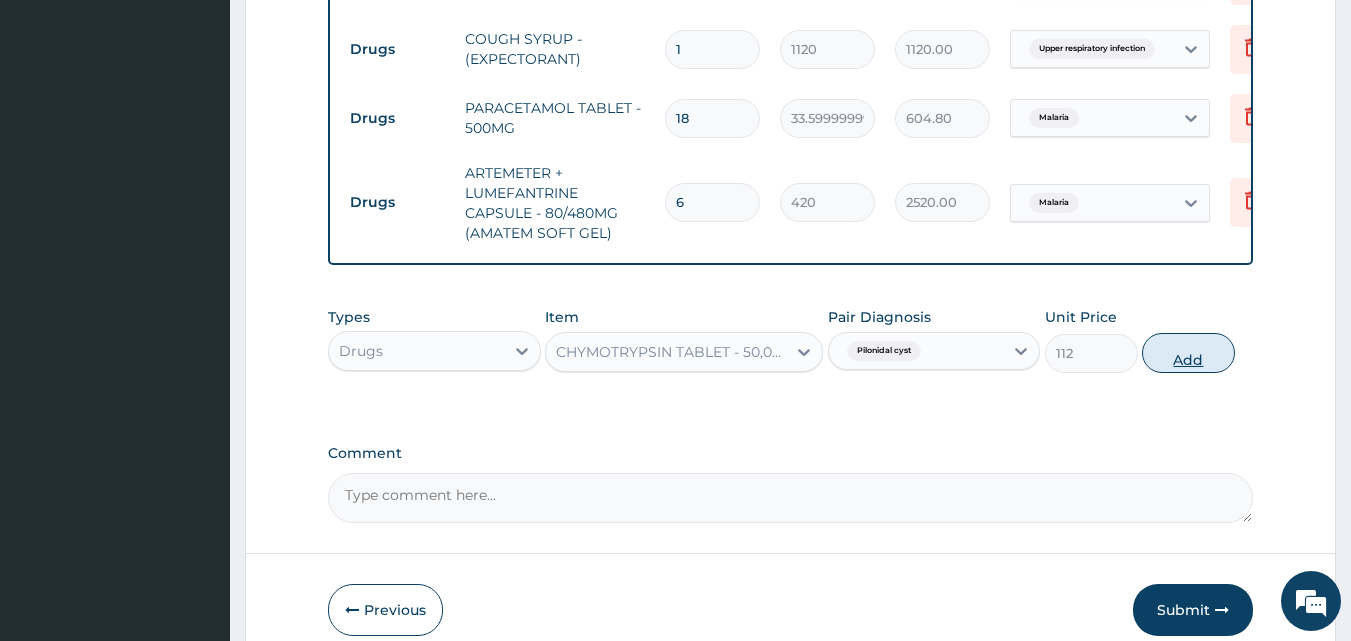 click on "Add" at bounding box center (1188, 353) 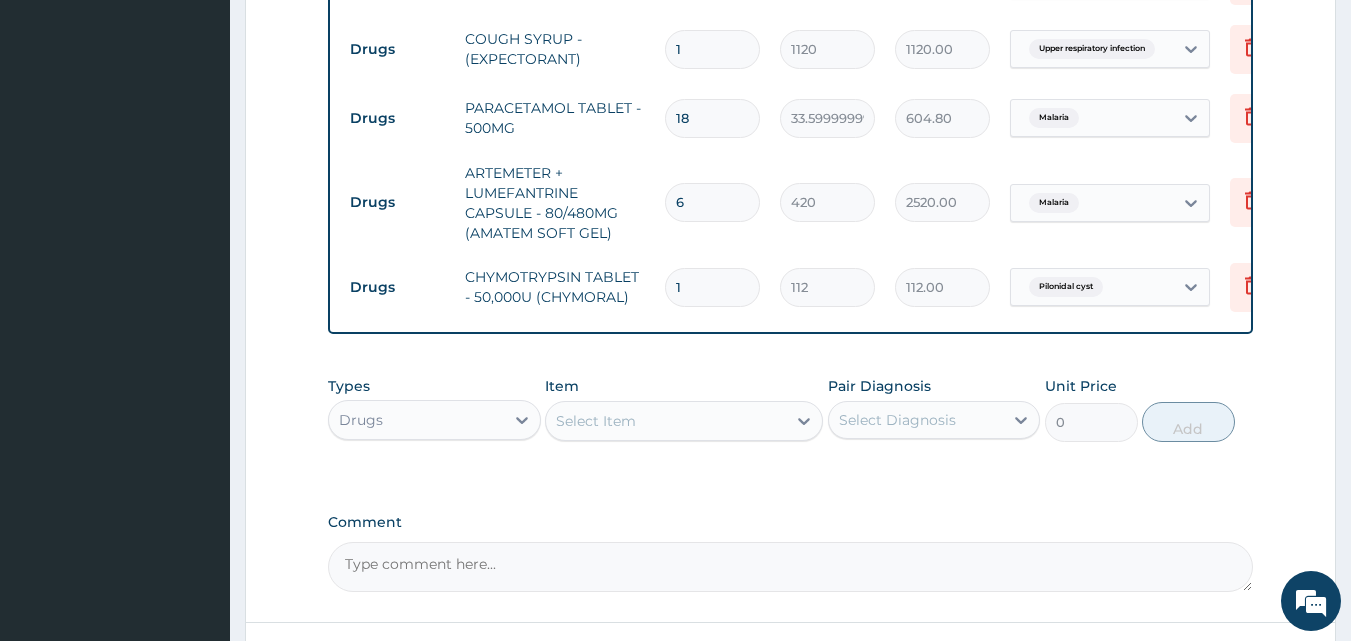 type on "15" 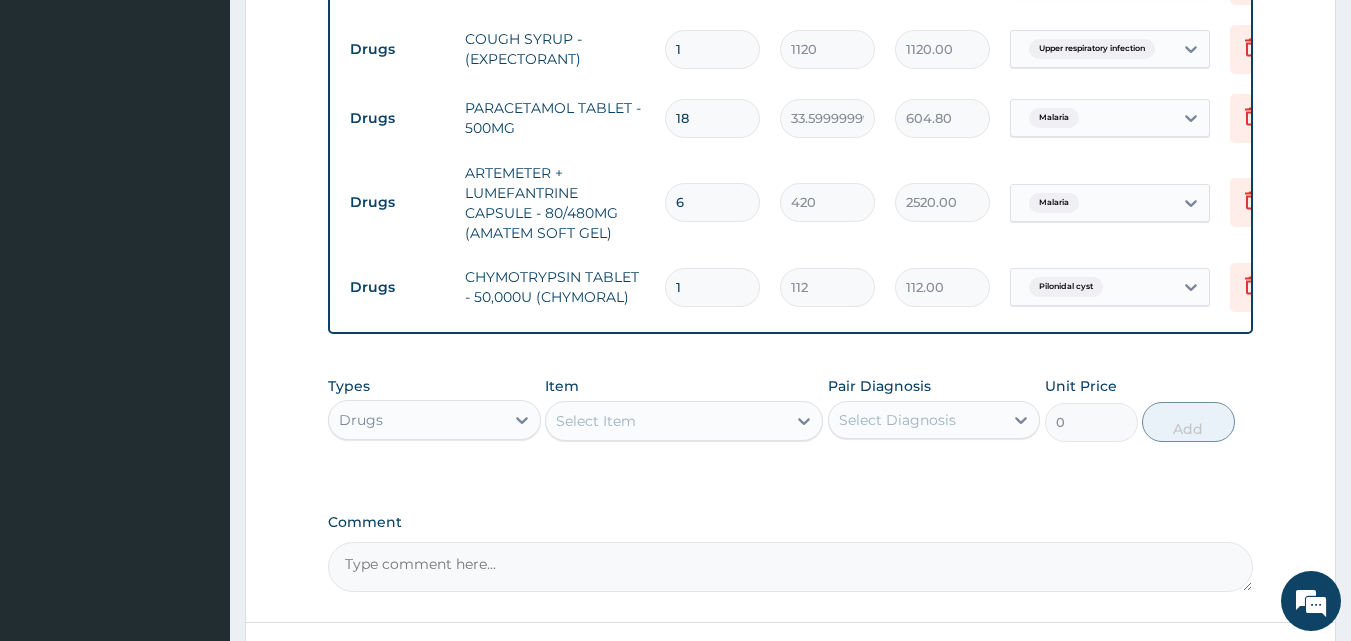 type on "1680.00" 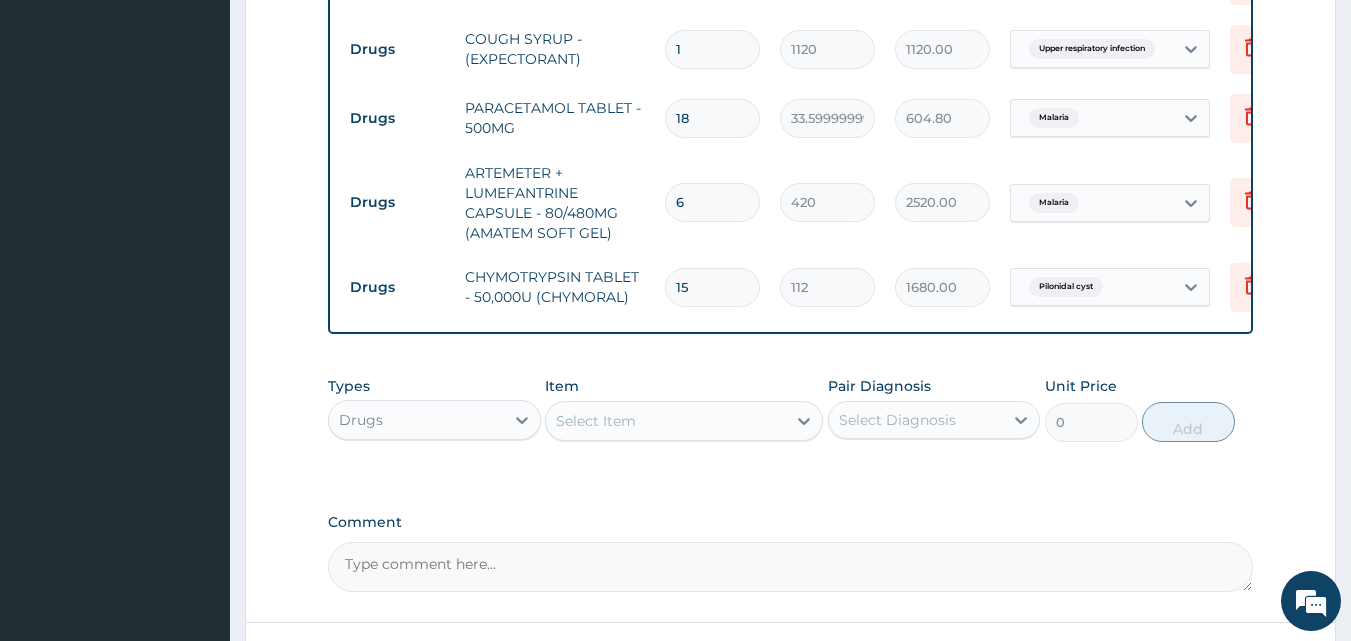 type on "15" 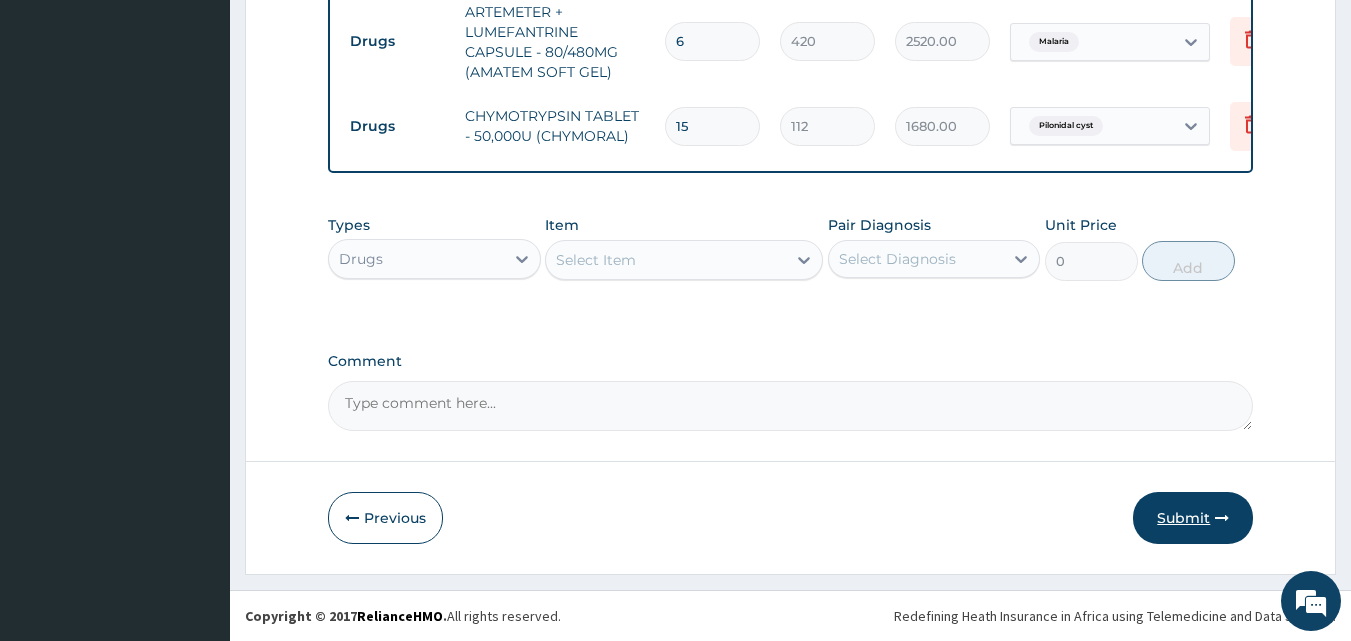 click on "Submit" at bounding box center (1193, 518) 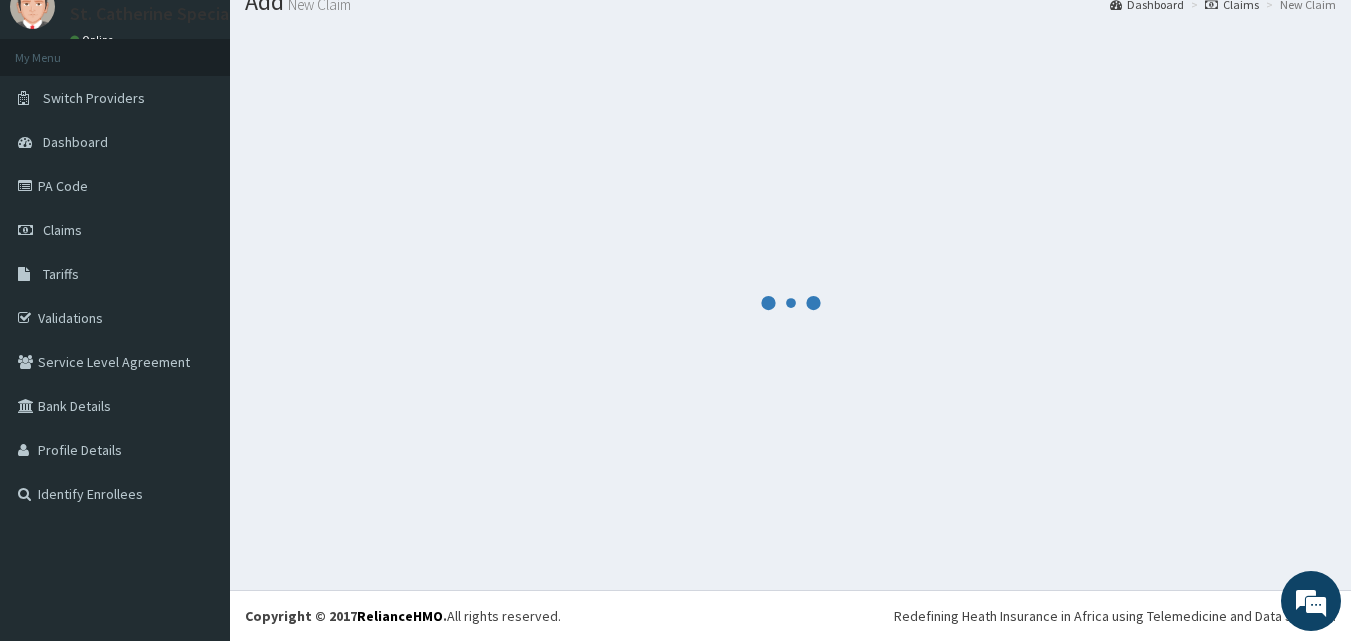scroll, scrollTop: 76, scrollLeft: 0, axis: vertical 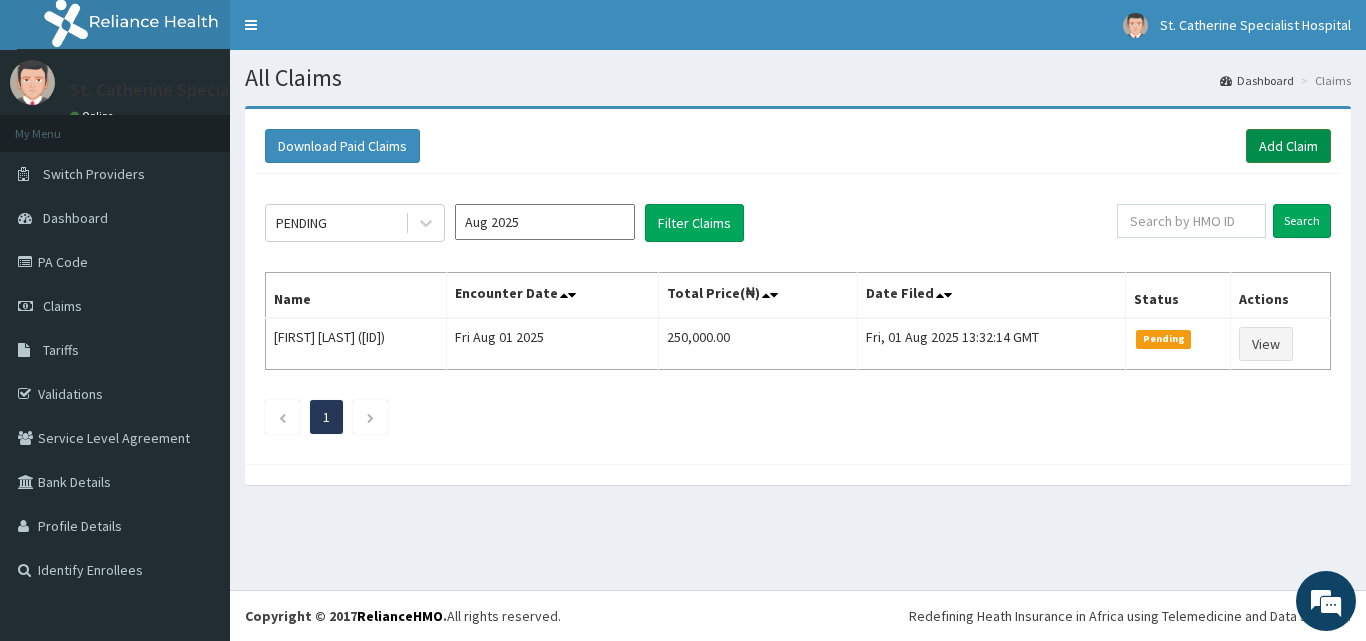 click on "Add Claim" at bounding box center [1288, 146] 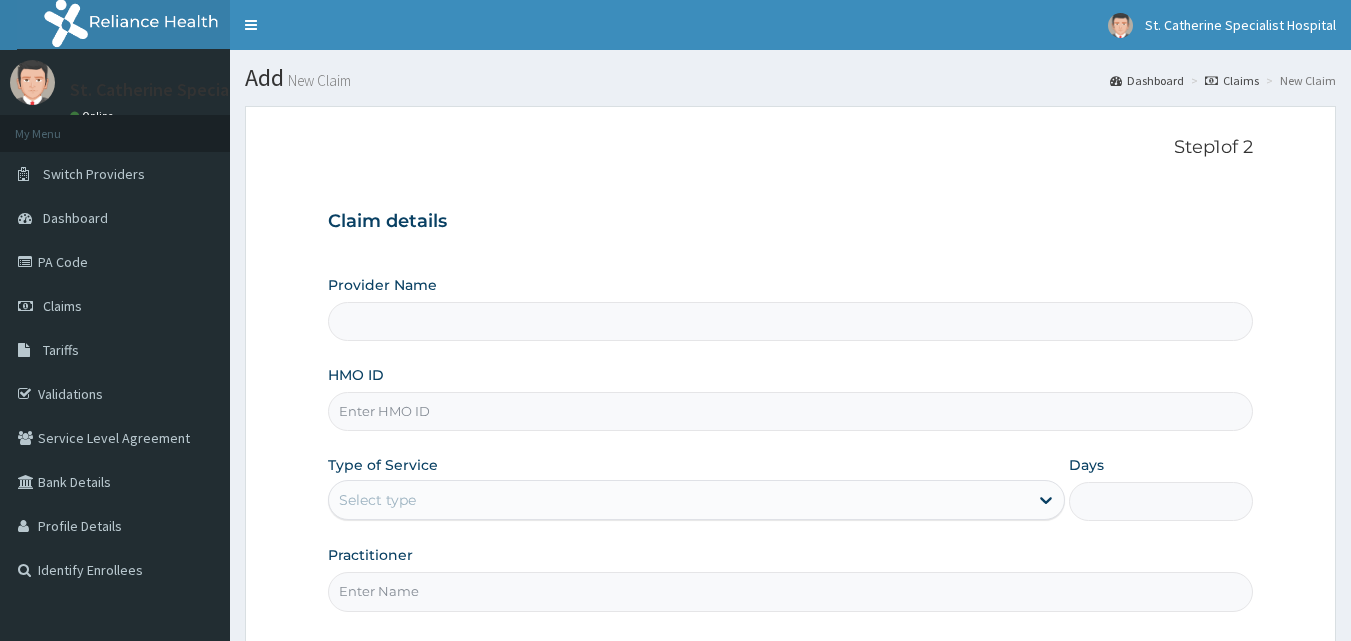 scroll, scrollTop: 0, scrollLeft: 0, axis: both 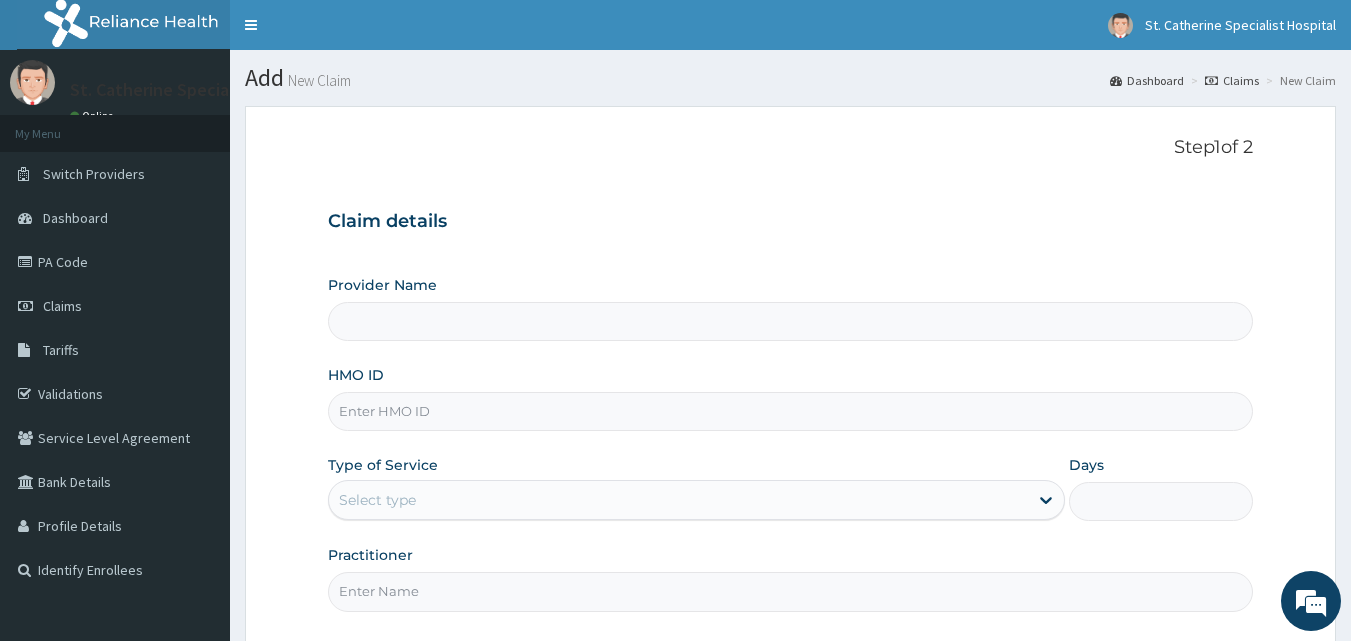 click on "HMO ID" at bounding box center (791, 411) 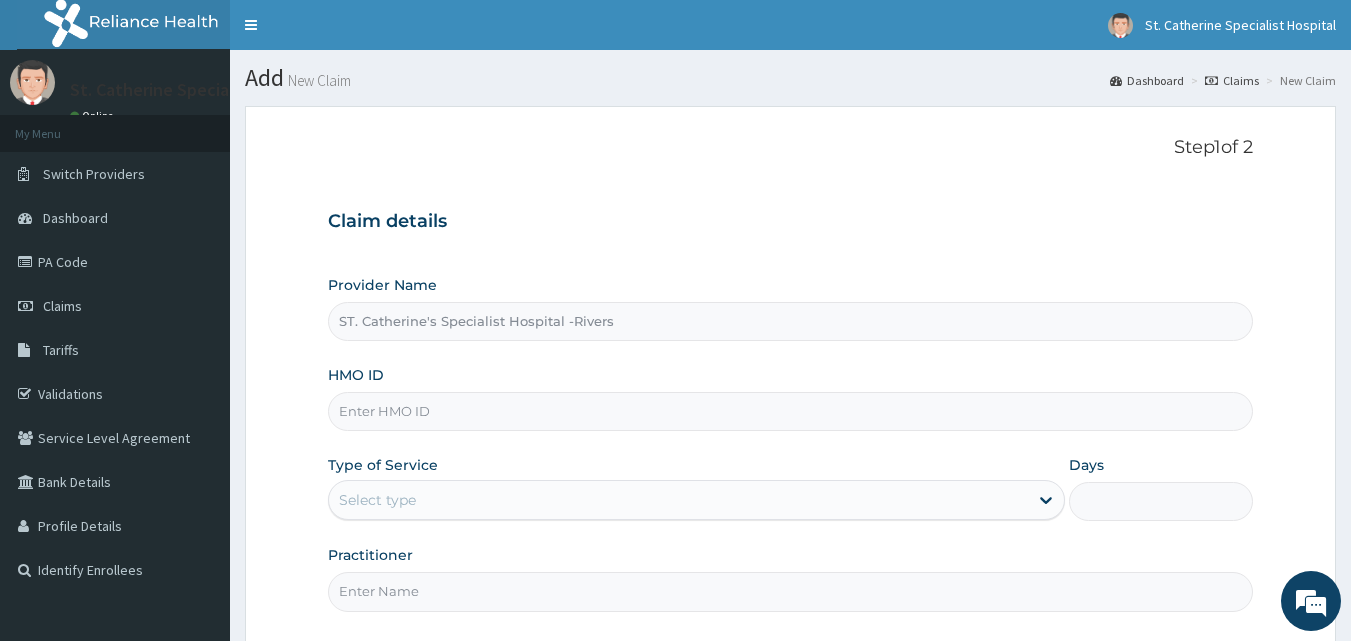 paste on "PGM/10064/A" 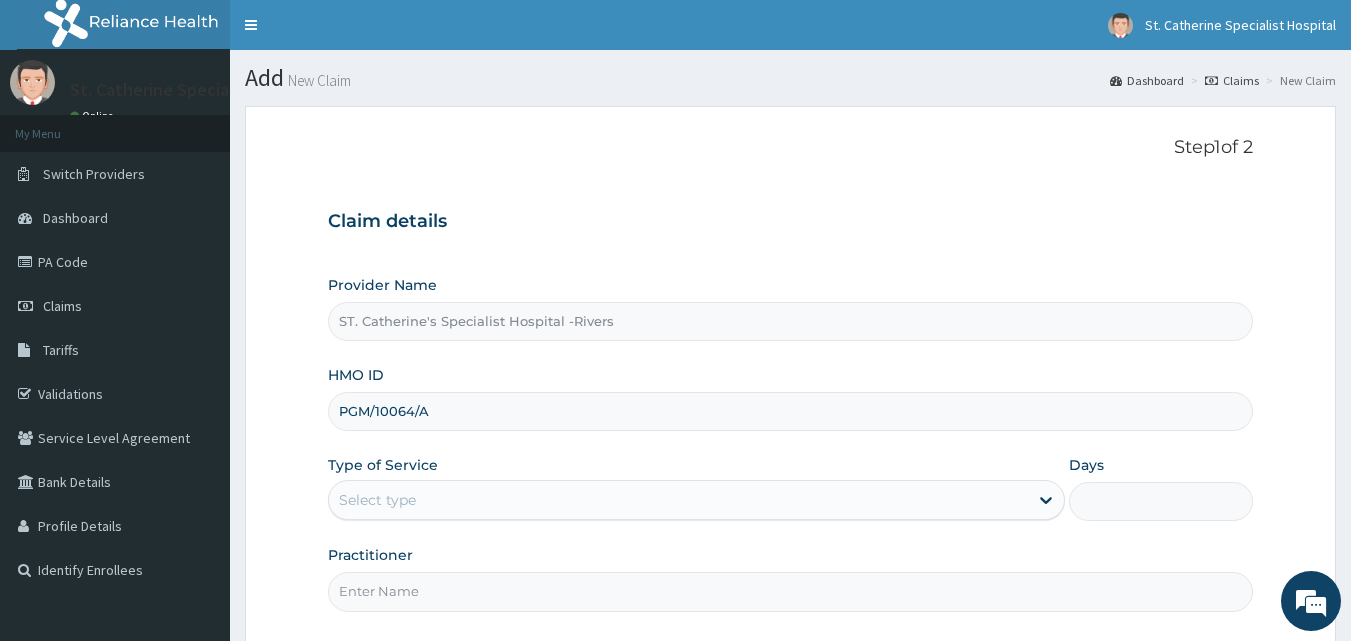 type on "PGM/10064/A" 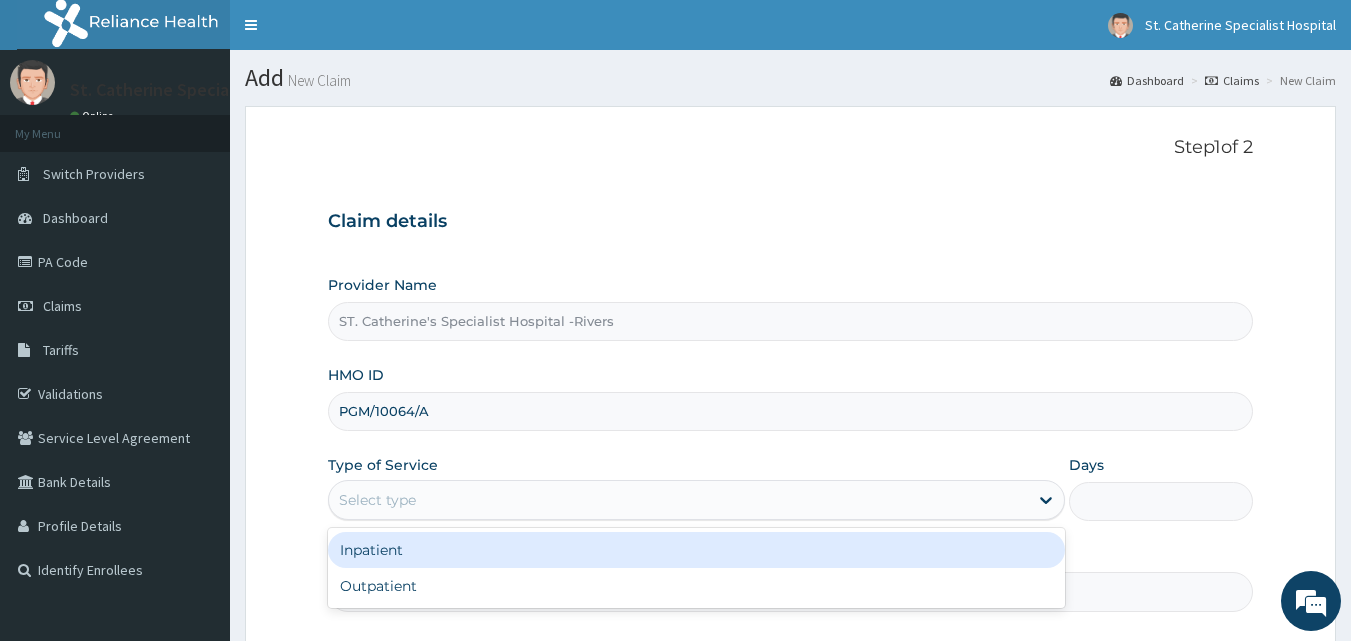 click on "Select type" at bounding box center [678, 500] 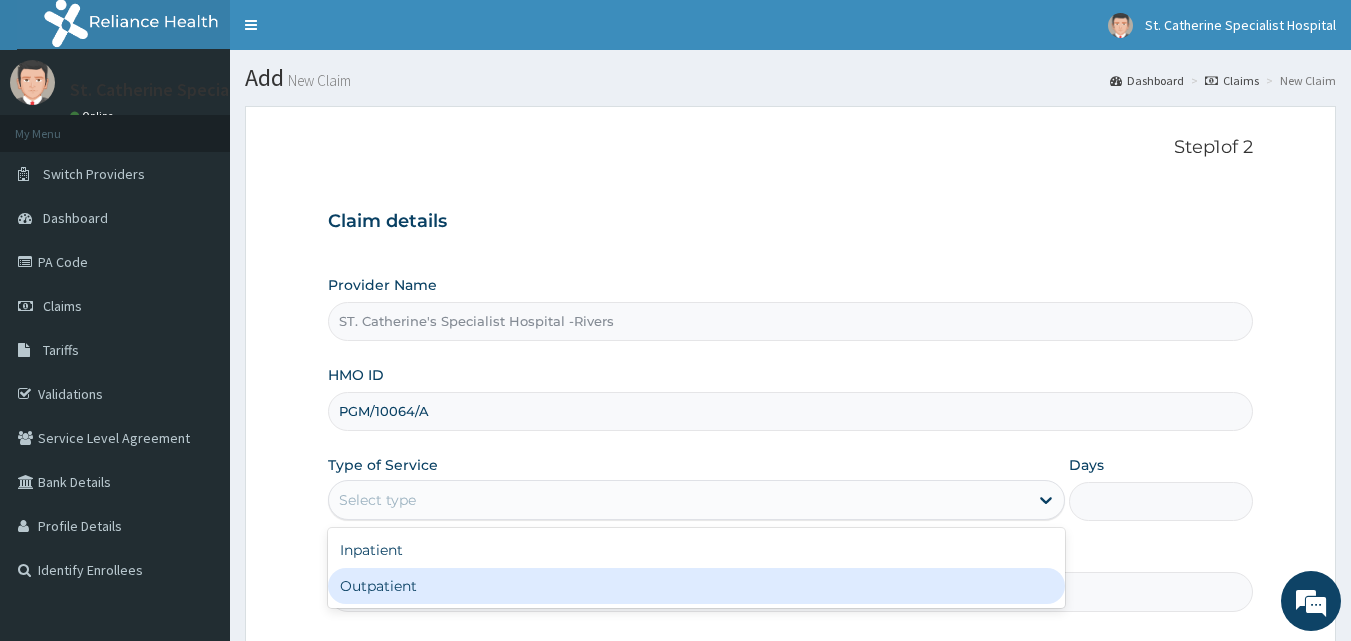 click on "Outpatient" at bounding box center [696, 586] 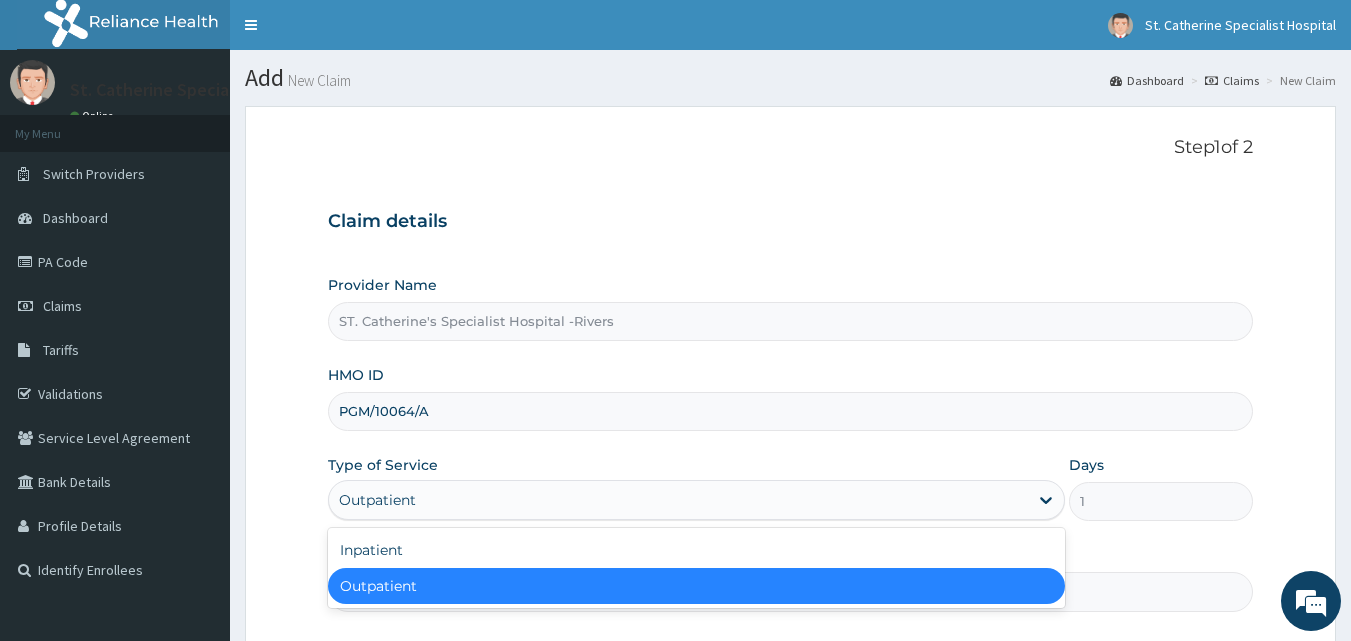 click on "Outpatient" at bounding box center [678, 500] 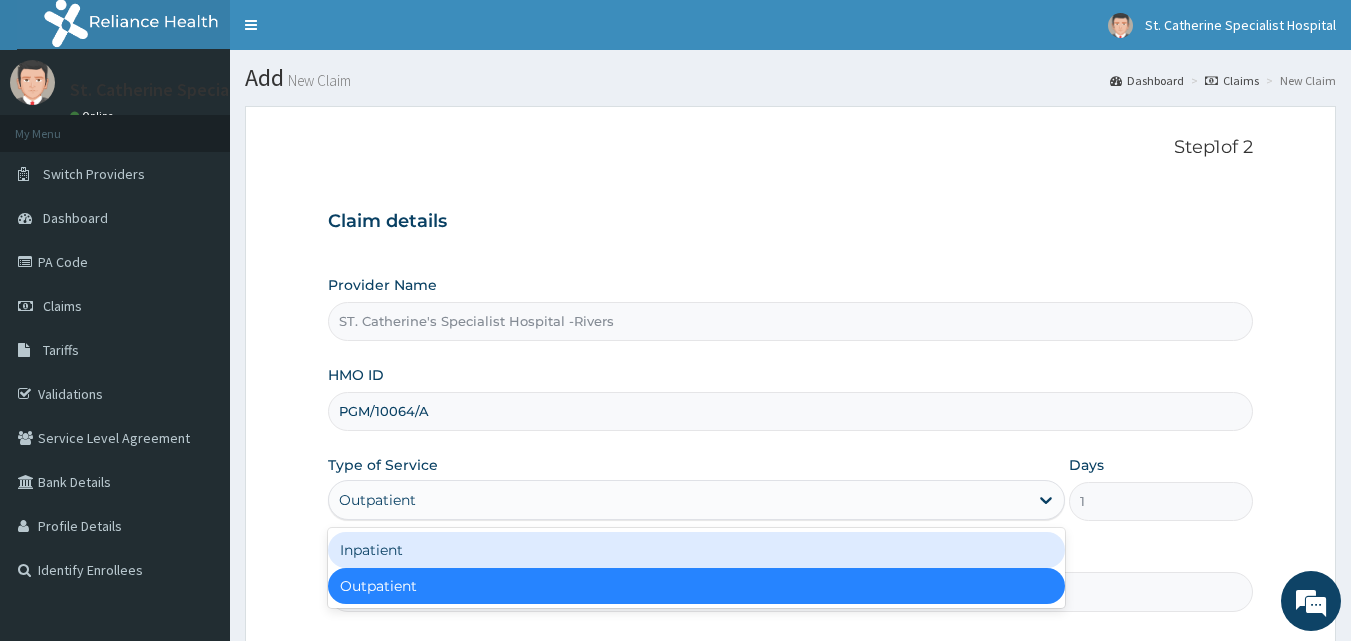 click on "Inpatient" at bounding box center [696, 550] 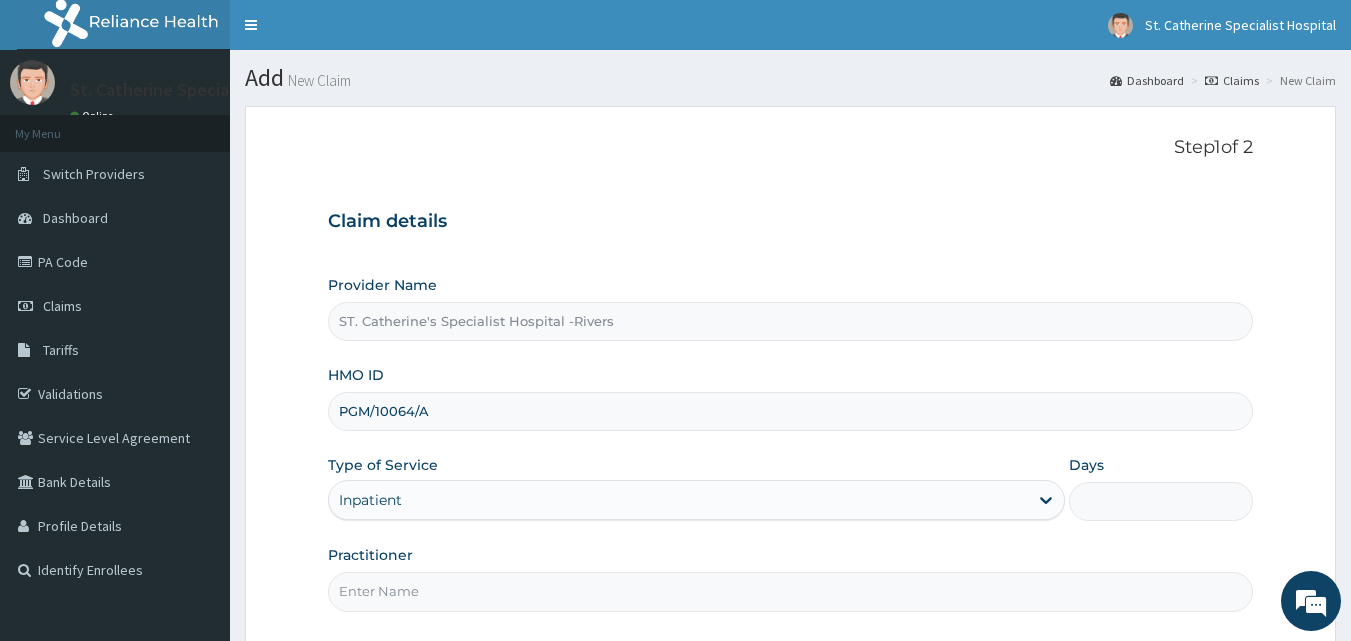 click on "Practitioner" at bounding box center [791, 591] 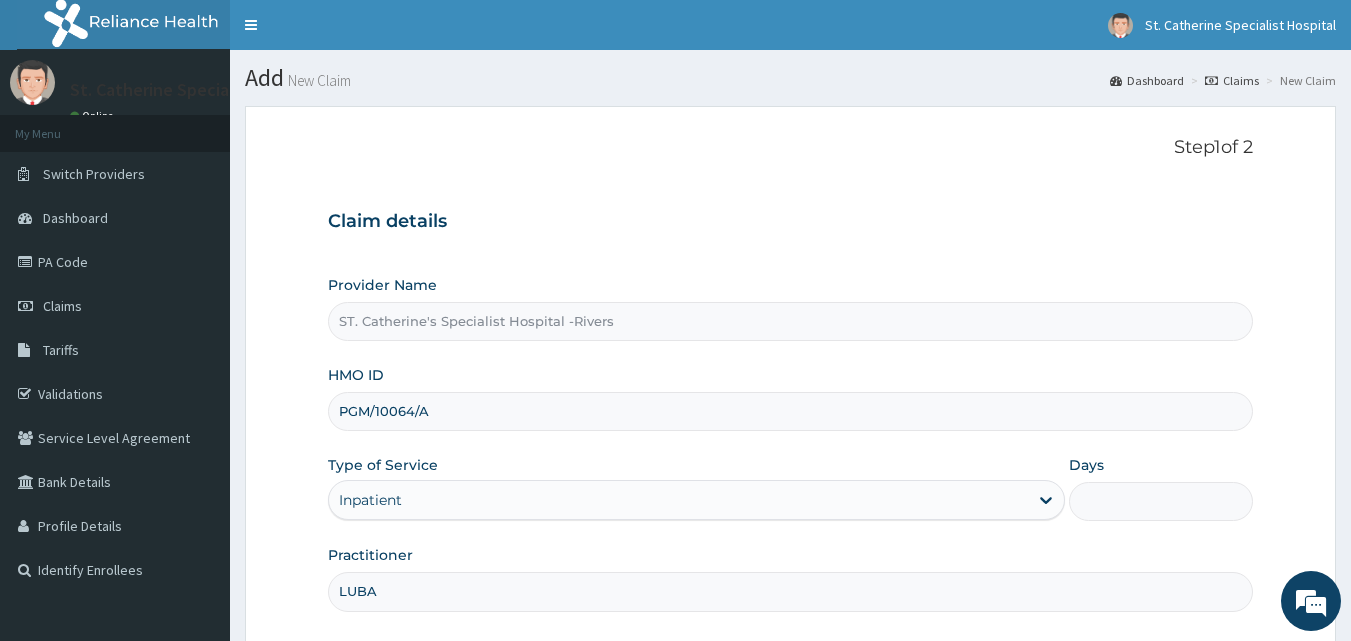 click on "Days" at bounding box center (1161, 501) 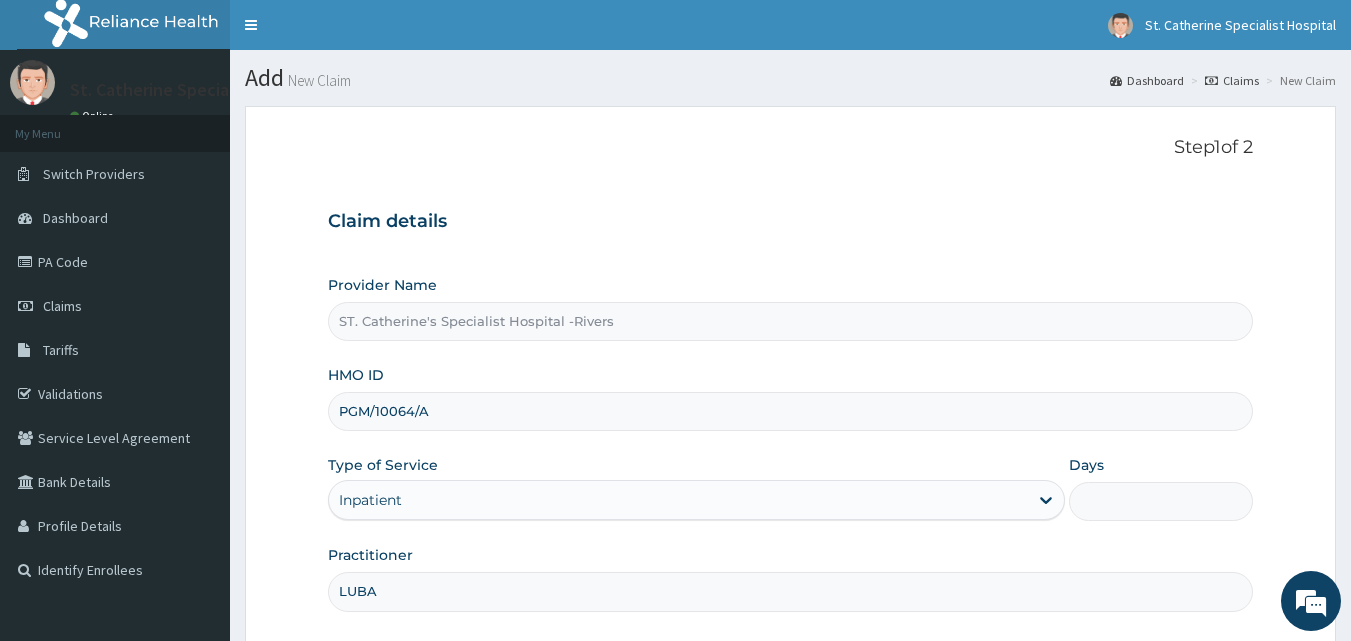 type on "2" 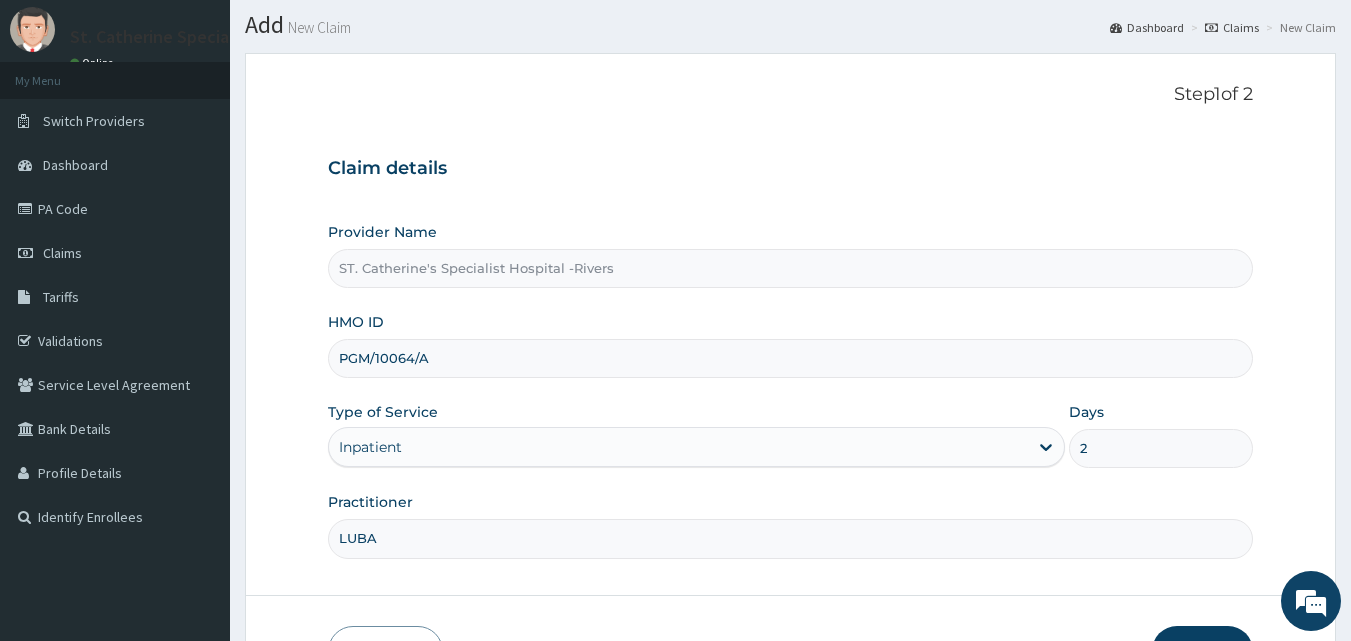 scroll, scrollTop: 100, scrollLeft: 0, axis: vertical 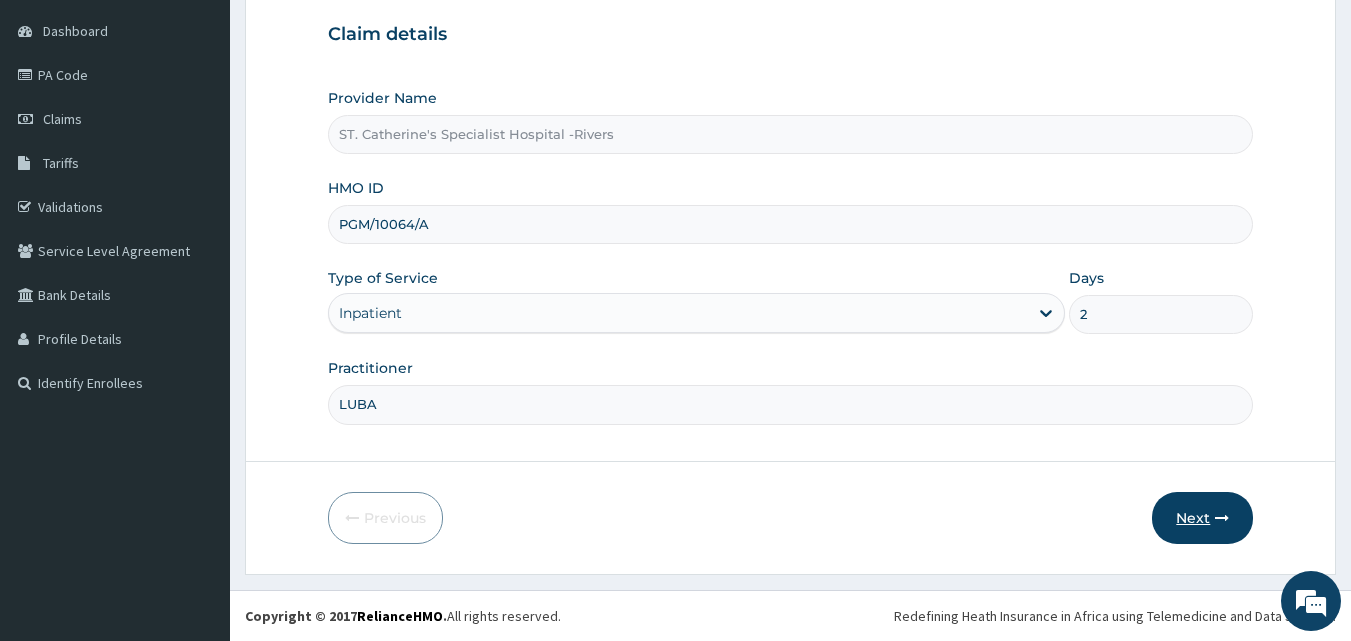 click at bounding box center (1222, 518) 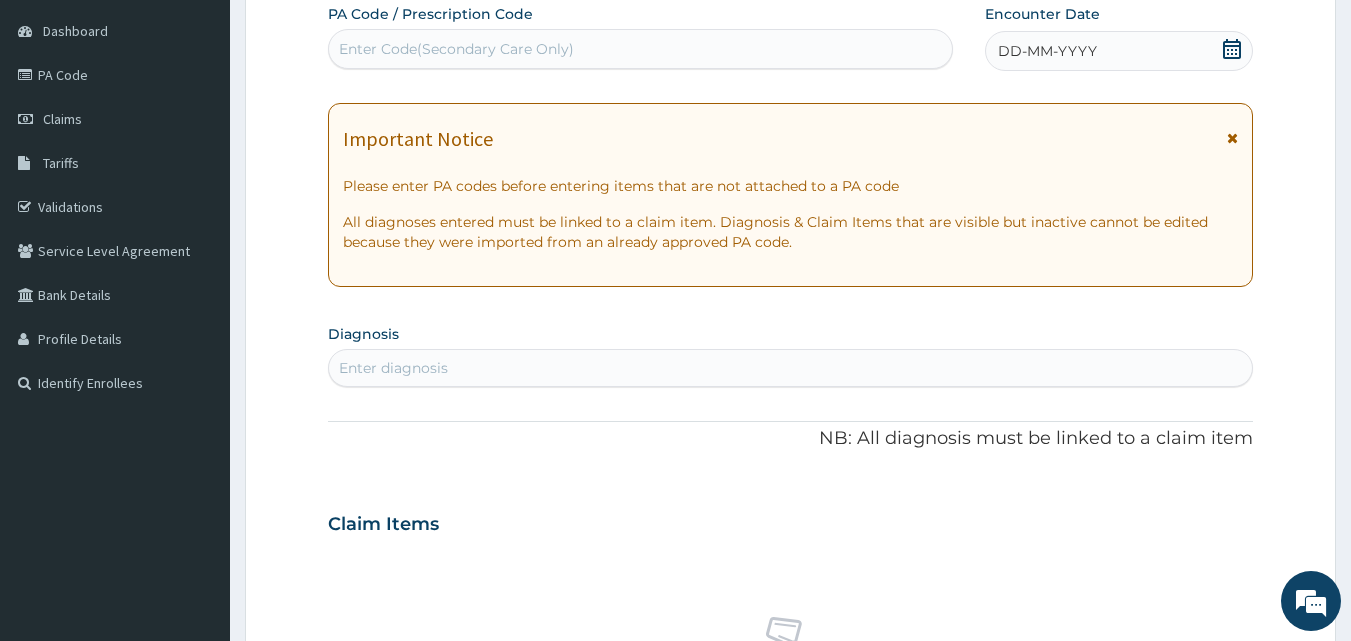 click on "Enter Code(Secondary Care Only)" at bounding box center (641, 49) 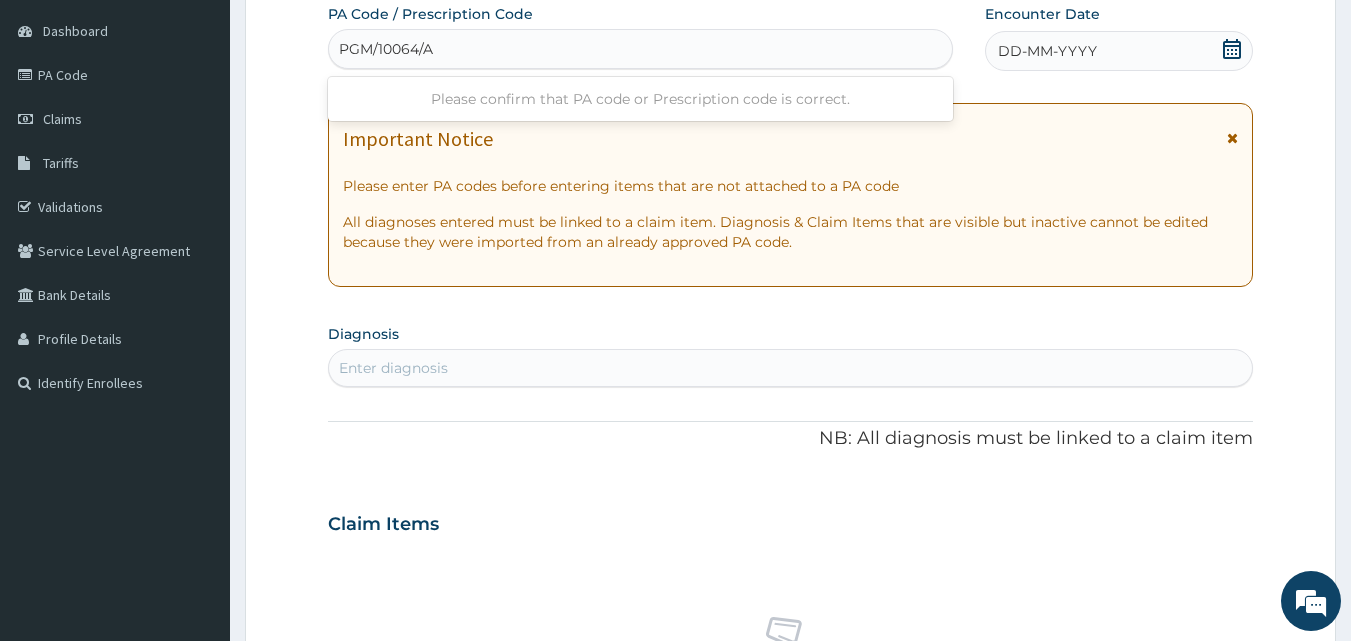 type on "PGM/10064/A" 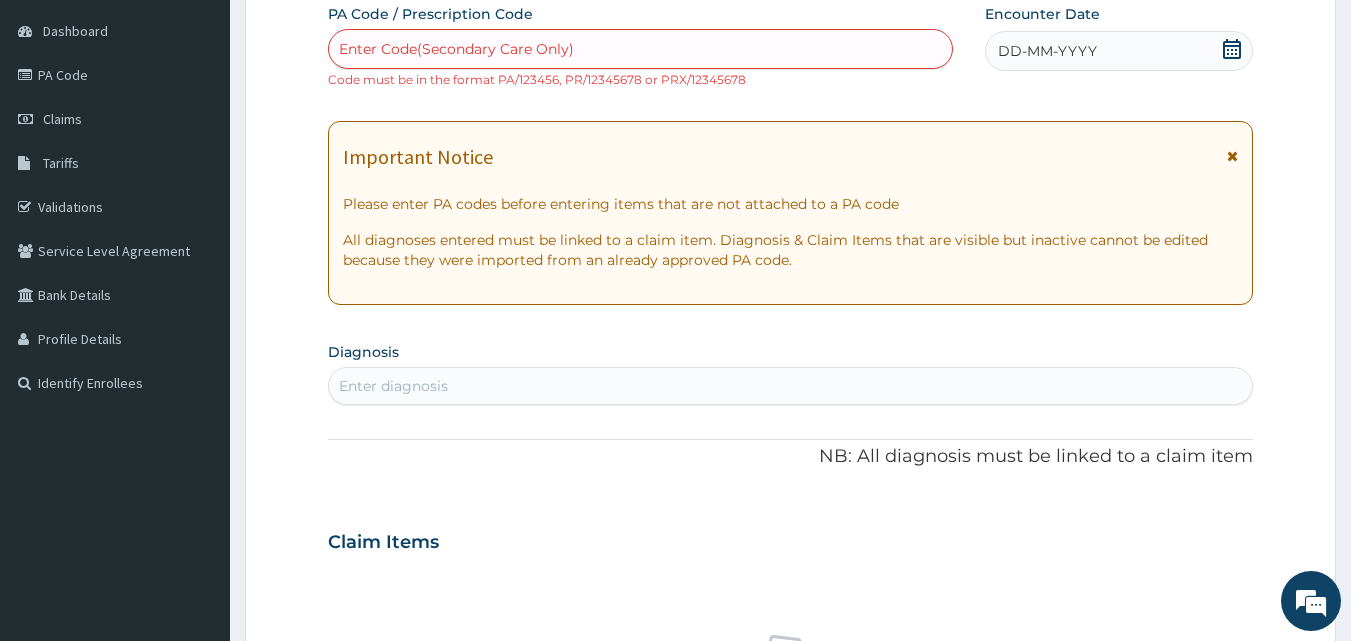 paste on "PA/76D3D5" 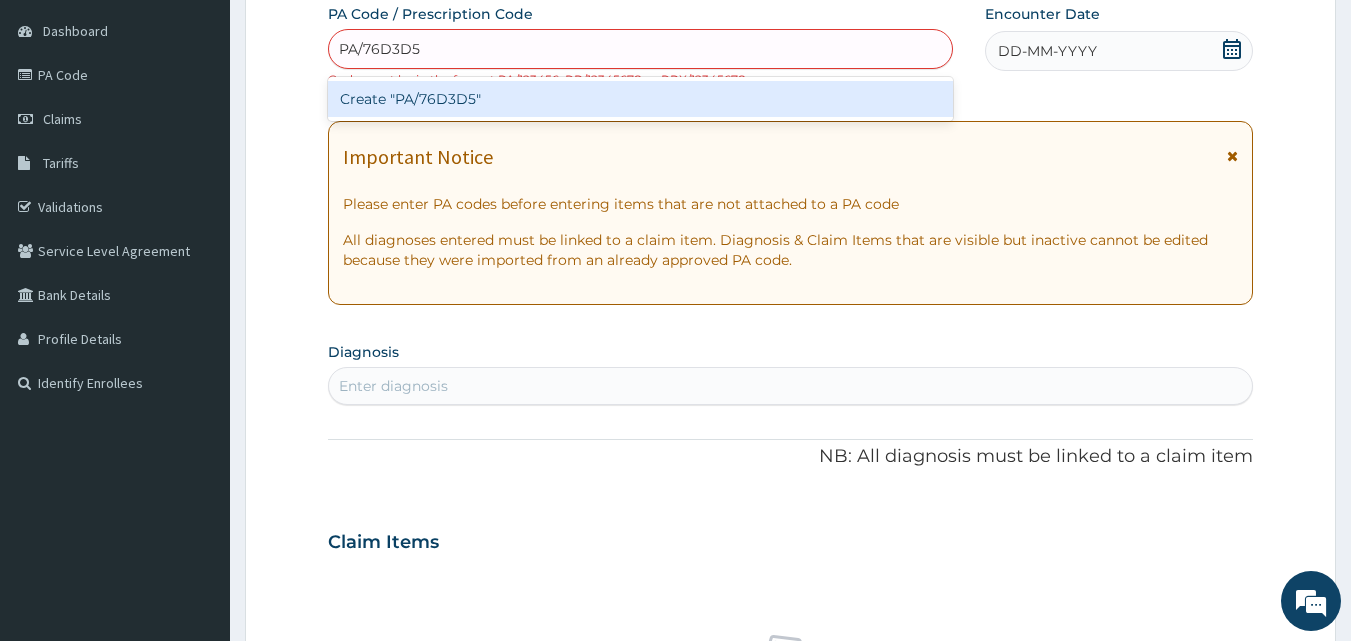 type 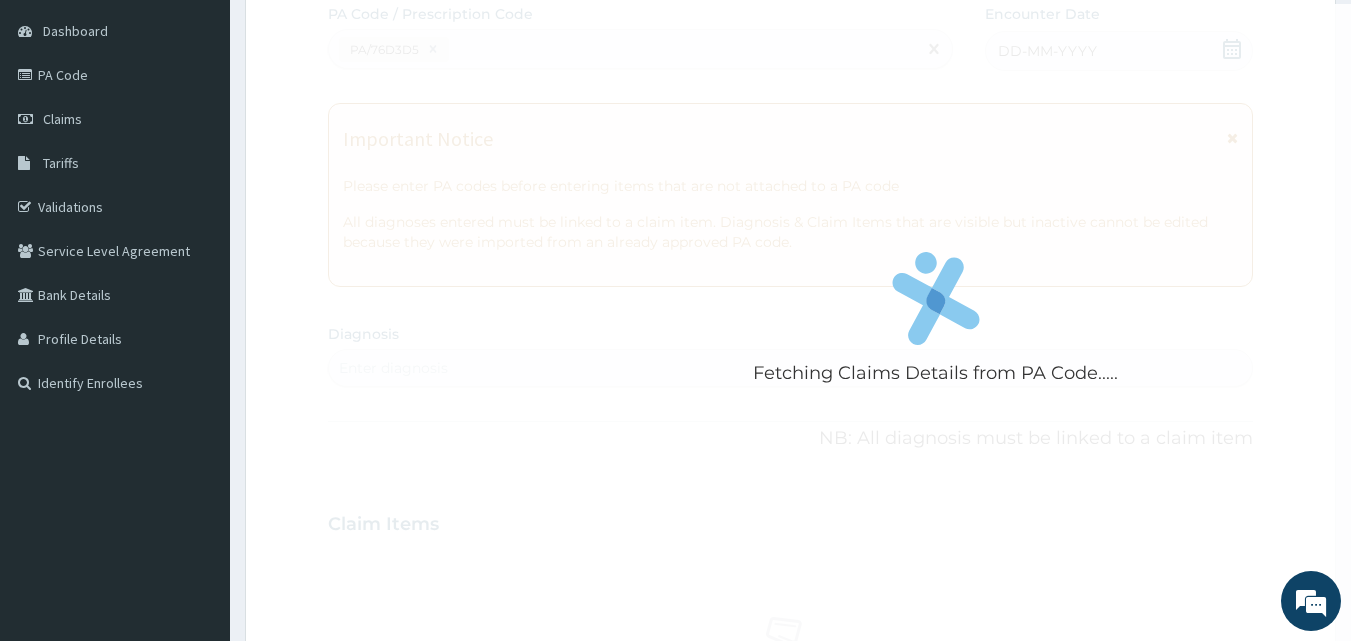 scroll, scrollTop: 650, scrollLeft: 0, axis: vertical 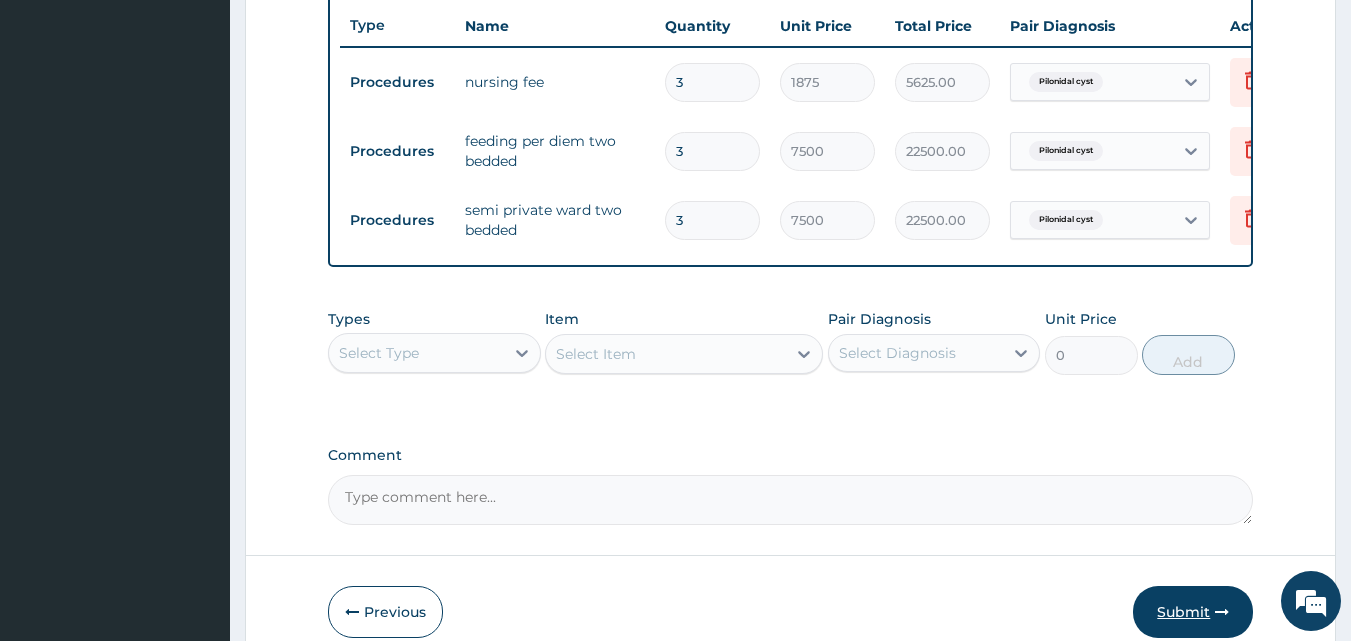 click on "Submit" at bounding box center [1193, 612] 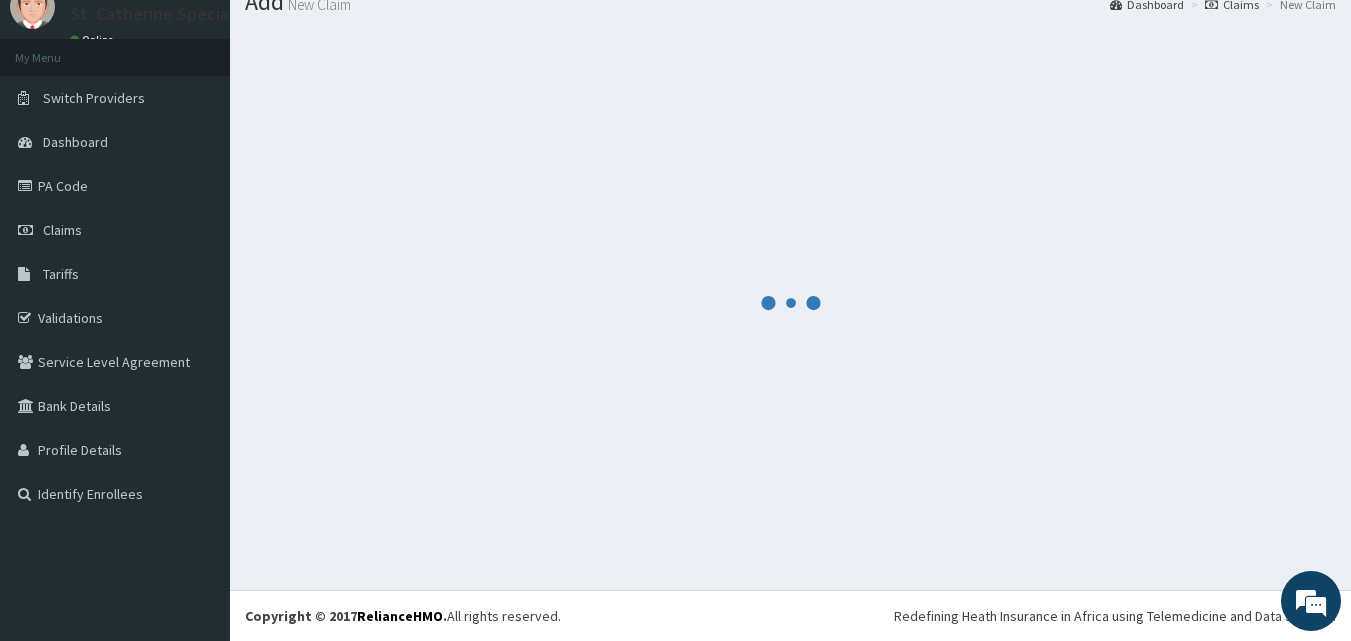 scroll, scrollTop: 76, scrollLeft: 0, axis: vertical 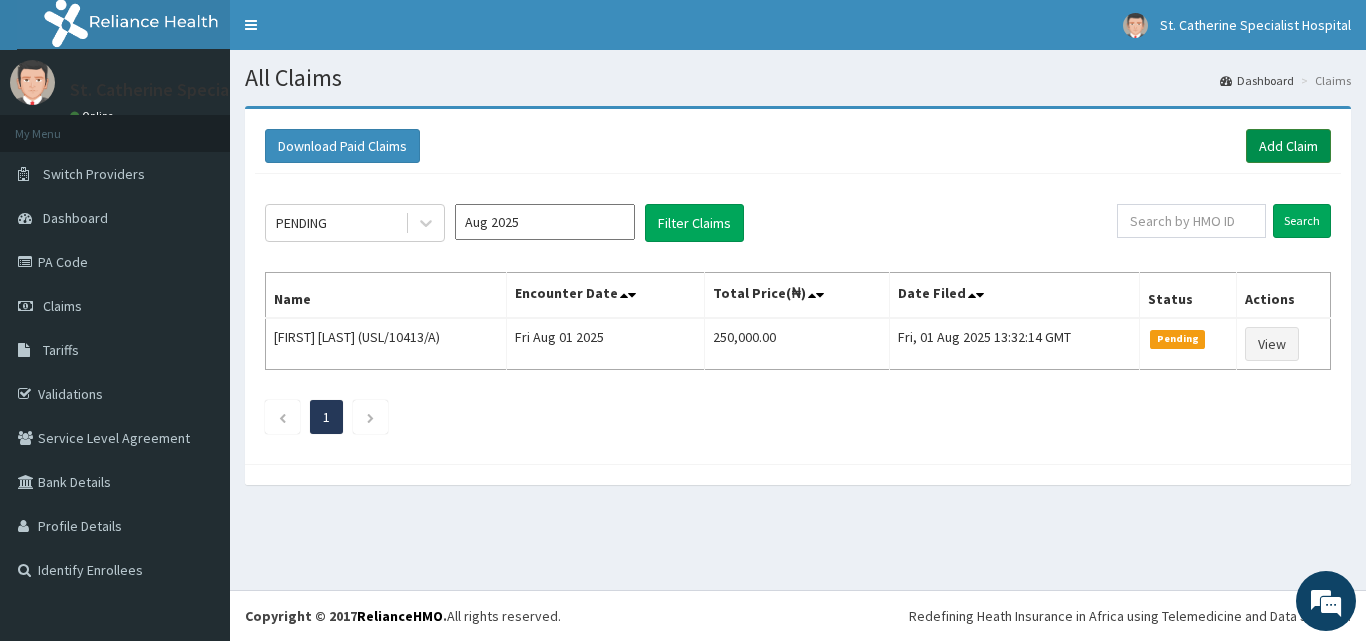 click on "Add Claim" at bounding box center (1288, 146) 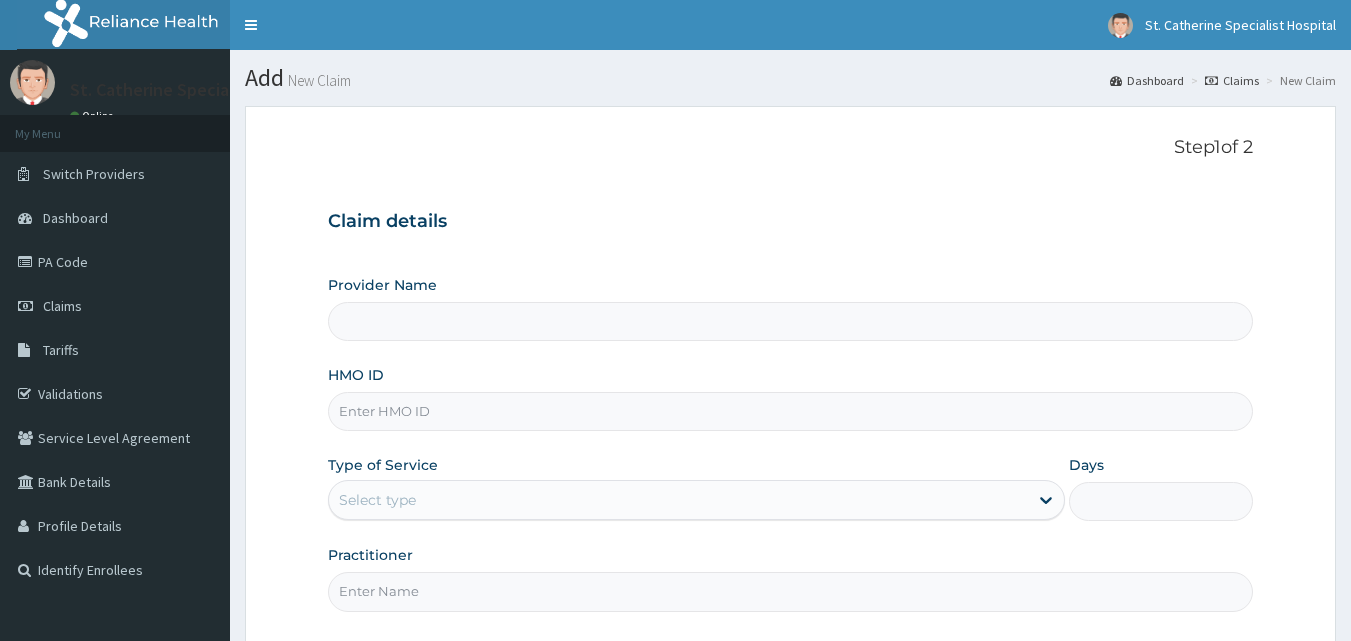 scroll, scrollTop: 0, scrollLeft: 0, axis: both 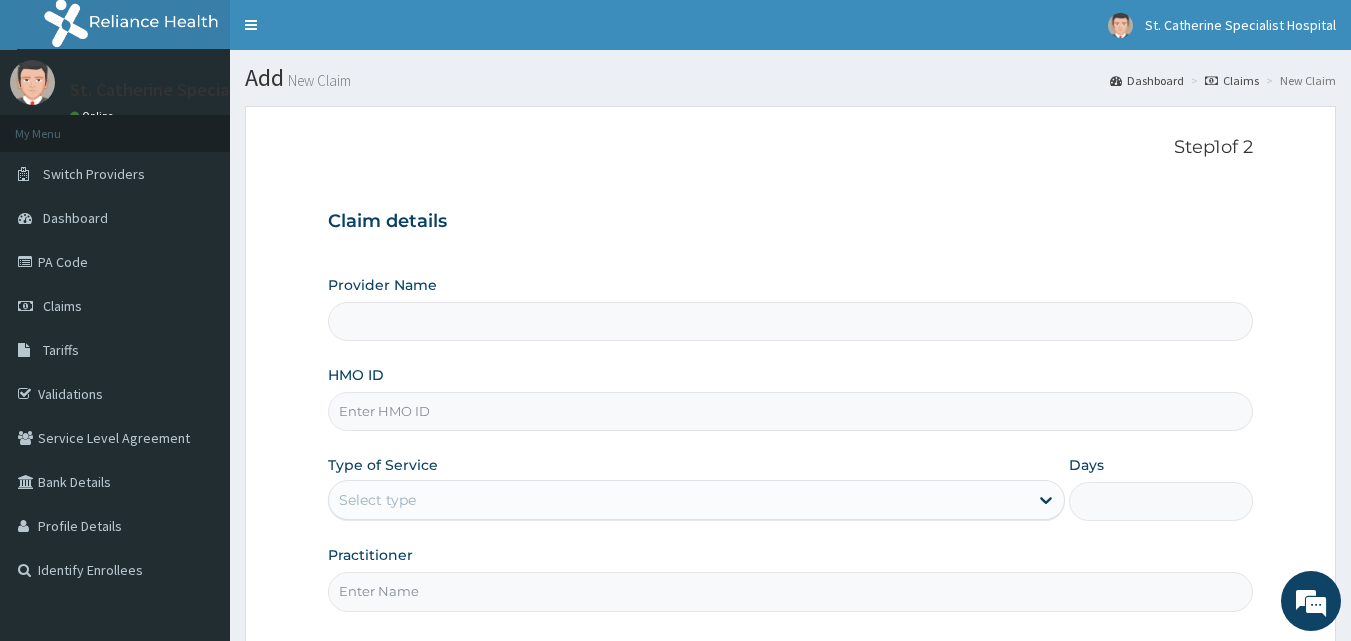 click on "HMO ID" at bounding box center [791, 411] 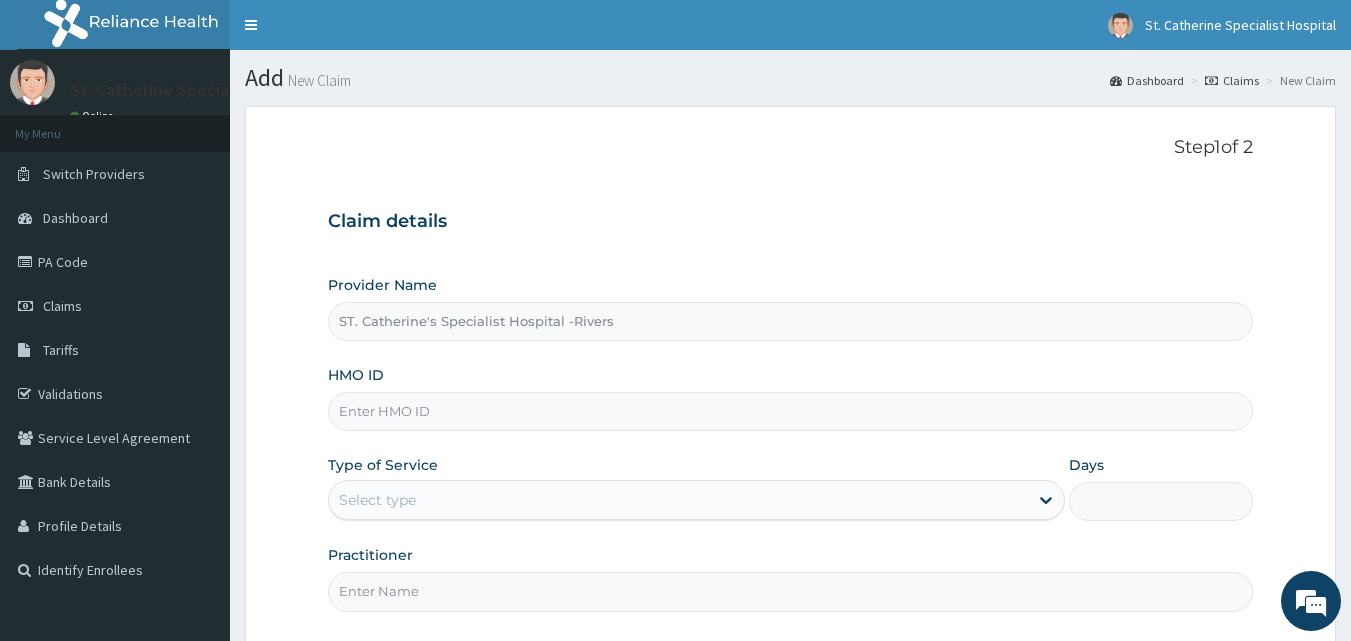 paste on "PGM/10064/A" 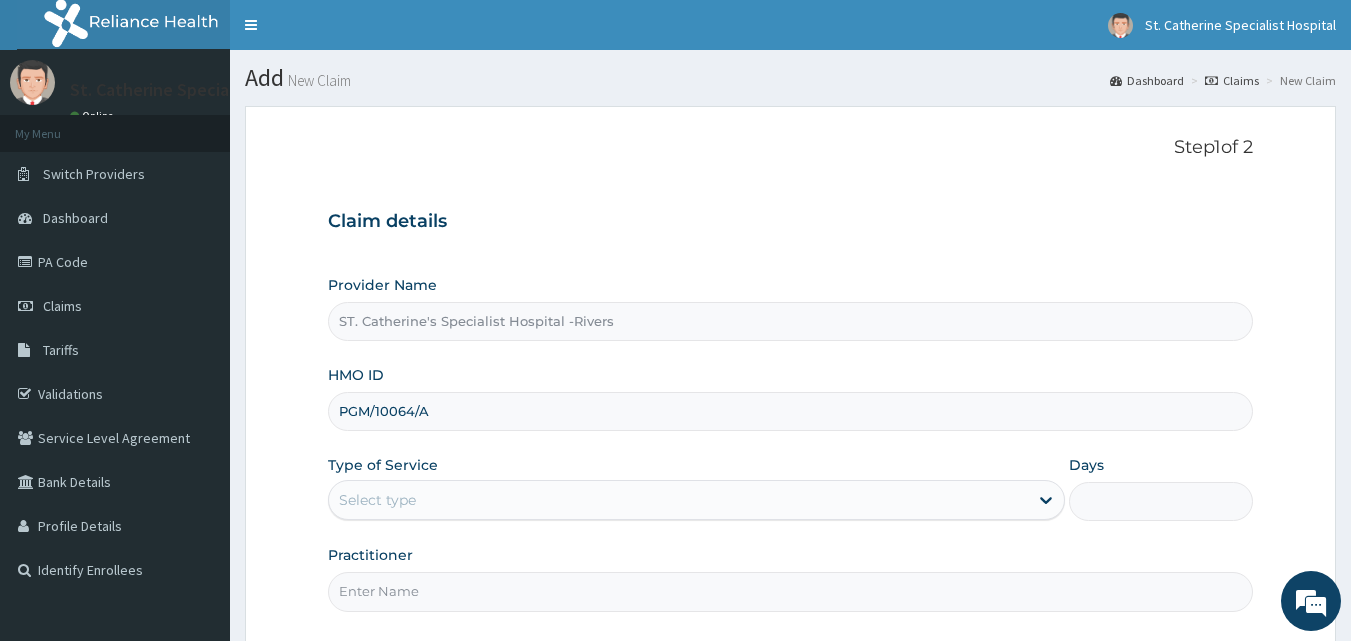 click on "PGM/10064/A" at bounding box center [791, 411] 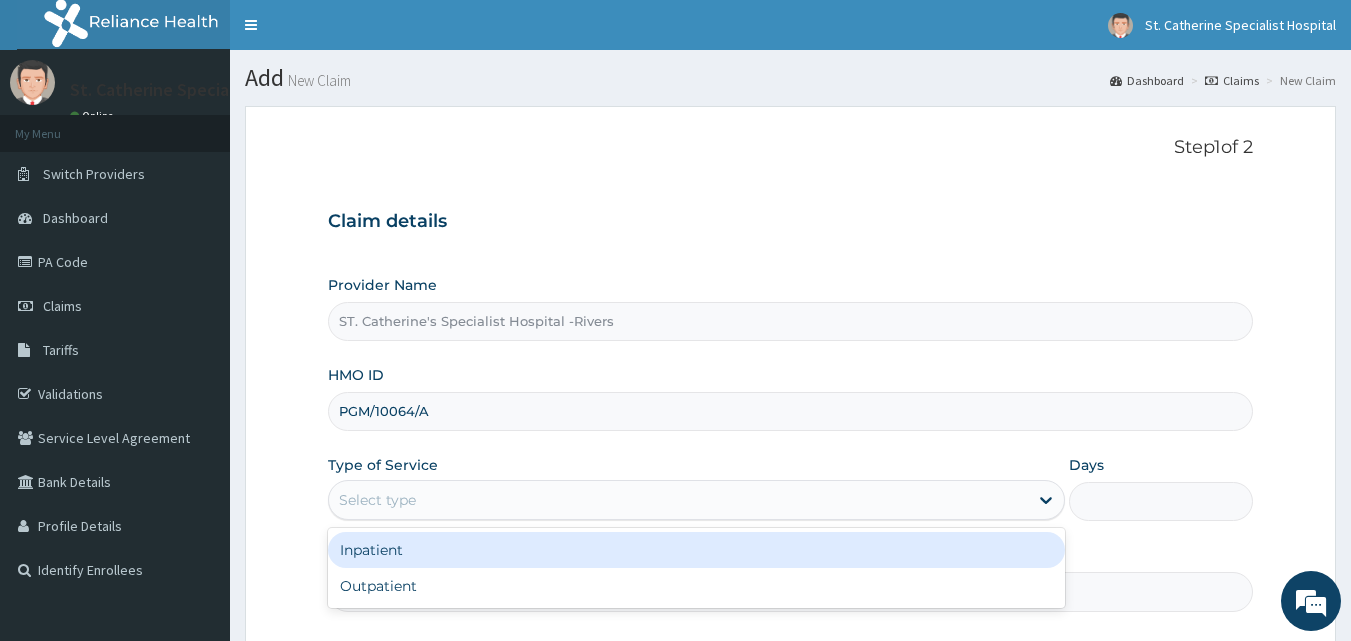 click on "Inpatient" at bounding box center (696, 550) 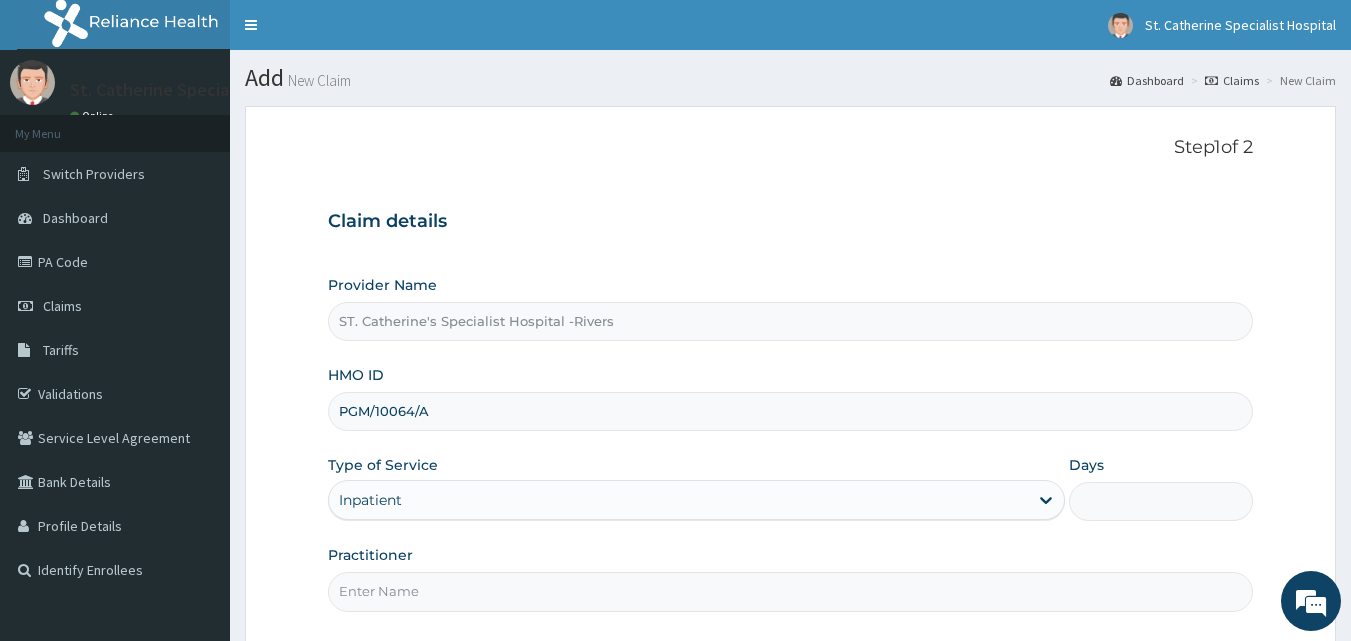 click on "Days" at bounding box center (1161, 501) 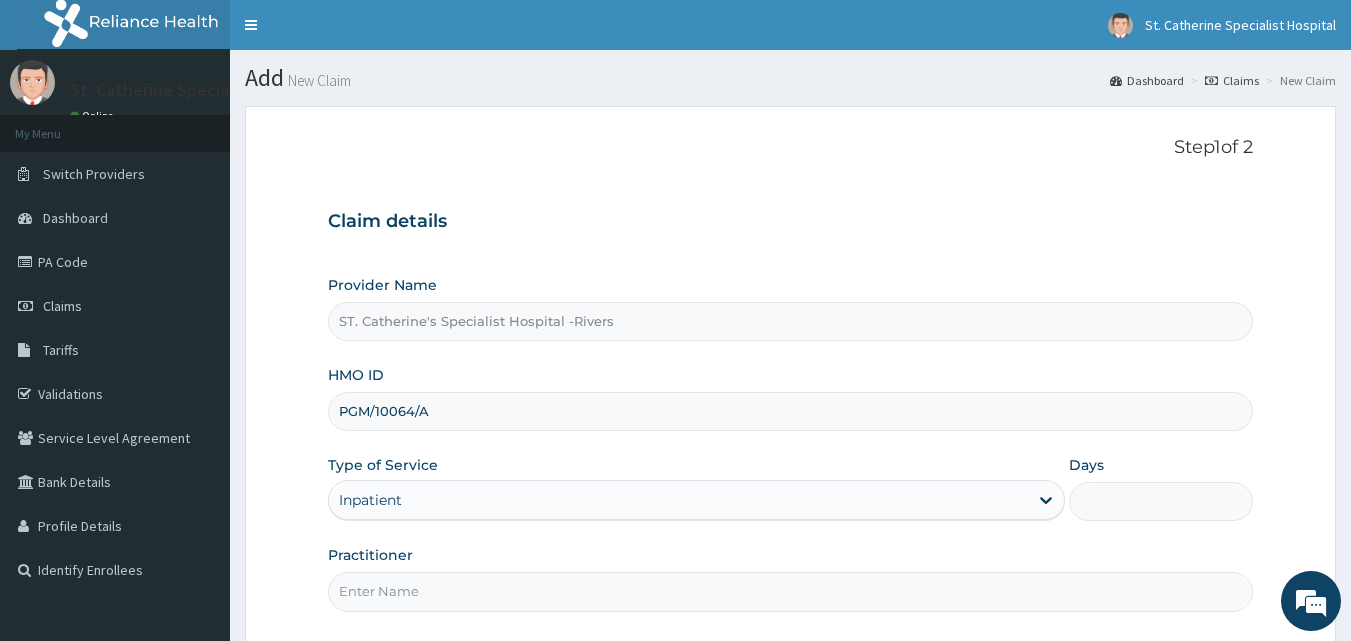 scroll, scrollTop: 0, scrollLeft: 0, axis: both 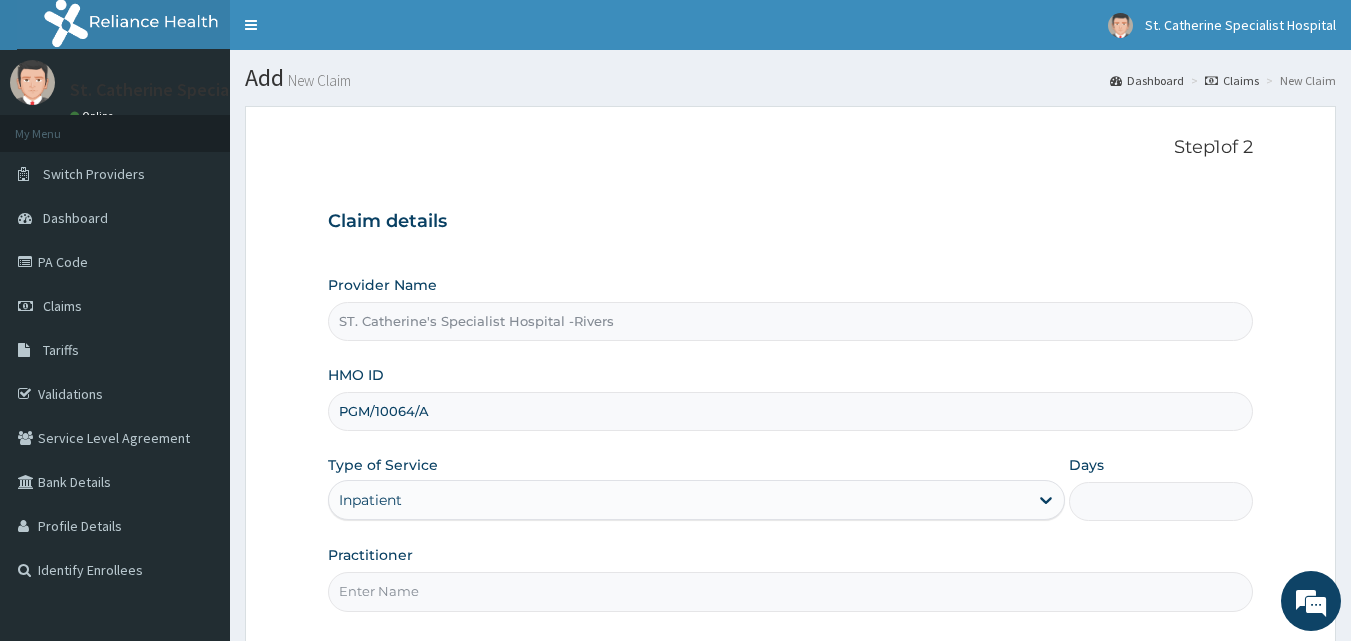 type on "2" 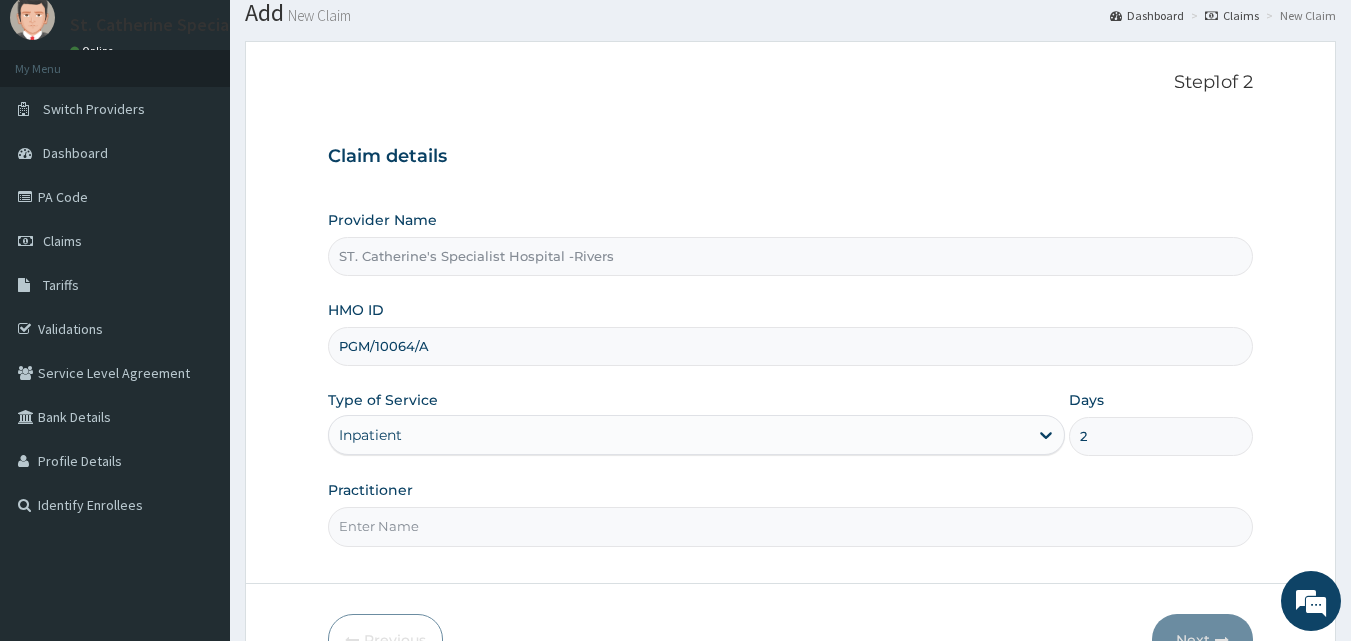scroll, scrollTop: 100, scrollLeft: 0, axis: vertical 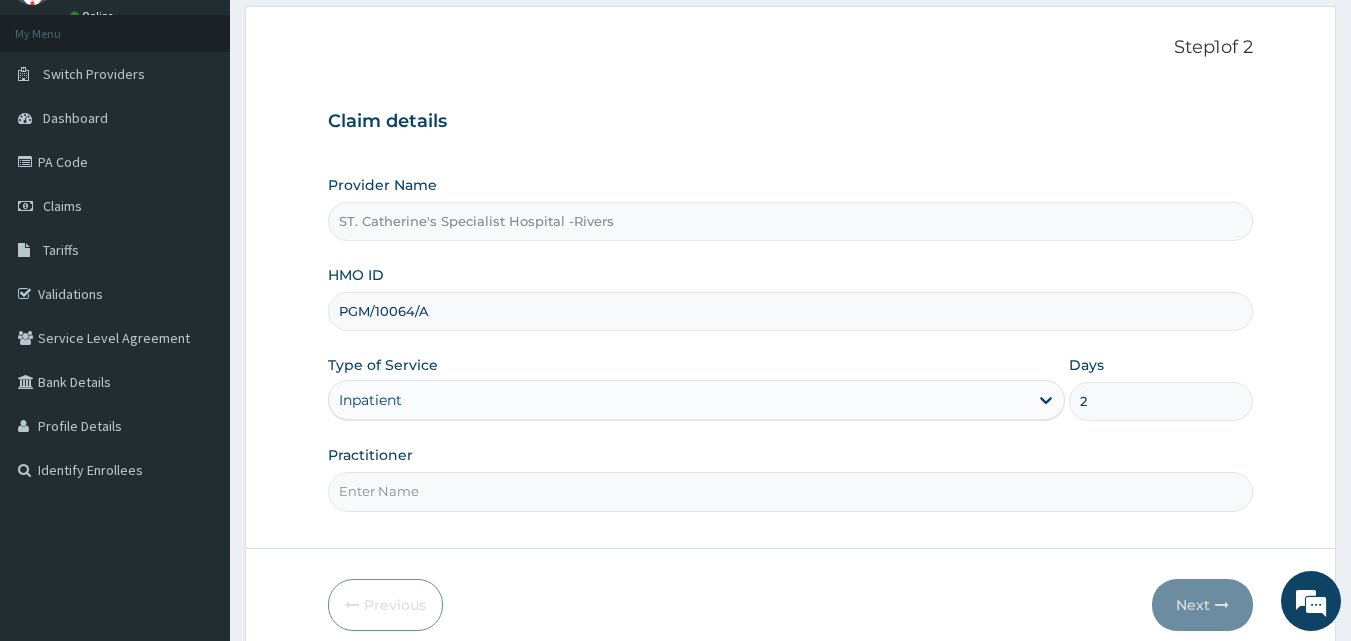 click on "Practitioner" at bounding box center [791, 491] 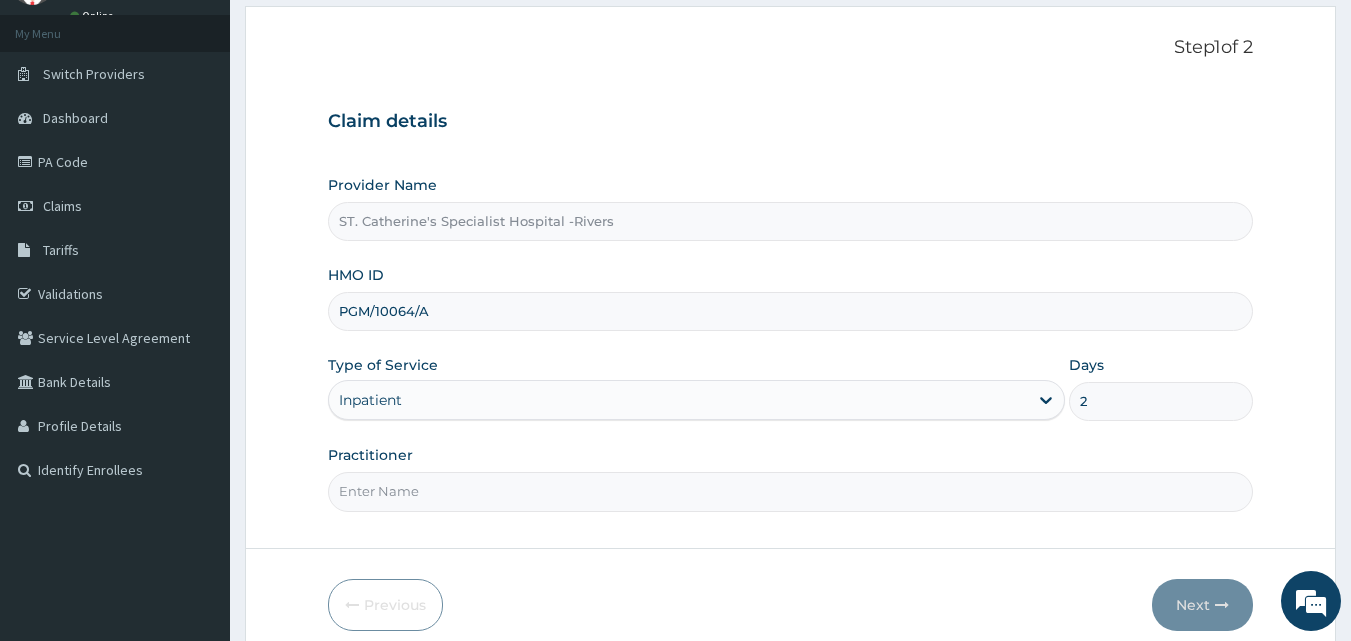 type on "[FIRST]" 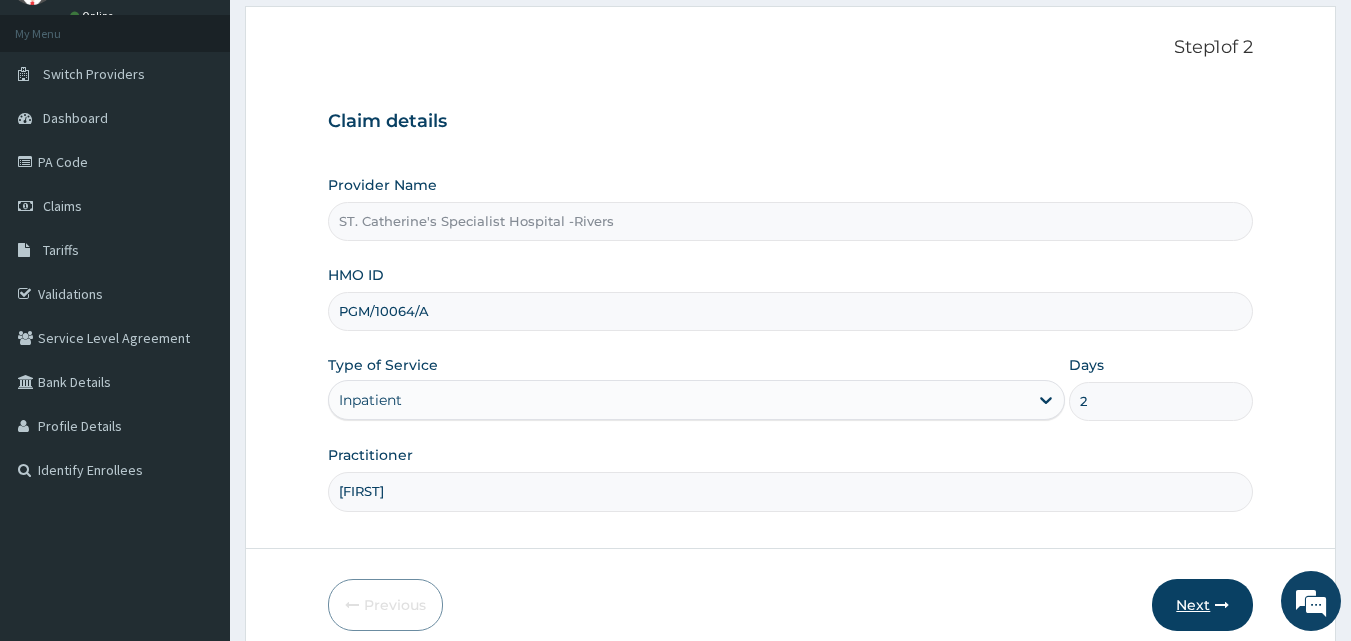 click on "Next" at bounding box center [1202, 605] 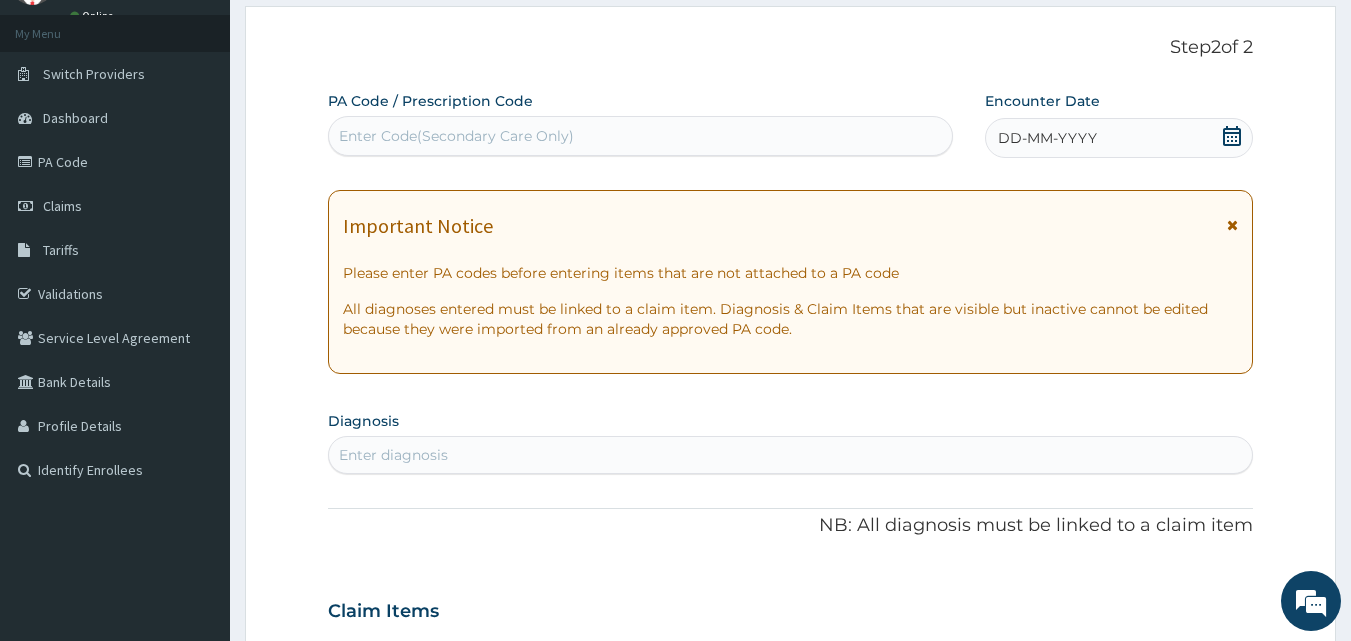 click on "PA Code / Prescription Code Enter Code(Secondary Care Only)" at bounding box center (641, 123) 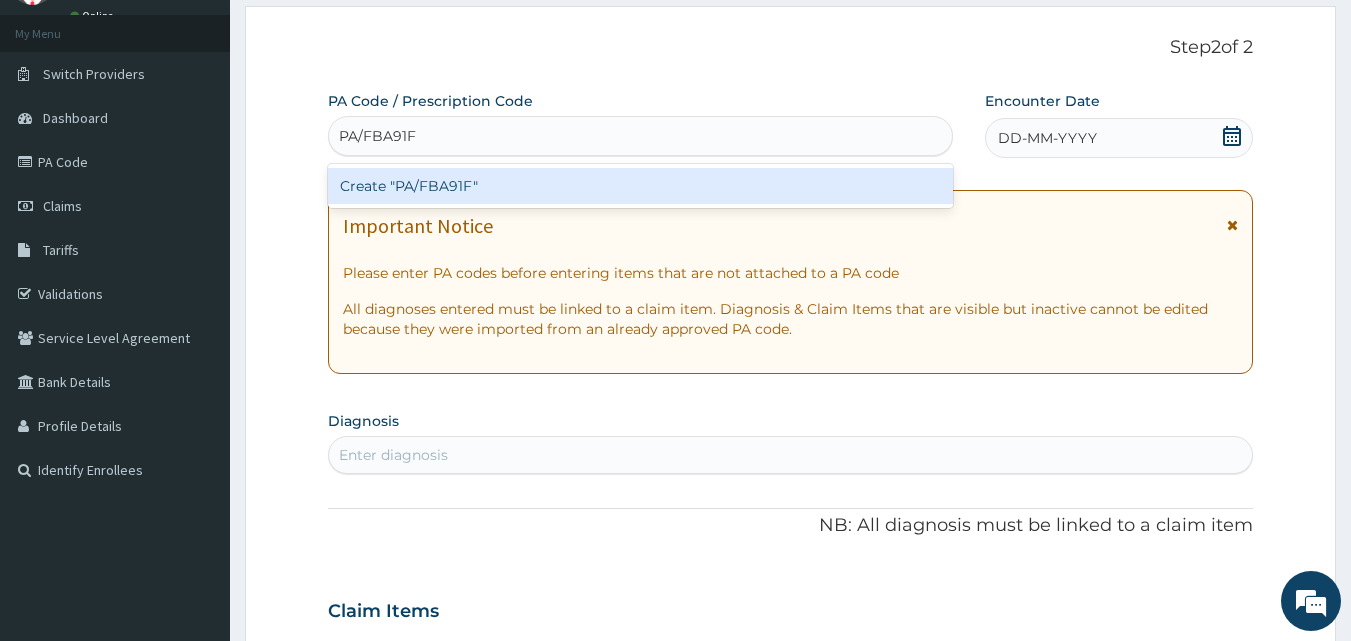 type 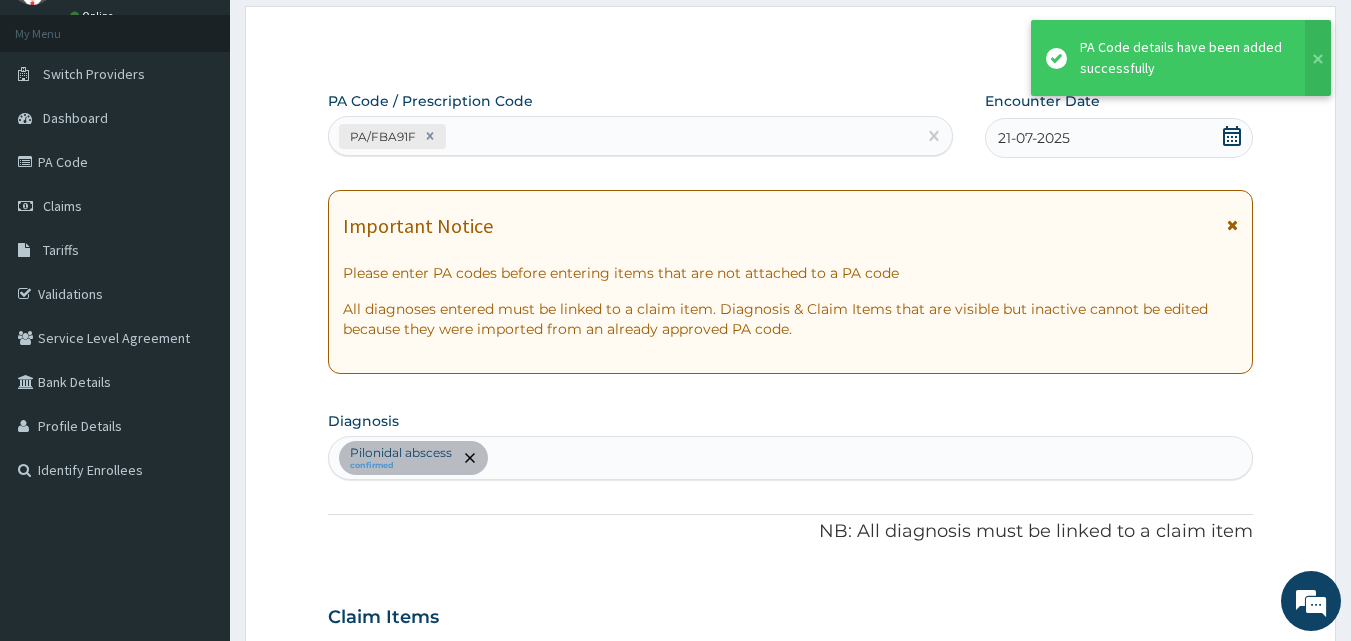 scroll, scrollTop: 650, scrollLeft: 0, axis: vertical 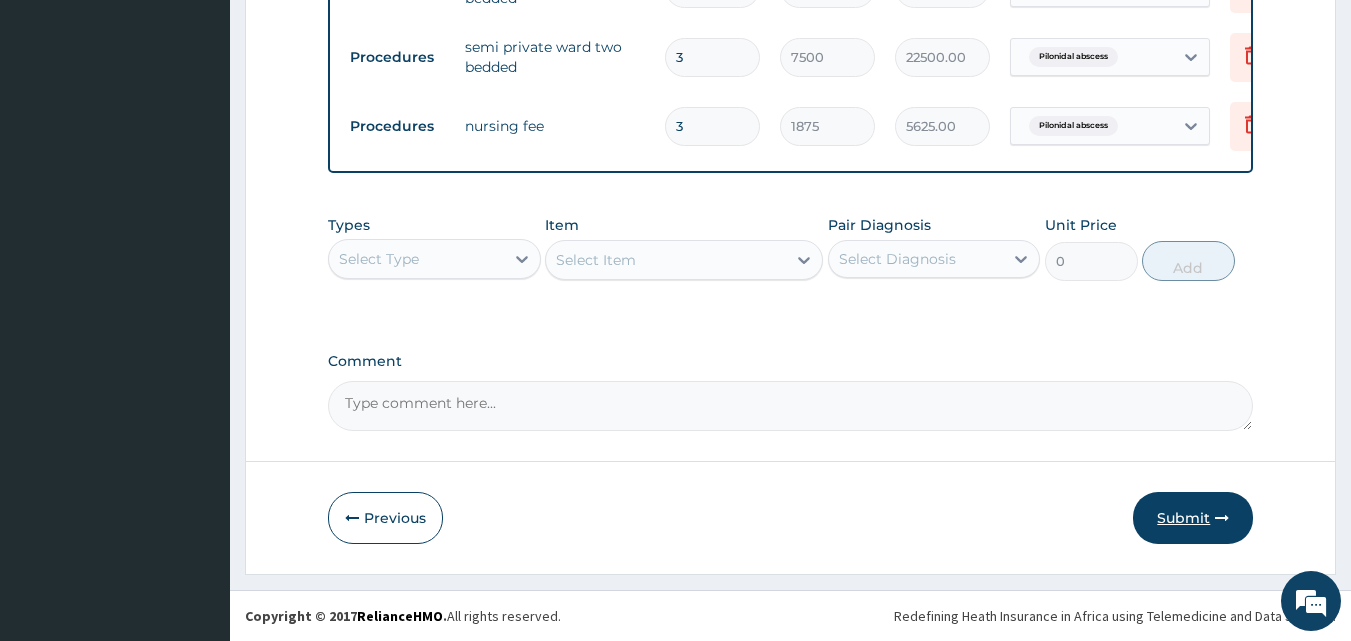 click on "Submit" at bounding box center (1193, 518) 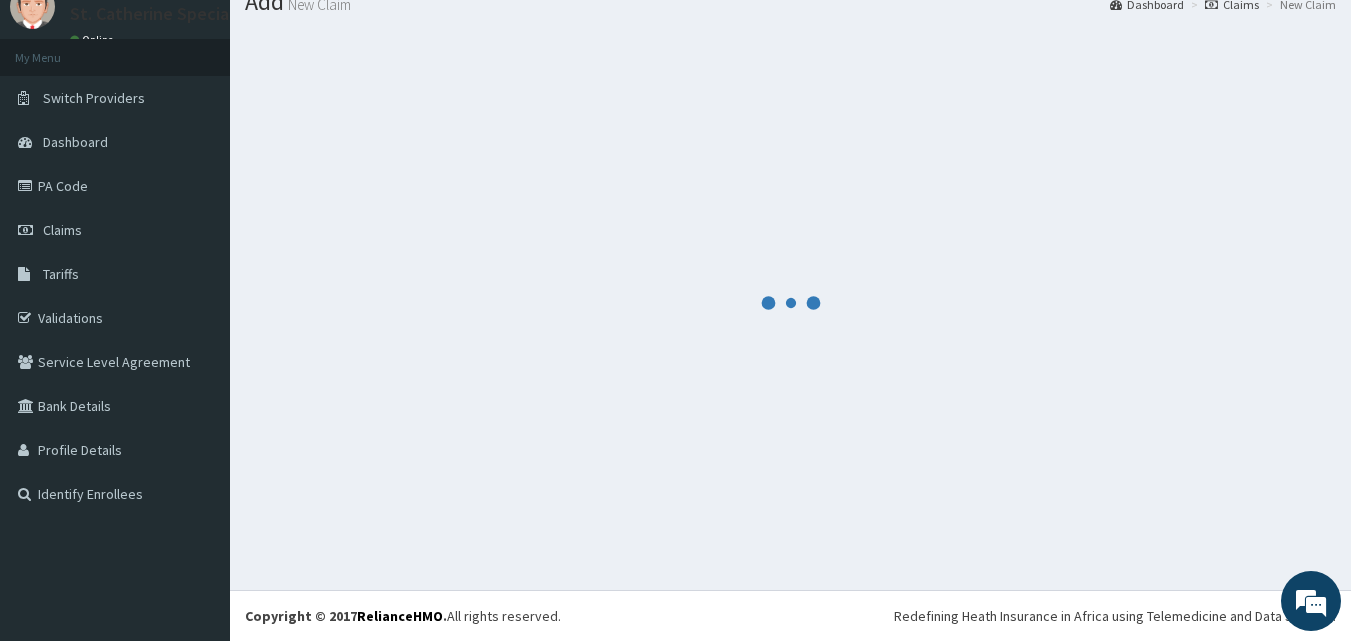 scroll, scrollTop: 76, scrollLeft: 0, axis: vertical 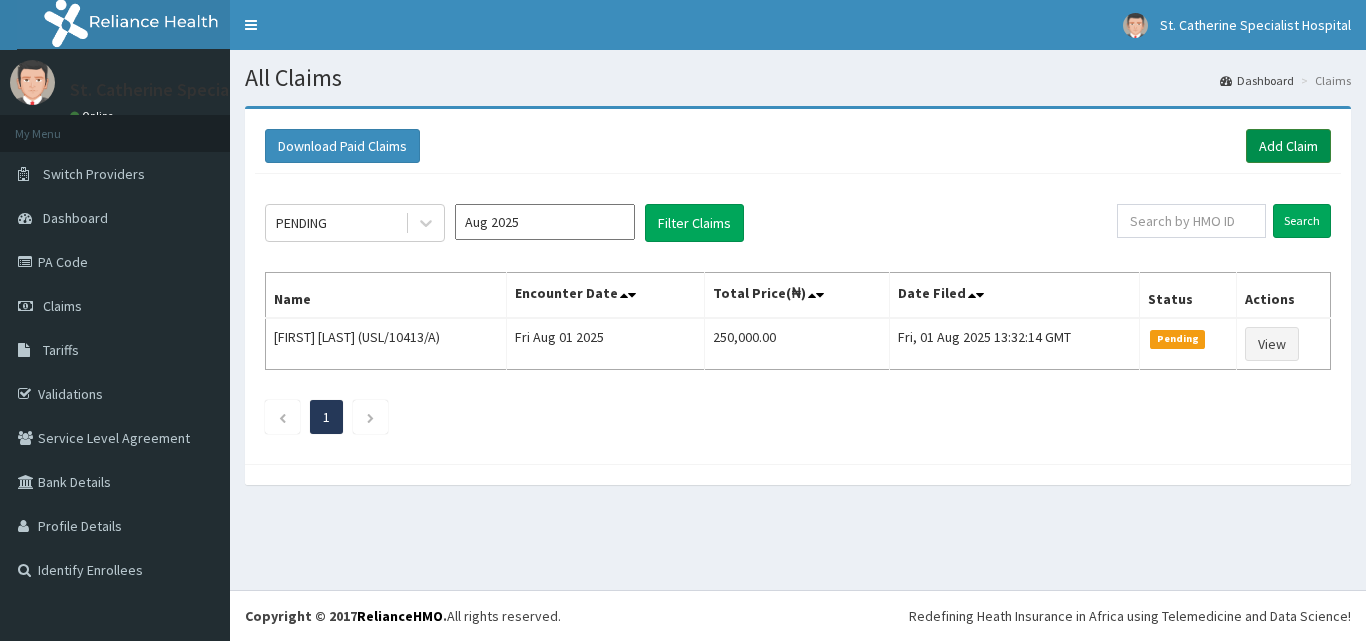 click on "Add Claim" at bounding box center [1288, 146] 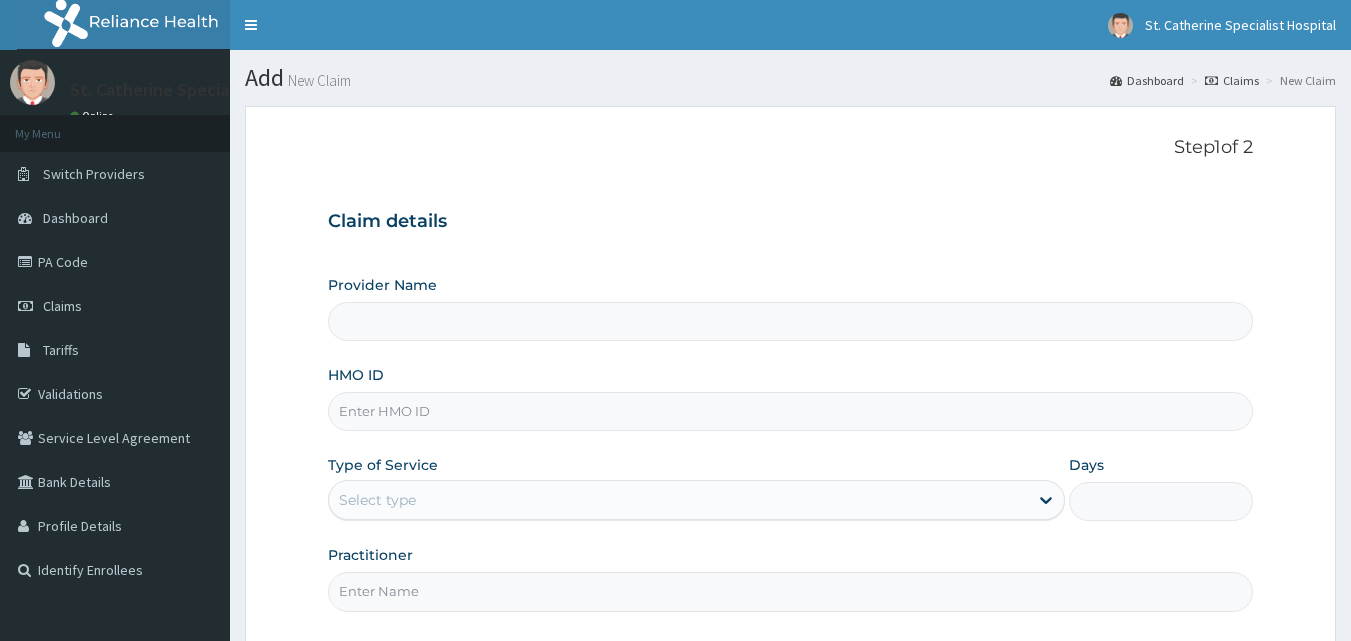 scroll, scrollTop: 0, scrollLeft: 0, axis: both 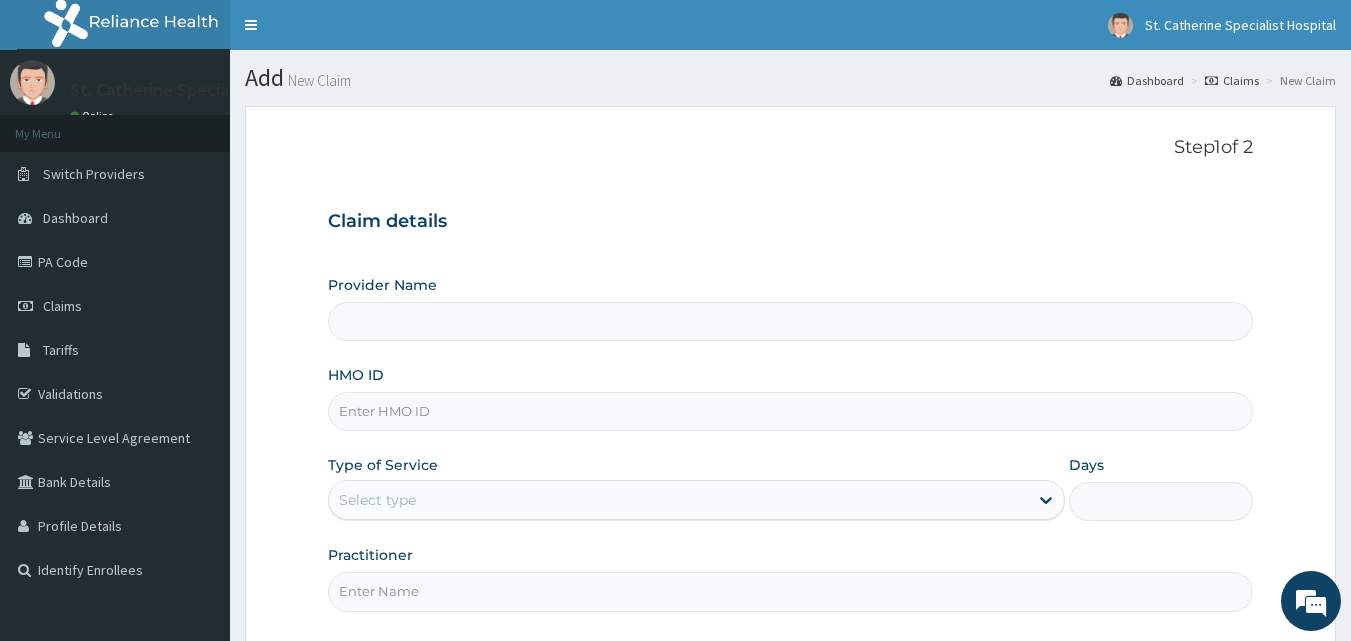 click on "HMO ID" at bounding box center (791, 398) 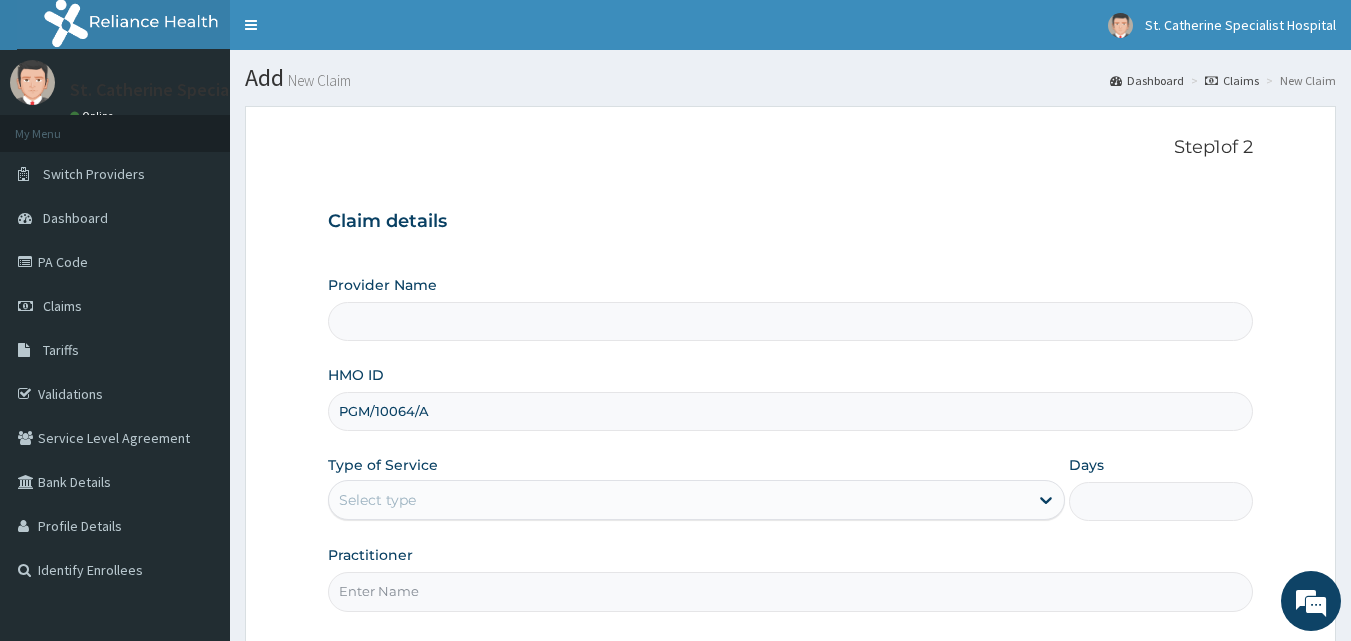 type on "ST. Catherine's Specialist Hospital -Rivers" 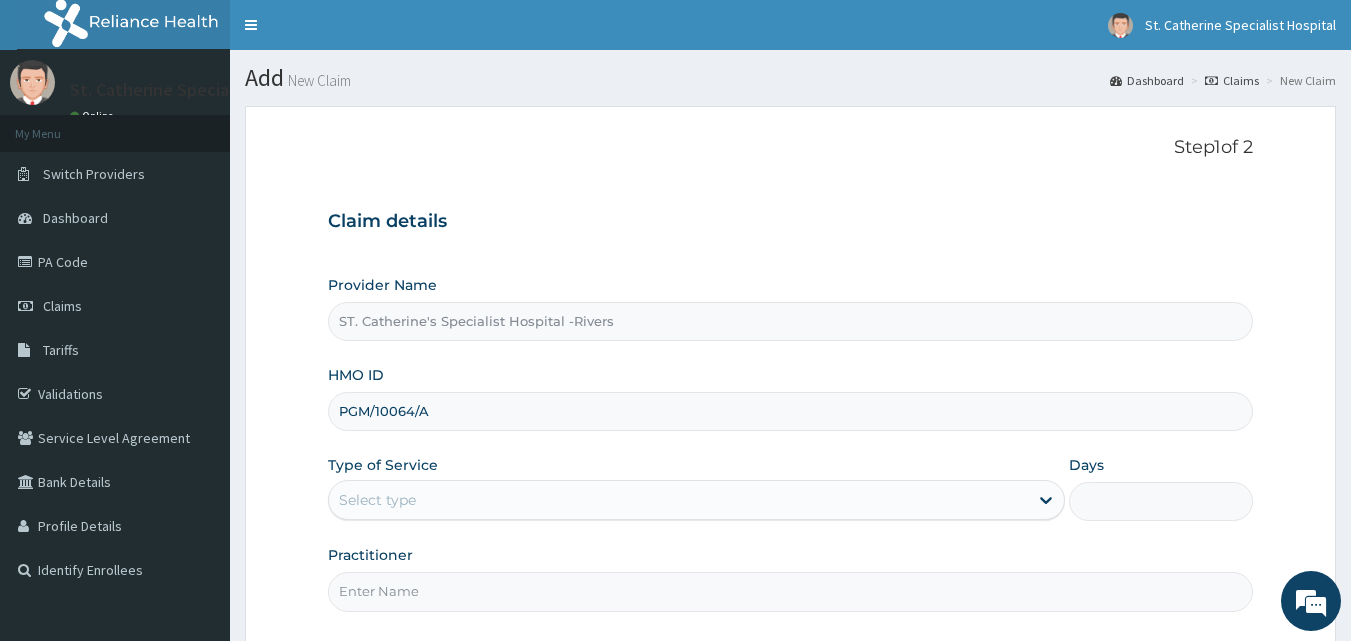 type on "PGM/10064/A" 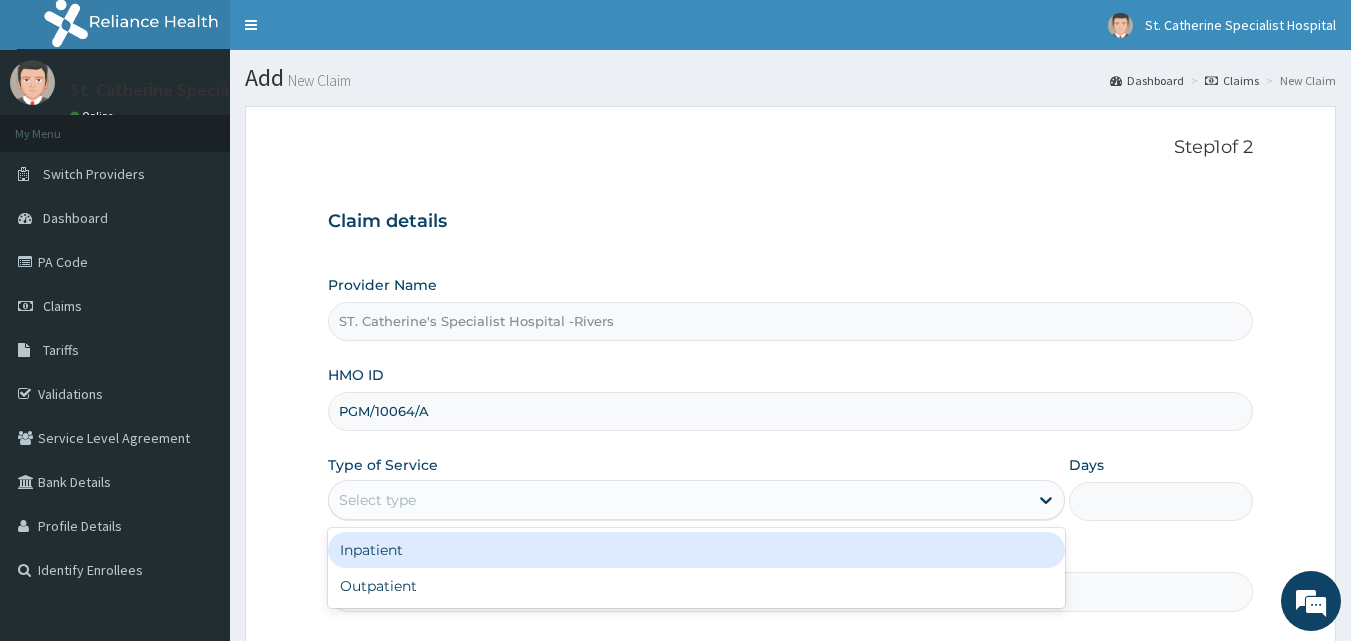 click on "Select type" at bounding box center [678, 500] 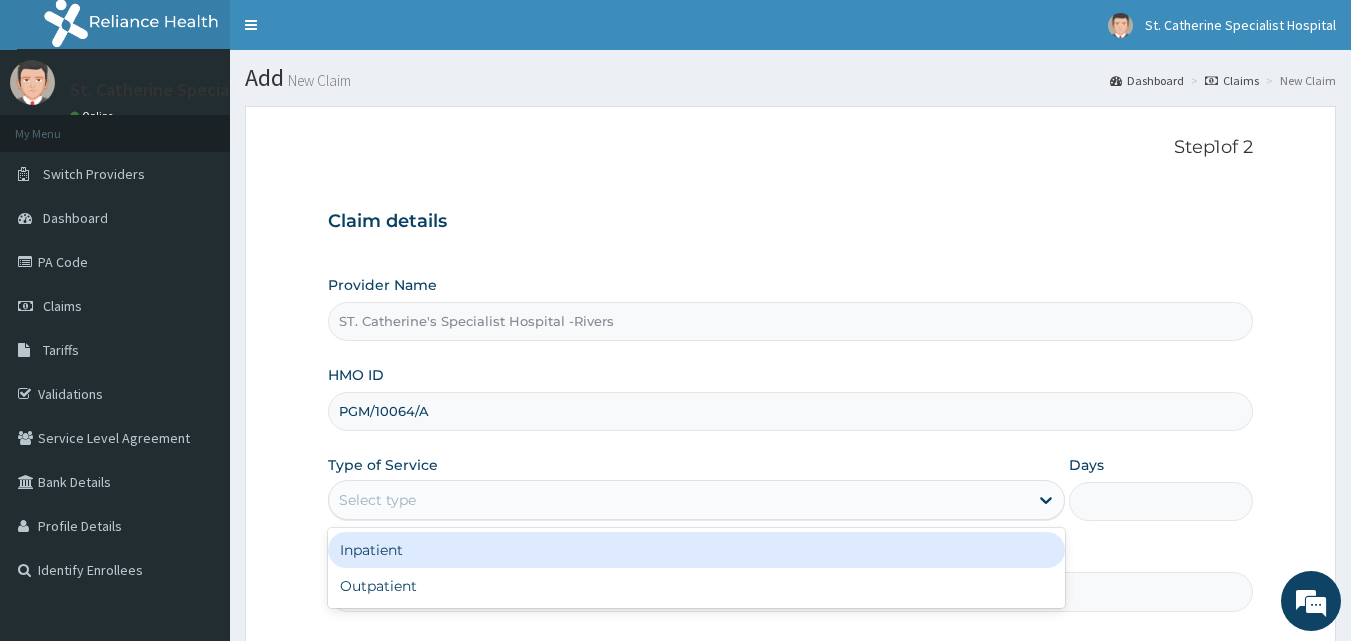 click on "Inpatient" at bounding box center [696, 550] 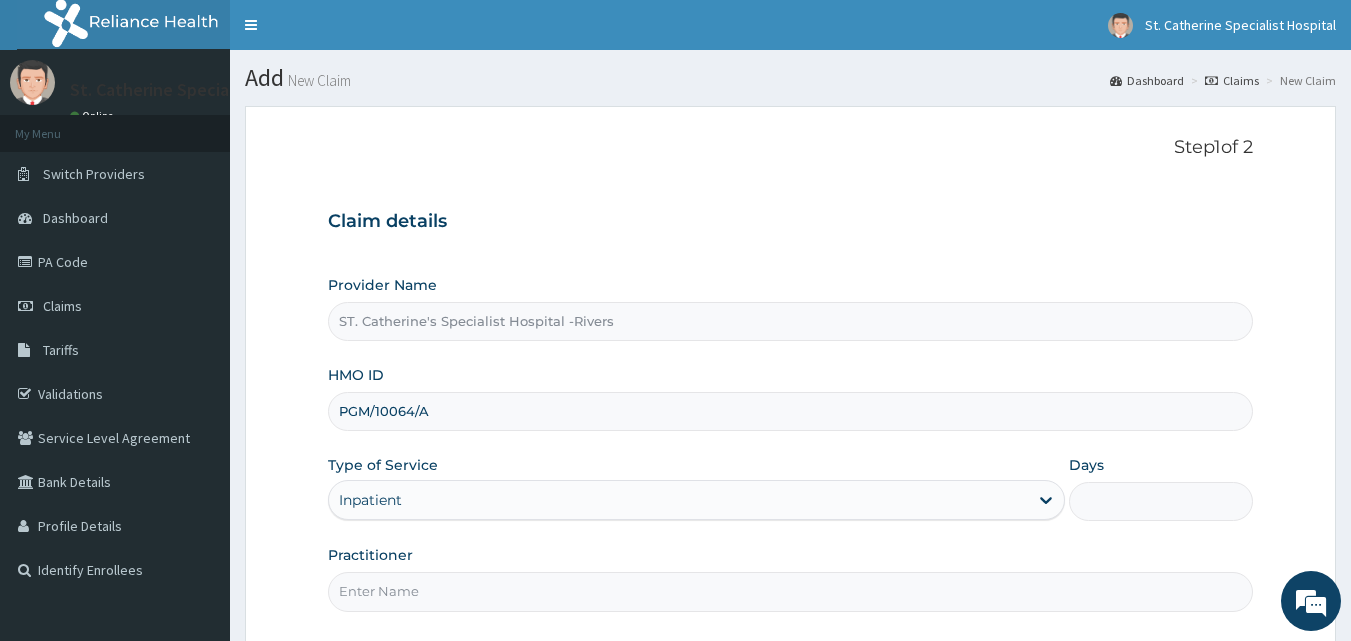 click on "Days" at bounding box center (1161, 501) 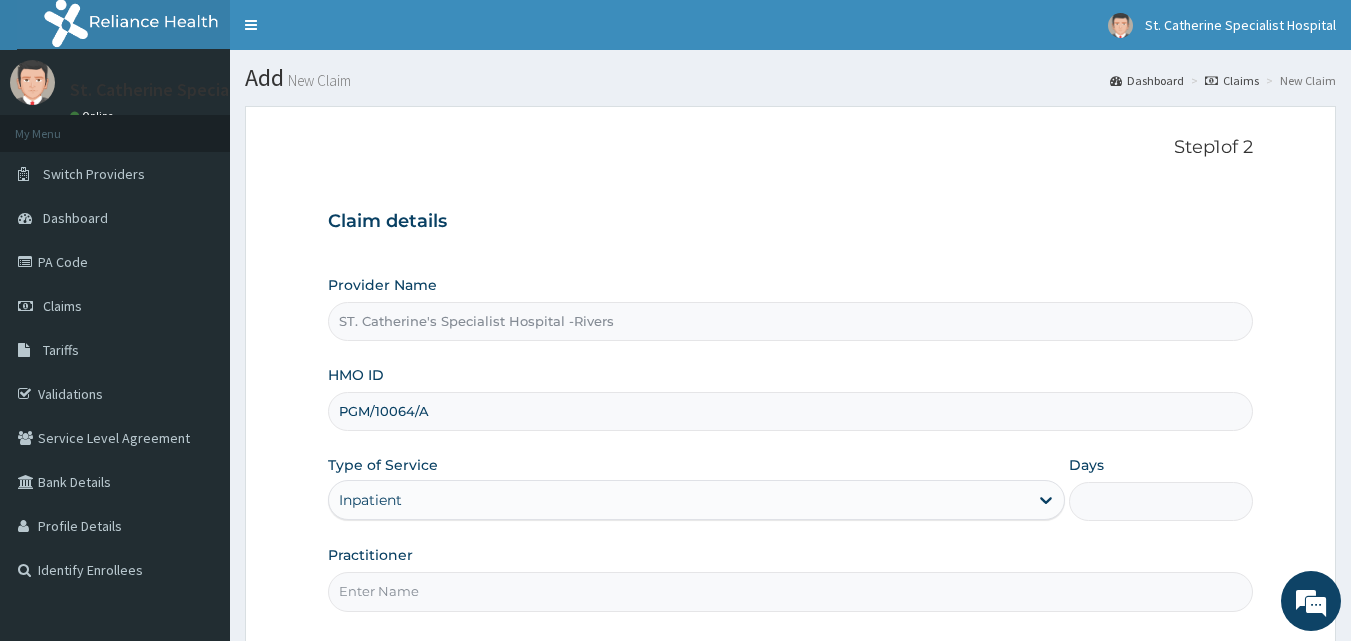 type on "2" 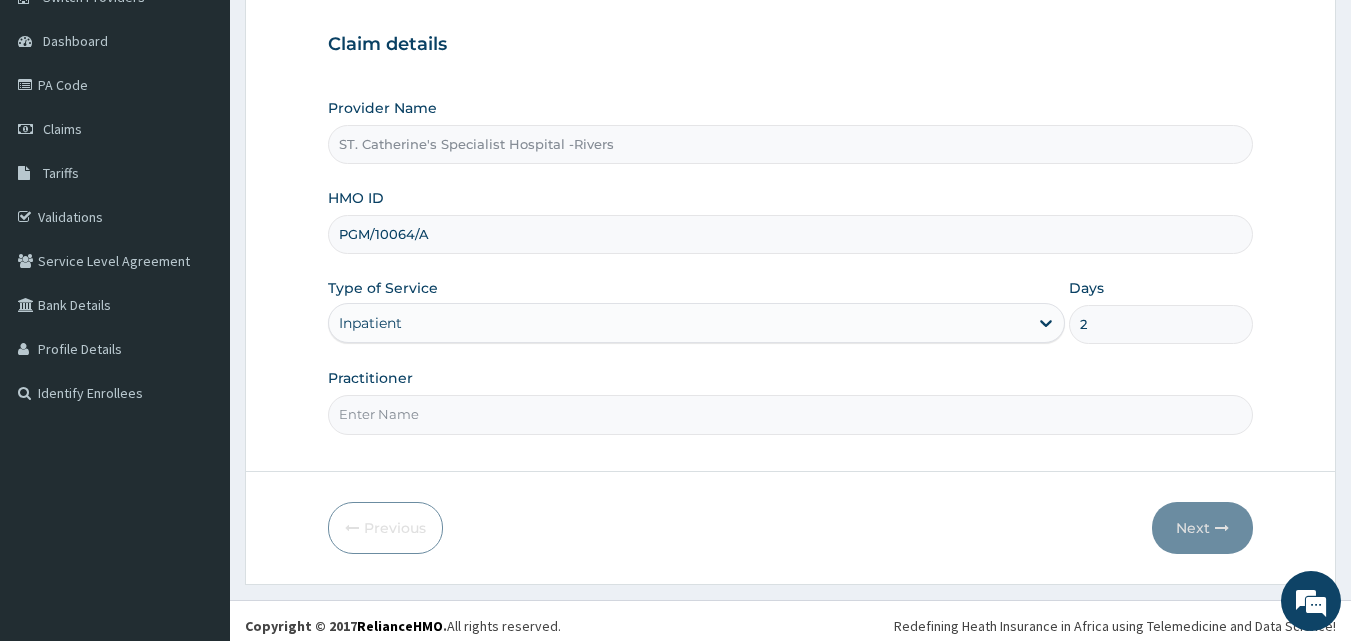 scroll, scrollTop: 179, scrollLeft: 0, axis: vertical 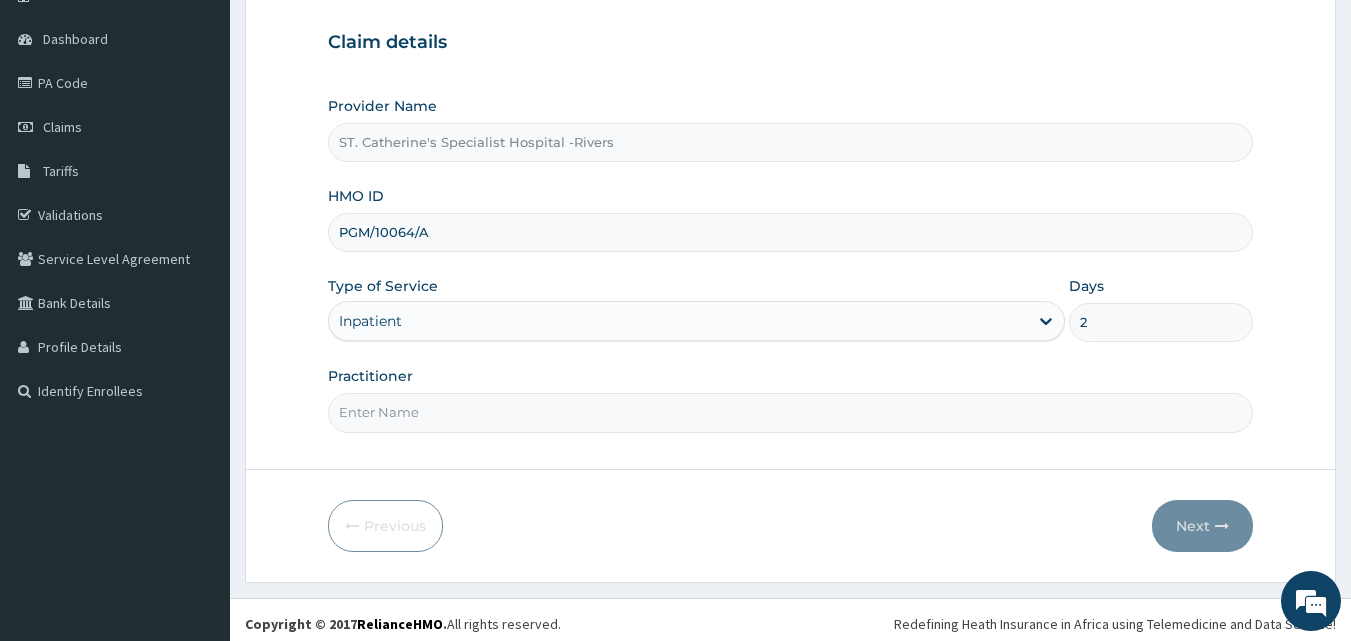 click on "Practitioner" at bounding box center (791, 412) 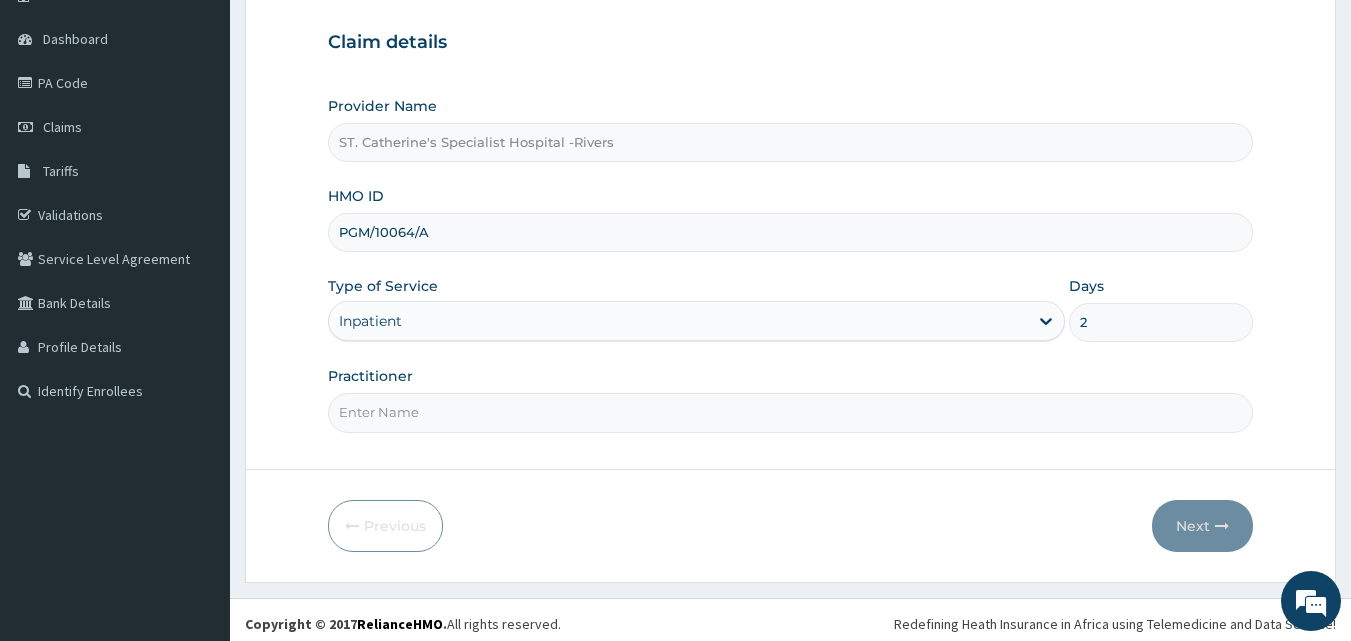 scroll, scrollTop: 0, scrollLeft: 0, axis: both 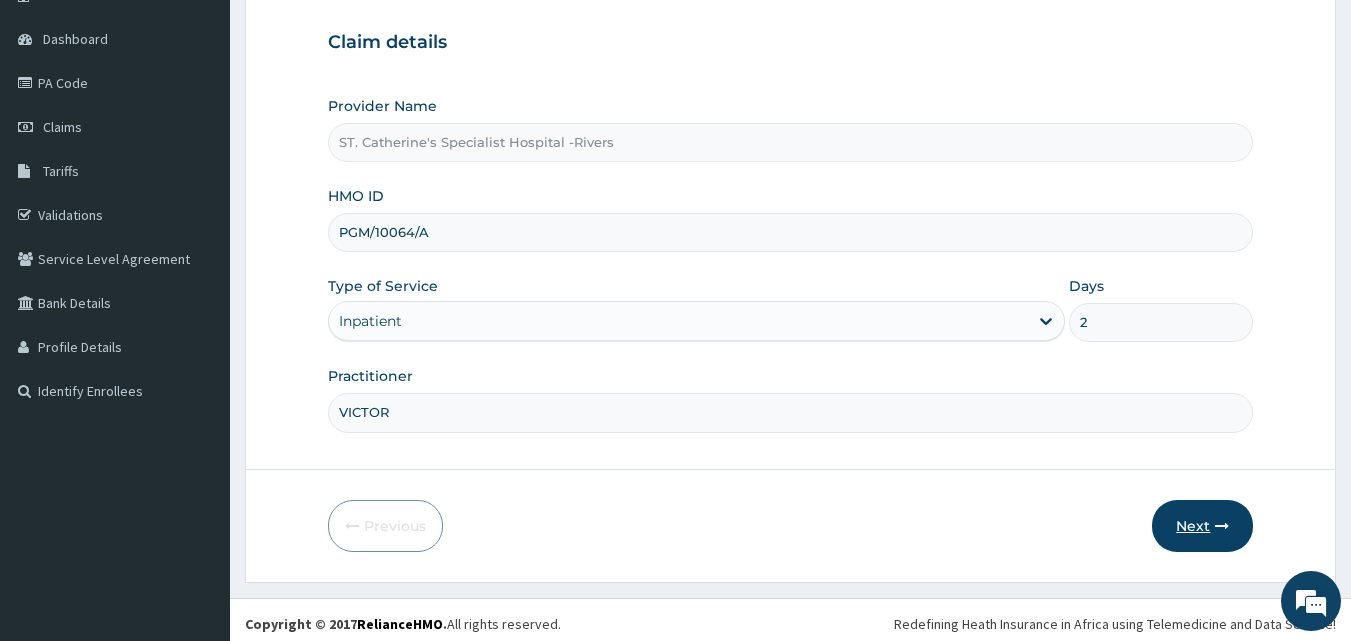 click on "Next" at bounding box center (1202, 526) 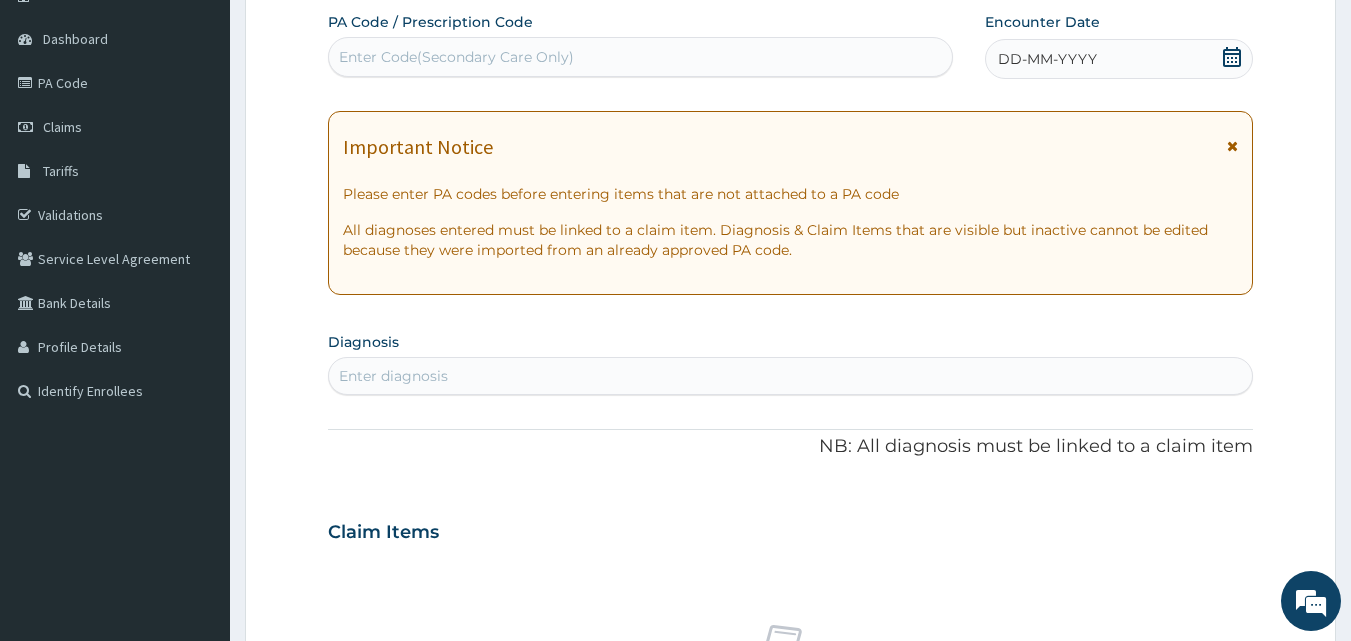 click on "Enter Code(Secondary Care Only)" at bounding box center (641, 57) 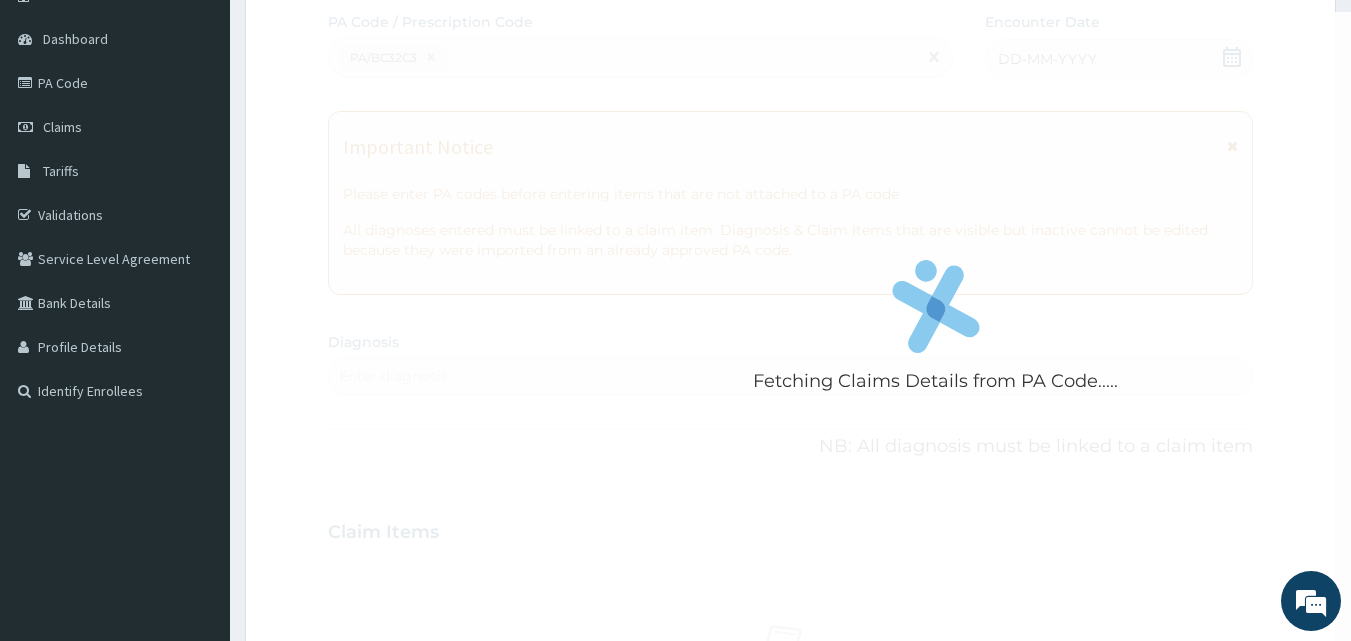 scroll, scrollTop: 211, scrollLeft: 0, axis: vertical 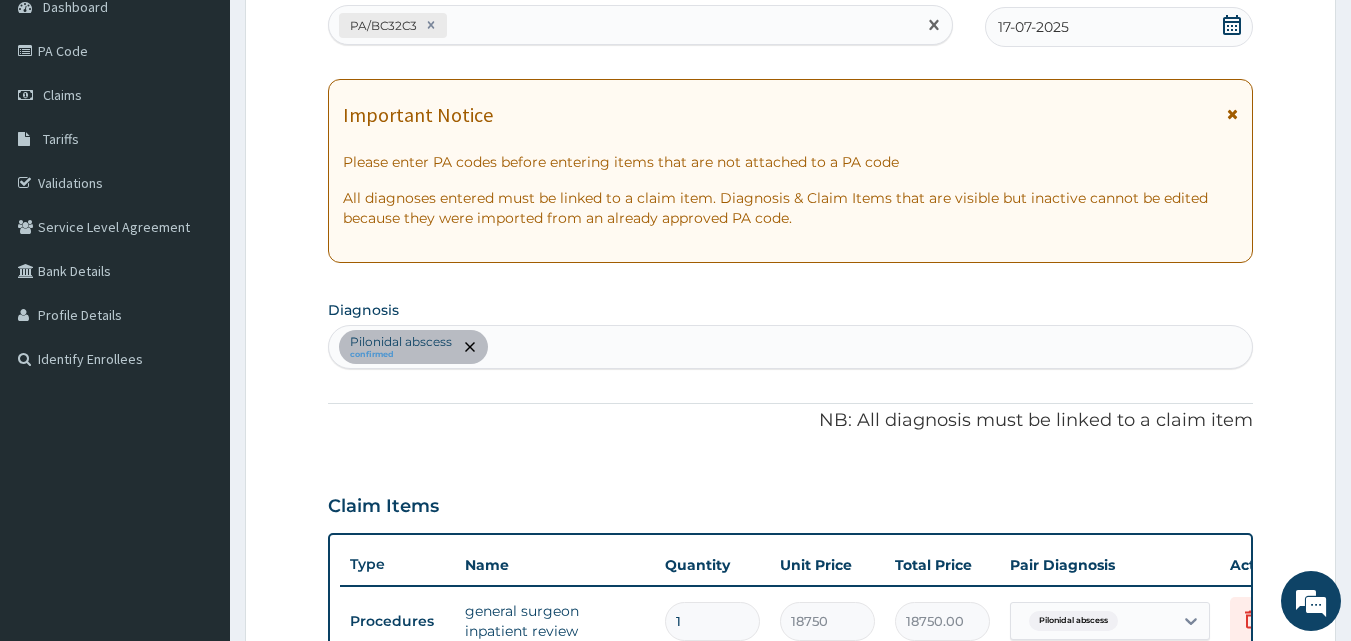 click on "PA/BC32C3" at bounding box center [623, 25] 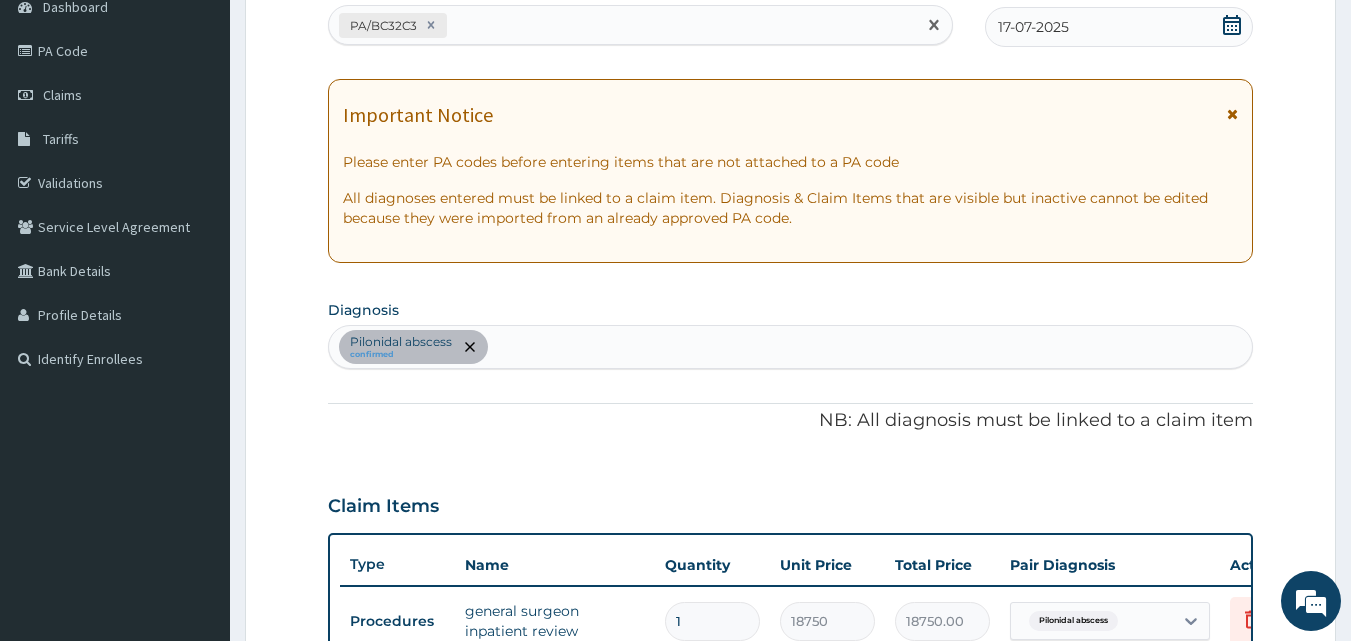 paste on "PA/157D18" 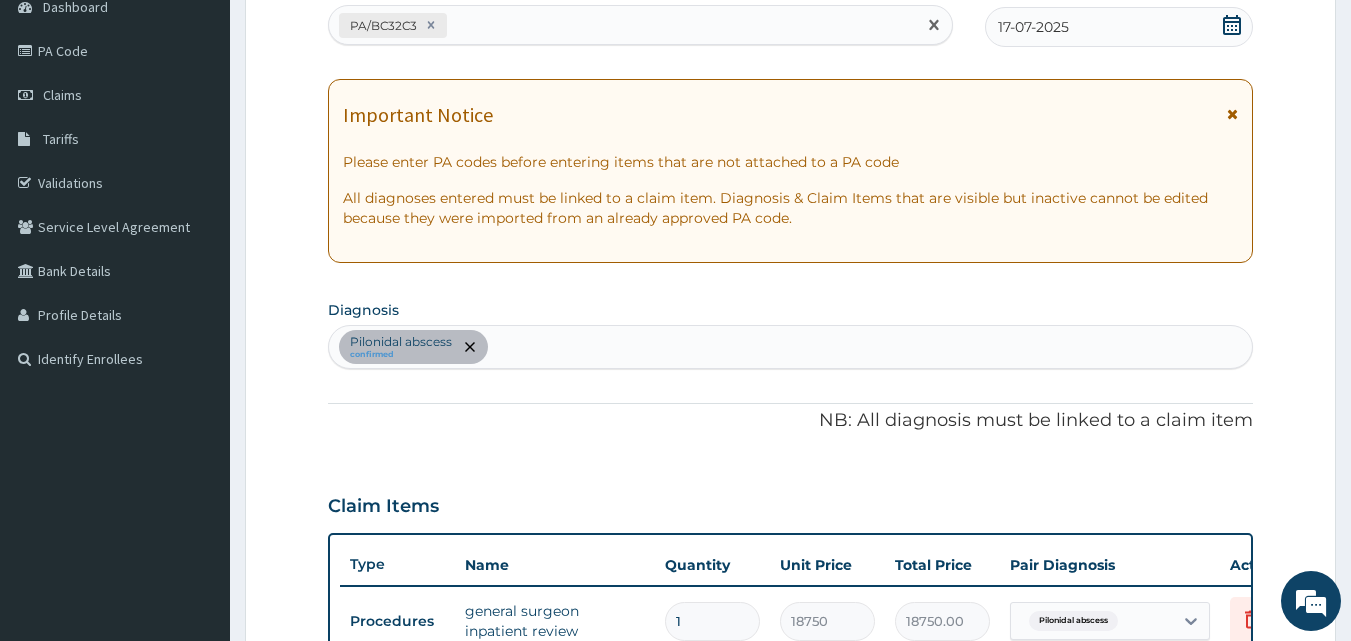 type on "PA/157D18" 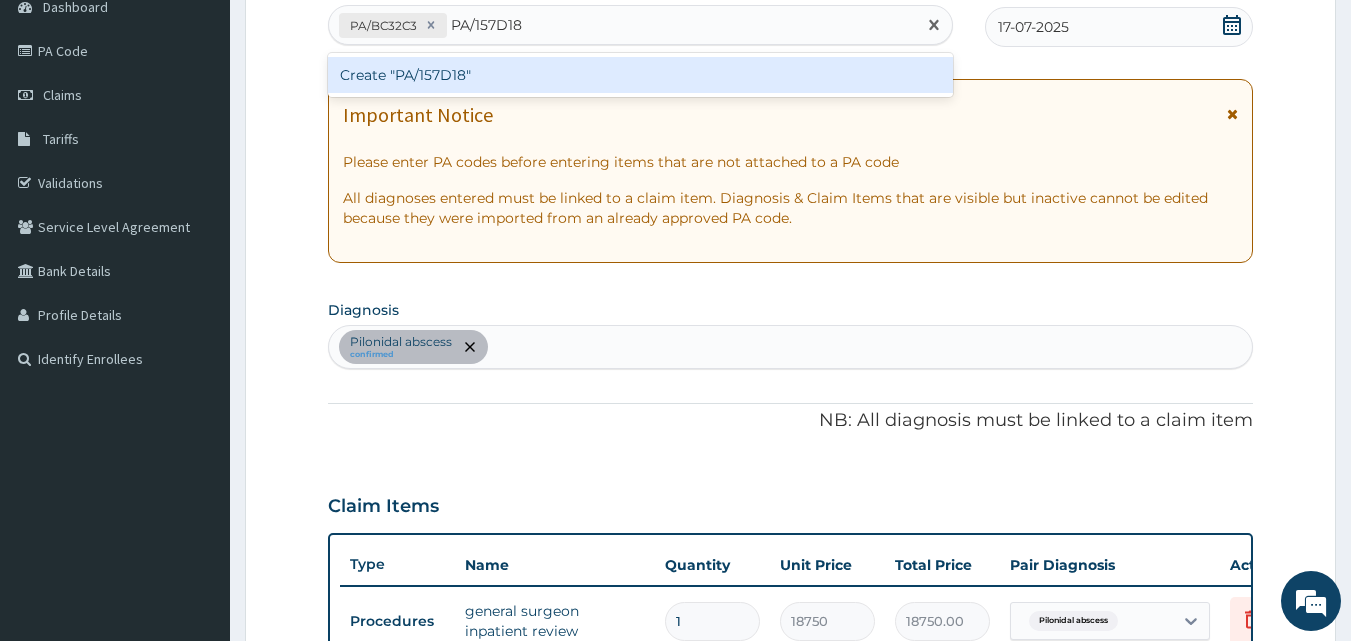 type 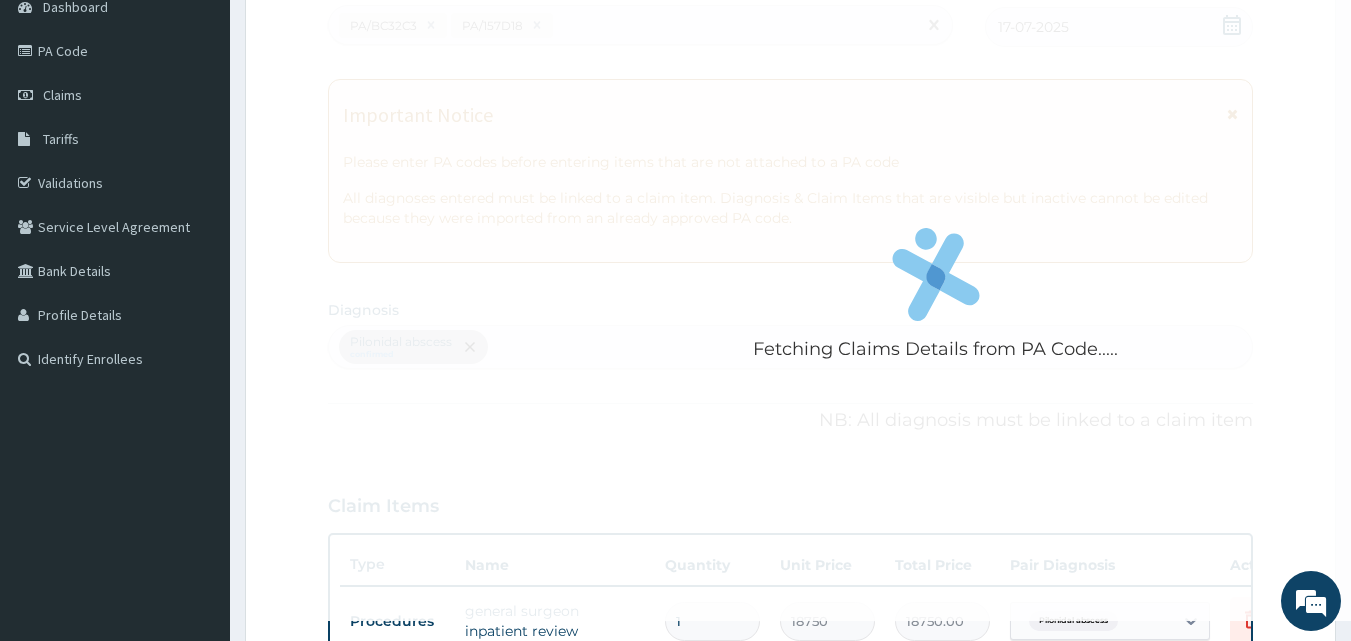 scroll, scrollTop: 719, scrollLeft: 0, axis: vertical 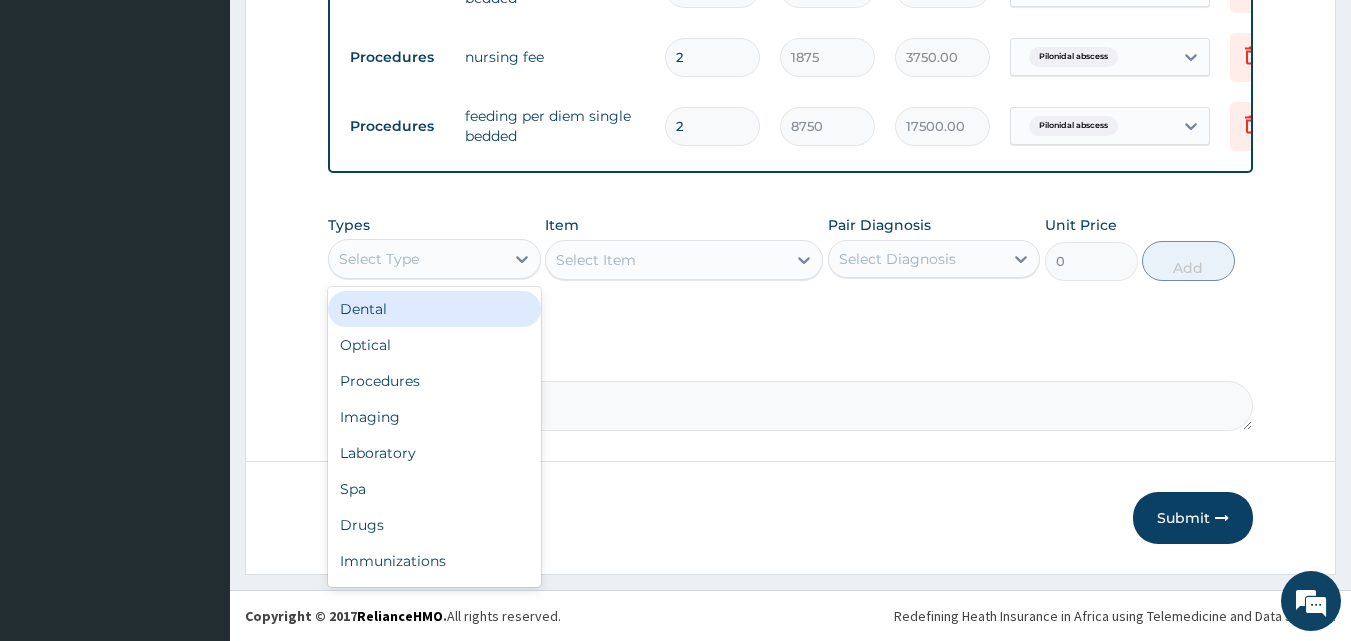 click on "Select Type" at bounding box center [416, 259] 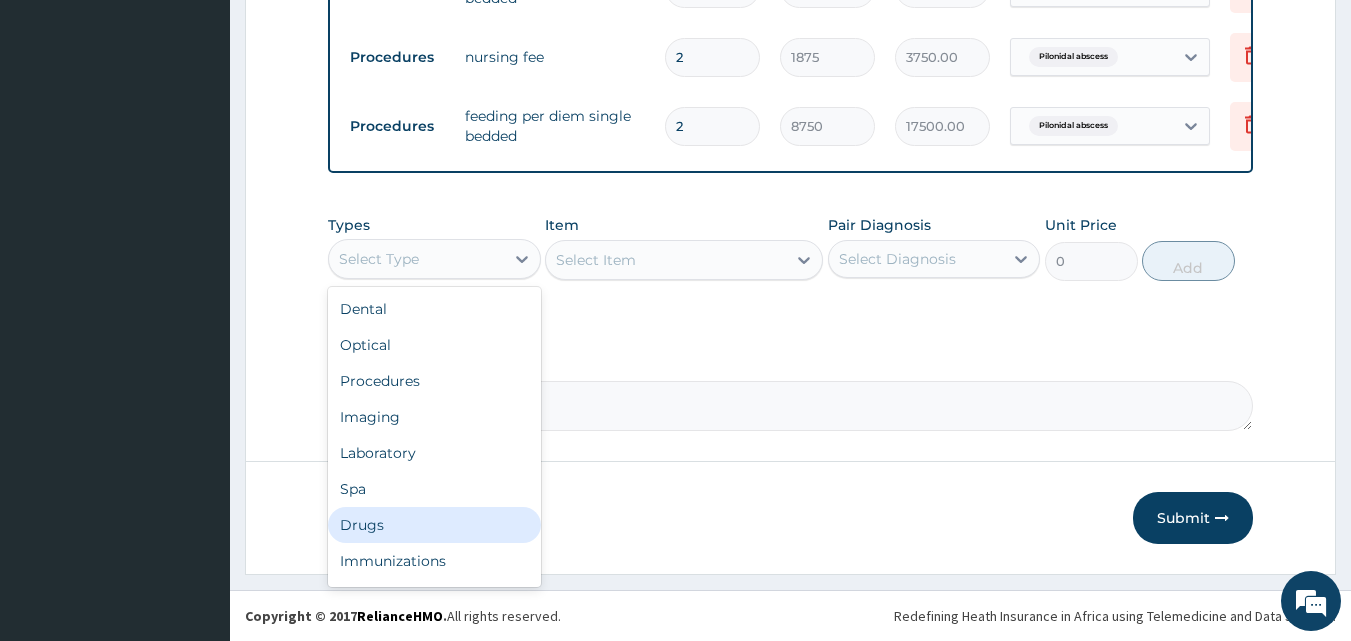 click on "Drugs" at bounding box center [434, 525] 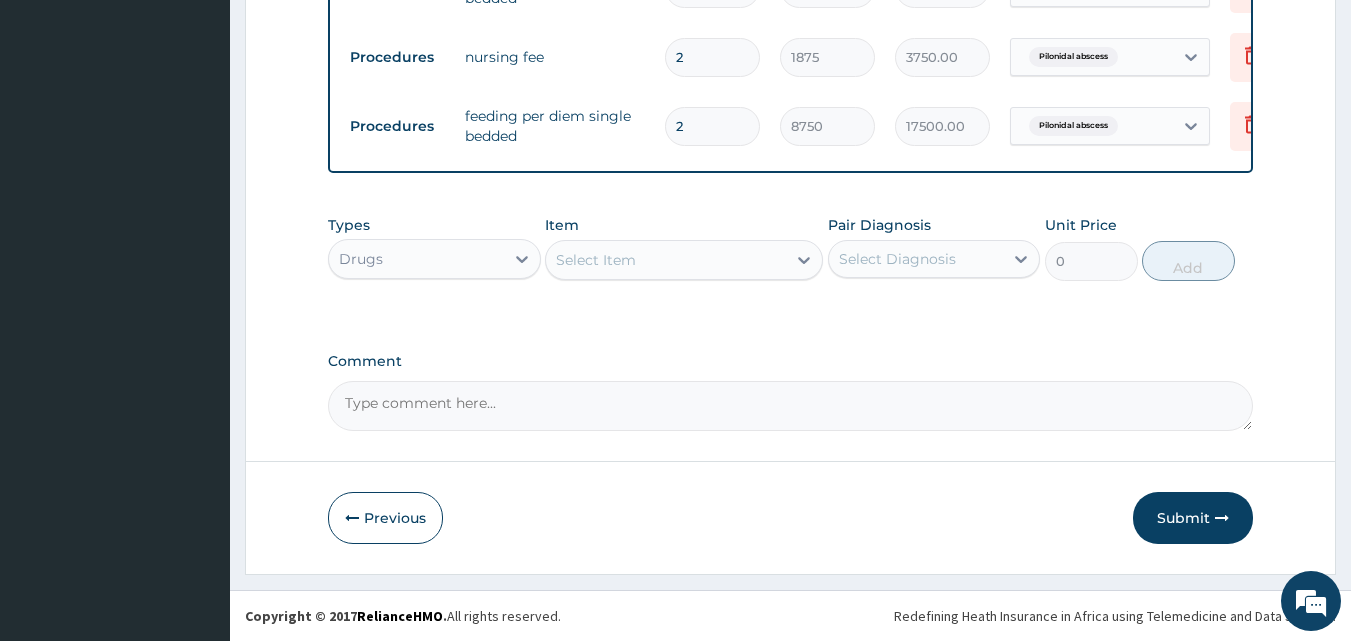 scroll, scrollTop: 928, scrollLeft: 0, axis: vertical 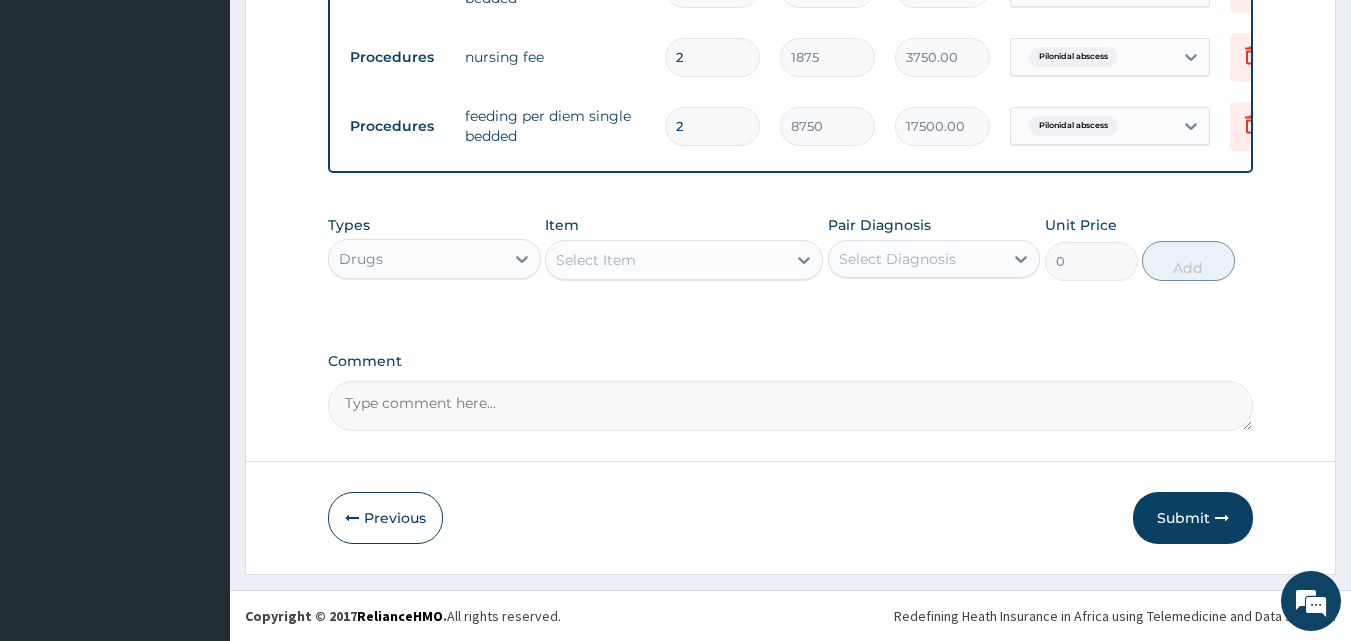 click on "Select Item" at bounding box center (596, 260) 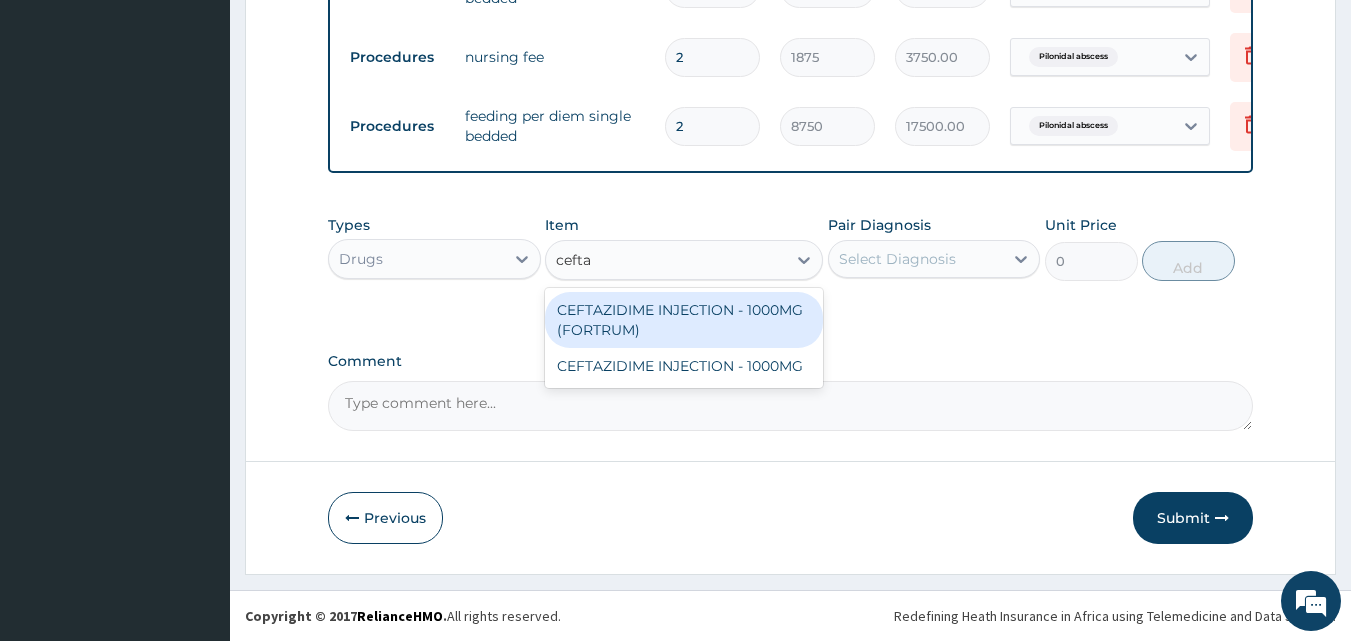 type on "ceftaz" 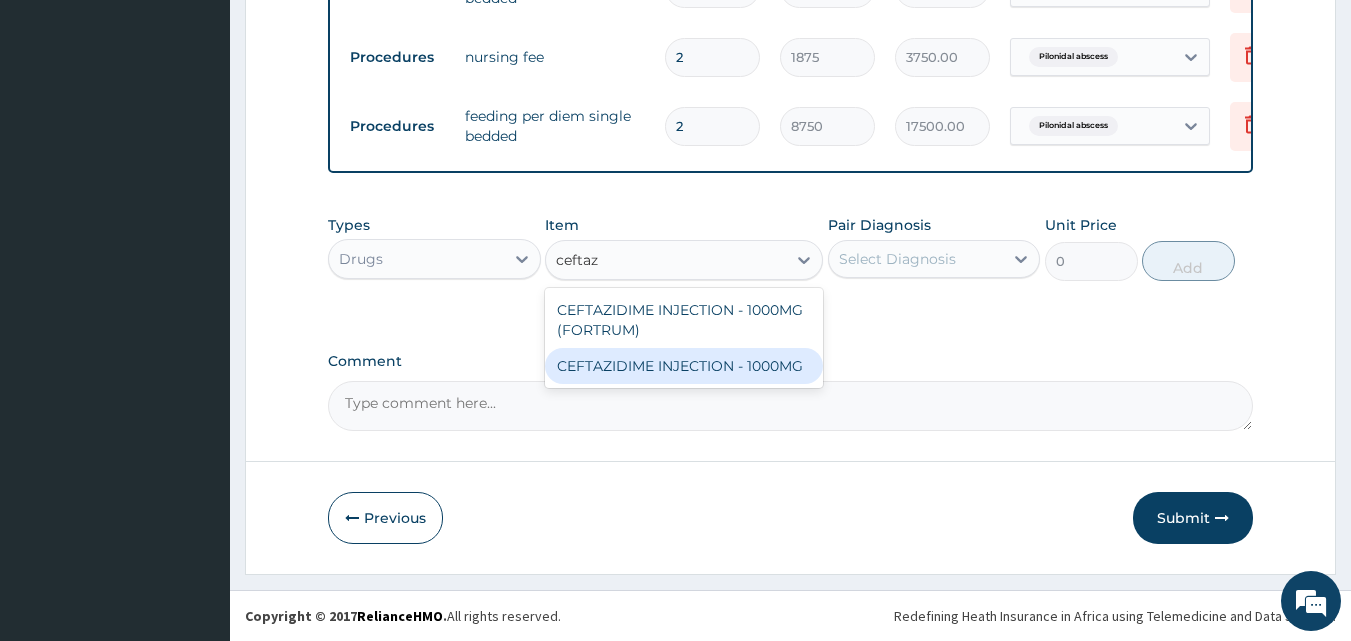 click on "CEFTAZIDIME INJECTION - 1000MG" at bounding box center (684, 366) 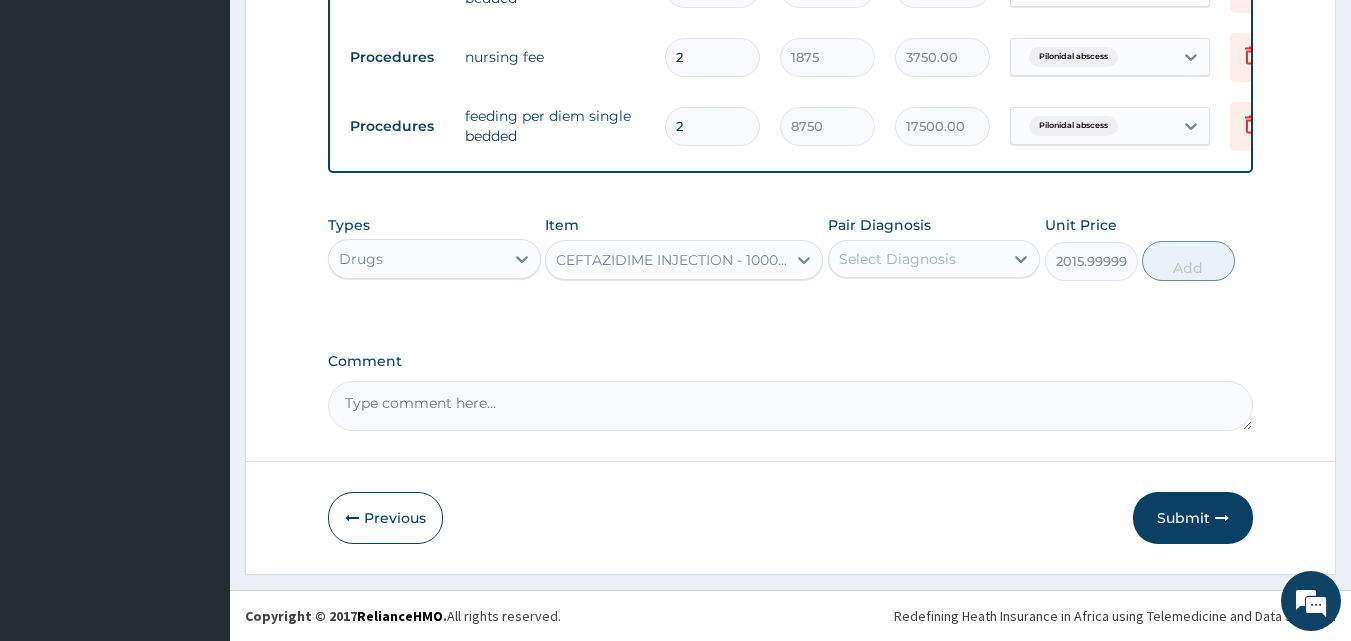 click on "CEFTAZIDIME INJECTION - 1000MG" at bounding box center [666, 260] 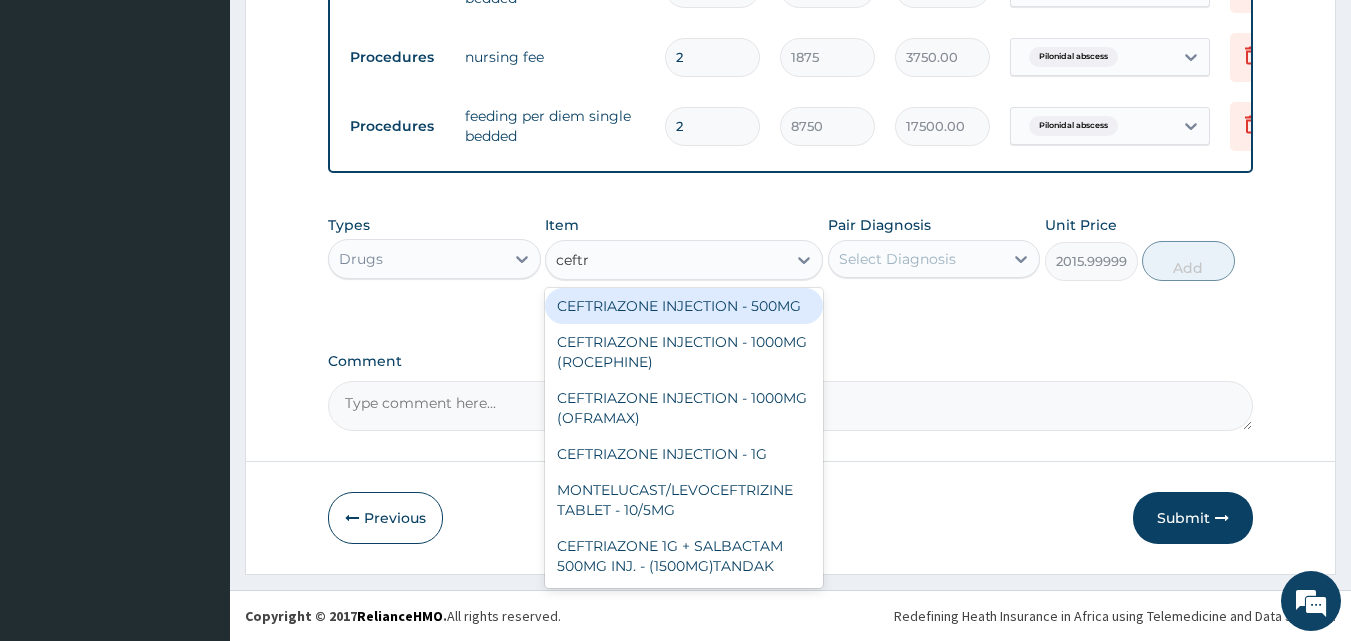 scroll, scrollTop: 24, scrollLeft: 0, axis: vertical 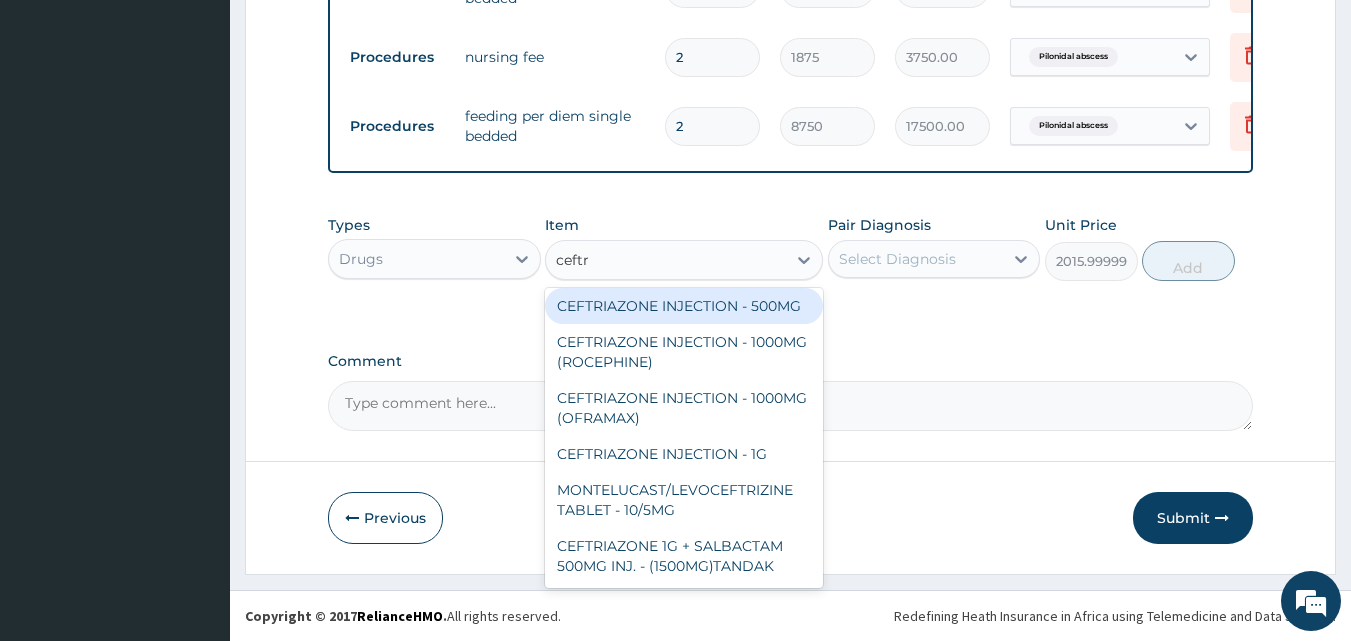 type on "ceftri" 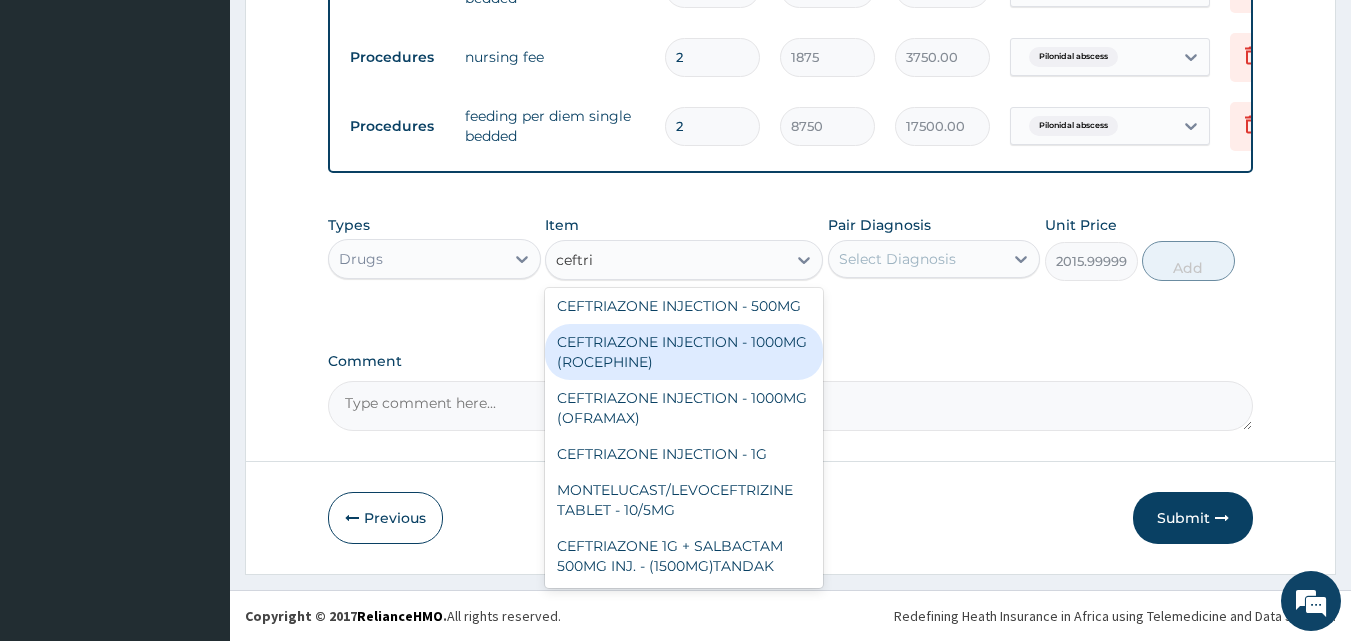 scroll, scrollTop: 0, scrollLeft: 0, axis: both 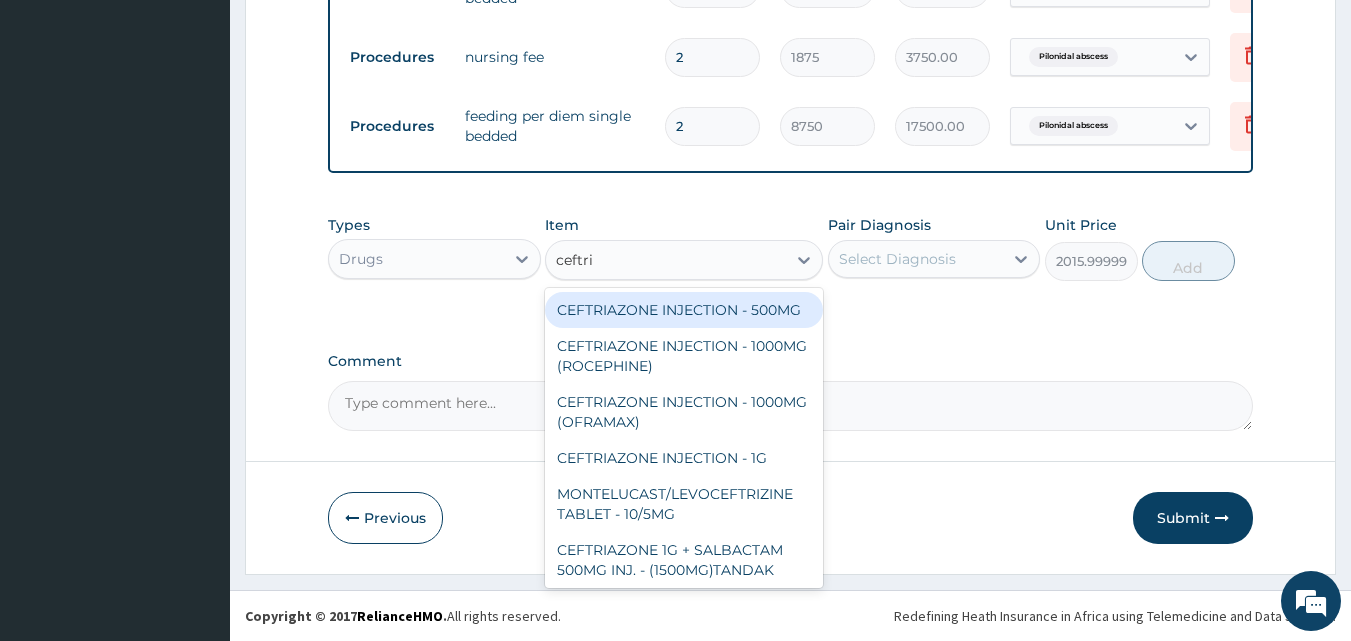 click on "CEFTRIAZONE INJECTION - 500MG" at bounding box center (684, 310) 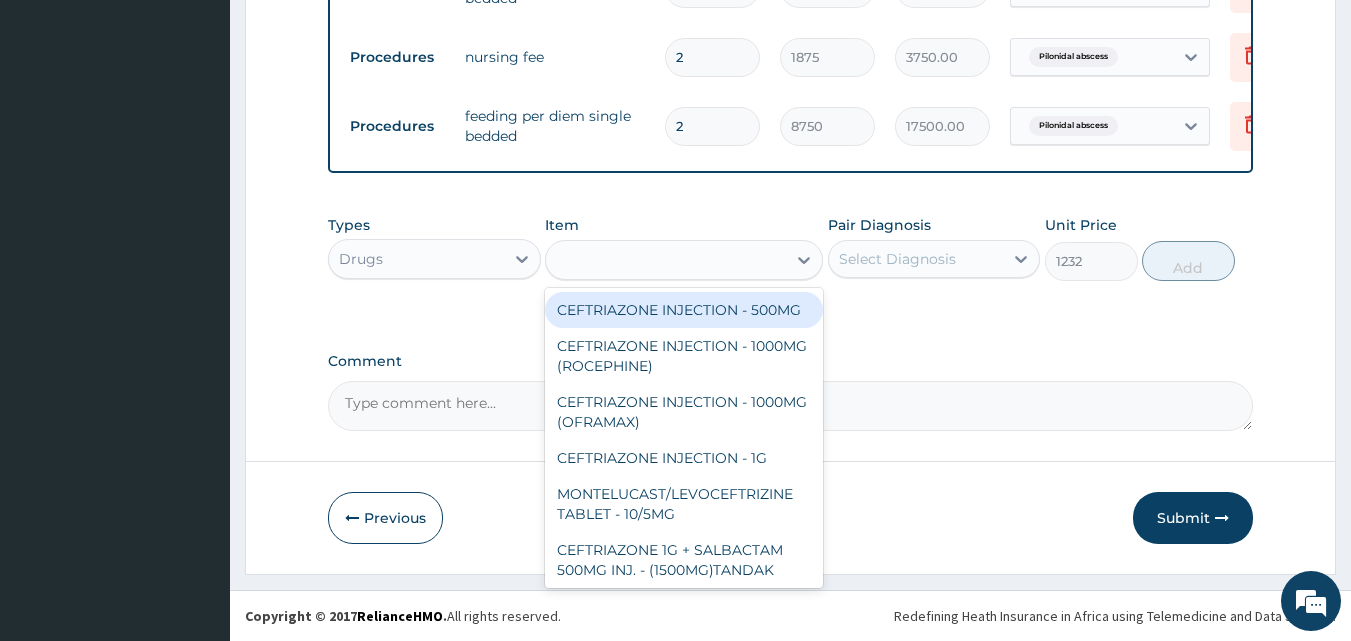click on "Types Drugs Item option CEFTAZIDIME INJECTION - 1000MG, selected. option CEFTRIAZONE INJECTION - 500MG focused, 142 of 868. 6 results available for search term ceftri. Use Up and Down to choose options, press Enter to select the currently focused option, press Escape to exit the menu, press Tab to select the option and exit the menu. ceftri CEFTRIAZONE INJECTION - 500MG CEFTRIAZONE INJECTION - 1000MG (ROCEPHINE) CEFTRIAZONE INJECTION - 1000MG (OFRAMAX) CEFTRIAZONE INJECTION - 1G MONTELUCAST/LEVOCEFTRIZINE TABLET - 10/5MG CEFTRIAZONE 1G + SALBACTAM 500MG INJ. - (1500MG)TANDAK Pair Diagnosis Select Diagnosis Unit Price 1232 Add" at bounding box center [791, 263] 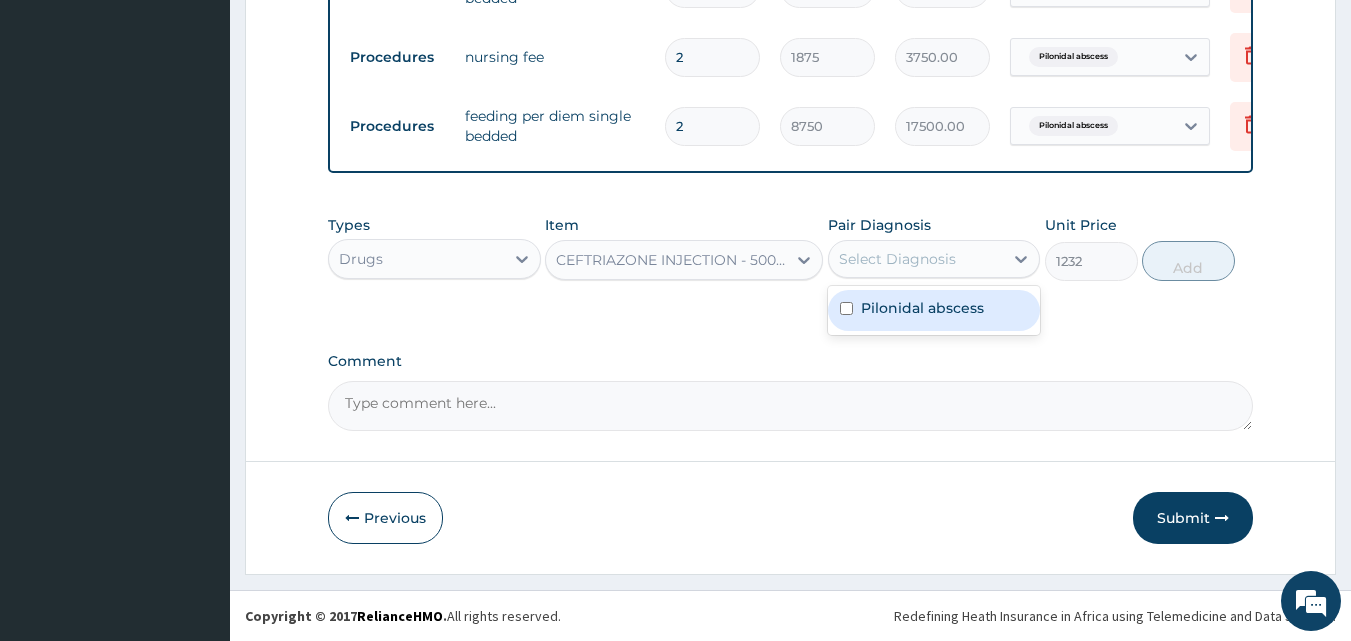 click on "Select Diagnosis" at bounding box center (897, 259) 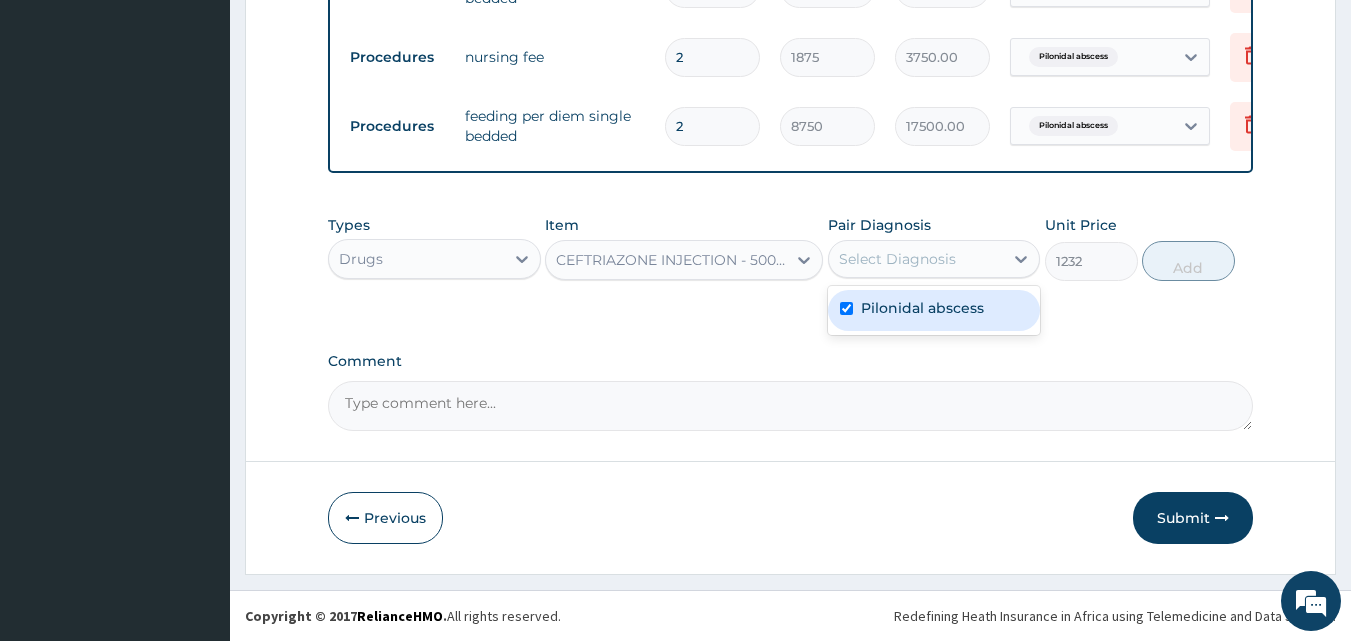 checkbox on "true" 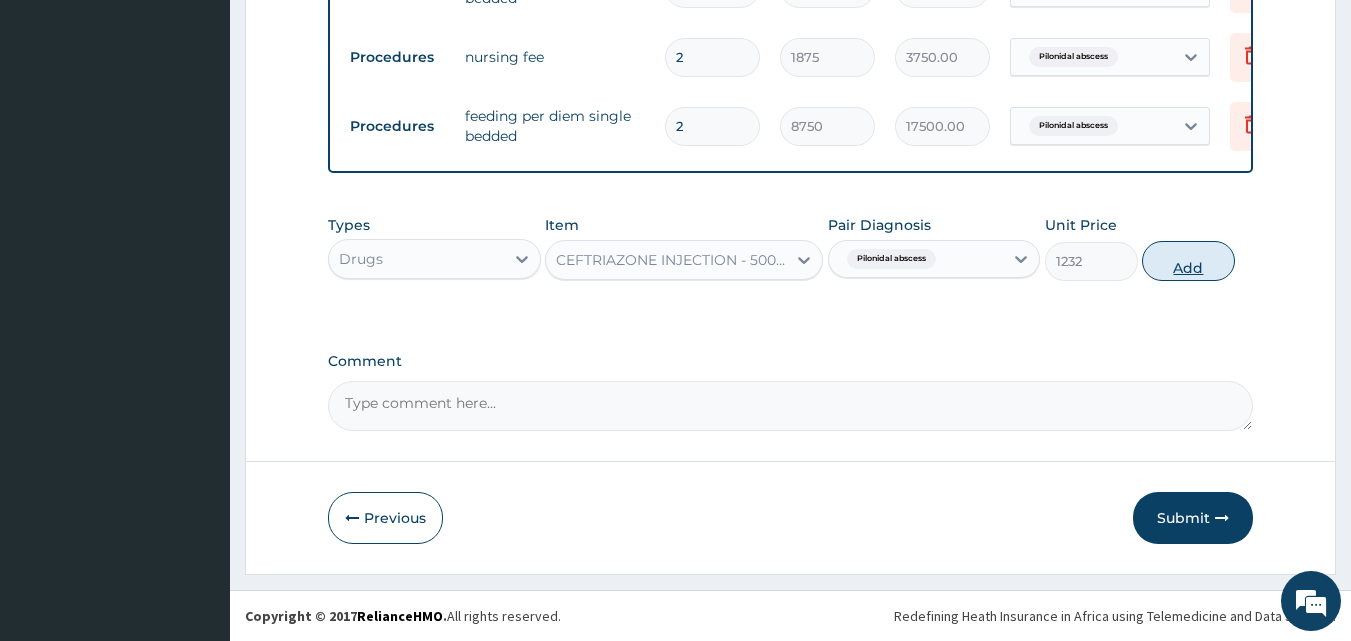 click on "Add" at bounding box center [1188, 261] 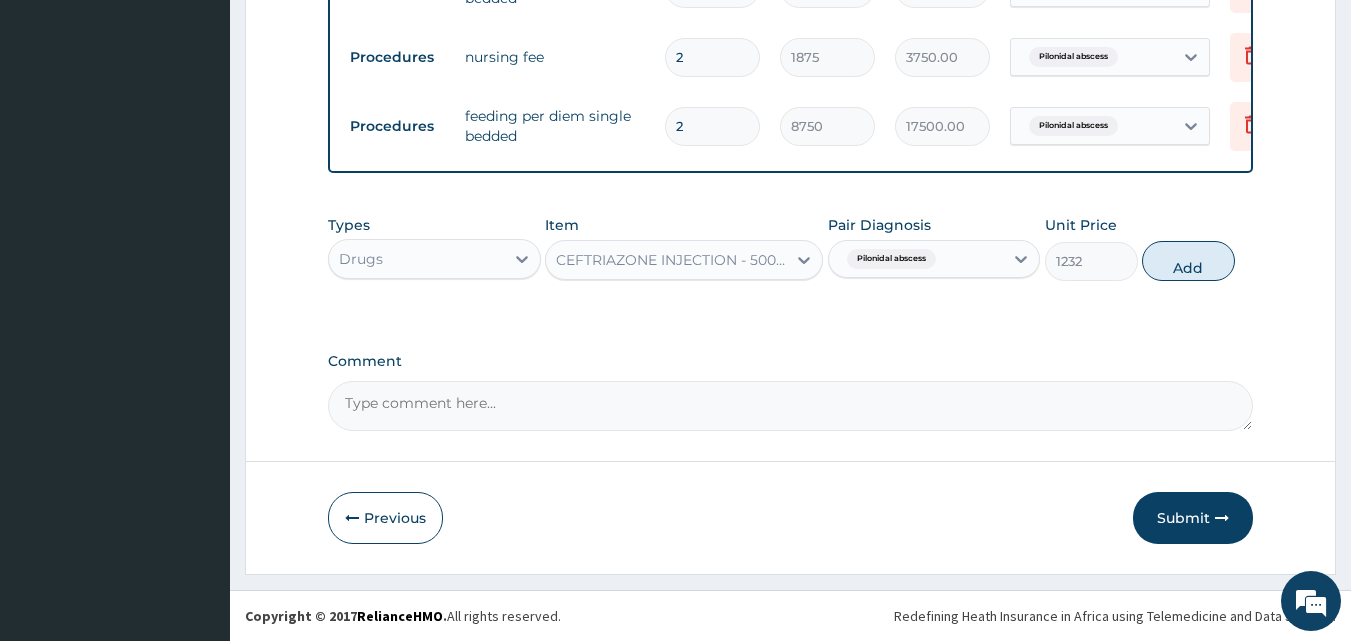 type on "0" 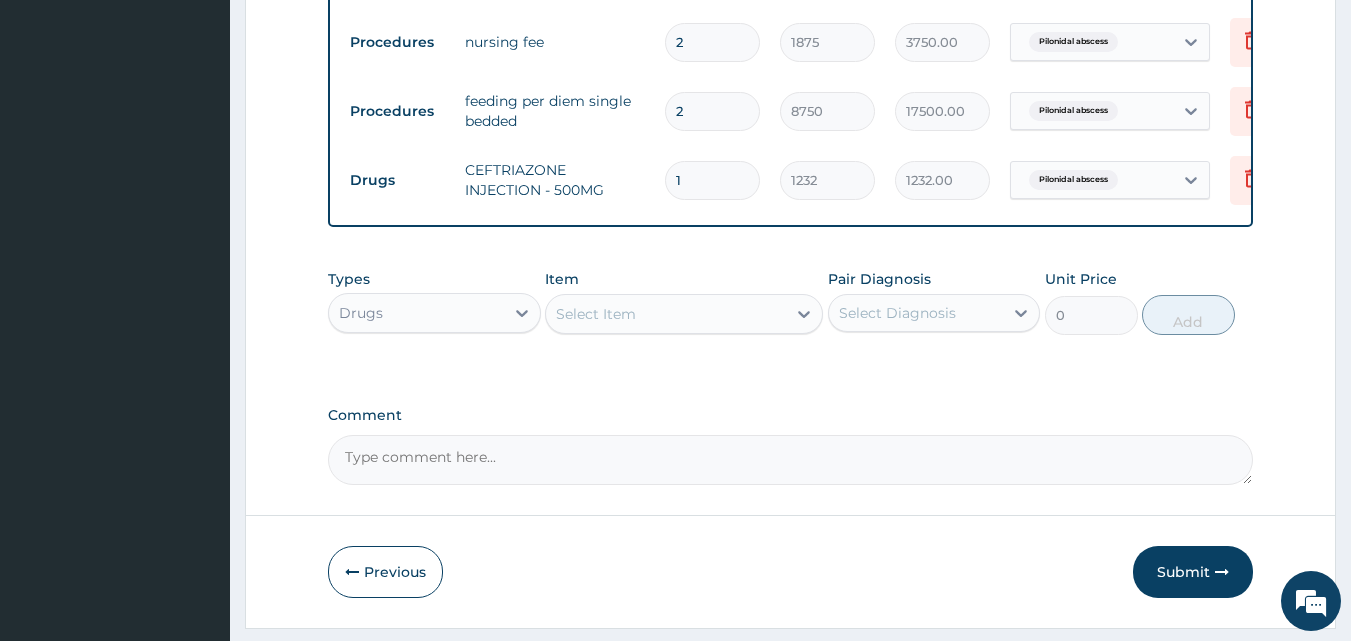 drag, startPoint x: 709, startPoint y: 182, endPoint x: 668, endPoint y: 182, distance: 41 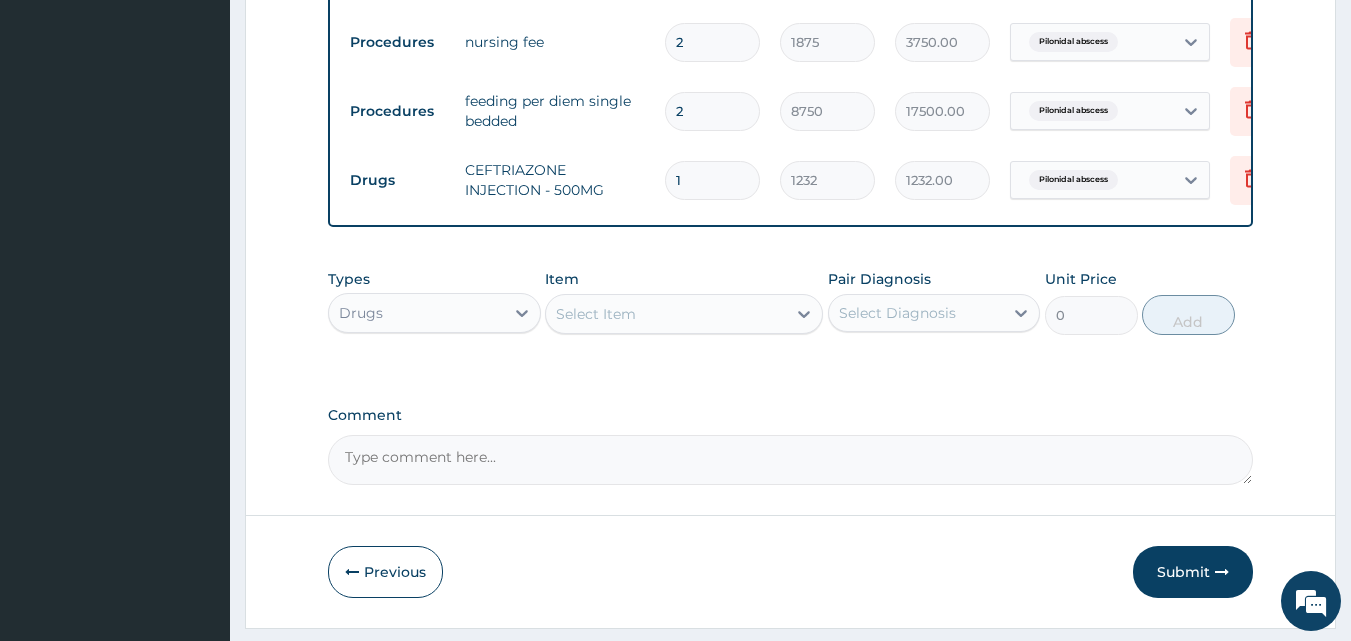 type on "5" 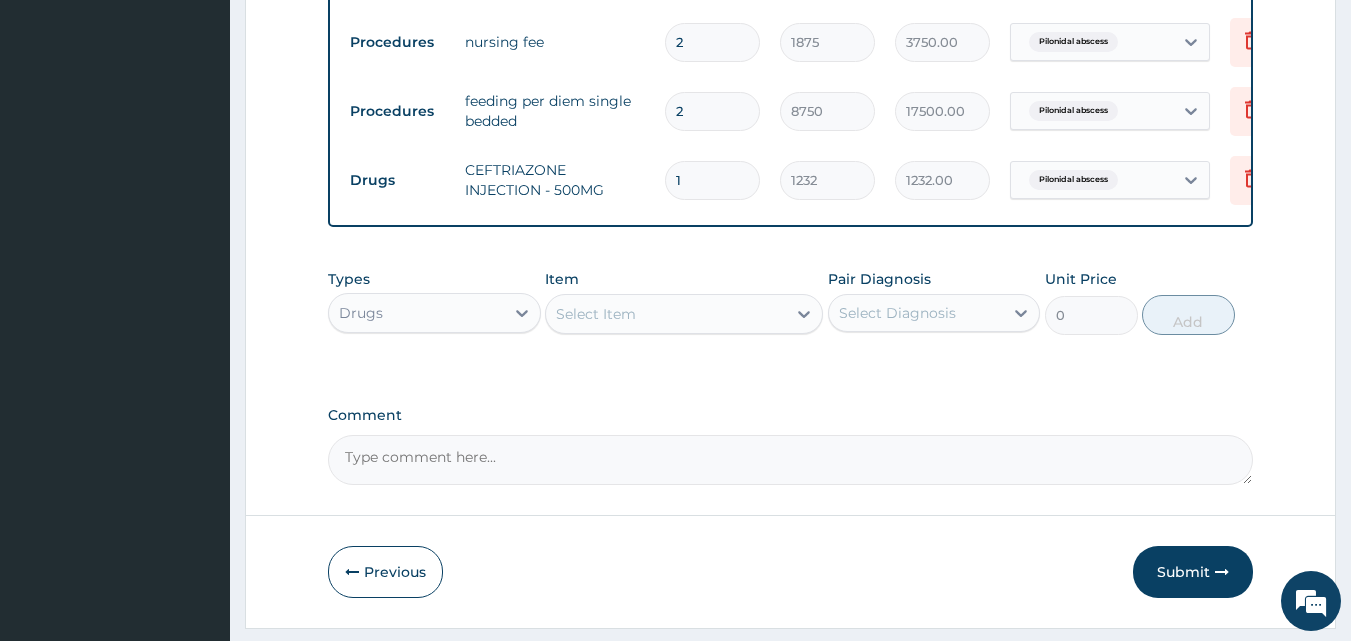 type on "6160.00" 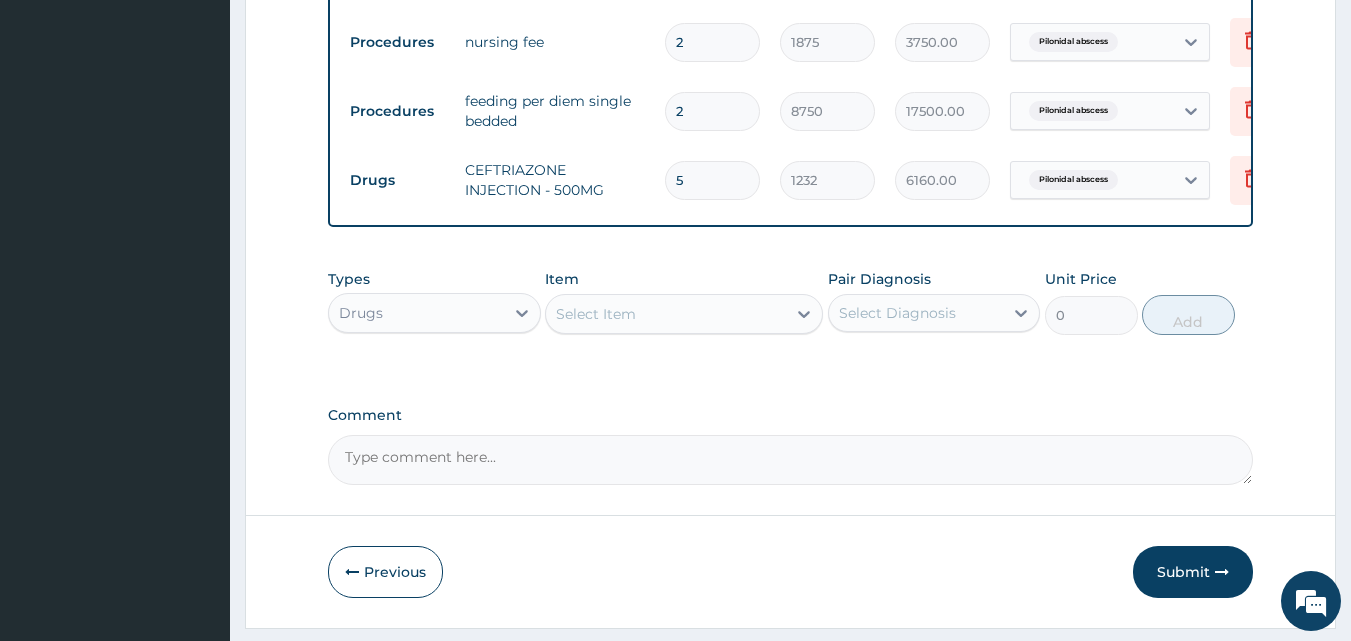type on "5" 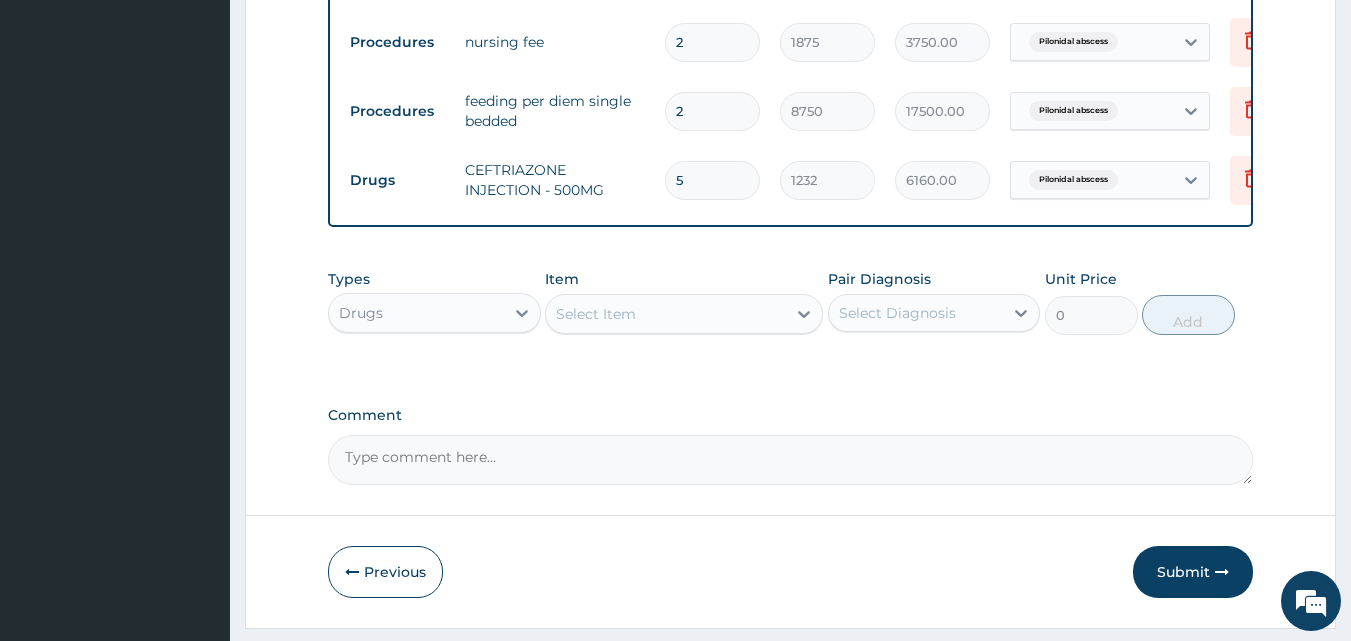 click on "Select Item" at bounding box center (666, 314) 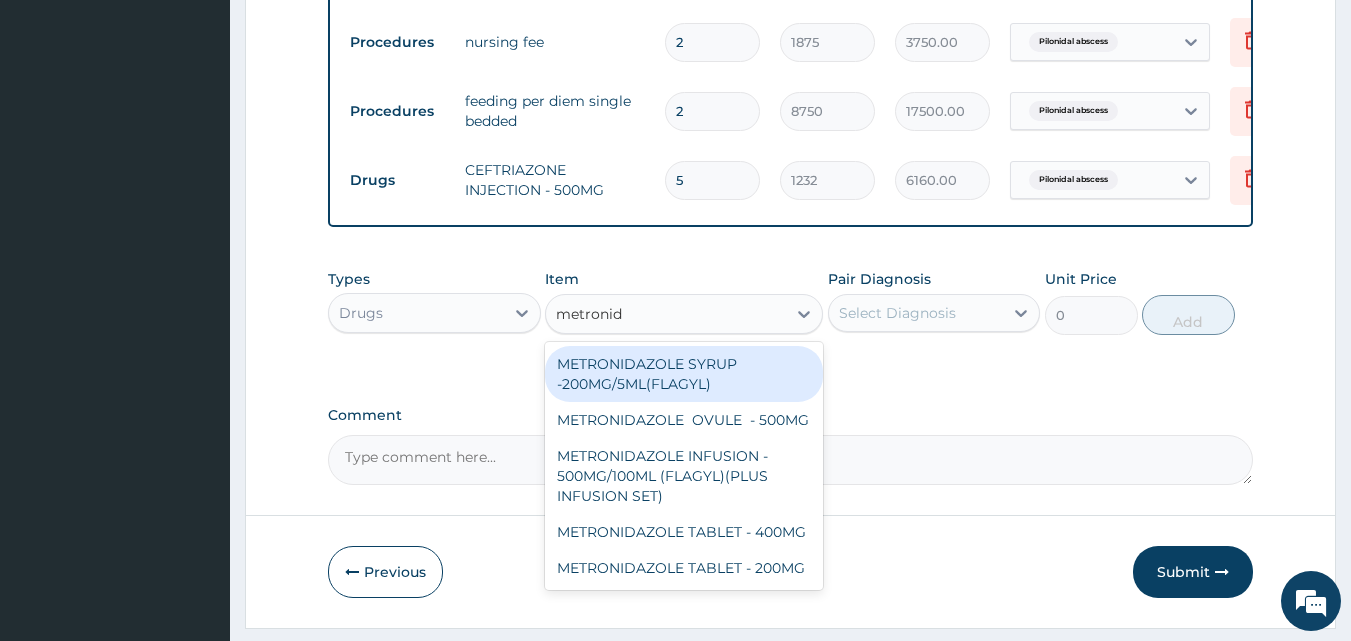 type on "metronida" 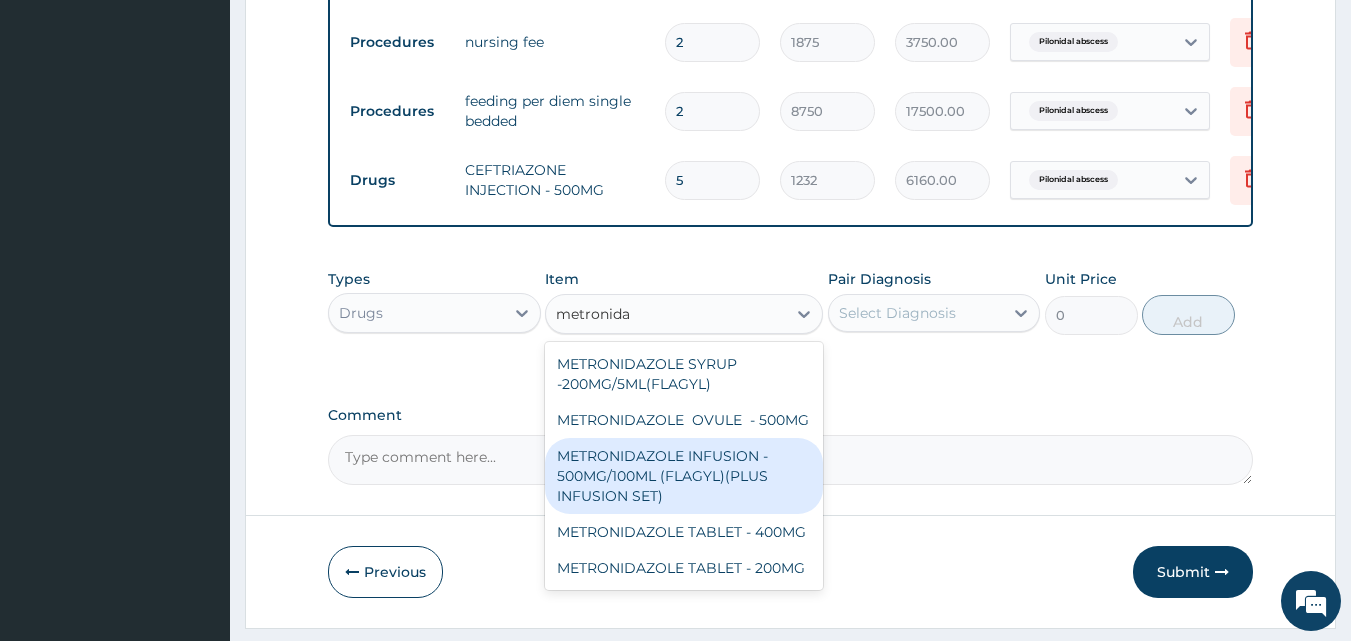 scroll, scrollTop: 8, scrollLeft: 0, axis: vertical 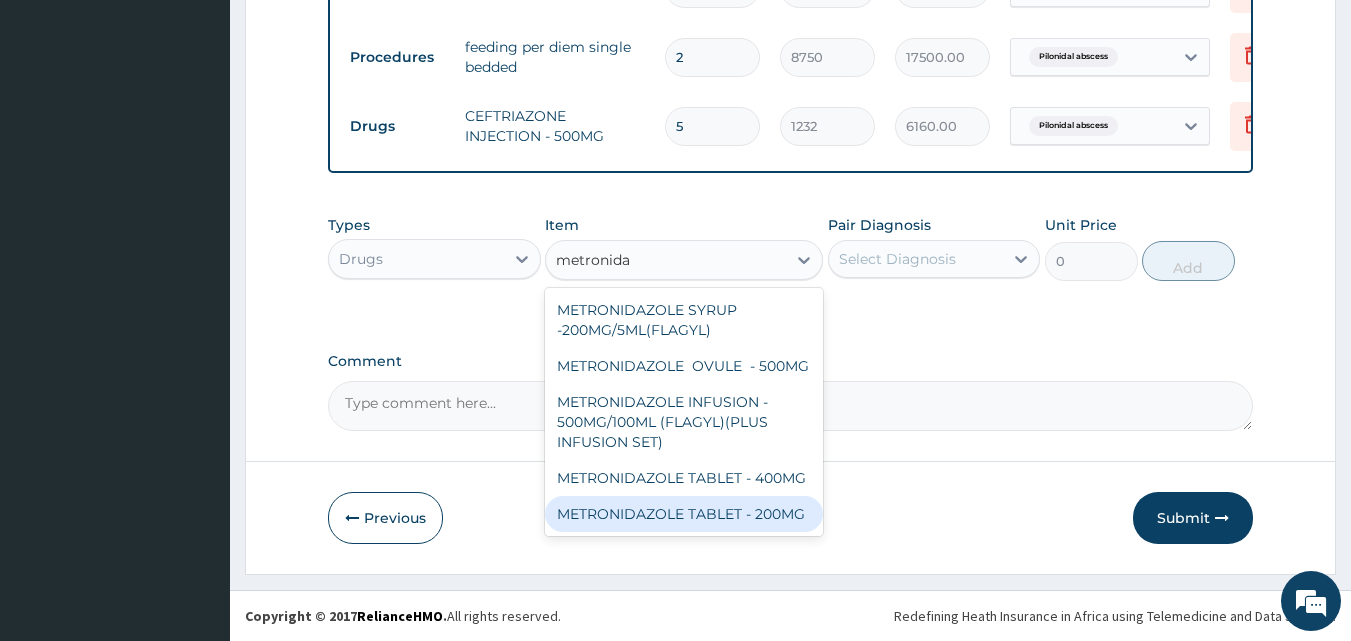 click on "METRONIDAZOLE TABLET - 200MG" at bounding box center (684, 514) 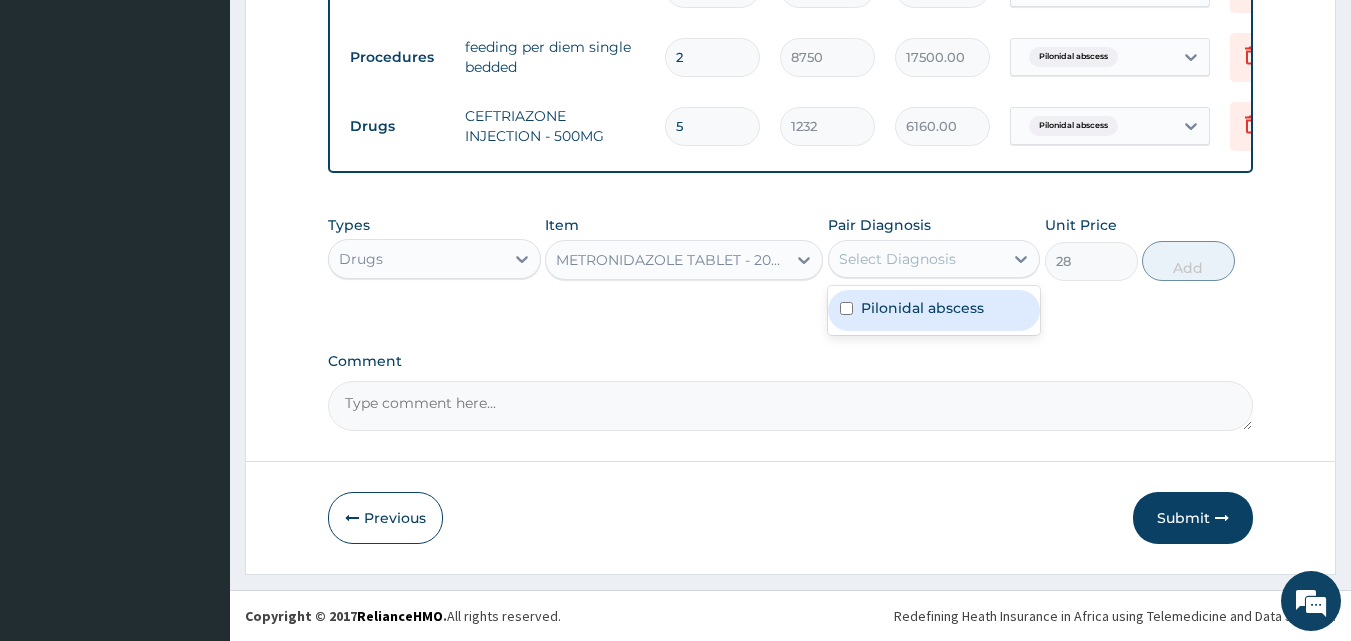 click on "Select Diagnosis" at bounding box center [897, 259] 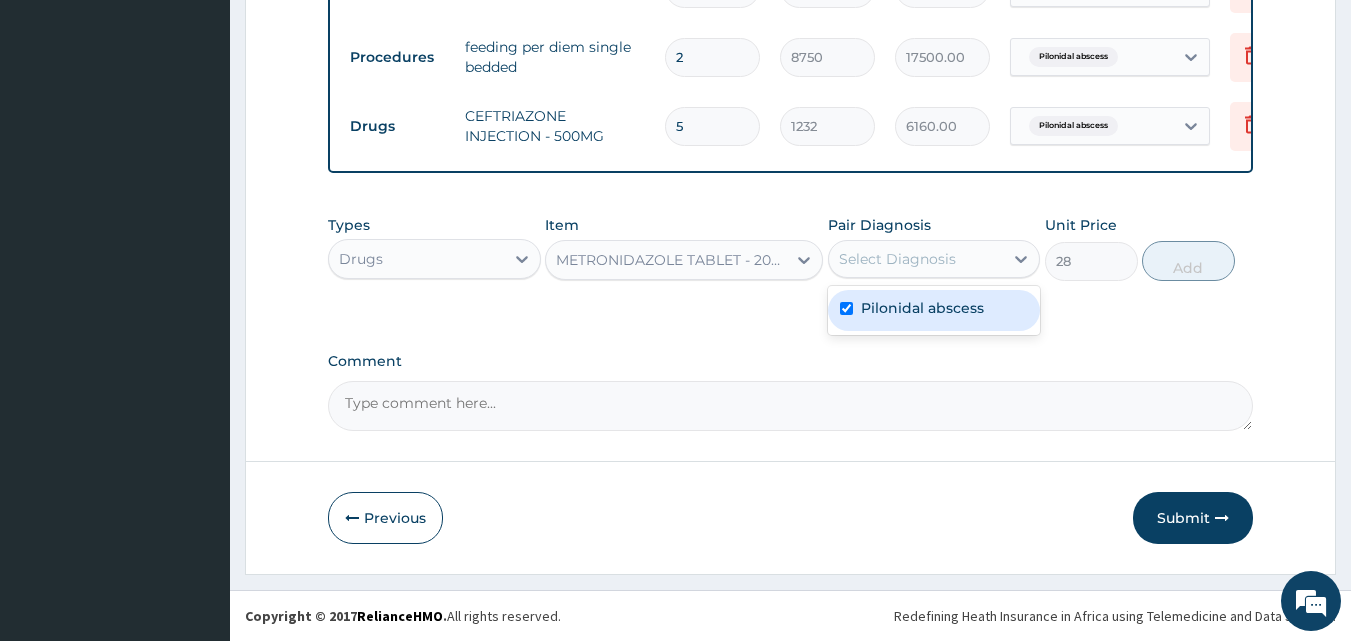 checkbox on "true" 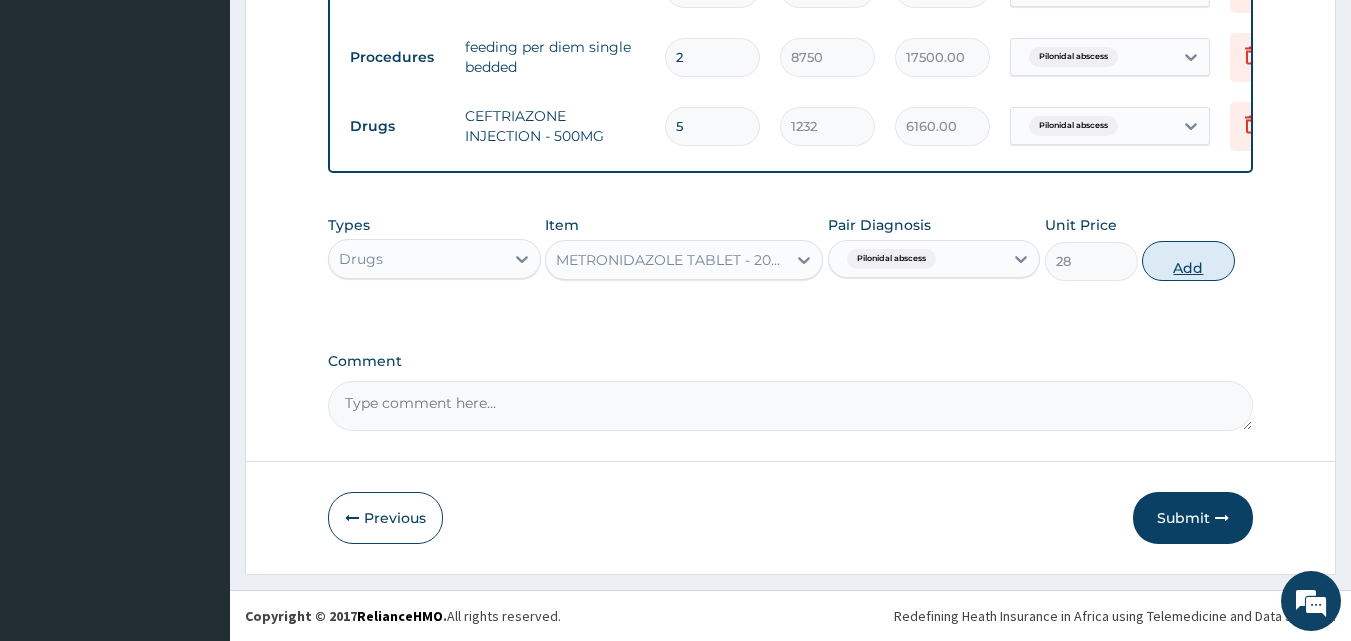 click on "Add" at bounding box center (1188, 261) 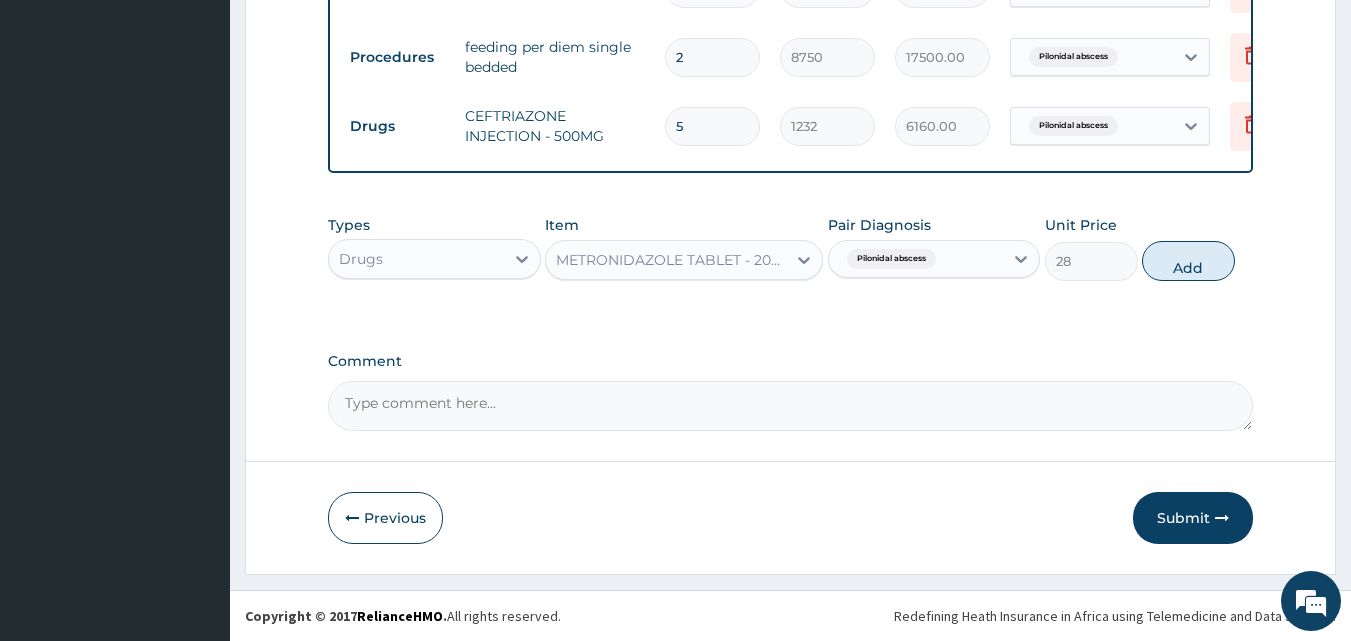 type on "0" 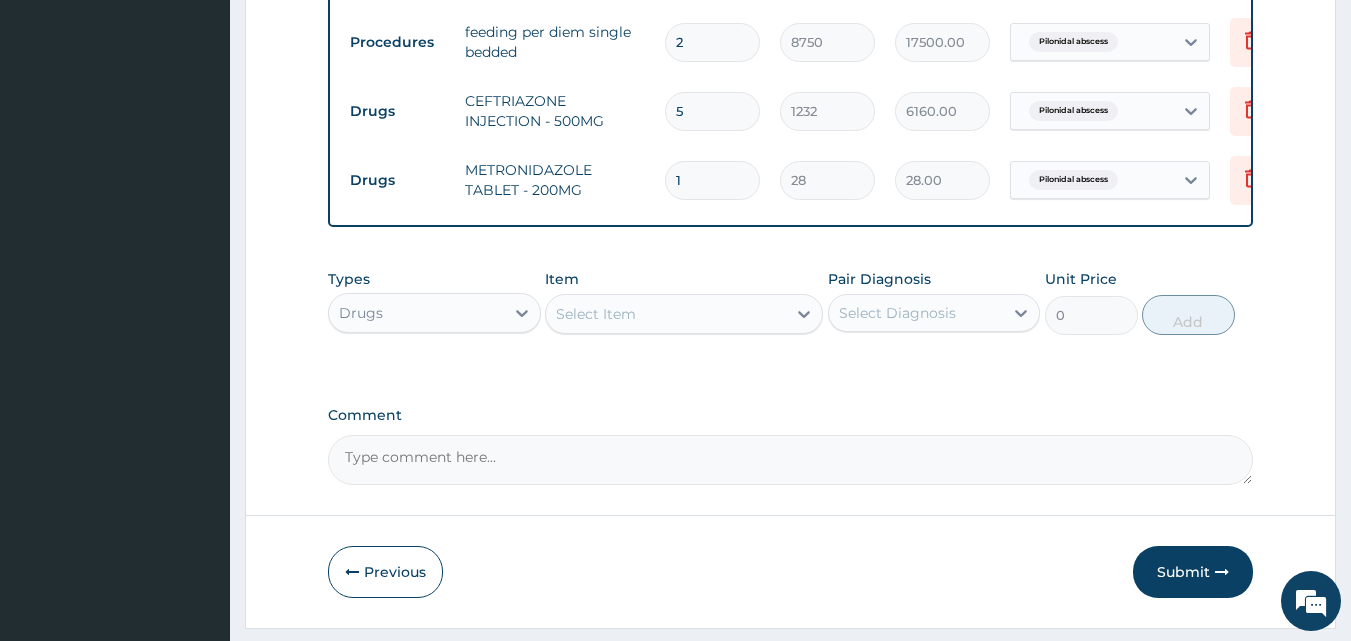 type on "15" 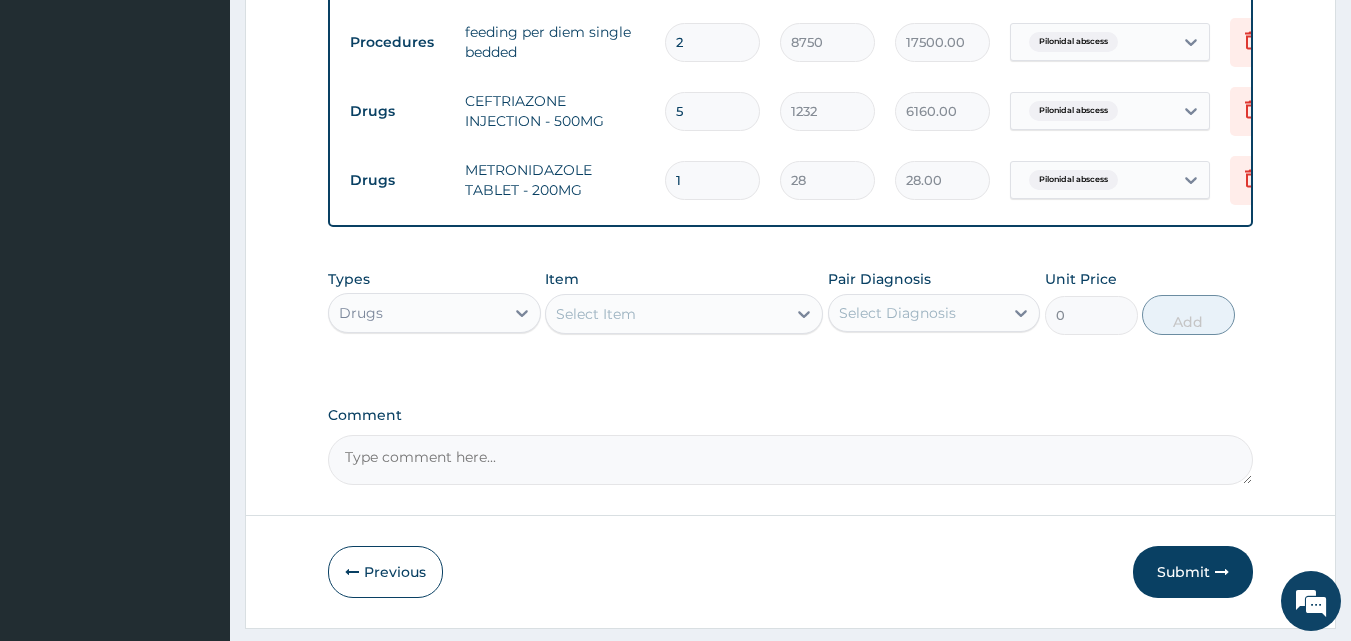 type on "420.00" 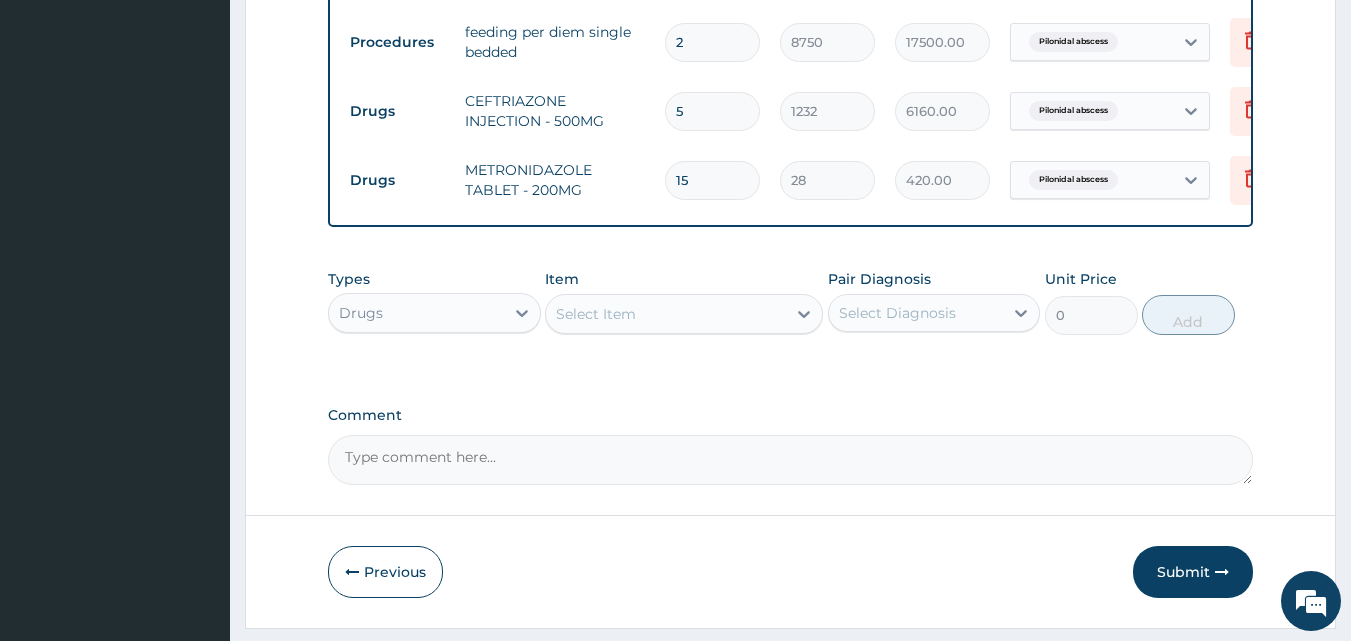 type on "15" 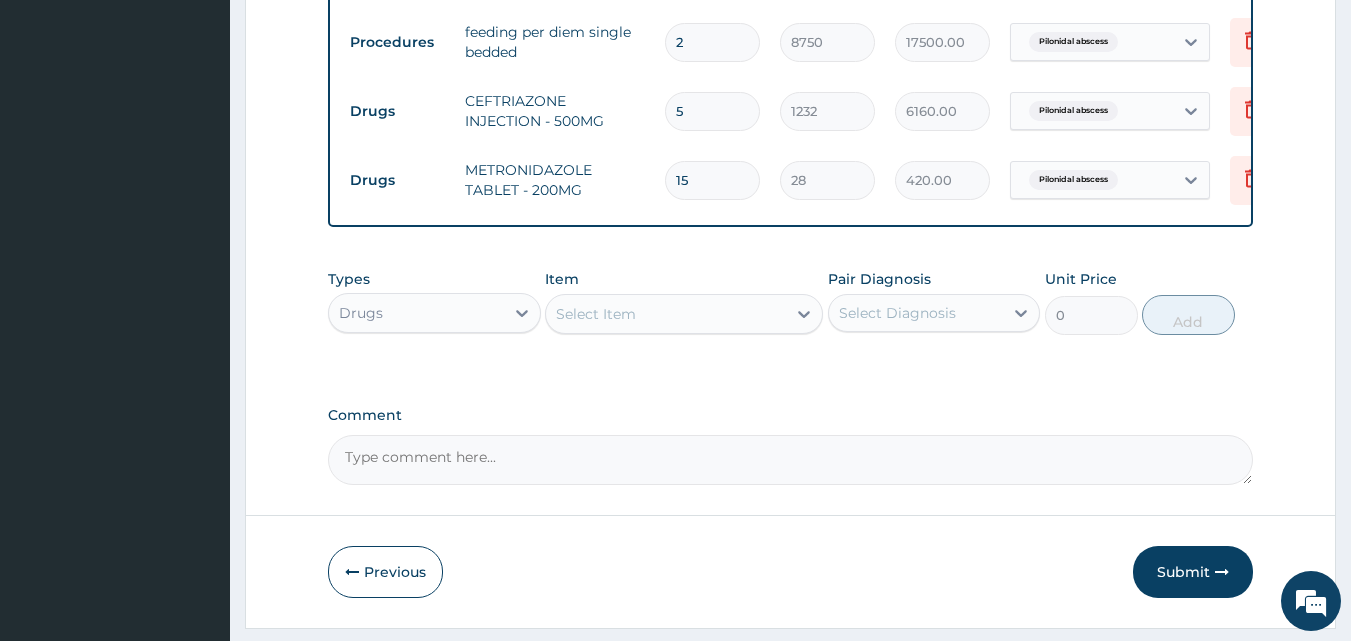 click on "Select Item" at bounding box center [666, 314] 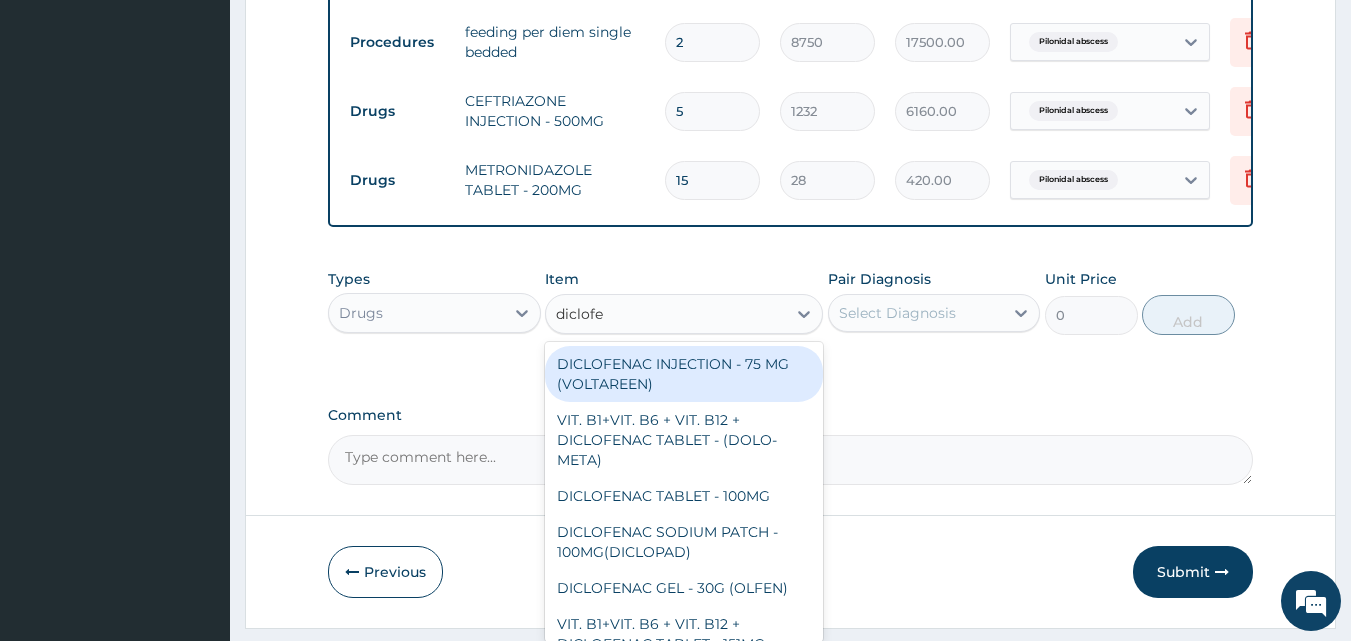 type on "diclofen" 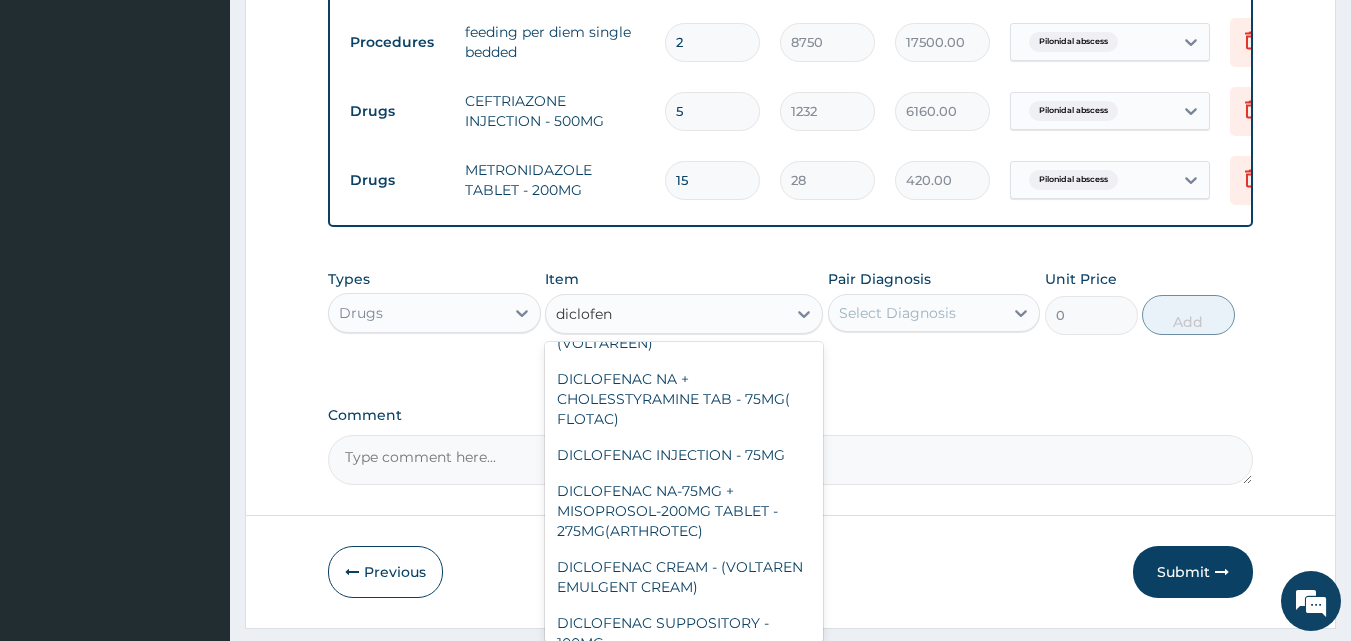 scroll, scrollTop: 456, scrollLeft: 0, axis: vertical 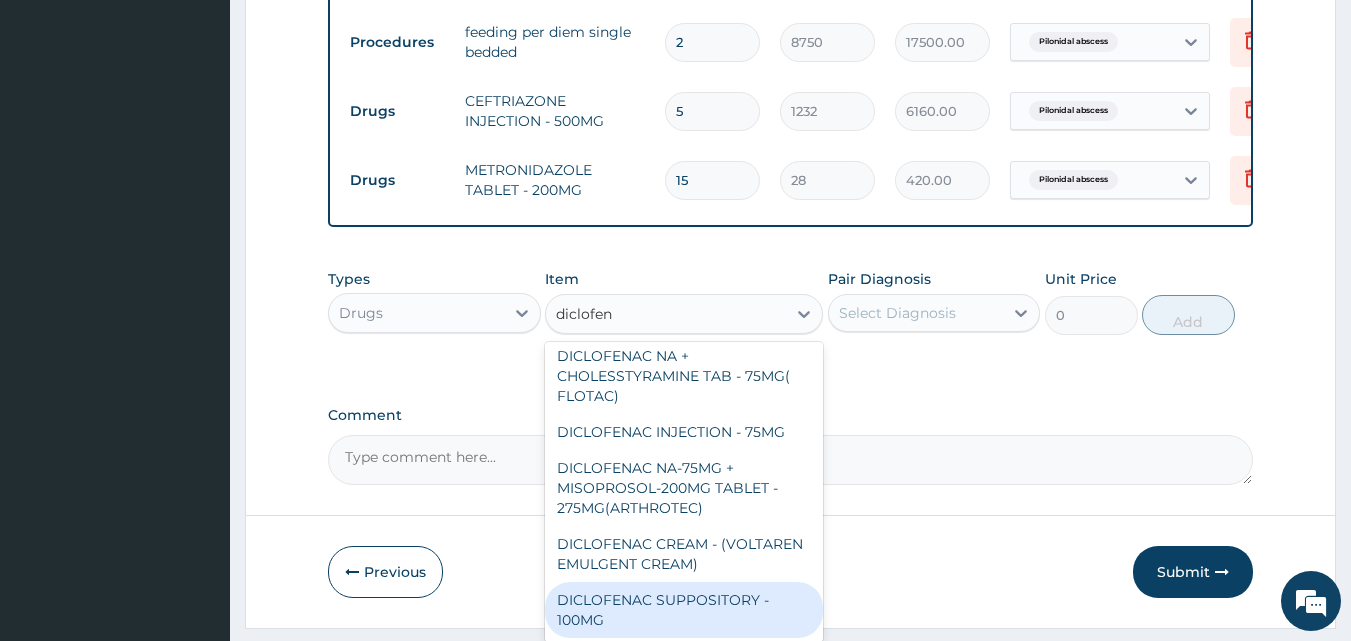 click on "DICLOFENAC SUPPOSITORY - 100MG" at bounding box center [684, 610] 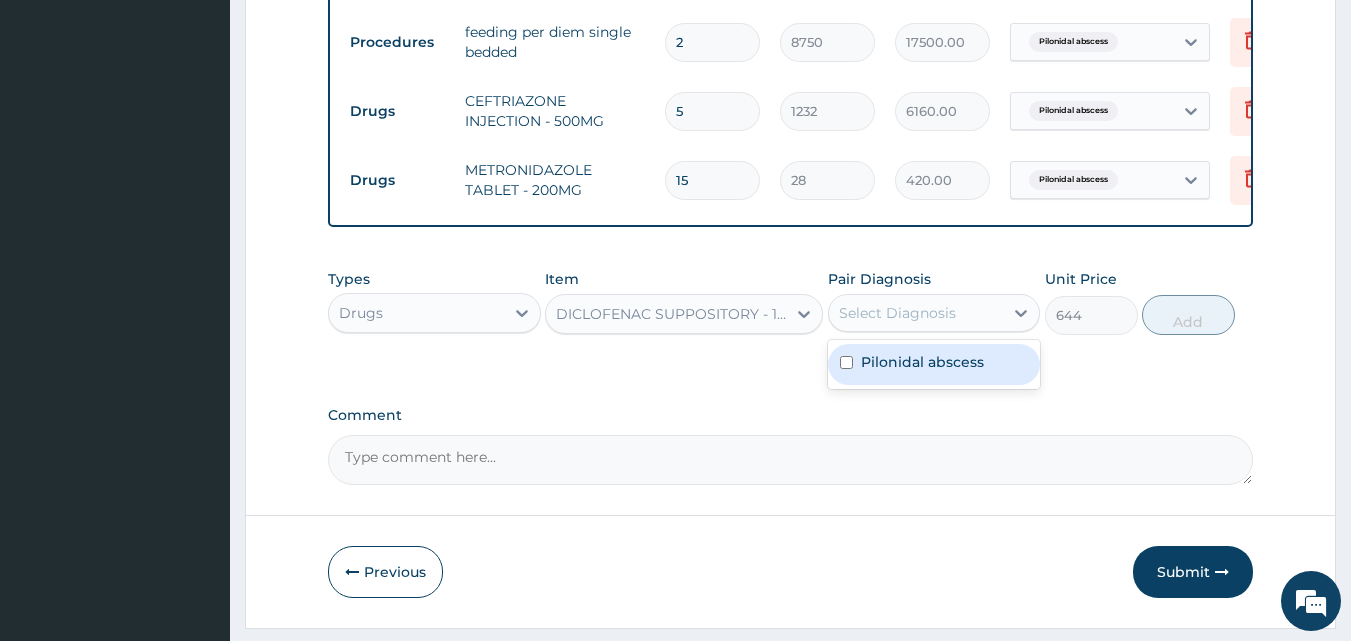 click on "Select Diagnosis" at bounding box center (897, 313) 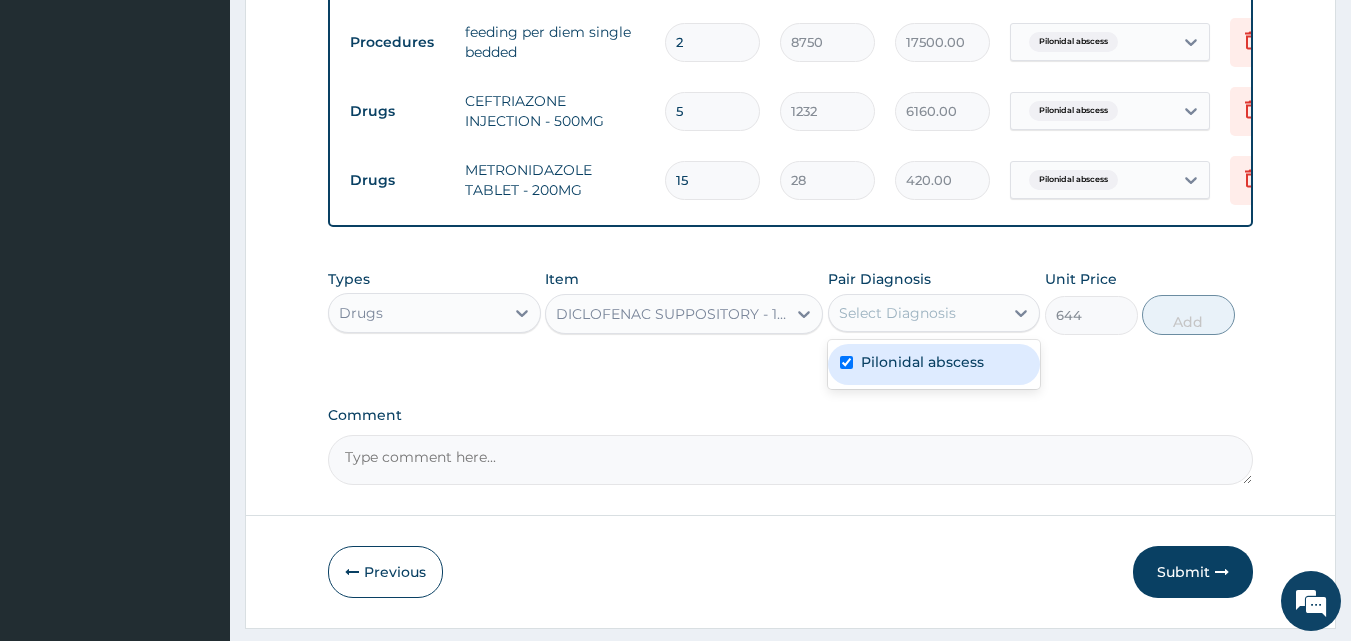 checkbox on "true" 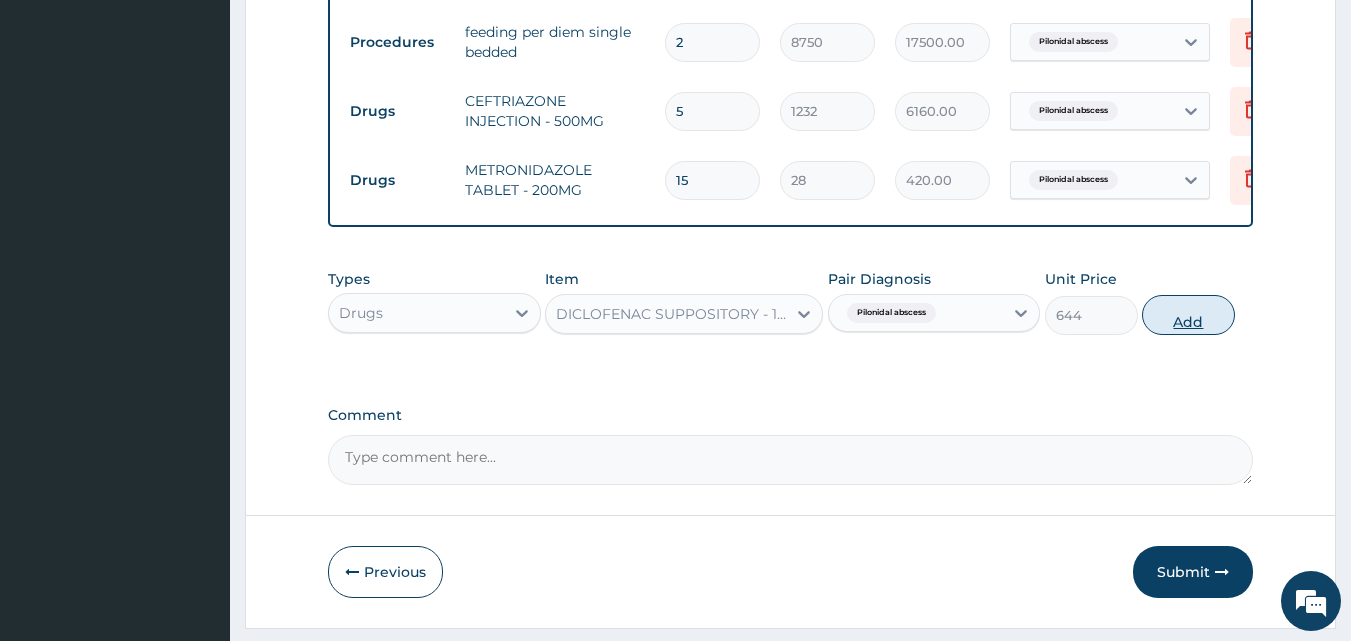 click on "Add" at bounding box center [1188, 315] 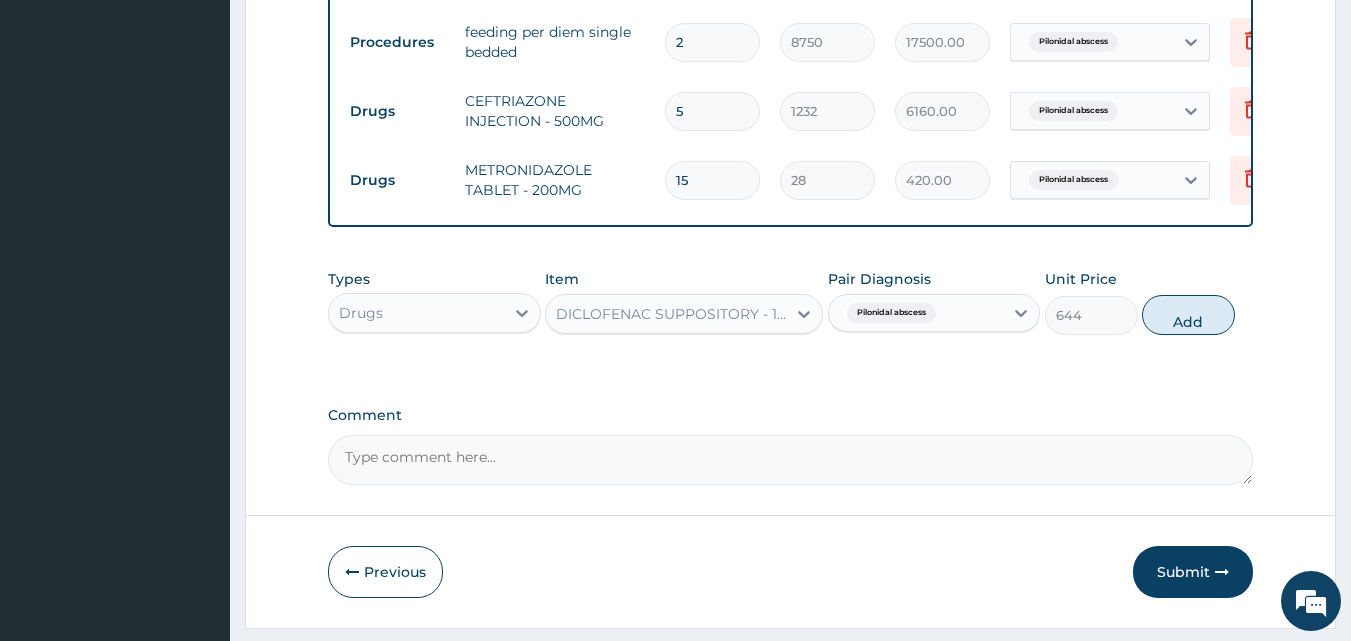 type on "0" 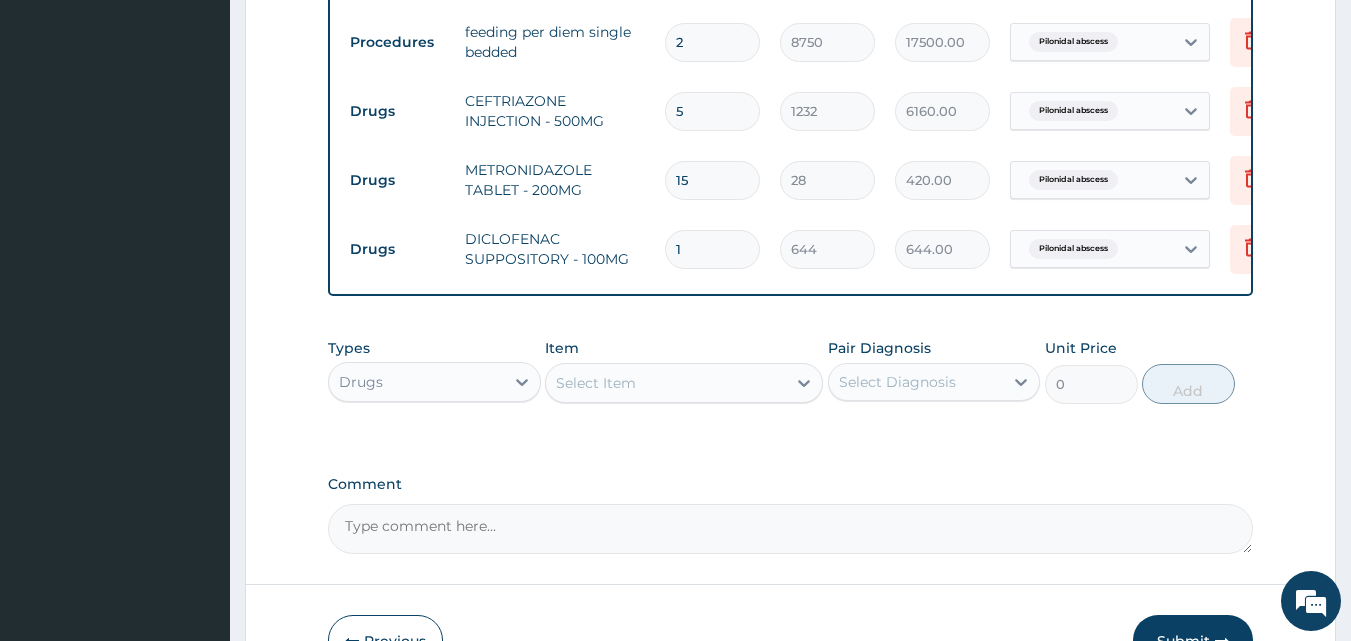 type on "10" 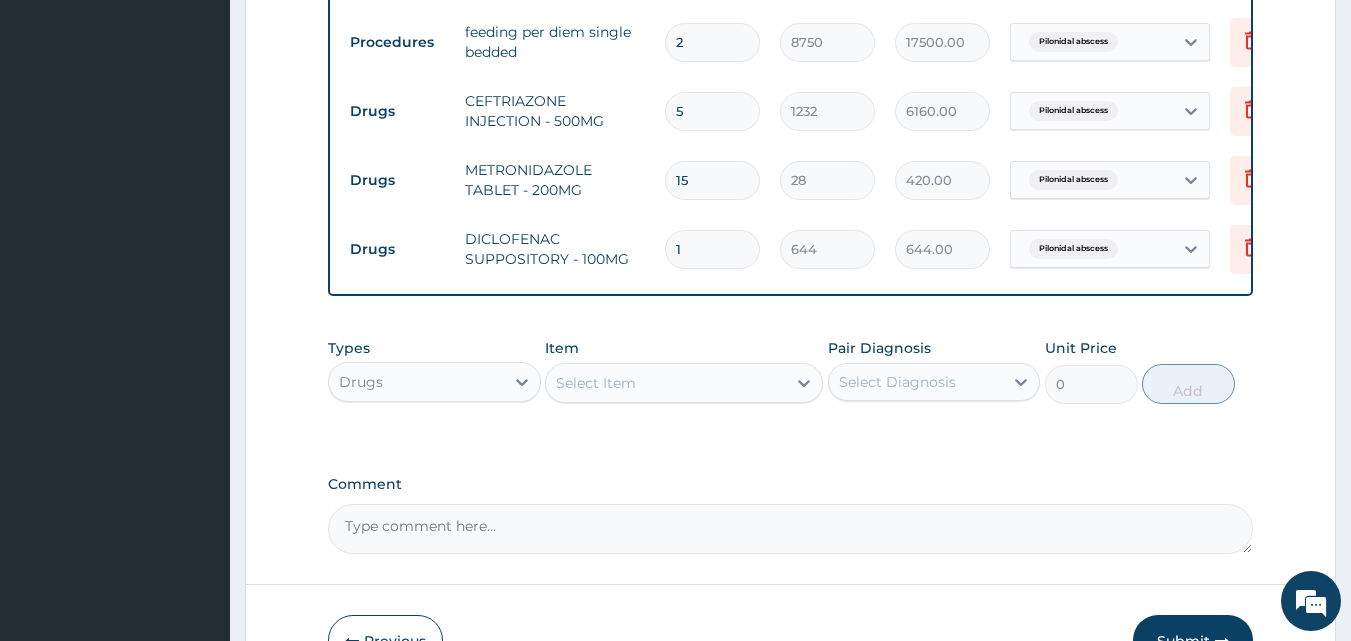type on "6440.00" 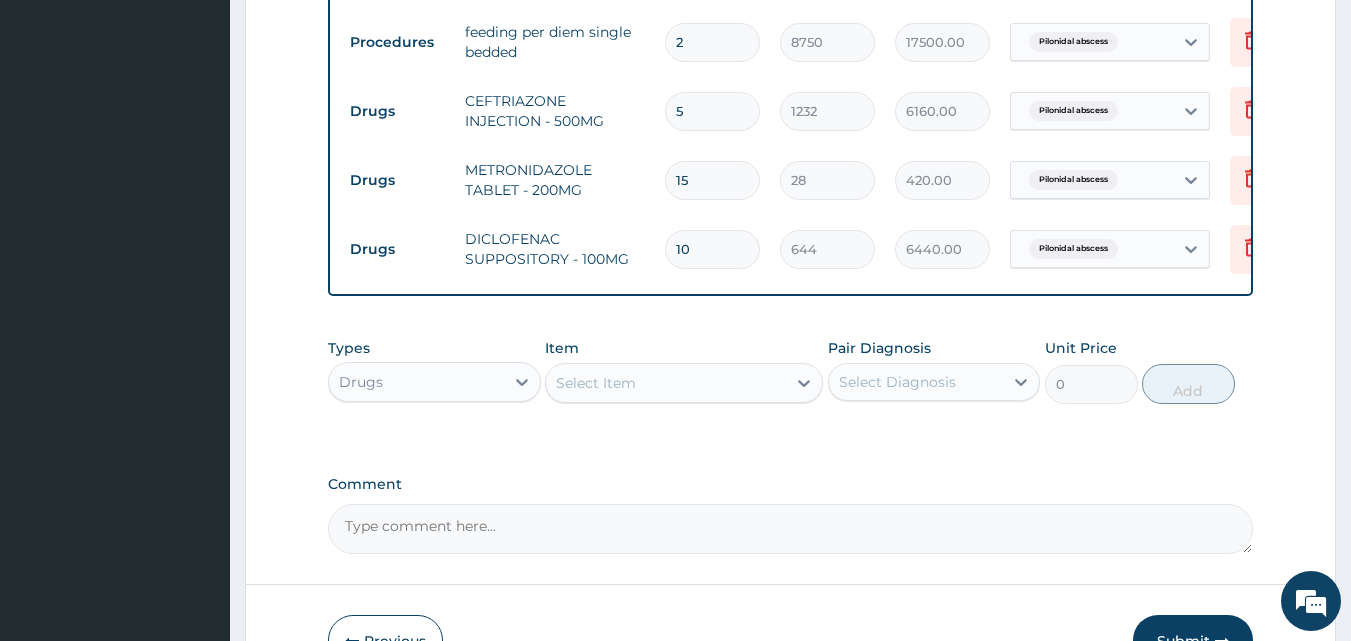 type on "10" 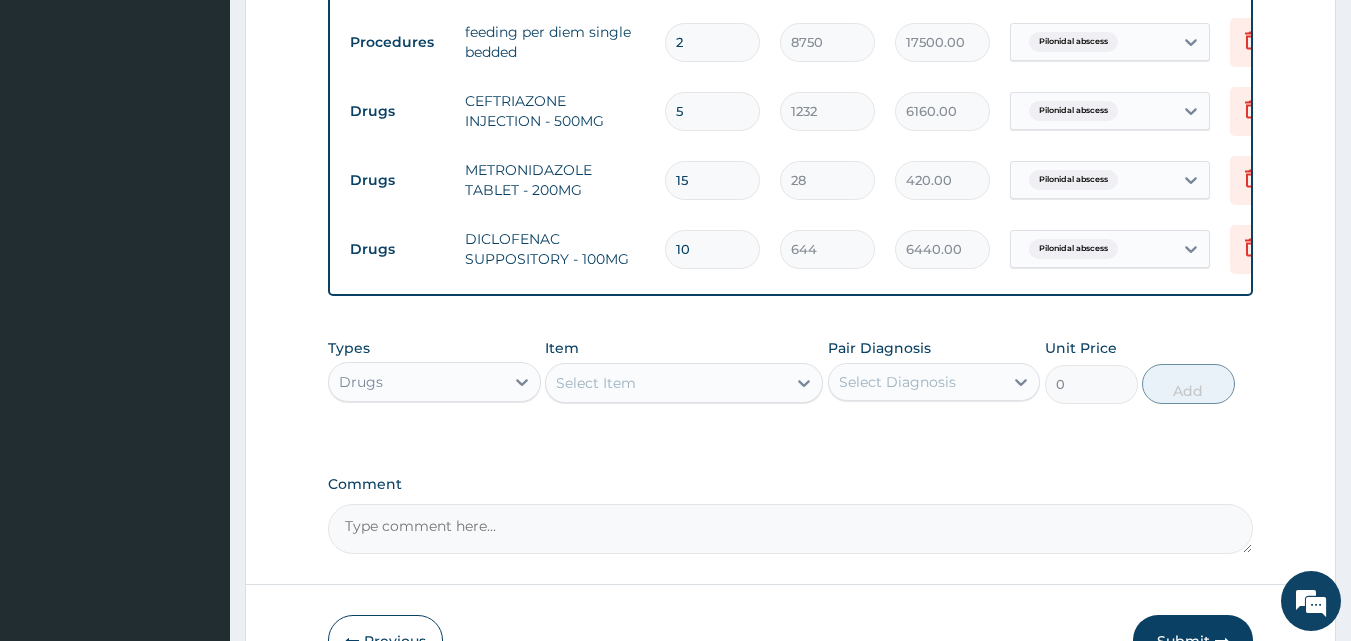 click on "Select Item" at bounding box center [596, 383] 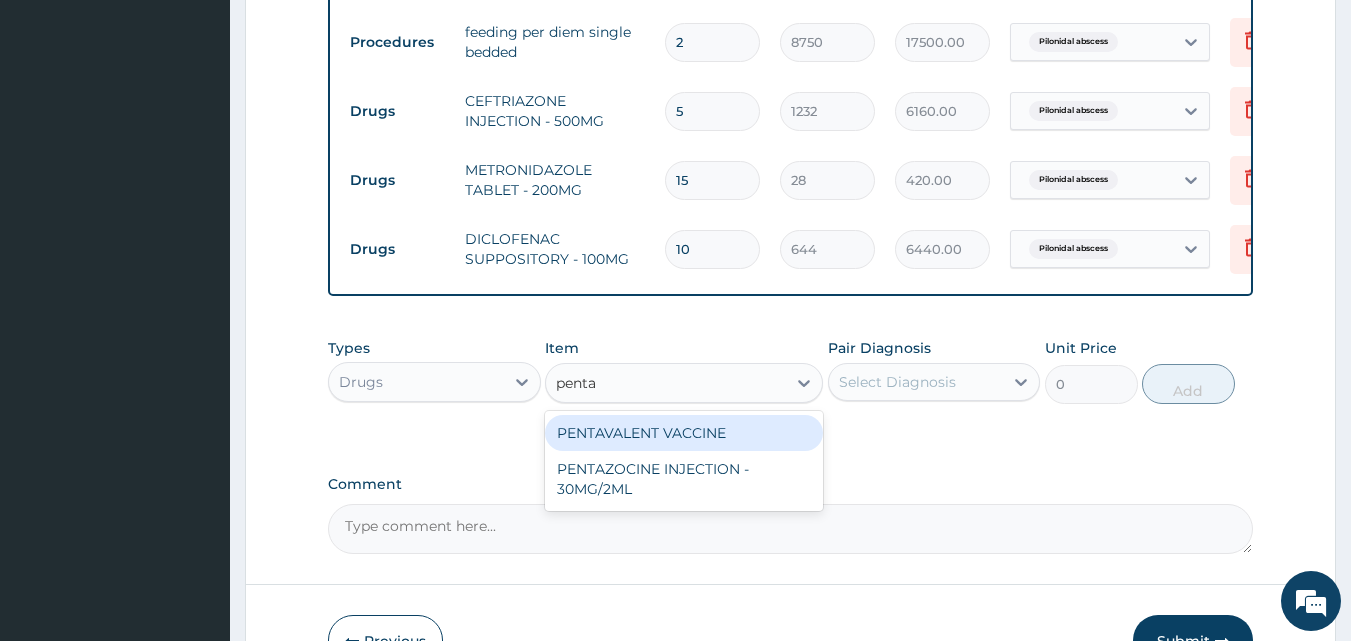 type on "pentaz" 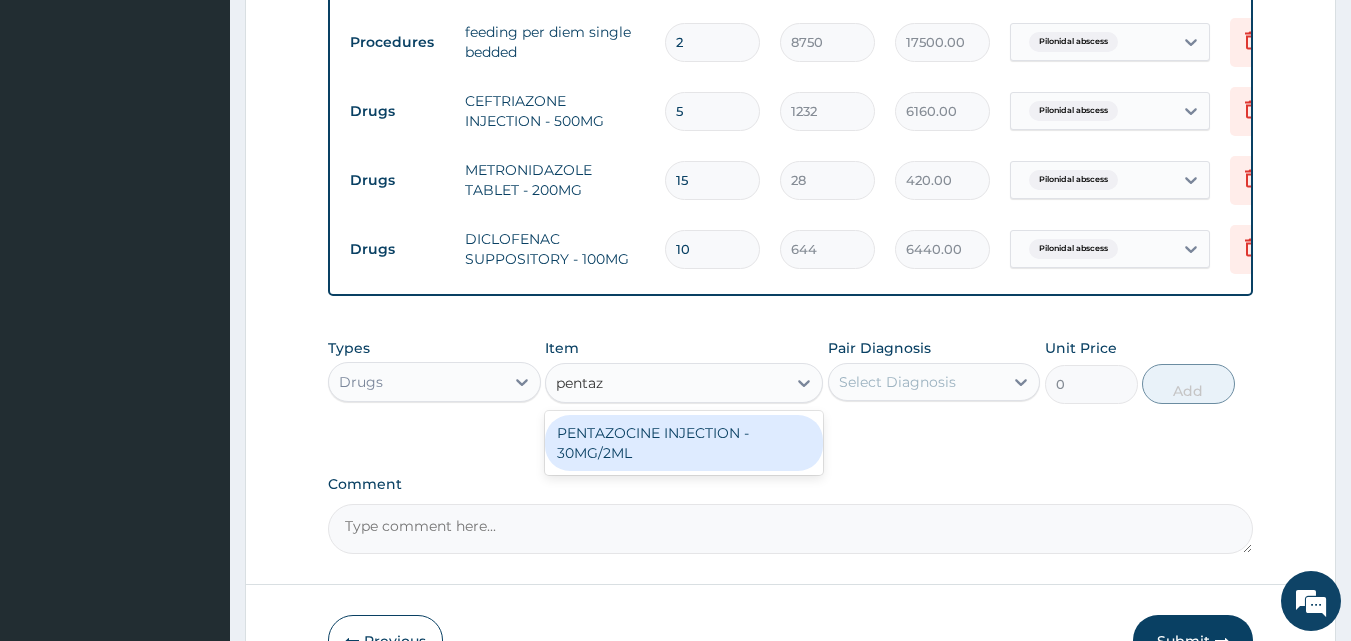 click on "PENTAZOCINE INJECTION - 30MG/2ML" at bounding box center [684, 443] 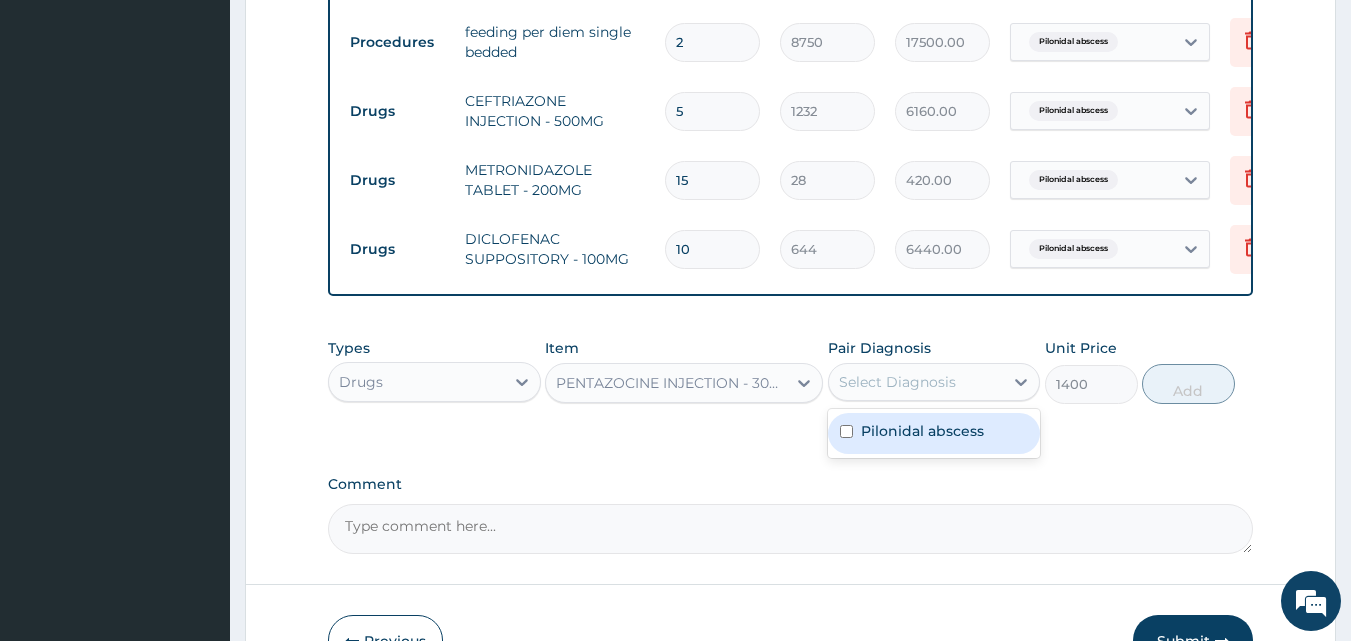 click on "Select Diagnosis" at bounding box center [897, 382] 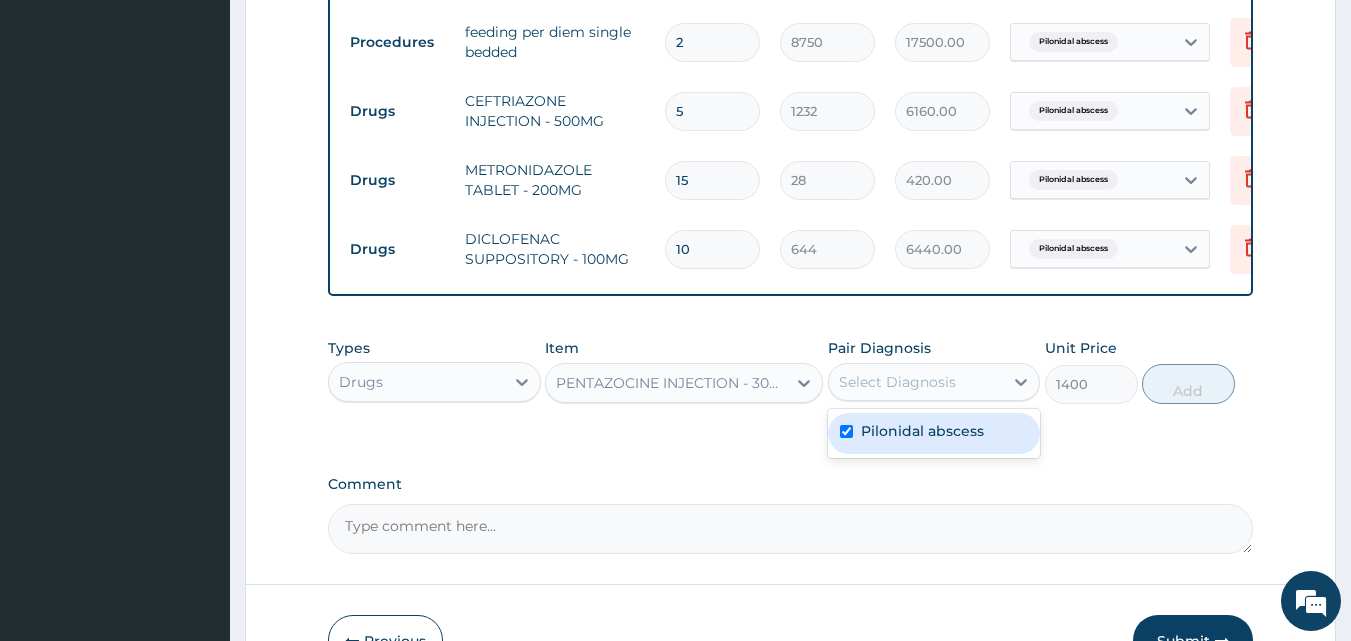 checkbox on "true" 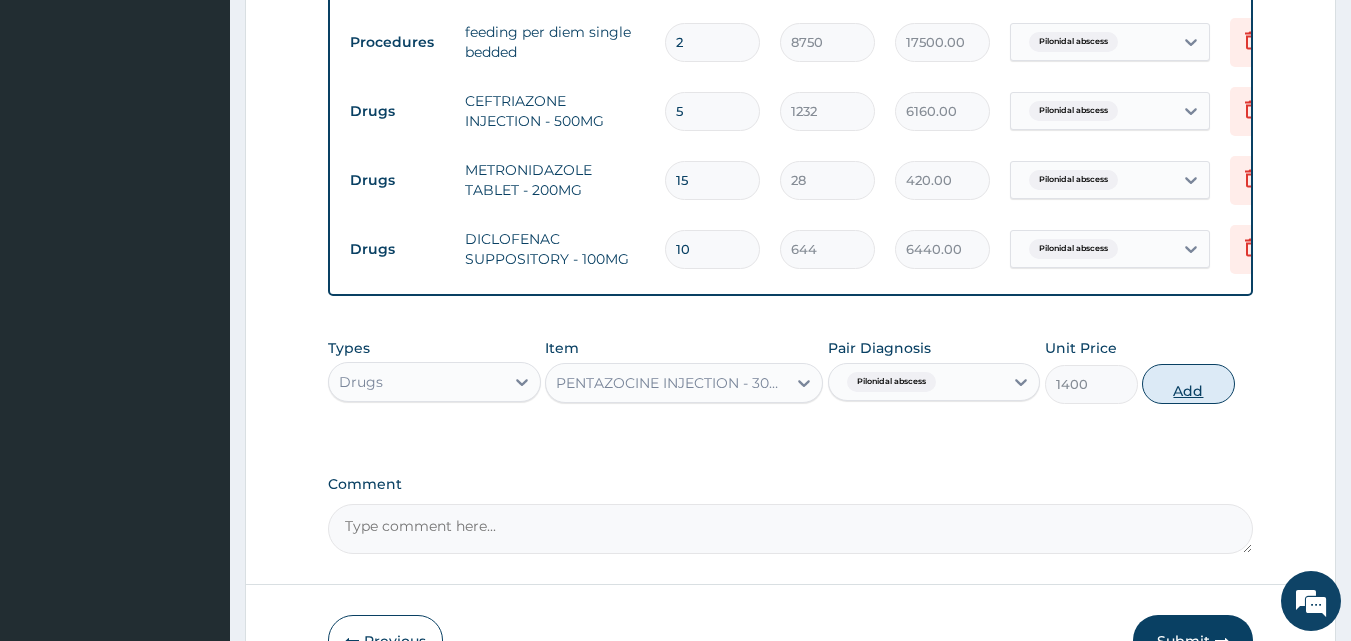 click on "Add" at bounding box center (1188, 384) 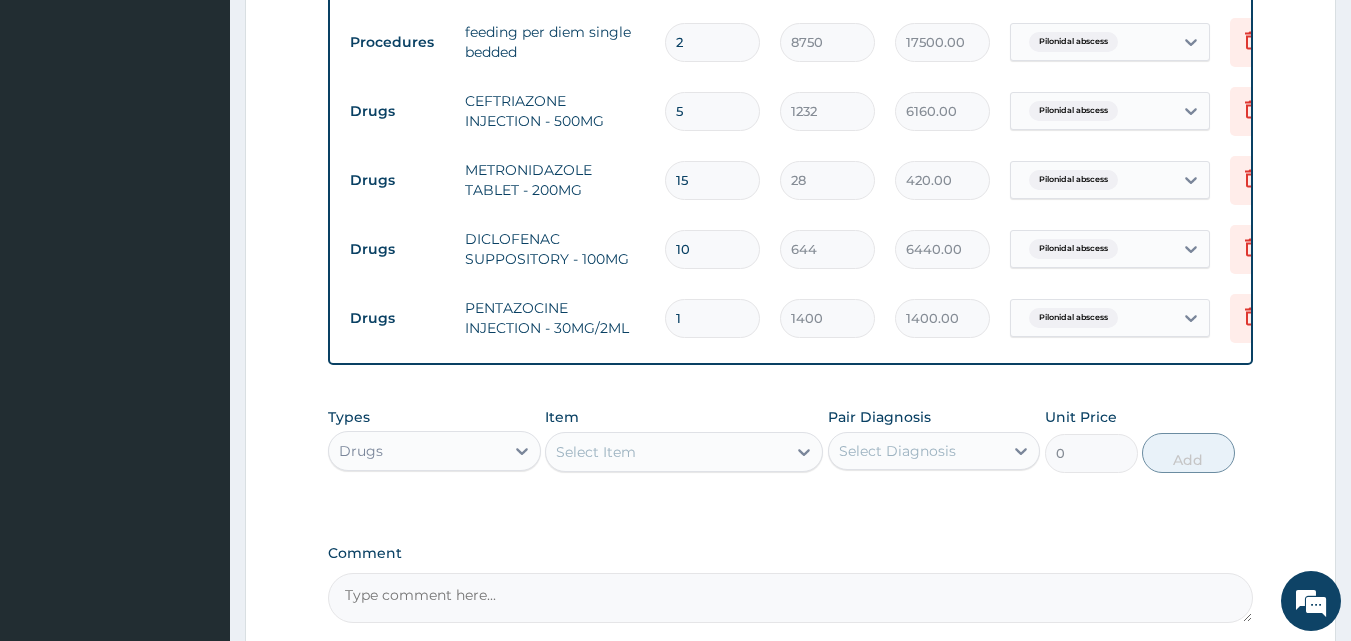 drag, startPoint x: 722, startPoint y: 308, endPoint x: 663, endPoint y: 342, distance: 68.09552 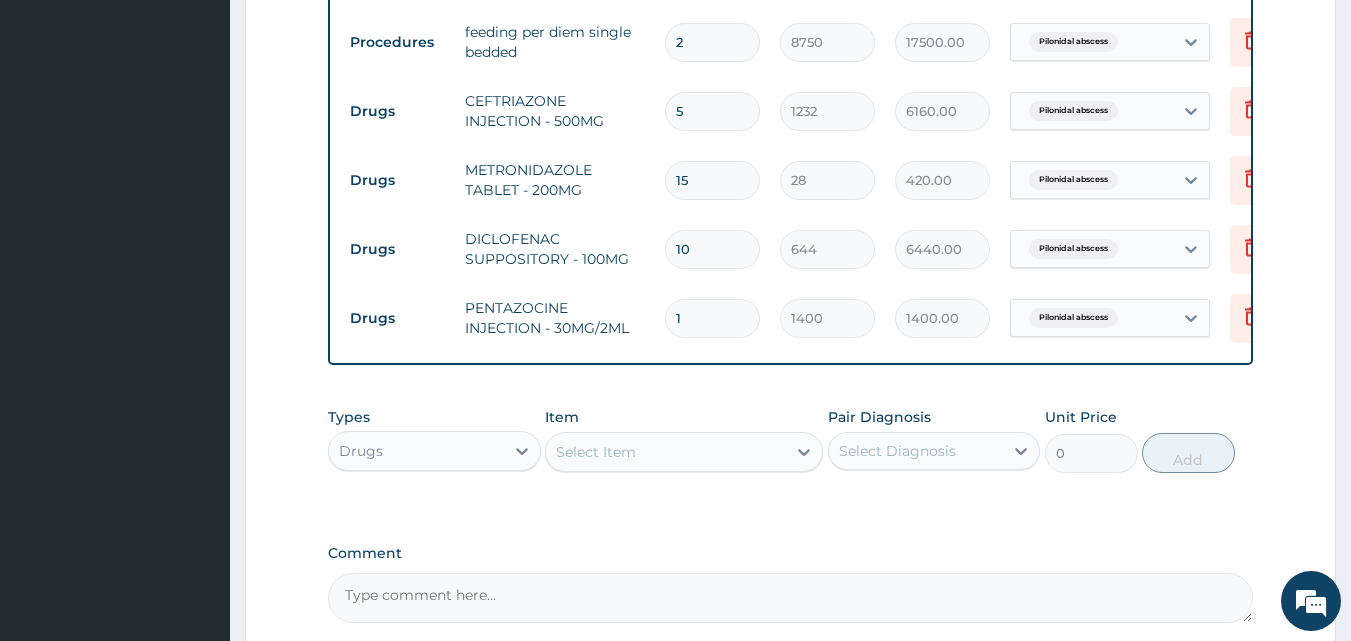 type on "2" 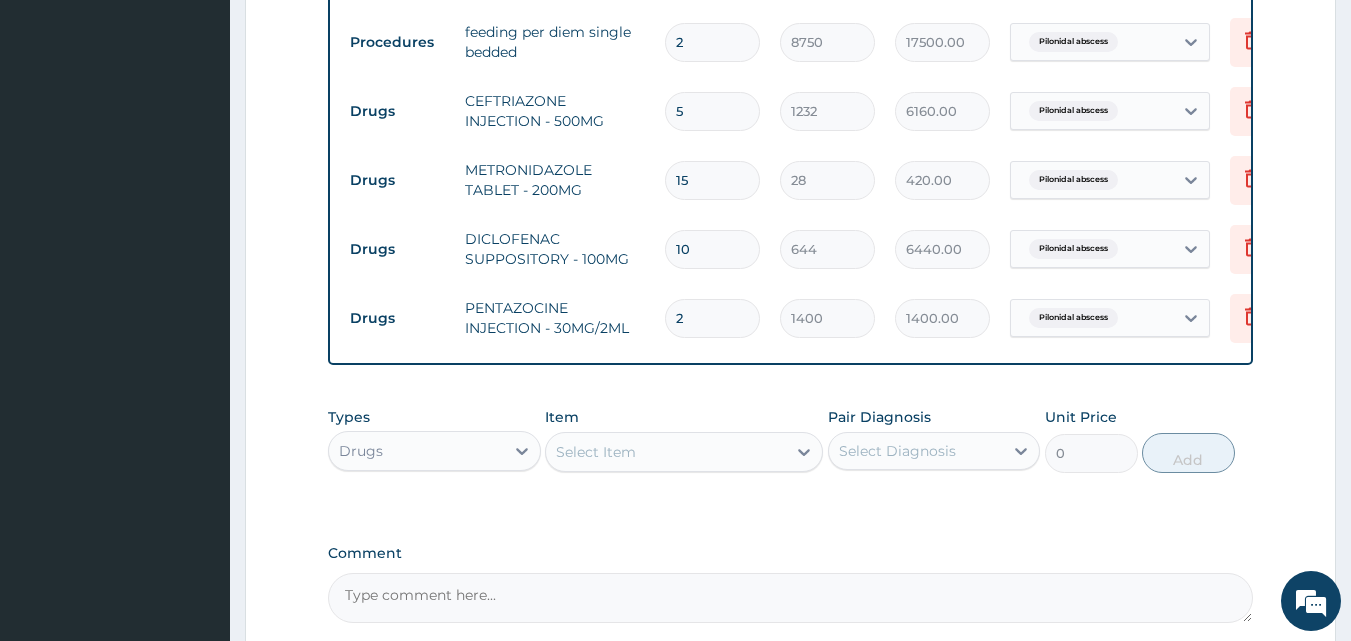 type on "2800.00" 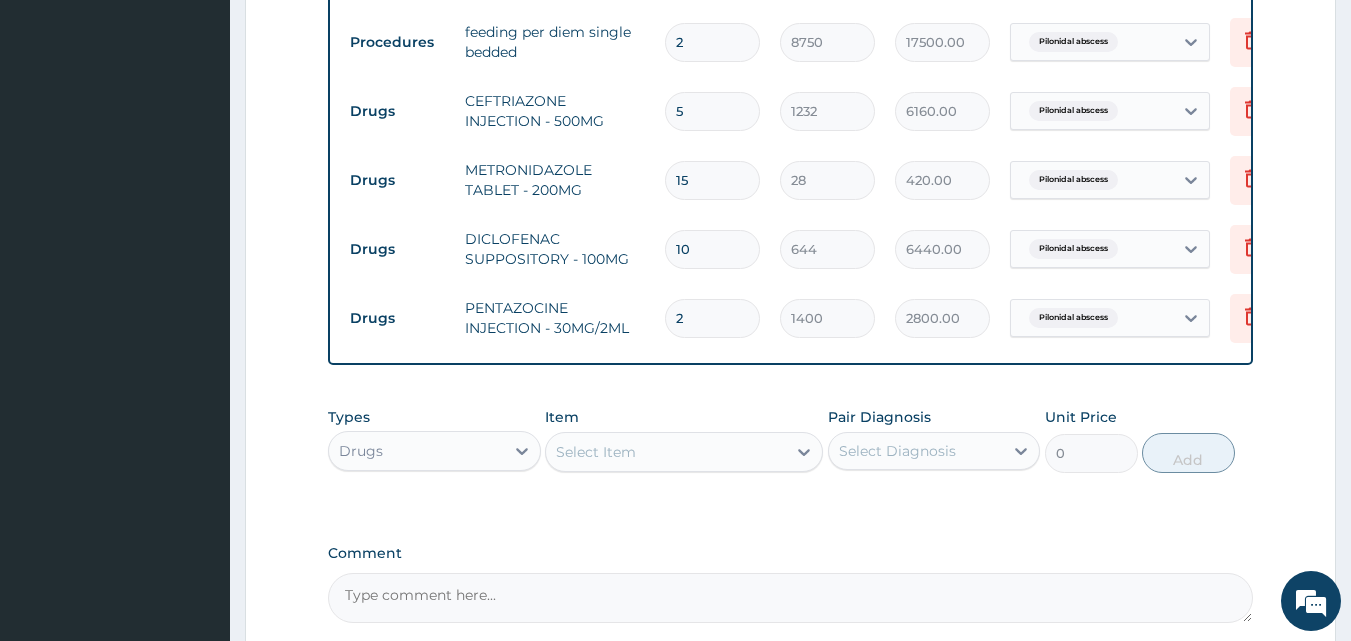 type on "2" 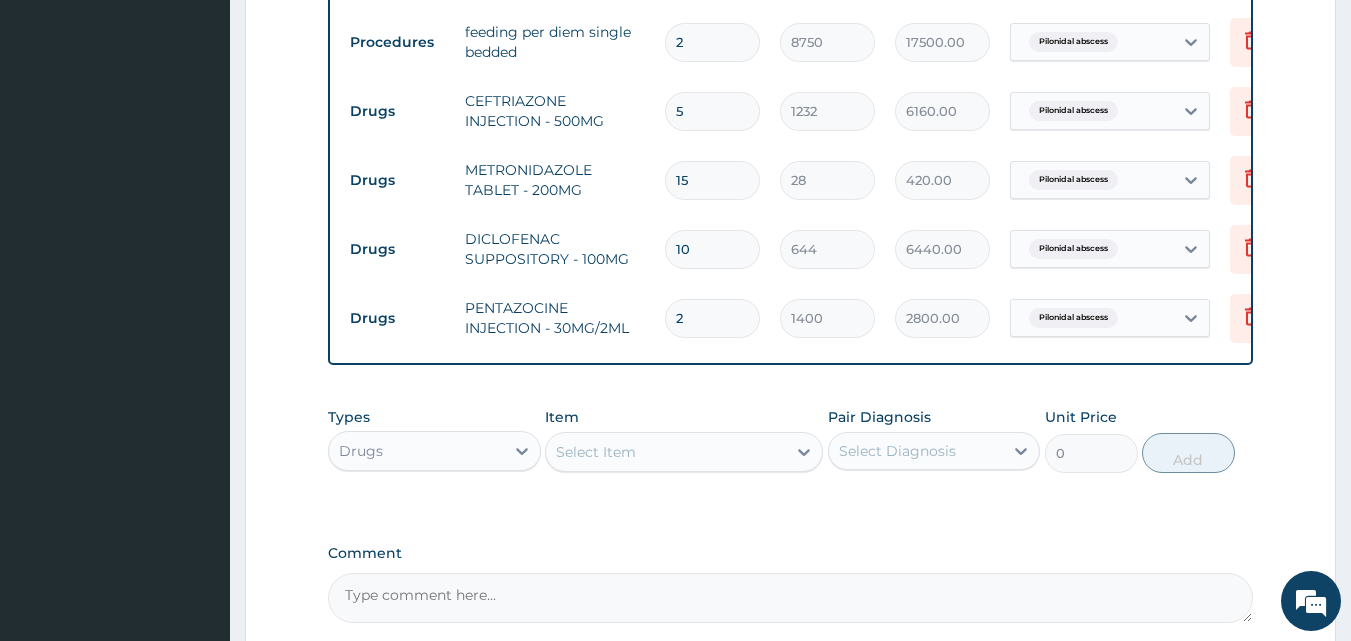 click on "Select Item" at bounding box center [596, 452] 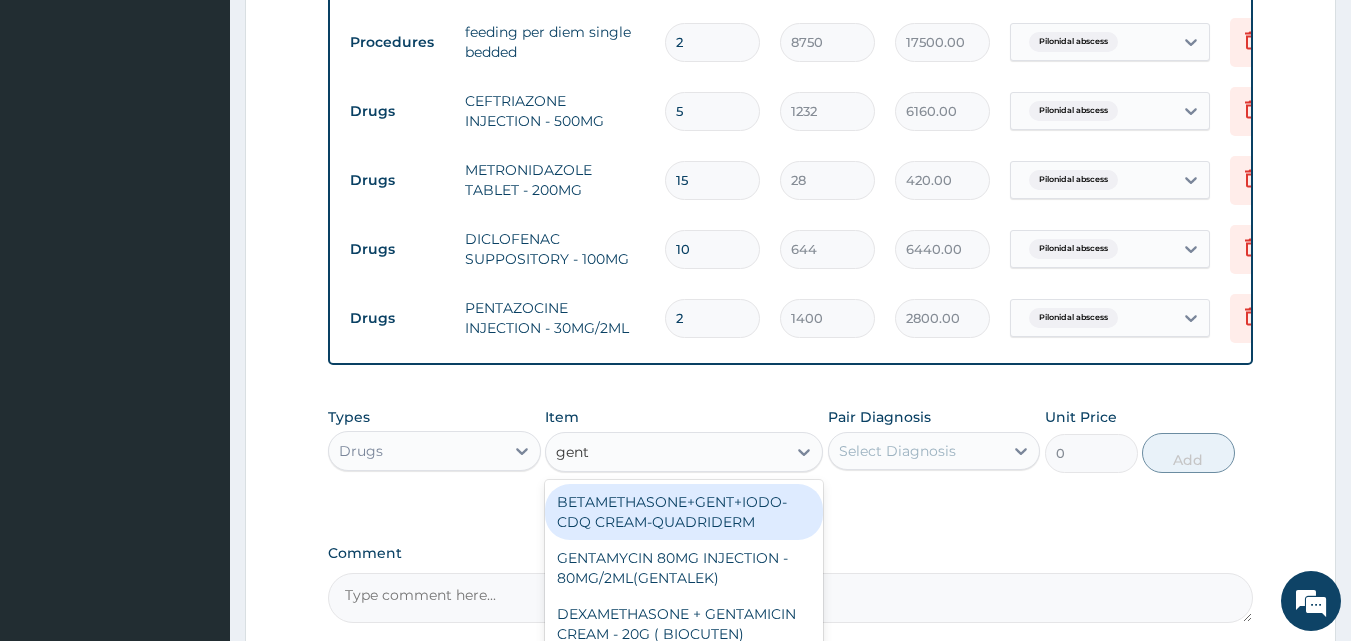 type on "genta" 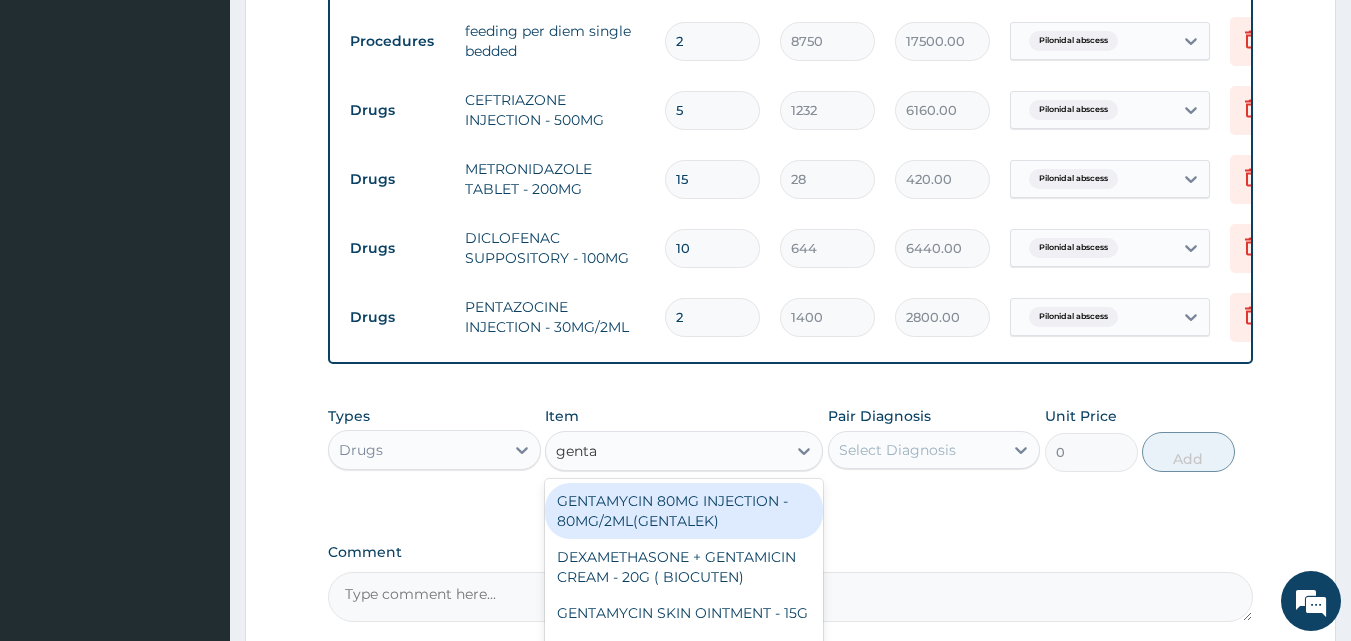 scroll, scrollTop: 1204, scrollLeft: 0, axis: vertical 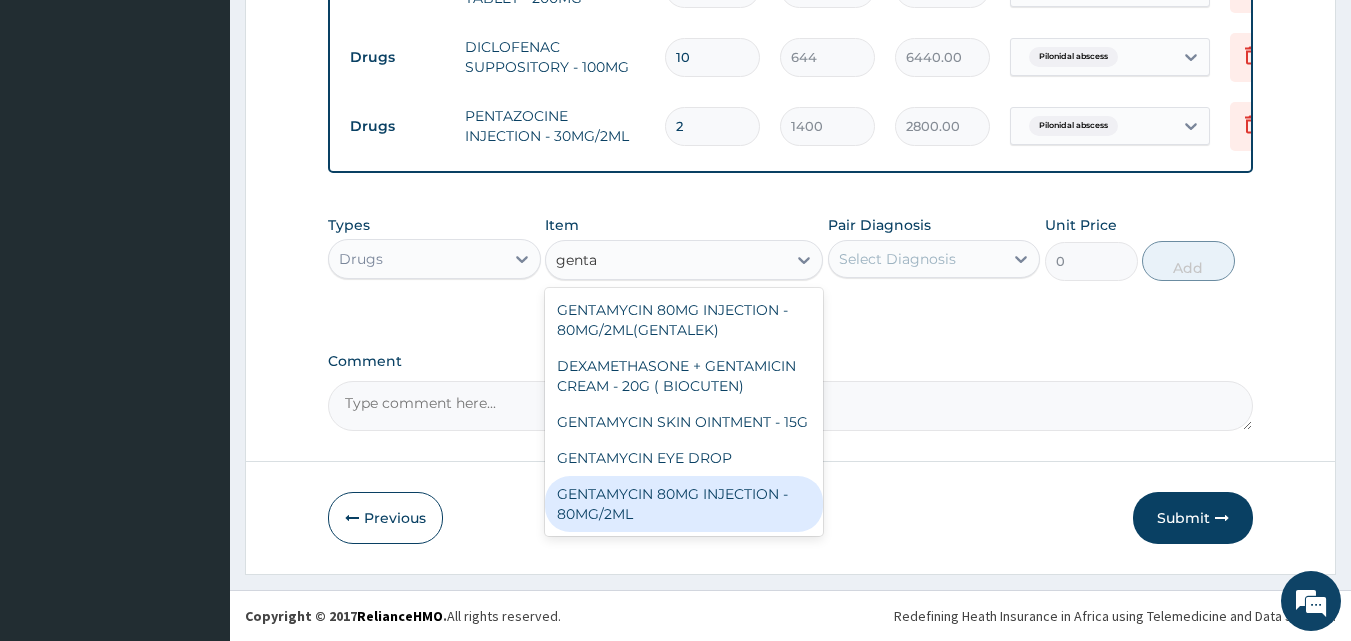 click on "GENTAMYCIN 80MG INJECTION - 80MG/2ML" at bounding box center [684, 504] 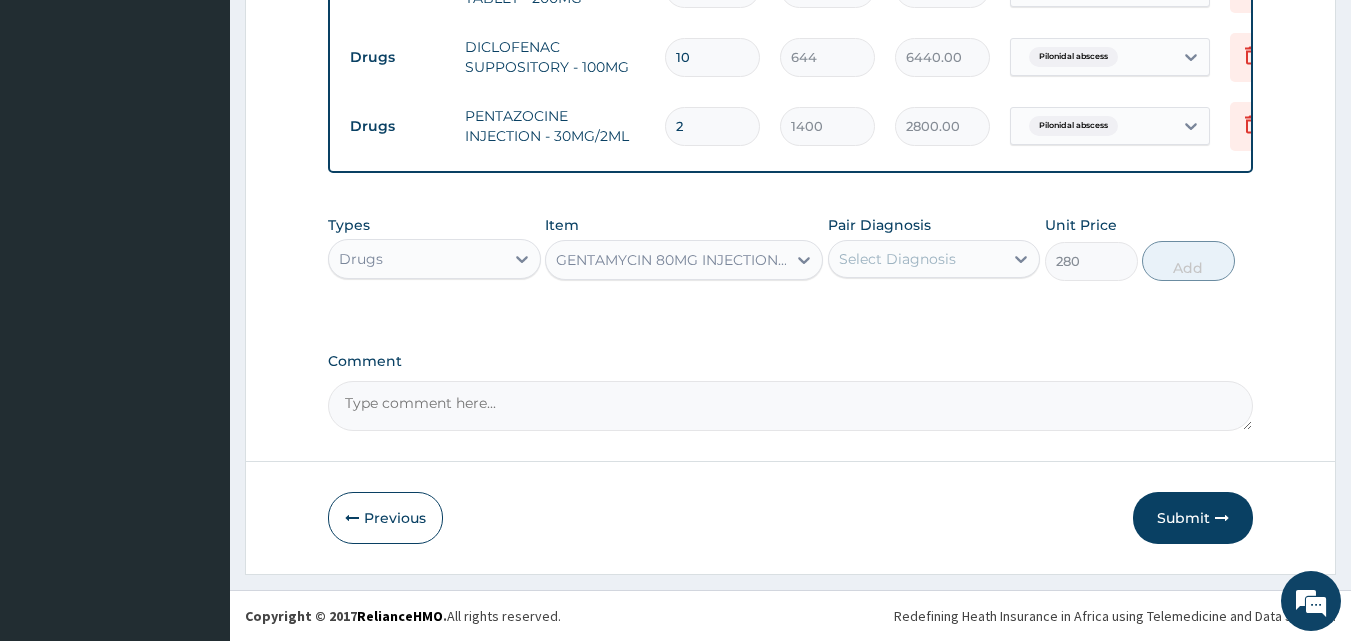 click on "Select Diagnosis" at bounding box center [897, 259] 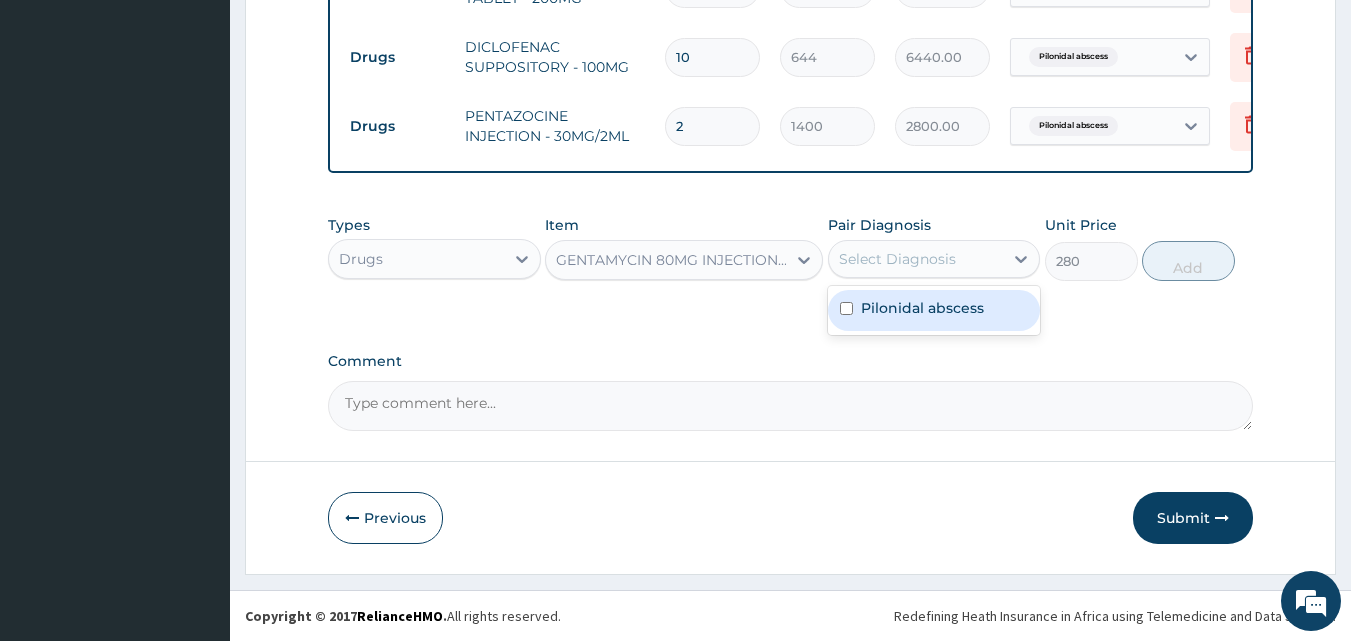 click on "Pilonidal abscess" at bounding box center (922, 308) 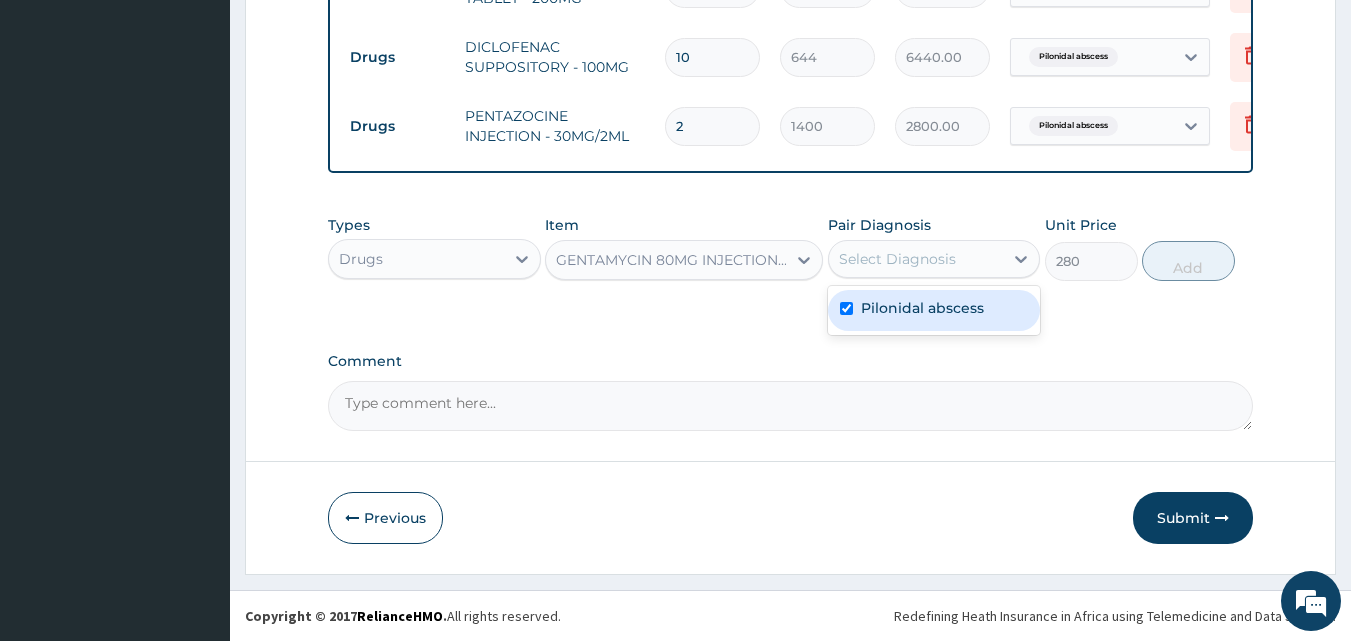 checkbox on "true" 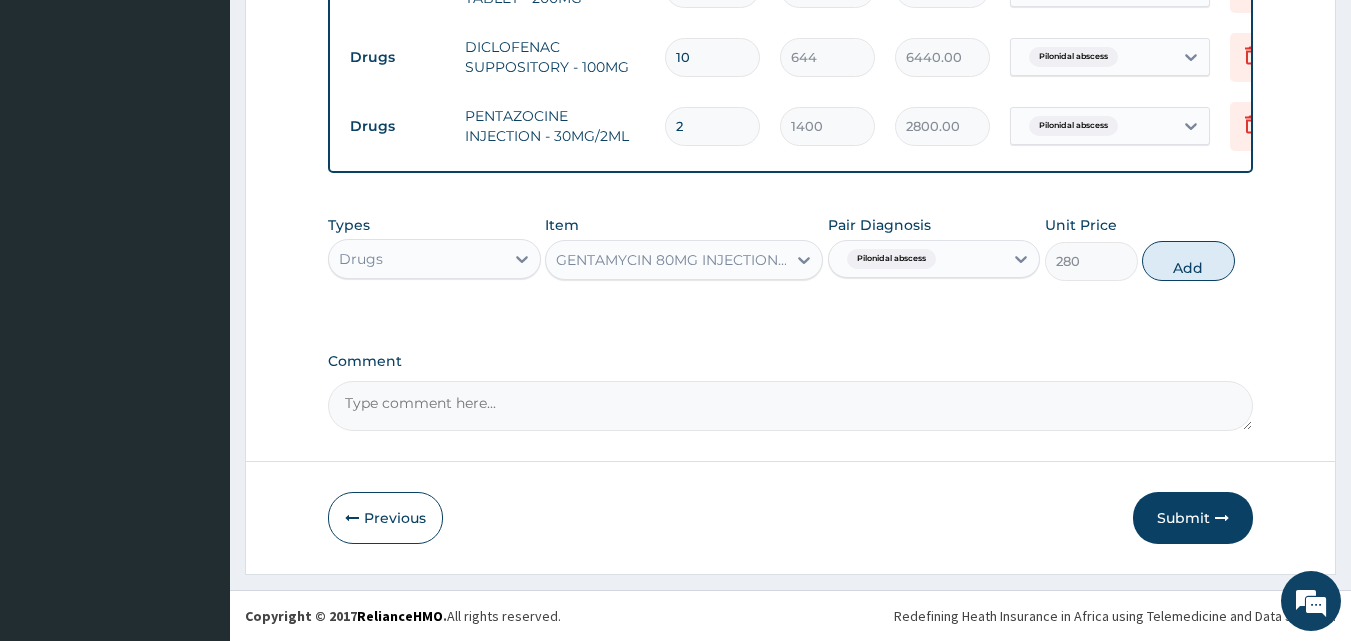 drag, startPoint x: 1172, startPoint y: 253, endPoint x: 1050, endPoint y: 289, distance: 127.20063 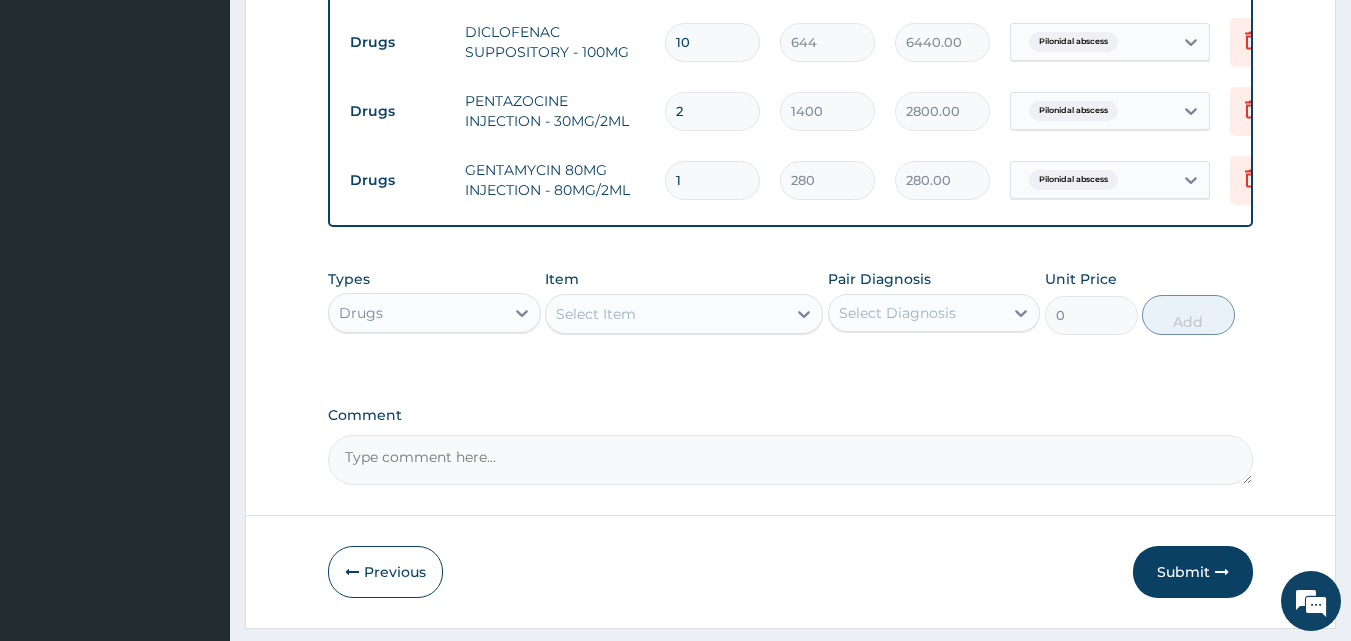 drag, startPoint x: 710, startPoint y: 185, endPoint x: 635, endPoint y: 178, distance: 75.32596 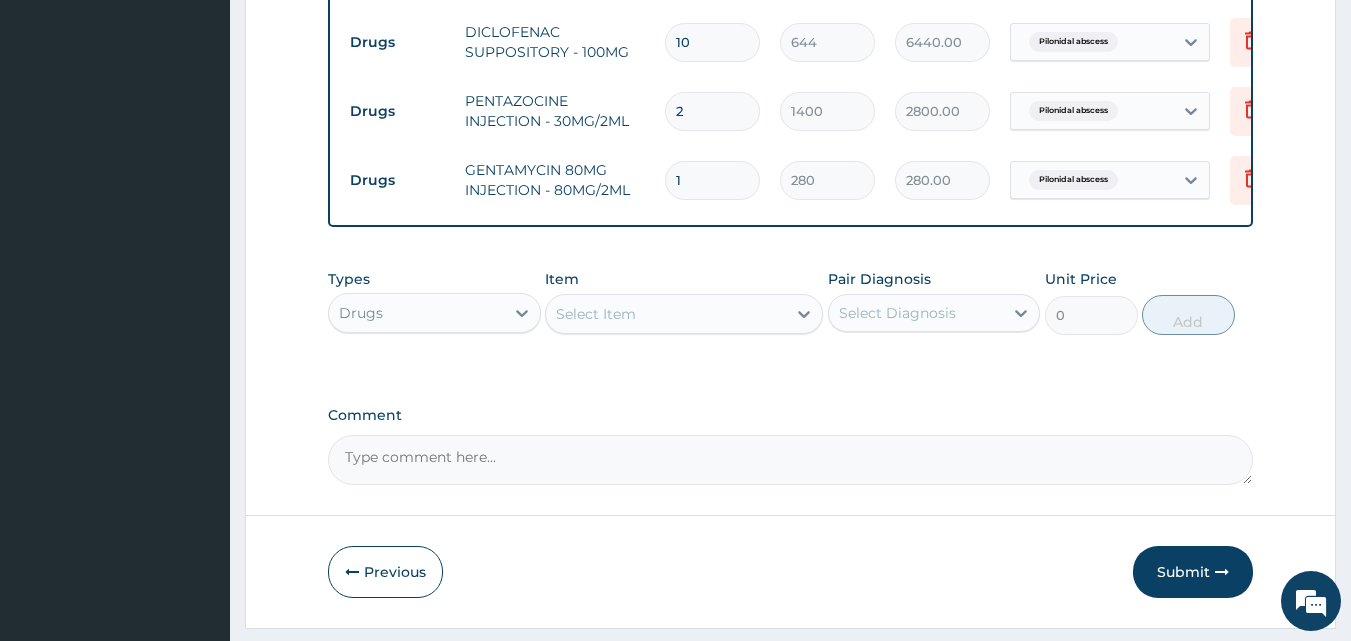 type on "4" 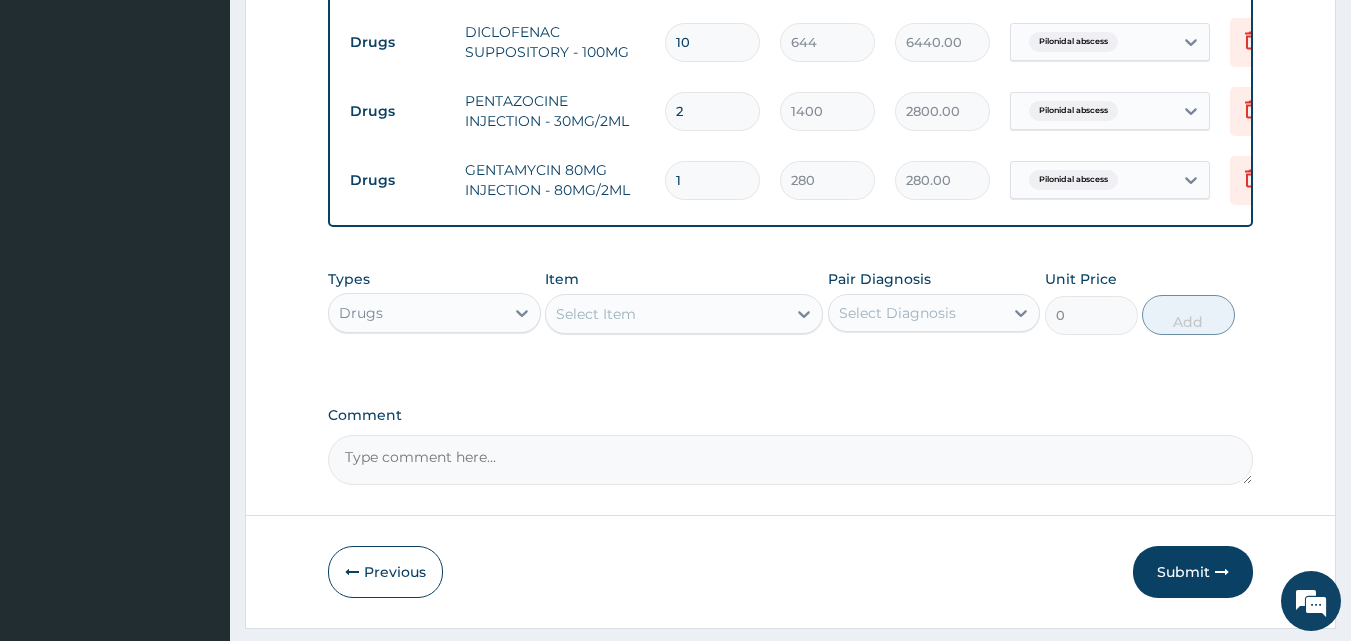 type on "1120.00" 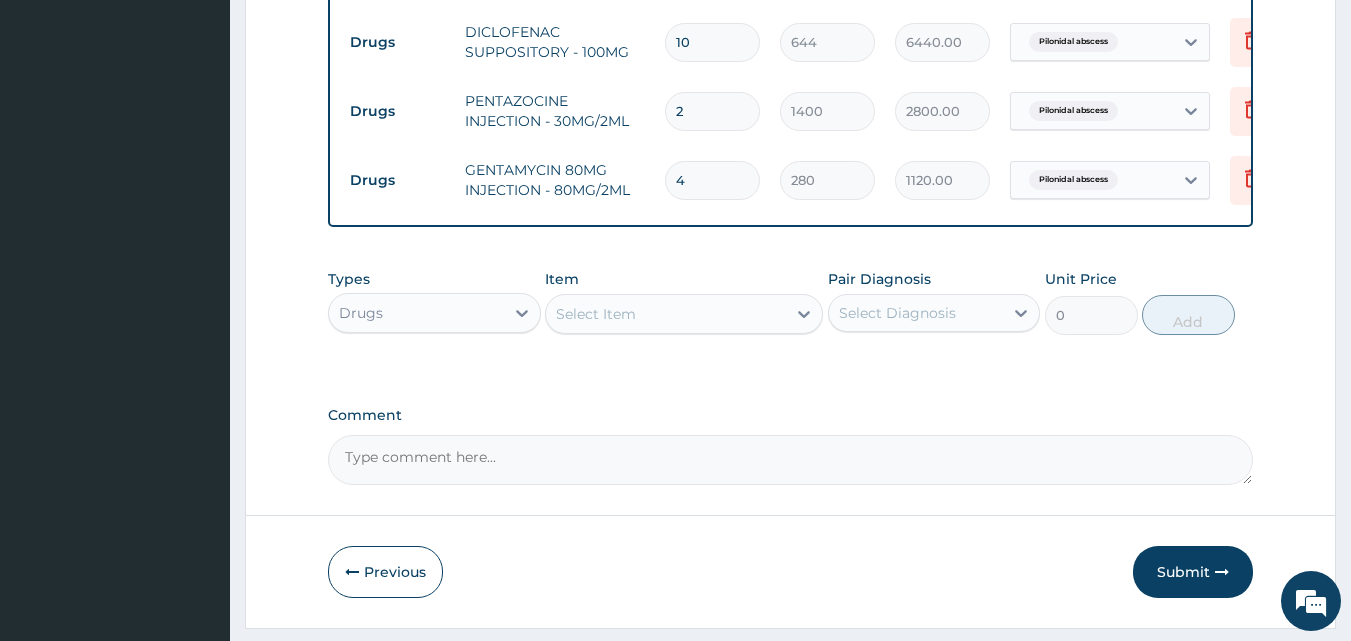 type on "4" 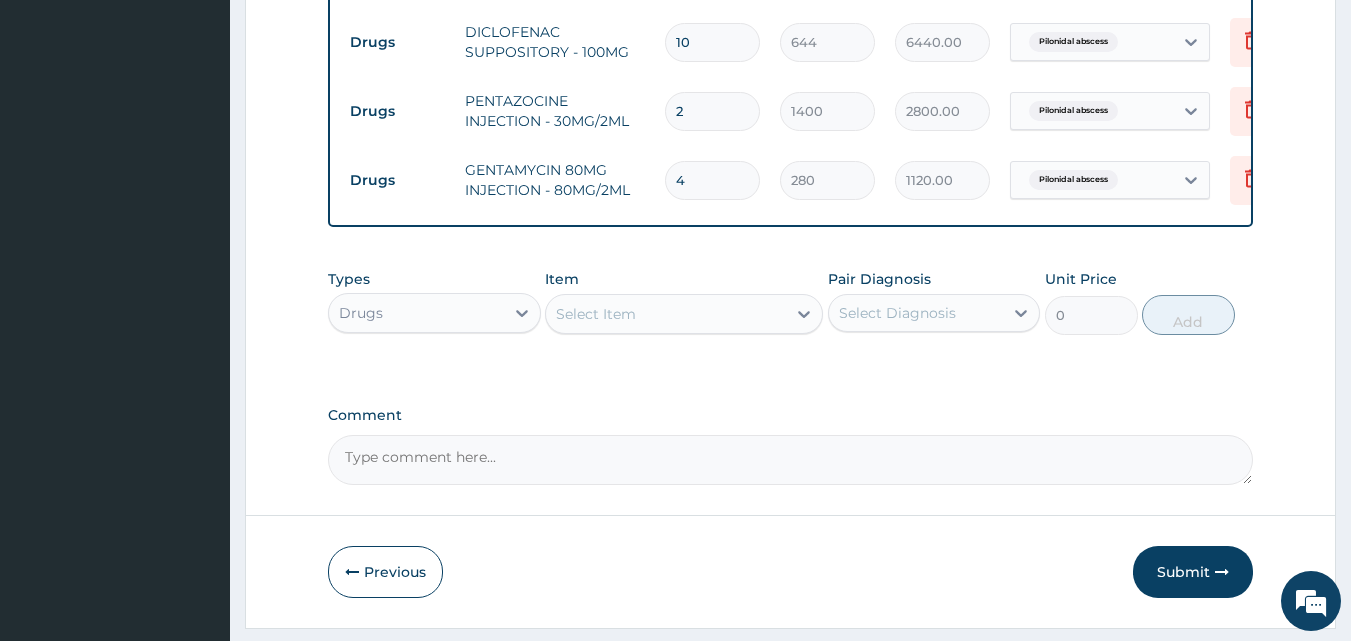 click on "Select Item" at bounding box center (666, 314) 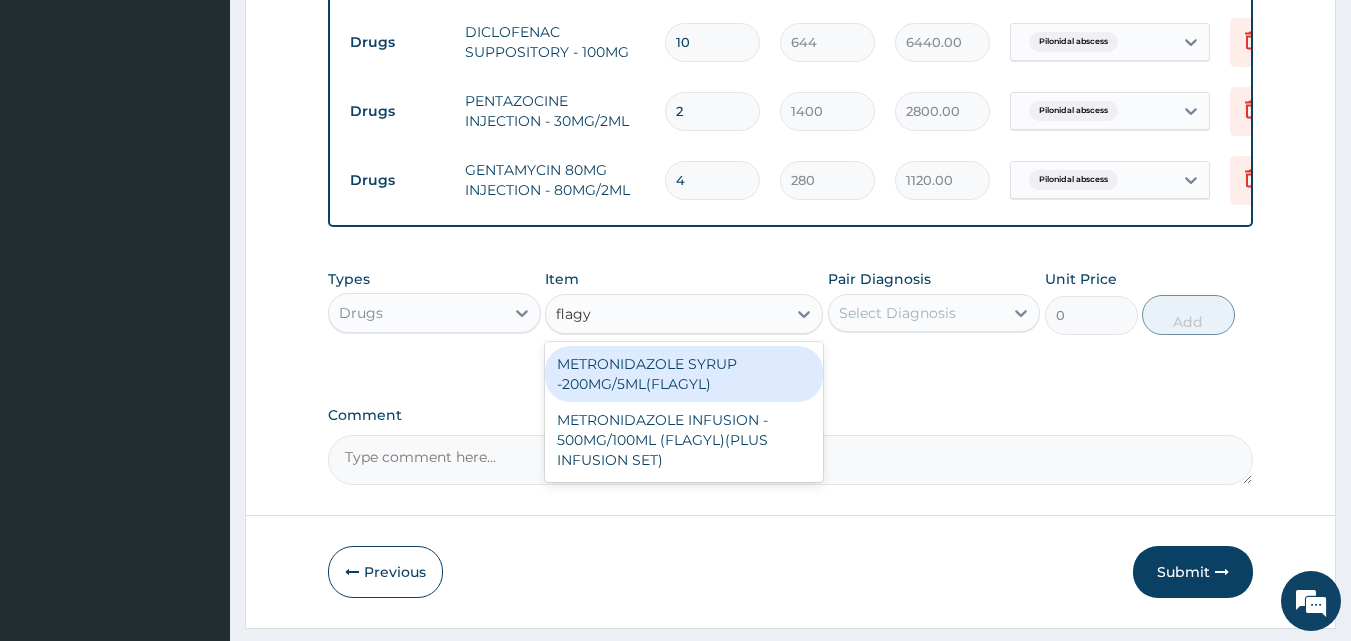 type on "flagyl" 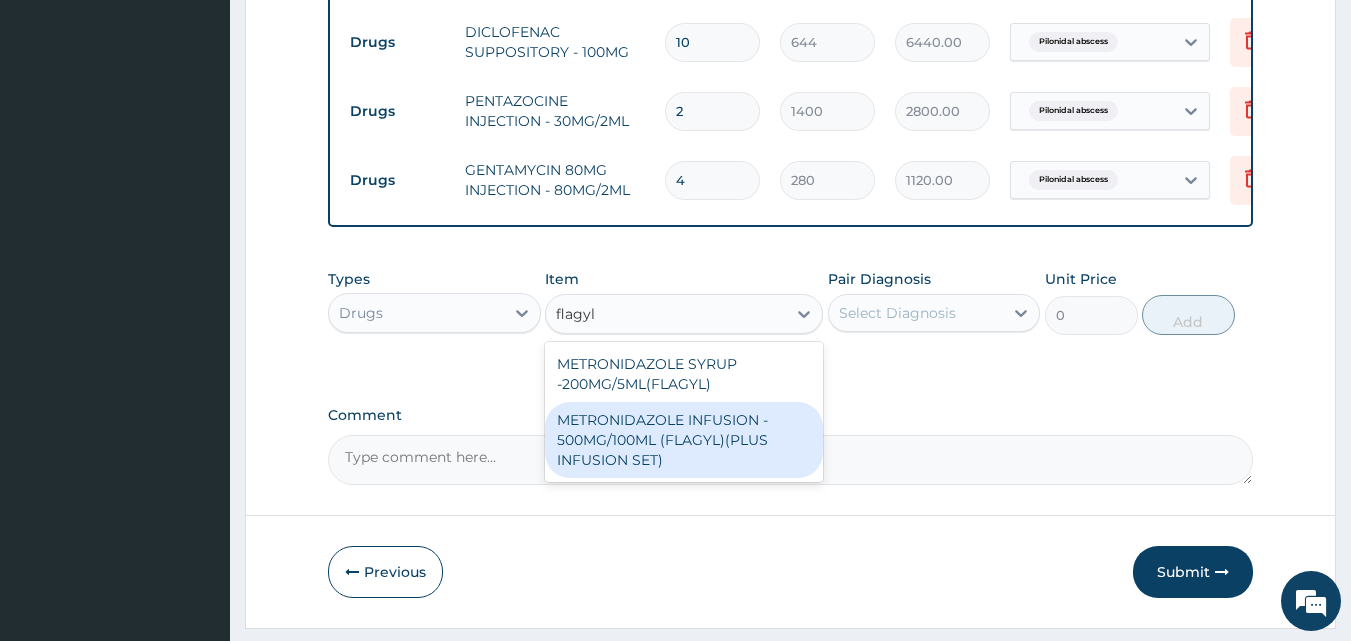 click on "METRONIDAZOLE INFUSION - 500MG/100ML (FLAGYL)(PLUS INFUSION SET)" at bounding box center (684, 440) 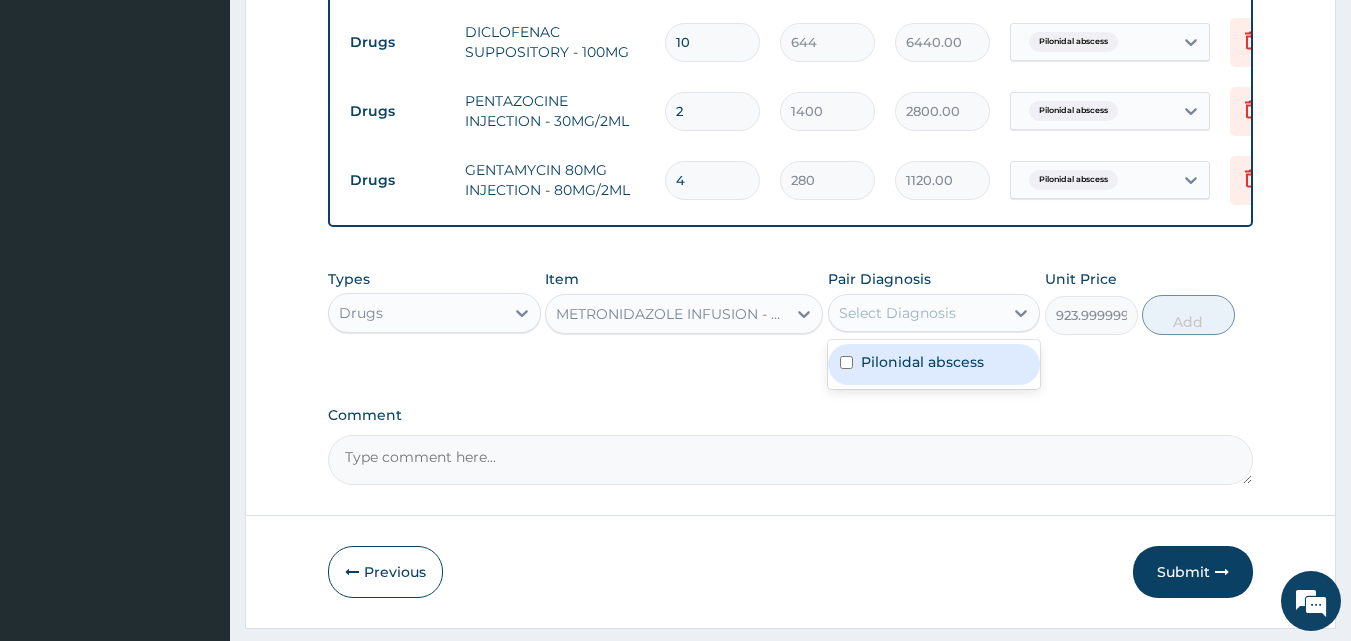 click on "Select Diagnosis" at bounding box center [897, 313] 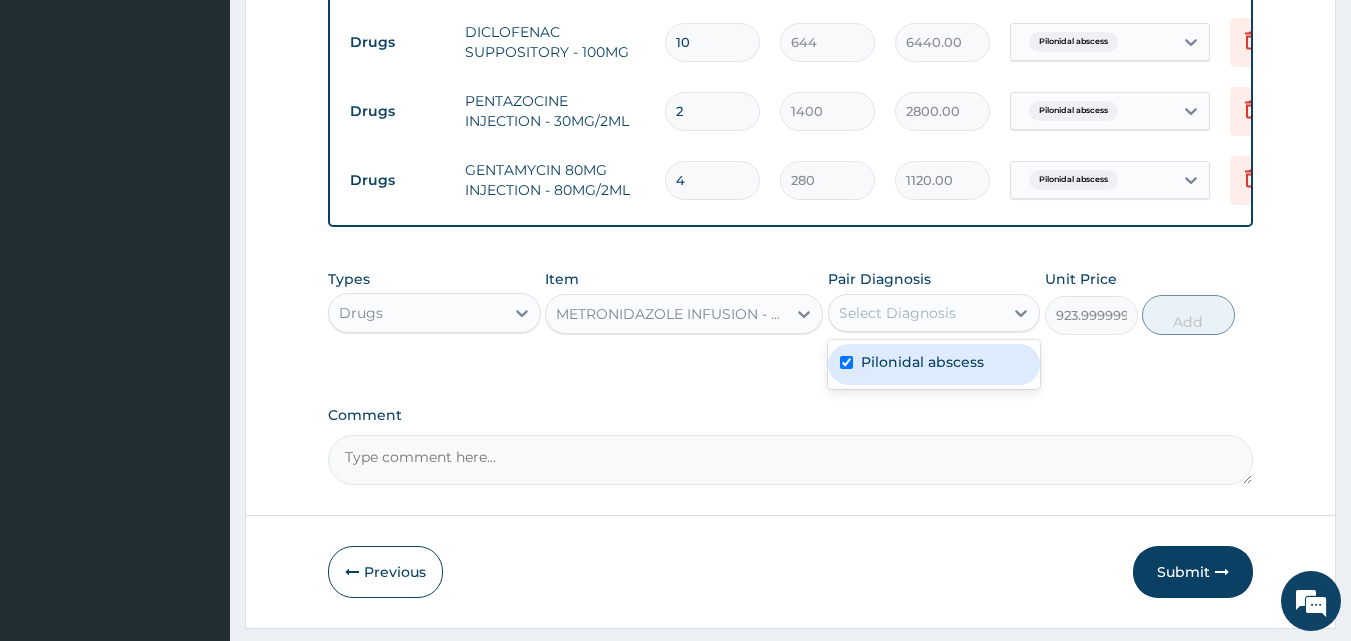 checkbox on "true" 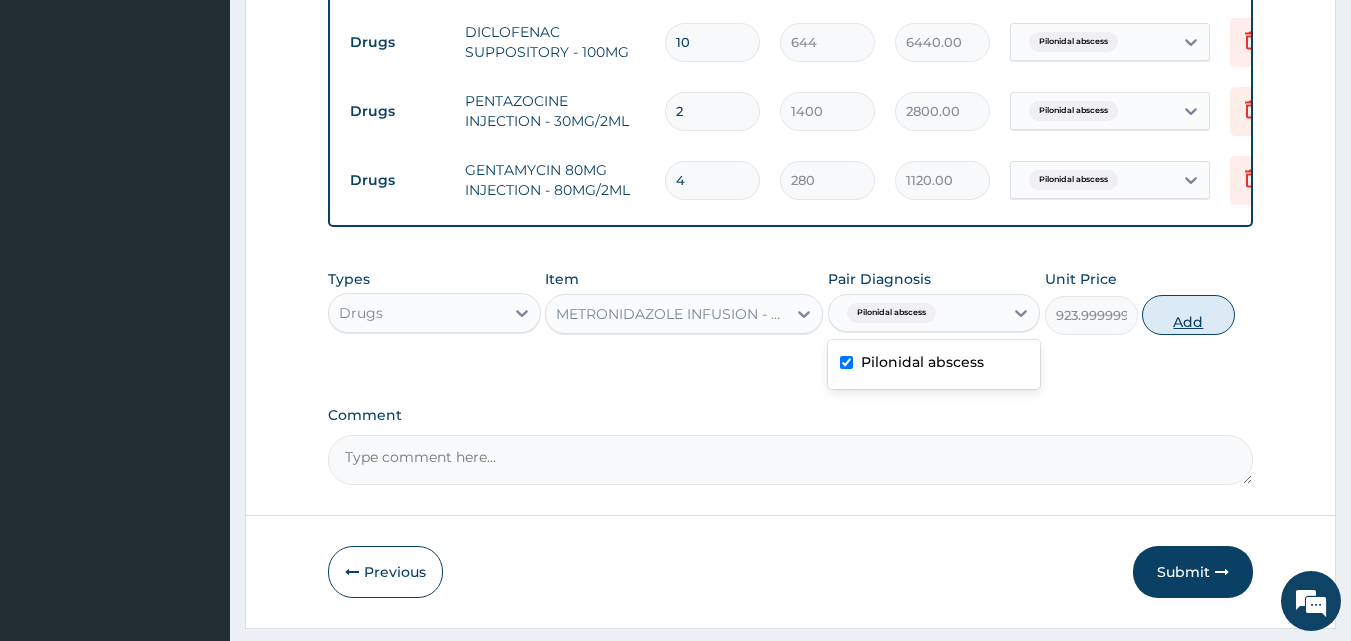 click on "Add" at bounding box center [1188, 315] 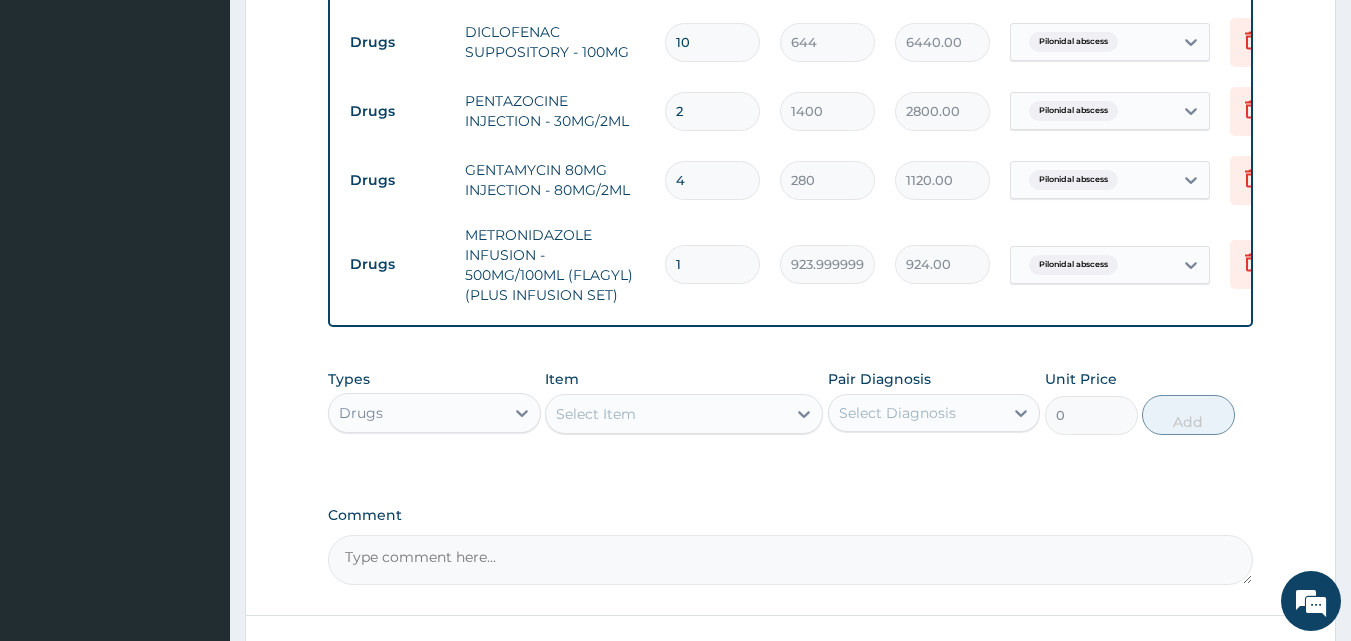 drag, startPoint x: 707, startPoint y: 263, endPoint x: 641, endPoint y: 270, distance: 66.37017 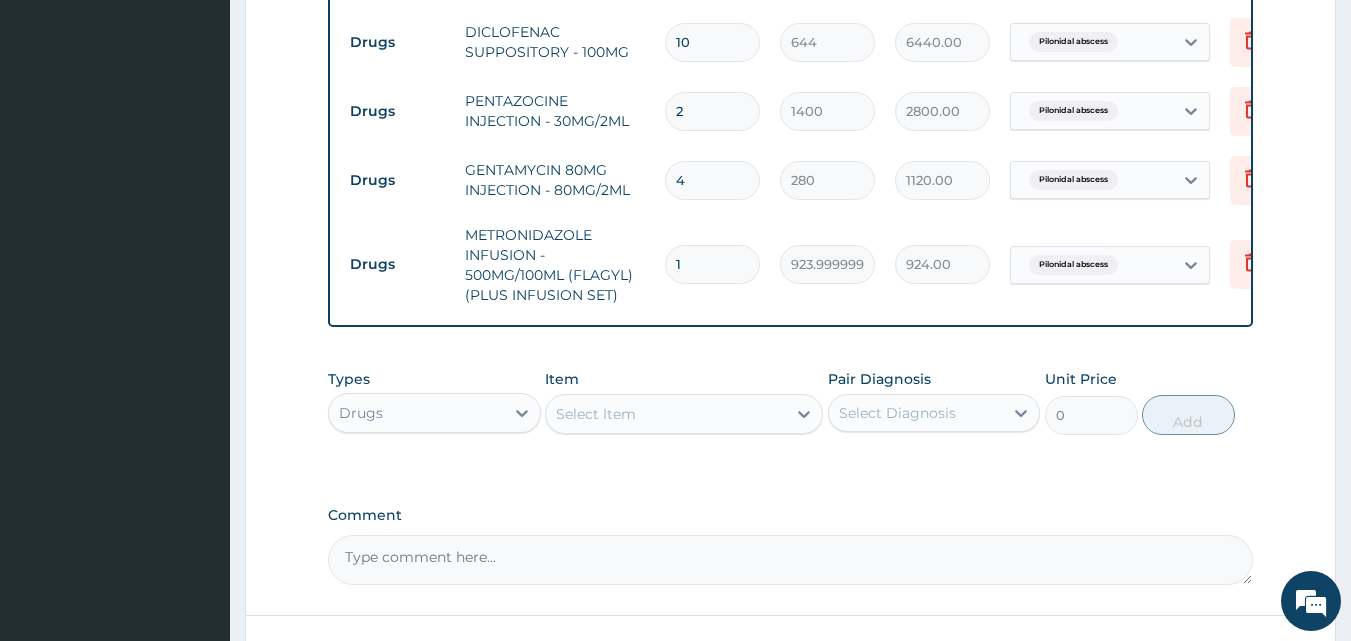 type on "4" 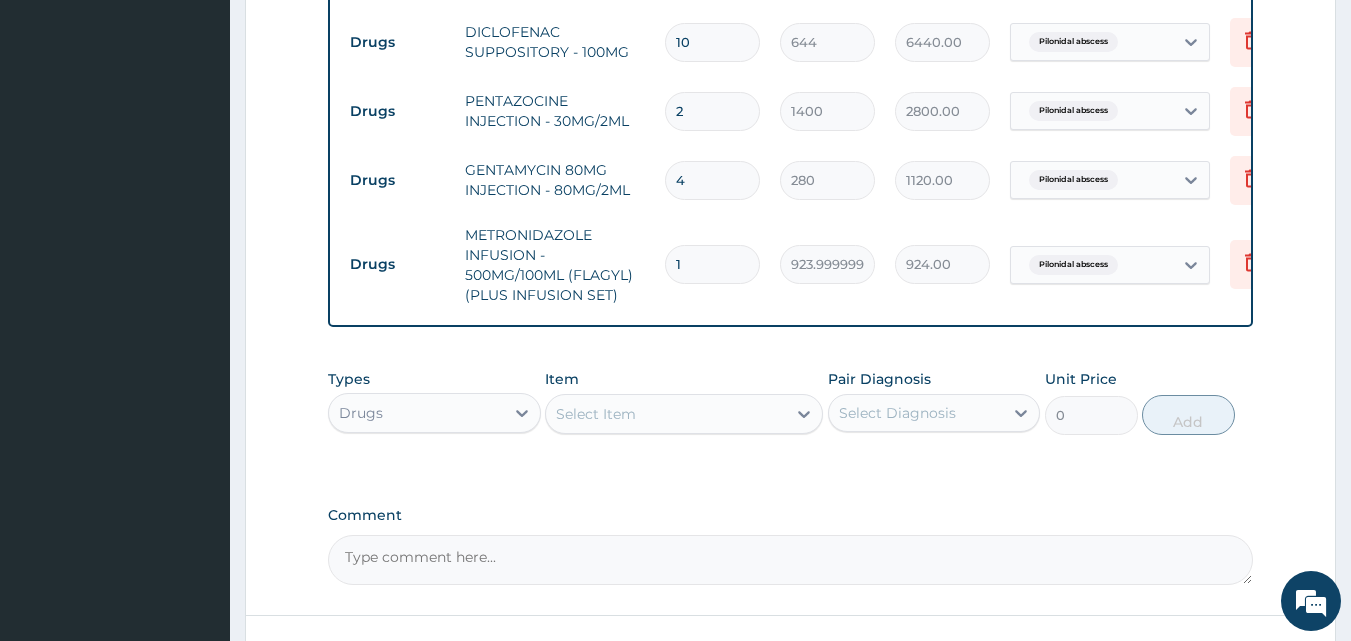 type on "3696.00" 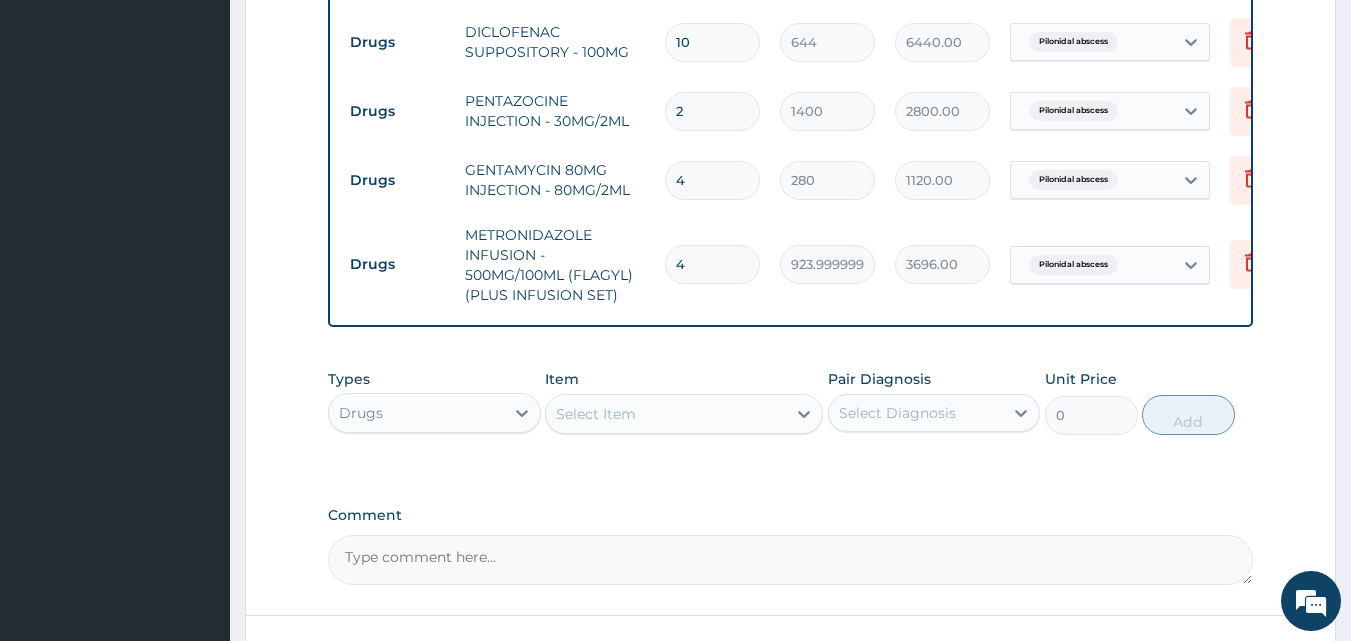 type on "4" 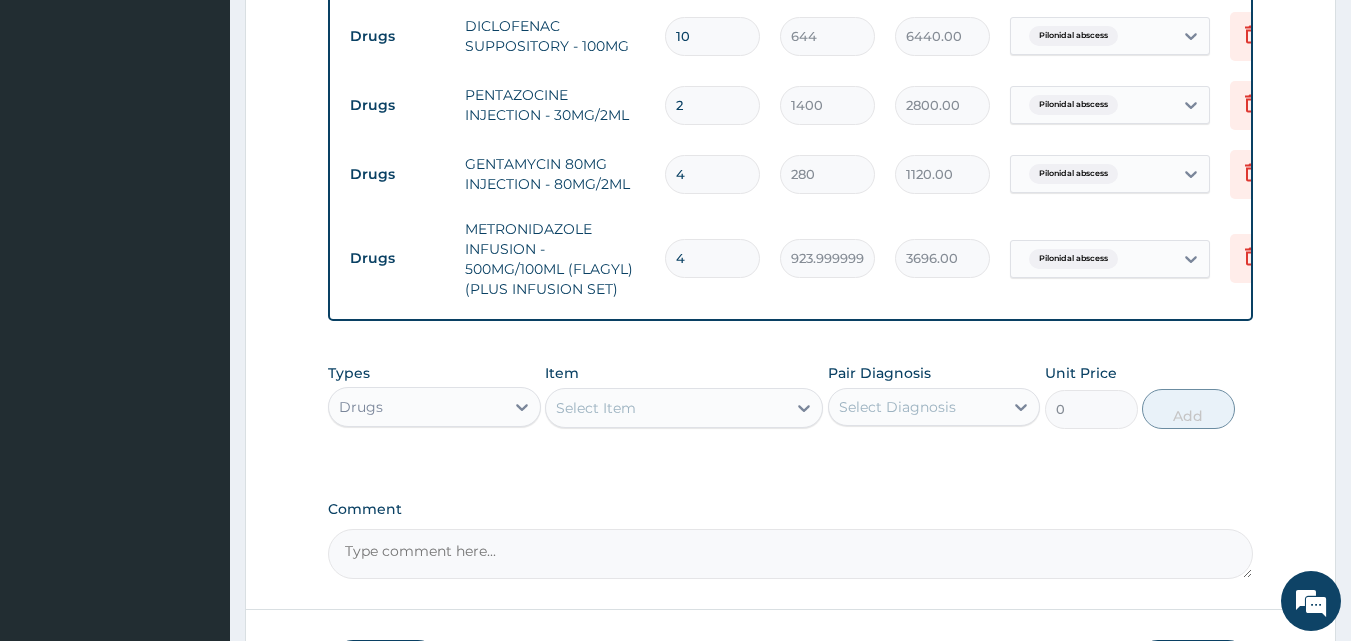 scroll, scrollTop: 1204, scrollLeft: 0, axis: vertical 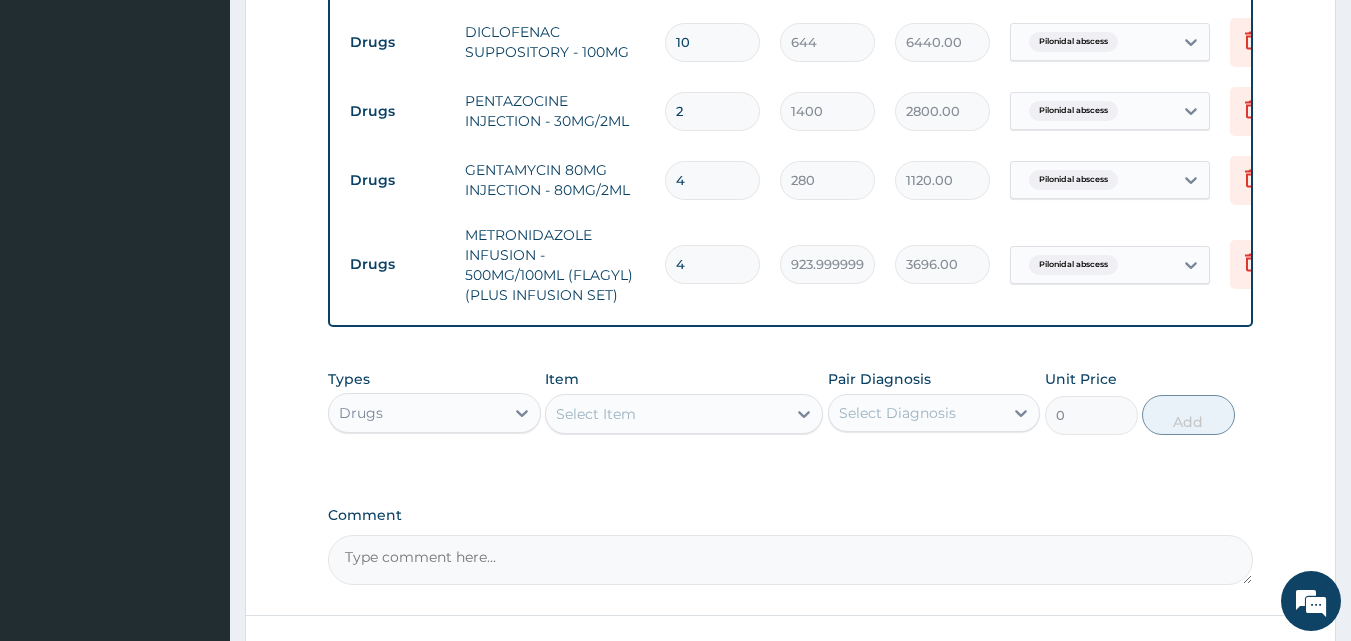 click on "Select Item" at bounding box center [666, 414] 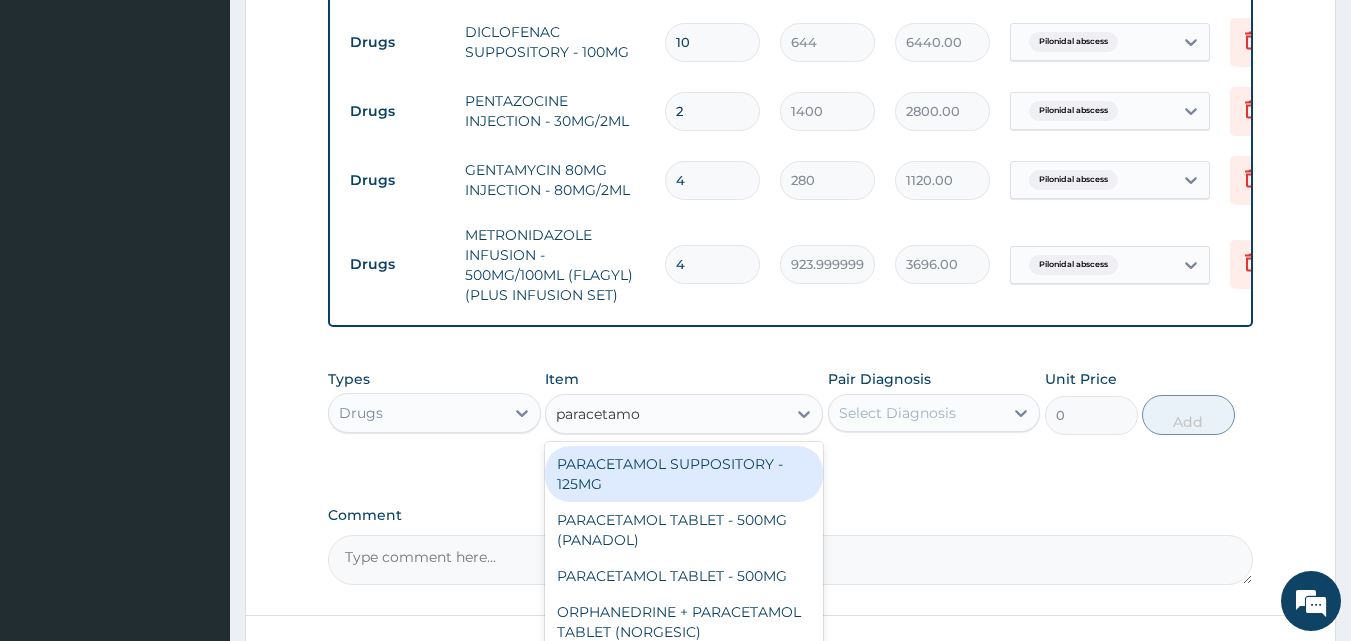 type on "paracetamol" 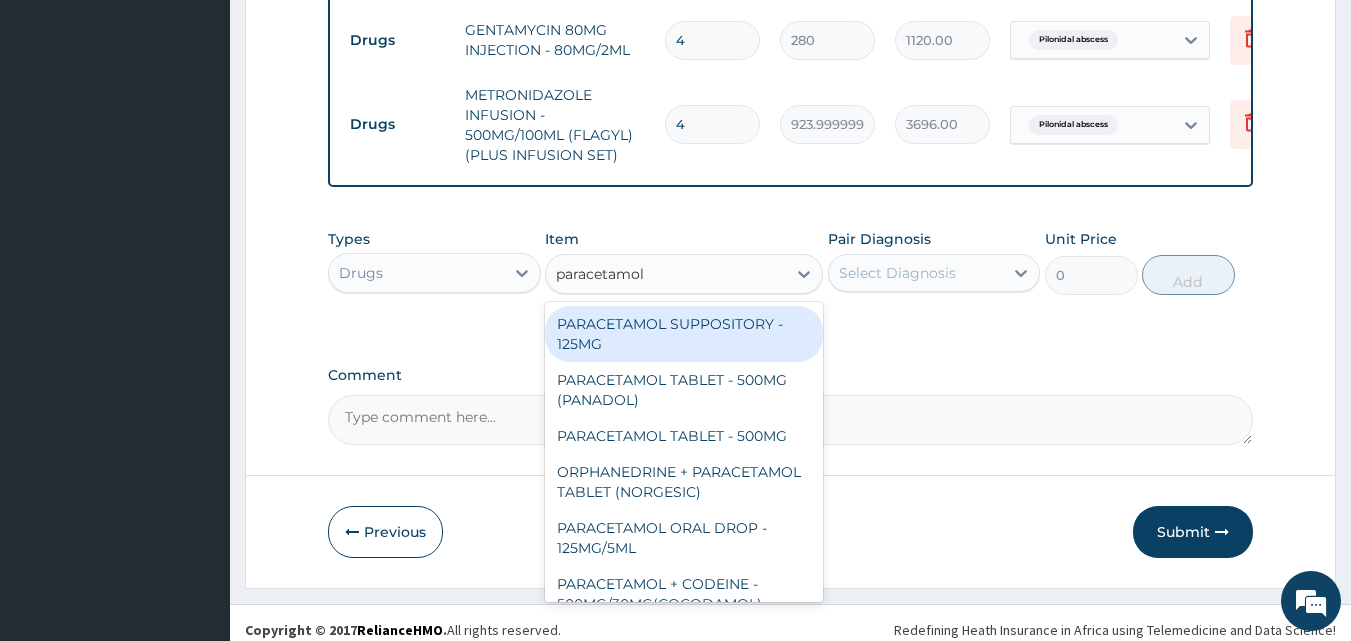 scroll, scrollTop: 1373, scrollLeft: 0, axis: vertical 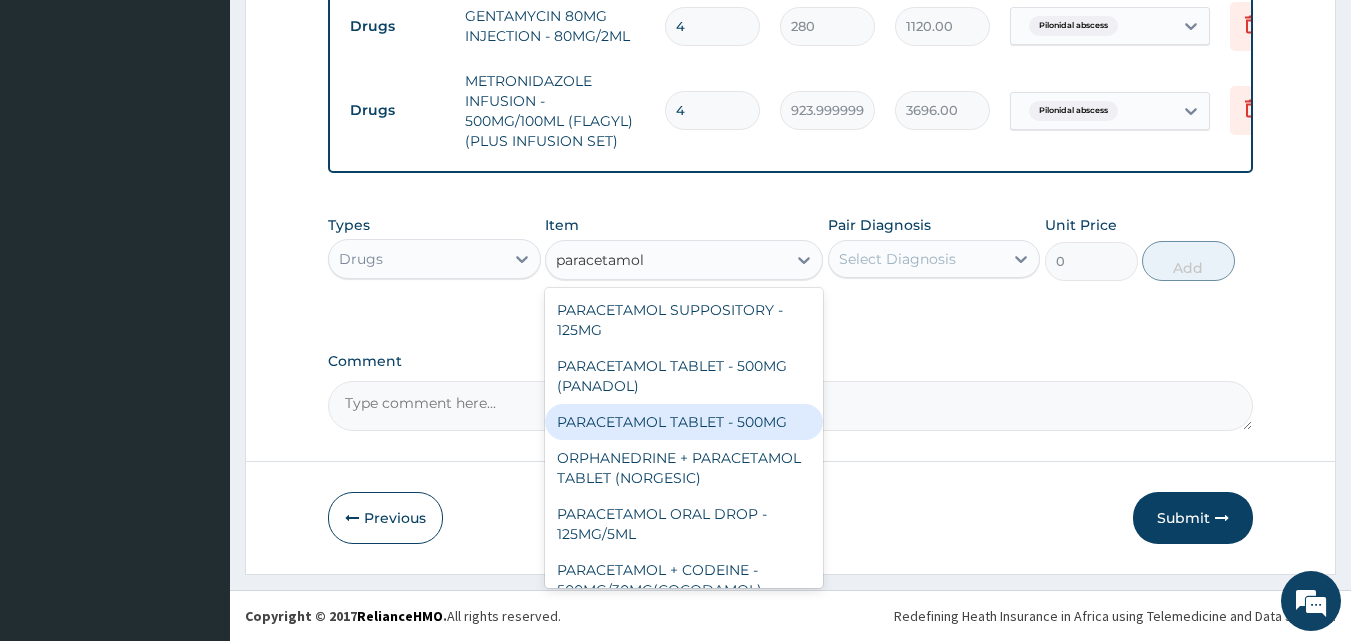 click on "PARACETAMOL TABLET - 500MG" at bounding box center [684, 422] 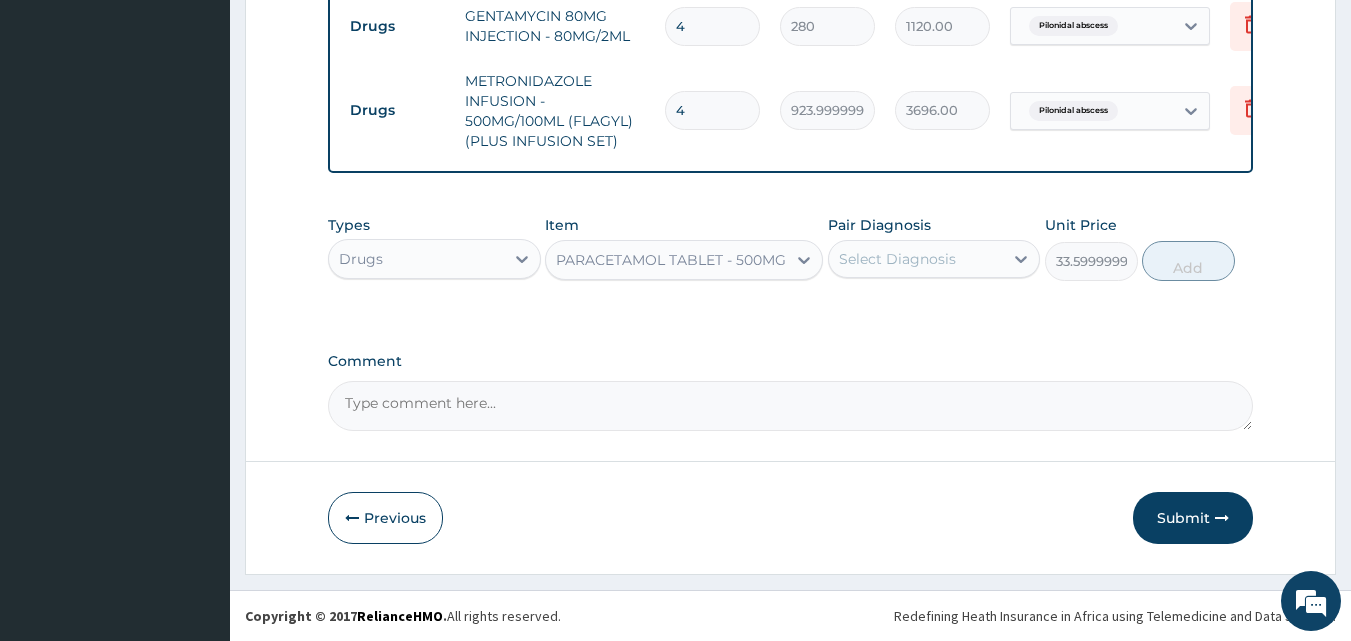 click on "Select Diagnosis" at bounding box center (897, 259) 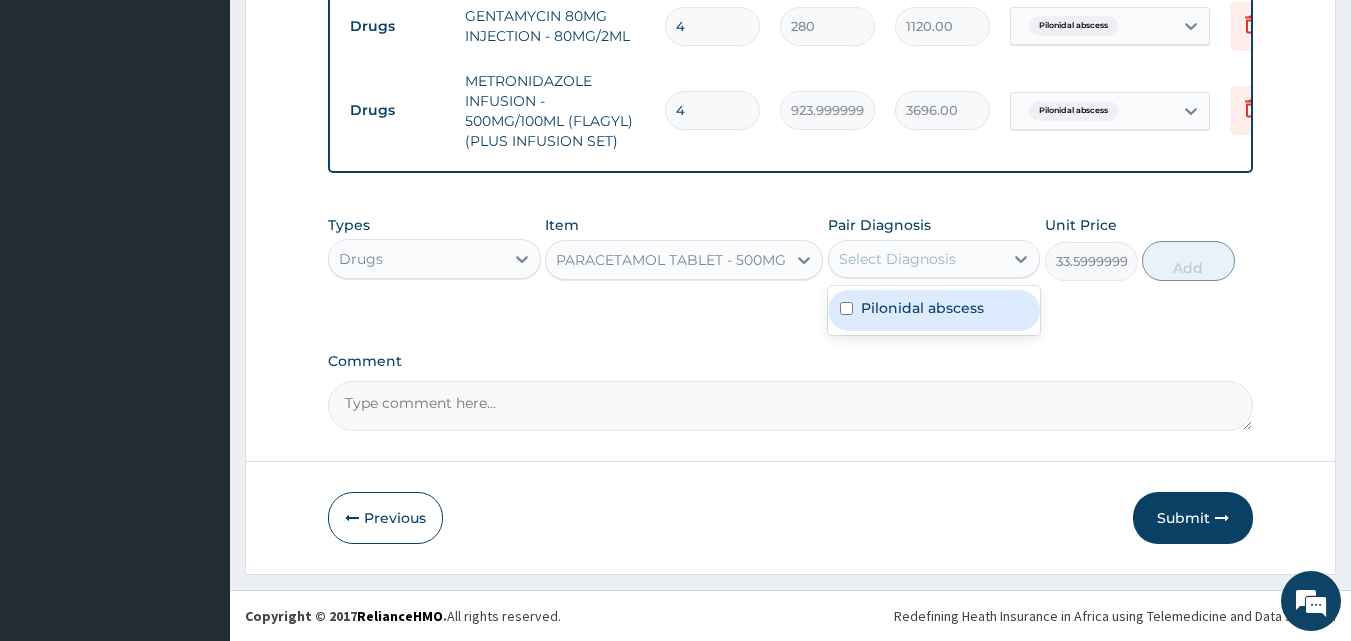 click on "Pilonidal abscess" at bounding box center (922, 308) 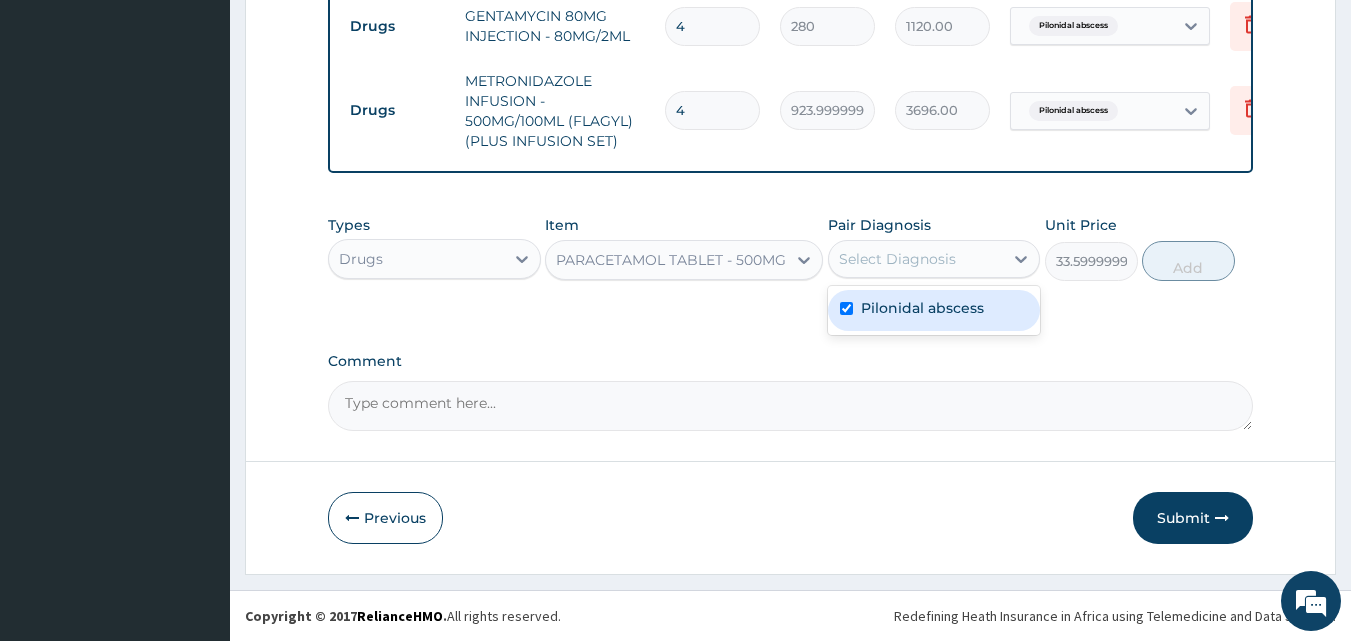 checkbox on "true" 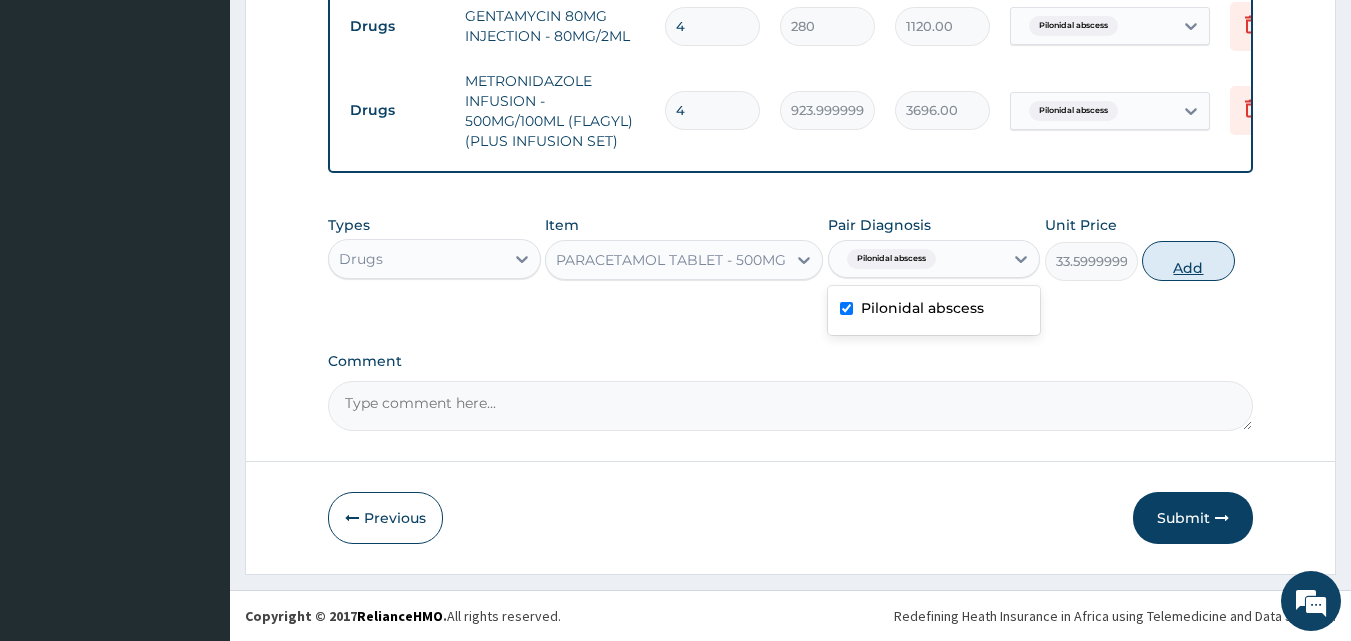click on "Add" at bounding box center [1188, 261] 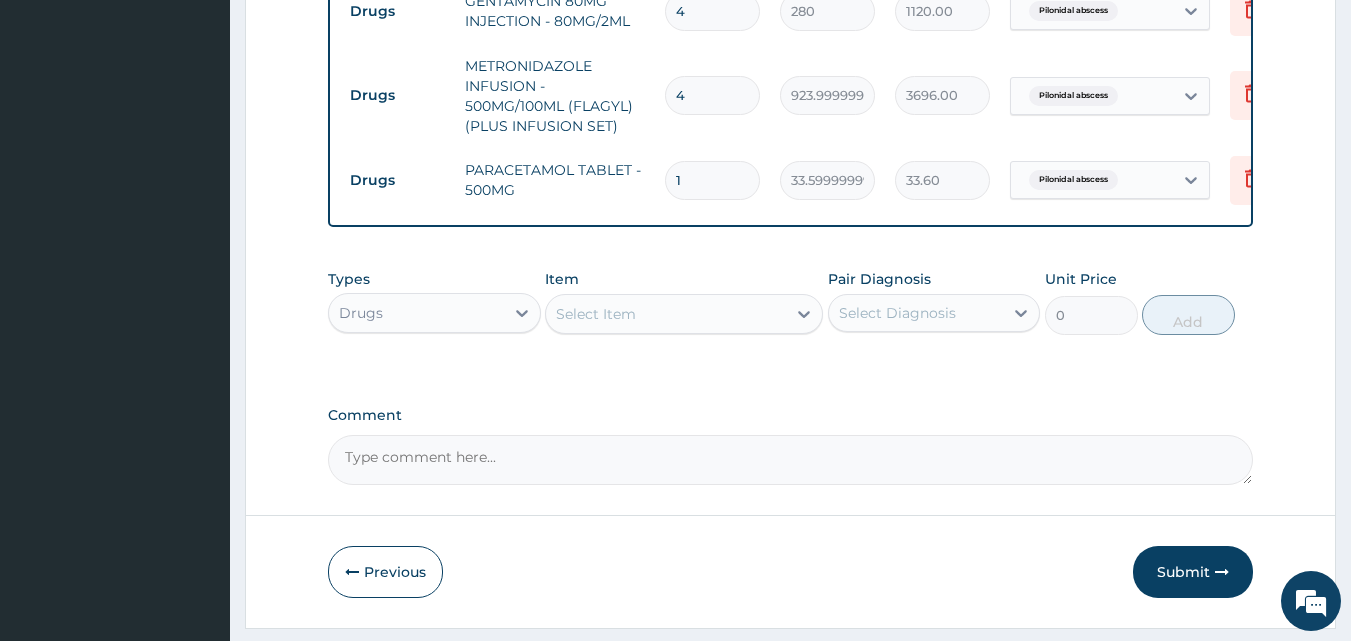 type on "18" 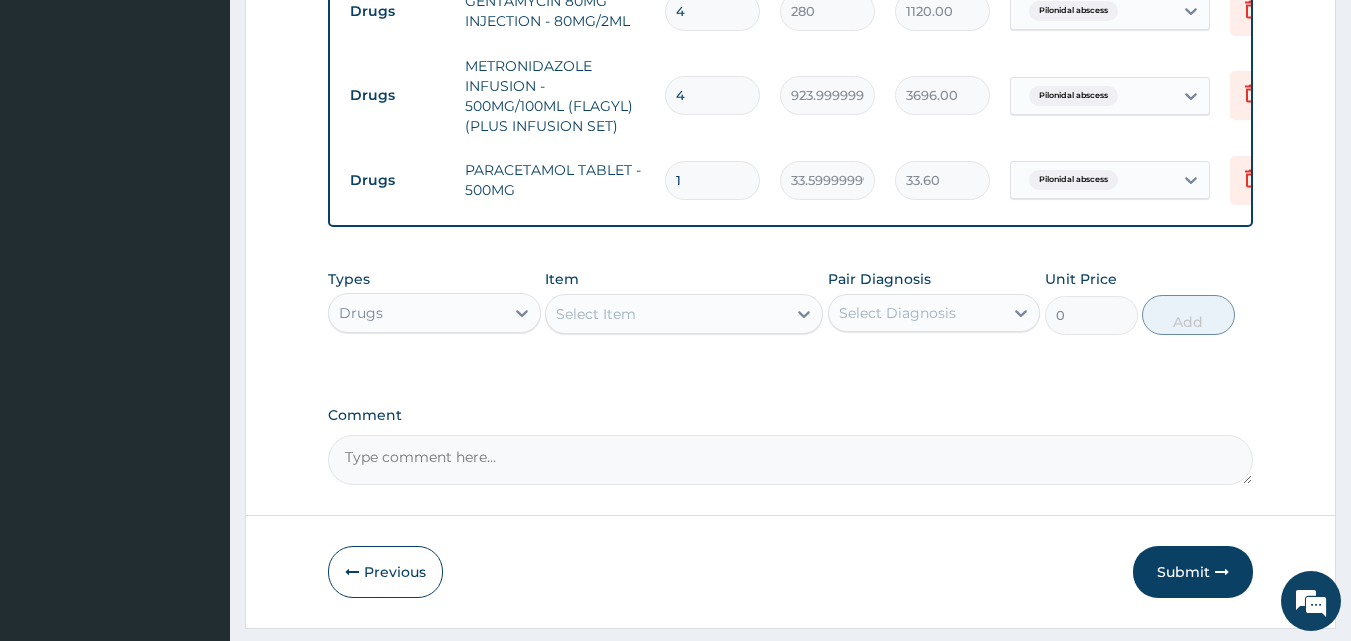 type on "604.80" 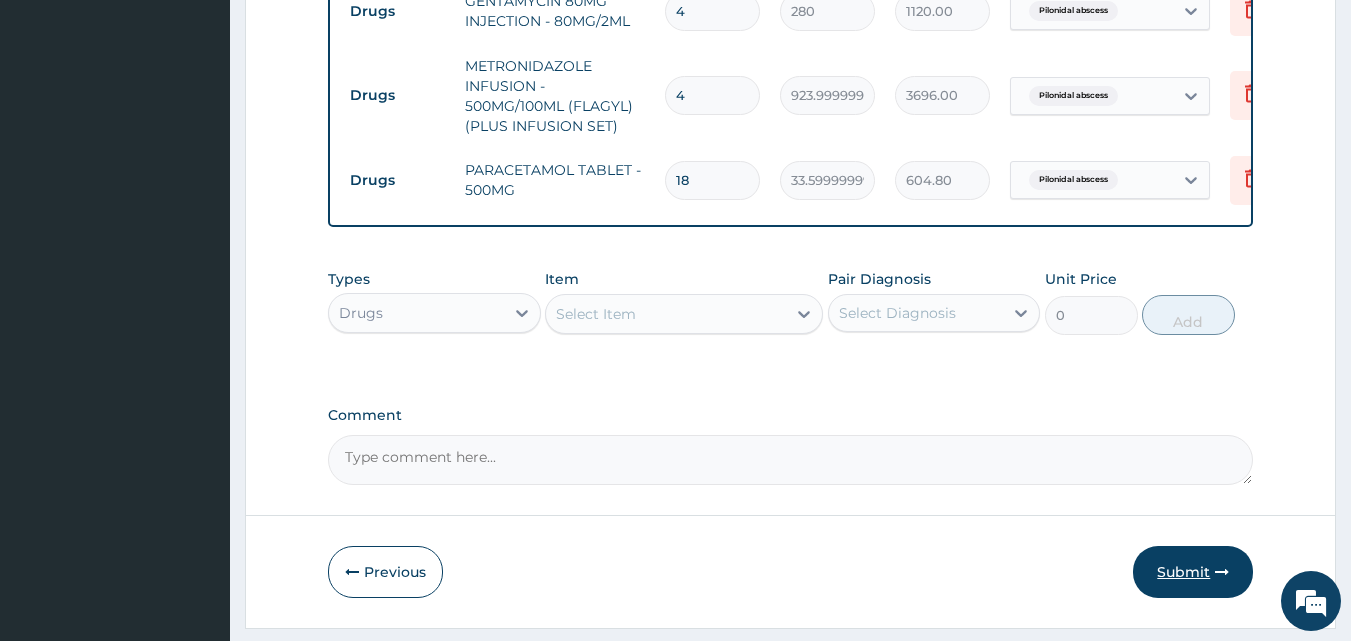 type on "18" 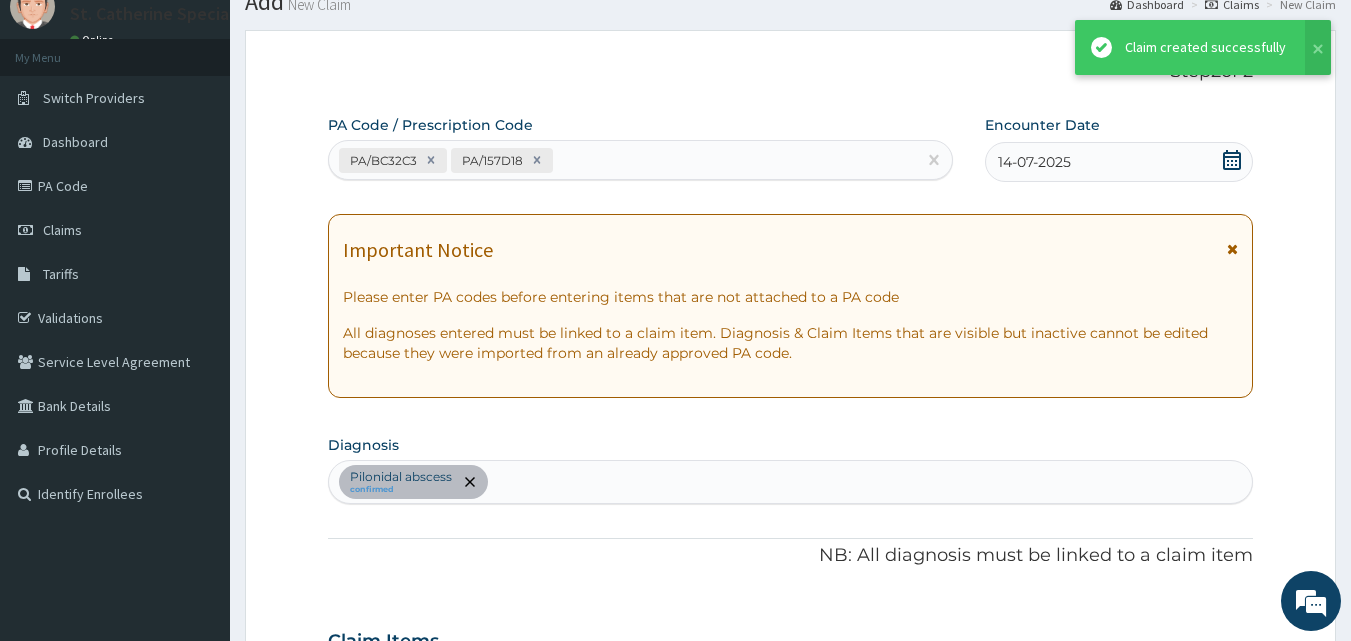 scroll, scrollTop: 1373, scrollLeft: 0, axis: vertical 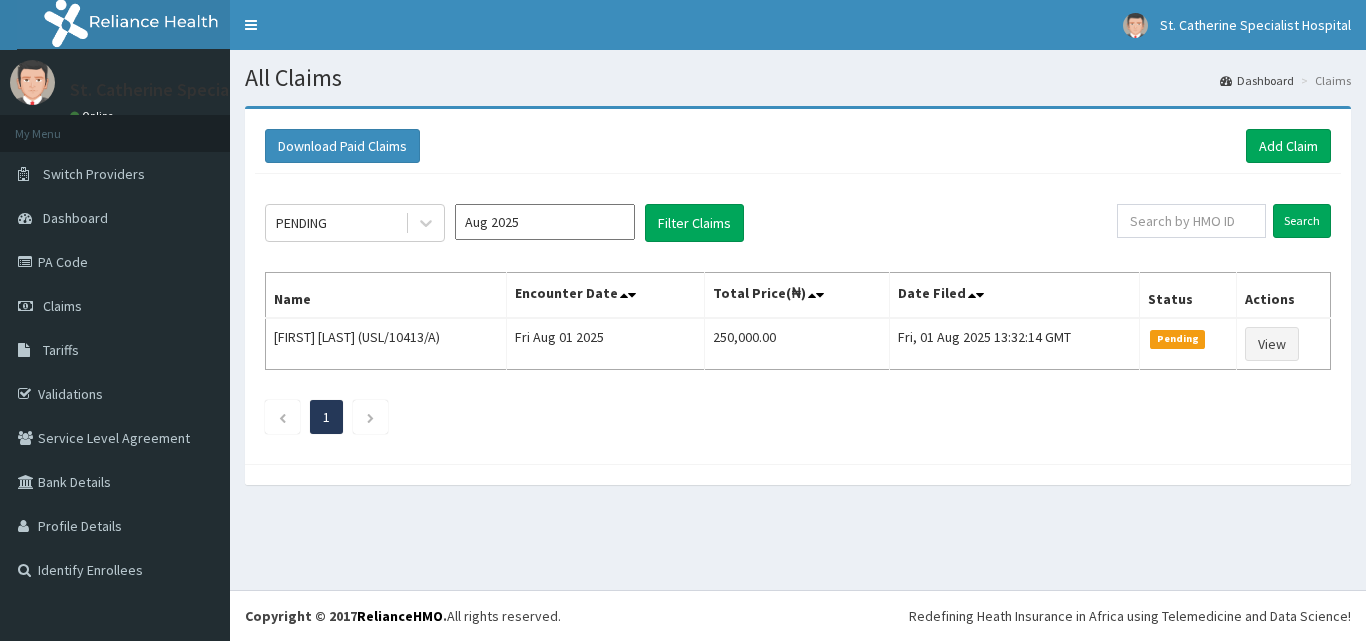 click on "Aug 2025" at bounding box center (545, 222) 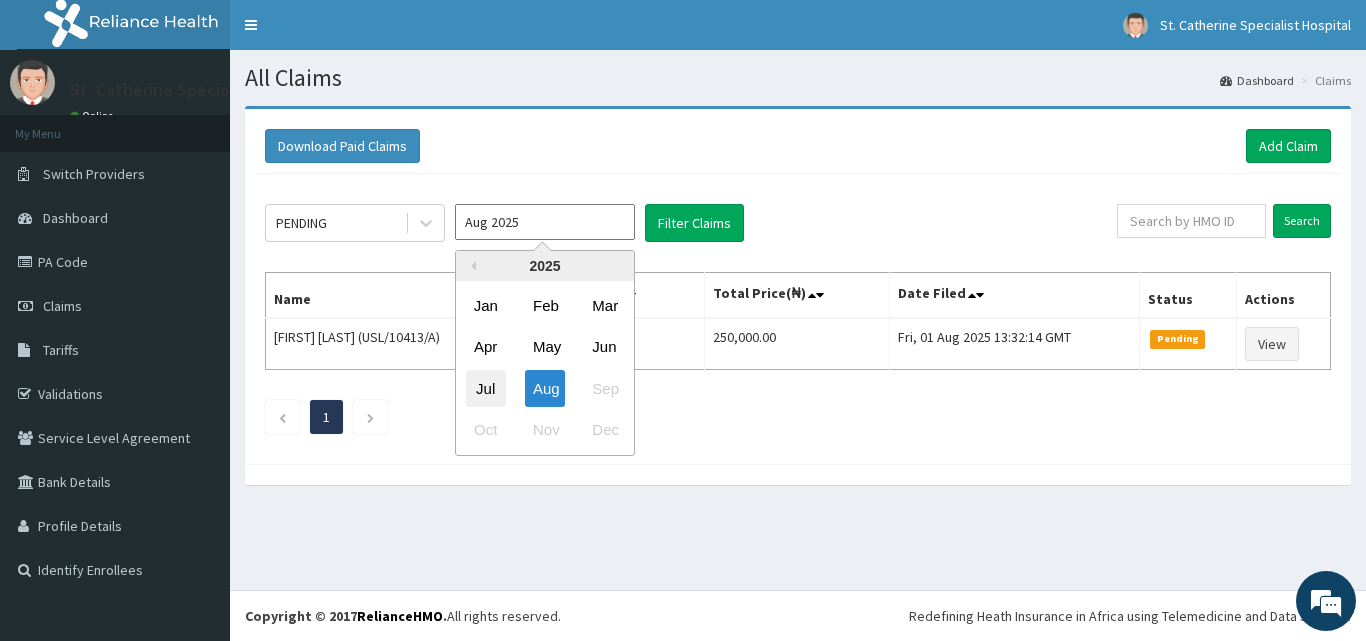 click on "Jul" at bounding box center [486, 388] 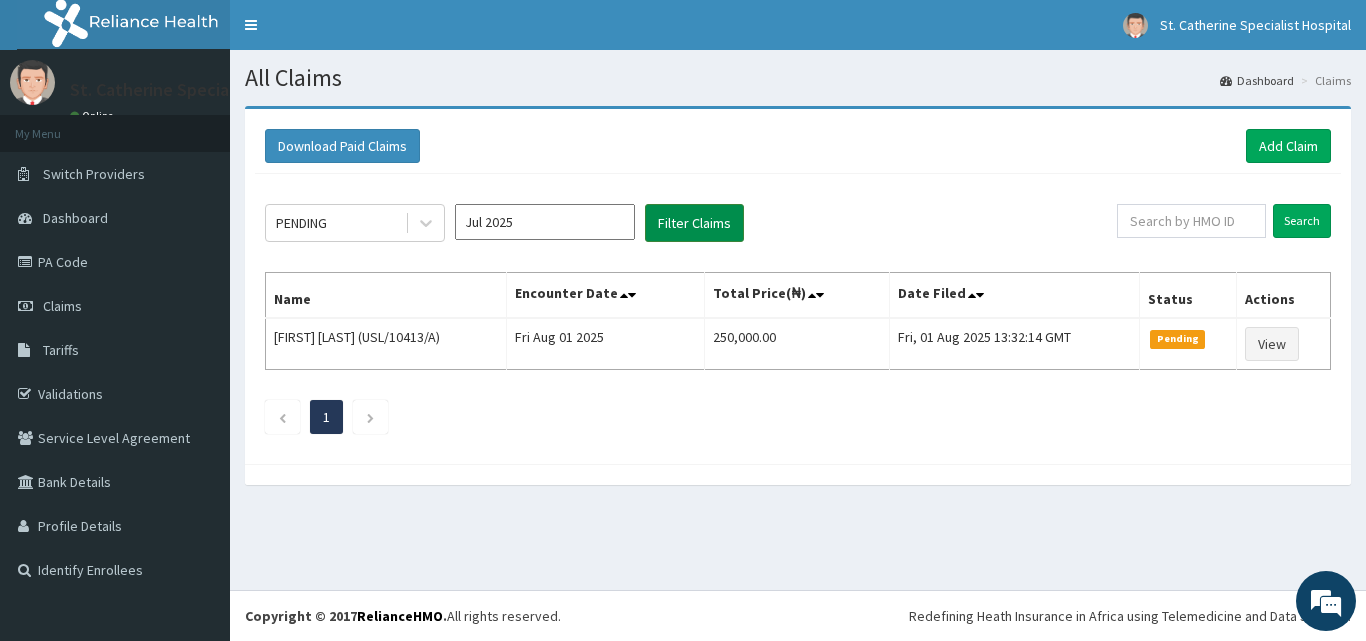 click on "Filter Claims" at bounding box center (694, 223) 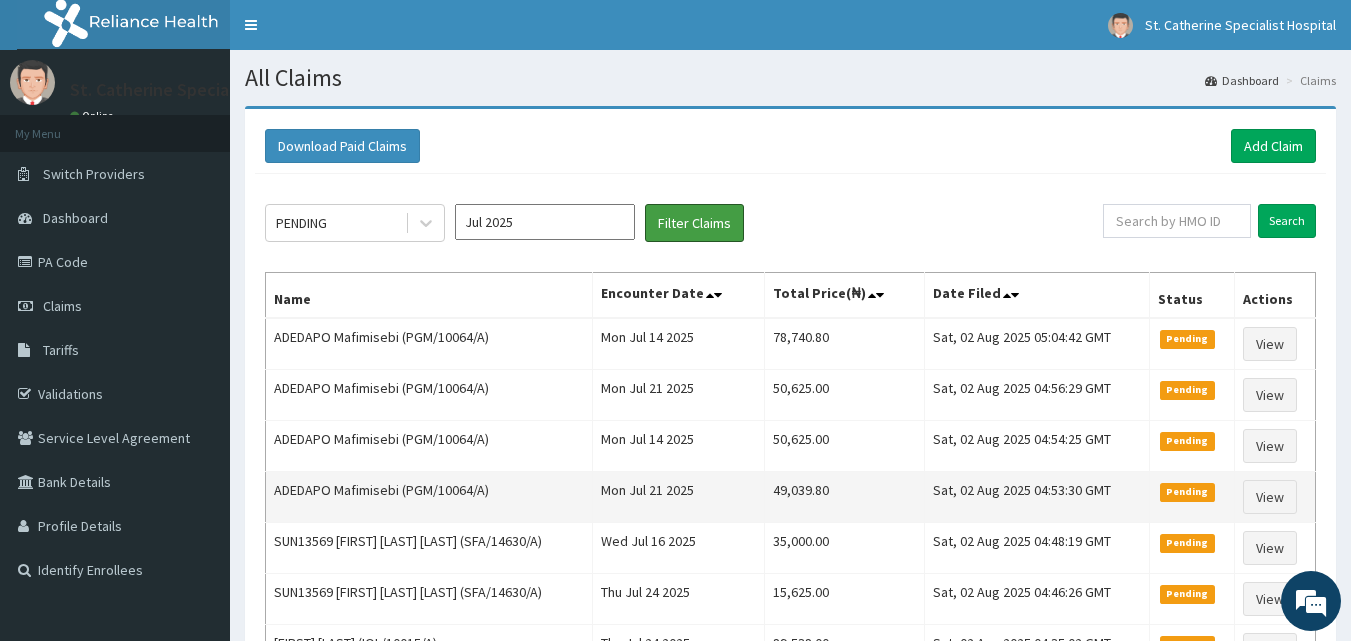 scroll, scrollTop: 0, scrollLeft: 0, axis: both 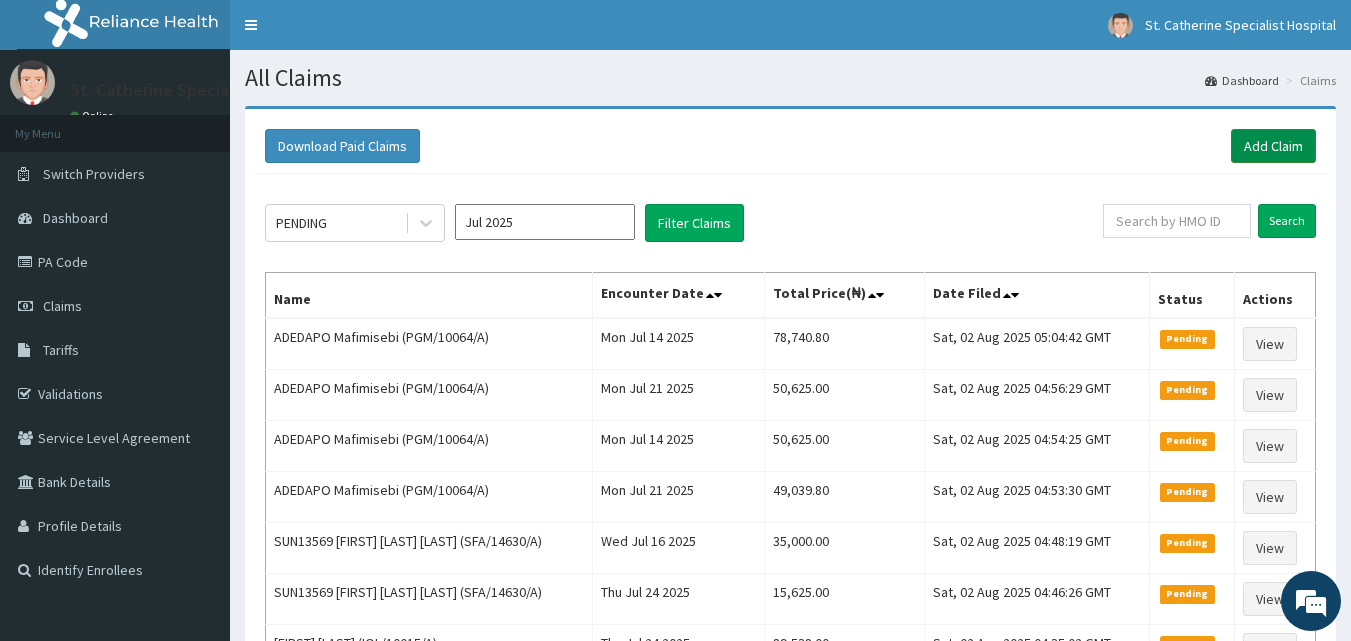 click on "Add Claim" at bounding box center (1273, 146) 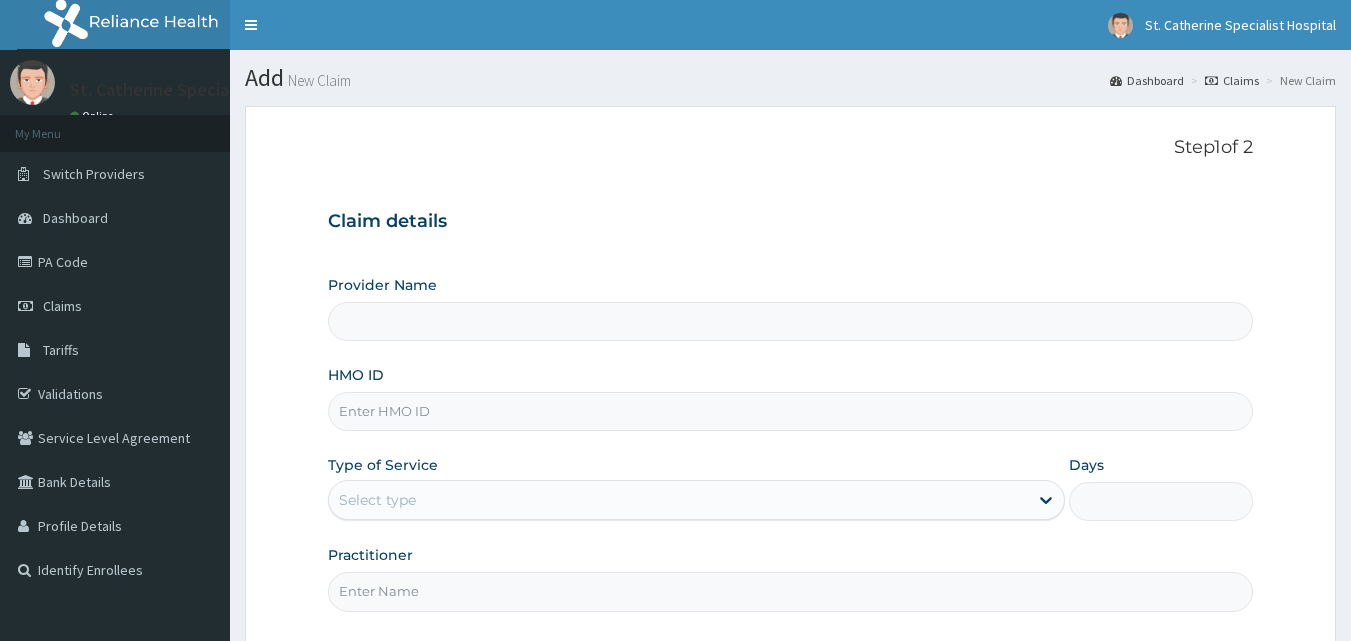 scroll, scrollTop: 0, scrollLeft: 0, axis: both 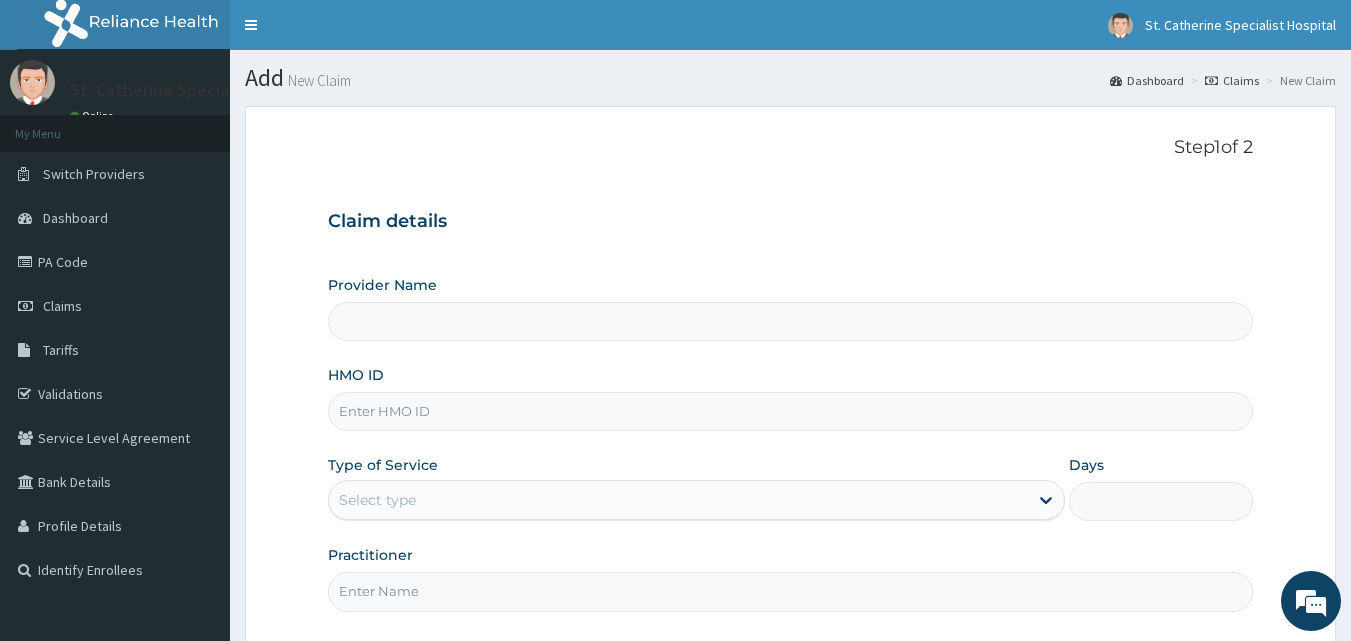 paste on "PGM/10064/A" 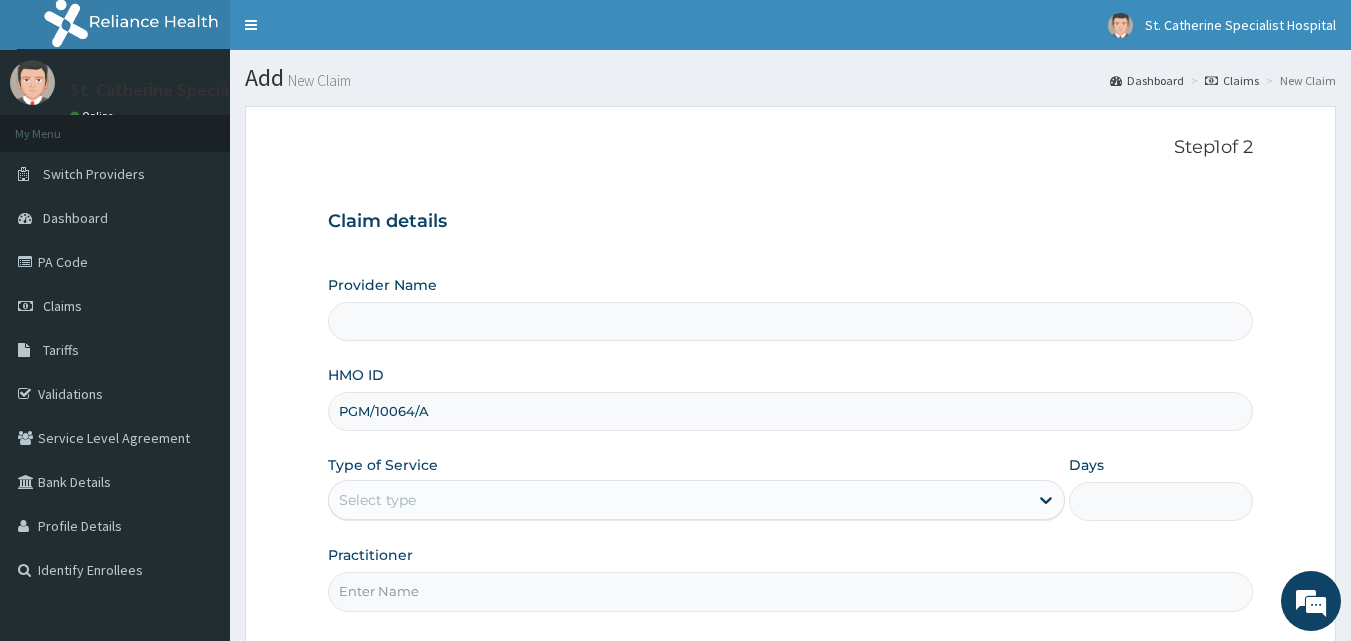 type on "ST. Catherine's Specialist Hospital -Rivers" 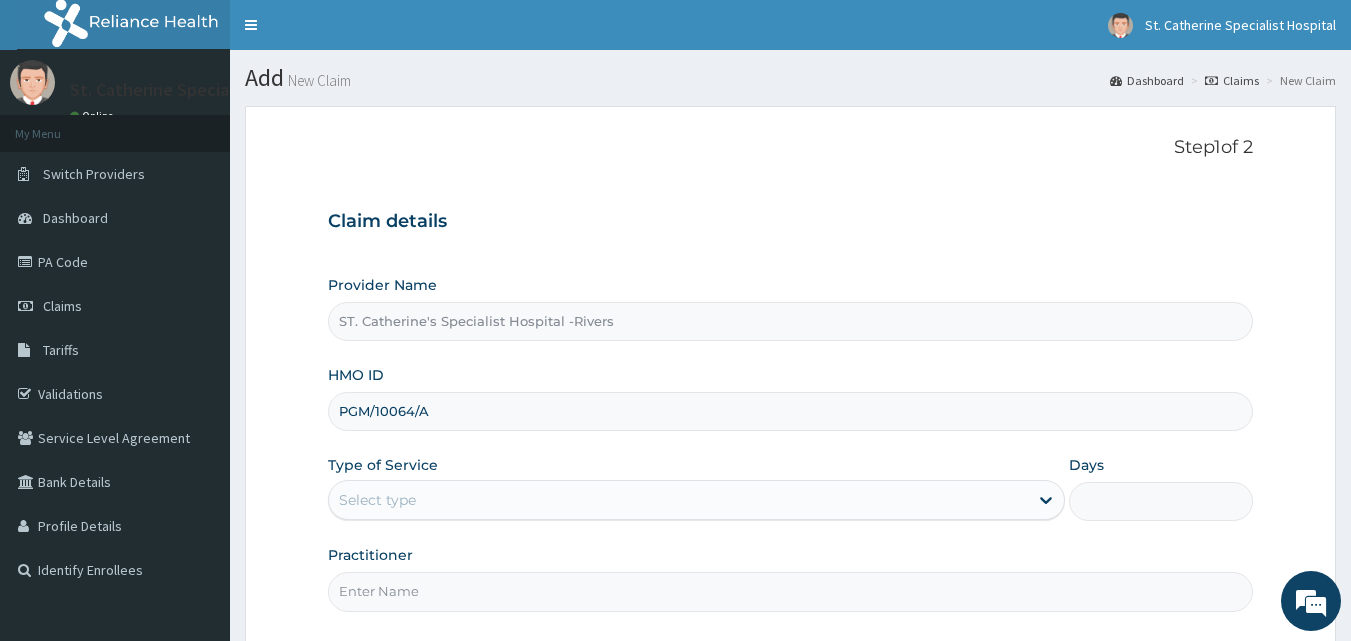 type on "PGM/10064/A" 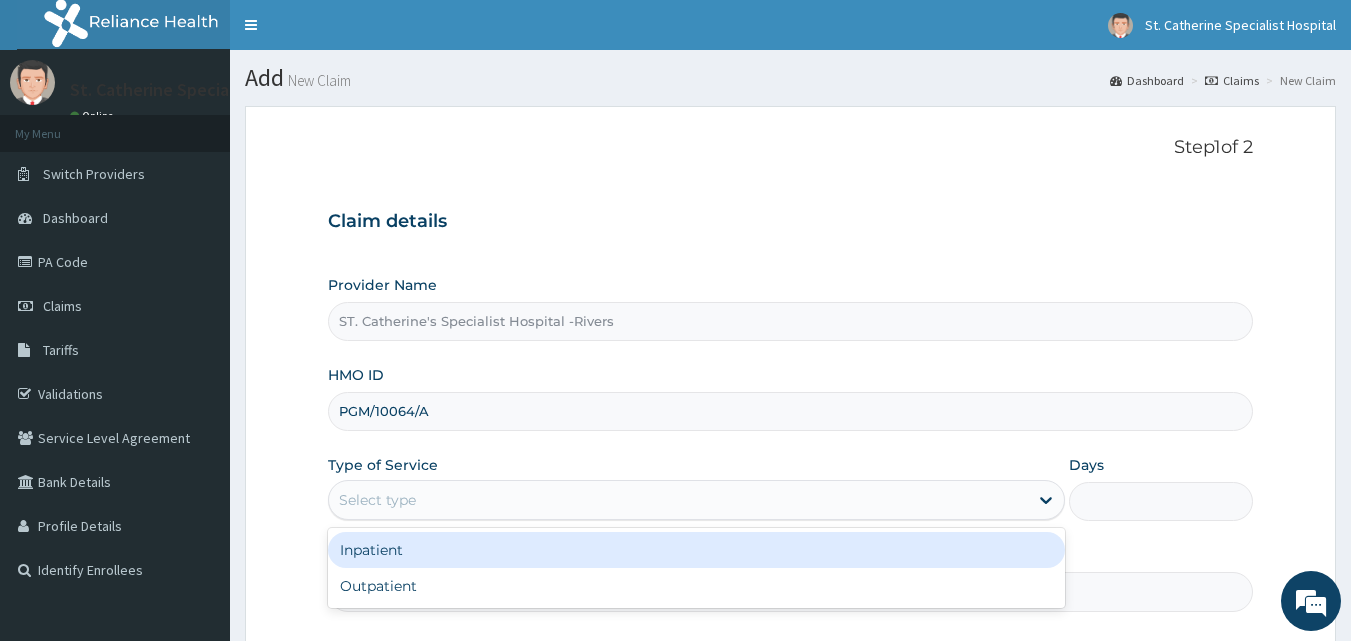 click on "Inpatient" at bounding box center (696, 550) 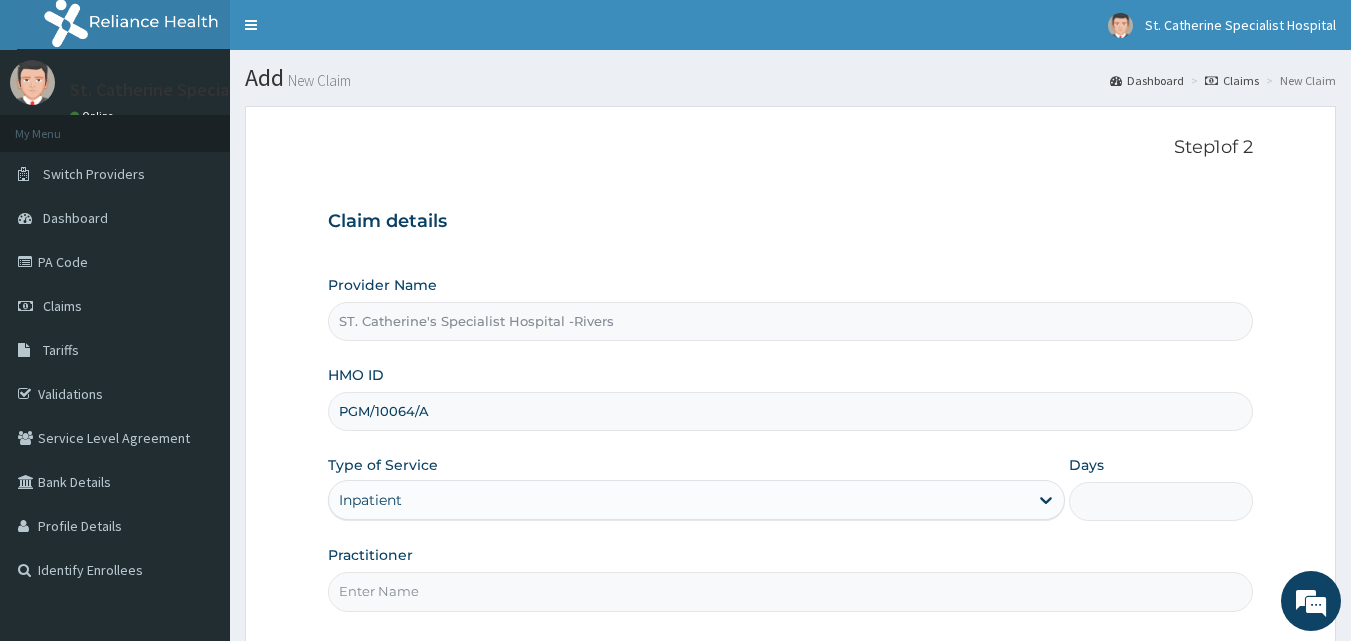 click on "Days" at bounding box center [1161, 501] 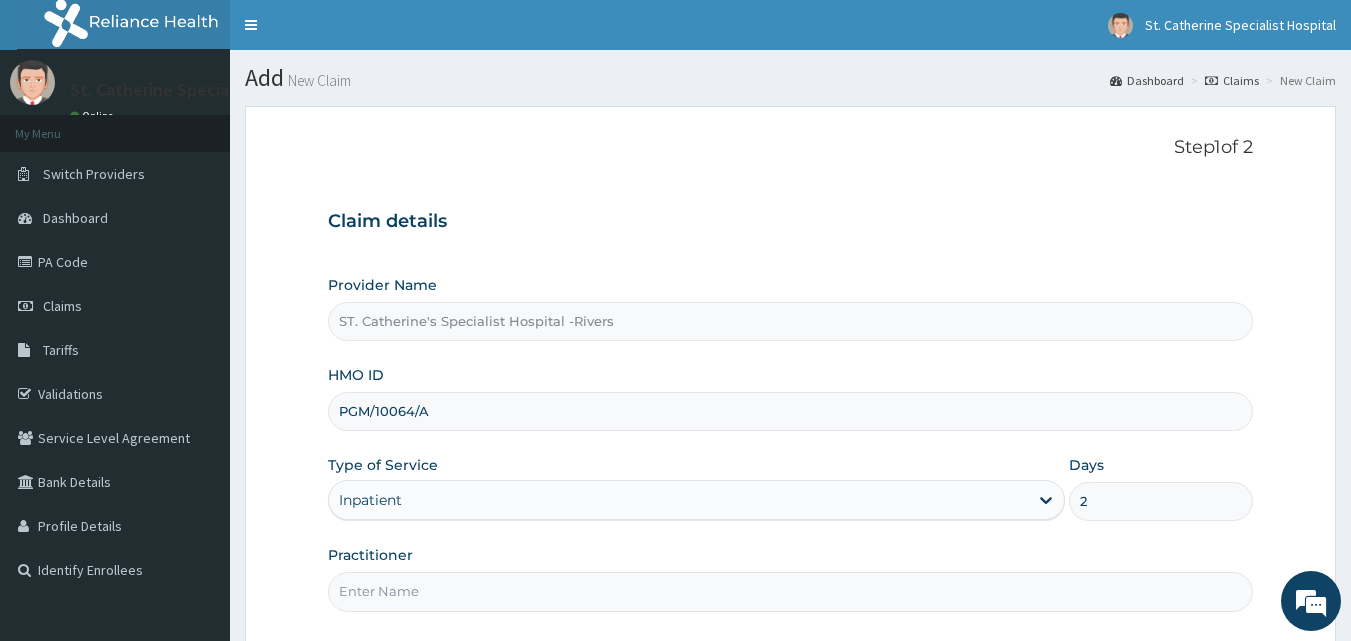click on "Practitioner" at bounding box center [791, 591] 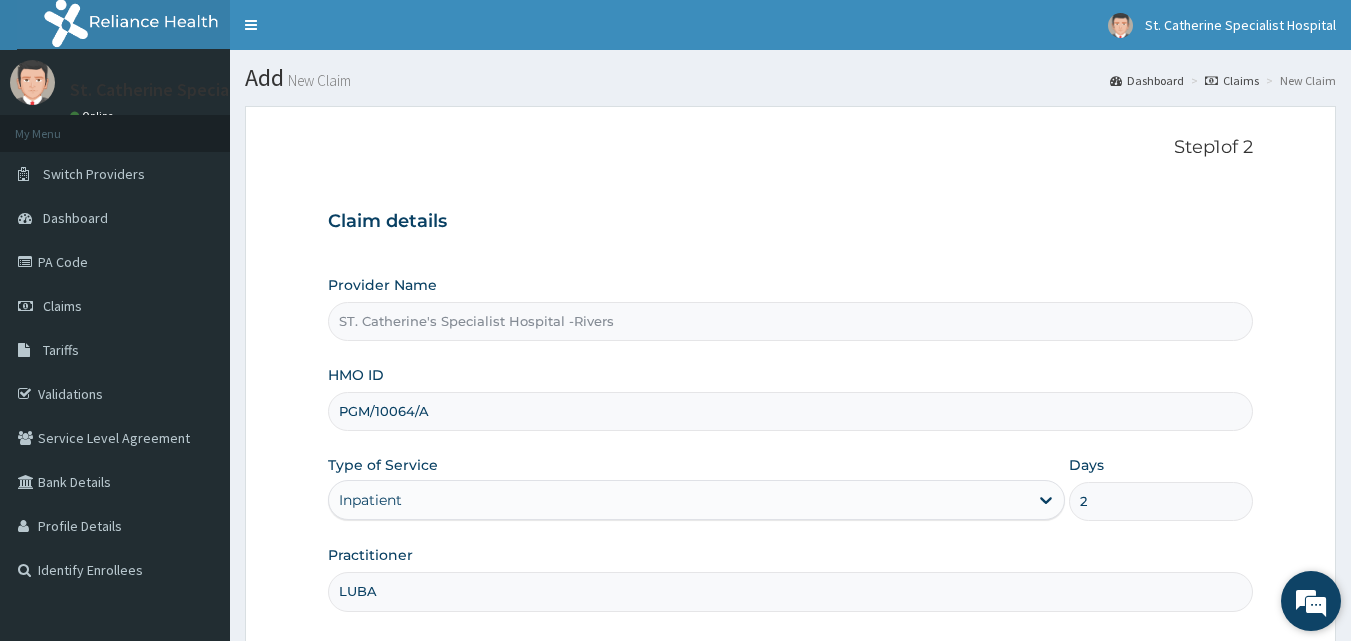 scroll, scrollTop: 0, scrollLeft: 0, axis: both 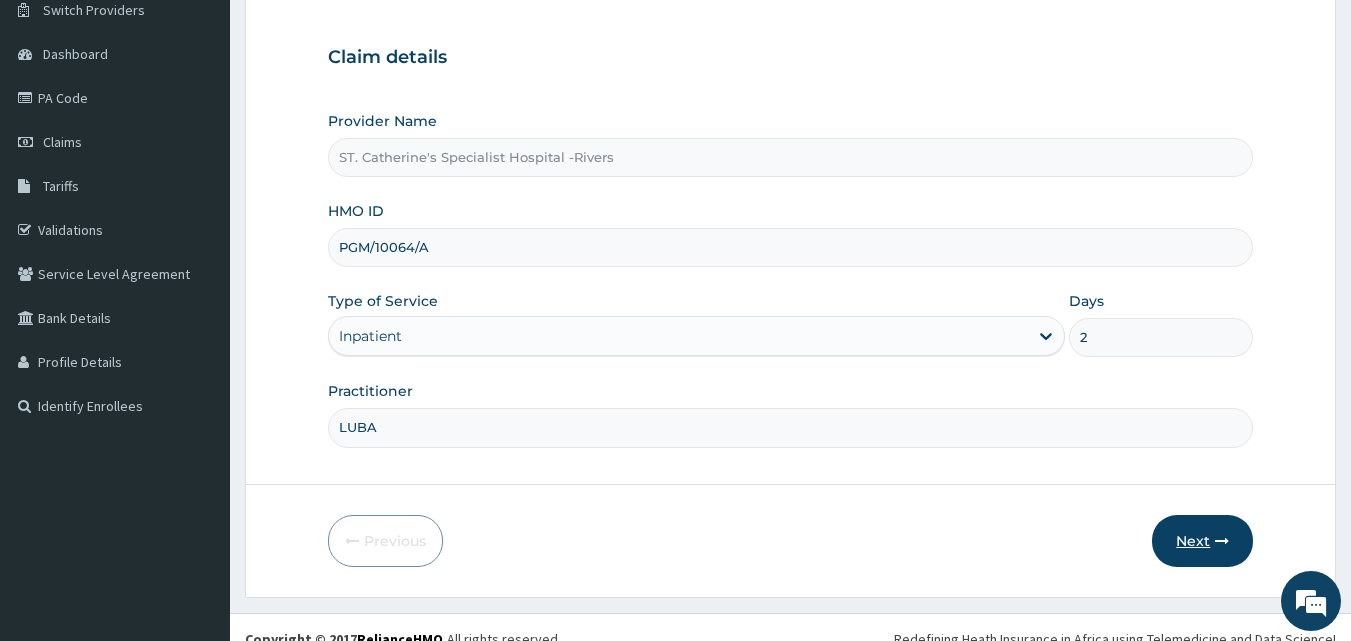click on "Next" at bounding box center [1202, 541] 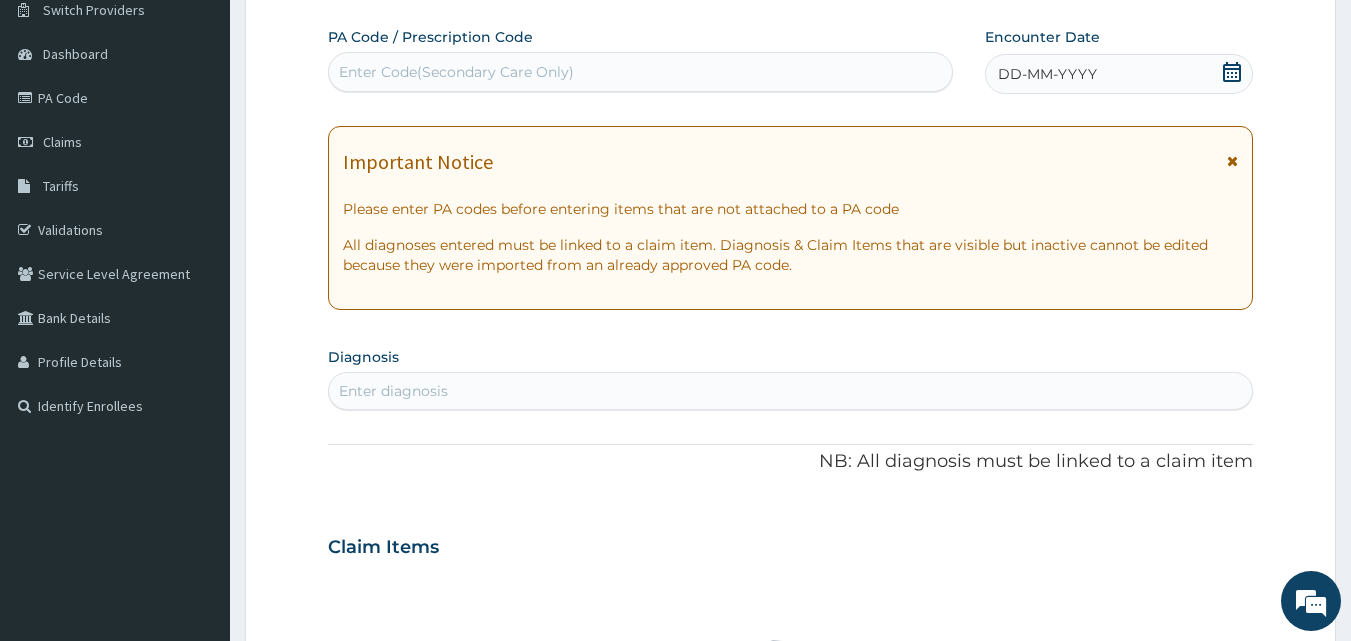 click on "Enter Code(Secondary Care Only)" at bounding box center (456, 72) 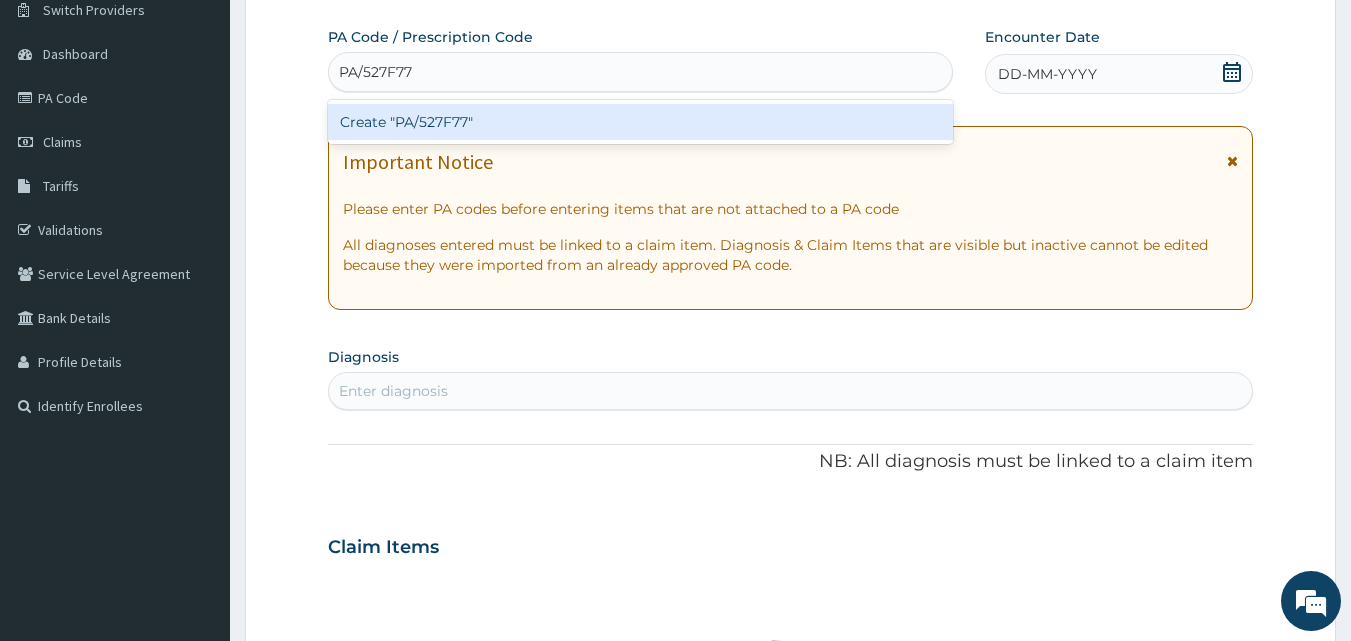type 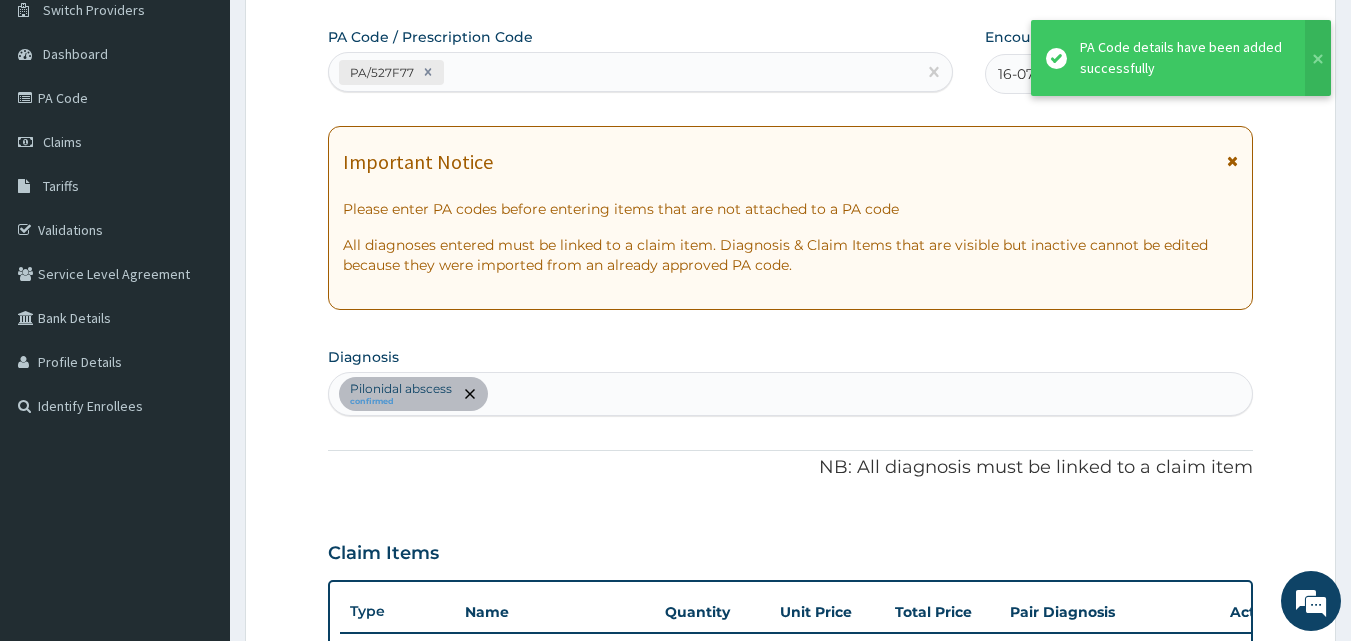 scroll, scrollTop: 512, scrollLeft: 0, axis: vertical 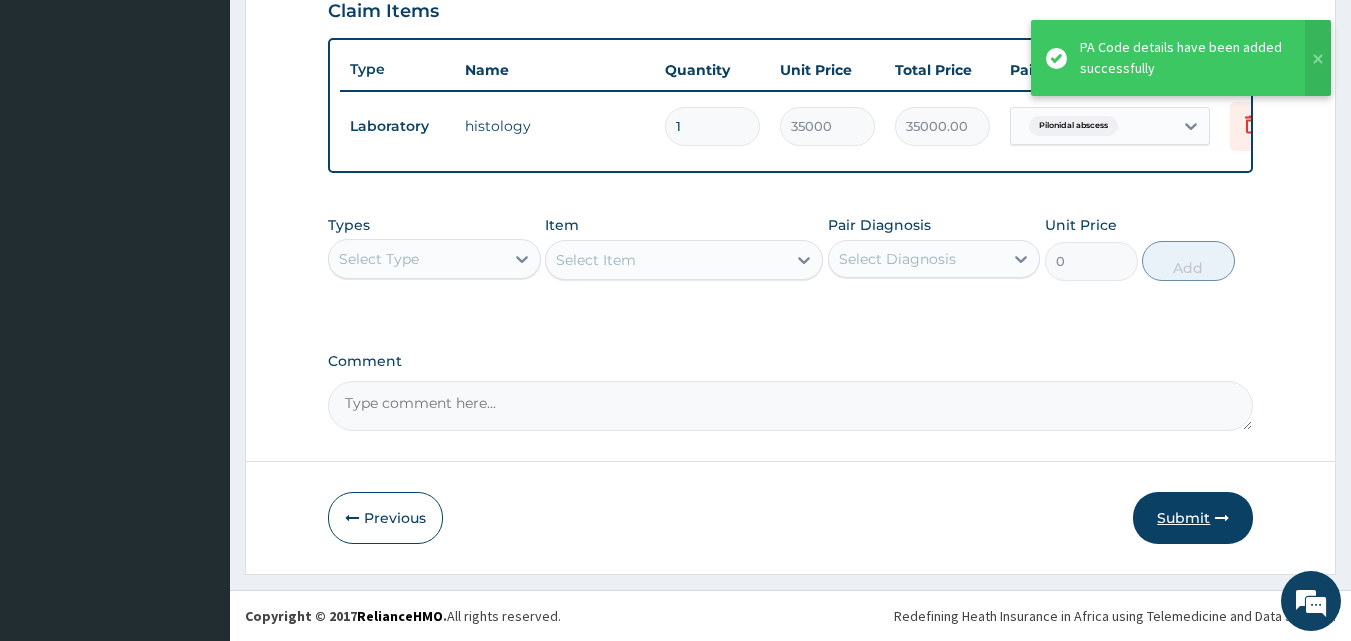 click on "Submit" at bounding box center (1193, 518) 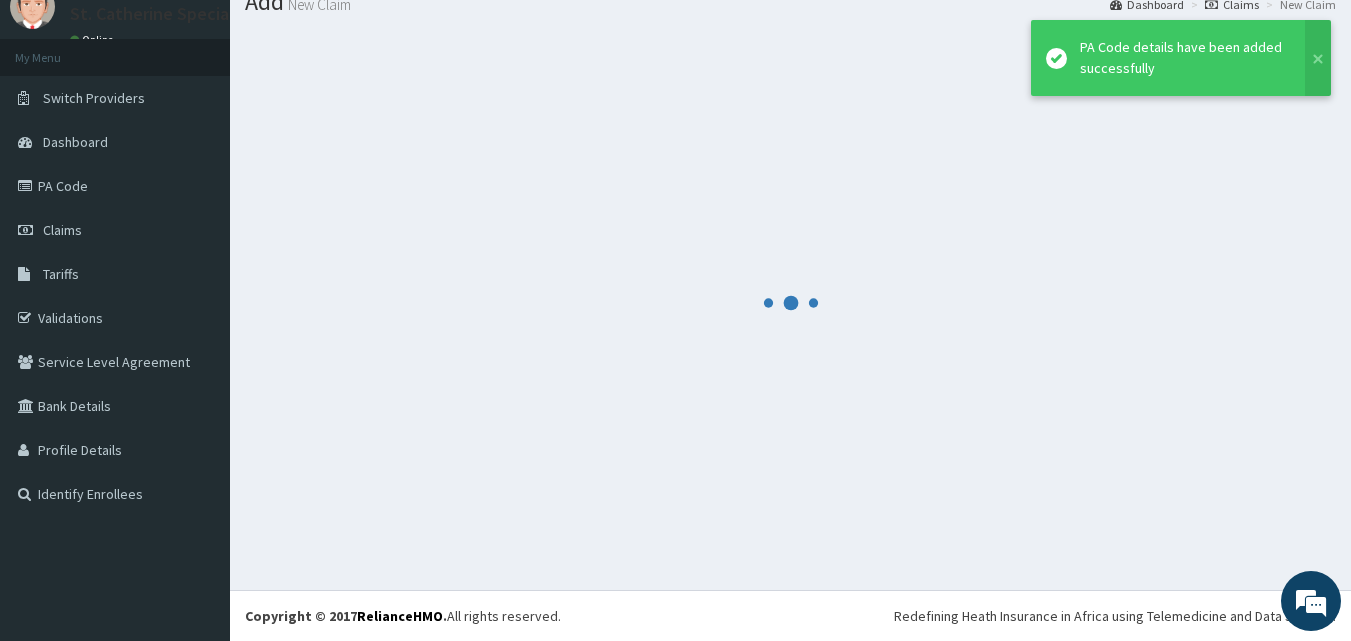 scroll, scrollTop: 76, scrollLeft: 0, axis: vertical 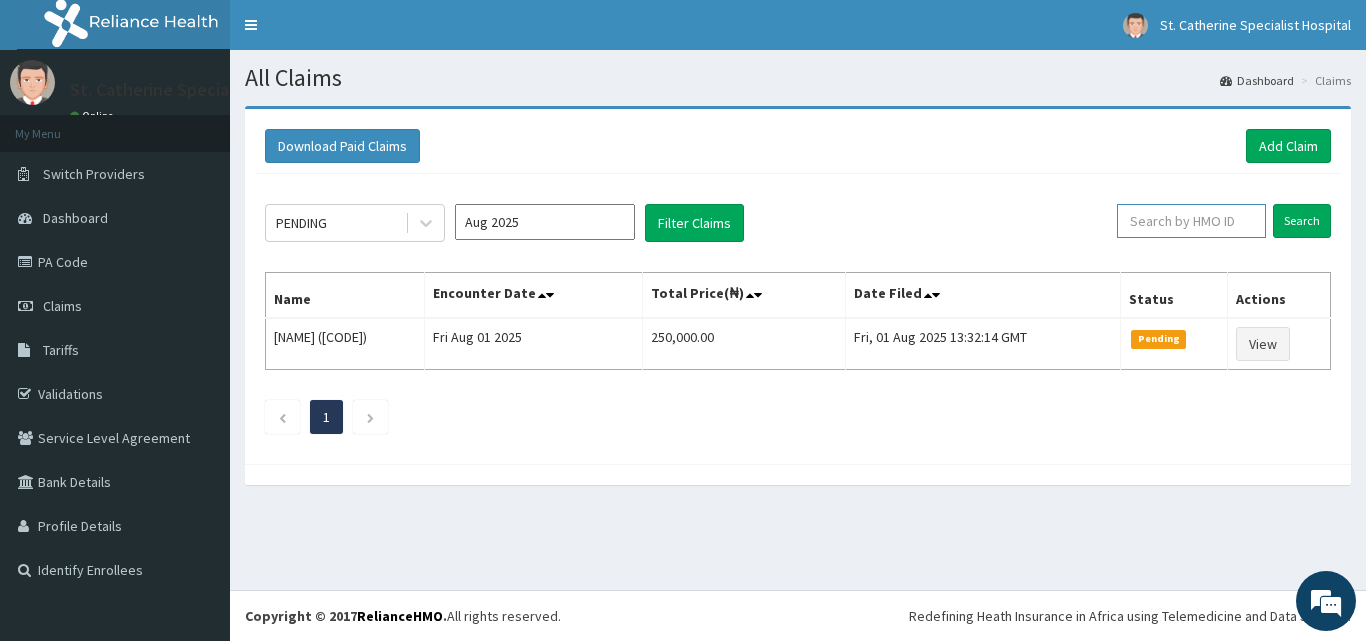 click at bounding box center [1191, 221] 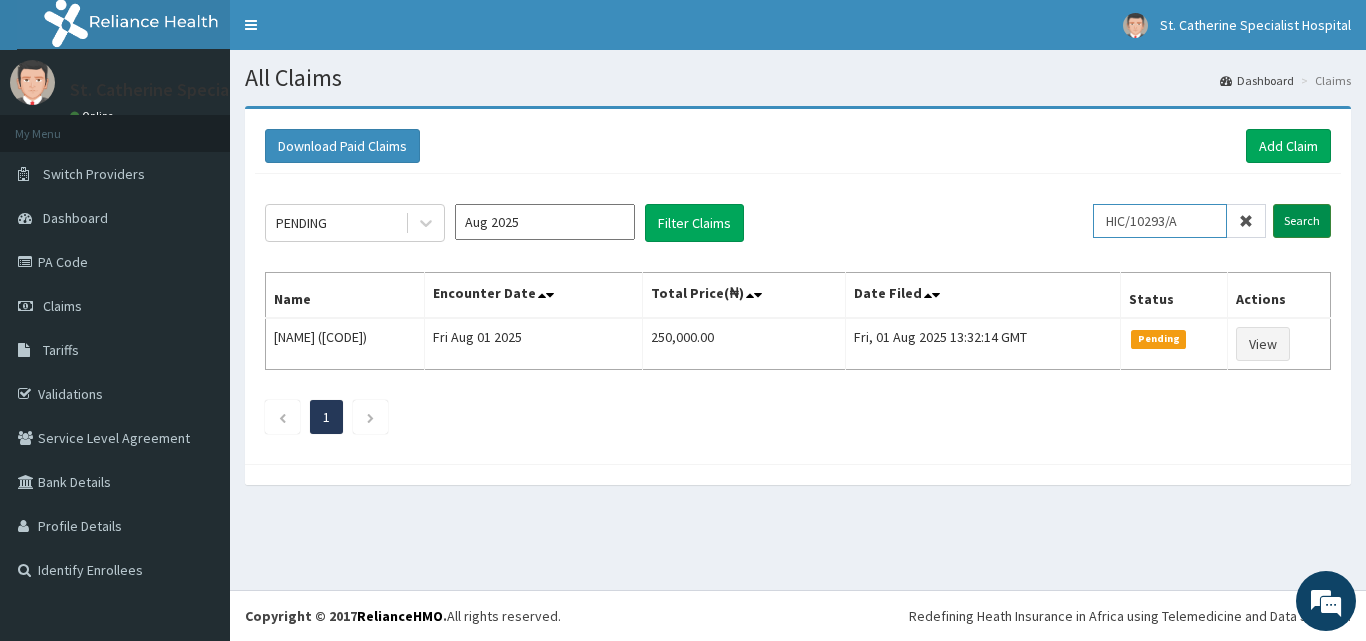 type on "HIC/10293/A" 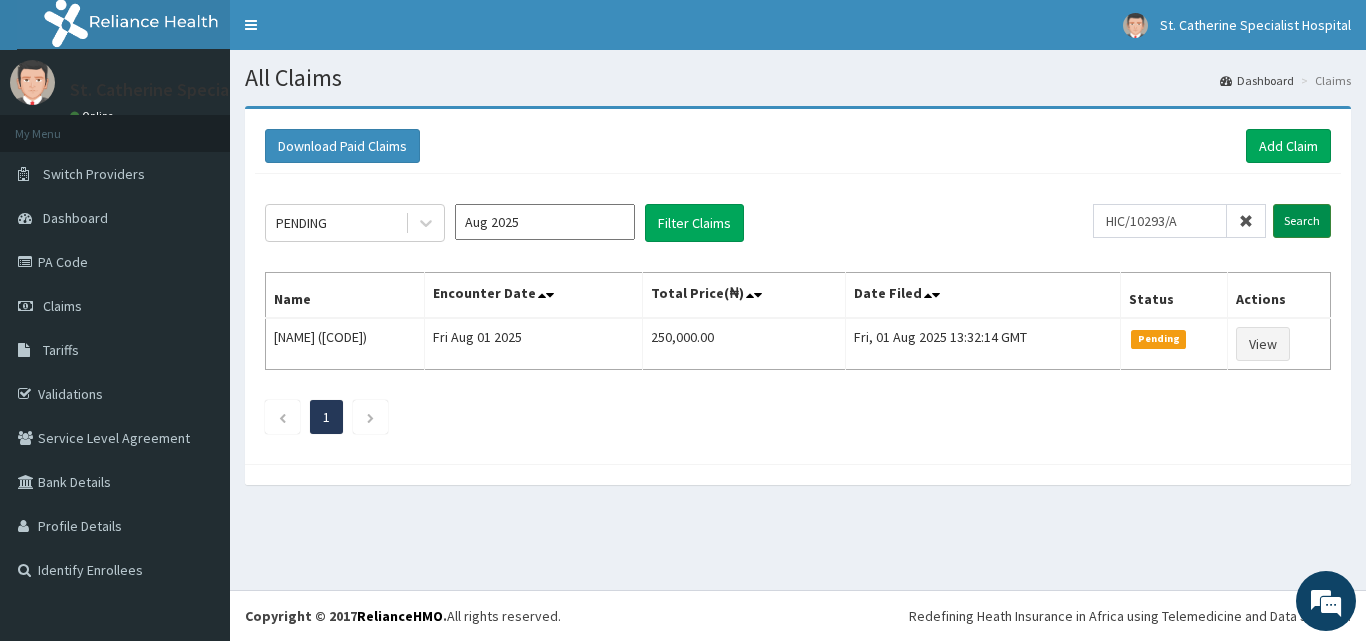 click on "Search" at bounding box center (1302, 221) 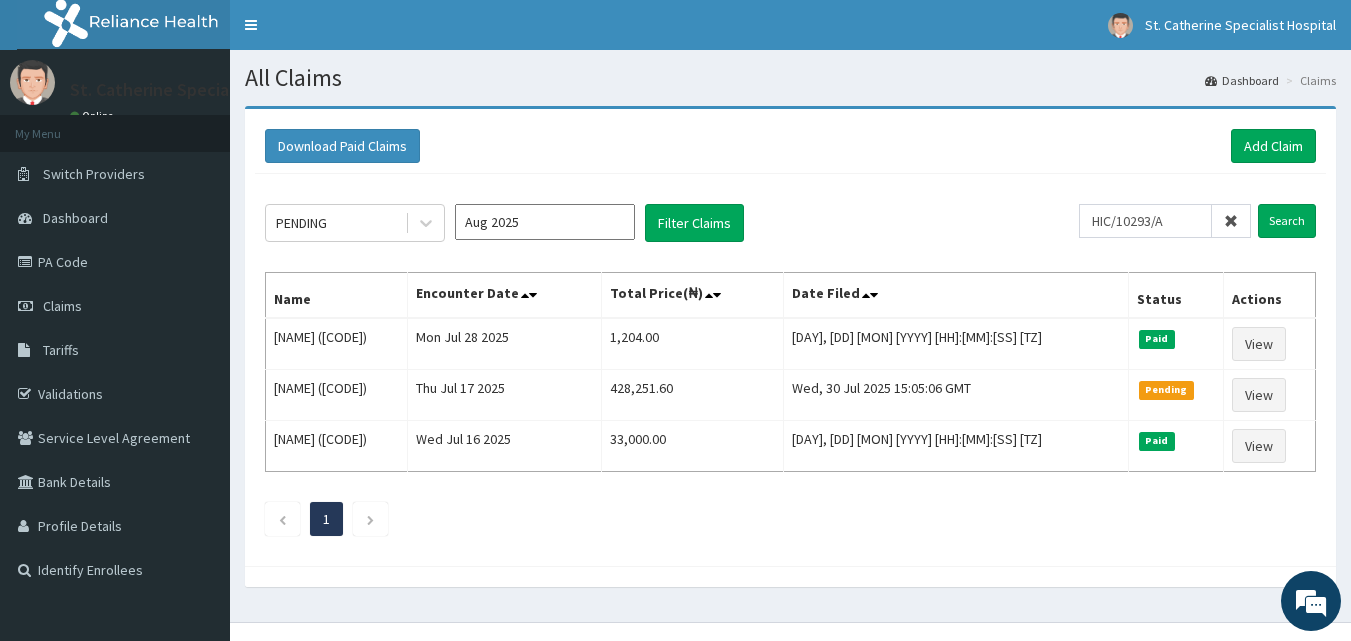 click at bounding box center [1231, 221] 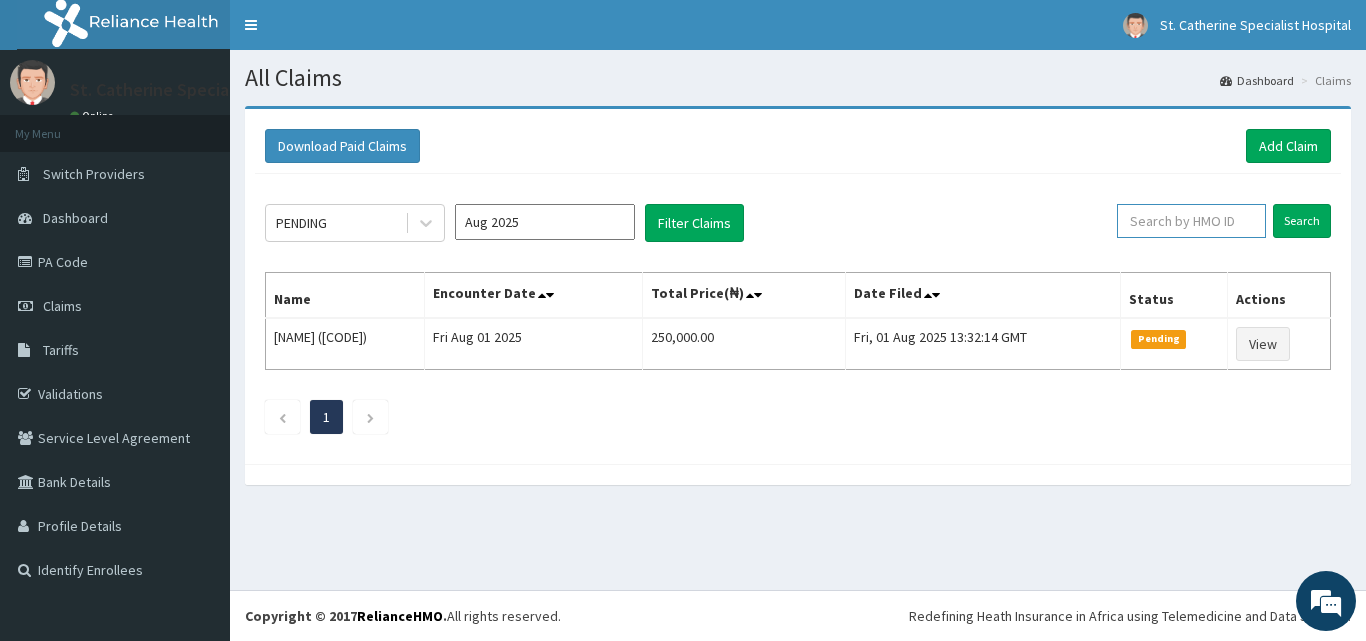 click at bounding box center [1191, 221] 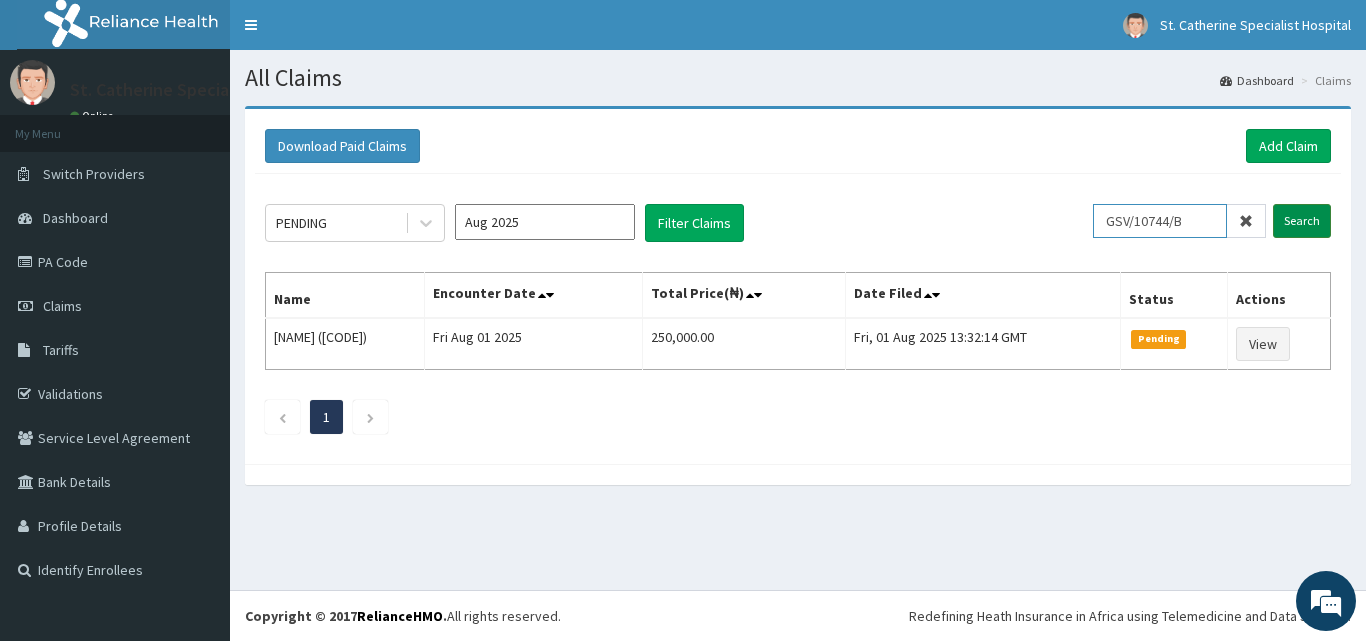 type on "GSV/10744/B" 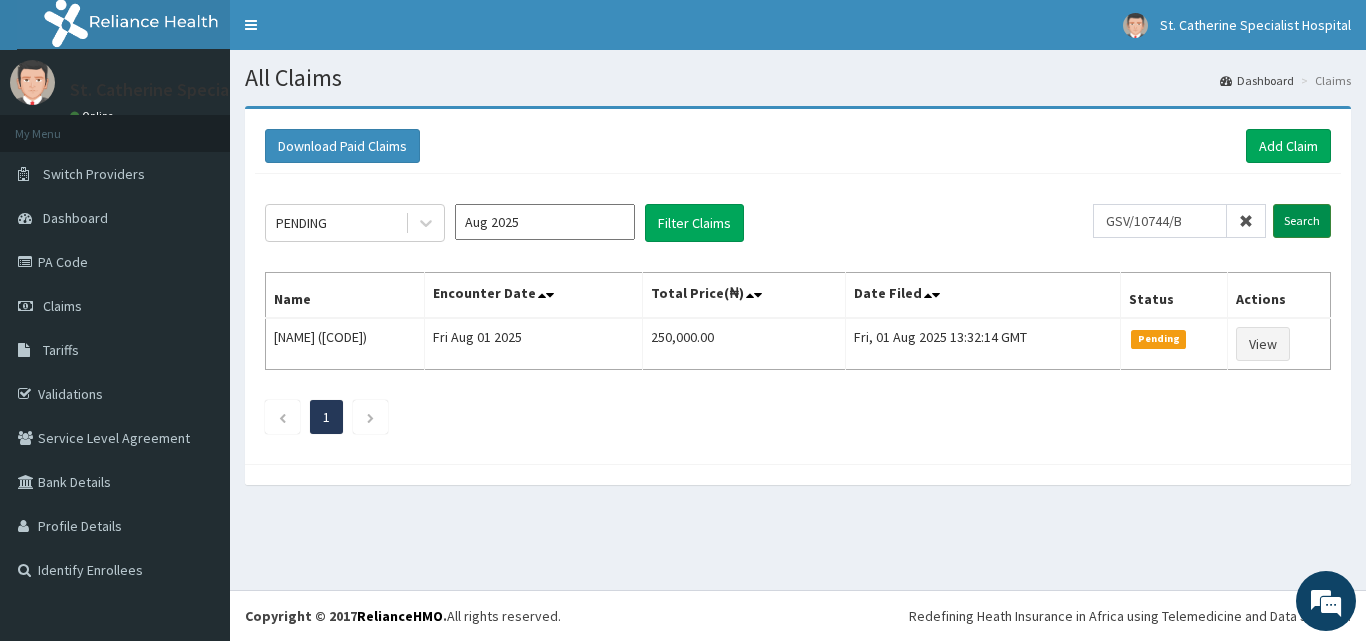 click on "Search" at bounding box center (1302, 221) 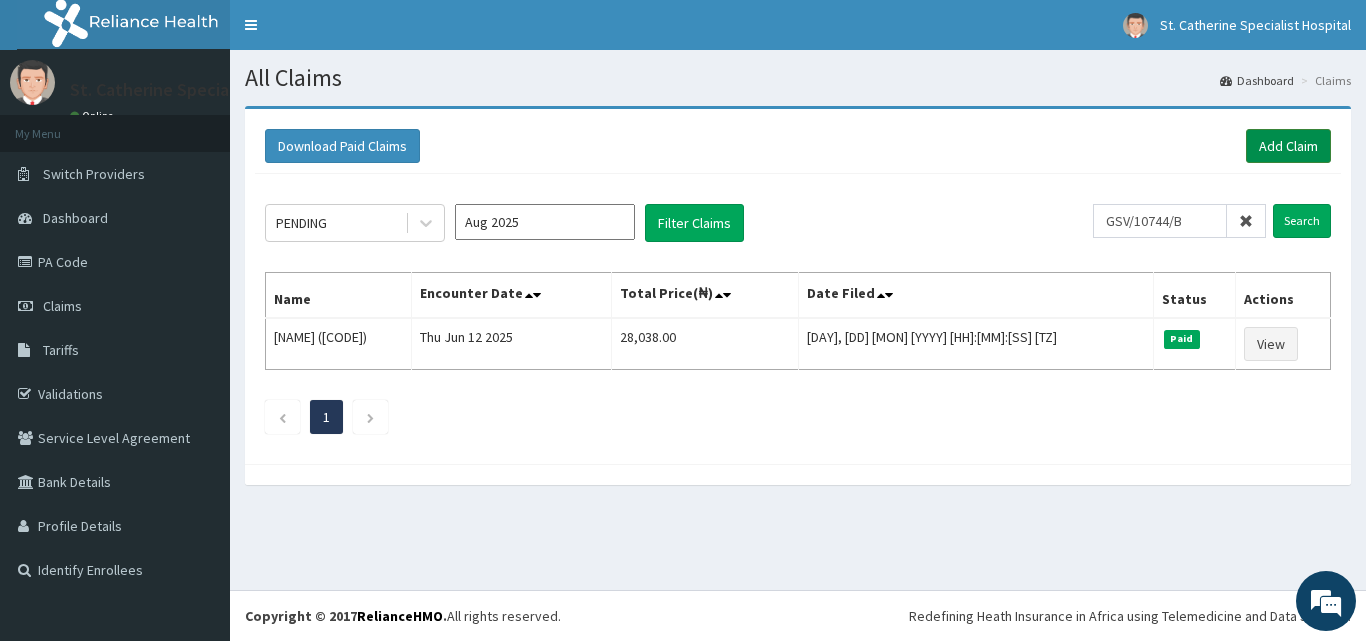 click on "Add Claim" at bounding box center (1288, 146) 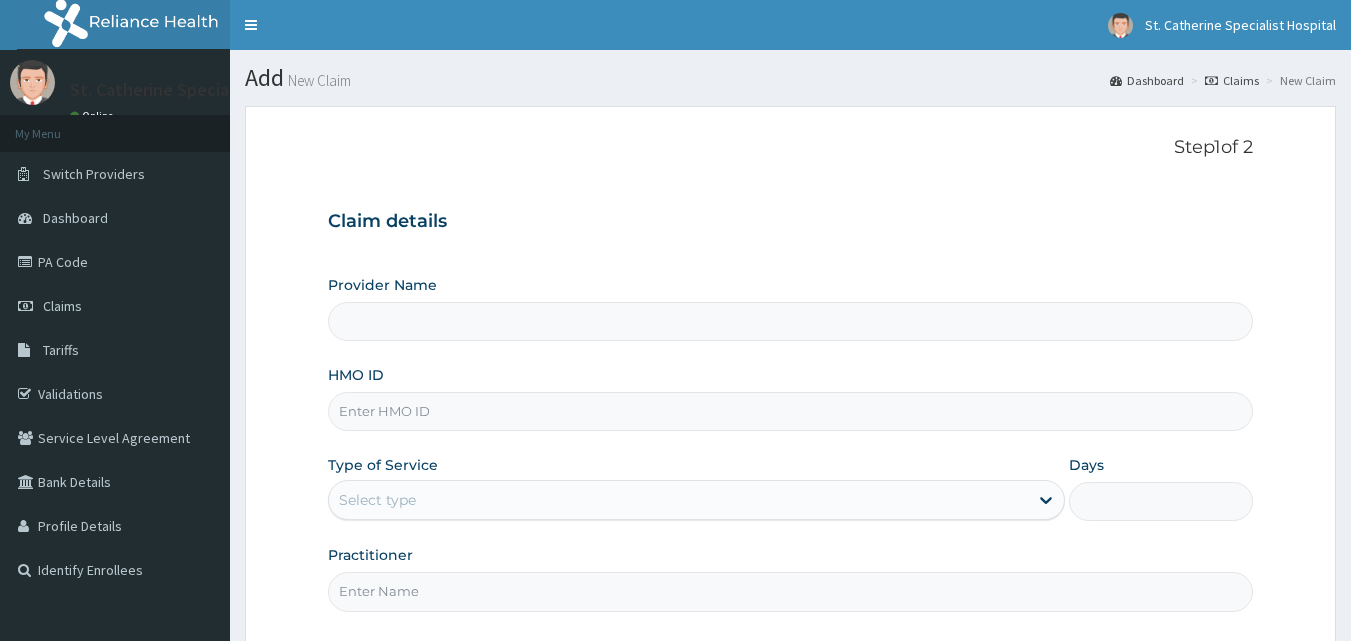 scroll, scrollTop: 0, scrollLeft: 0, axis: both 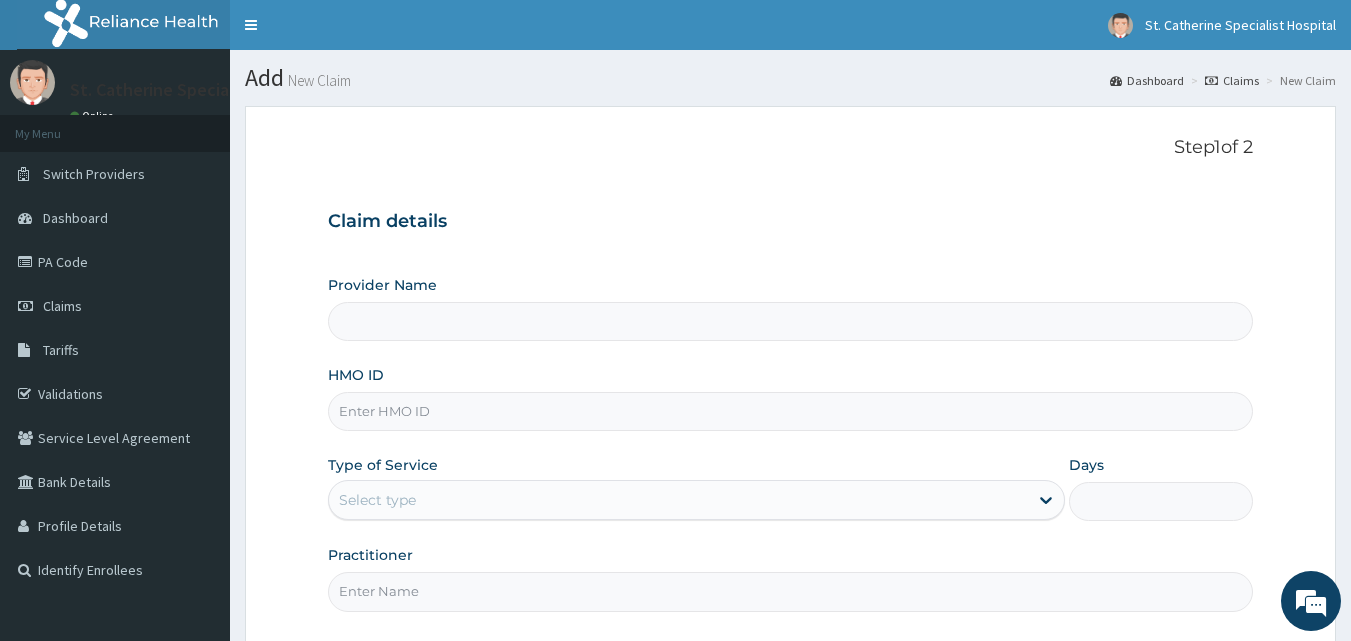 click on "HMO ID" at bounding box center [791, 411] 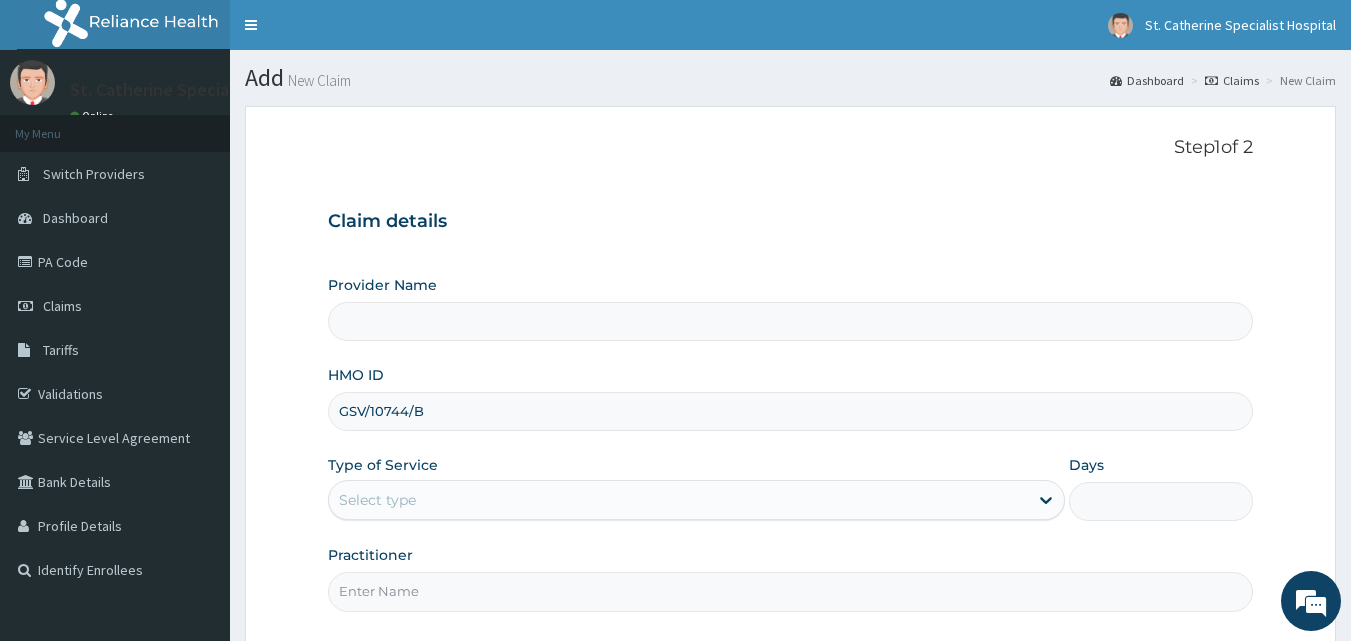 type on "ST. Catherine's Specialist Hospital -Rivers" 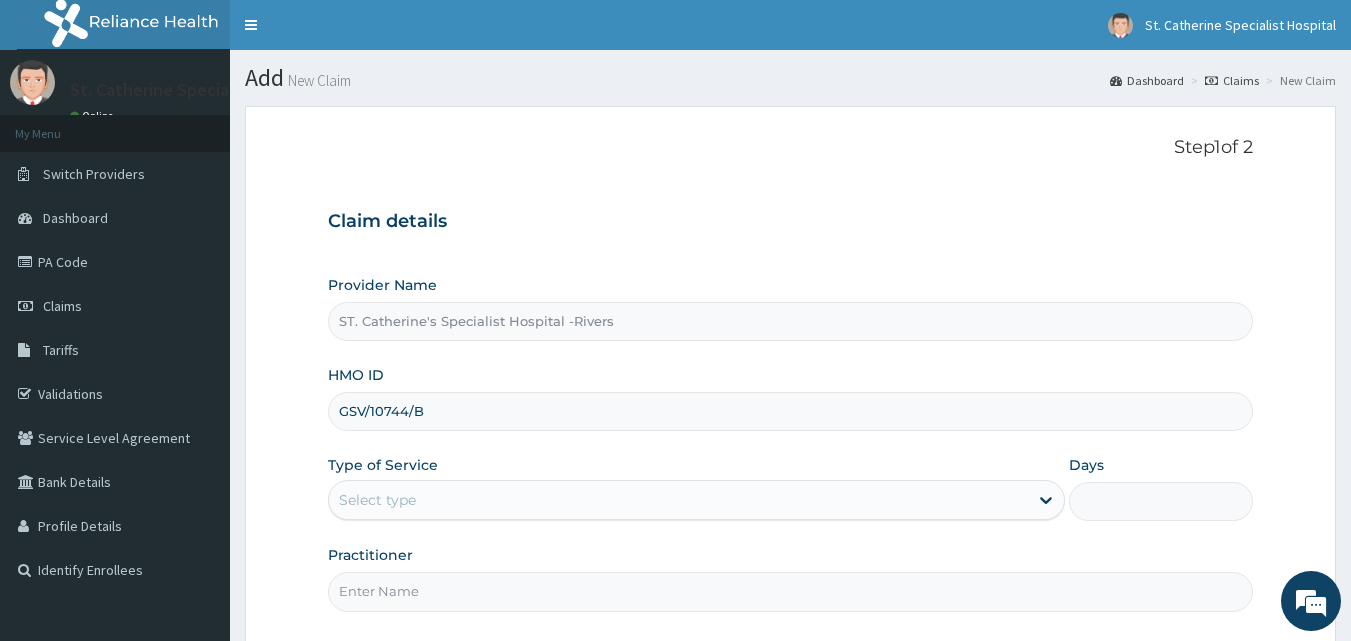 type on "GSV/10744/B" 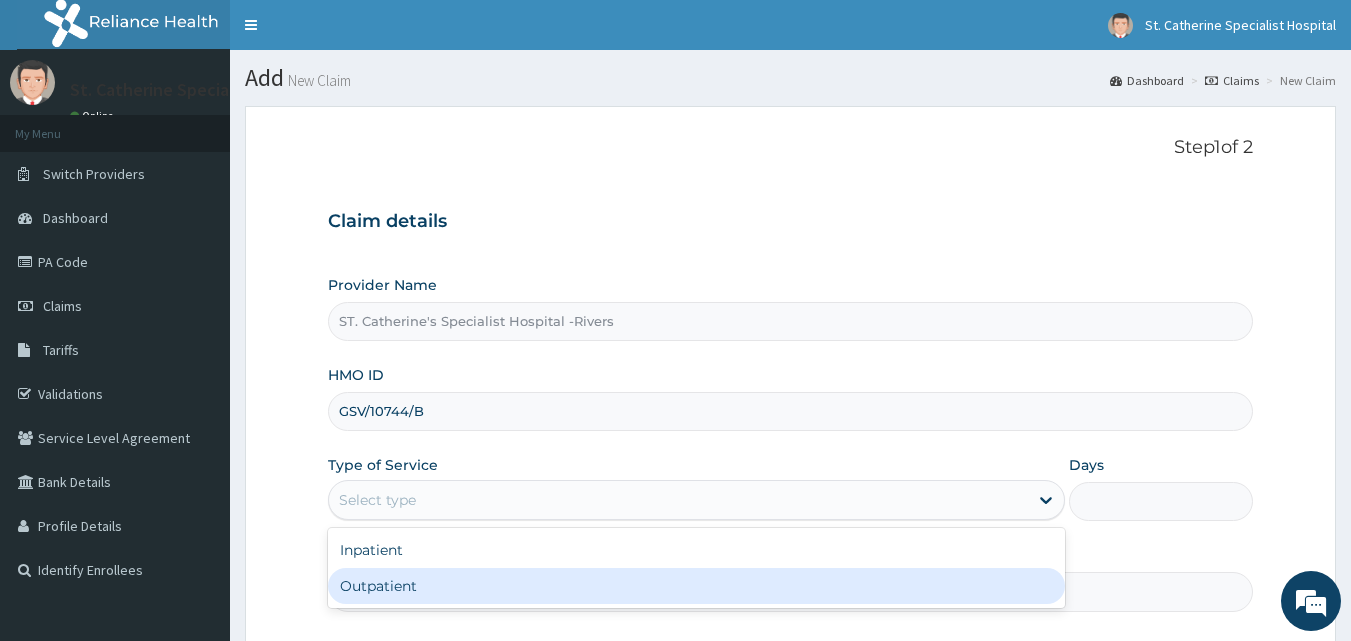 click on "Outpatient" at bounding box center [696, 586] 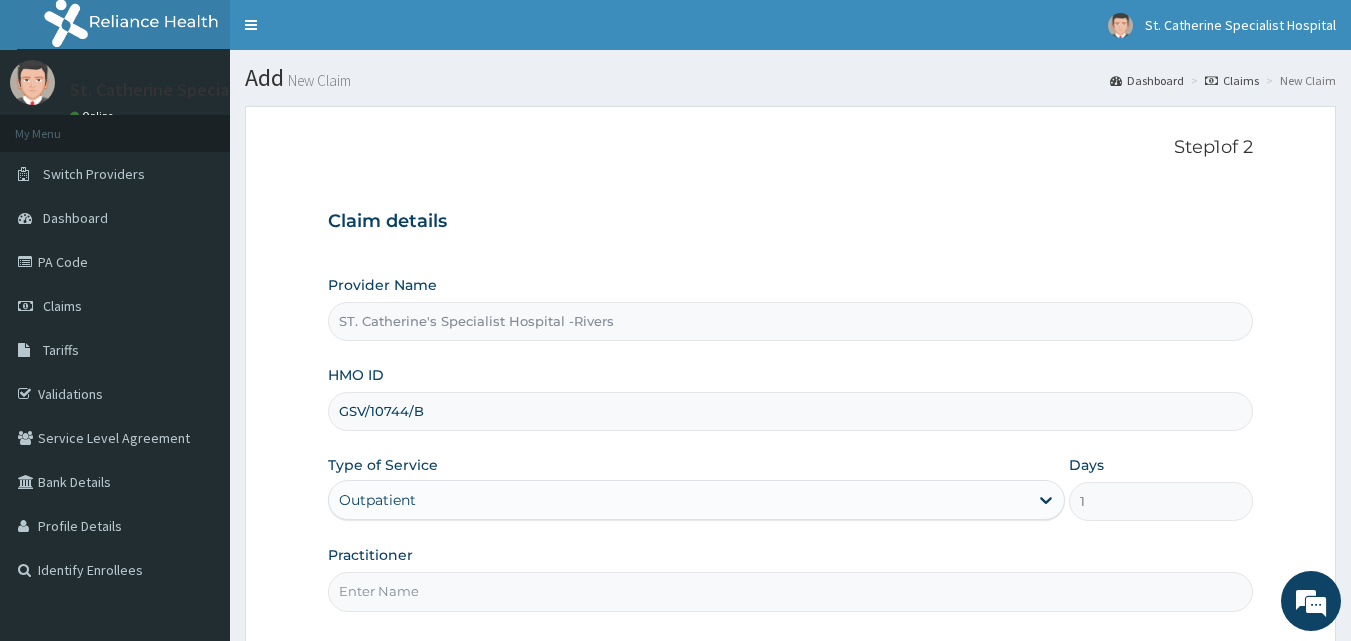 click on "Practitioner" at bounding box center (791, 591) 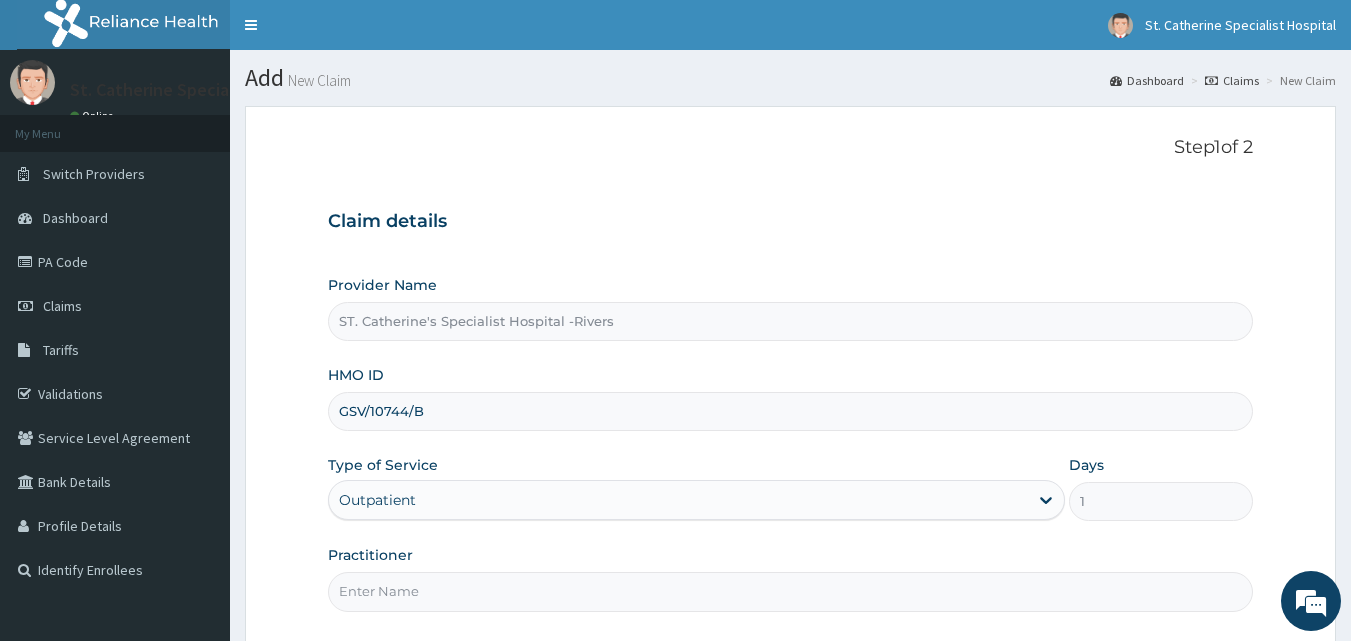 type on "[NAME]" 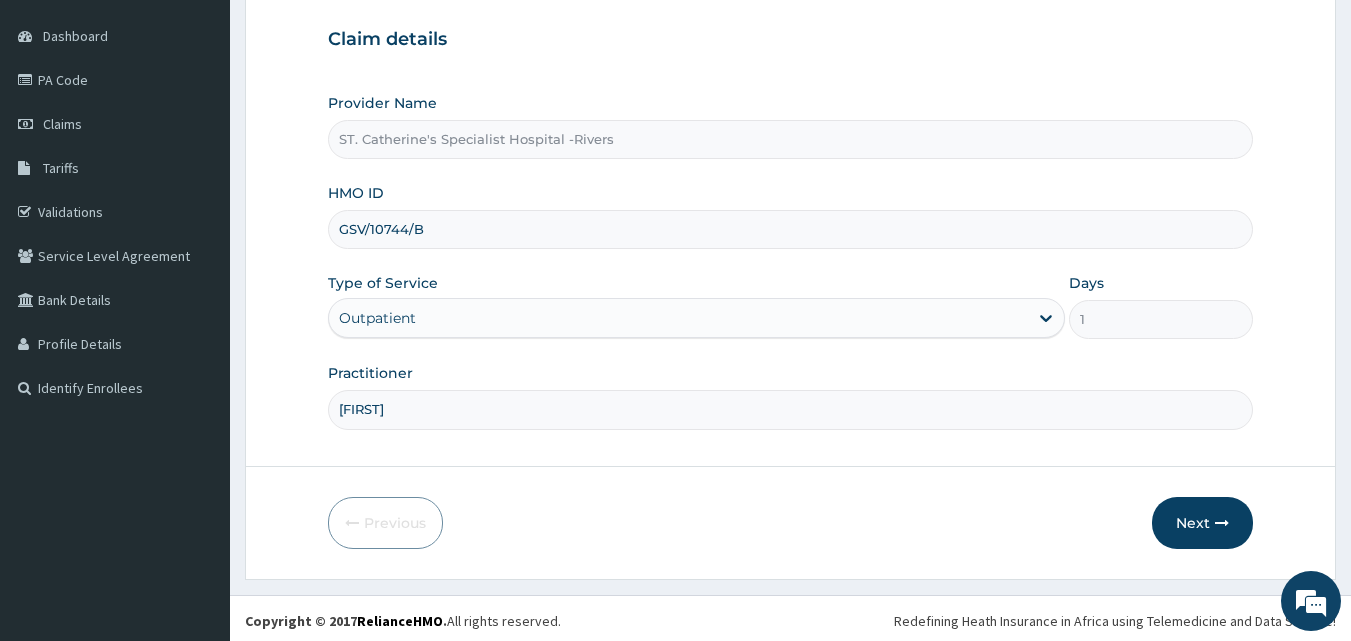 scroll, scrollTop: 183, scrollLeft: 0, axis: vertical 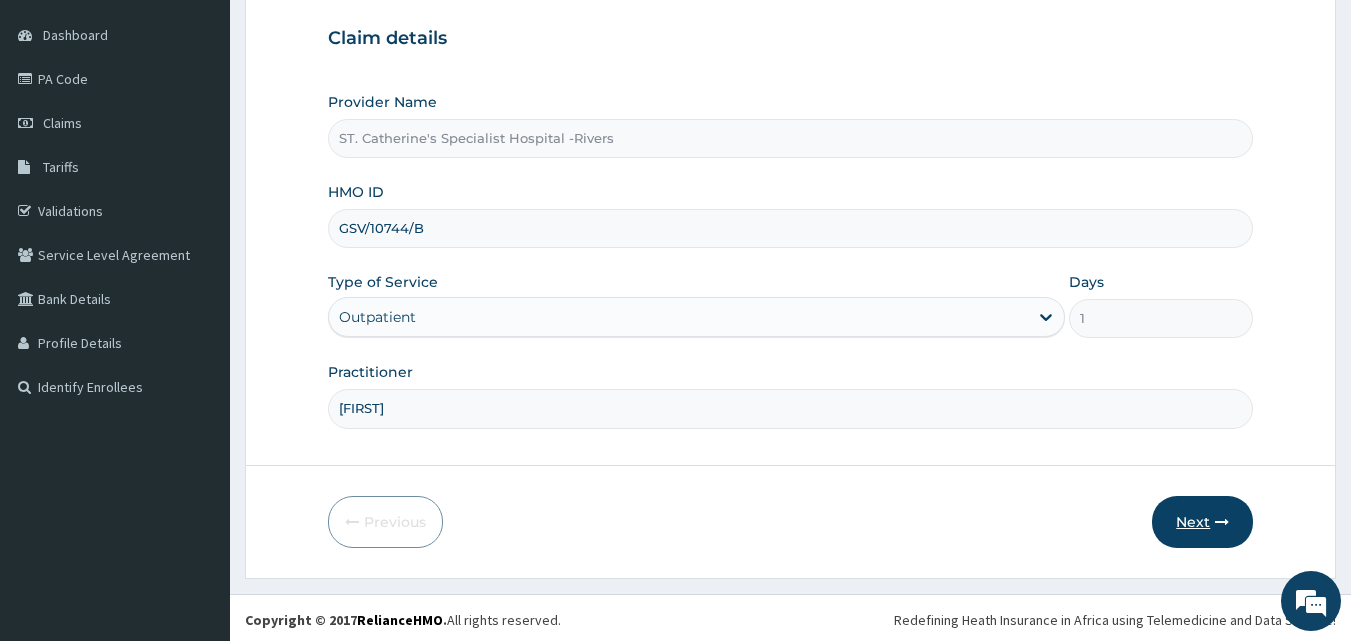 click on "Next" at bounding box center (1202, 522) 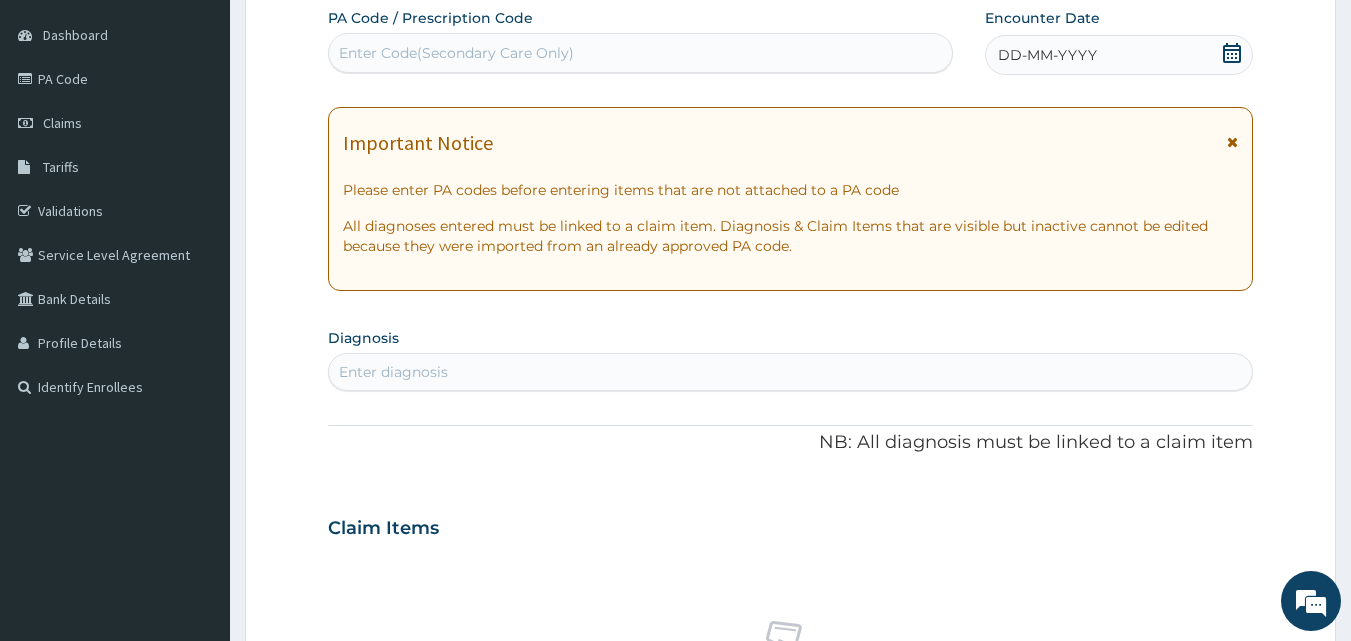 click 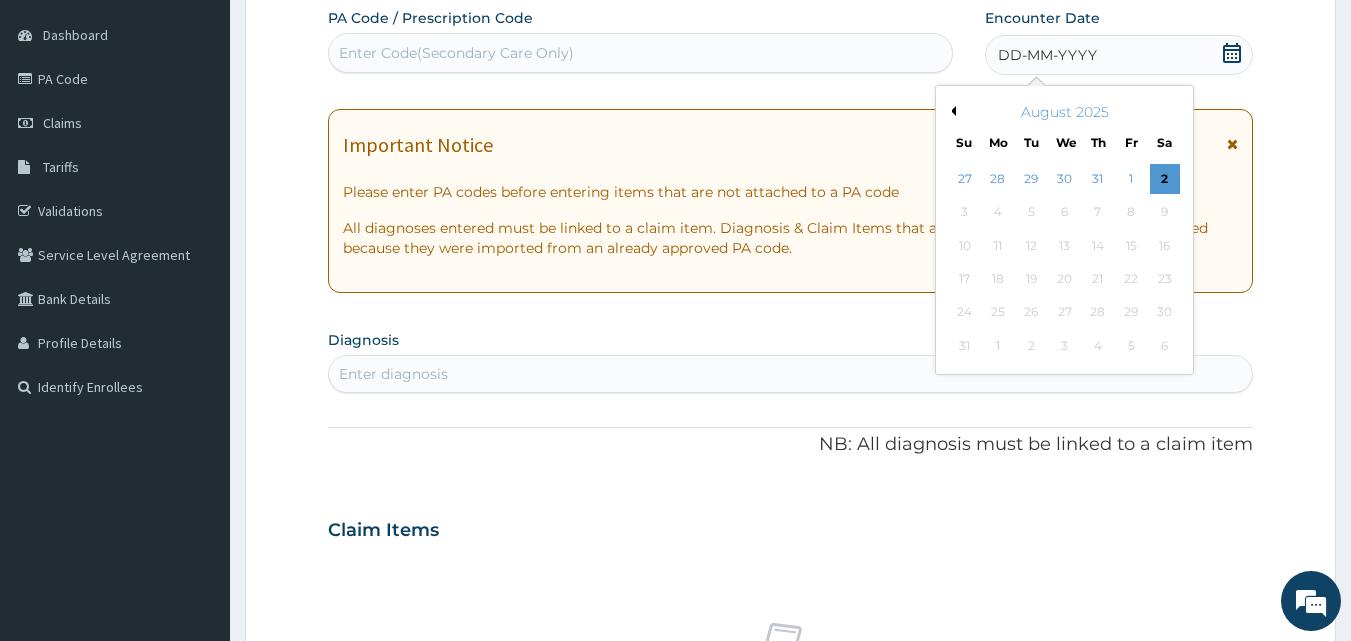 click on "August 2025" at bounding box center (1064, 112) 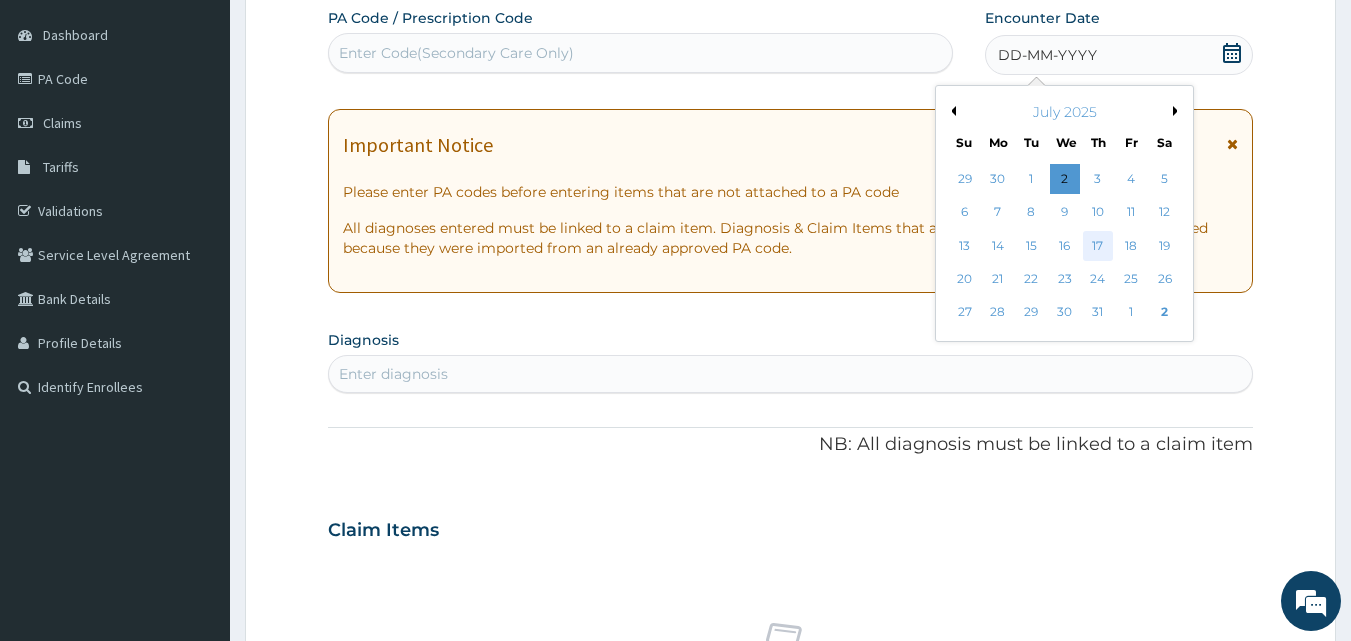 click on "17" at bounding box center [1098, 246] 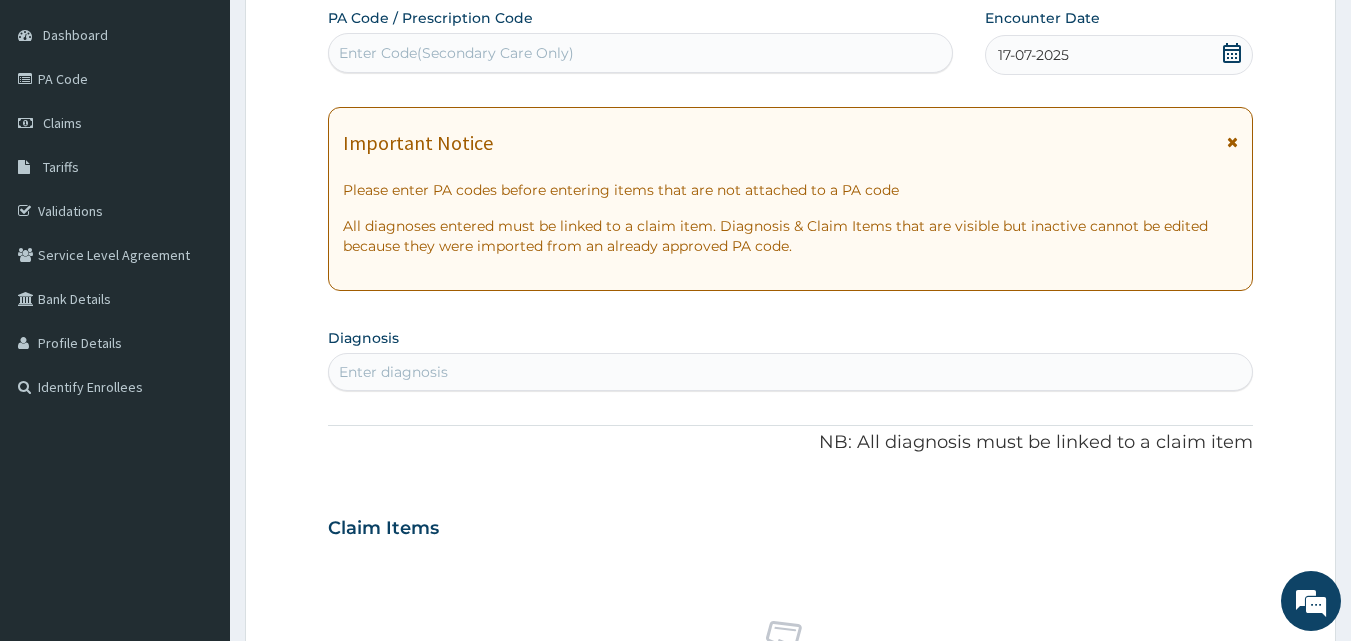 click on "Enter diagnosis" at bounding box center [791, 372] 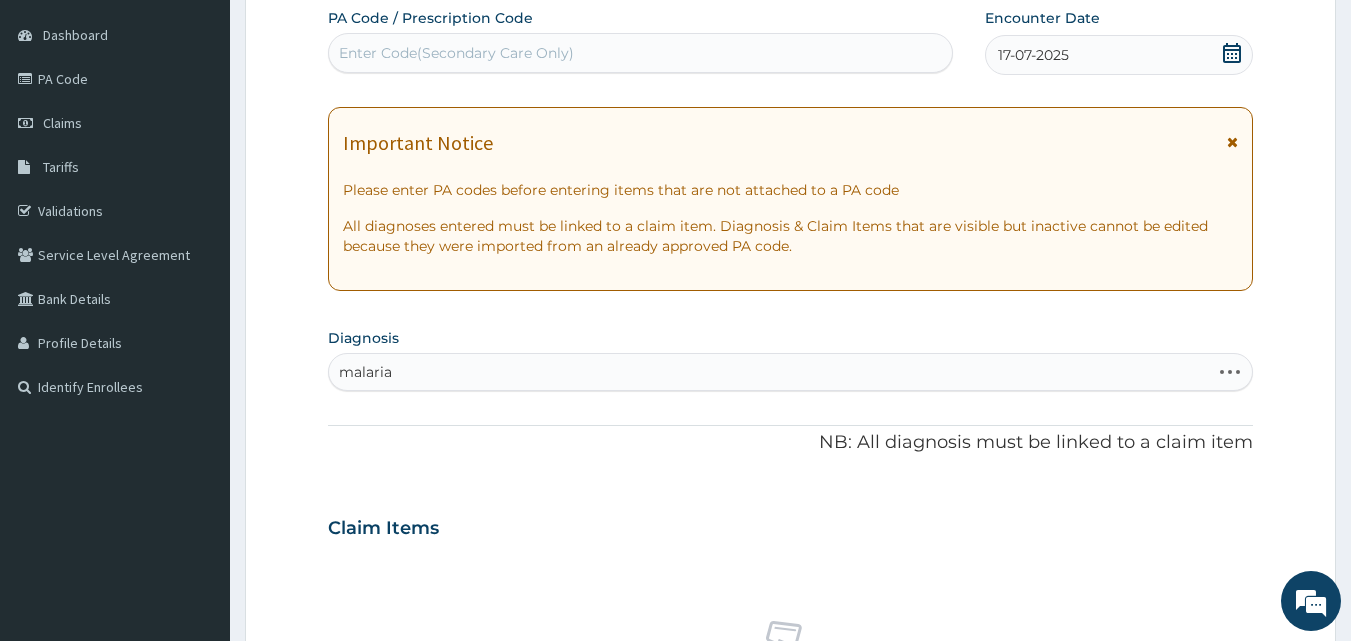 type on "malaria" 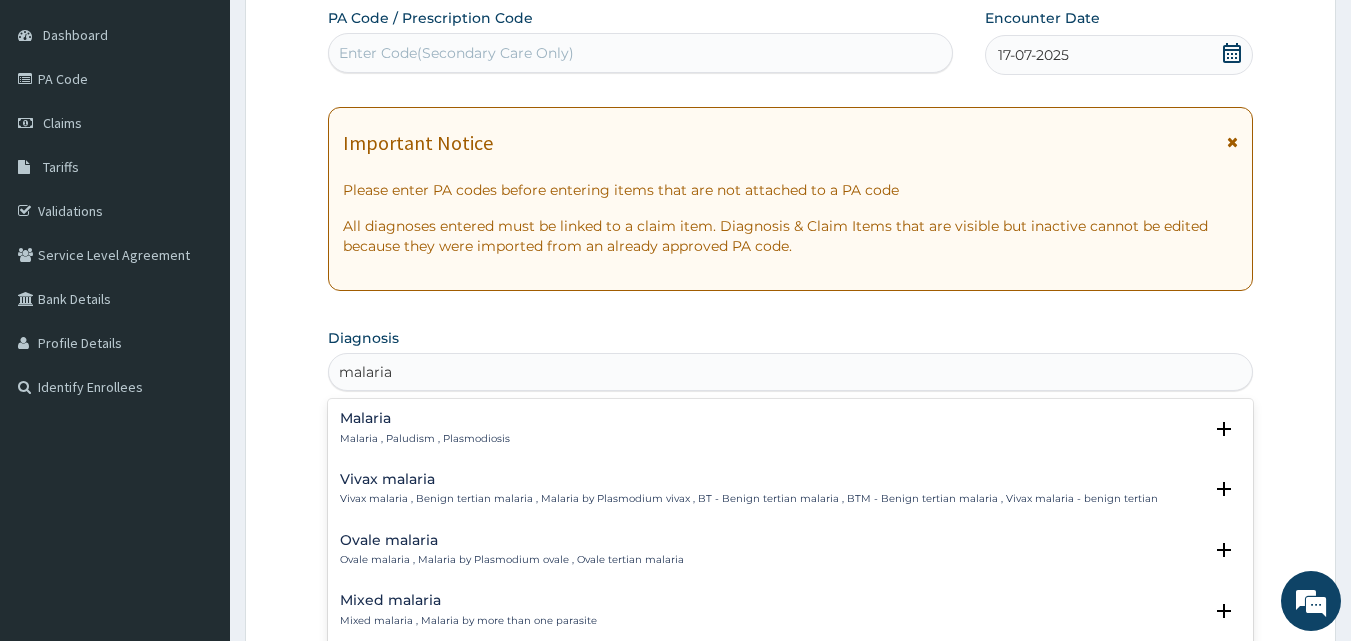 click on "Malaria" at bounding box center [425, 418] 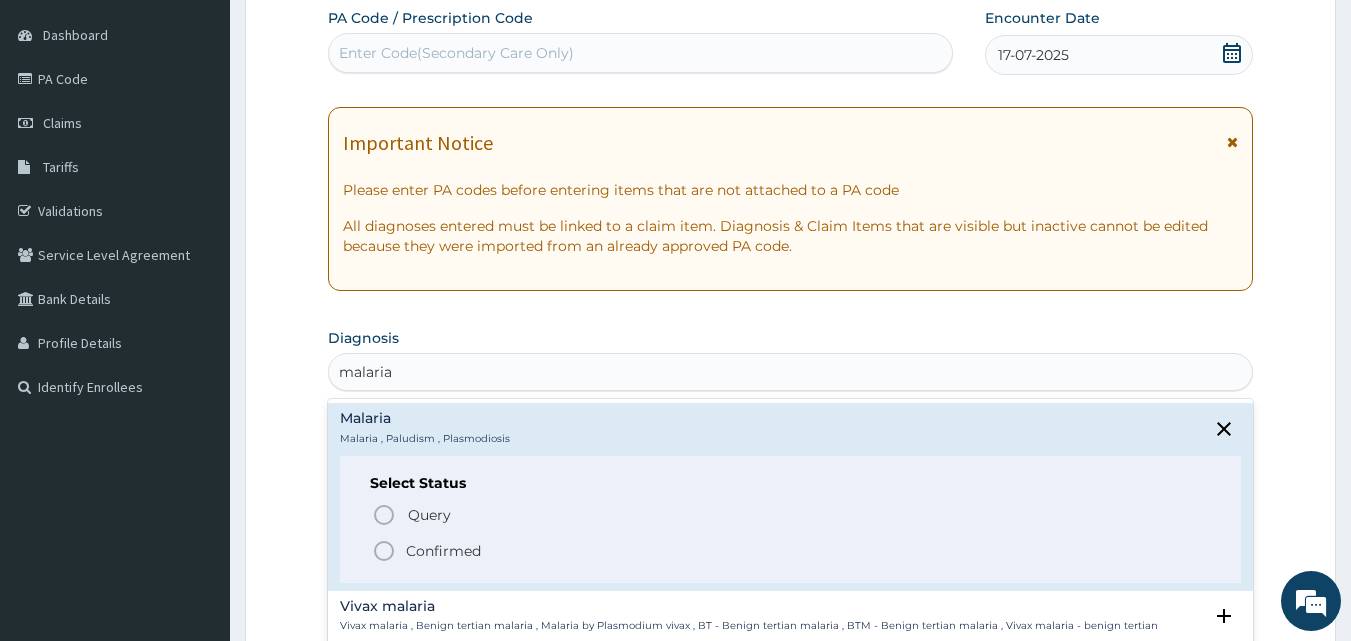 click 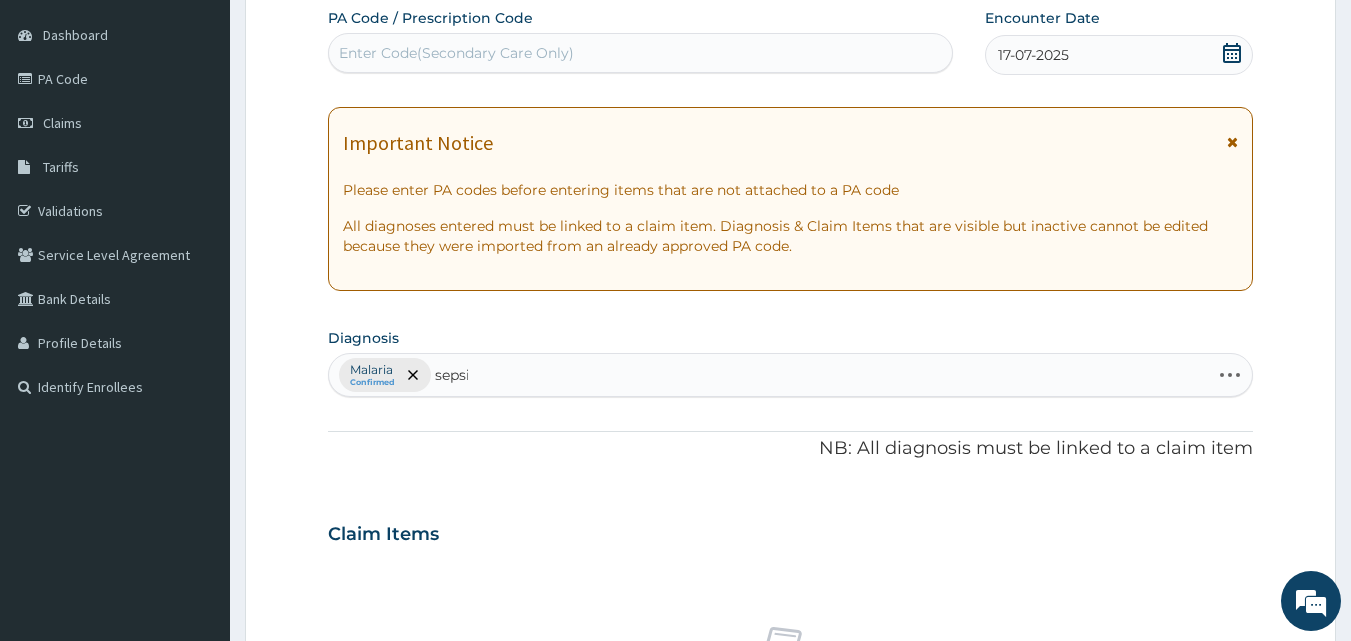 type on "sepsis" 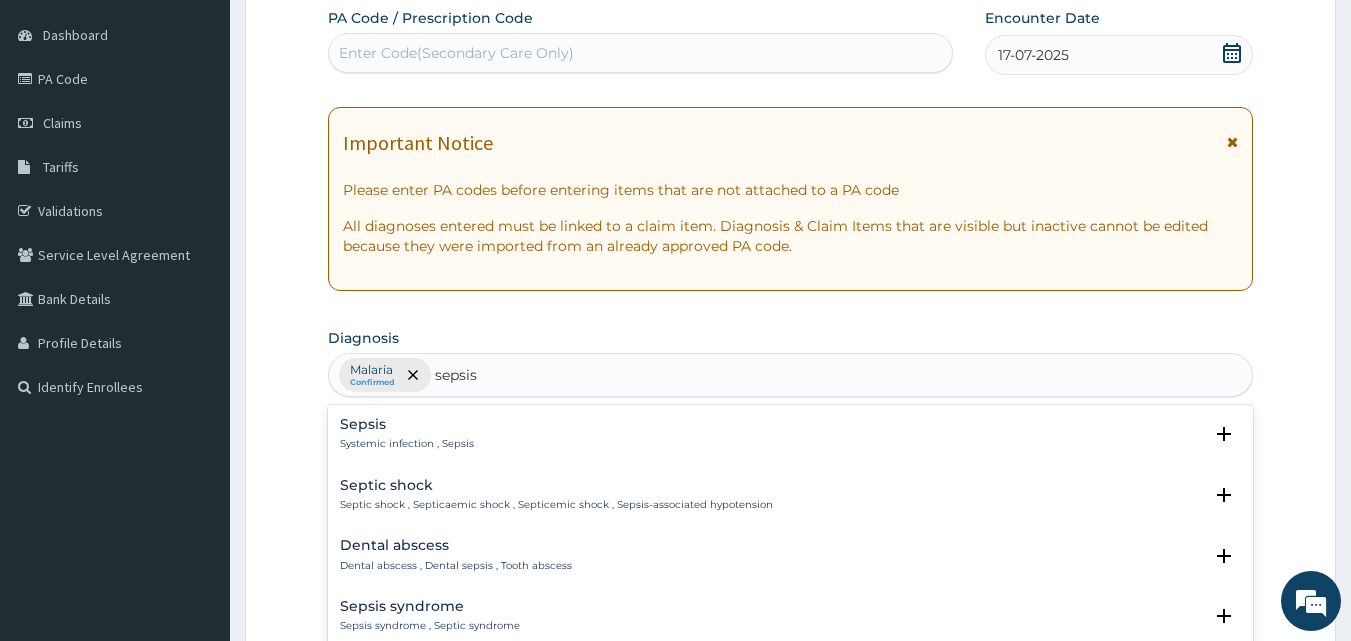 click on "Sepsis" at bounding box center [407, 424] 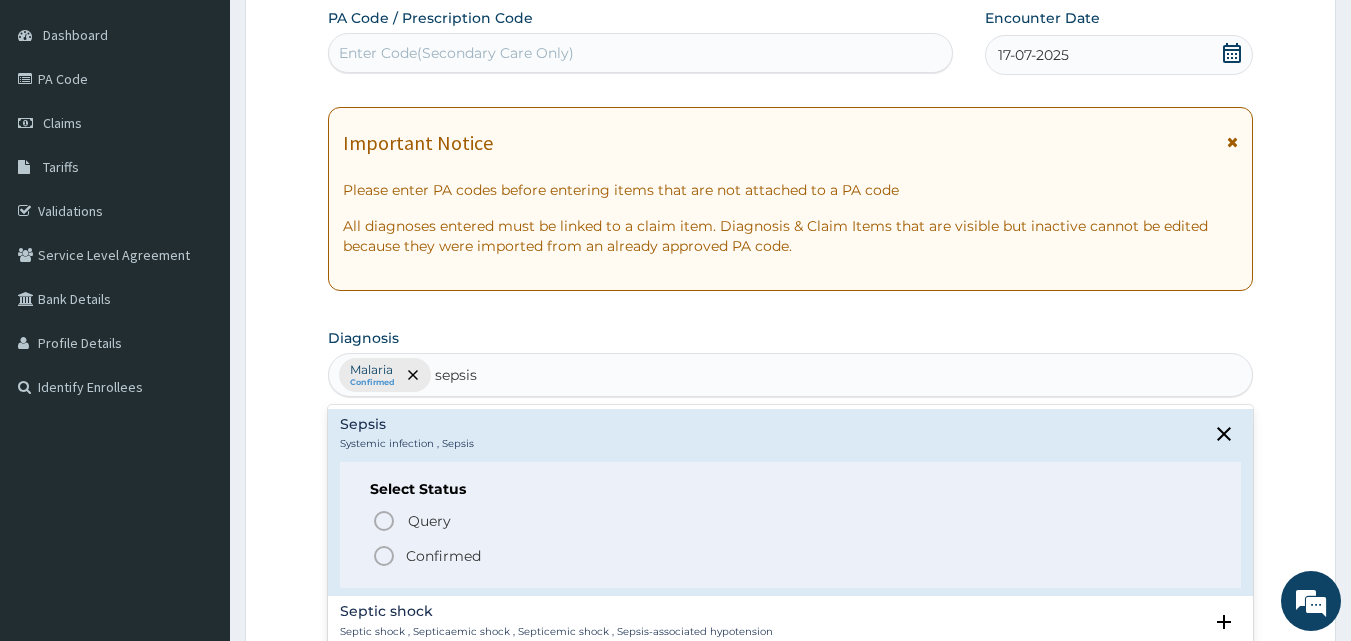 click on "Confirmed" at bounding box center [443, 556] 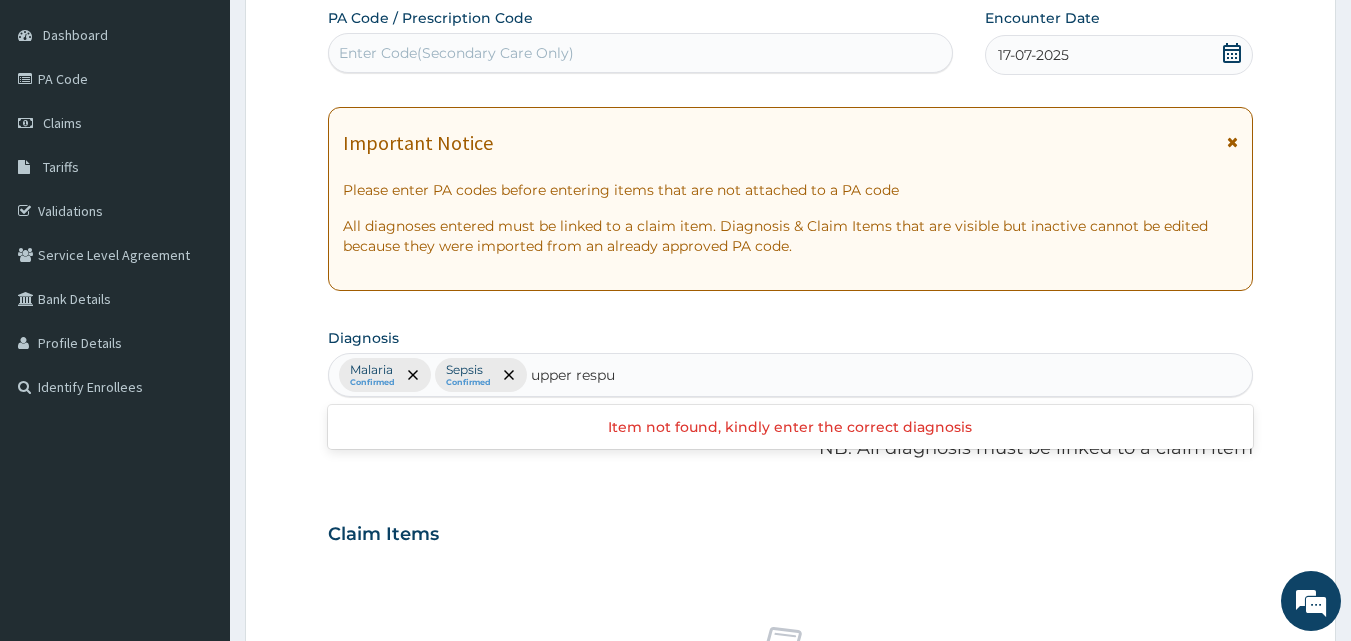 type on "upper resp" 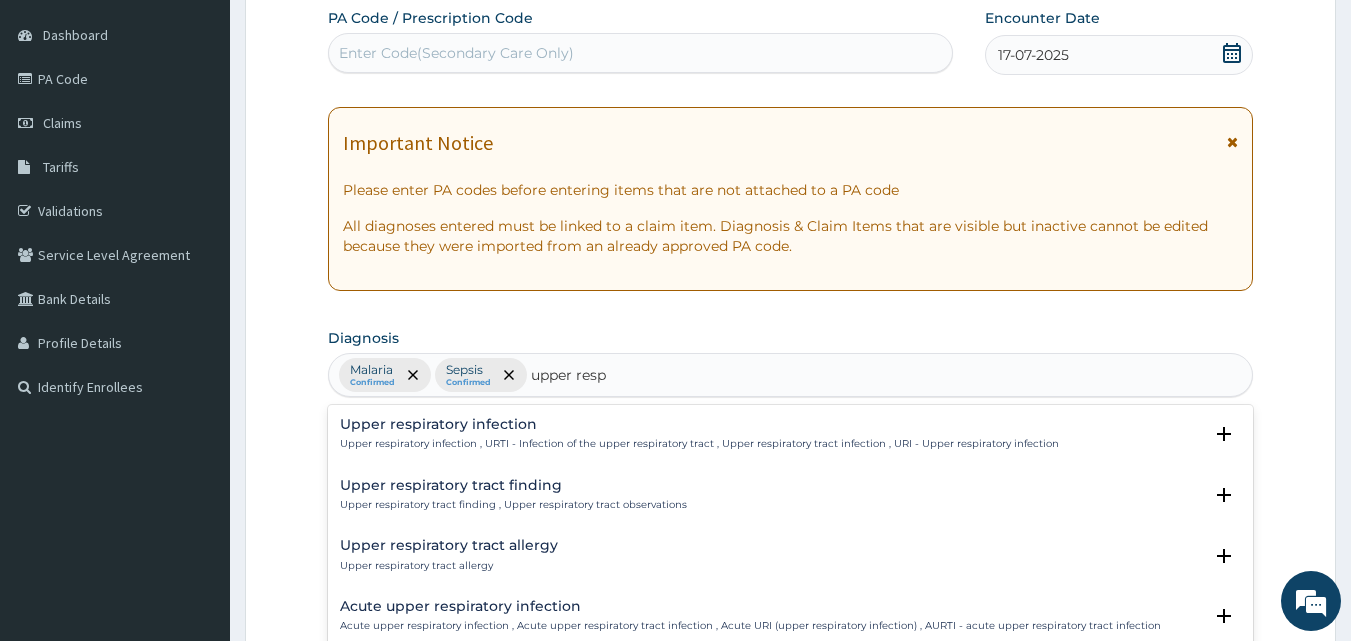 click on "Upper respiratory infection , URTI - Infection of the upper respiratory tract , Upper respiratory tract infection , URI - Upper respiratory infection" at bounding box center [699, 444] 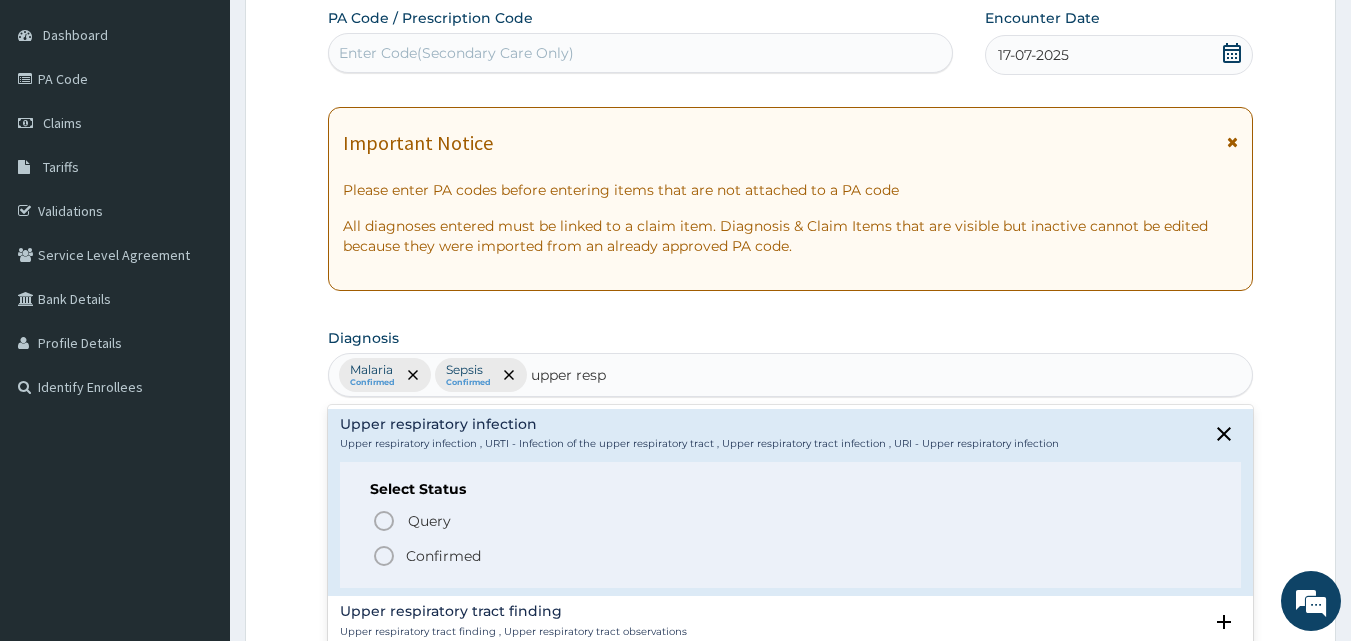 click on "Confirmed" at bounding box center (443, 556) 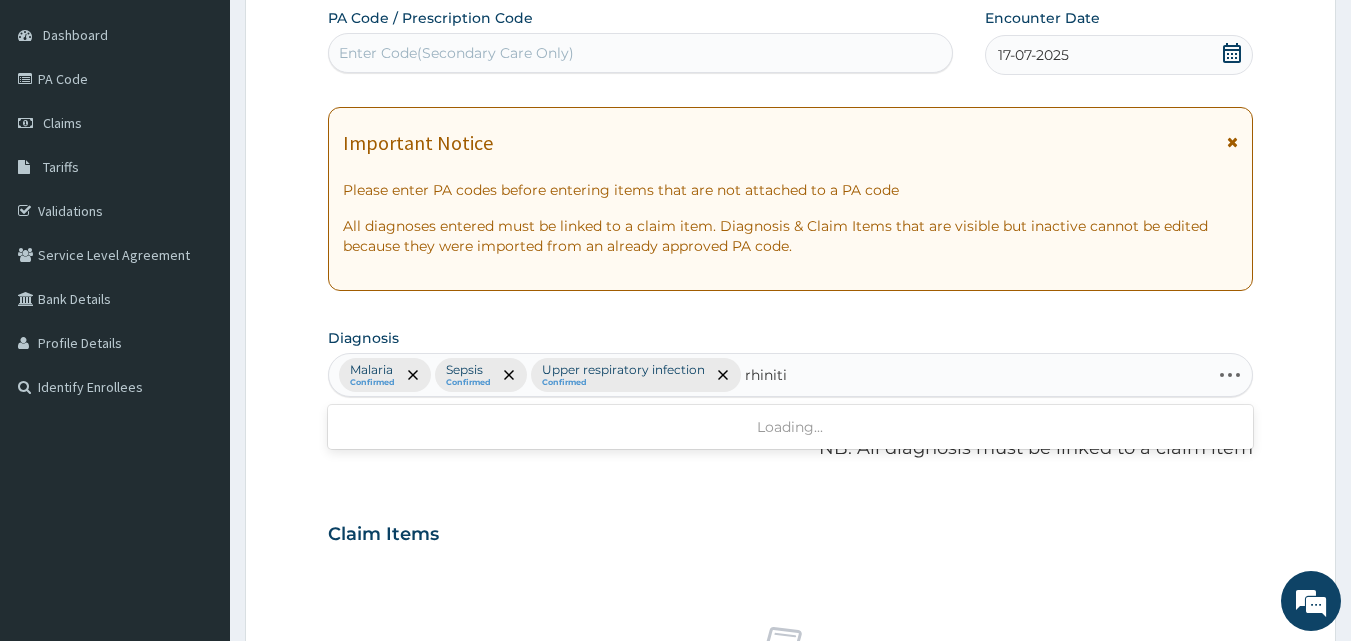 type on "rhinitis" 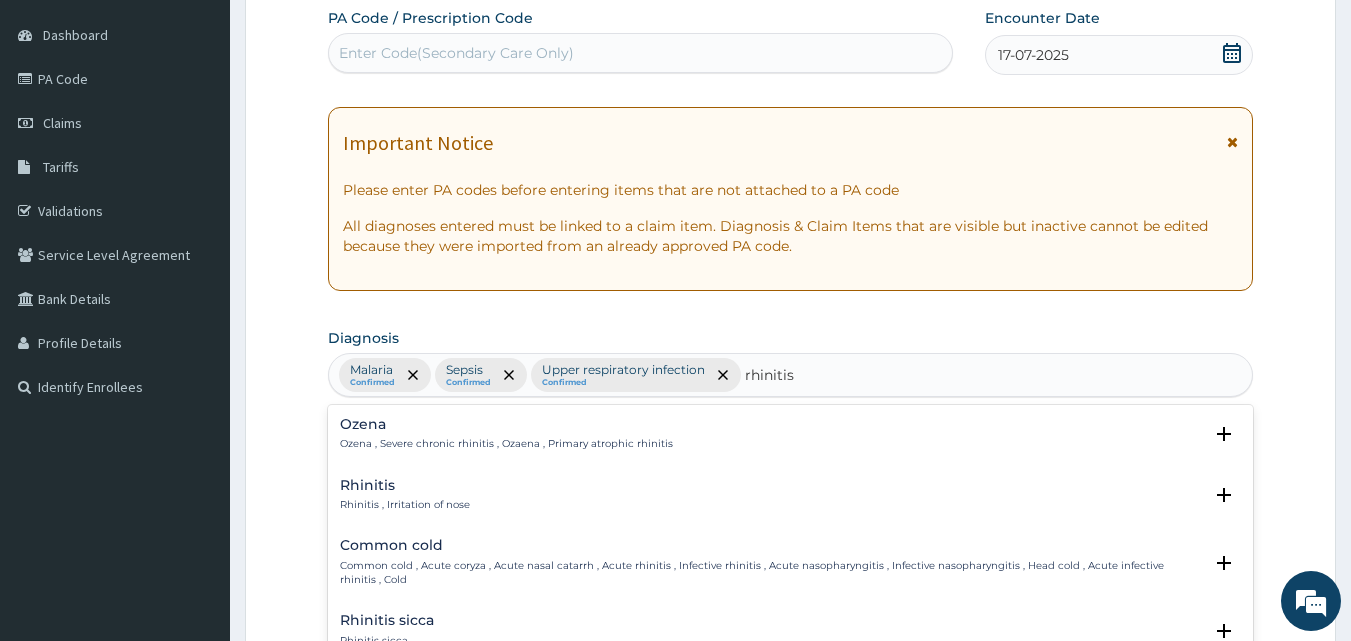 click on "Rhinitis , Irritation of nose" at bounding box center [405, 505] 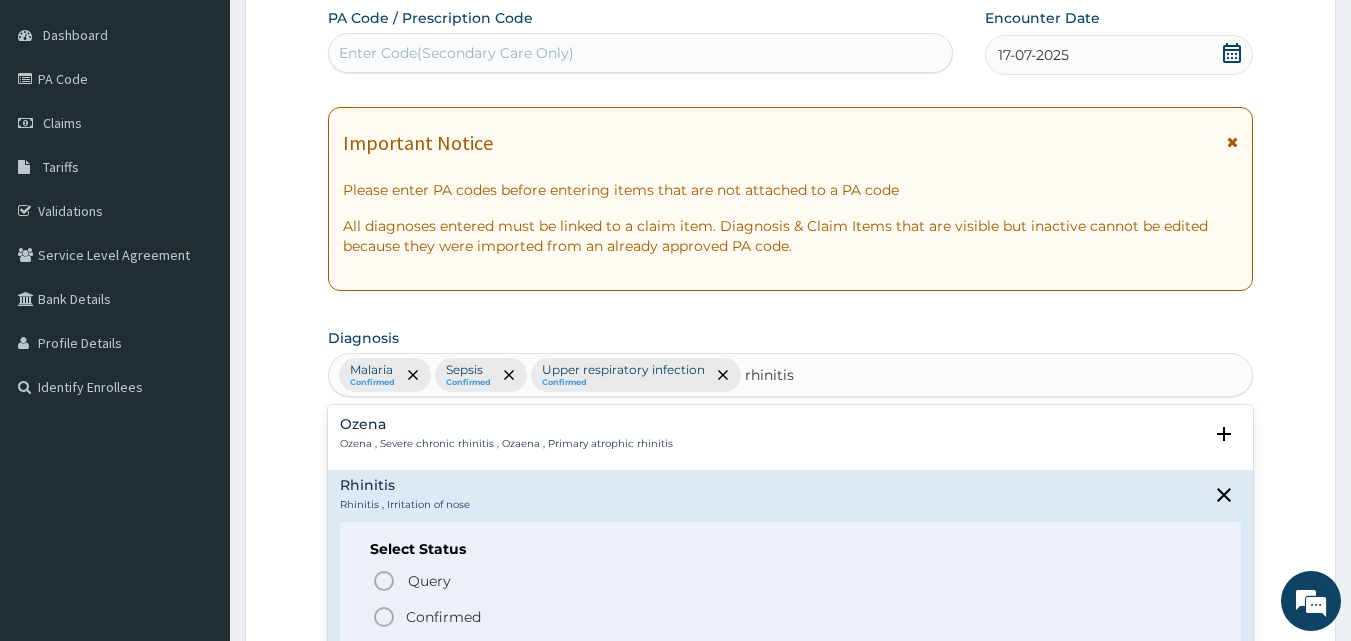 click on "Confirmed" at bounding box center (443, 617) 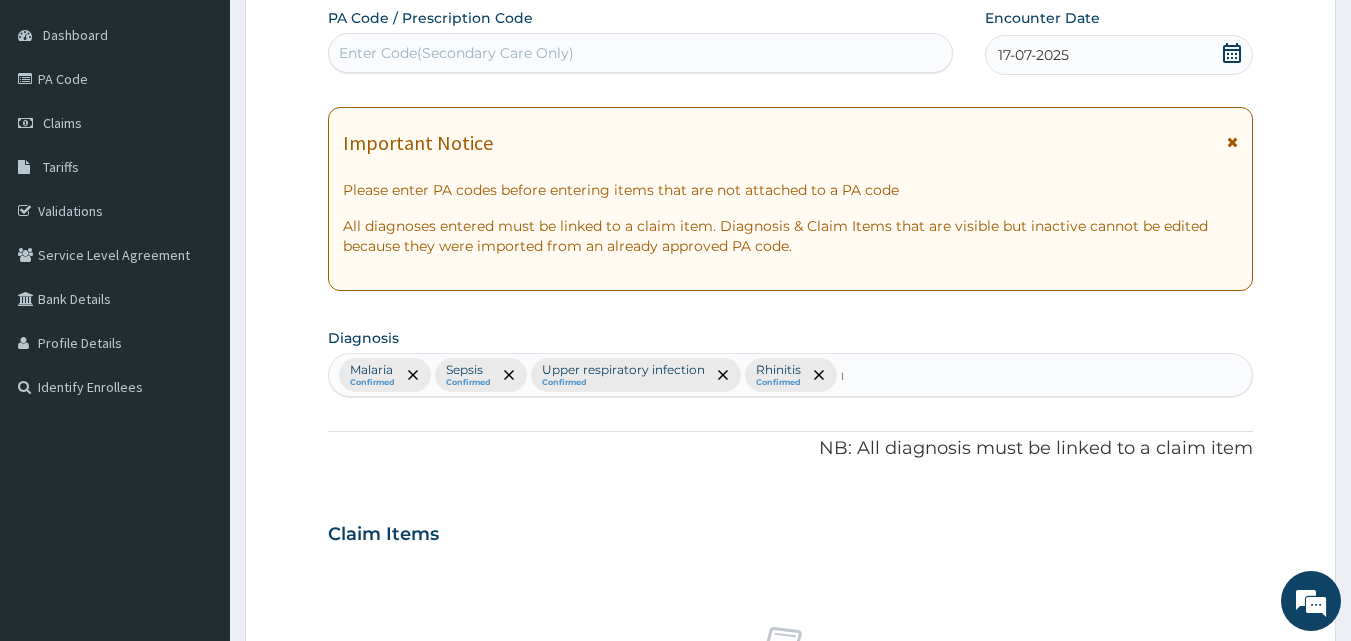 type 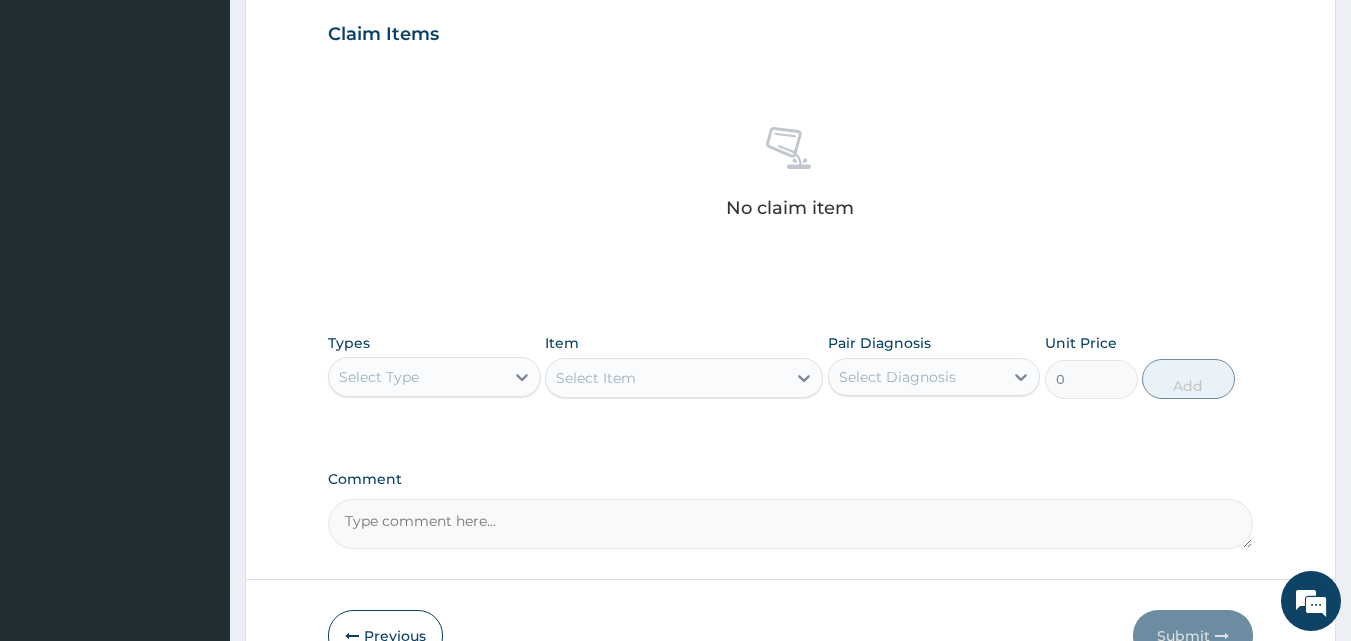 scroll, scrollTop: 783, scrollLeft: 0, axis: vertical 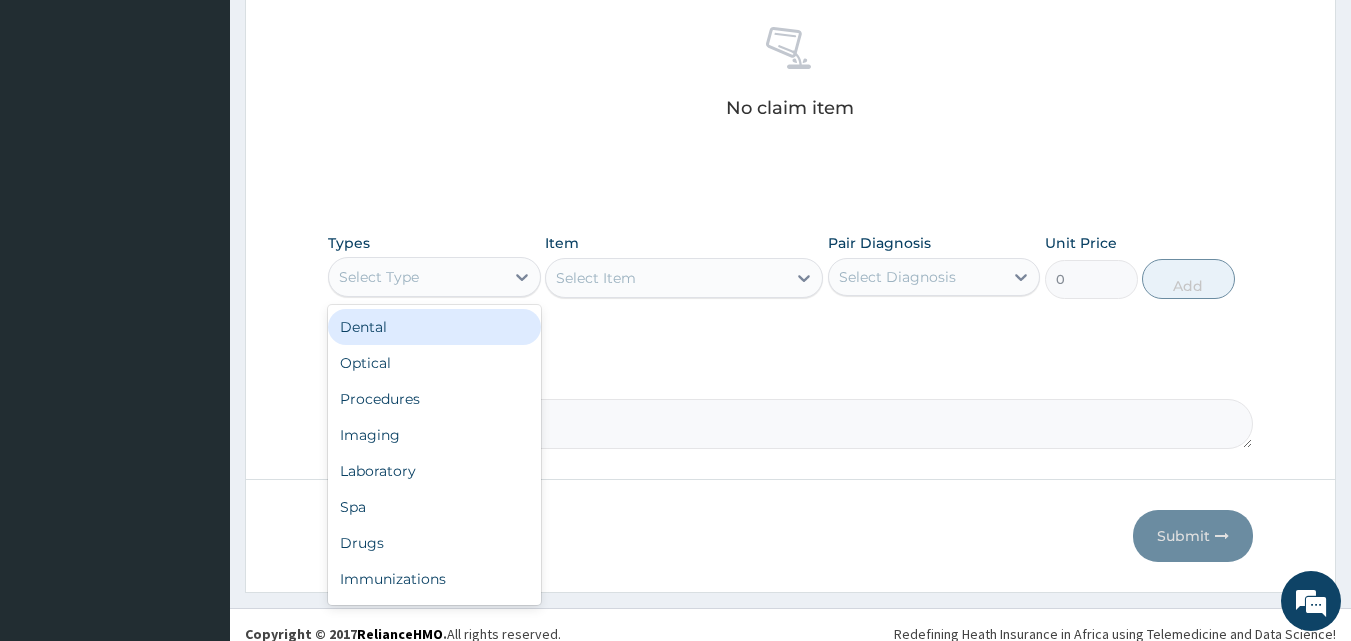 click on "Select Type" at bounding box center [379, 277] 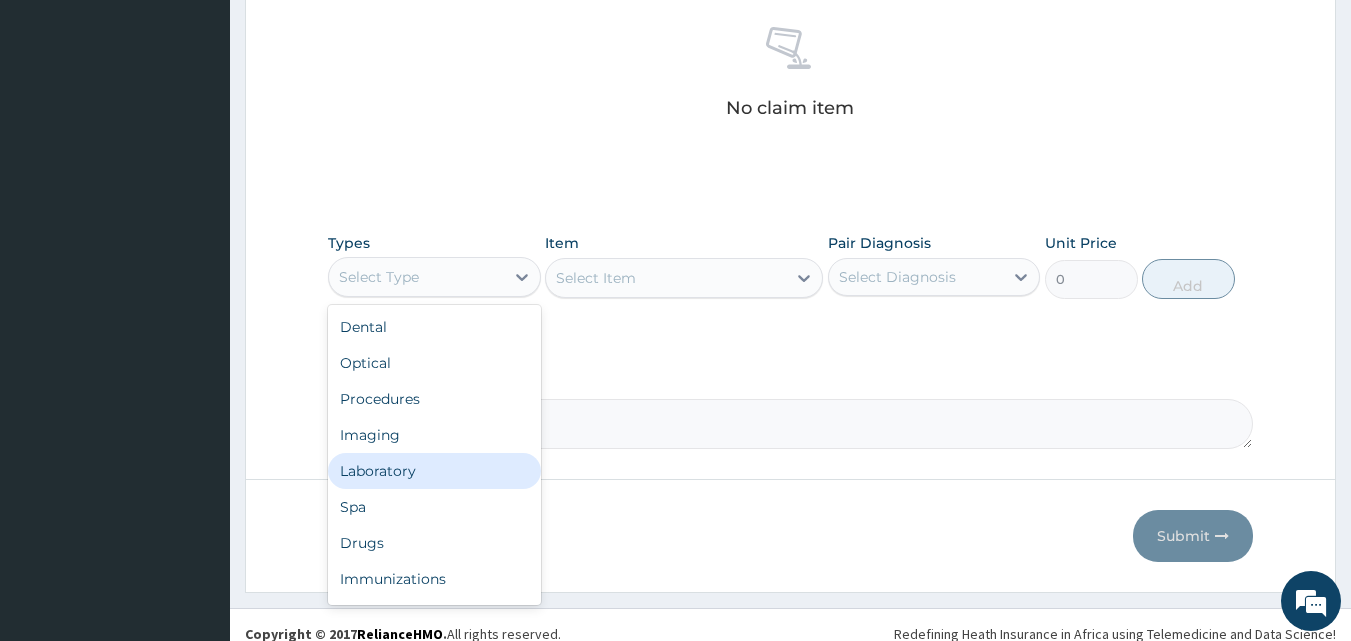 click on "Laboratory" at bounding box center [434, 471] 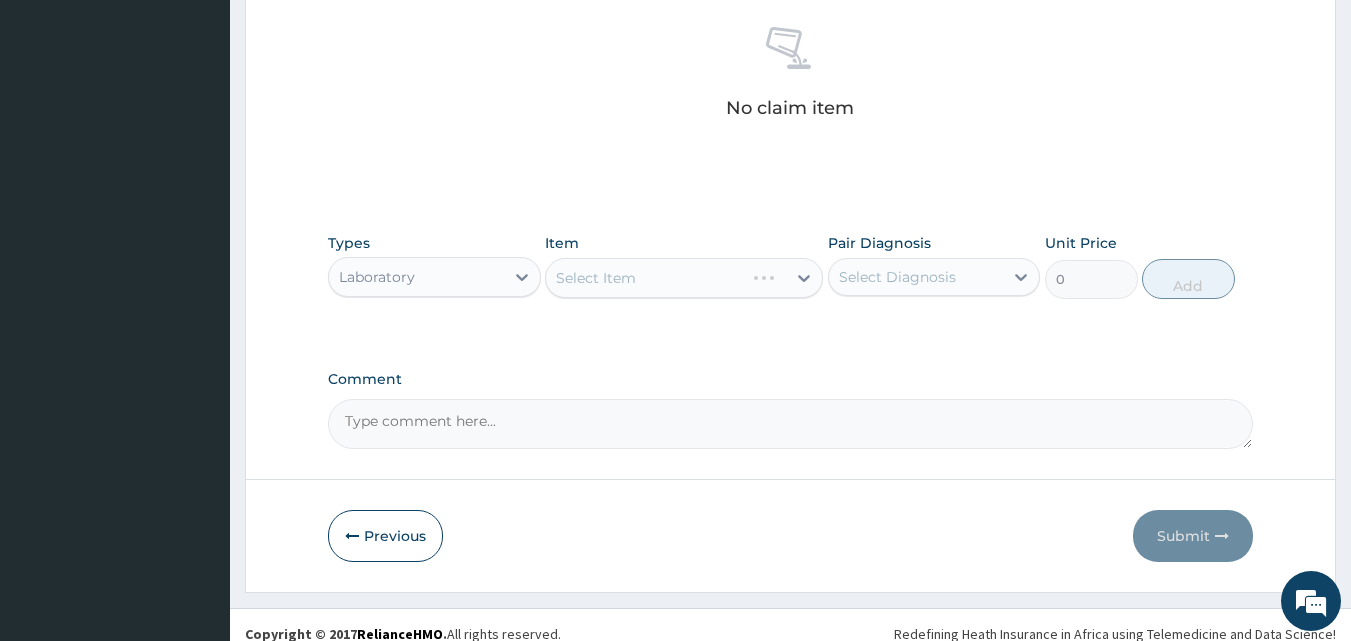 click on "Select Item" at bounding box center (684, 278) 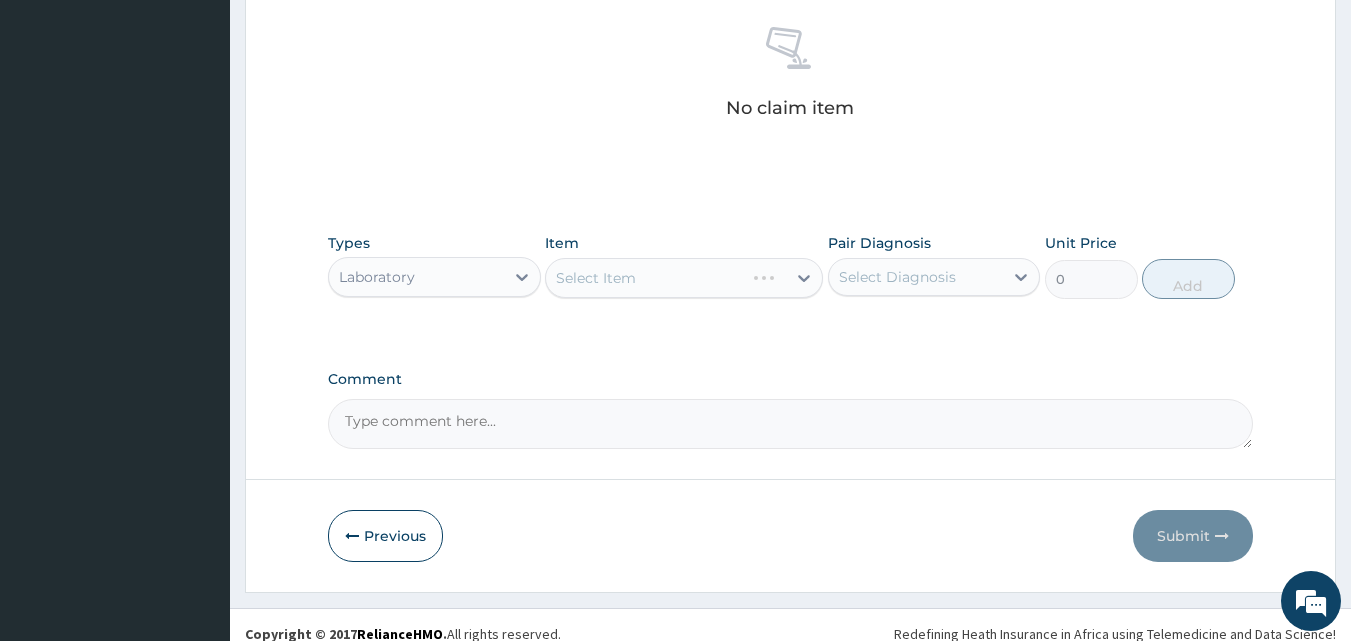 click on "Select Item" at bounding box center [684, 278] 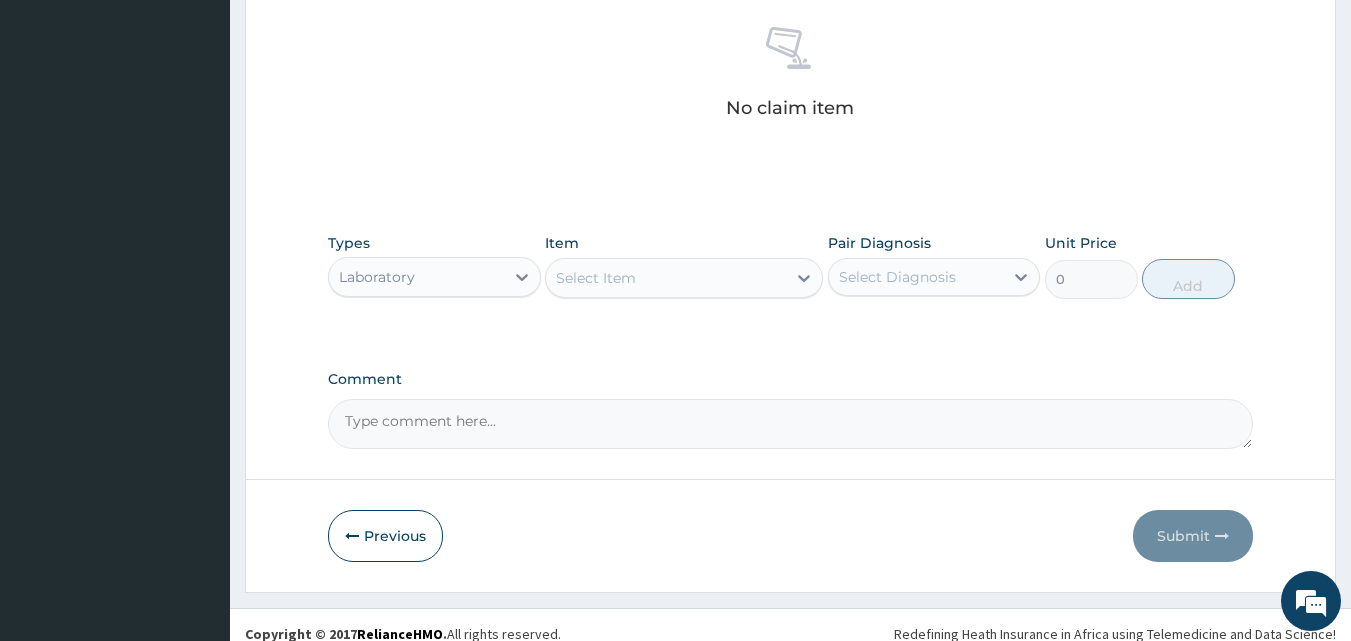 click on "Select Item" at bounding box center [666, 278] 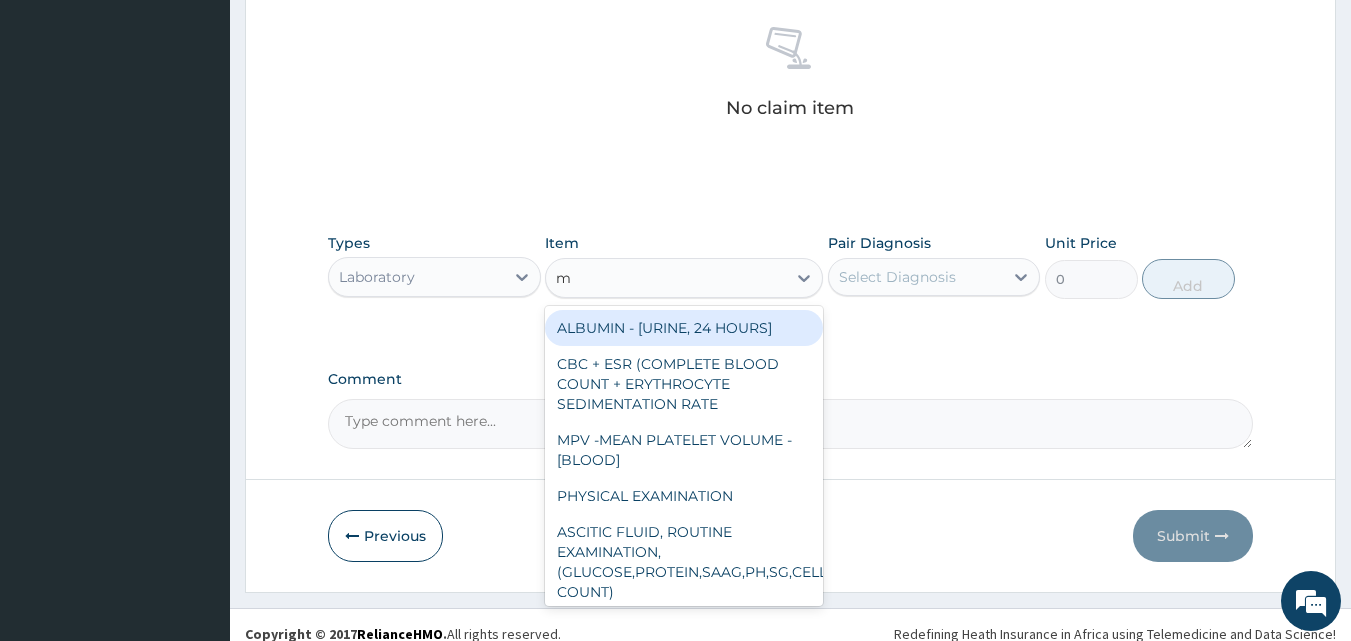 type on "mp" 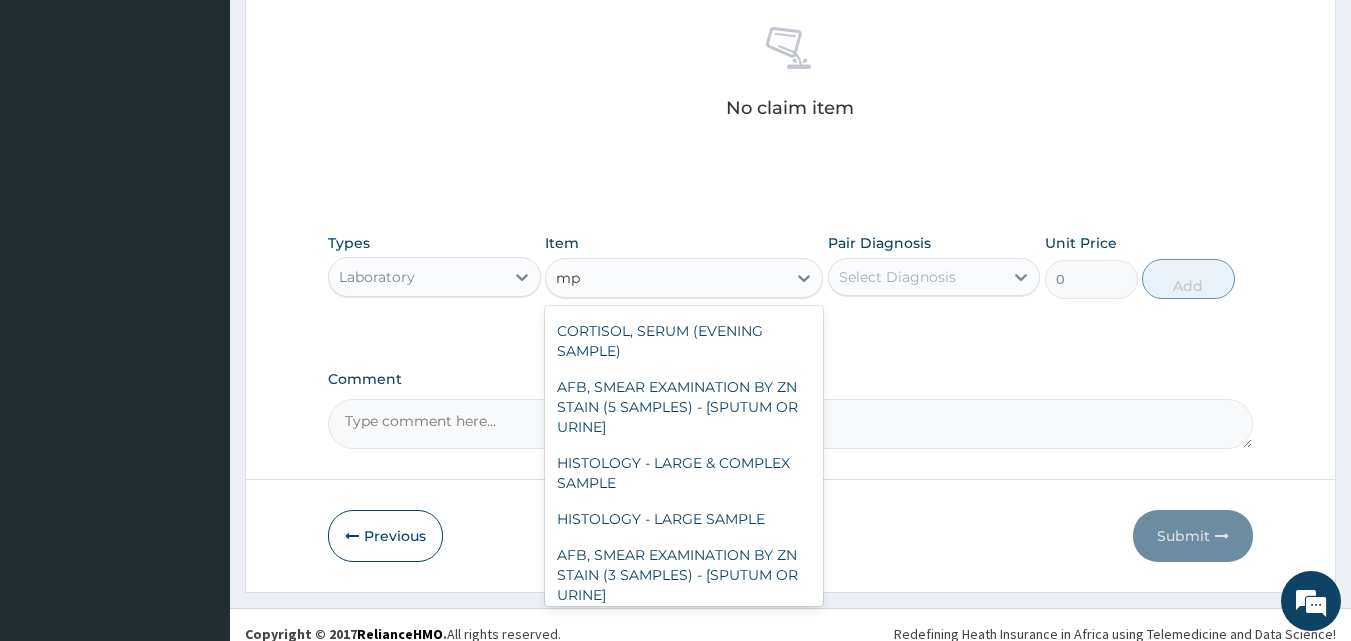scroll, scrollTop: 436, scrollLeft: 0, axis: vertical 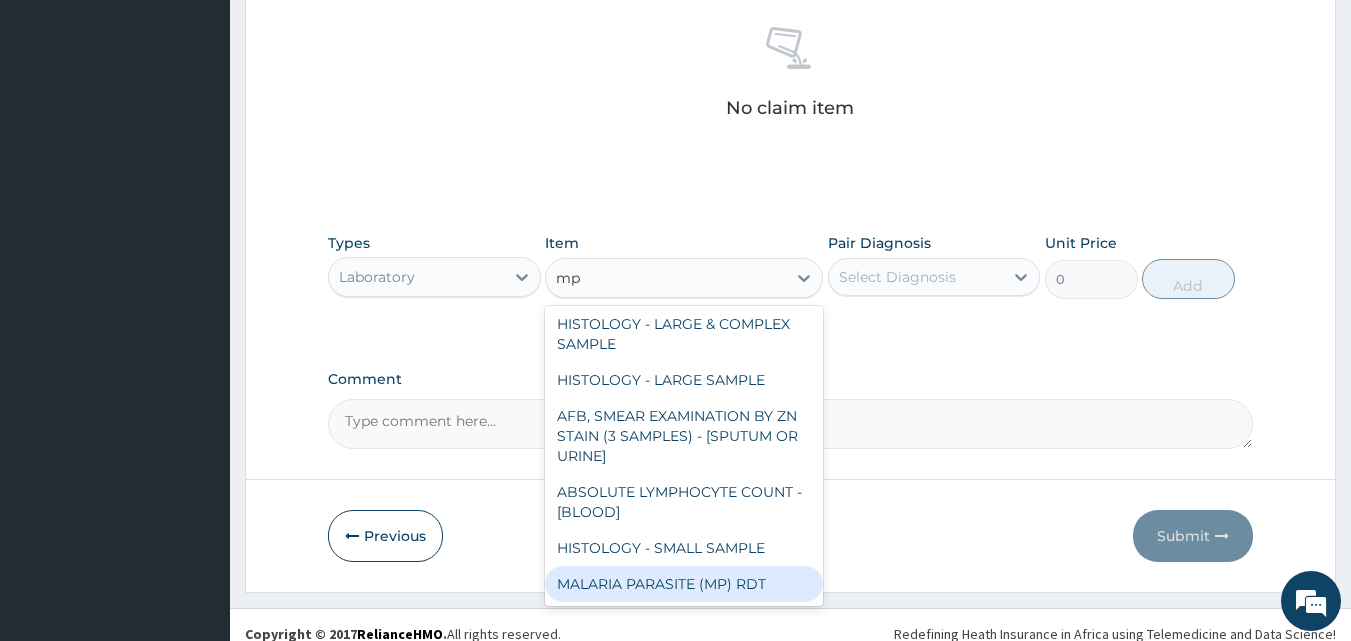 click on "MALARIA PARASITE (MP) RDT" at bounding box center (684, 584) 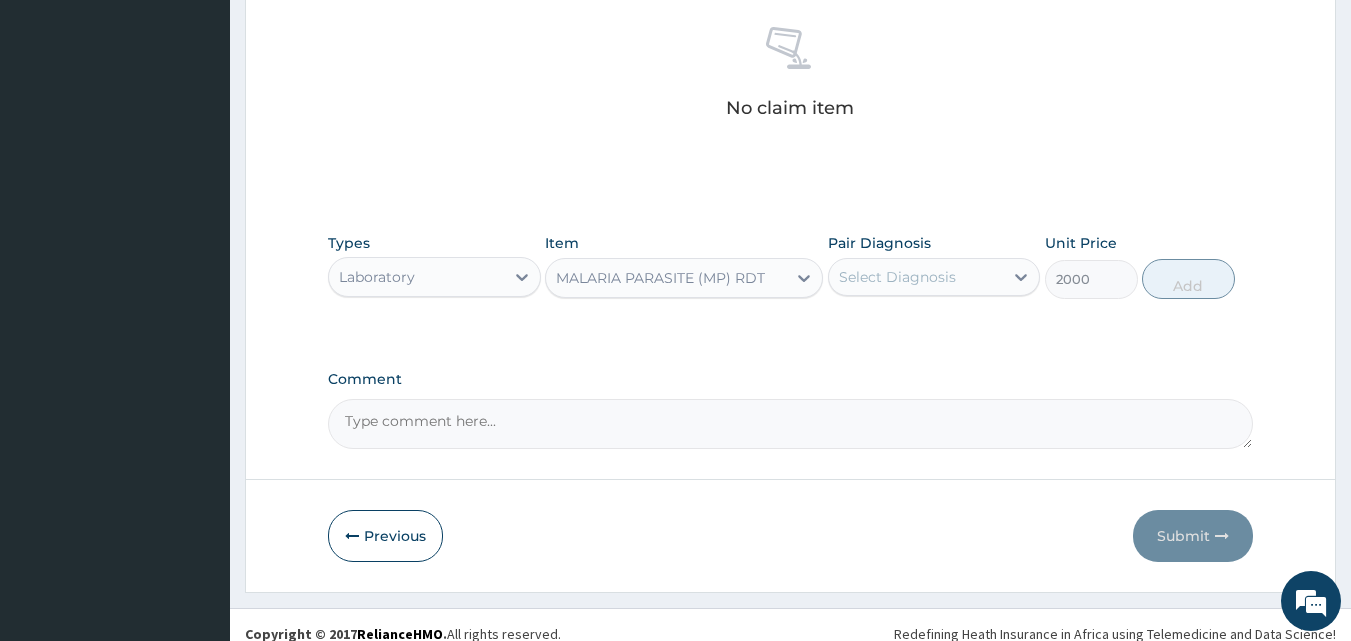 click on "Select Diagnosis" at bounding box center [897, 277] 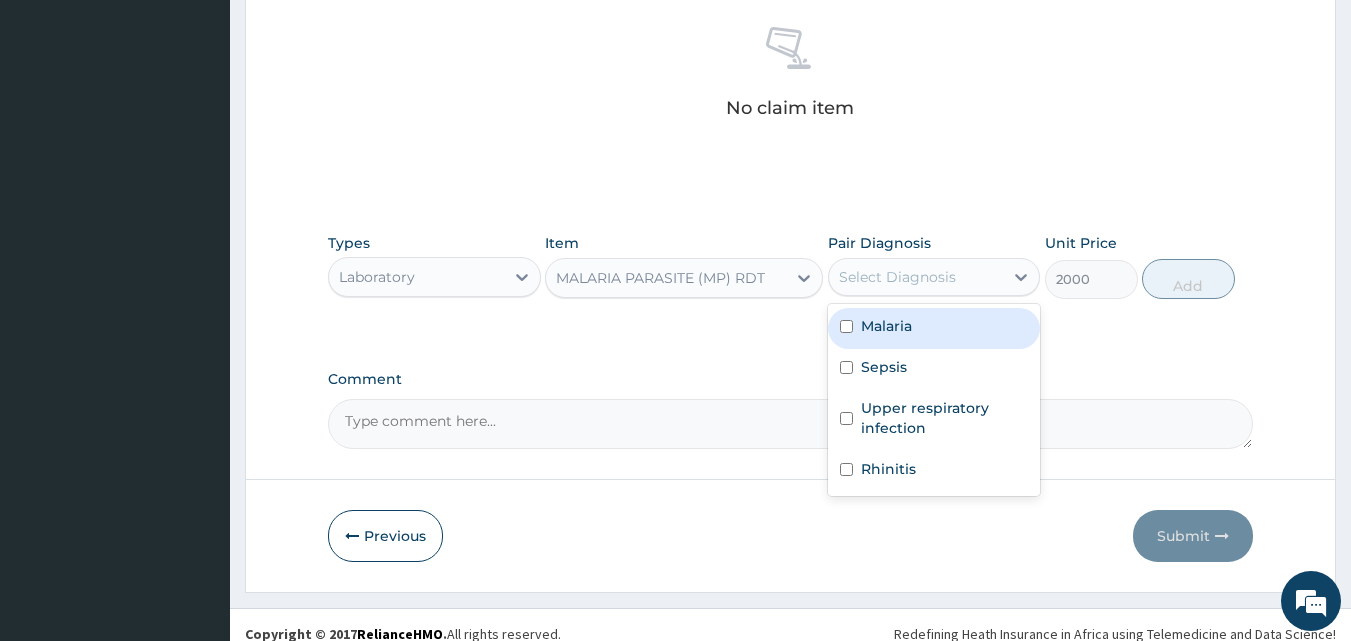 click on "Malaria" at bounding box center [934, 328] 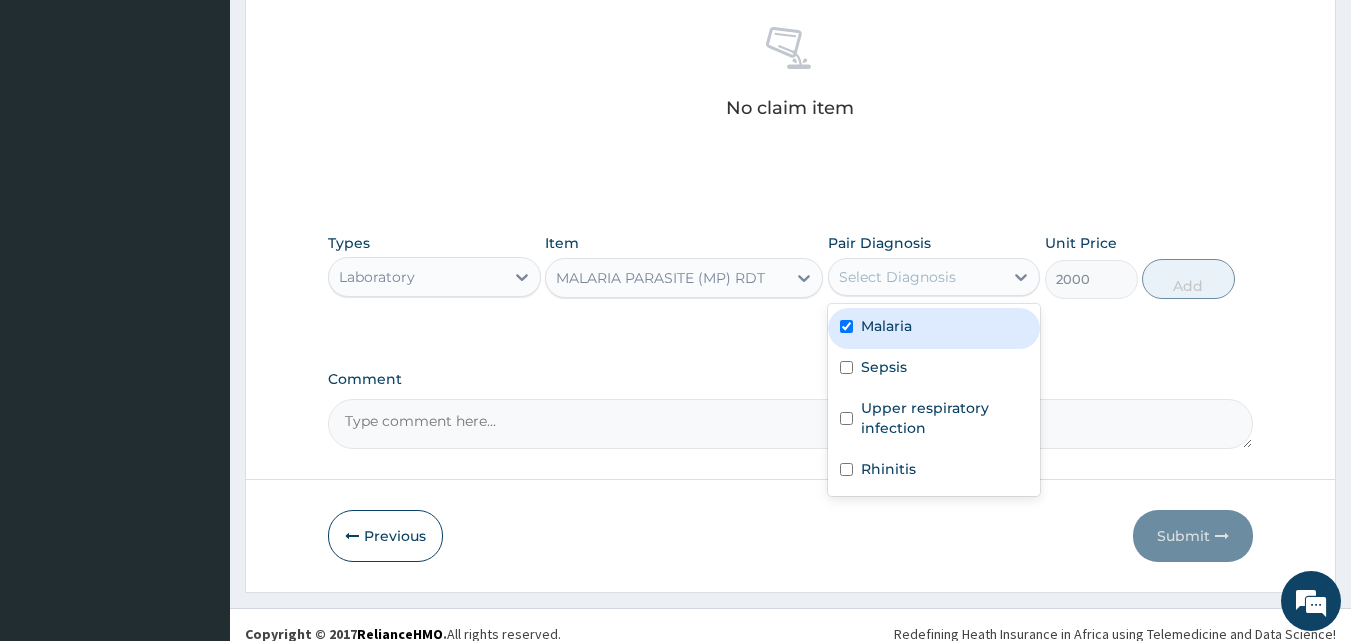 checkbox on "true" 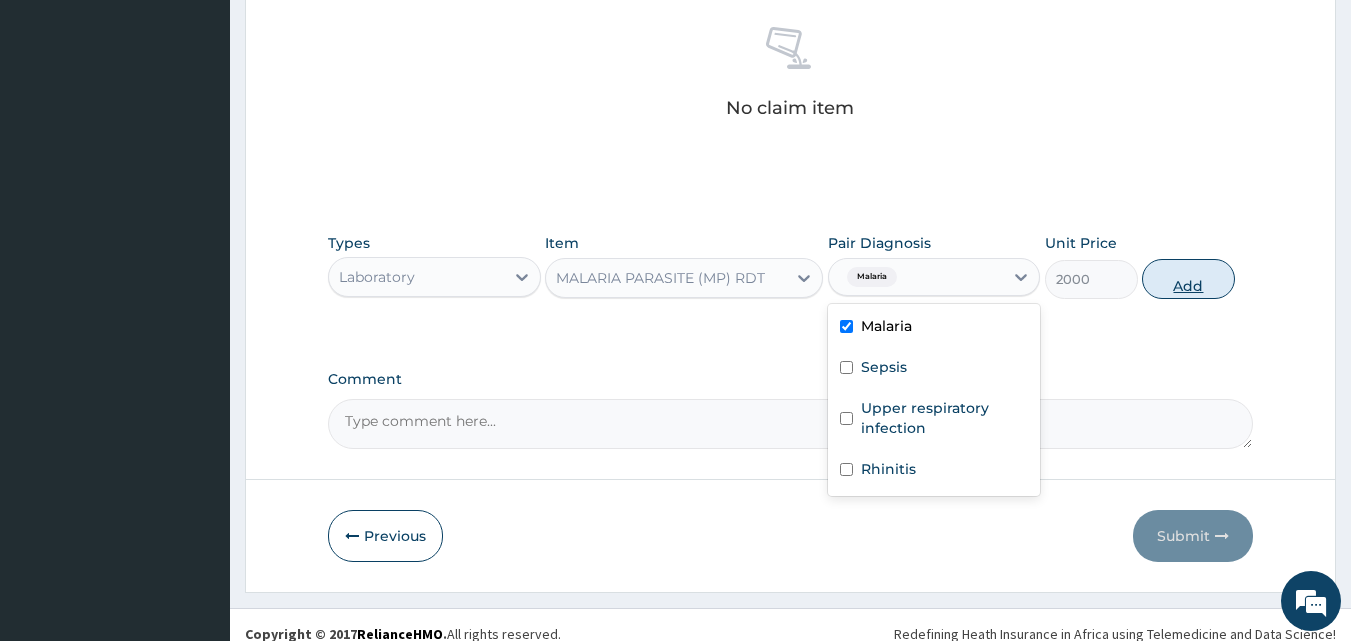 click on "Add" at bounding box center [1188, 279] 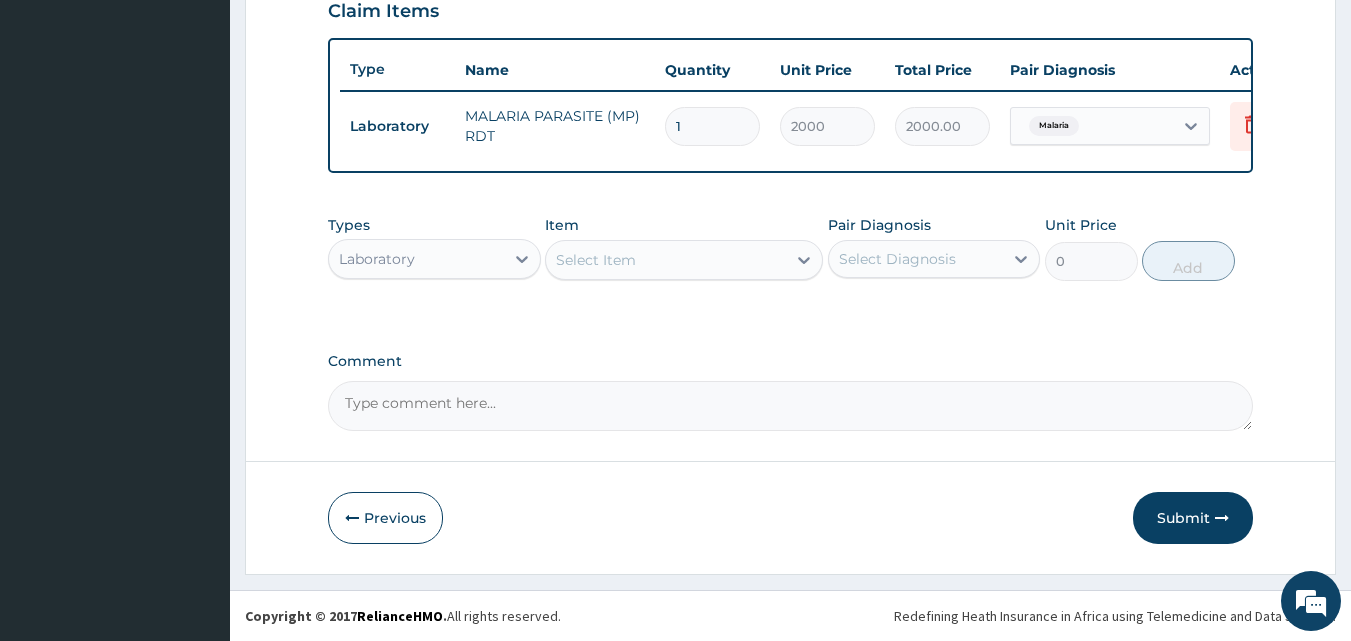 scroll, scrollTop: 721, scrollLeft: 0, axis: vertical 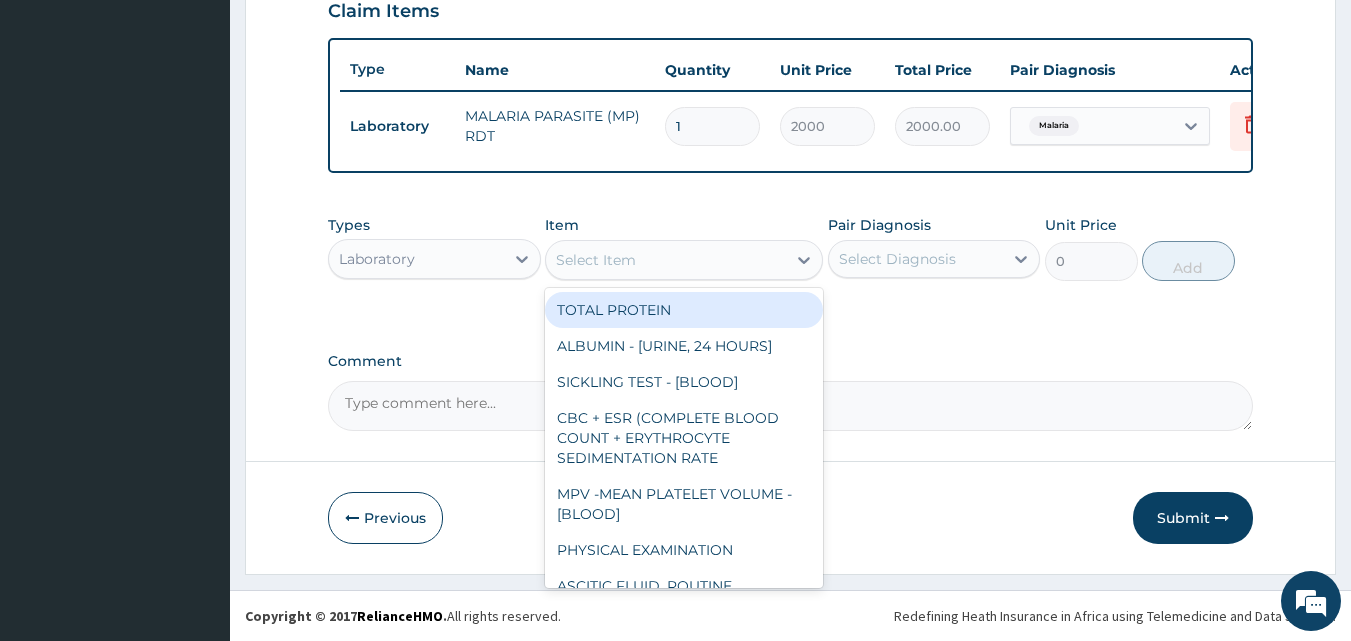 click on "Select Item" at bounding box center (666, 260) 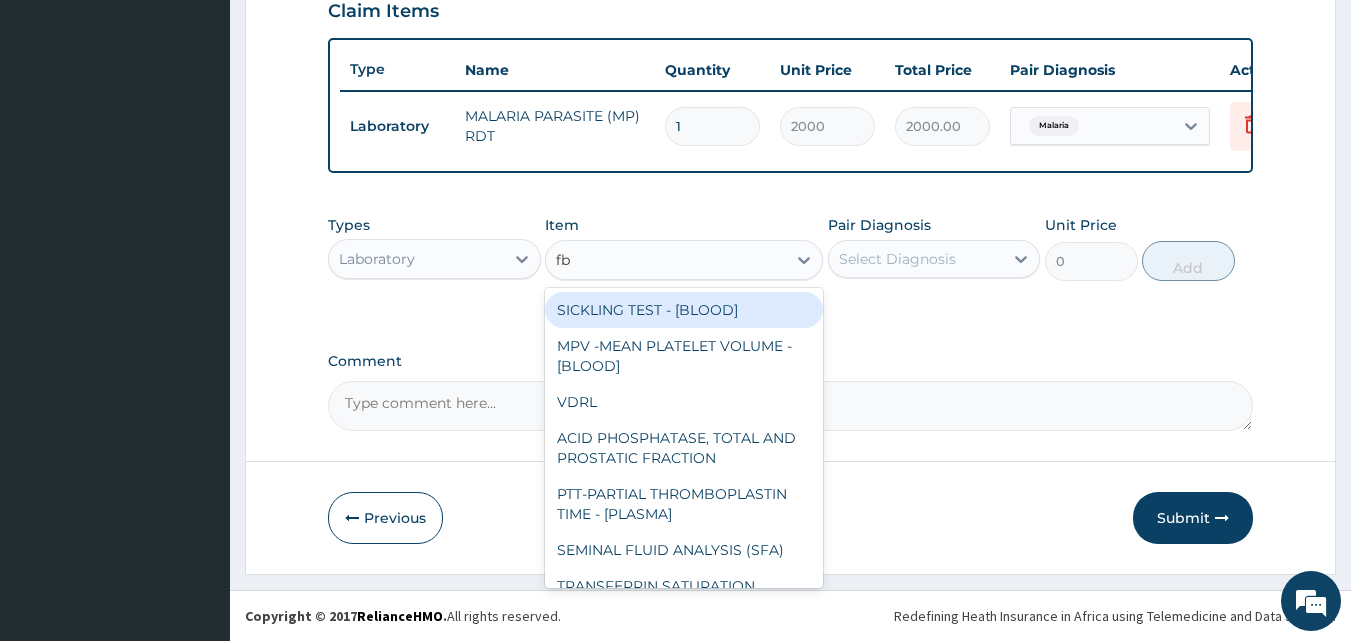 type on "fbc" 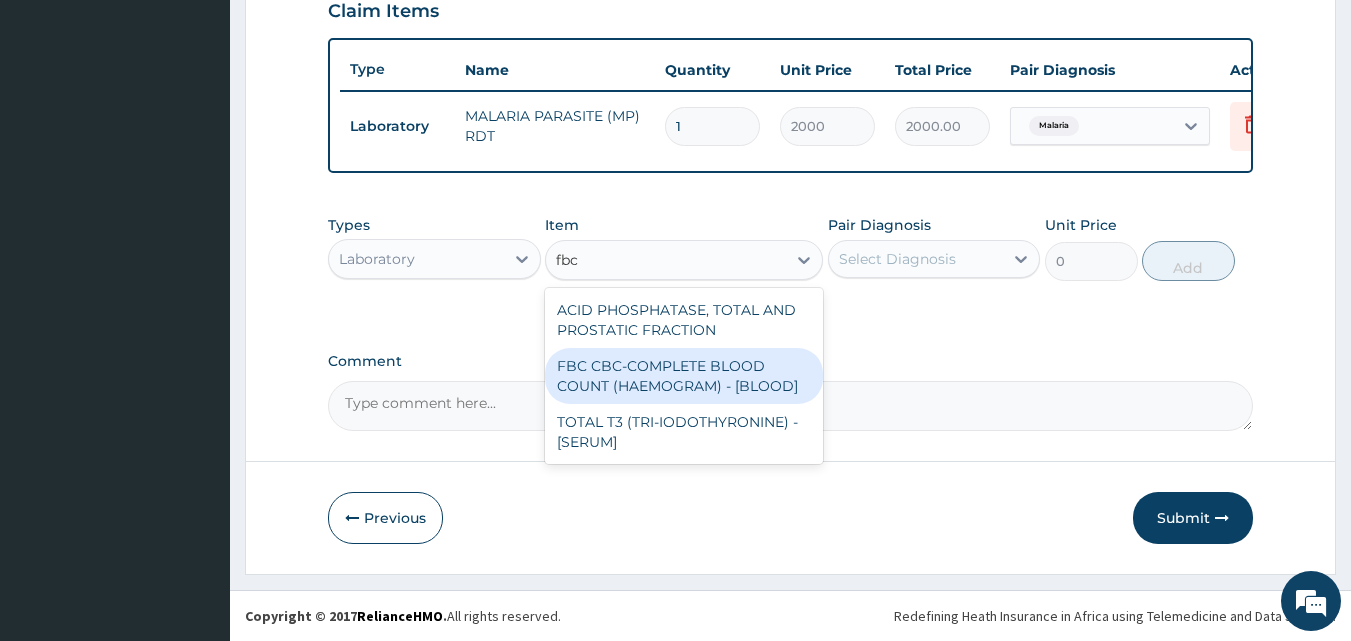 click on "FBC CBC-COMPLETE BLOOD COUNT (HAEMOGRAM) - [BLOOD]" at bounding box center (684, 376) 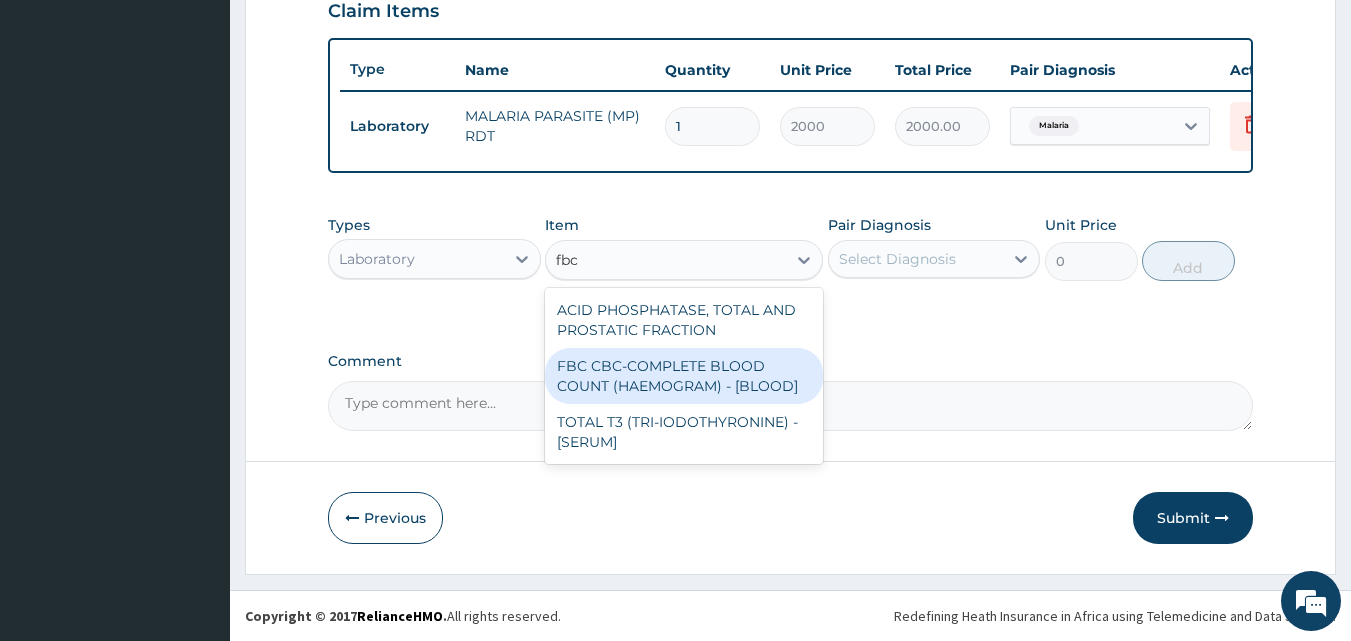 type 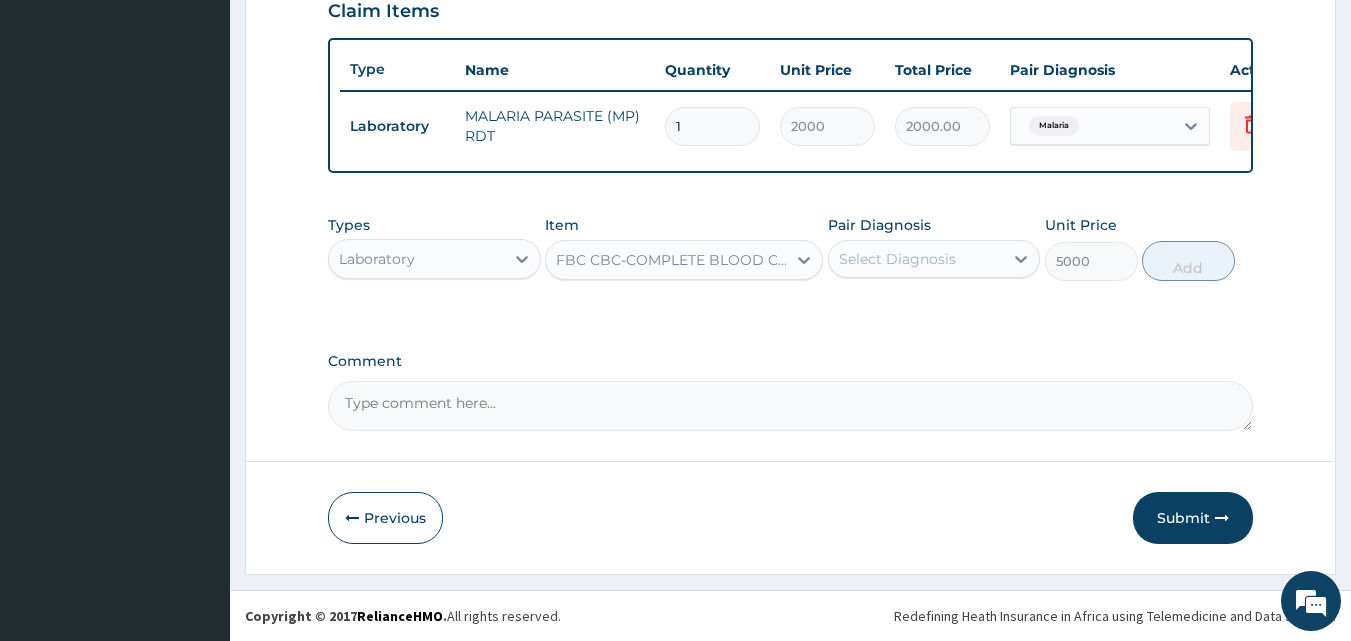 click on "Select Diagnosis" at bounding box center [897, 259] 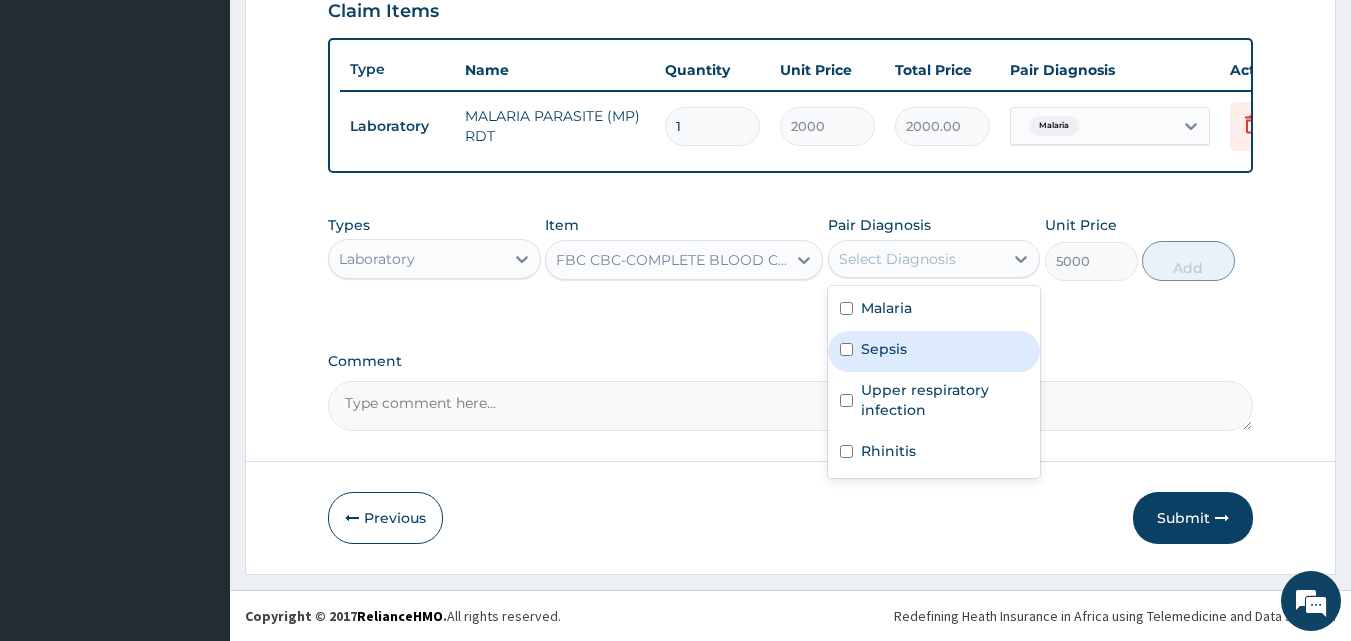 click on "Sepsis" at bounding box center [884, 349] 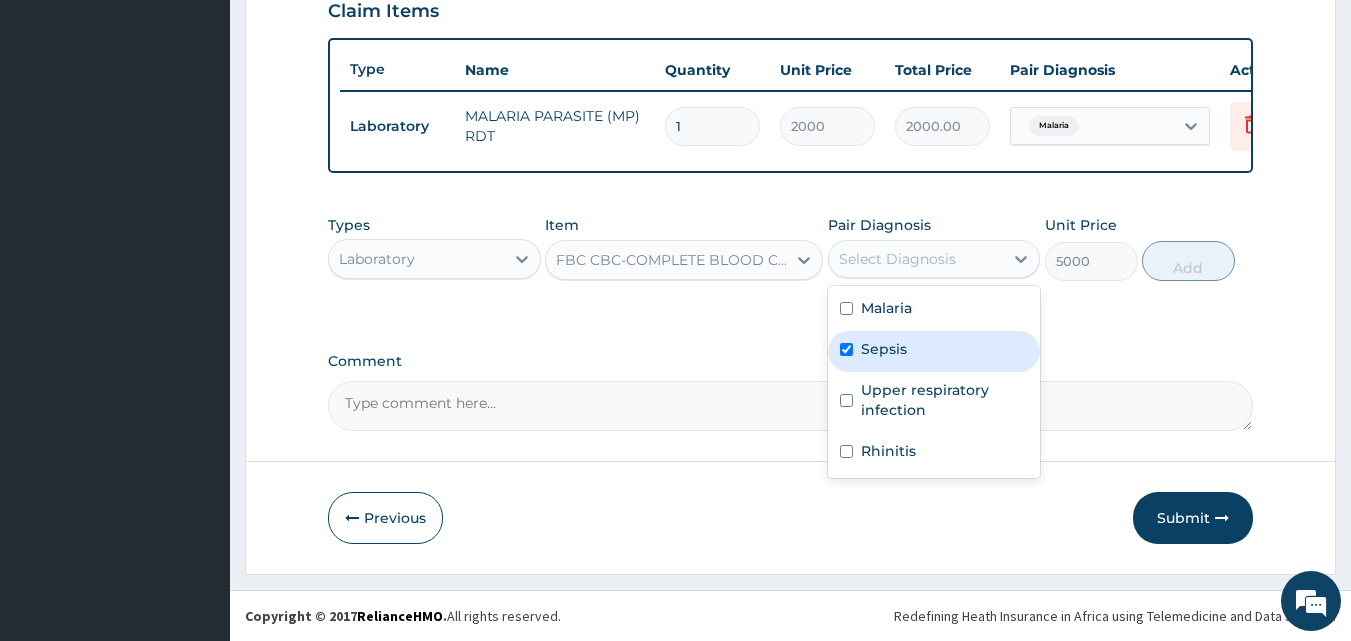 checkbox on "true" 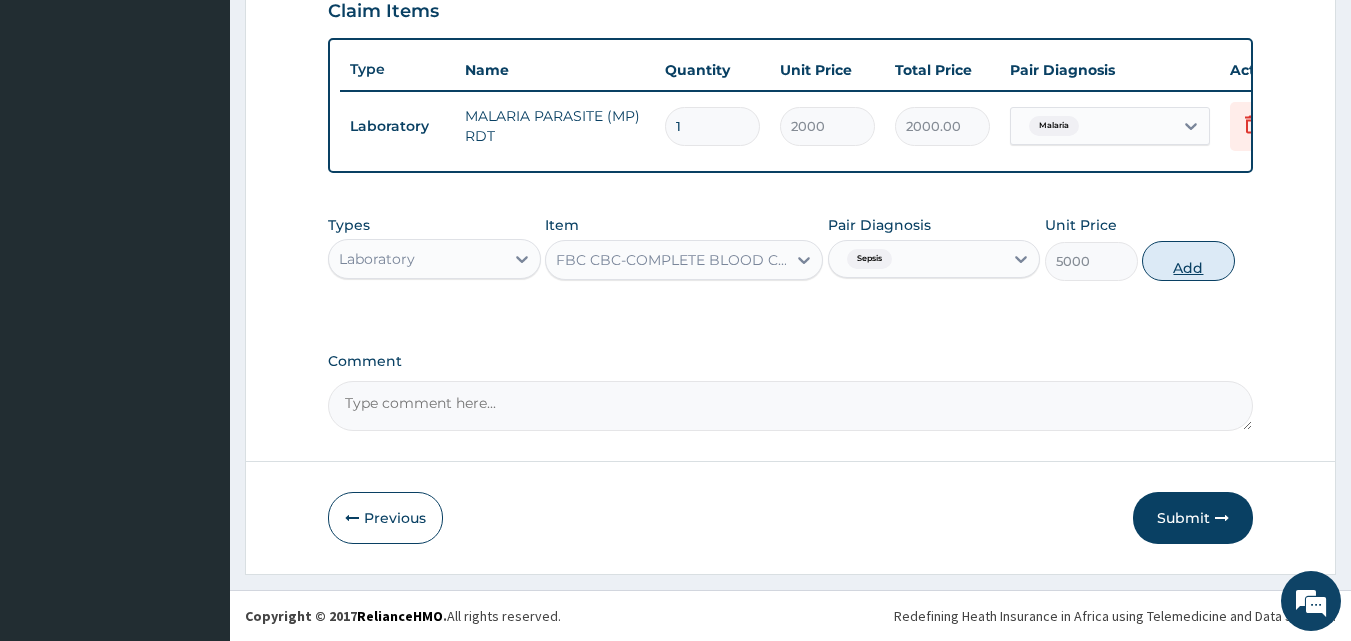 click on "Add" at bounding box center [1188, 261] 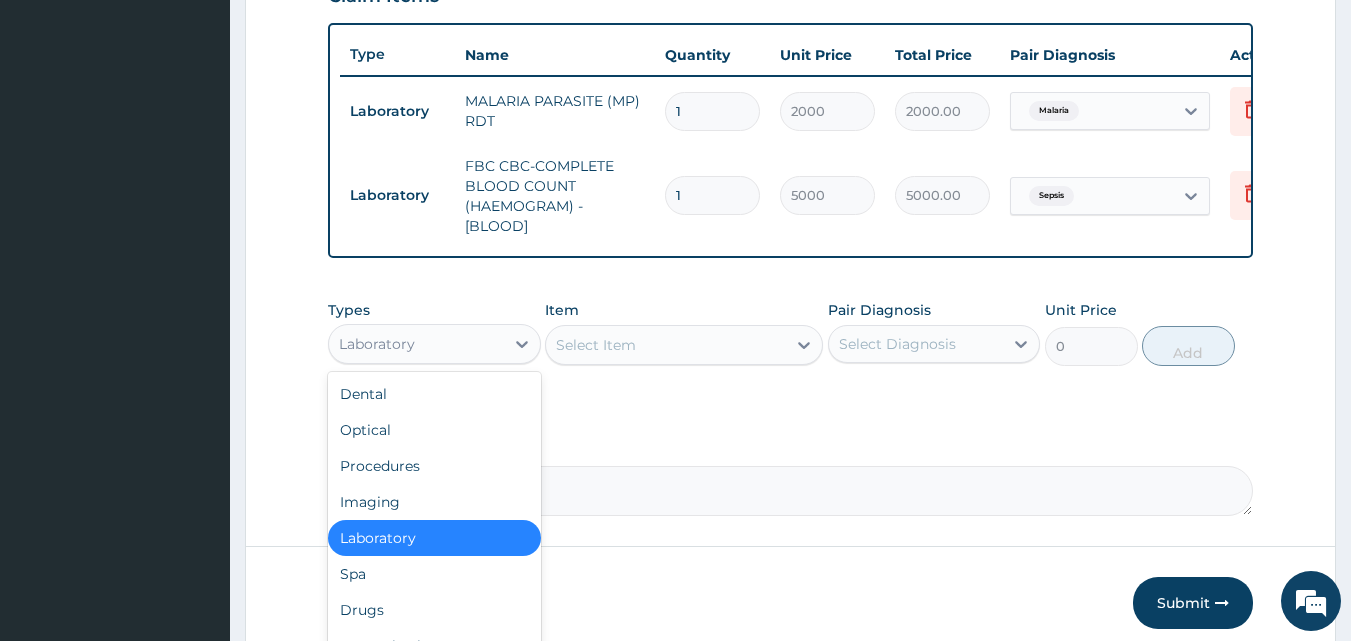click on "Laboratory" at bounding box center (377, 344) 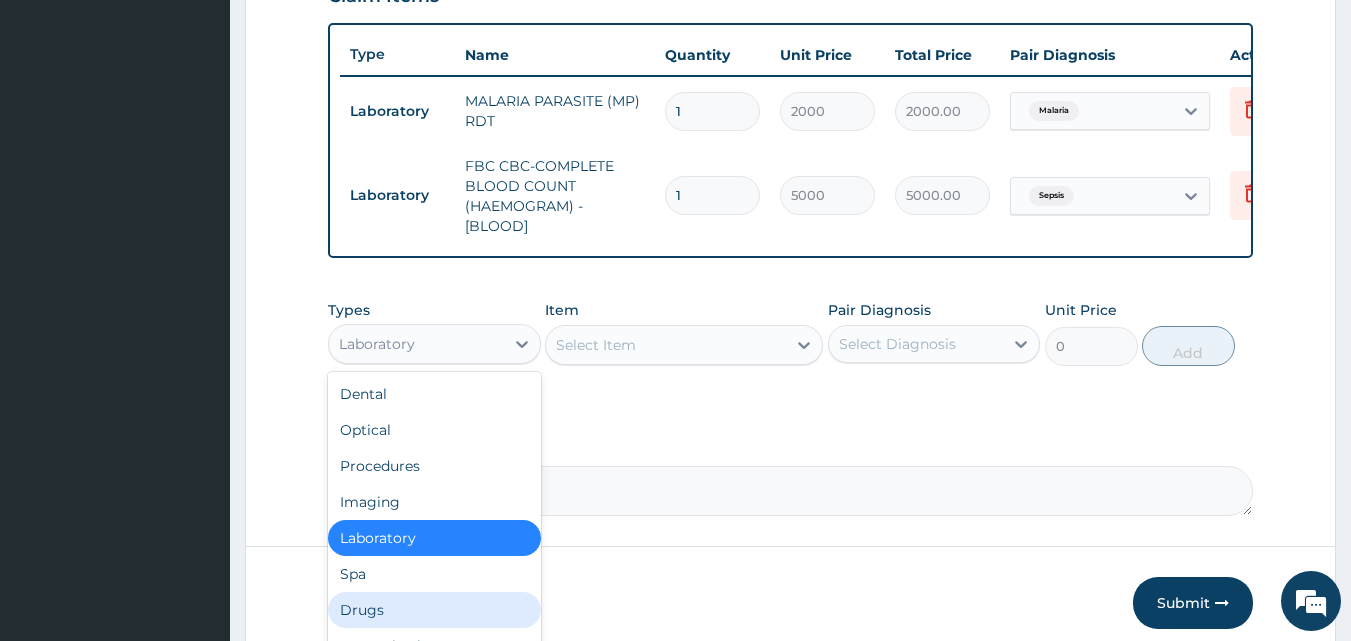 click on "Drugs" at bounding box center (434, 610) 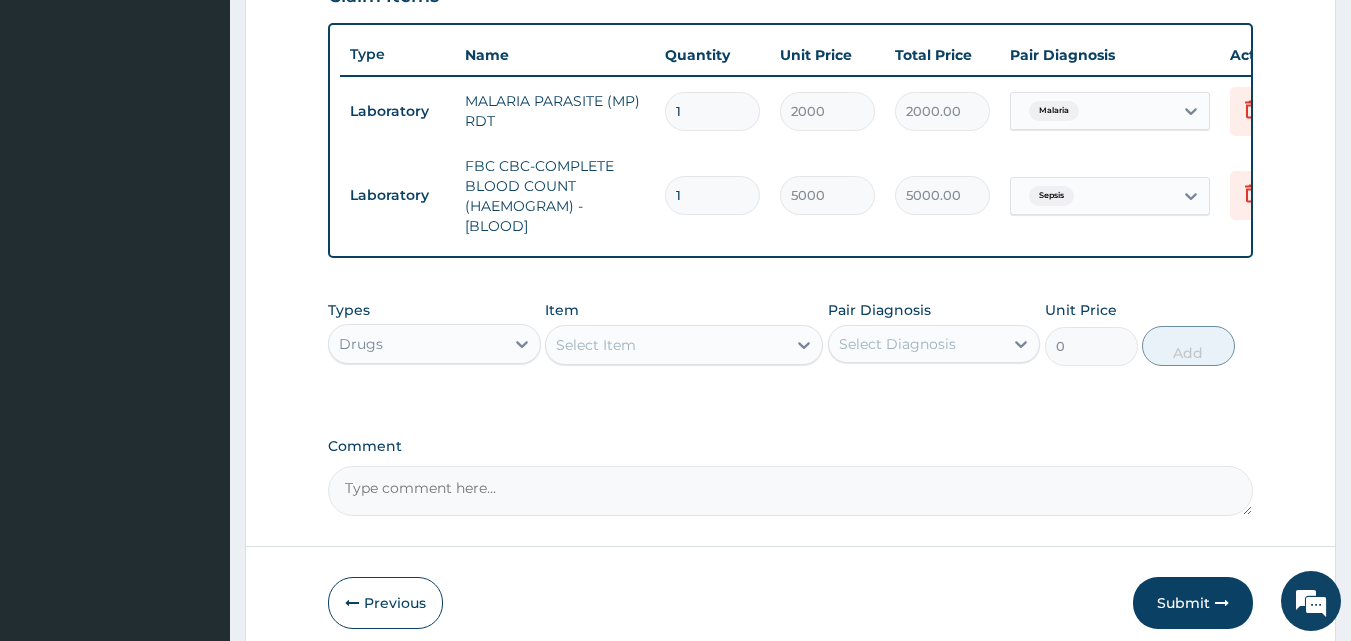 click on "Select Item" at bounding box center (596, 345) 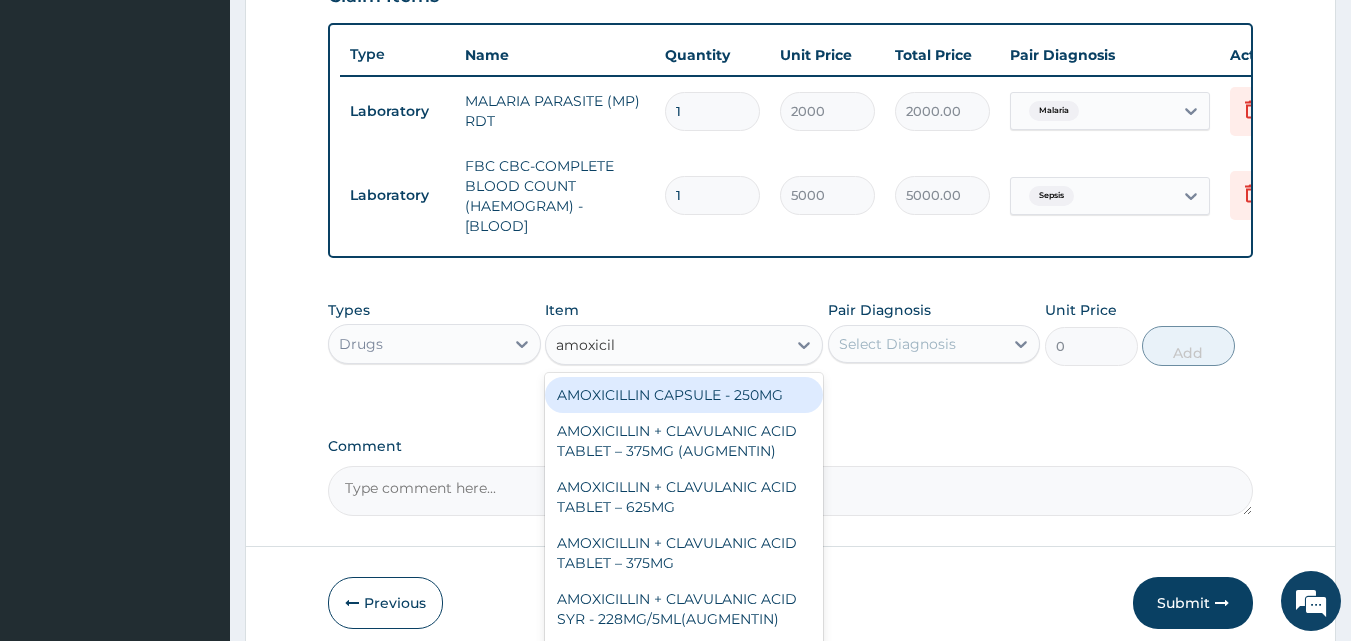 type on "amoxicill" 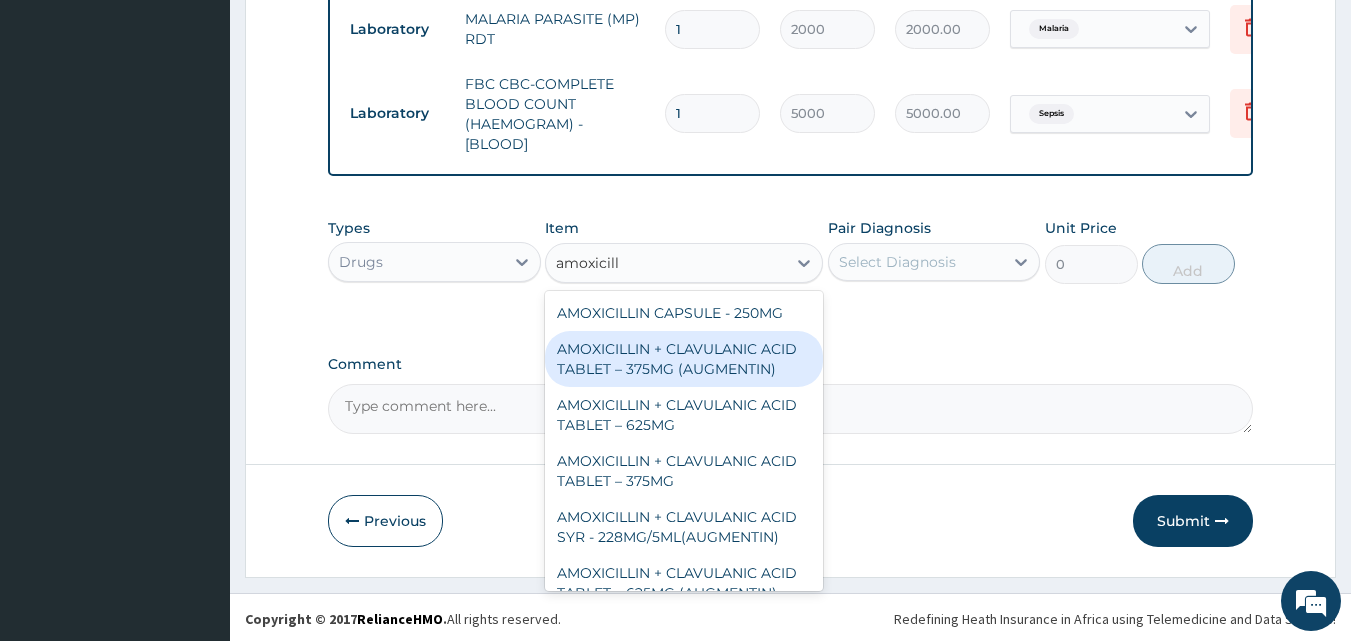 scroll, scrollTop: 821, scrollLeft: 0, axis: vertical 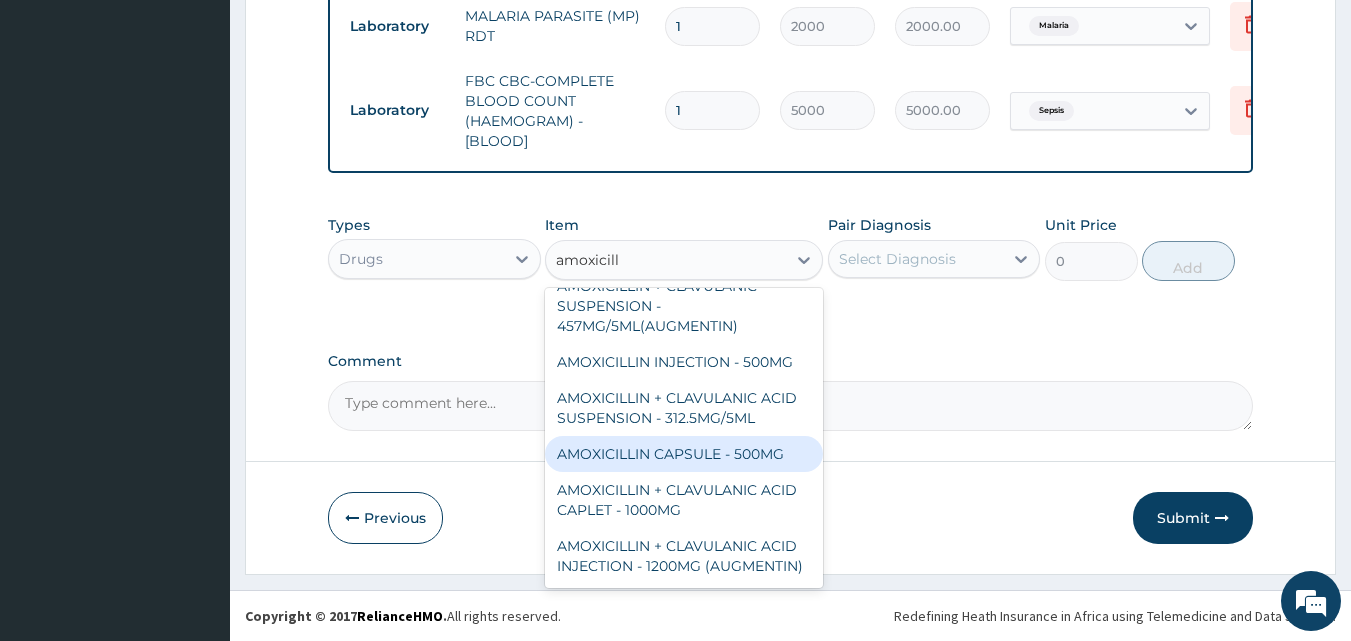 click on "AMOXICILLIN CAPSULE - 500MG" at bounding box center [684, 454] 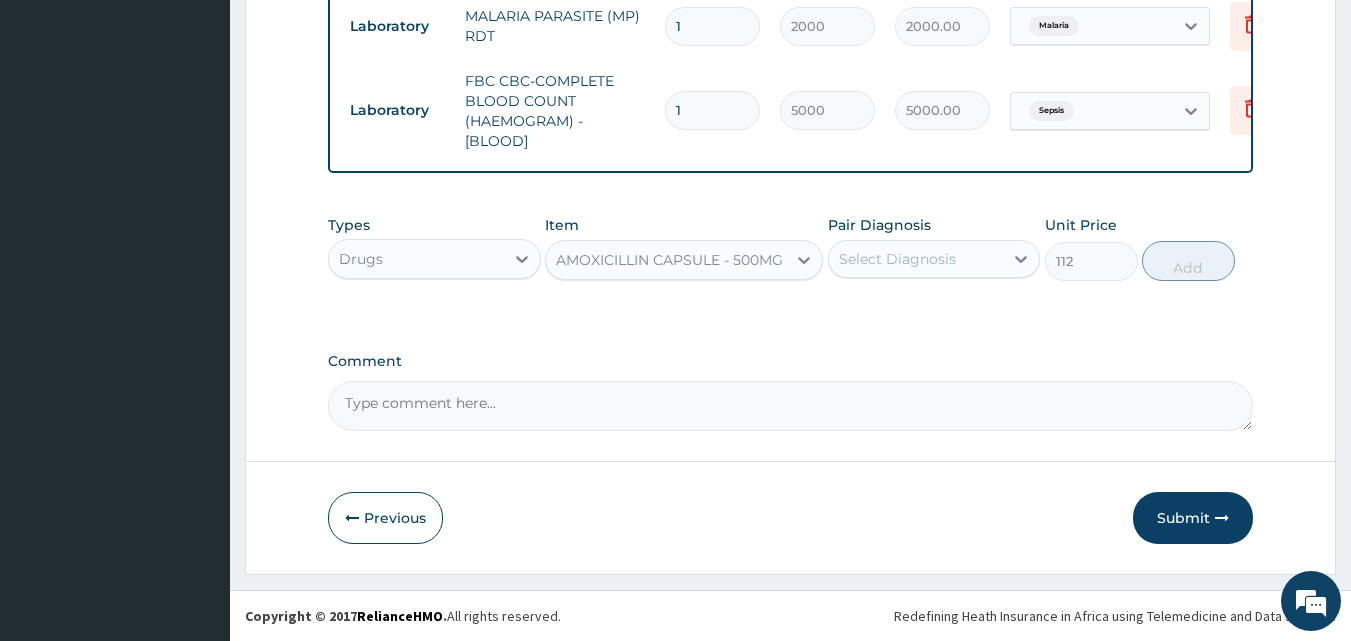 click on "Select Diagnosis" at bounding box center [897, 259] 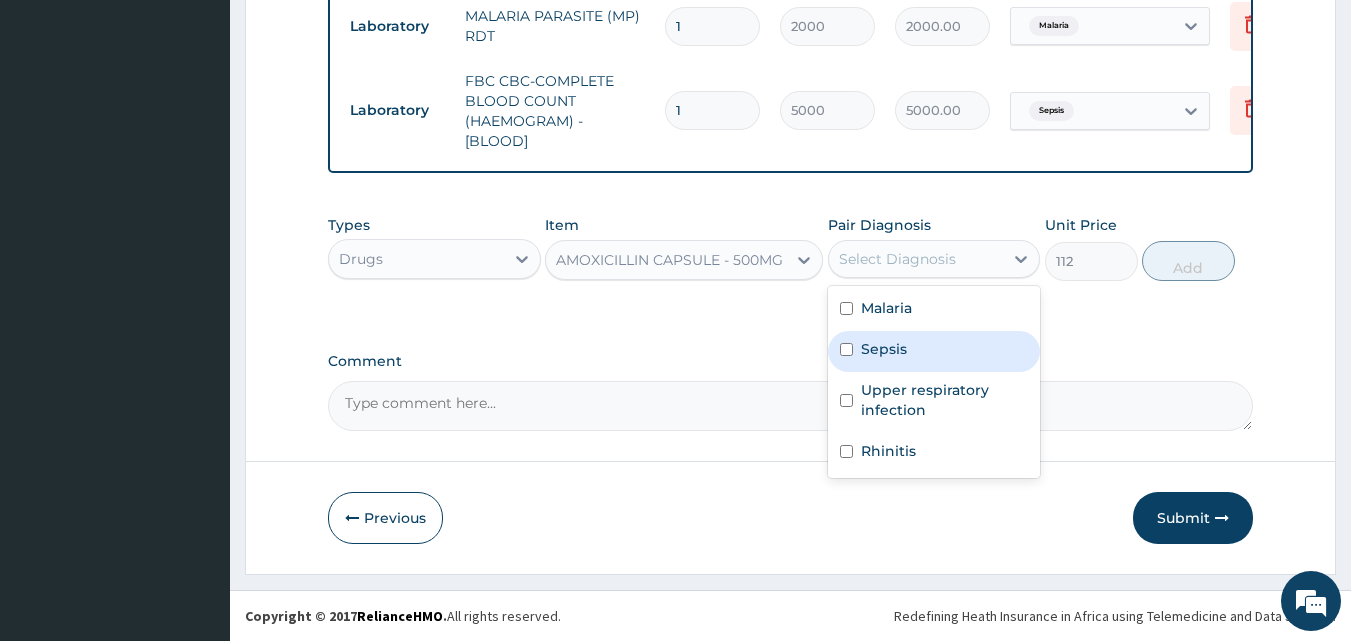 click on "Sepsis" at bounding box center (884, 349) 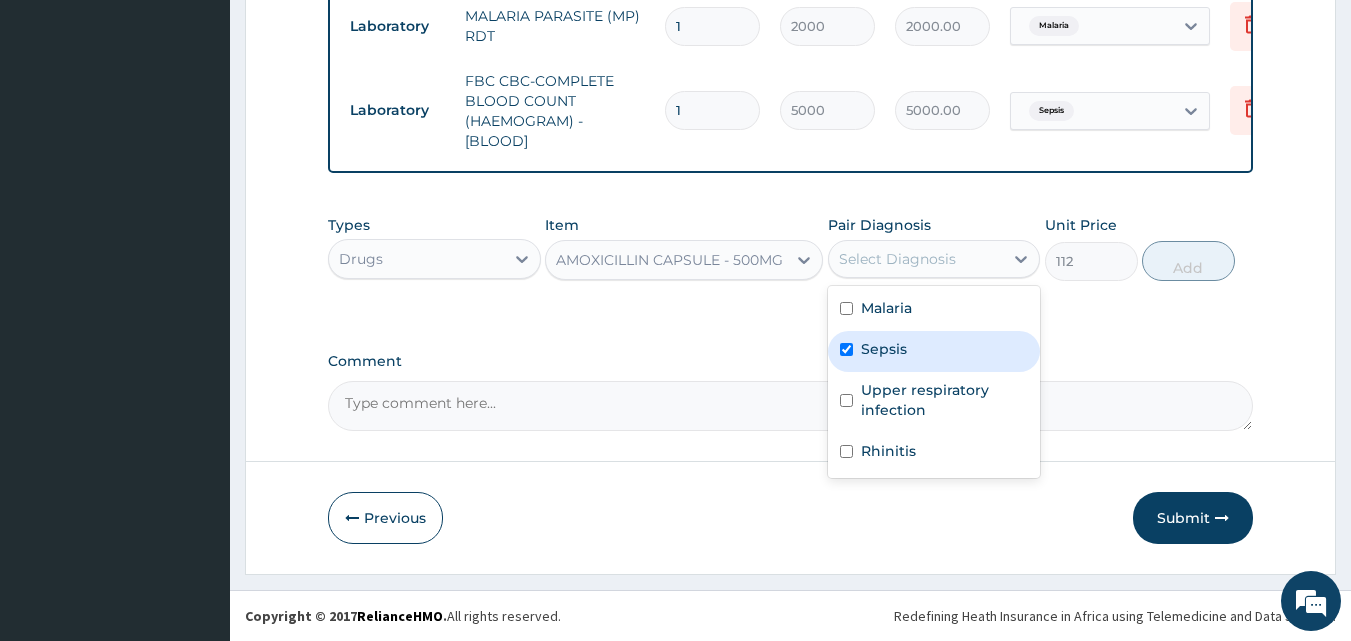 checkbox on "true" 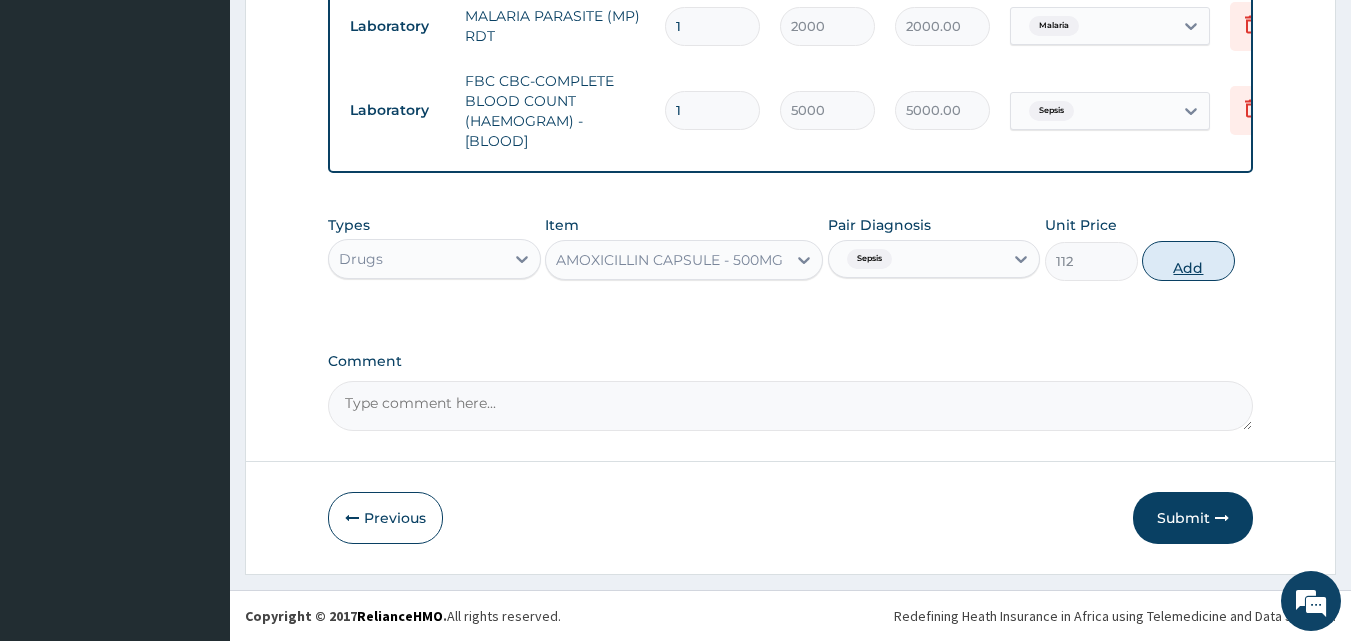 click on "Add" at bounding box center [1188, 261] 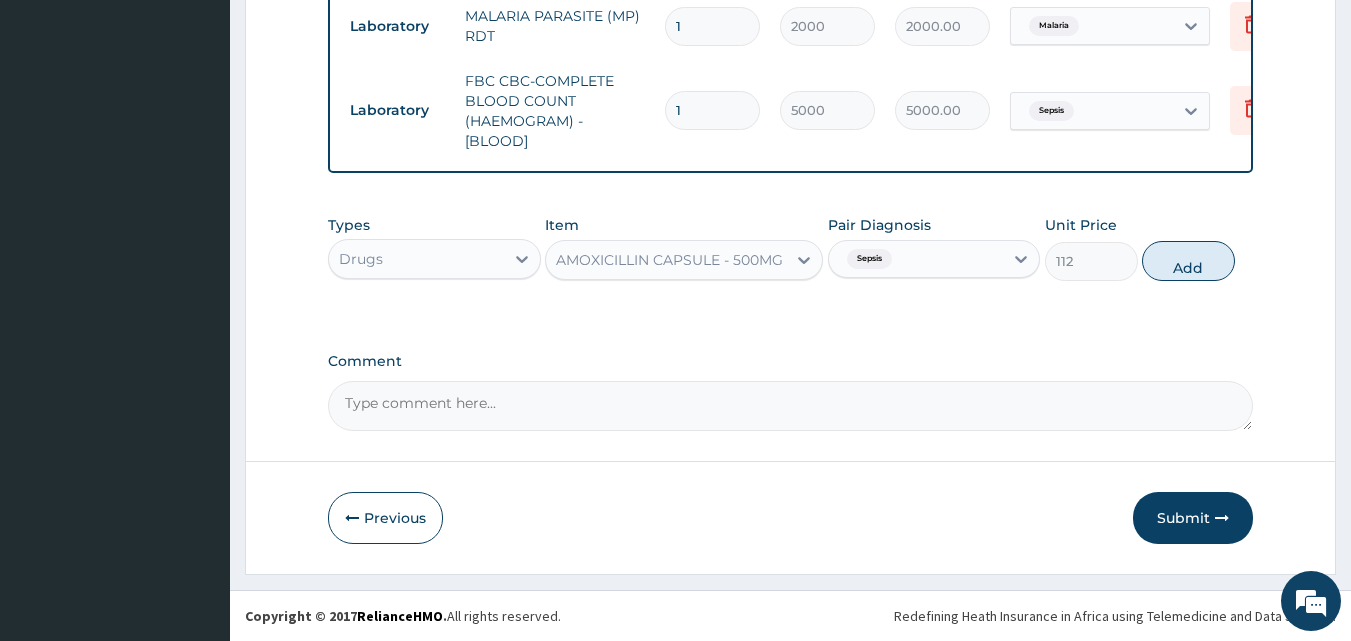 type on "0" 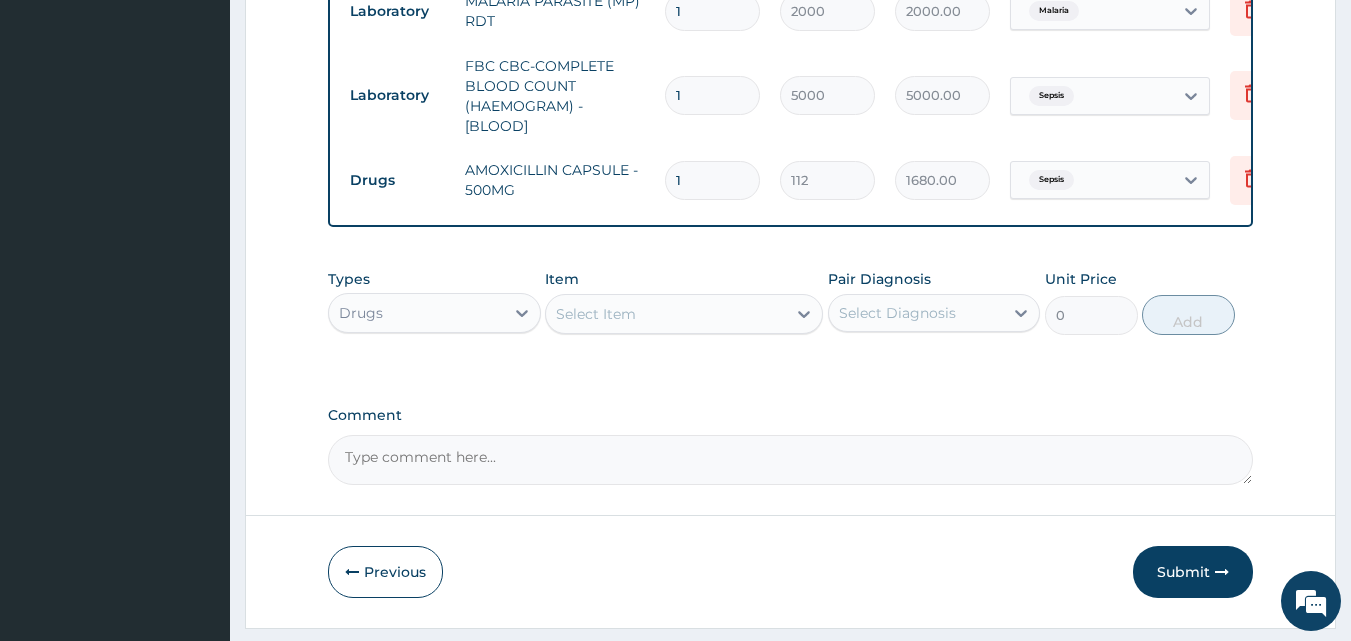 type on "15" 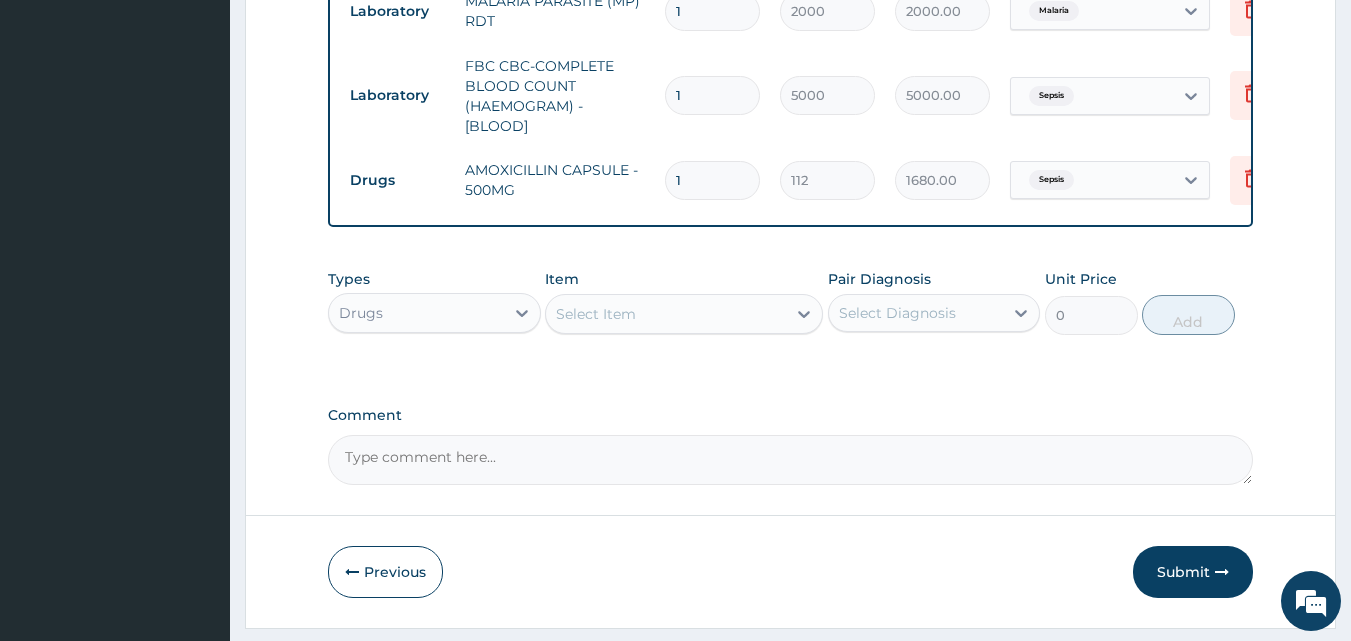 type on "1680.00" 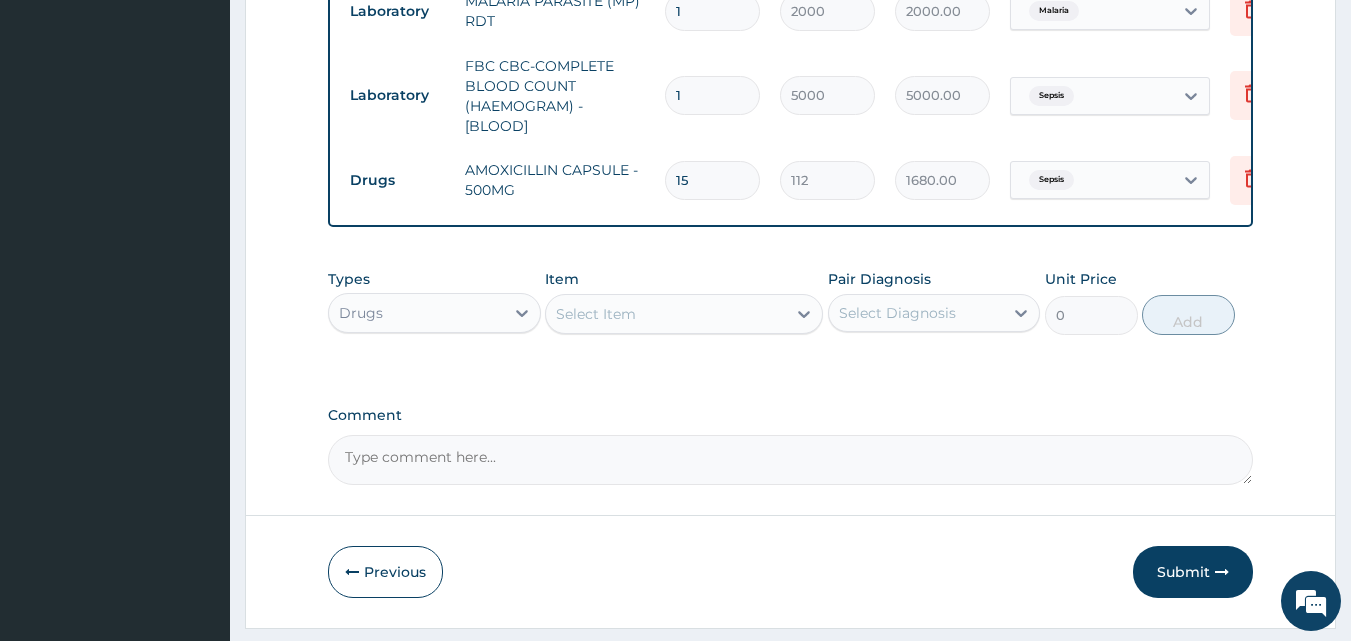 type on "15" 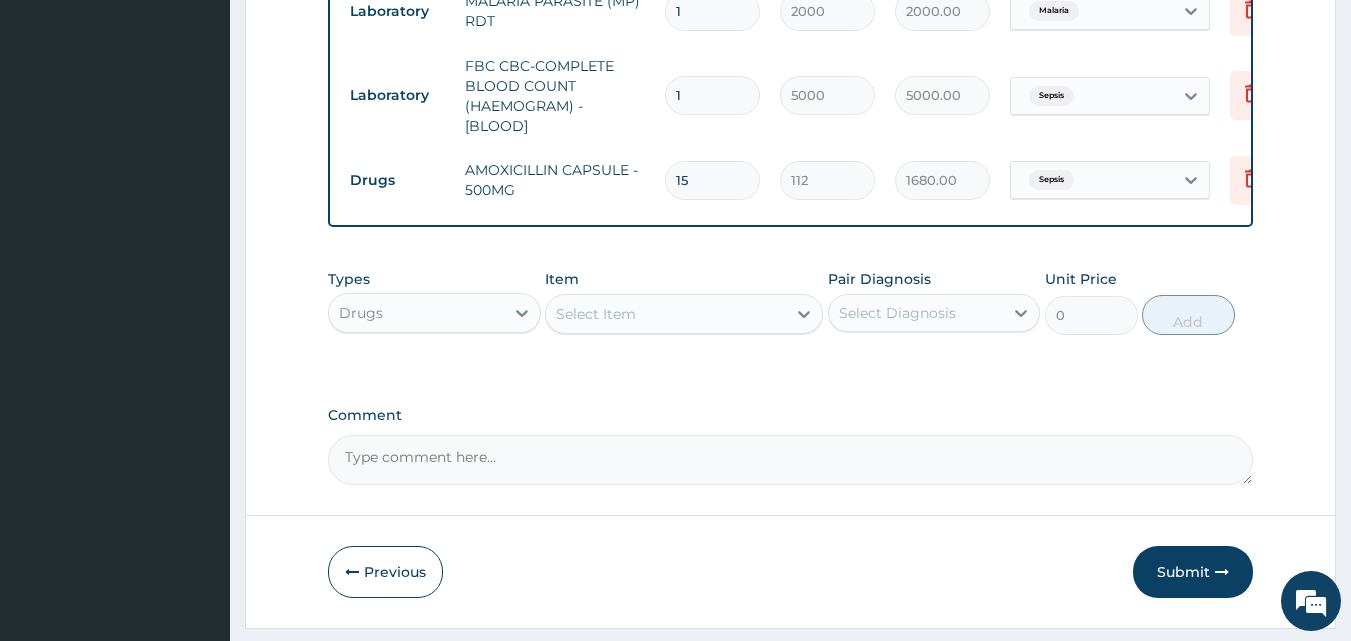 click on "Select Item" at bounding box center [596, 314] 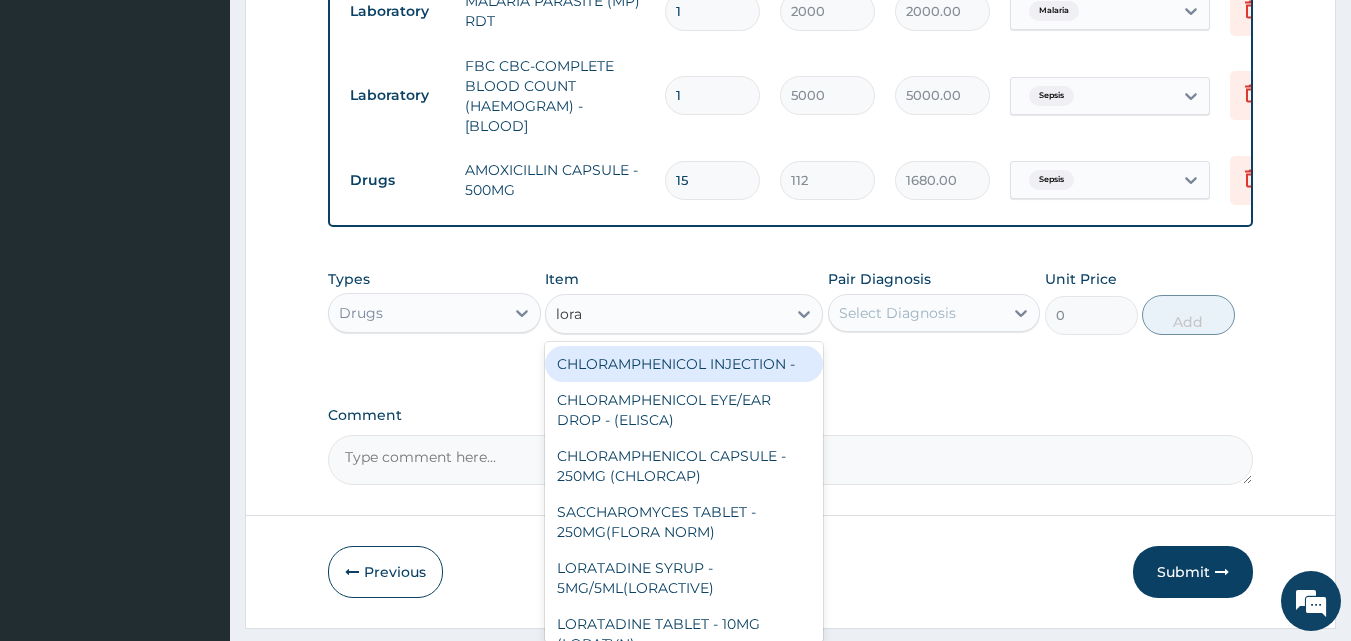 type on "lorat" 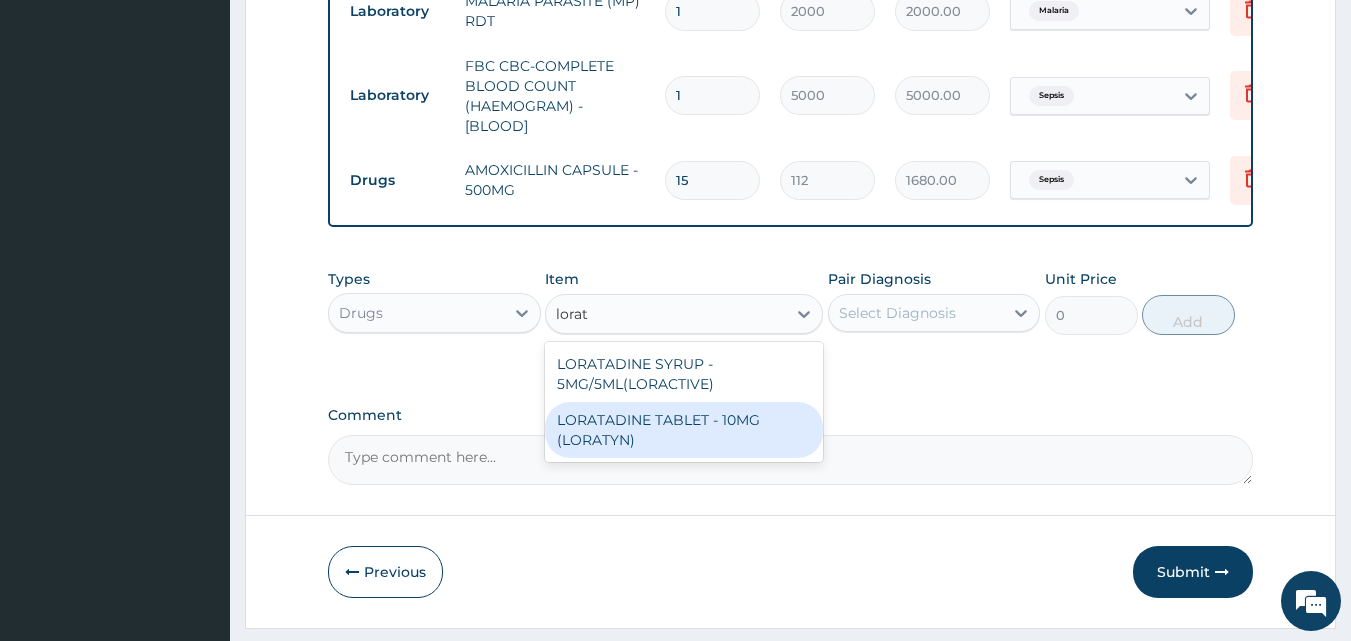 click on "LORATADINE TABLET - 10MG (LORATYN)" at bounding box center (684, 430) 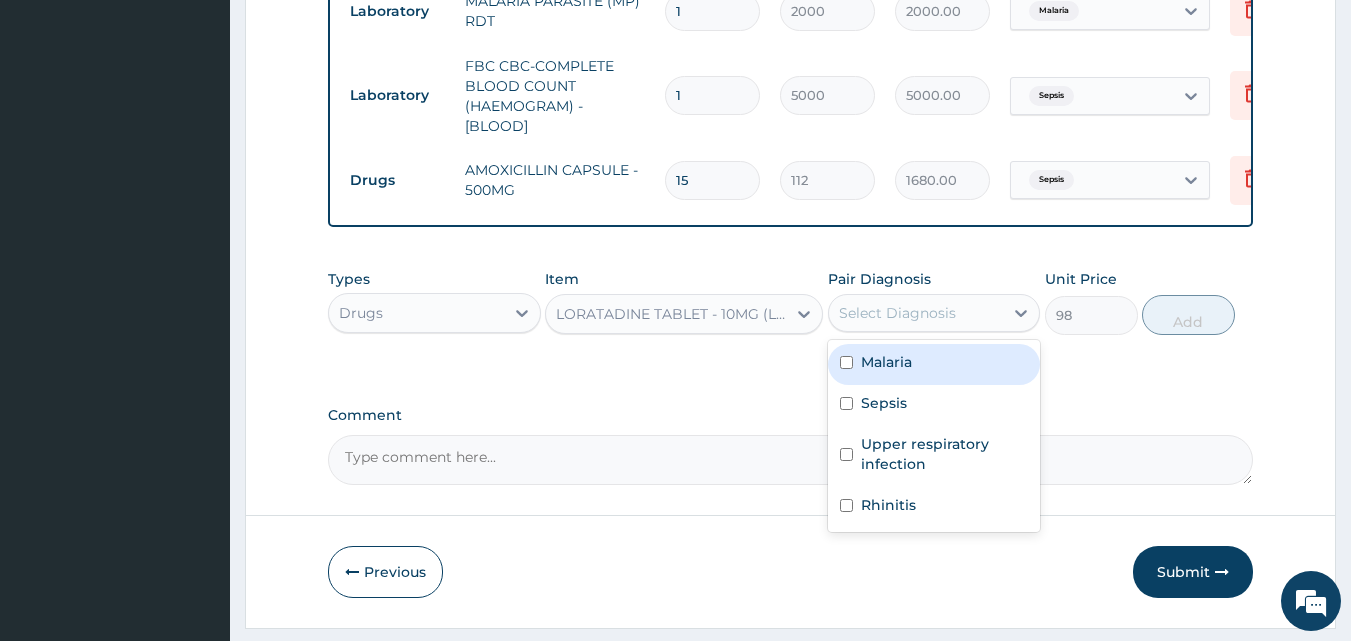 drag, startPoint x: 871, startPoint y: 322, endPoint x: 897, endPoint y: 381, distance: 64.4748 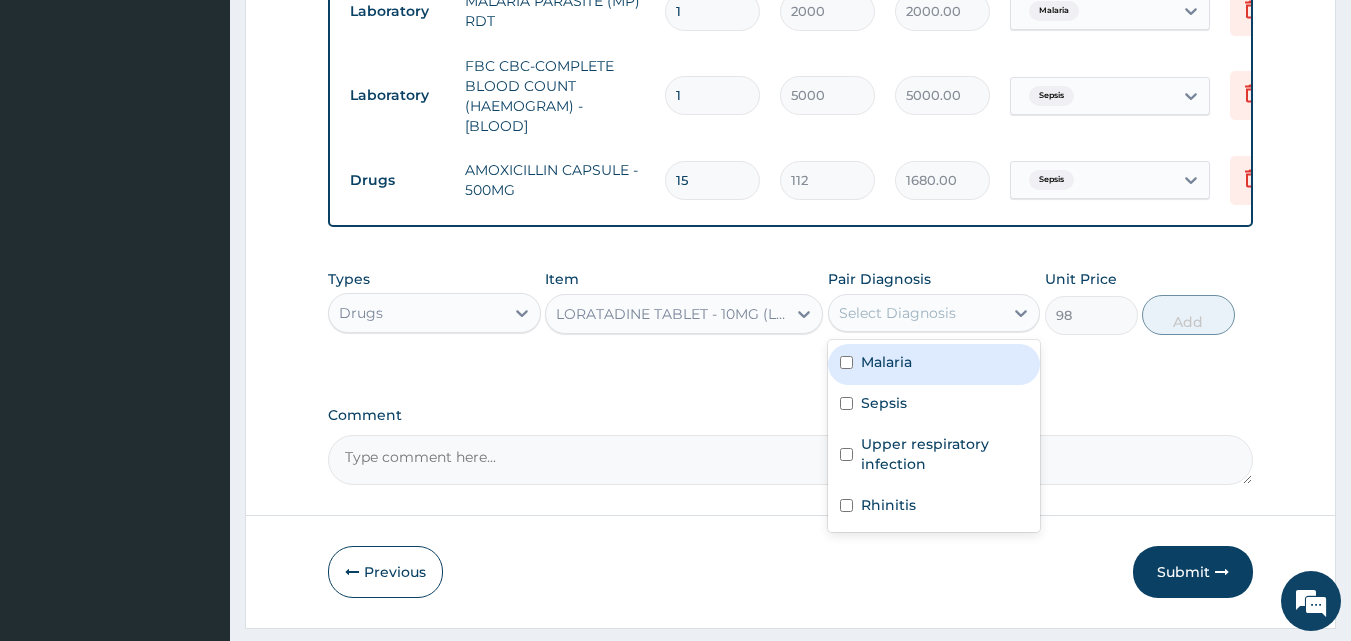 click on "Select Diagnosis" at bounding box center [897, 313] 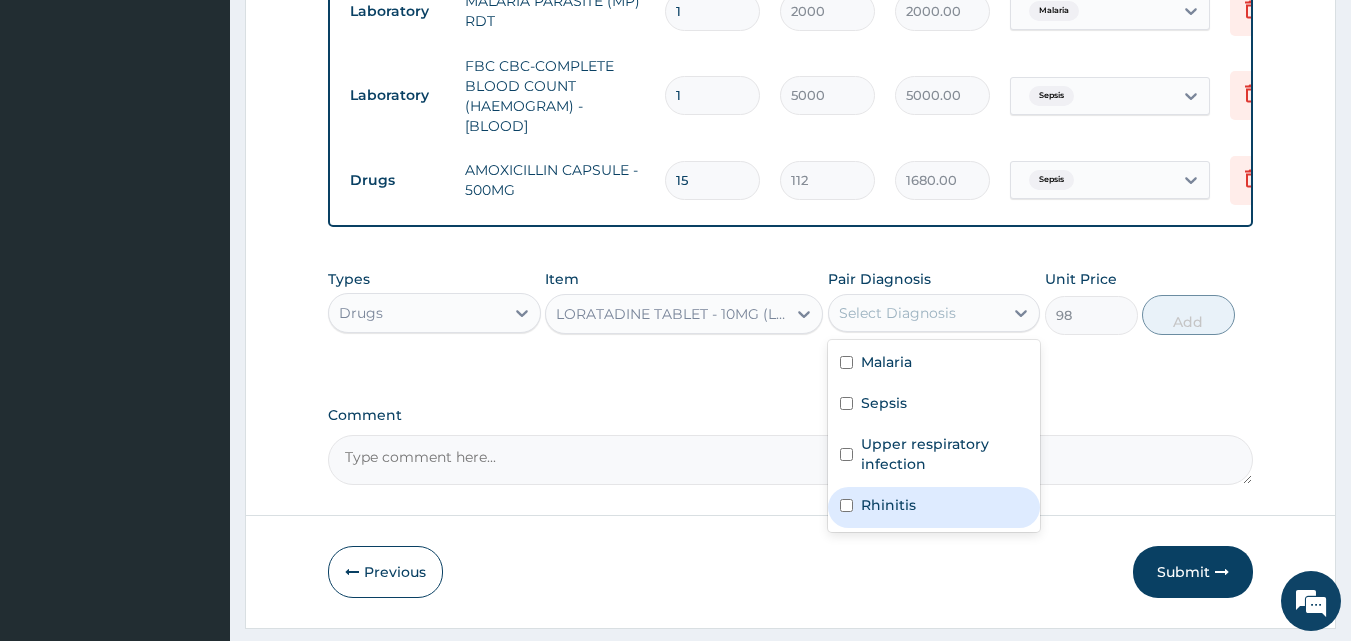 click on "Rhinitis" at bounding box center (888, 505) 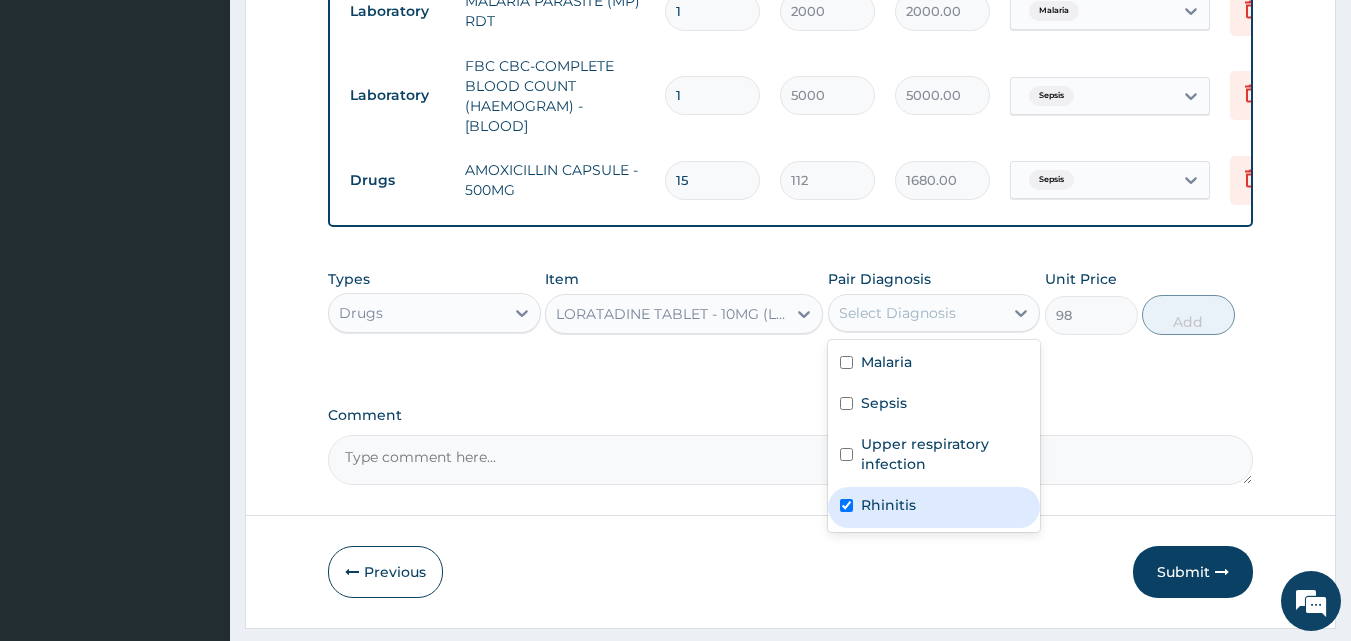 checkbox on "true" 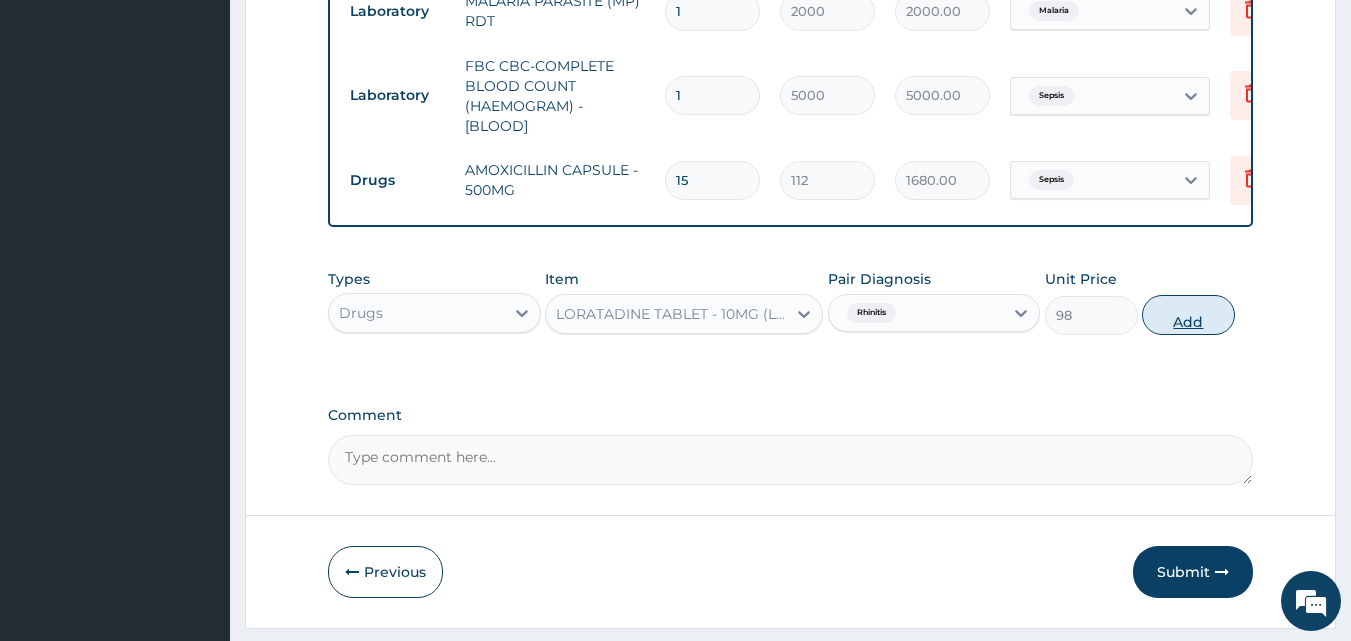 click on "Add" at bounding box center [1188, 315] 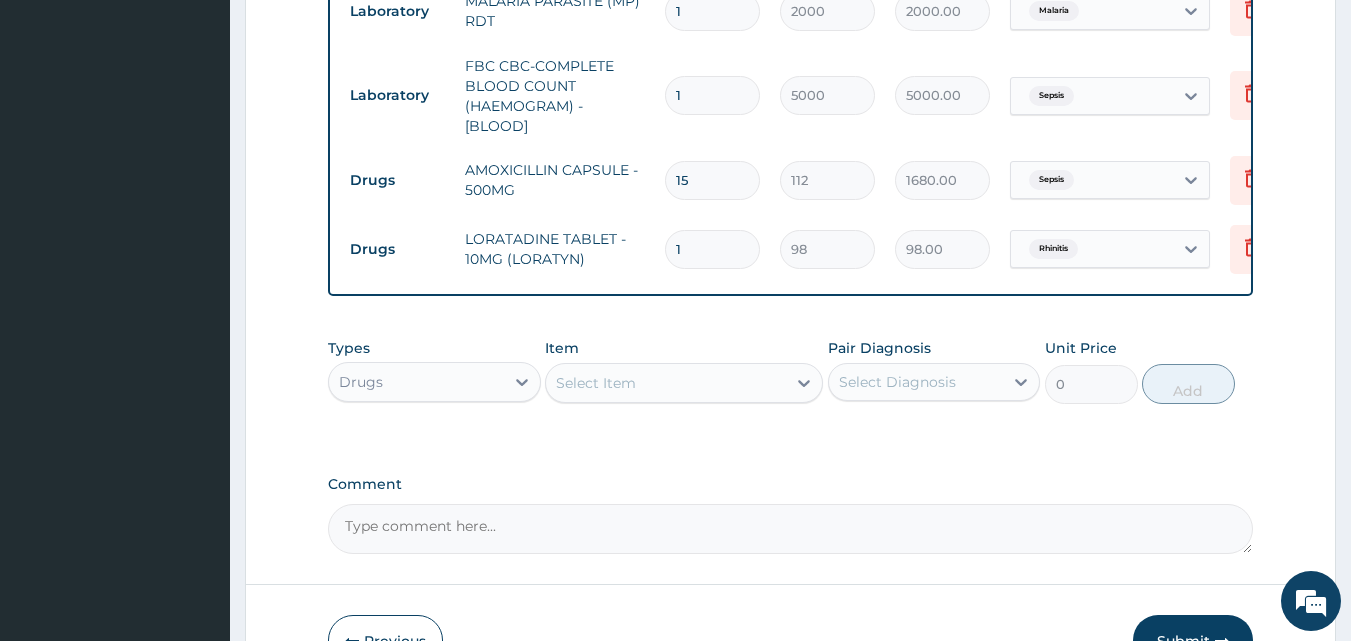 drag, startPoint x: 689, startPoint y: 245, endPoint x: 617, endPoint y: 240, distance: 72.1734 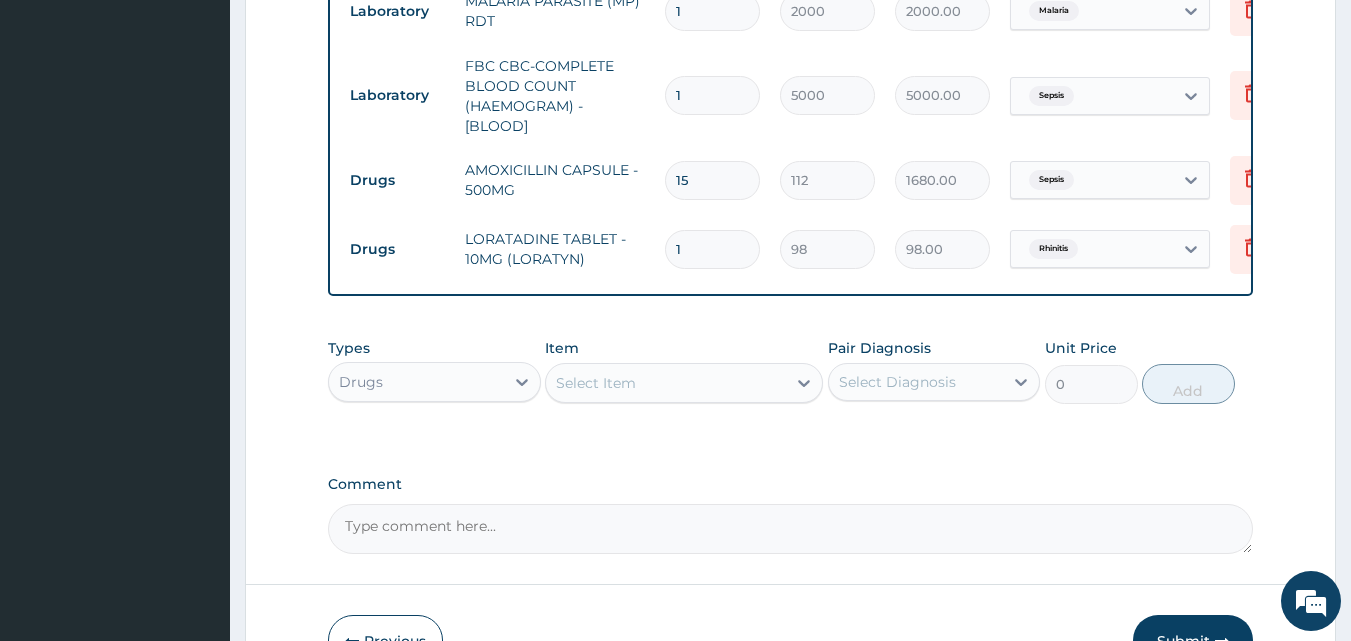 click on "Drugs LORATADINE TABLET - 10MG (LORATYN) 1 98 98.00 Rhinitis Delete" at bounding box center (830, 249) 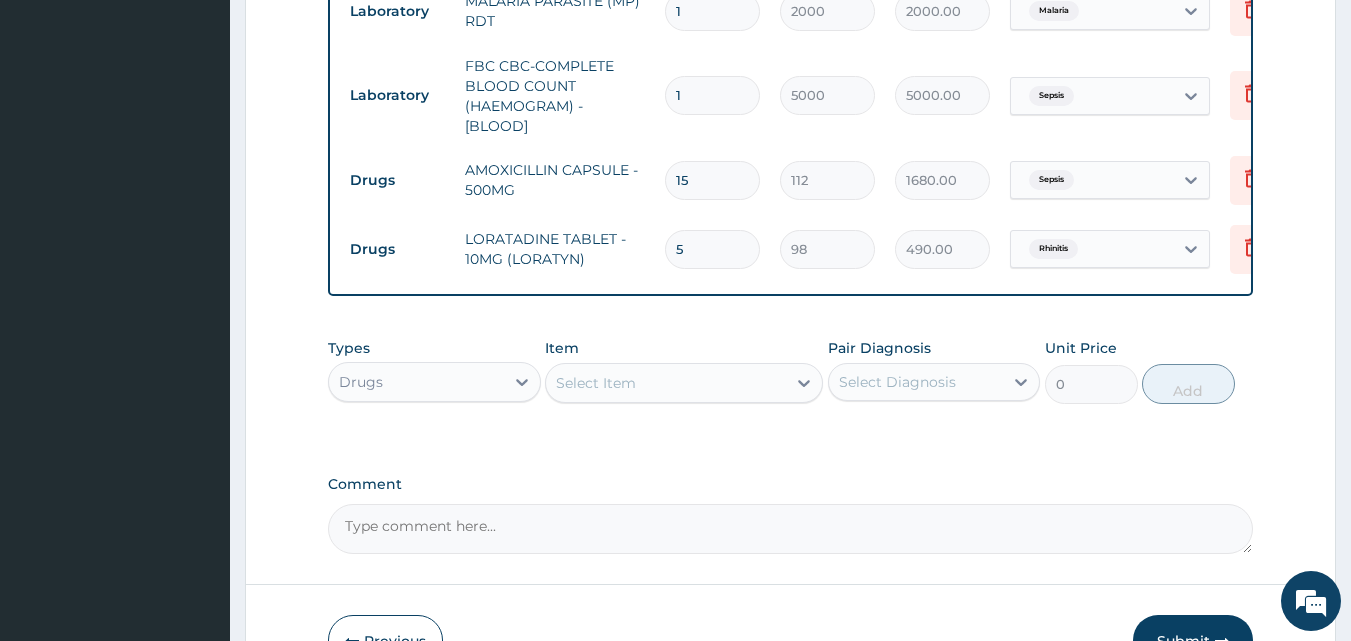 type on "5" 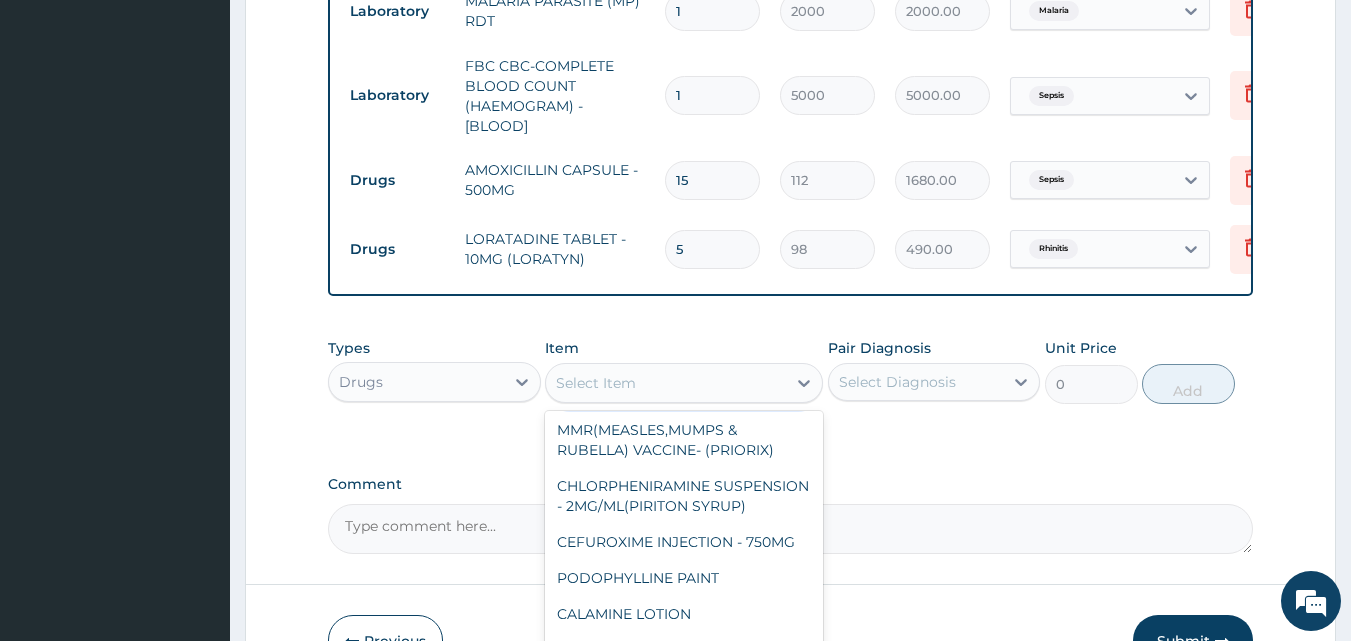 scroll, scrollTop: 200, scrollLeft: 0, axis: vertical 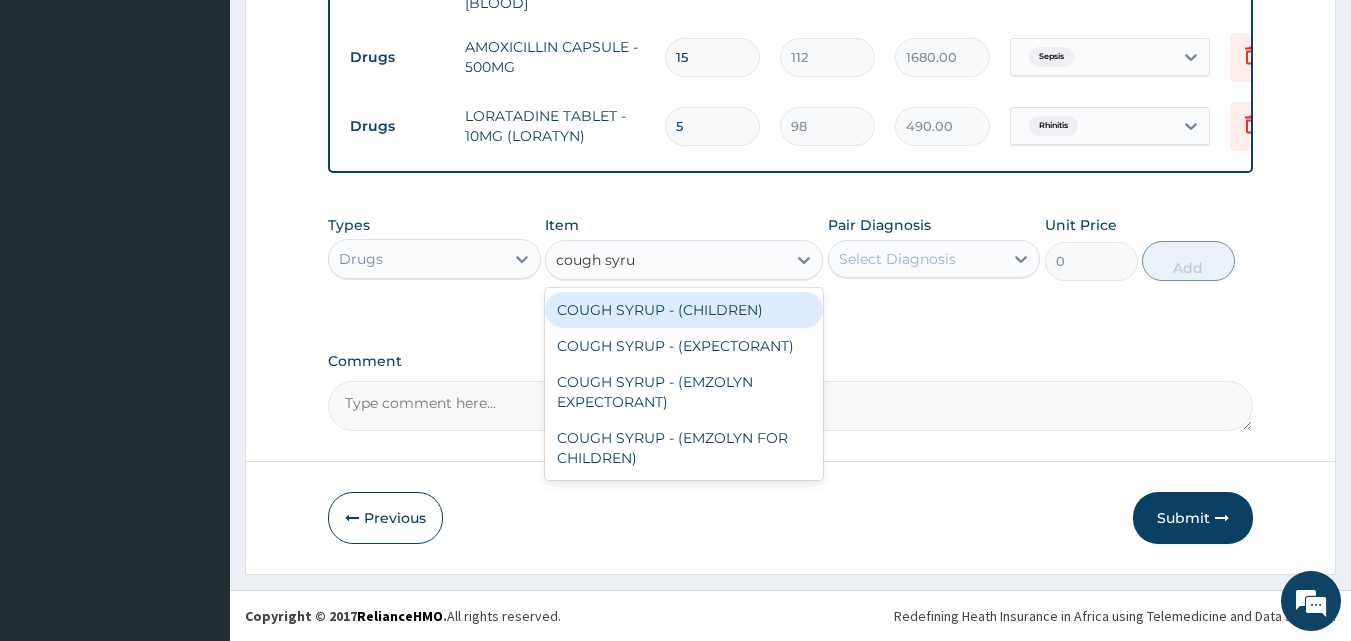 type on "cough syrup" 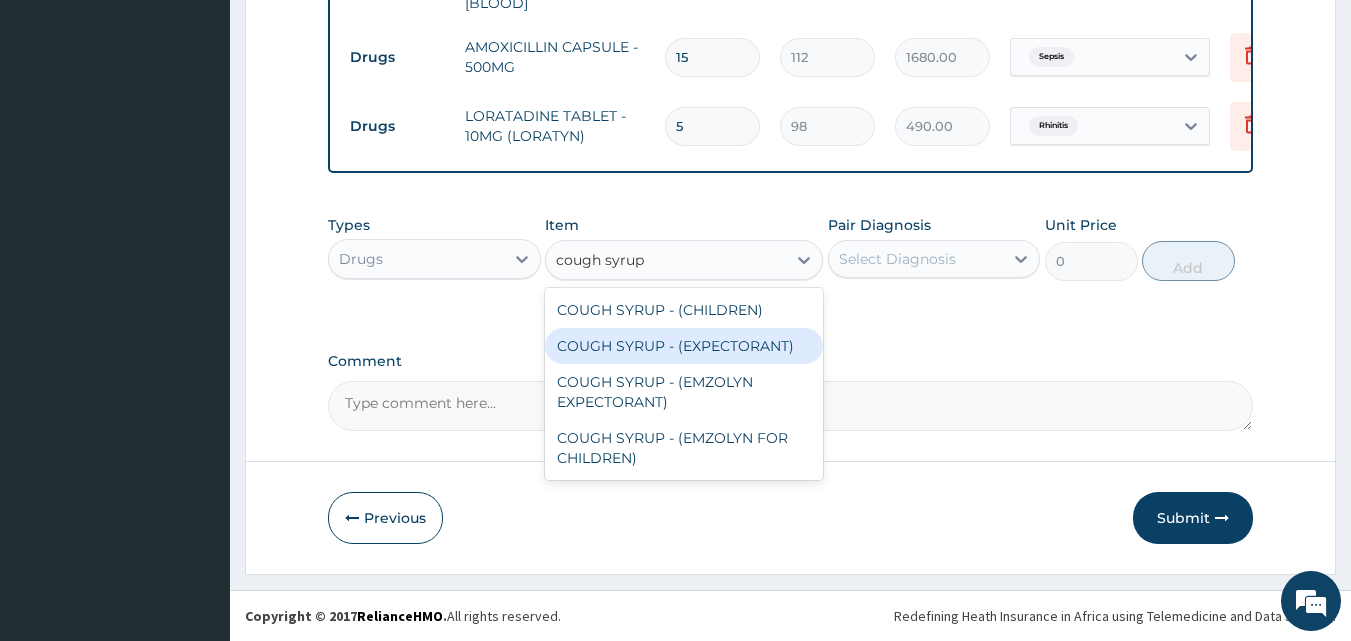 click on "COUGH SYRUP - (EXPECTORANT)" at bounding box center [684, 346] 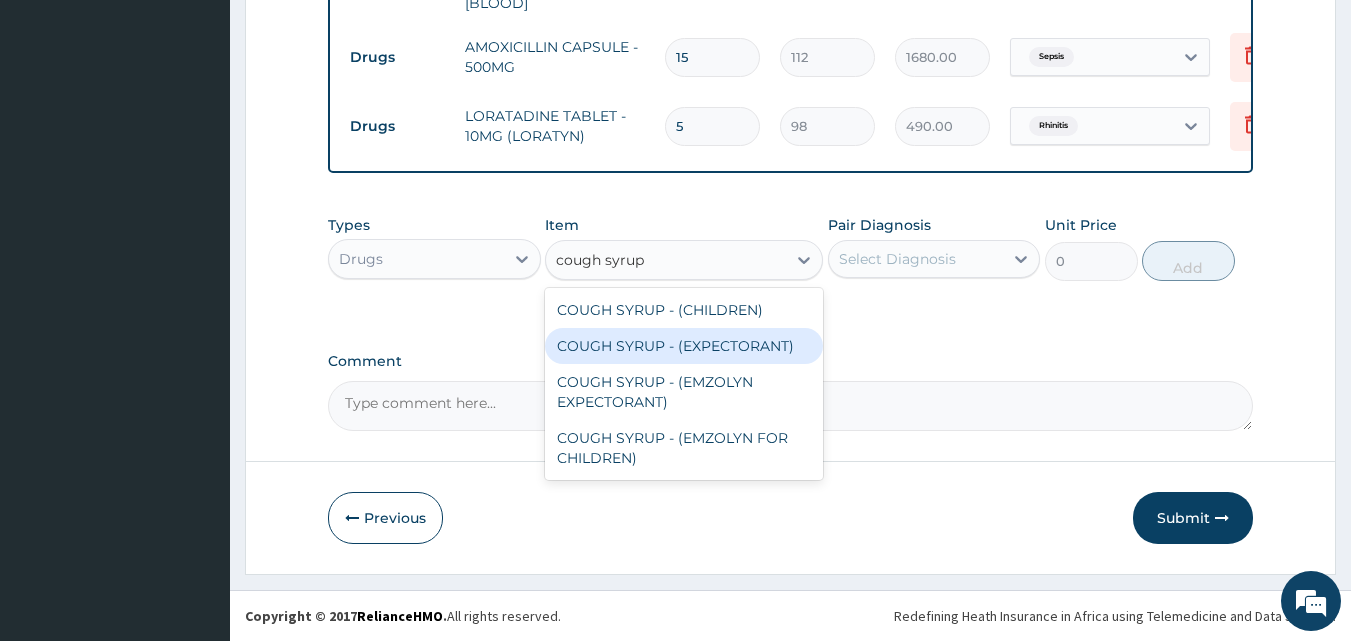 type 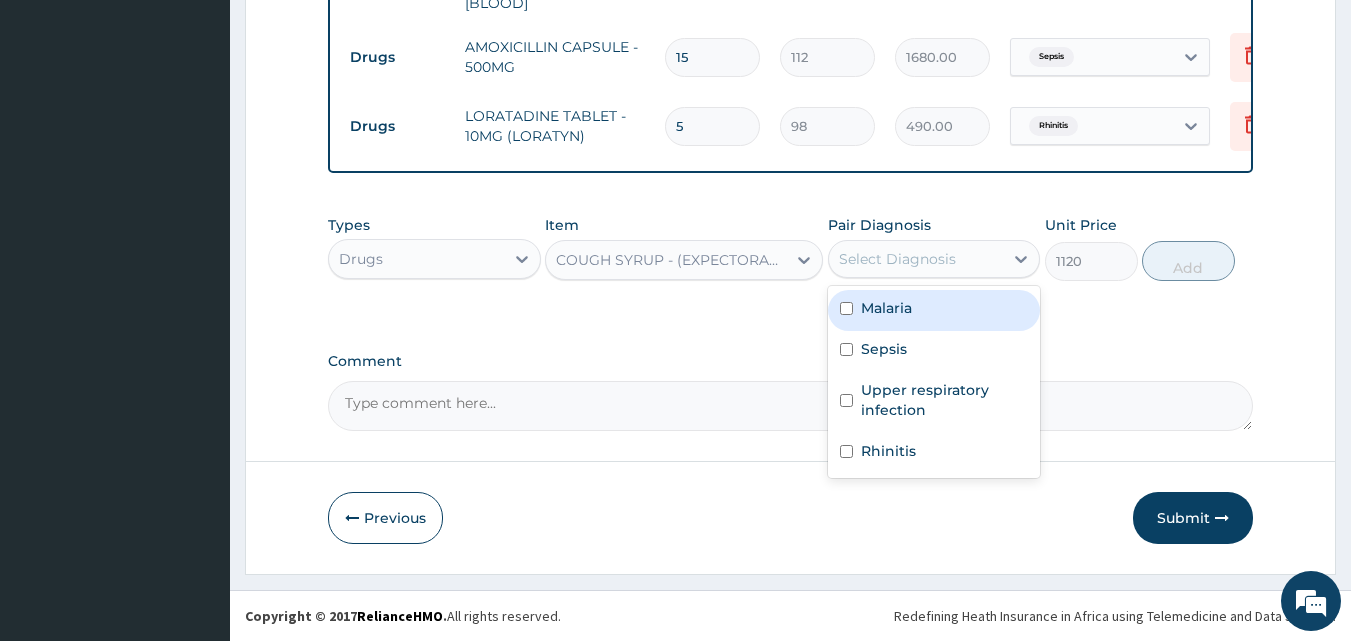 click on "Select Diagnosis" at bounding box center [916, 259] 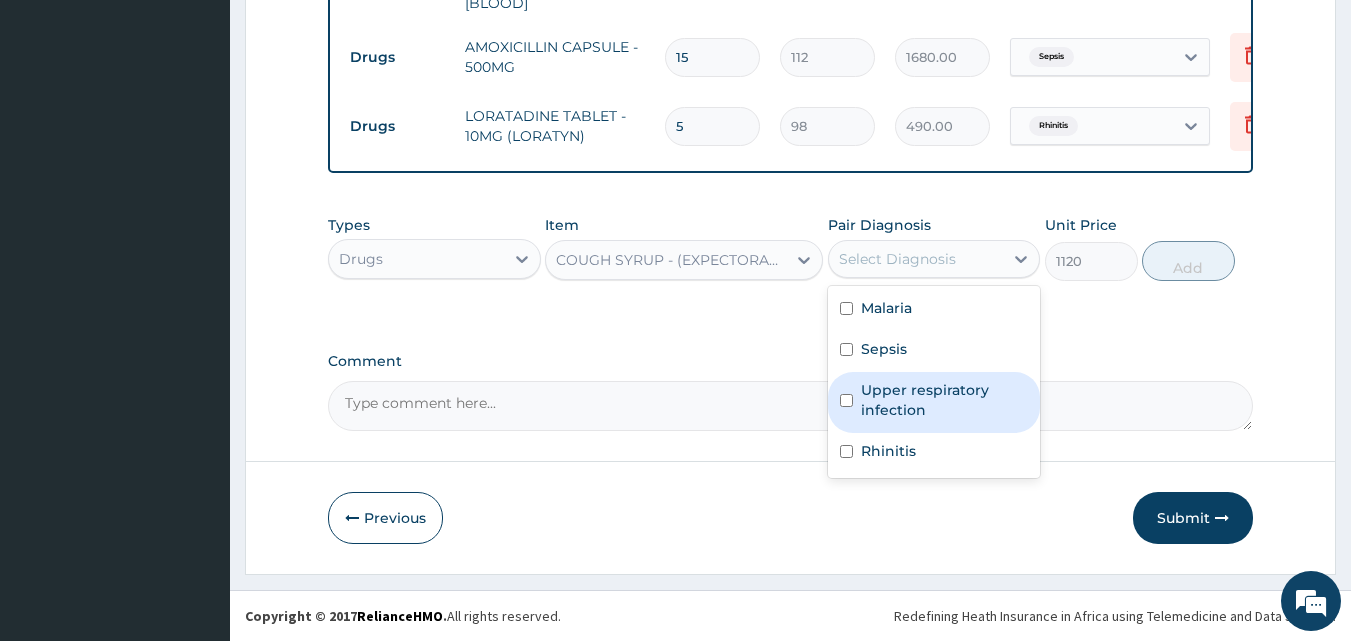 click on "Upper respiratory infection" at bounding box center [945, 400] 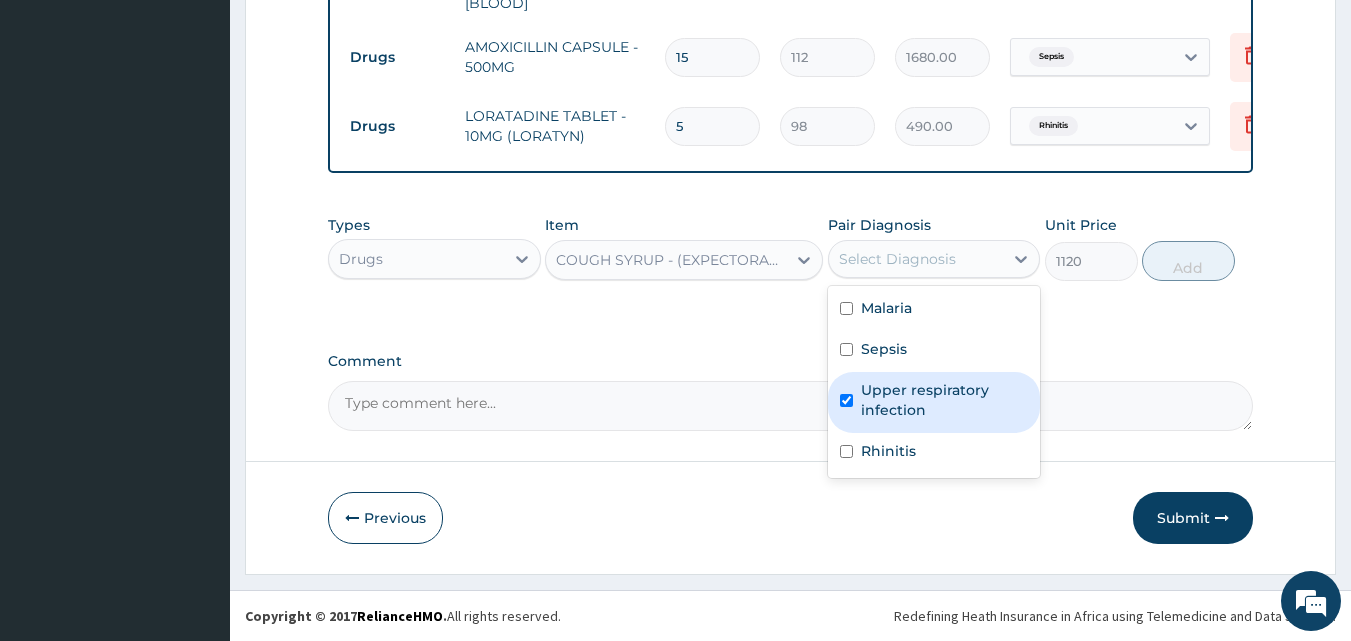 checkbox on "true" 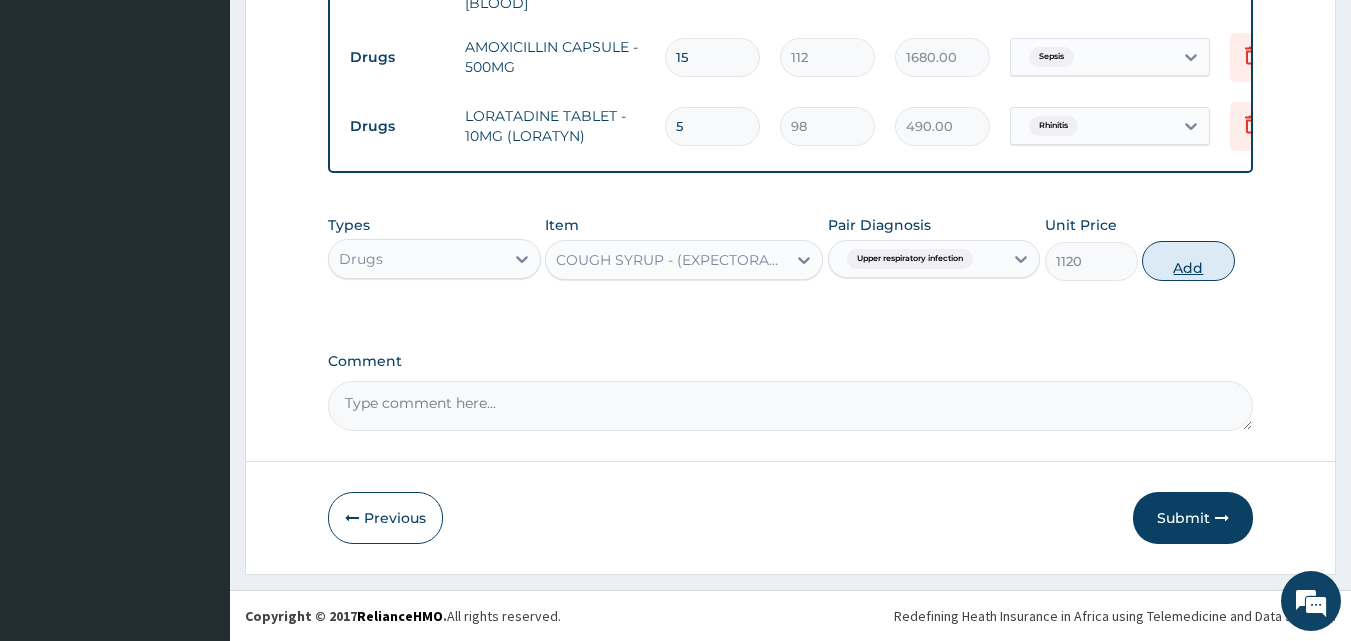 click on "Add" at bounding box center [1188, 261] 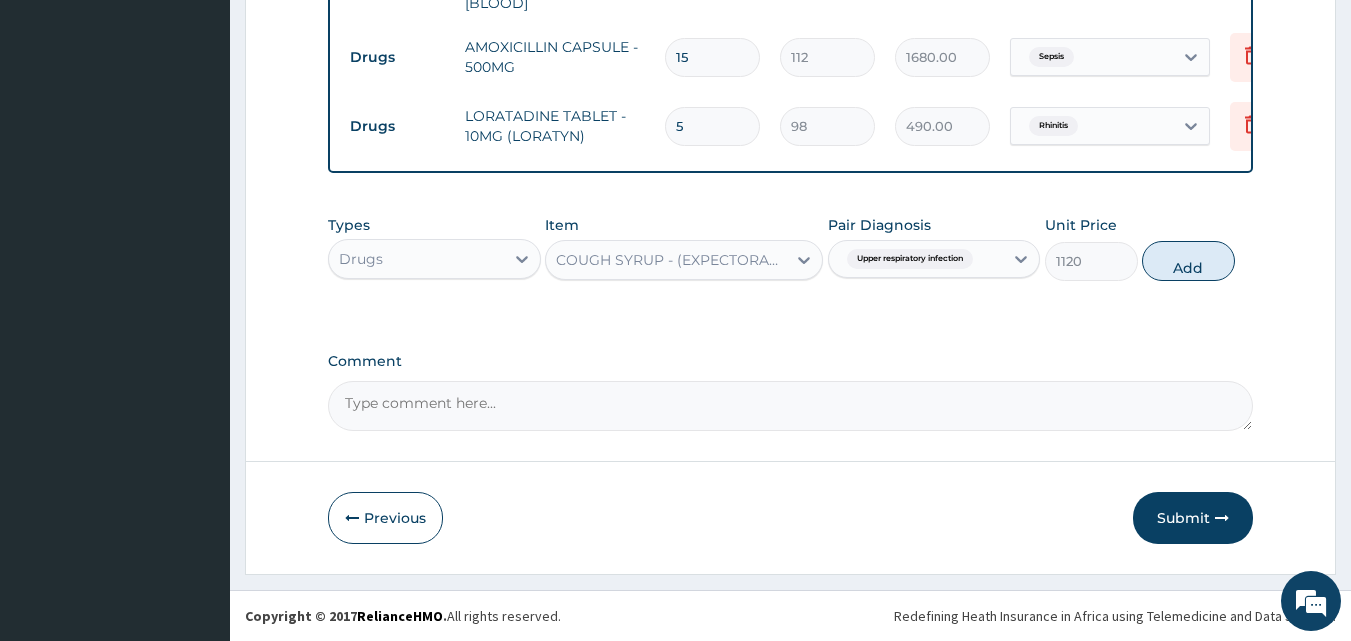 type on "0" 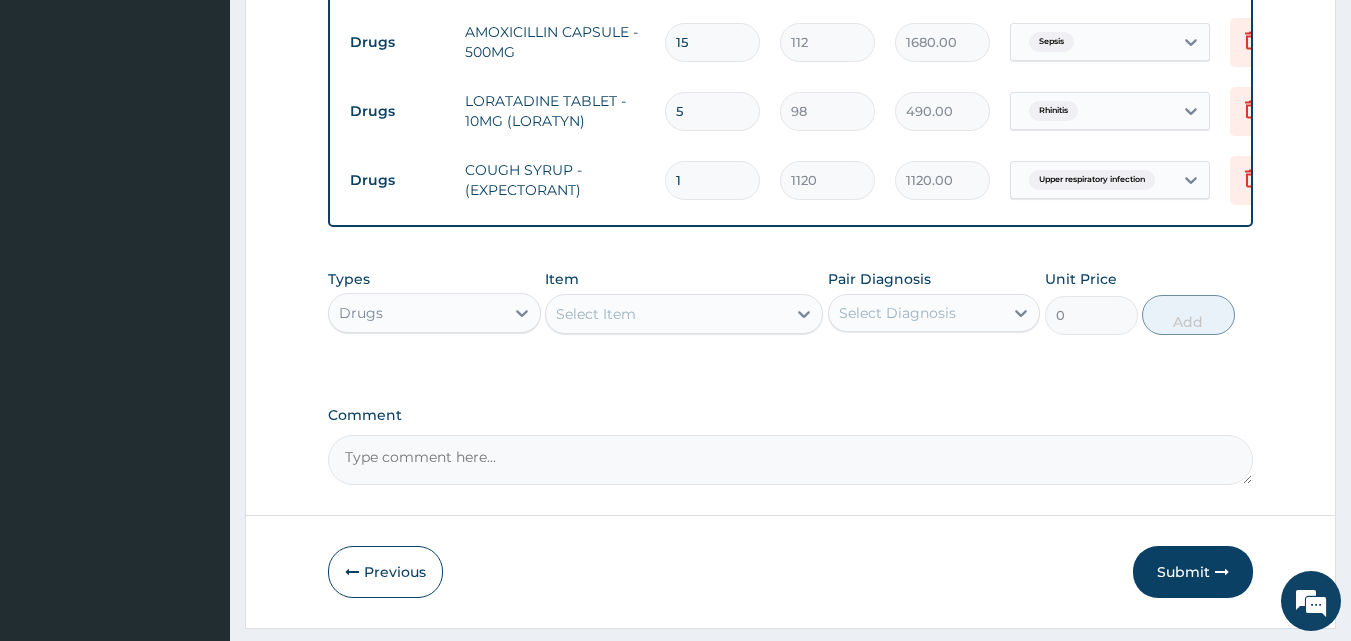 click on "Select Item" at bounding box center (666, 314) 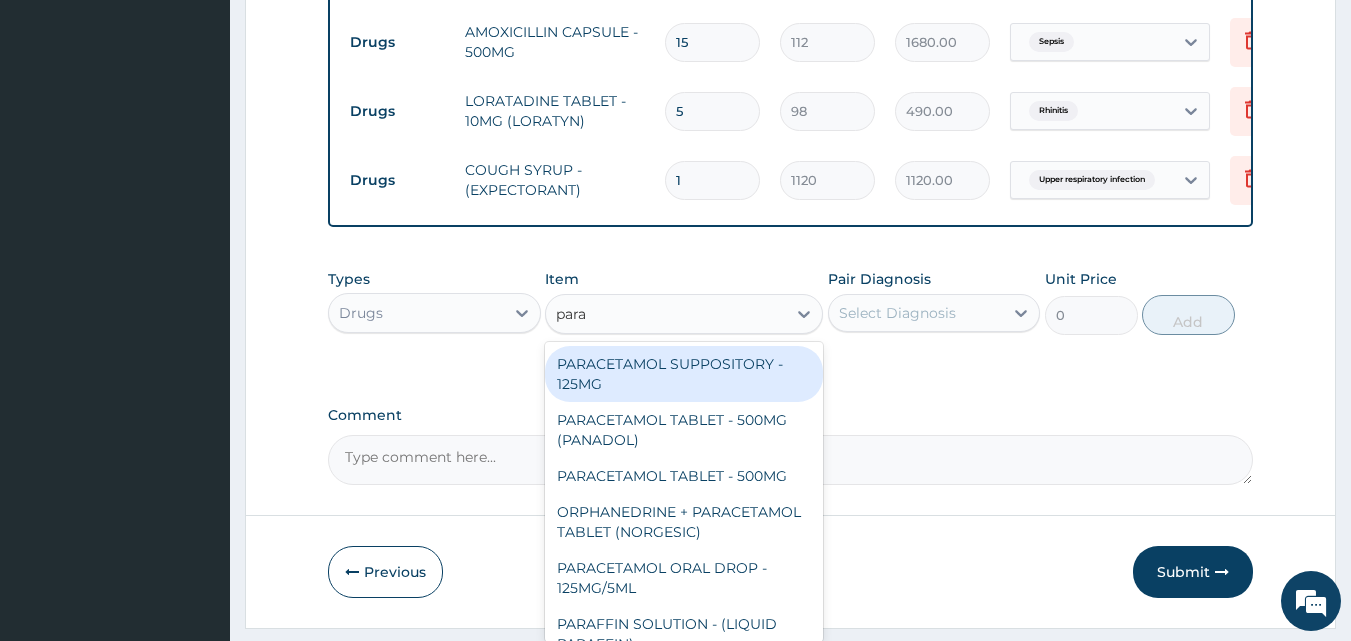 type on "parac" 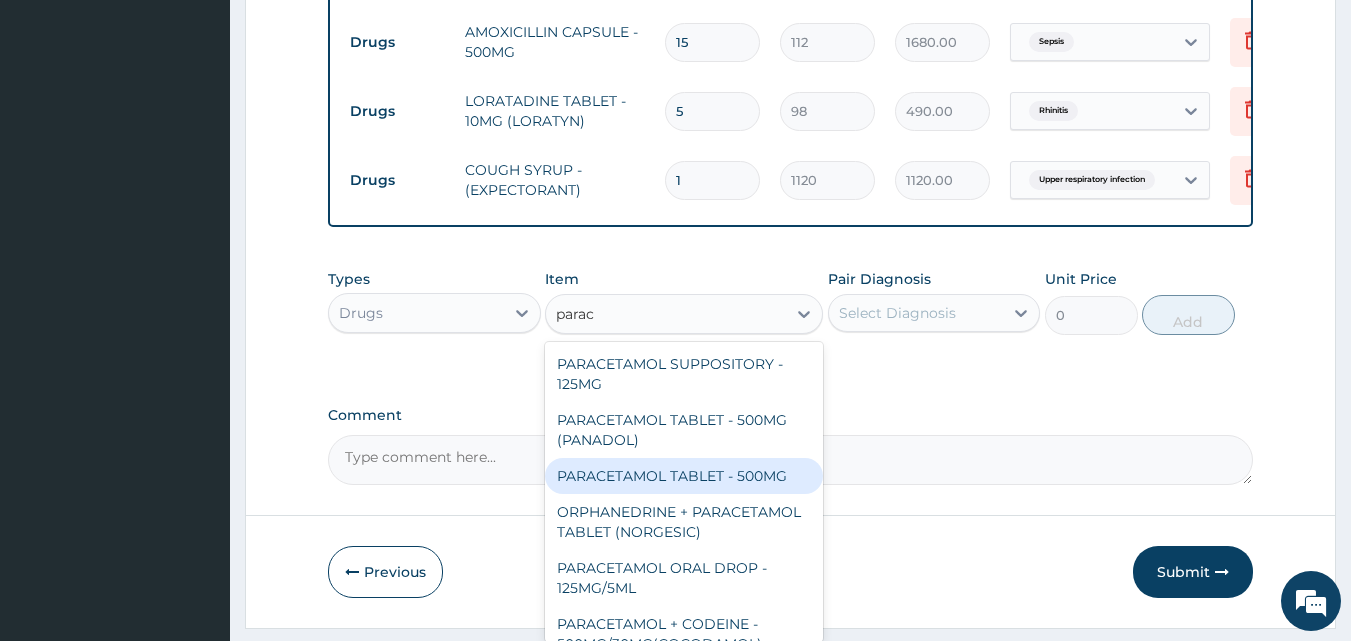 click on "PARACETAMOL TABLET - 500MG" at bounding box center [684, 476] 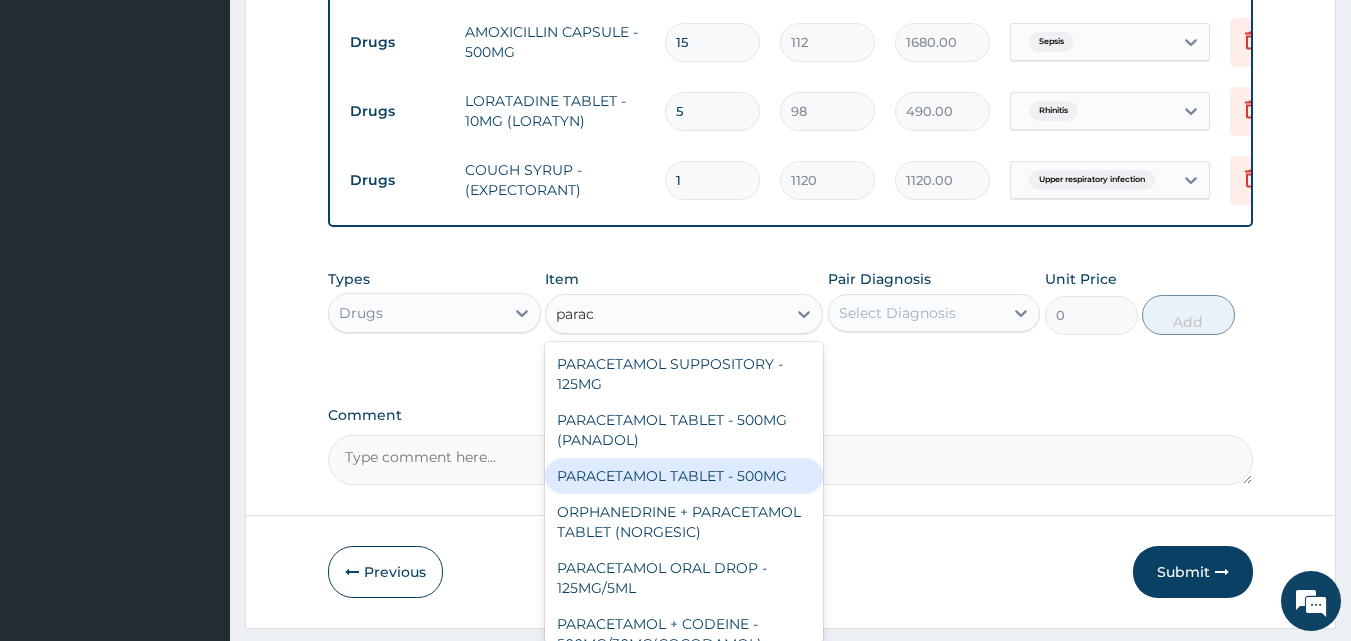 type 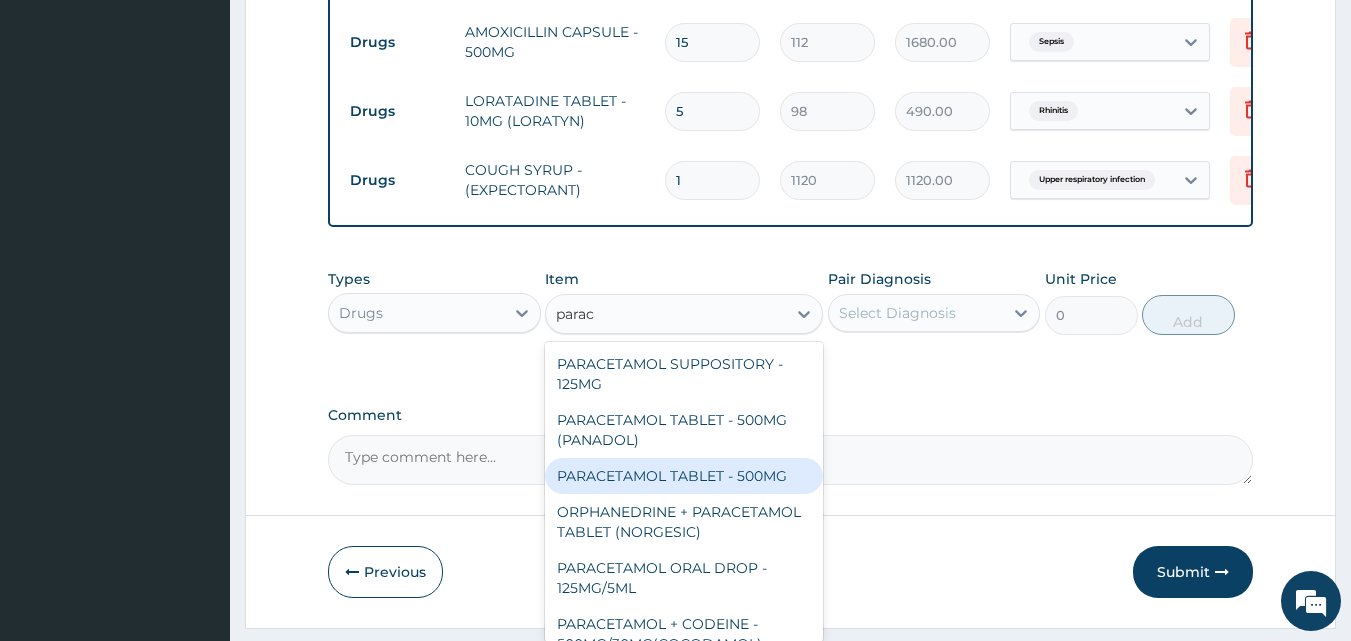 type on "33.599999999999994" 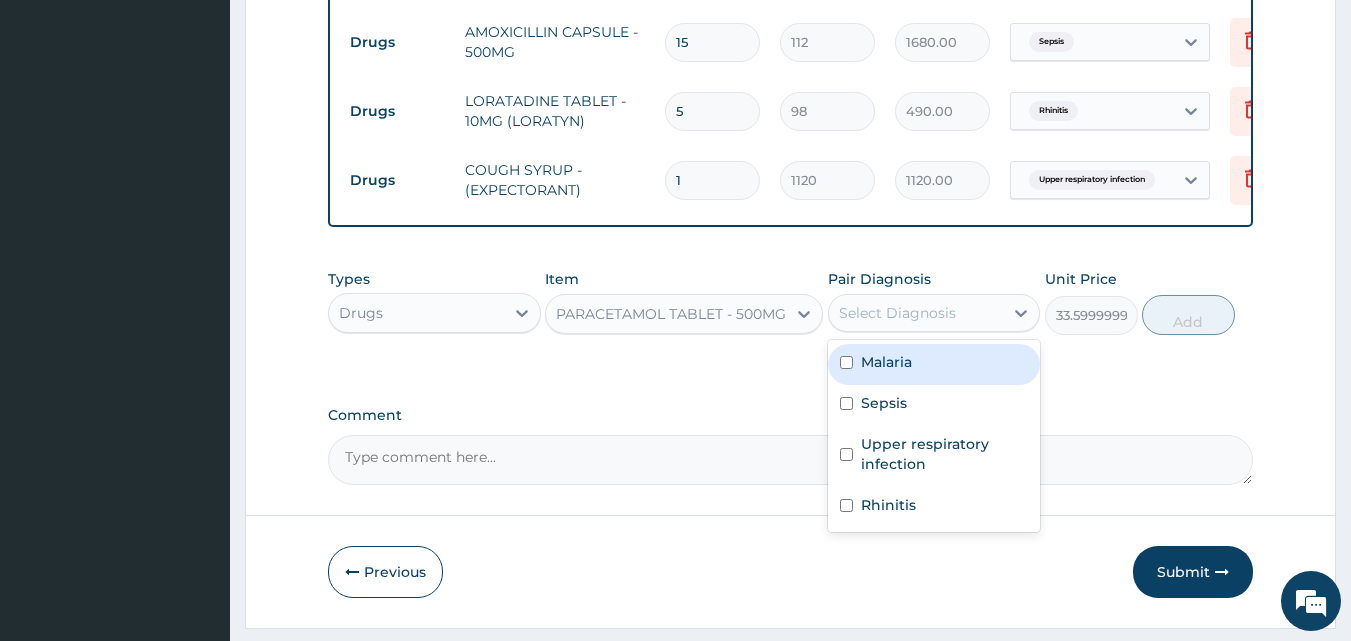 click on "Select Diagnosis" at bounding box center [897, 313] 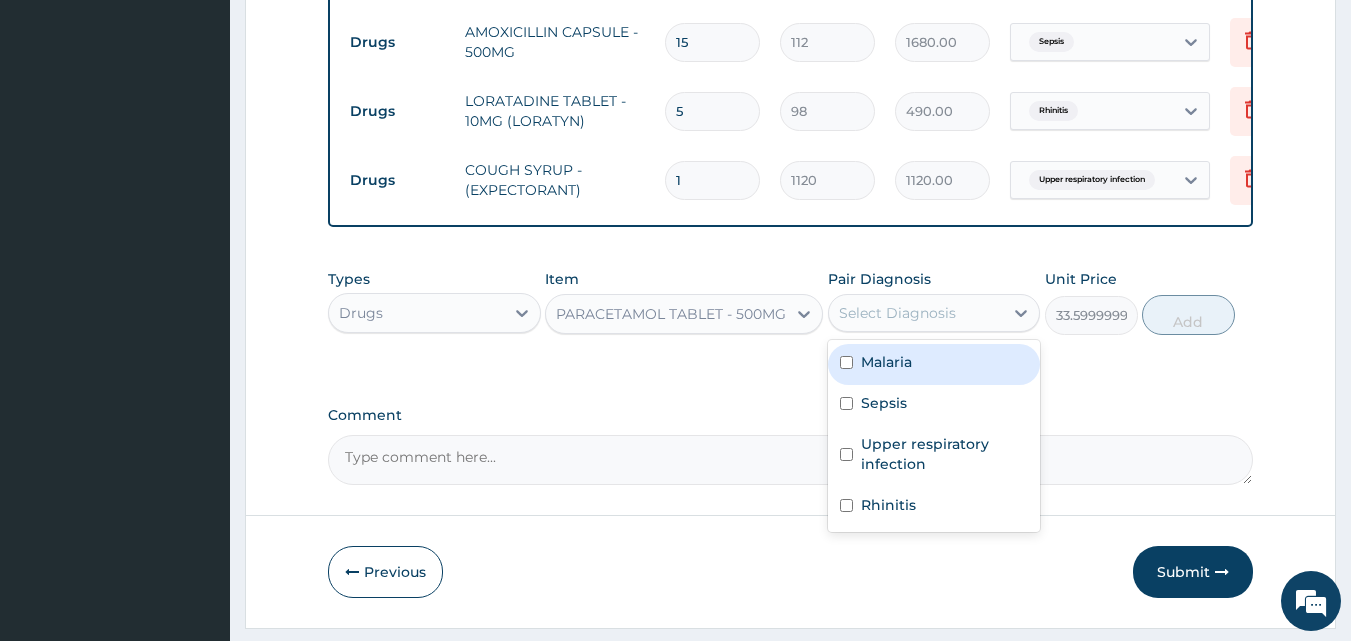 click on "Malaria" at bounding box center [886, 362] 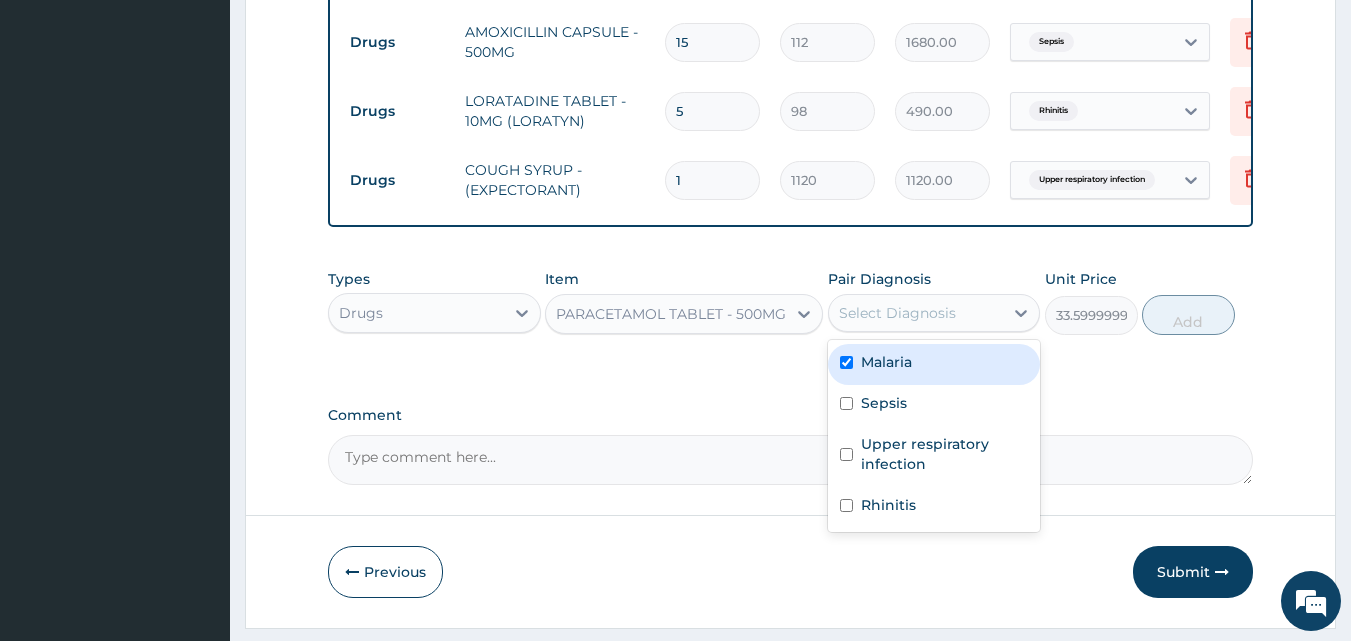 checkbox on "true" 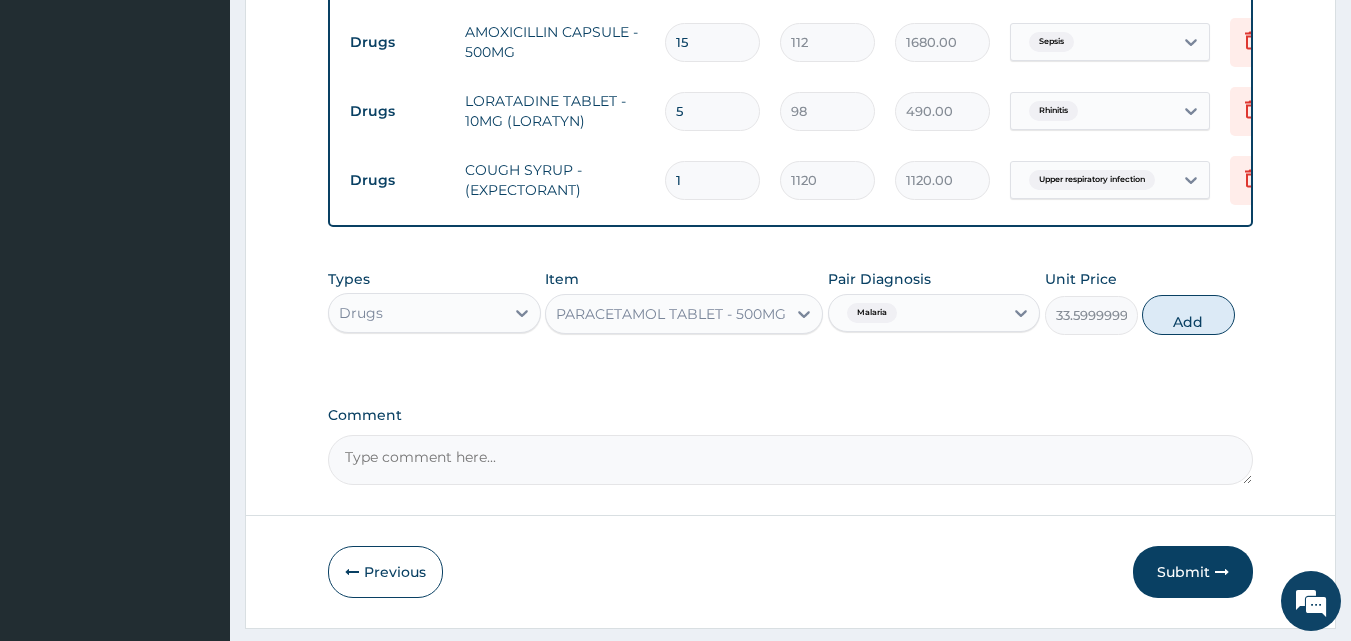 click on "Types Drugs Item PARACETAMOL TABLET - 500MG Pair Diagnosis Malaria Unit Price 33.599999999999994 Add" at bounding box center (791, 302) 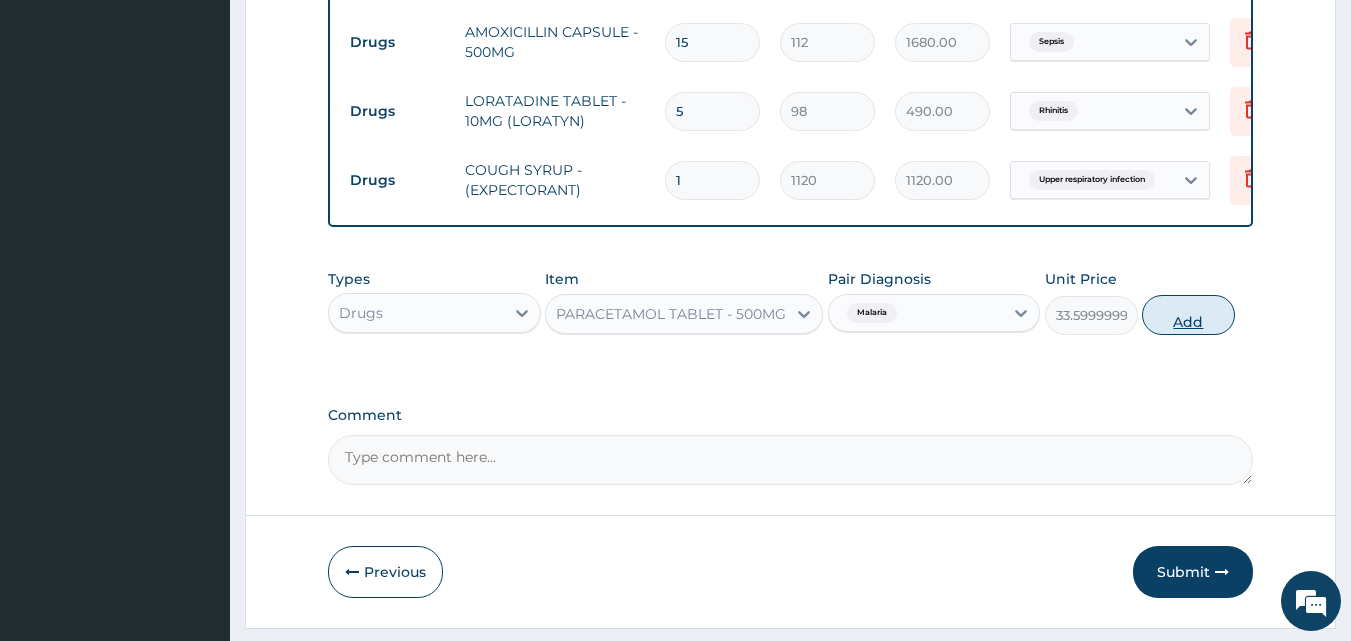 click on "Add" at bounding box center (1188, 315) 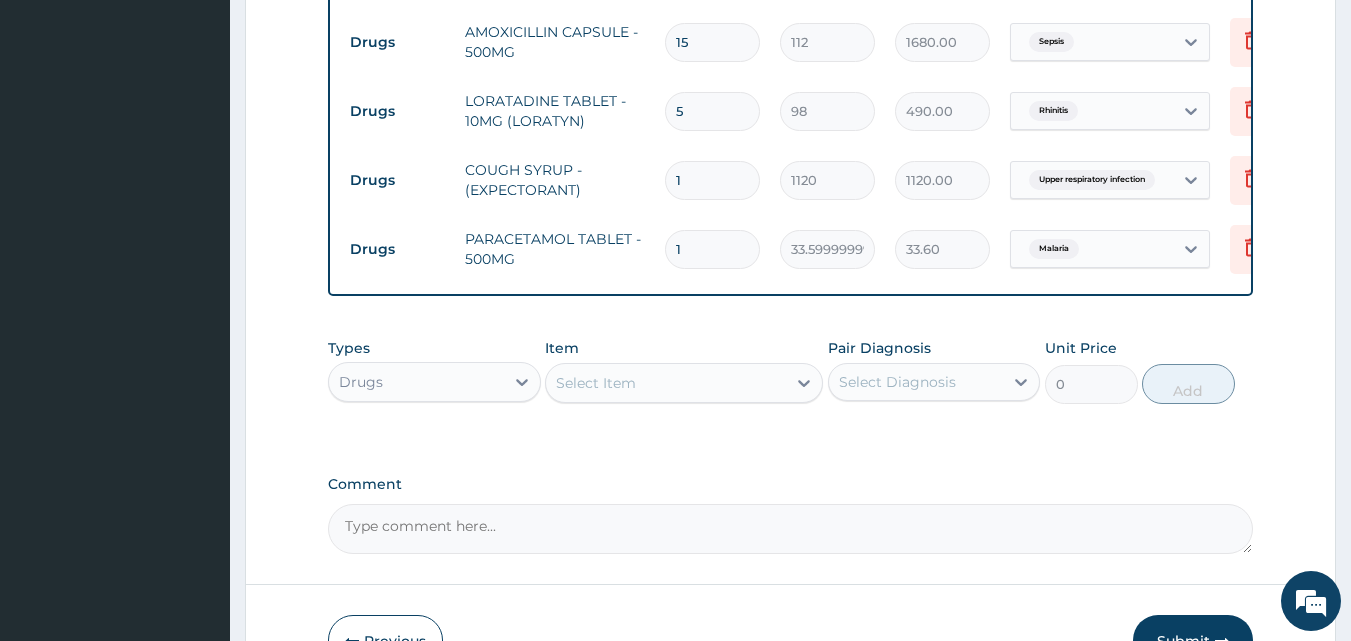type on "18" 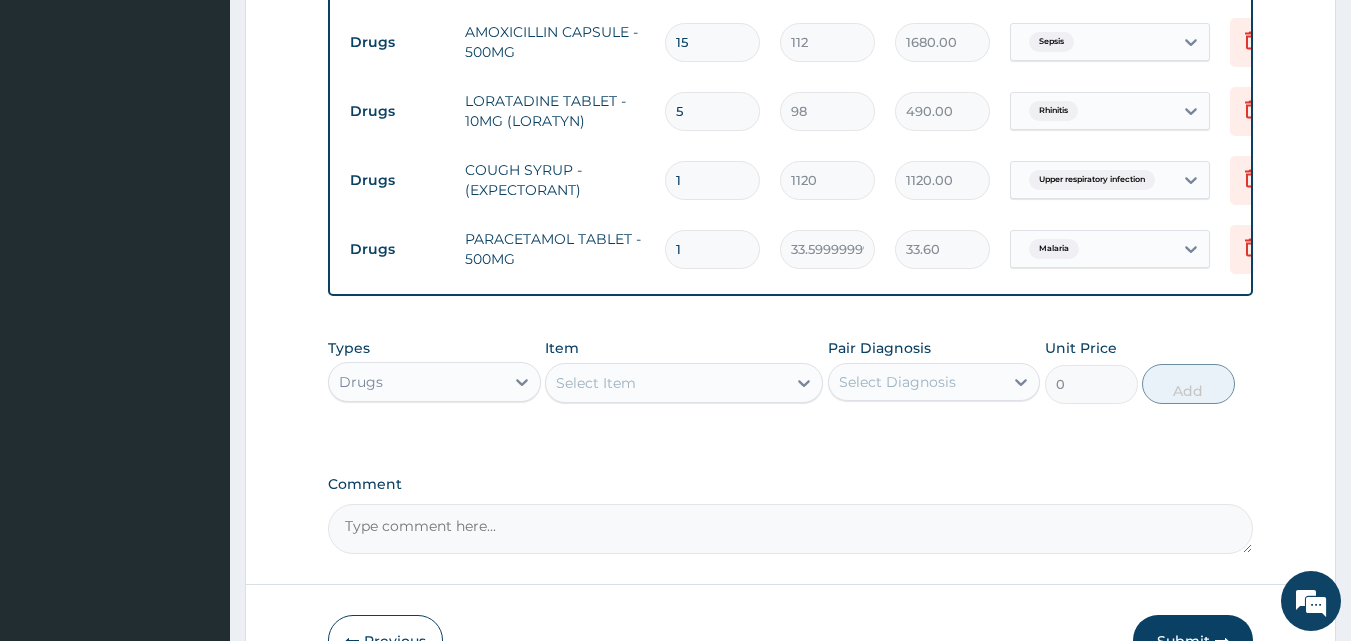 type on "604.80" 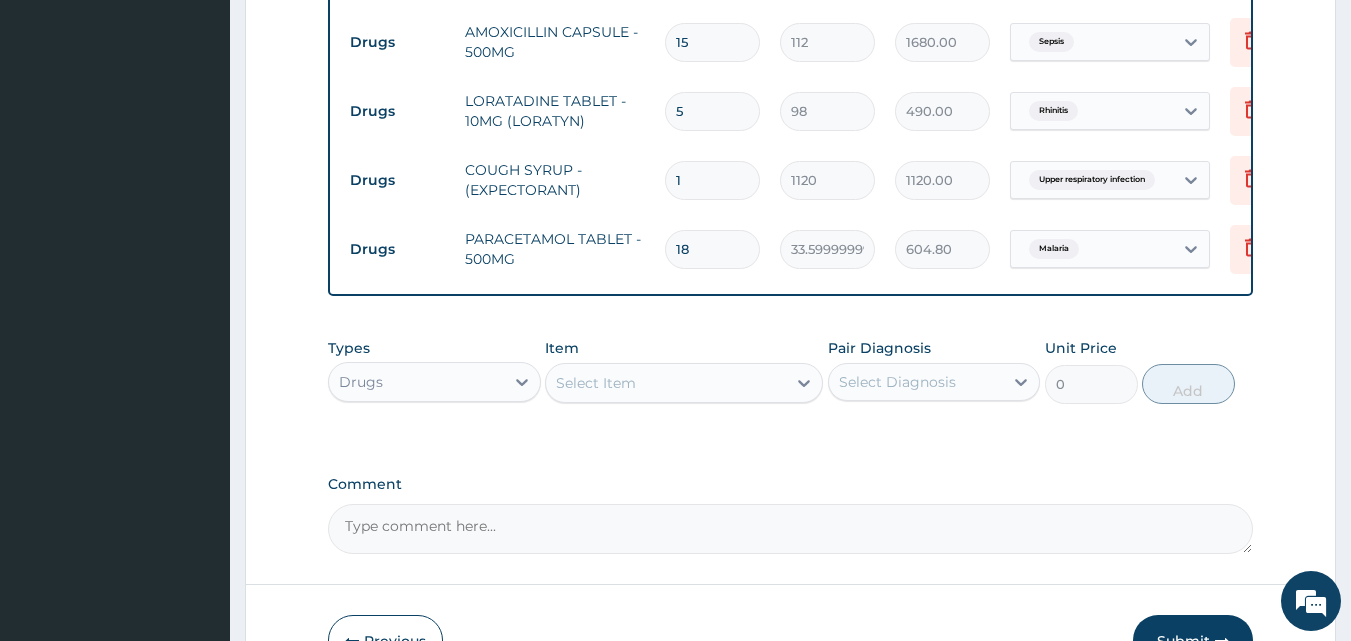 type on "18" 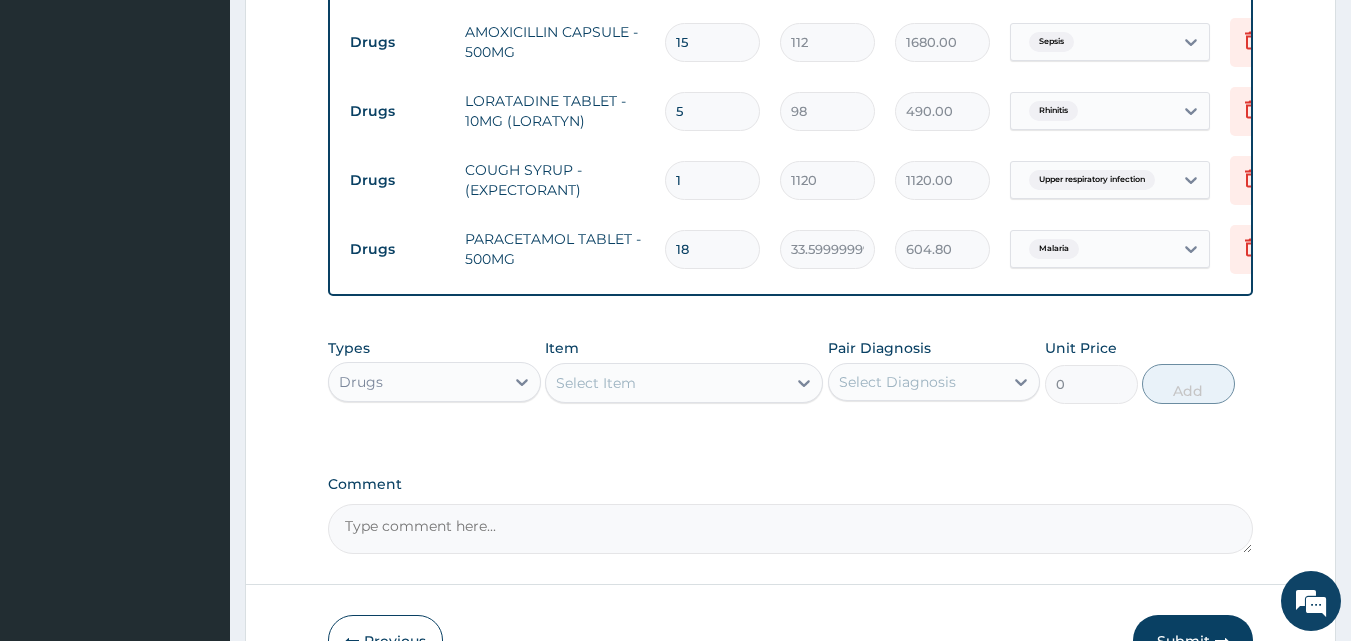 click on "Select Item" at bounding box center (666, 383) 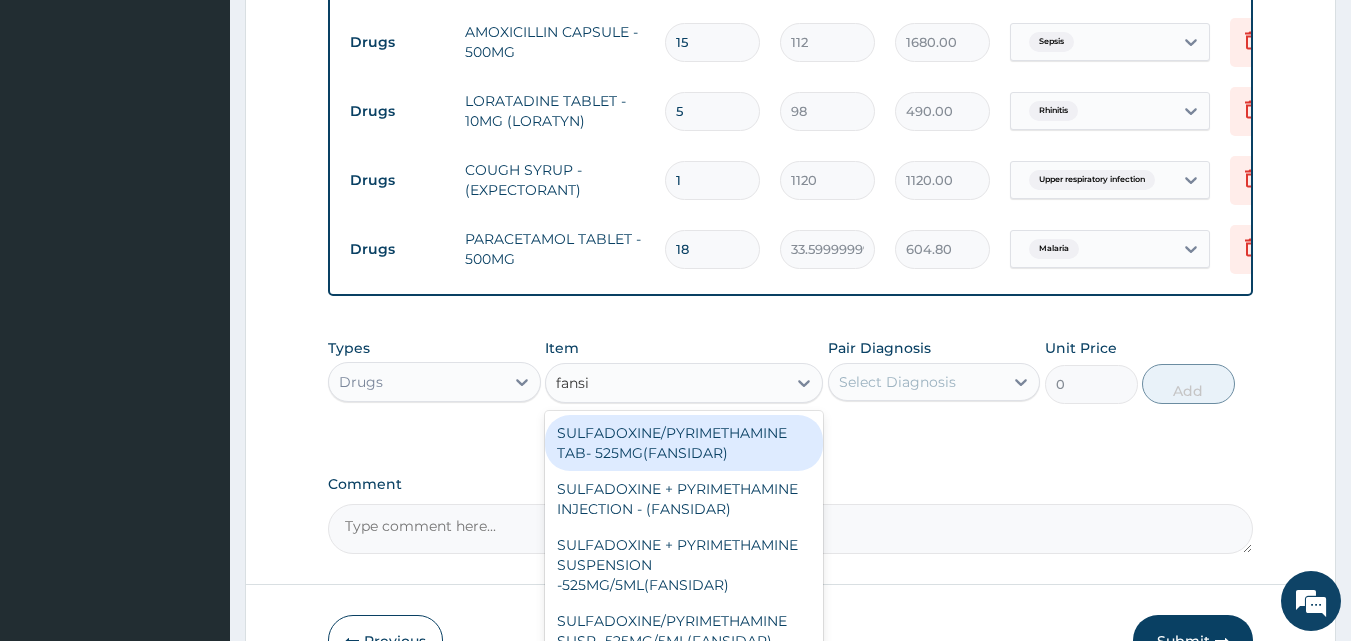 type on "fansid" 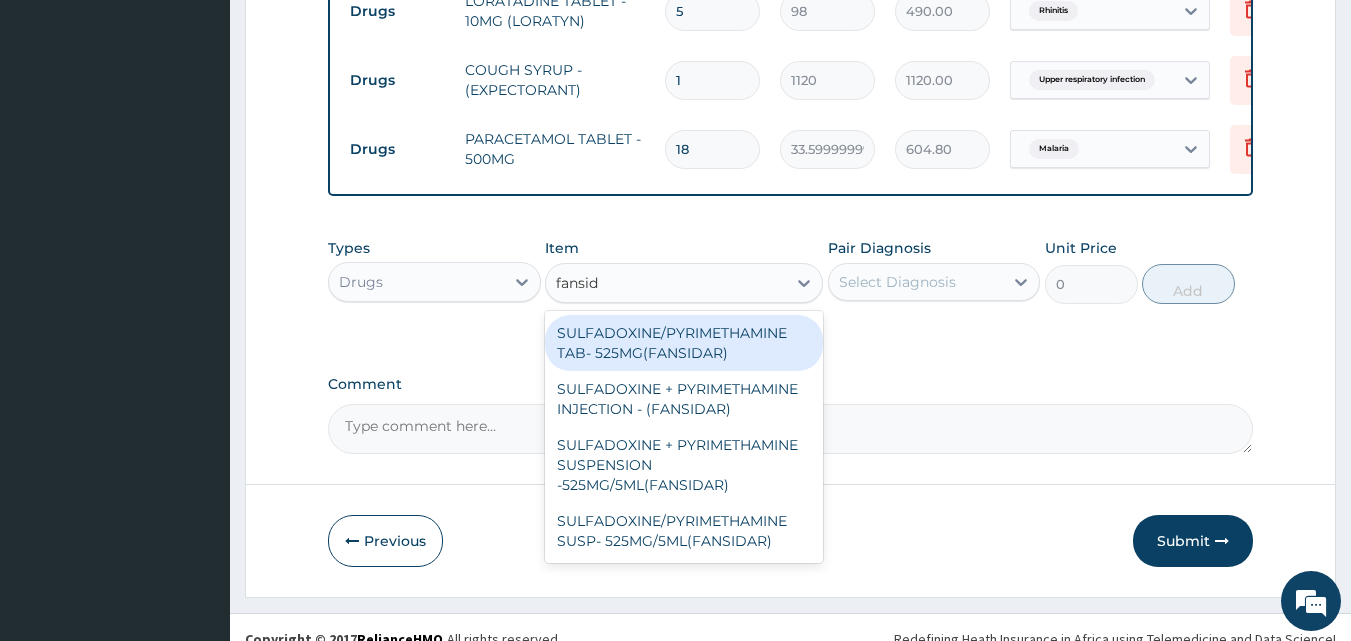scroll, scrollTop: 1097, scrollLeft: 0, axis: vertical 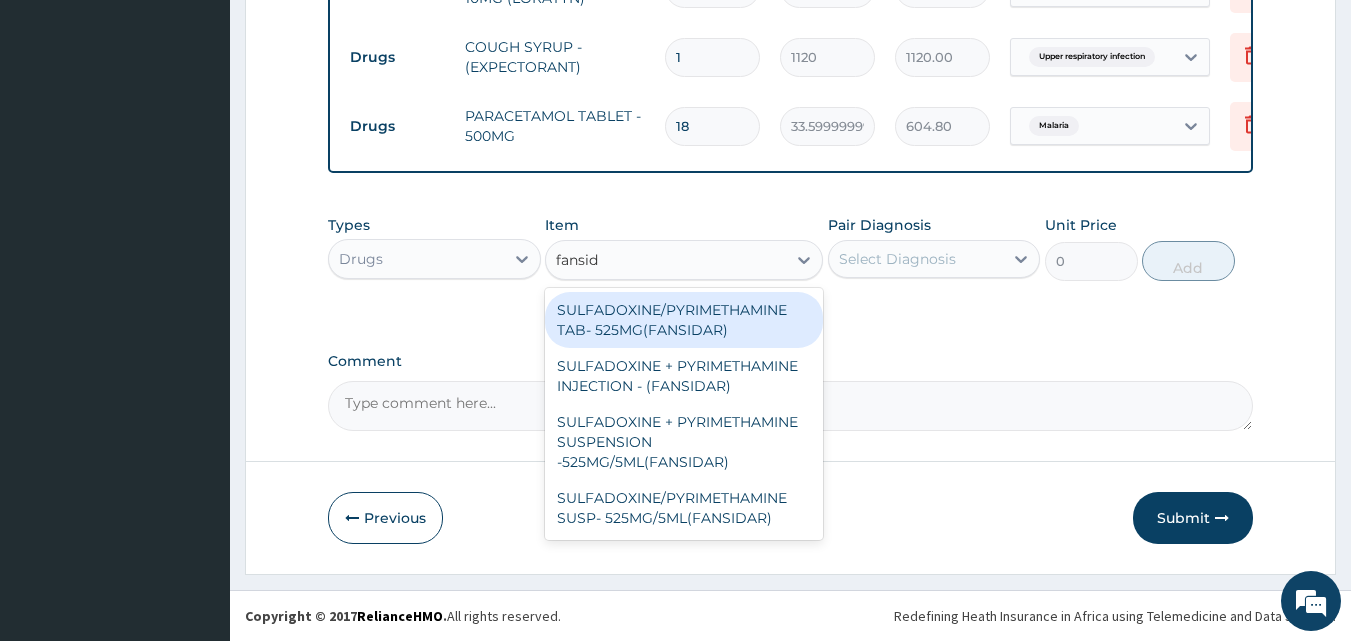 click on "SULFADOXINE/PYRIMETHAMINE TAB- 525MG(FANSIDAR)" at bounding box center (684, 320) 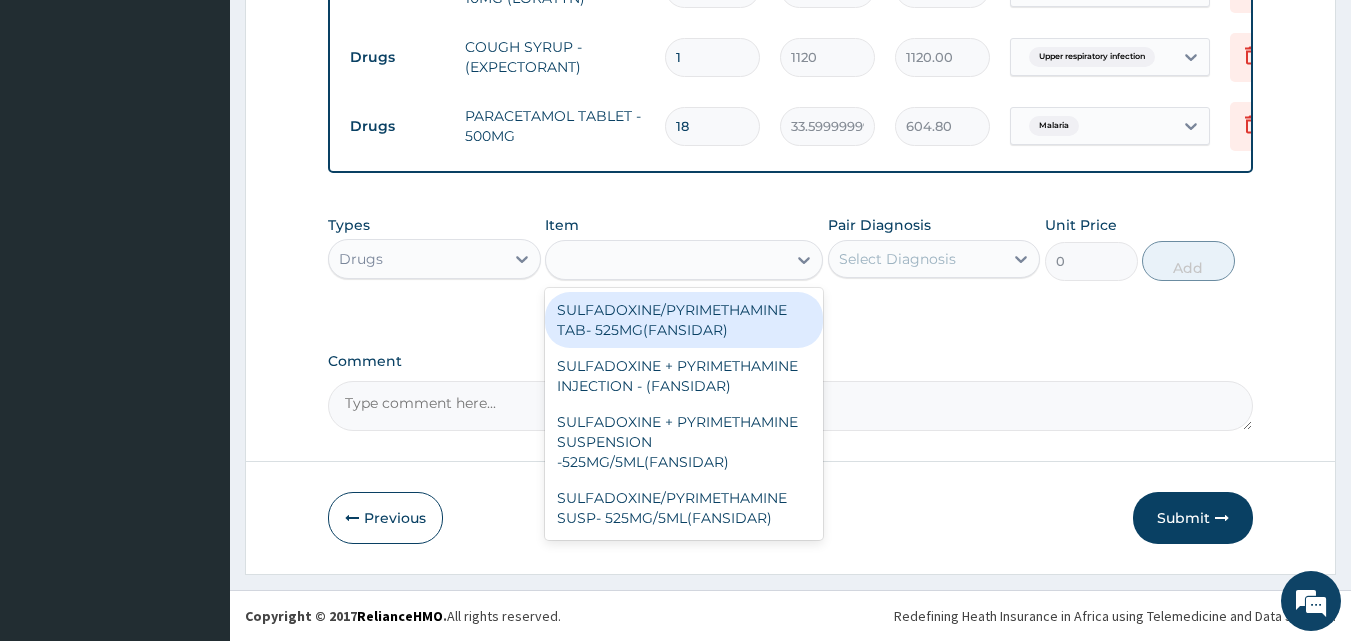 type on "210" 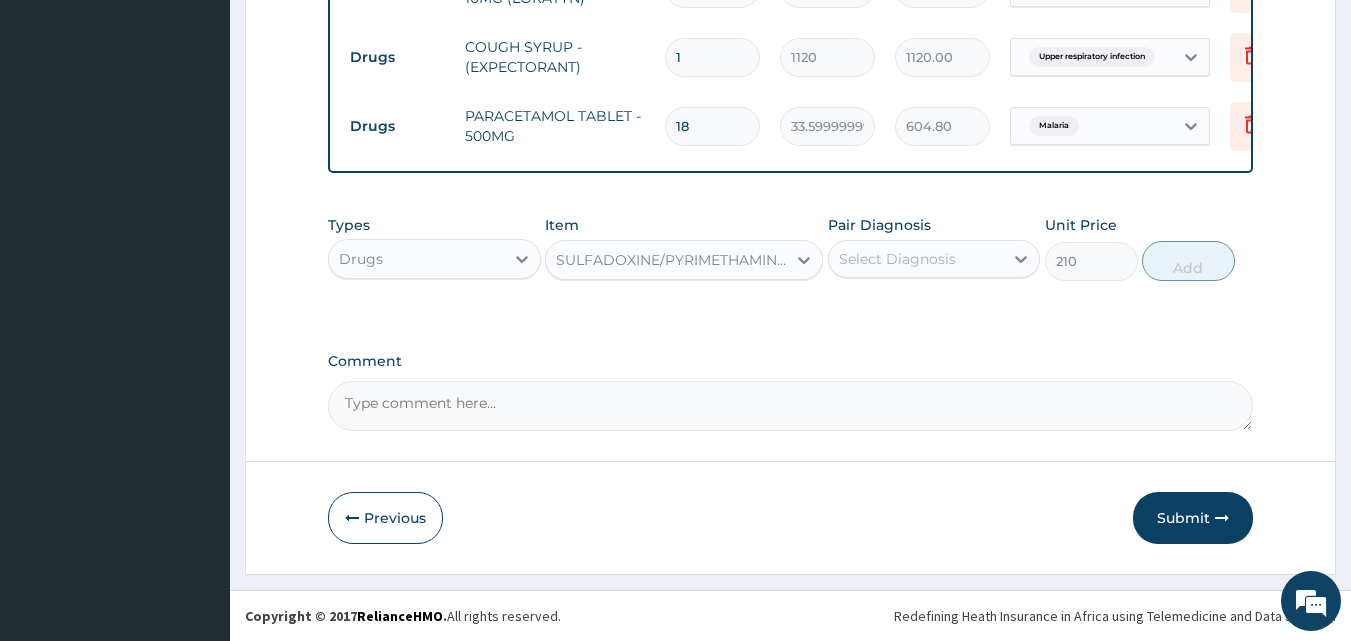 click on "Select Diagnosis" at bounding box center [897, 259] 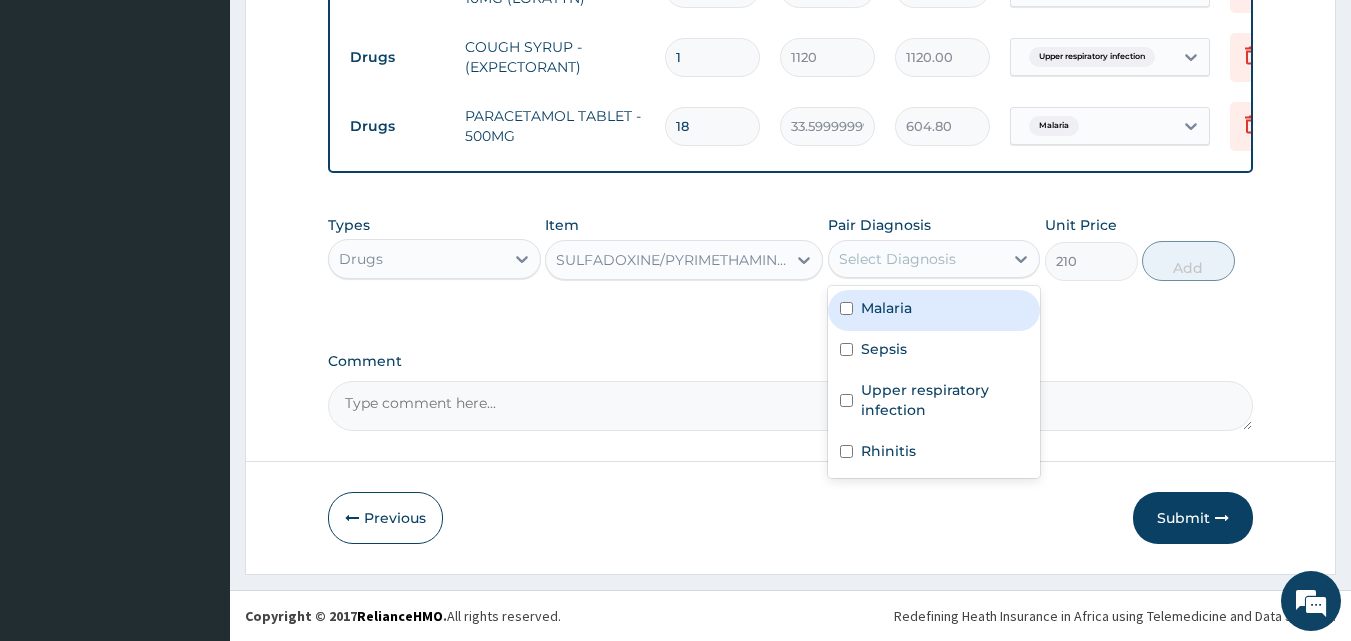 click on "Malaria" at bounding box center (934, 310) 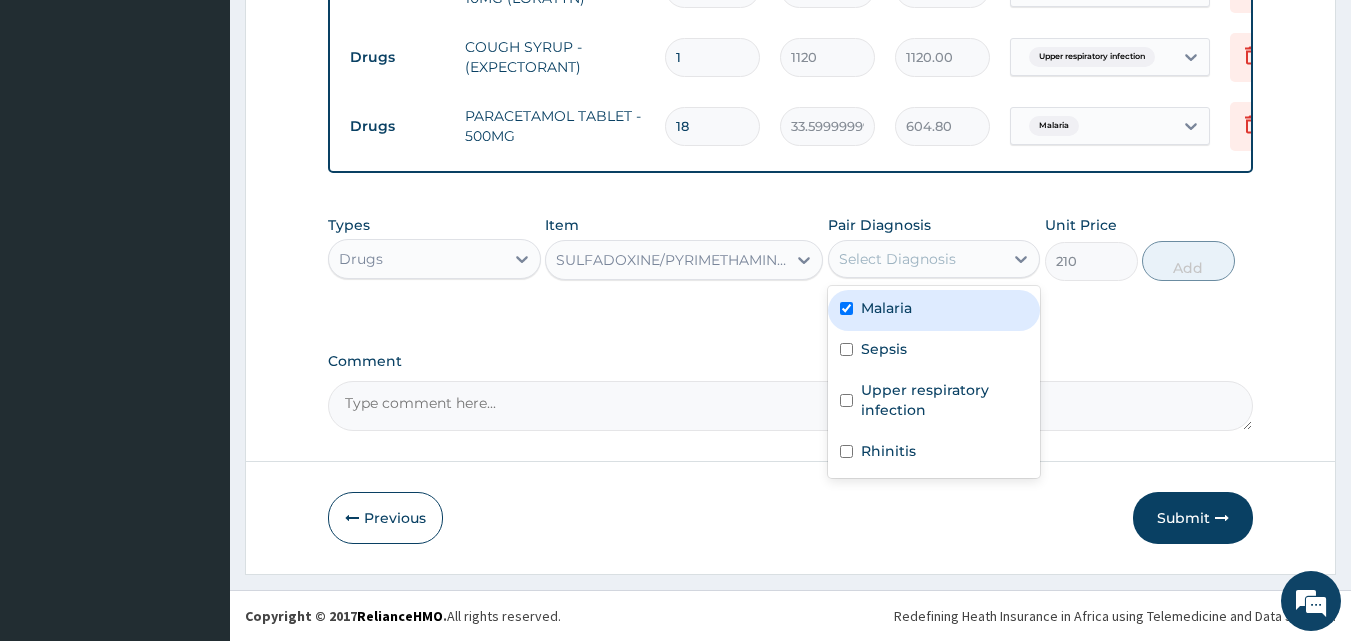 checkbox on "true" 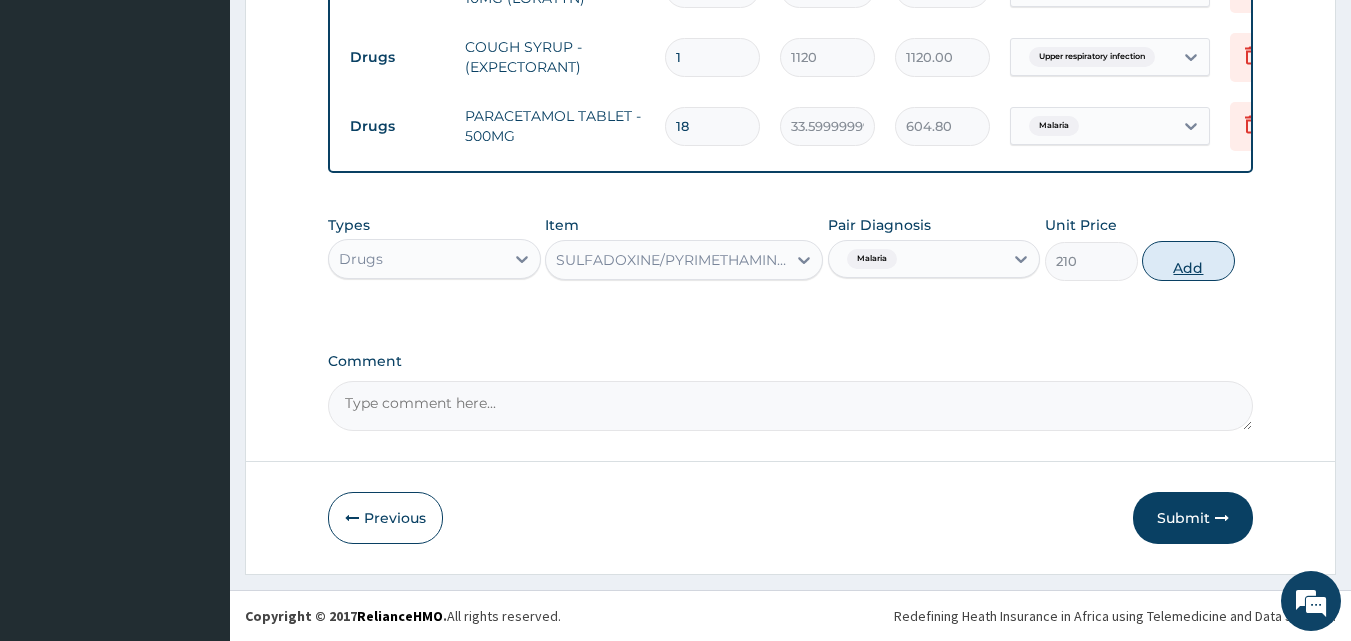 drag, startPoint x: 1227, startPoint y: 255, endPoint x: 1122, endPoint y: 253, distance: 105.01904 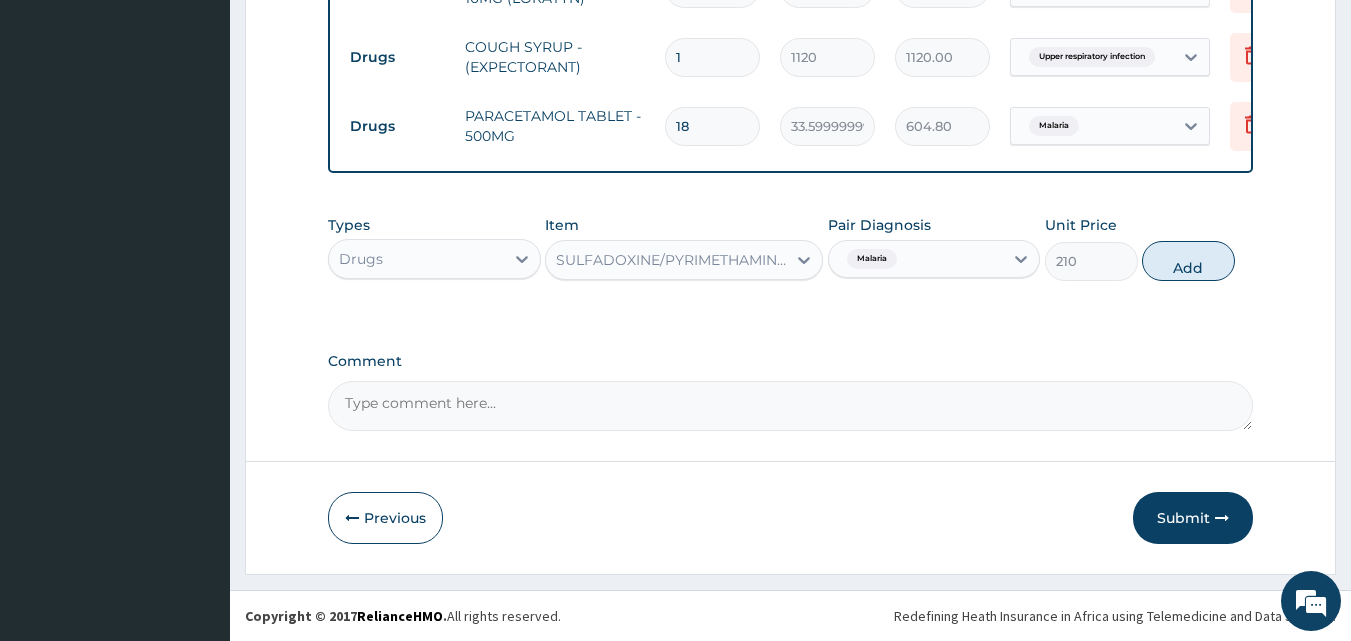 click on "Add" at bounding box center [1188, 261] 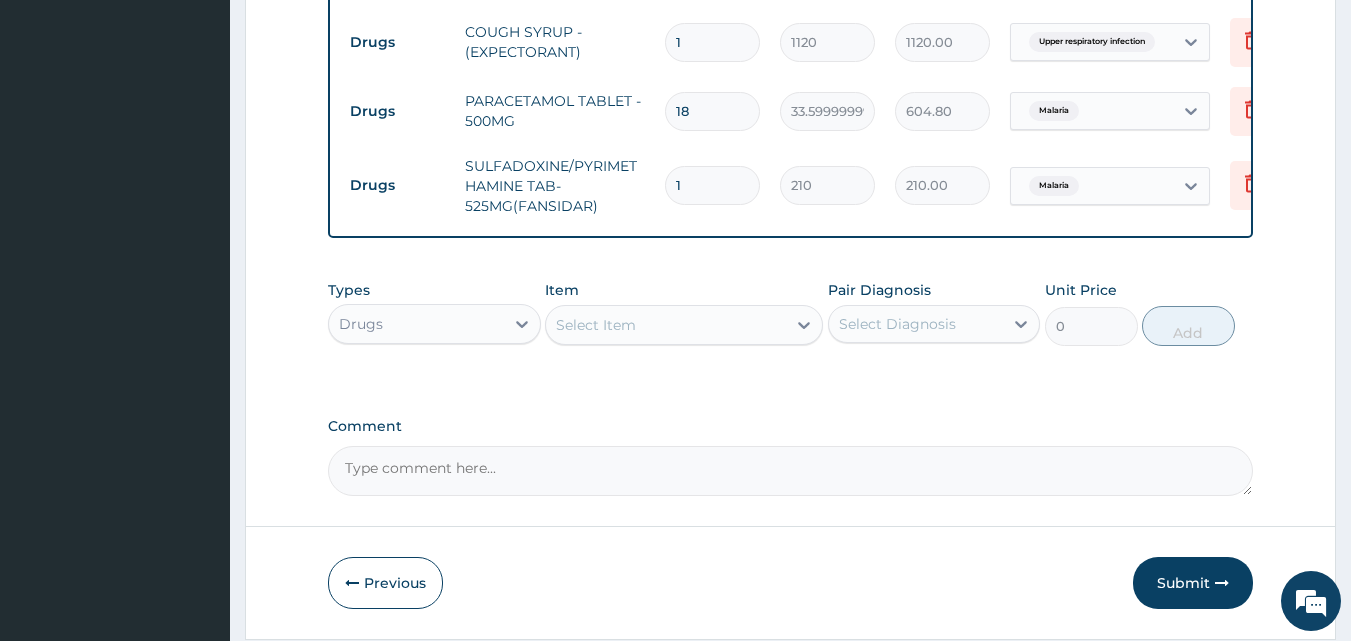 drag, startPoint x: 698, startPoint y: 162, endPoint x: 660, endPoint y: 203, distance: 55.9017 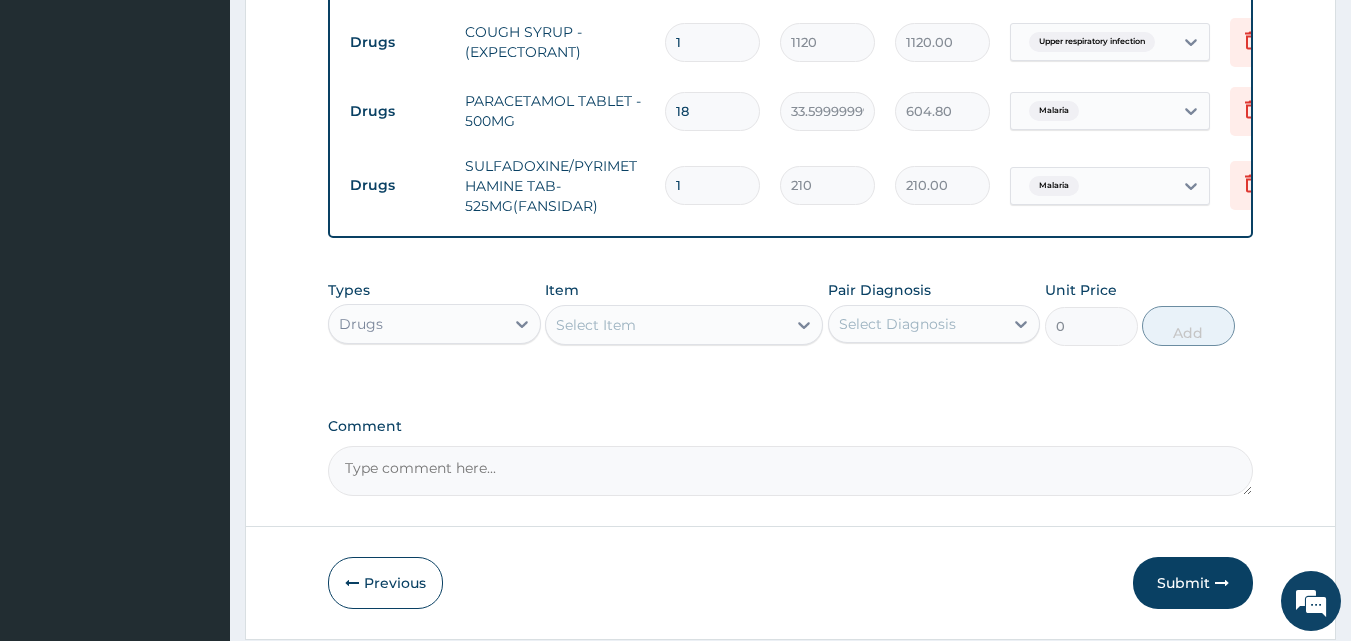 click on "Drugs SULFADOXINE/PYRIMETHAMINE TAB- 525MG(FANSIDAR) 1 210 210.00 Malaria Delete" at bounding box center (830, 186) 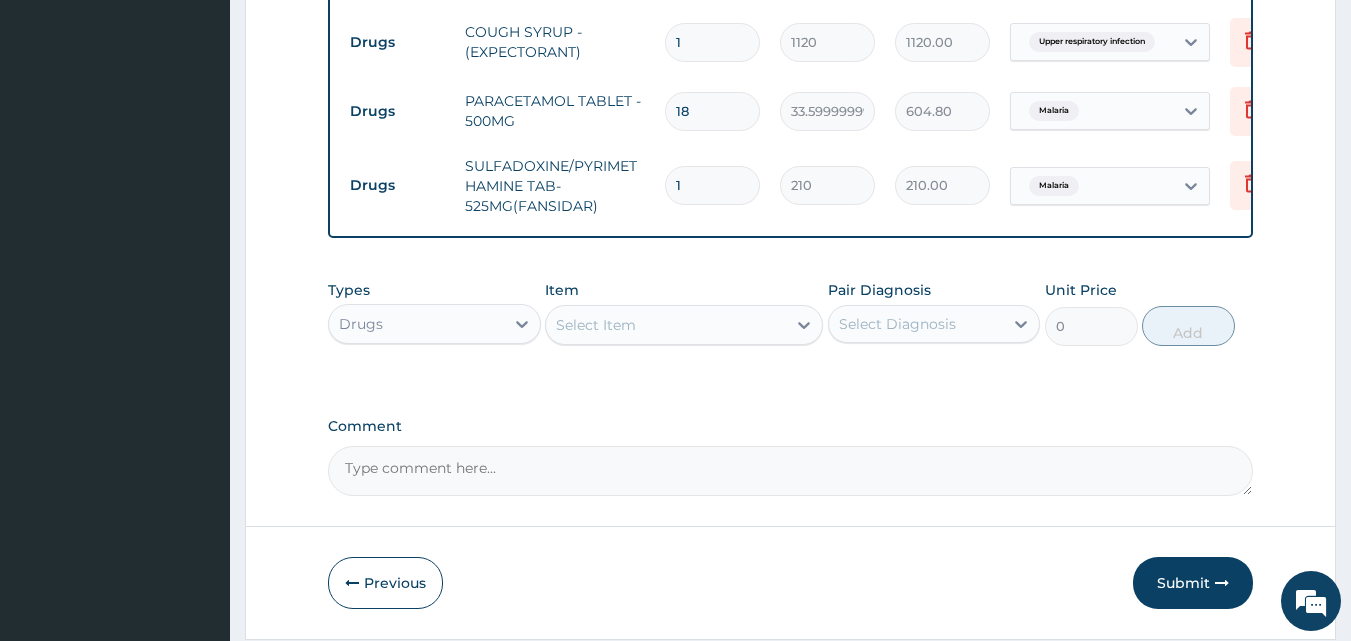 drag, startPoint x: 701, startPoint y: 171, endPoint x: 637, endPoint y: 200, distance: 70.26379 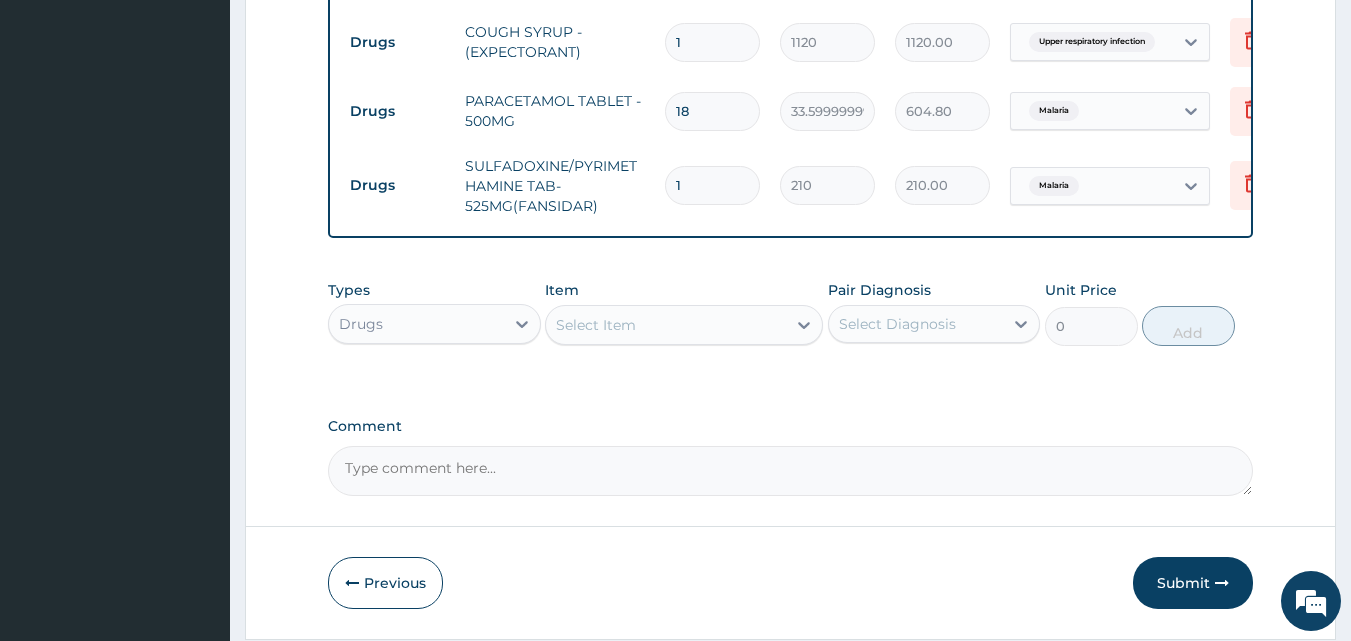 click on "Drugs SULFADOXINE/PYRIMETHAMINE TAB- 525MG(FANSIDAR) 1 210 210.00 Malaria Delete" at bounding box center (830, 186) 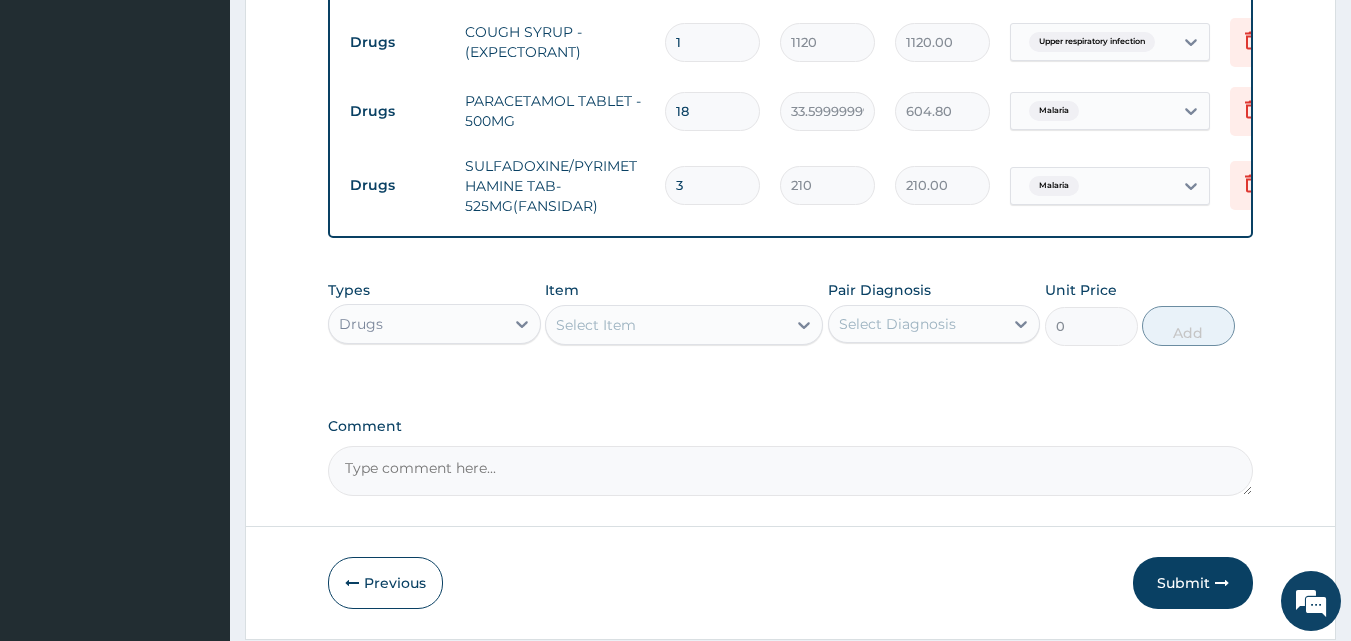 type on "630.00" 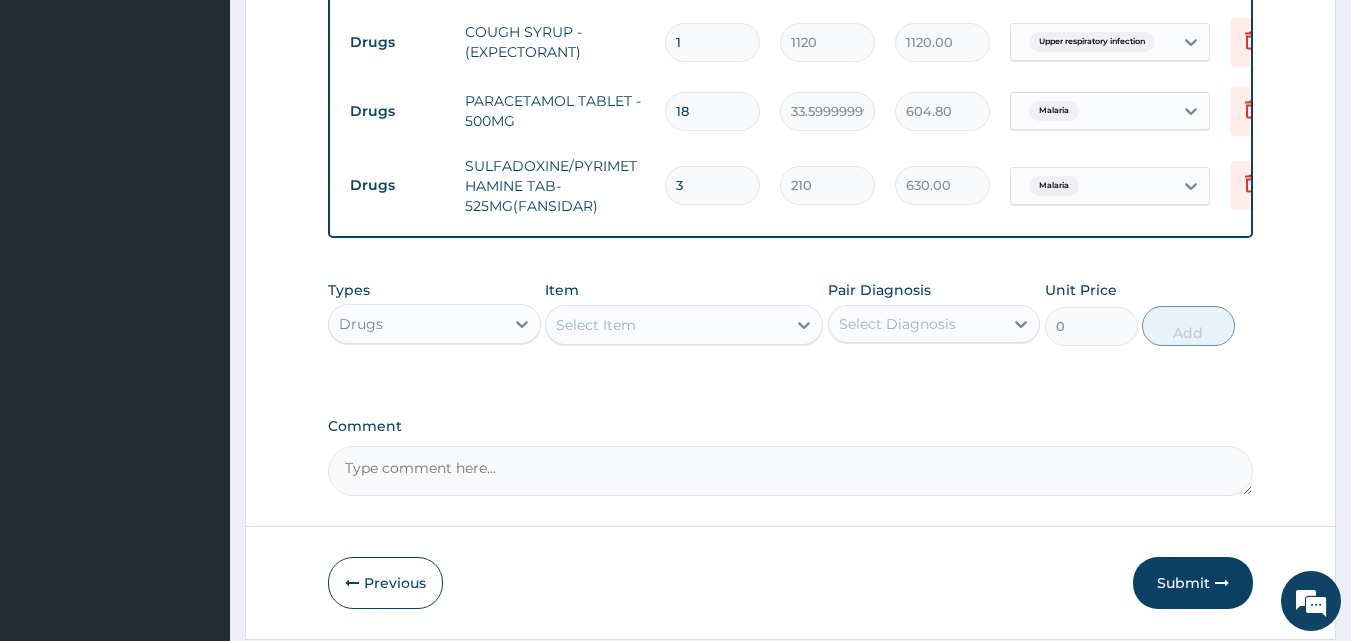 type on "3" 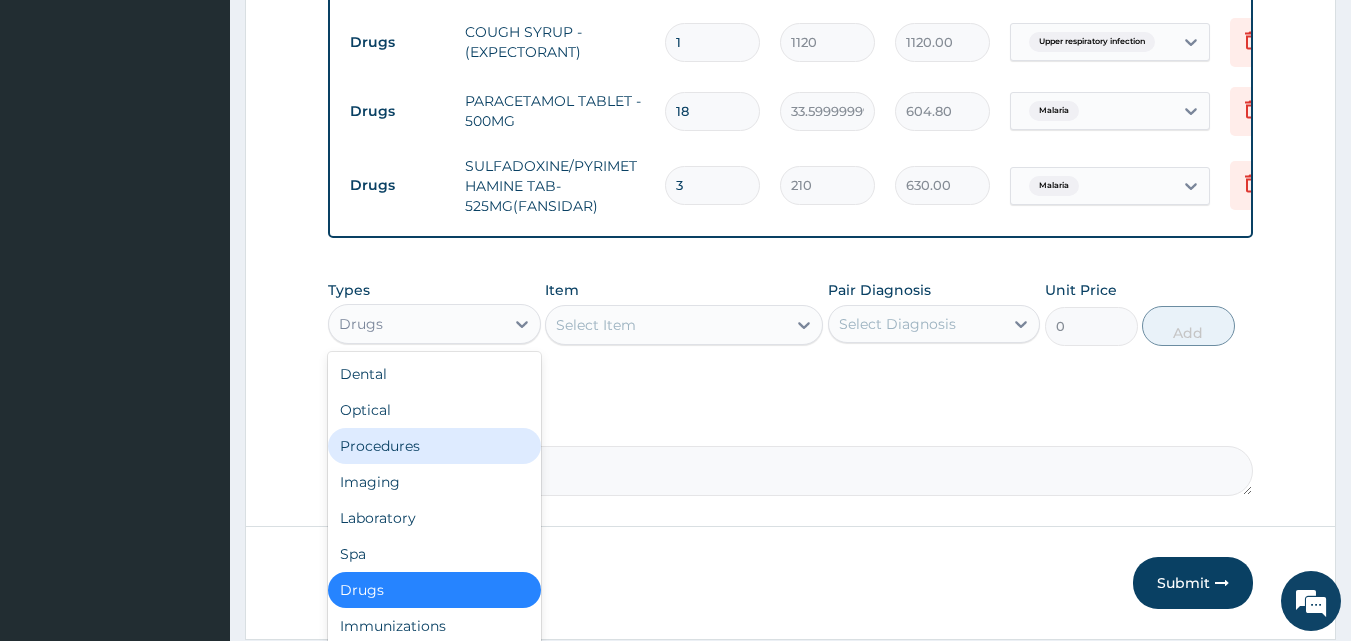 click on "Procedures" at bounding box center [434, 446] 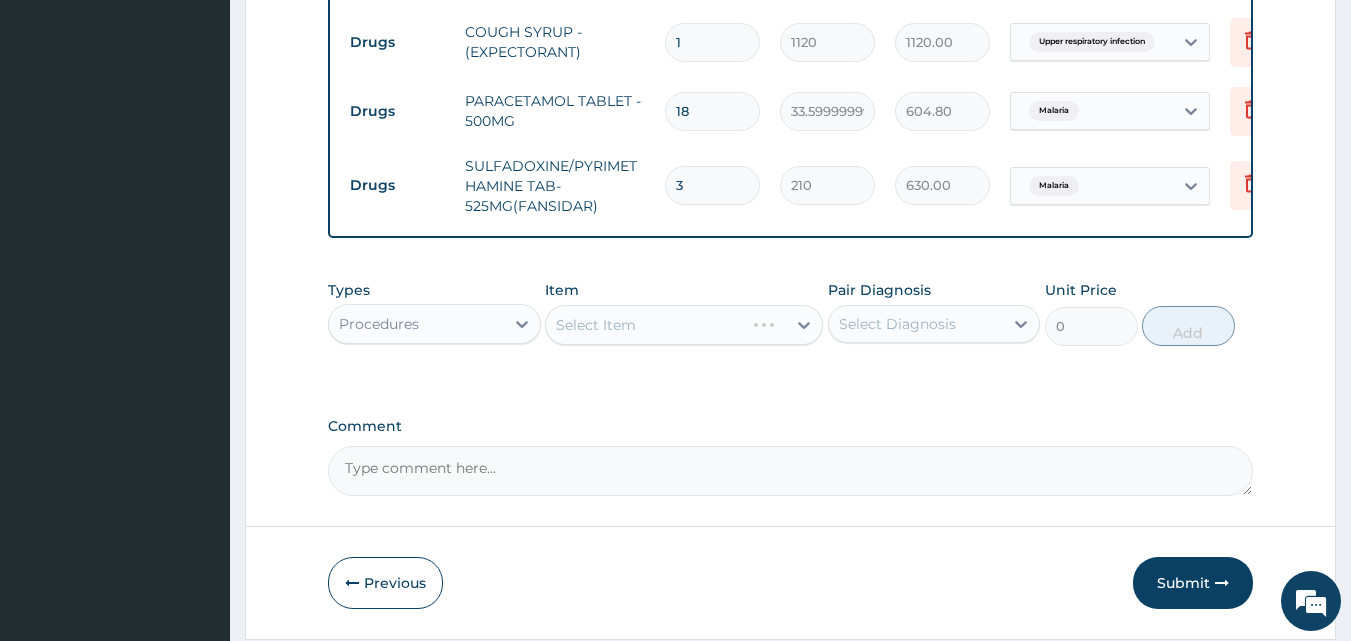 click on "Select Item" at bounding box center (684, 325) 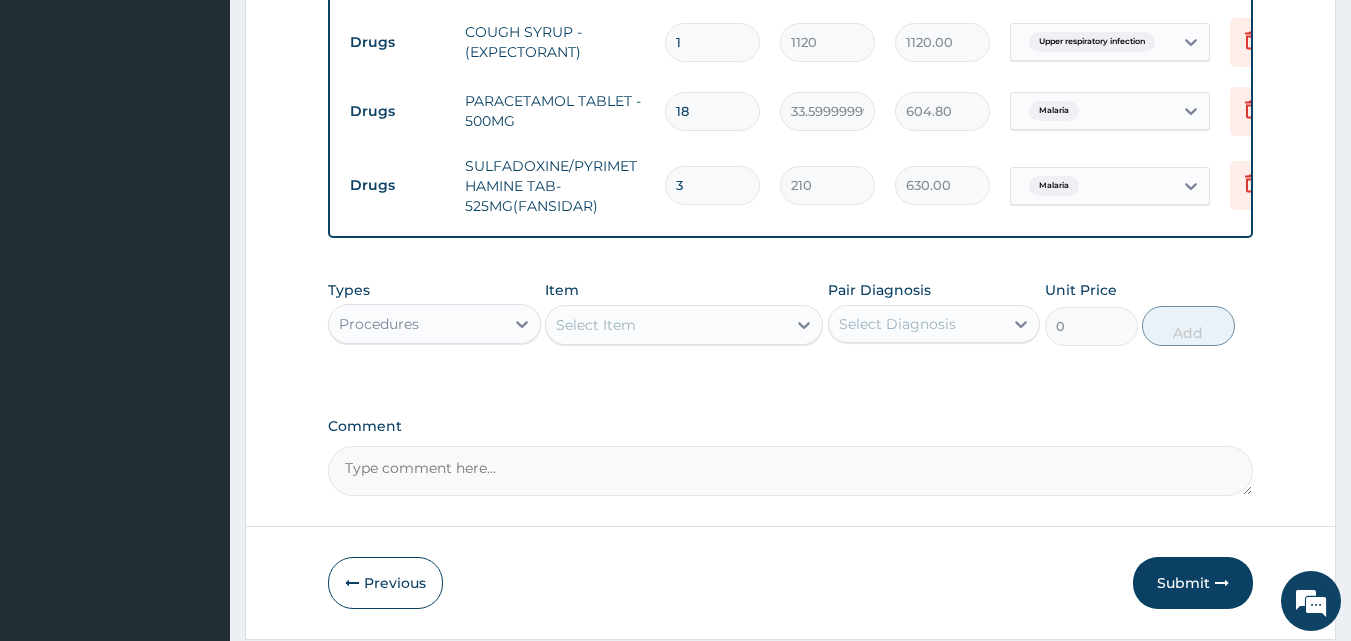click on "Select Item" at bounding box center (596, 325) 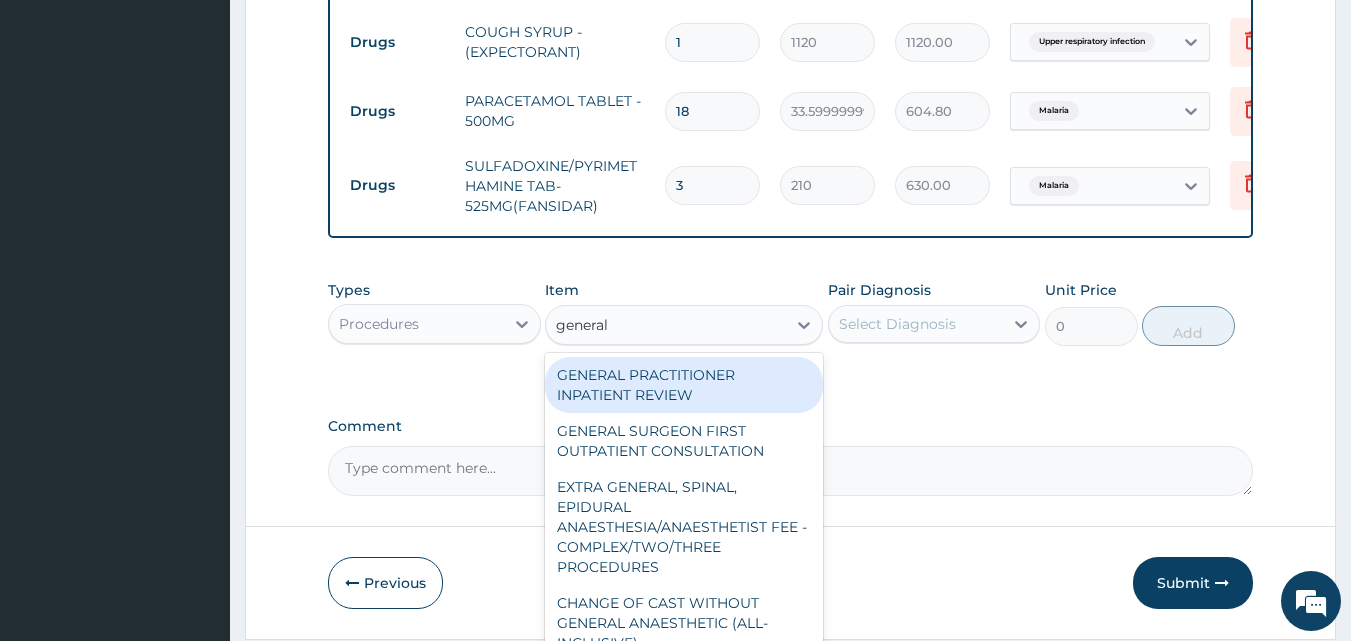 type on "general p" 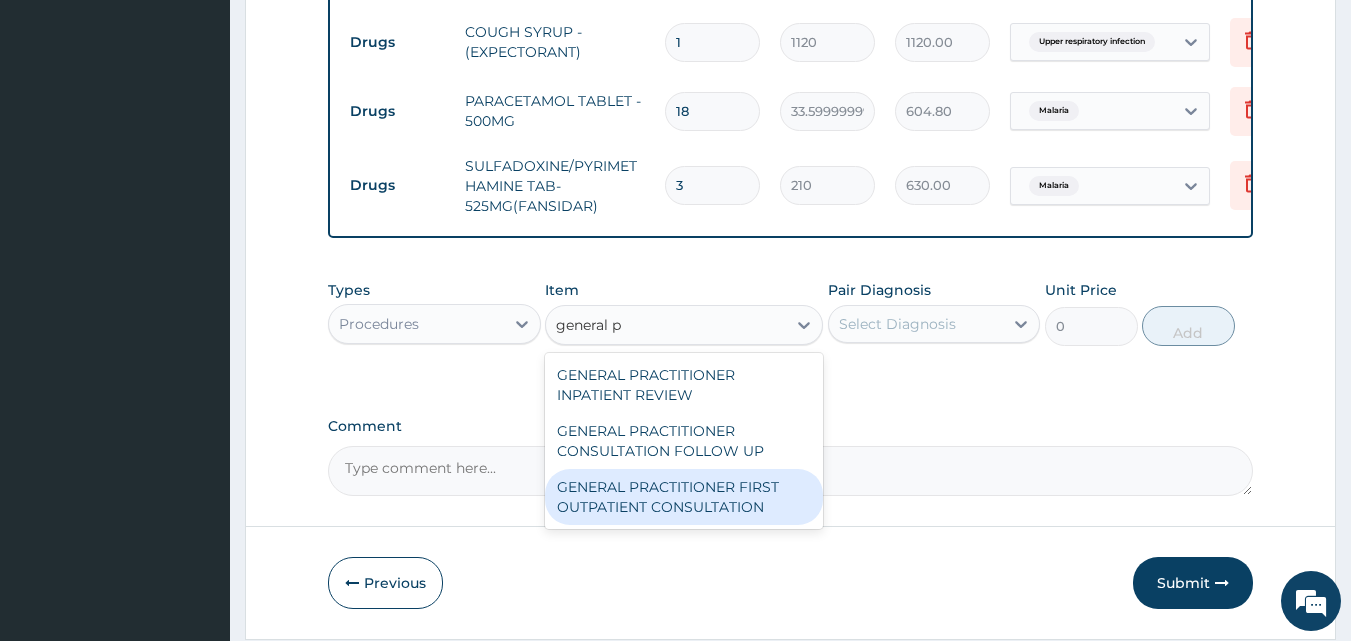click on "GENERAL PRACTITIONER FIRST OUTPATIENT CONSULTATION" at bounding box center [684, 497] 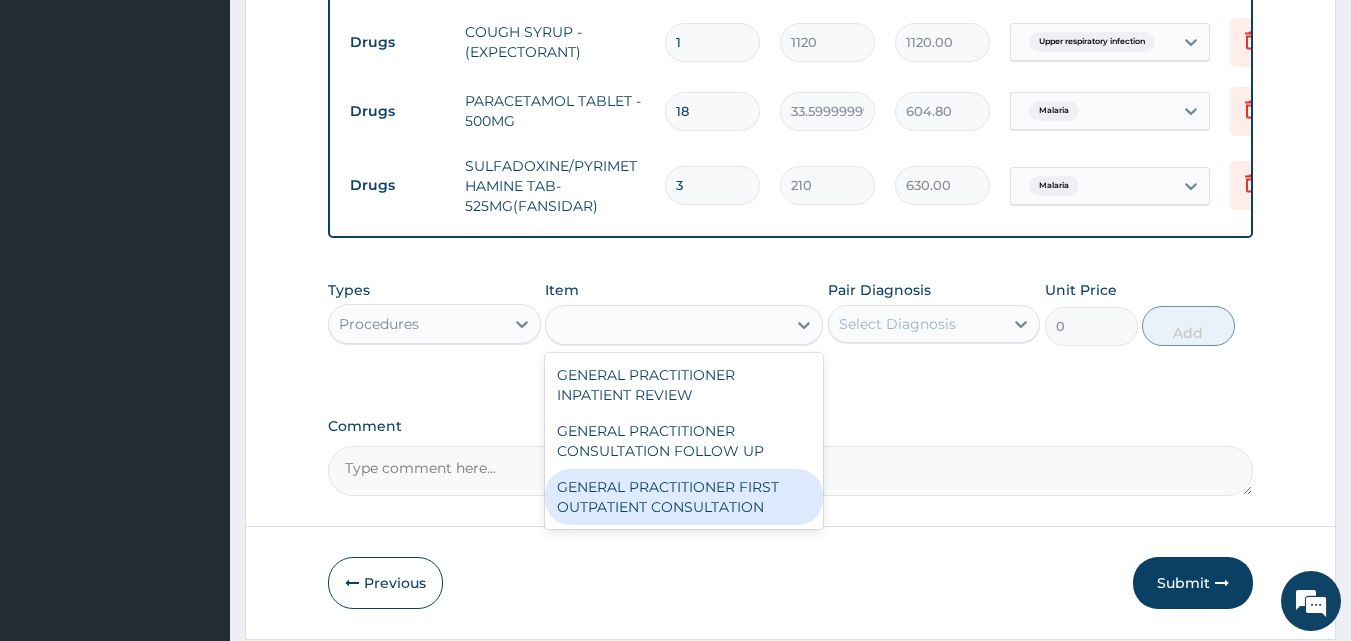 type on "3750" 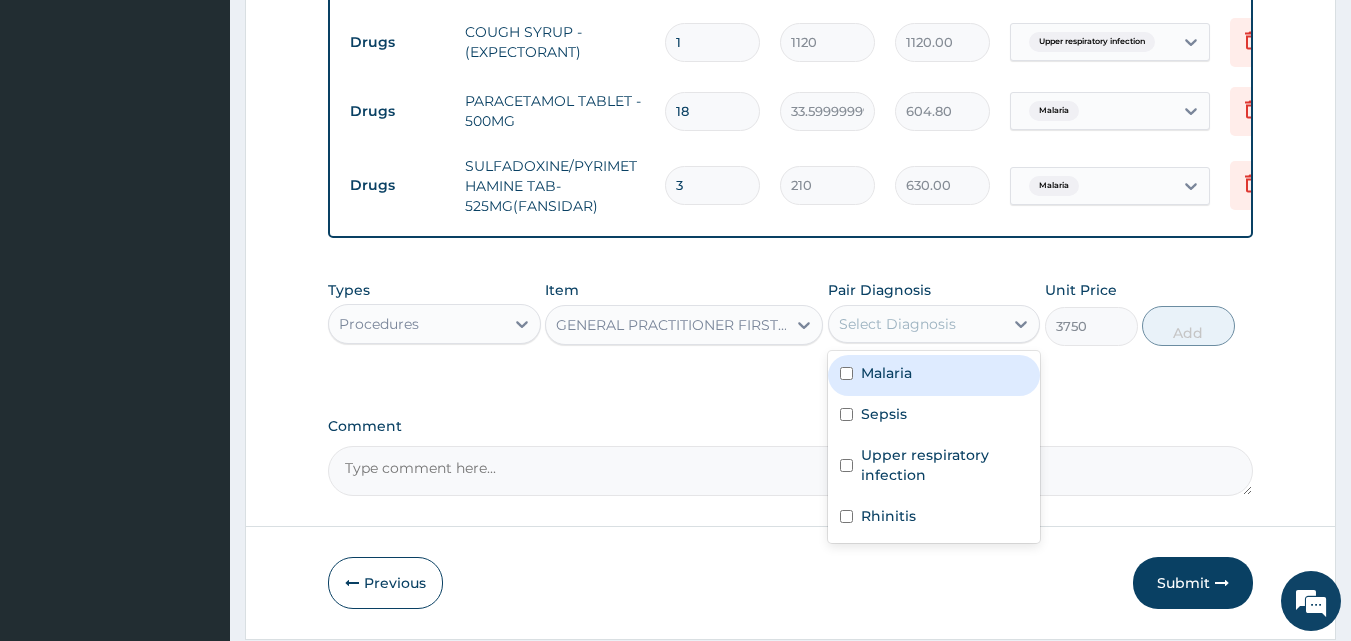 click on "Select Diagnosis" at bounding box center (897, 324) 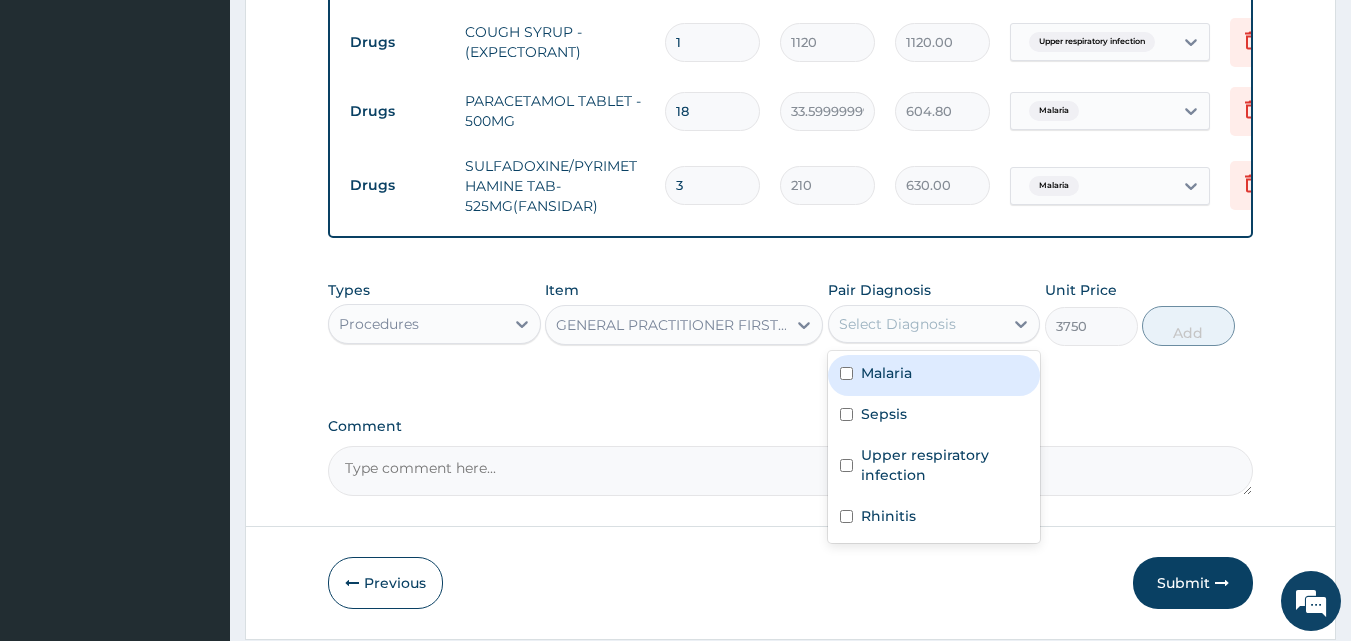 click on "Malaria" at bounding box center (934, 375) 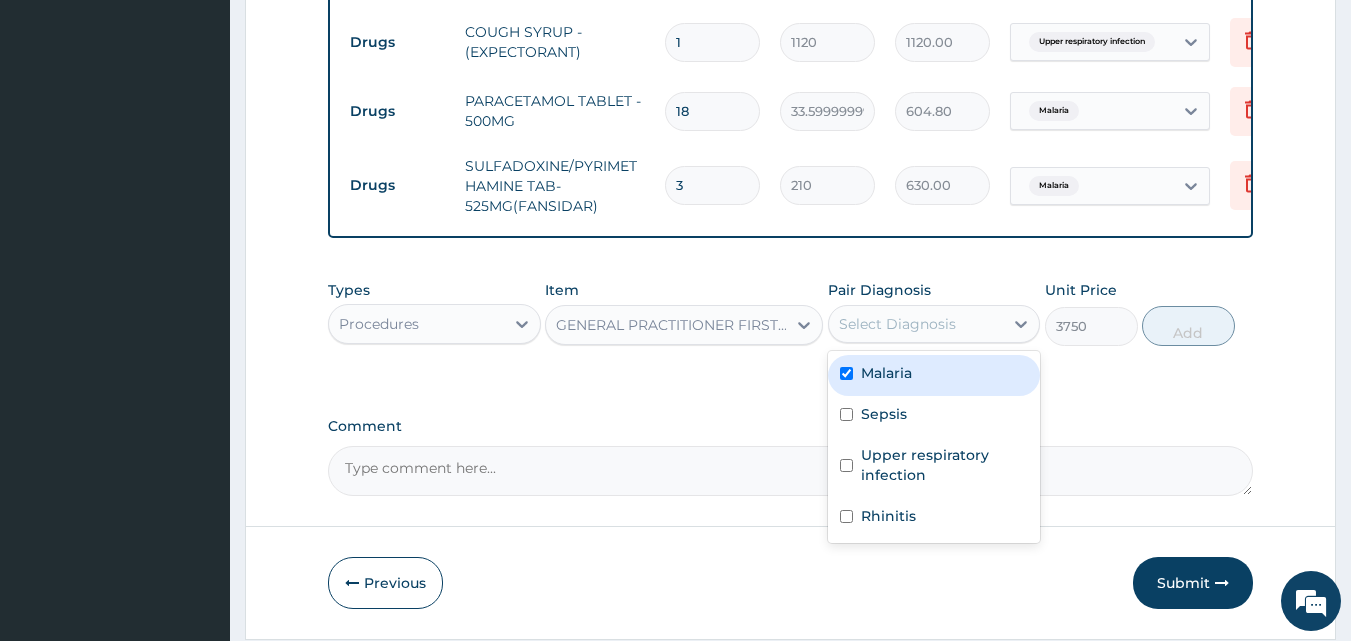 checkbox on "true" 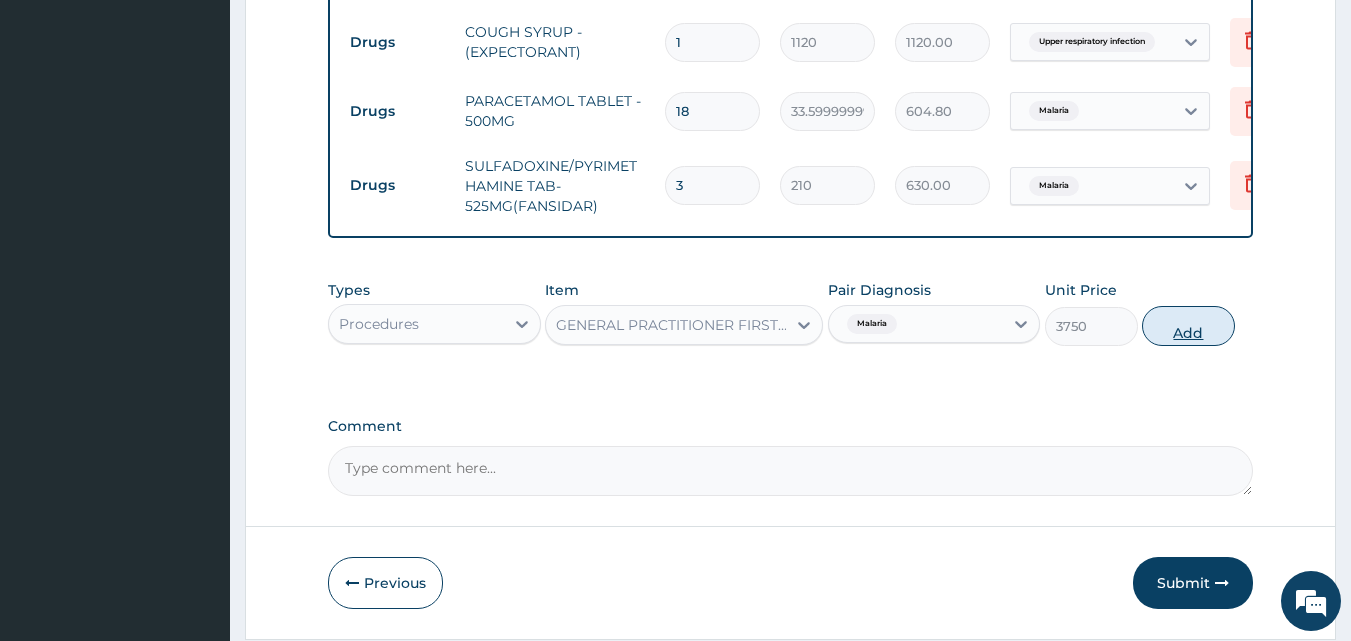click on "Add" at bounding box center (1188, 326) 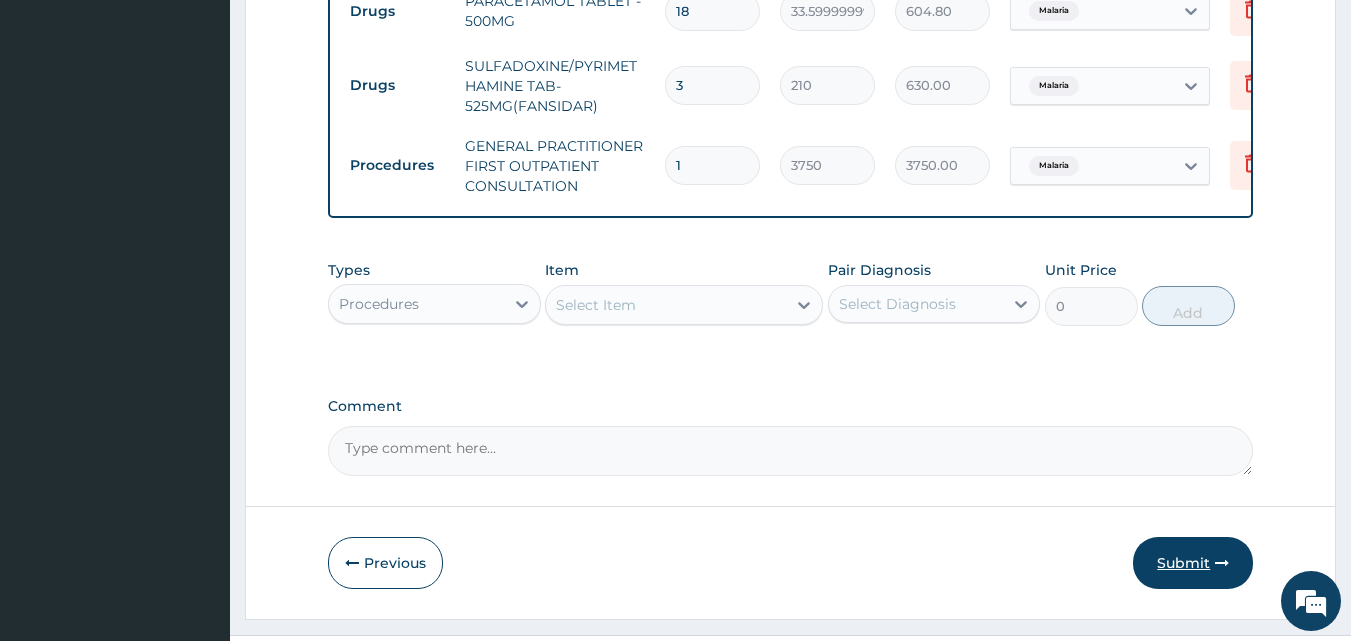 click at bounding box center [1222, 563] 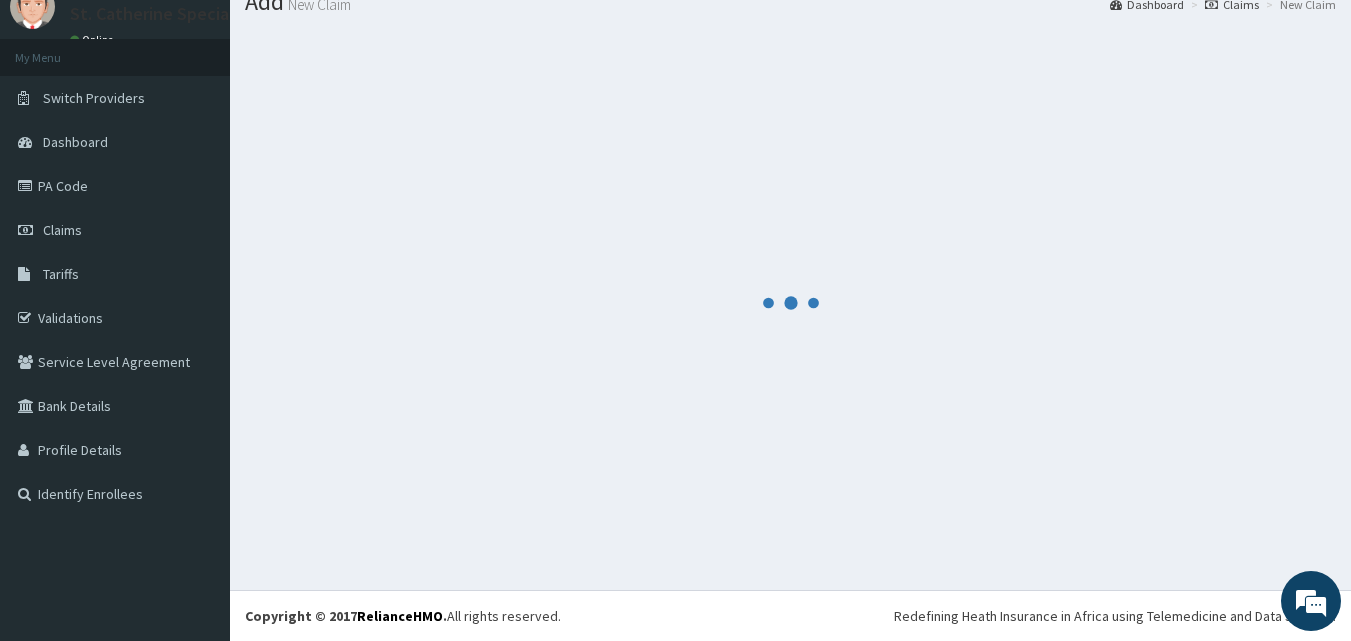 scroll, scrollTop: 76, scrollLeft: 0, axis: vertical 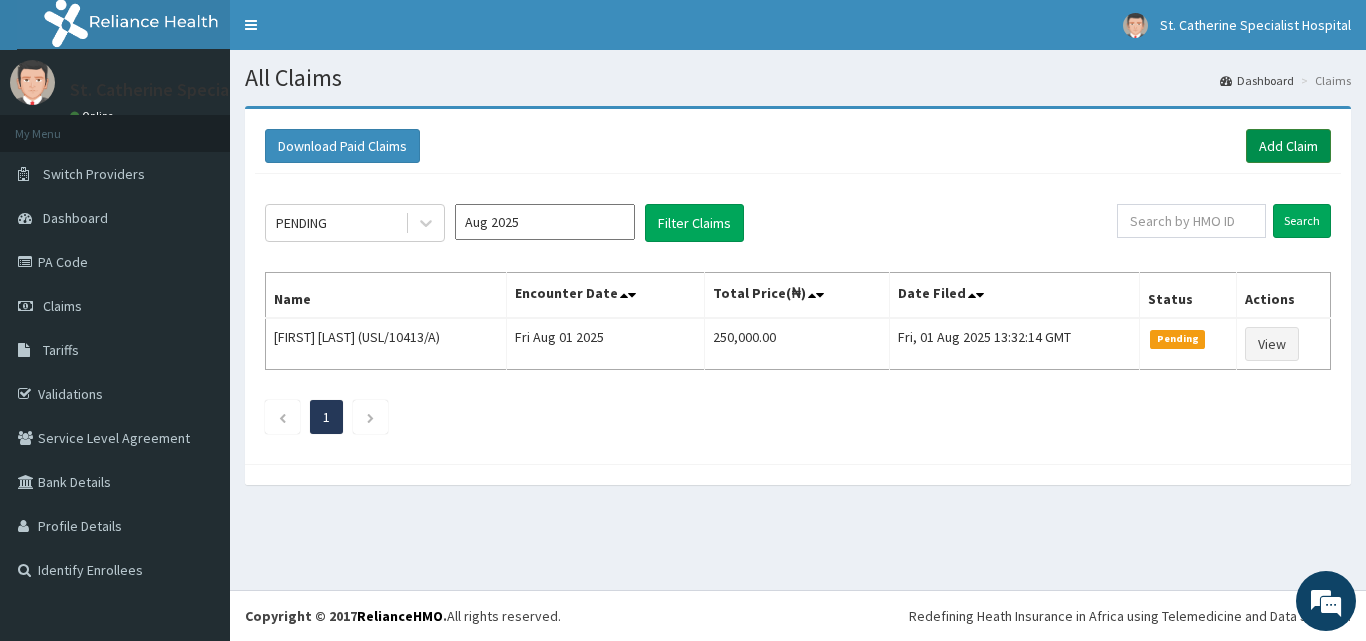 click on "Add Claim" at bounding box center (1288, 146) 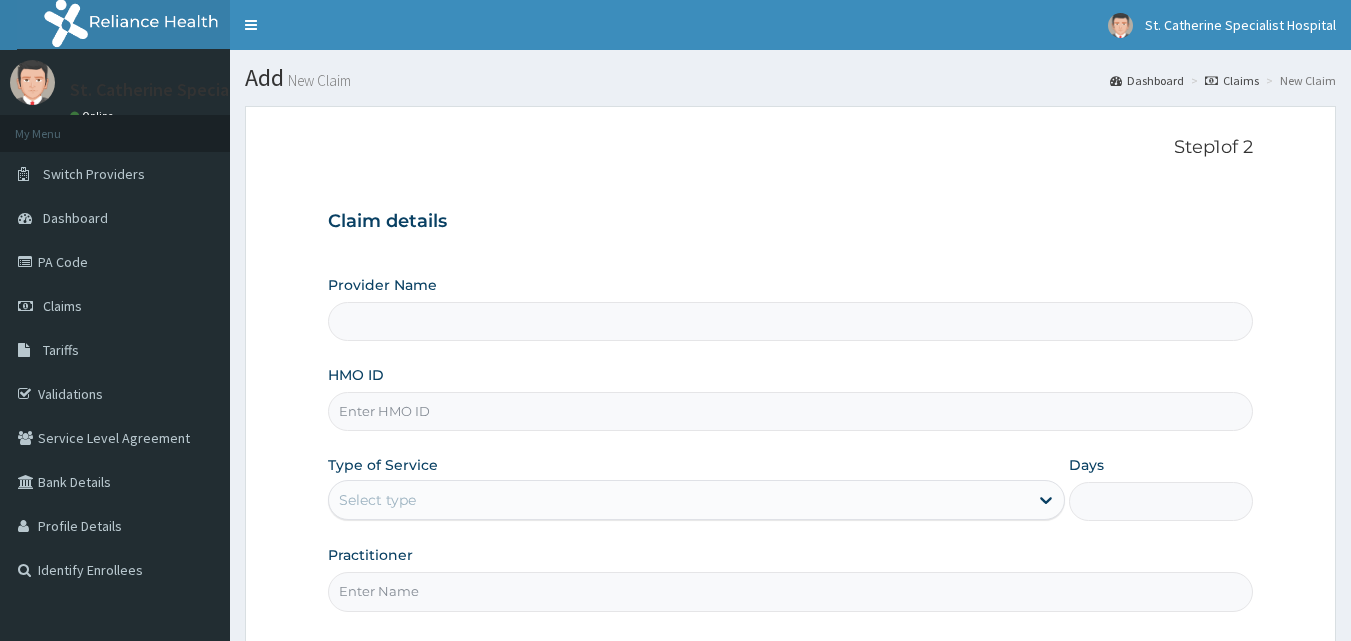 scroll, scrollTop: 0, scrollLeft: 0, axis: both 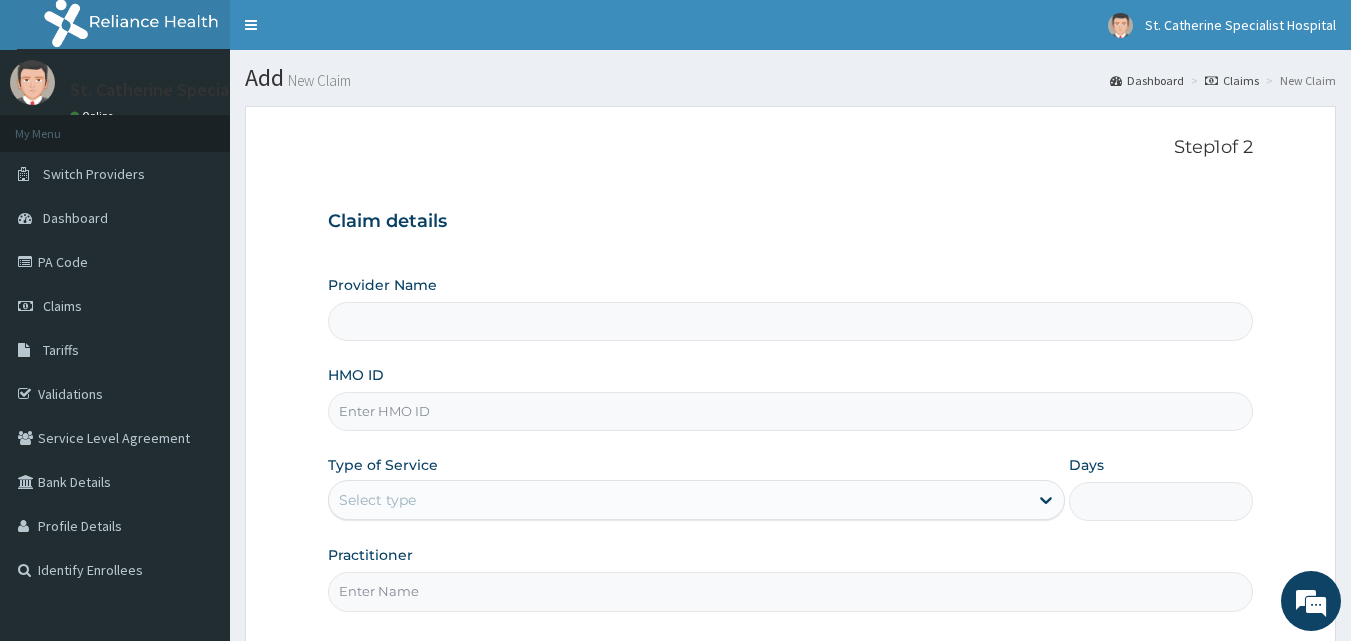 type on "ST. Catherine's Specialist Hospital -Rivers" 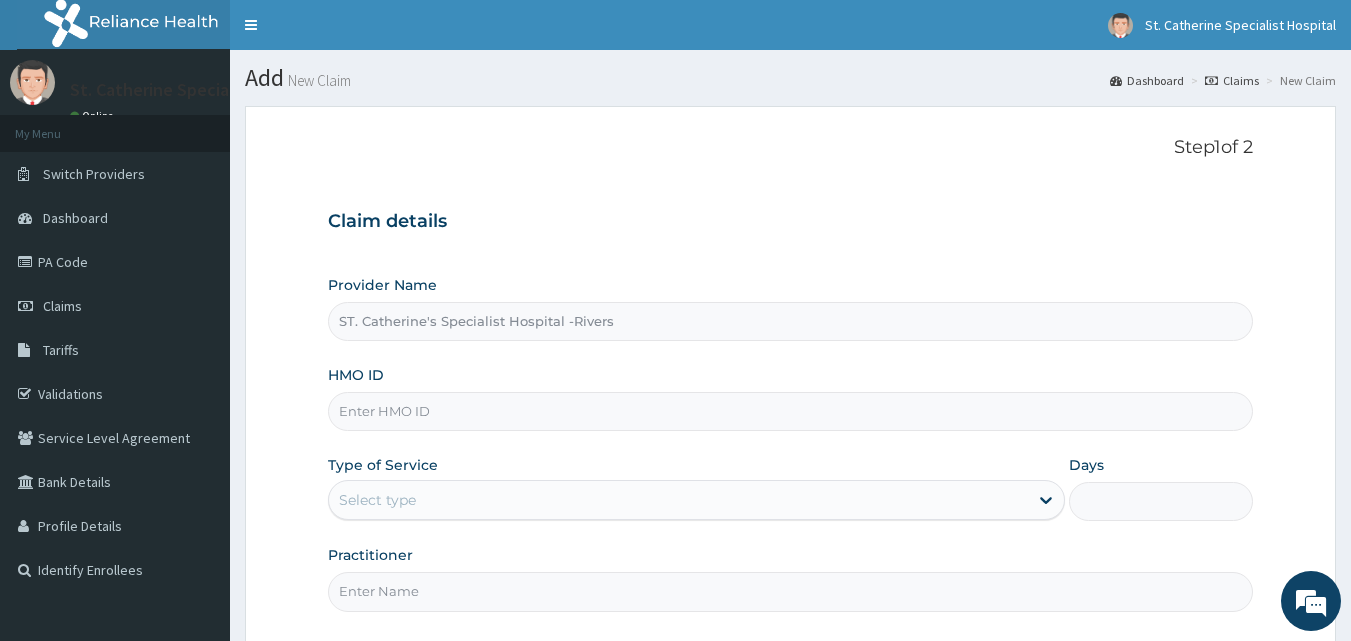 paste on "APG/10018/C" 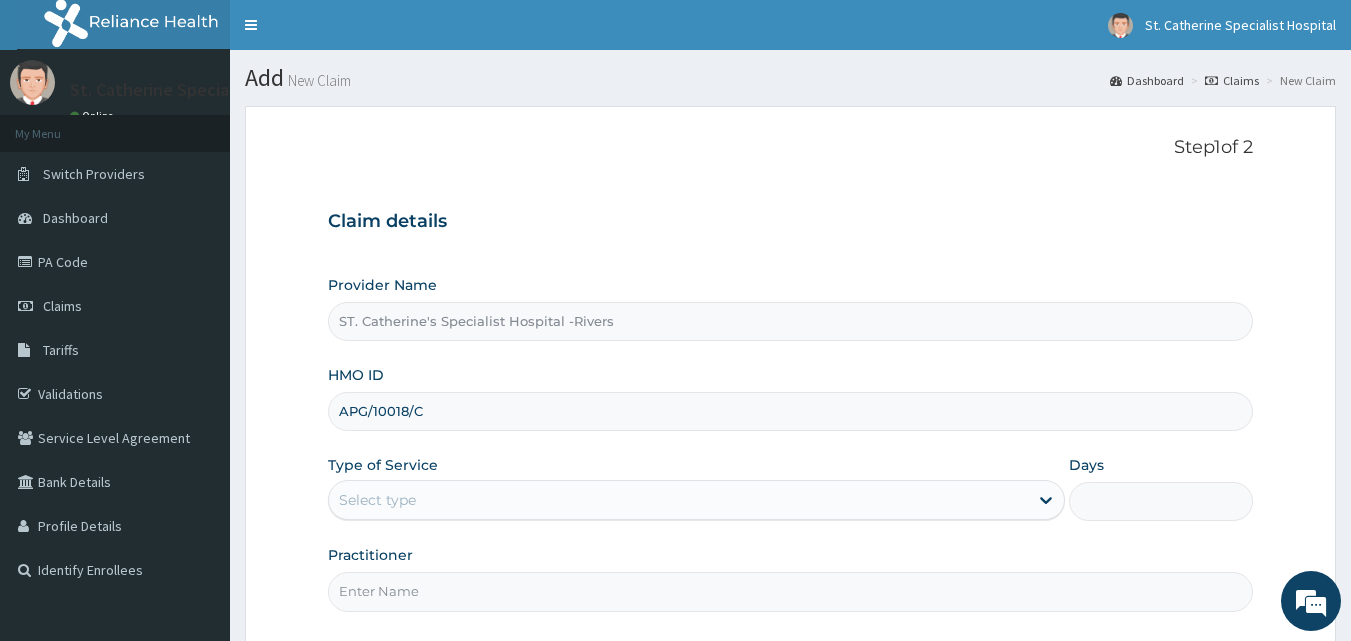 type on "APG/10018/C" 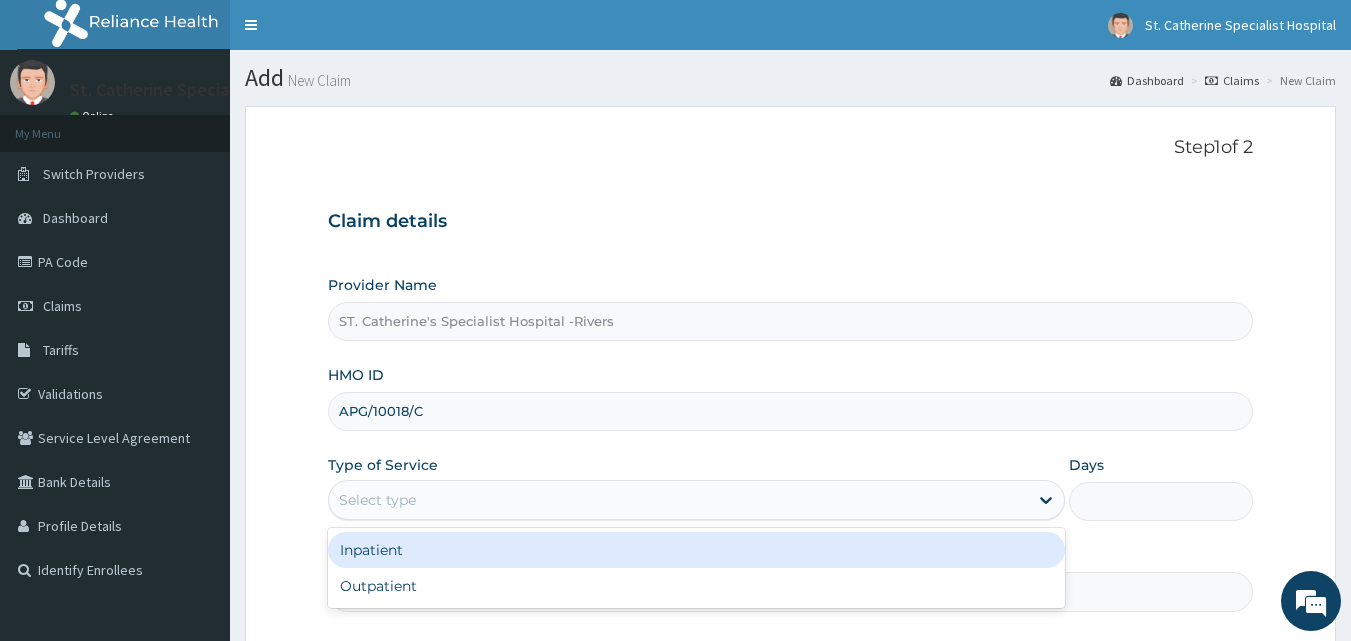 click on "Select type" at bounding box center [678, 500] 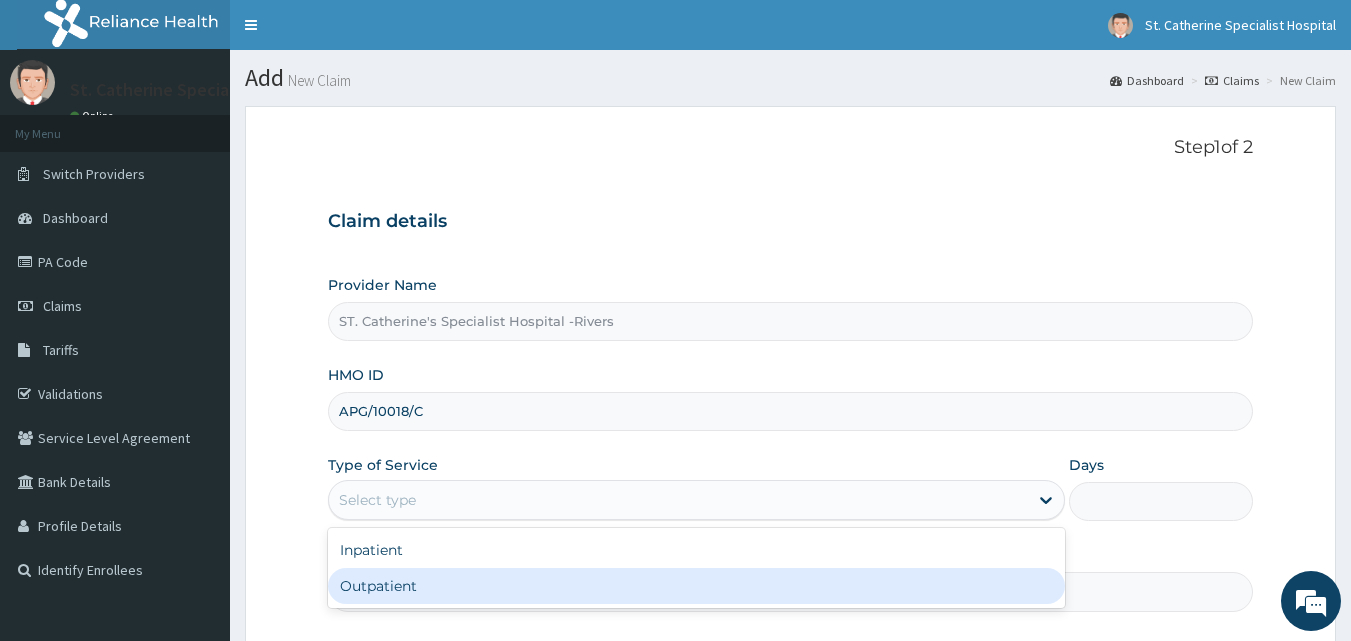 click on "Outpatient" at bounding box center (696, 586) 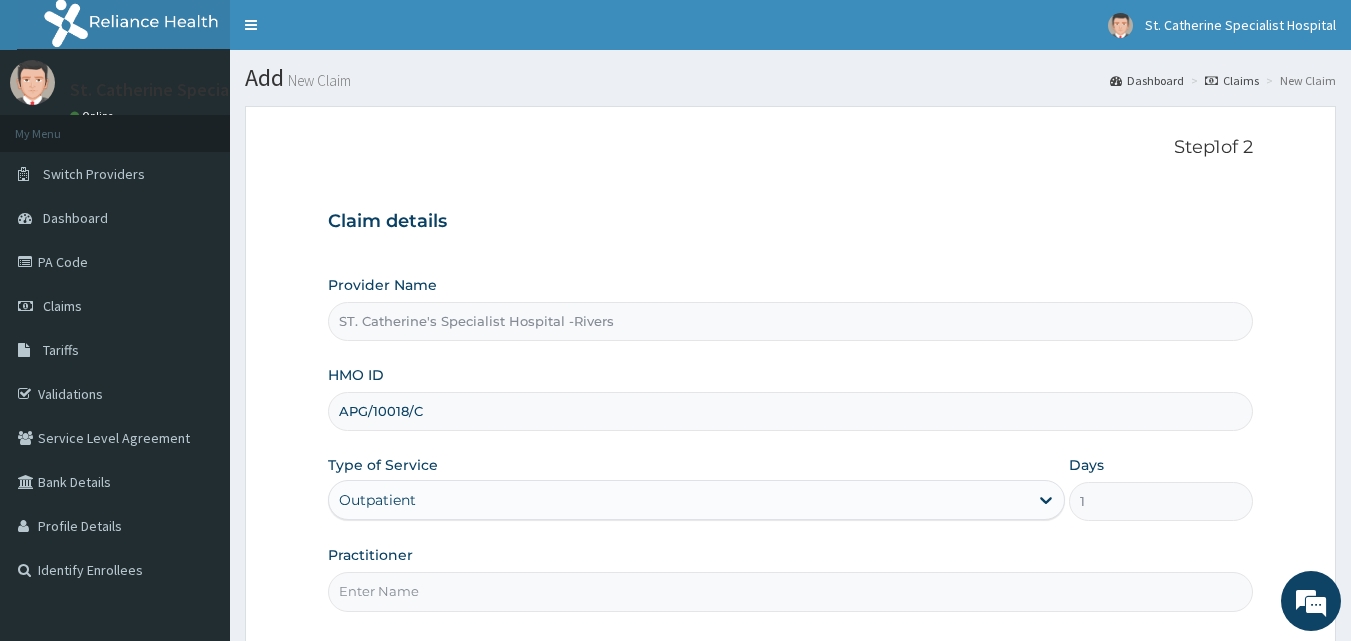 click on "Practitioner" at bounding box center [791, 591] 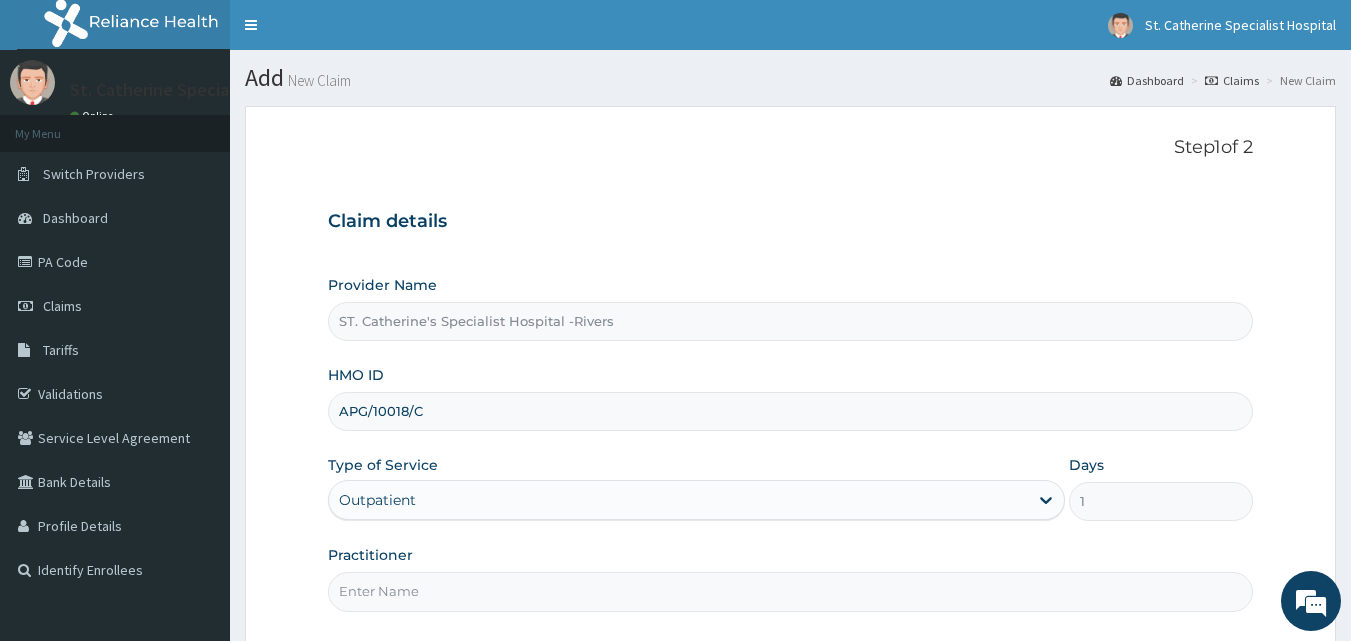 type on "[NAME]" 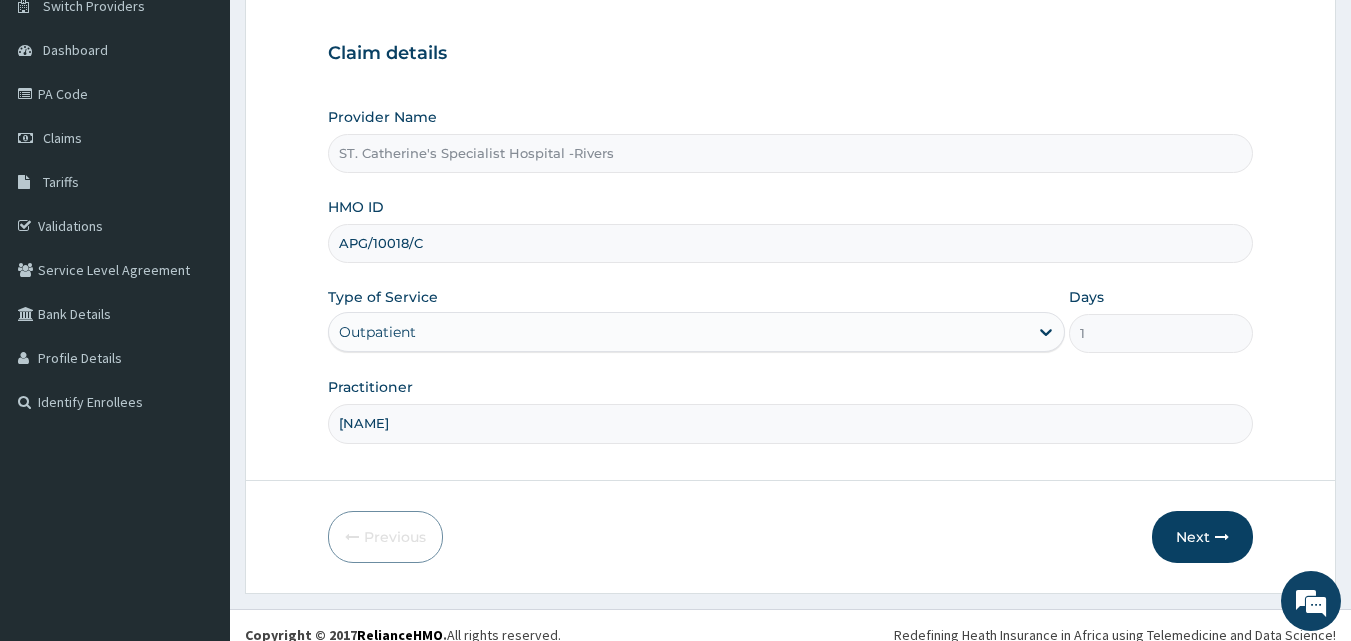 scroll, scrollTop: 187, scrollLeft: 0, axis: vertical 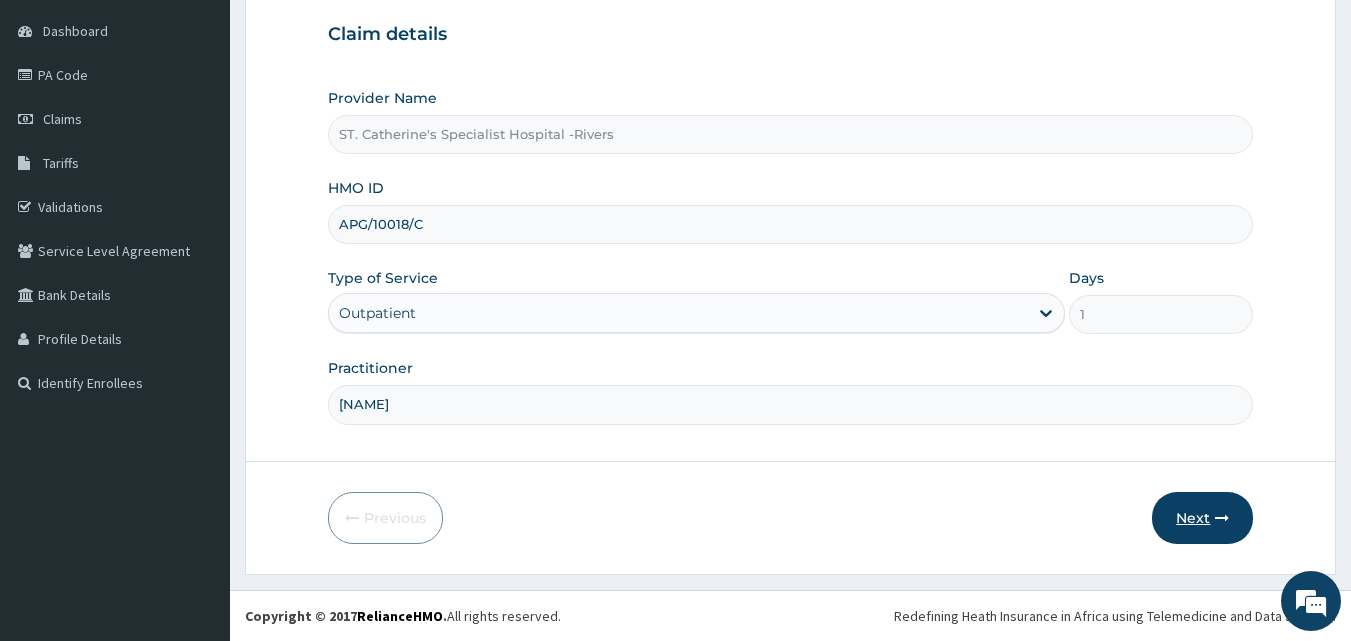 click at bounding box center (1222, 518) 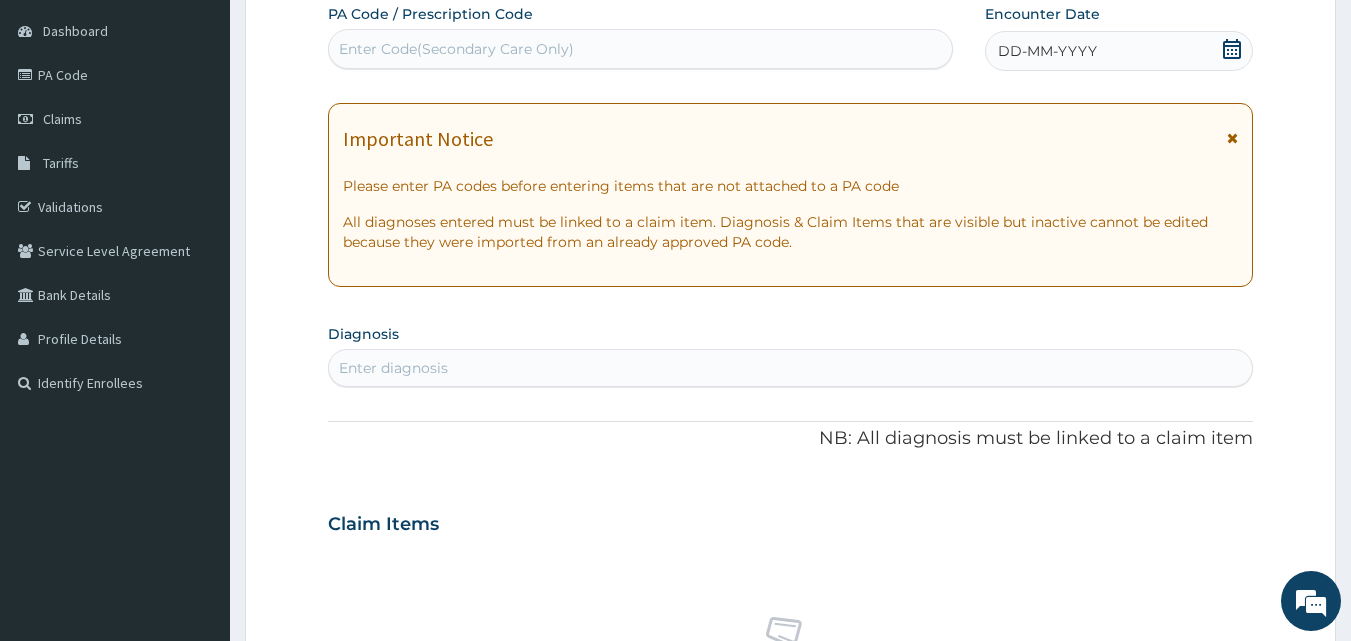 scroll, scrollTop: 0, scrollLeft: 0, axis: both 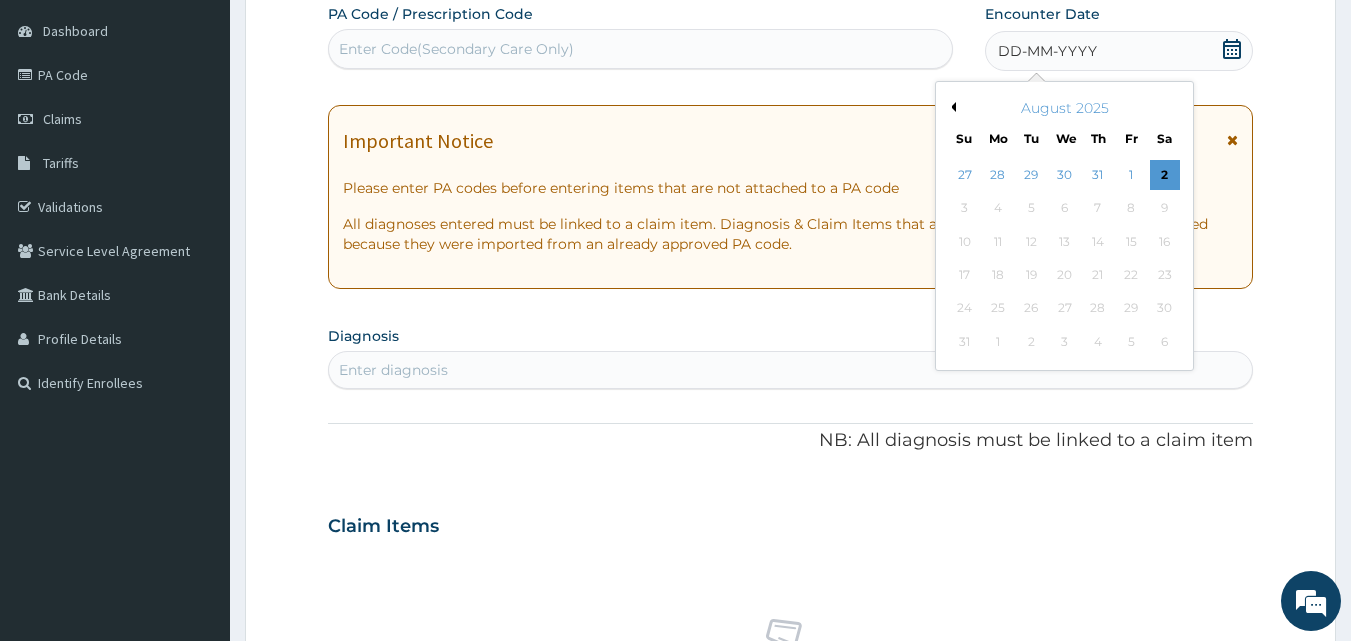 click on "Previous Month" at bounding box center [951, 107] 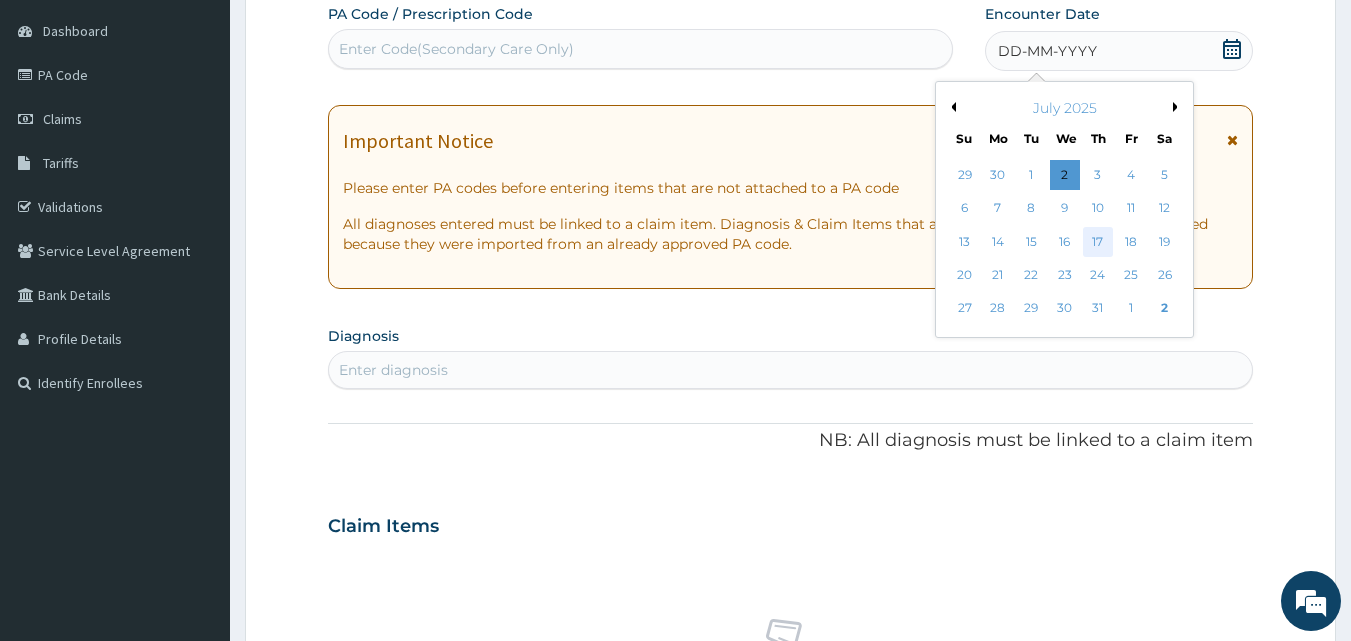 click on "17" at bounding box center [1098, 242] 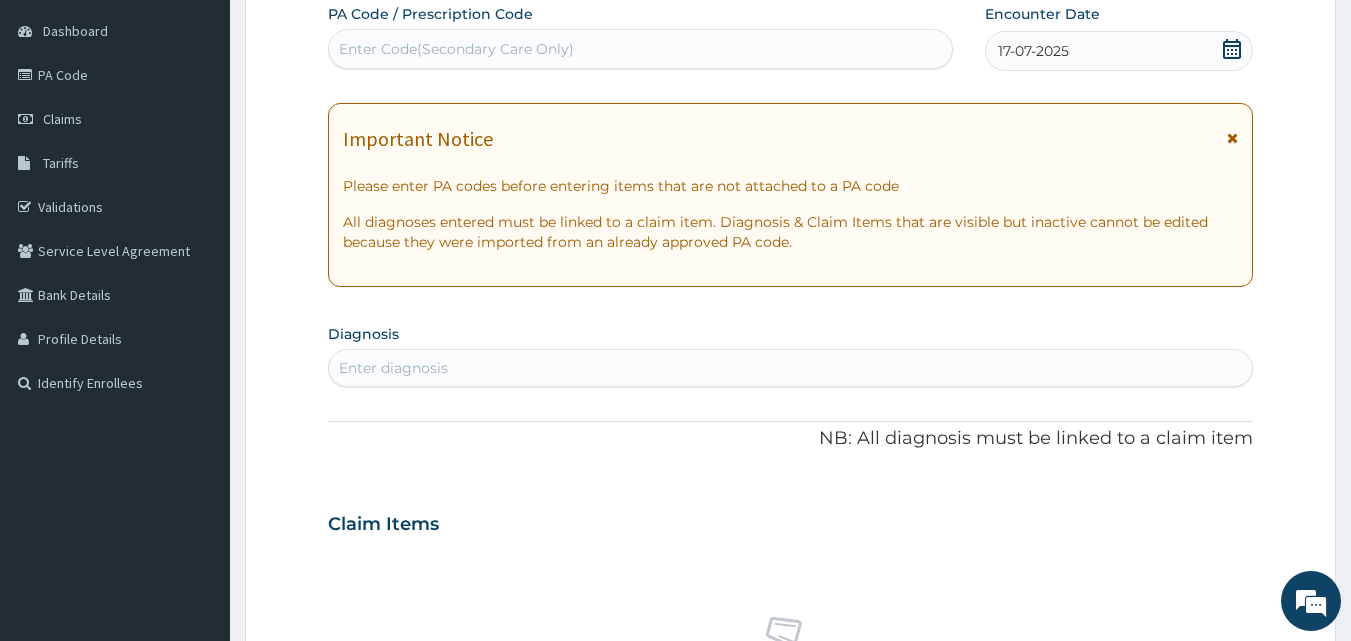 click on "Enter diagnosis" at bounding box center [791, 368] 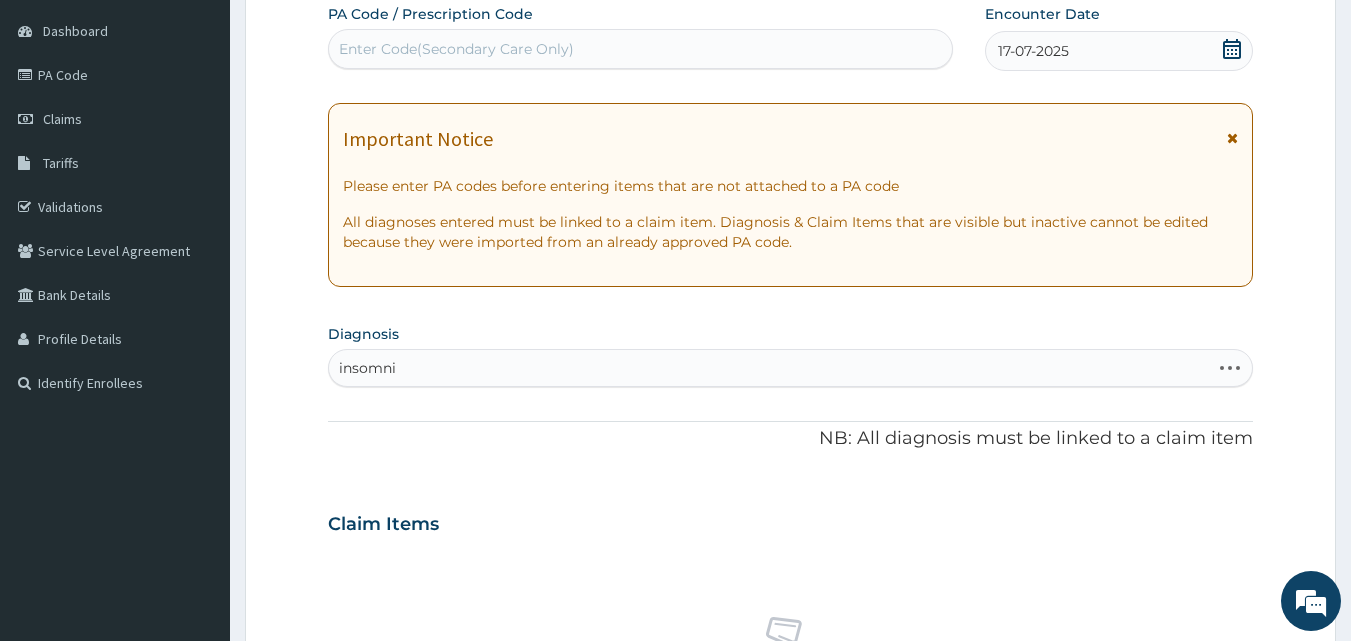 type on "insomnia" 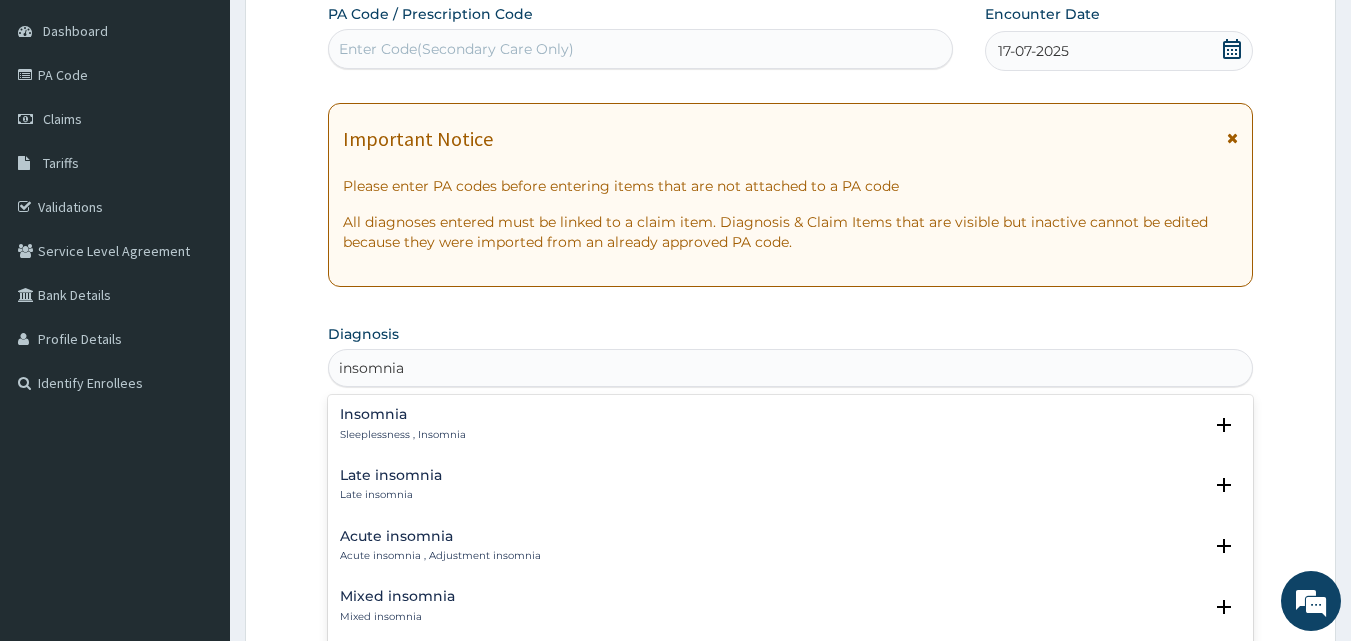 click on "Insomnia Sleeplessness , Insomnia Select Status Query Query covers suspected (?), Keep in view (kiv), Ruled out (r/o) Confirmed" at bounding box center [791, 429] 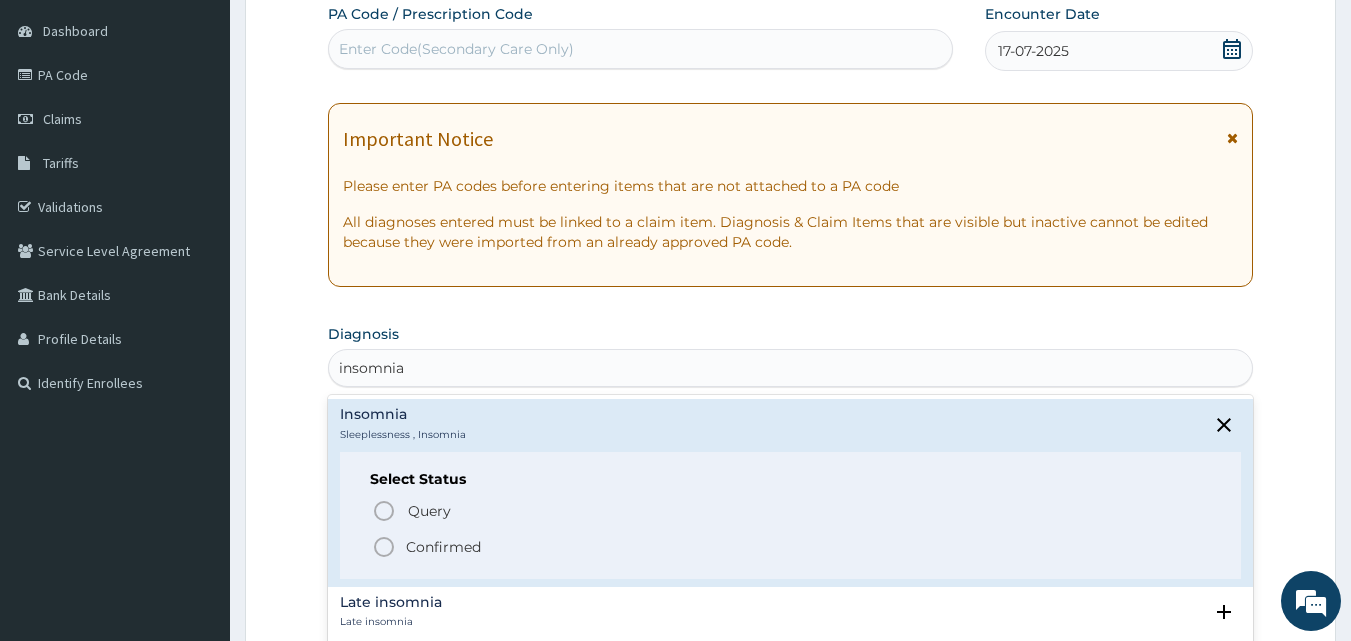 click on "Confirmed" at bounding box center (792, 547) 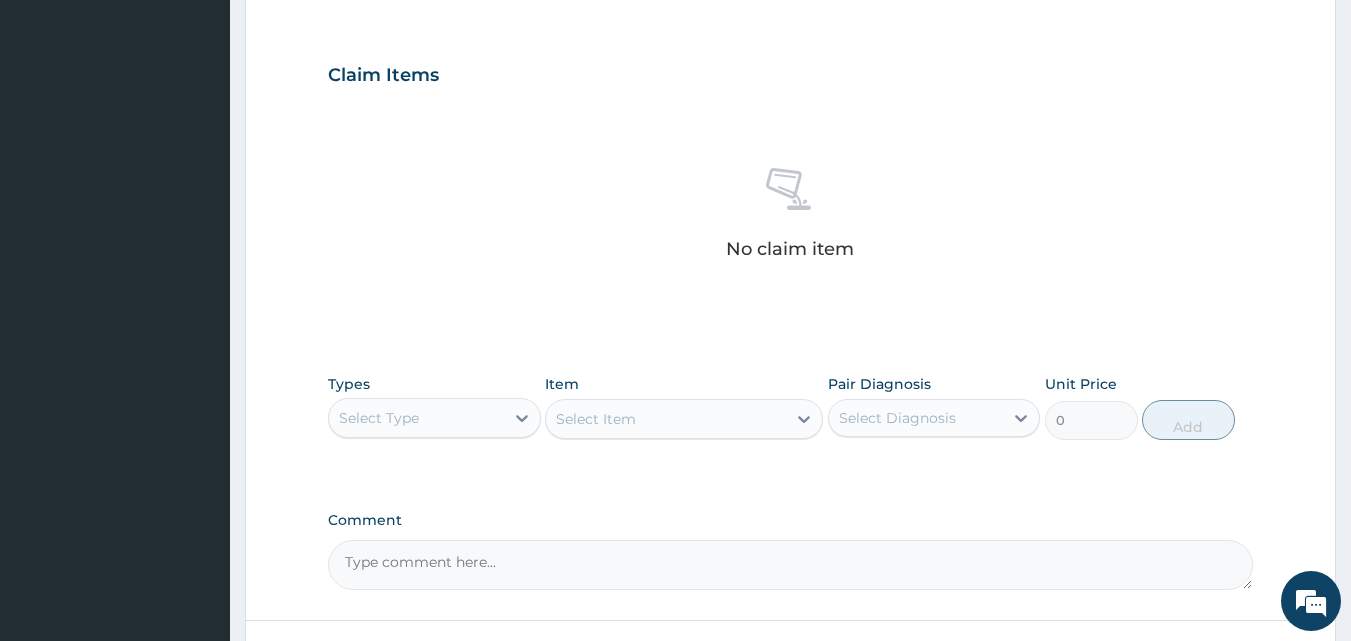scroll, scrollTop: 687, scrollLeft: 0, axis: vertical 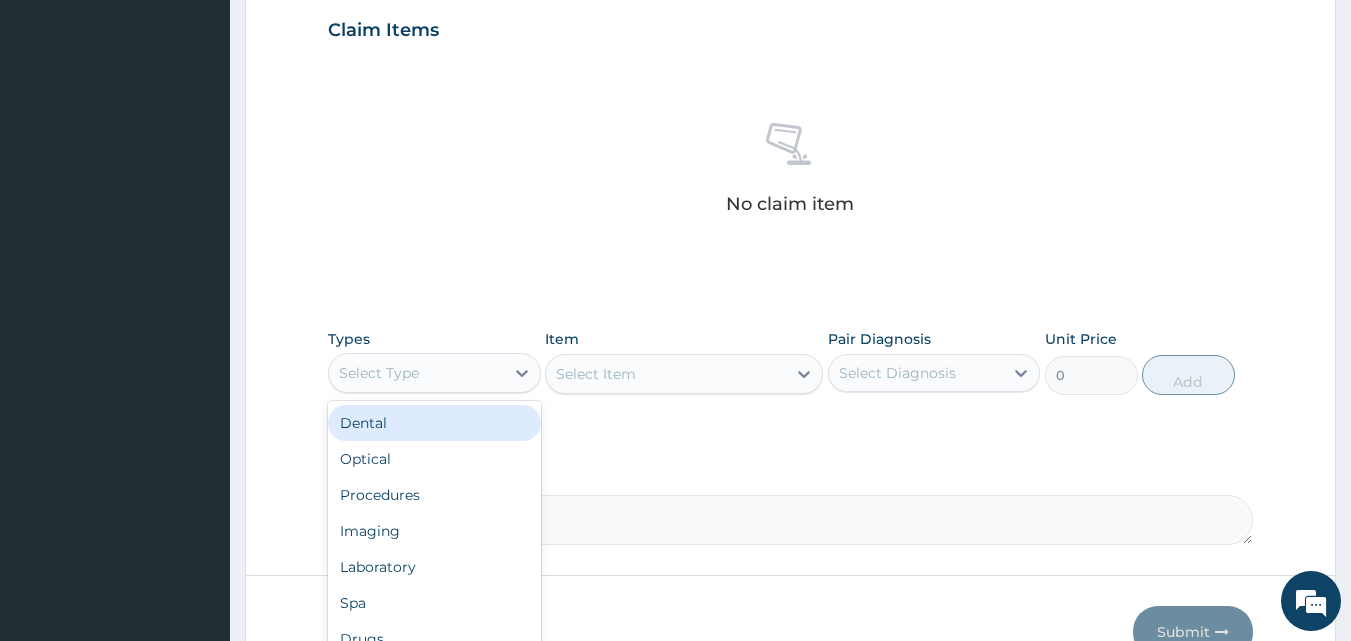 click on "Select Type" at bounding box center (416, 373) 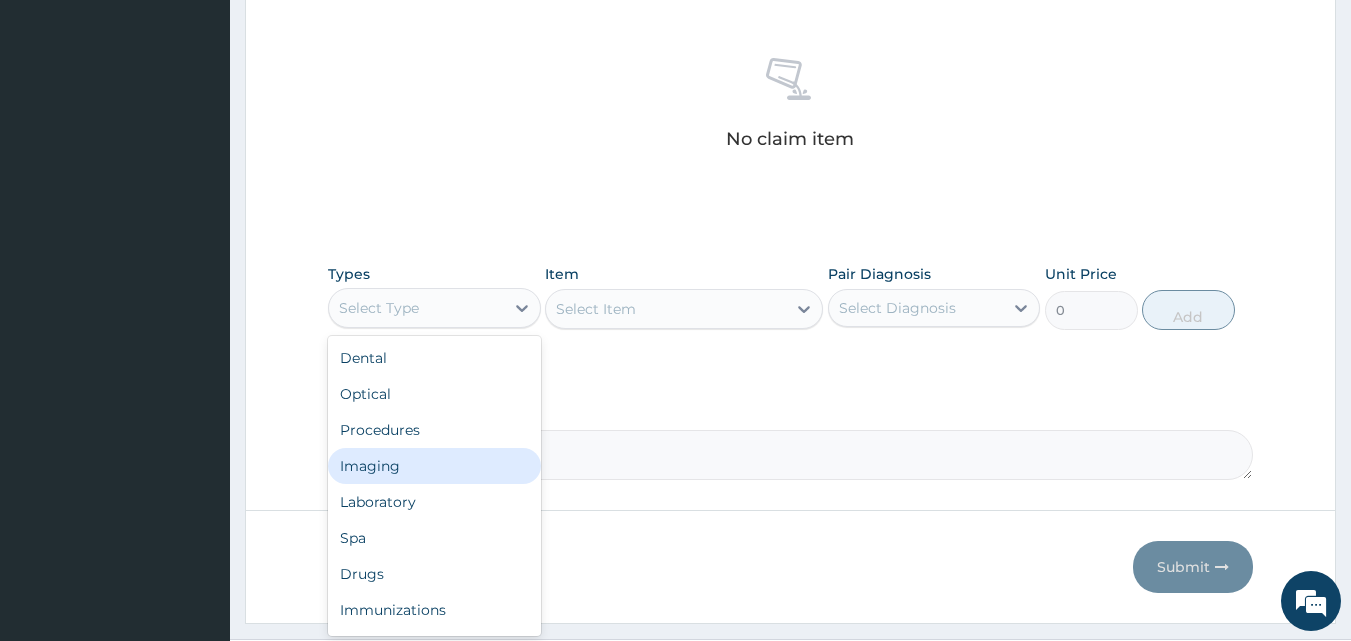 scroll, scrollTop: 787, scrollLeft: 0, axis: vertical 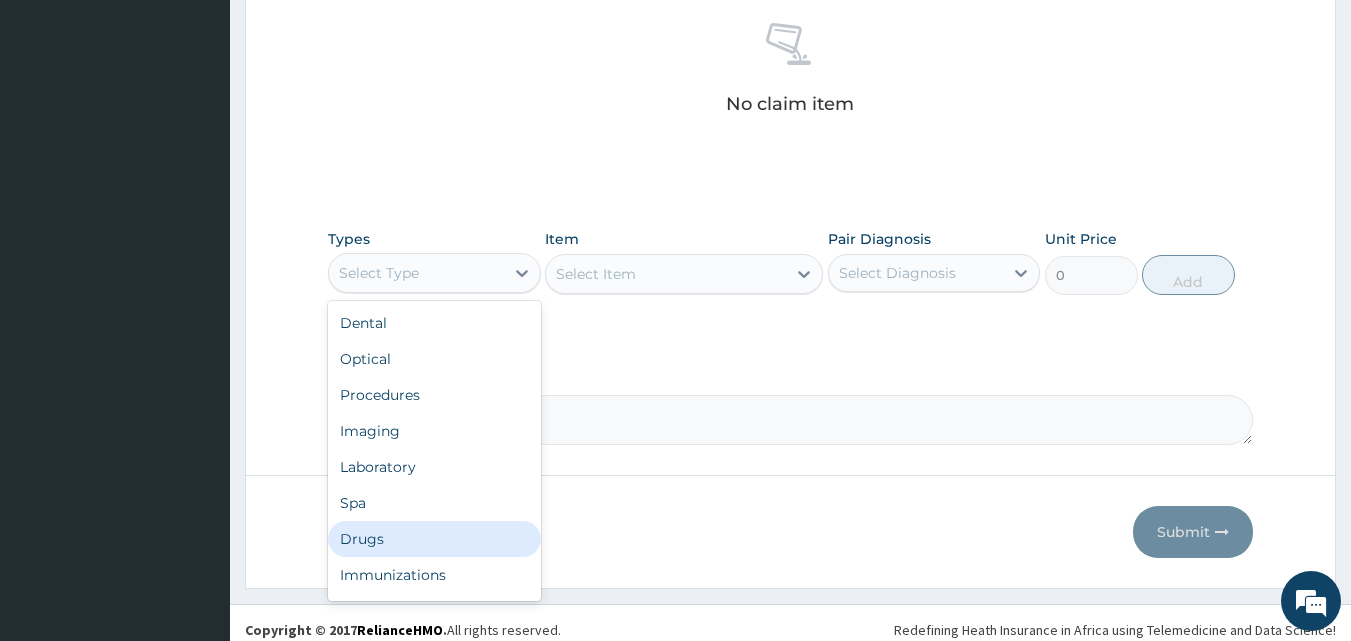 click on "Drugs" at bounding box center (434, 539) 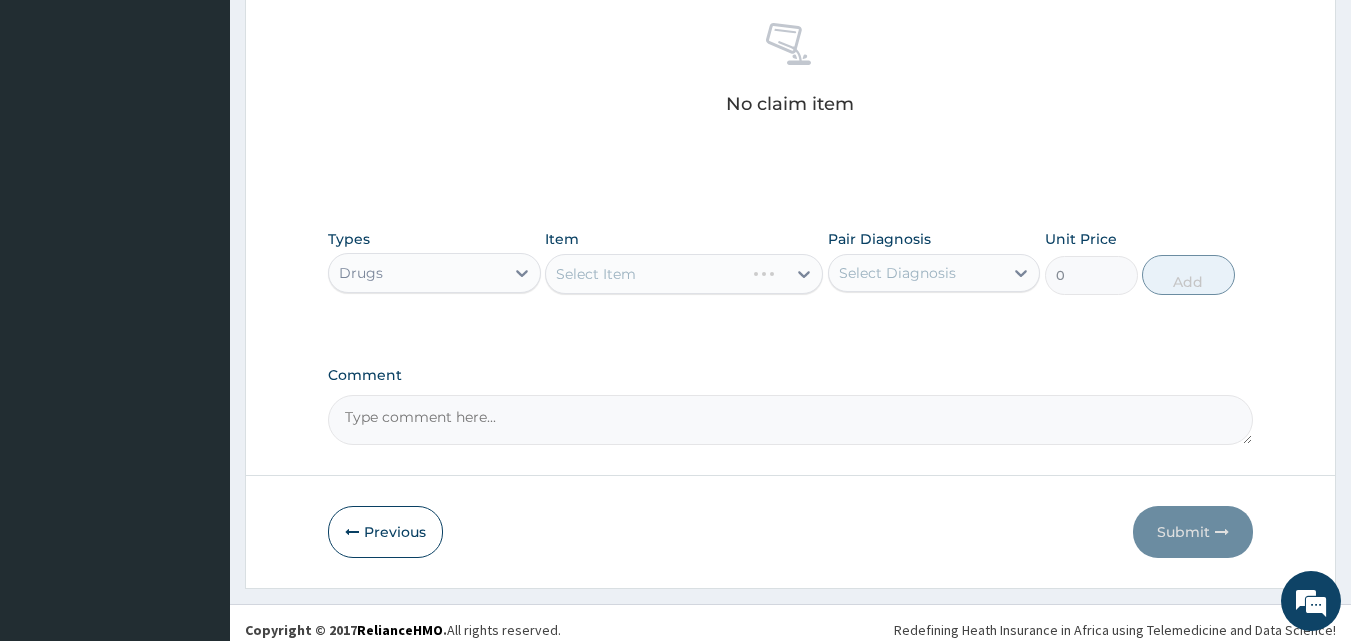 click on "Select Item" at bounding box center [684, 274] 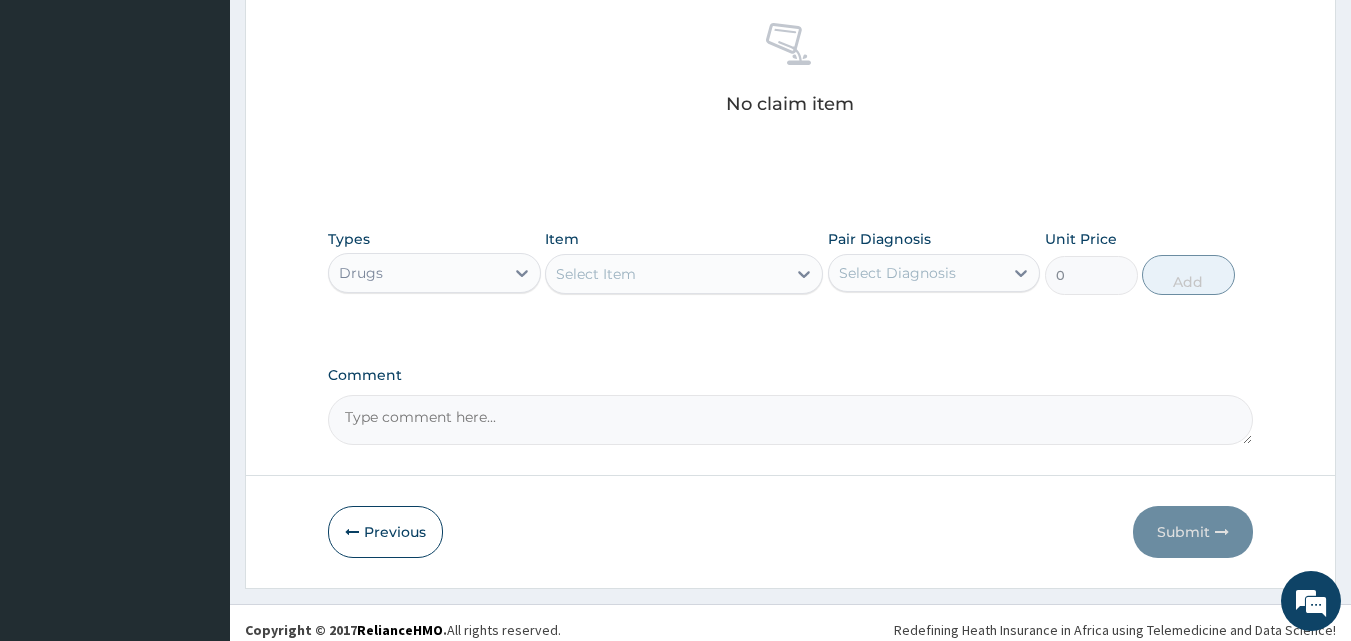 click on "Select Item" at bounding box center [666, 274] 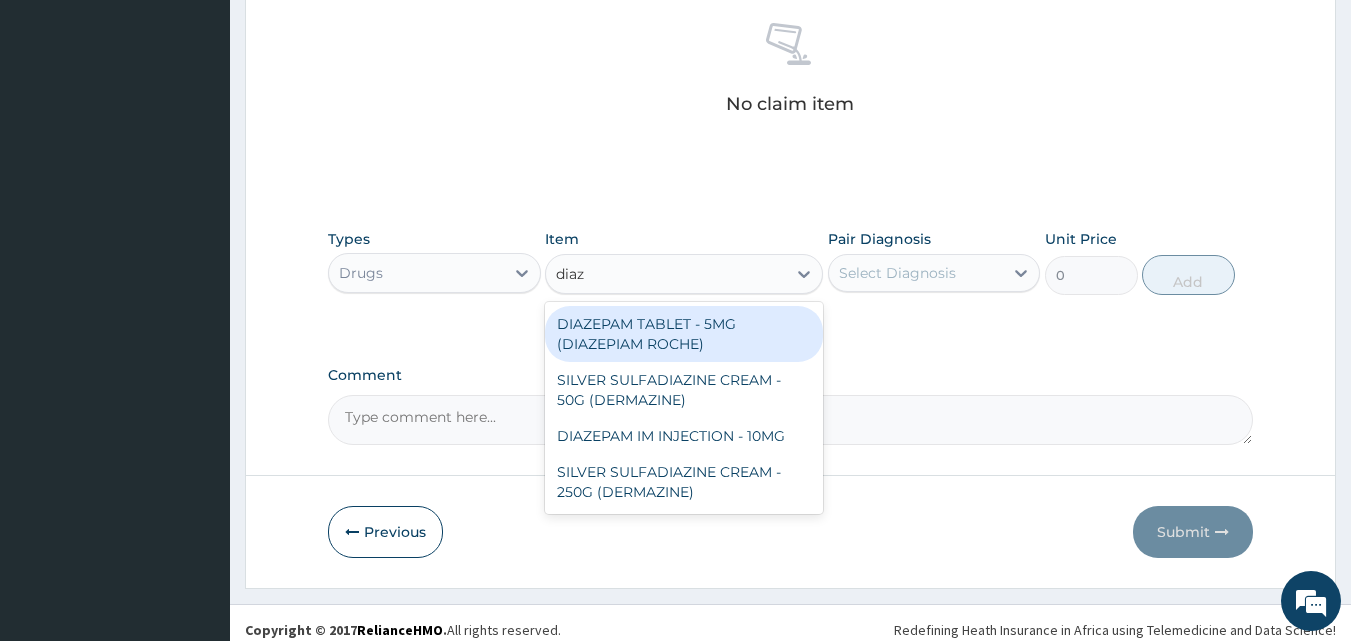 type on "diaze" 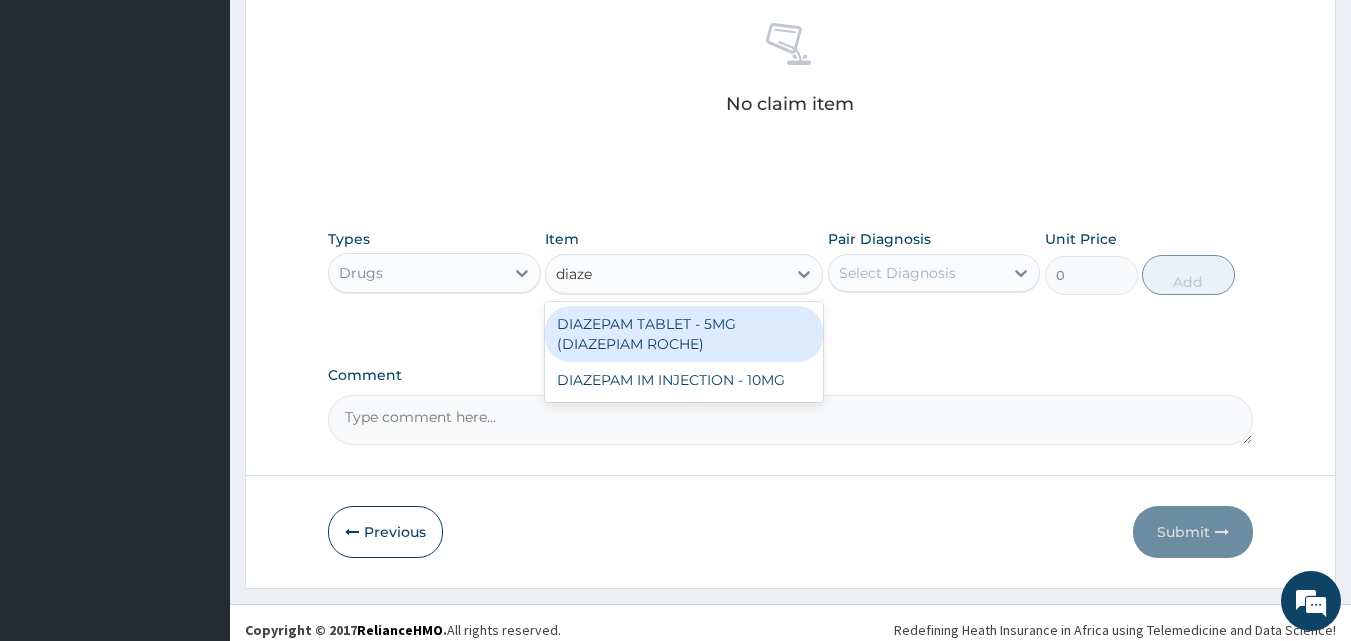 click on "DIAZEPAM TABLET - 5MG (DIAZEPIAM ROCHE)" at bounding box center (684, 334) 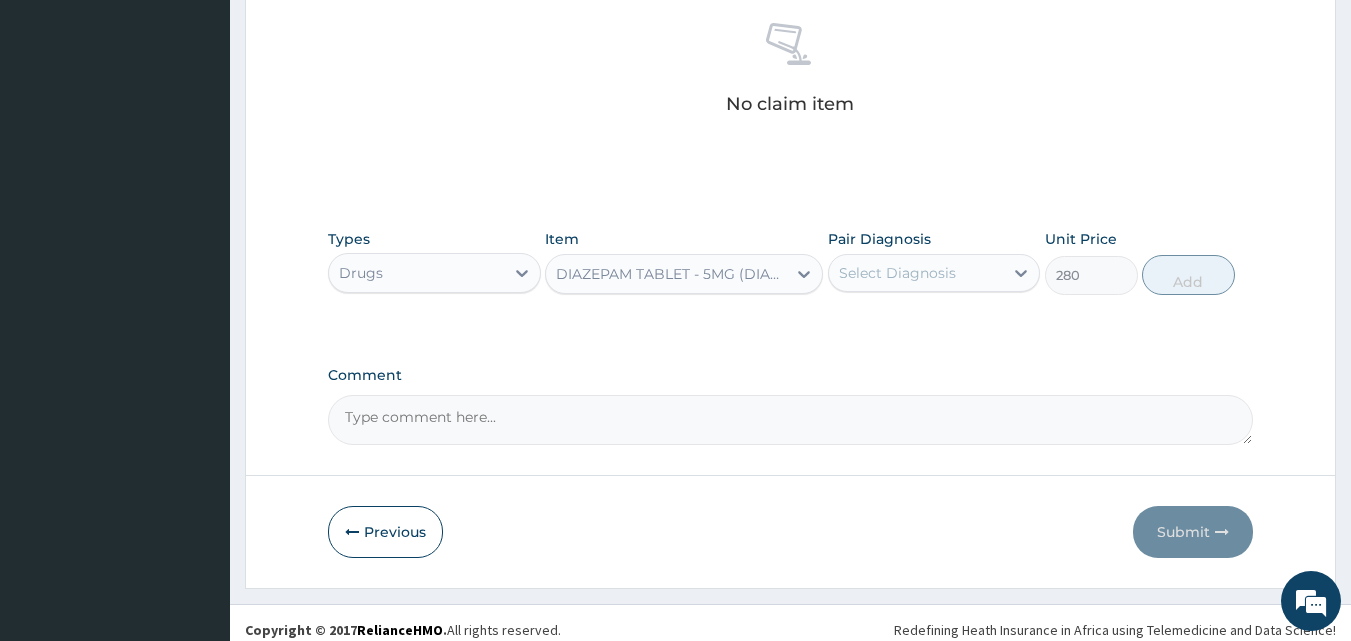 click on "Select Diagnosis" at bounding box center (897, 273) 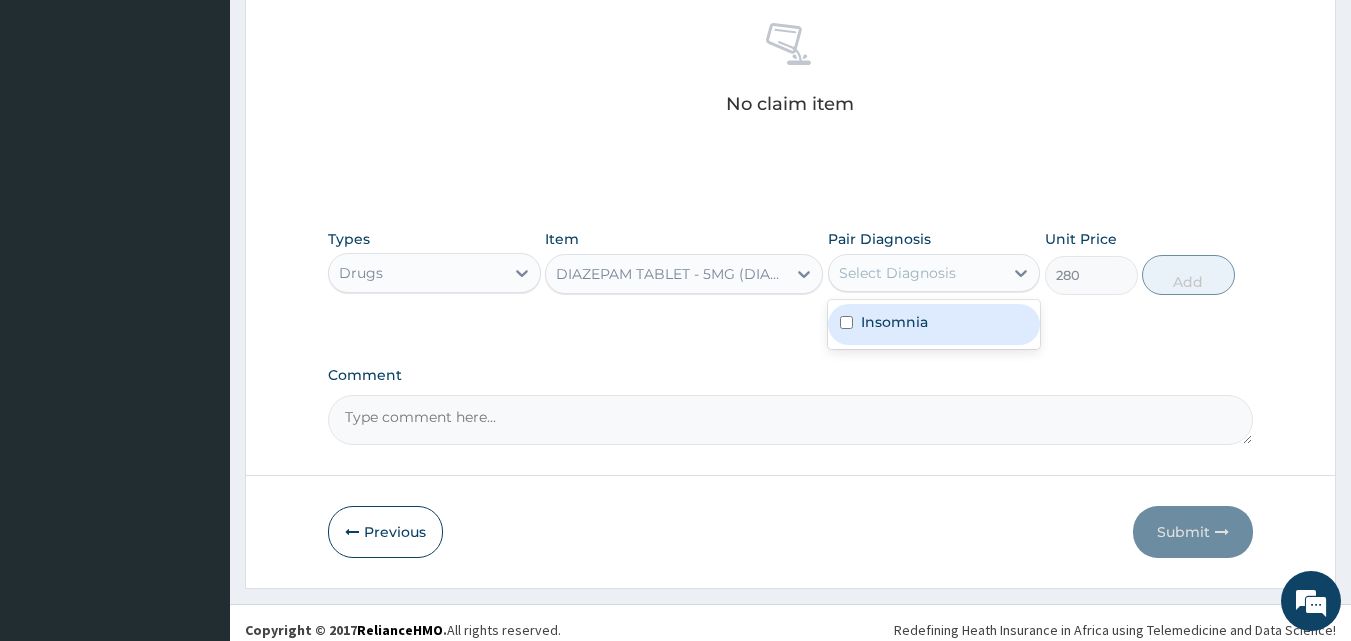 click on "Insomnia" at bounding box center (934, 324) 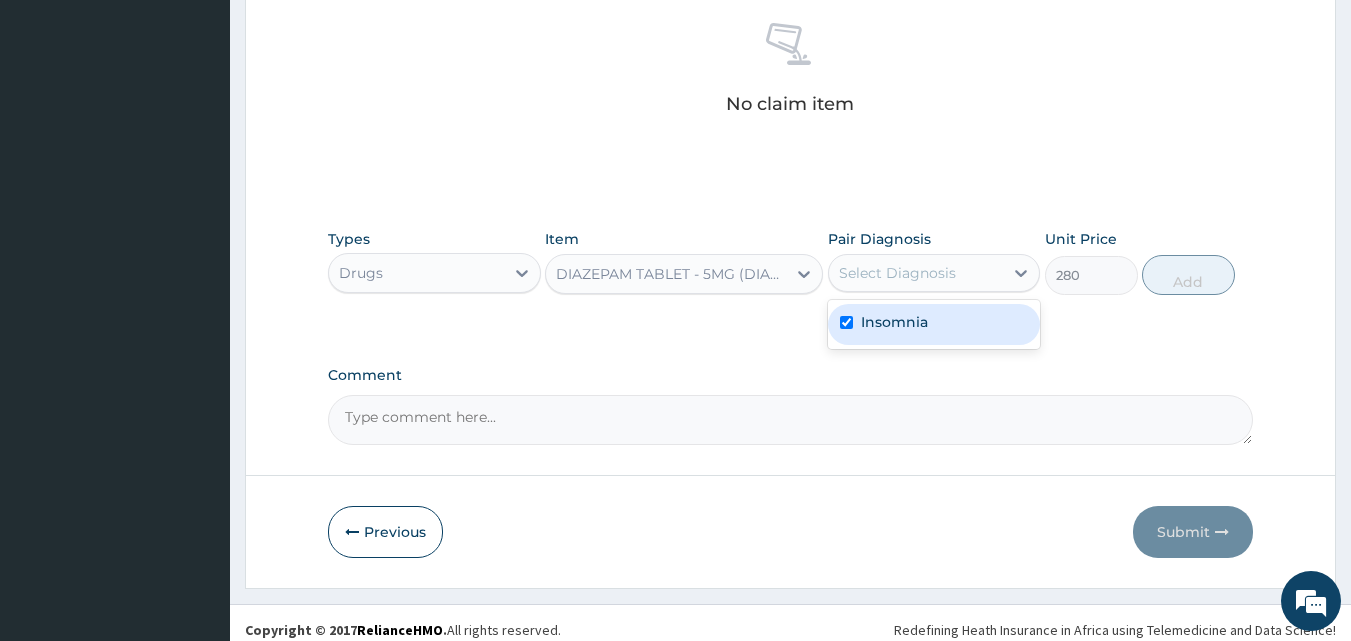 checkbox on "true" 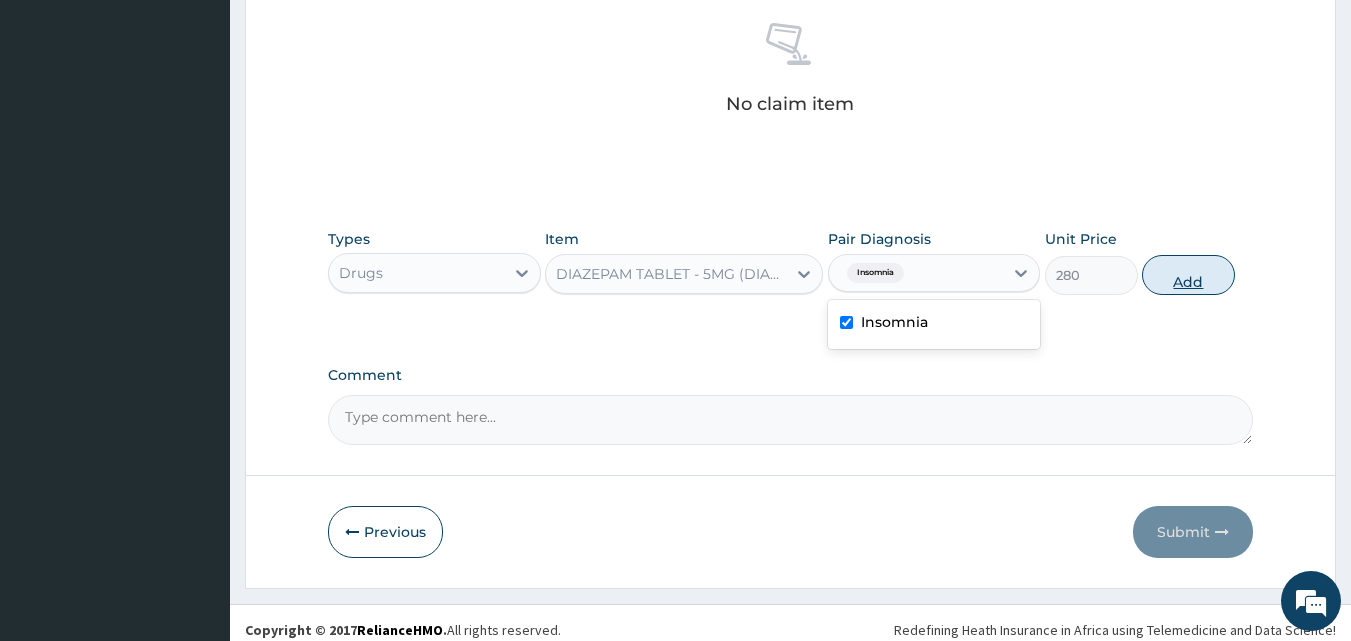 click on "Add" at bounding box center (1188, 275) 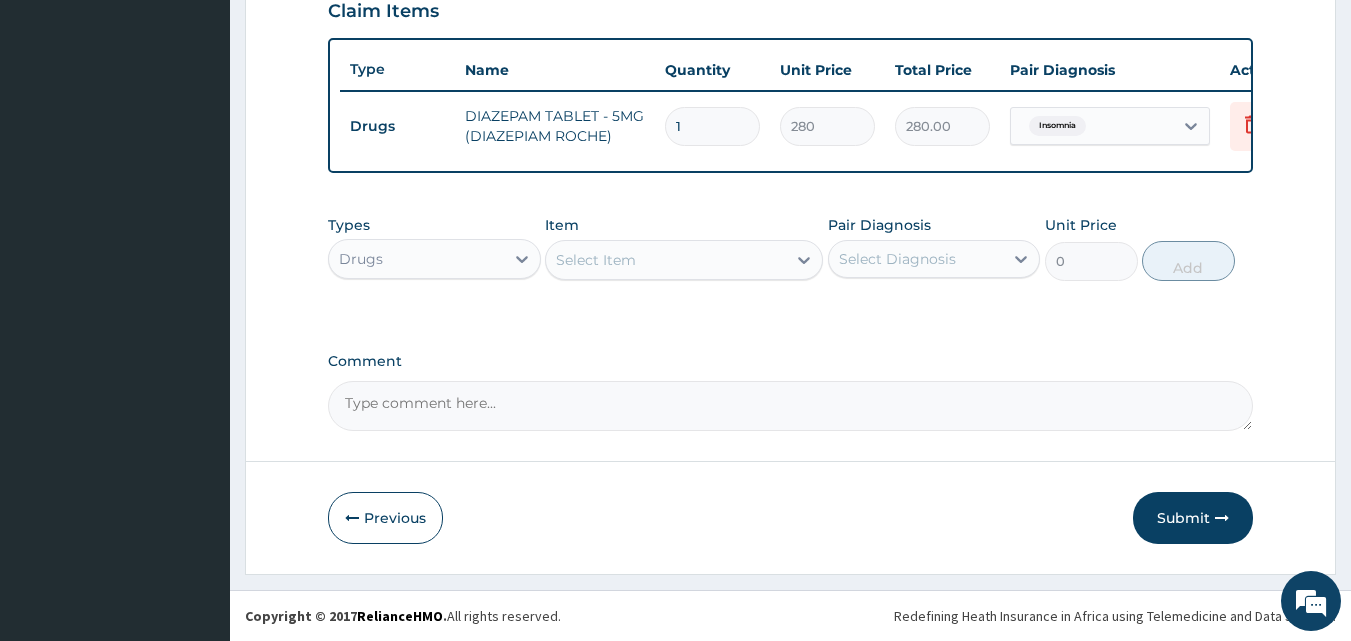 scroll, scrollTop: 721, scrollLeft: 0, axis: vertical 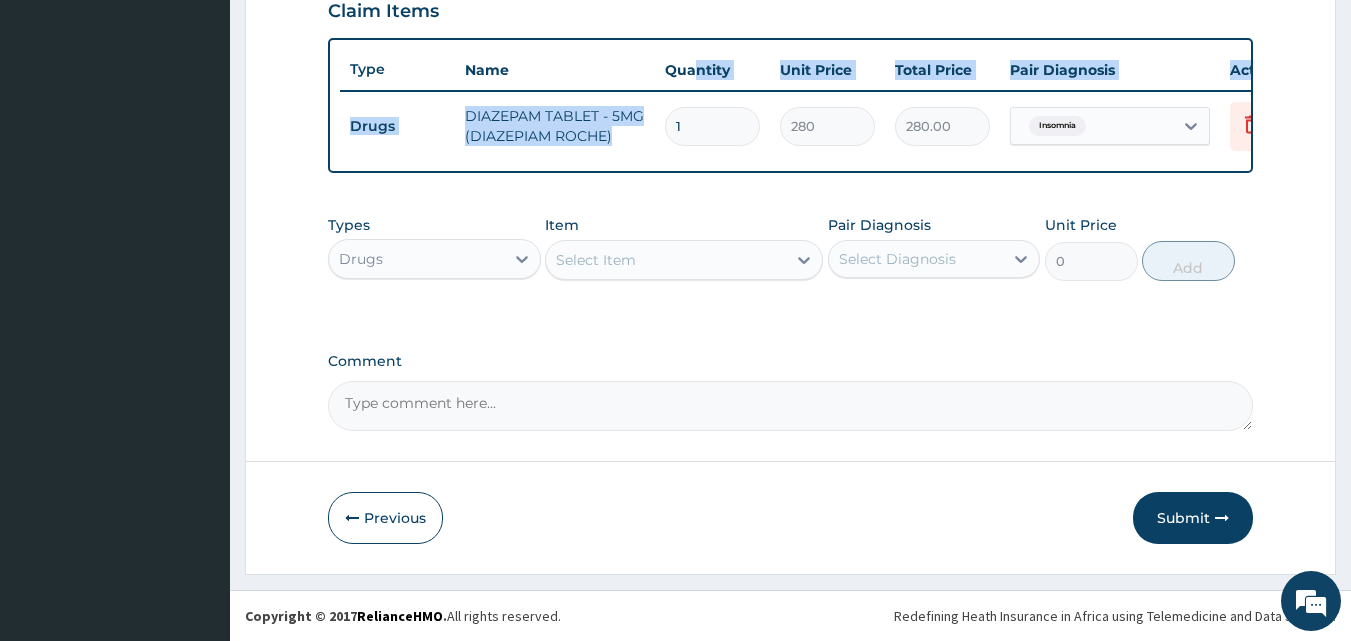 drag, startPoint x: 695, startPoint y: 72, endPoint x: 665, endPoint y: 129, distance: 64.412735 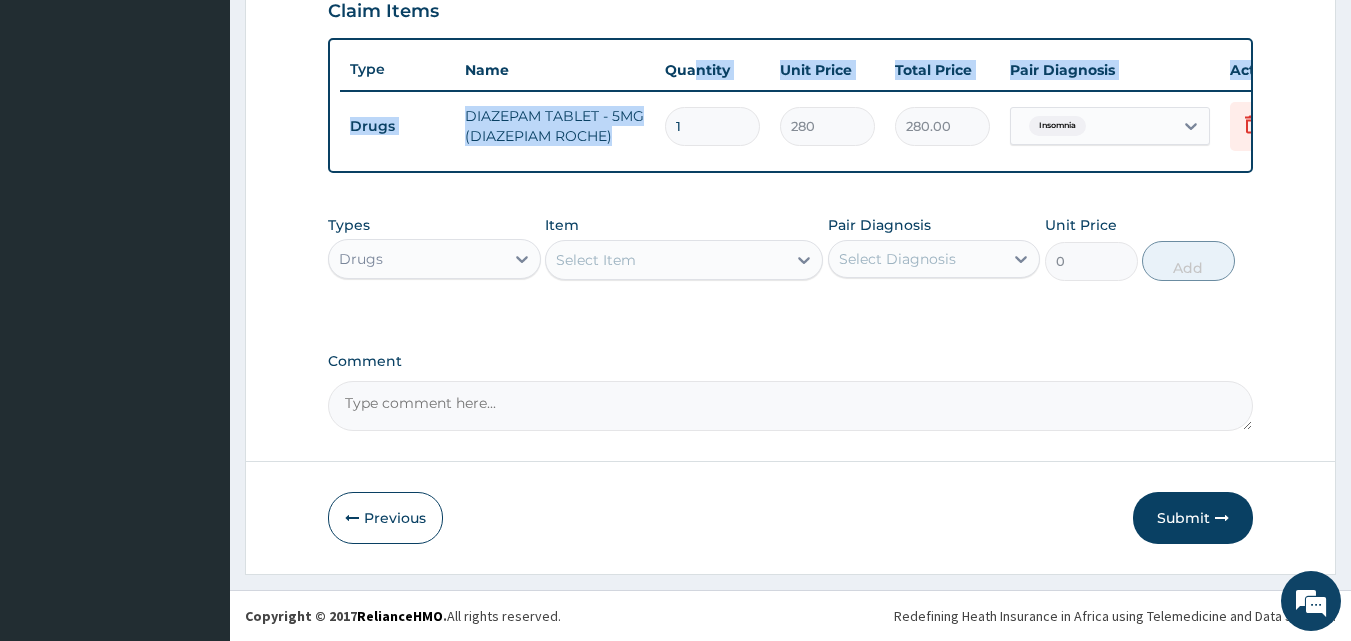 click on "Type Name Quantity Unit Price Total Price Pair Diagnosis Actions Drugs DIAZEPAM TABLET - 5MG (DIAZEPIAM ROCHE) 1 280 280.00 Insomnia Delete" at bounding box center (830, 105) 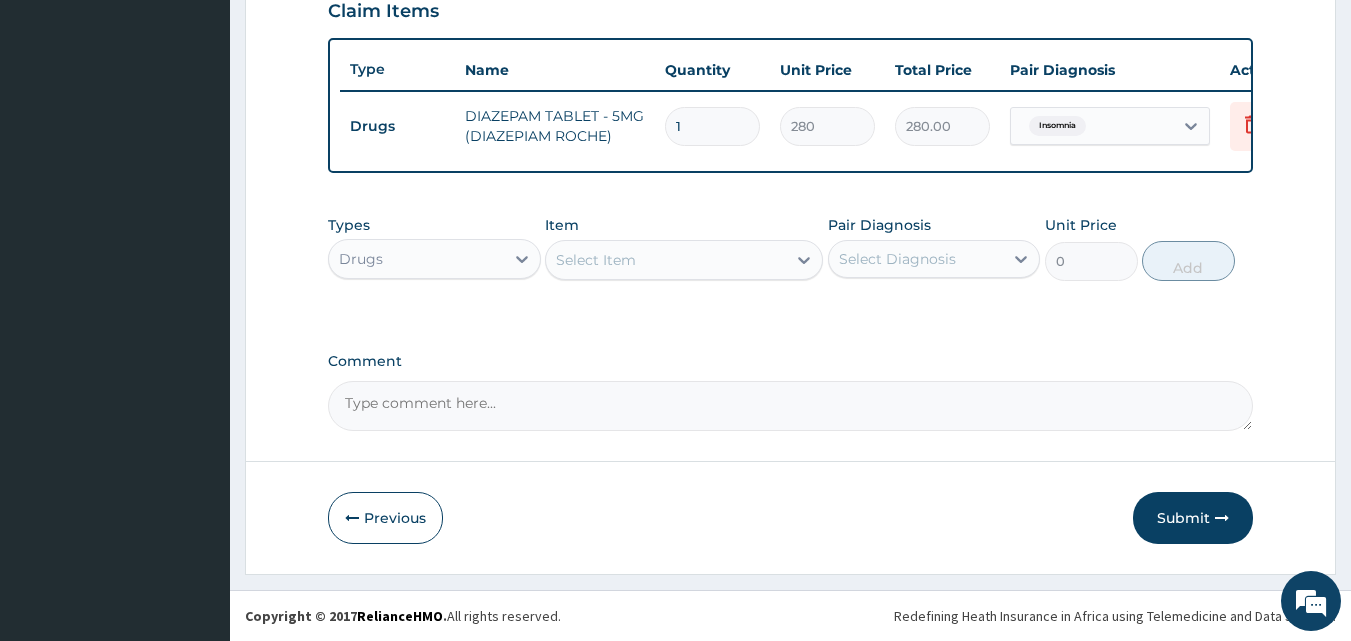 click on "1" at bounding box center [712, 126] 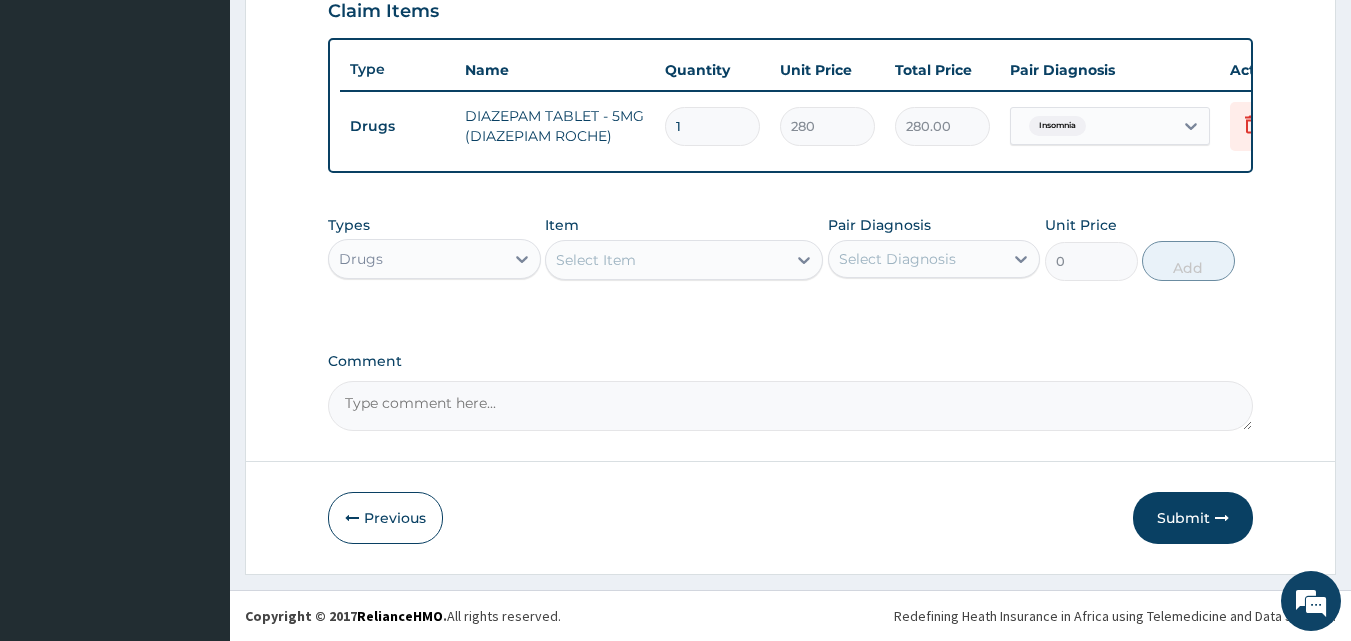 type on "3" 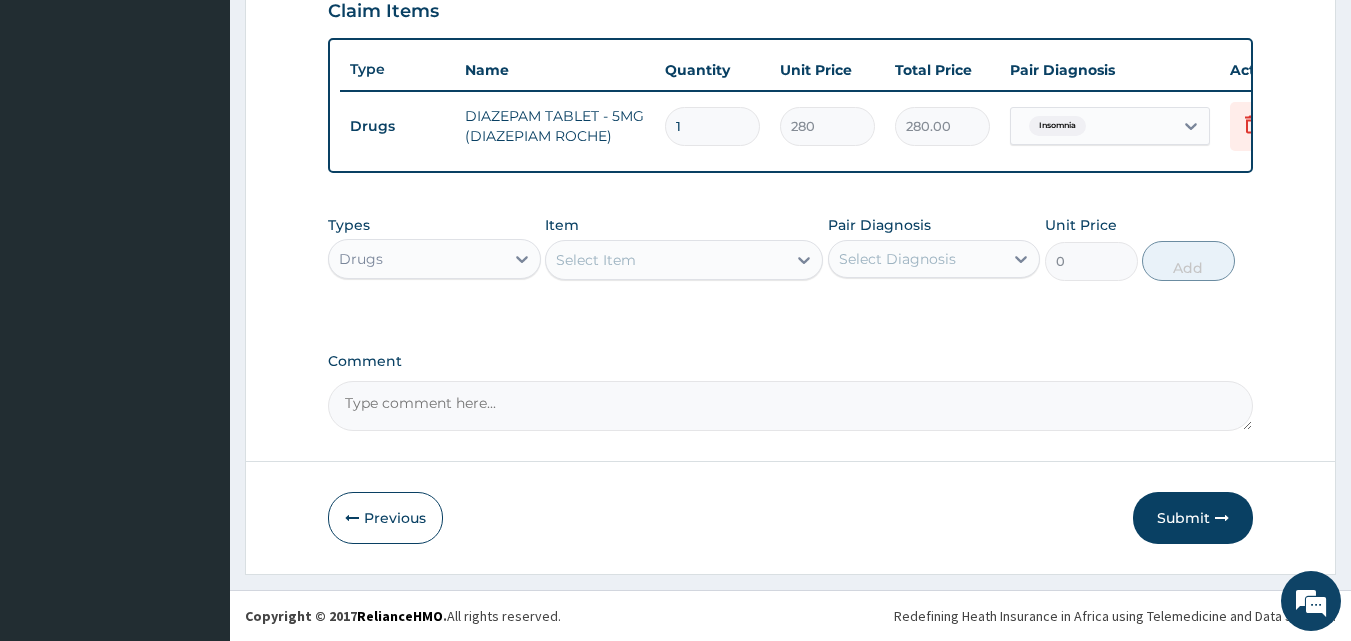 type on "840.00" 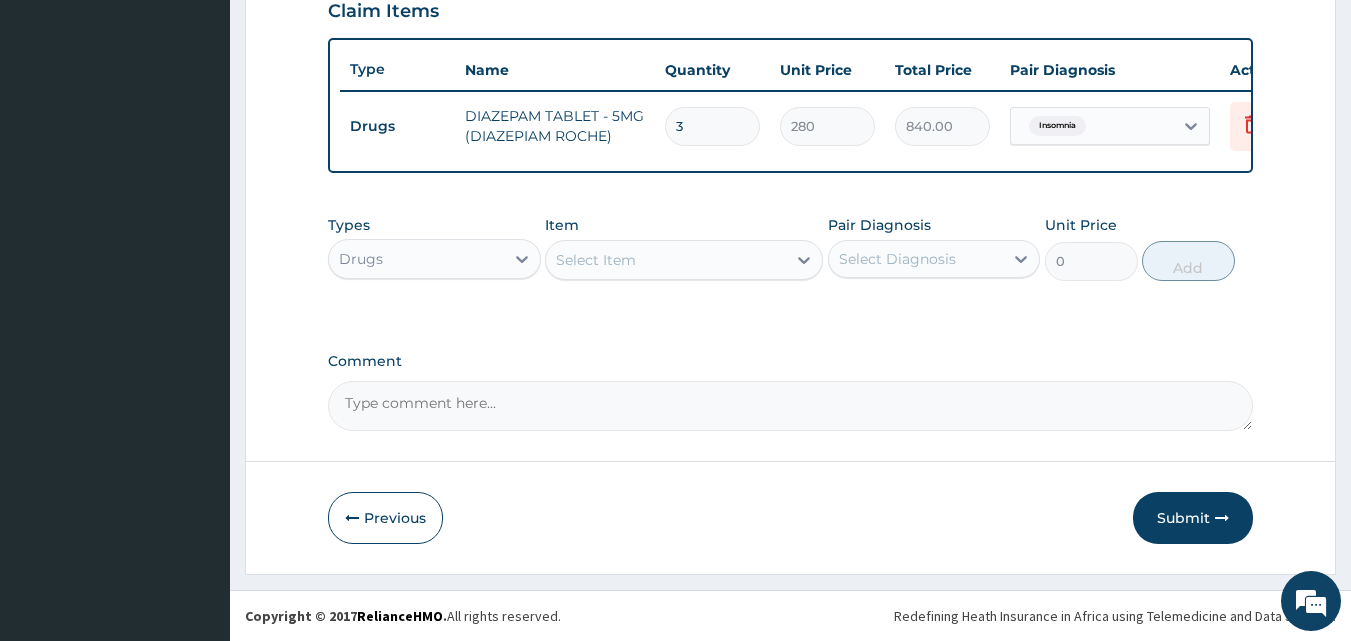 type on "3" 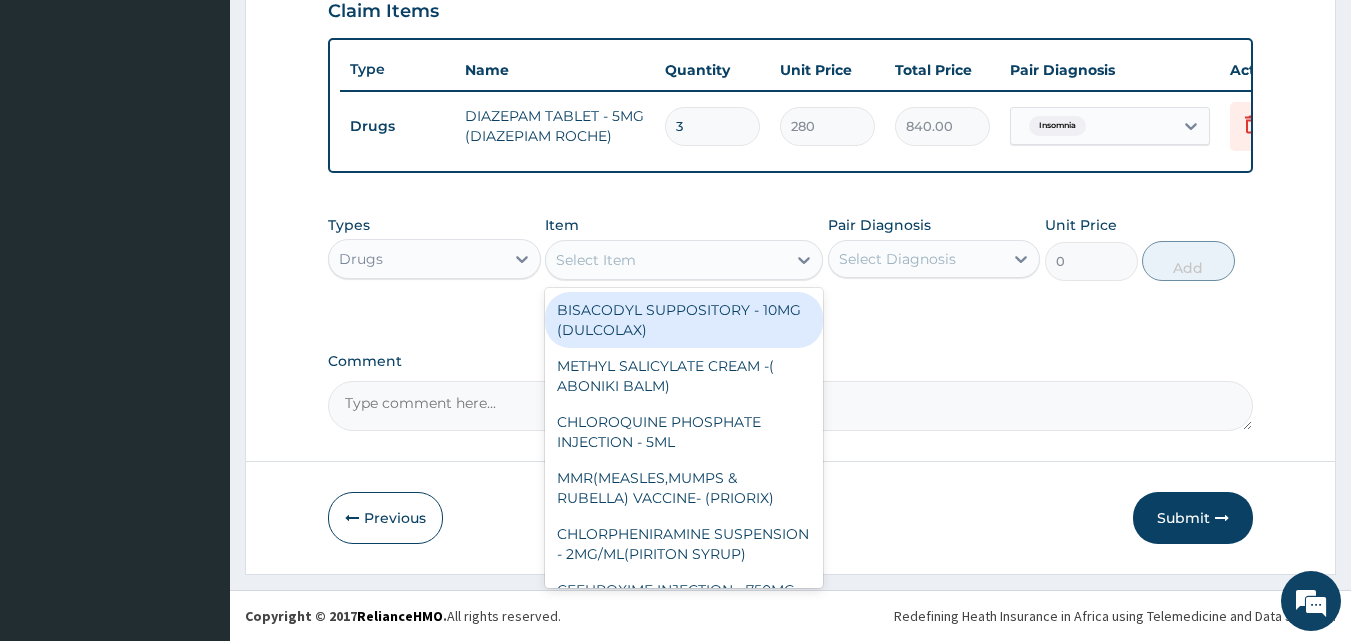 click on "Select Item" at bounding box center (596, 260) 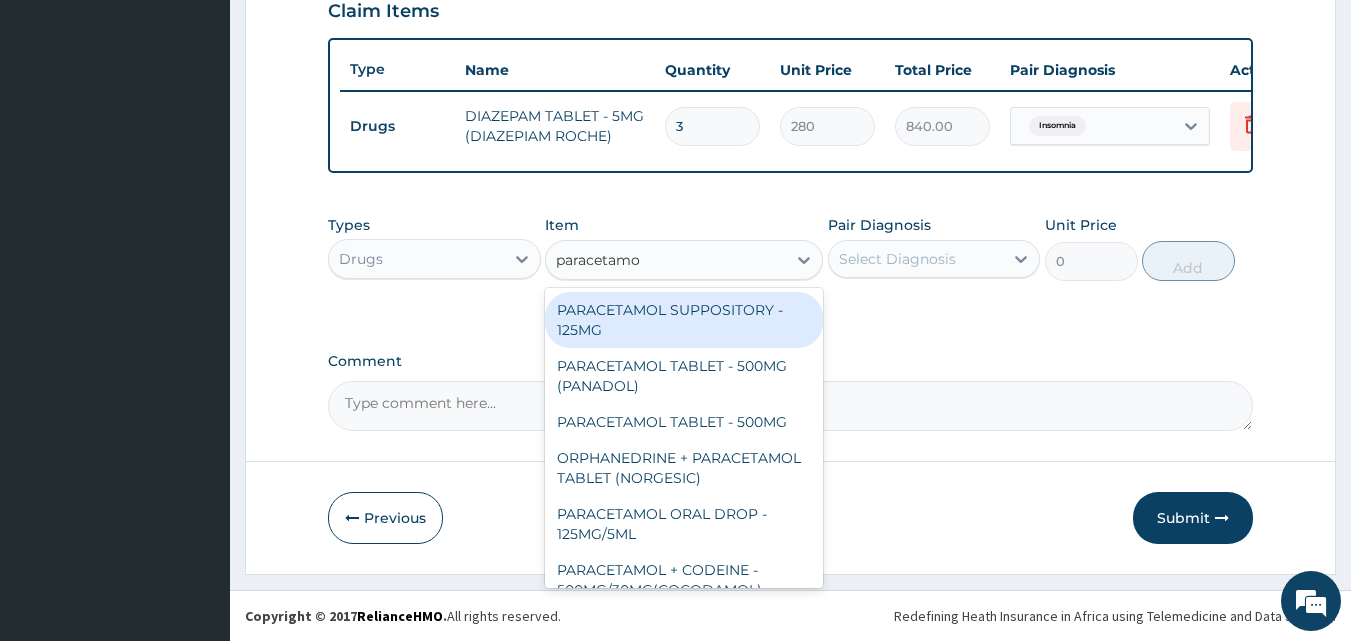 type on "paracetamol" 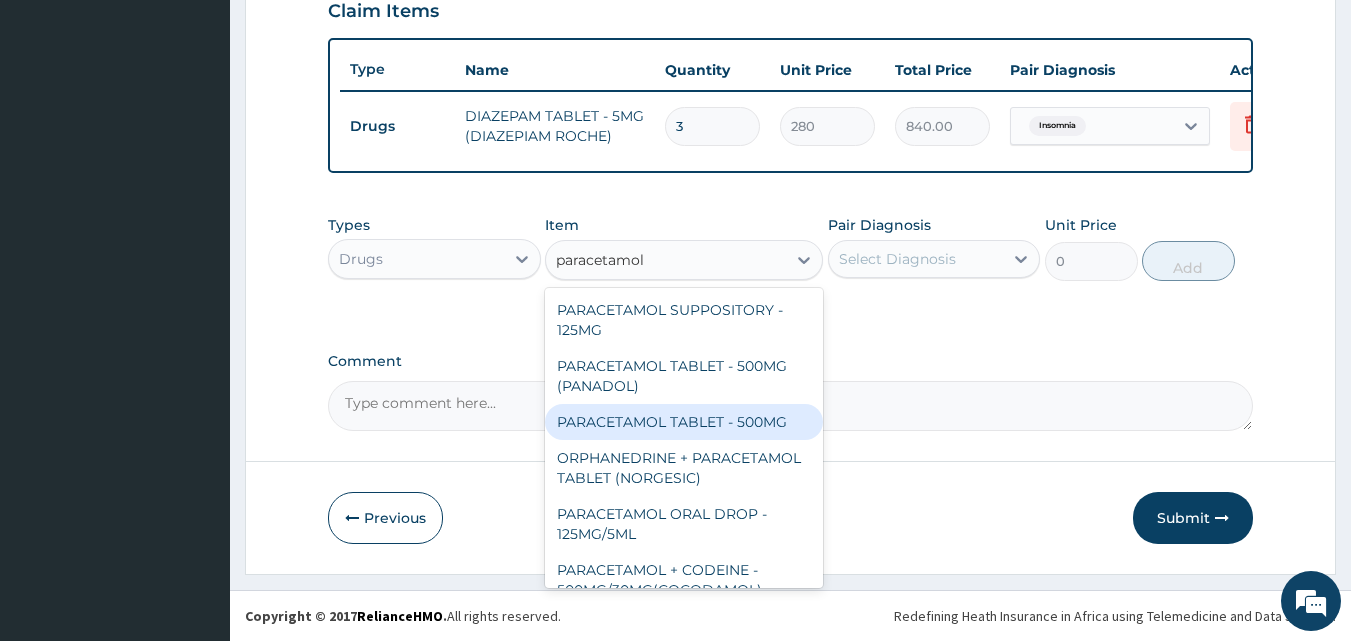 click on "PARACETAMOL TABLET - 500MG" at bounding box center [684, 422] 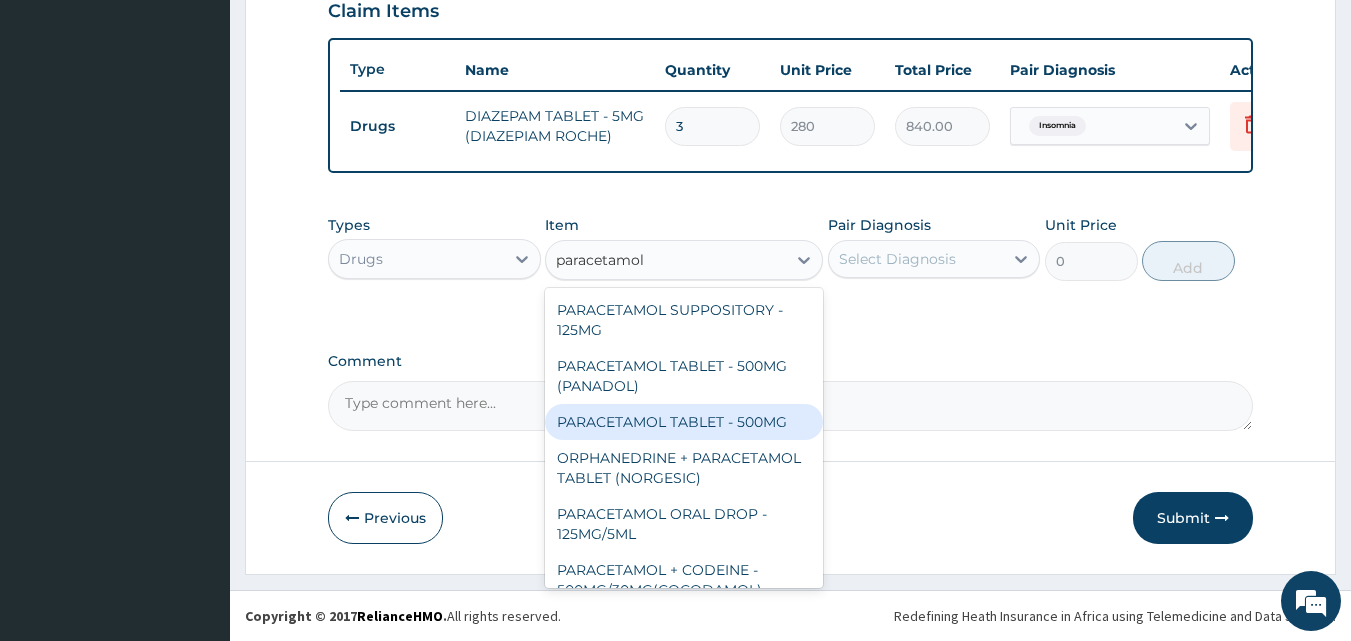 type 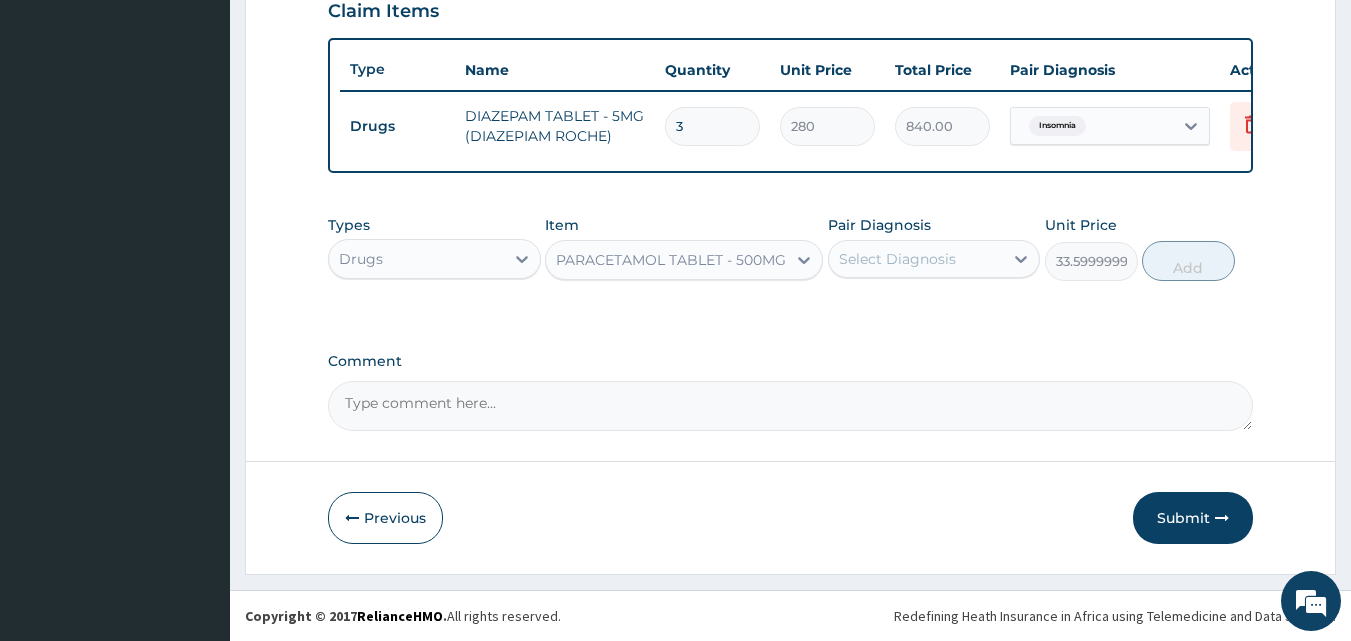 click on "Select Diagnosis" at bounding box center [897, 259] 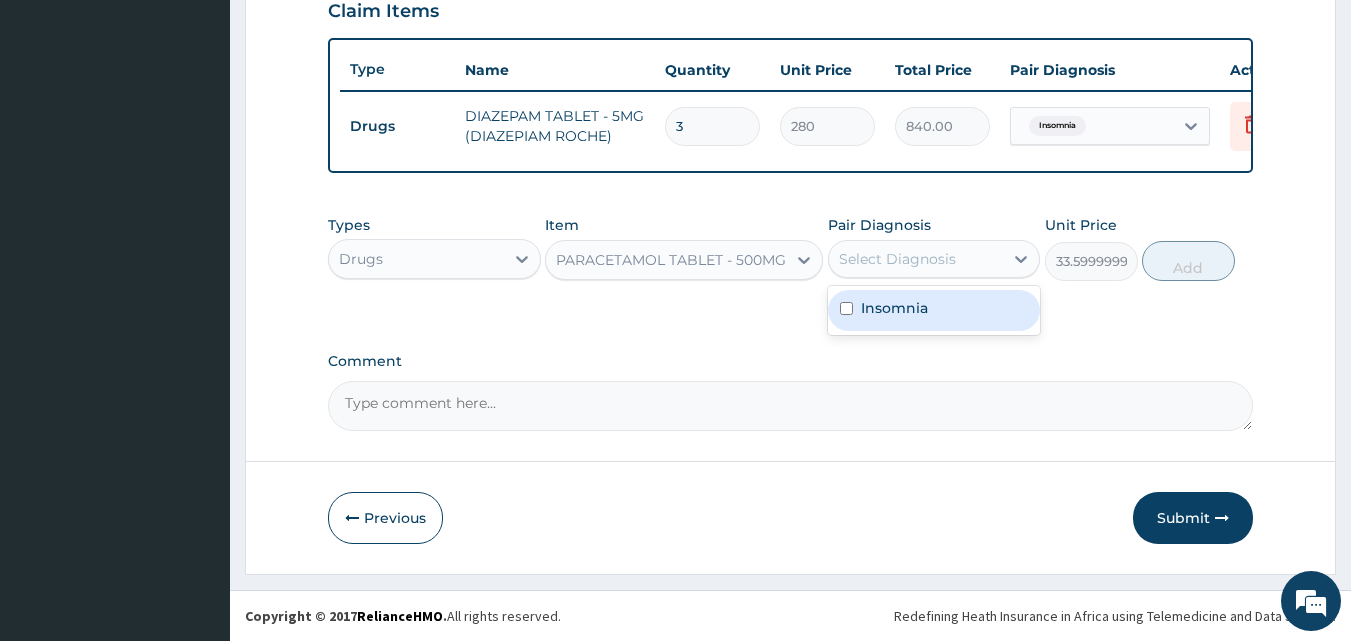 click on "Insomnia" at bounding box center (894, 308) 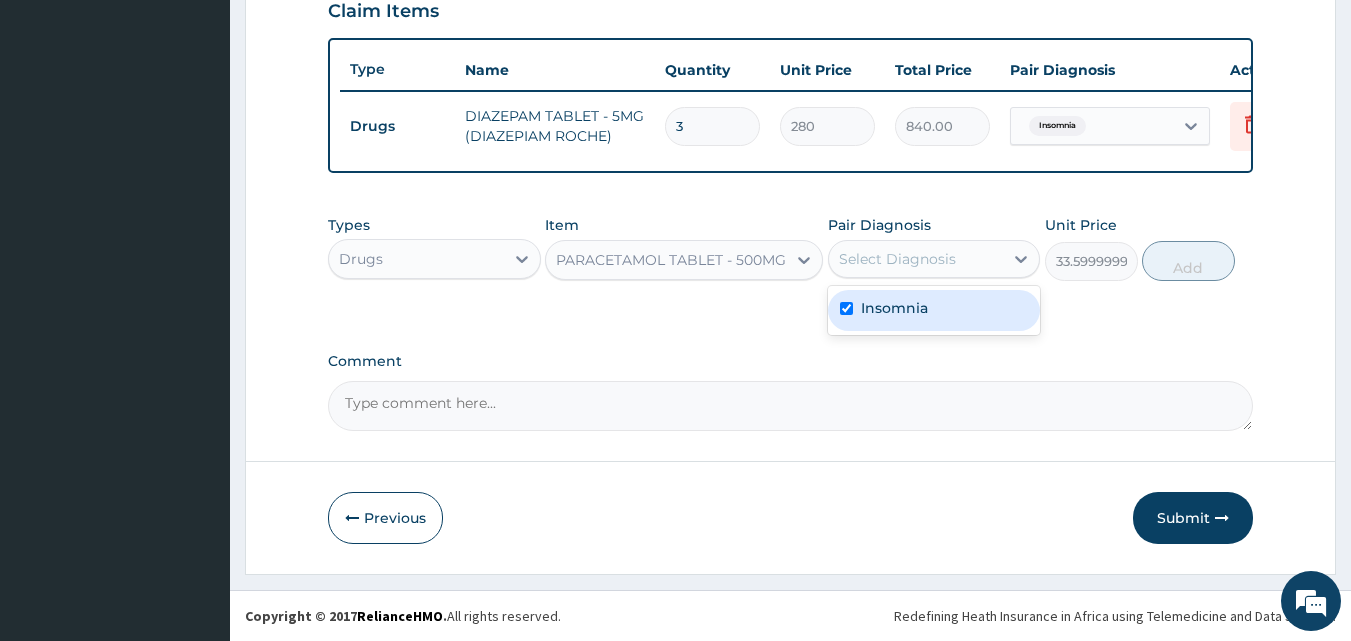 checkbox on "true" 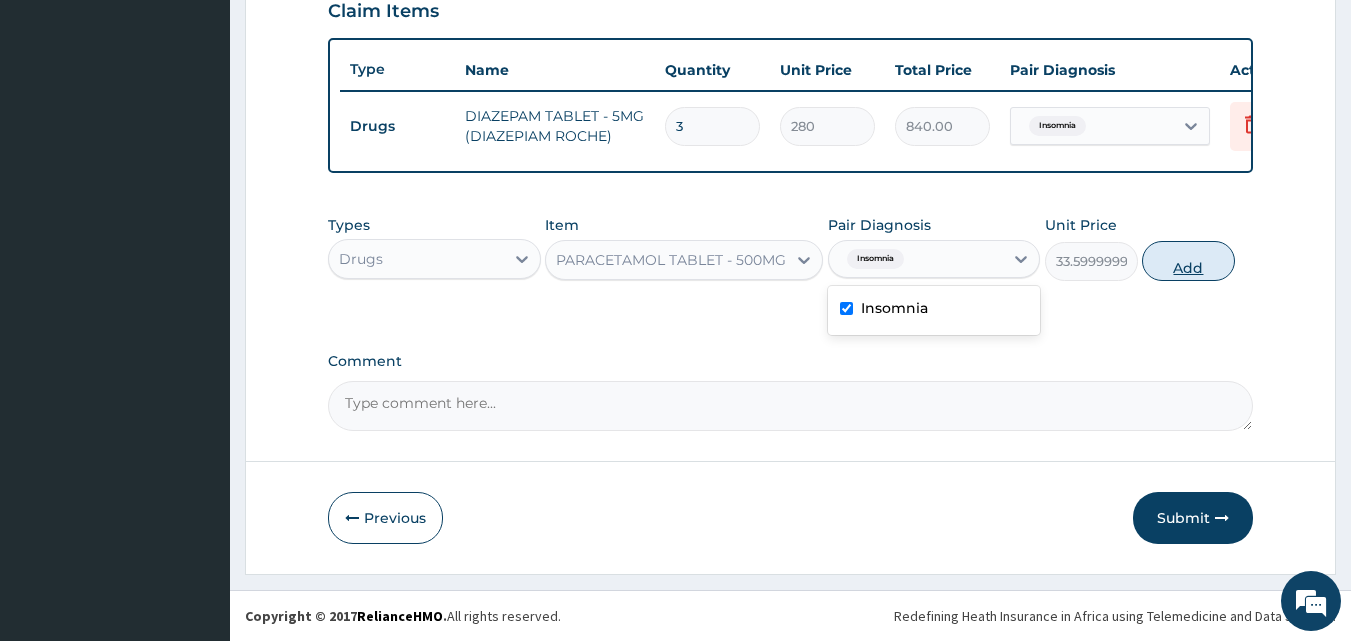 click on "Add" at bounding box center (1188, 261) 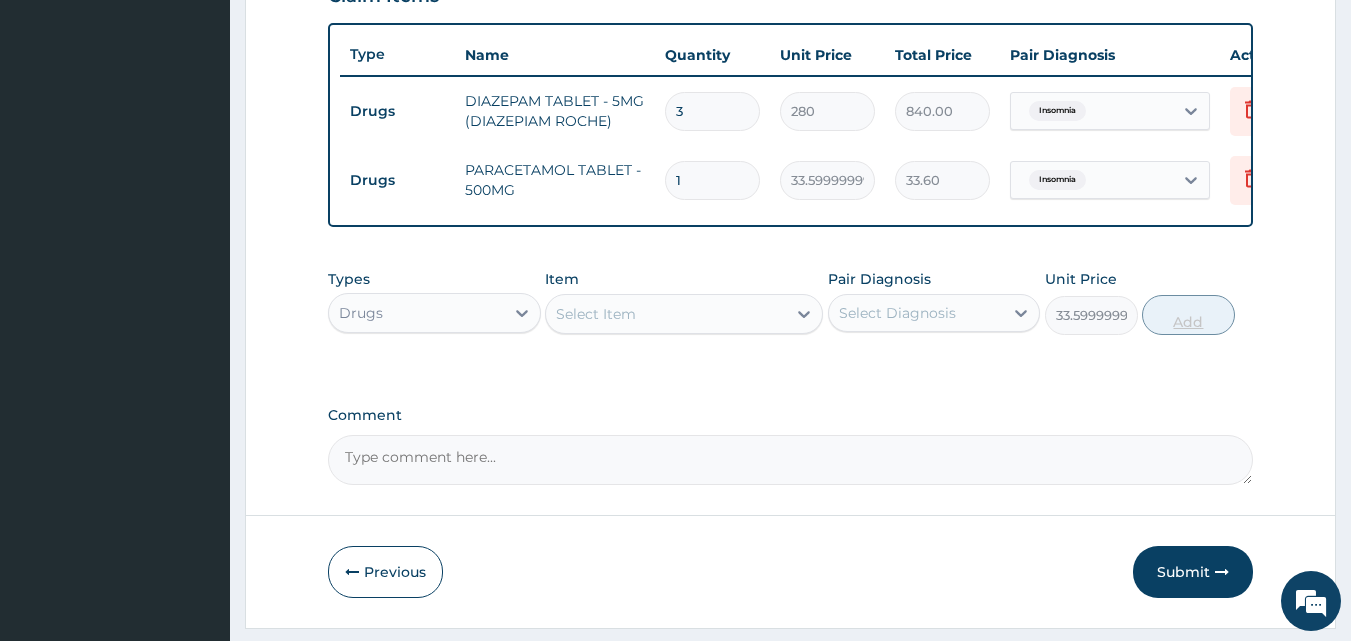type on "0" 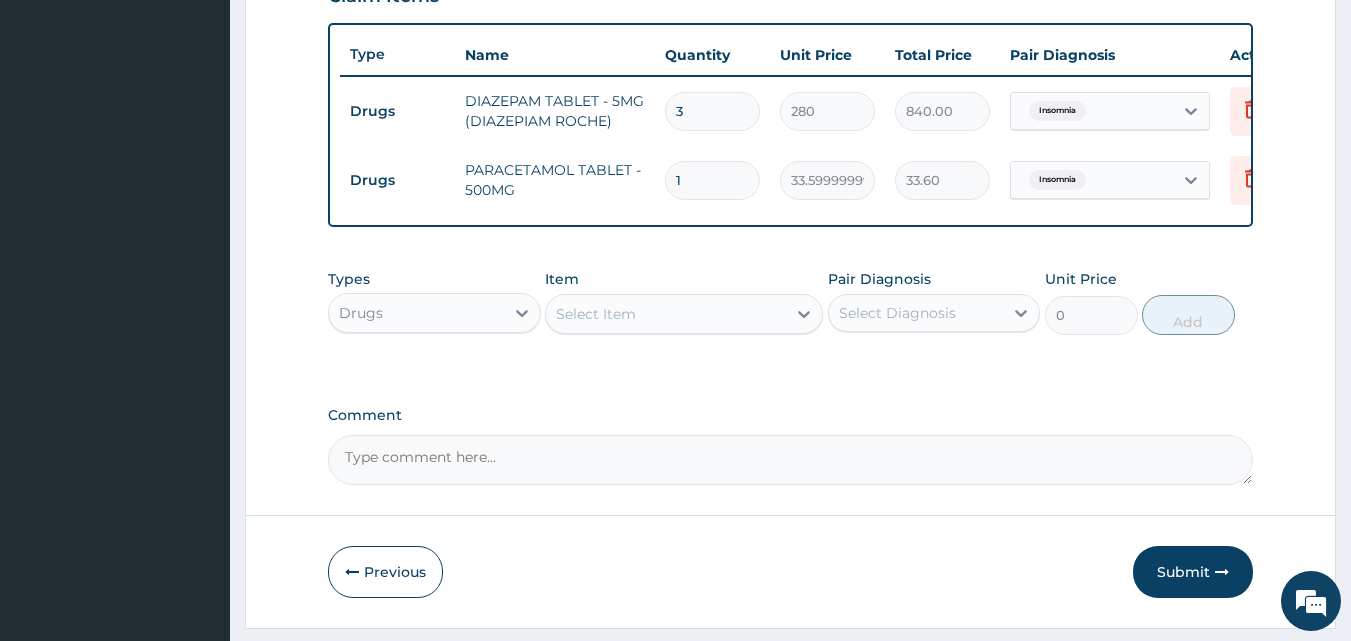 type on "18" 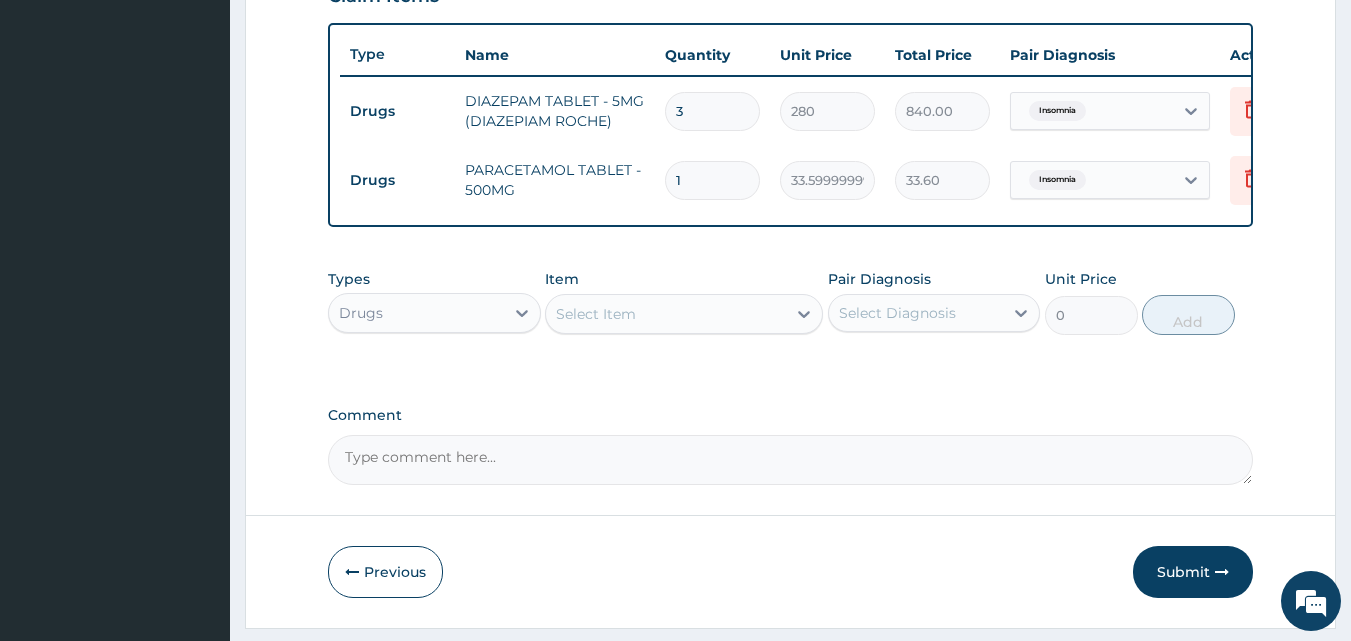 type on "604.80" 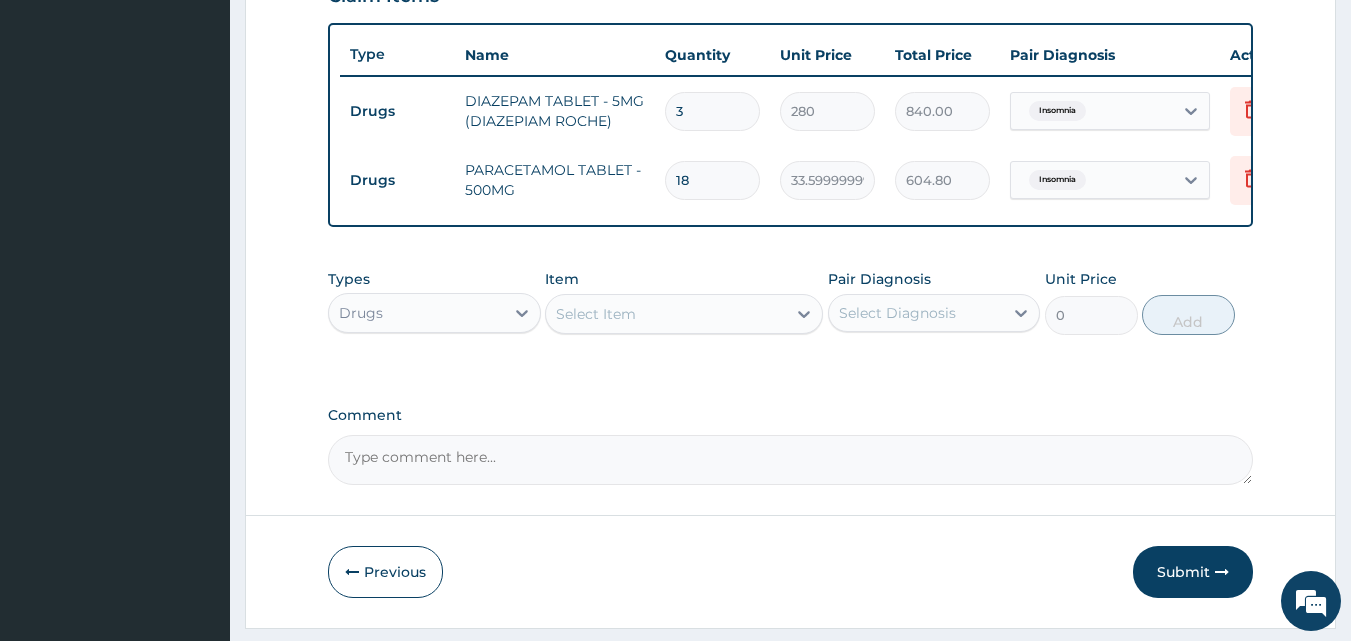 type on "18" 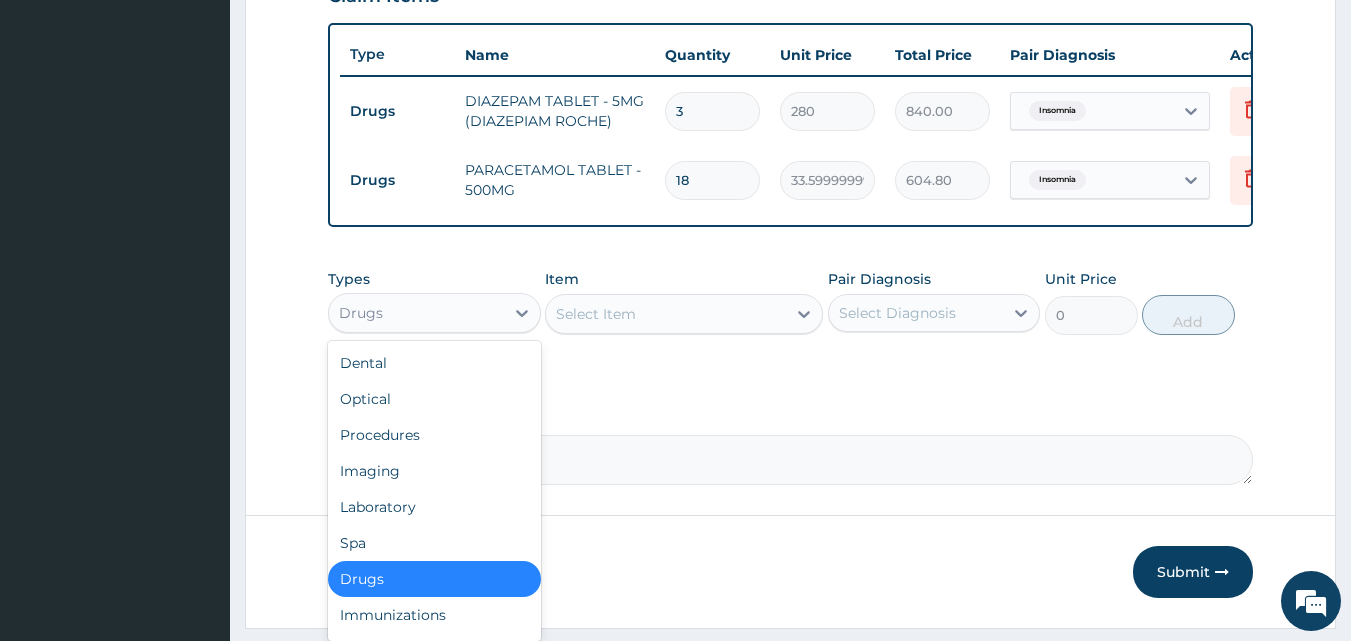 click on "Drugs" at bounding box center [416, 313] 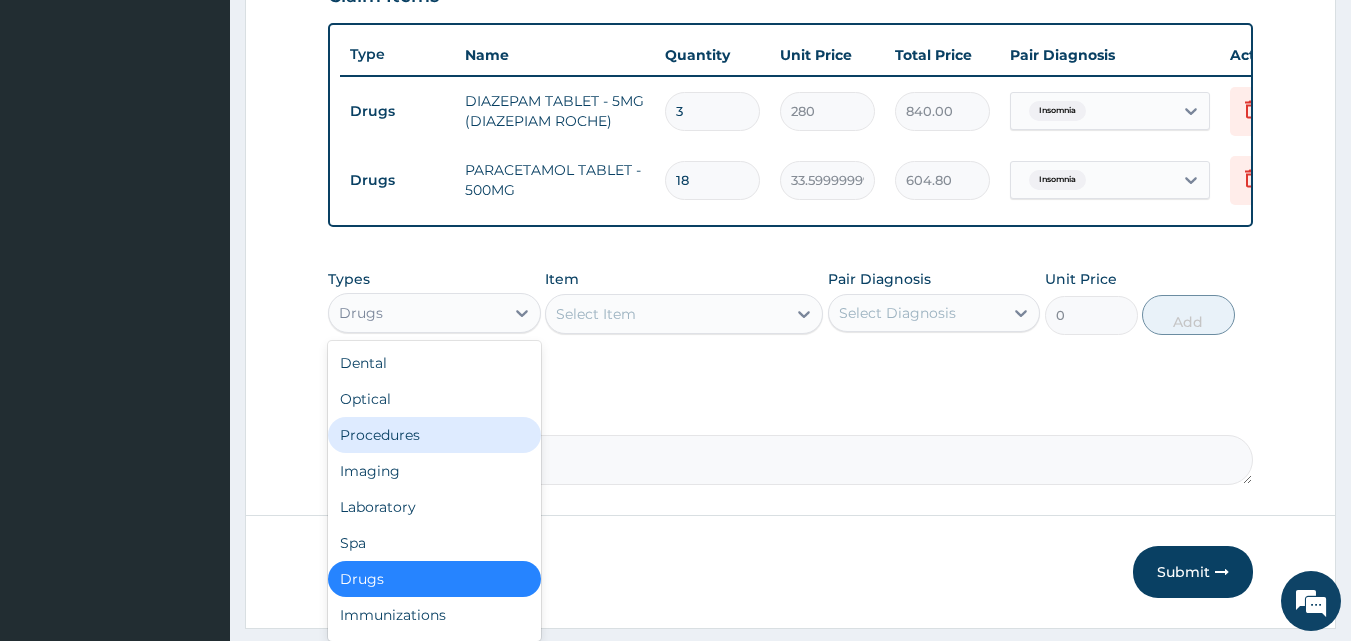 click on "Procedures" at bounding box center (434, 435) 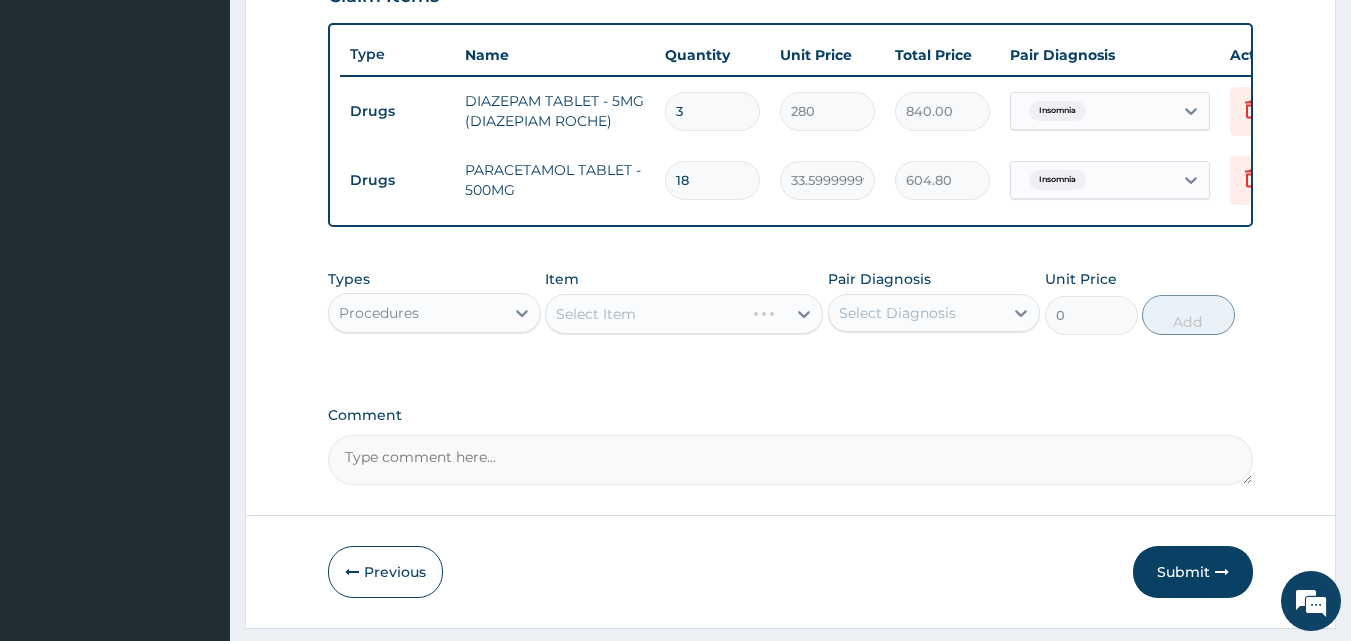 click on "Select Item" at bounding box center (684, 314) 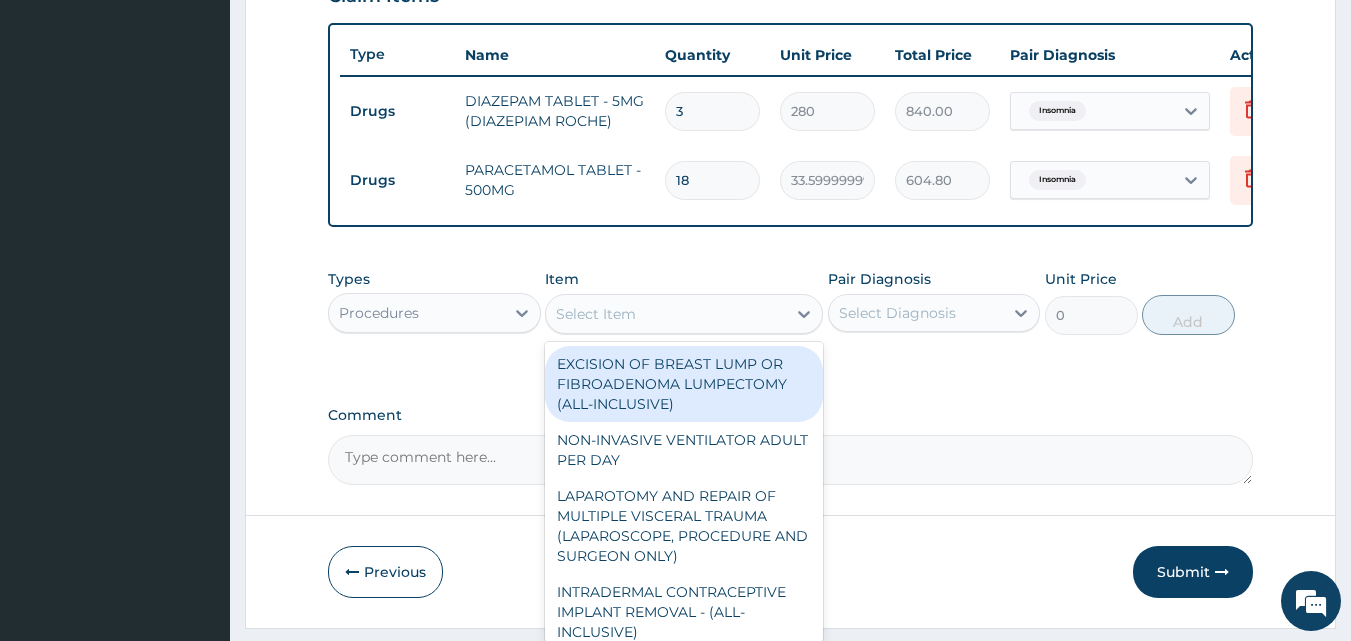 click on "Select Item" at bounding box center [666, 314] 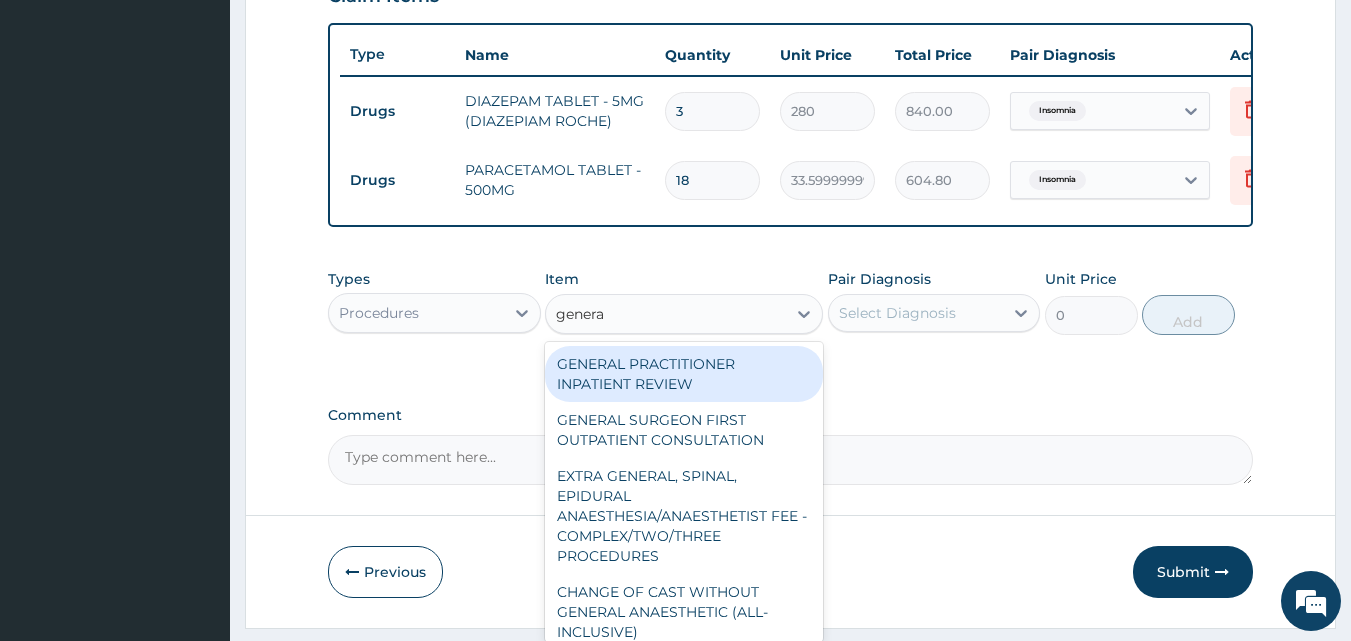 type on "general" 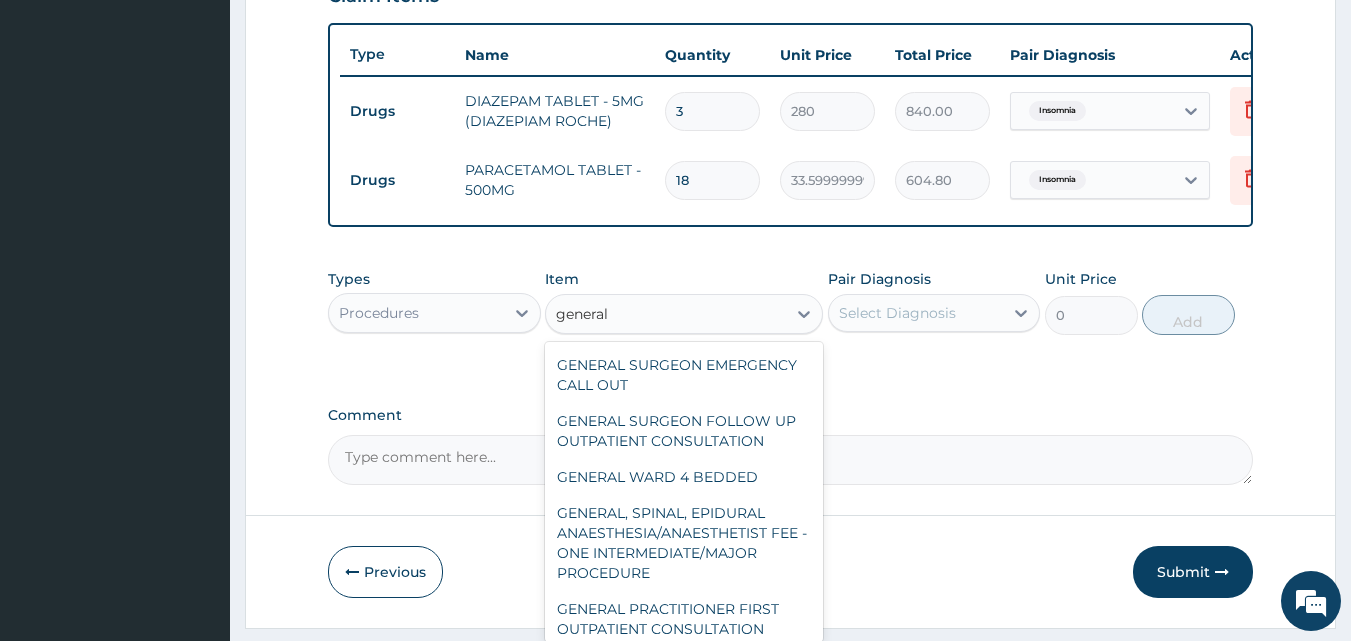 scroll, scrollTop: 560, scrollLeft: 0, axis: vertical 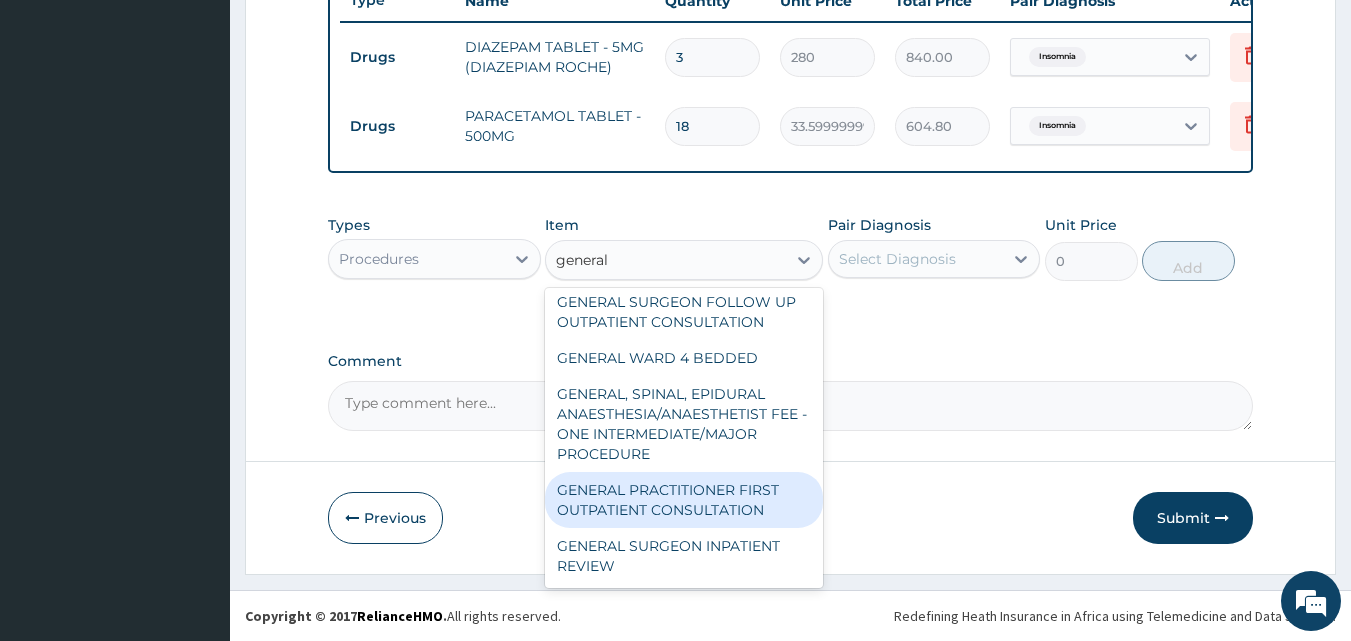 click on "GENERAL PRACTITIONER FIRST OUTPATIENT CONSULTATION" at bounding box center [684, 500] 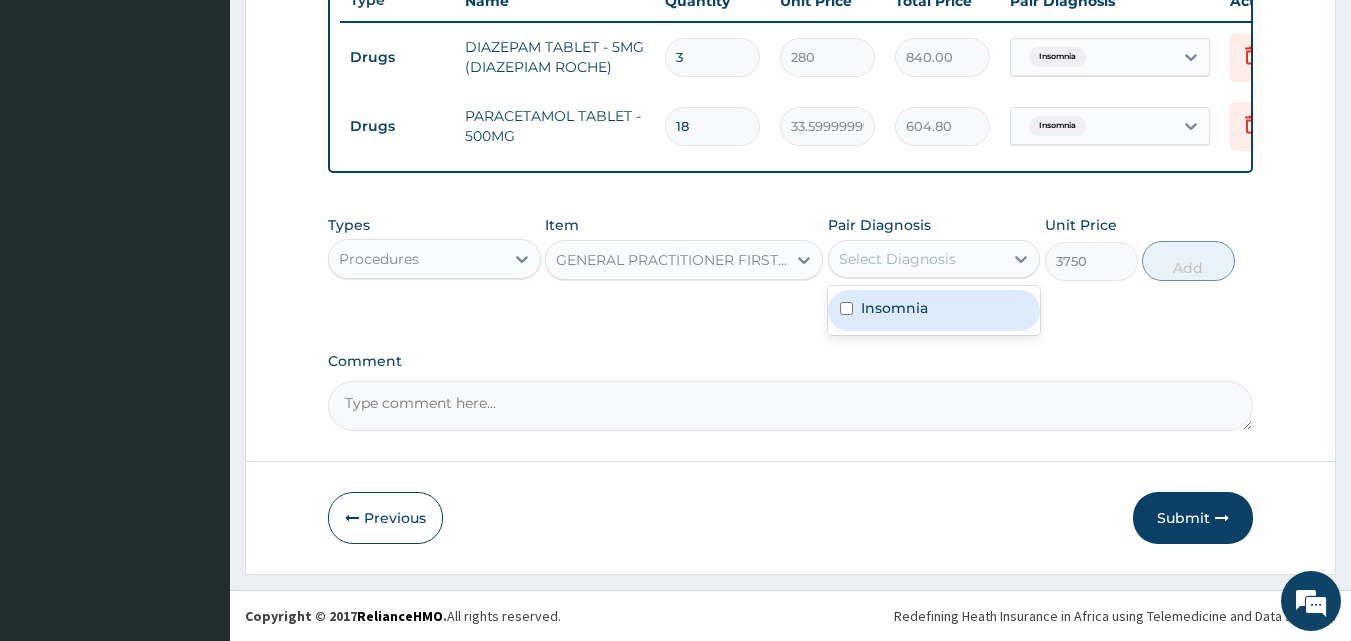 click on "Select Diagnosis" at bounding box center (934, 259) 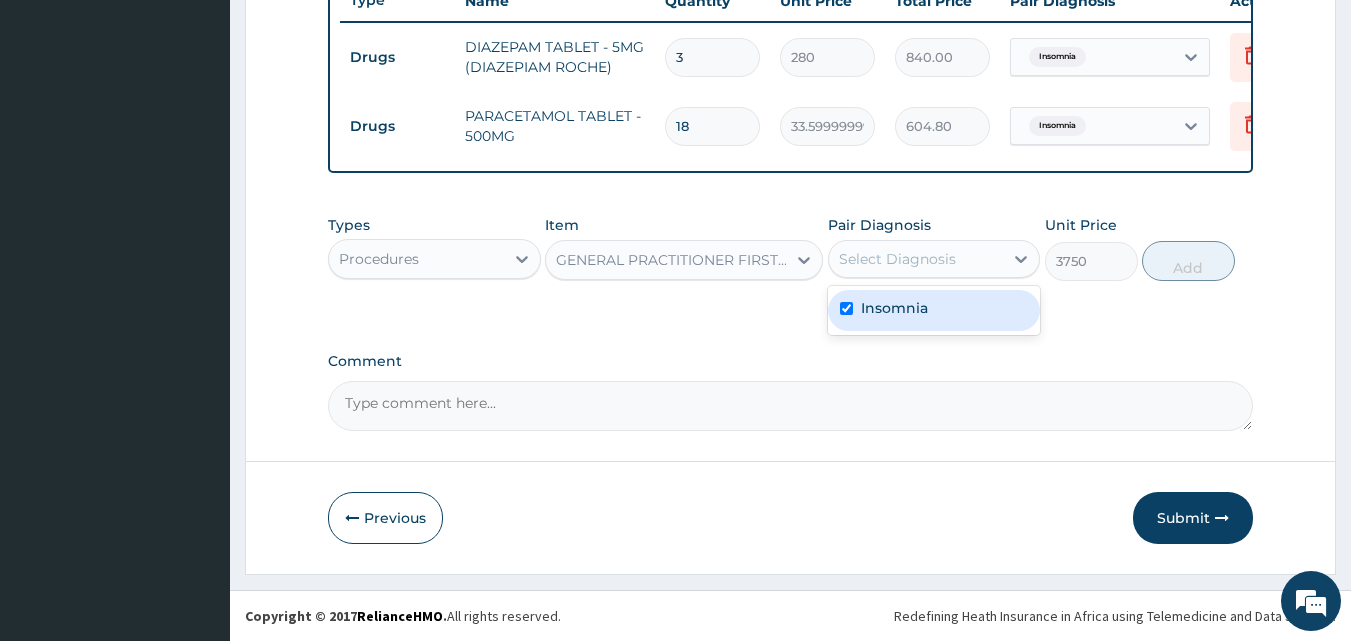 checkbox on "true" 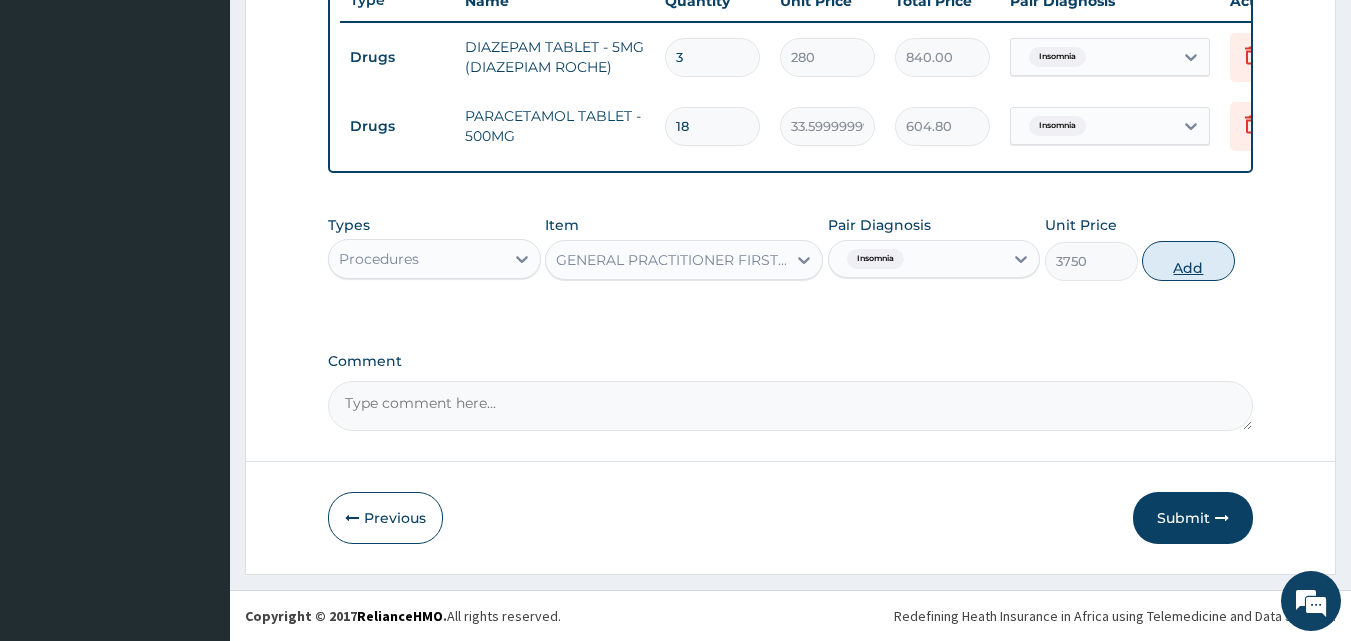 click on "Add" at bounding box center [1188, 261] 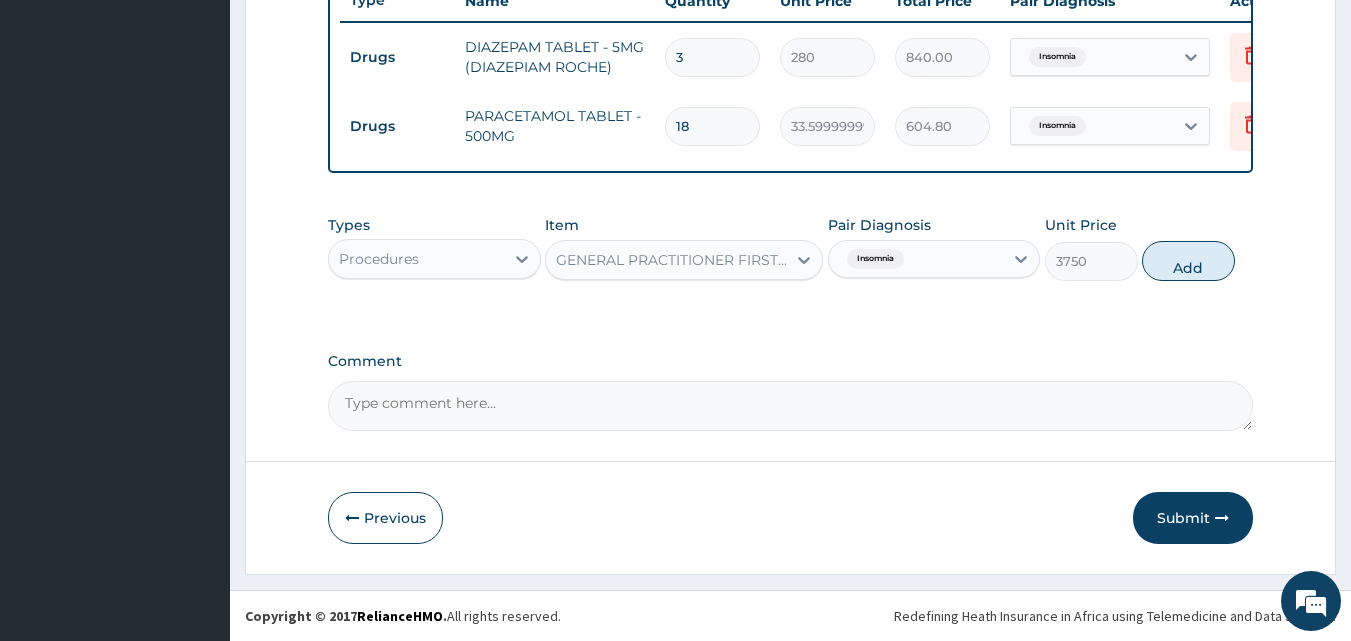 type on "0" 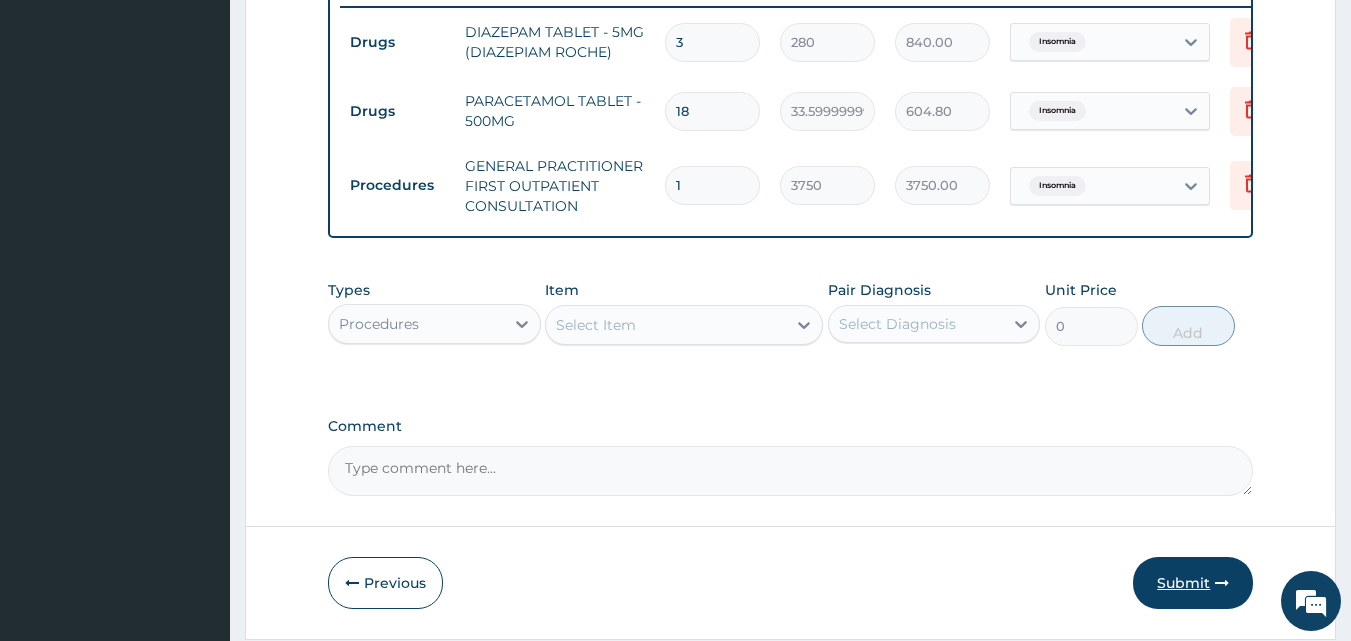 click on "Submit" at bounding box center [1193, 583] 